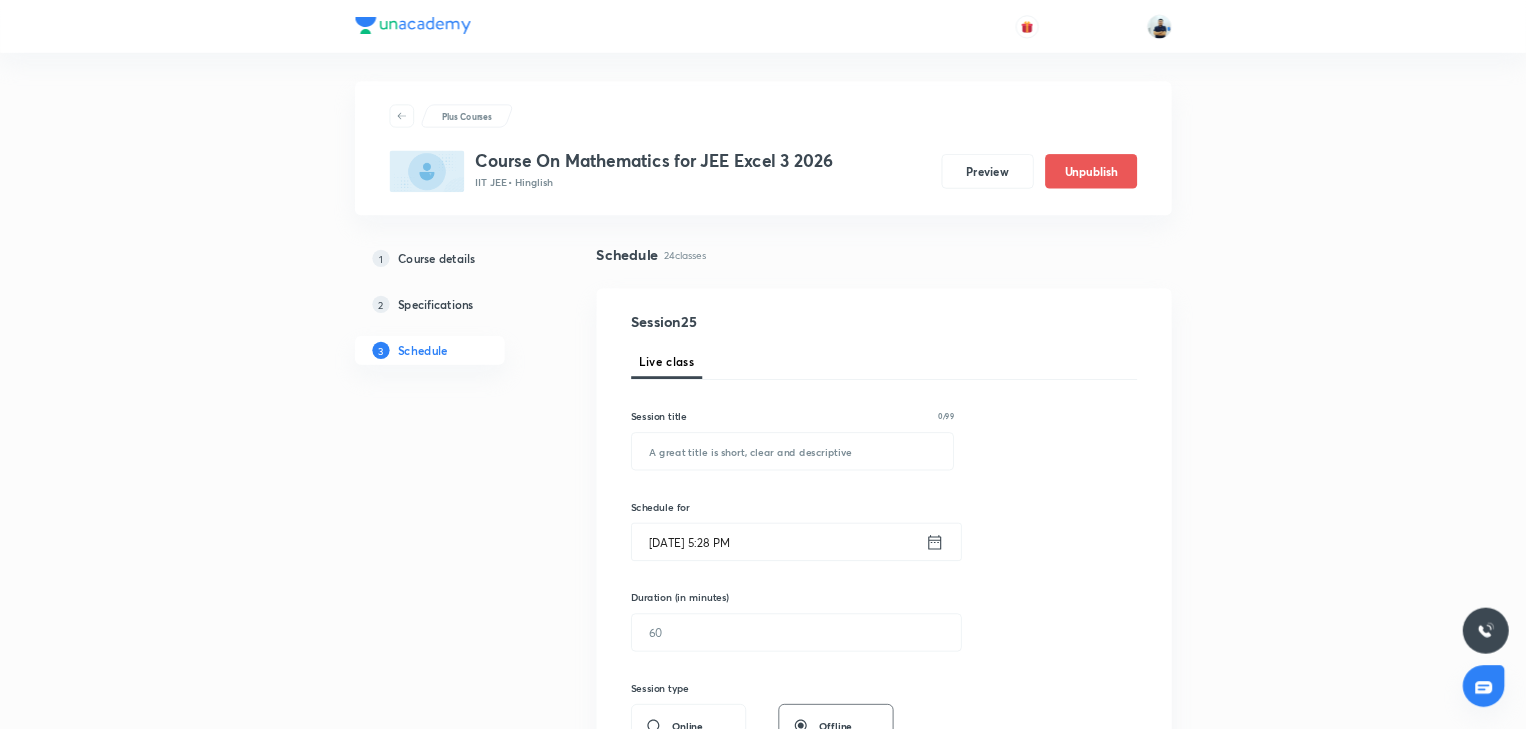 scroll, scrollTop: 0, scrollLeft: 0, axis: both 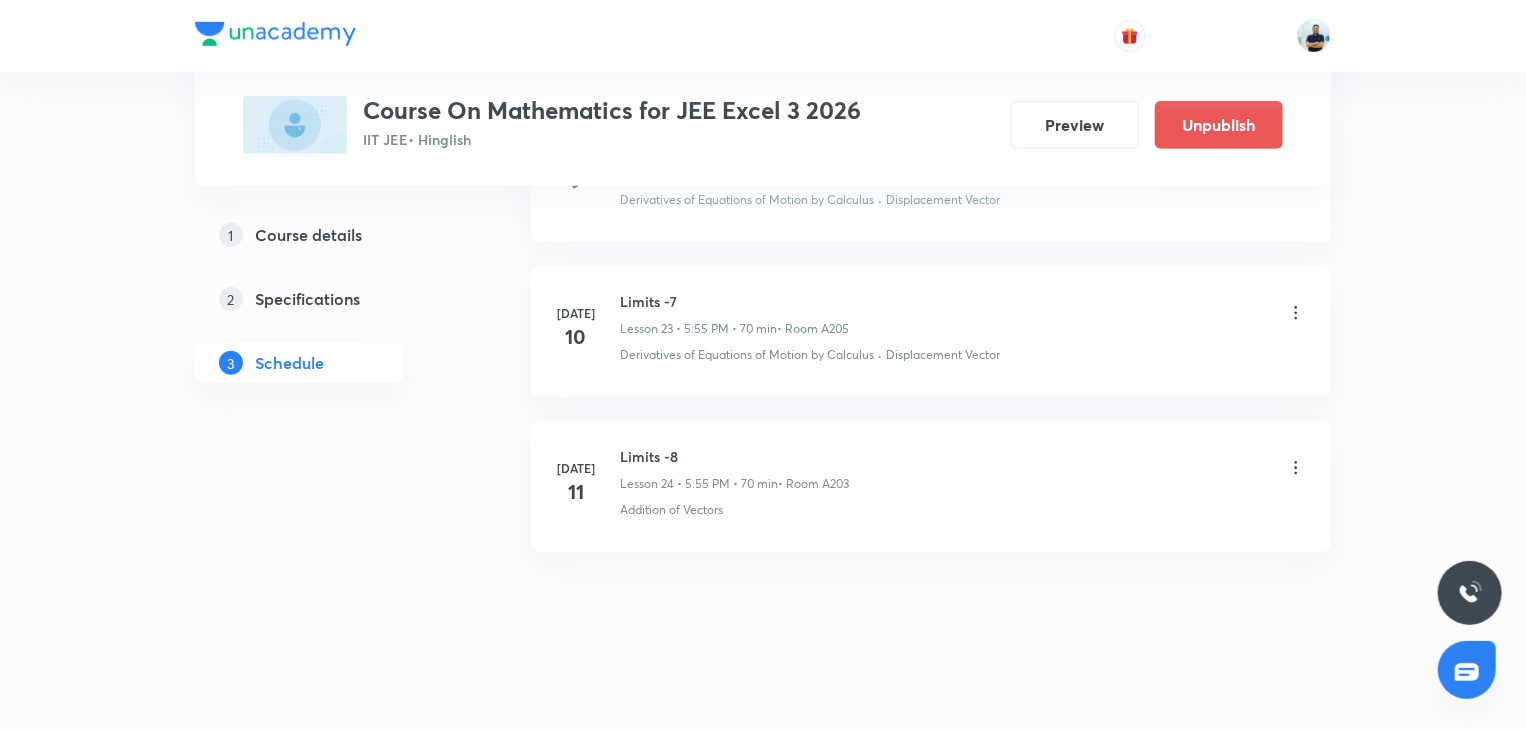 click 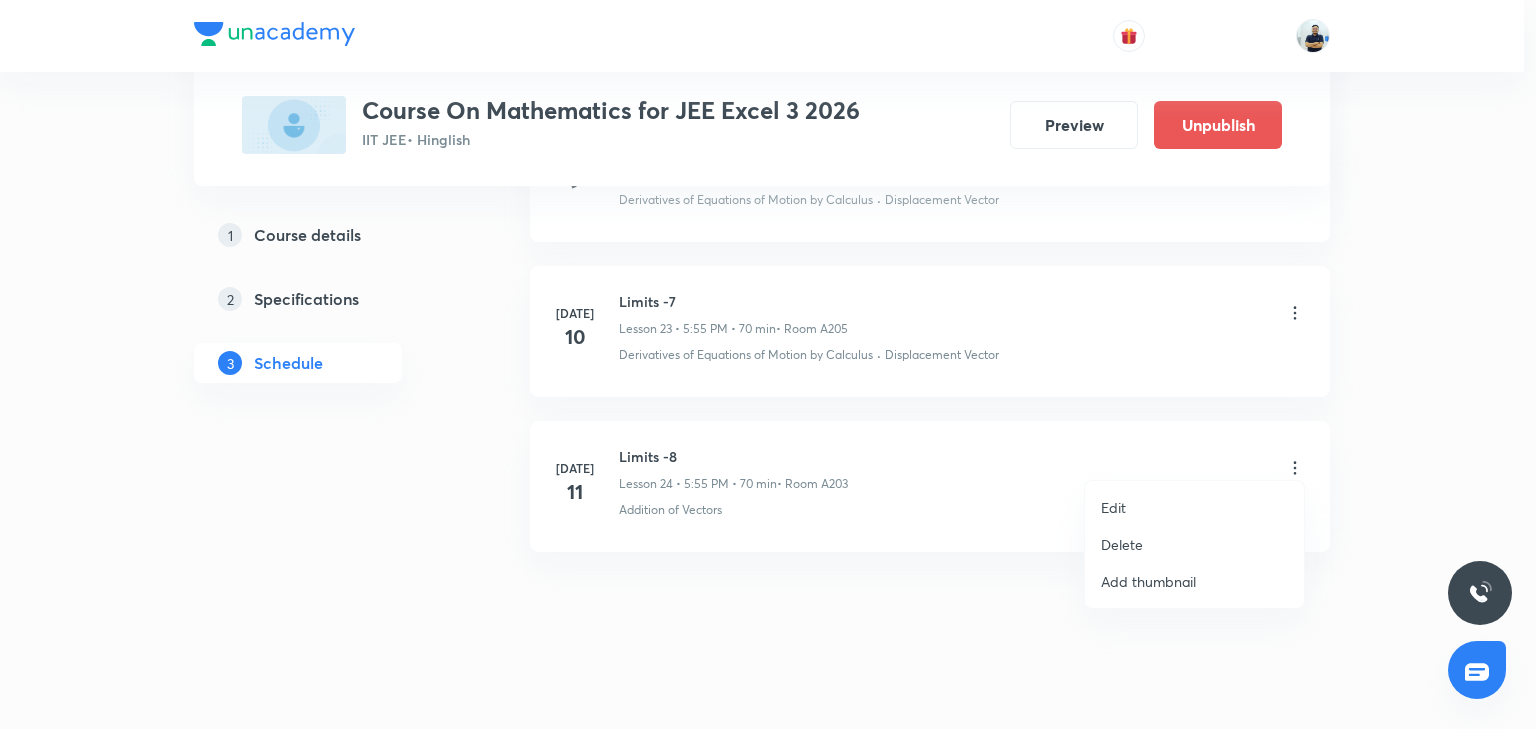 click on "Edit" at bounding box center [1194, 507] 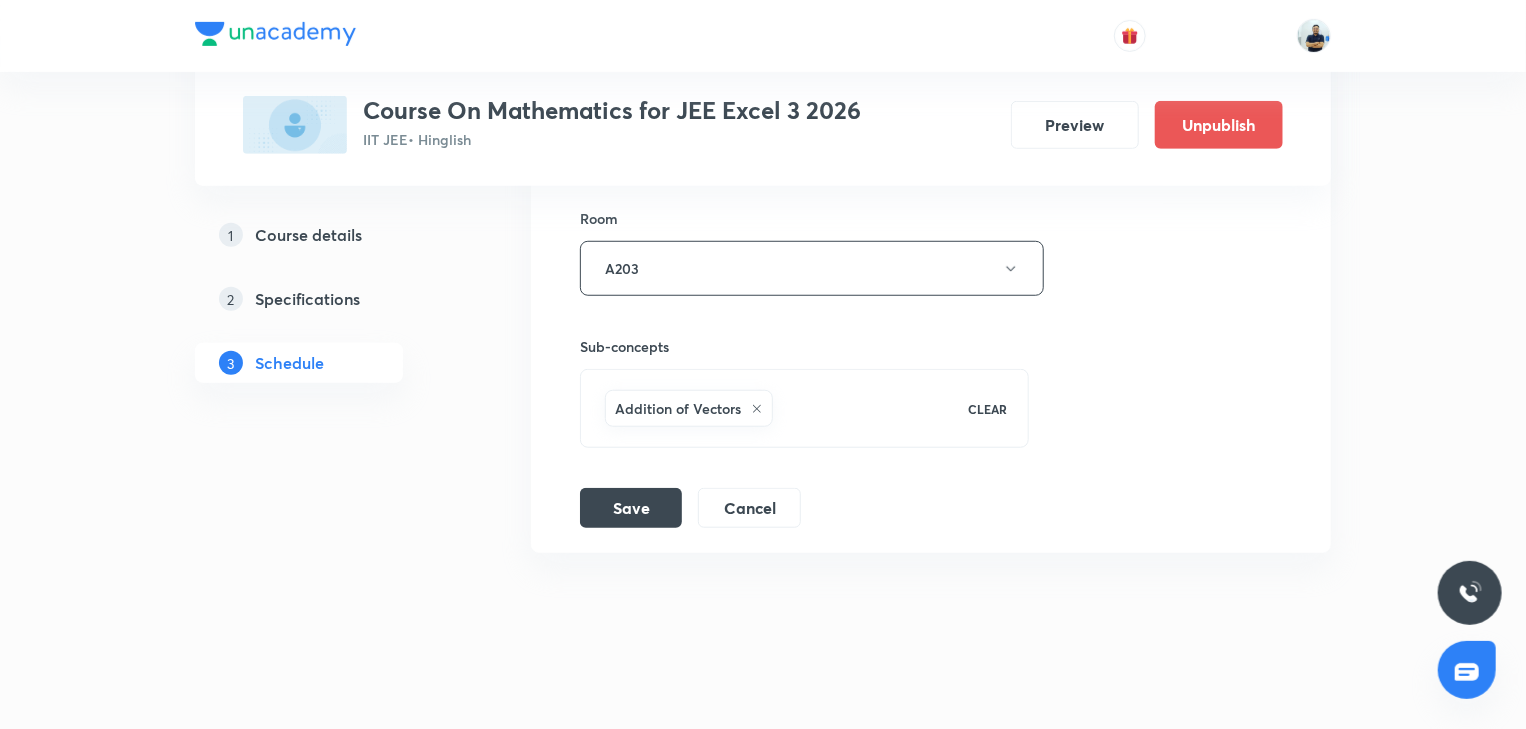 scroll, scrollTop: 3877, scrollLeft: 0, axis: vertical 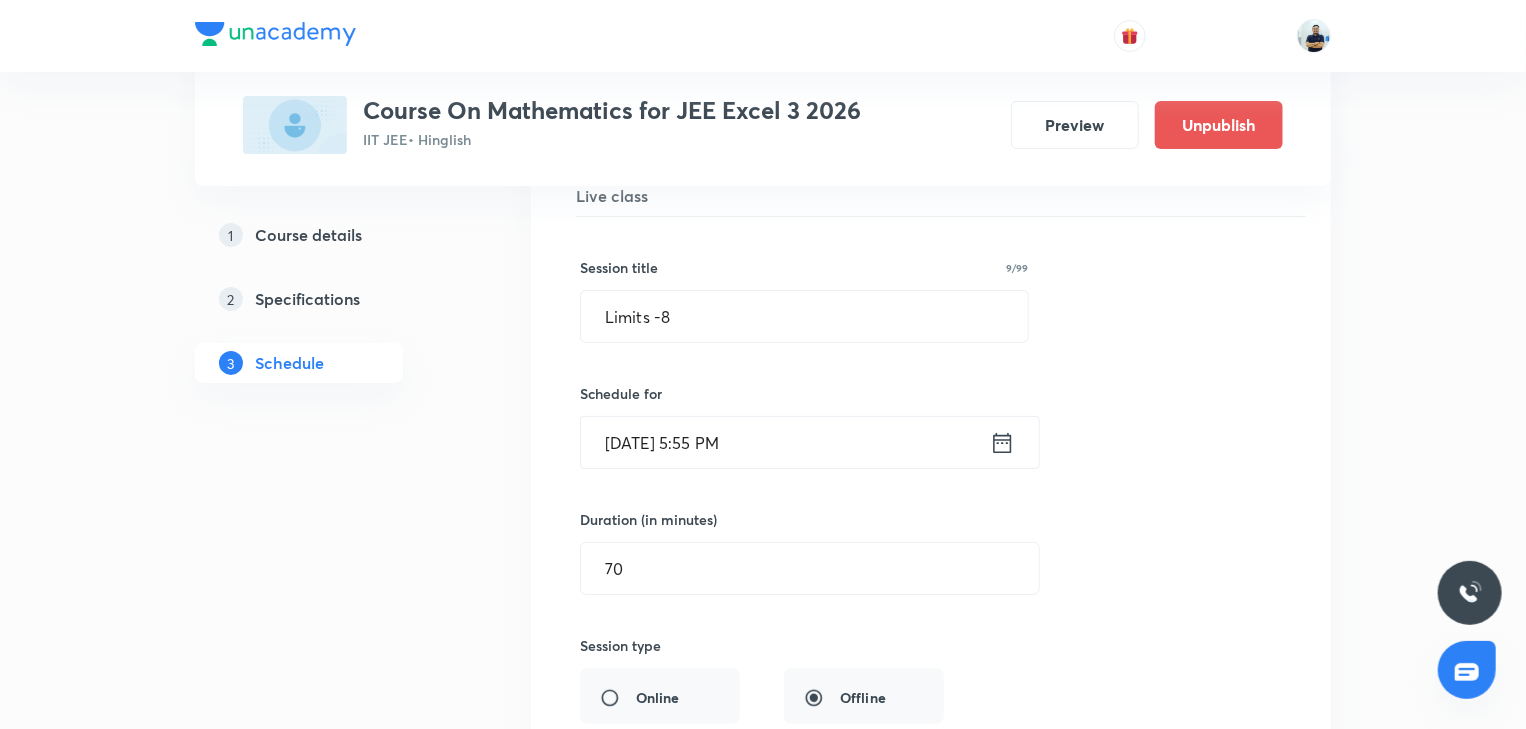 click on "Jul 11, 2025, 5:55 PM" at bounding box center (785, 442) 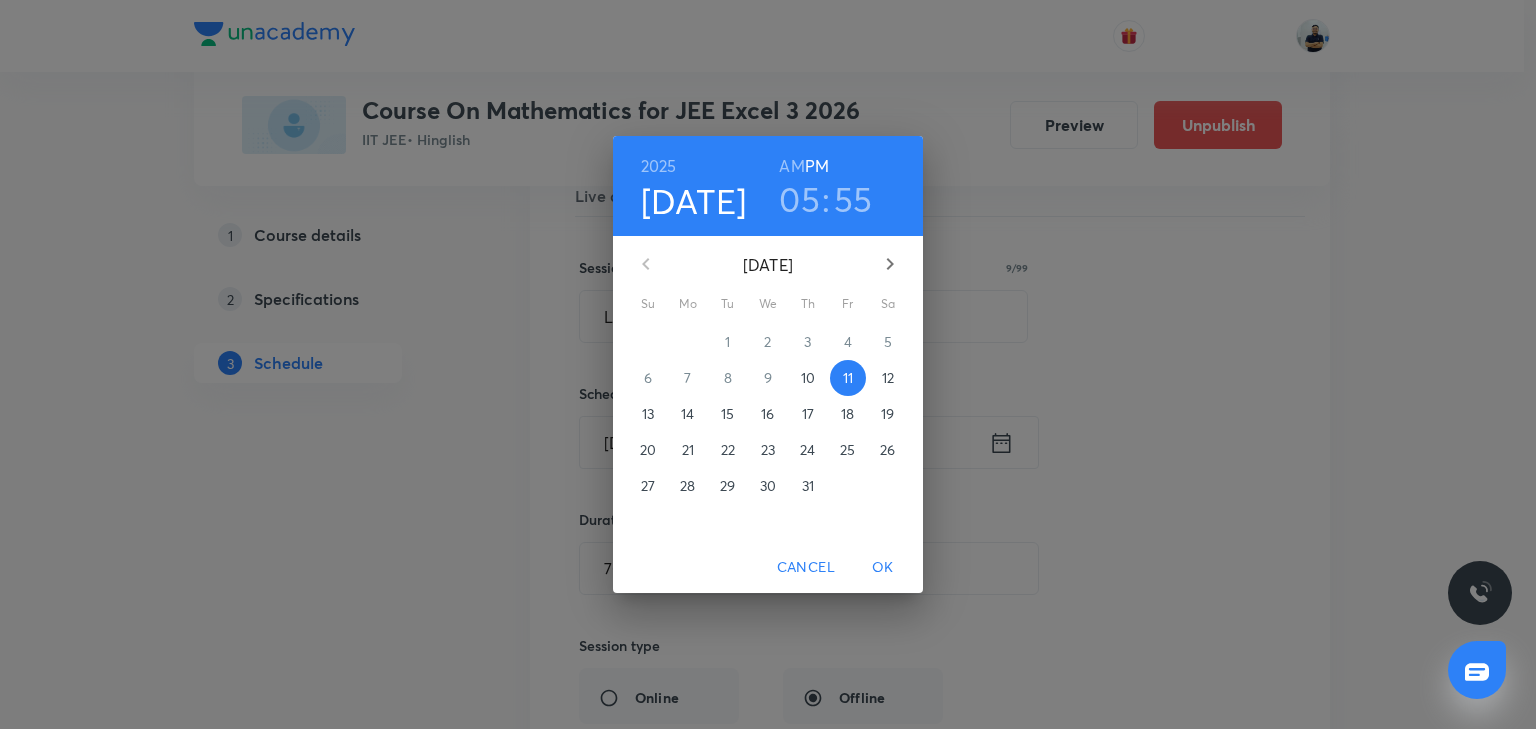 click on "05" at bounding box center [799, 199] 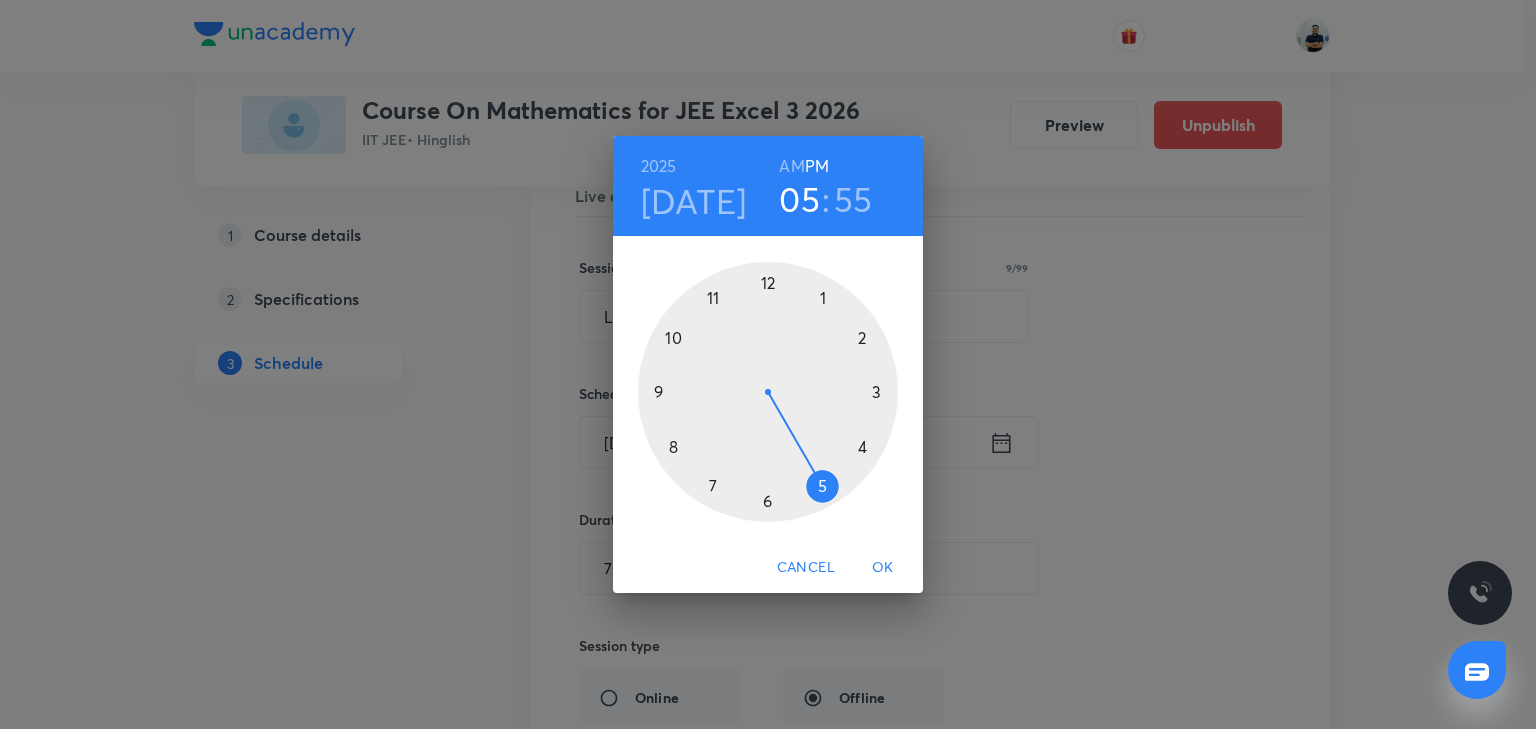 drag, startPoint x: 715, startPoint y: 475, endPoint x: 724, endPoint y: 482, distance: 11.401754 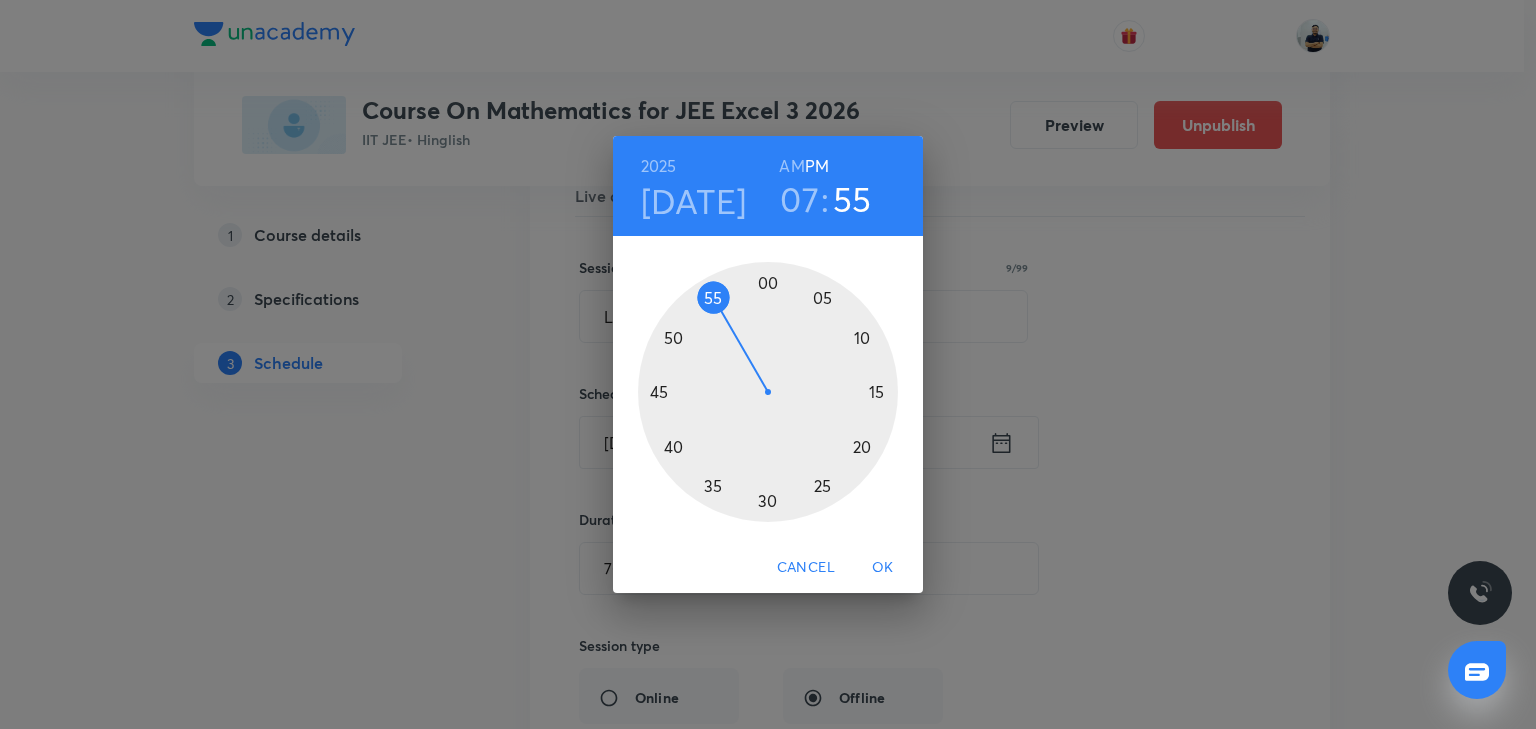 drag, startPoint x: 864, startPoint y: 457, endPoint x: 850, endPoint y: 460, distance: 14.3178215 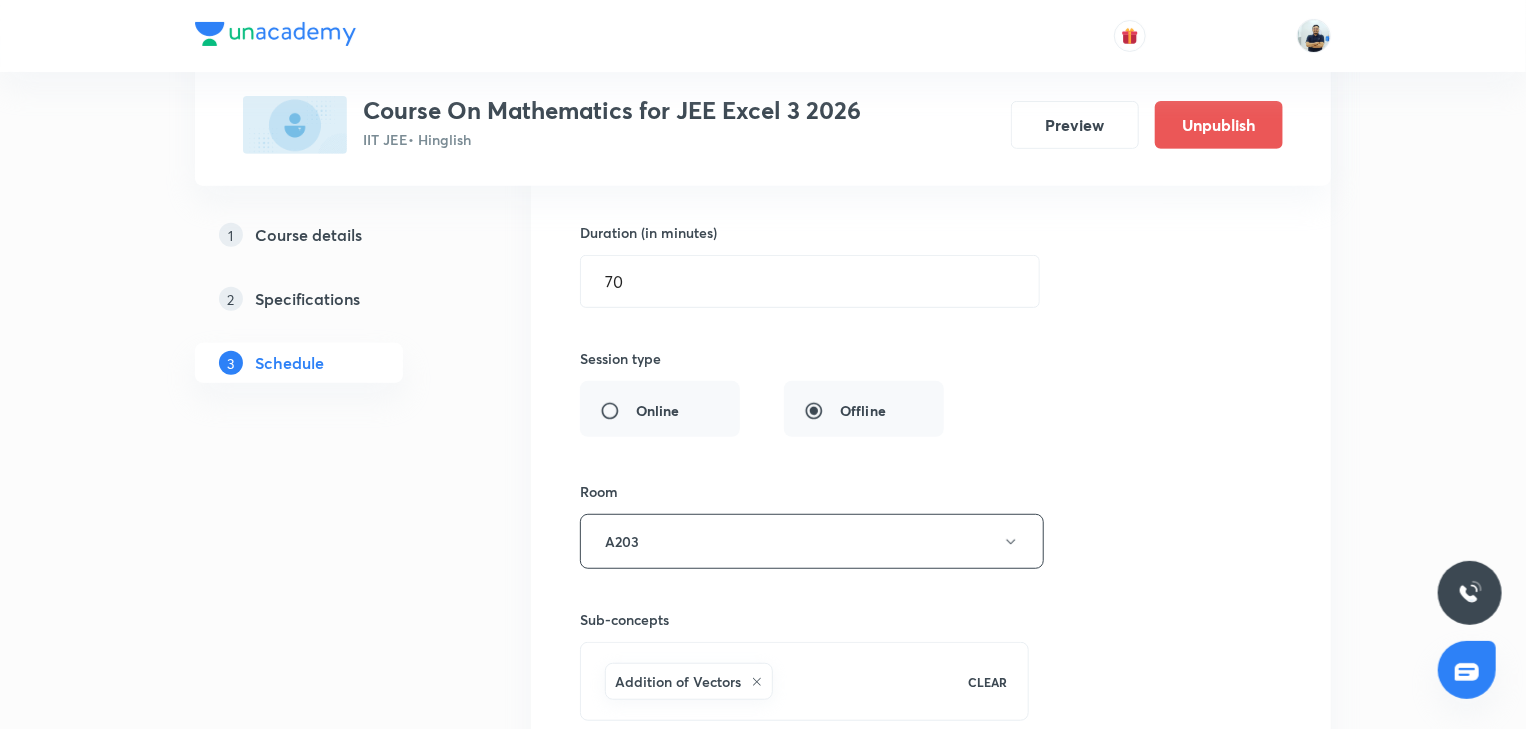 scroll, scrollTop: 4437, scrollLeft: 0, axis: vertical 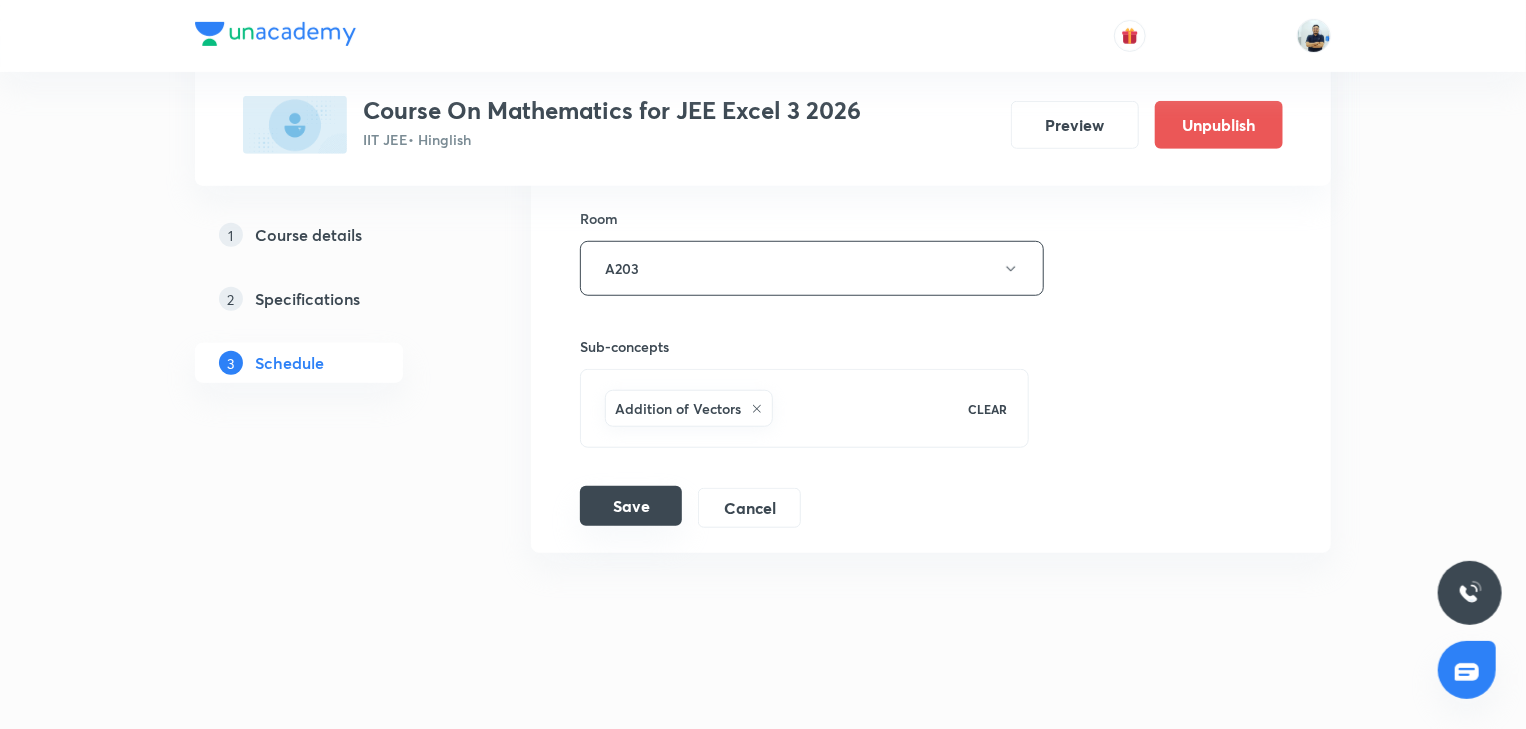 click on "Session title 9/99 Limits -8 ​ Schedule for Jul 11, 2025, 7:21 PM ​ Duration (in minutes) 70 ​   Session type Online Offline Room A203 Sub-concepts Addition of Vectors CLEAR Save Cancel" at bounding box center (931, 92) 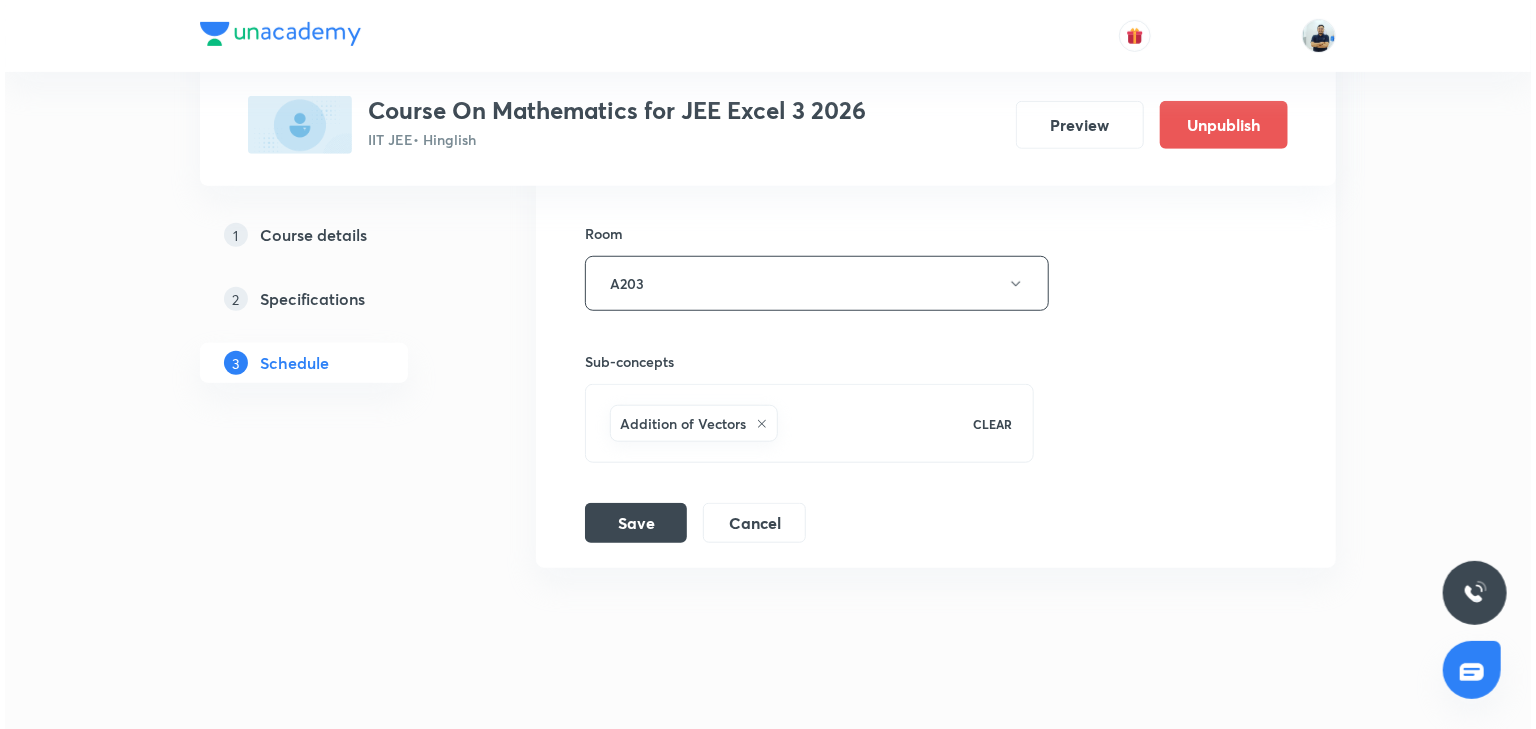 scroll, scrollTop: 4453, scrollLeft: 0, axis: vertical 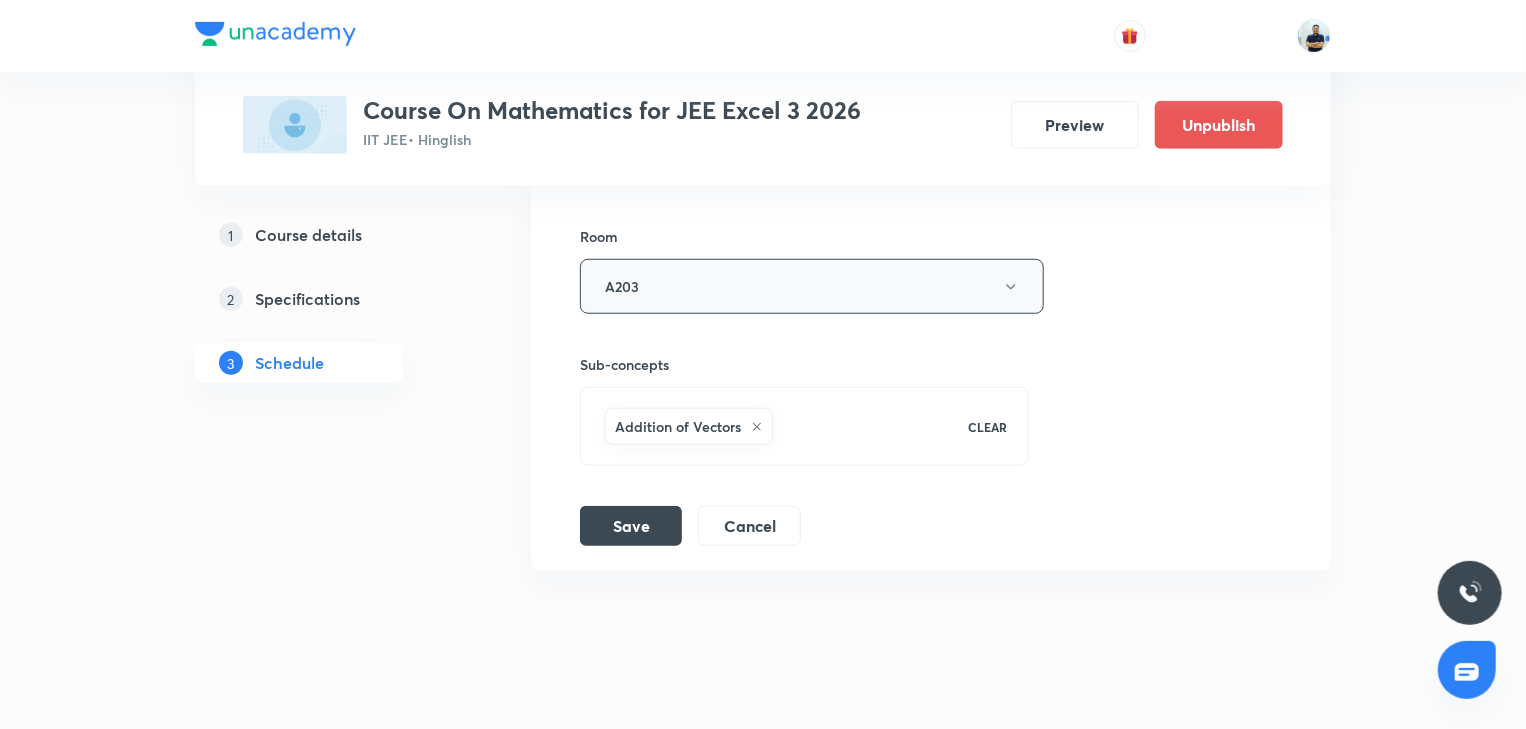 click on "A203" at bounding box center [812, 286] 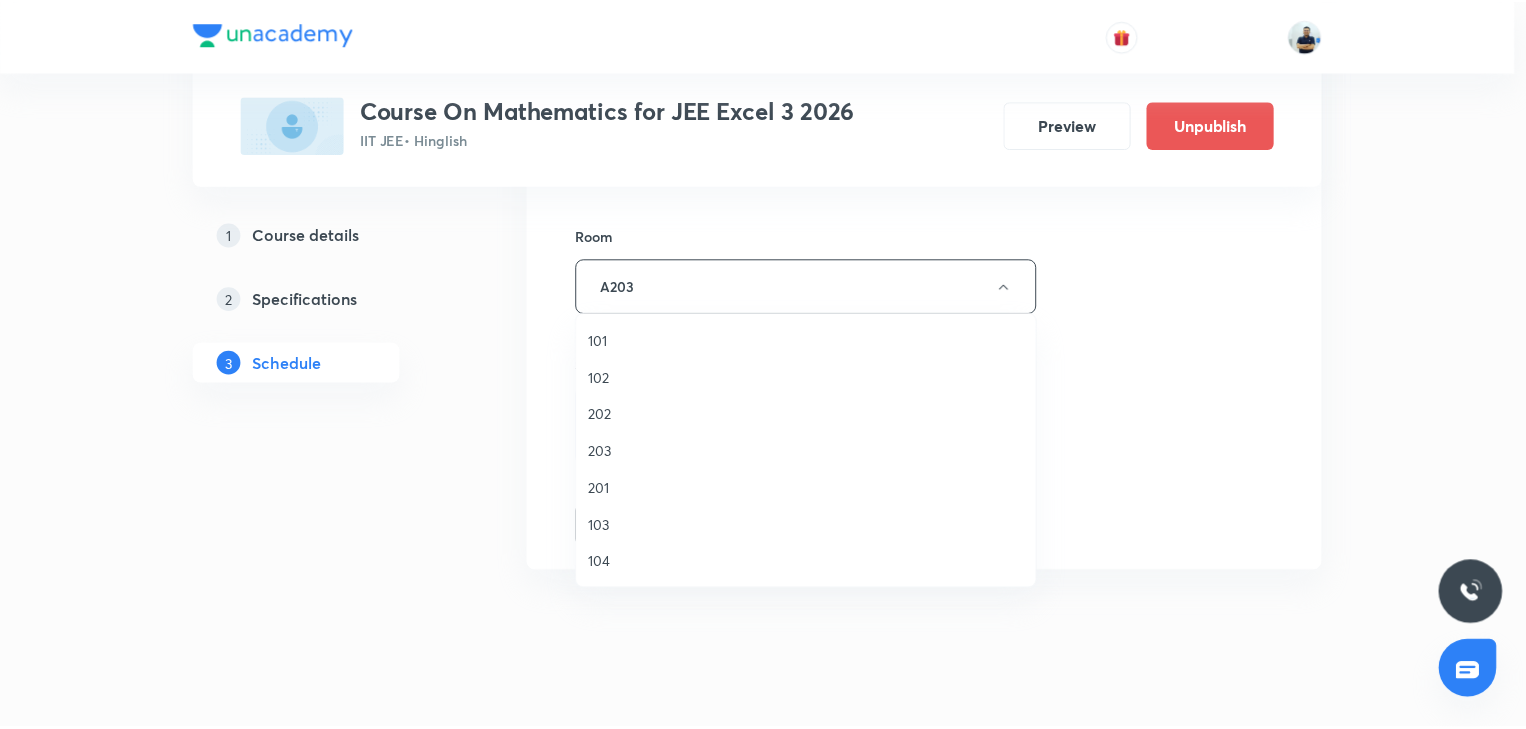 scroll, scrollTop: 370, scrollLeft: 0, axis: vertical 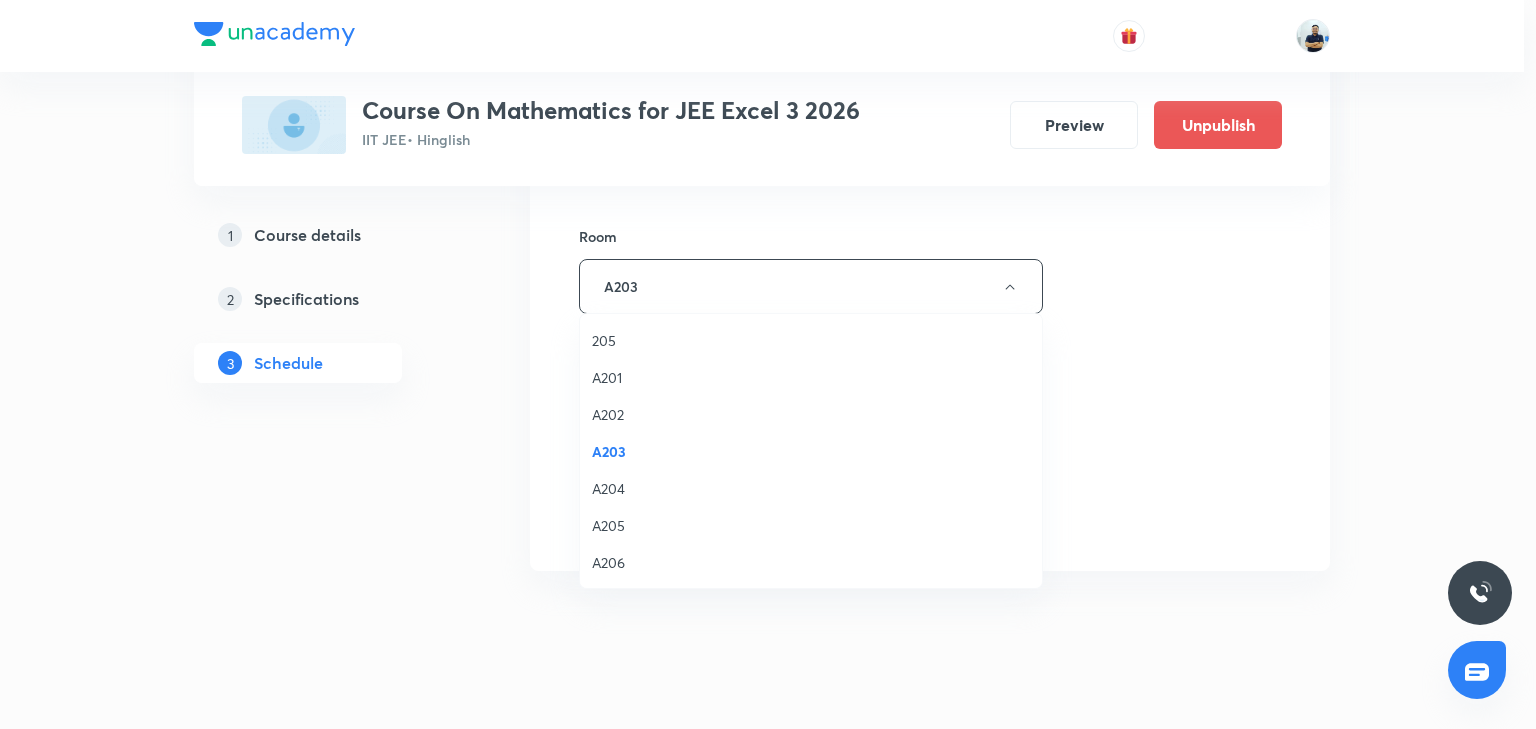 click on "A206" at bounding box center [811, 562] 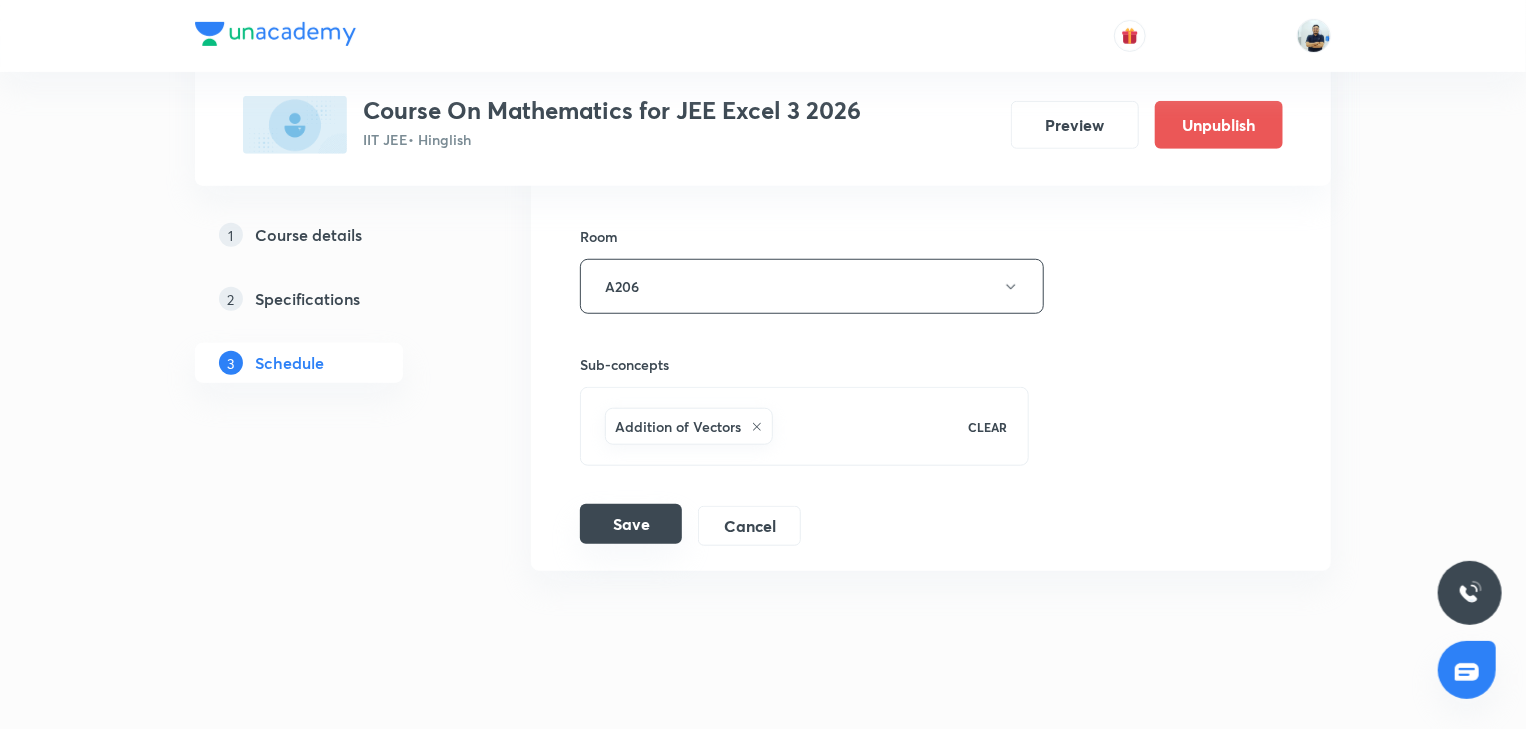 click on "Save" at bounding box center (631, 524) 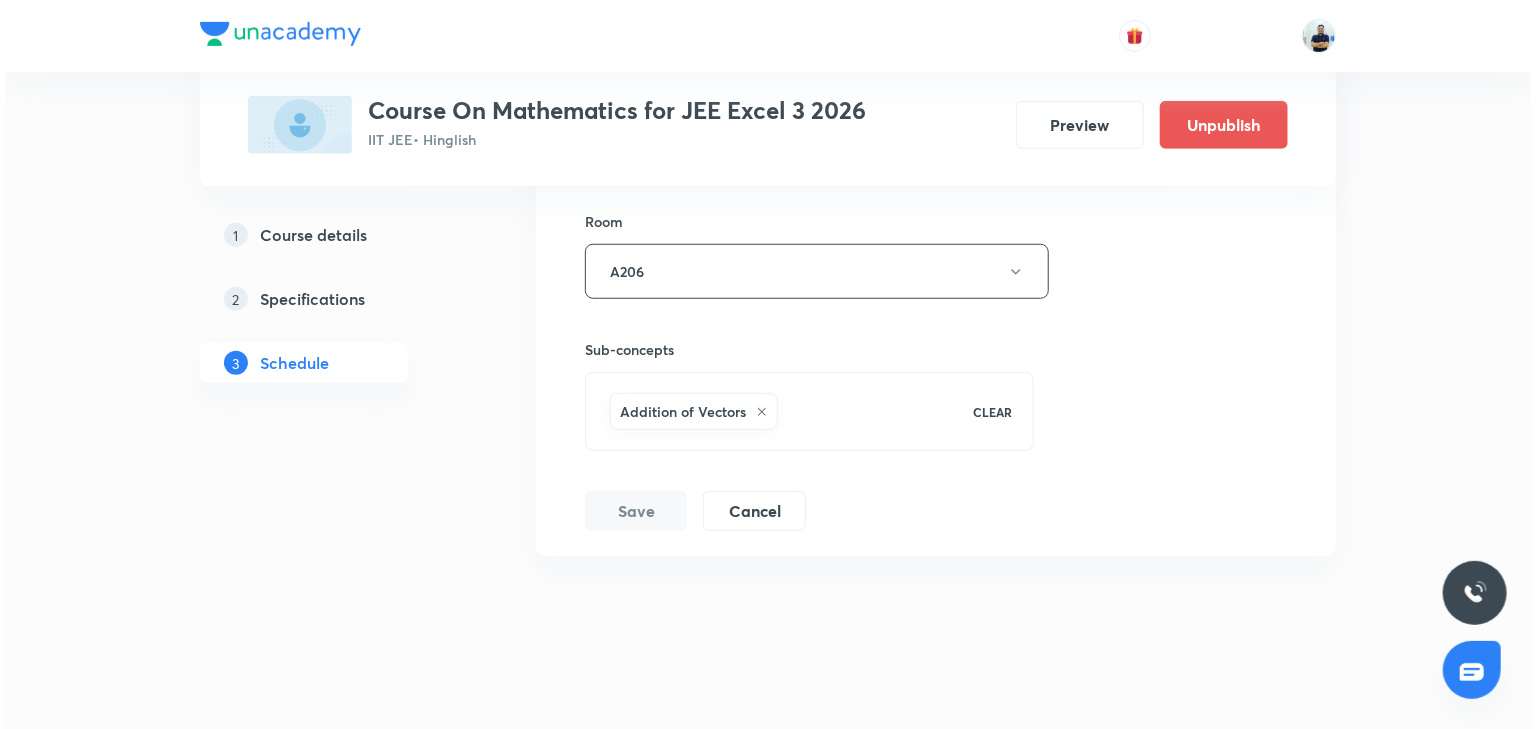 scroll, scrollTop: 4472, scrollLeft: 0, axis: vertical 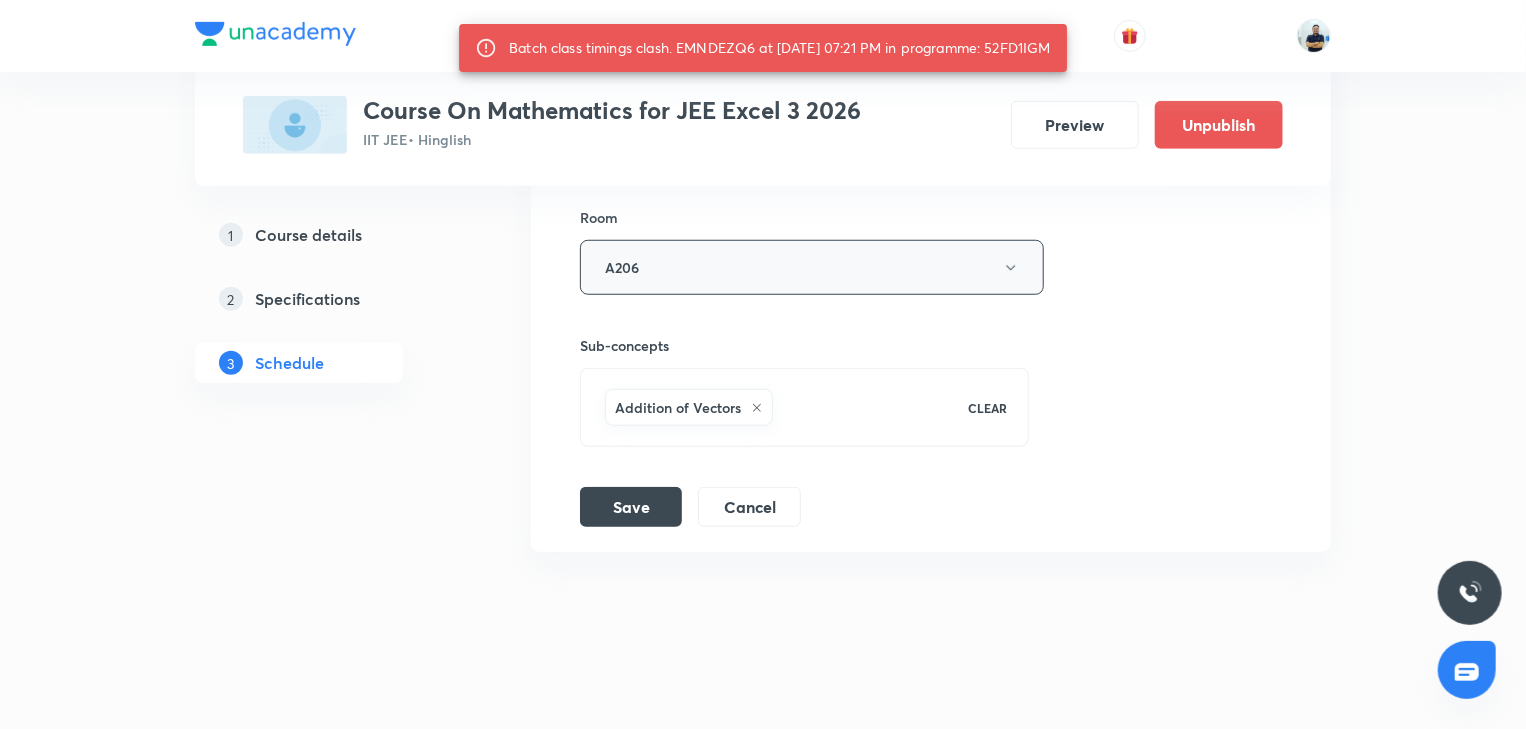 click on "A206" at bounding box center (812, 267) 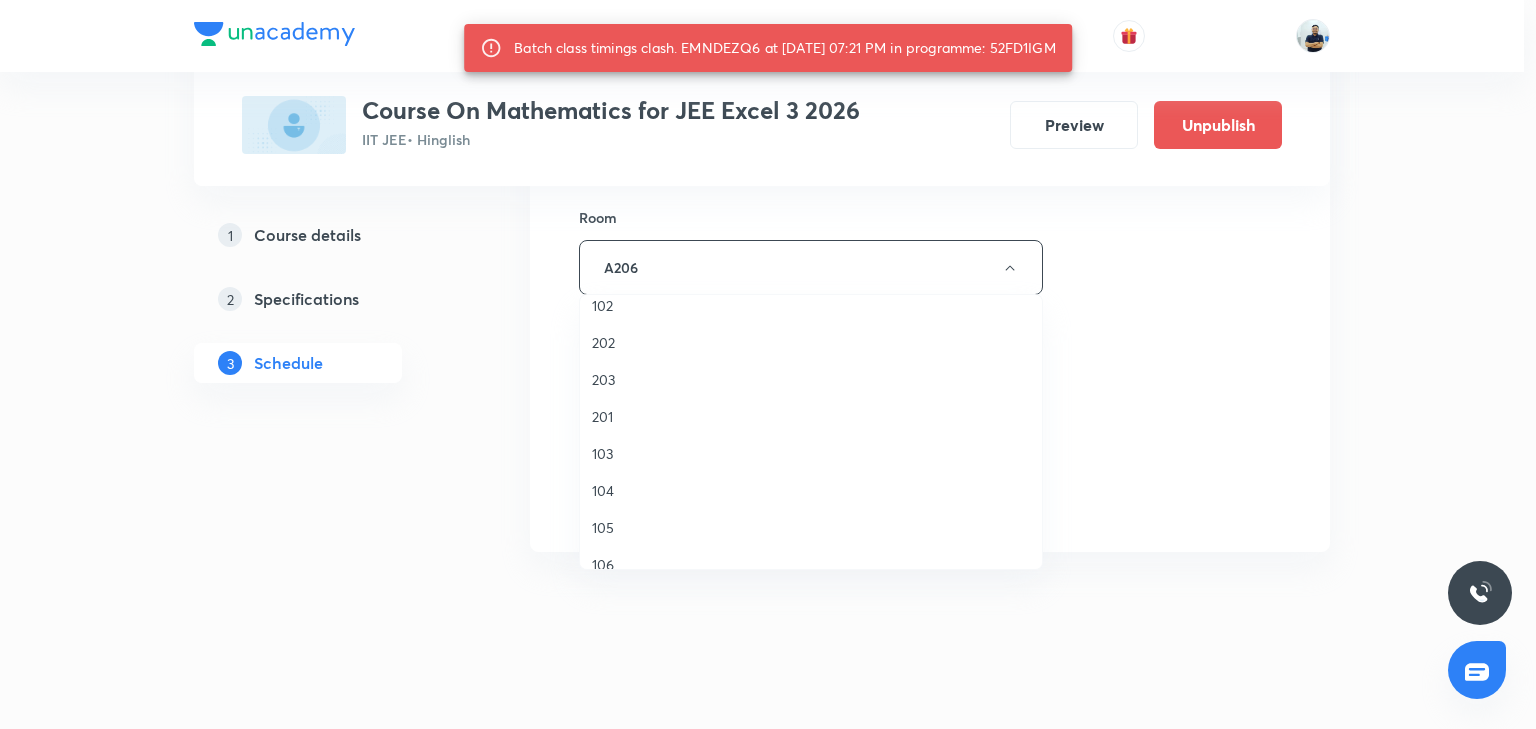 scroll, scrollTop: 56, scrollLeft: 0, axis: vertical 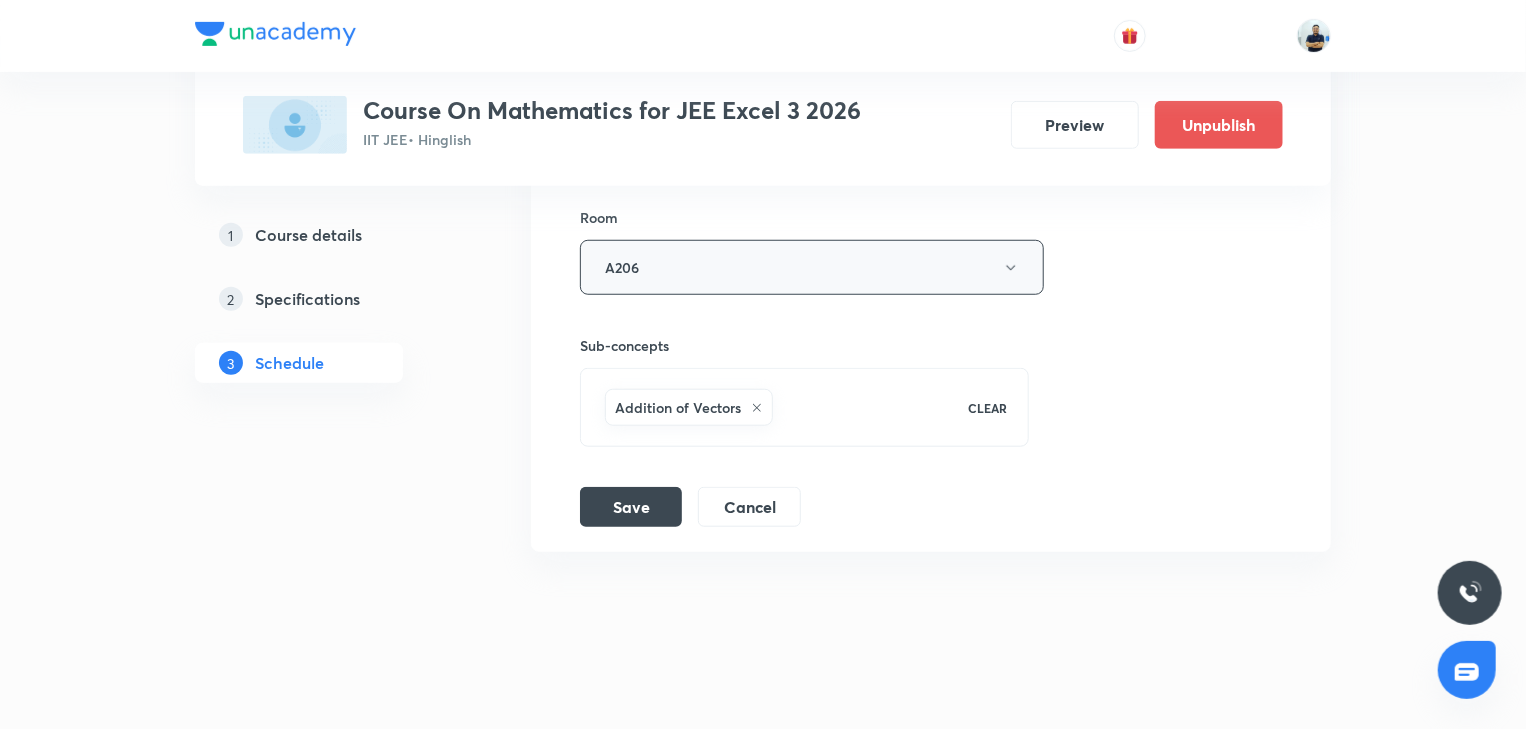 click on "A206" at bounding box center (812, 267) 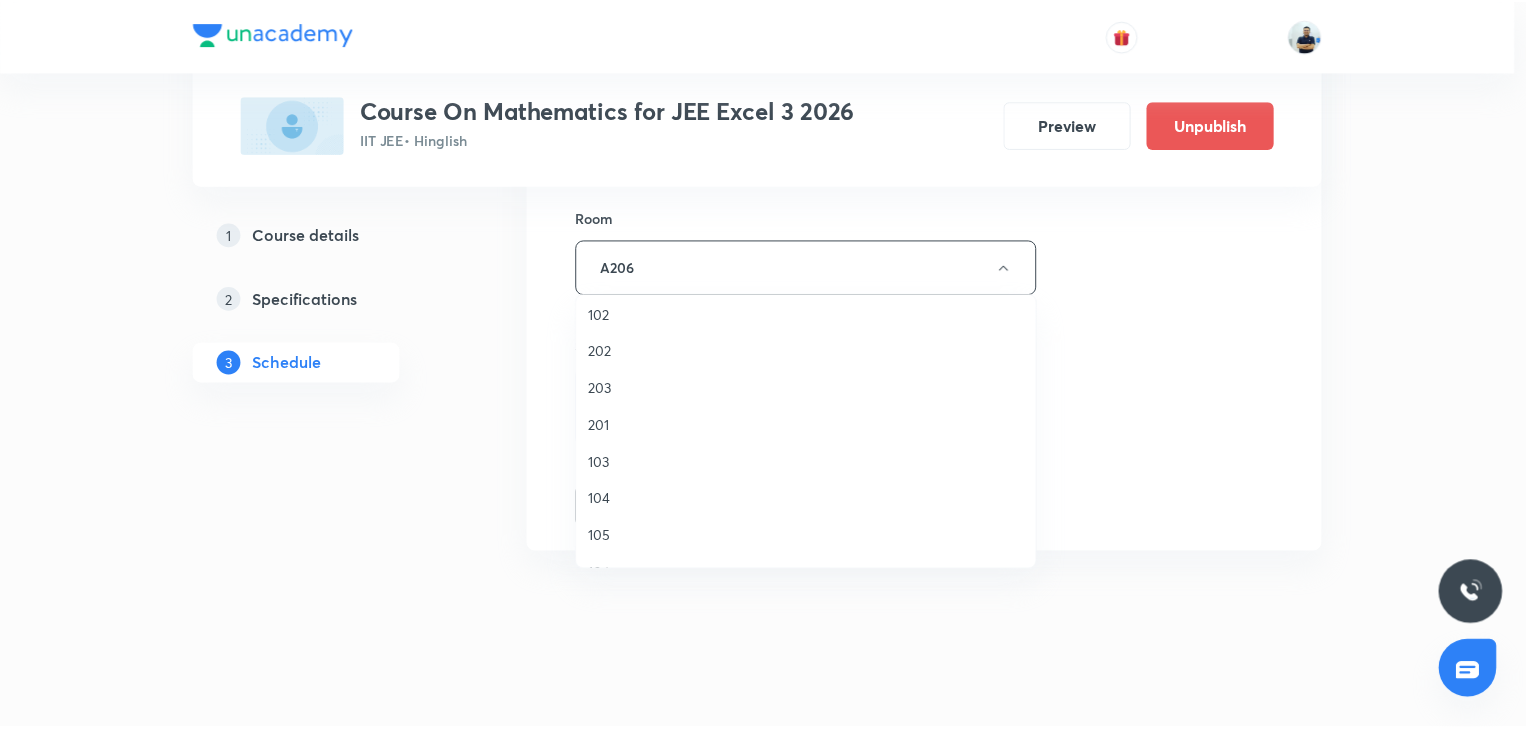 scroll, scrollTop: 74, scrollLeft: 0, axis: vertical 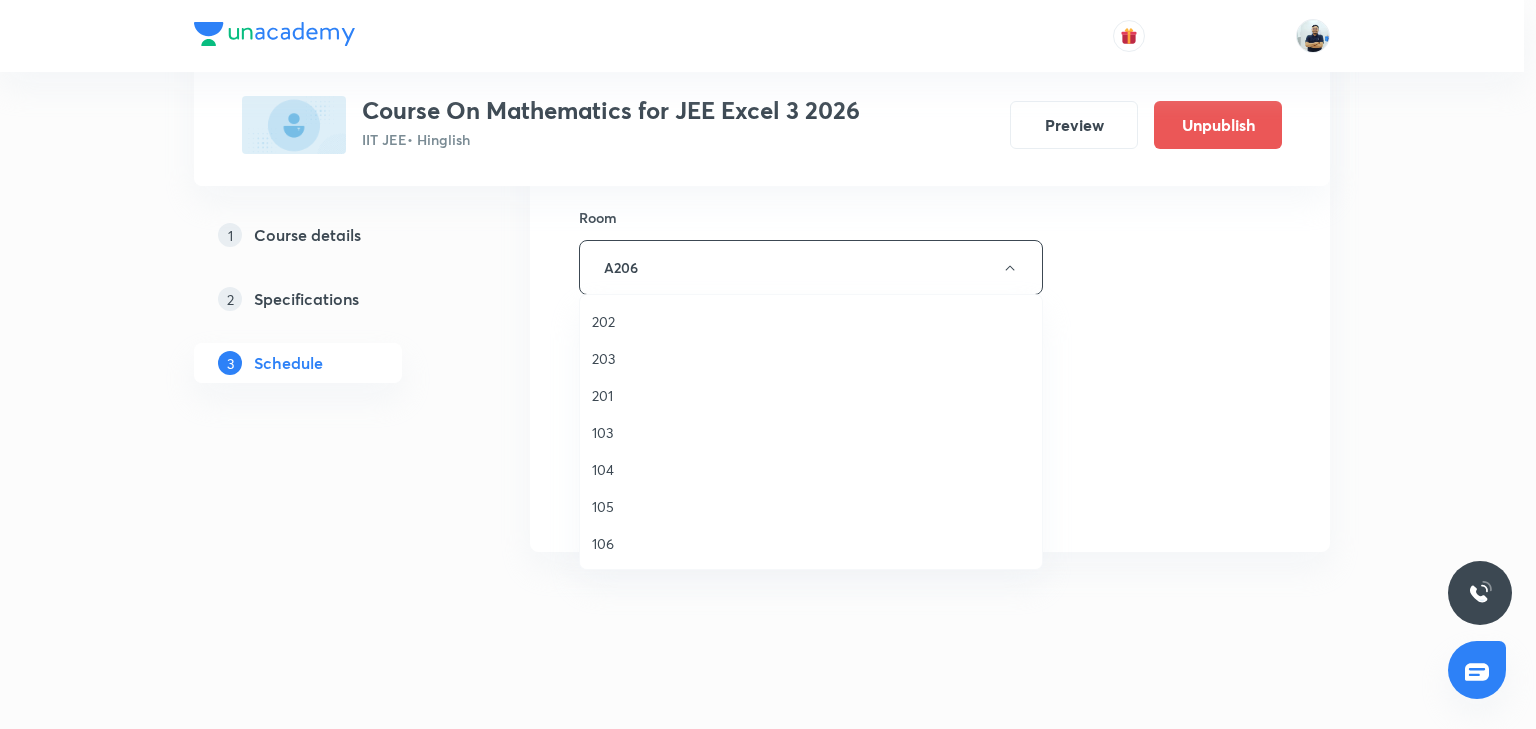 click on "105" at bounding box center (811, 506) 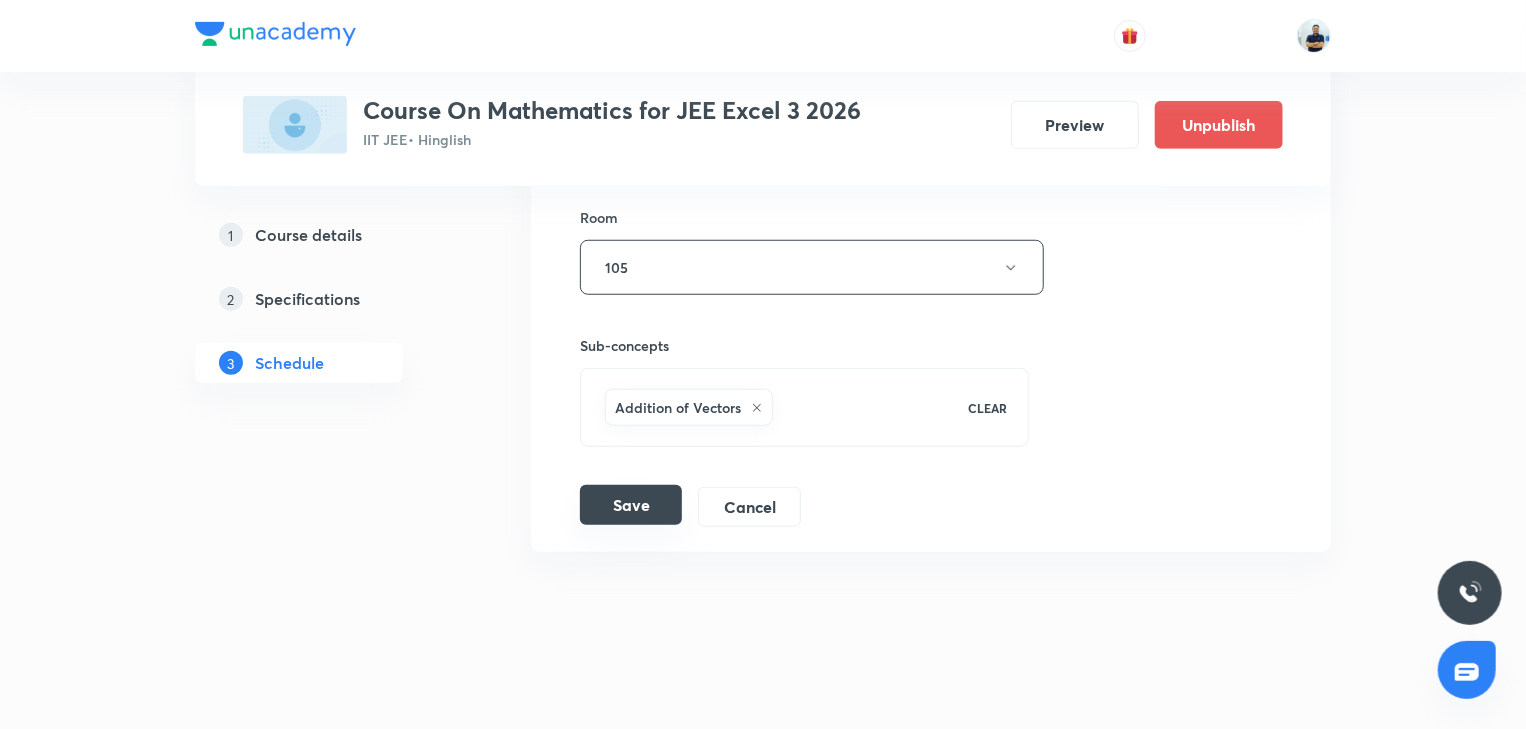 click on "Save" at bounding box center [631, 505] 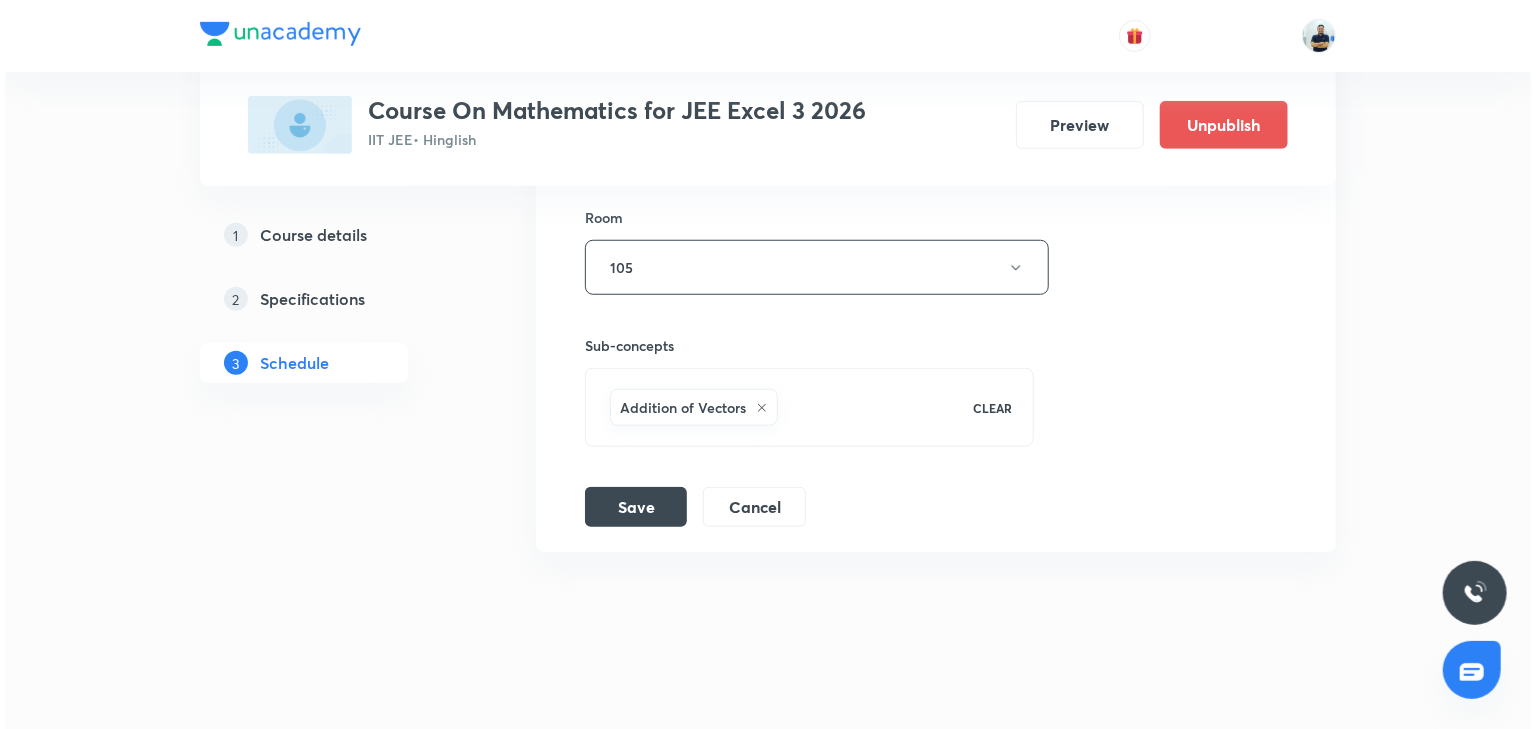 scroll, scrollTop: 3912, scrollLeft: 0, axis: vertical 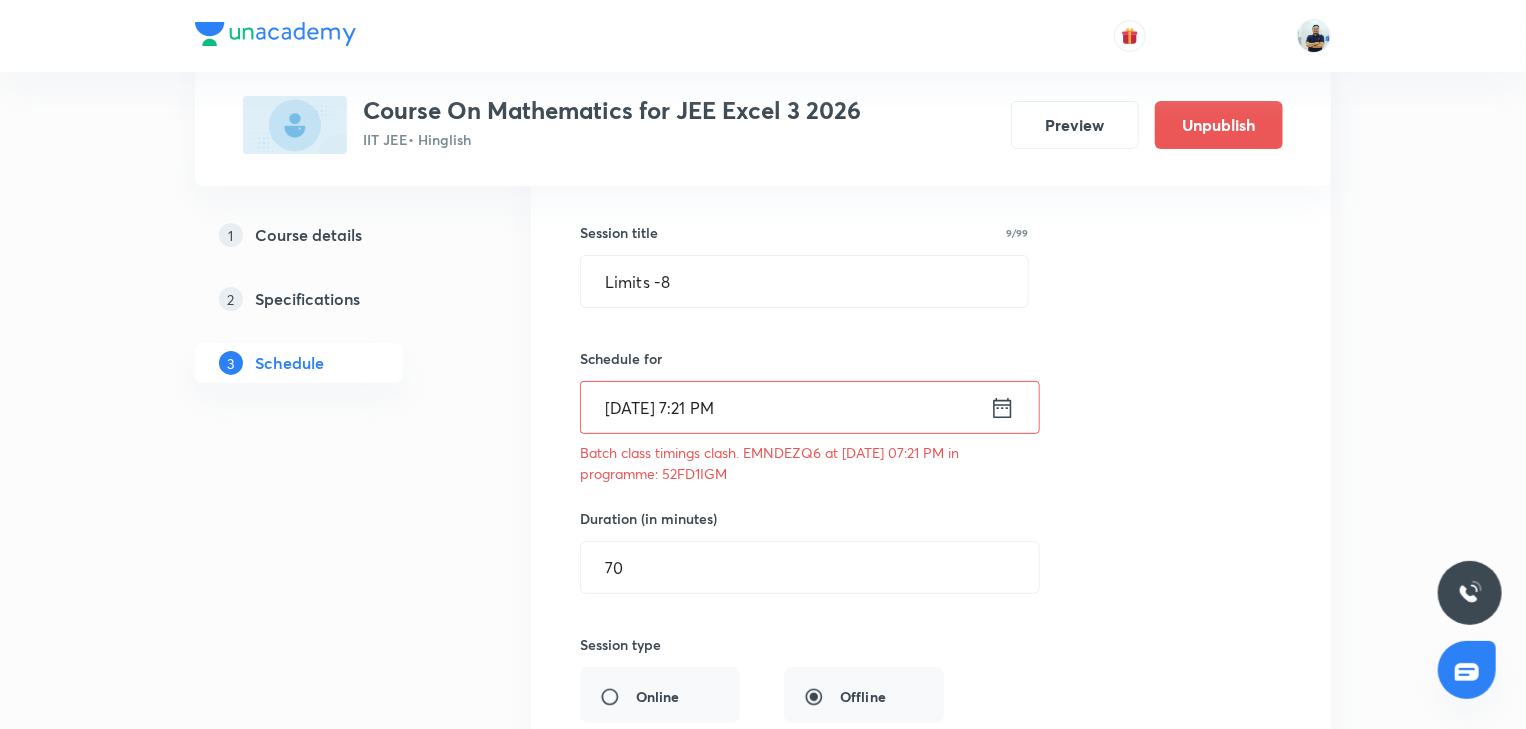 click on "Jul 11, 2025, 7:21 PM" at bounding box center [785, 407] 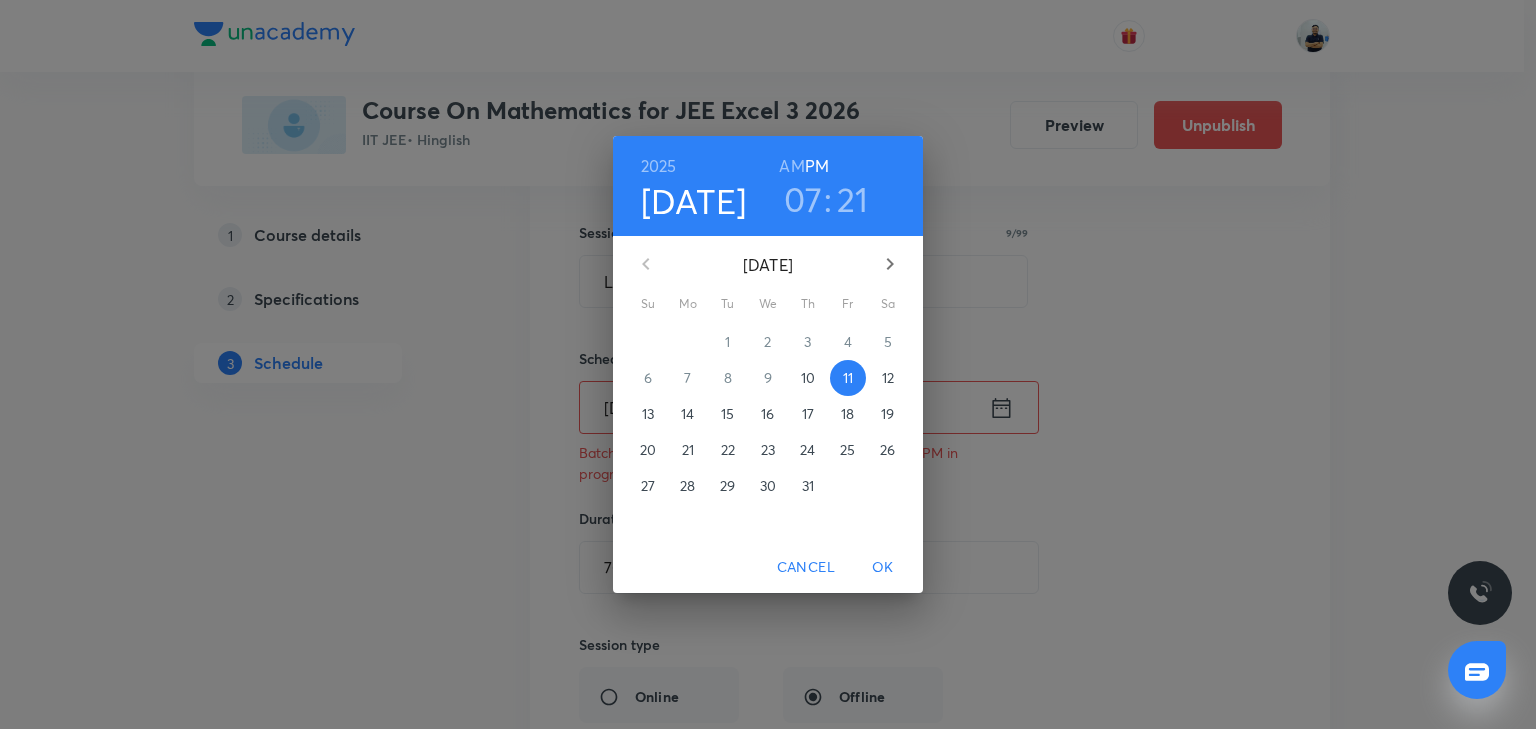 click on "10" at bounding box center (808, 378) 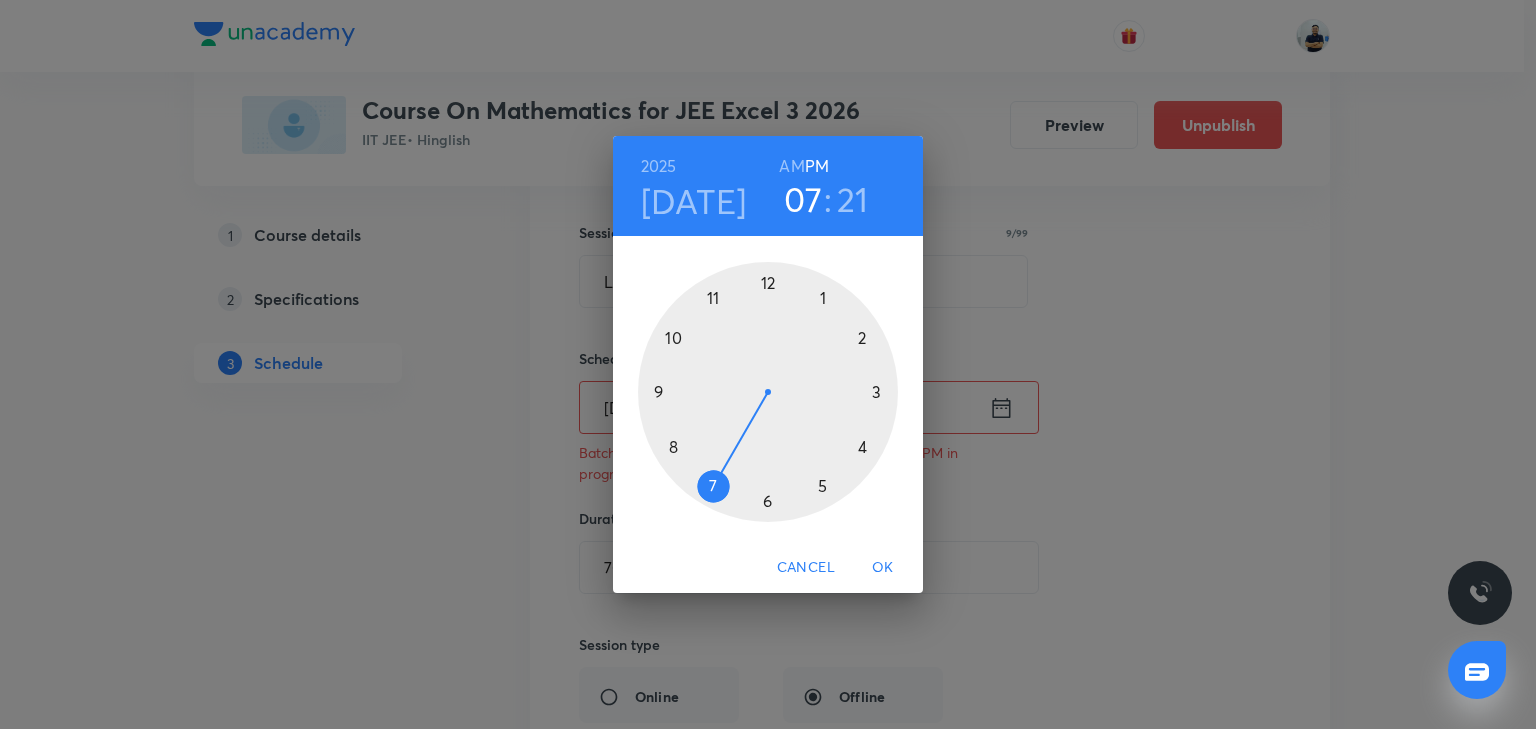 click on "OK" at bounding box center (883, 567) 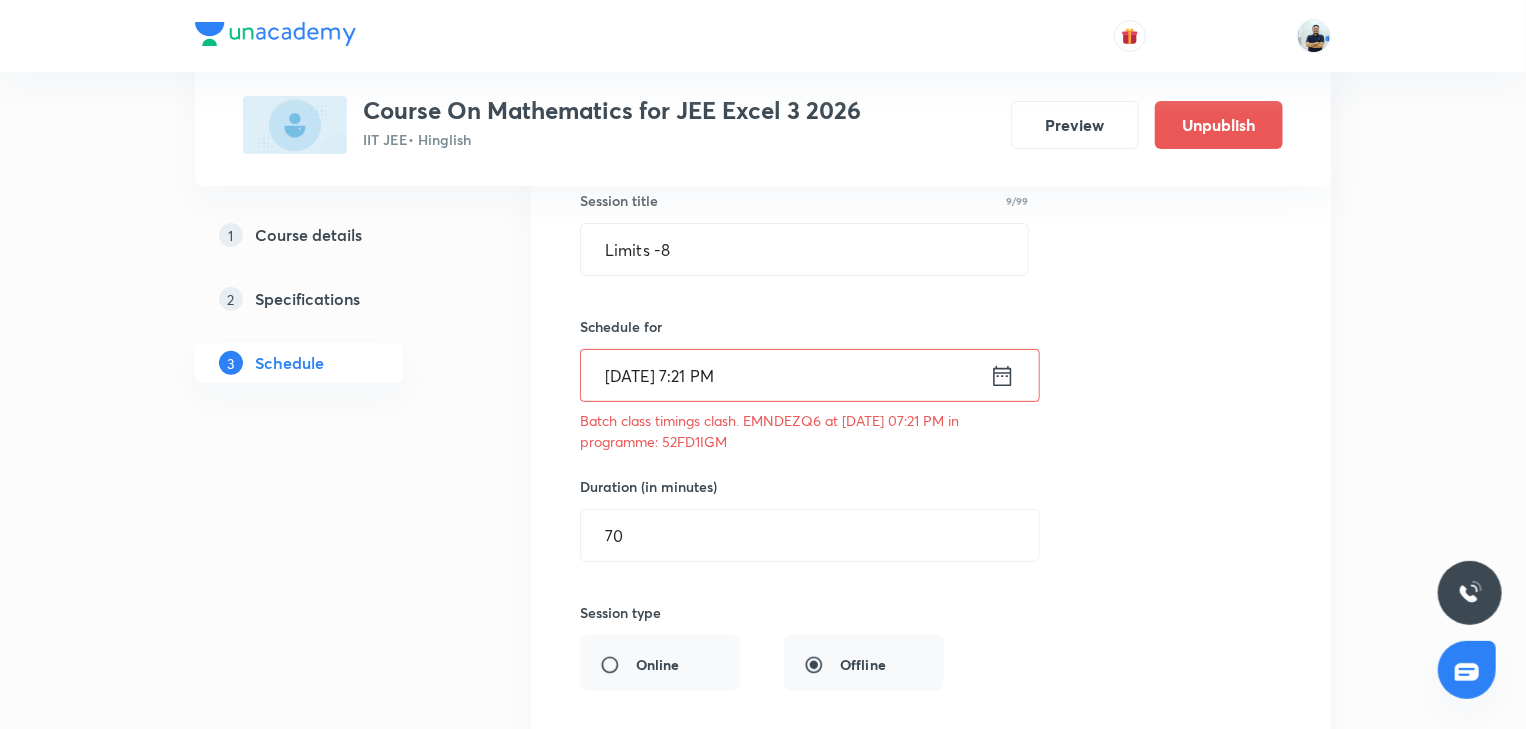 scroll, scrollTop: 4472, scrollLeft: 0, axis: vertical 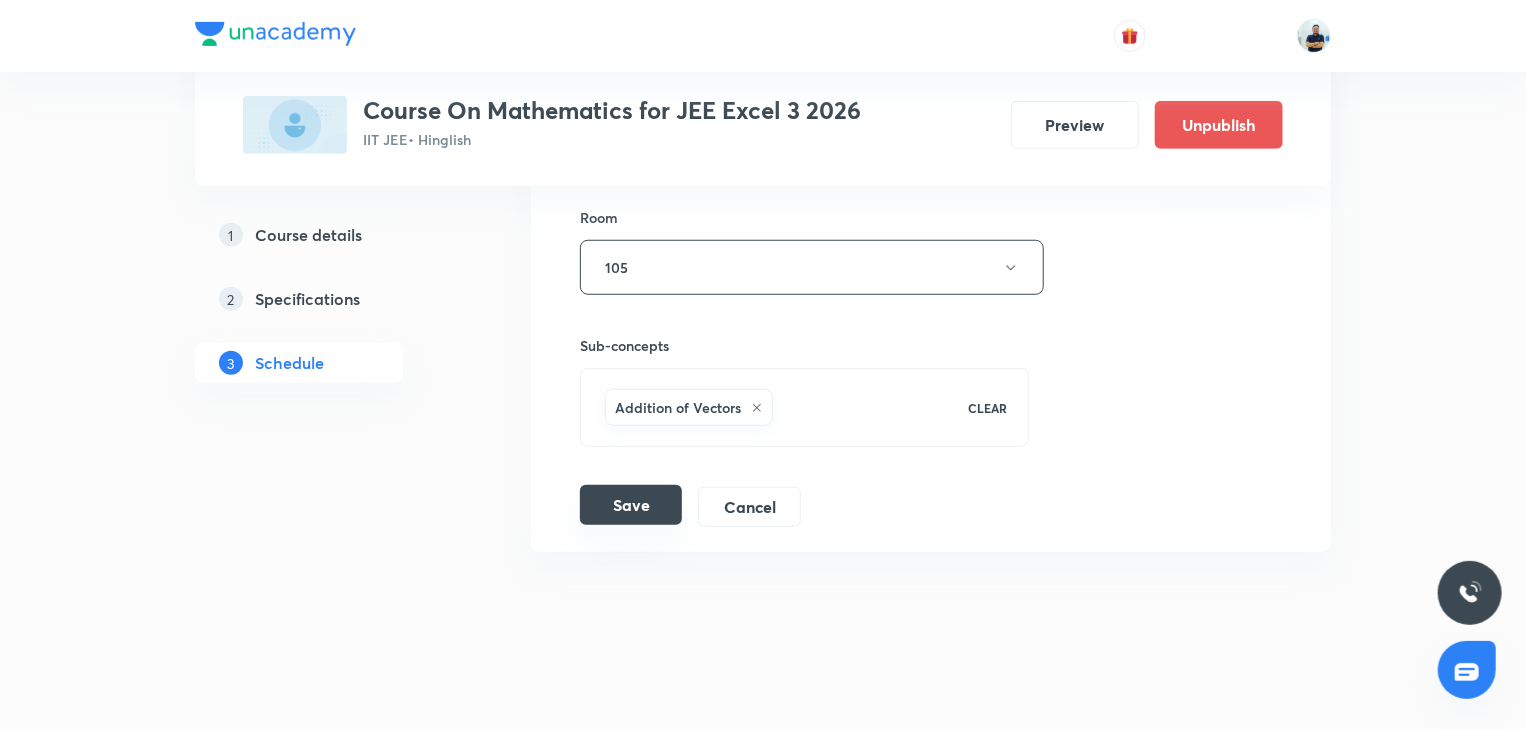 click on "Save" at bounding box center (631, 505) 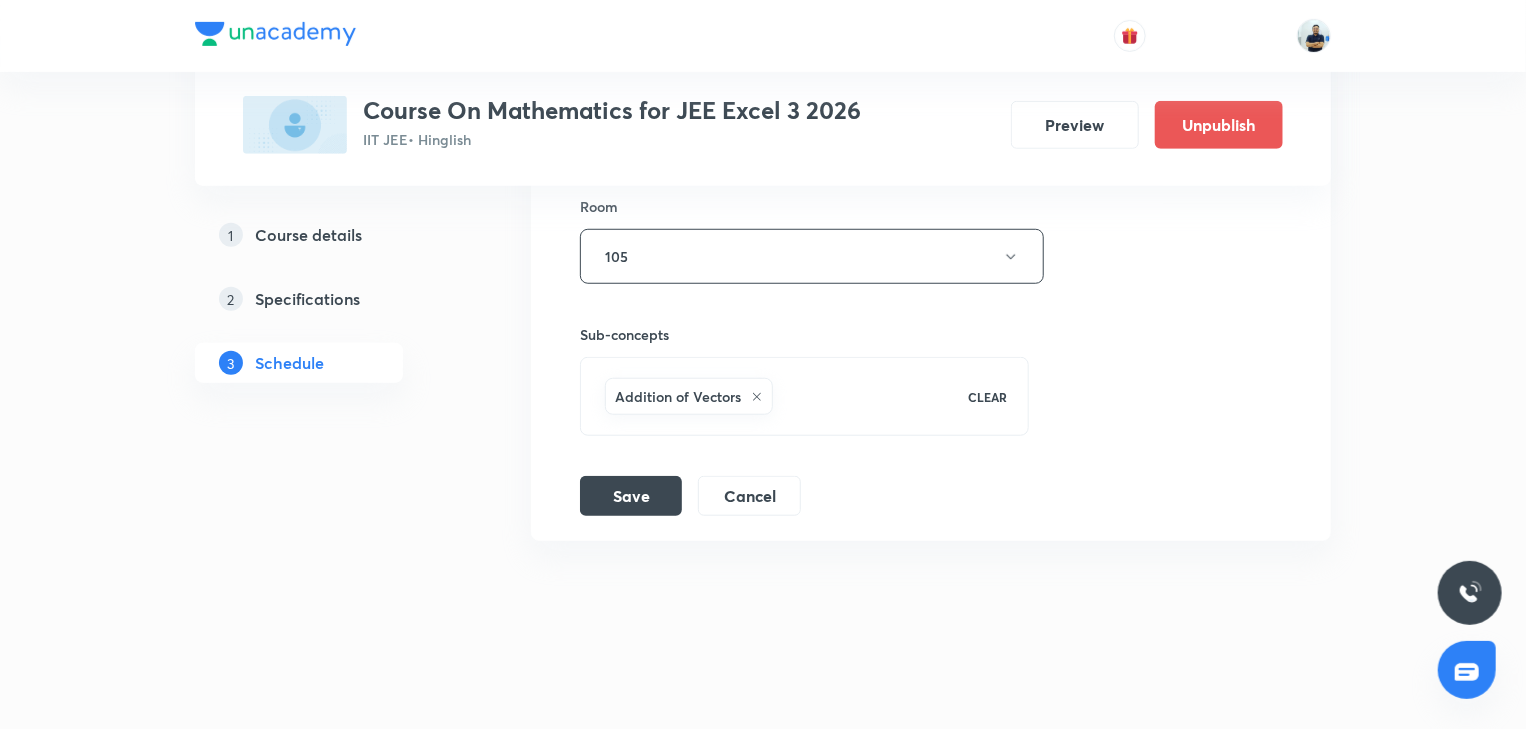 scroll, scrollTop: 4437, scrollLeft: 0, axis: vertical 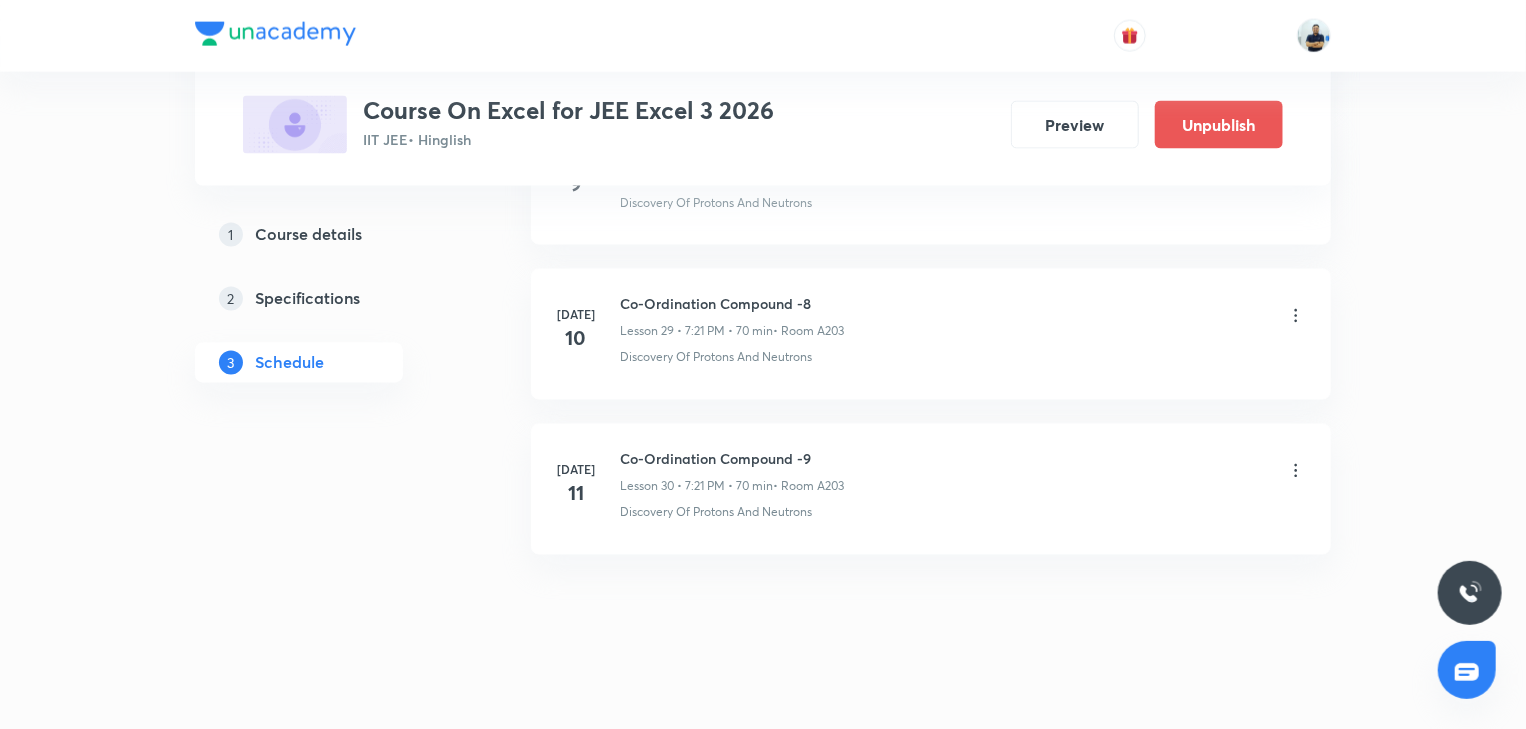 click 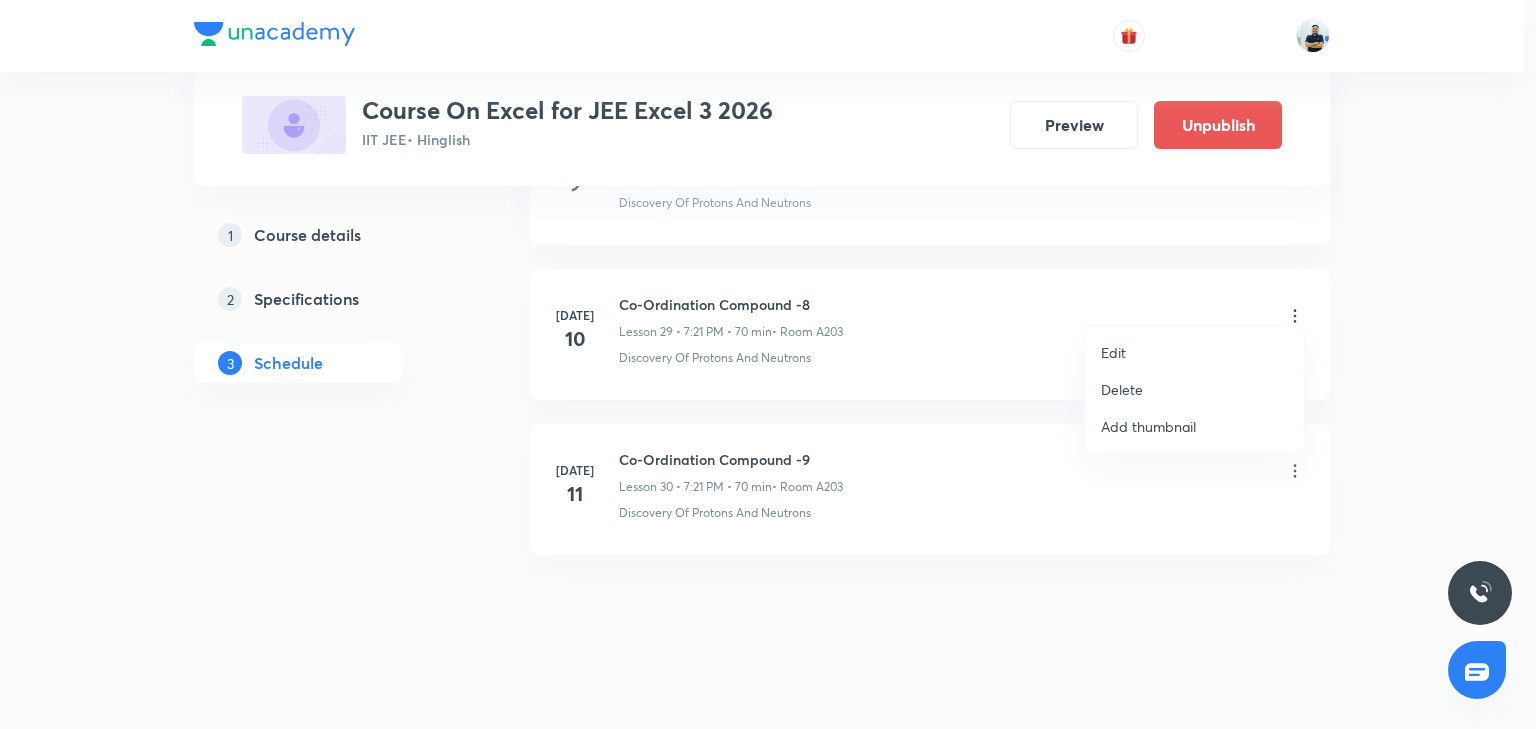 click on "Delete" at bounding box center (1122, 389) 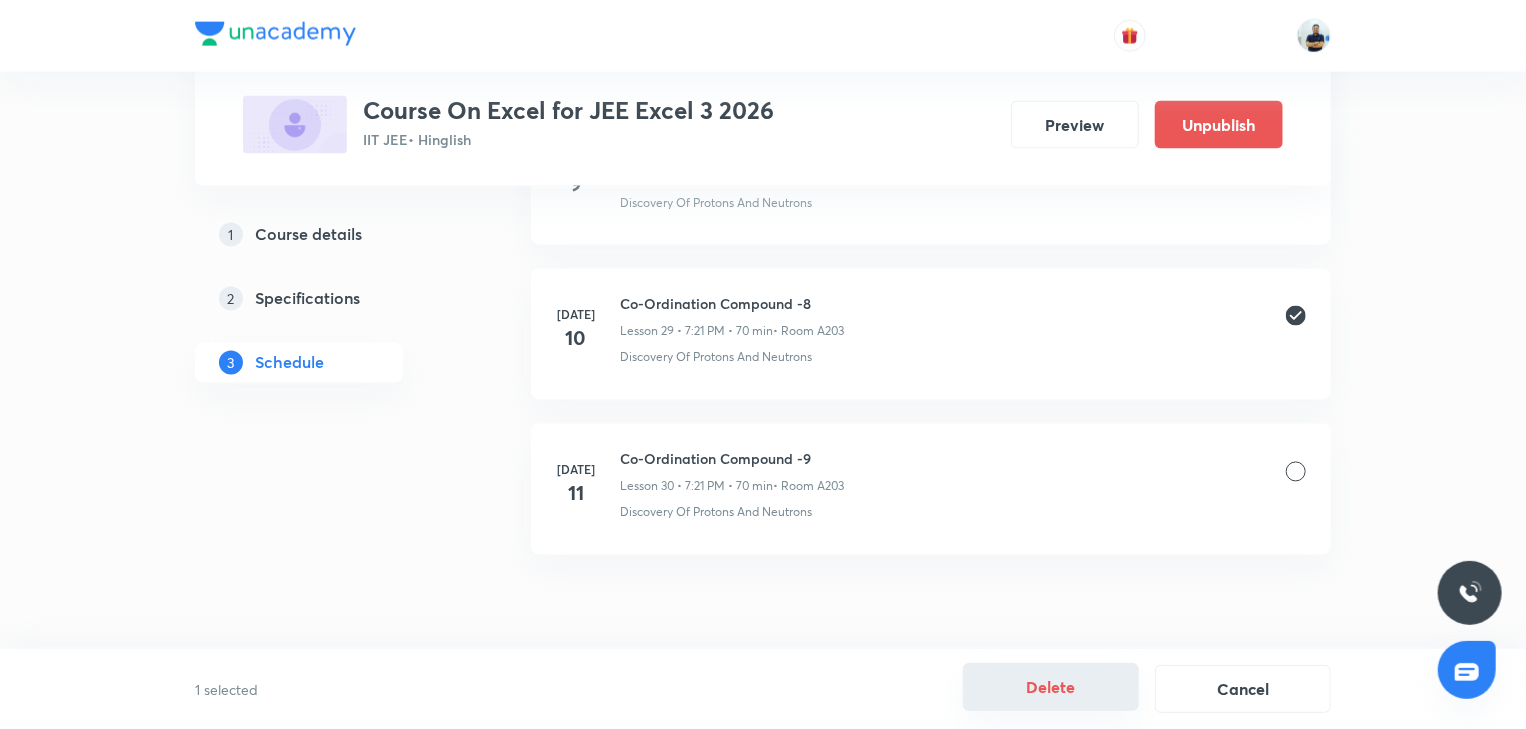 click on "Delete" at bounding box center (1051, 687) 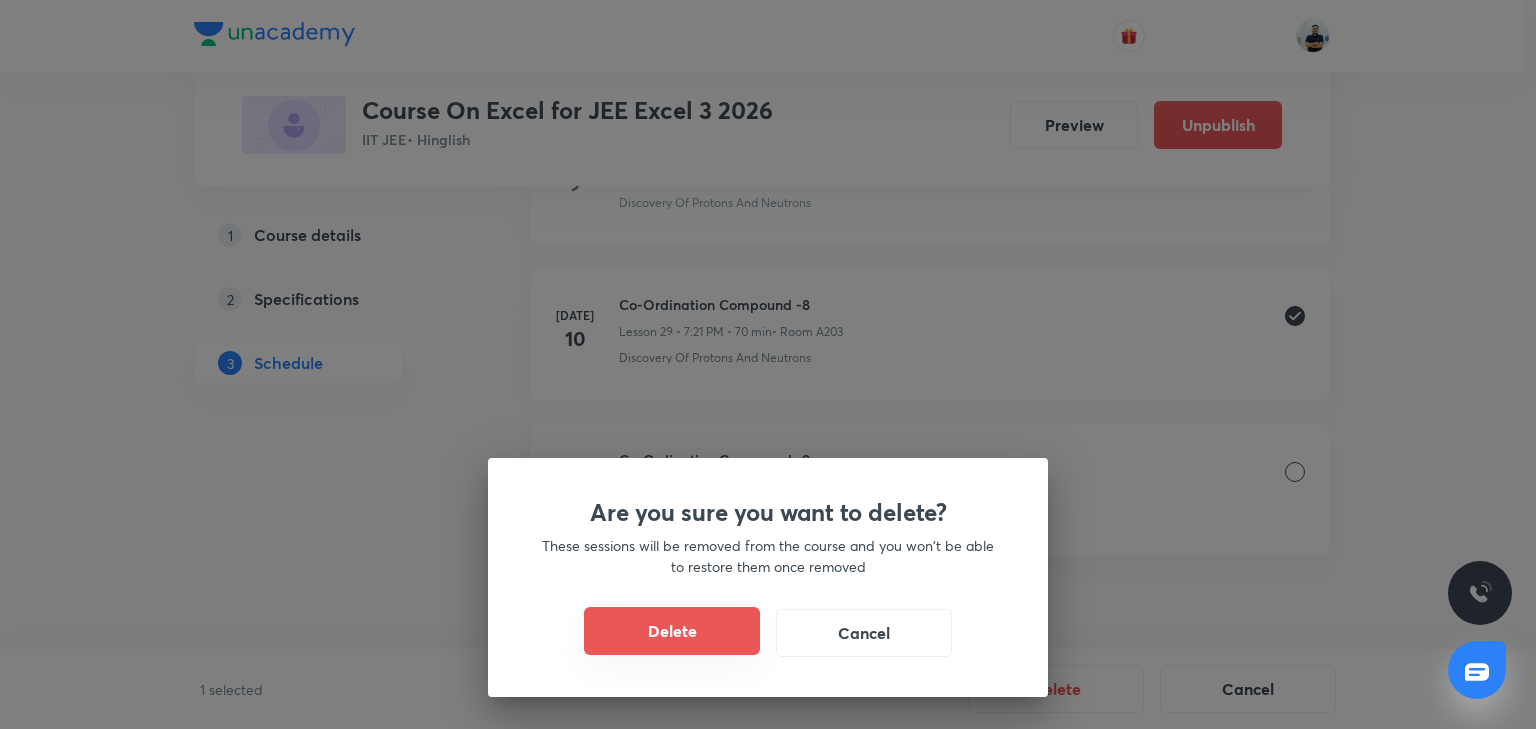 click on "Delete" at bounding box center [672, 631] 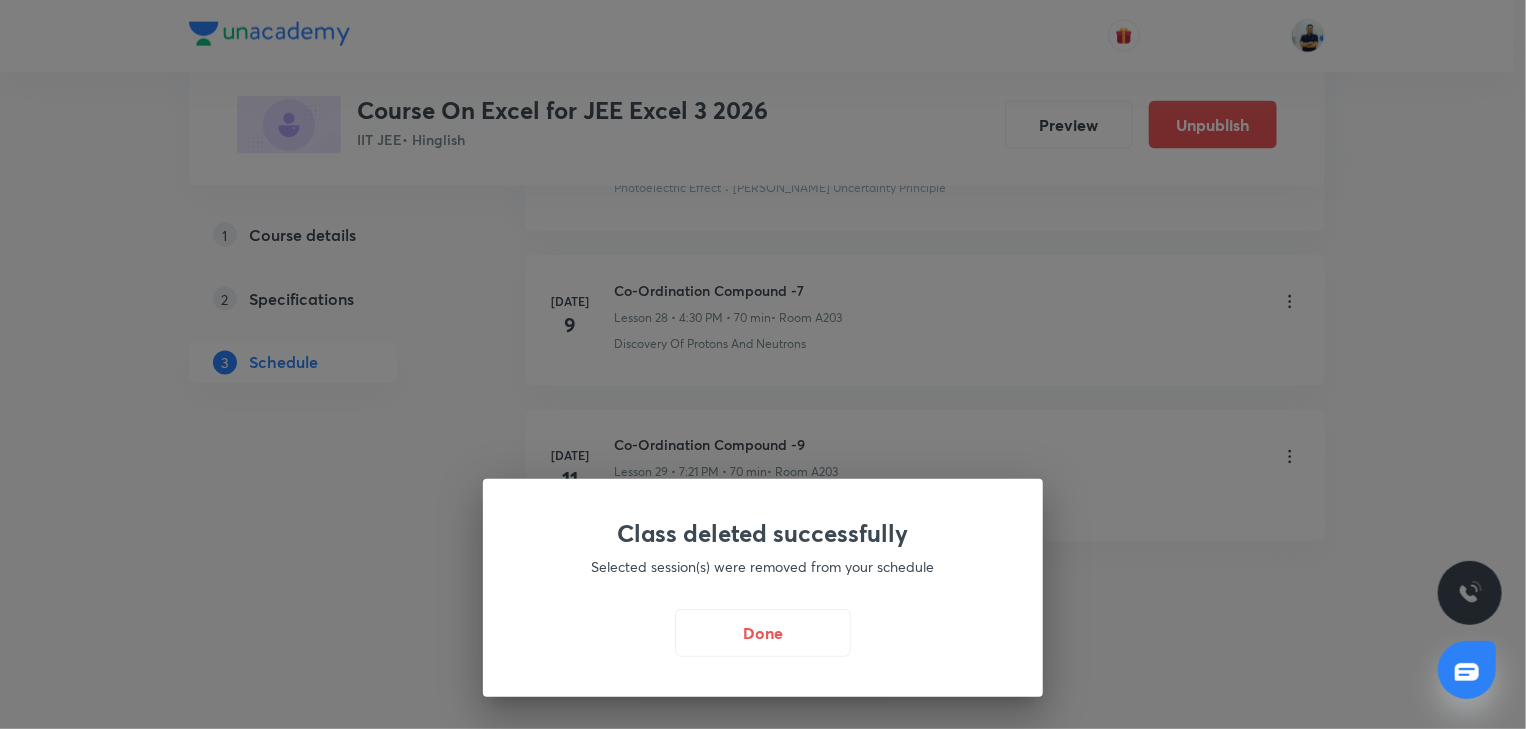 scroll, scrollTop: 5361, scrollLeft: 0, axis: vertical 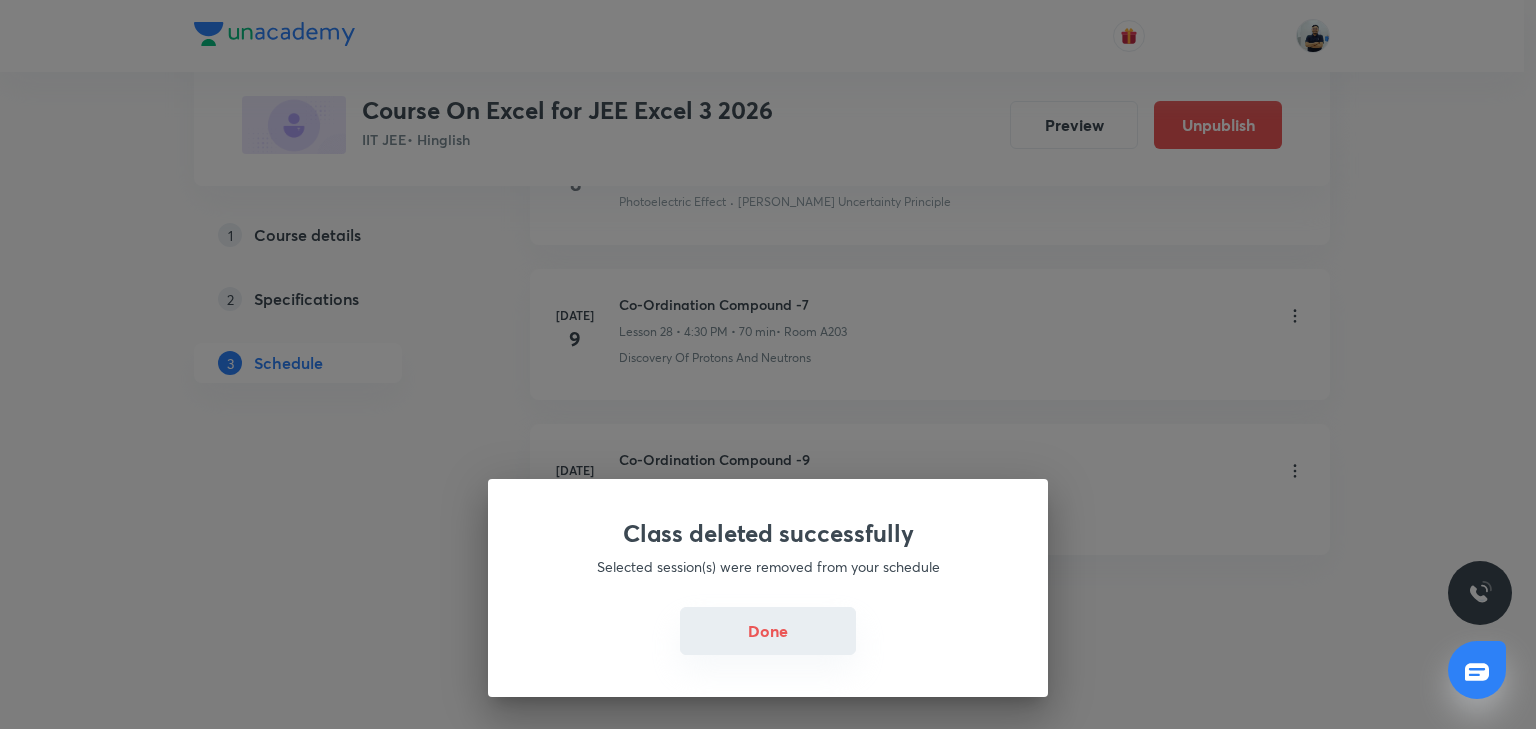 drag, startPoint x: 831, startPoint y: 631, endPoint x: 811, endPoint y: 632, distance: 20.024984 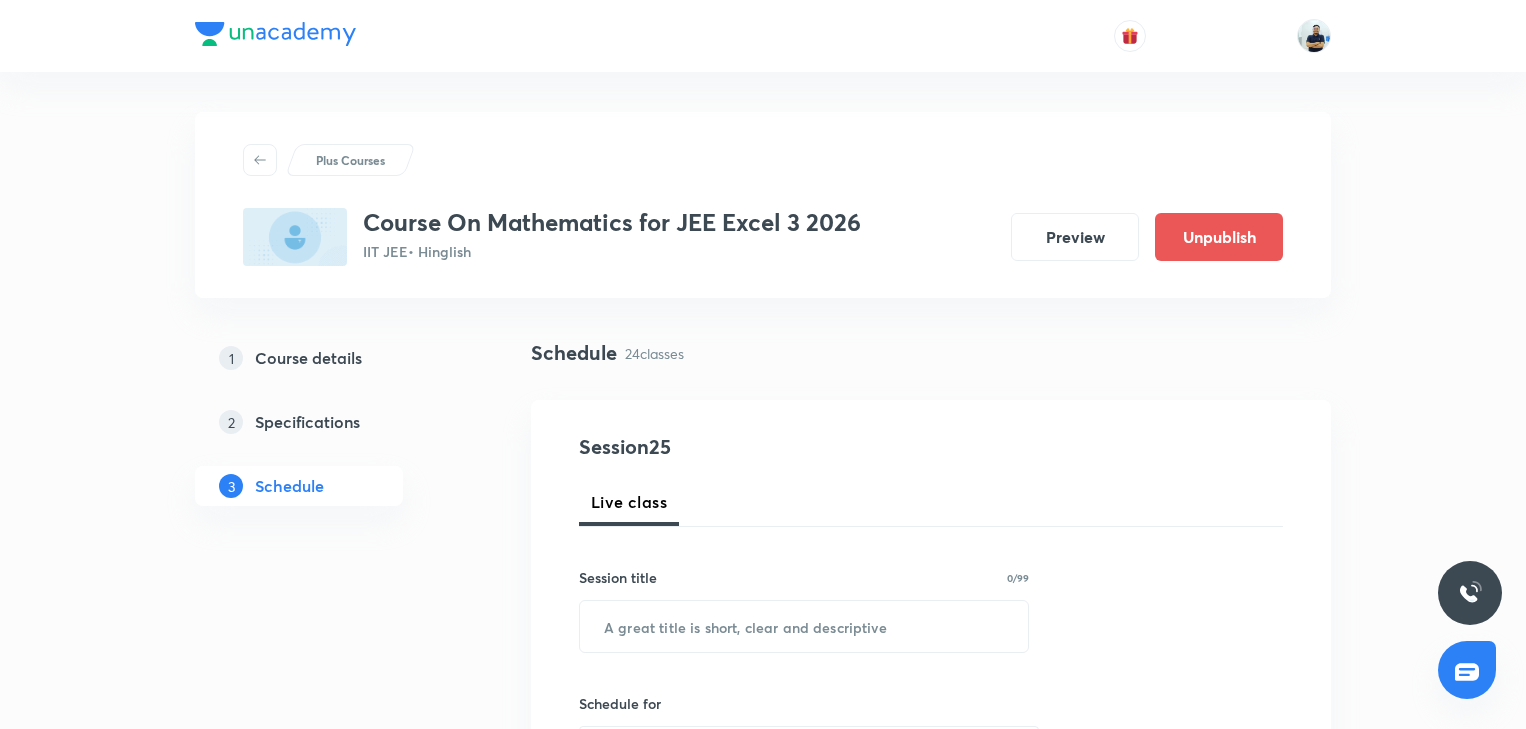 scroll, scrollTop: 4588, scrollLeft: 0, axis: vertical 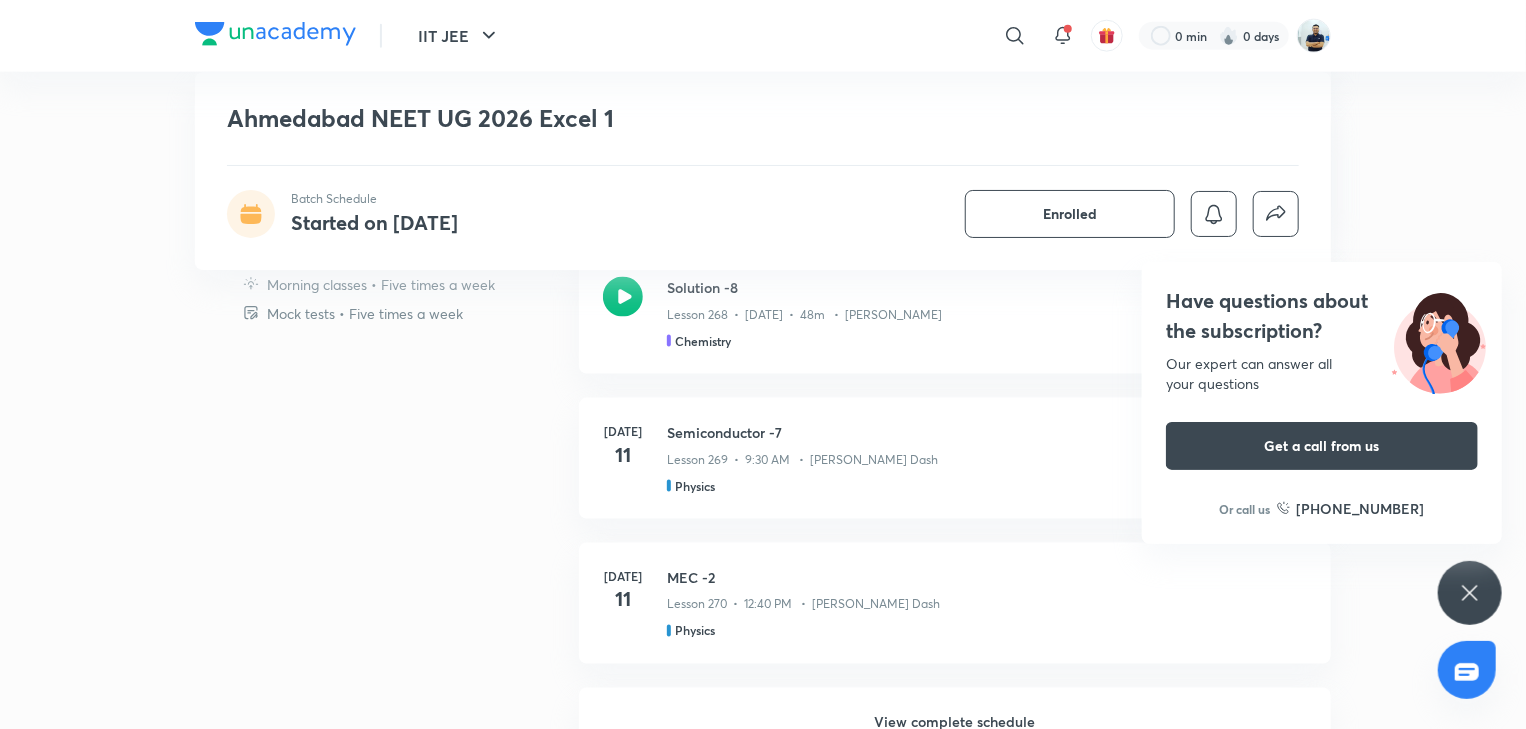 click on "View complete schedule" at bounding box center (955, 723) 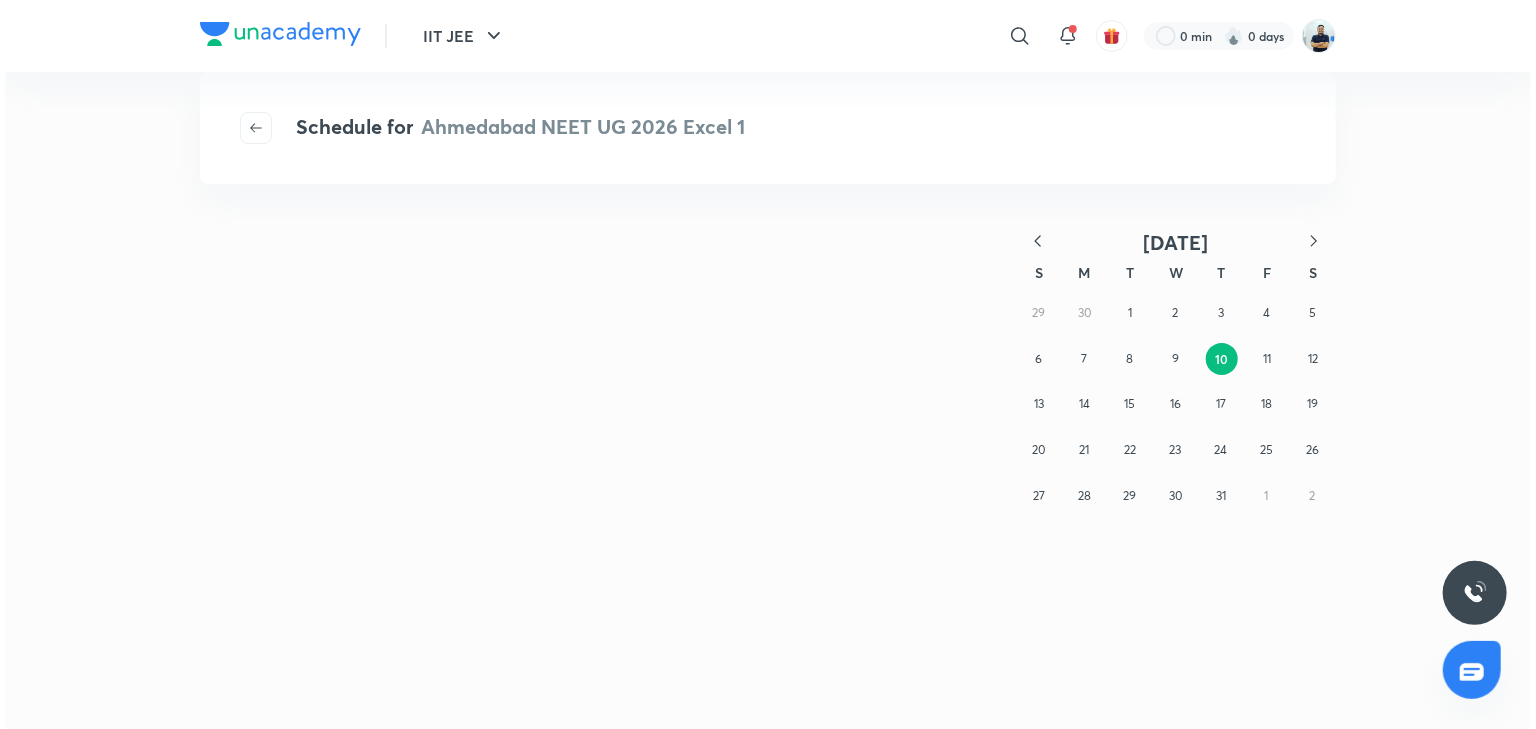 scroll, scrollTop: 0, scrollLeft: 0, axis: both 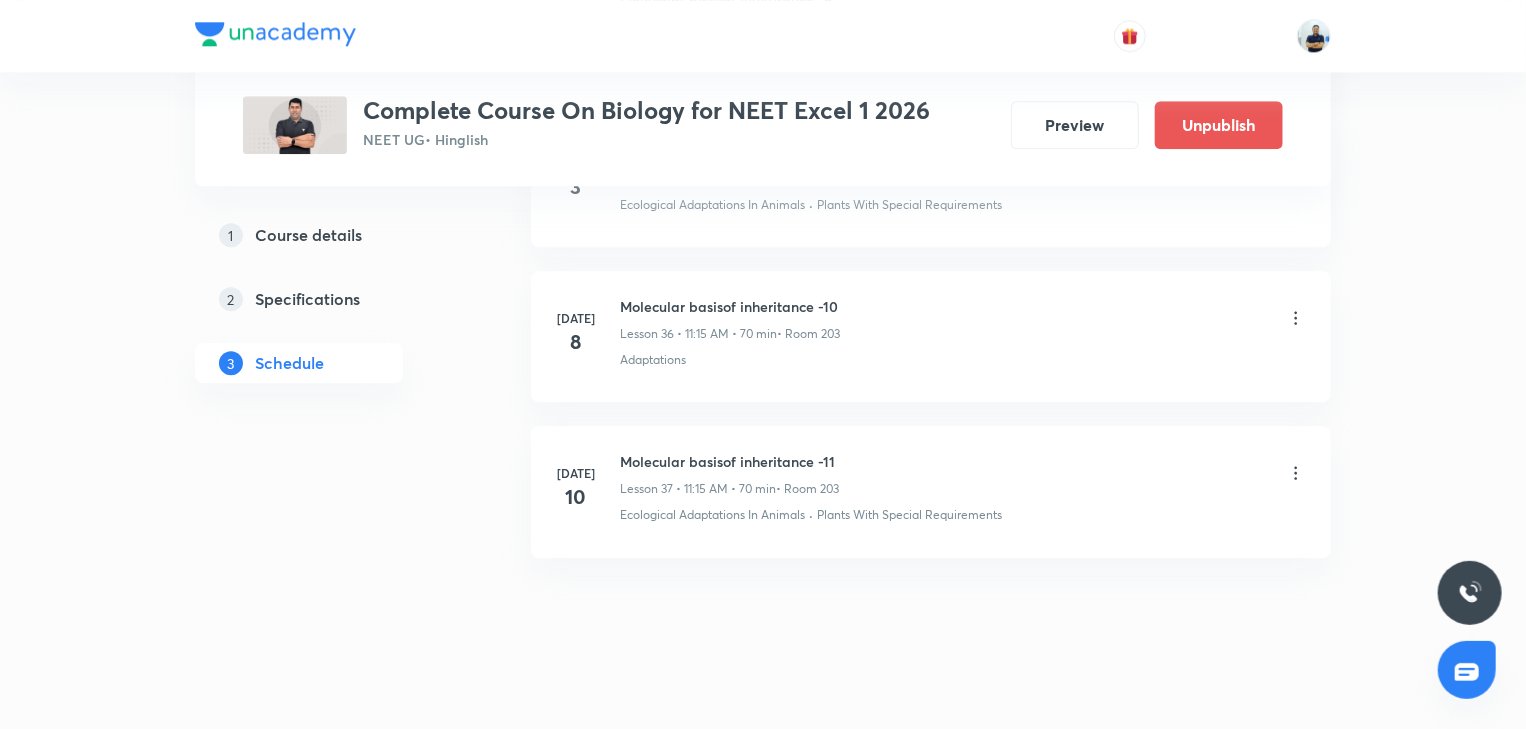 click on "Molecular basisof inheritance -11" at bounding box center (729, 461) 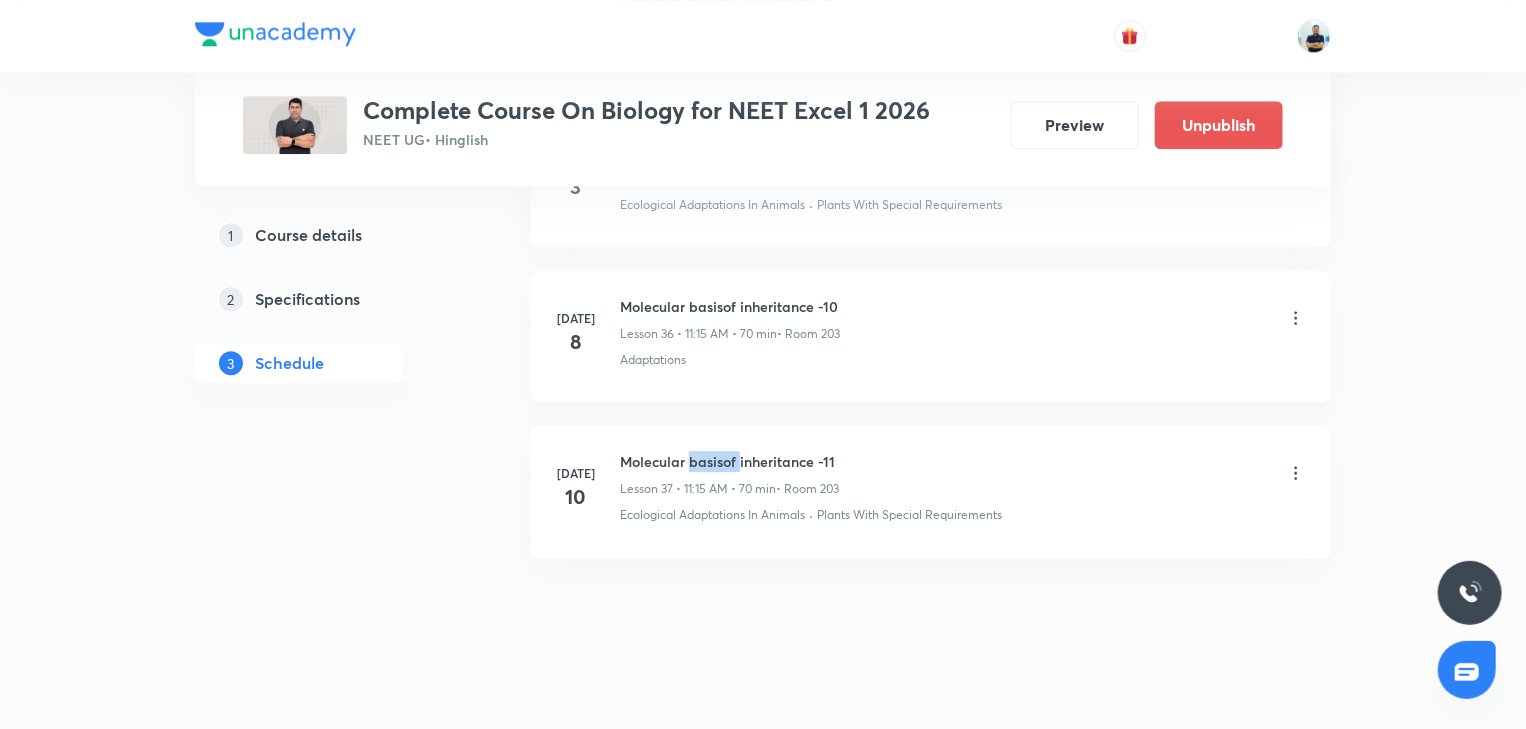 click on "Molecular basisof inheritance -11" at bounding box center [729, 461] 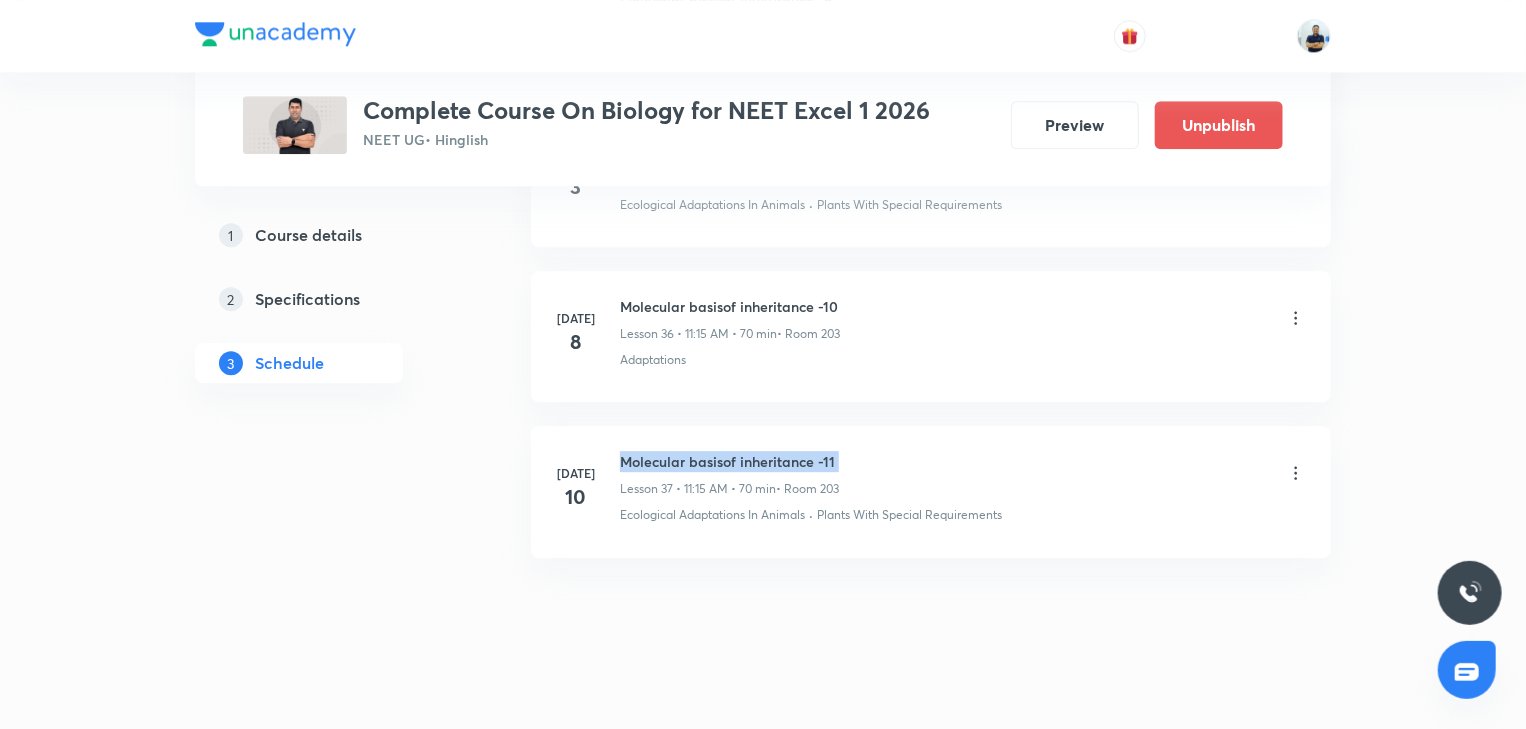 click on "Molecular basisof inheritance -11" at bounding box center [729, 461] 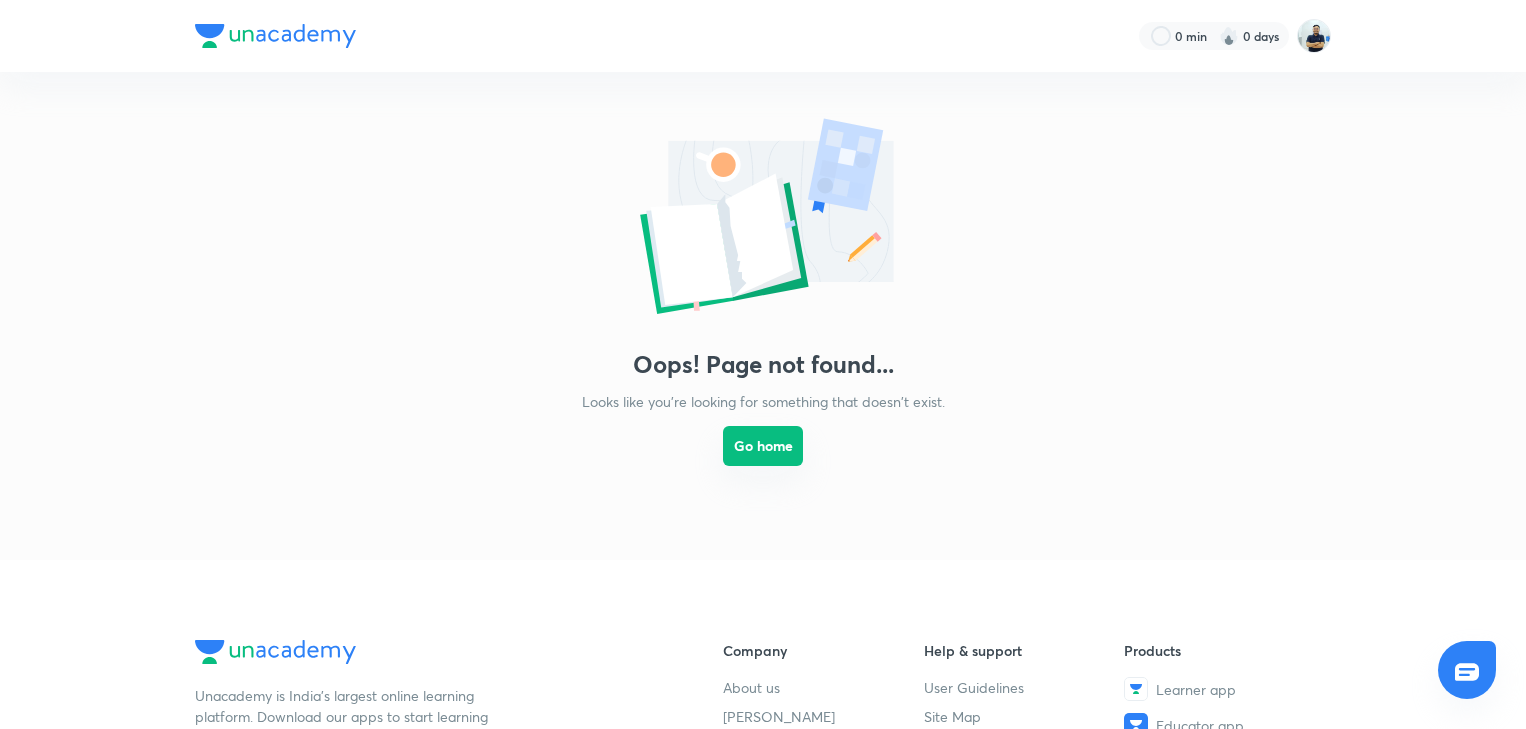 scroll, scrollTop: 0, scrollLeft: 0, axis: both 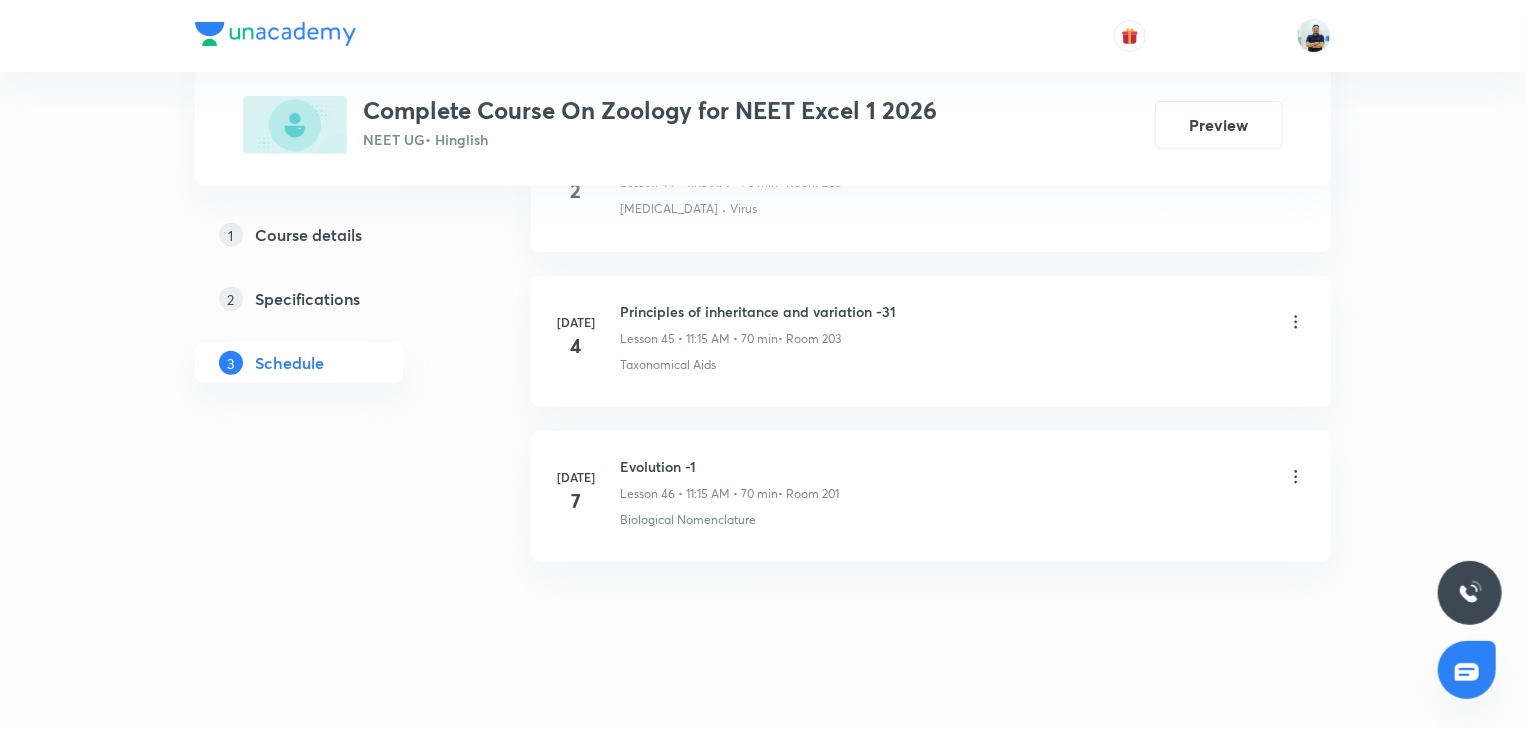 click on "Evolution -1" at bounding box center [729, 466] 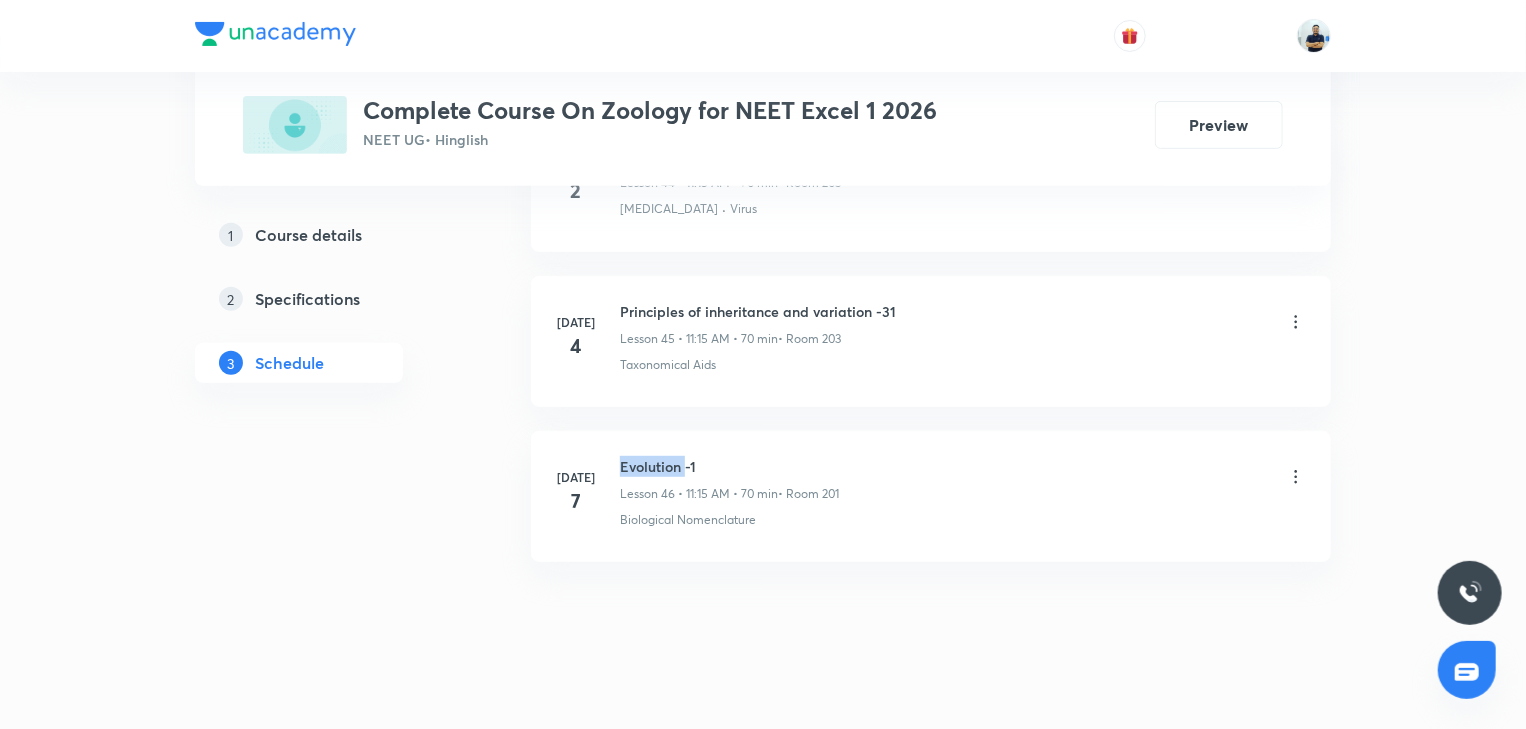 click on "Evolution -1" at bounding box center (729, 466) 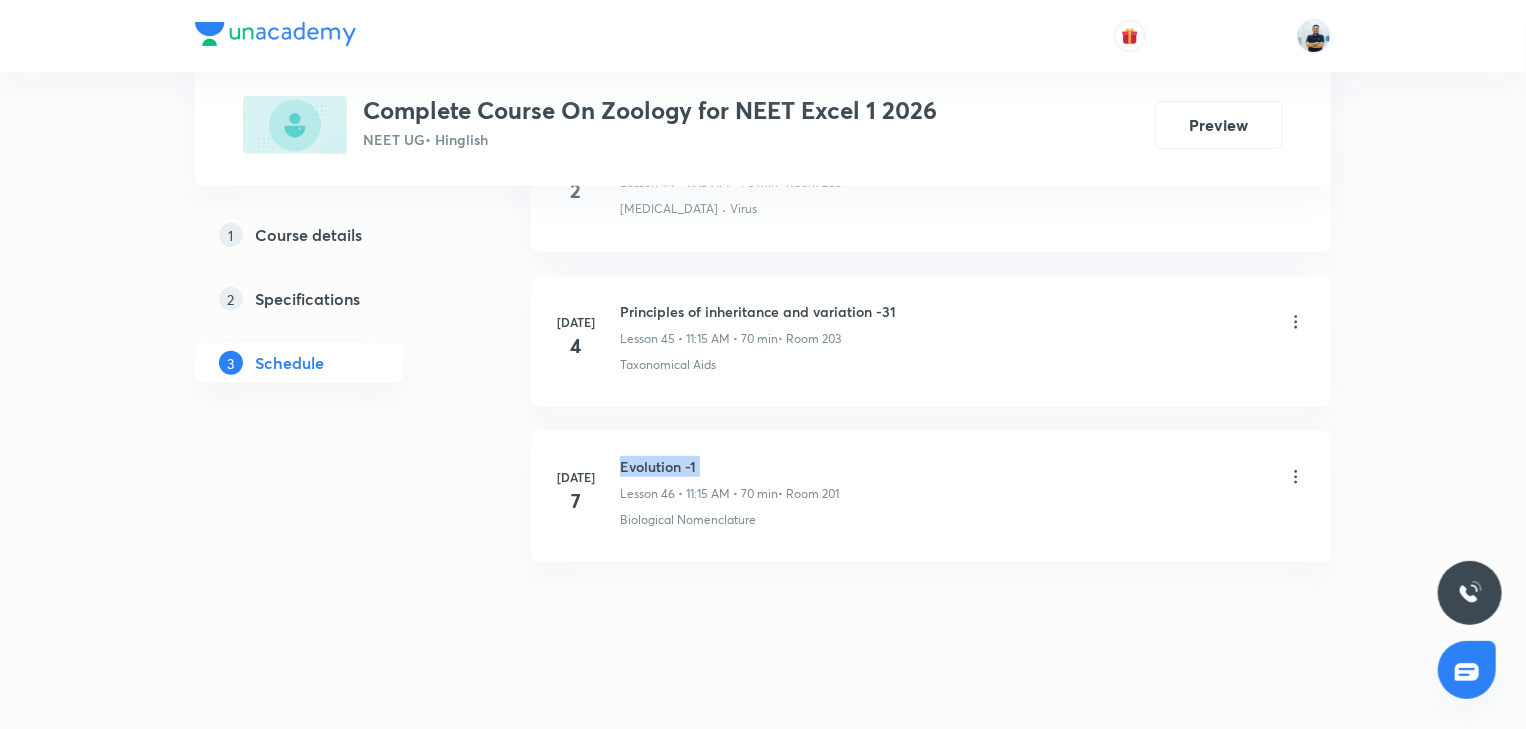 click on "Evolution -1" at bounding box center (729, 466) 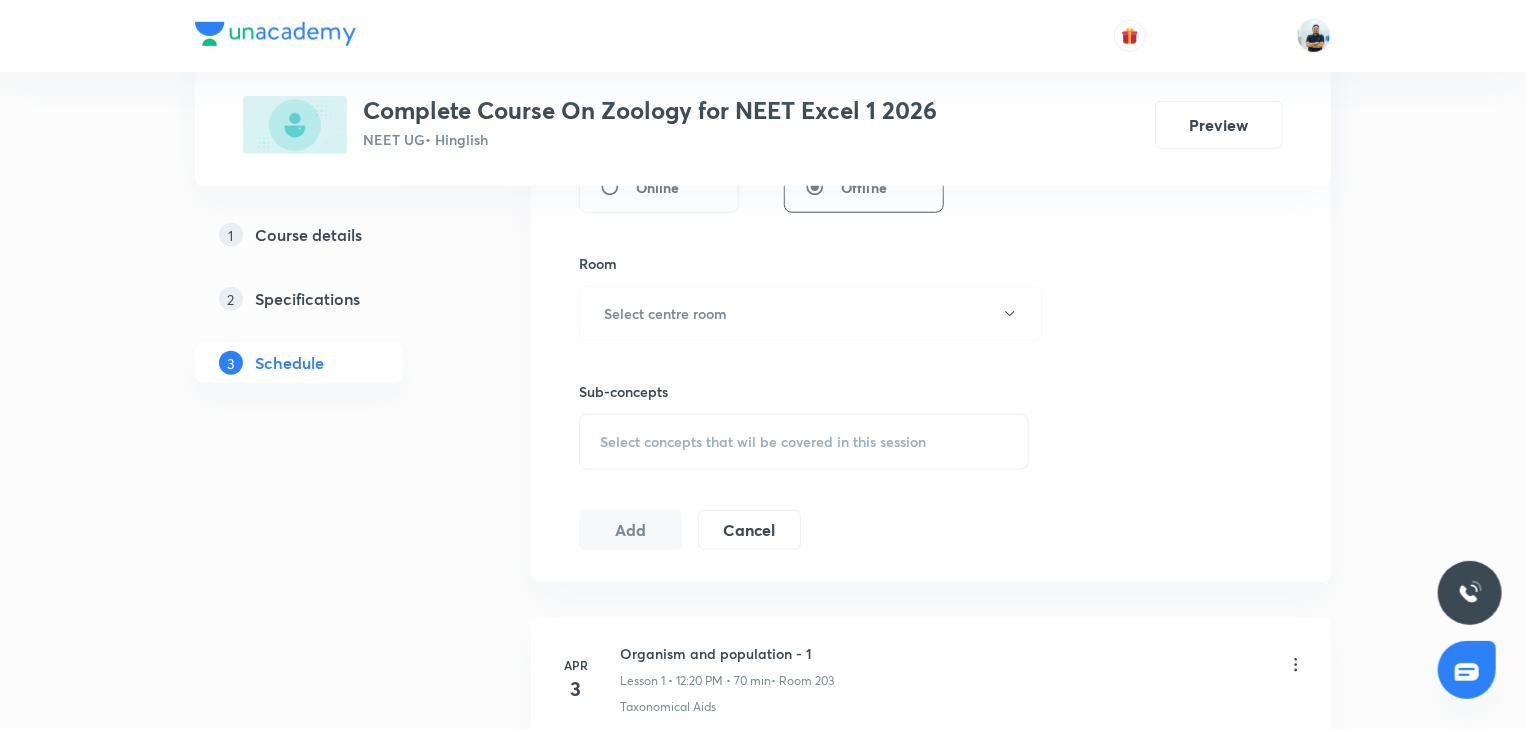 scroll, scrollTop: 0, scrollLeft: 0, axis: both 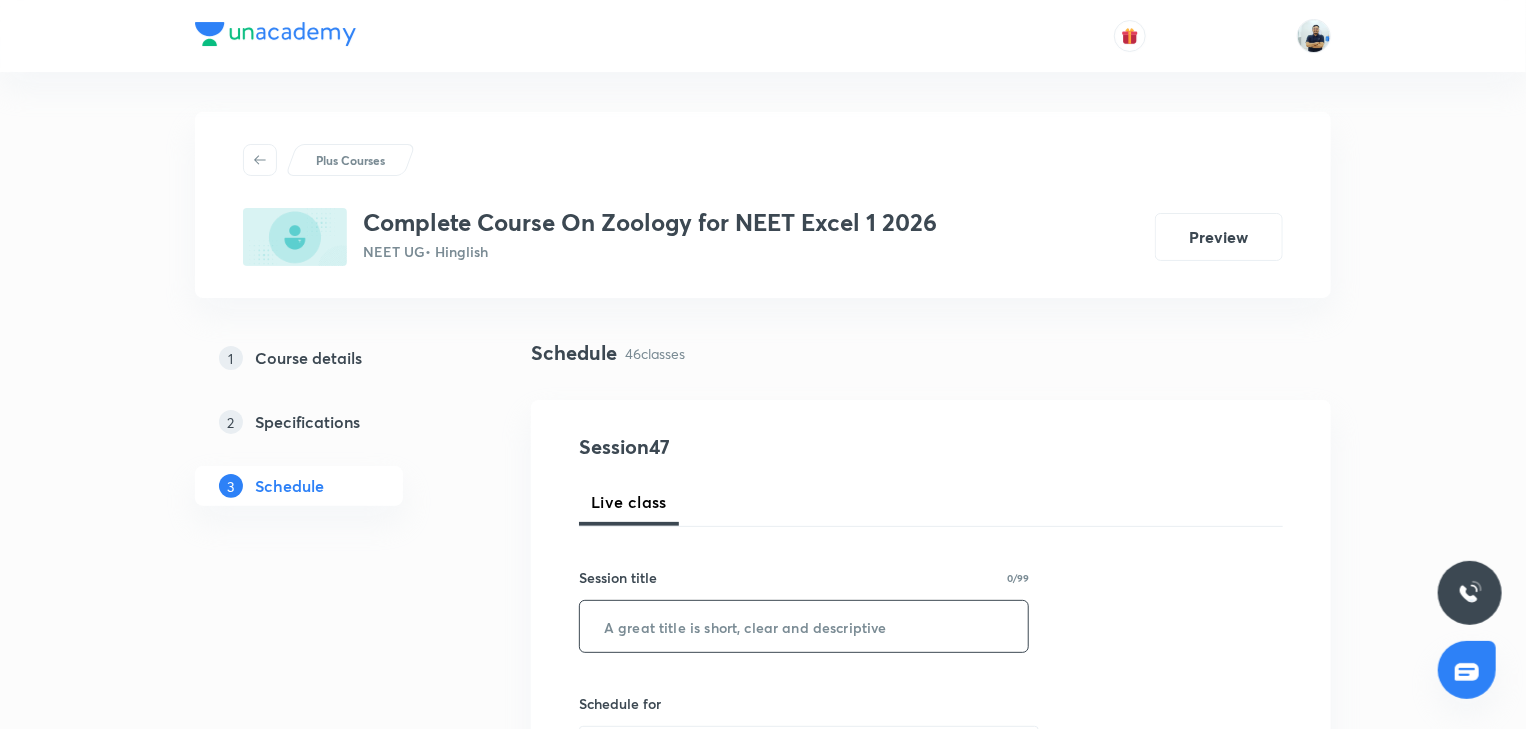 click at bounding box center [804, 626] 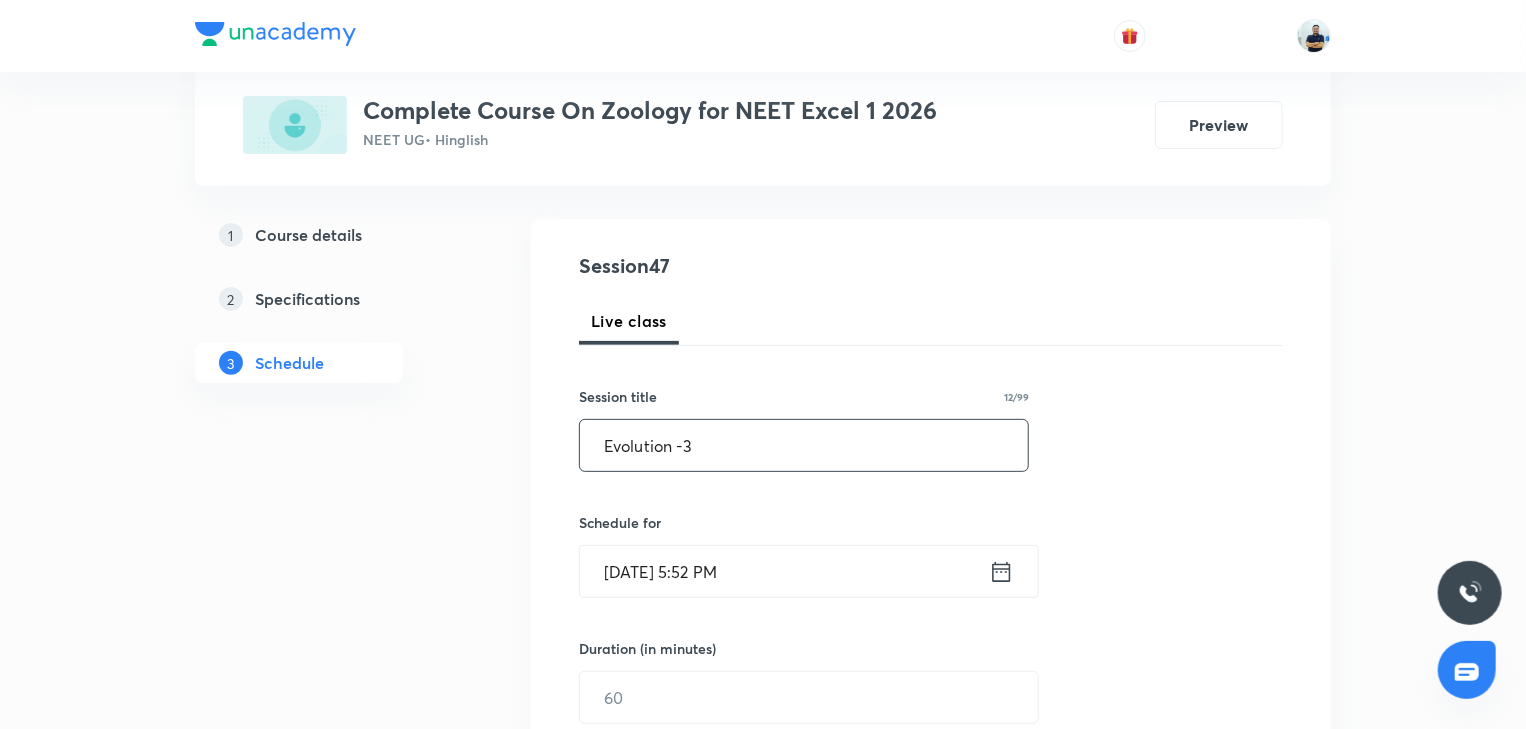 scroll, scrollTop: 205, scrollLeft: 0, axis: vertical 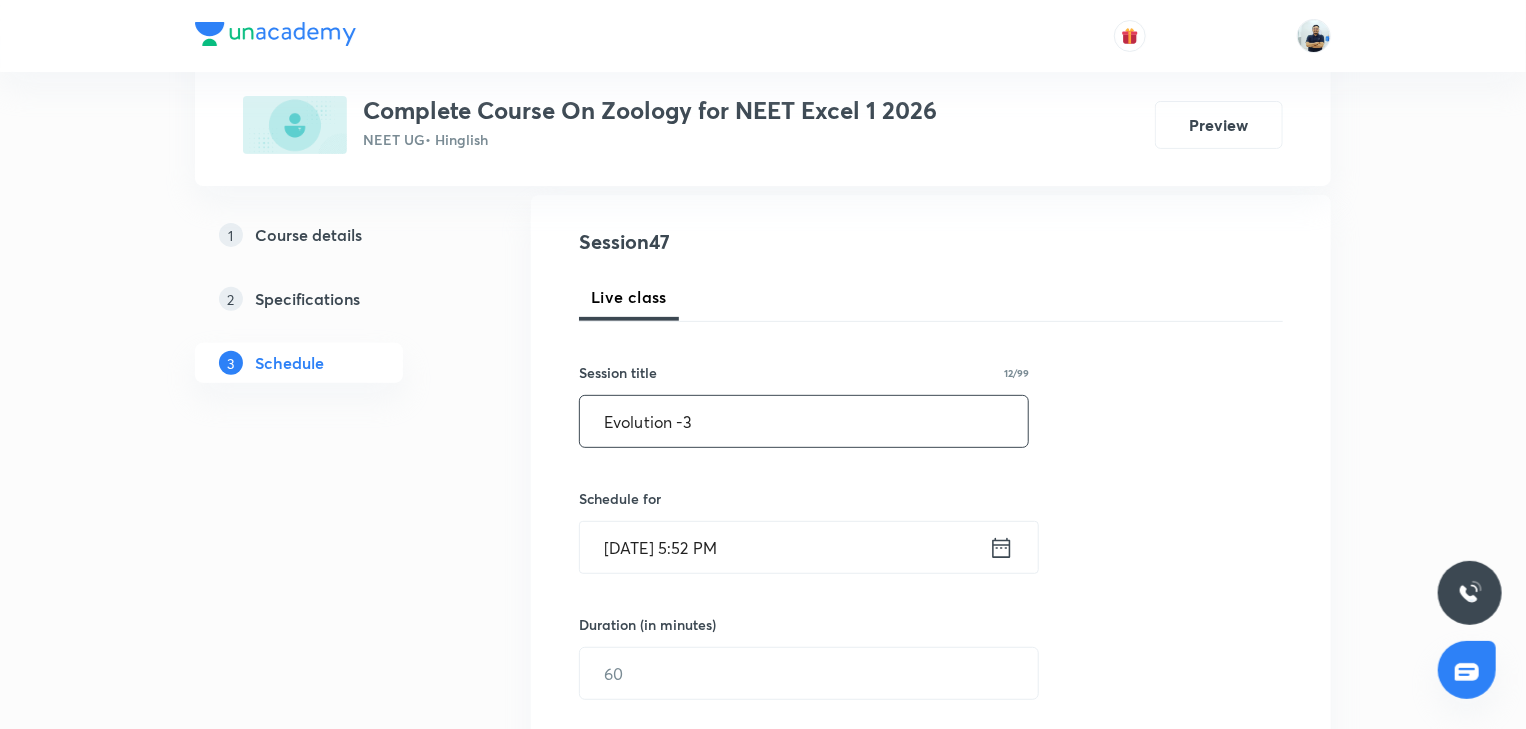 type on "Evolution -3" 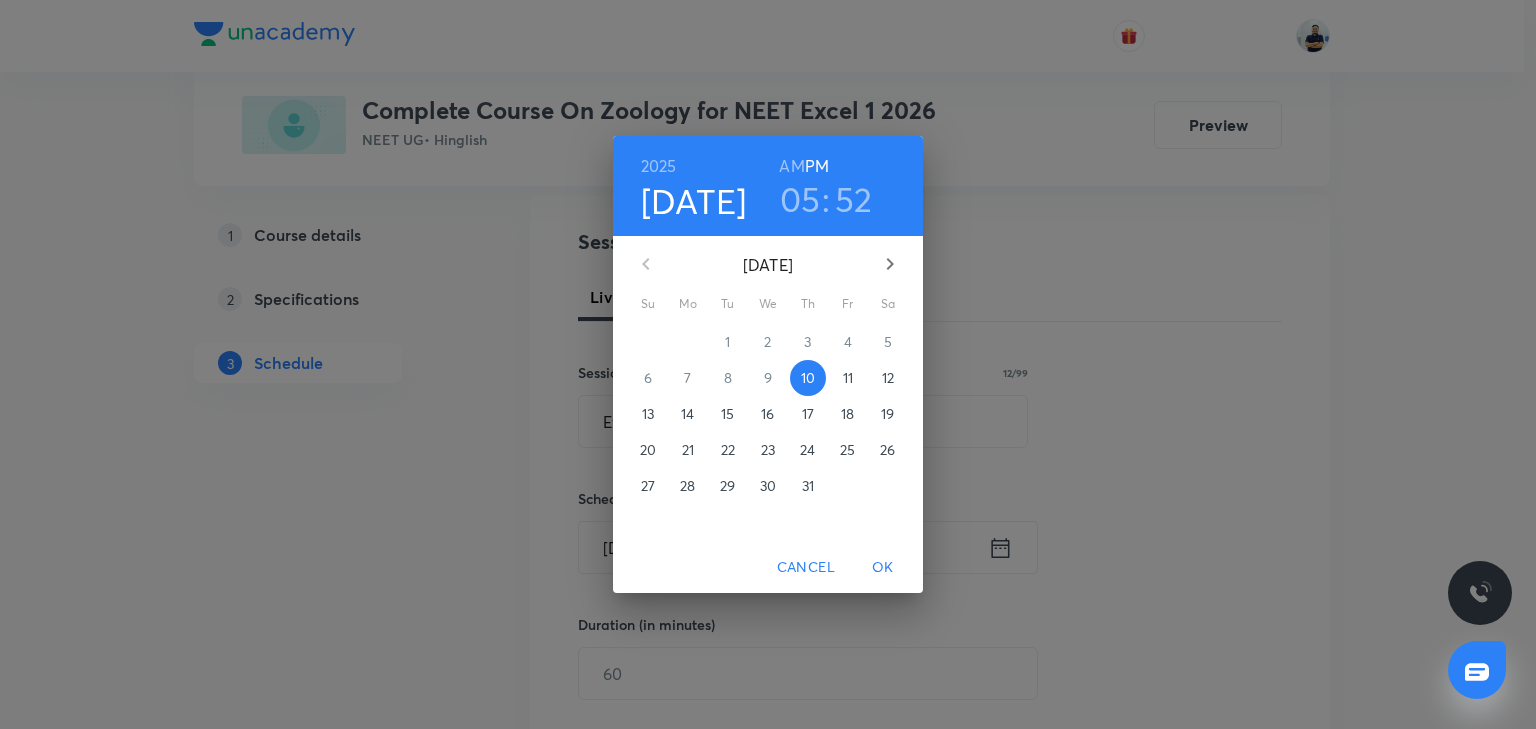 click on "11" at bounding box center [848, 378] 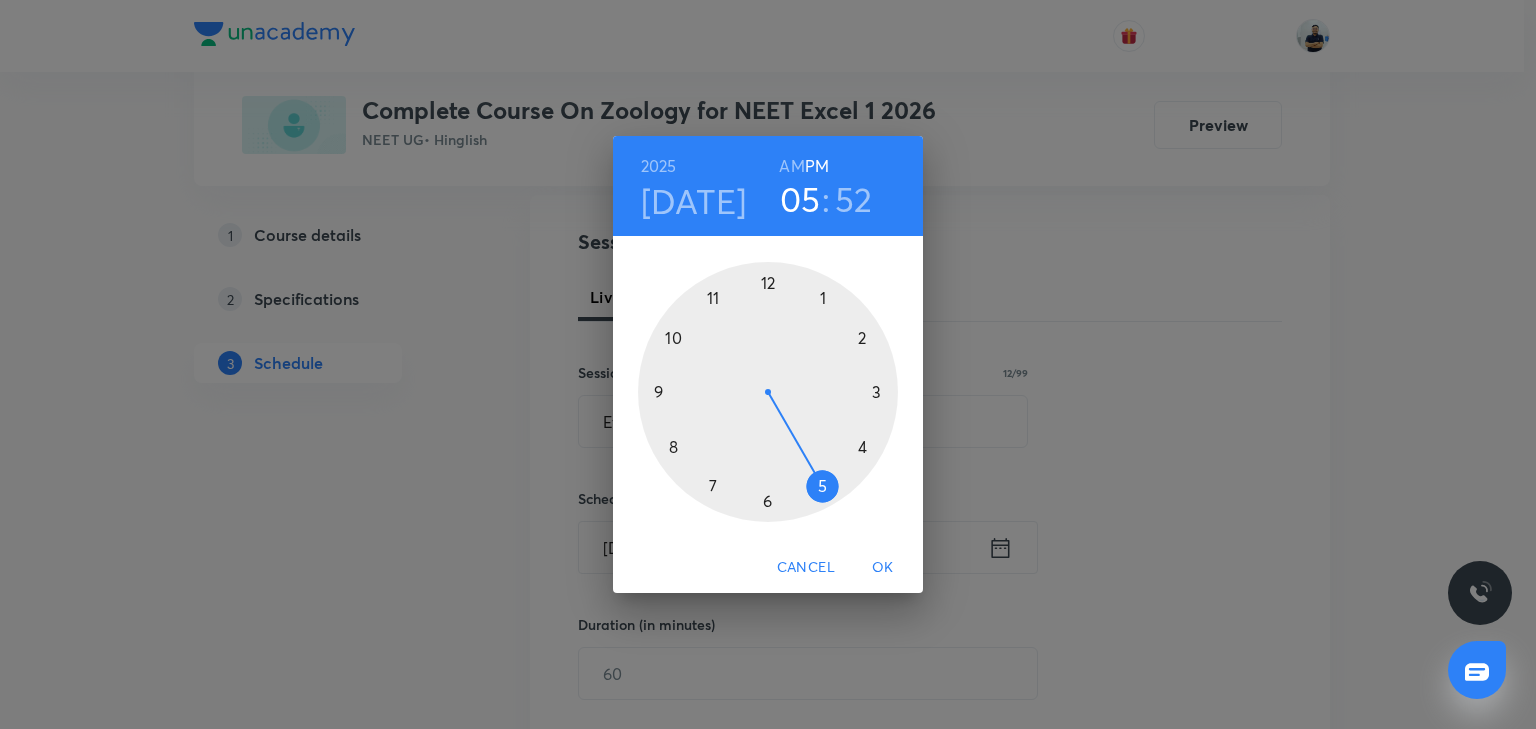 click on "AM" at bounding box center [791, 166] 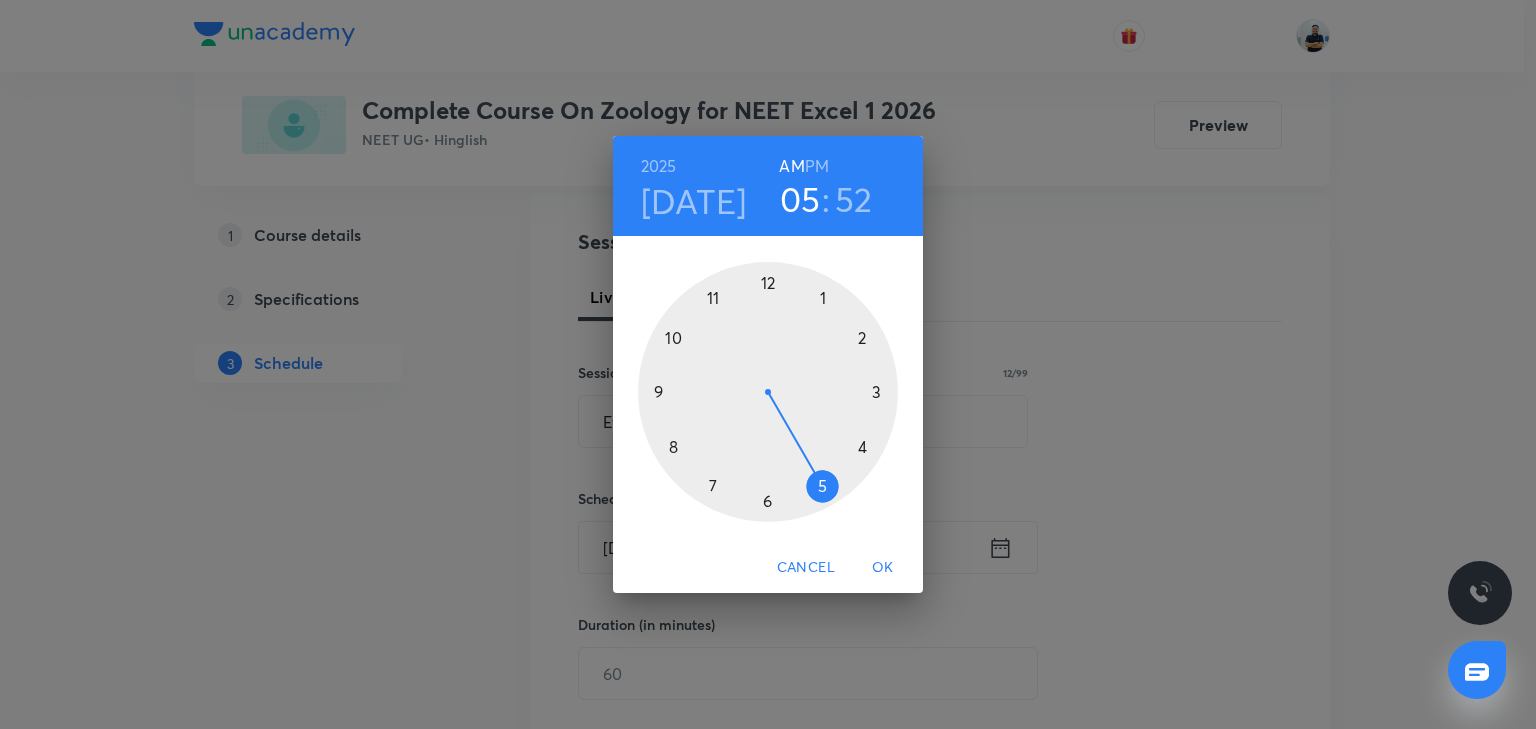 click at bounding box center [768, 392] 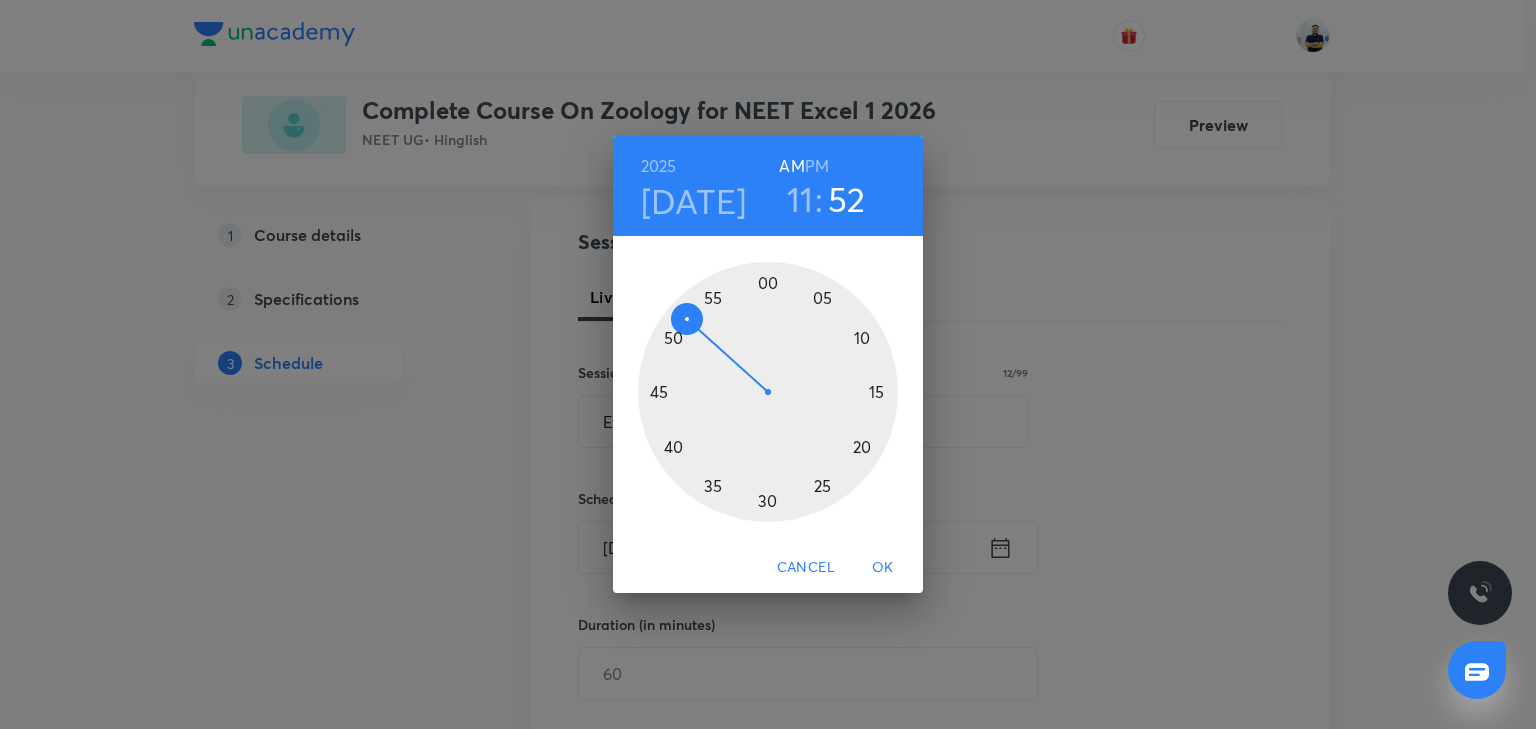 click at bounding box center (768, 392) 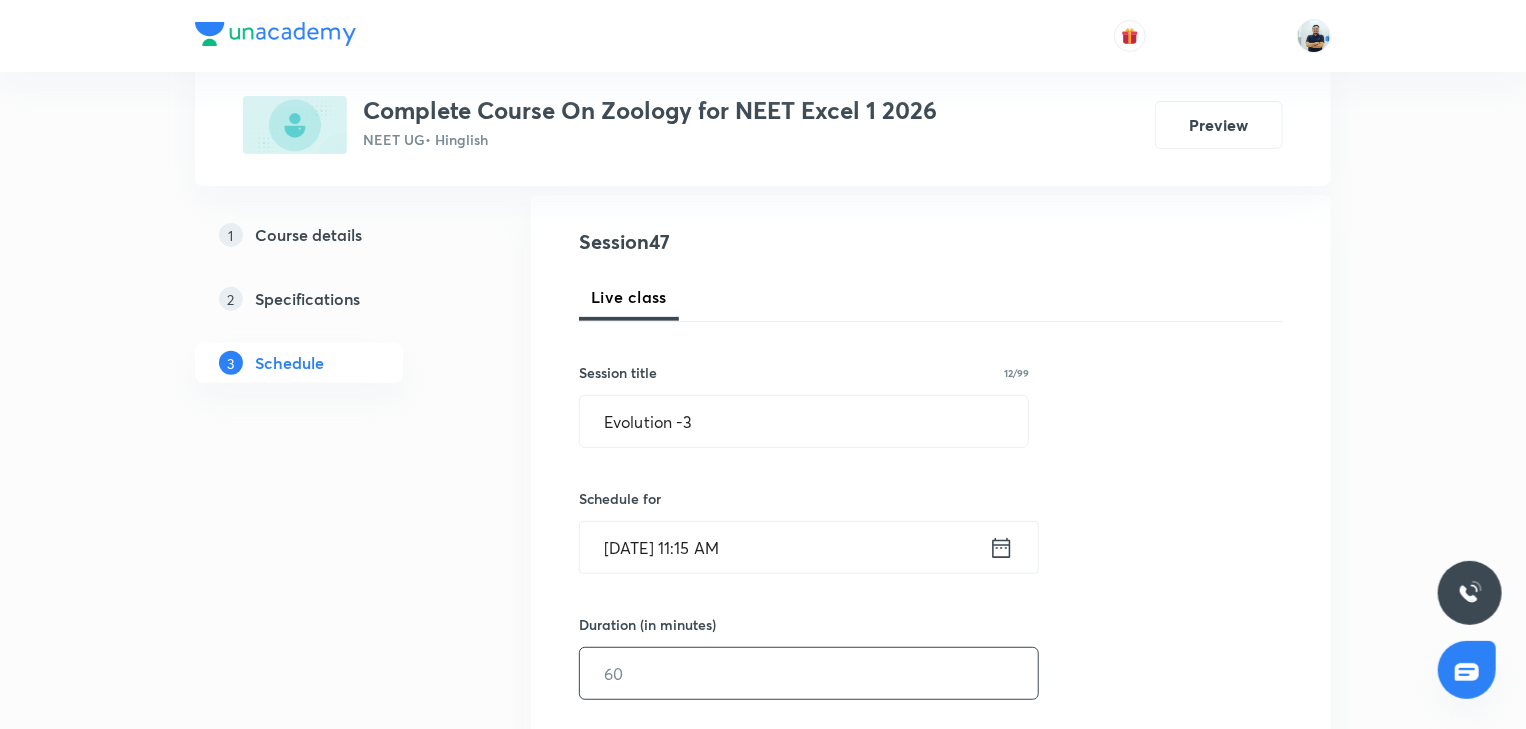 click at bounding box center [809, 673] 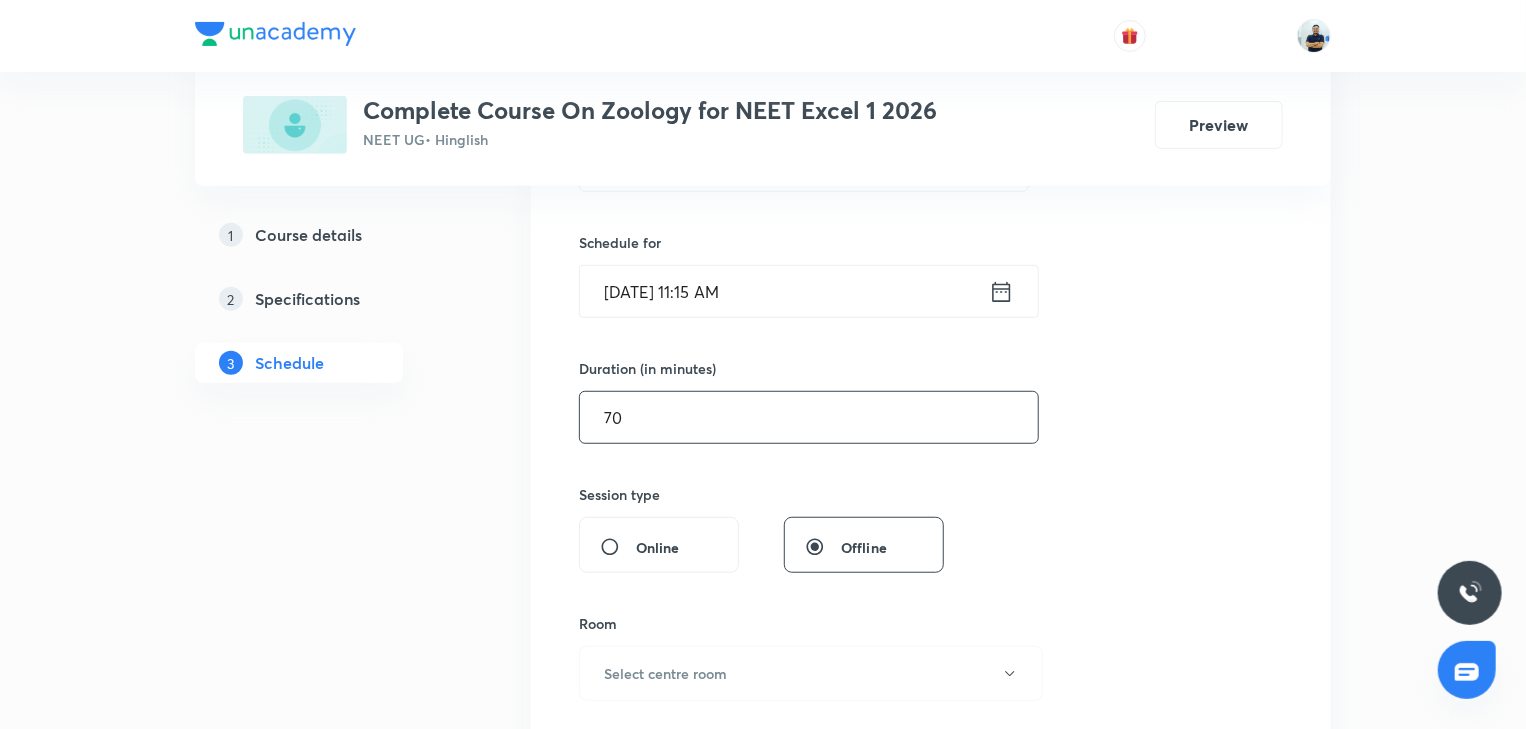 scroll, scrollTop: 466, scrollLeft: 0, axis: vertical 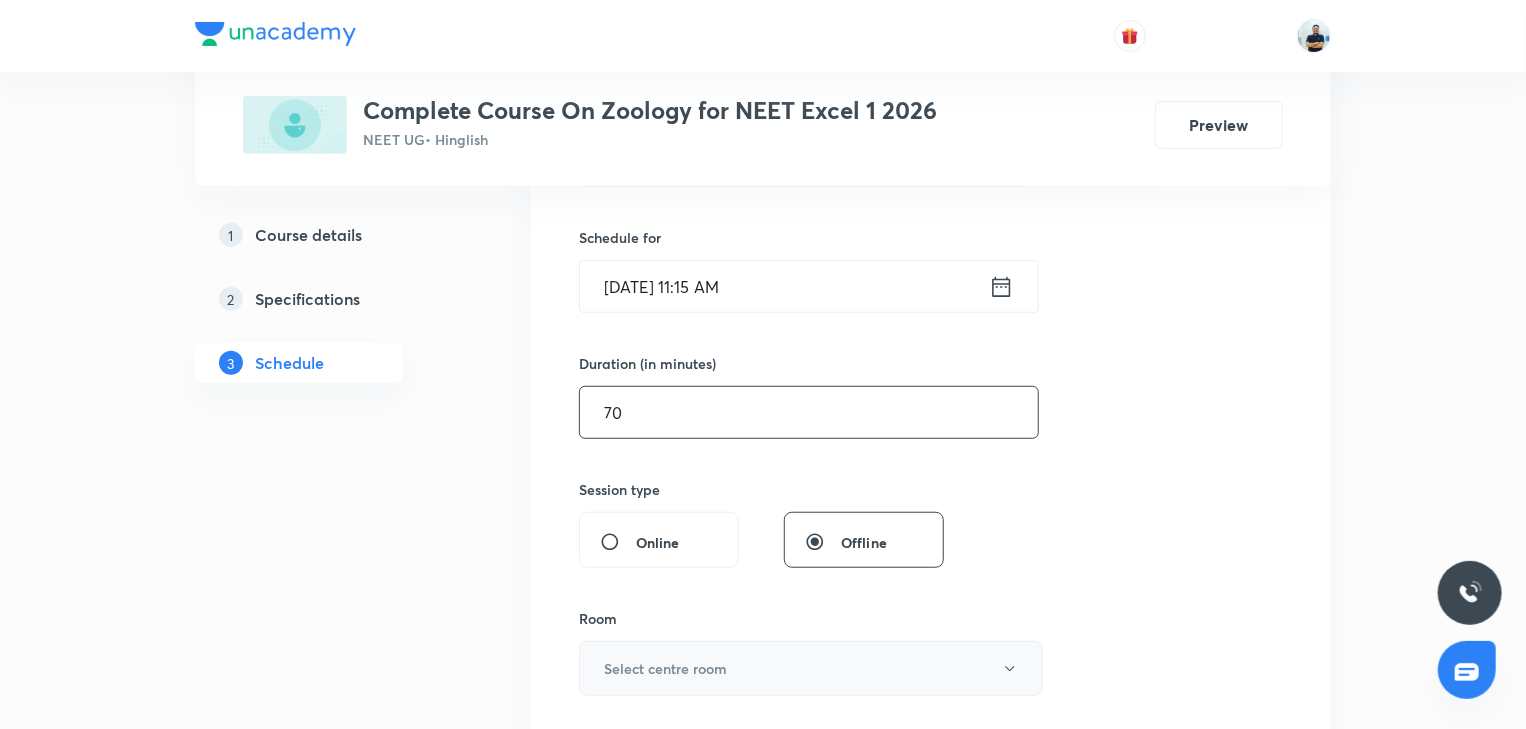 type on "70" 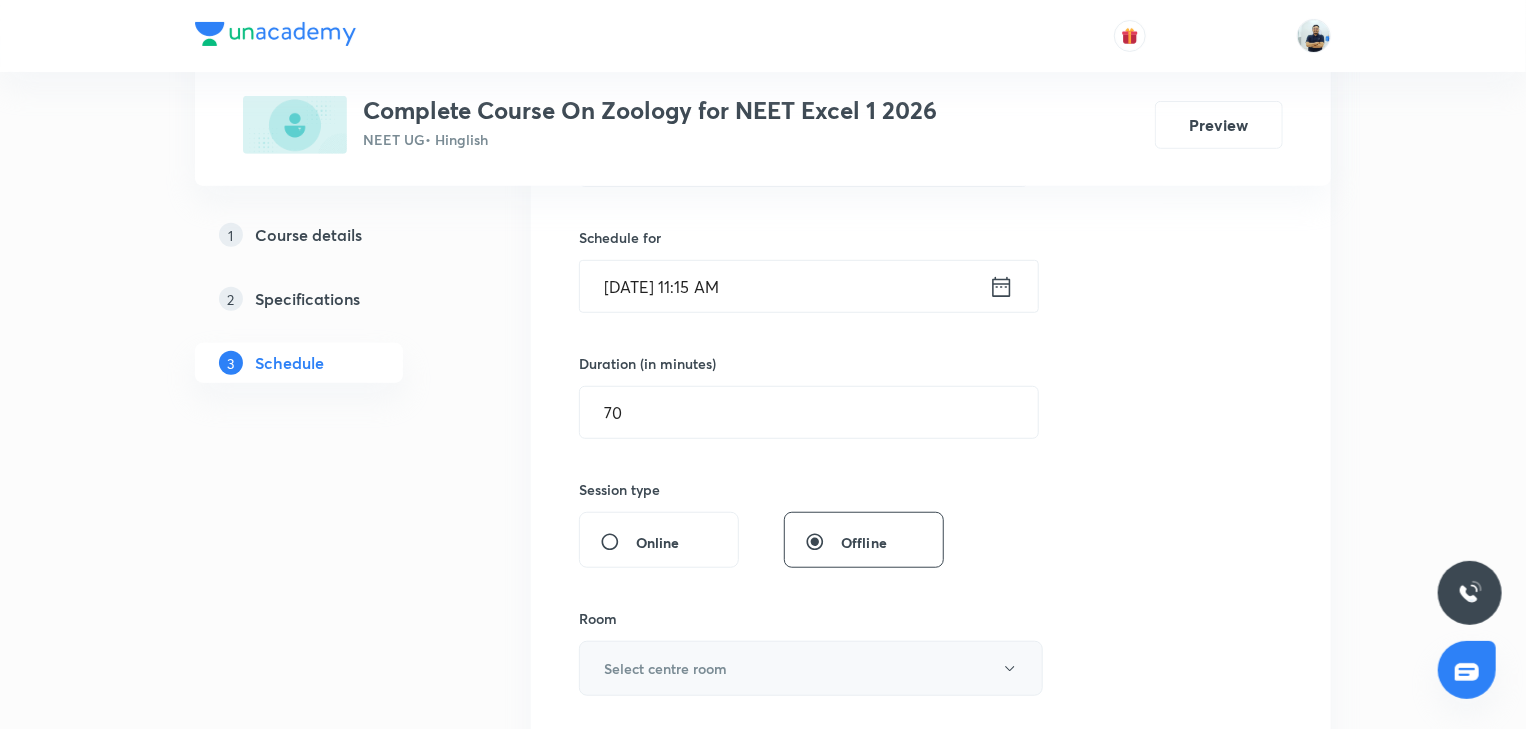 click on "Select centre room" at bounding box center [665, 668] 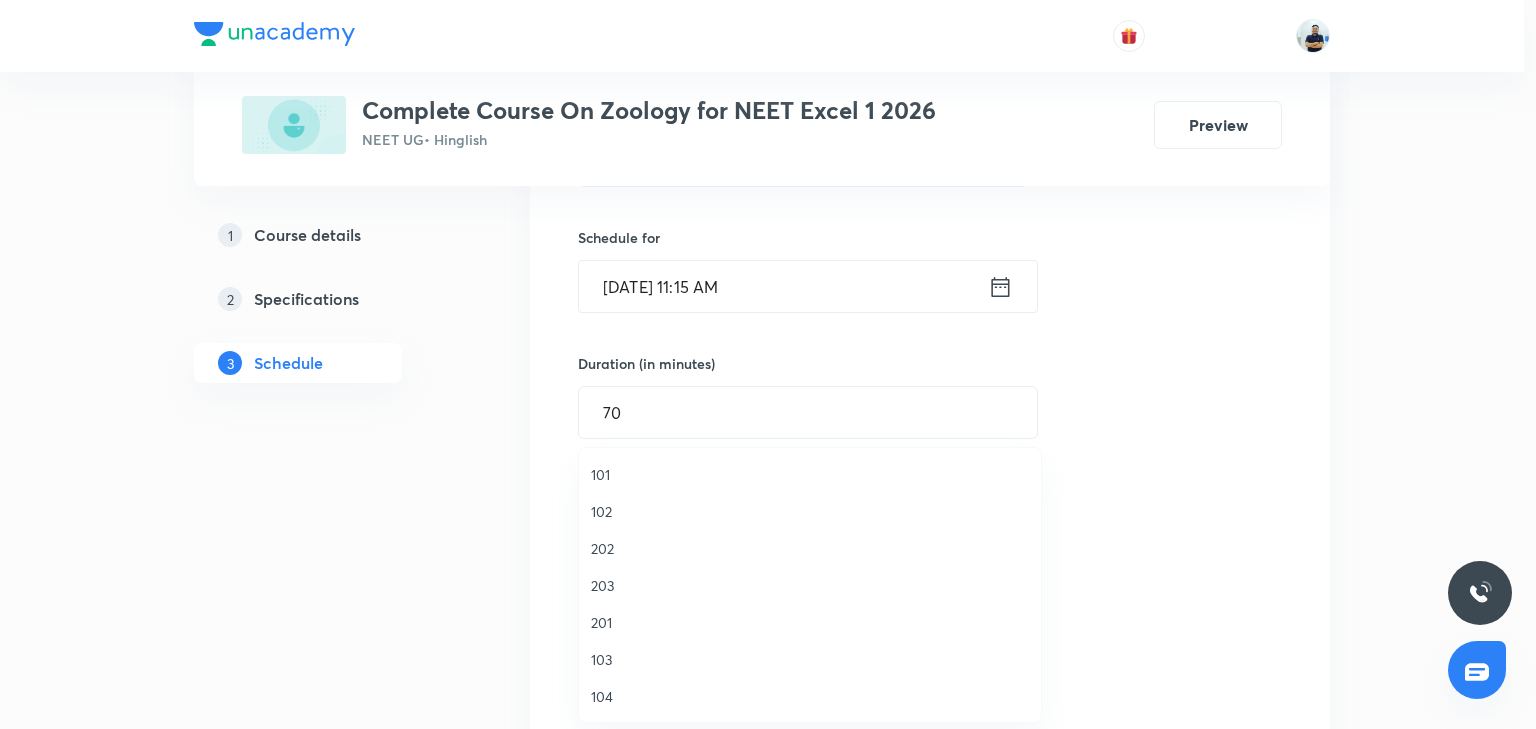 click on "203" at bounding box center [810, 585] 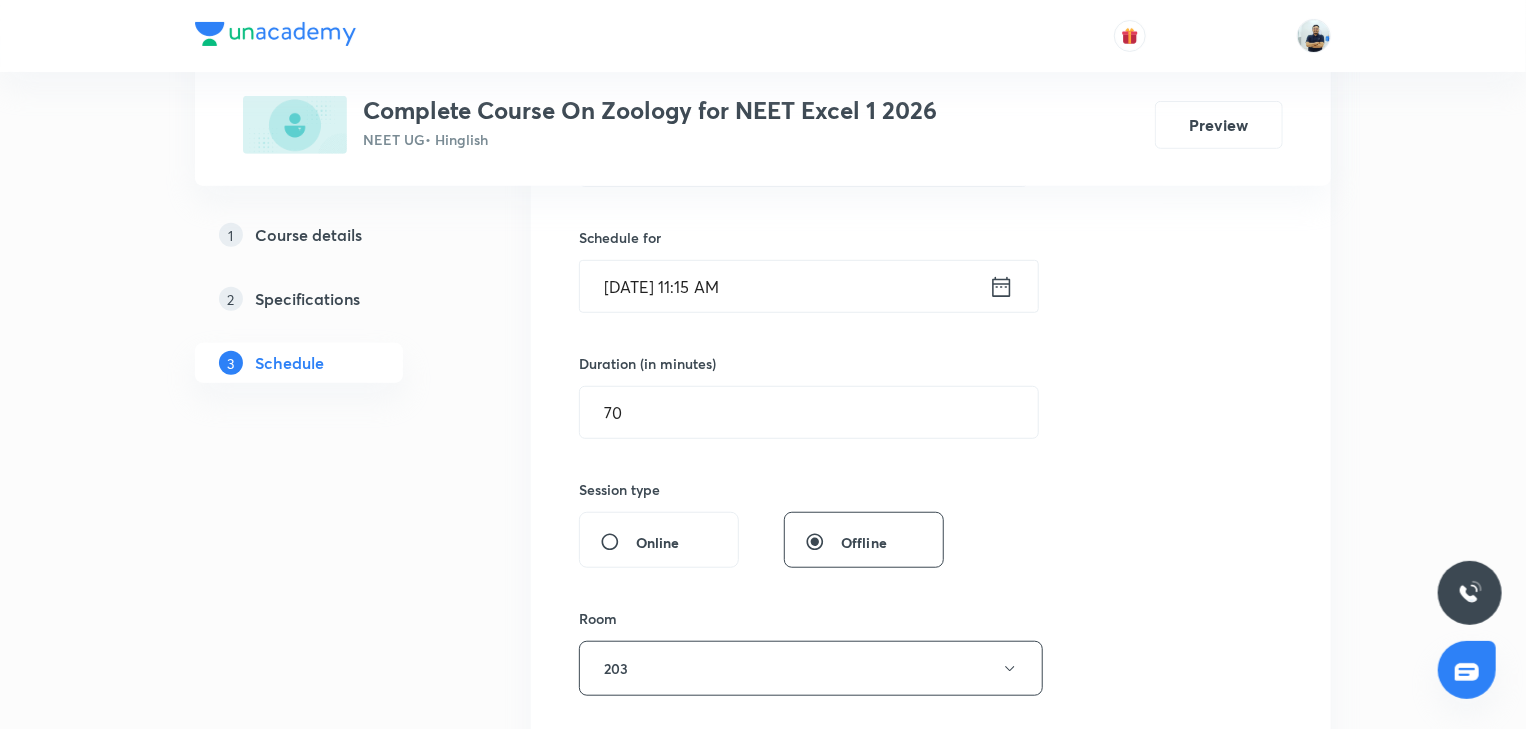 scroll, scrollTop: 1026, scrollLeft: 0, axis: vertical 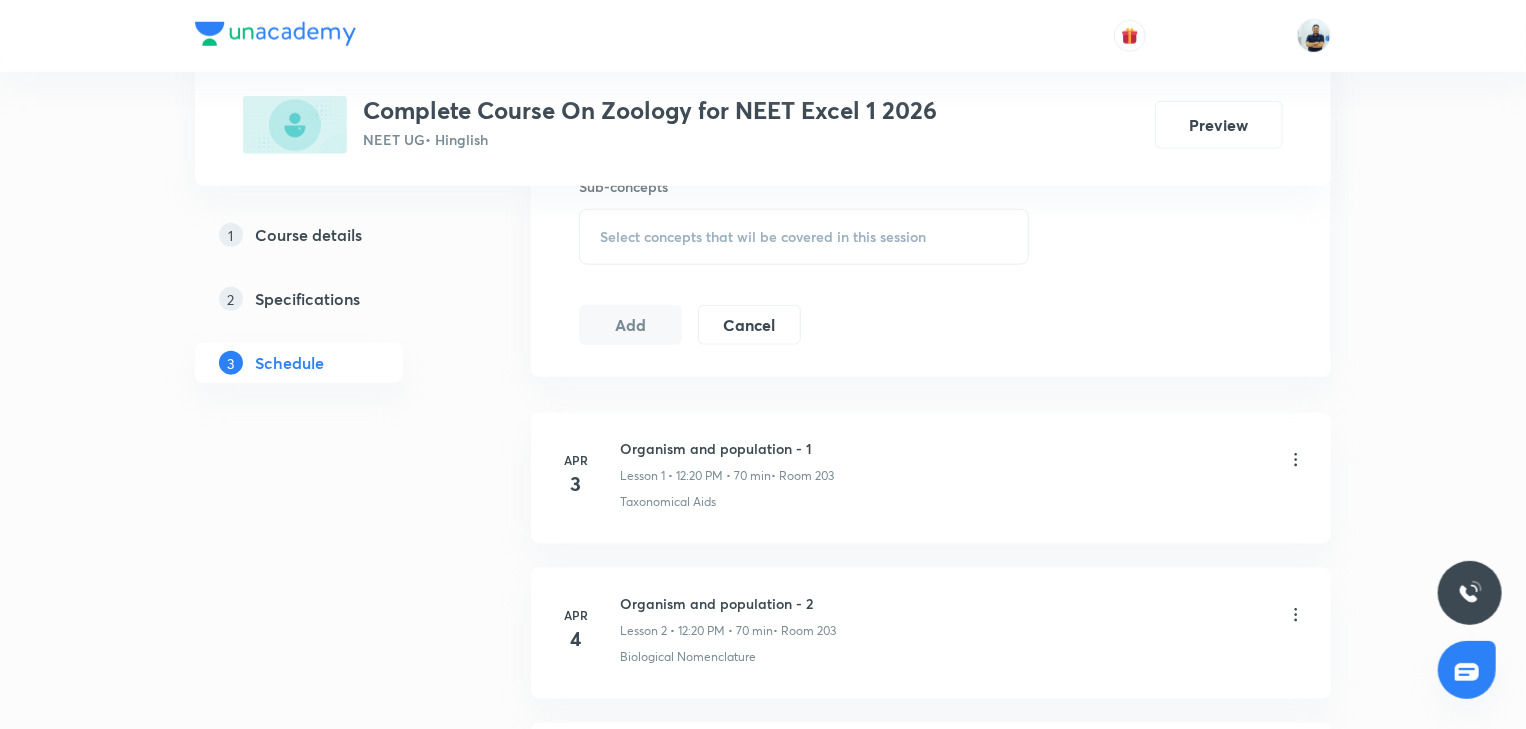 click on "Select concepts that wil be covered in this session" at bounding box center [804, 237] 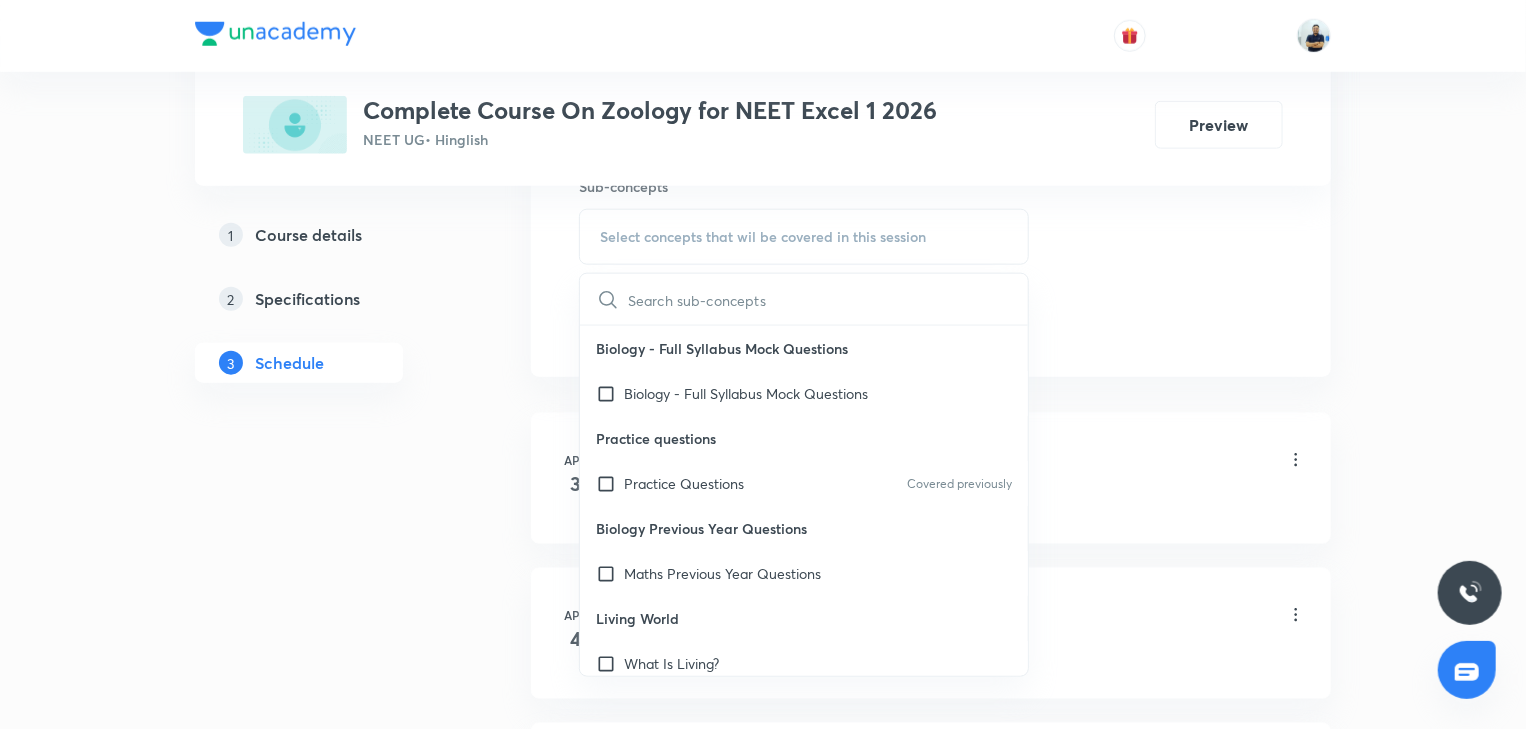 scroll, scrollTop: 1680, scrollLeft: 0, axis: vertical 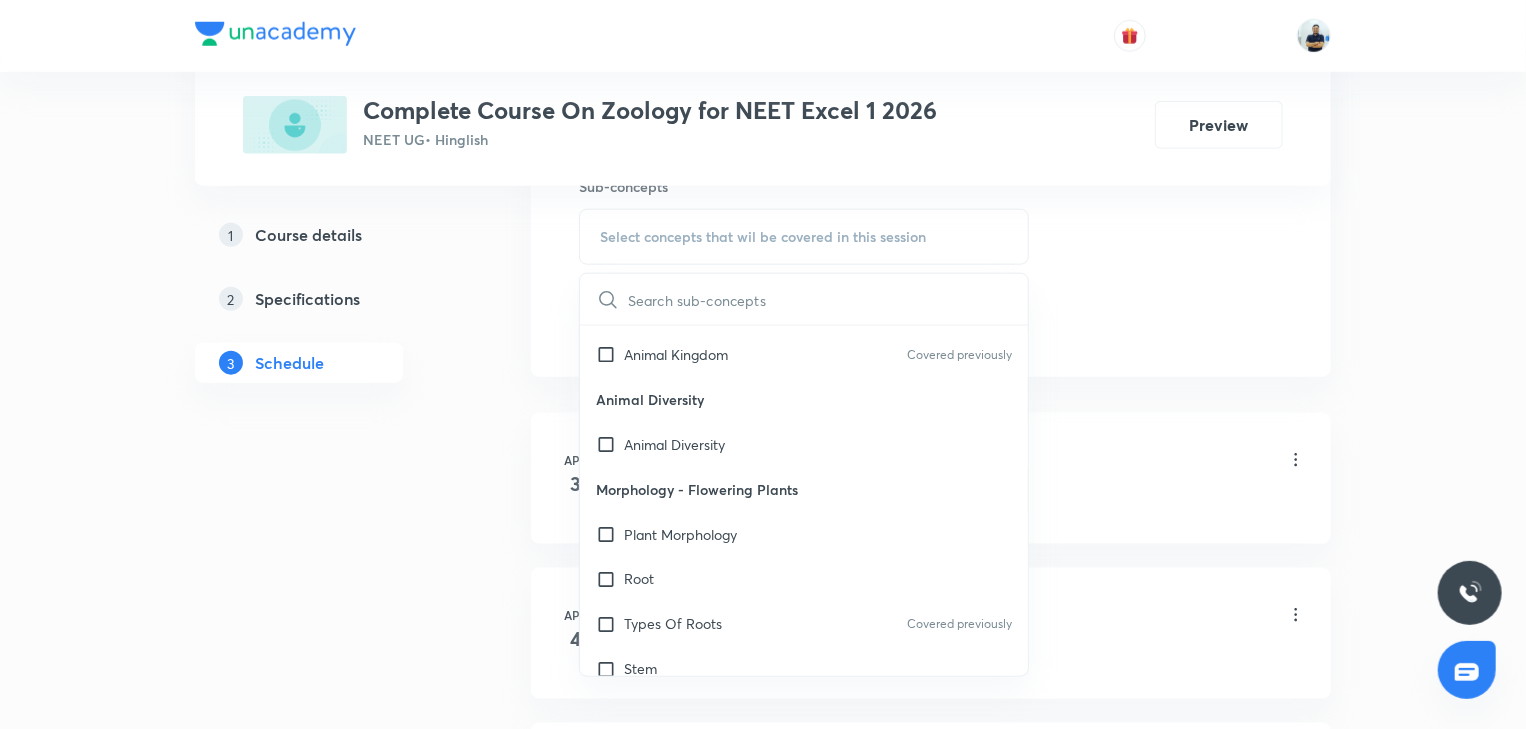 click on "Morphology - Flowering Plants" at bounding box center [804, 489] 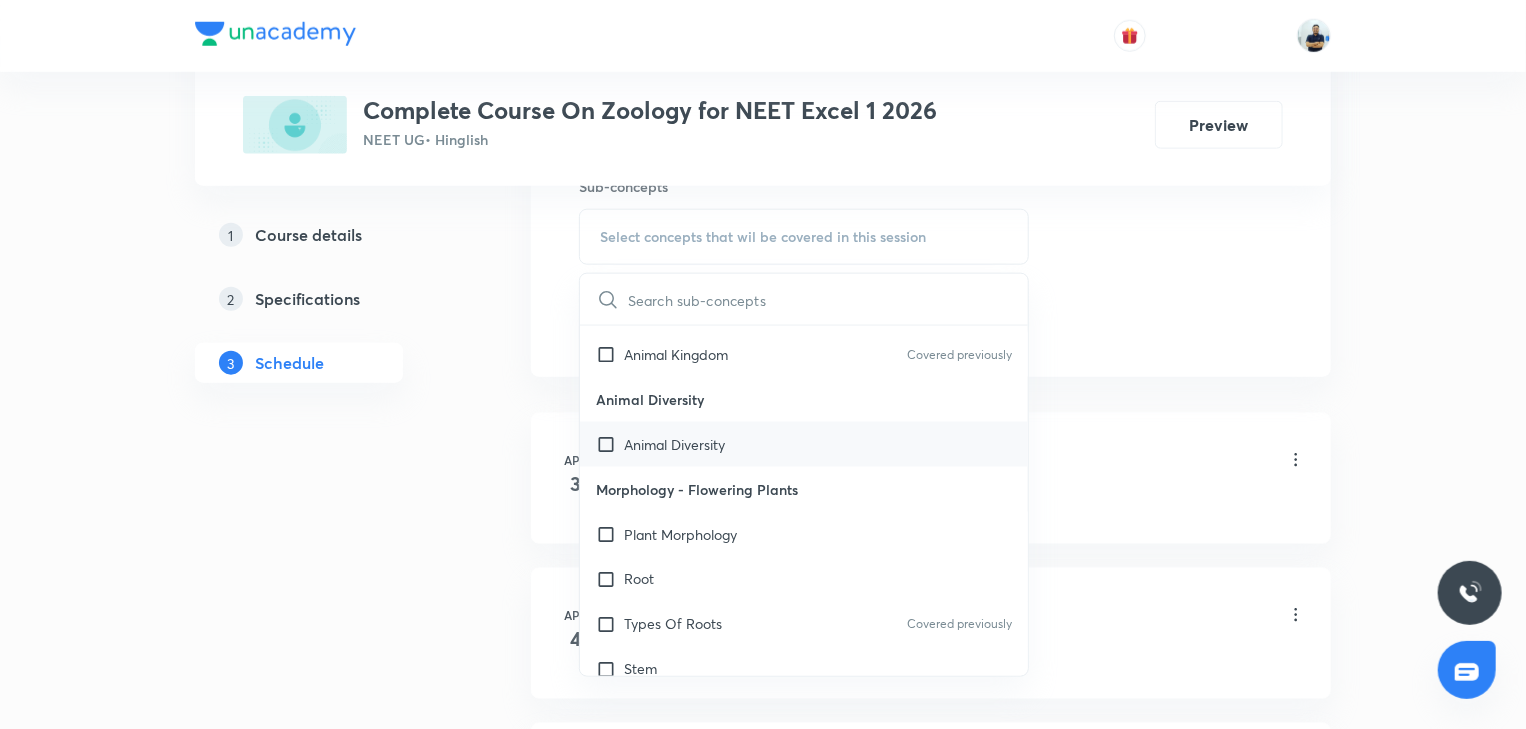 click on "Animal Diversity" at bounding box center (674, 444) 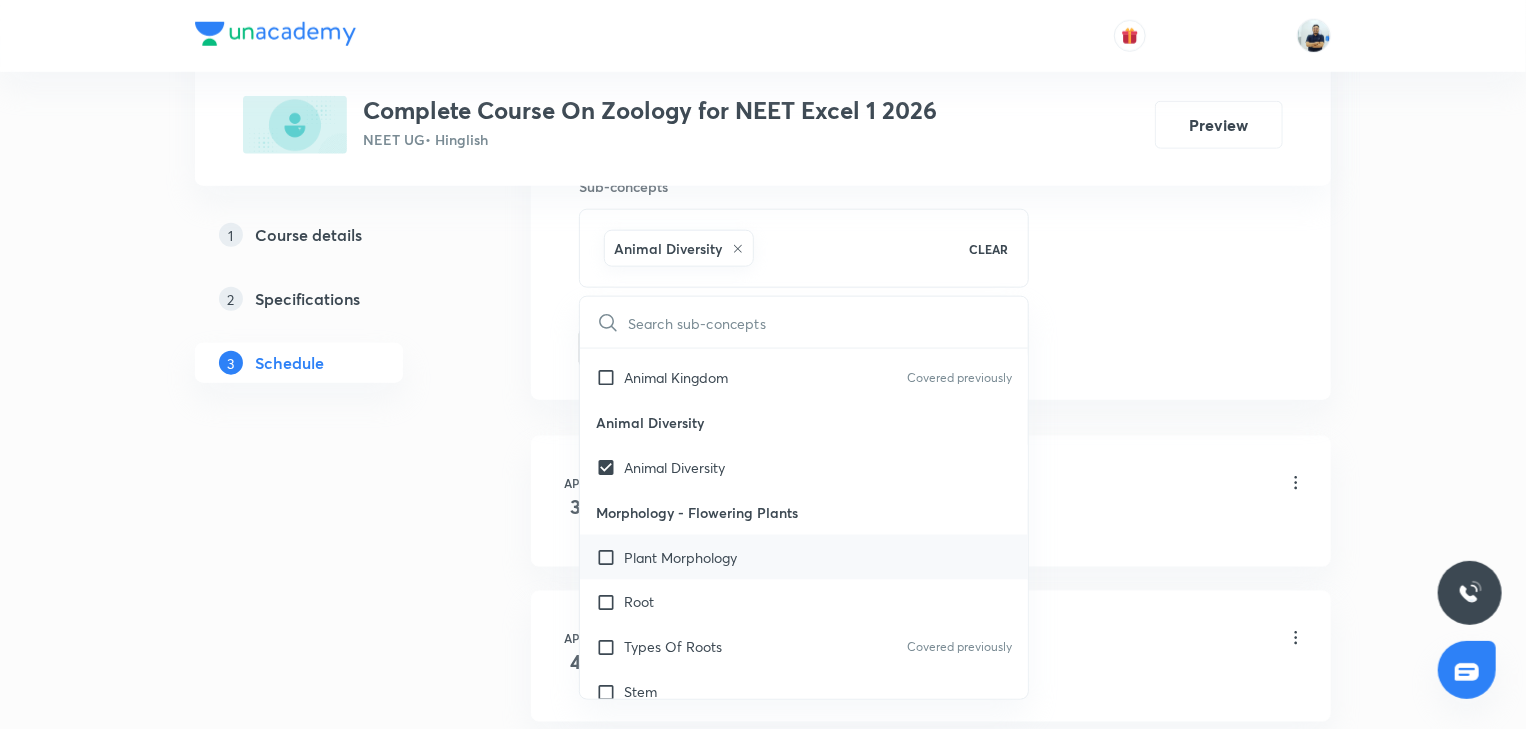 click on "Plant Morphology" at bounding box center [804, 557] 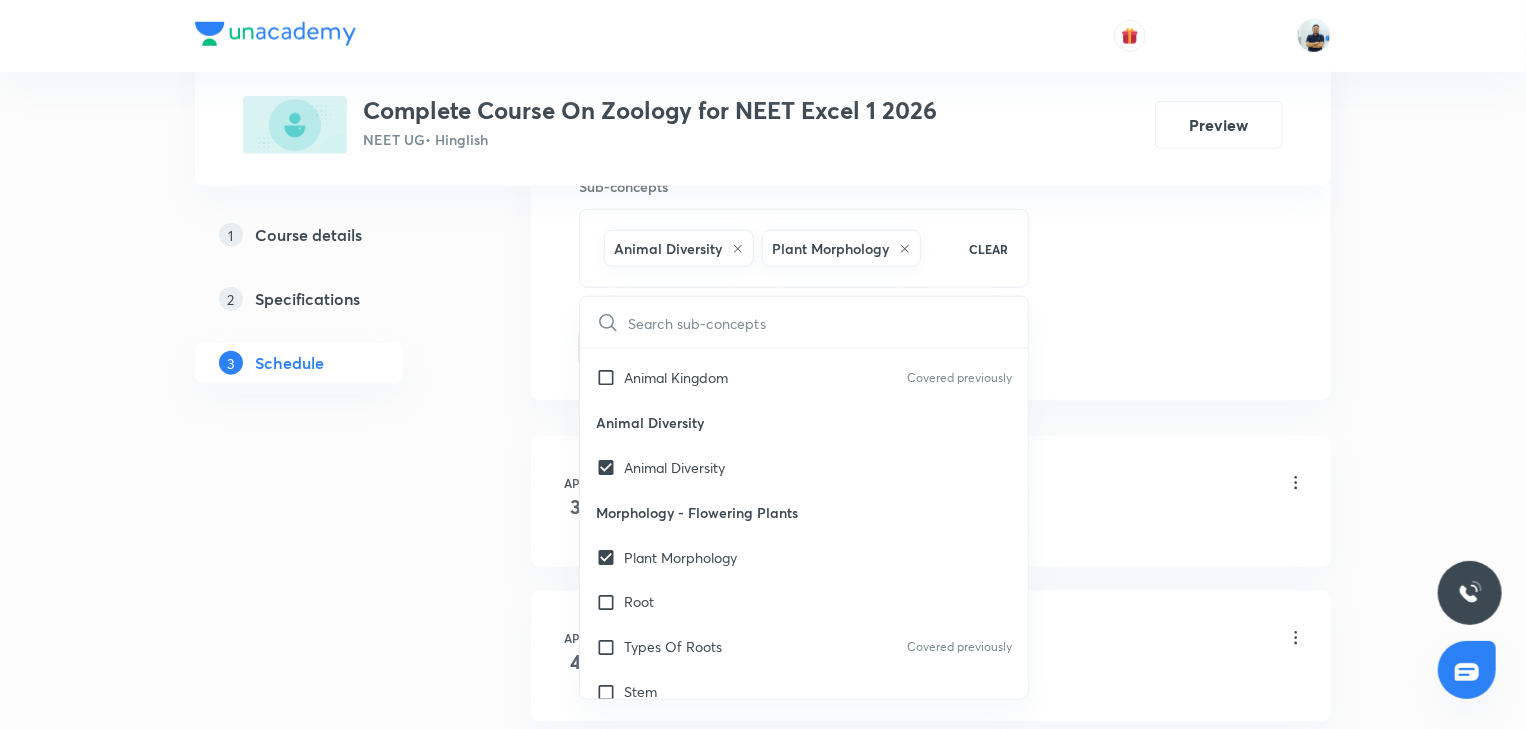 click on "Organism and population - 1 Lesson 1 • 12:20 PM • 70 min  • Room 203" at bounding box center [963, 484] 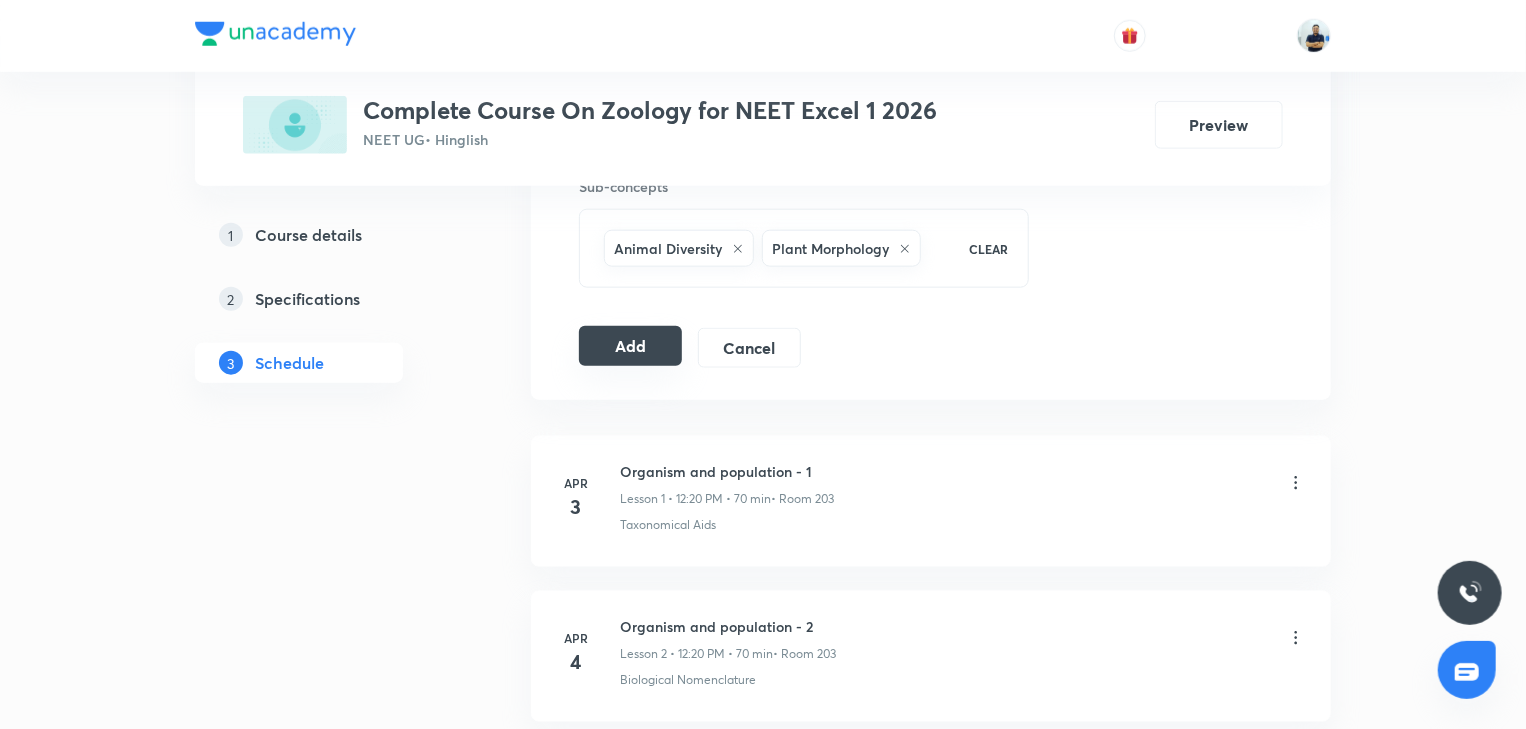 click on "Add" at bounding box center [630, 346] 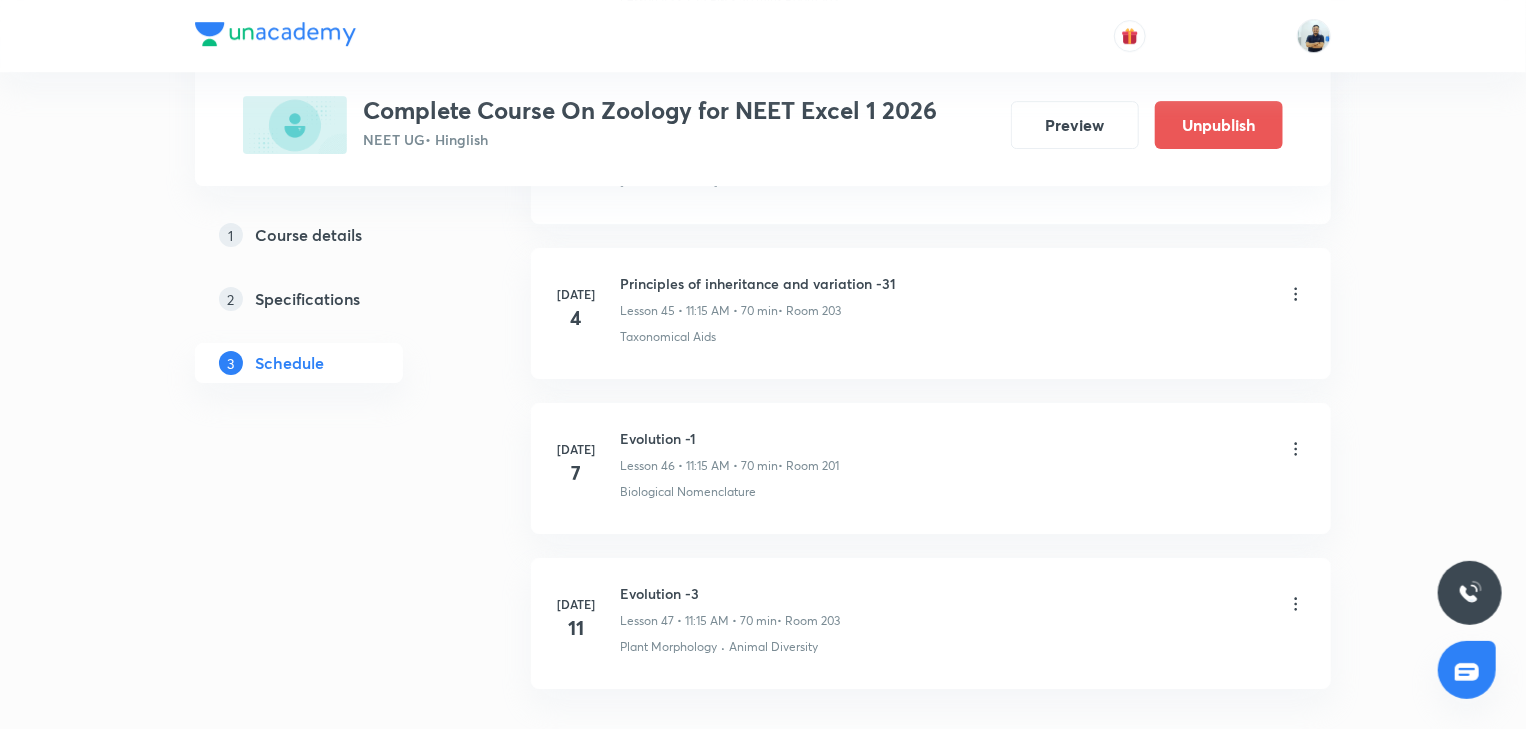scroll, scrollTop: 7226, scrollLeft: 0, axis: vertical 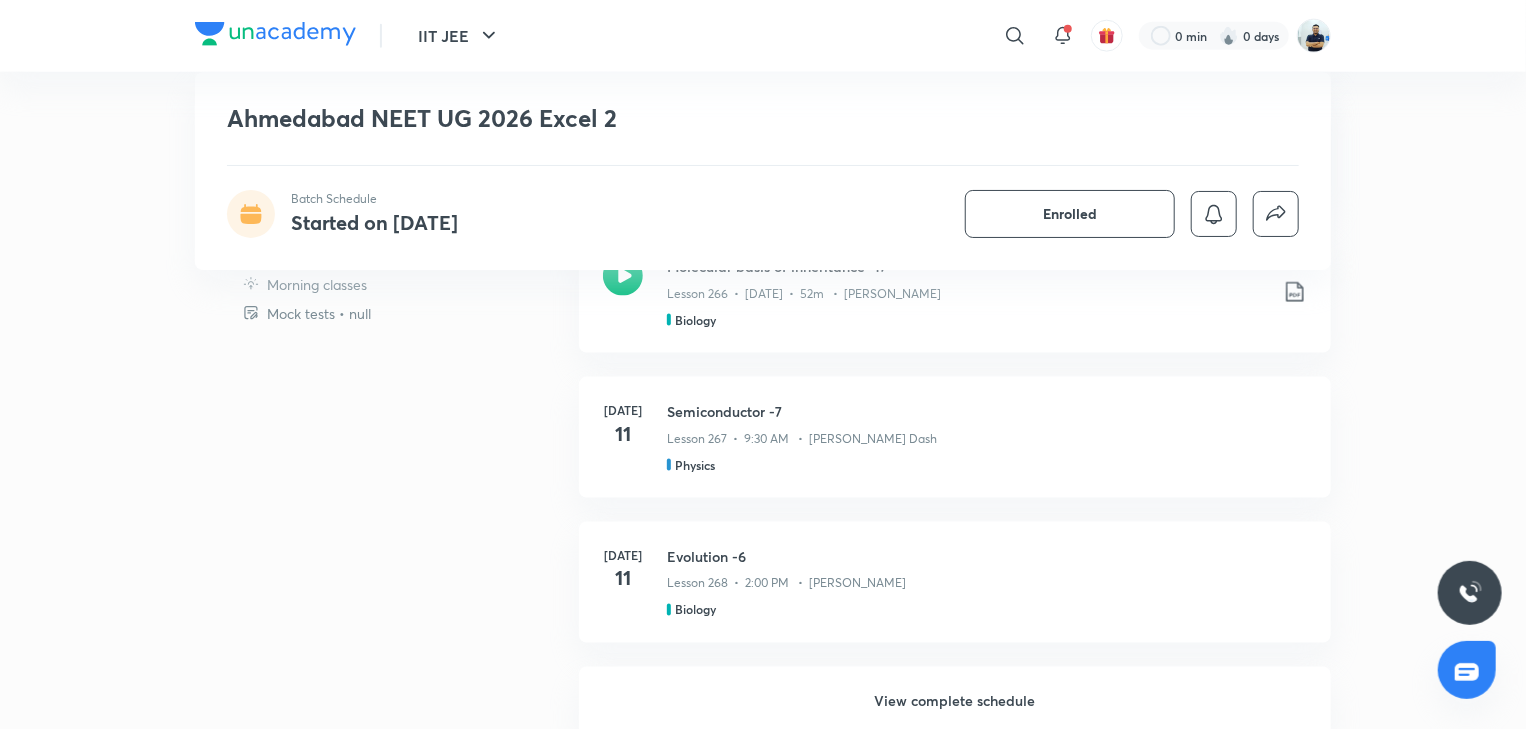 click on "View complete schedule" at bounding box center (955, 702) 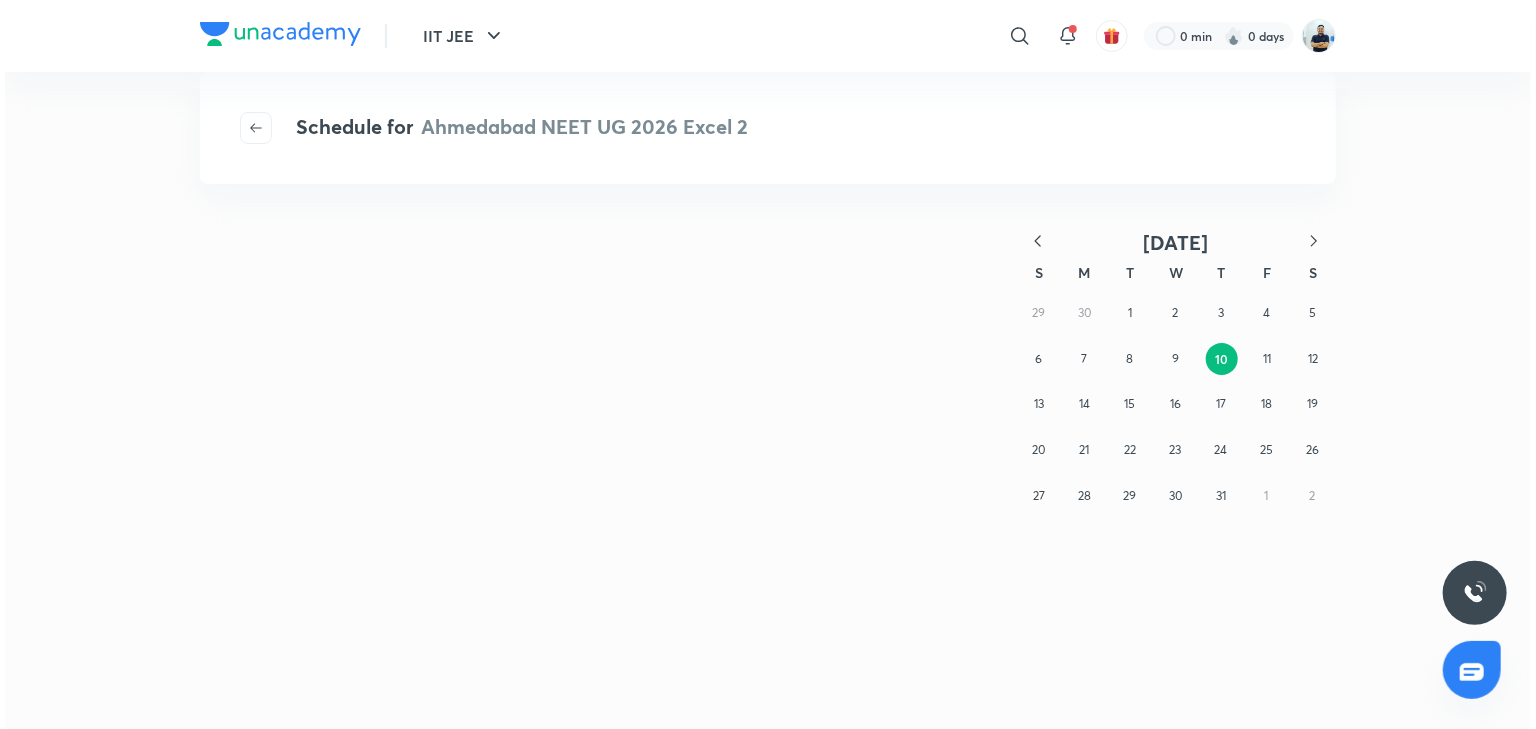 scroll, scrollTop: 0, scrollLeft: 0, axis: both 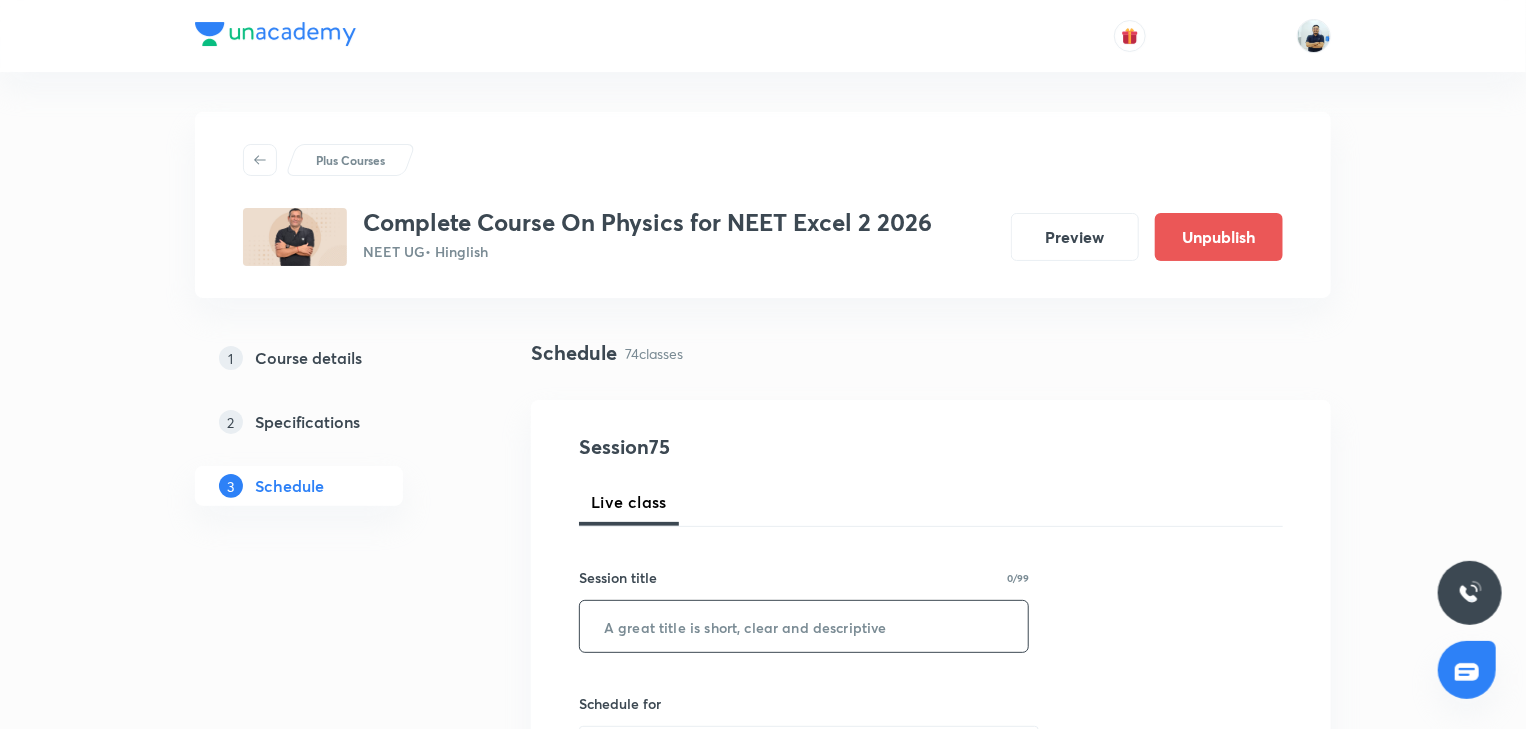 click at bounding box center (804, 626) 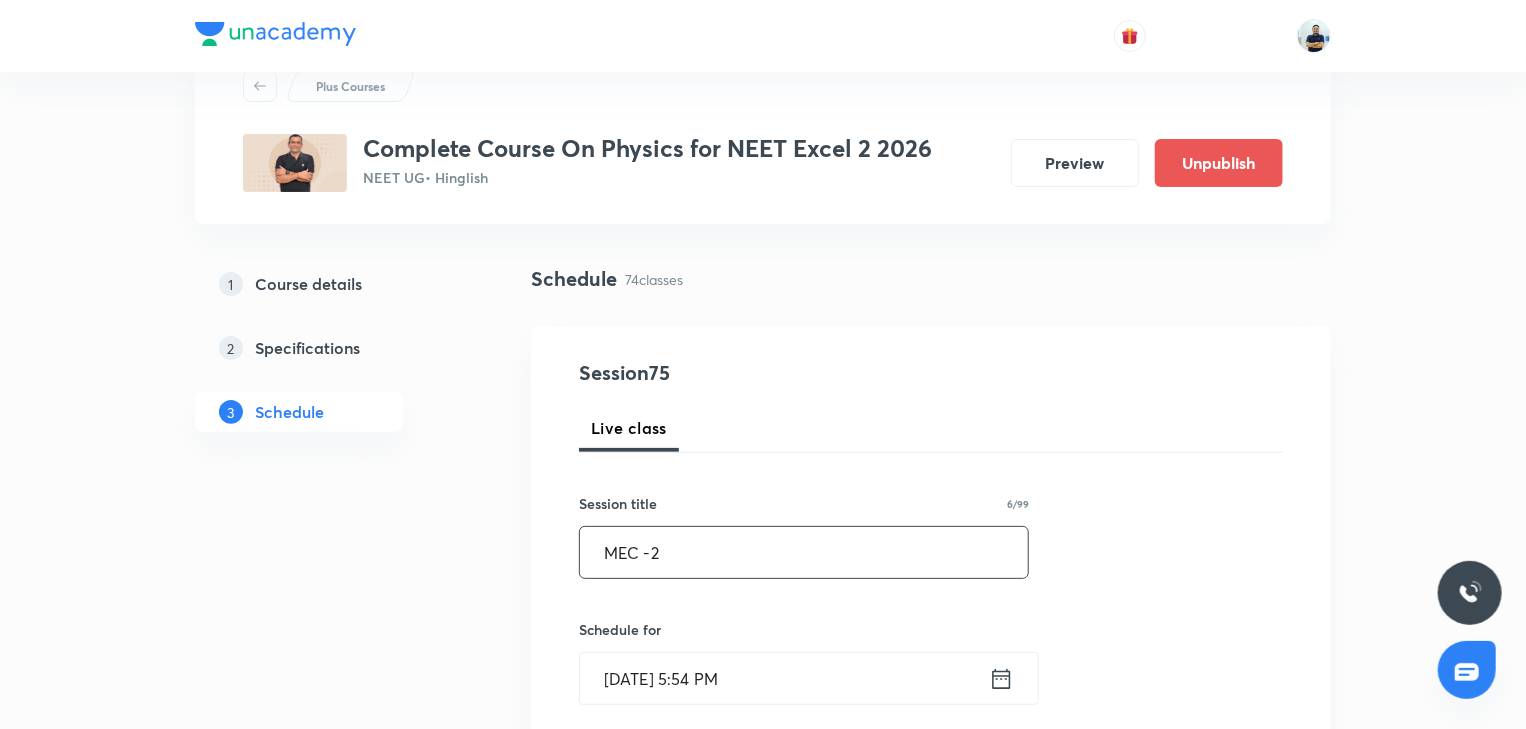 scroll, scrollTop: 112, scrollLeft: 0, axis: vertical 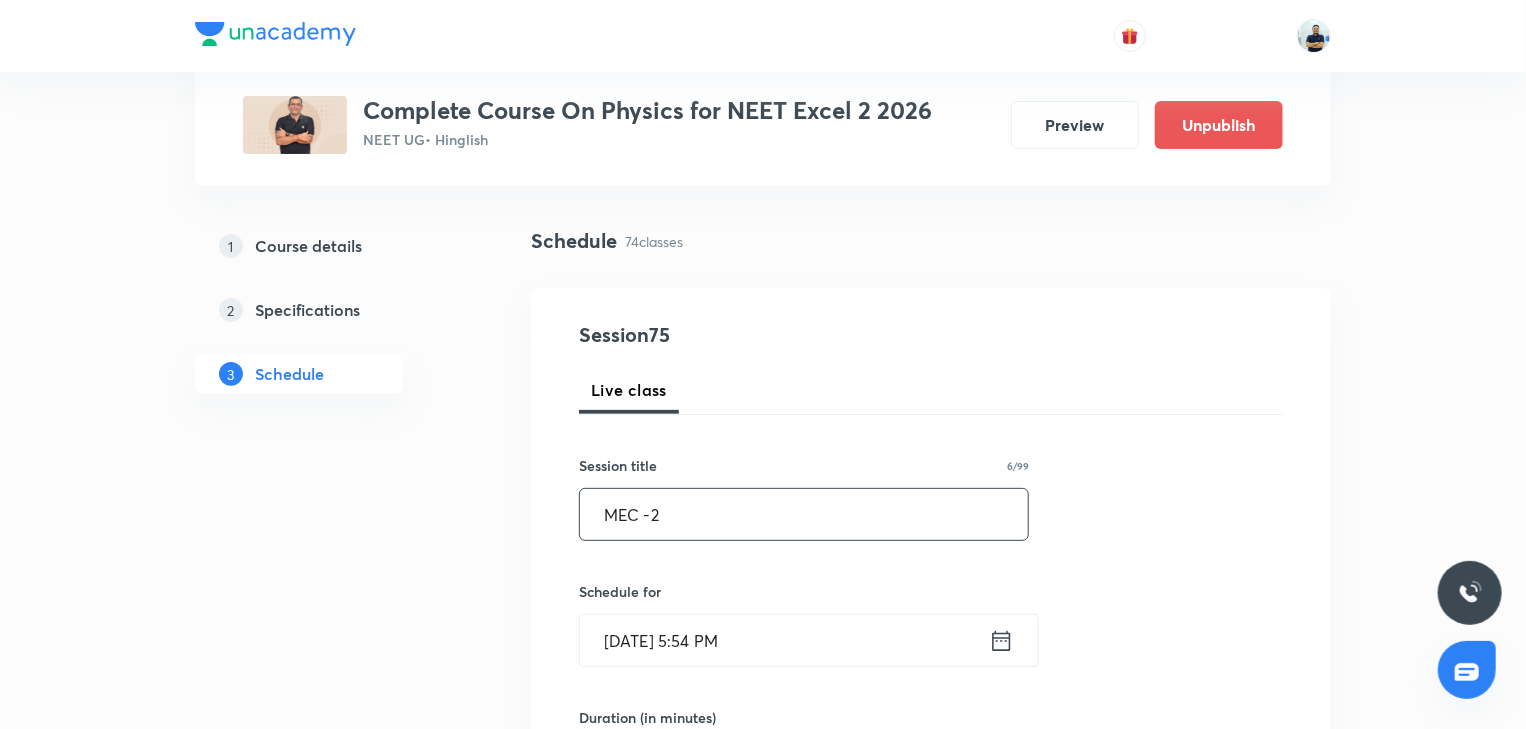 type on "MEC -2" 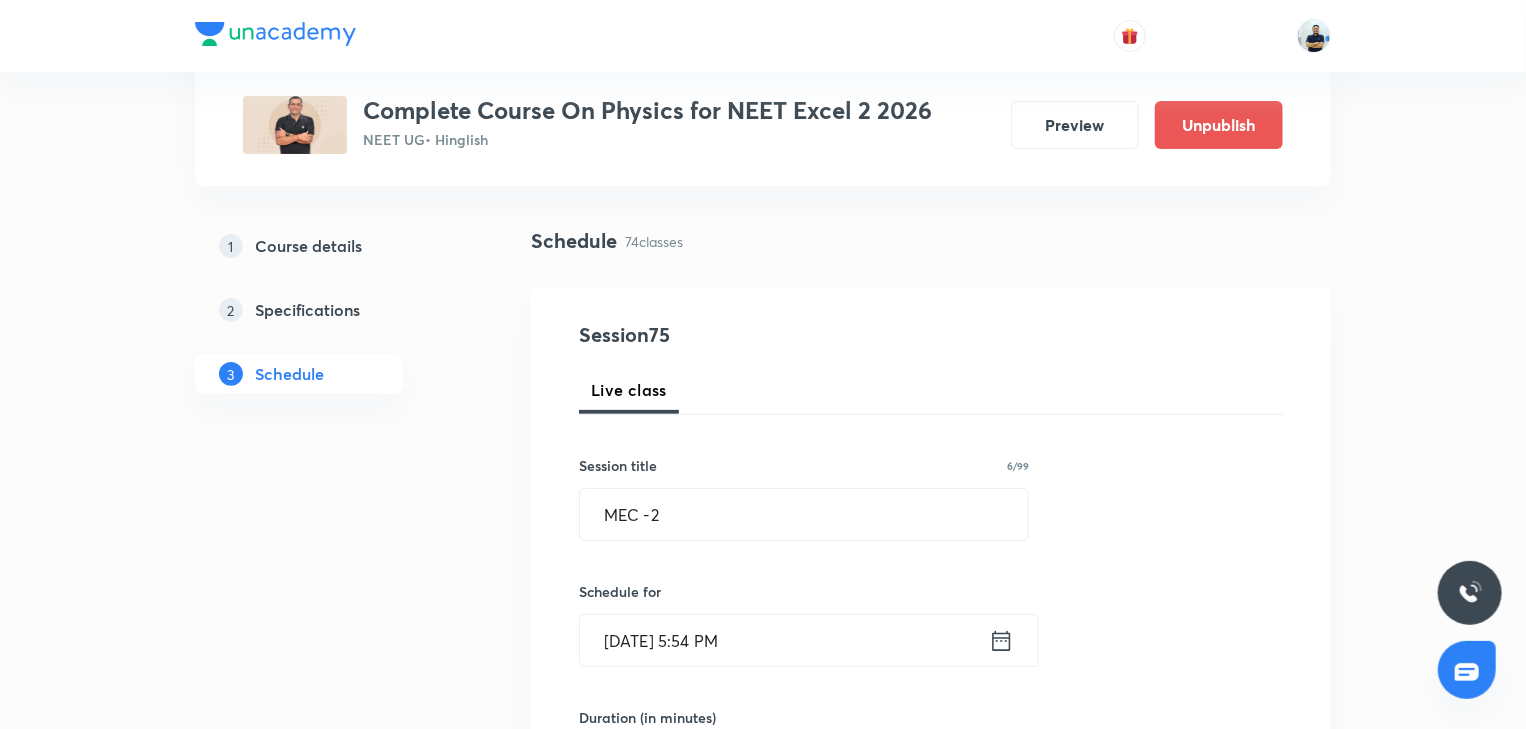 click on "Jul 10, 2025, 5:54 PM" at bounding box center (784, 640) 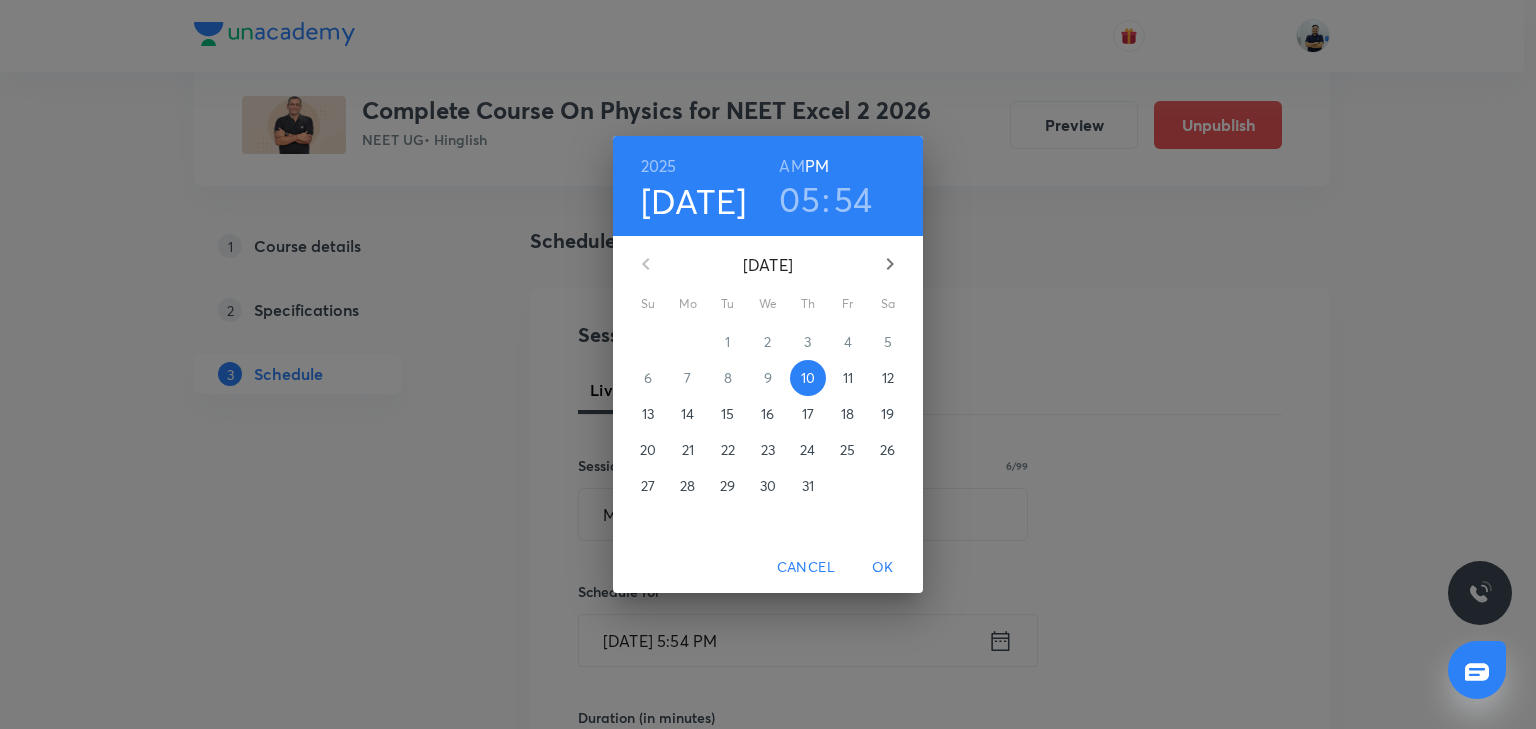 click on "11" at bounding box center (848, 378) 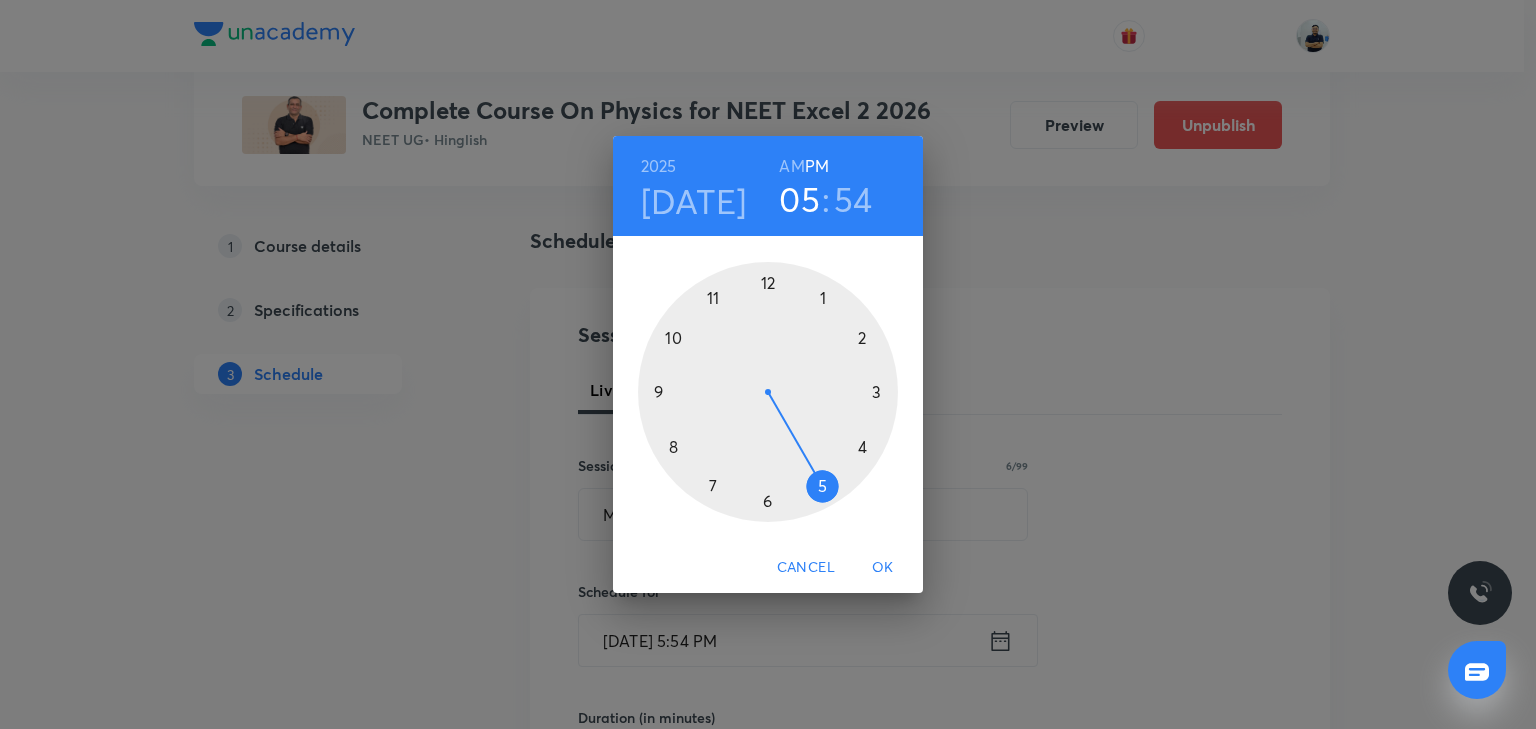 click on "AM" at bounding box center (791, 166) 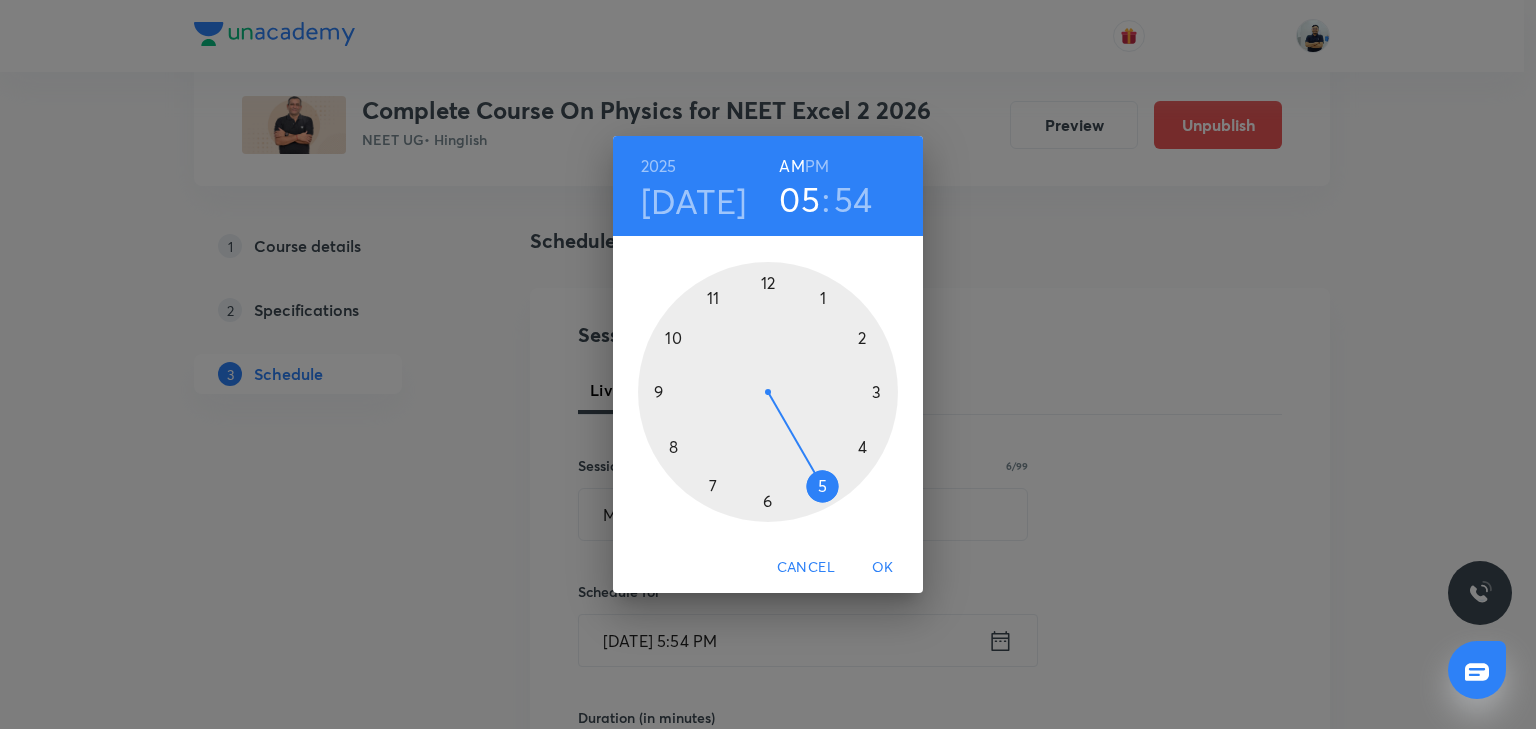 click at bounding box center [768, 392] 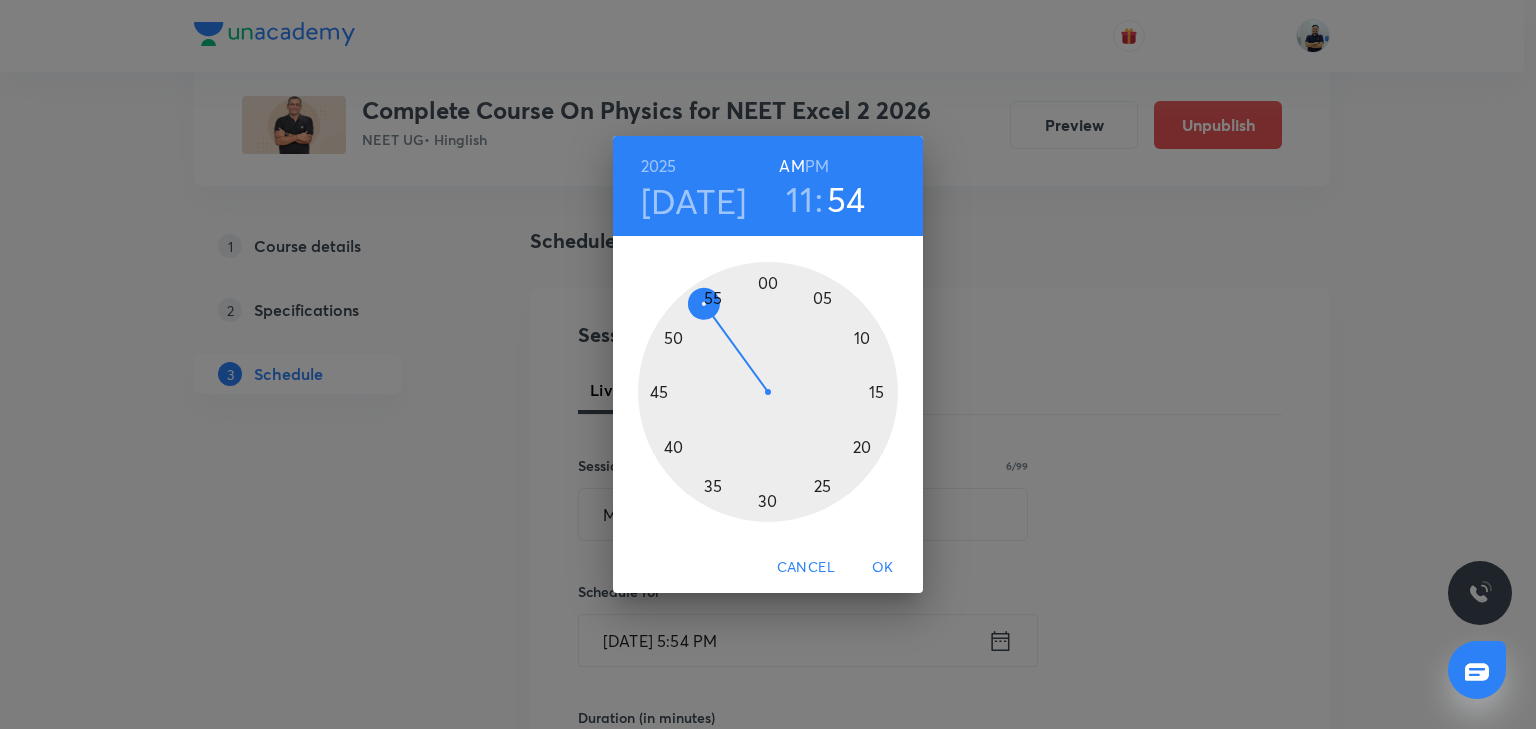 click at bounding box center [768, 392] 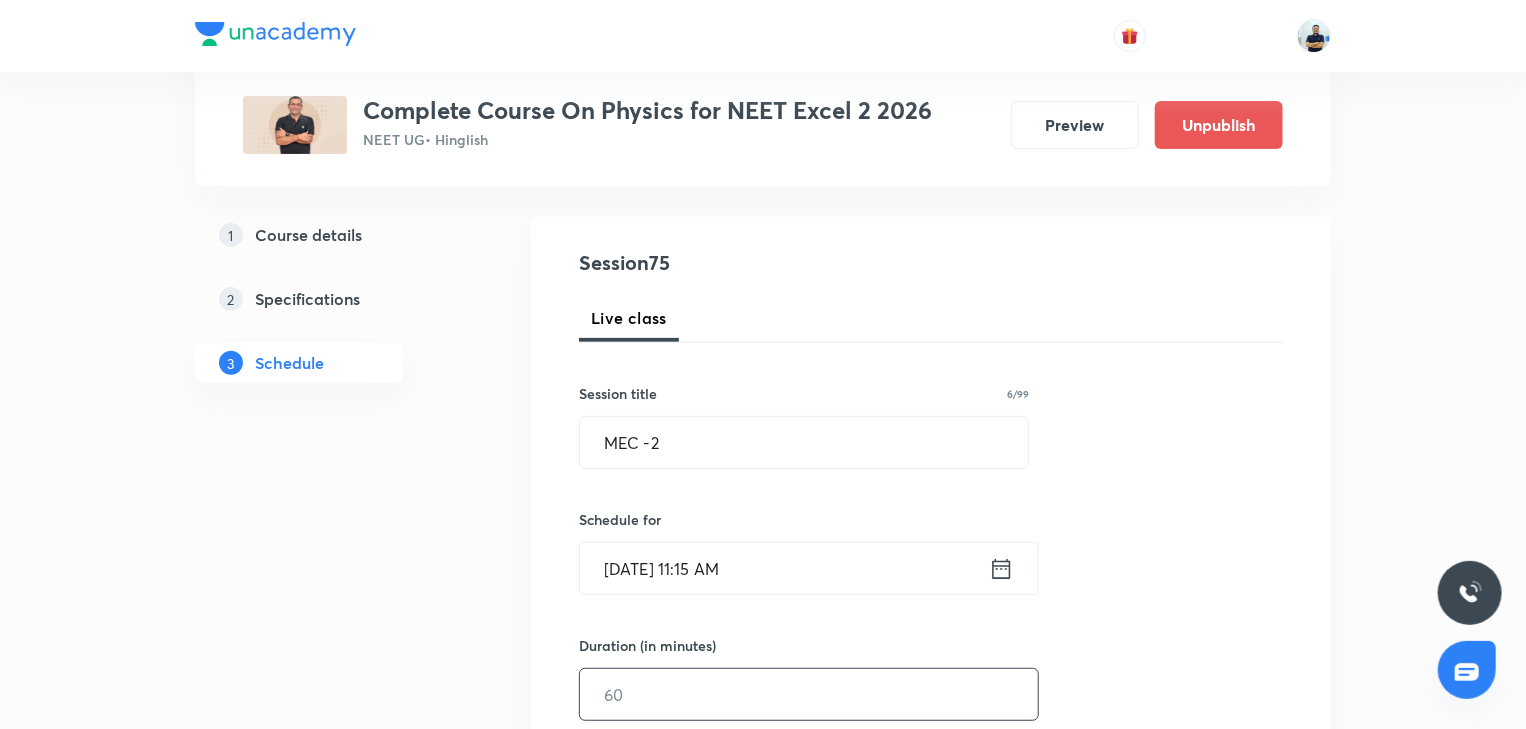 scroll, scrollTop: 186, scrollLeft: 0, axis: vertical 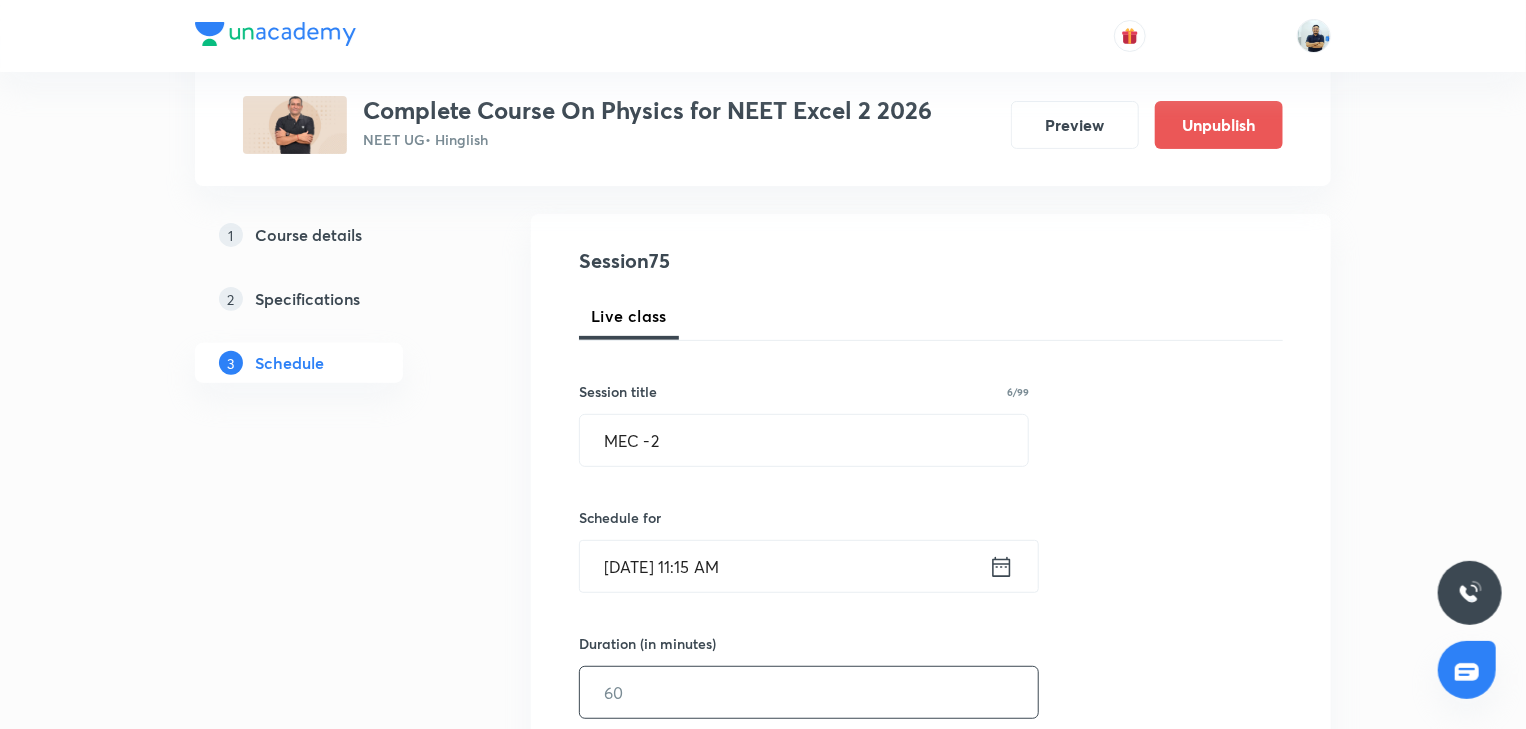 click at bounding box center (809, 692) 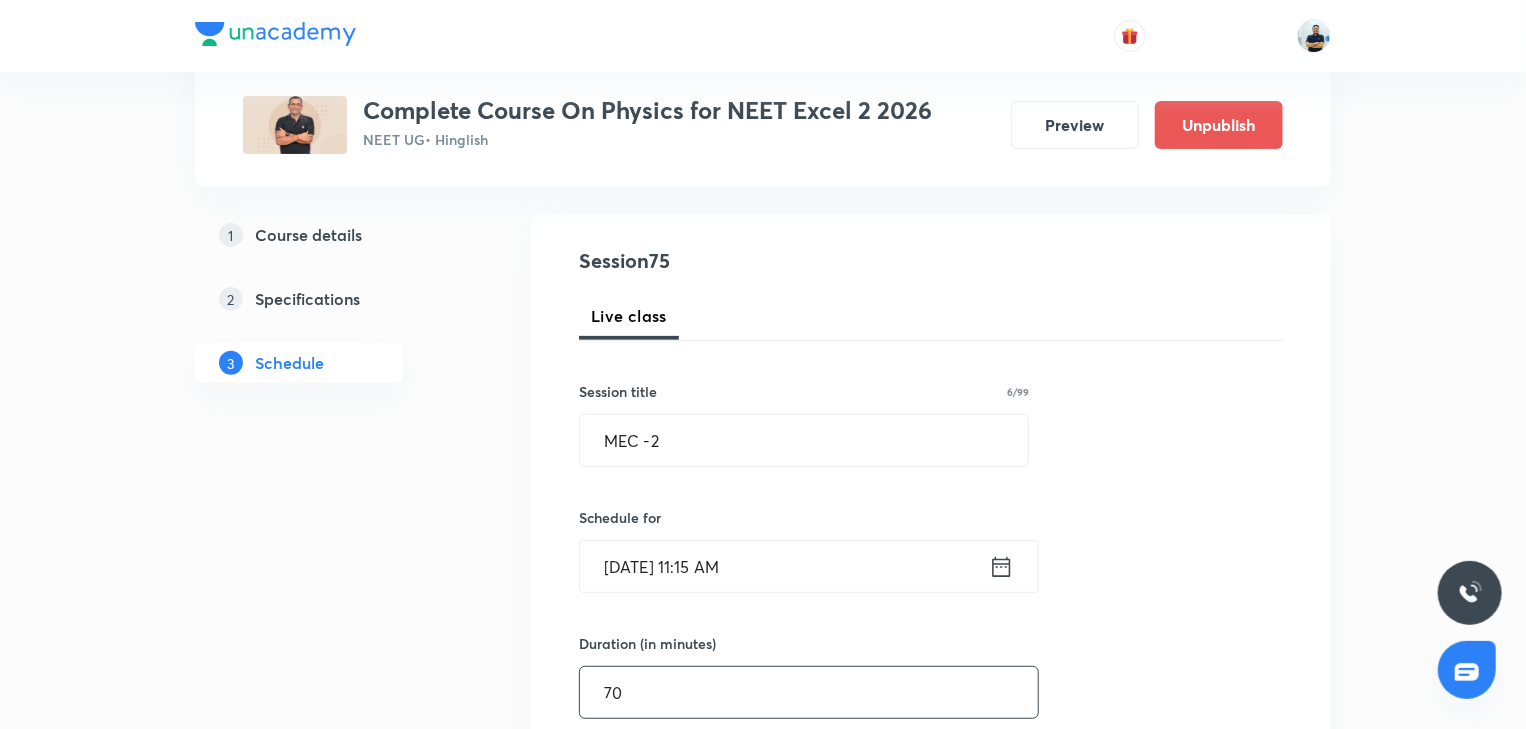 scroll, scrollTop: 746, scrollLeft: 0, axis: vertical 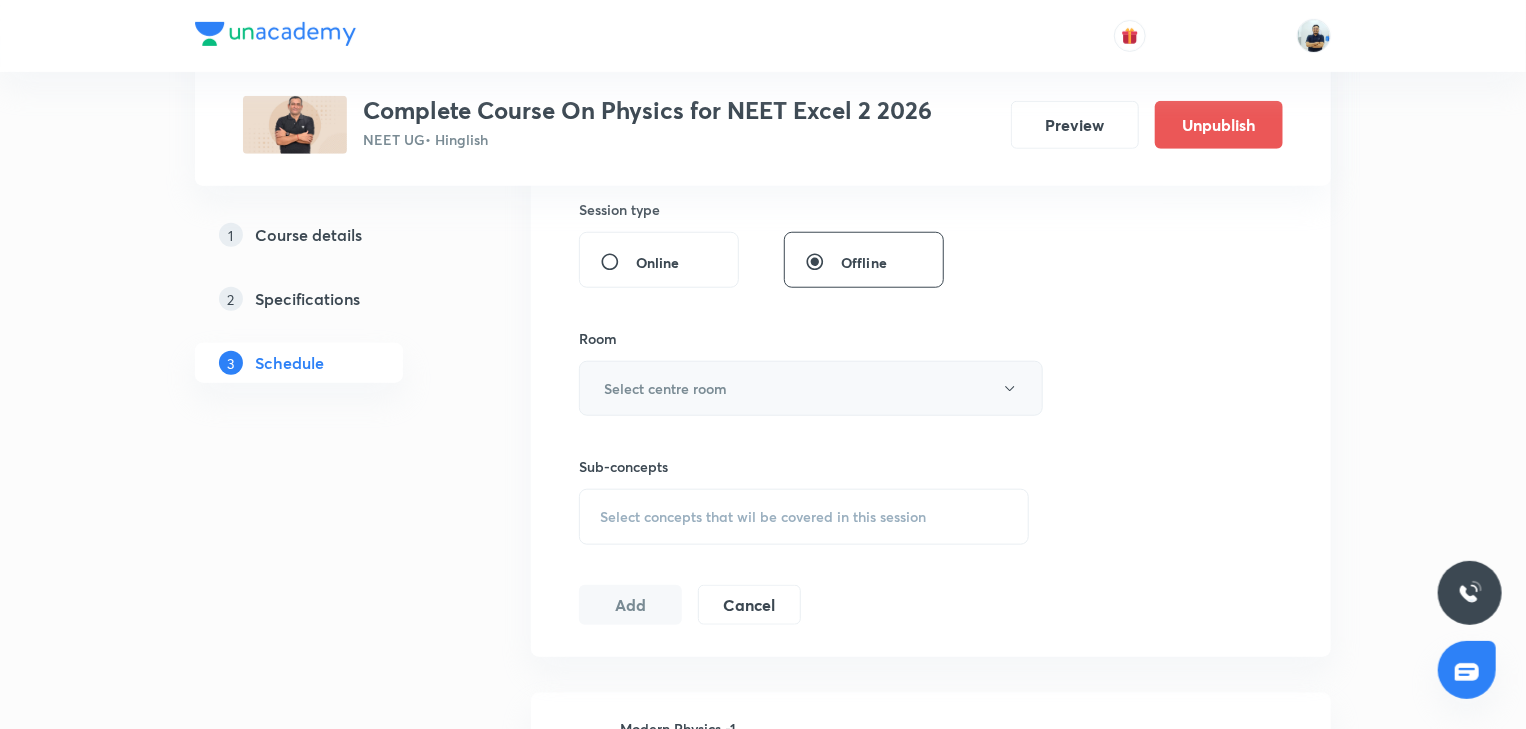 type on "70" 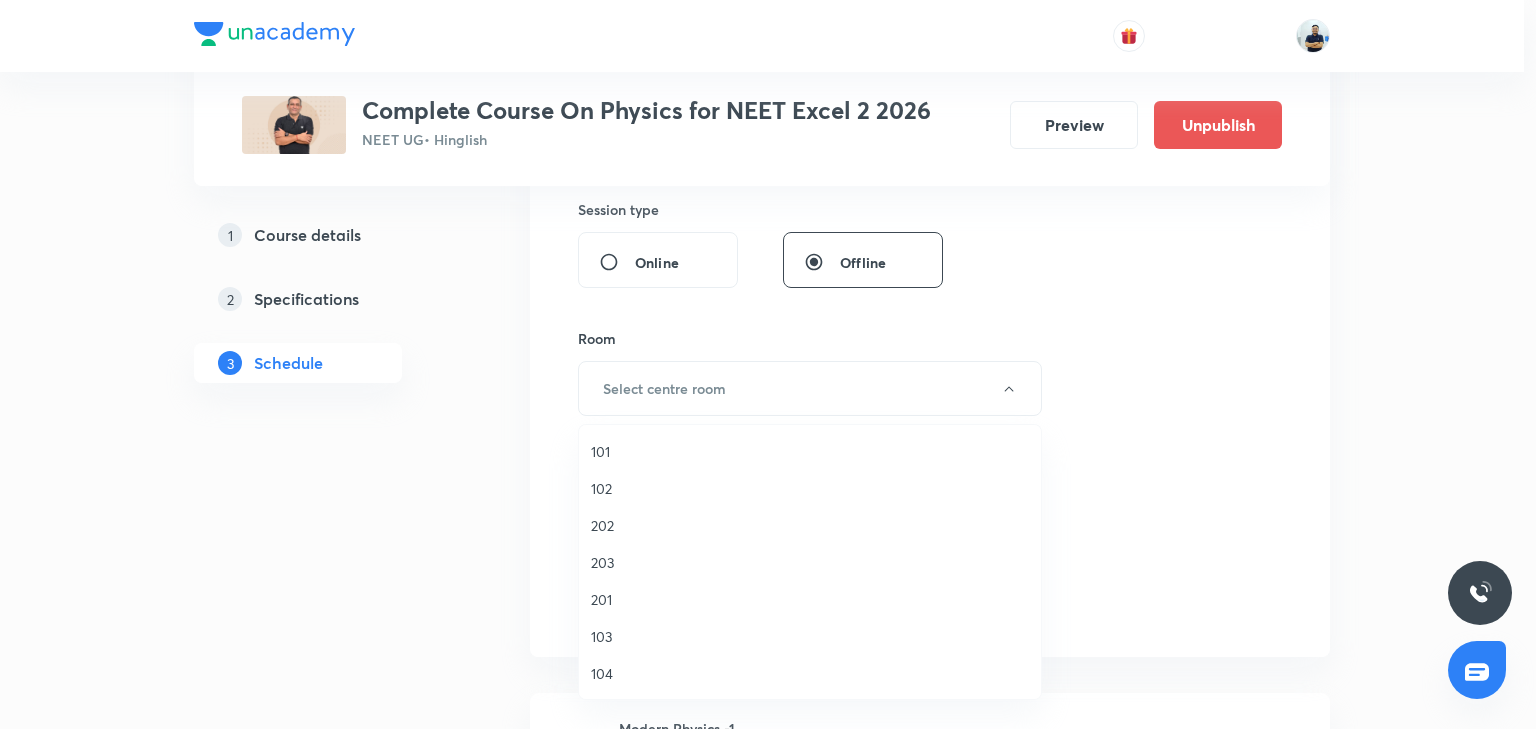 drag, startPoint x: 617, startPoint y: 672, endPoint x: 622, endPoint y: 663, distance: 10.29563 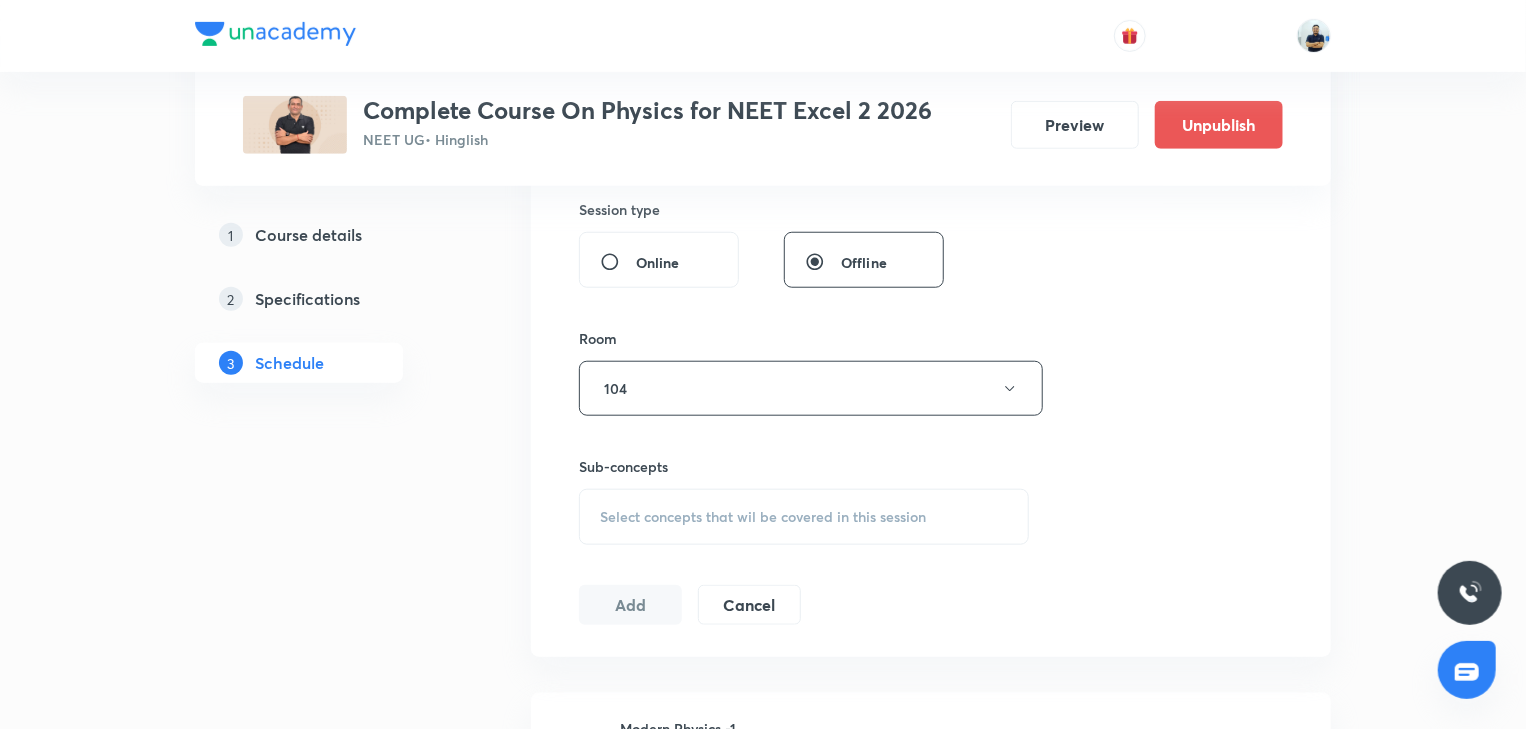 click on "Select concepts that wil be covered in this session" at bounding box center (804, 517) 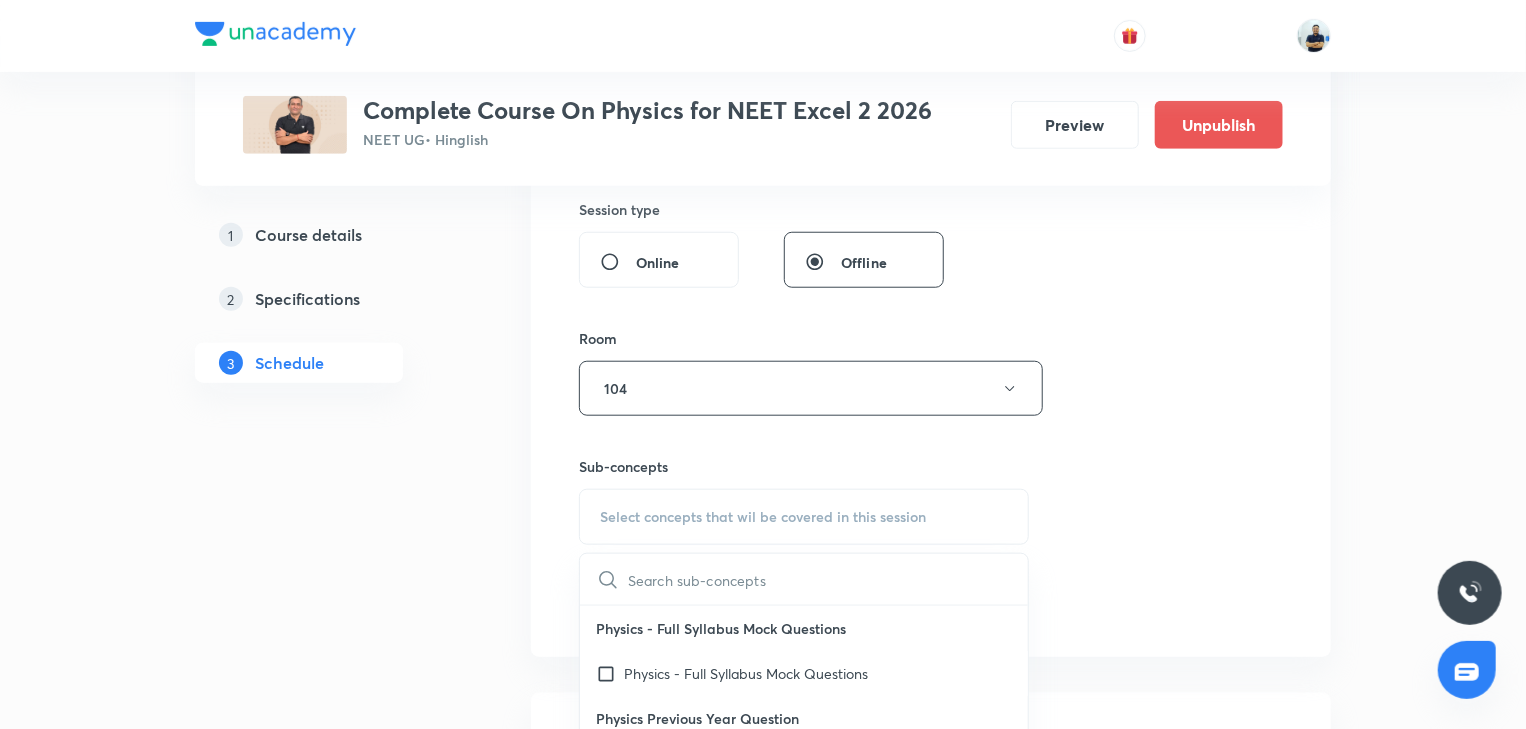 scroll, scrollTop: 560, scrollLeft: 0, axis: vertical 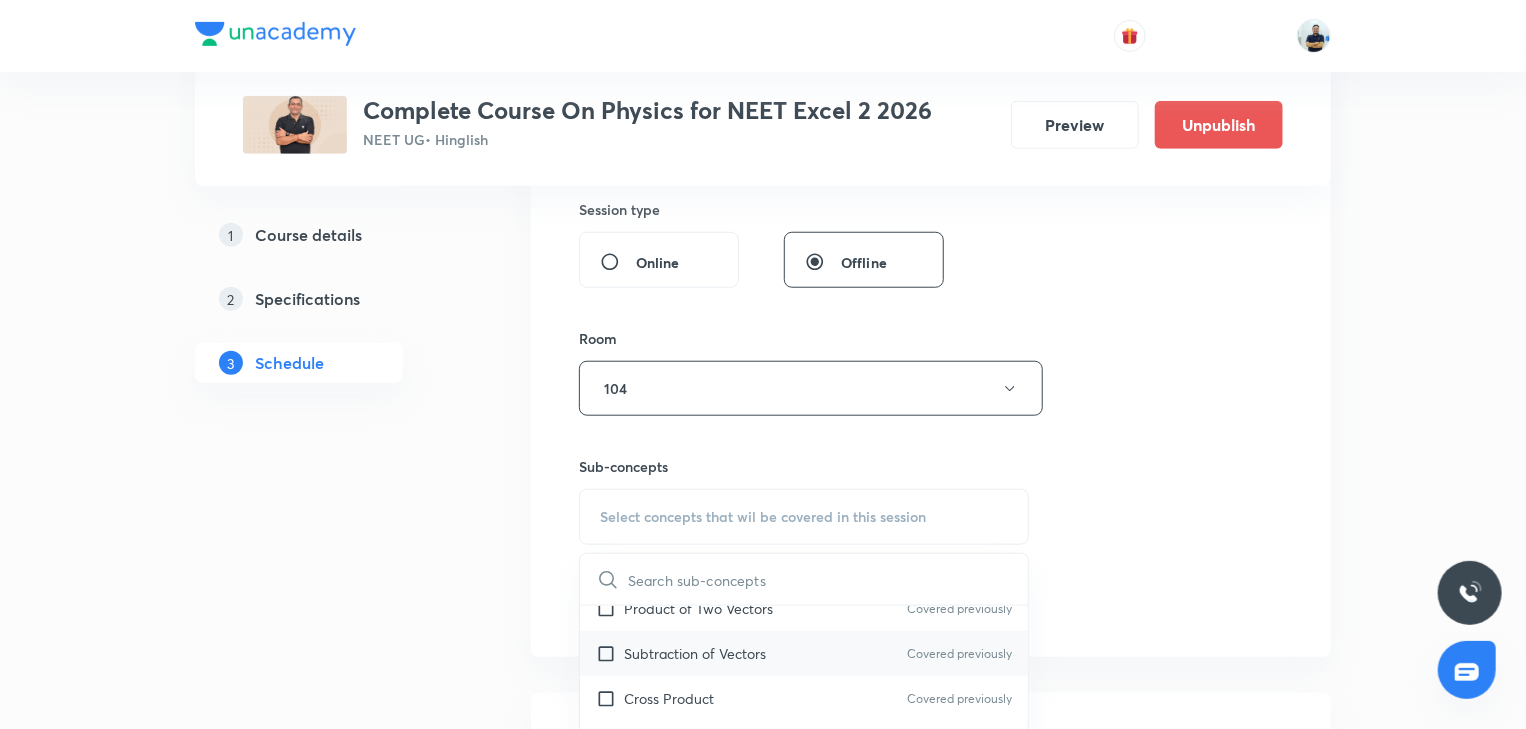 click on "Subtraction of Vectors Covered previously" at bounding box center (804, 653) 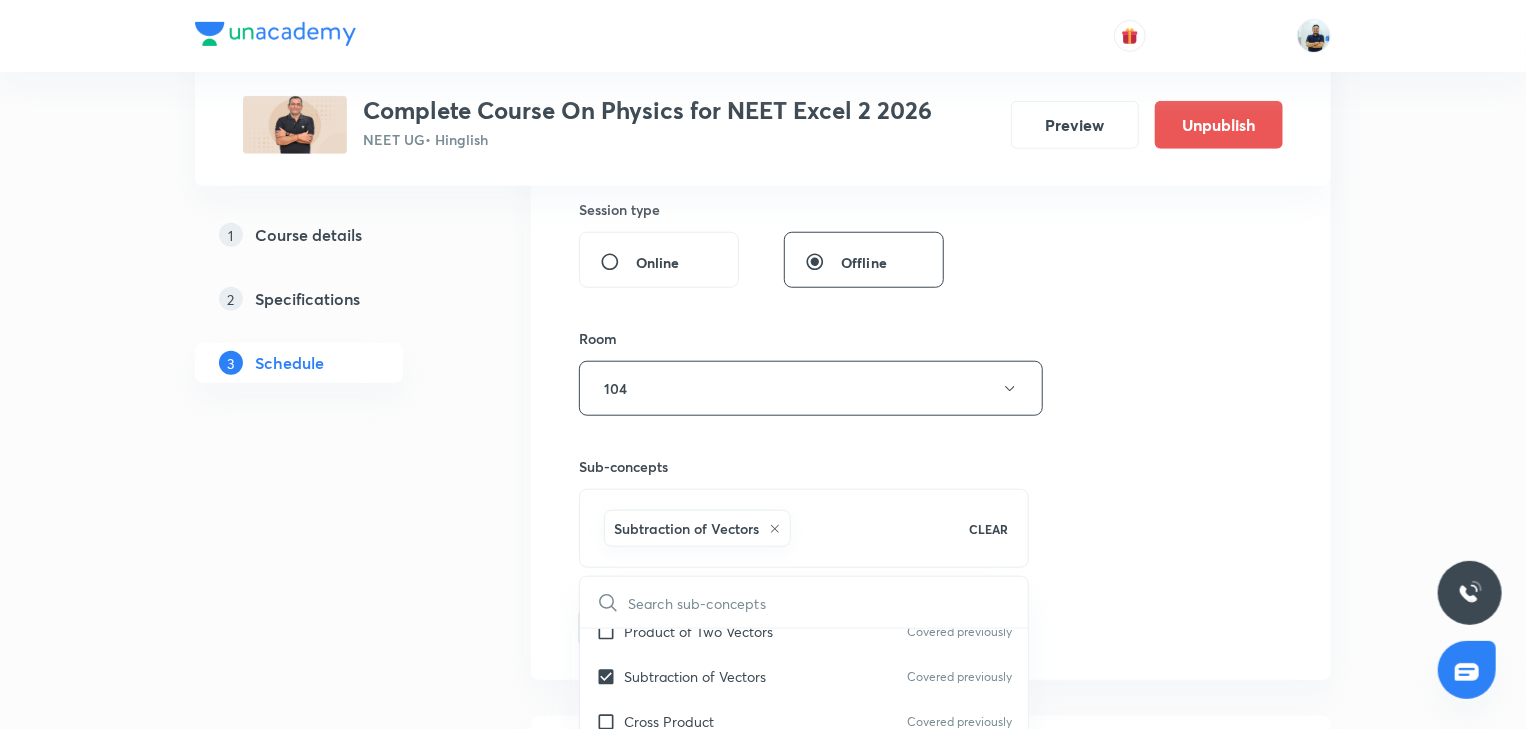click on "Session  75 Live class Session title 6/99 MEC -2 ​ Schedule for Jul 11, 2025, 11:15 AM ​ Duration (in minutes) 70 ​   Session type Online Offline Room 104 Sub-concepts Subtraction of Vectors CLEAR ​ Physics - Full Syllabus Mock Questions Physics - Full Syllabus Mock Questions Physics Previous Year Question Physics Previous Year Question Covered previously Units & Dimensions Physical quantity Covered previously Applications of Dimensional Analysis Significant Figures Covered previously Units of Physical Quantities System of Units Covered previously Dimensions of Some Mathematical Functions Unit and Dimension Product of Two Vectors Covered previously Subtraction of Vectors Covered previously Cross Product Covered previously Least Count Analysis Errors of Measurement Covered previously Vernier Callipers Covered previously Screw Gauge Covered previously Zero Error Covered previously Basic Mathematics Elementary Algebra Covered previously Elementary Trigonometry Covered previously Basic Coordinate Geometry" at bounding box center (931, 167) 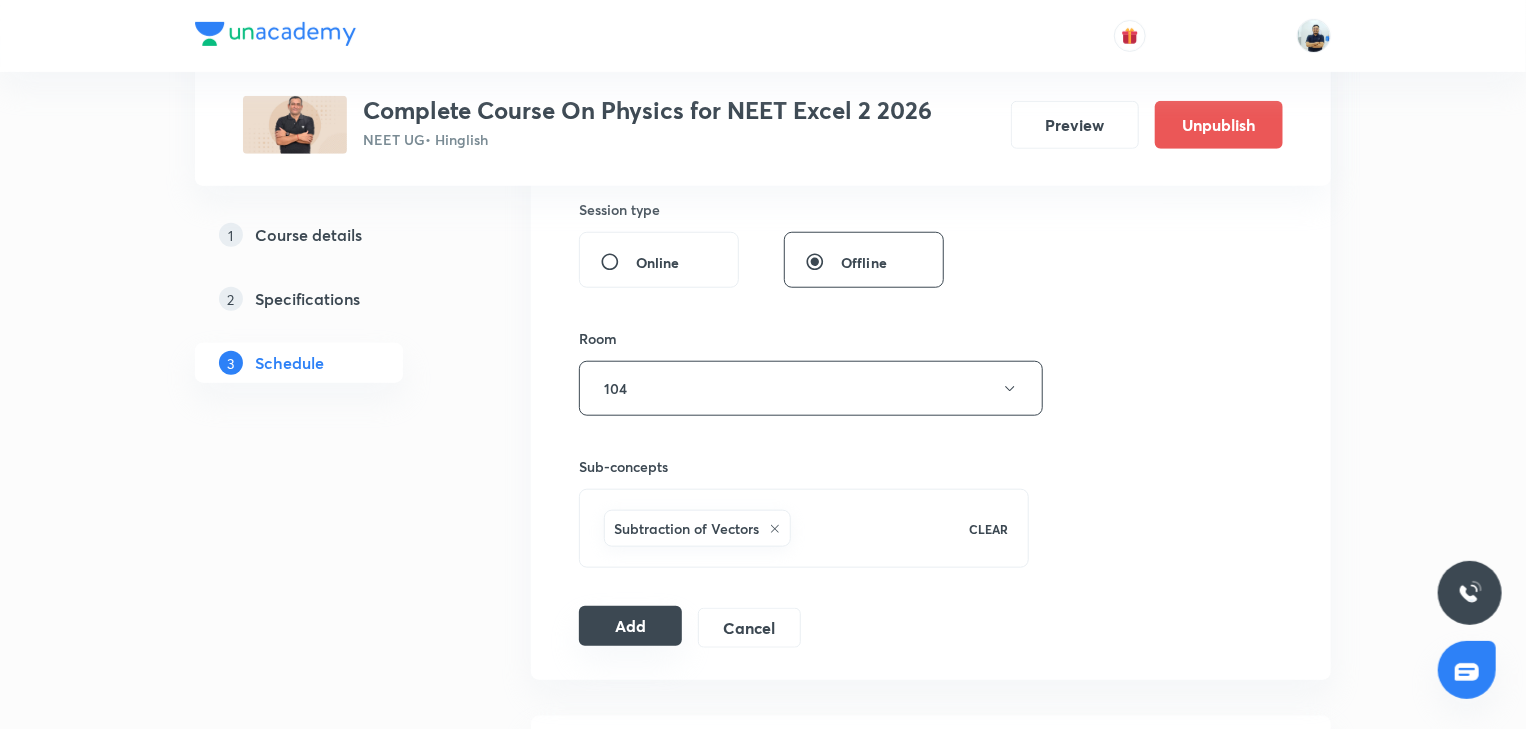 click on "Add" at bounding box center (630, 626) 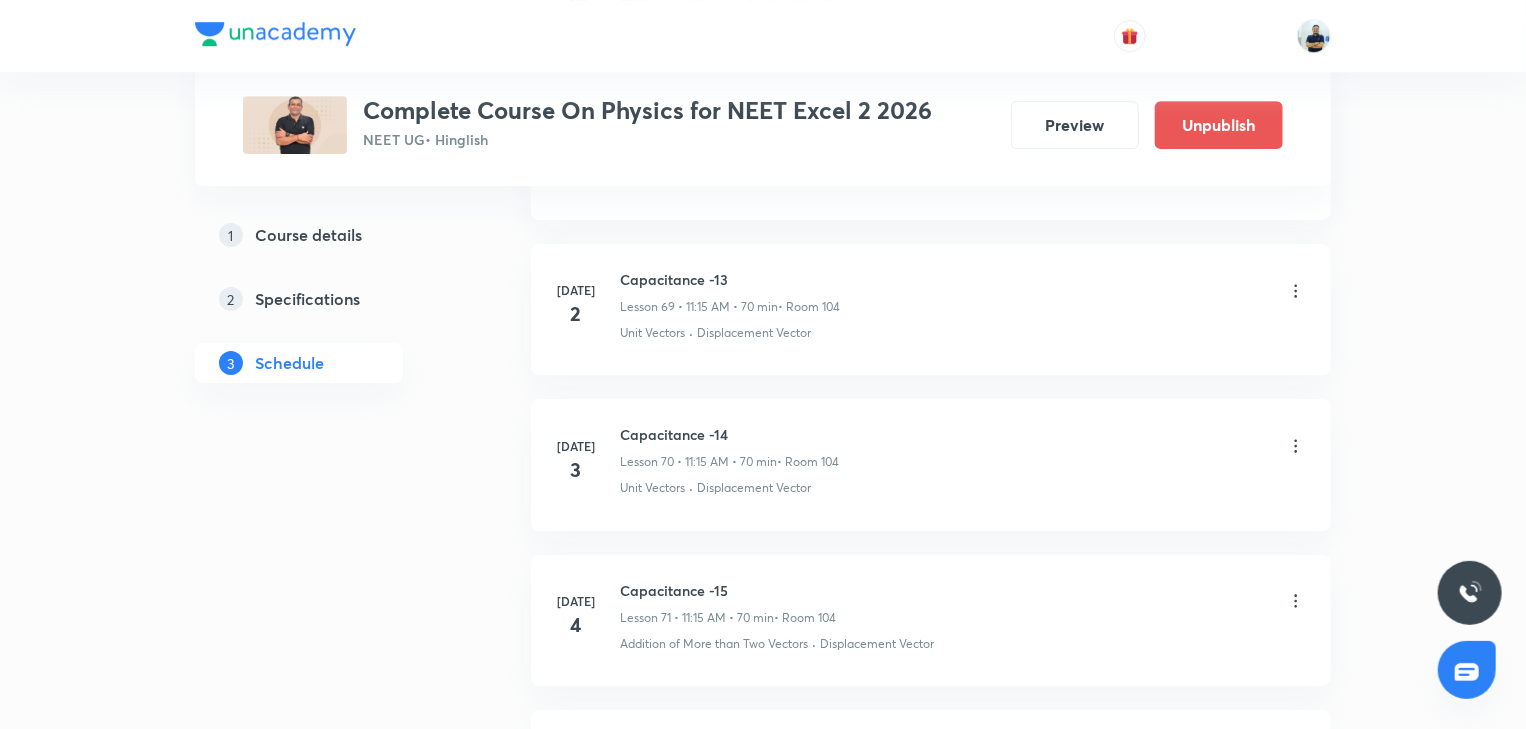scroll, scrollTop: 11561, scrollLeft: 0, axis: vertical 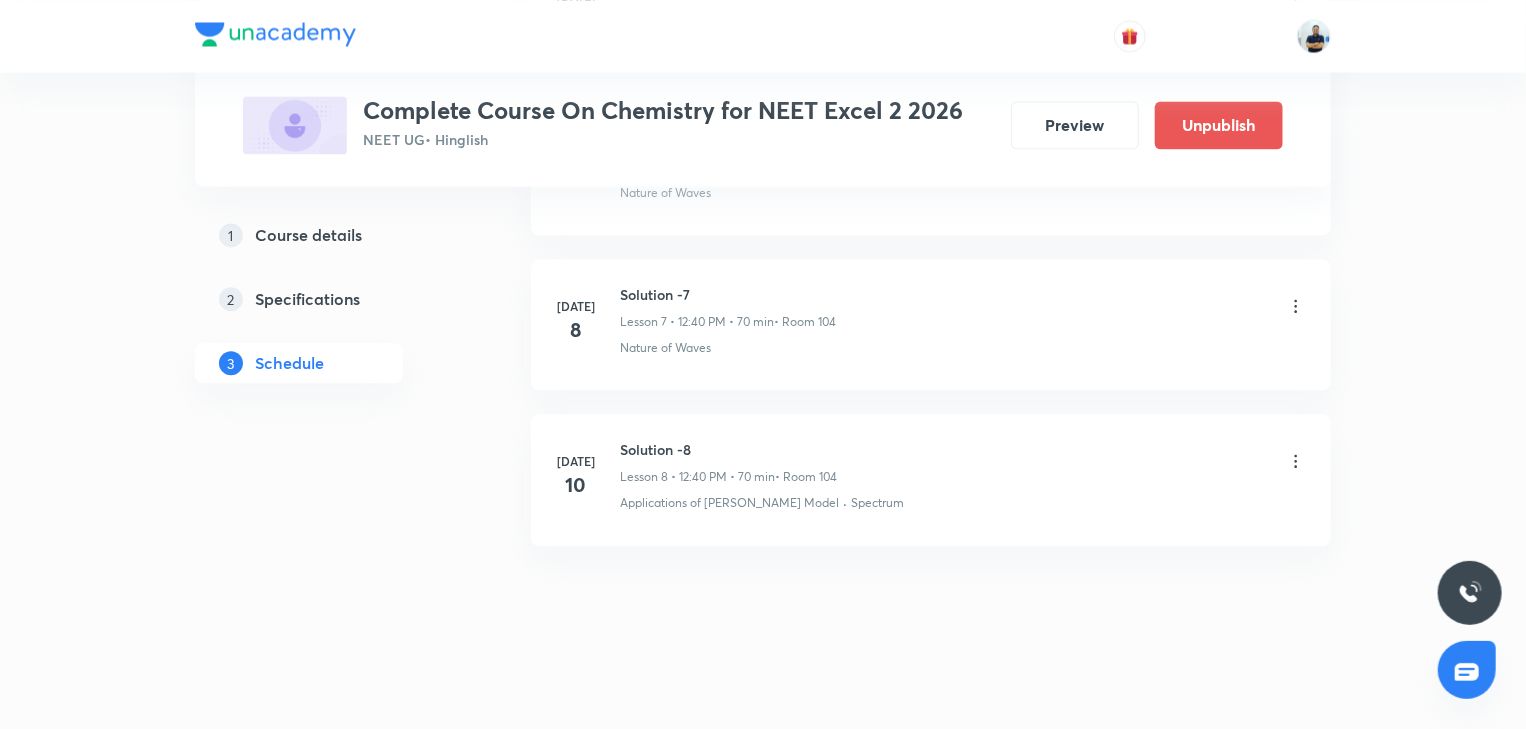 click on "Solution -8" at bounding box center (728, 449) 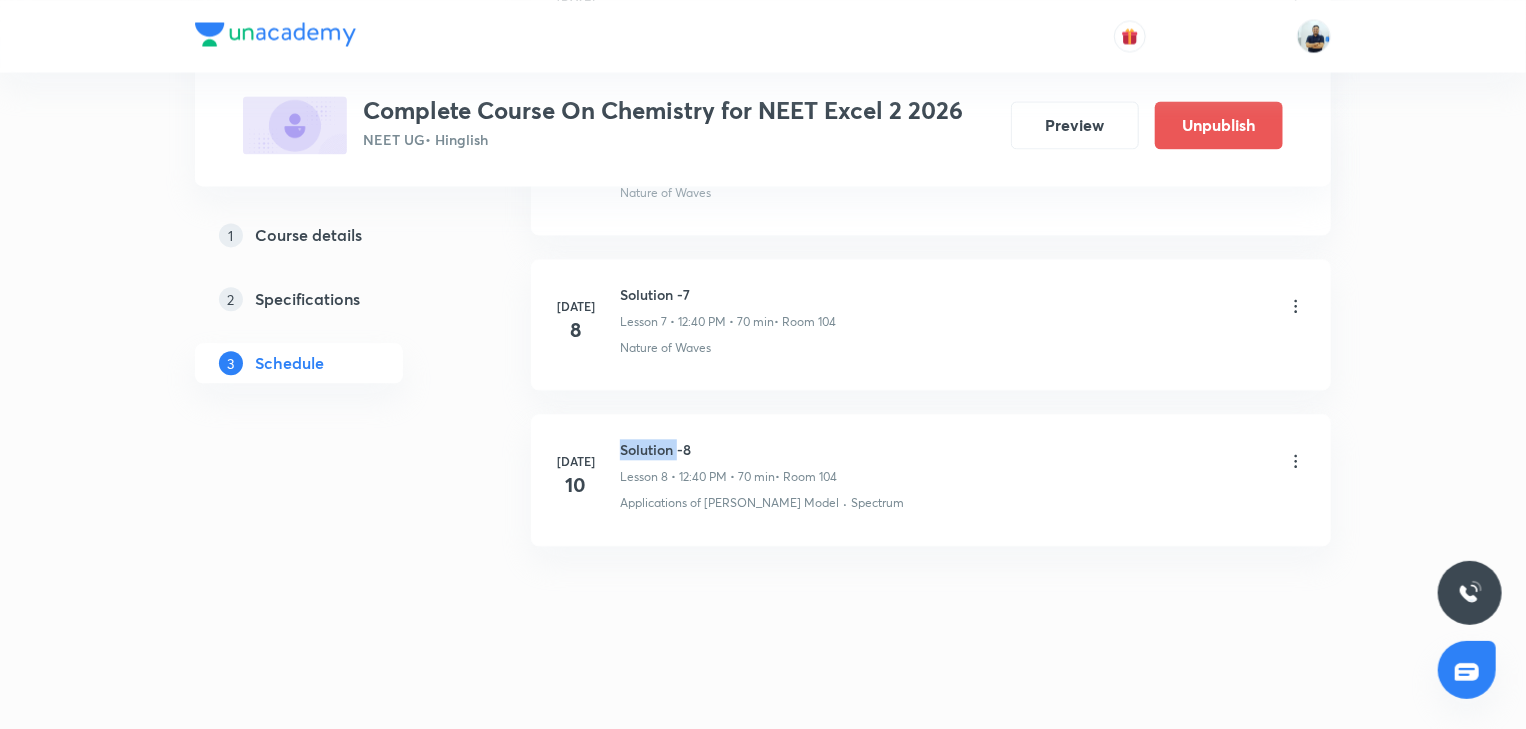 click on "Solution -8" at bounding box center [728, 449] 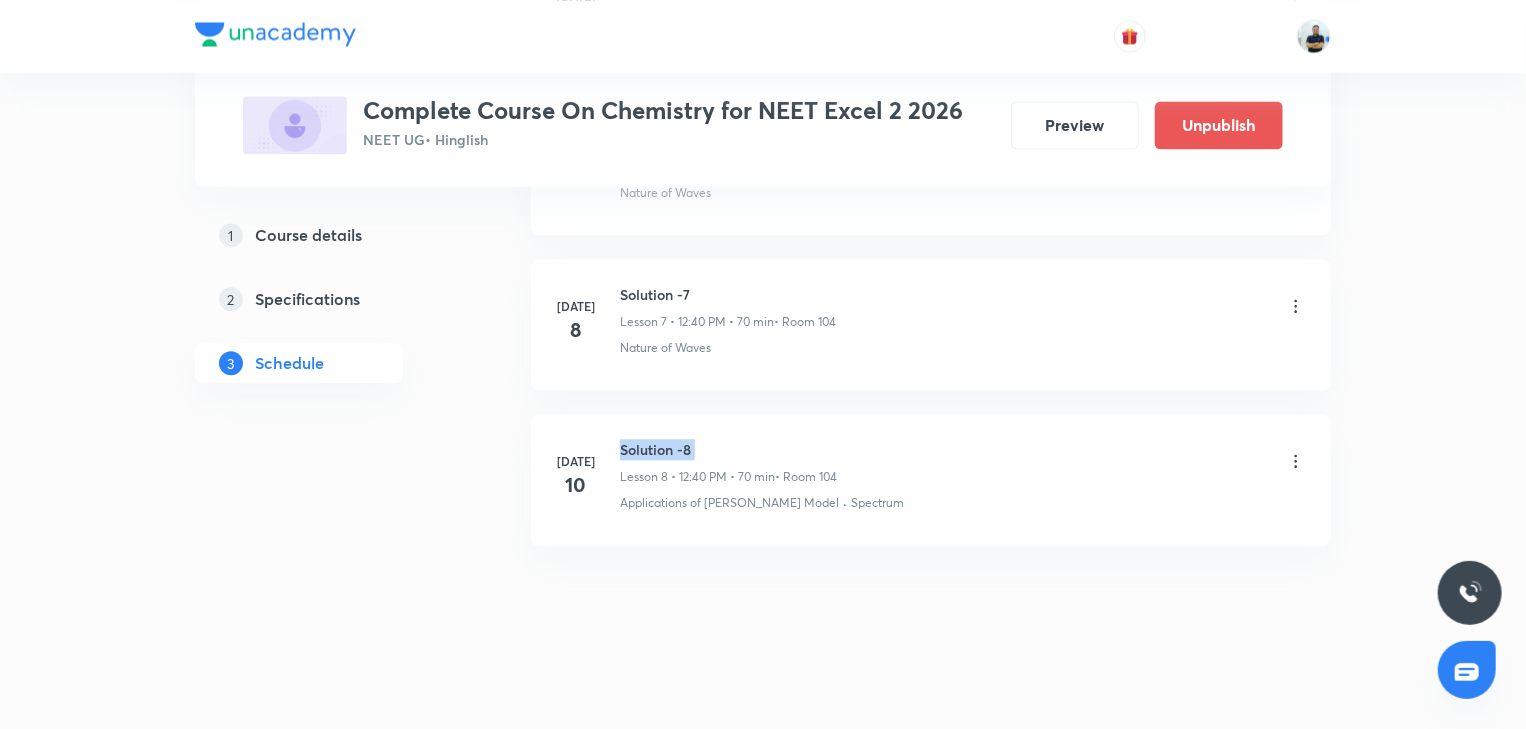 click on "Solution -8" at bounding box center (728, 449) 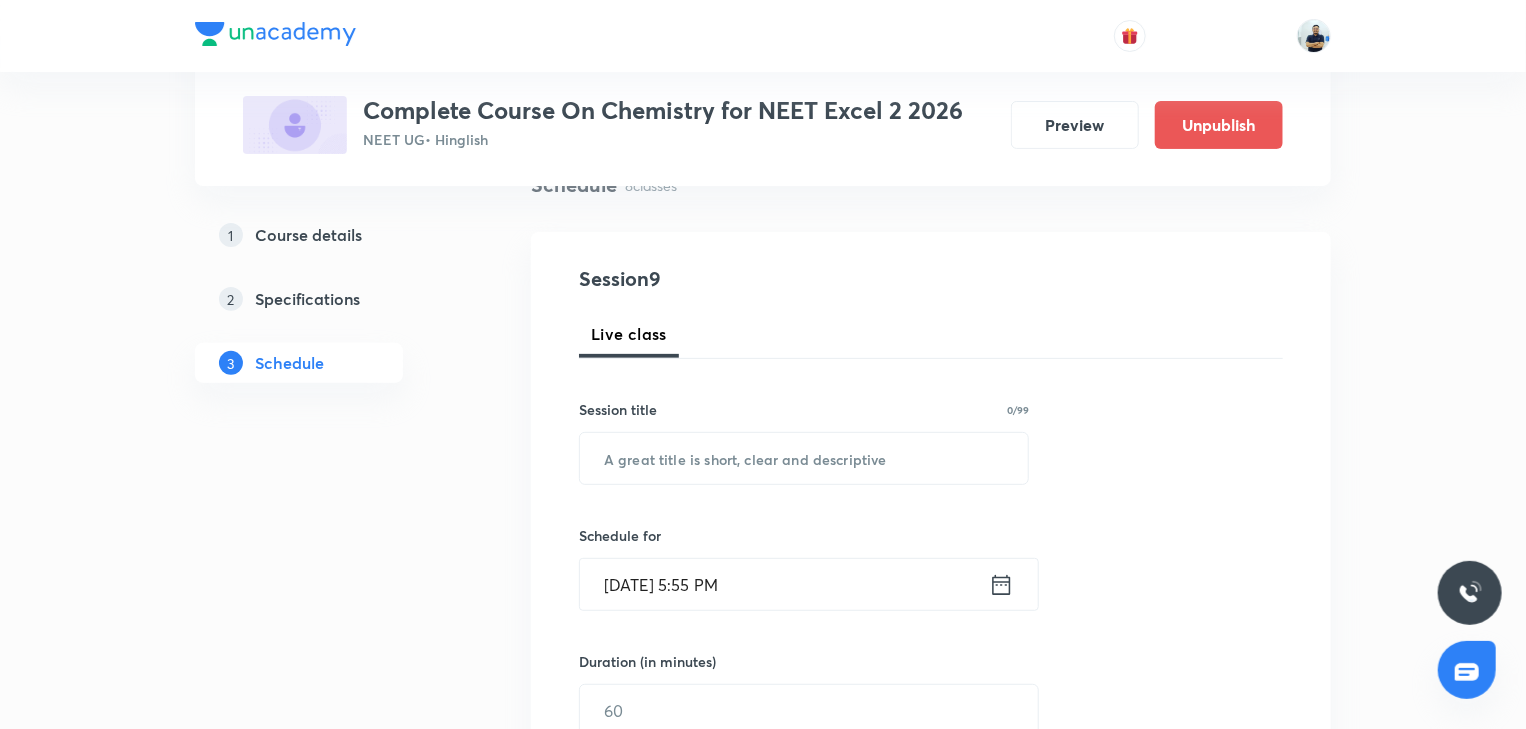 scroll, scrollTop: 0, scrollLeft: 0, axis: both 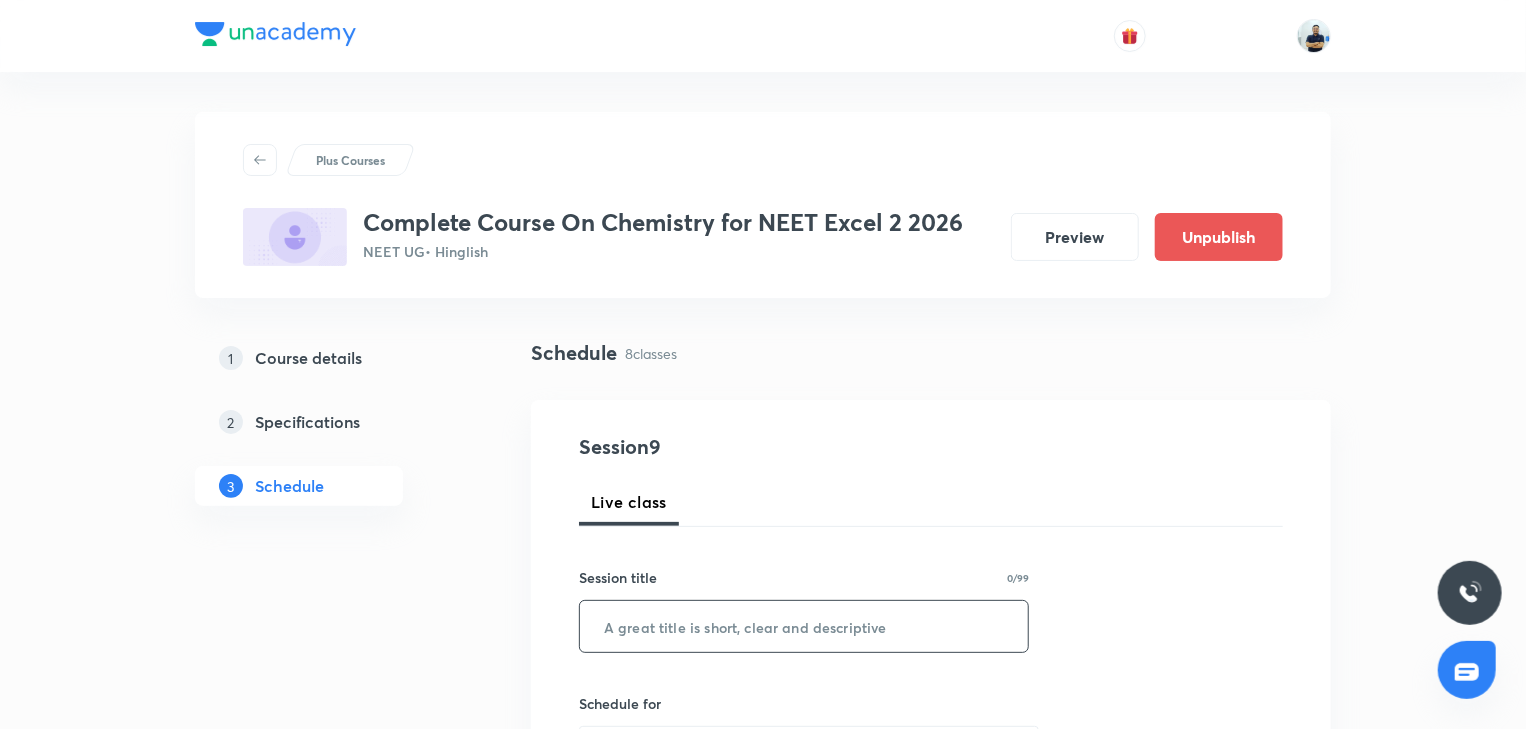 click at bounding box center [804, 626] 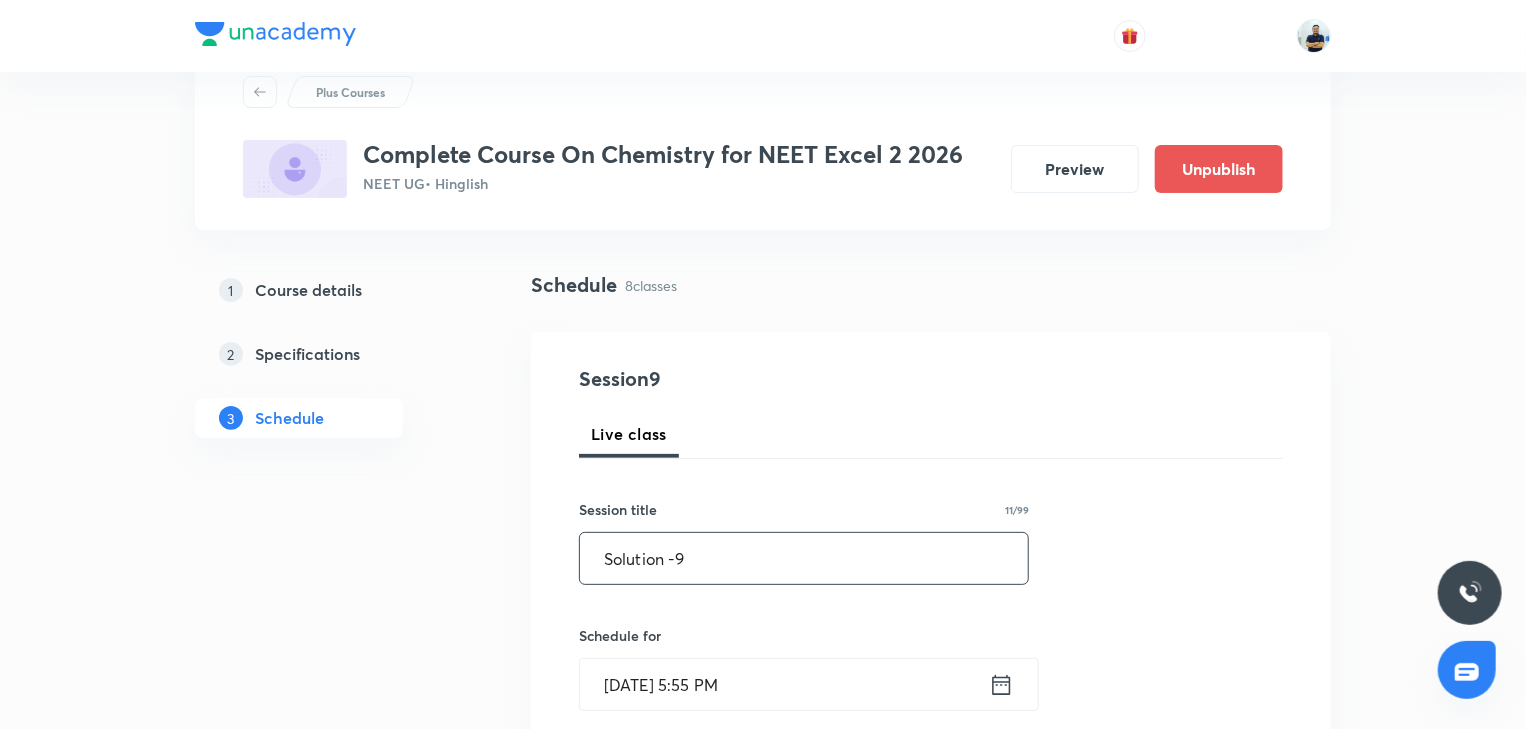 scroll, scrollTop: 112, scrollLeft: 0, axis: vertical 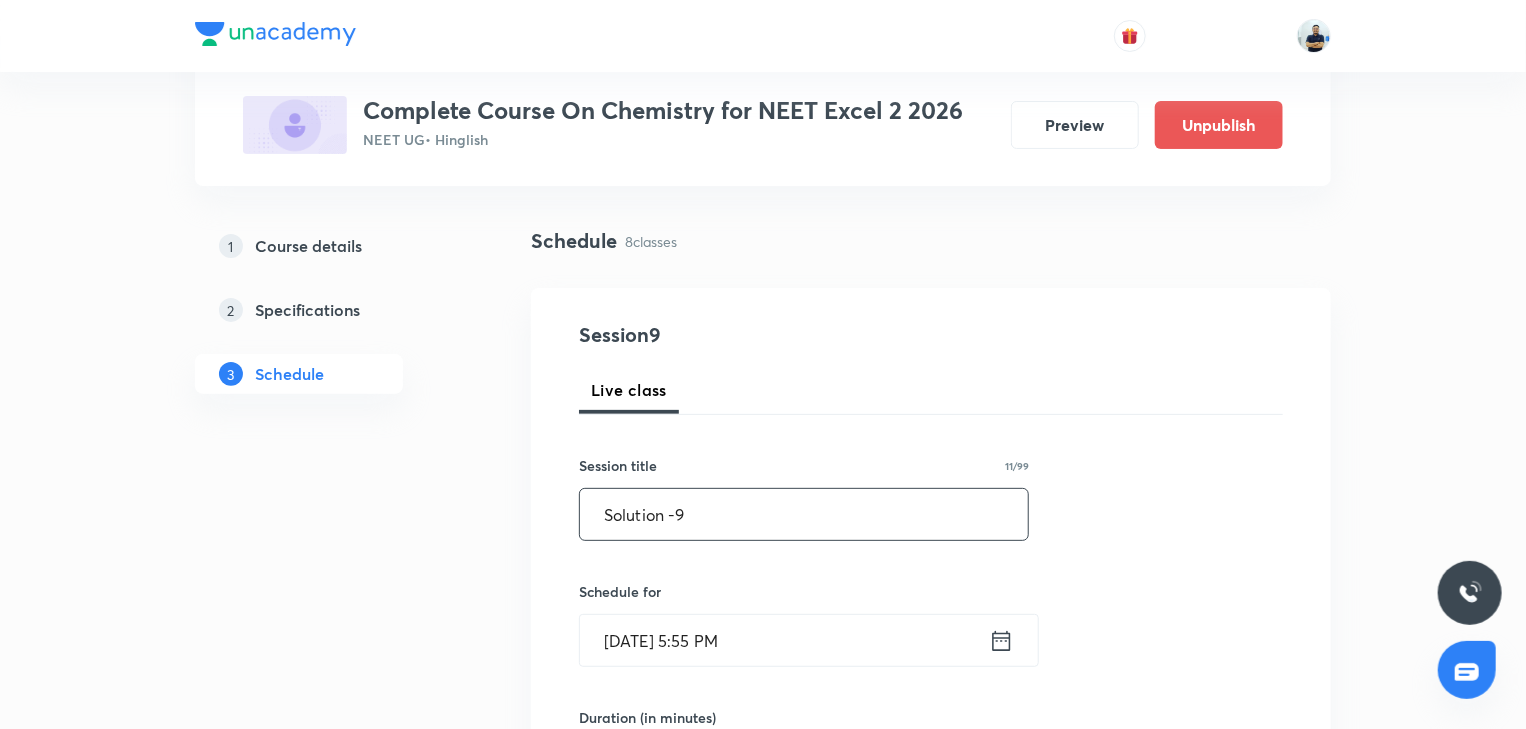 type on "Solution -9" 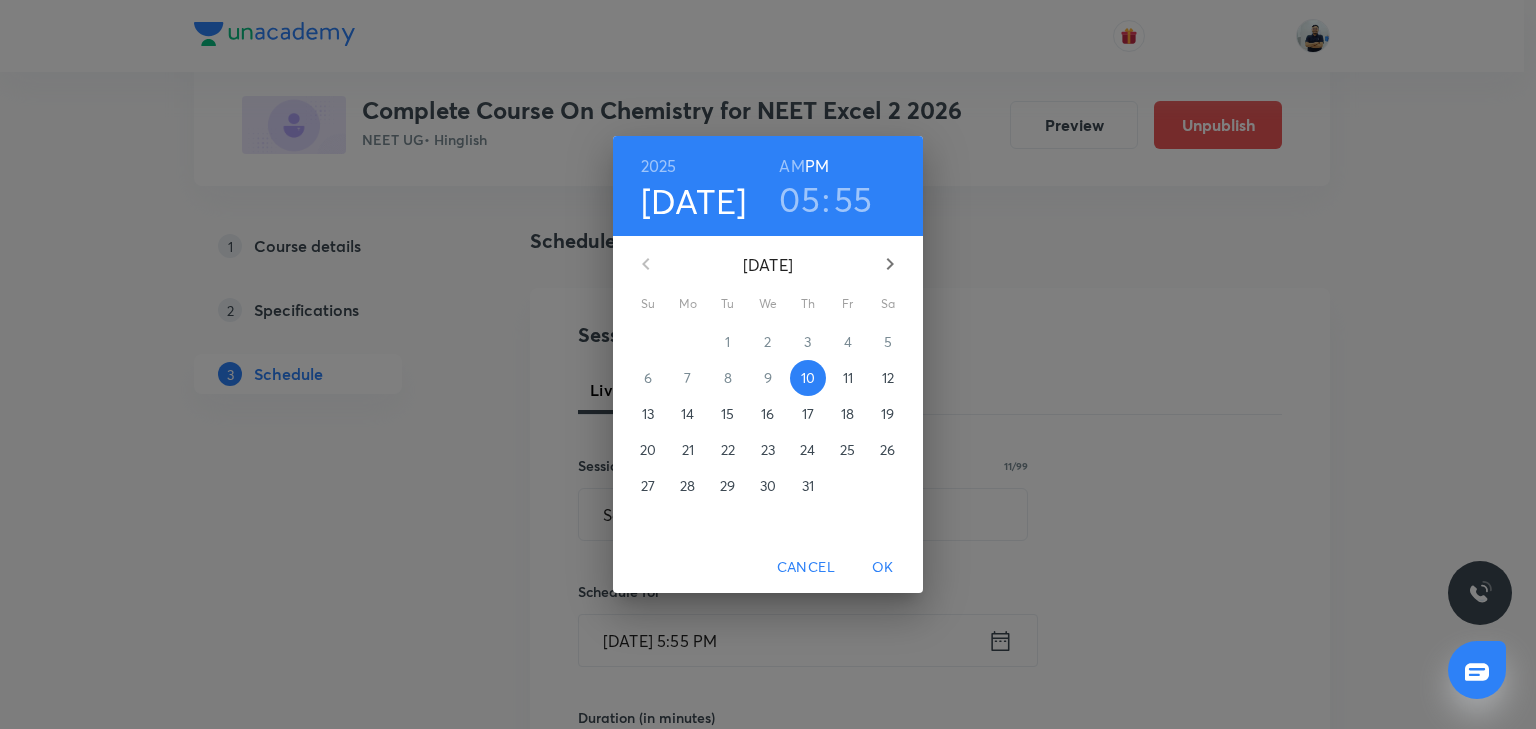 click on "11" at bounding box center [848, 378] 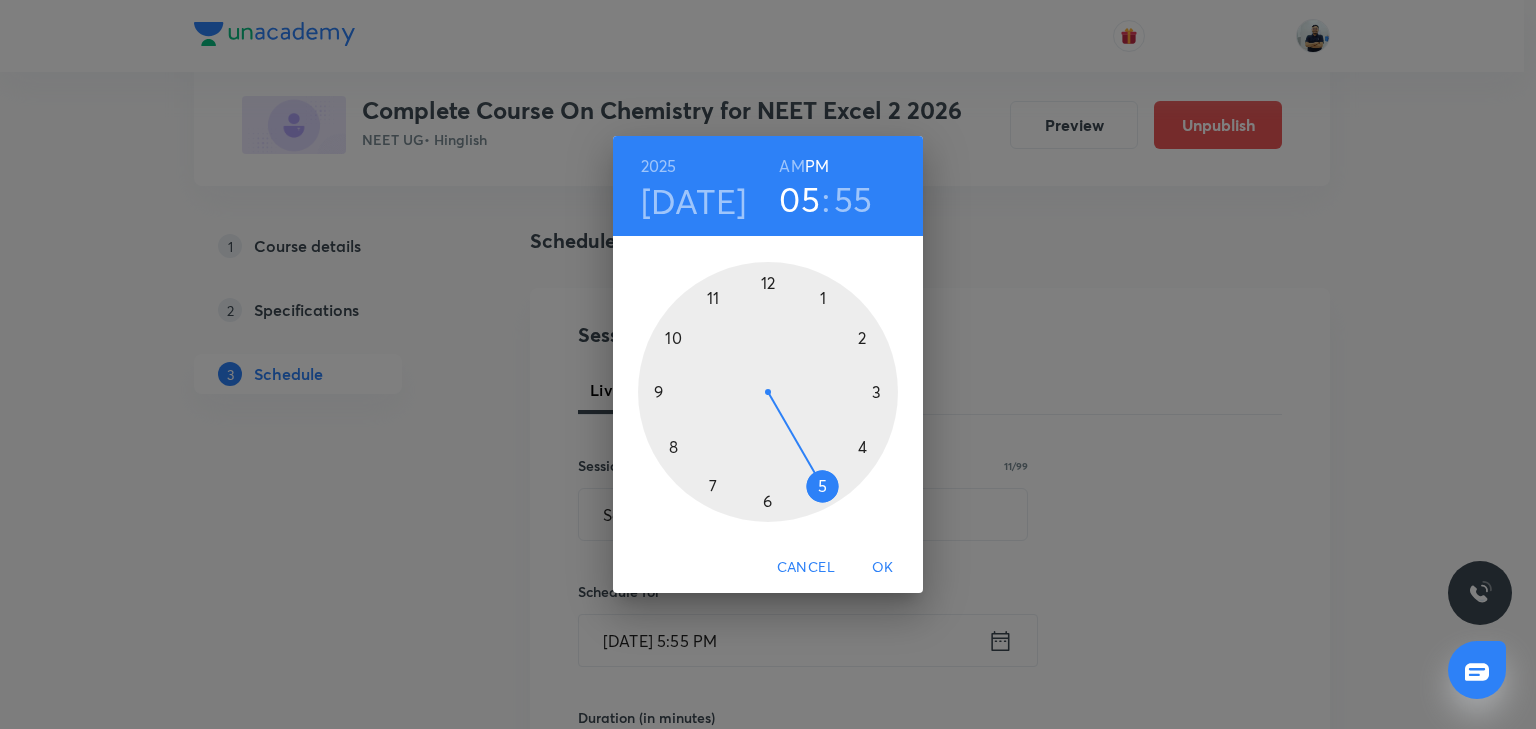 click at bounding box center [768, 392] 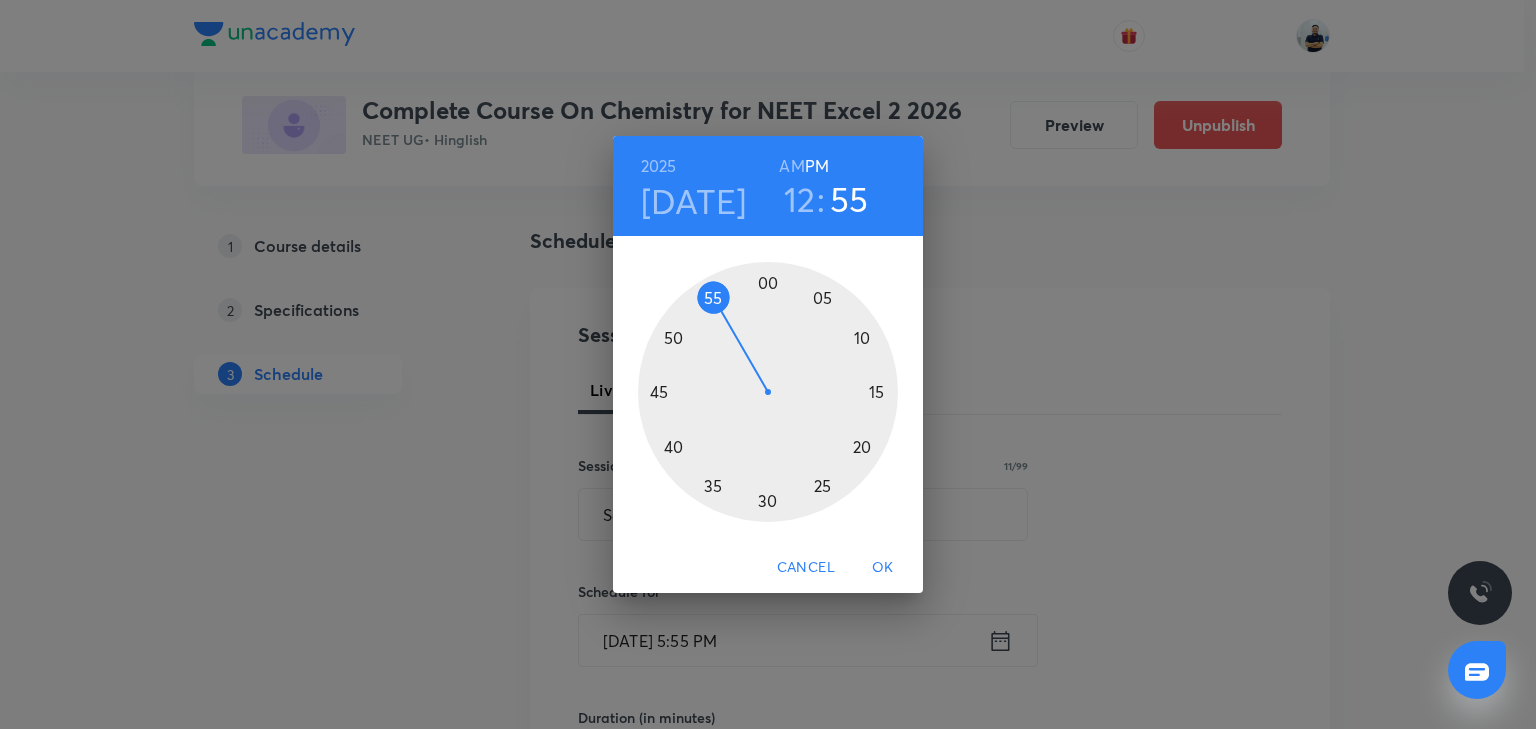click at bounding box center (768, 392) 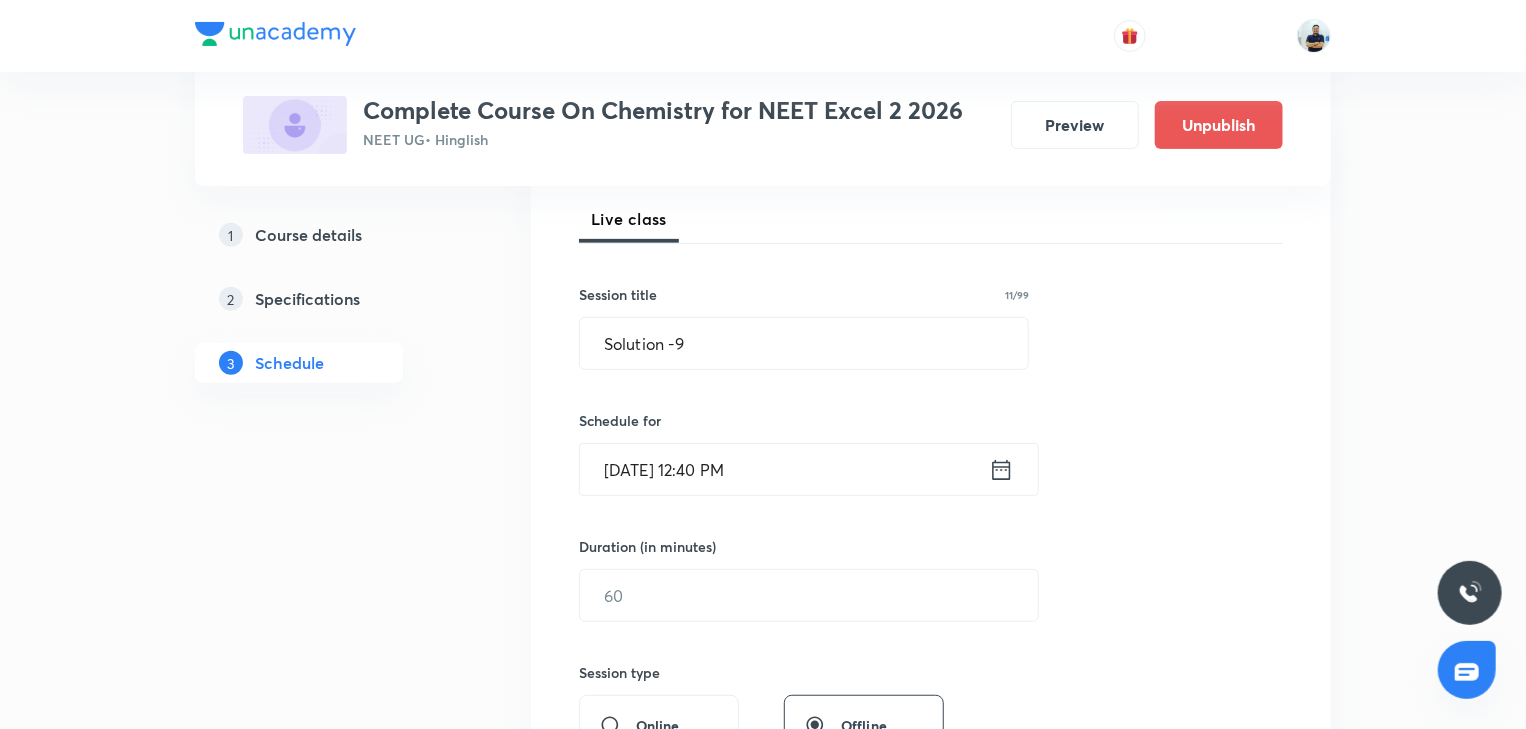 scroll, scrollTop: 298, scrollLeft: 0, axis: vertical 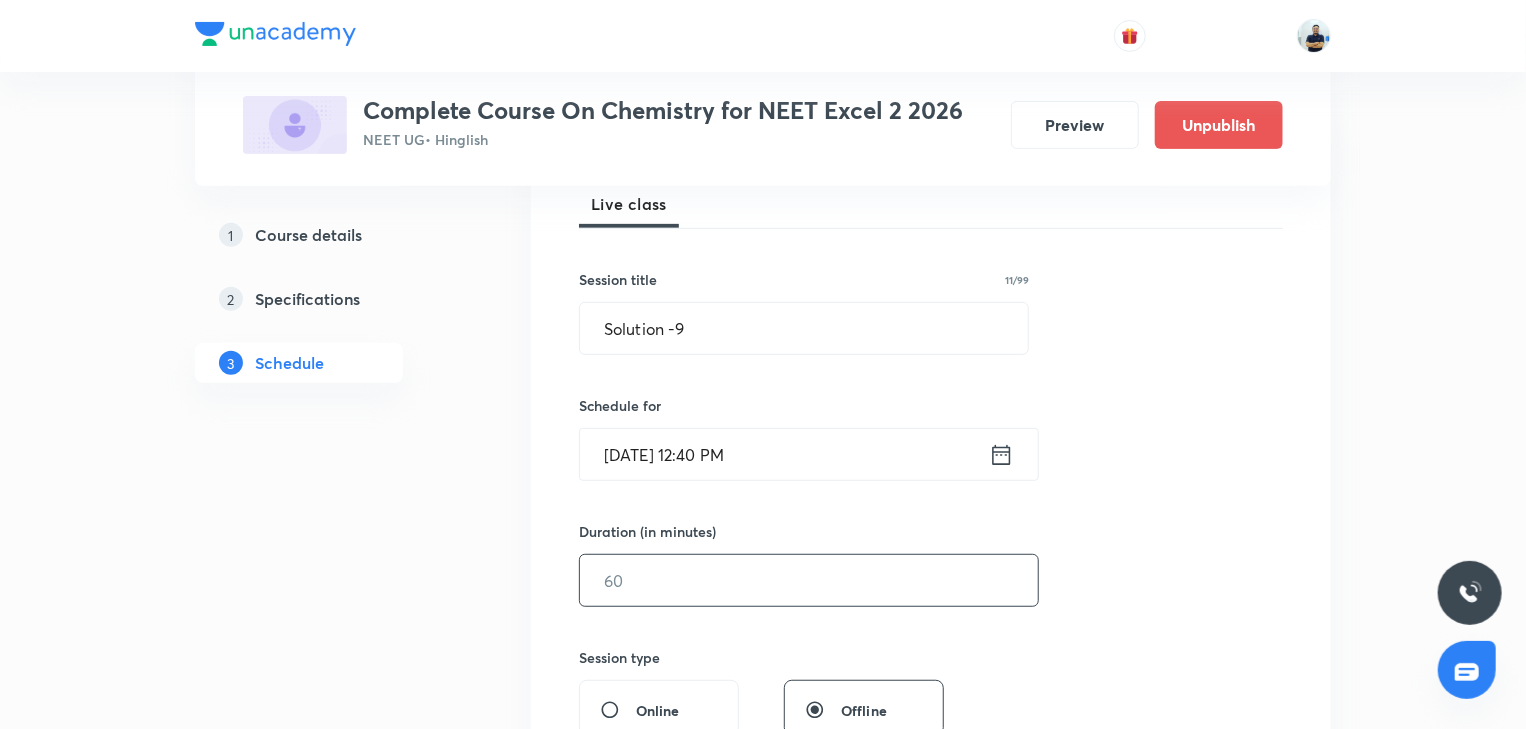 click at bounding box center [809, 580] 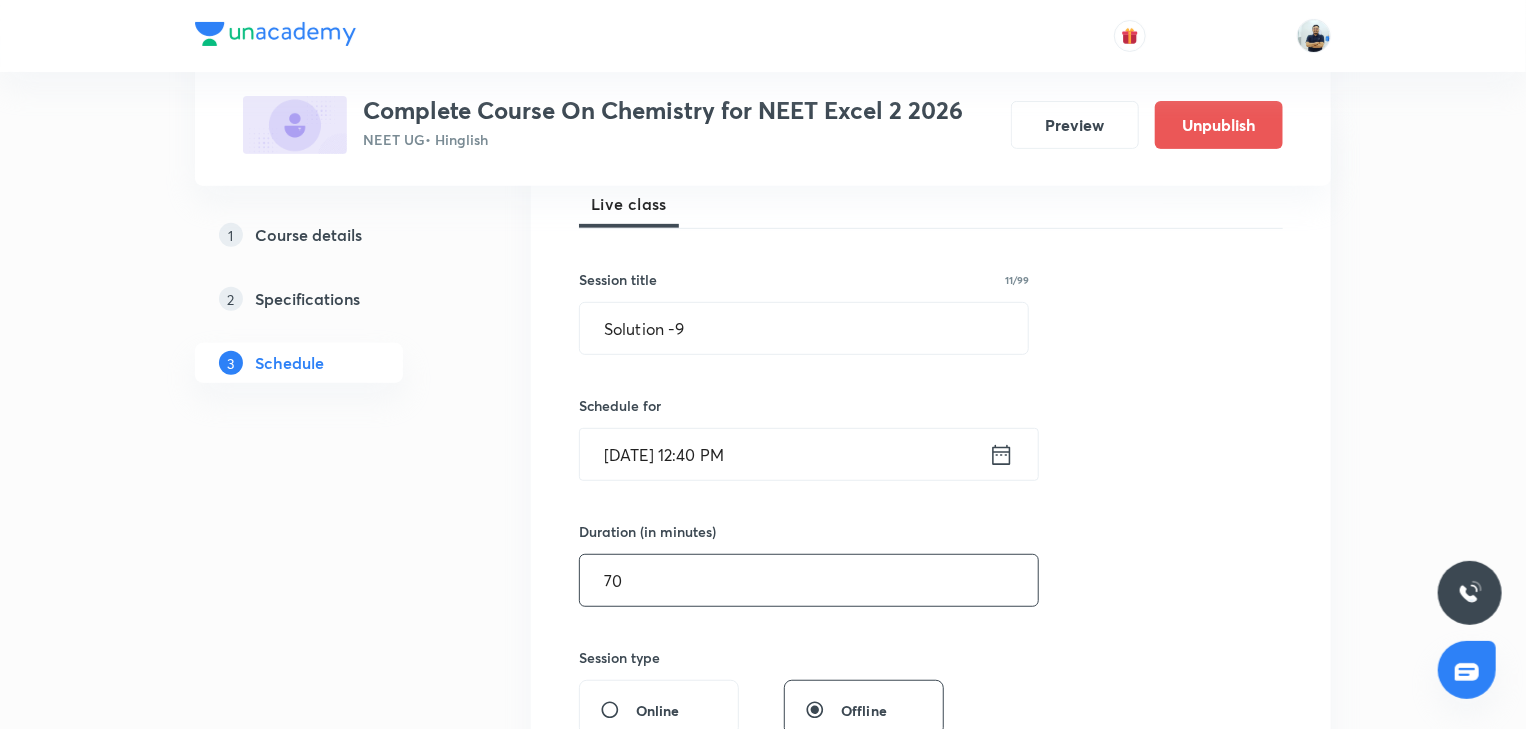 scroll, scrollTop: 858, scrollLeft: 0, axis: vertical 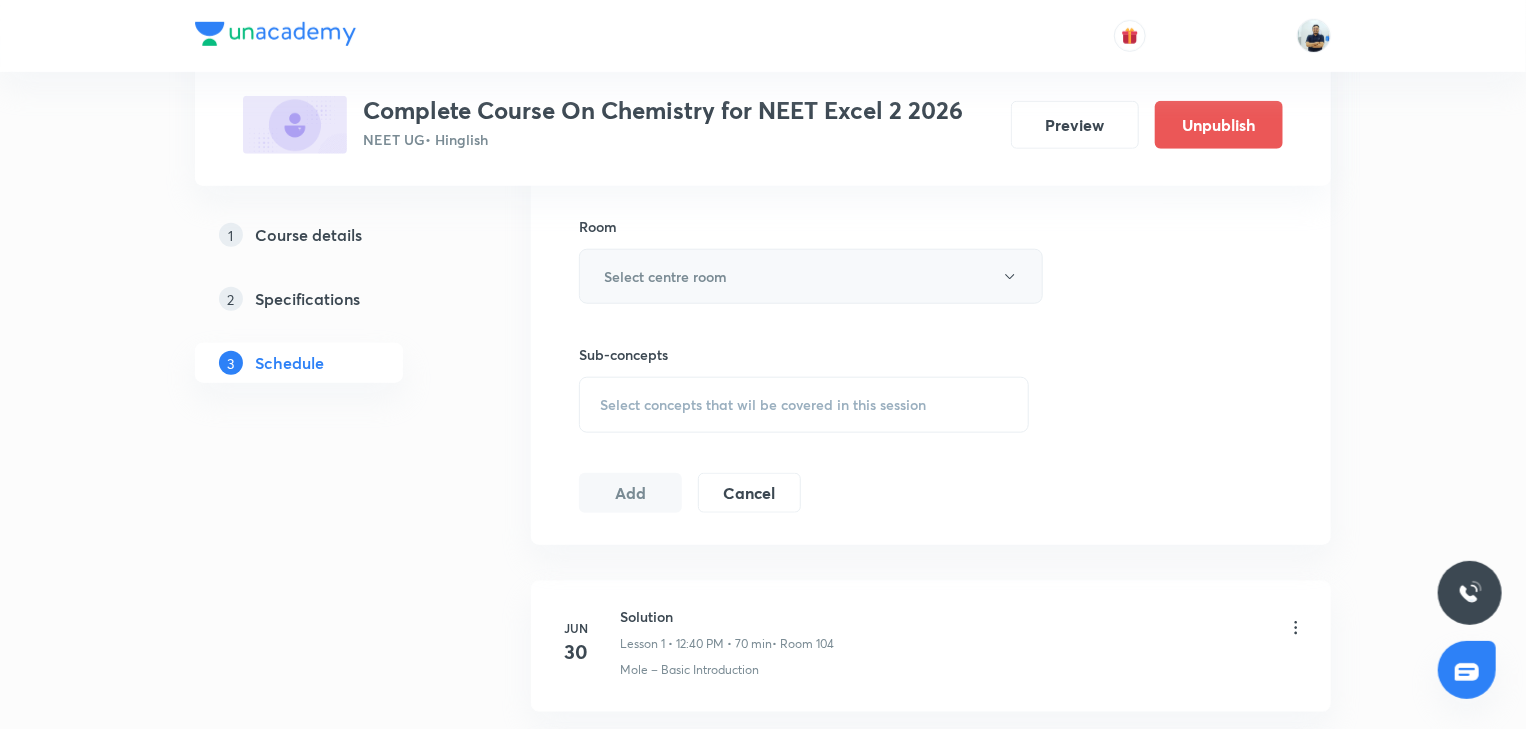 type on "70" 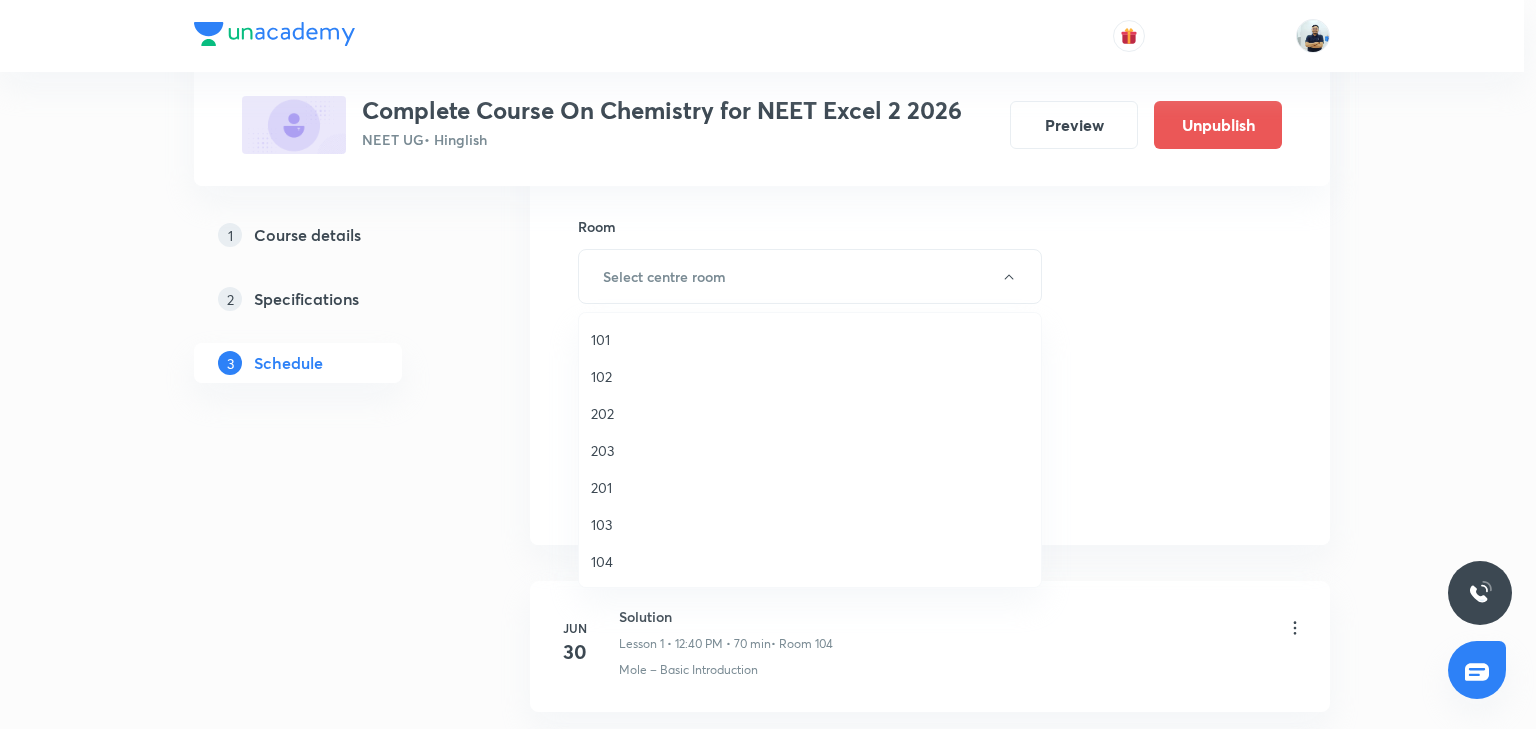 click on "104" at bounding box center (810, 561) 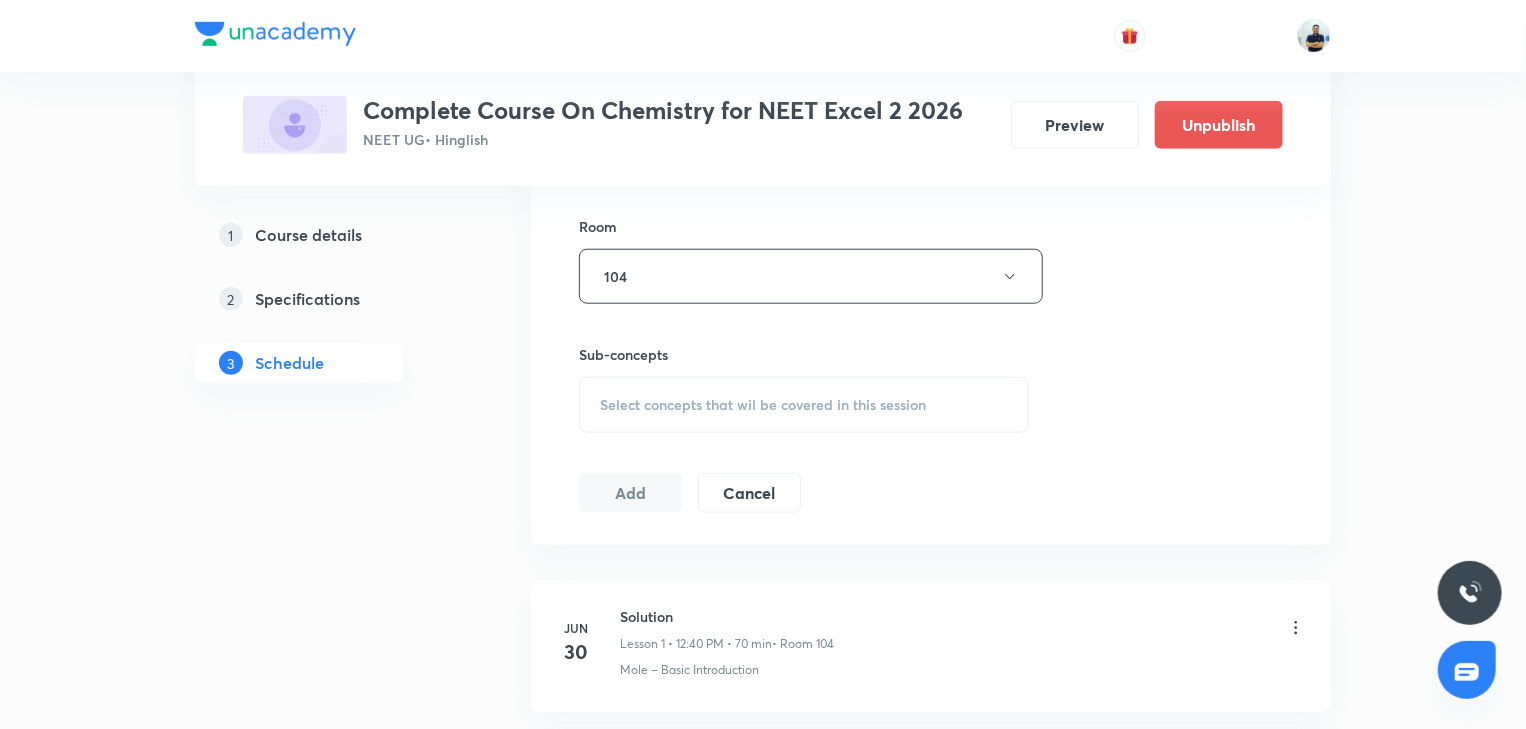 click on "Select concepts that wil be covered in this session" at bounding box center [804, 405] 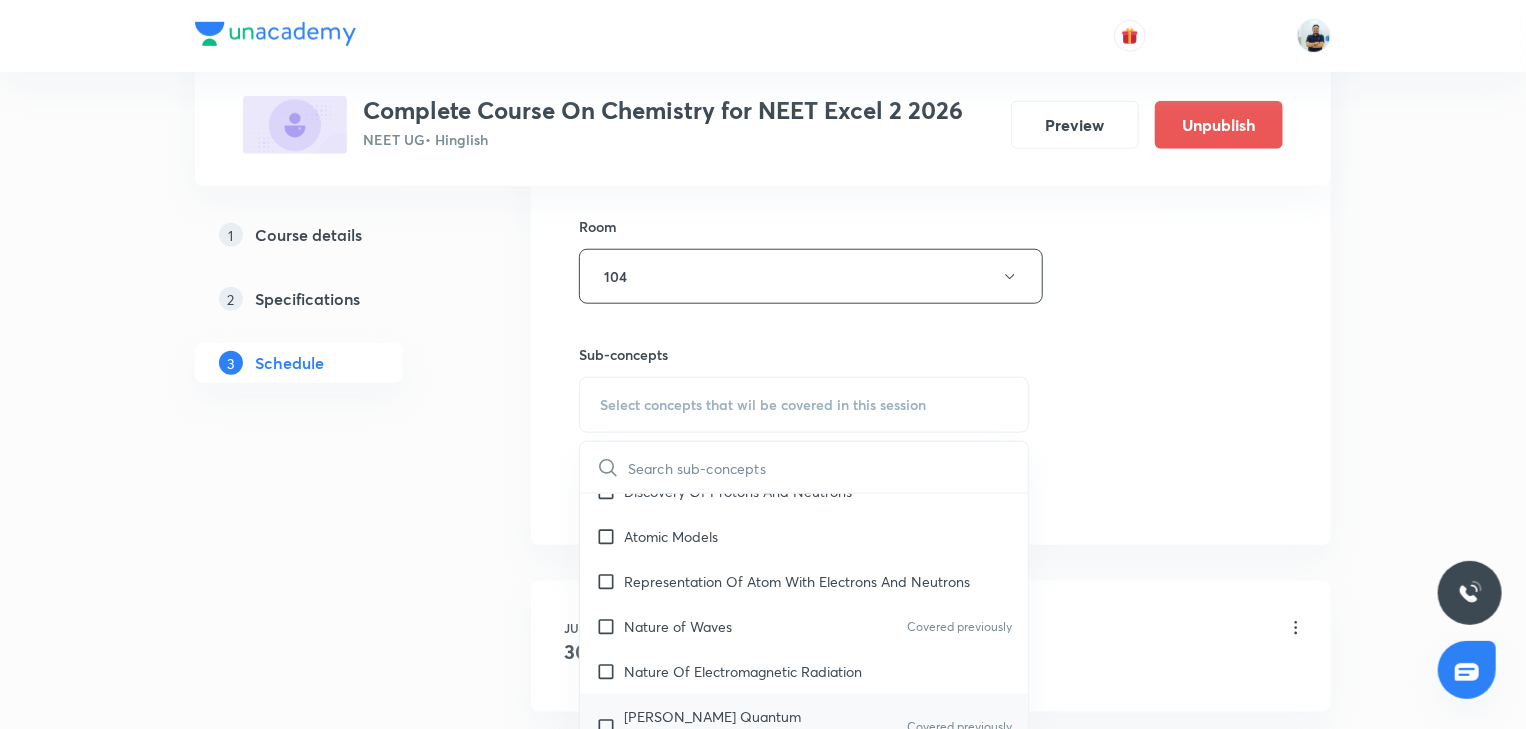 scroll, scrollTop: 1120, scrollLeft: 0, axis: vertical 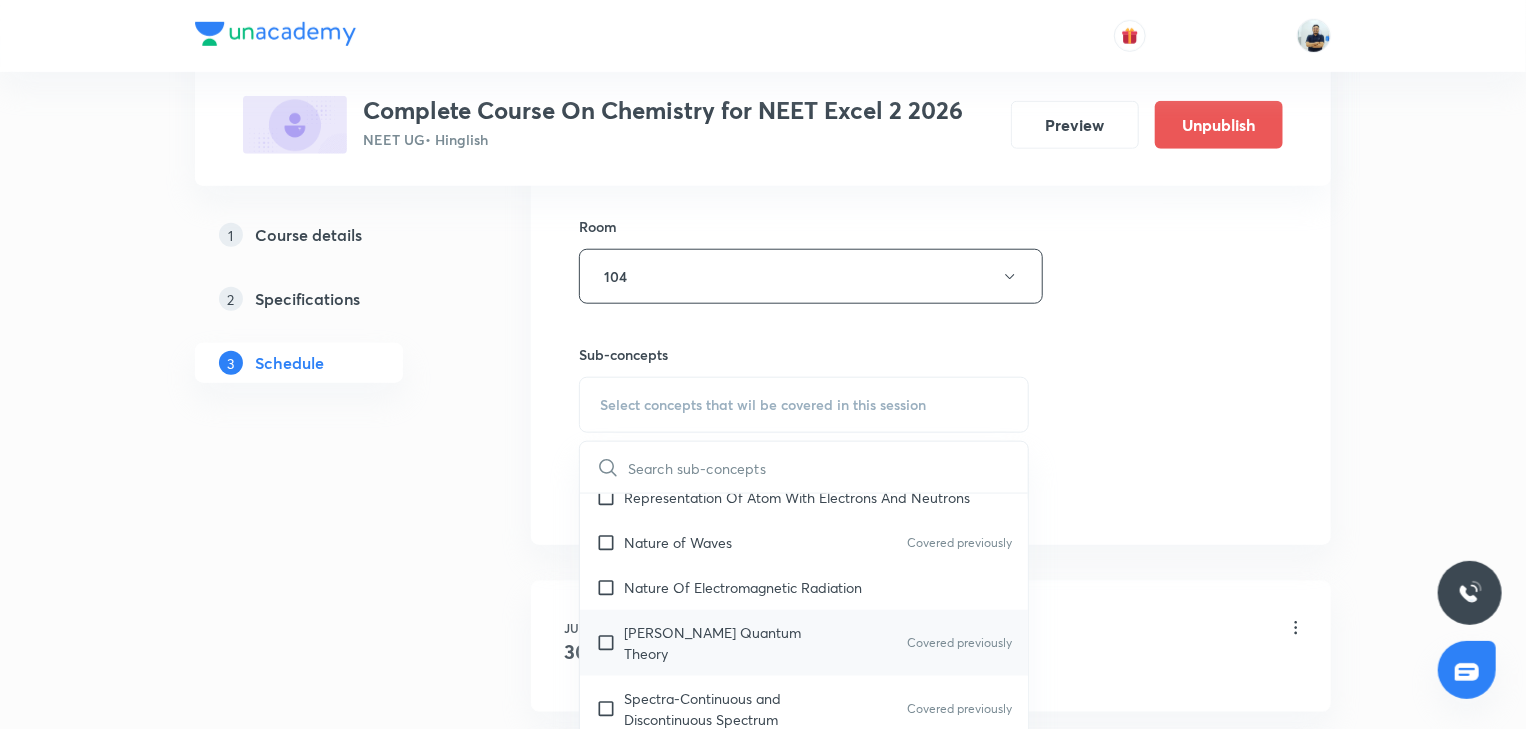 click on "Planck’S Quantum Theory Covered previously" at bounding box center (804, 643) 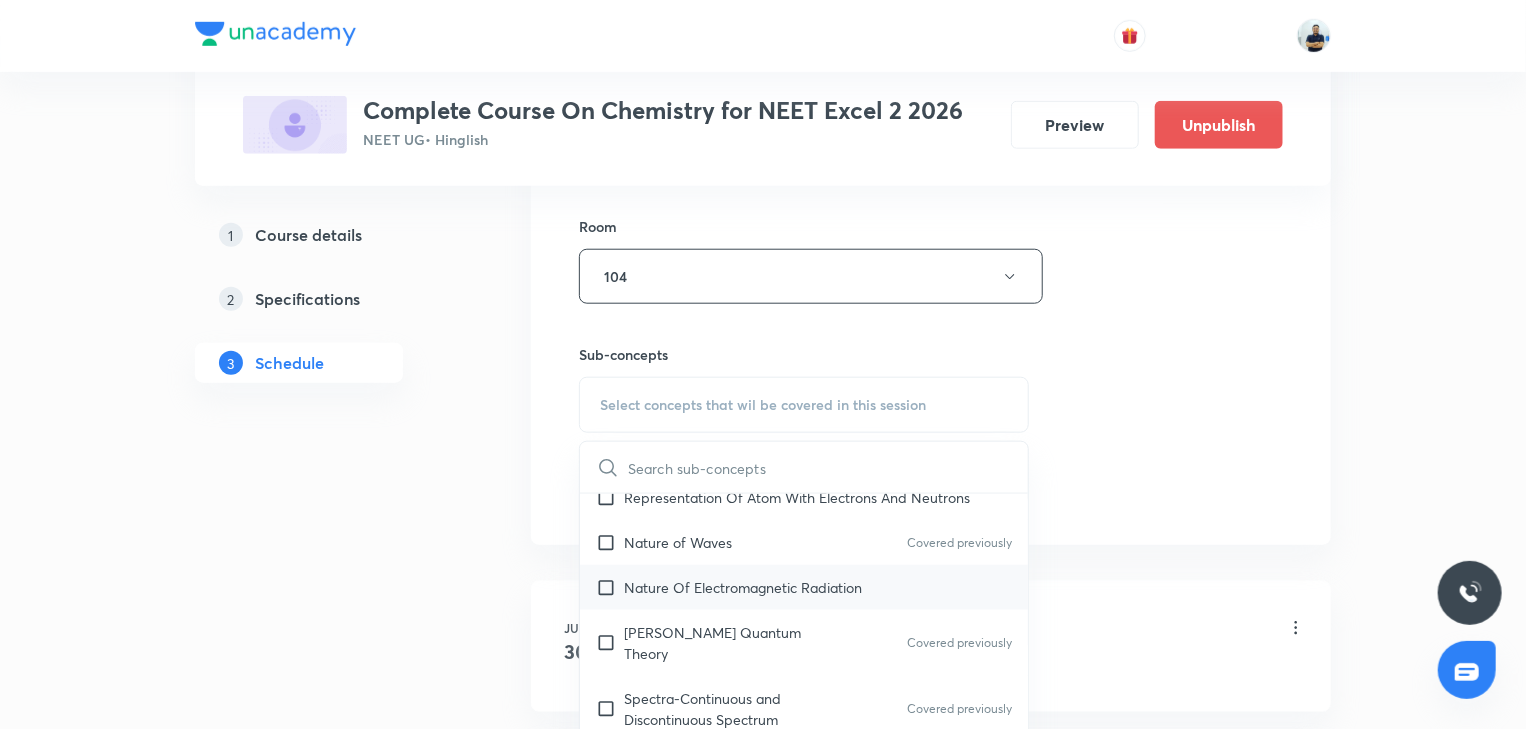 checkbox on "true" 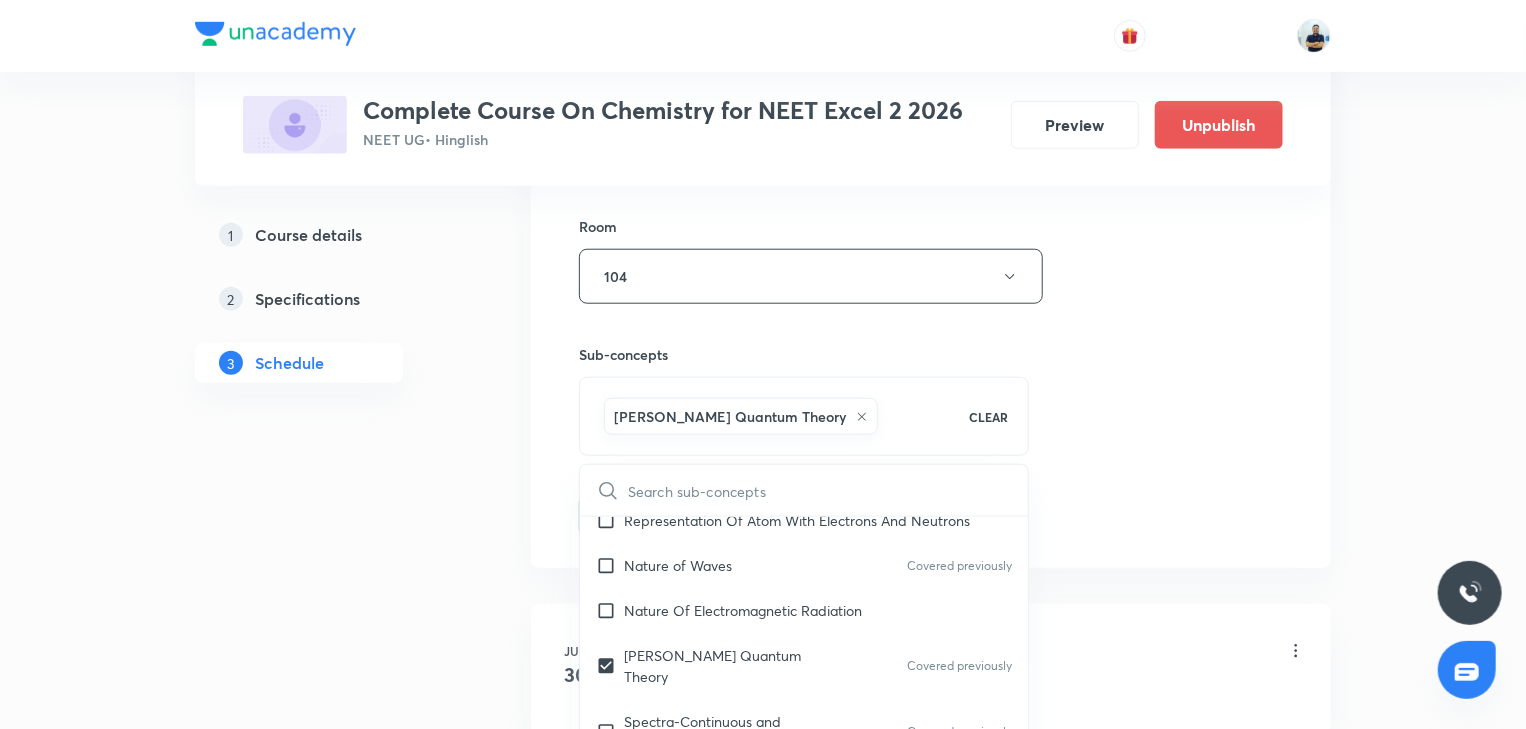 drag, startPoint x: 624, startPoint y: 611, endPoint x: 1166, endPoint y: 568, distance: 543.70306 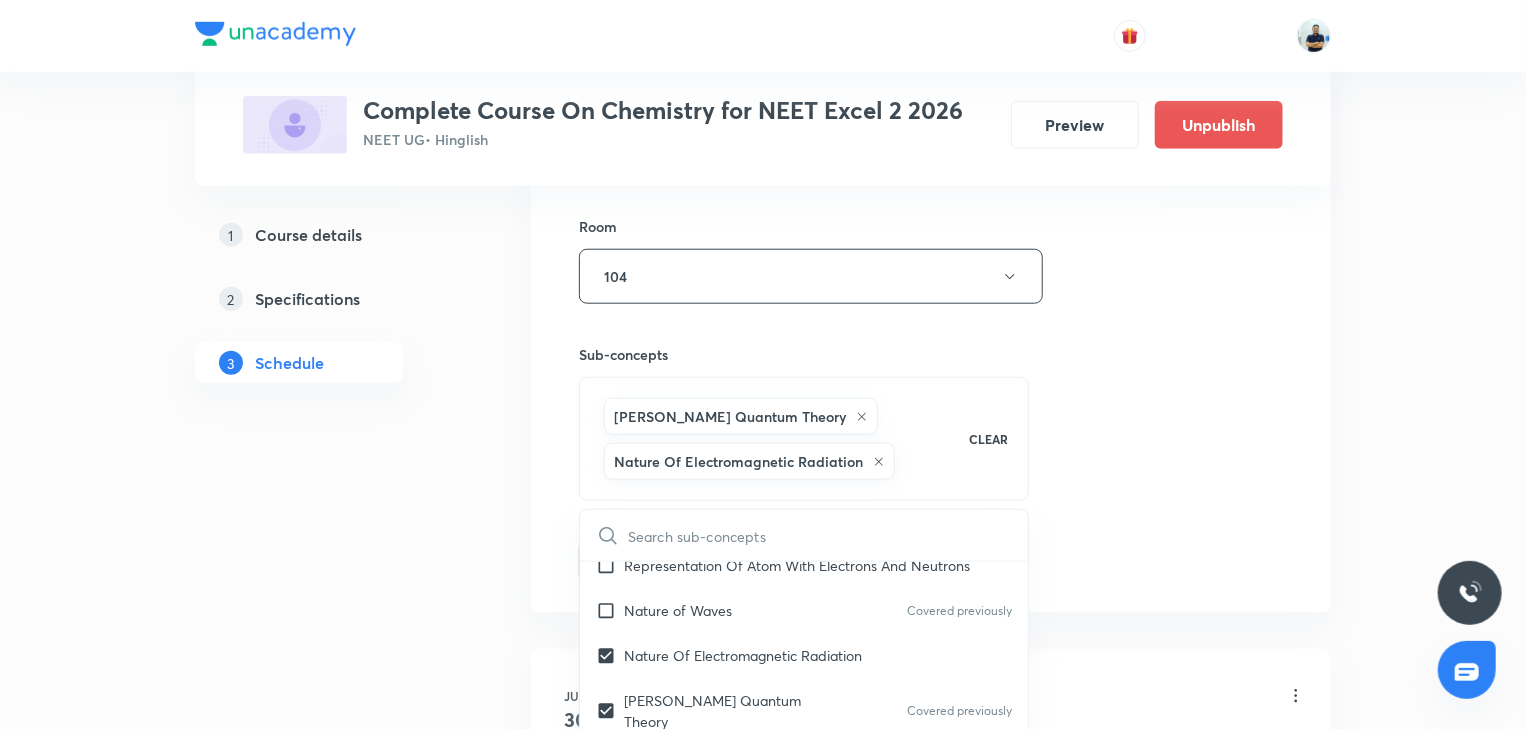 click on "Session  9 Live class Session title 11/99 Solution -9 ​ Schedule for Jul 11, 2025, 12:40 PM ​ Duration (in minutes) 70 ​   Session type Online Offline Room 104 Sub-concepts Planck’S Quantum Theory Nature Of Electromagnetic Radiation CLEAR ​ Chemistry - Full Syllabus Mock Questions Chemistry - Full Syllabus Mock Questions Chemistry Previous Year Chemistry Previous Year Questions Chemistry Previous Year Questions Covered previously General Topics & Mole Concept Basic Concepts Mole – Basic Introduction Covered previously Percentage Composition Stoichiometry Principle of Atom Conservation (POAC) Relation between Stoichiometric Quantities Application of Mole Concept: Gravimetric Analysis Electronic Configuration Of Atoms (Hund's rule)  Quantum Numbers (Magnetic Quantum no.) Quantum Numbers(Pauli's Exclusion law) Mean Molar Mass or Molecular Mass Variation of Conductivity with Concentration Mechanism of Corrosion Atomic Structure Discovery Of Electron Some Prerequisites of Physics Atomic Models Spectrum" at bounding box center (931, 77) 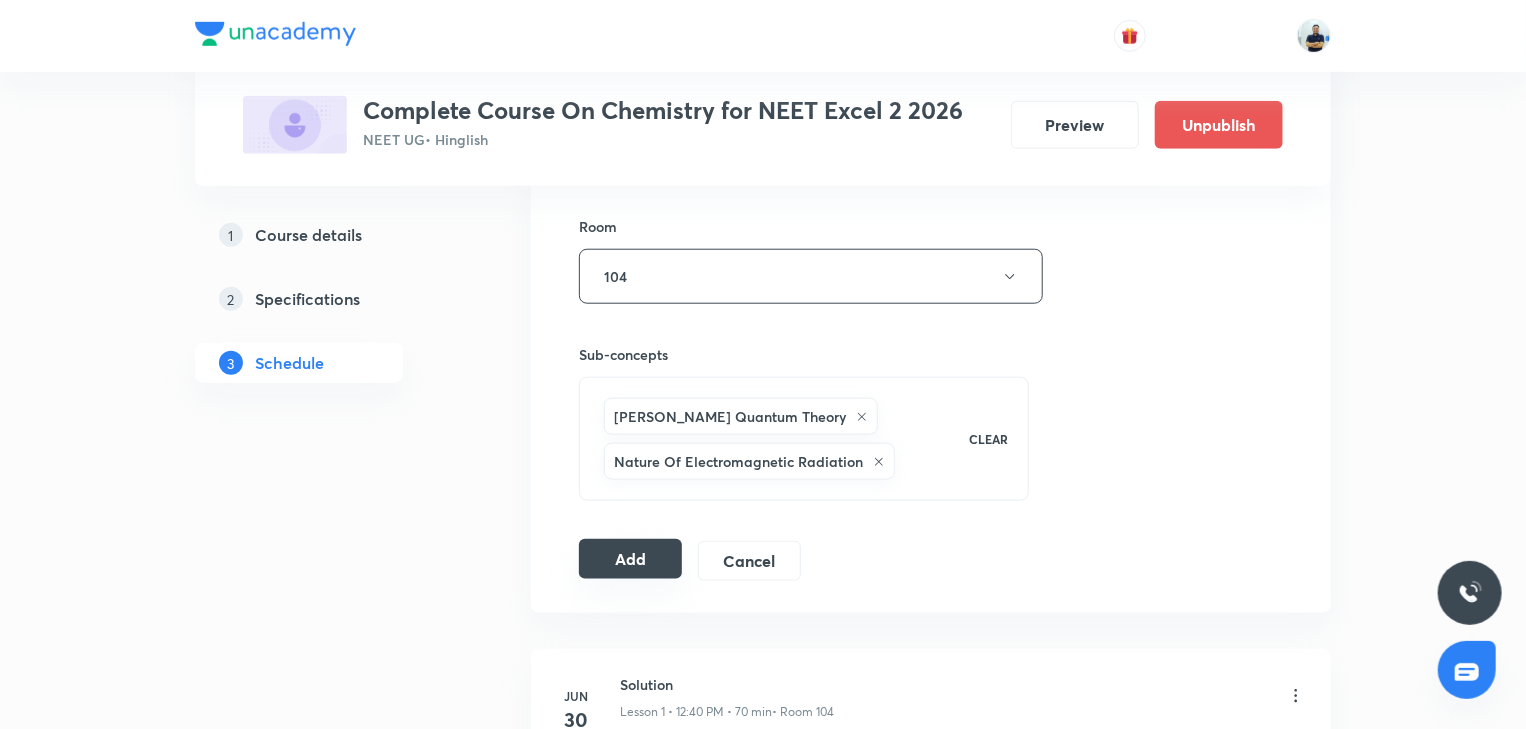 click on "Add" at bounding box center (630, 559) 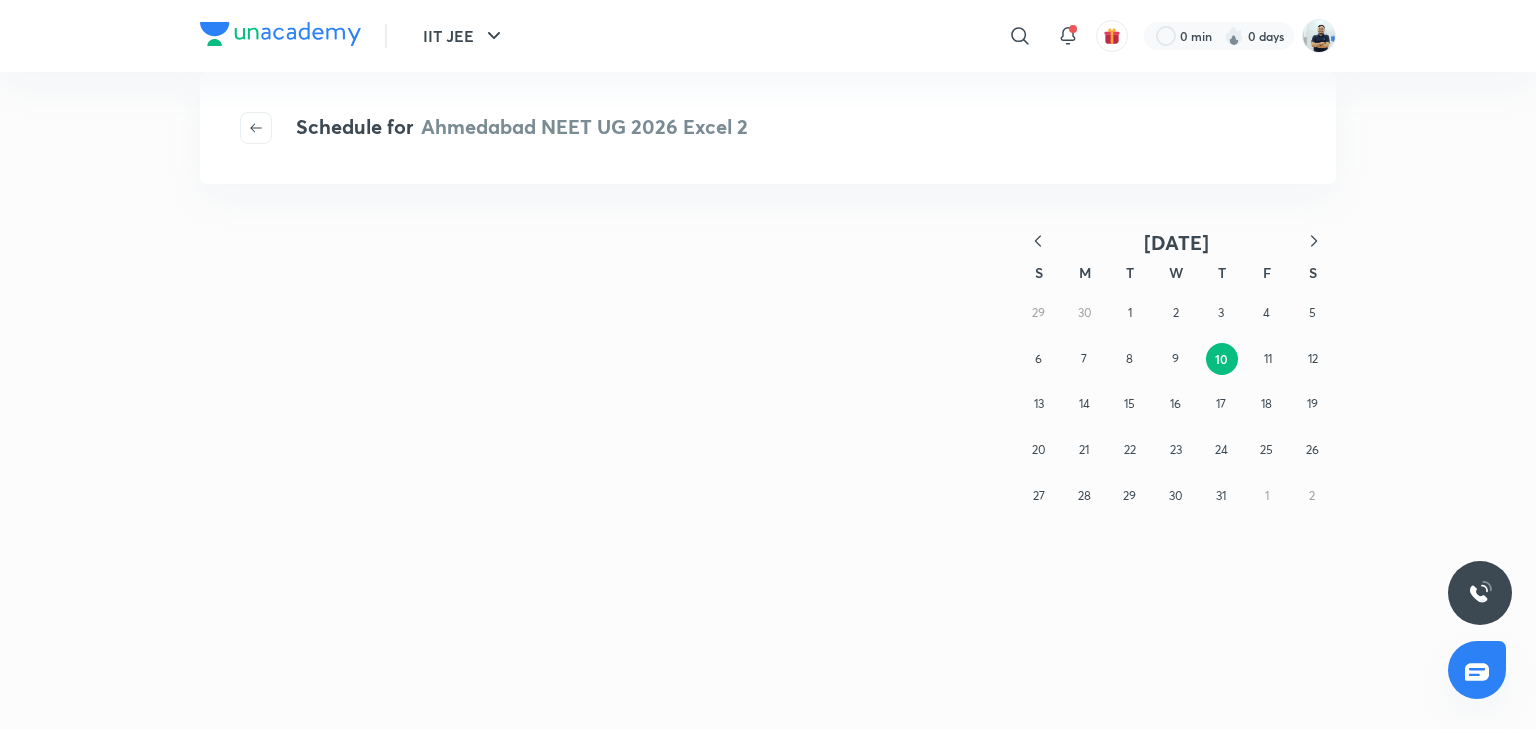 scroll, scrollTop: 0, scrollLeft: 0, axis: both 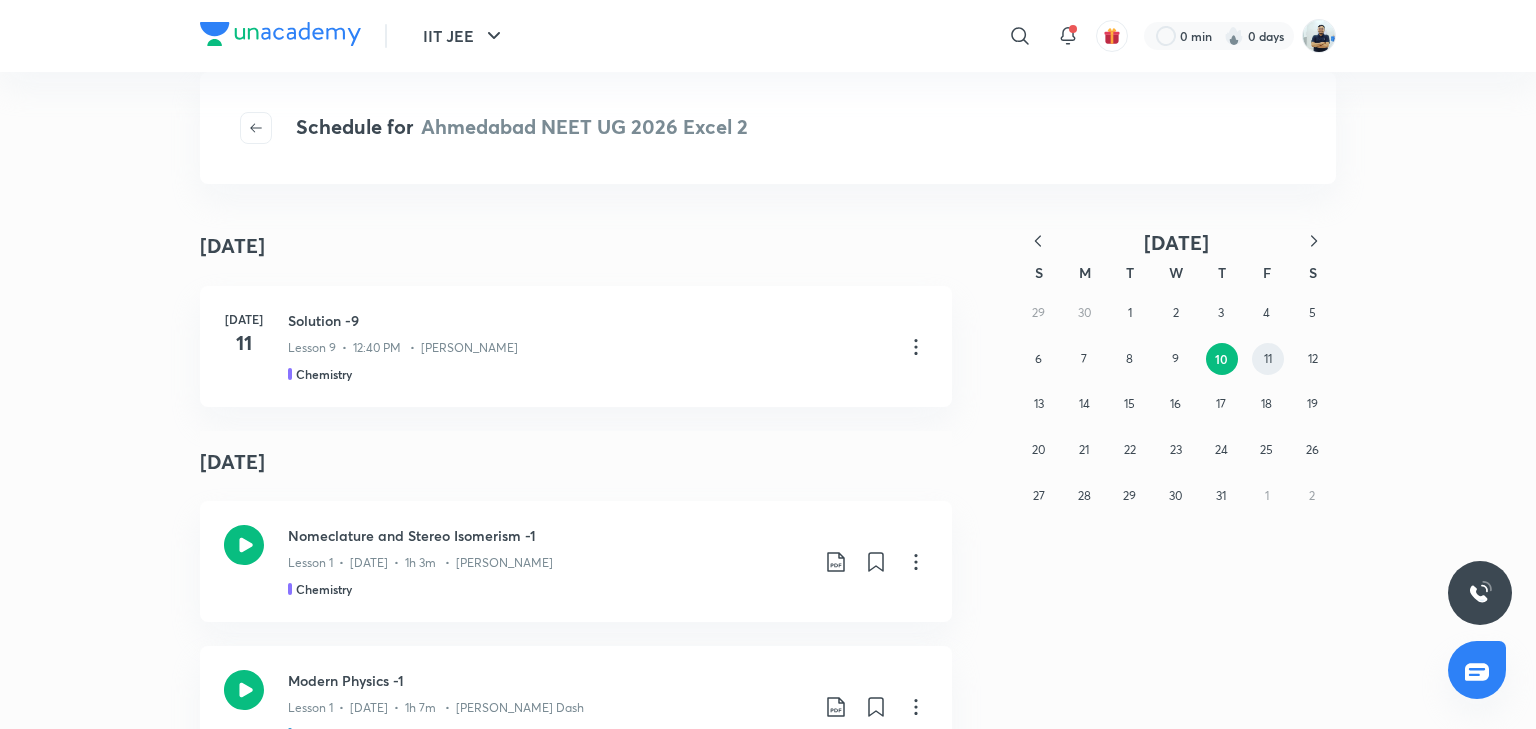 click on "11" at bounding box center [1268, 359] 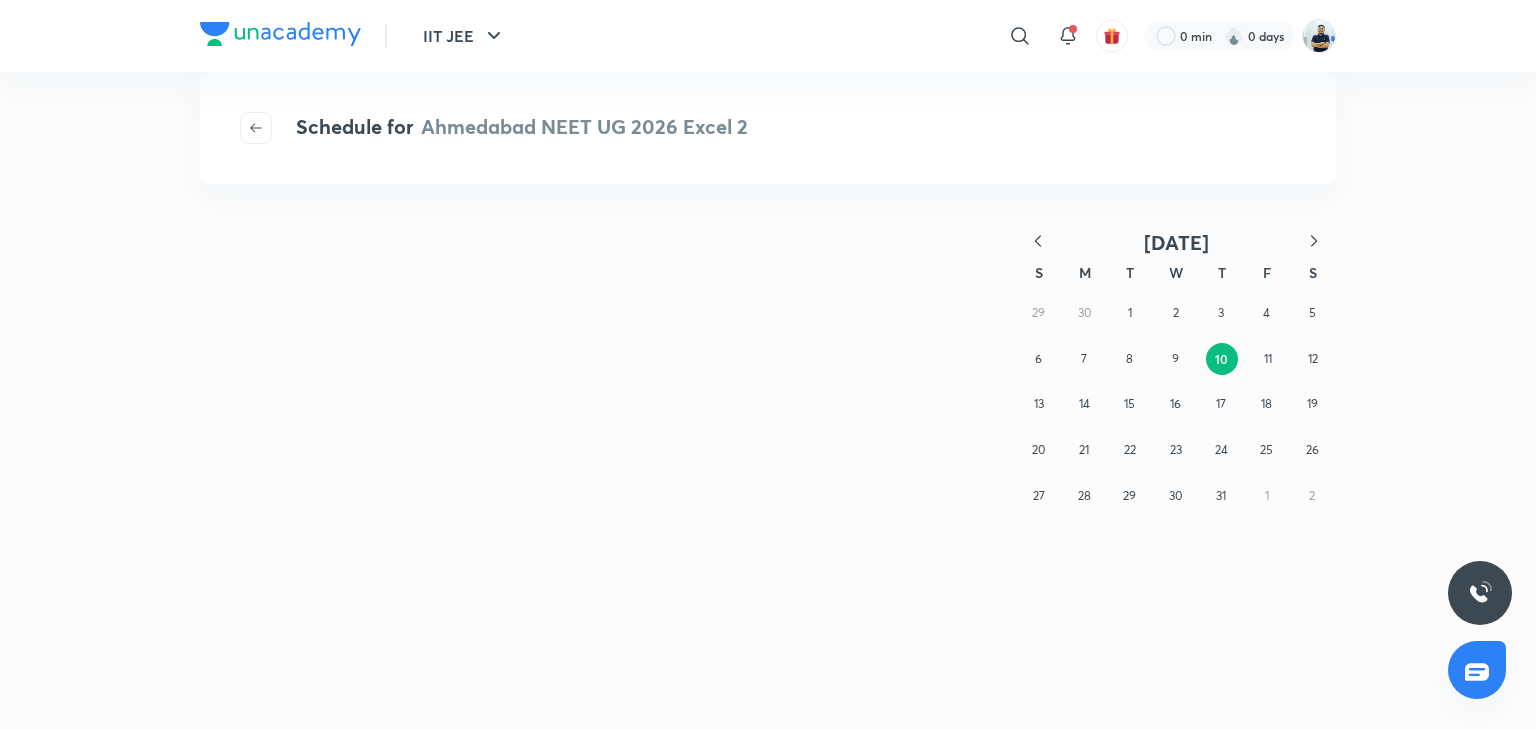scroll, scrollTop: 0, scrollLeft: 0, axis: both 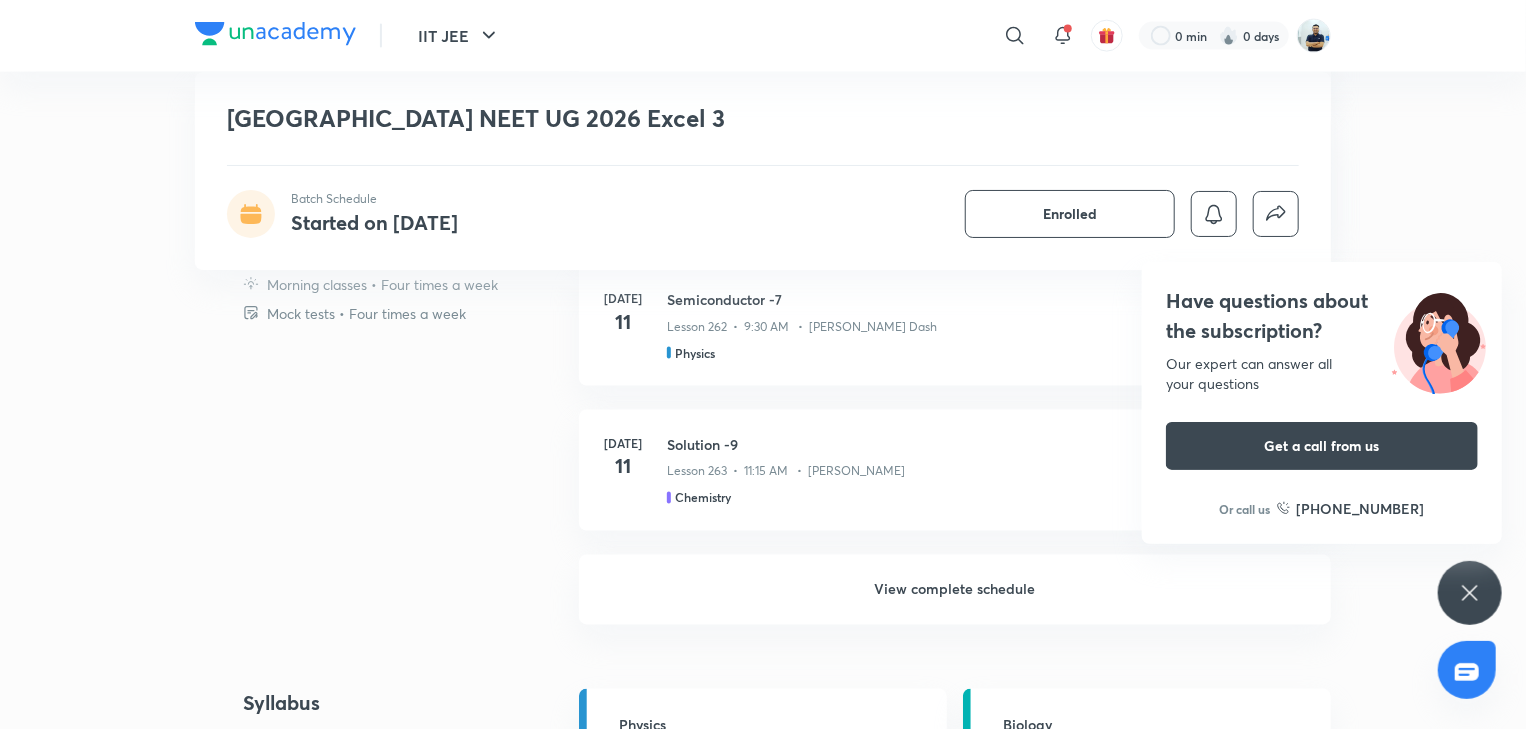click on "View complete schedule" at bounding box center [955, 590] 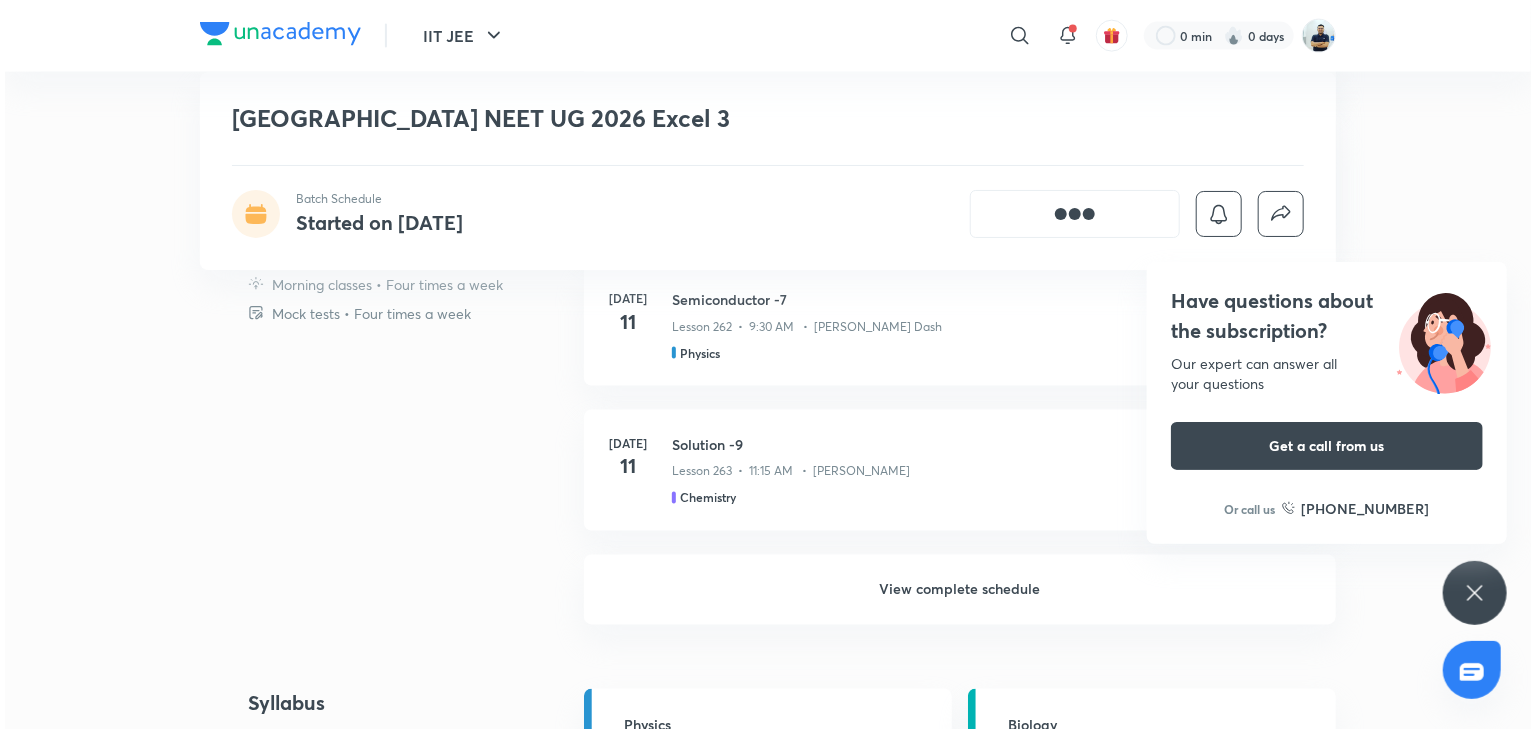 scroll, scrollTop: 0, scrollLeft: 0, axis: both 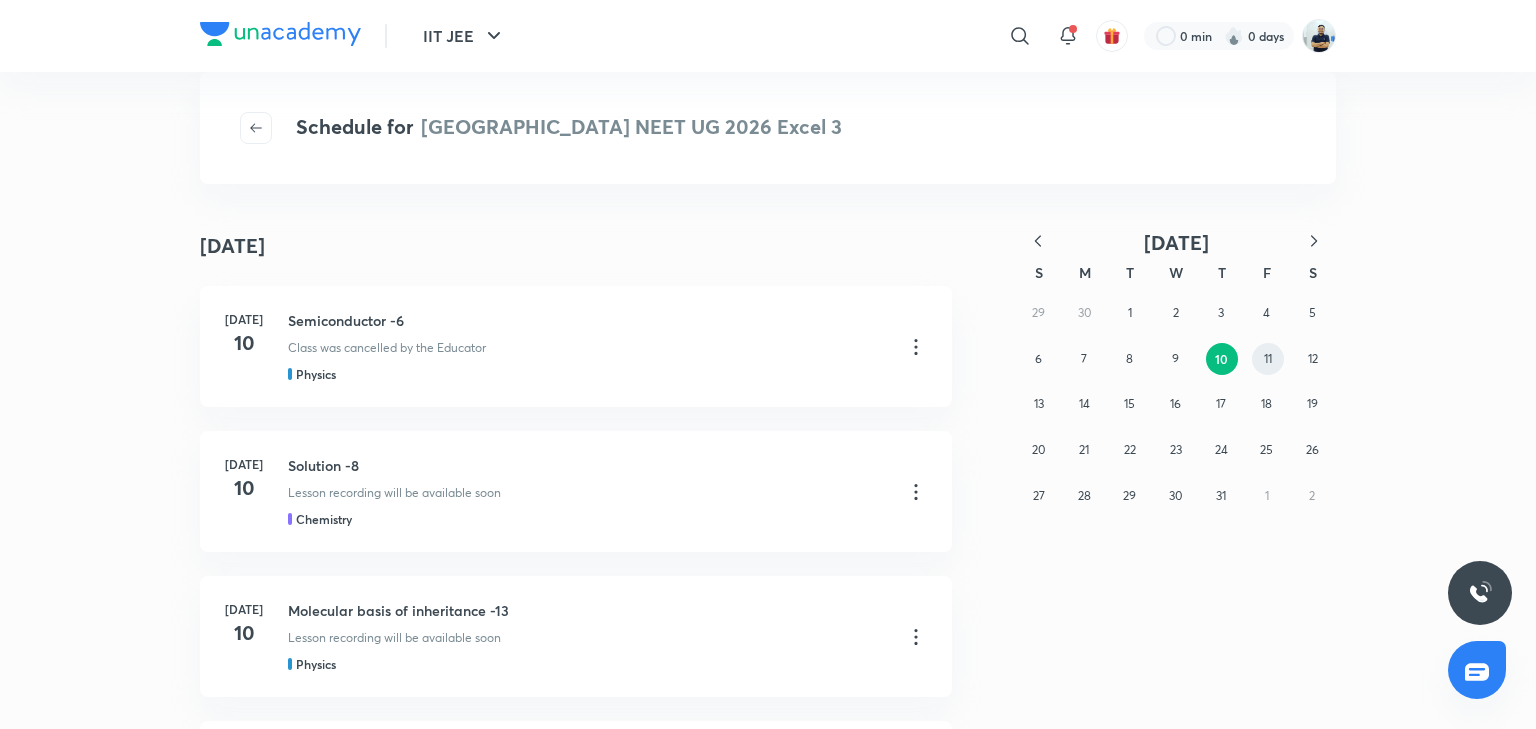click on "11" at bounding box center (1268, 359) 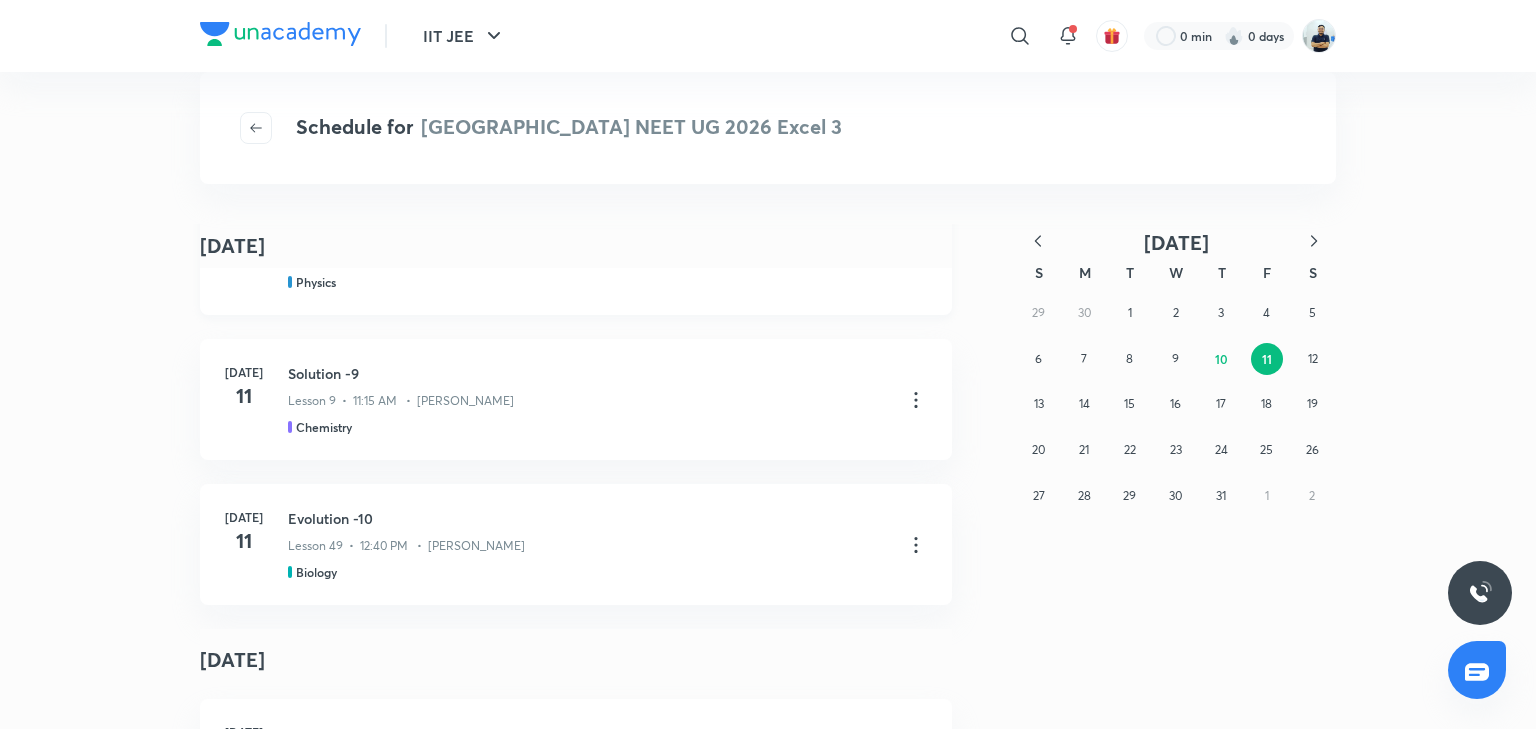 scroll, scrollTop: 93, scrollLeft: 0, axis: vertical 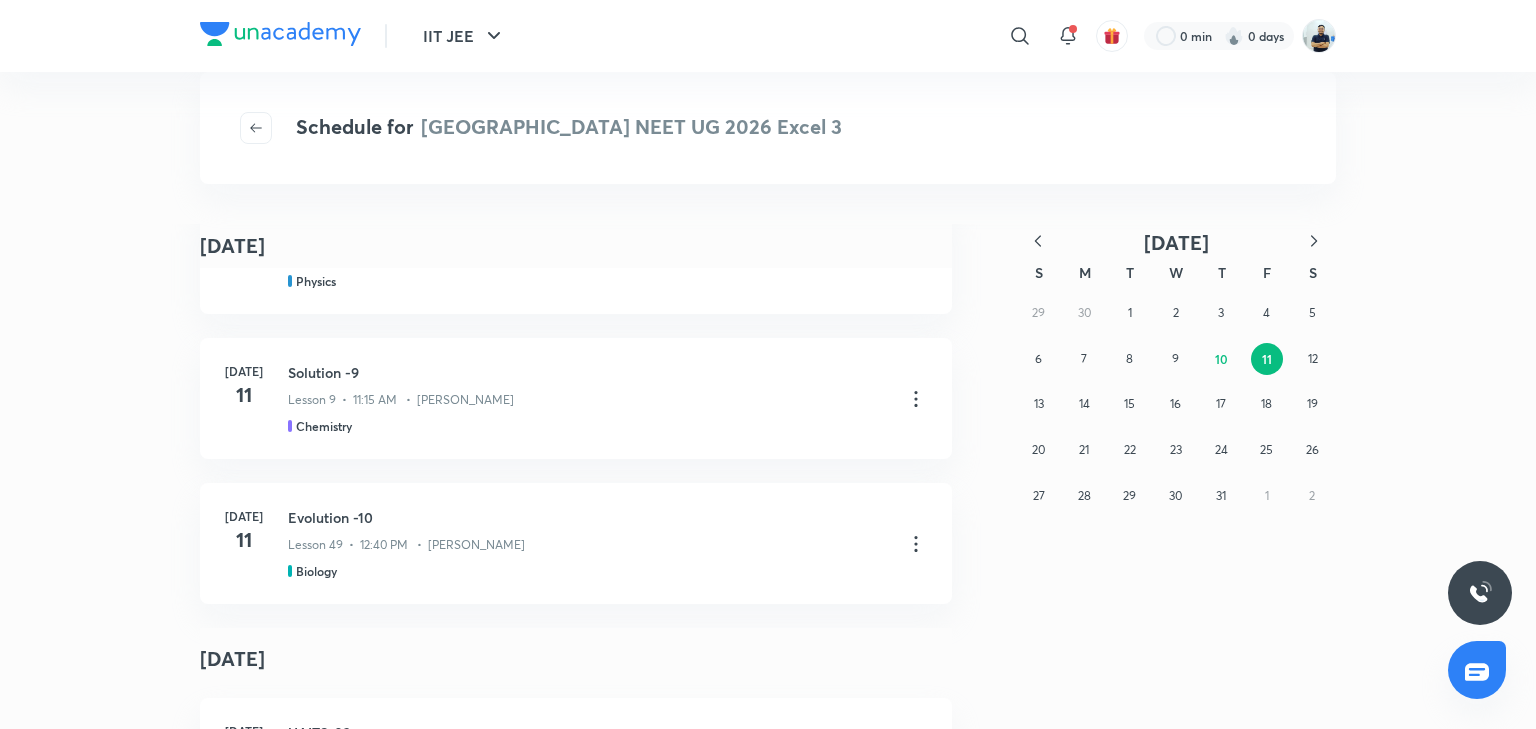 type 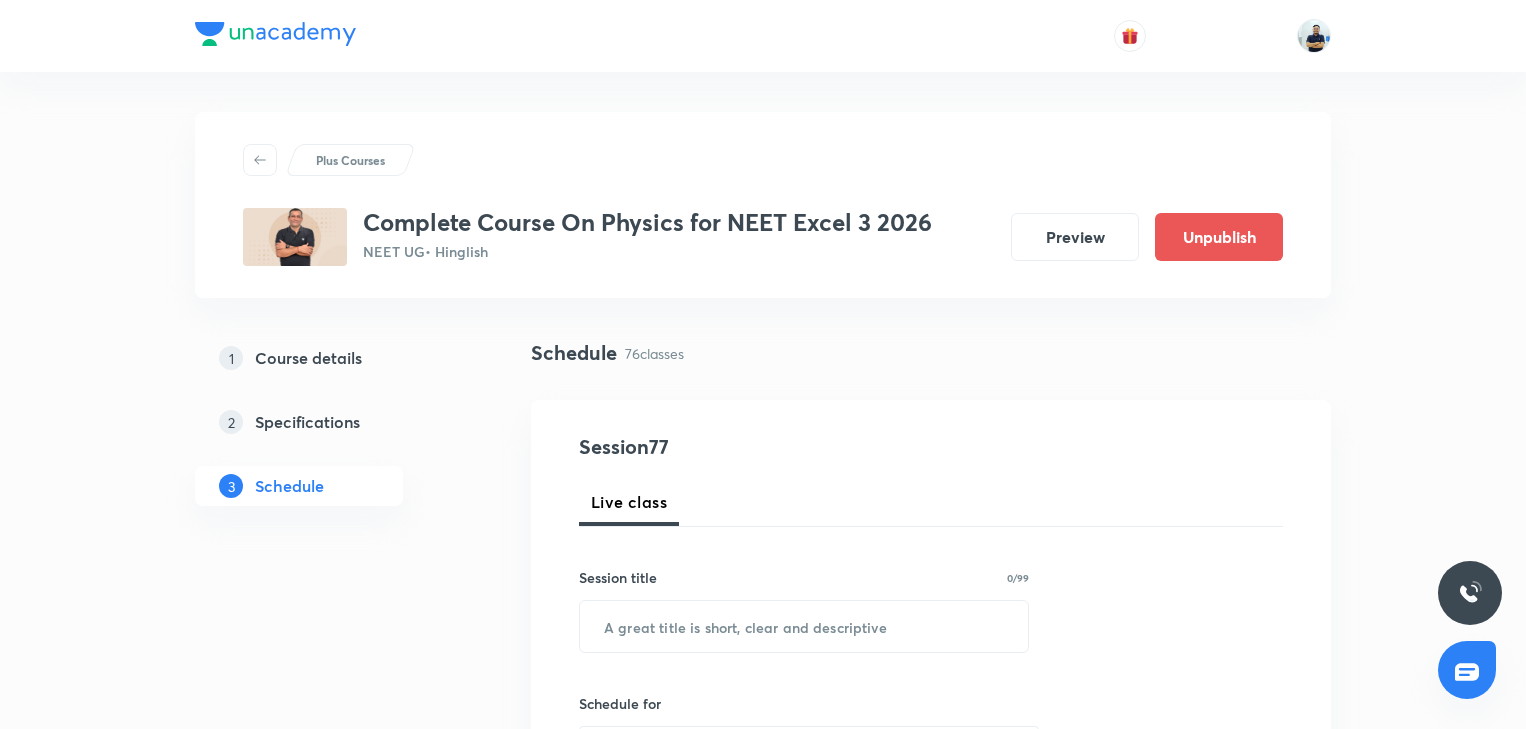 scroll, scrollTop: 0, scrollLeft: 0, axis: both 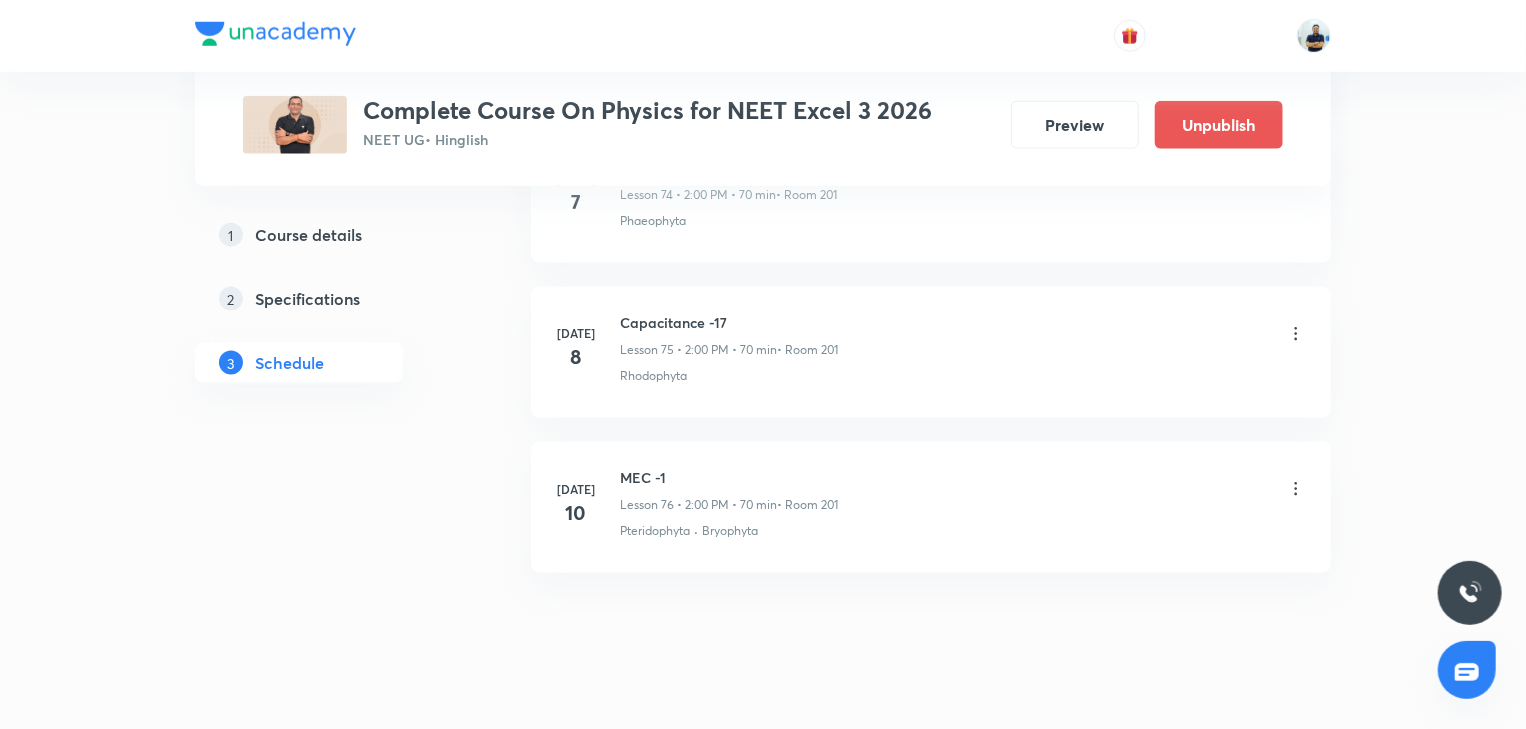 click on "MEC -1" at bounding box center [729, 477] 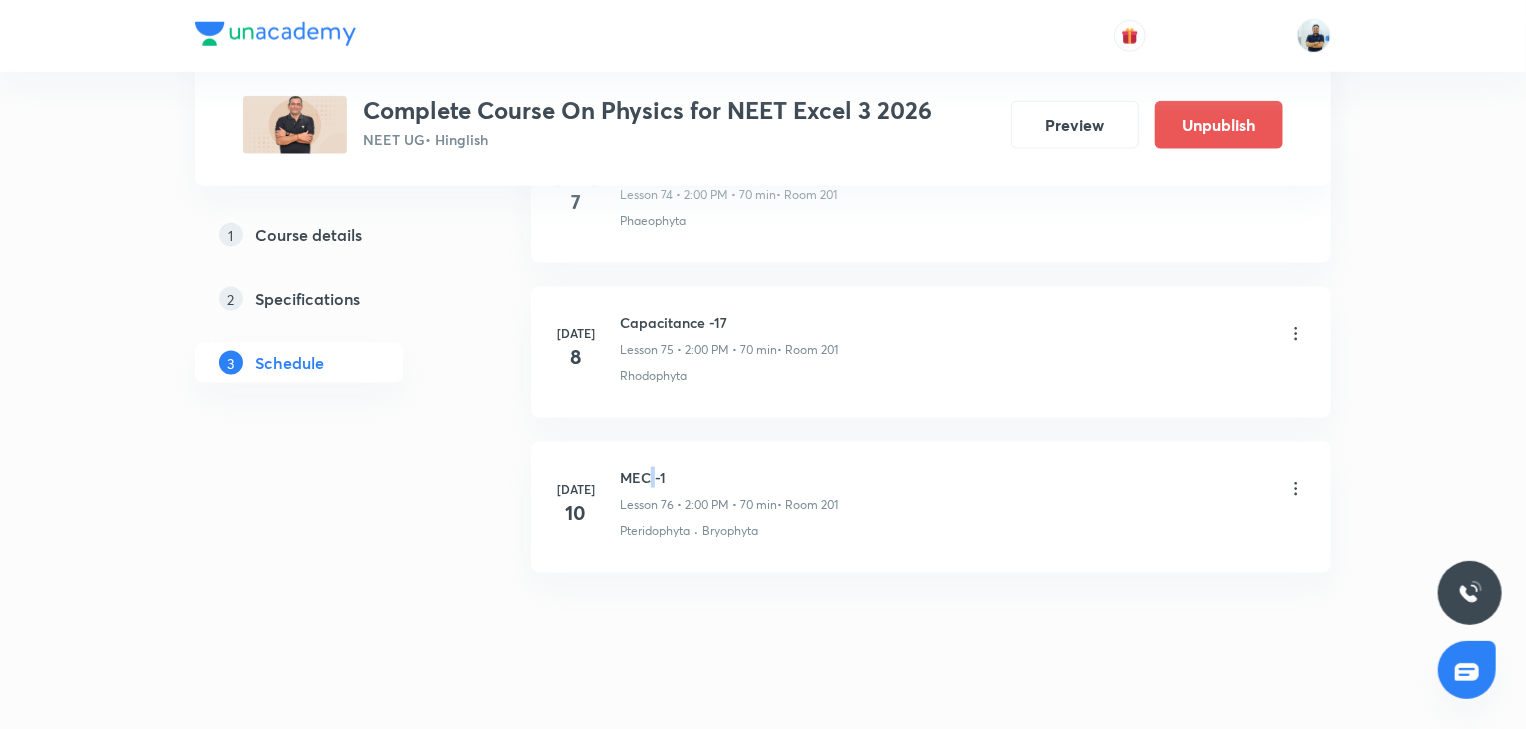 click on "MEC -1" at bounding box center [729, 477] 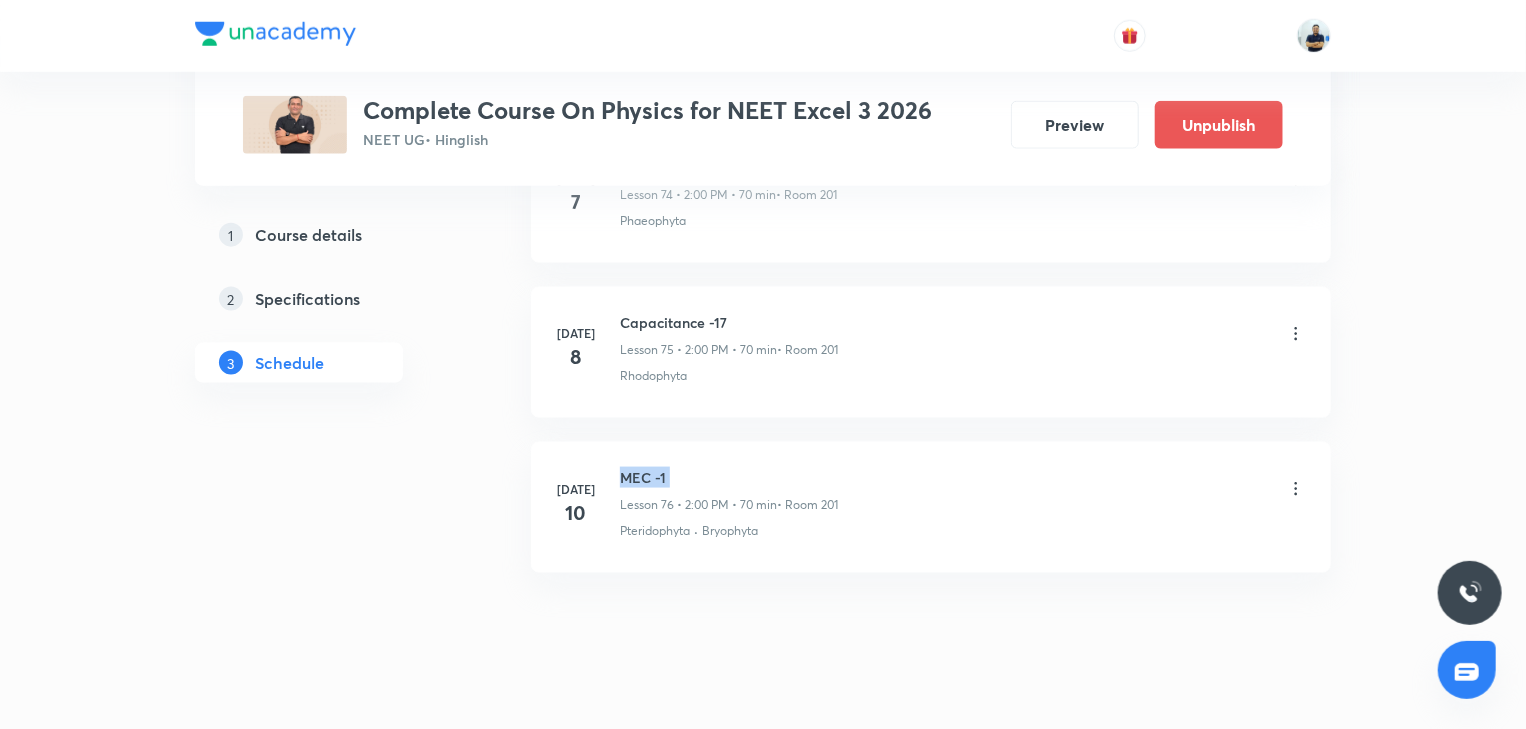 click on "MEC -1" at bounding box center [729, 477] 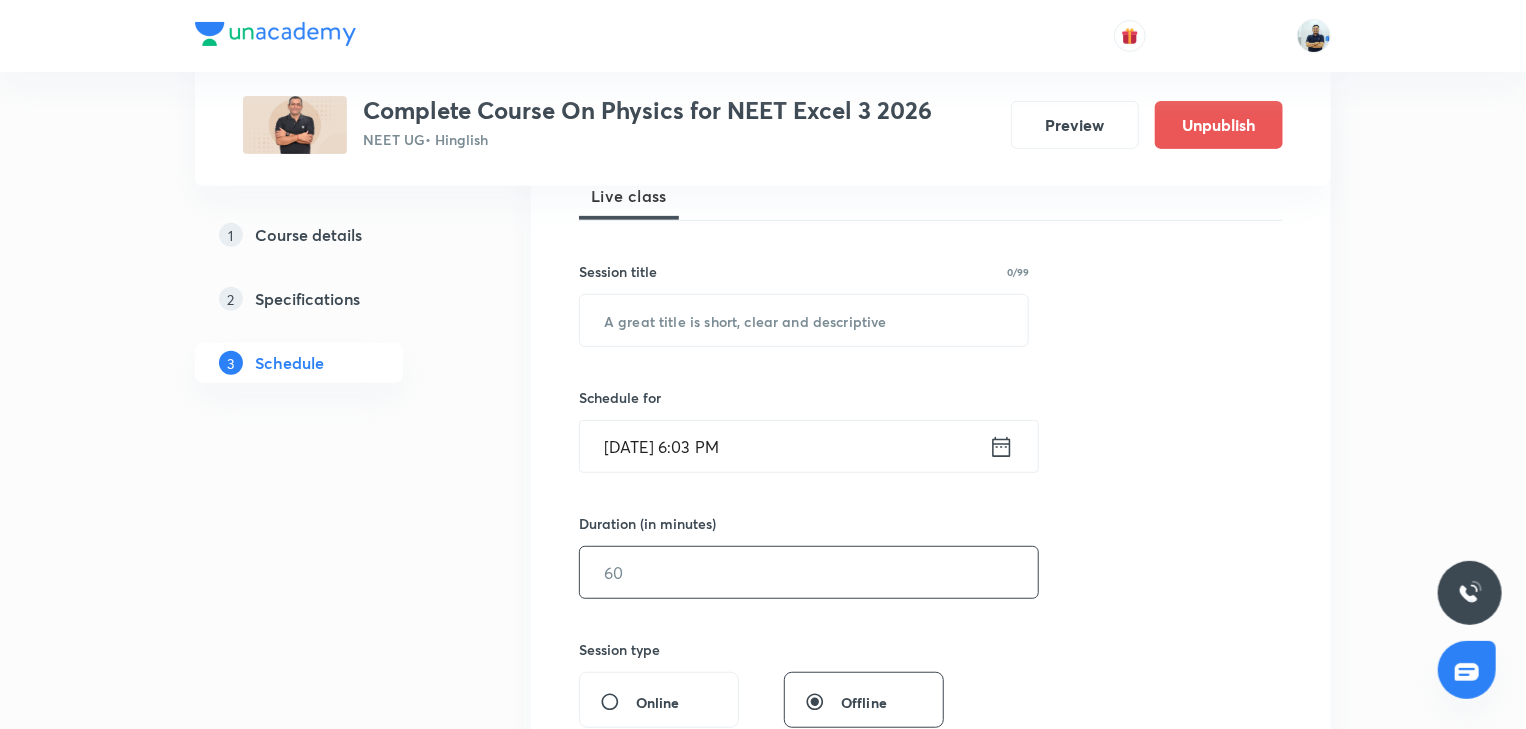 scroll, scrollTop: 0, scrollLeft: 0, axis: both 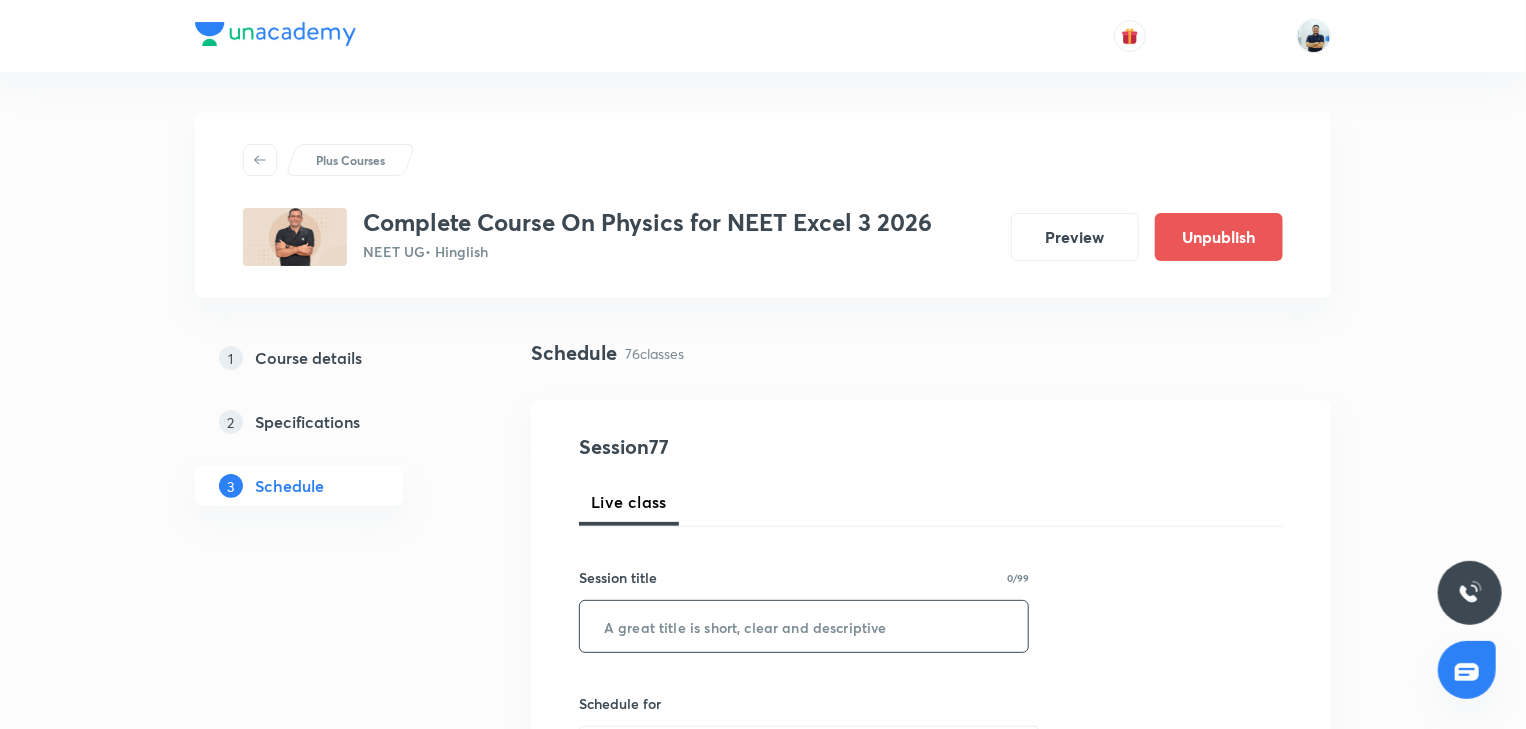 click at bounding box center (804, 626) 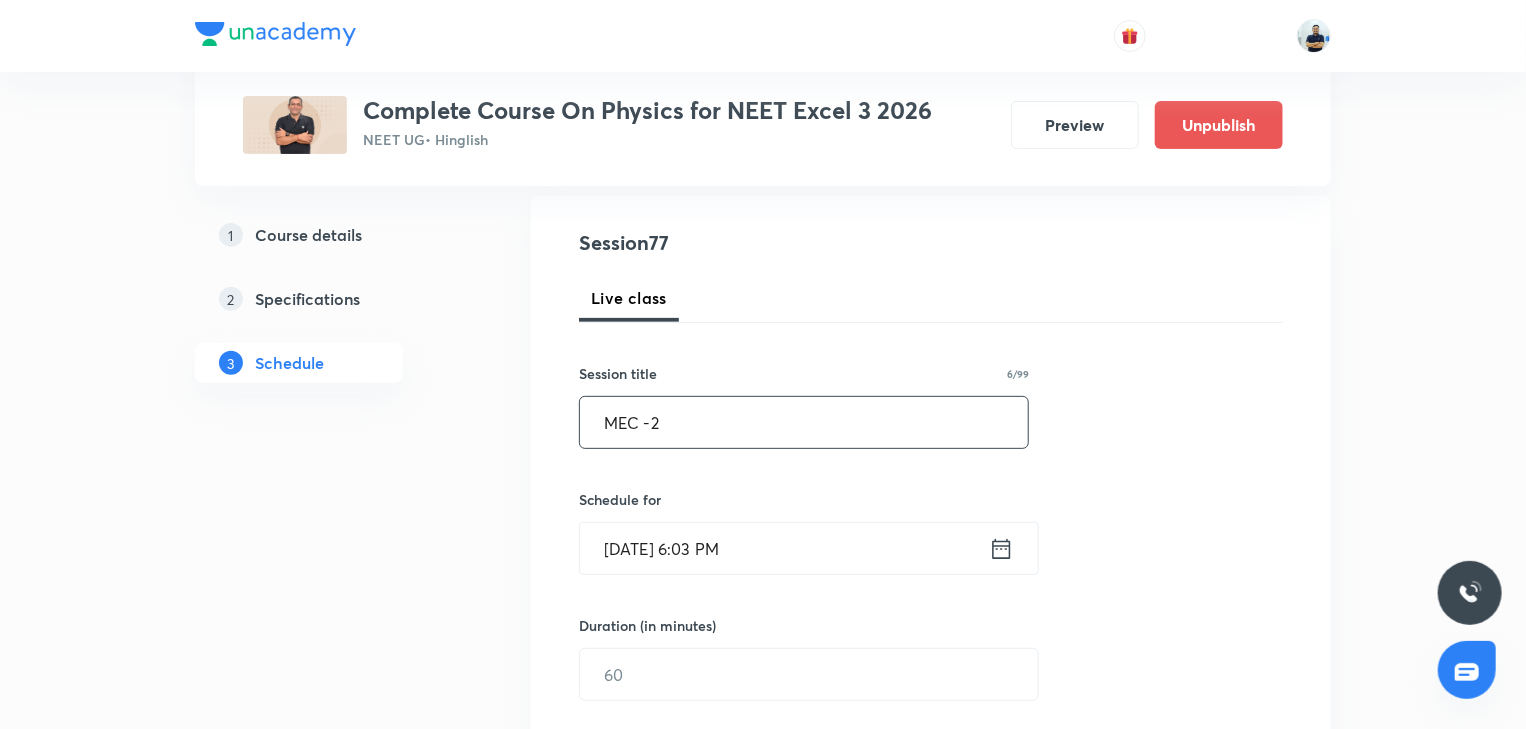 scroll, scrollTop: 205, scrollLeft: 0, axis: vertical 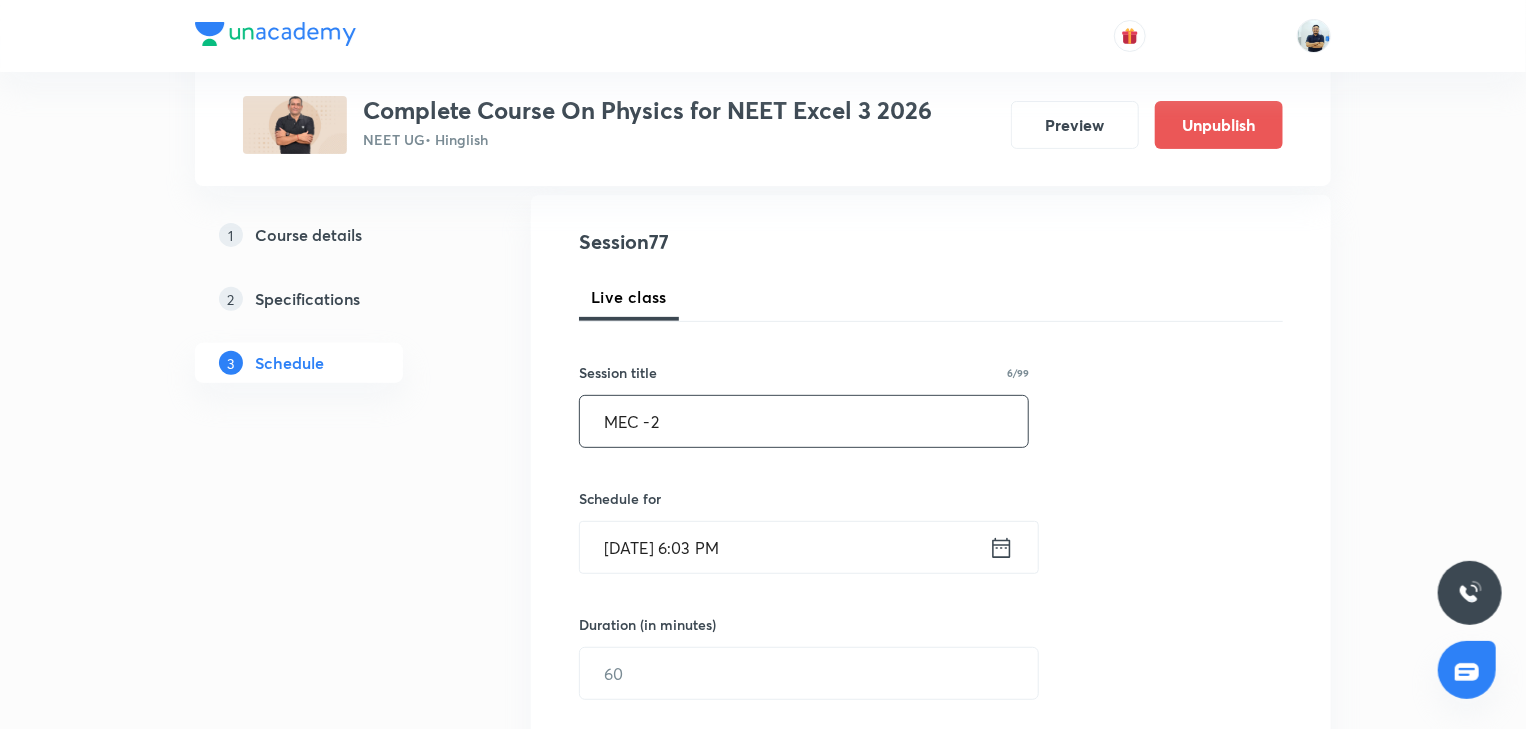 type on "MEC -2" 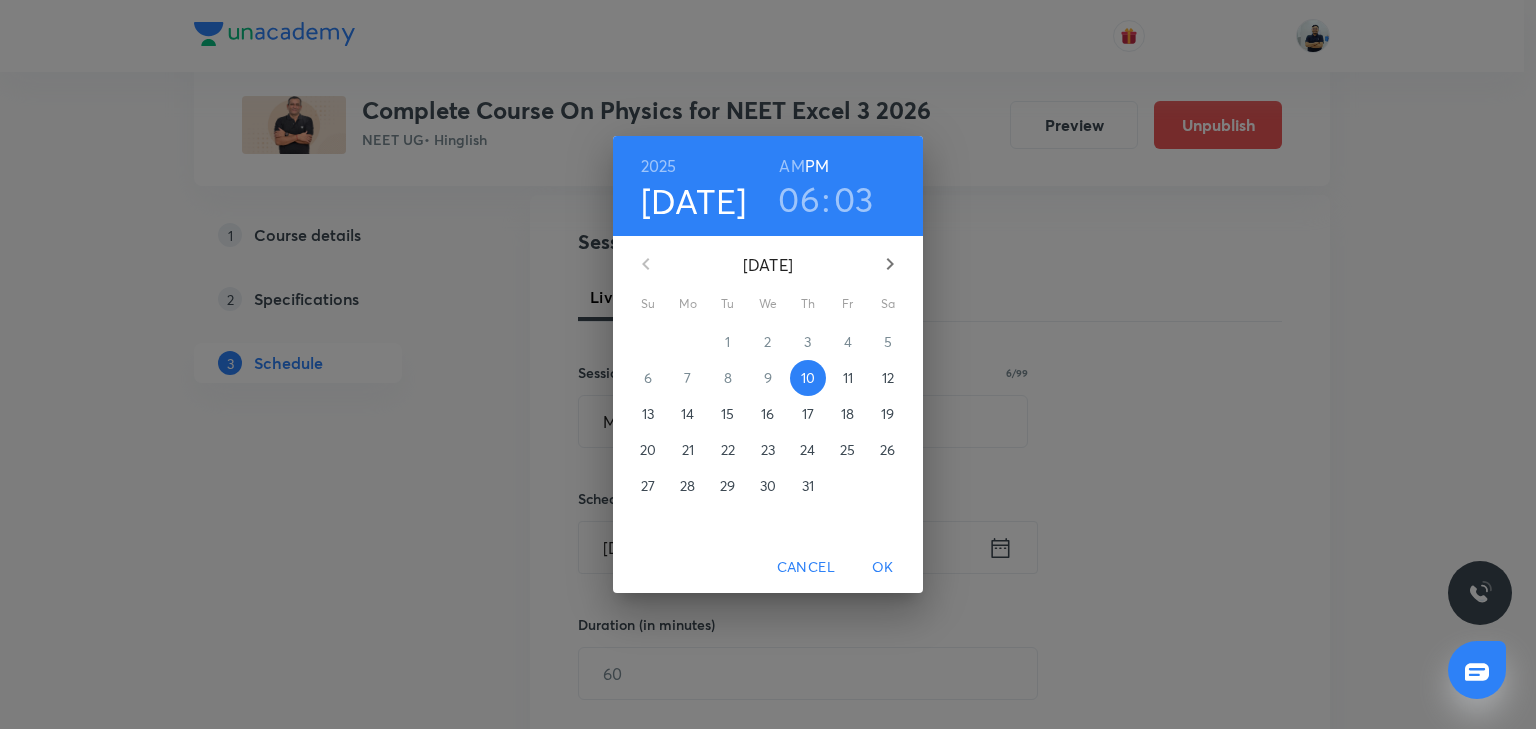click on "11" at bounding box center [848, 378] 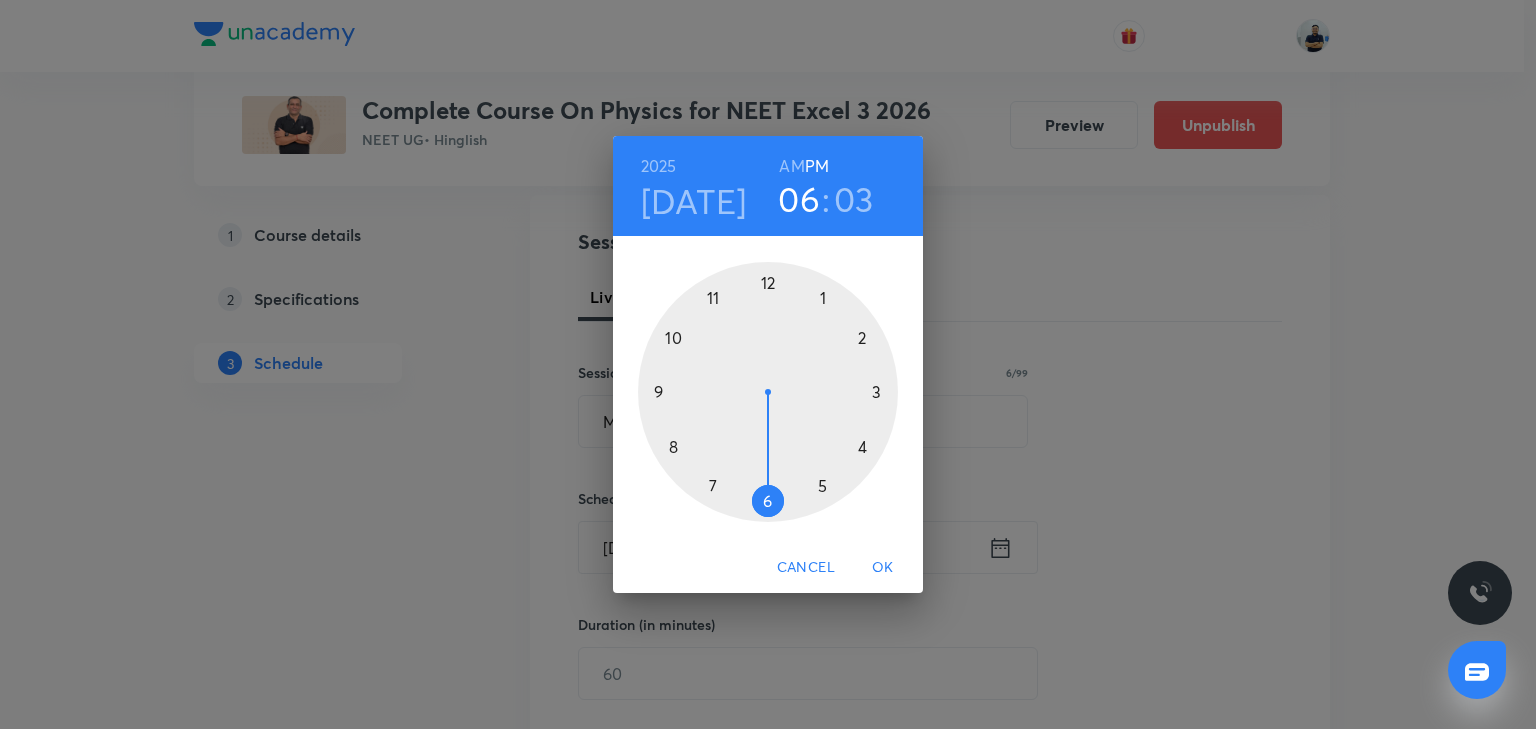 click on "OK" at bounding box center (883, 567) 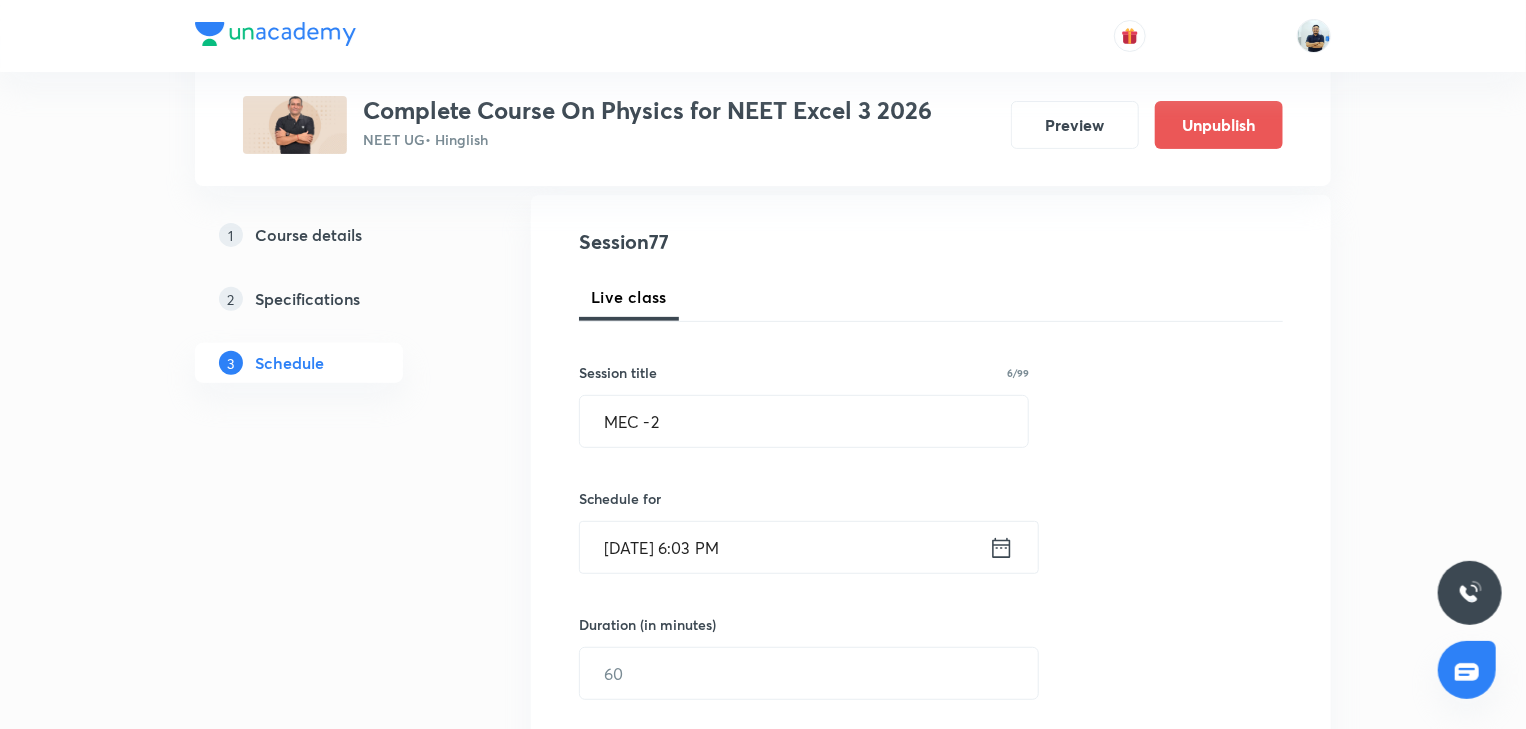 click on "Jul 11, 2025, 6:03 PM" at bounding box center [784, 547] 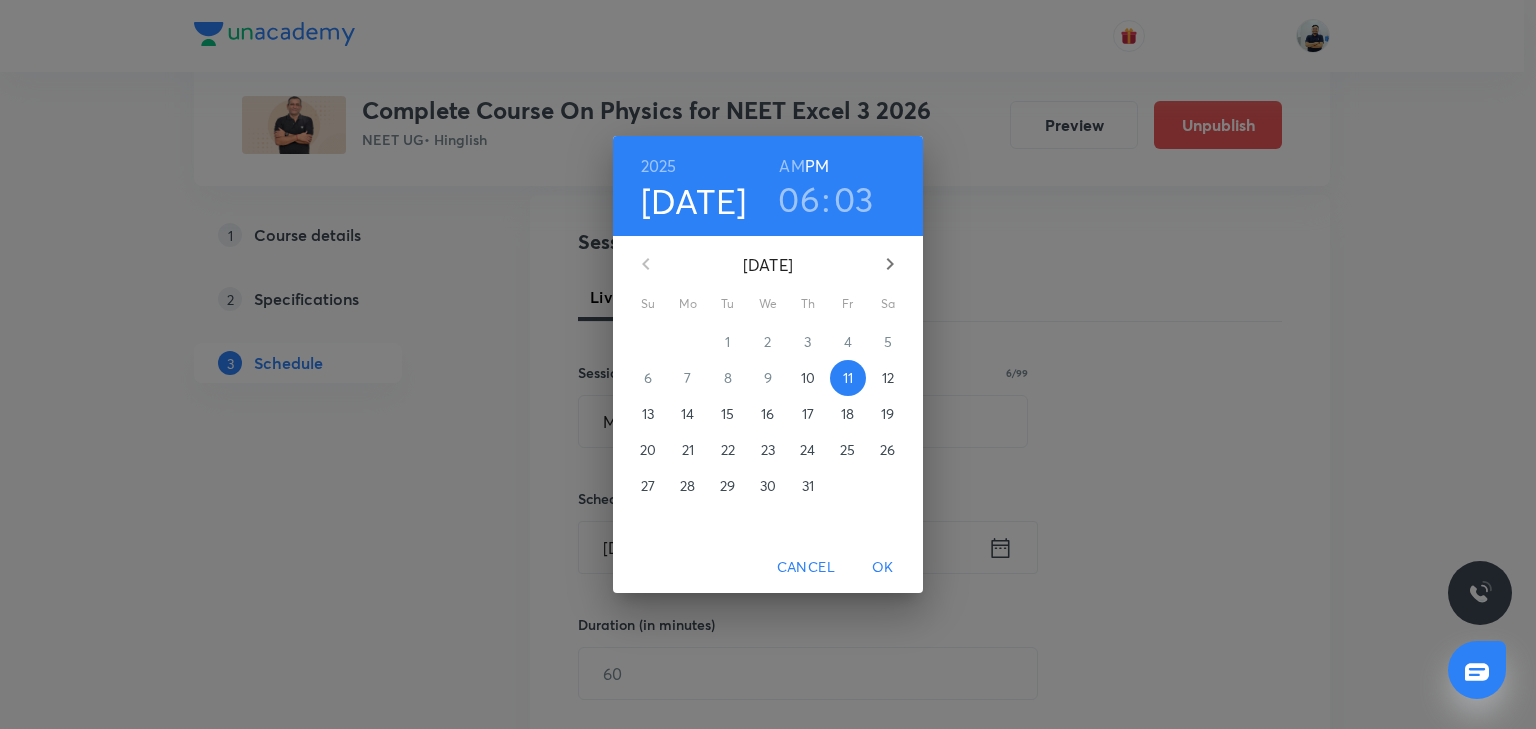 click on "06" at bounding box center (799, 199) 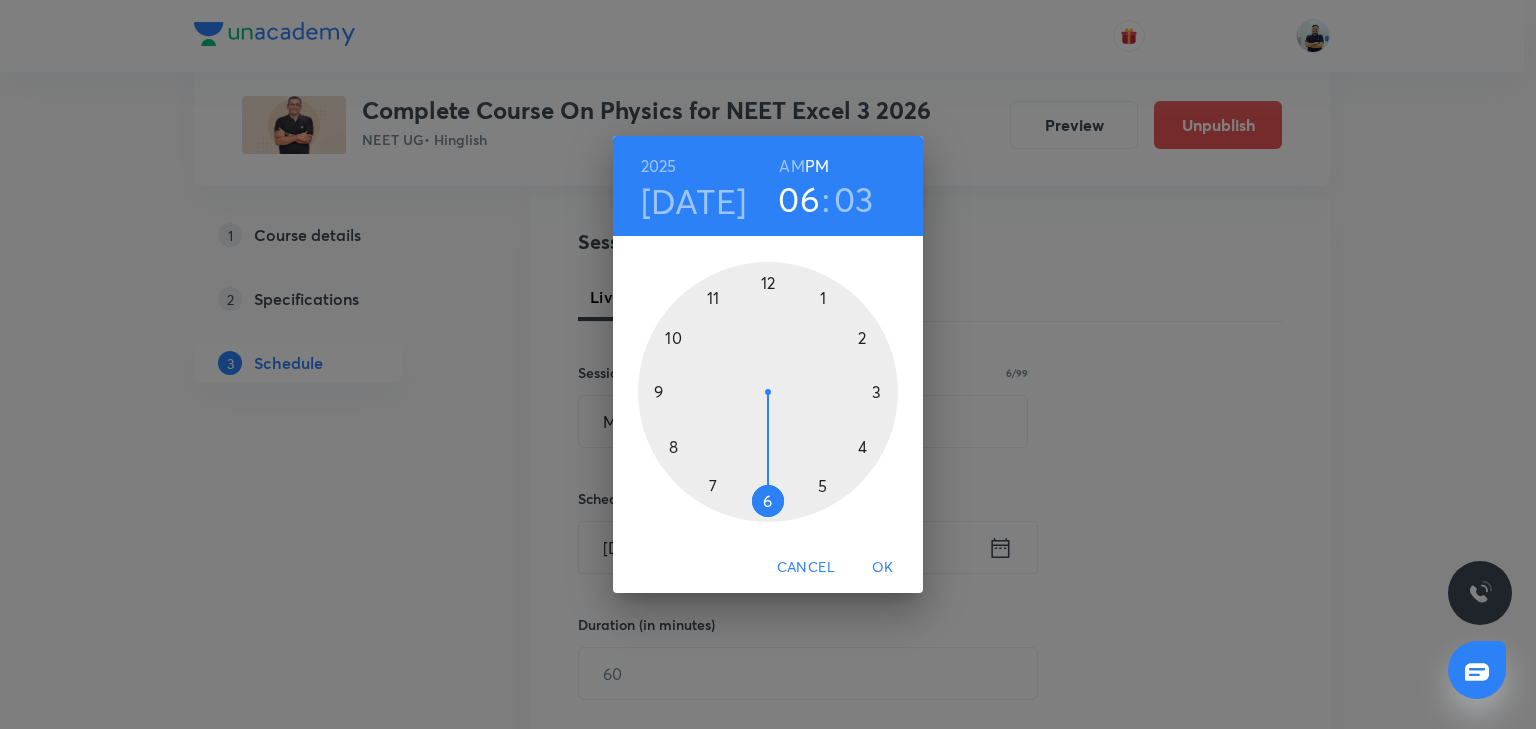 click at bounding box center [768, 392] 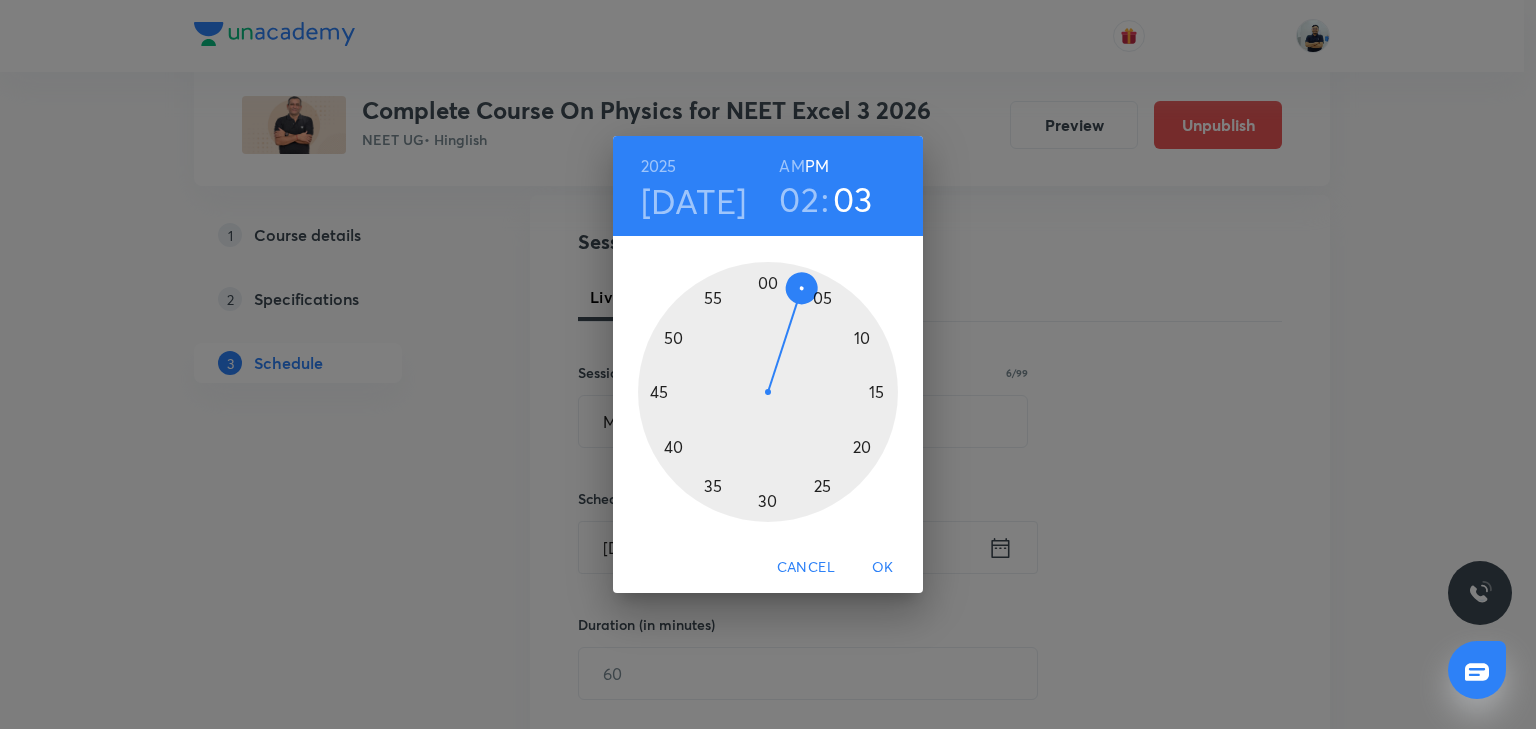 click at bounding box center [768, 392] 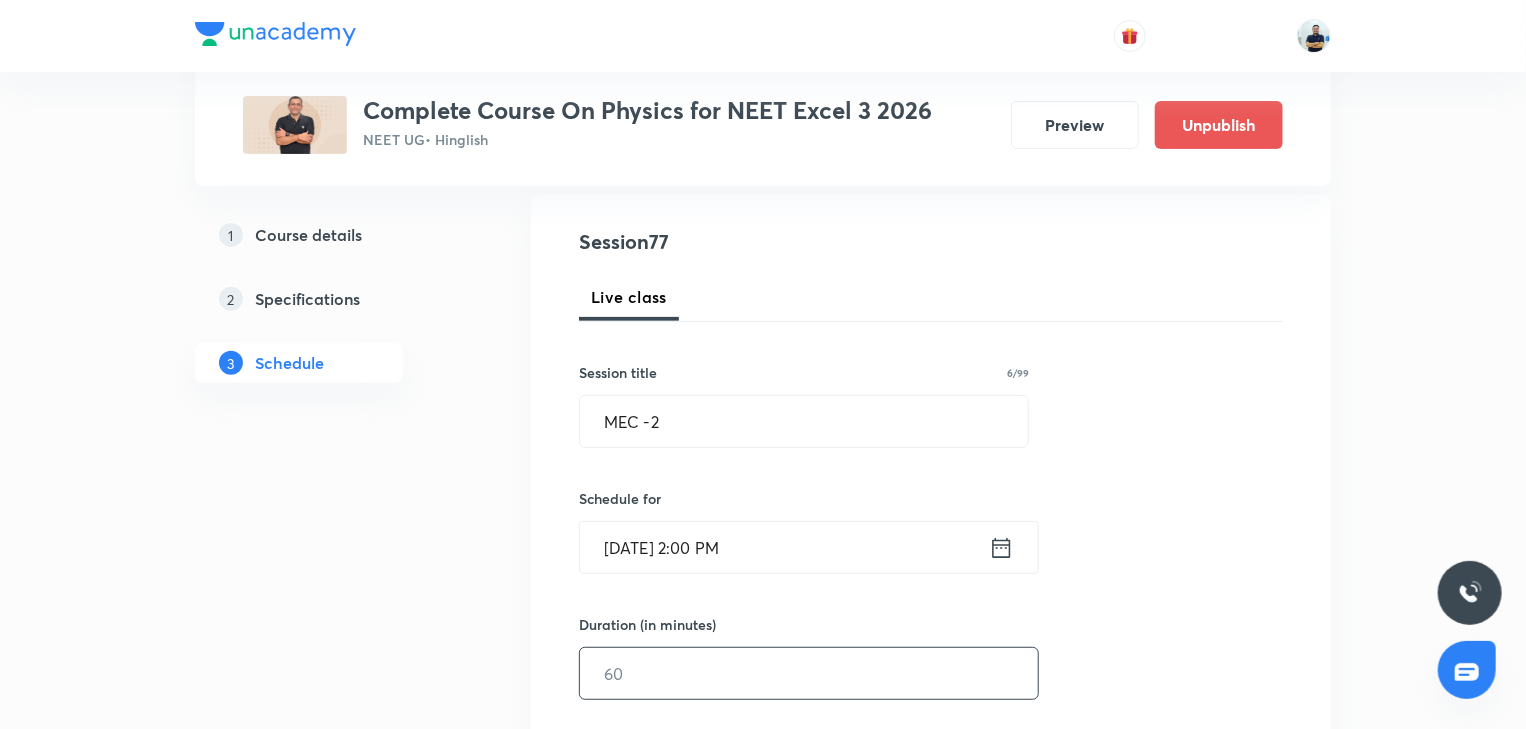 click at bounding box center (809, 673) 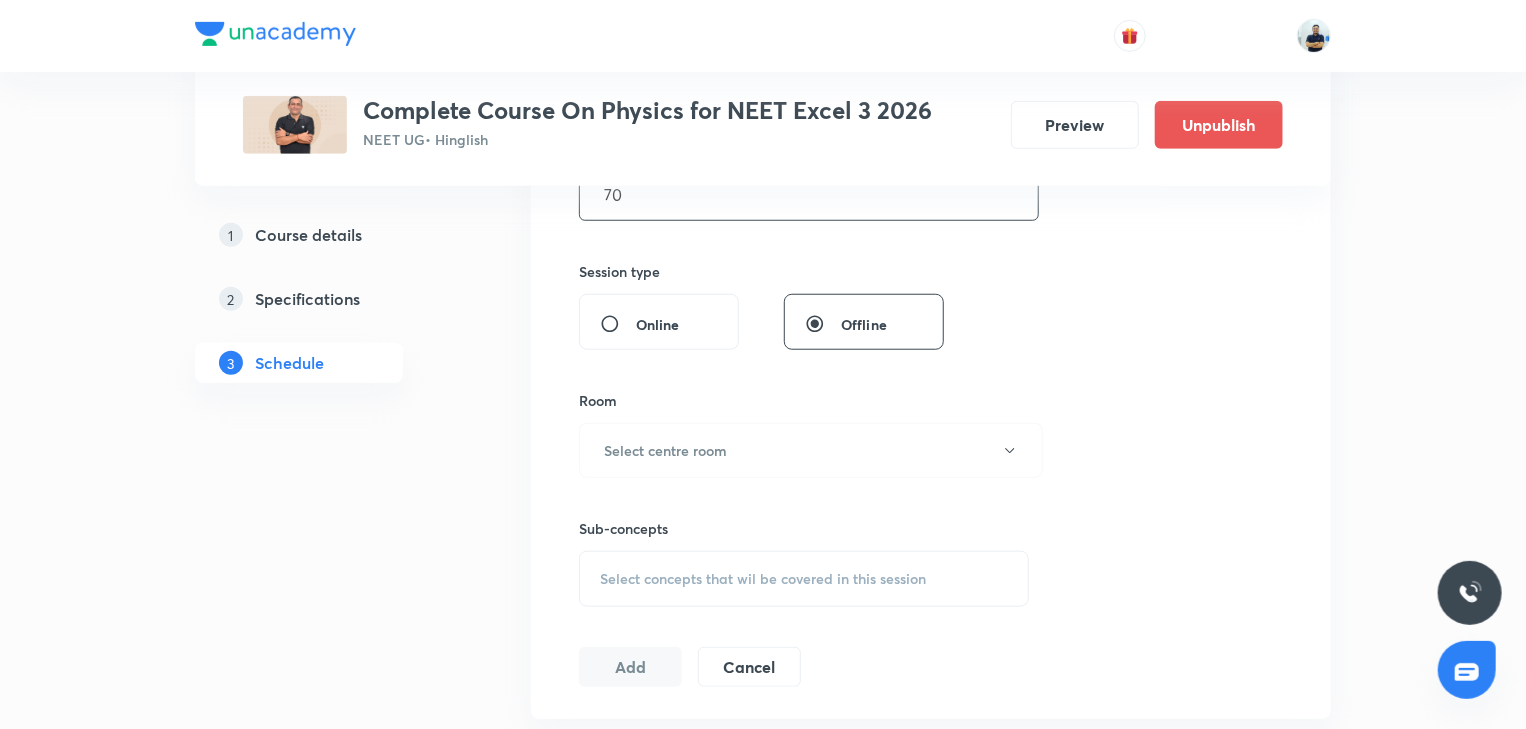 scroll, scrollTop: 765, scrollLeft: 0, axis: vertical 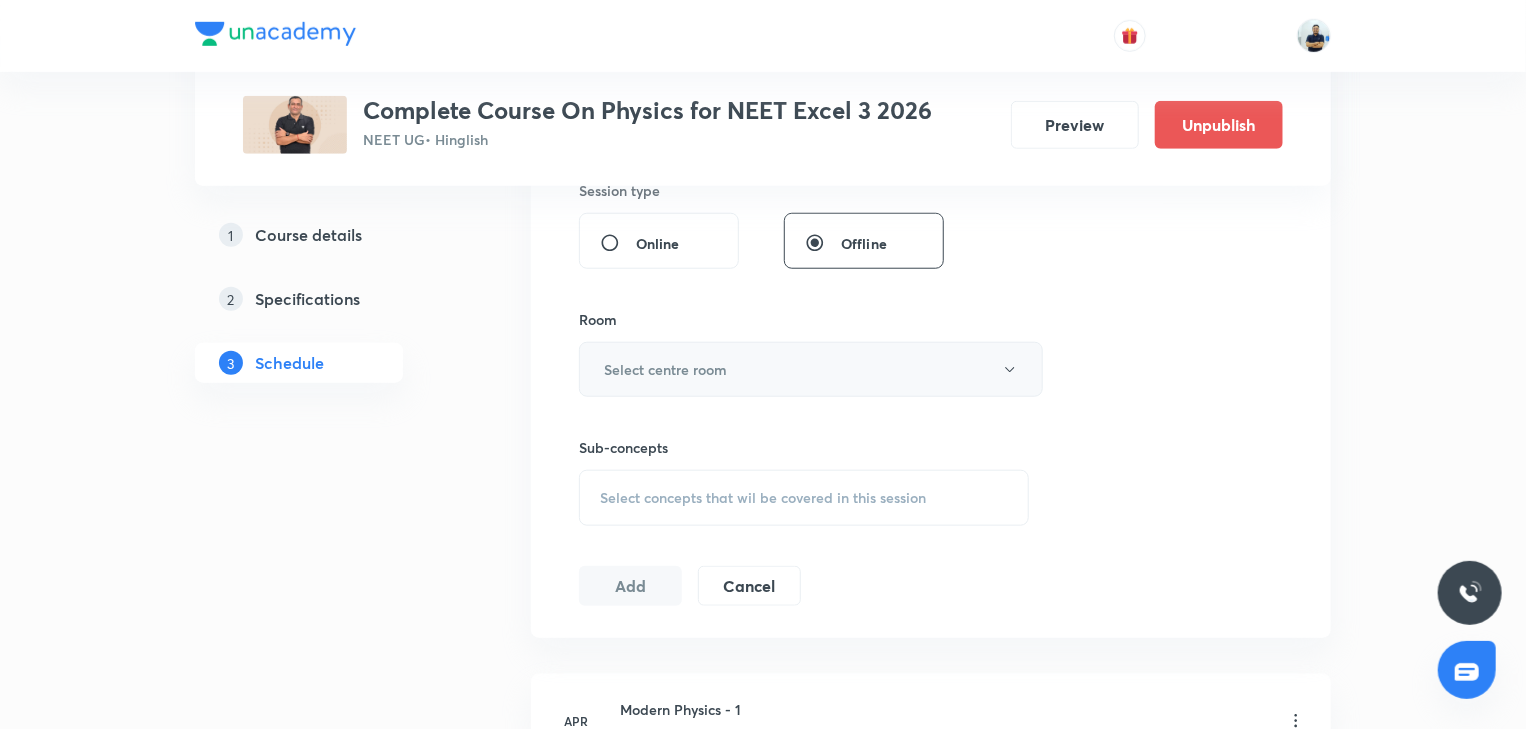 type on "70" 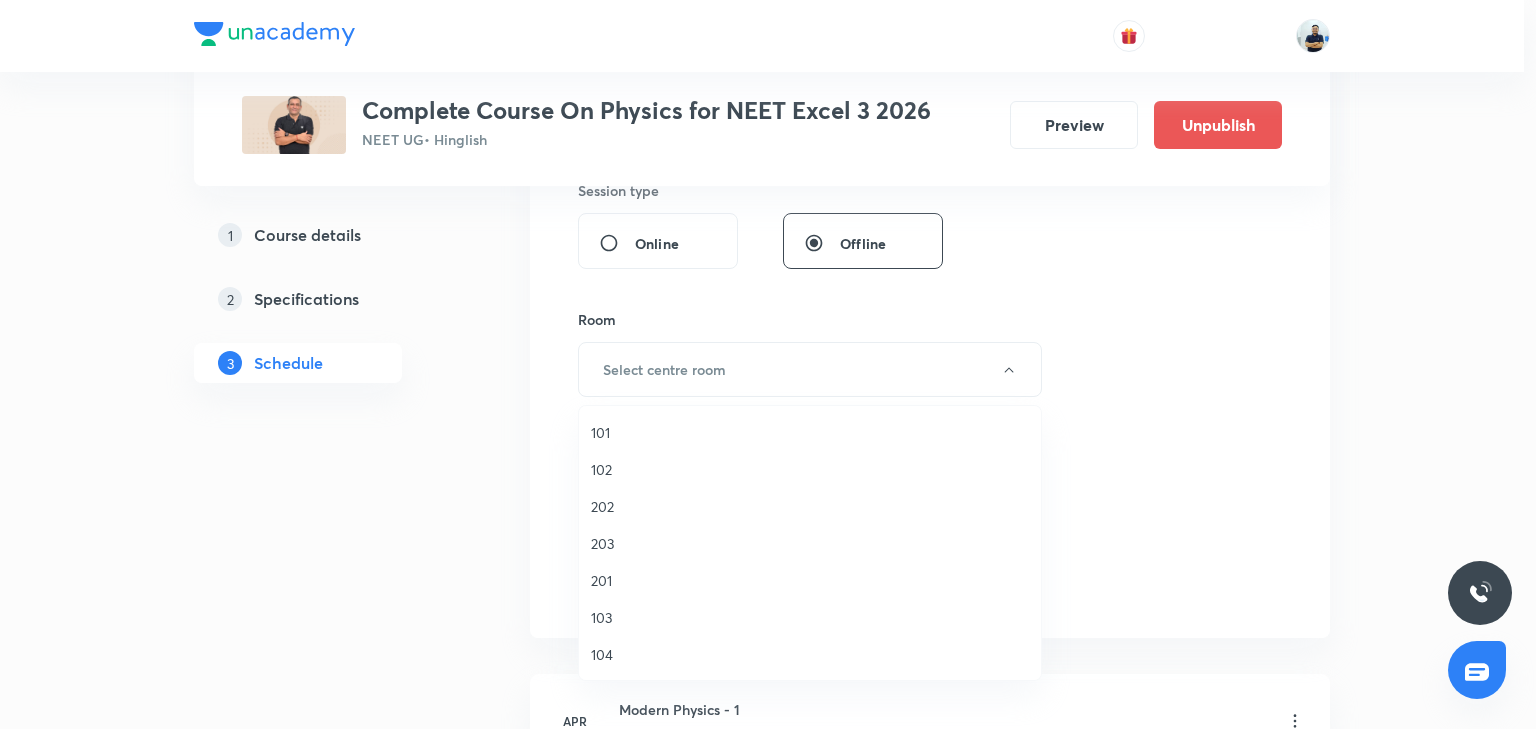click on "201" at bounding box center (810, 580) 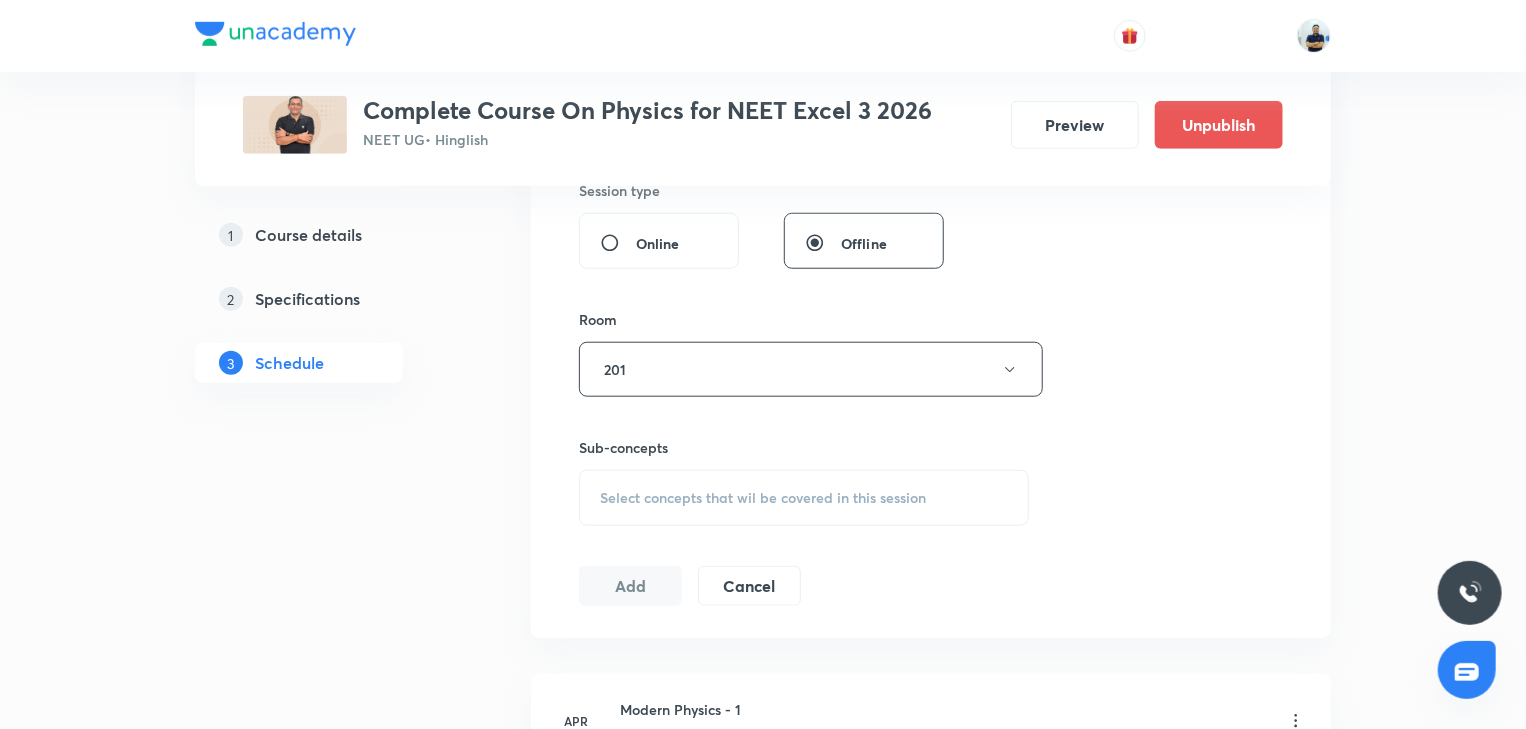 click on "Select concepts that wil be covered in this session" at bounding box center (763, 498) 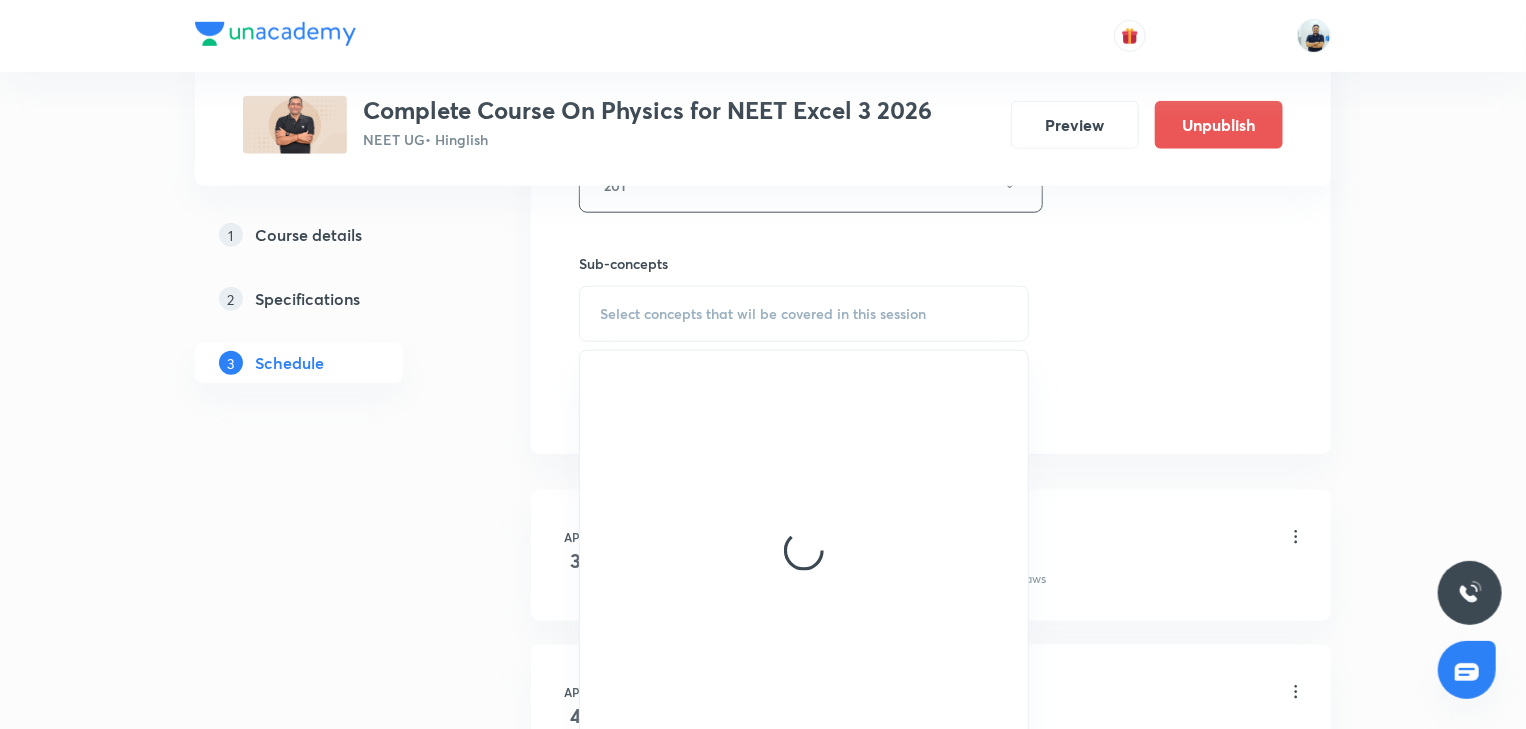 scroll, scrollTop: 989, scrollLeft: 0, axis: vertical 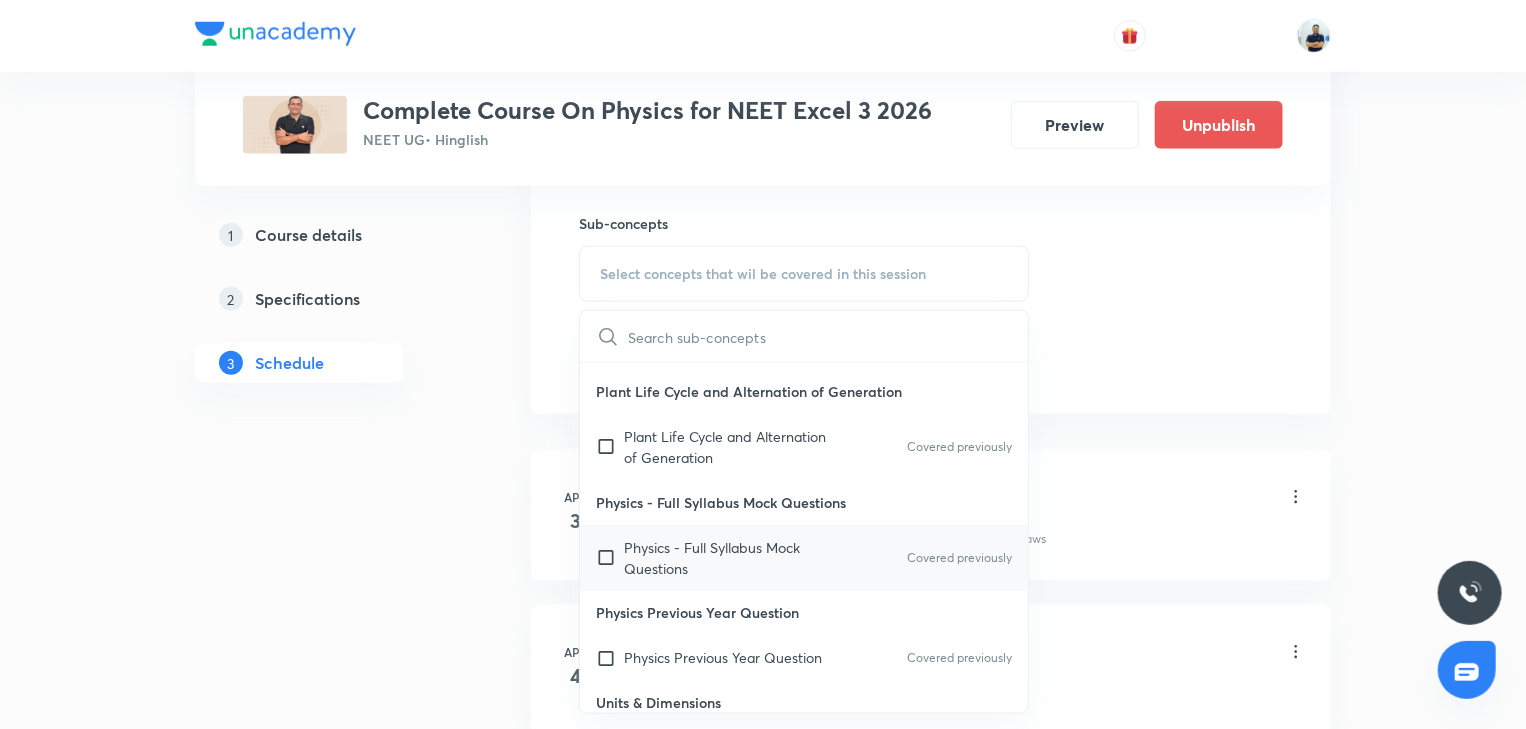 click on "Physics - Full Syllabus Mock Questions" at bounding box center (725, 558) 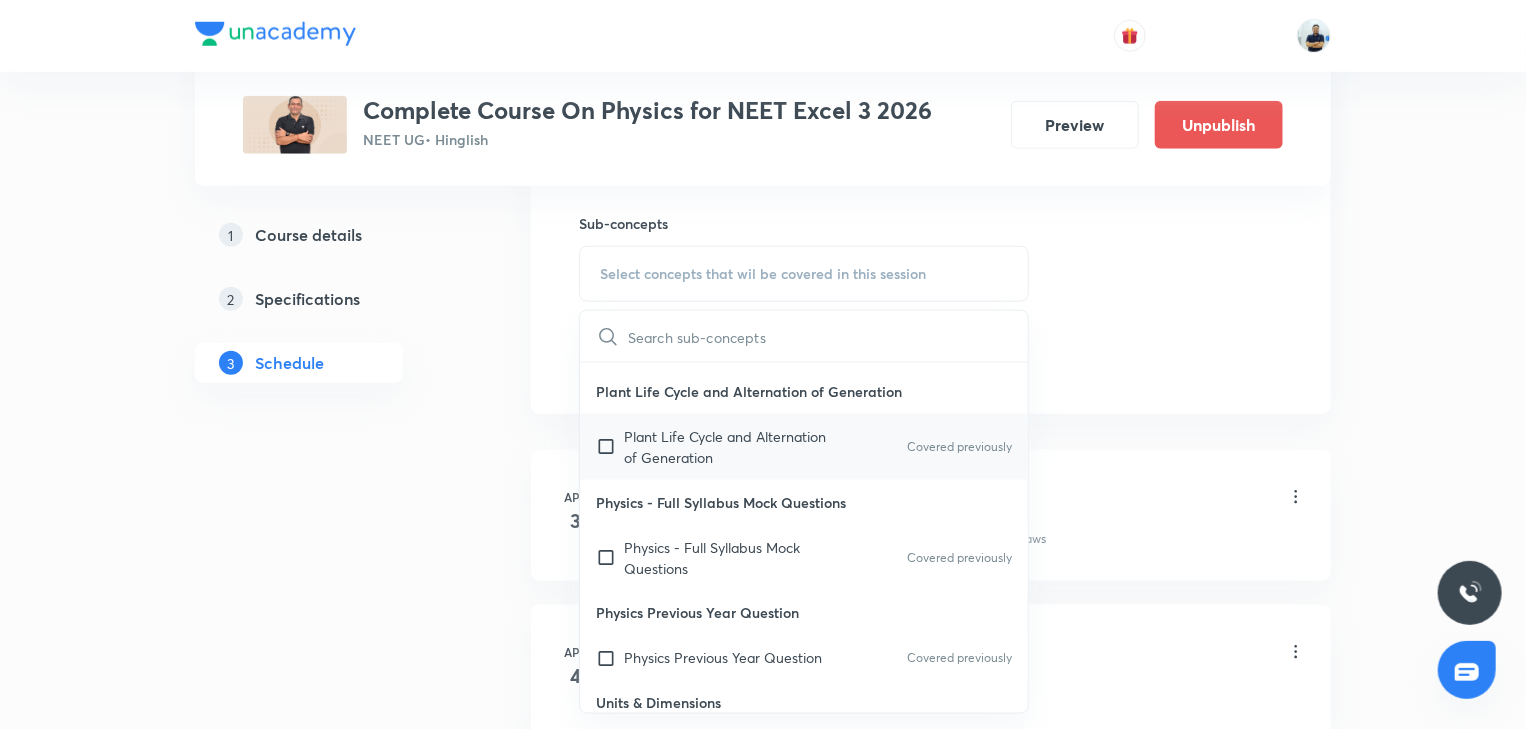 checkbox on "true" 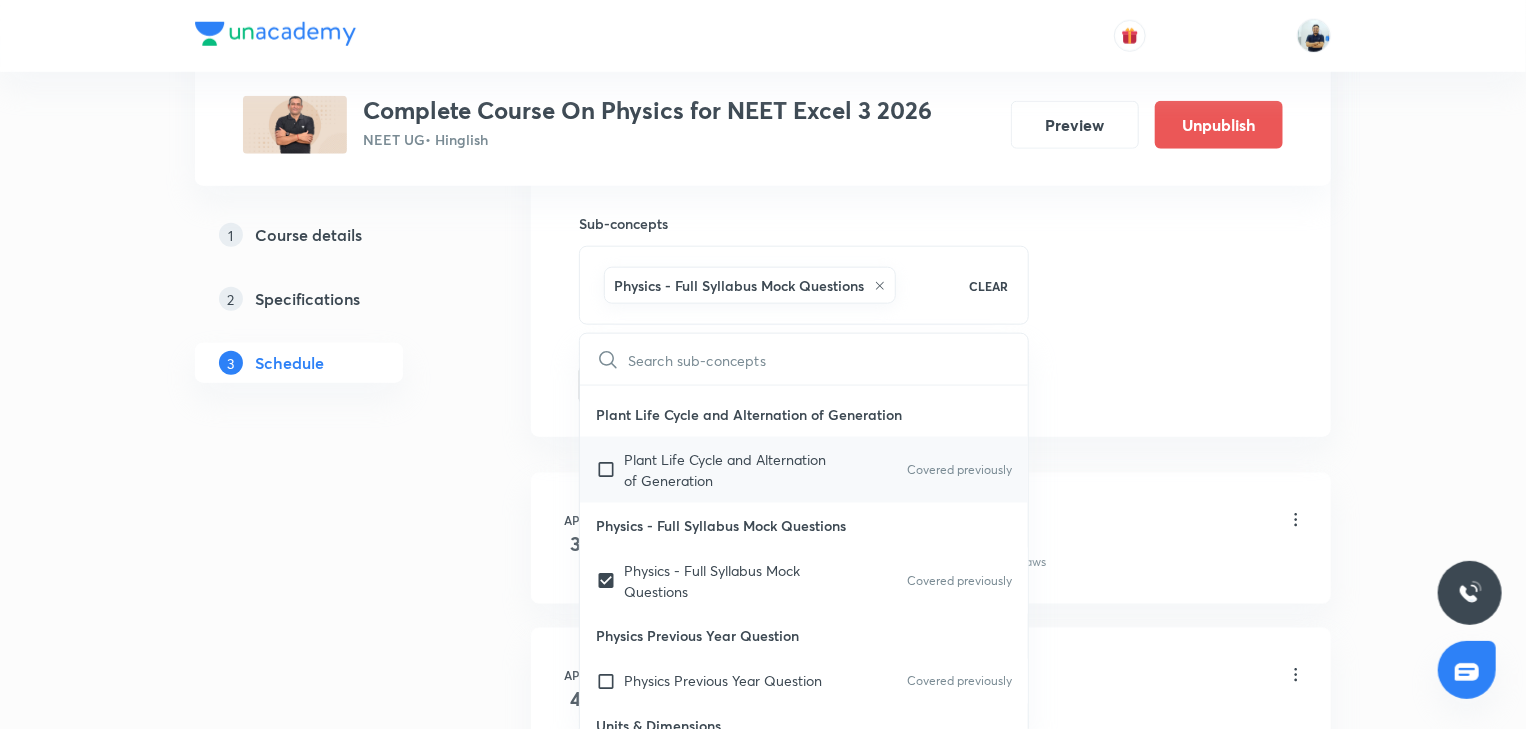 click on "Plant Life Cycle and Alternation of Generation" at bounding box center (725, 470) 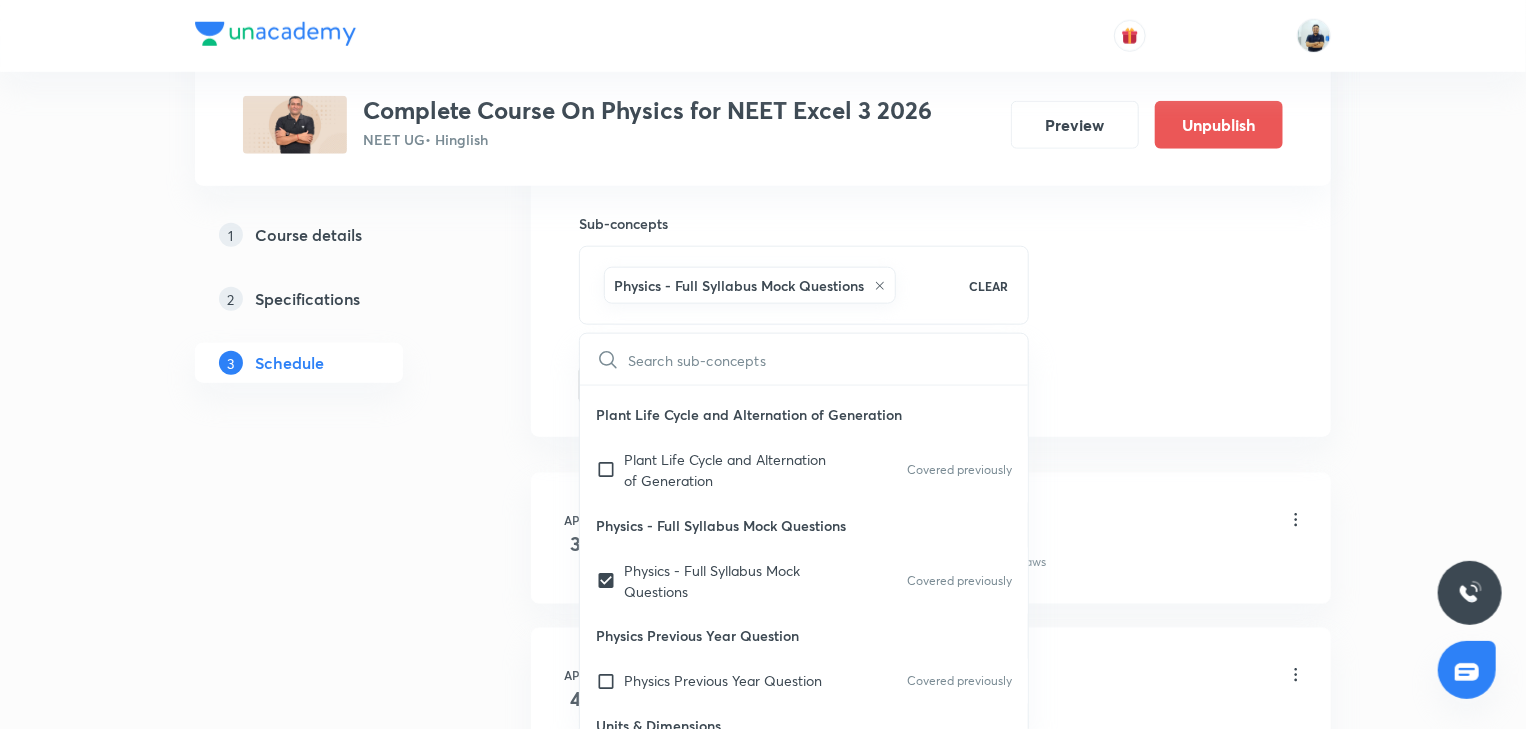 checkbox on "true" 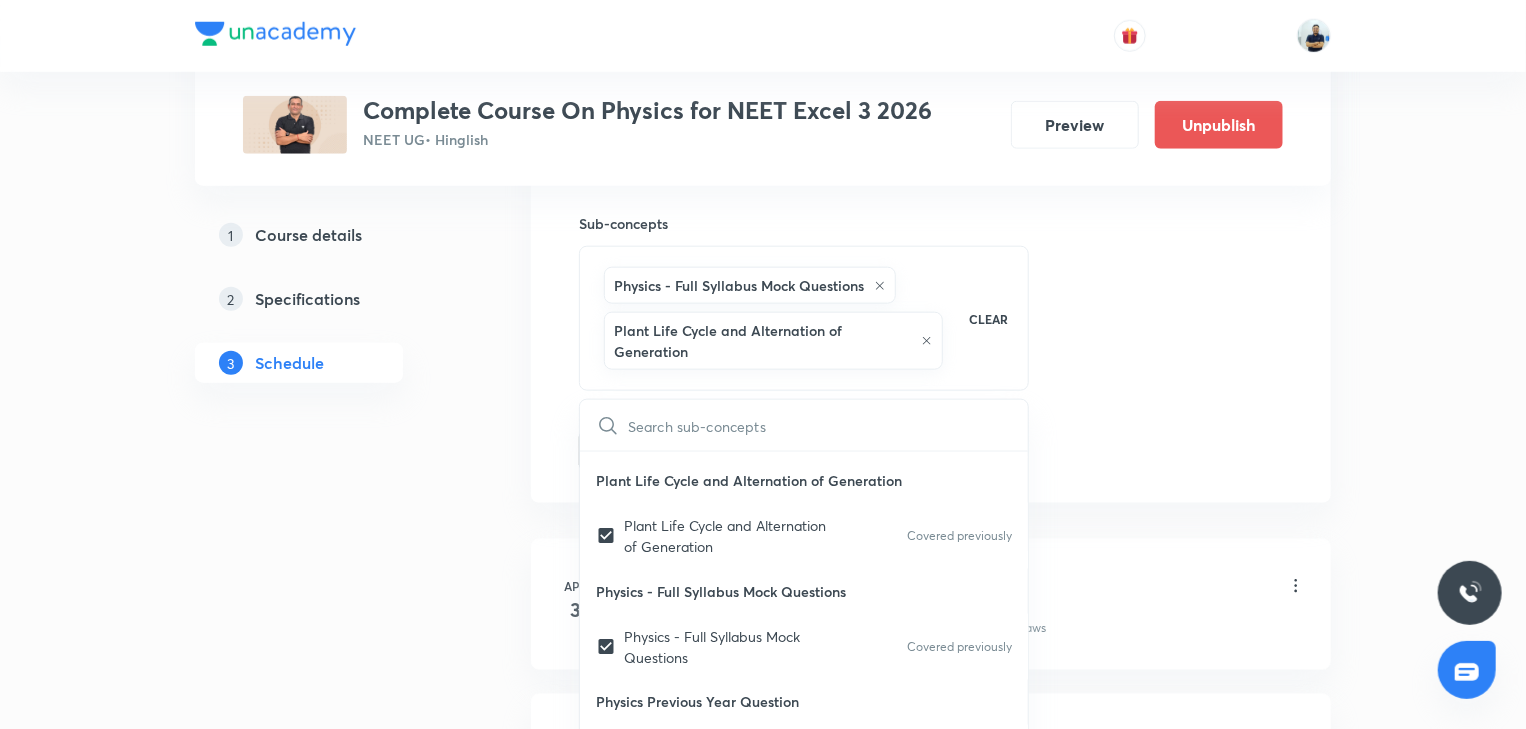 click on "Session  77 Live class Session title 6/99 MEC -2 ​ Schedule for Jul 11, 2025, 2:00 PM ​ Duration (in minutes) 70 ​   Session type Online Offline Room 201 Sub-concepts Physics - Full Syllabus Mock Questions Plant Life Cycle and Alternation of Generation CLEAR ​ Introduction Introduction Cell Cycle Cell Cycle Mitosis Phase Mitosis Phase Covered previously Significance of Mitosis Significance of Mitosis Covered previously Meiosis Meiosis Covered previously Significance of Meiosis Significance of Meiosis Covered previously Biomolecules Enzymes:Activation Curves Covered previously Cofactors Covered previously Cell Cycle and Cell Division Cell Cycle and Cell Division Covered previously Plant Classification Plant Classification Covered previously Kingdom Plantae Kingdom Plantae Covered previously Algae (Phycology) THALLOPHYTA Algae (Phycology) THALLOPHYTA Covered previously Chlorophyta Chlorophyta Covered previously Phaeophyta Phaeophyta Covered previously Rhodophyta Rhodophyta Covered previously Bryophyta" at bounding box center [931, -43] 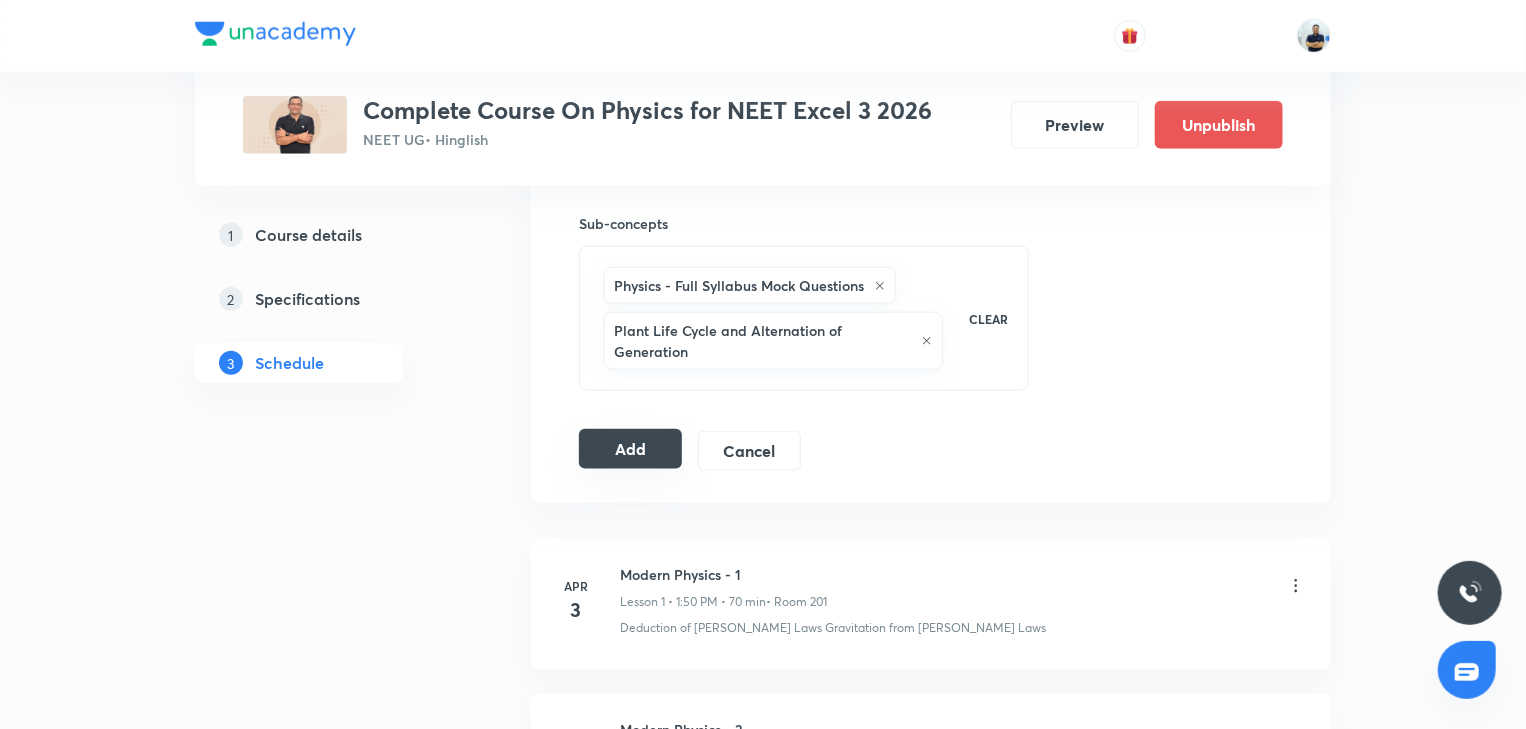 click on "Add" at bounding box center (630, 449) 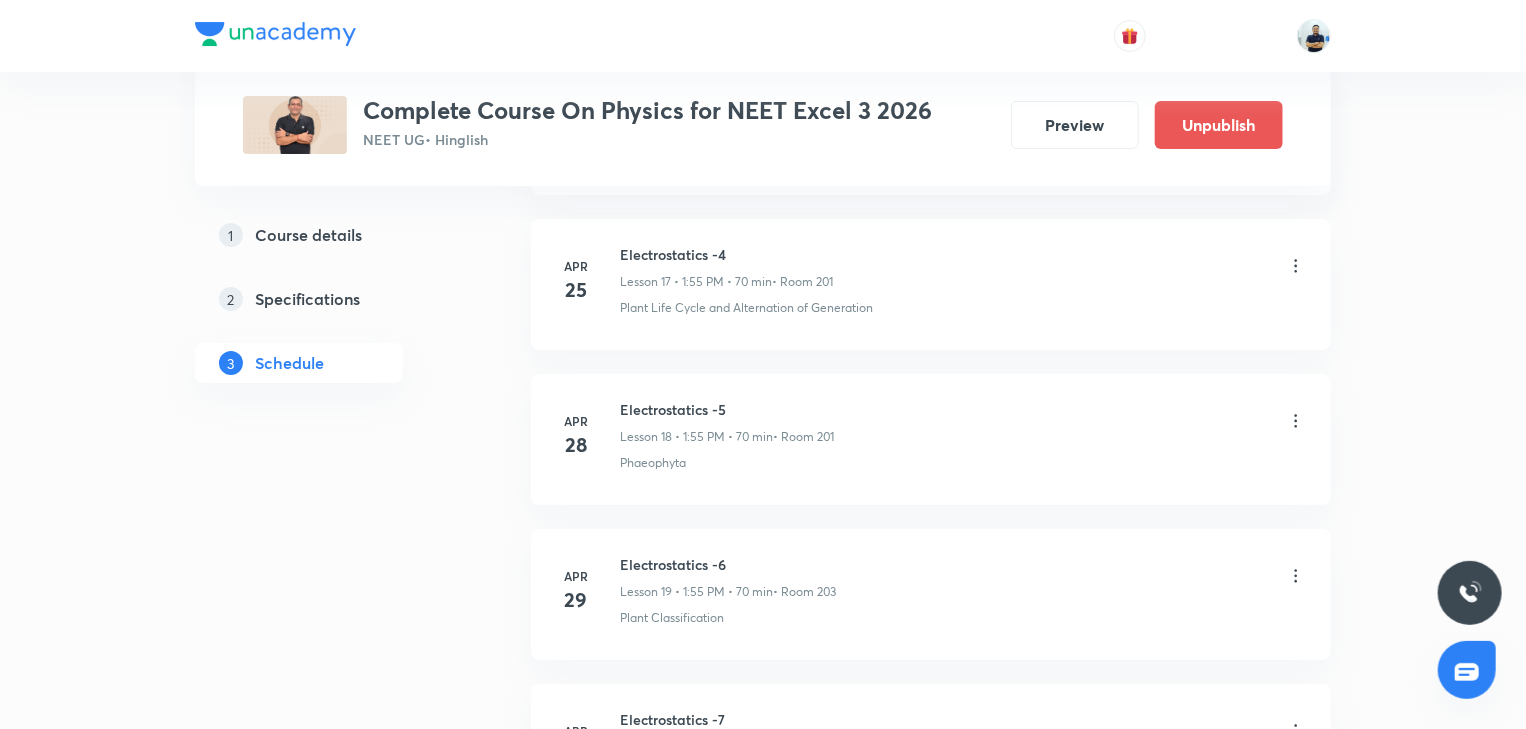 scroll, scrollTop: 8269, scrollLeft: 0, axis: vertical 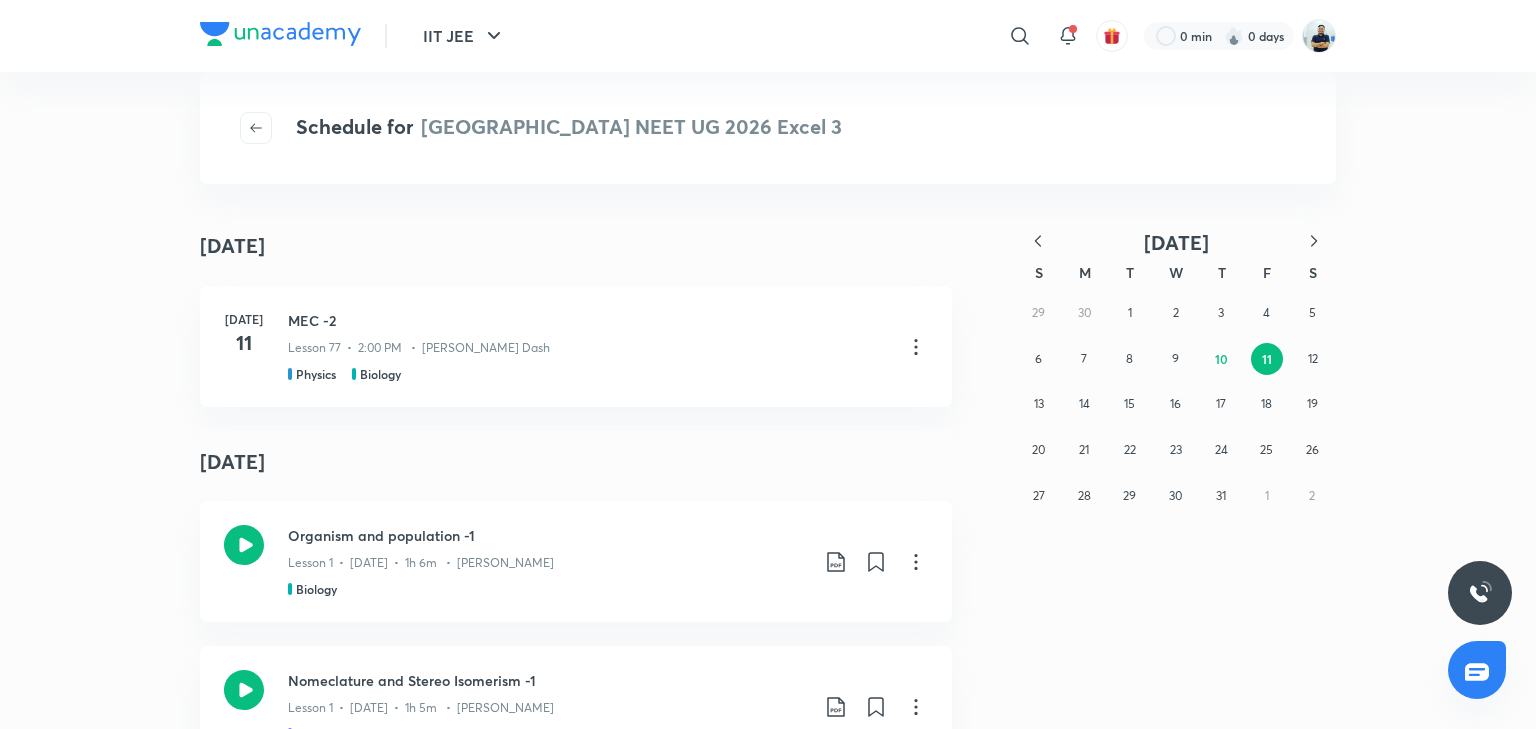 click on "11" at bounding box center [1267, 359] 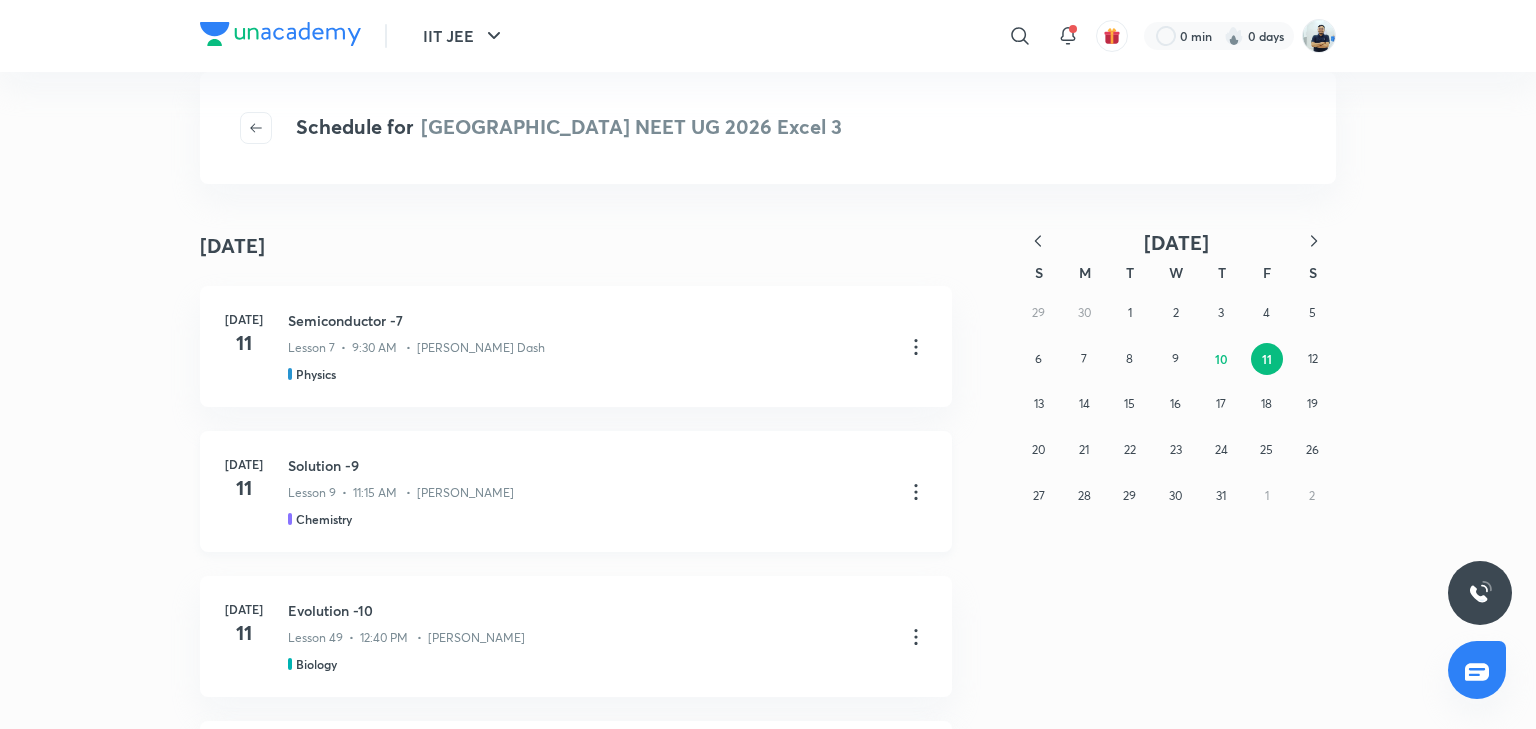 type 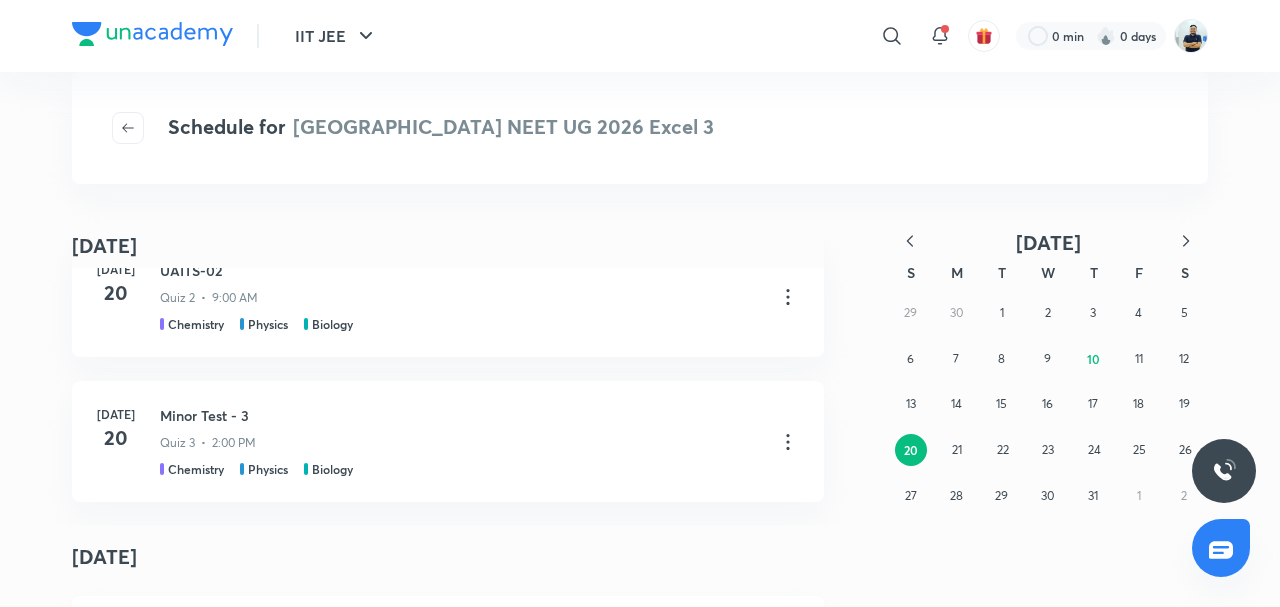 scroll, scrollTop: 388, scrollLeft: 0, axis: vertical 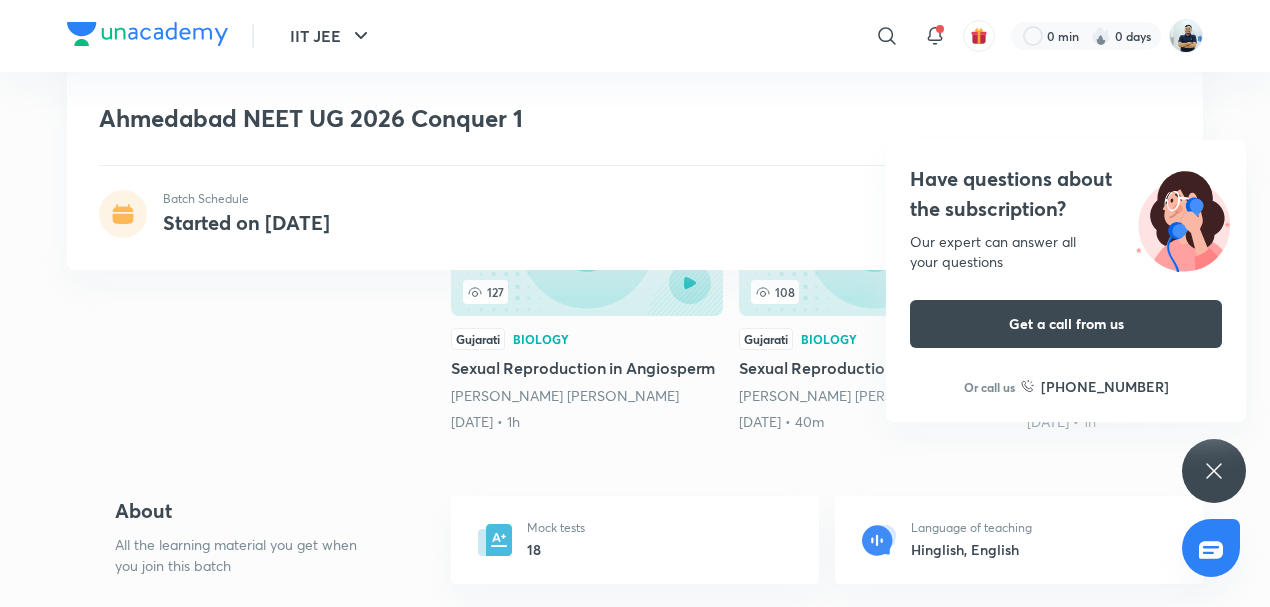 click on "Have questions about the subscription? Our expert can answer all your questions Get a call from us Or call us [PHONE_NUMBER]" at bounding box center [1214, 471] 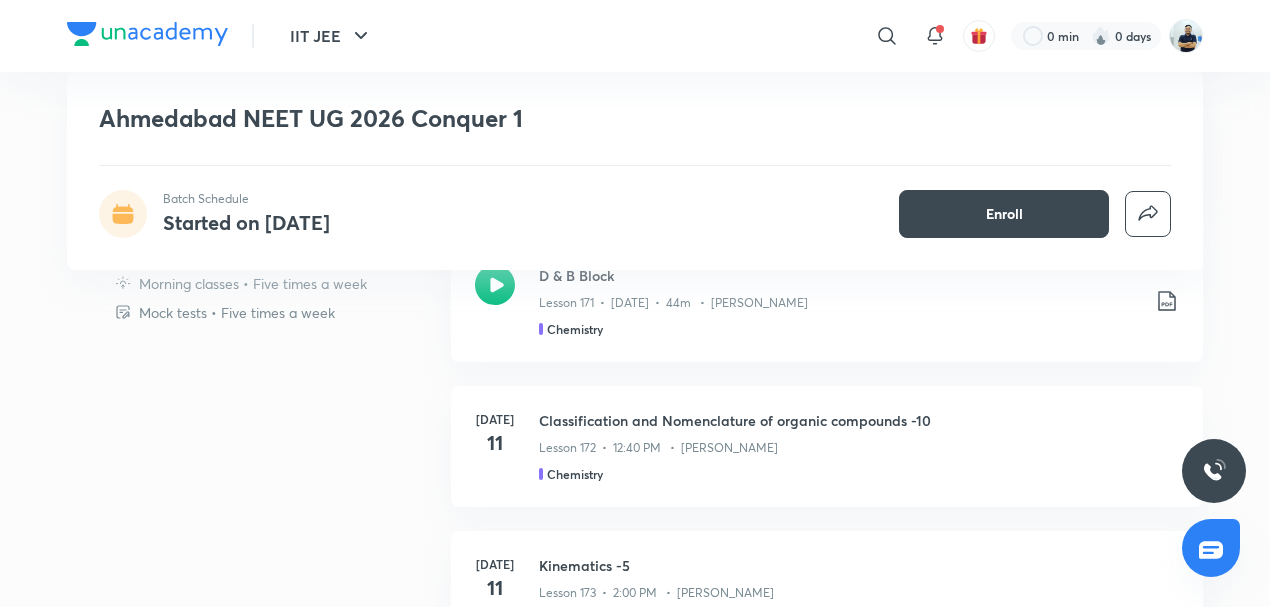 scroll, scrollTop: 1166, scrollLeft: 0, axis: vertical 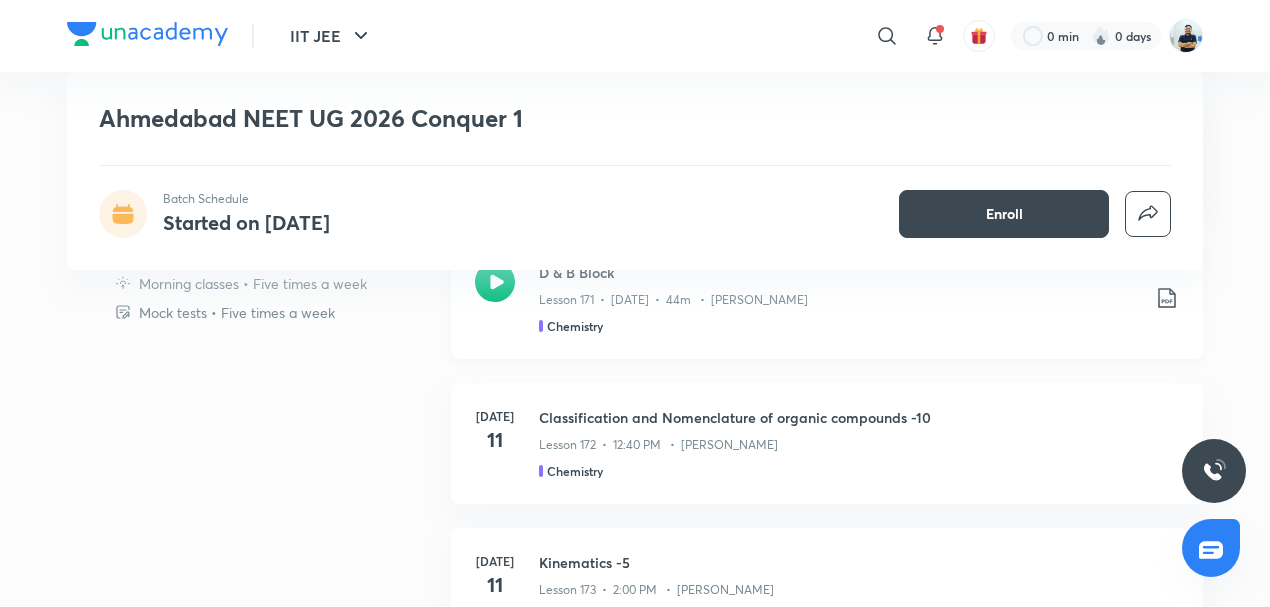 click 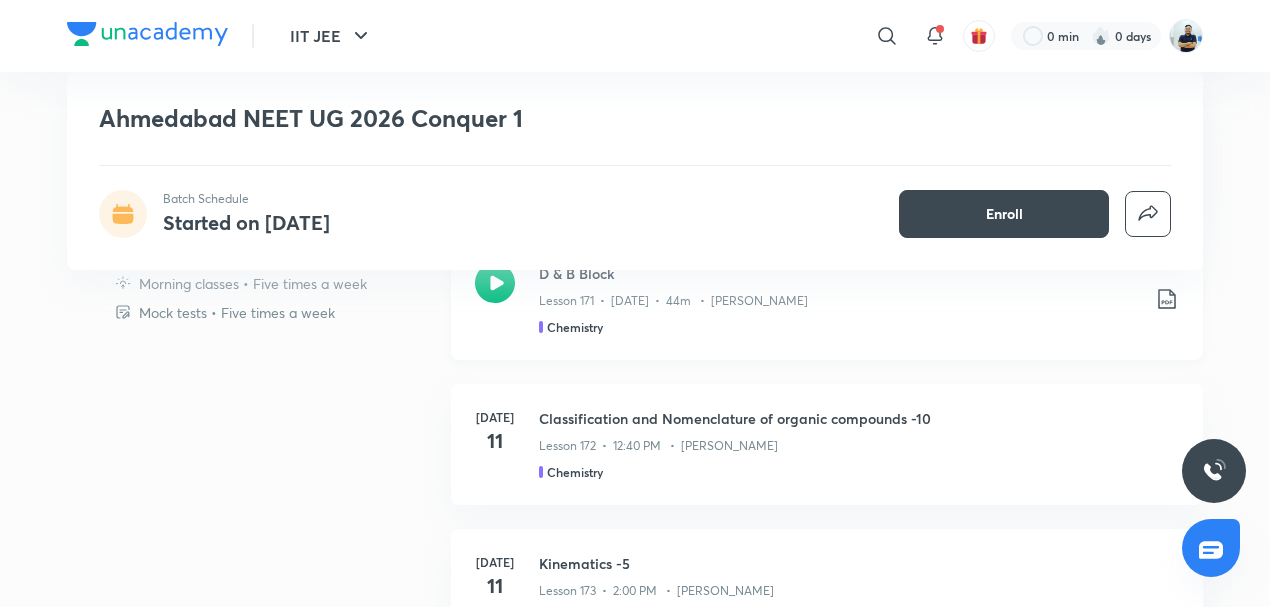 scroll, scrollTop: 1182, scrollLeft: 0, axis: vertical 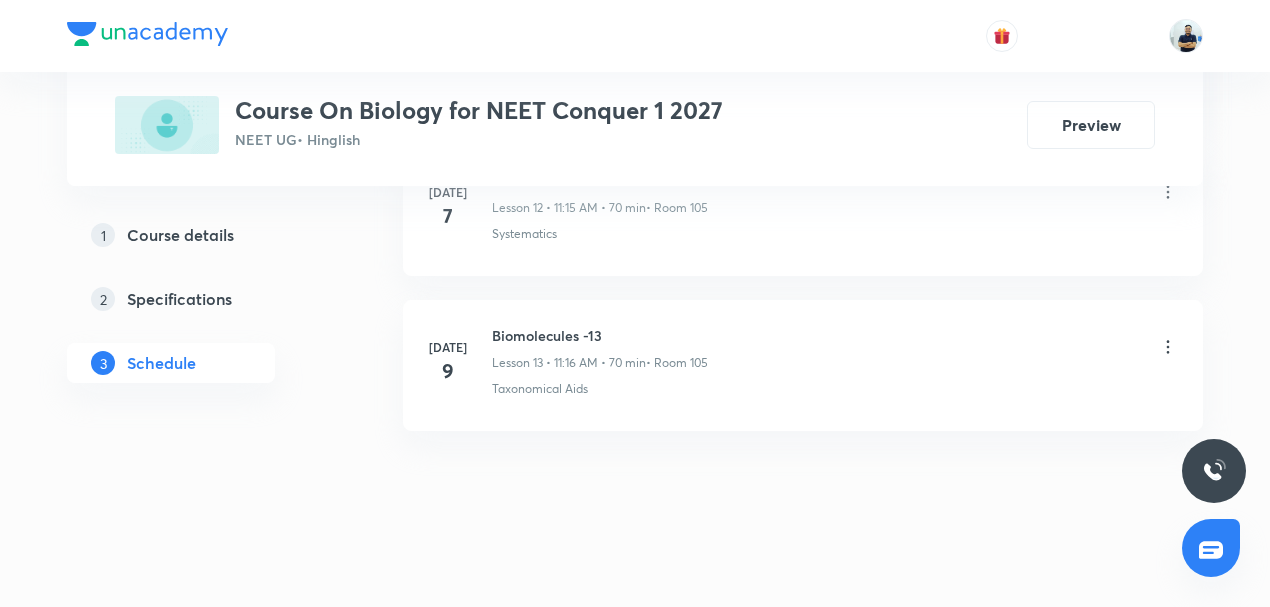 click on "Biomolecules -13" at bounding box center [600, 335] 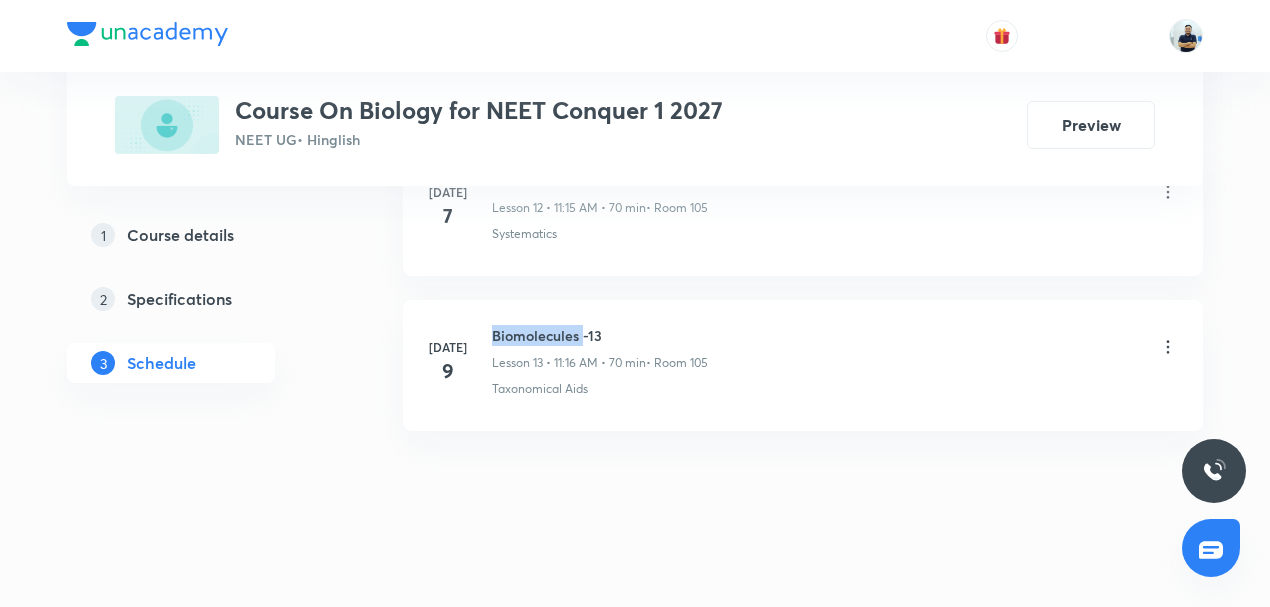 click on "Biomolecules -13" at bounding box center [600, 335] 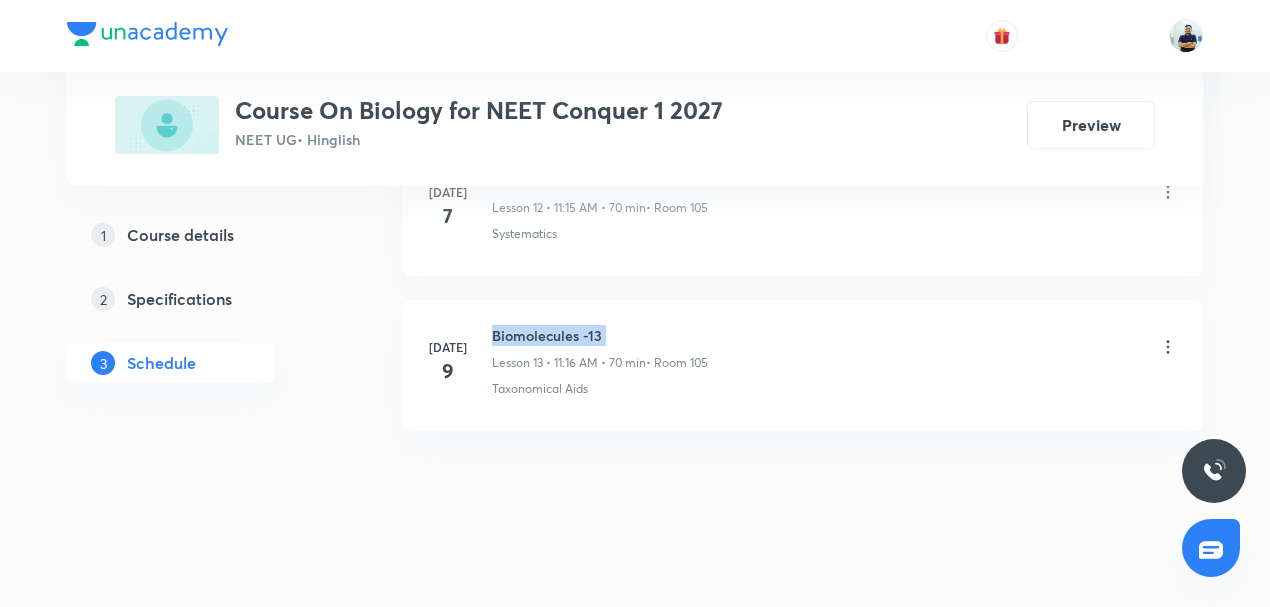 click on "Biomolecules -13" at bounding box center [600, 335] 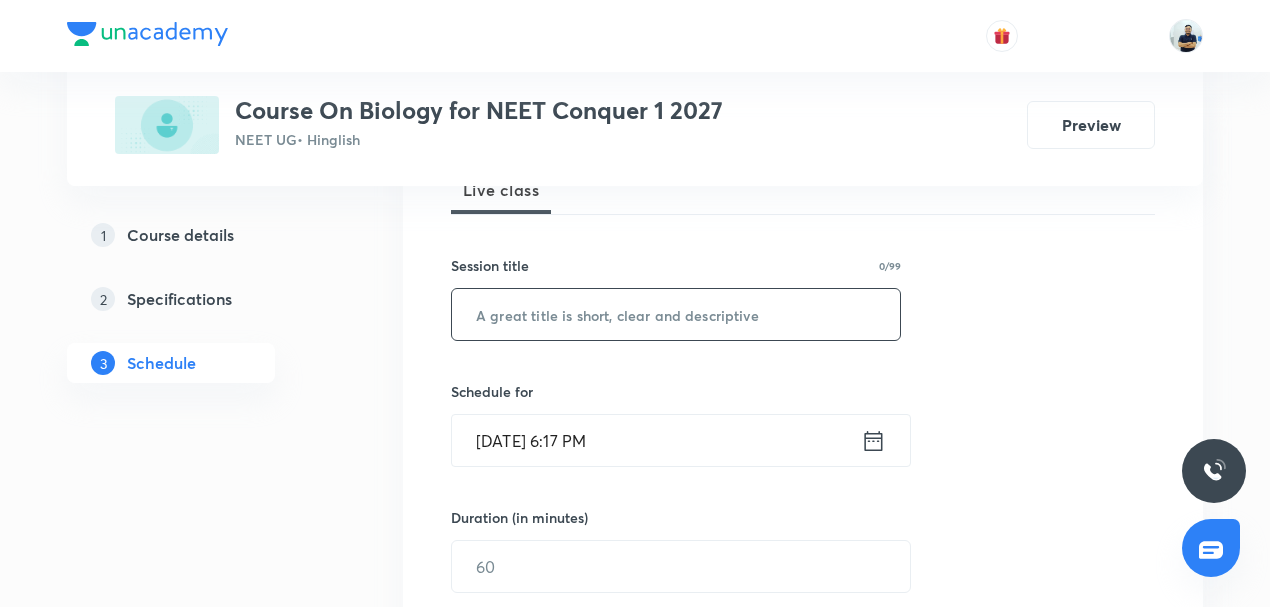 scroll, scrollTop: 311, scrollLeft: 0, axis: vertical 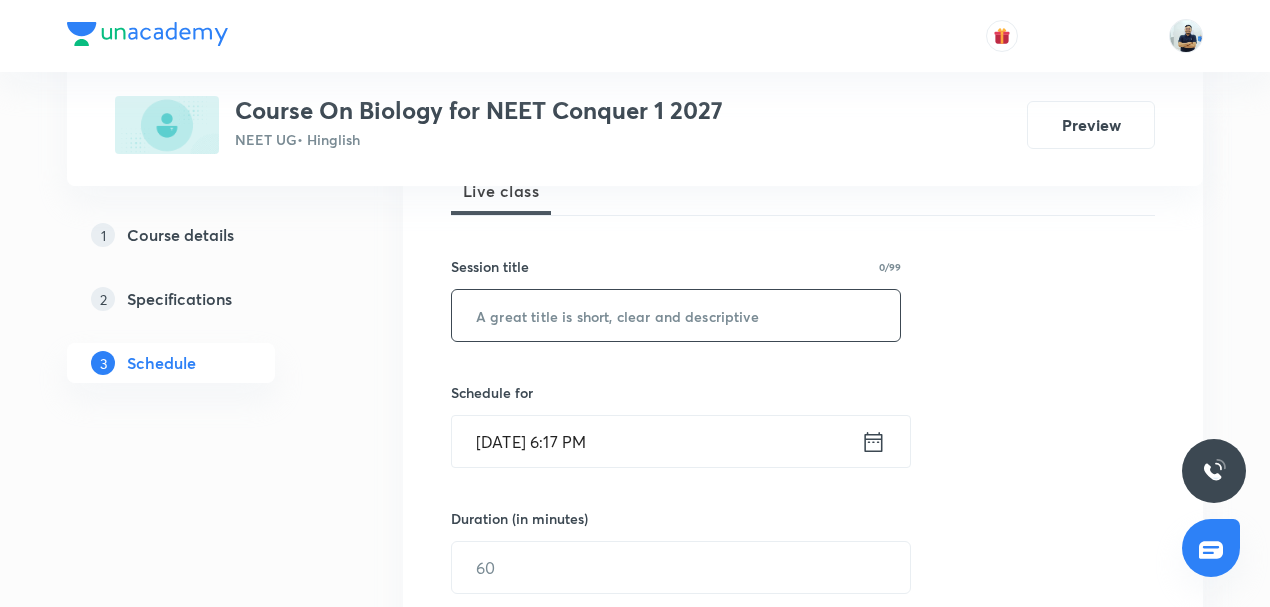 click at bounding box center [676, 315] 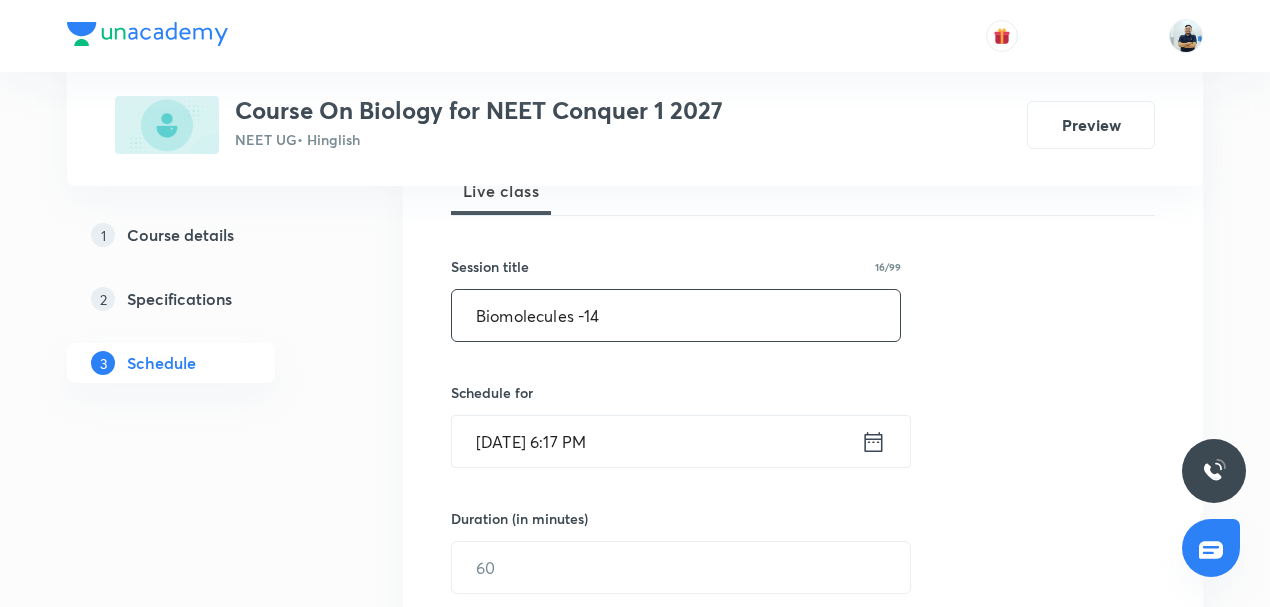 type on "Biomolecules -14" 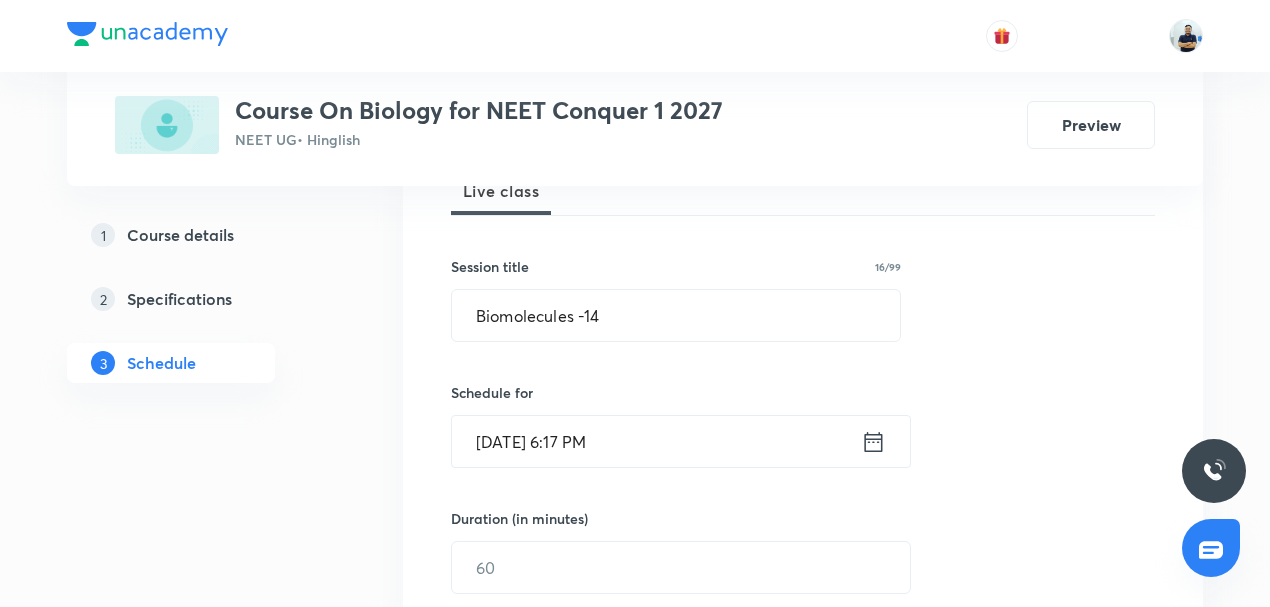 click on "Jul 10, 2025, 6:17 PM" at bounding box center [656, 441] 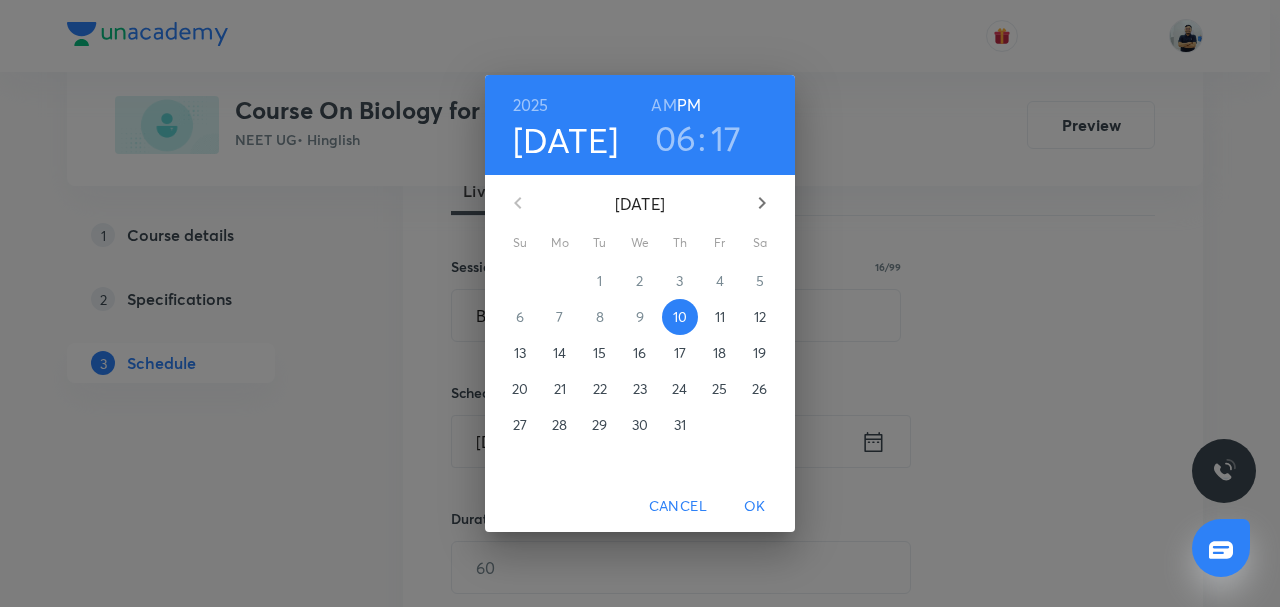 click on "11" at bounding box center [720, 317] 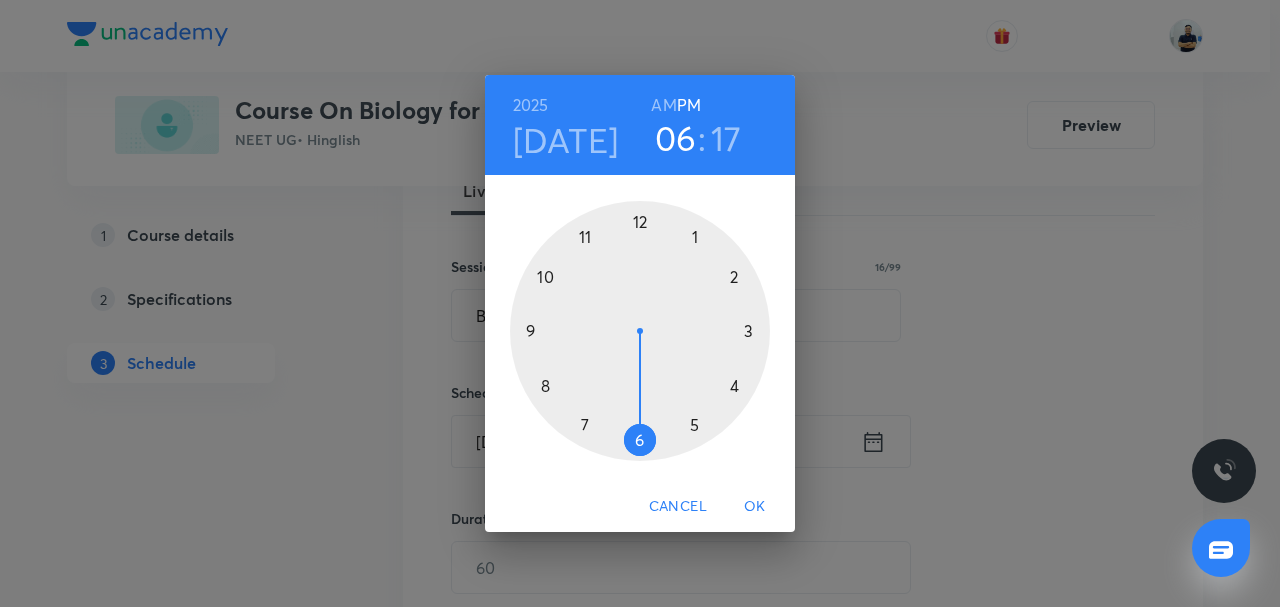 click on "AM" at bounding box center [663, 105] 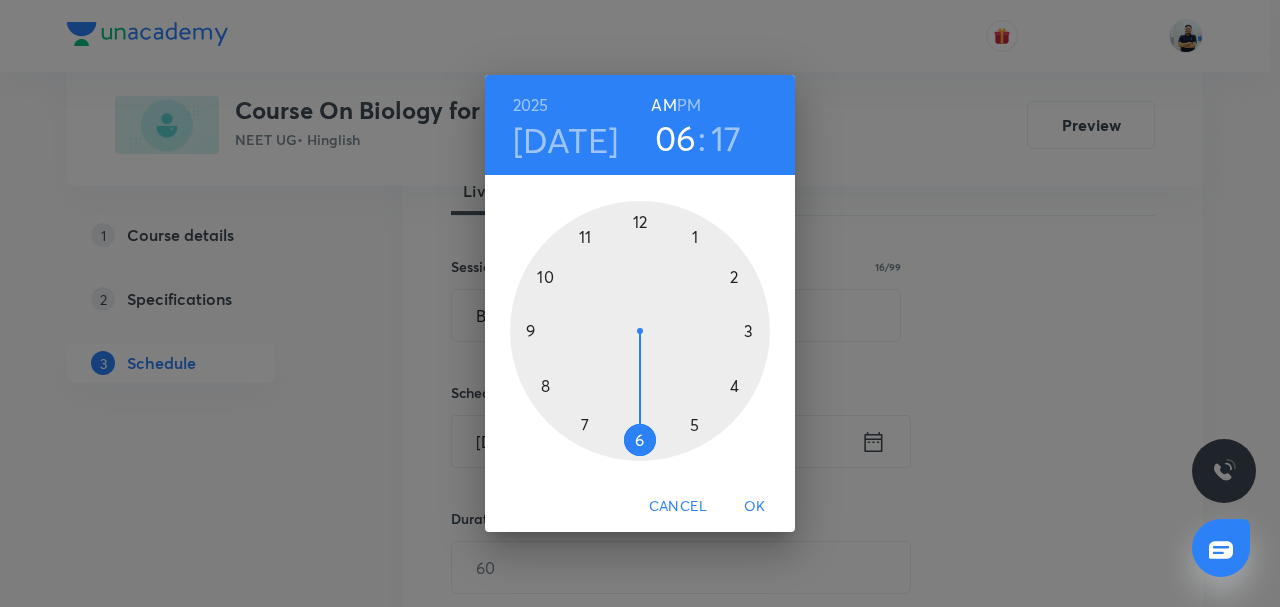 click at bounding box center (640, 331) 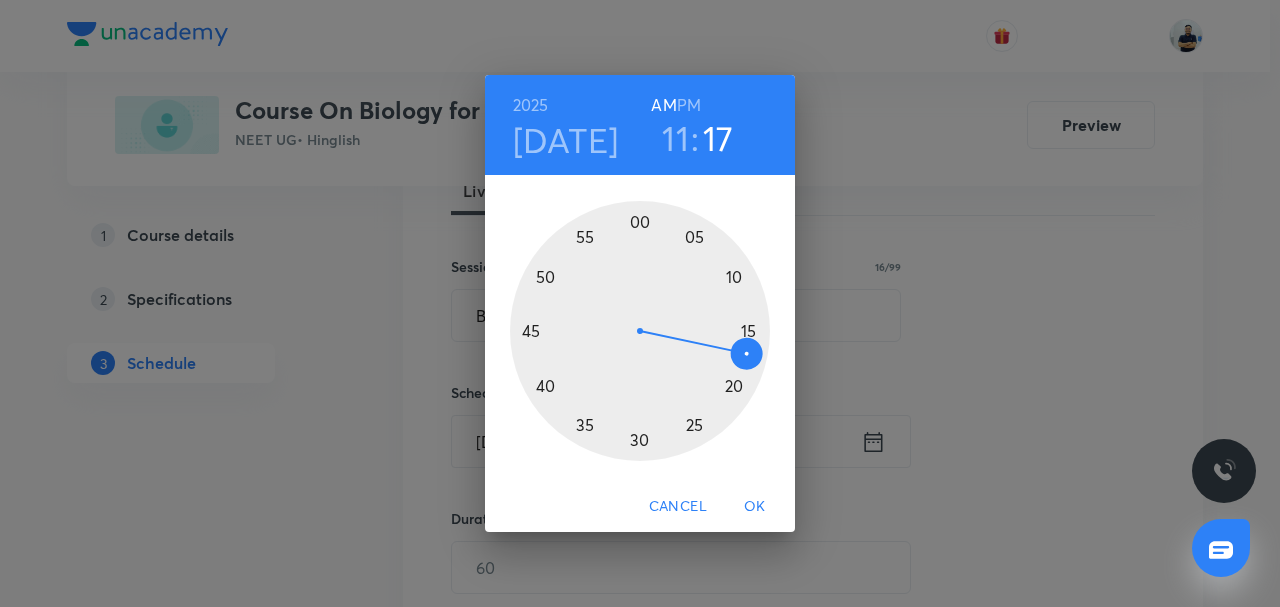 click at bounding box center (640, 331) 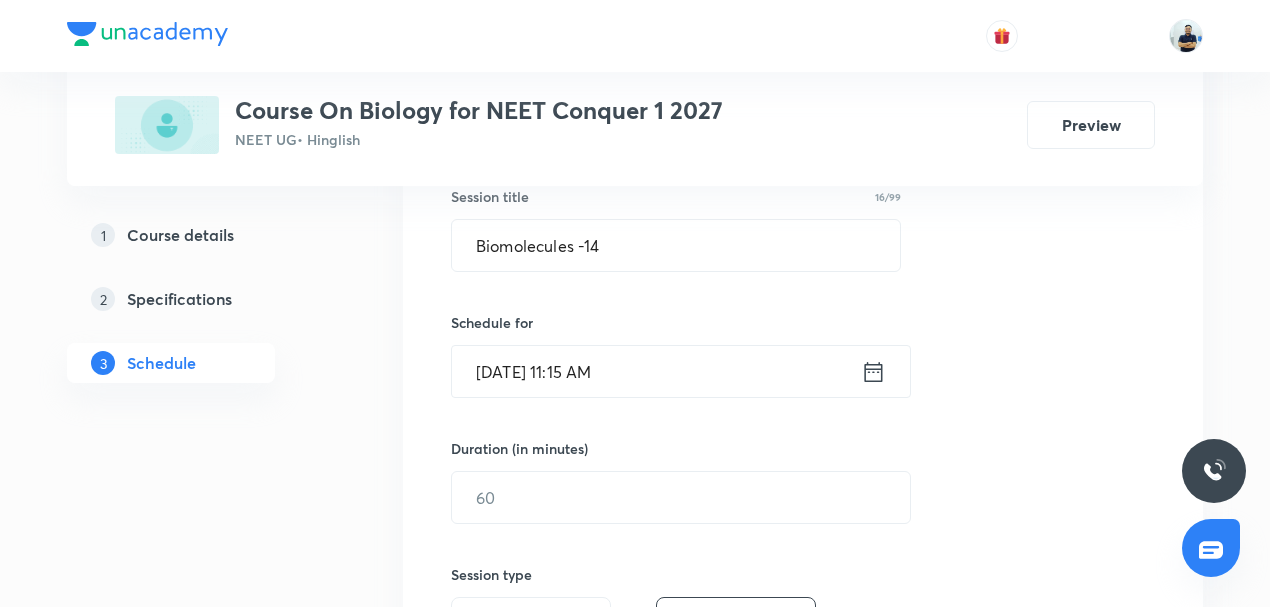 scroll, scrollTop: 513, scrollLeft: 0, axis: vertical 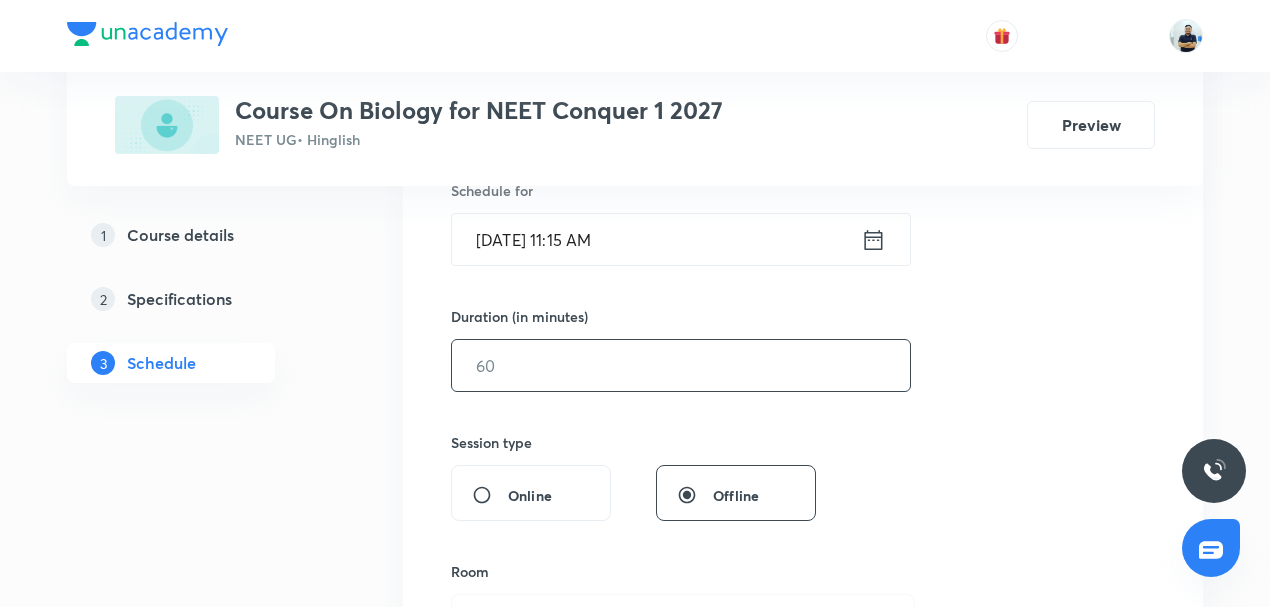 click at bounding box center (681, 365) 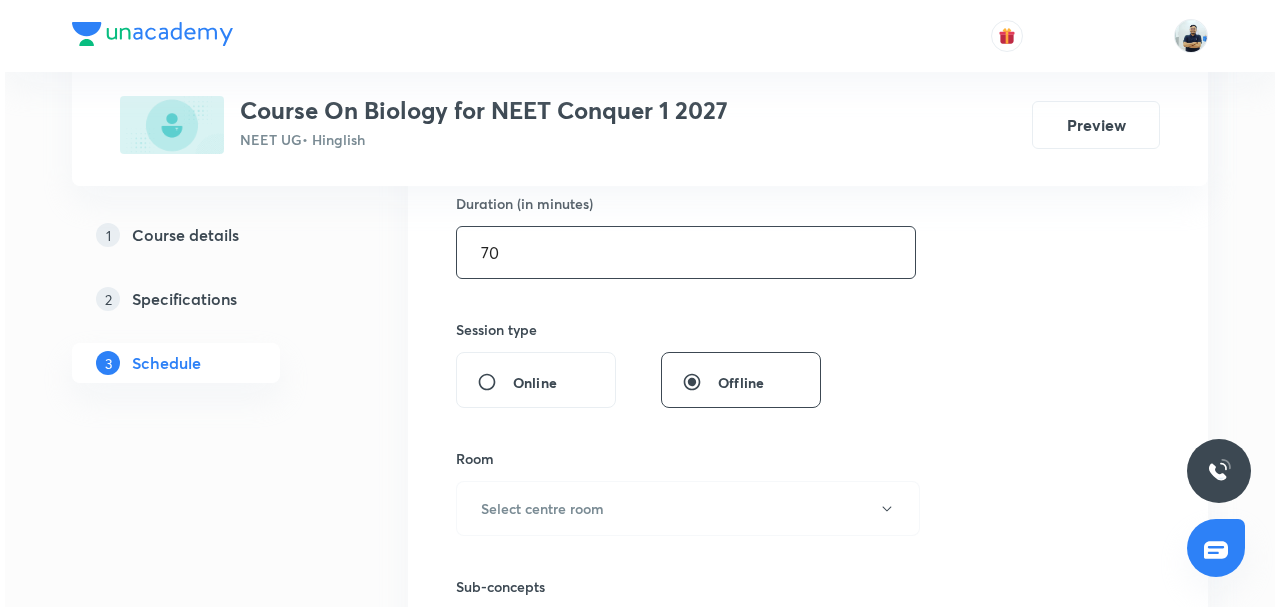 scroll, scrollTop: 638, scrollLeft: 0, axis: vertical 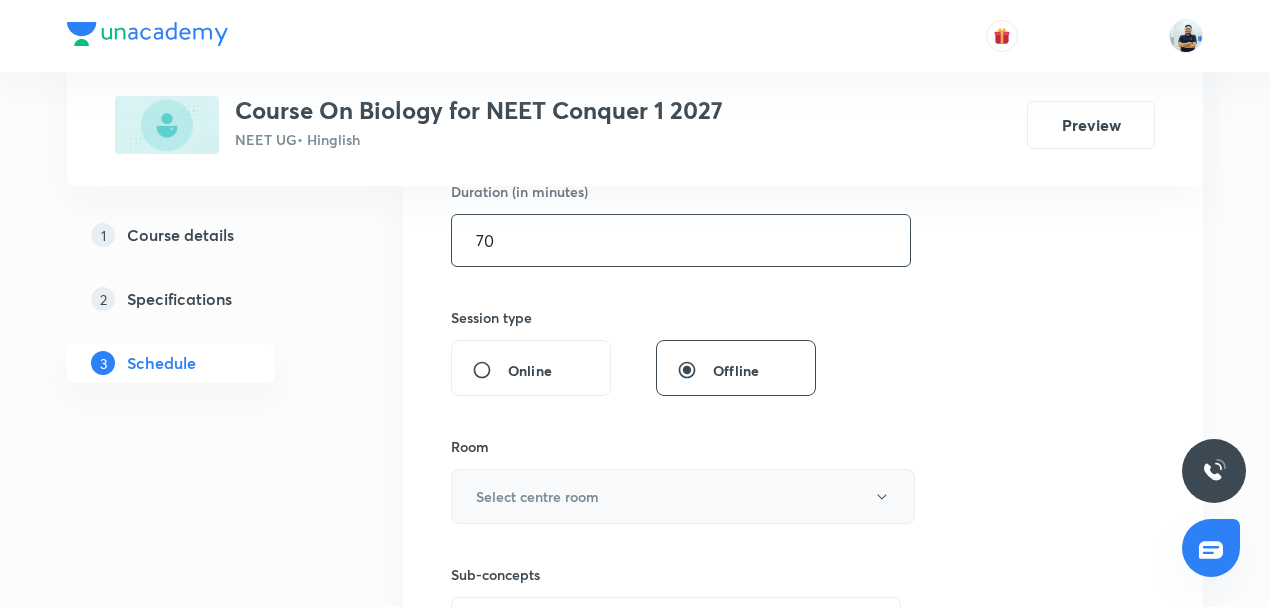 type on "70" 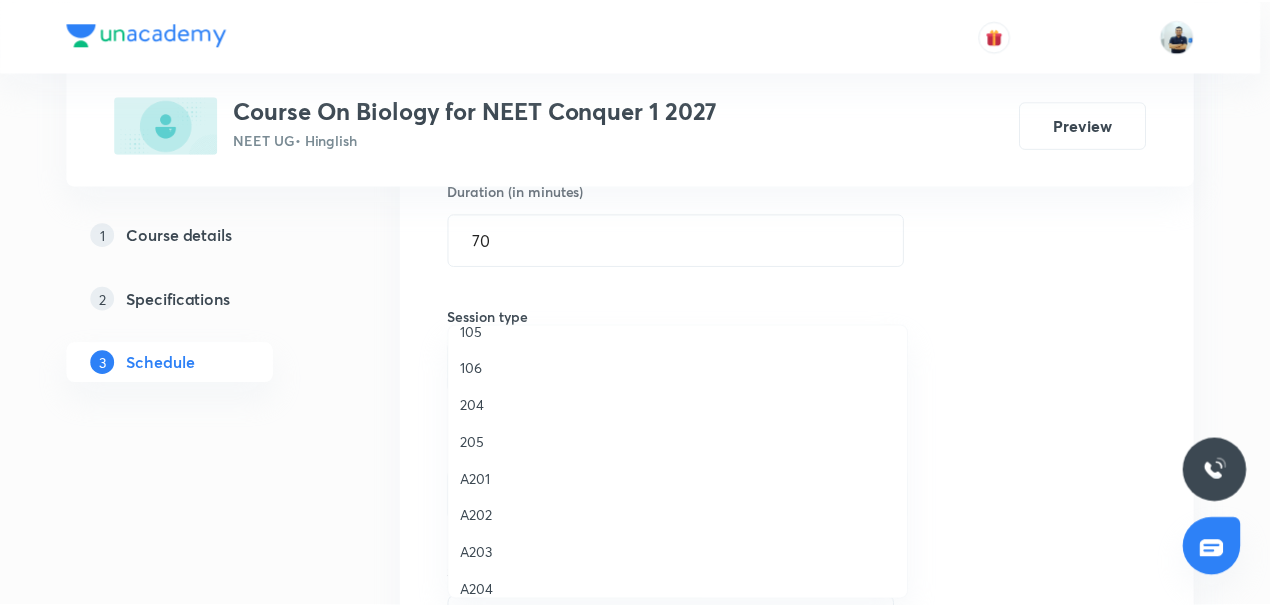 scroll, scrollTop: 276, scrollLeft: 0, axis: vertical 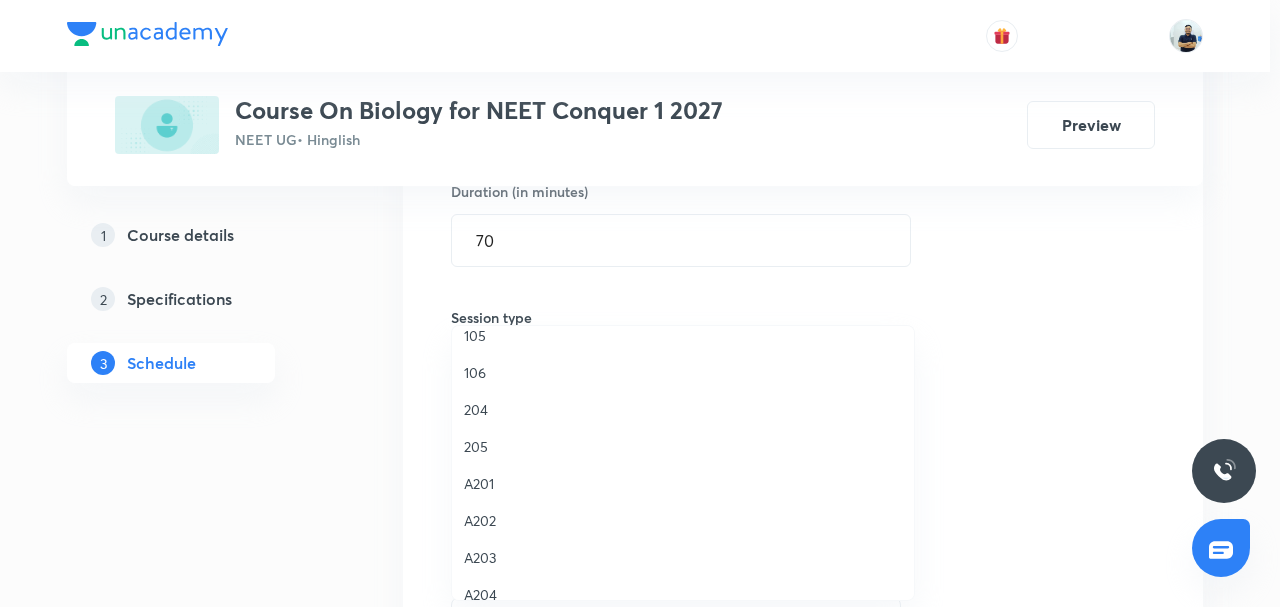click on "105" at bounding box center [683, 335] 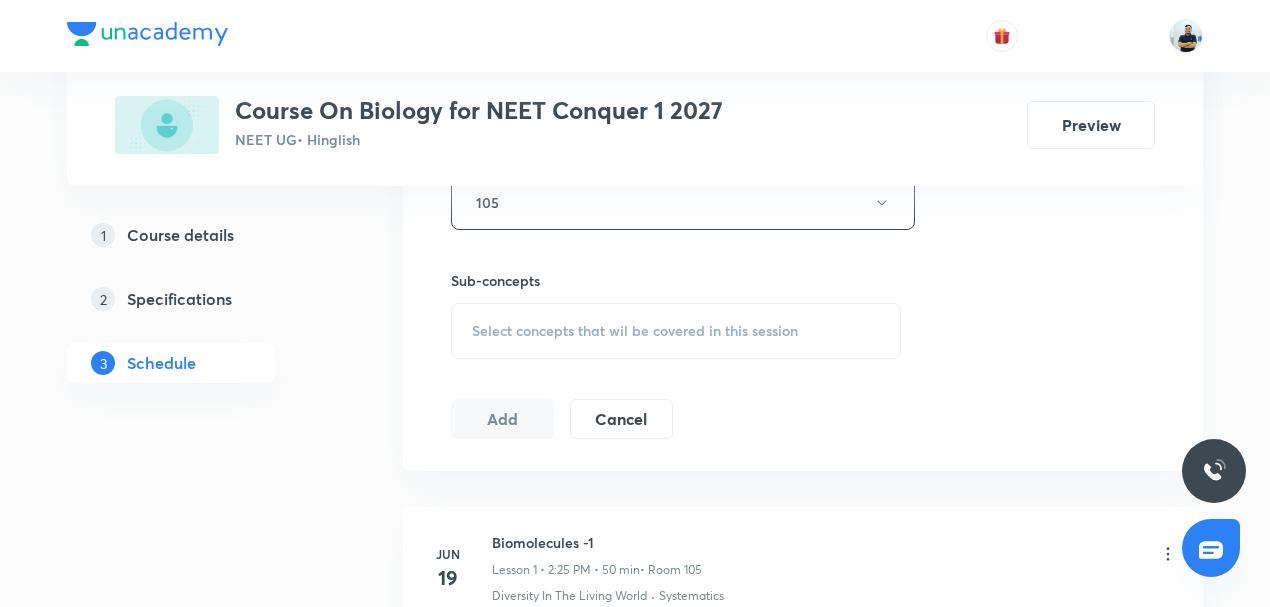 scroll, scrollTop: 964, scrollLeft: 0, axis: vertical 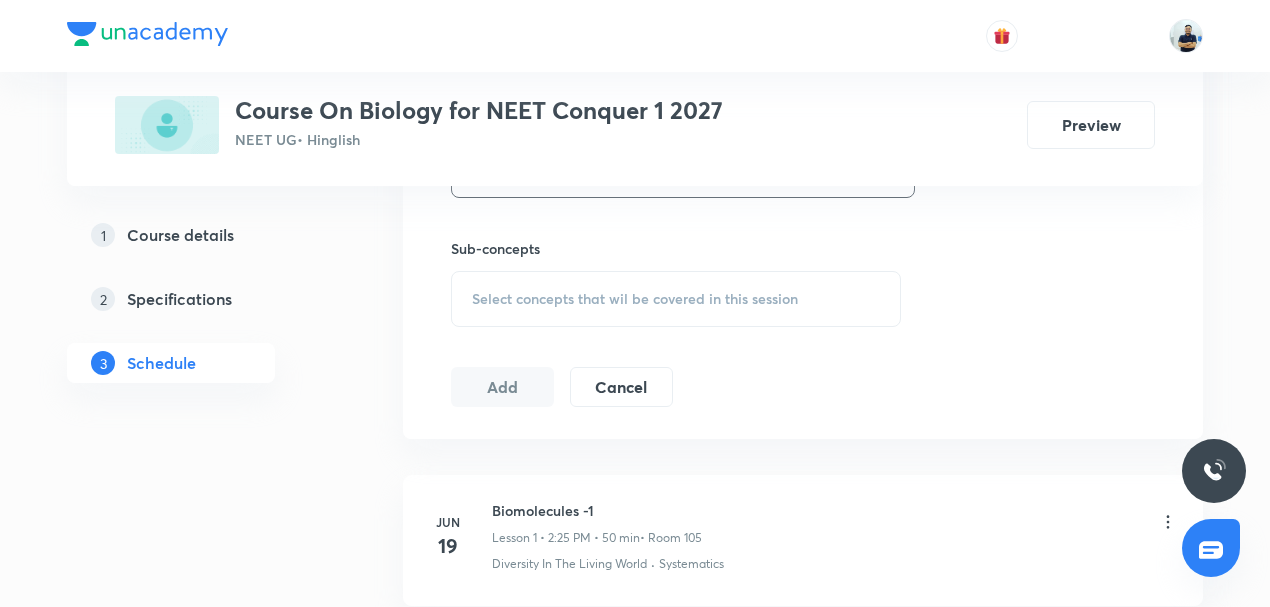 click on "Select concepts that wil be covered in this session" at bounding box center [676, 299] 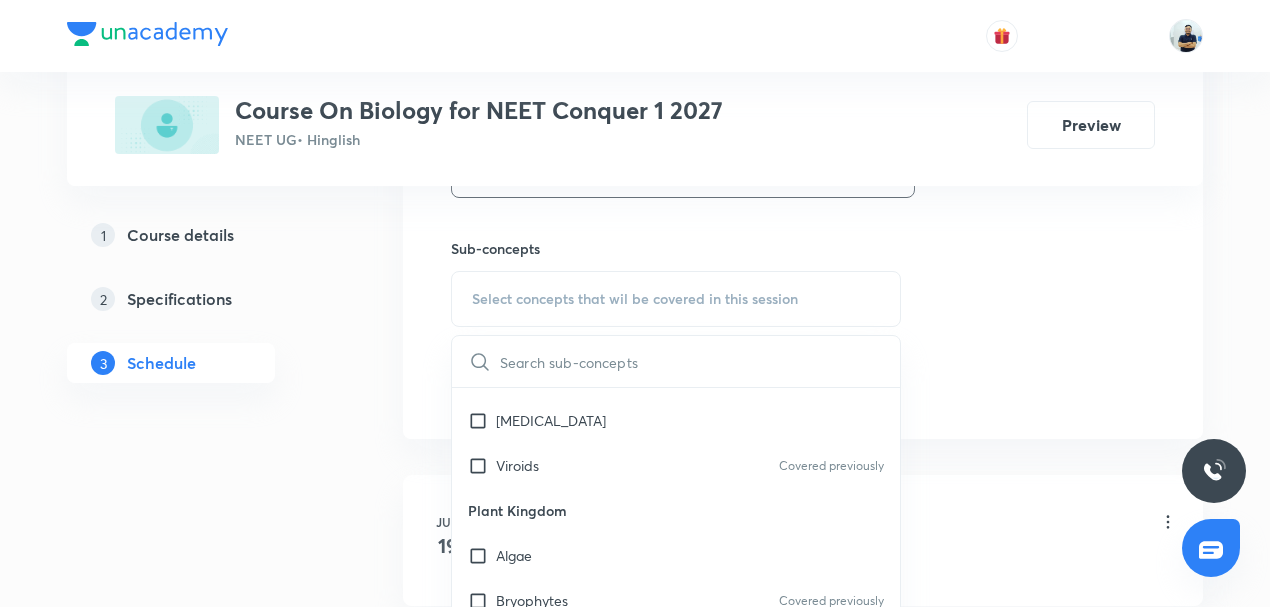 scroll, scrollTop: 1866, scrollLeft: 0, axis: vertical 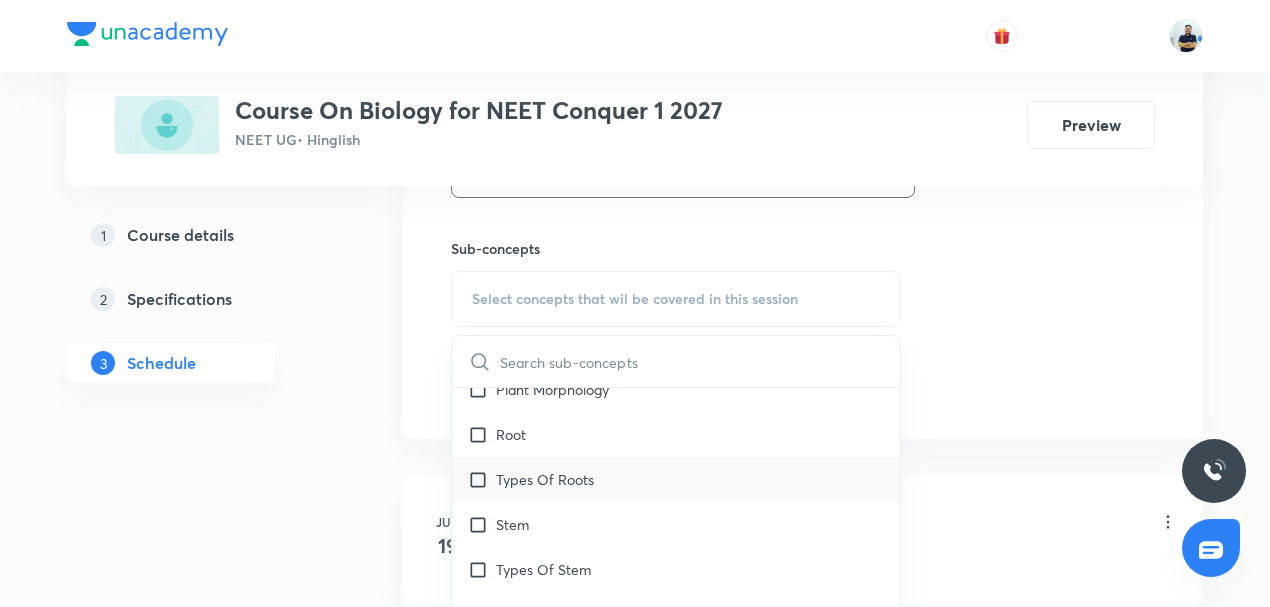 click on "Types Of Roots" at bounding box center [676, 479] 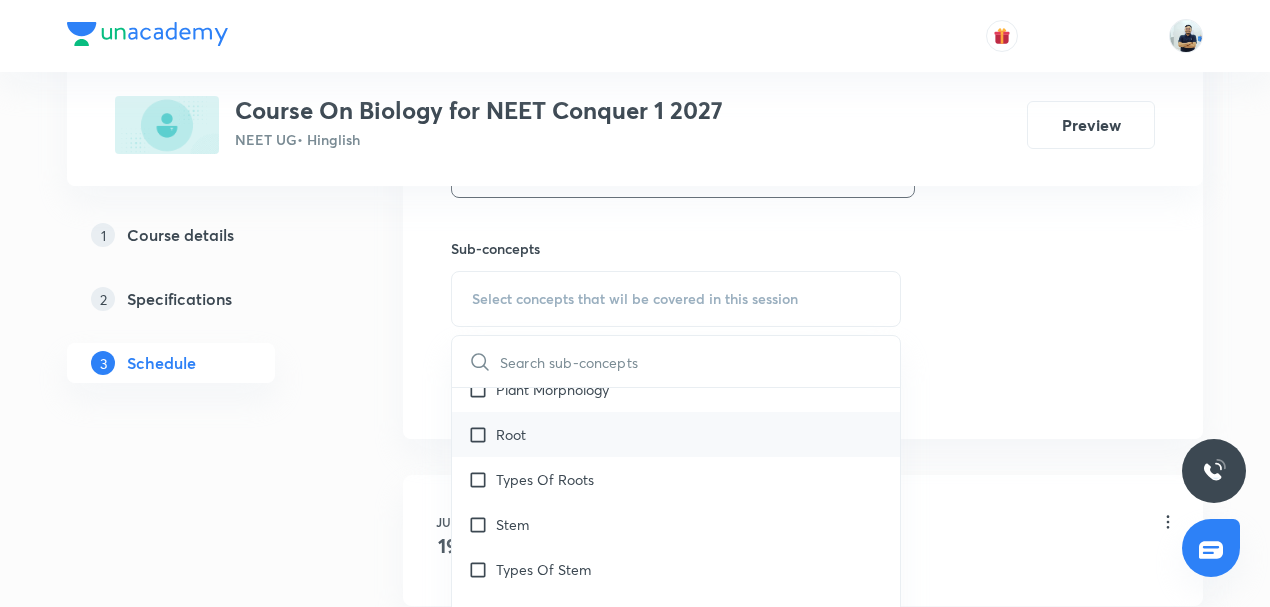 checkbox on "true" 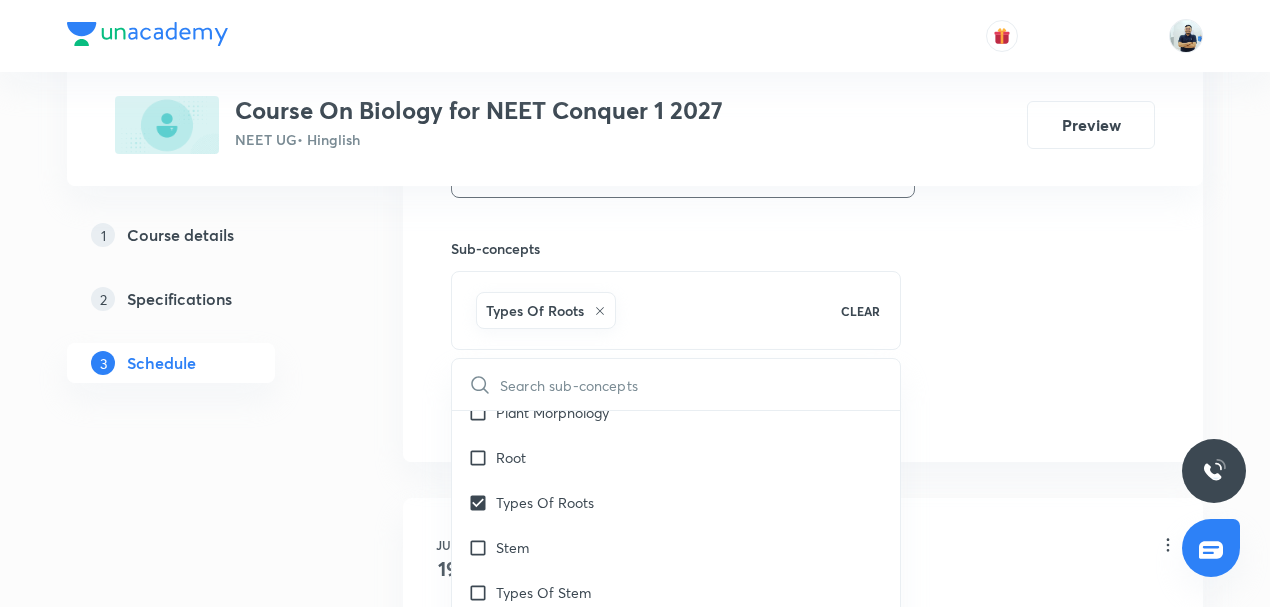 click on "Session  14 Live class Session title 16/99 Biomolecules -14 ​ Schedule for Jul 11, 2025, 11:15 AM ​ Duration (in minutes) 70 ​   Session type Online Offline Room 105 Sub-concepts Types Of Roots CLEAR ​ Biology - Full Syllabus Mock Questions Biology - Full Syllabus Mock Questions Practice questions Practice Questions Biology Previous Year Questions Maths Previous Year Questions Living World What Is Living? Diversity In The Living World Covered previously Systematics Covered previously Types Of Taxonomy Fundamental Components Of Taxonomy Taxonomic Categories Taxonomical Aids Covered previously The Three Domains Of Life Biological Nomenclature  Biological Classification System Of Classification Kingdom Monera Covered previously Kingdom Protista Covered previously Kingdom Fungi Kingdom Plantae Kingdom Animalia Linchens Mycorrhiza Virus Prions Viroids Covered previously Plant Kingdom Algae Bryophytes Covered previously Pteridophytes Gymnosperms Covered previously Angiosperms Covered previously Root Stem ER" at bounding box center [803, -51] 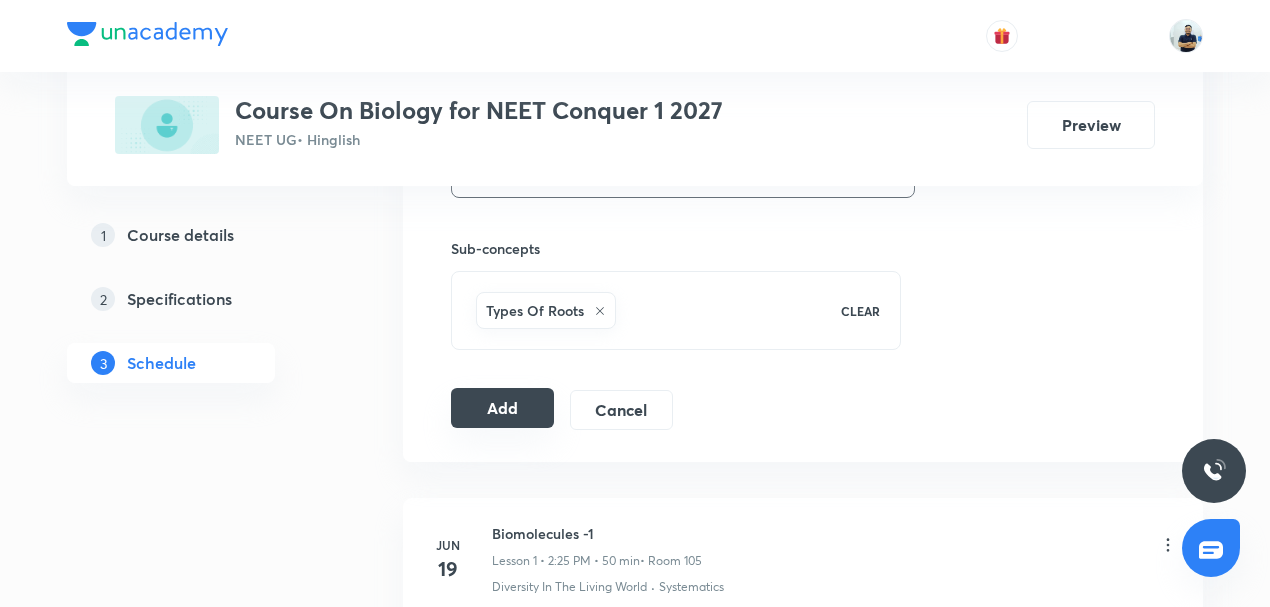 click on "Add" at bounding box center (502, 408) 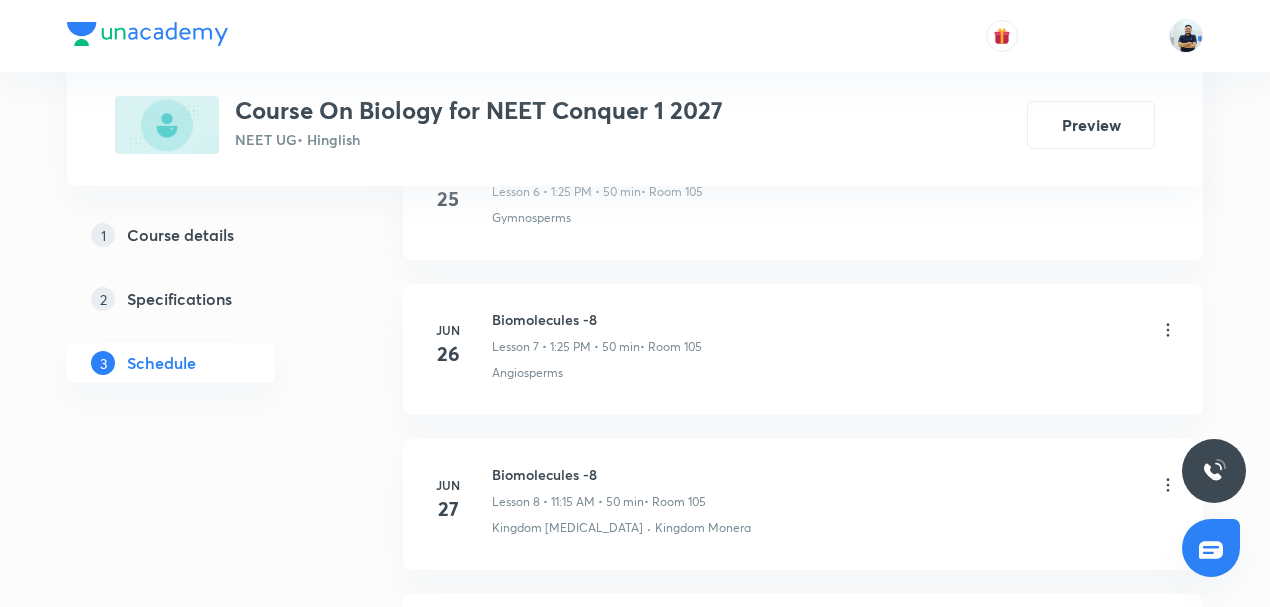 scroll, scrollTop: 3024, scrollLeft: 0, axis: vertical 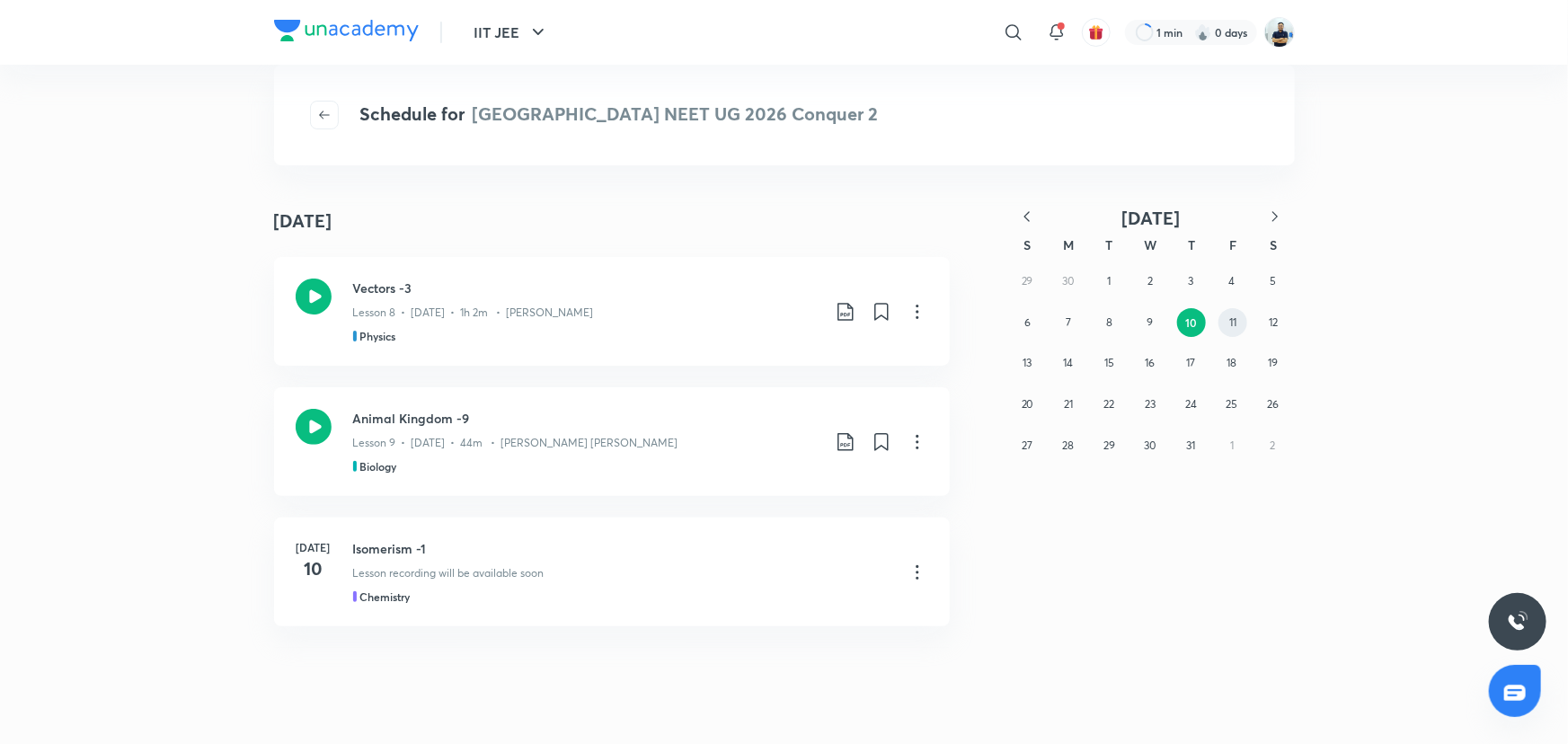 click on "11" at bounding box center (1233, 322) 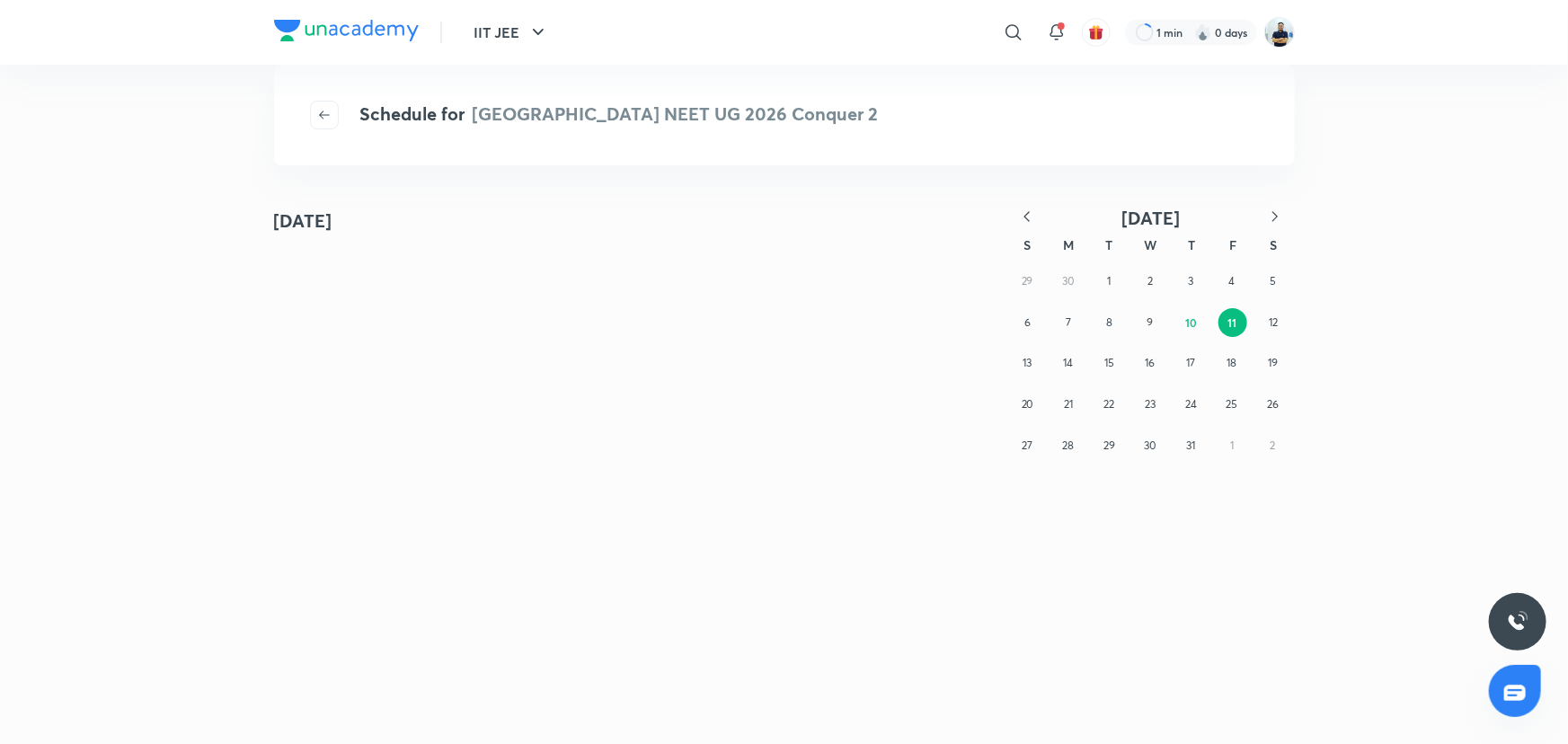 type 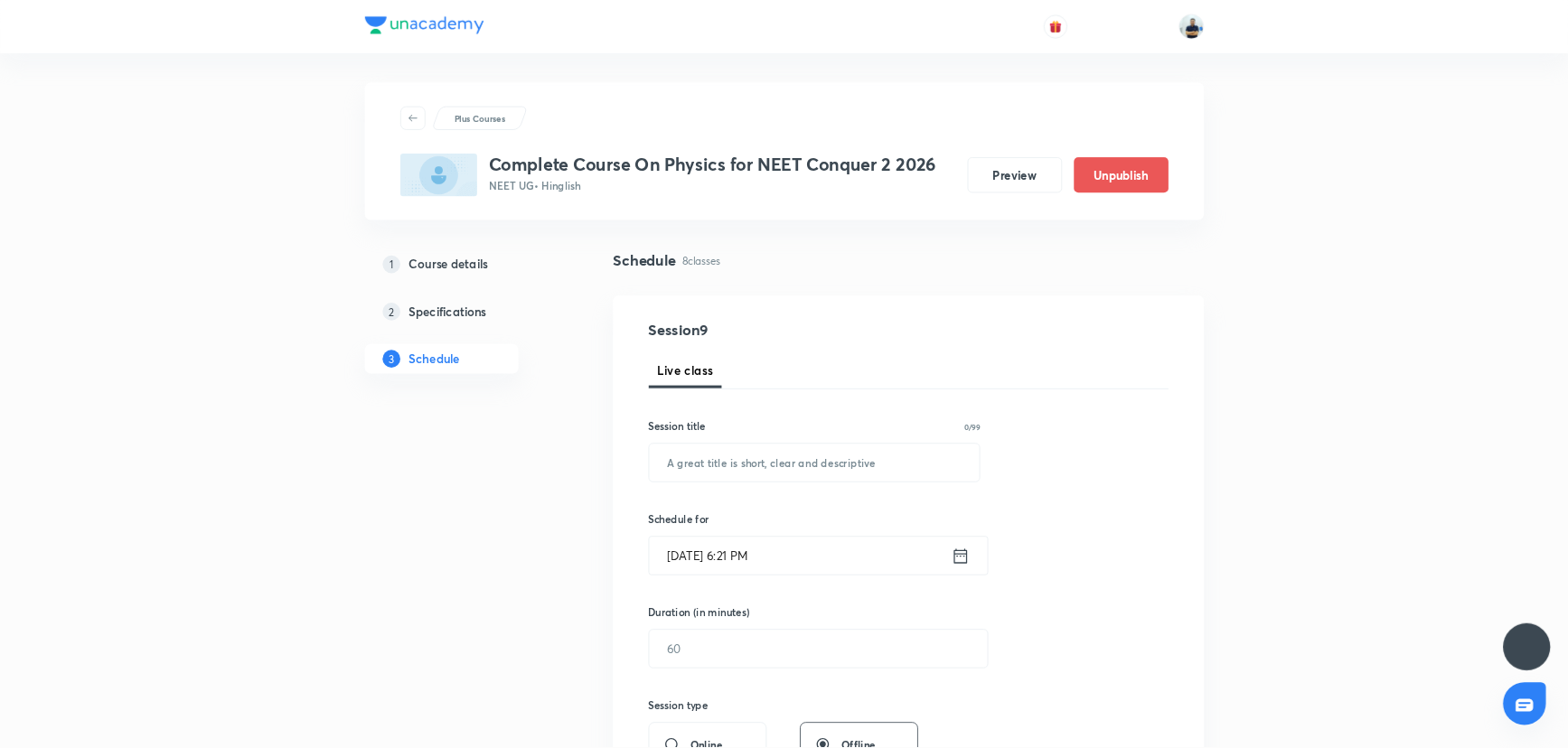 scroll, scrollTop: 0, scrollLeft: 0, axis: both 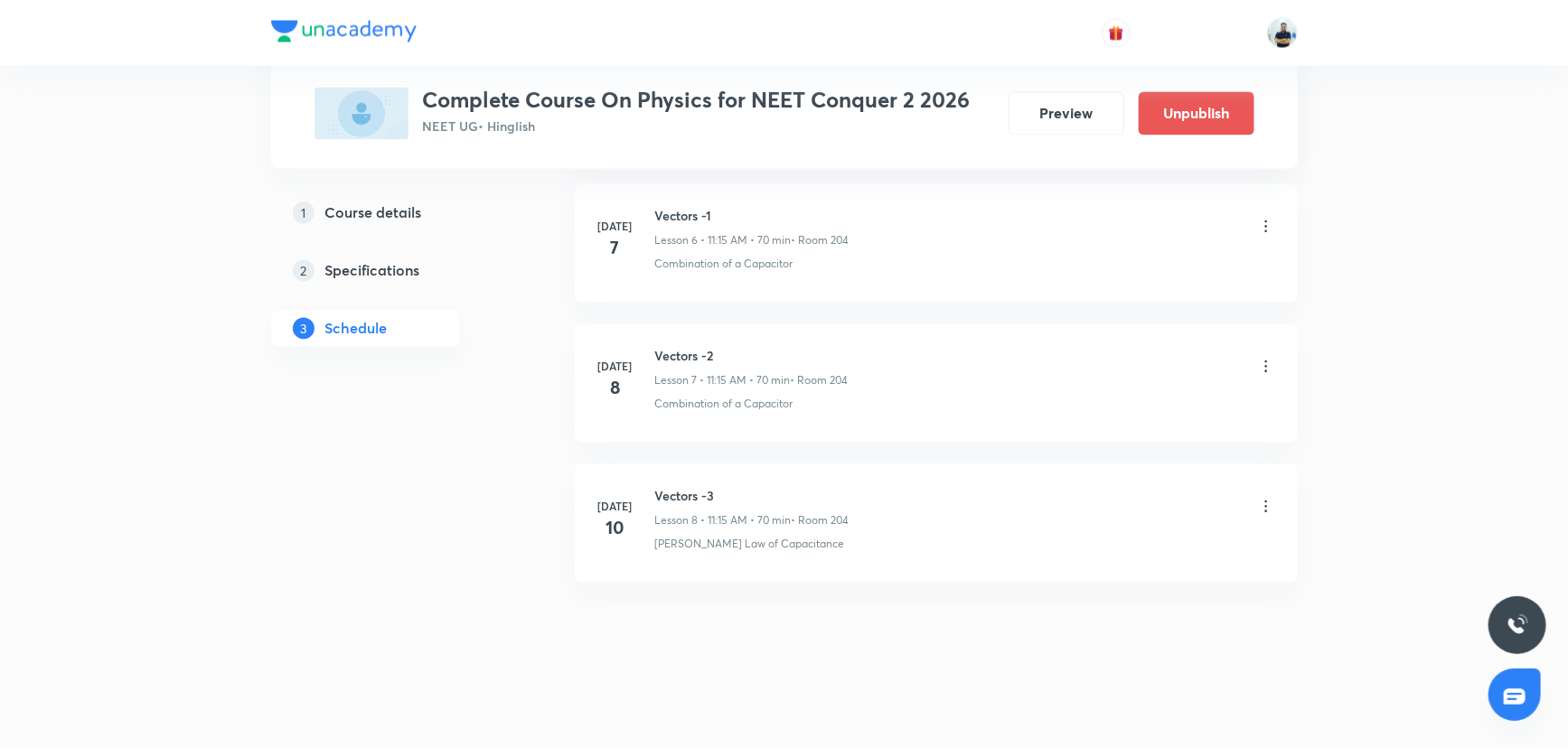 click on "Vectors -3" at bounding box center [752, 495] 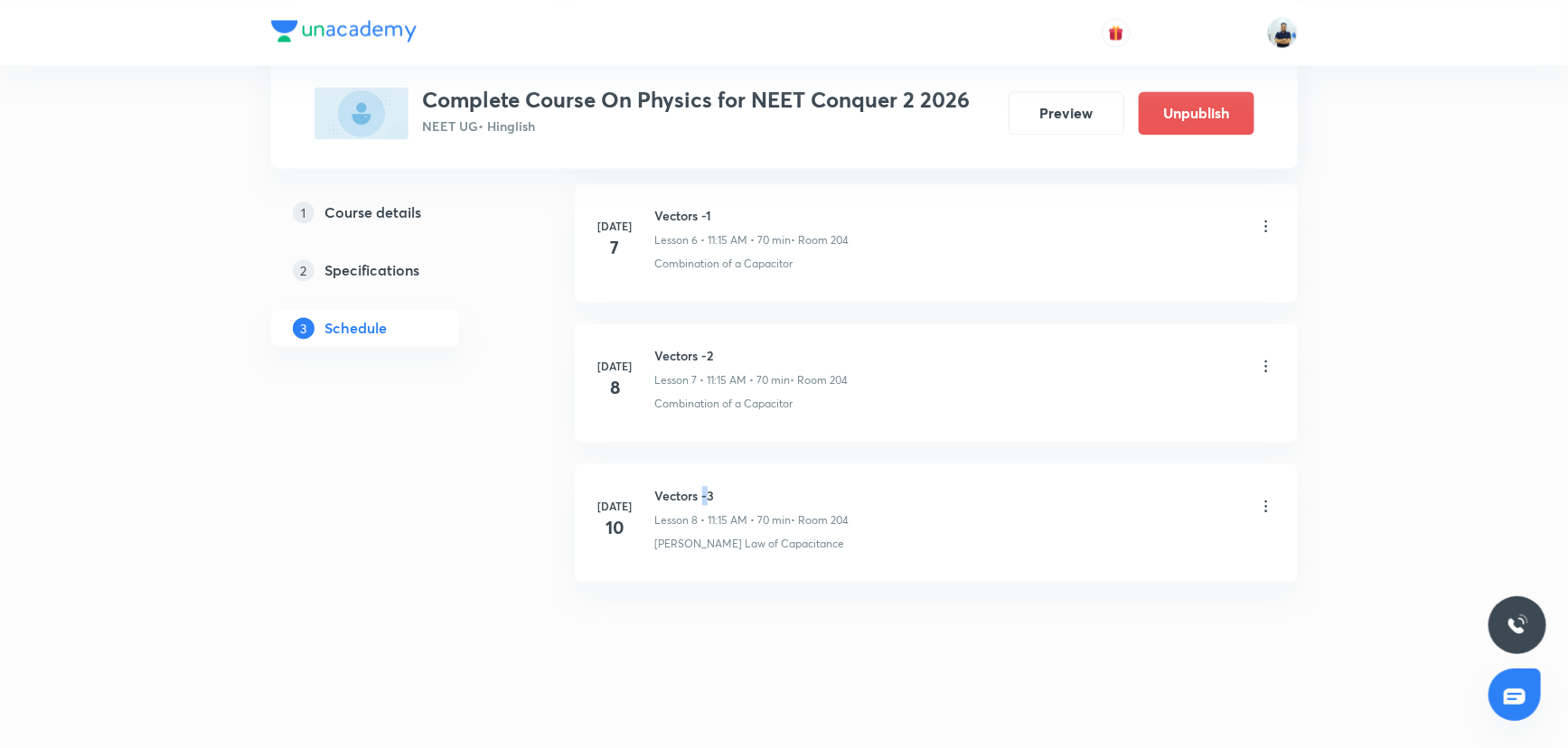 click on "Vectors -3" at bounding box center (752, 495) 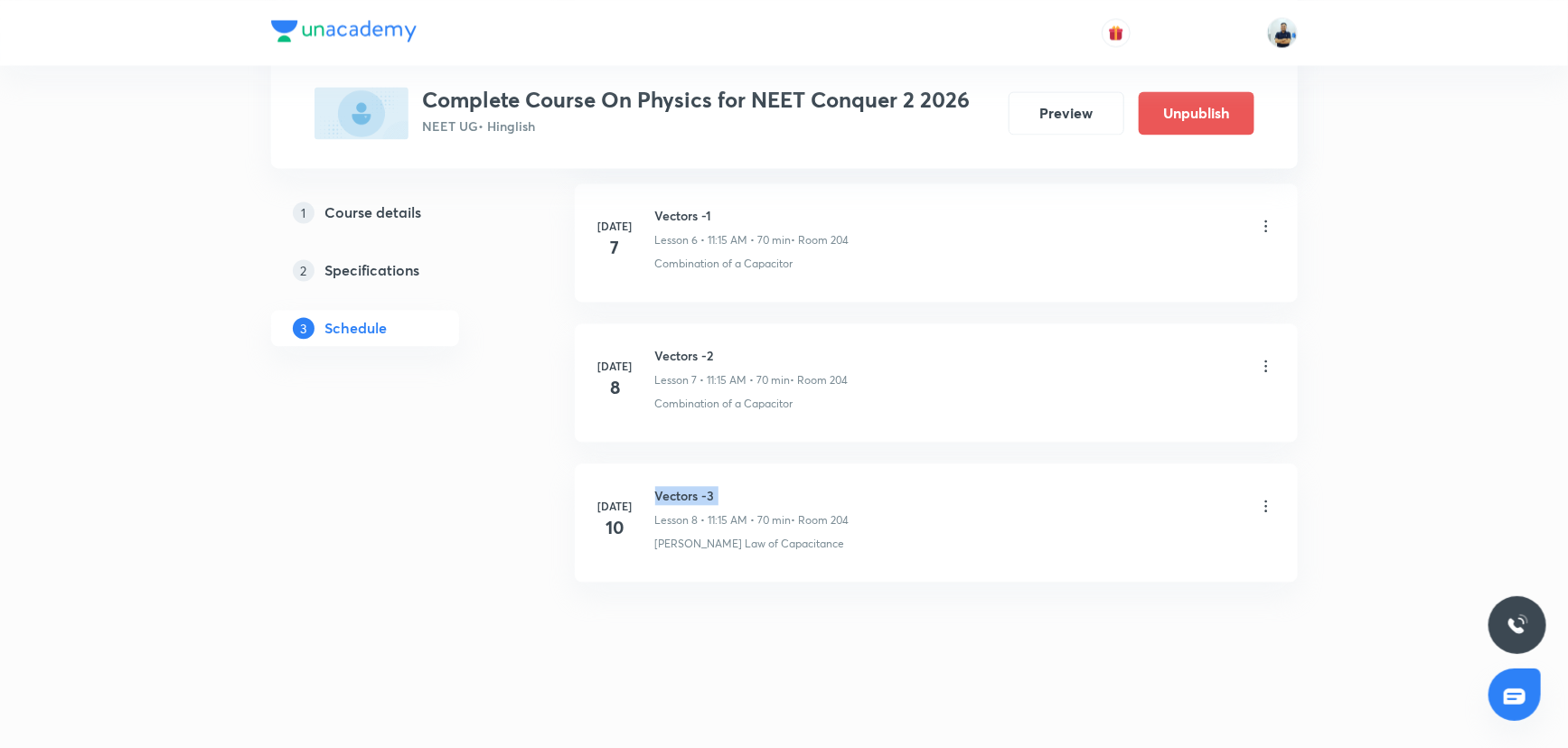 click on "Vectors -3" at bounding box center (752, 495) 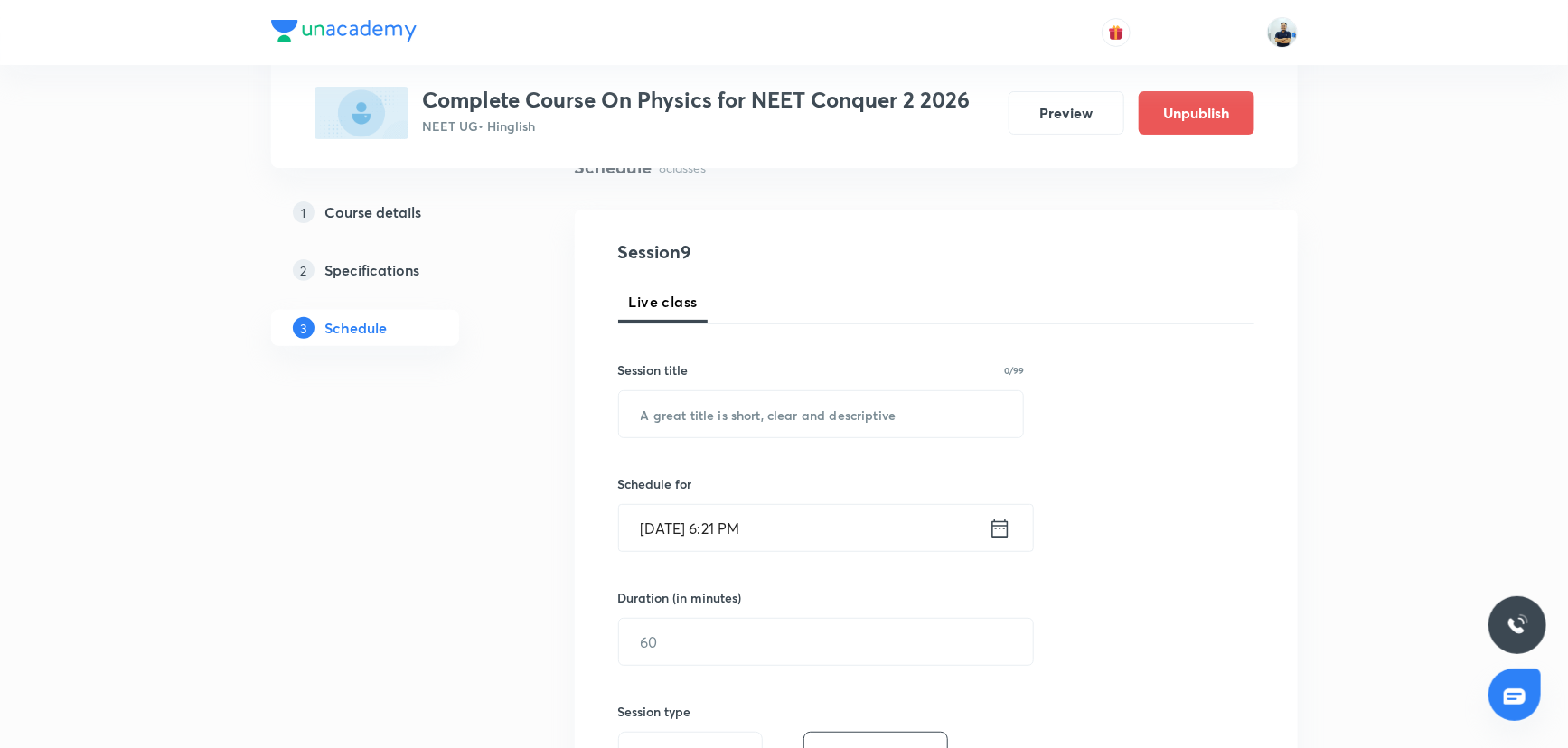scroll, scrollTop: 0, scrollLeft: 0, axis: both 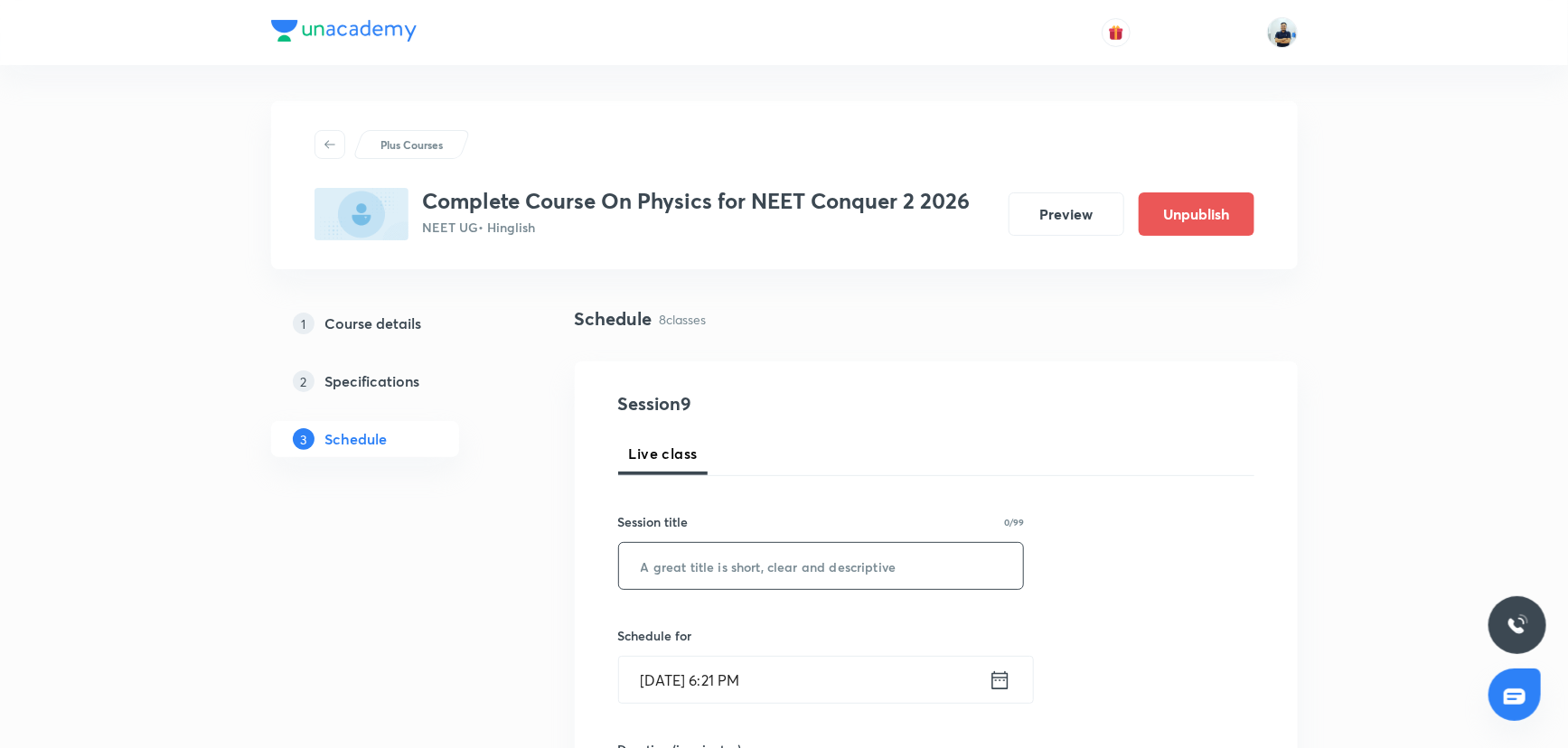 click at bounding box center [822, 566] 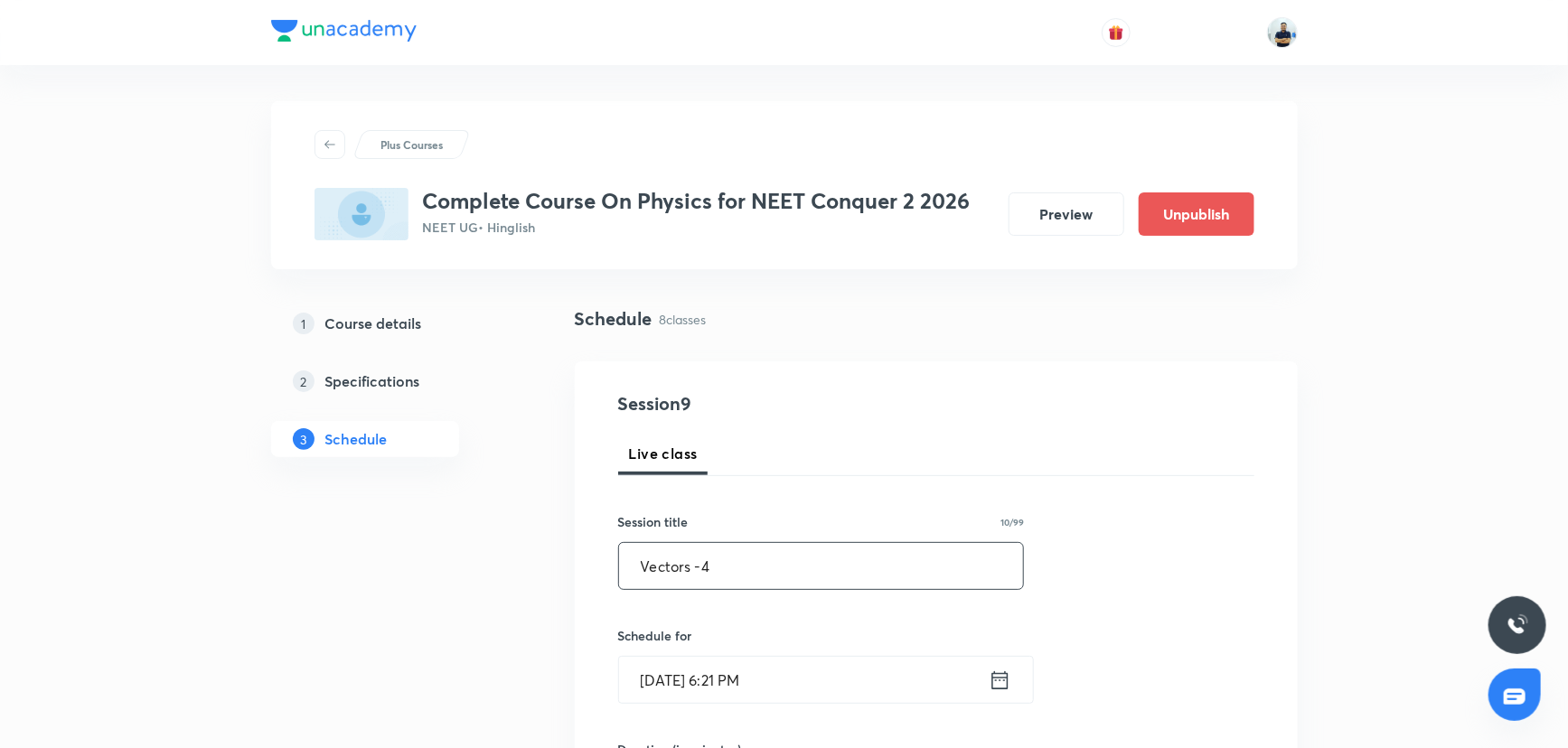 type on "Vectors -4" 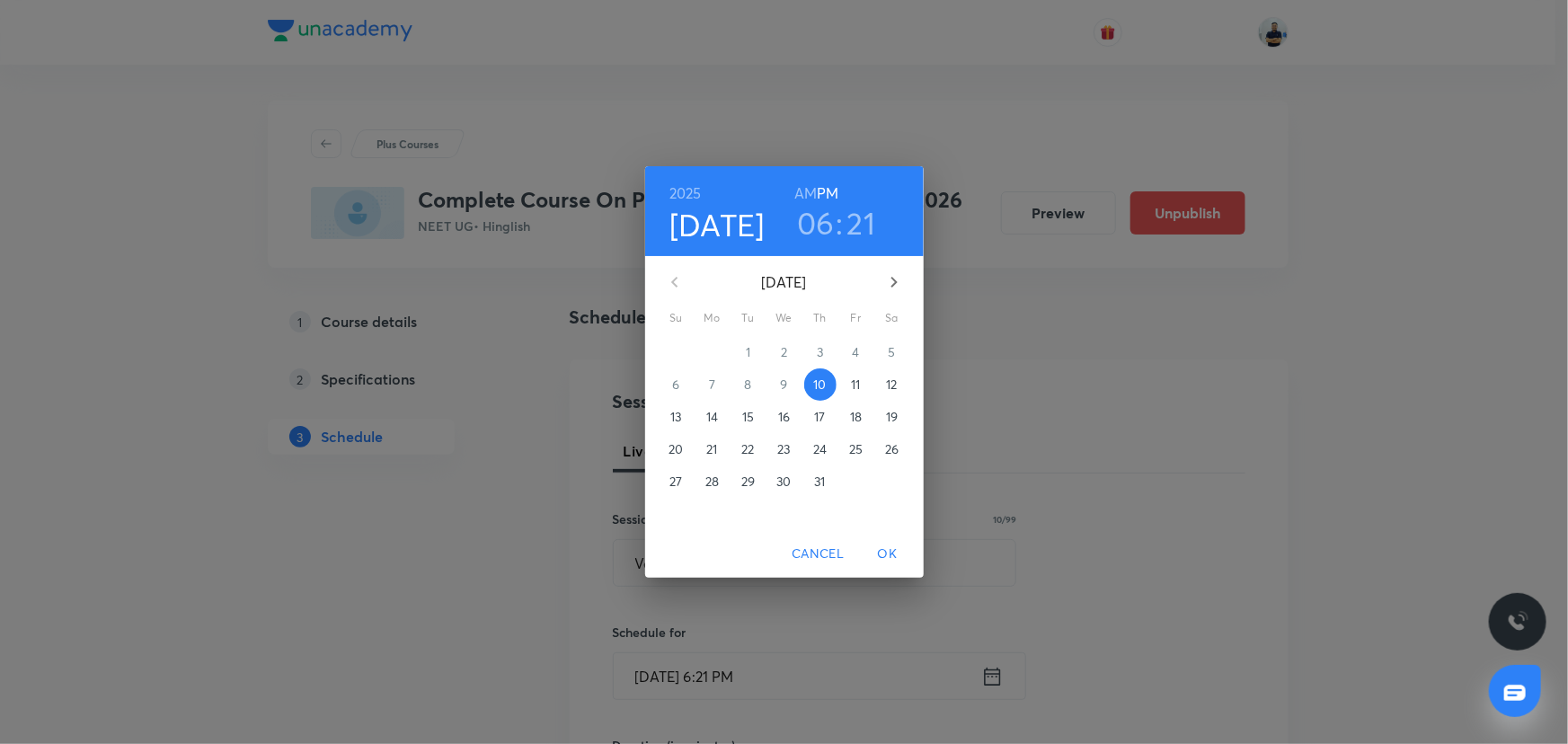 click on "11" at bounding box center [856, 385] 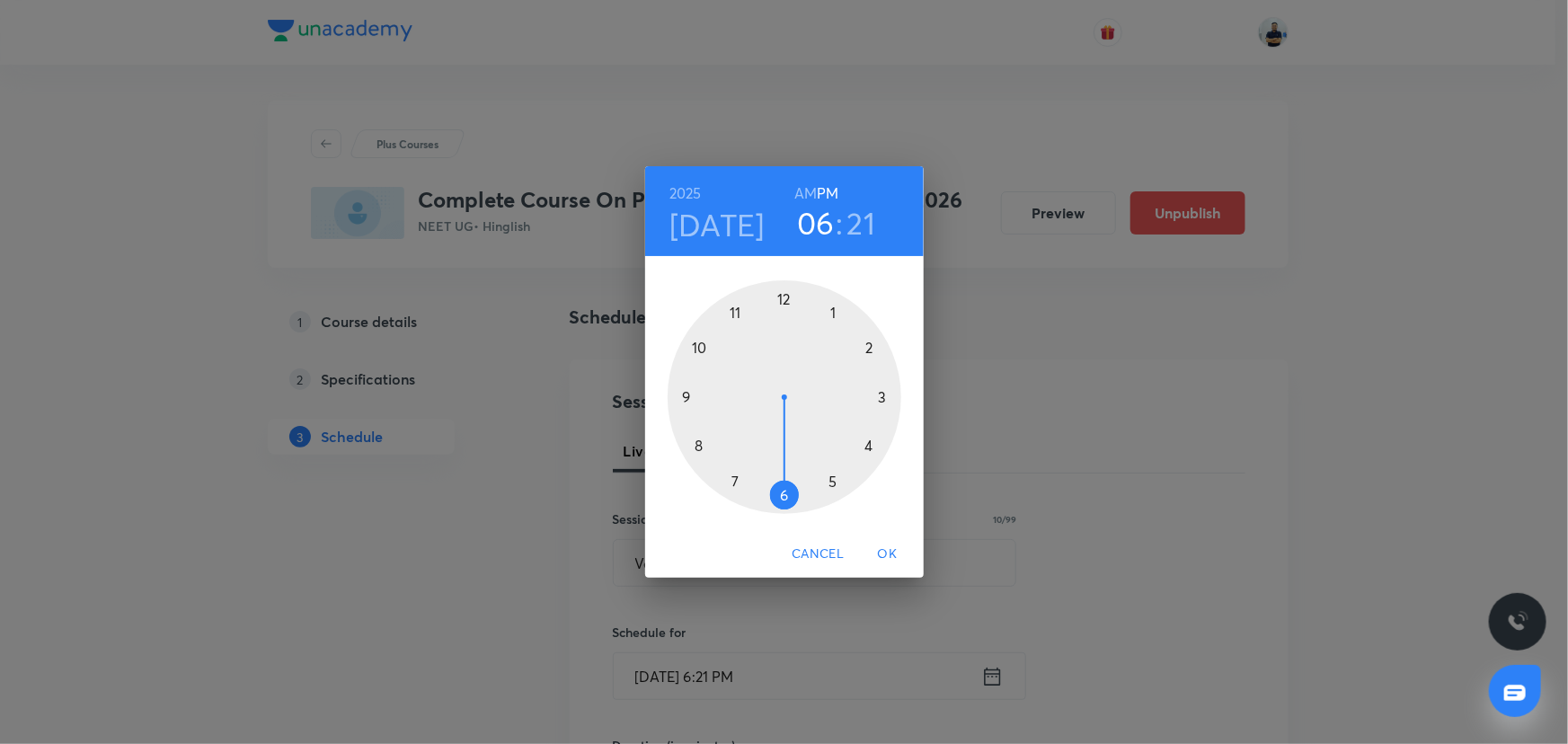 click at bounding box center (784, 397) 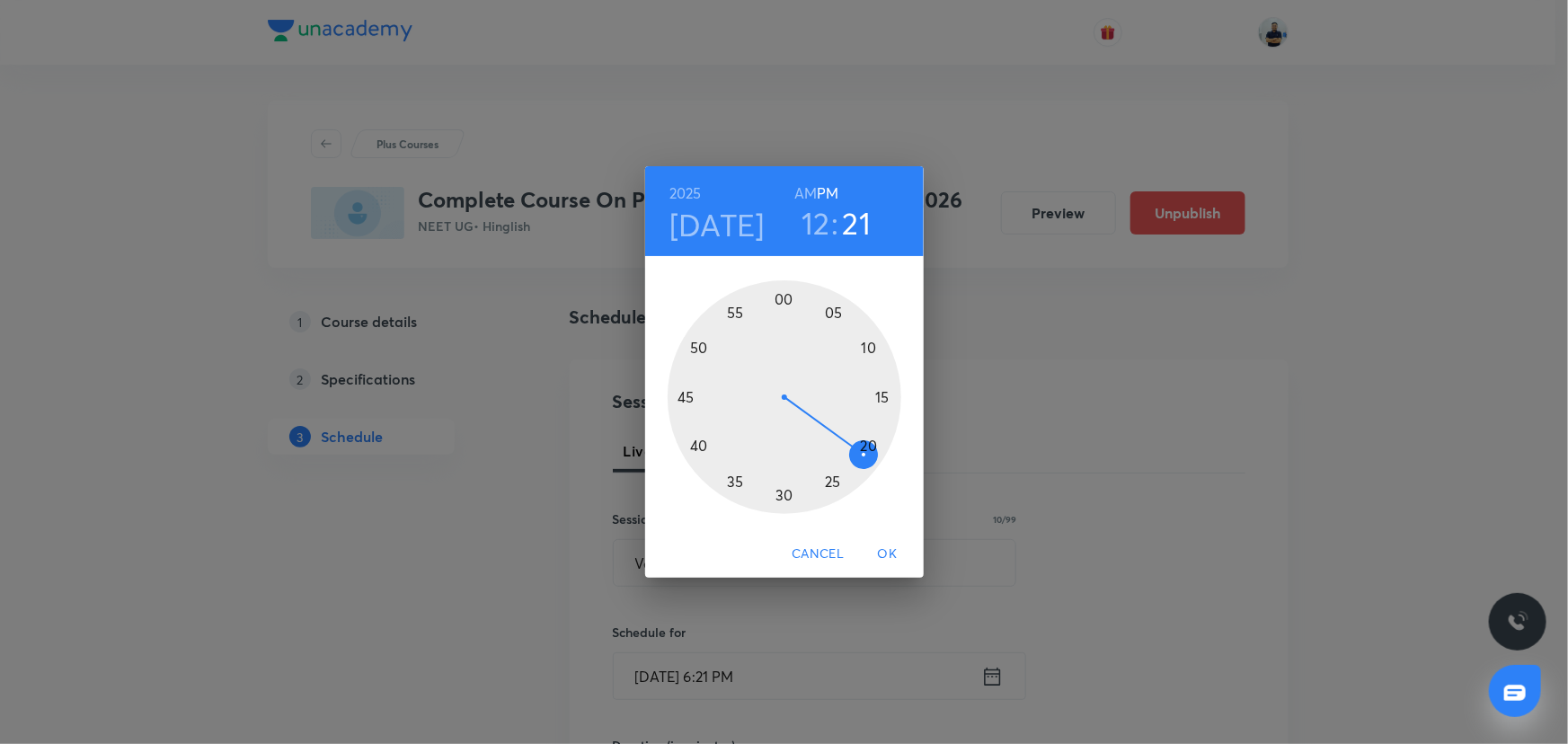 click at bounding box center (784, 397) 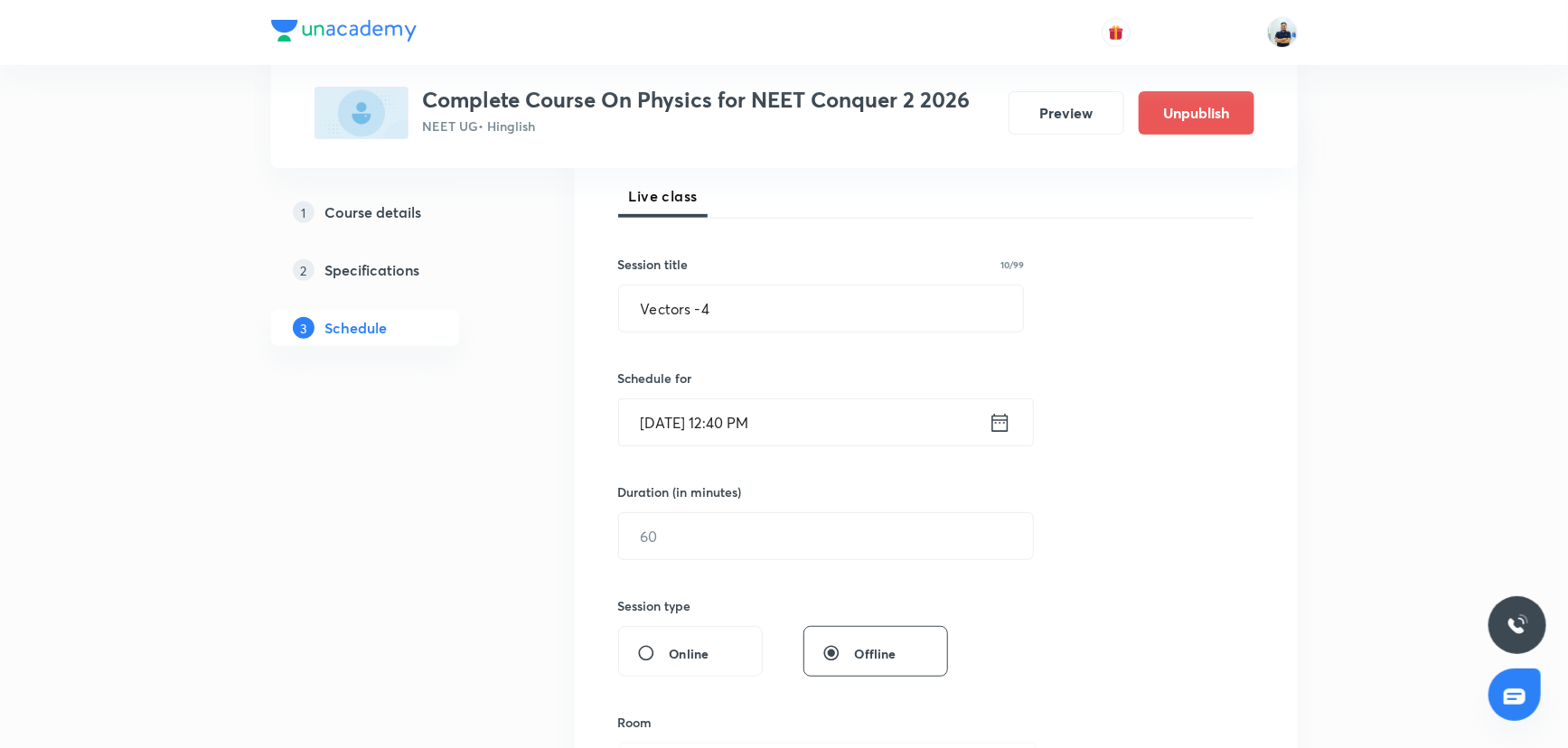 scroll, scrollTop: 268, scrollLeft: 0, axis: vertical 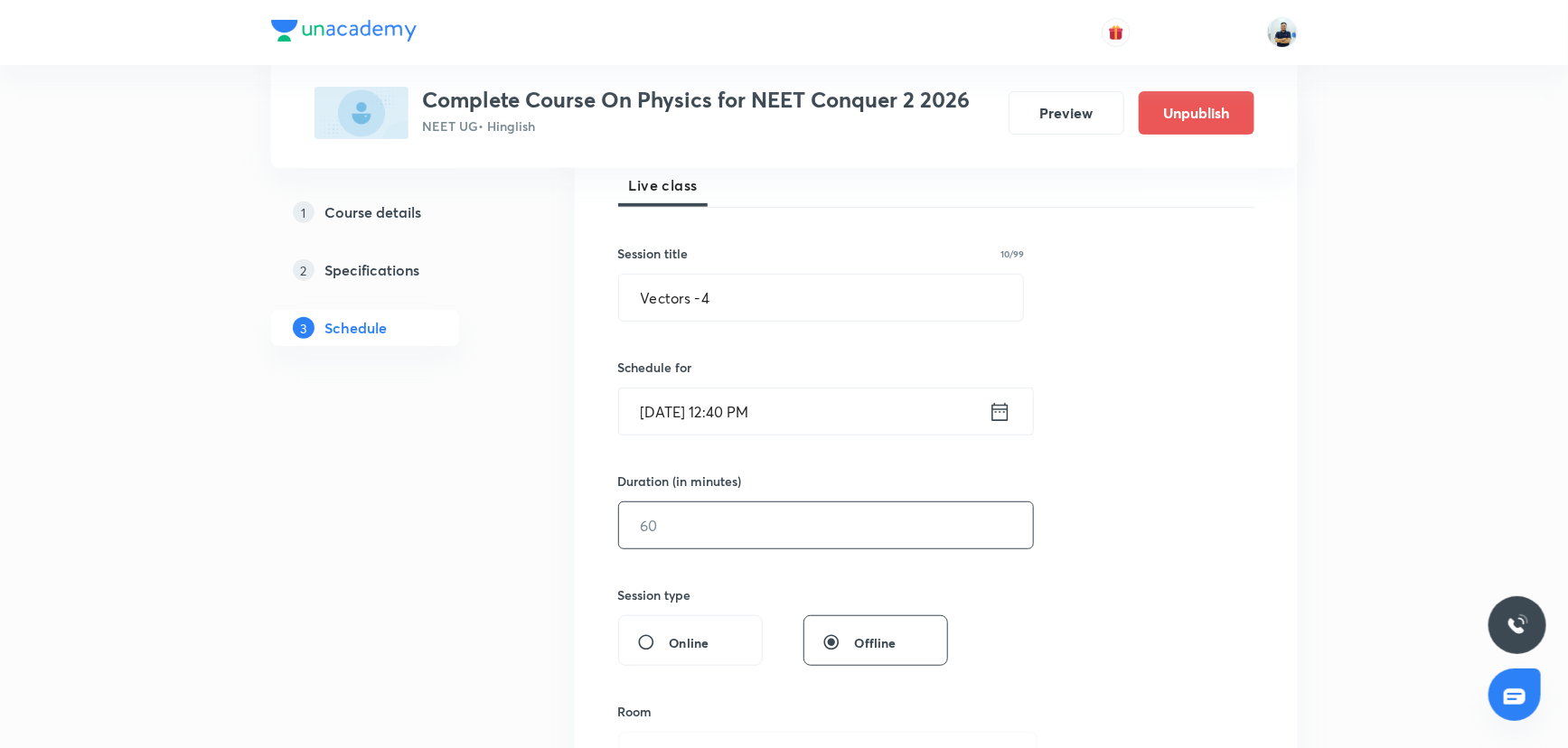 click at bounding box center (826, 525) 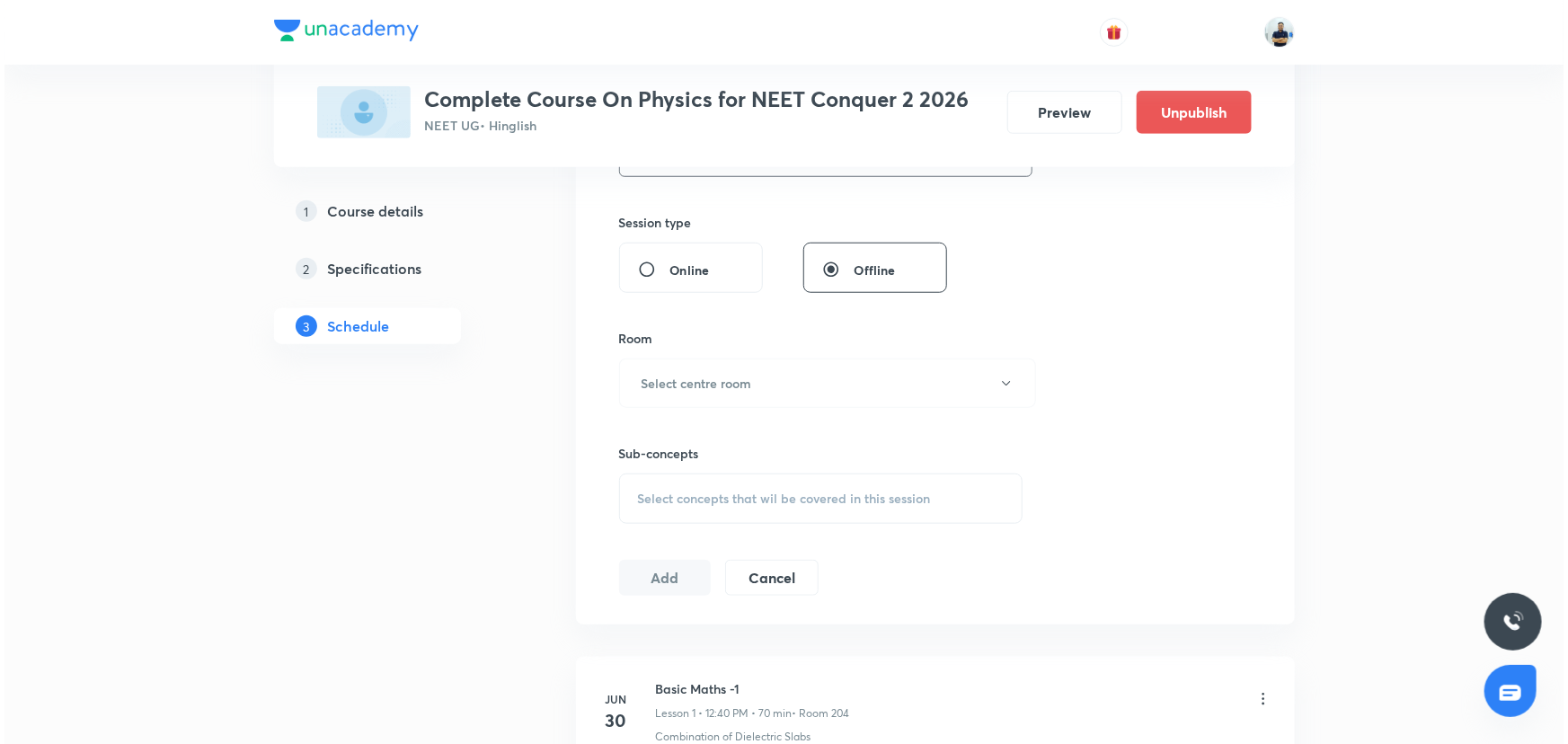 scroll, scrollTop: 629, scrollLeft: 0, axis: vertical 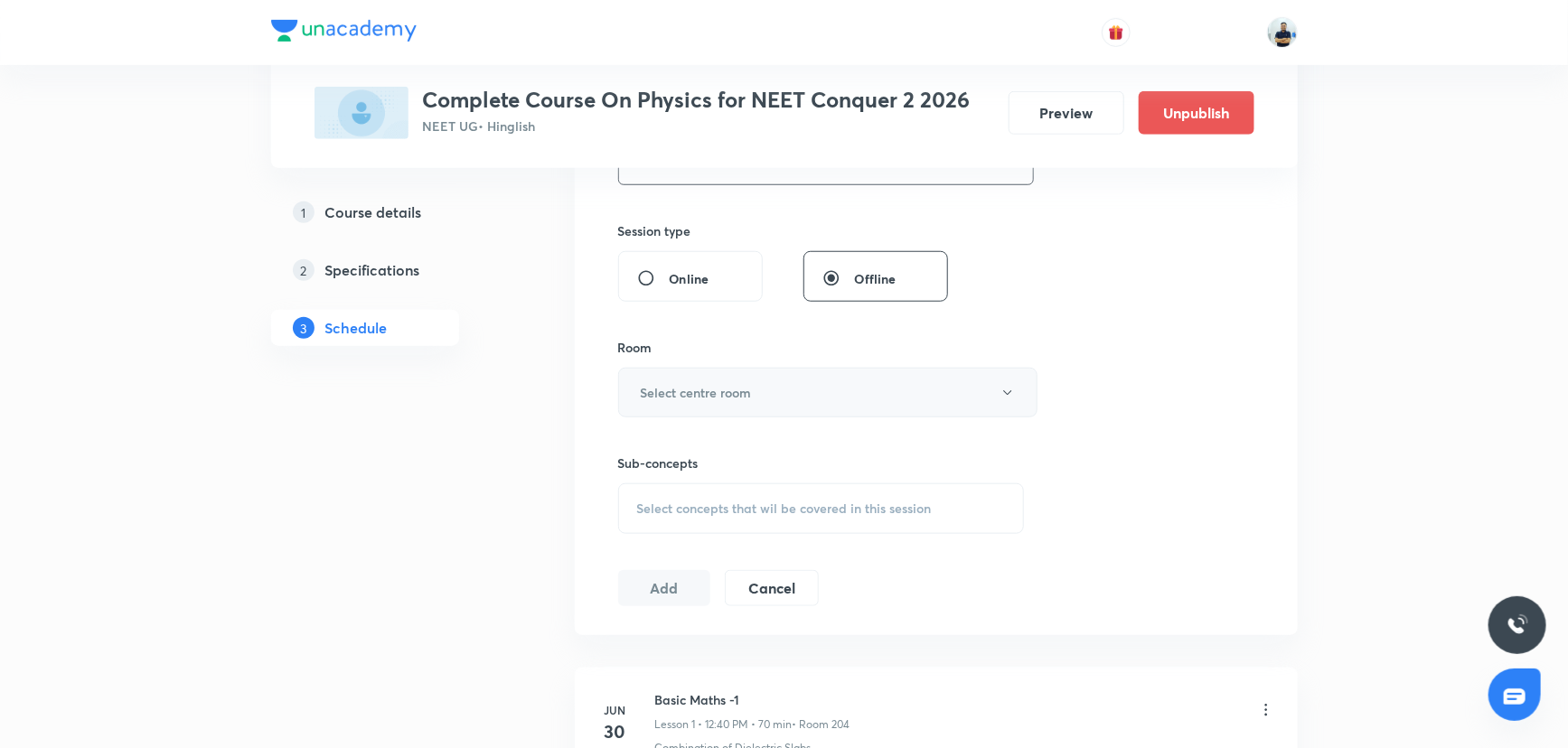 type on "70" 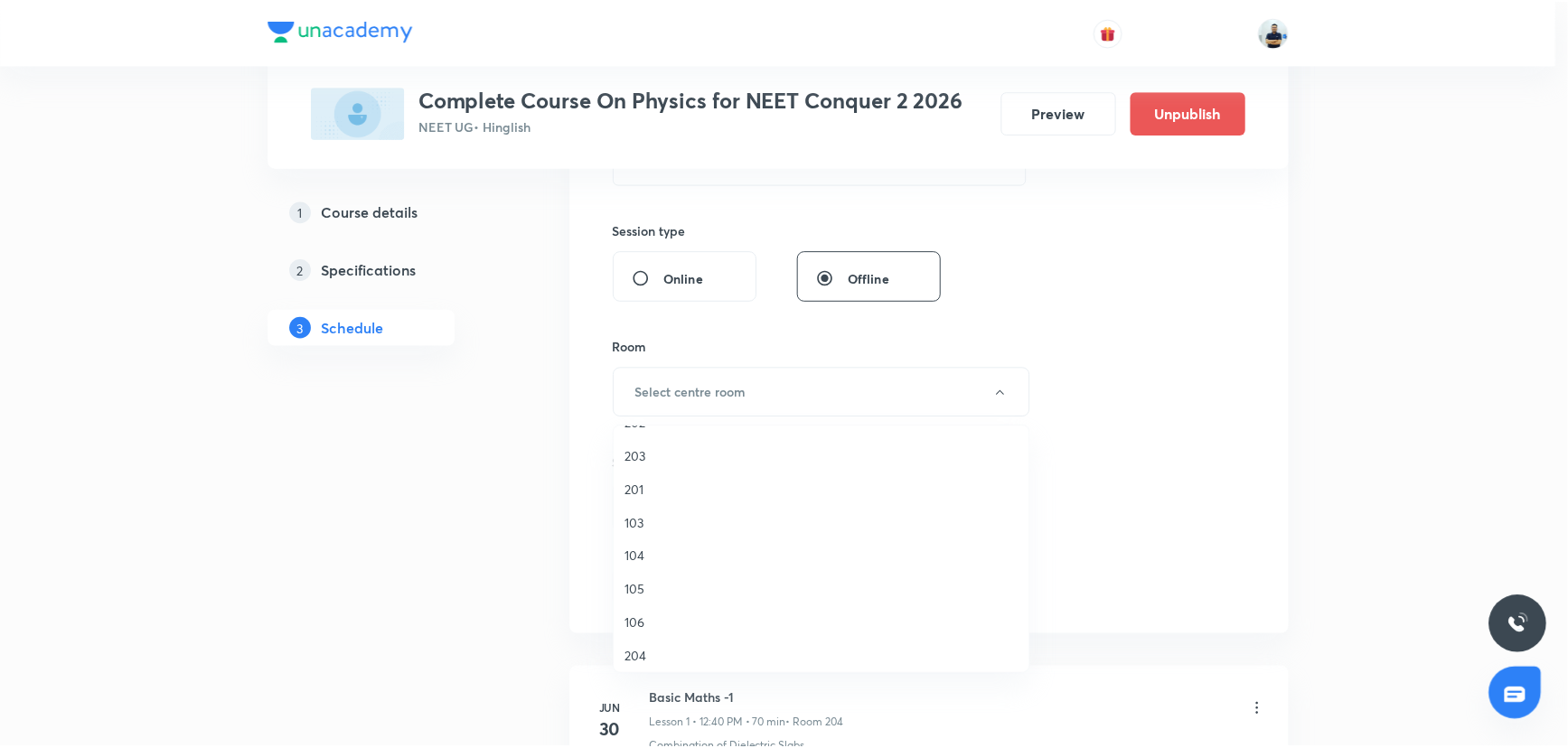 scroll, scrollTop: 134, scrollLeft: 0, axis: vertical 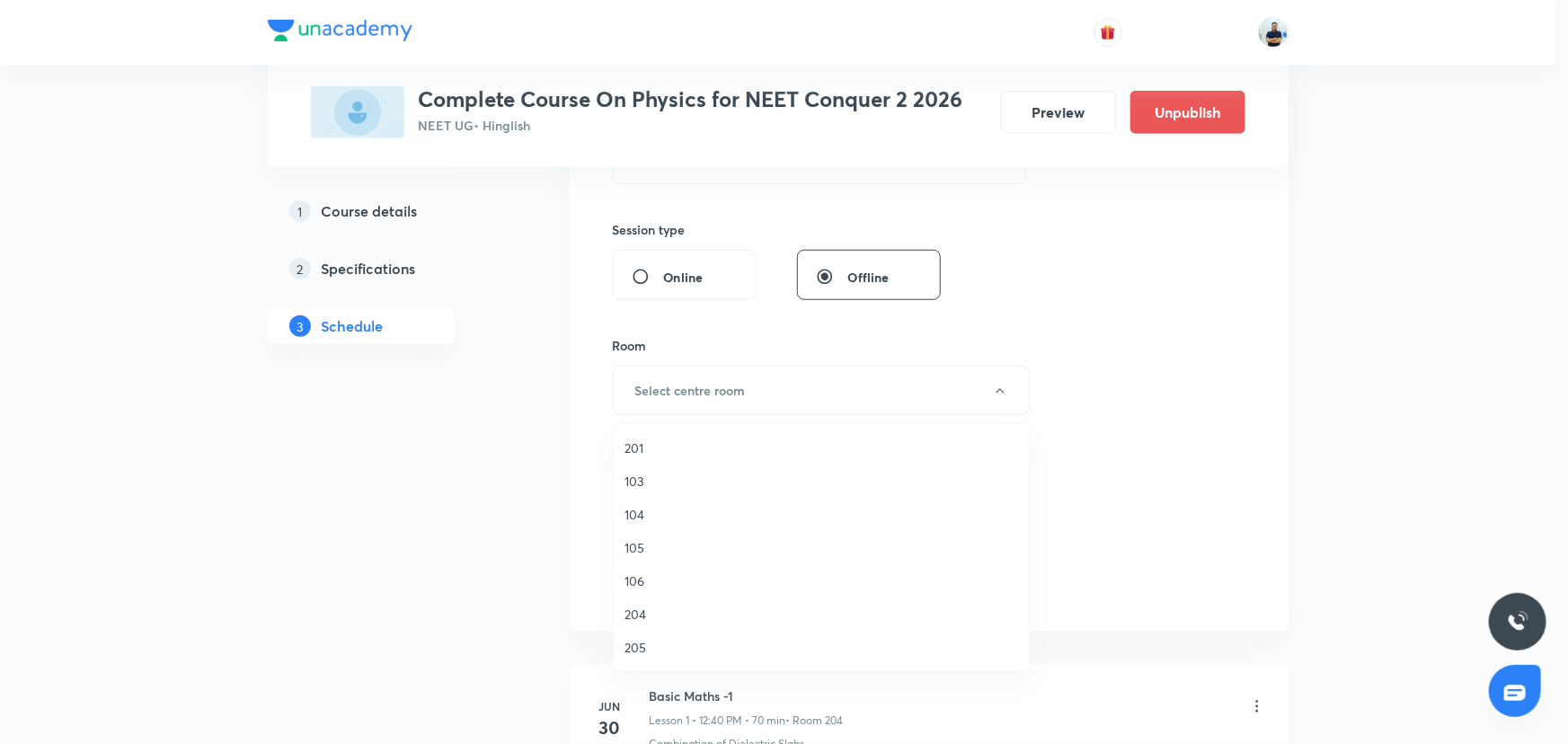 click on "204" at bounding box center (821, 614) 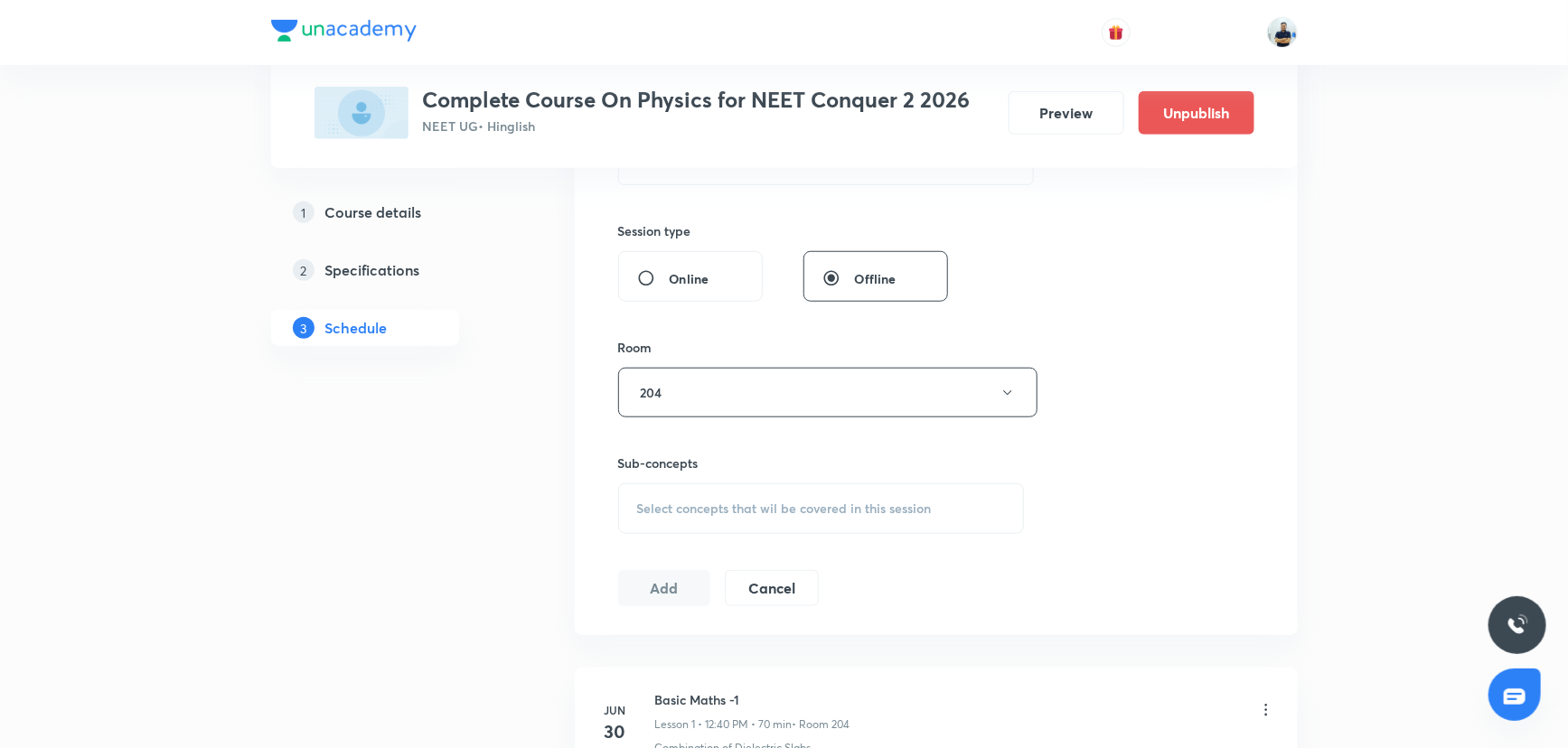 click on "Select concepts that wil be covered in this session" at bounding box center (784, 509) 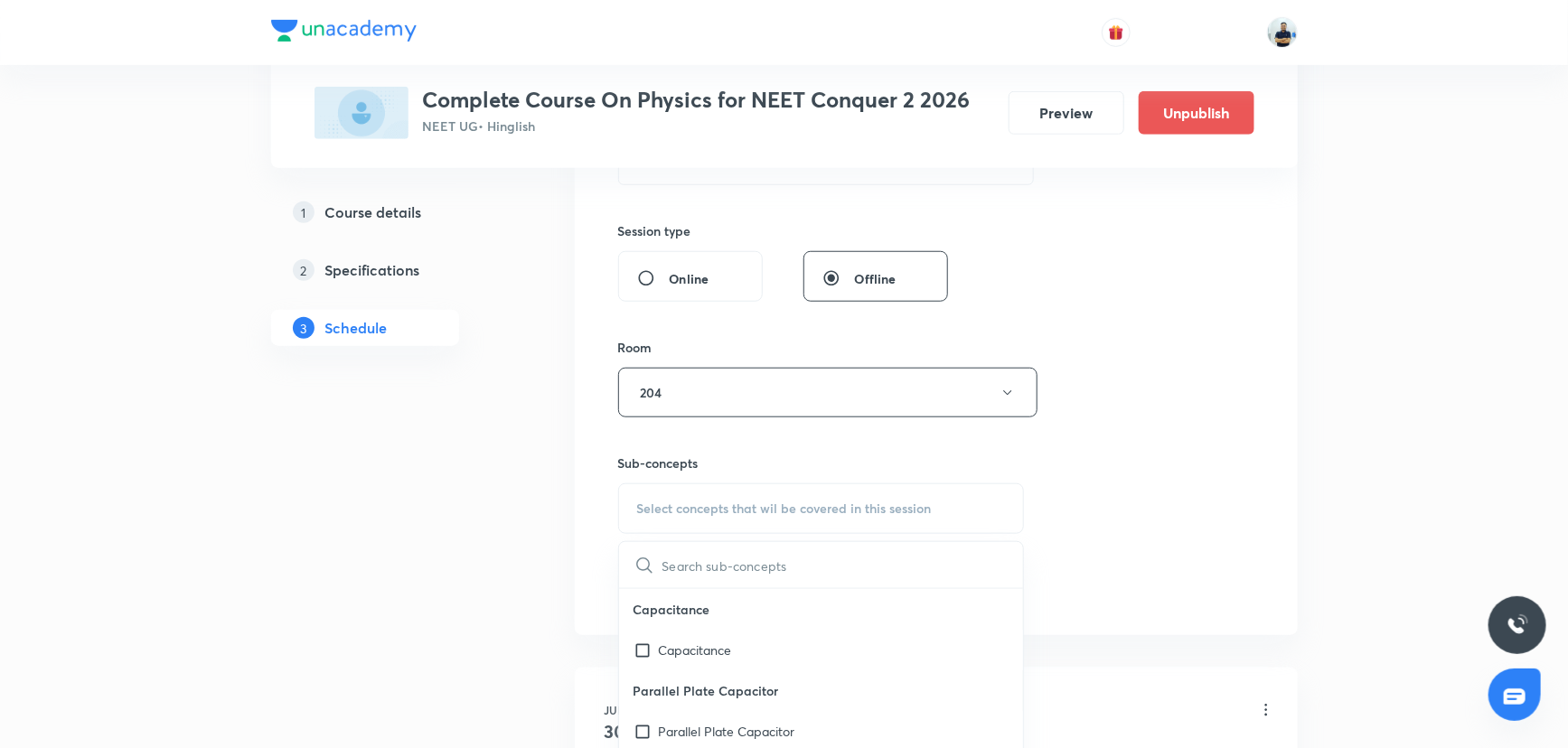 scroll, scrollTop: 575, scrollLeft: 0, axis: vertical 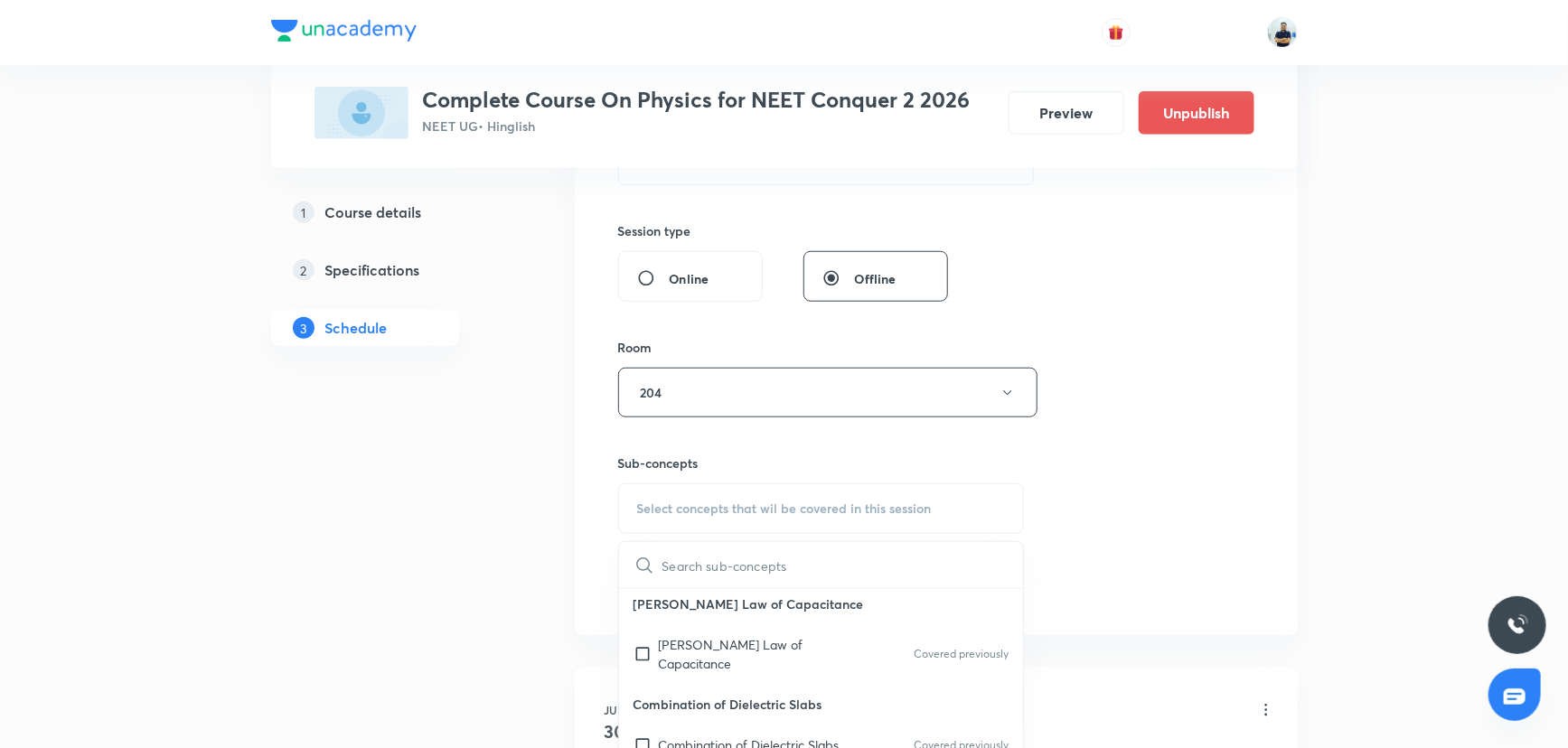 click on "Combination of Dielectric Slabs" at bounding box center [822, 704] 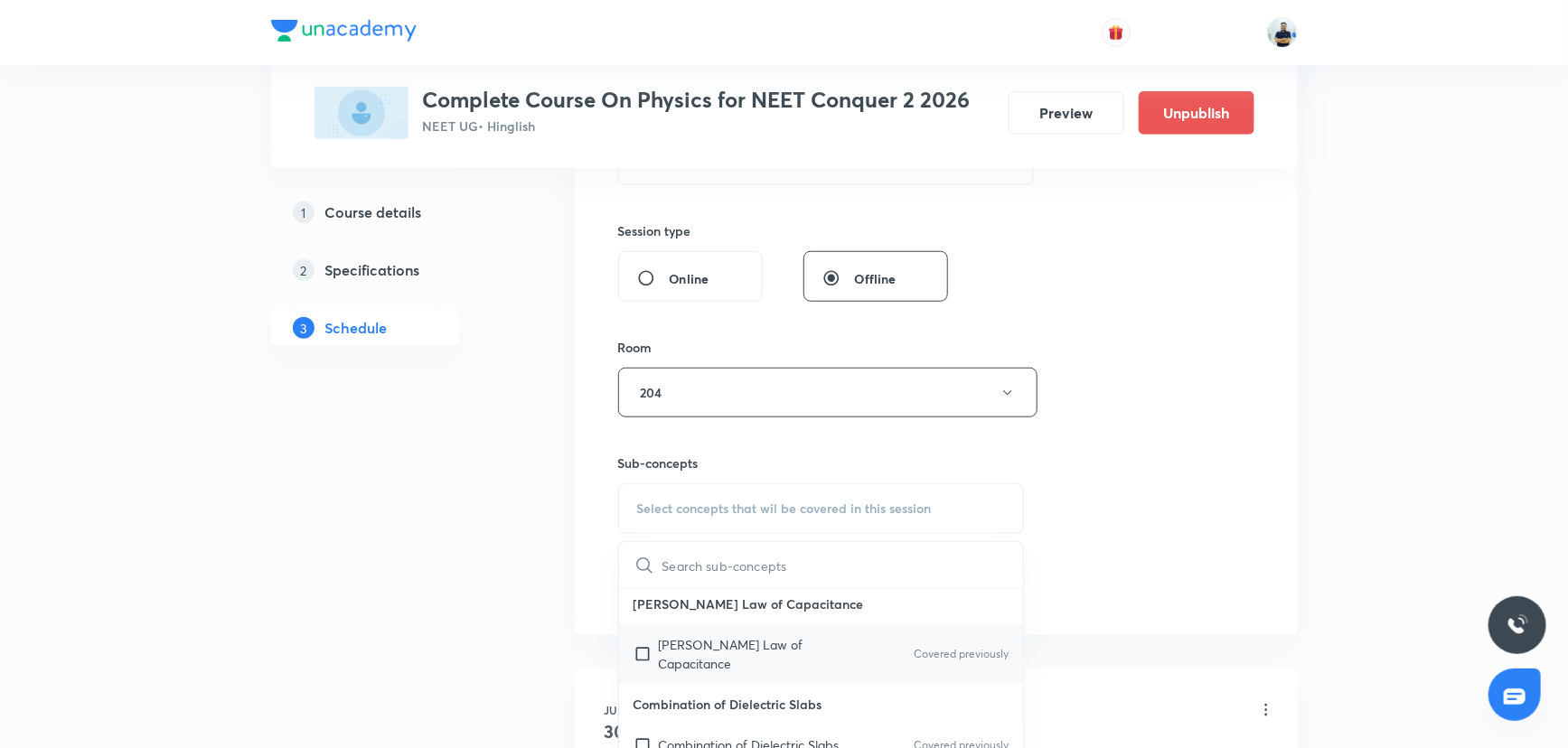 click on "Kirchhoff's Law of Capacitance Covered previously" at bounding box center (822, 654) 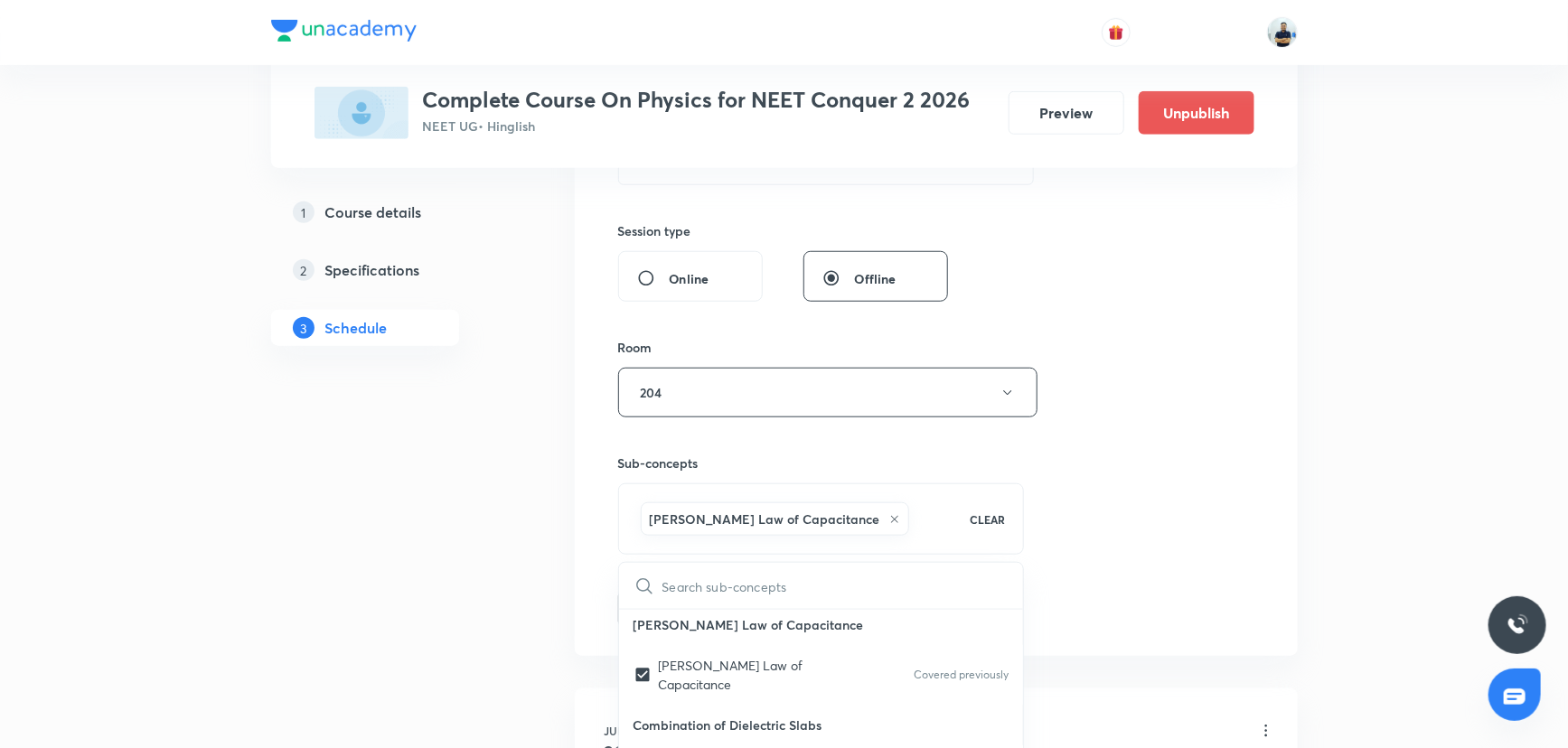 drag, startPoint x: 1250, startPoint y: 622, endPoint x: 1032, endPoint y: 622, distance: 218 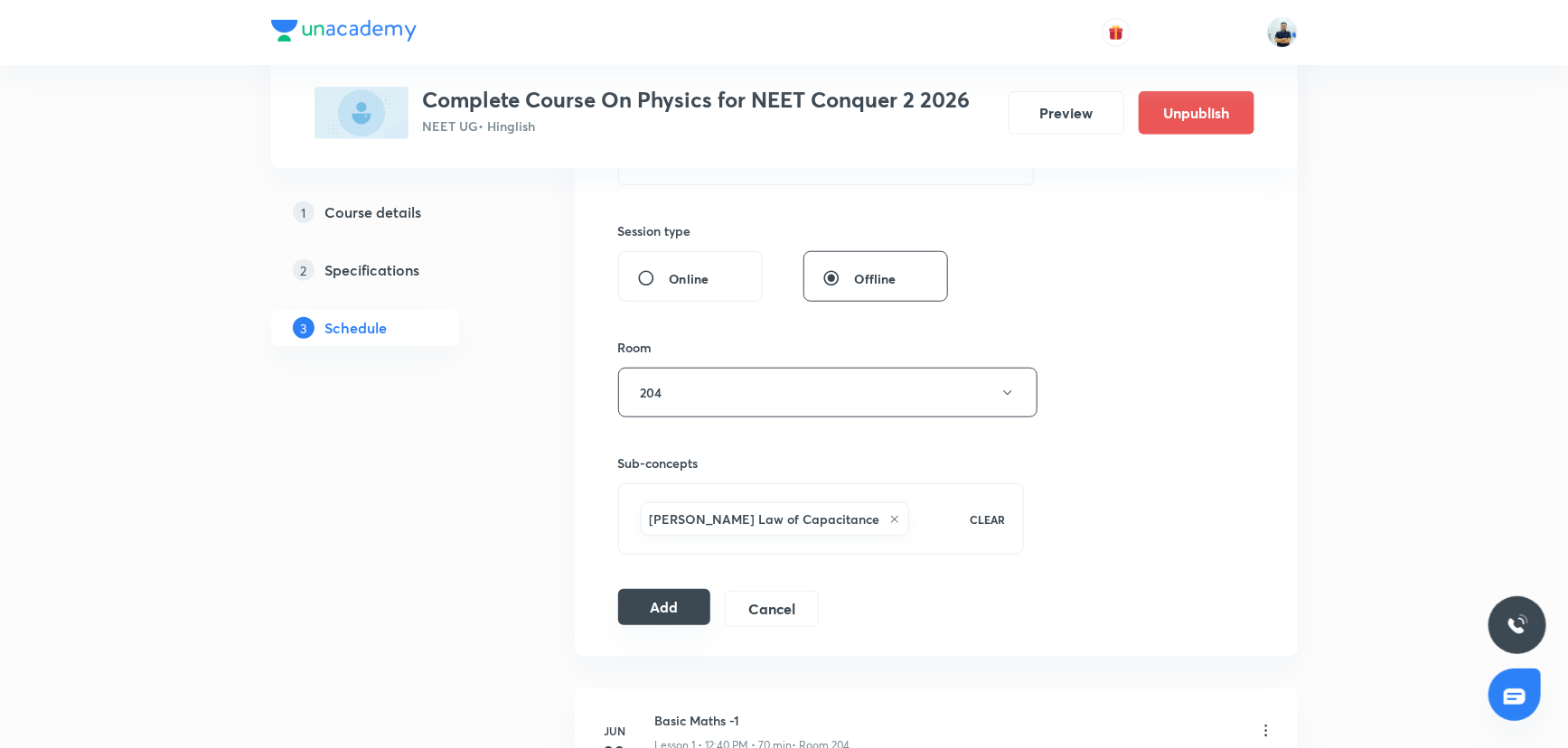 click on "Add" at bounding box center (664, 607) 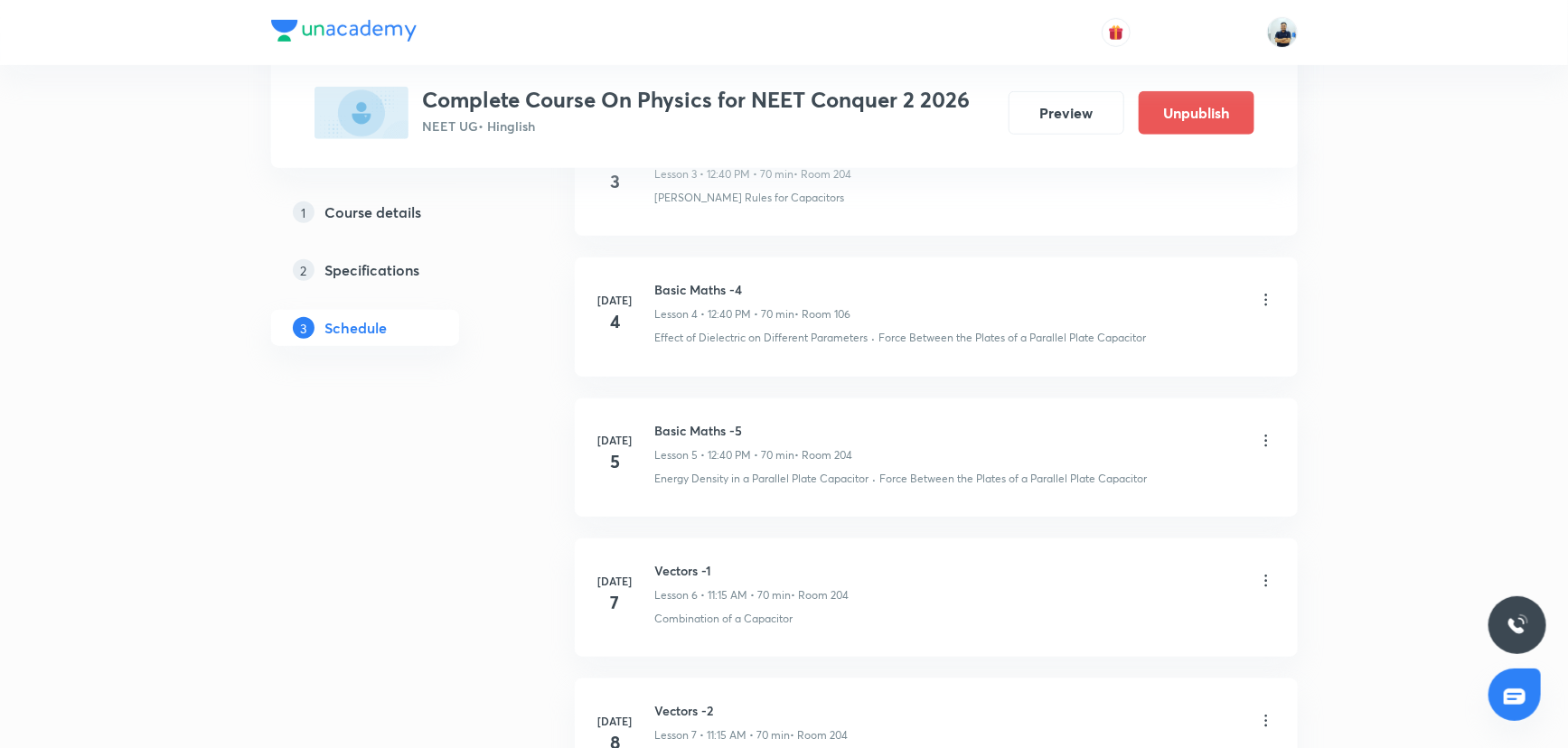 scroll, scrollTop: 1129, scrollLeft: 0, axis: vertical 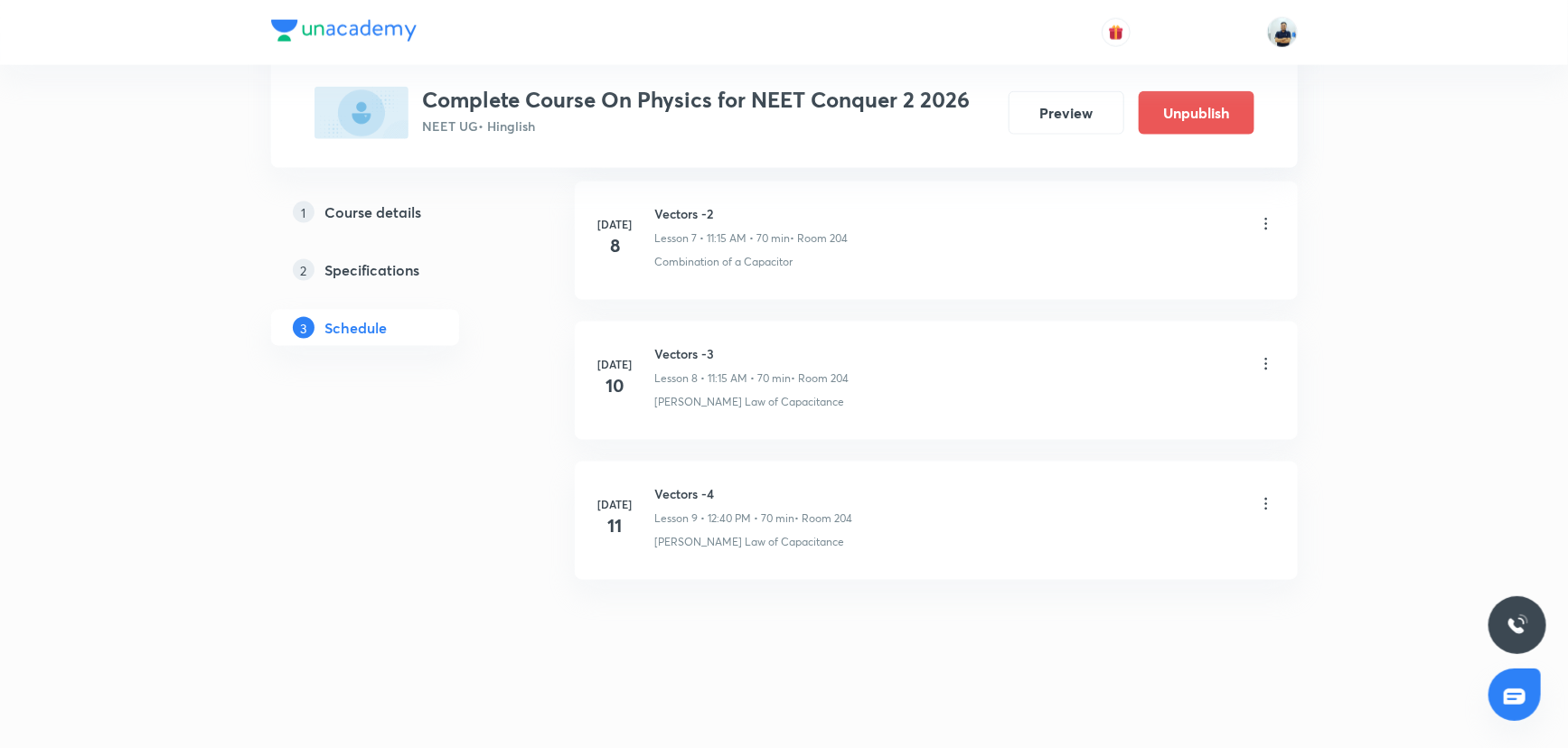 click on "Complete Course On Physics for NEET Conquer 2 2026" at bounding box center [697, 99] 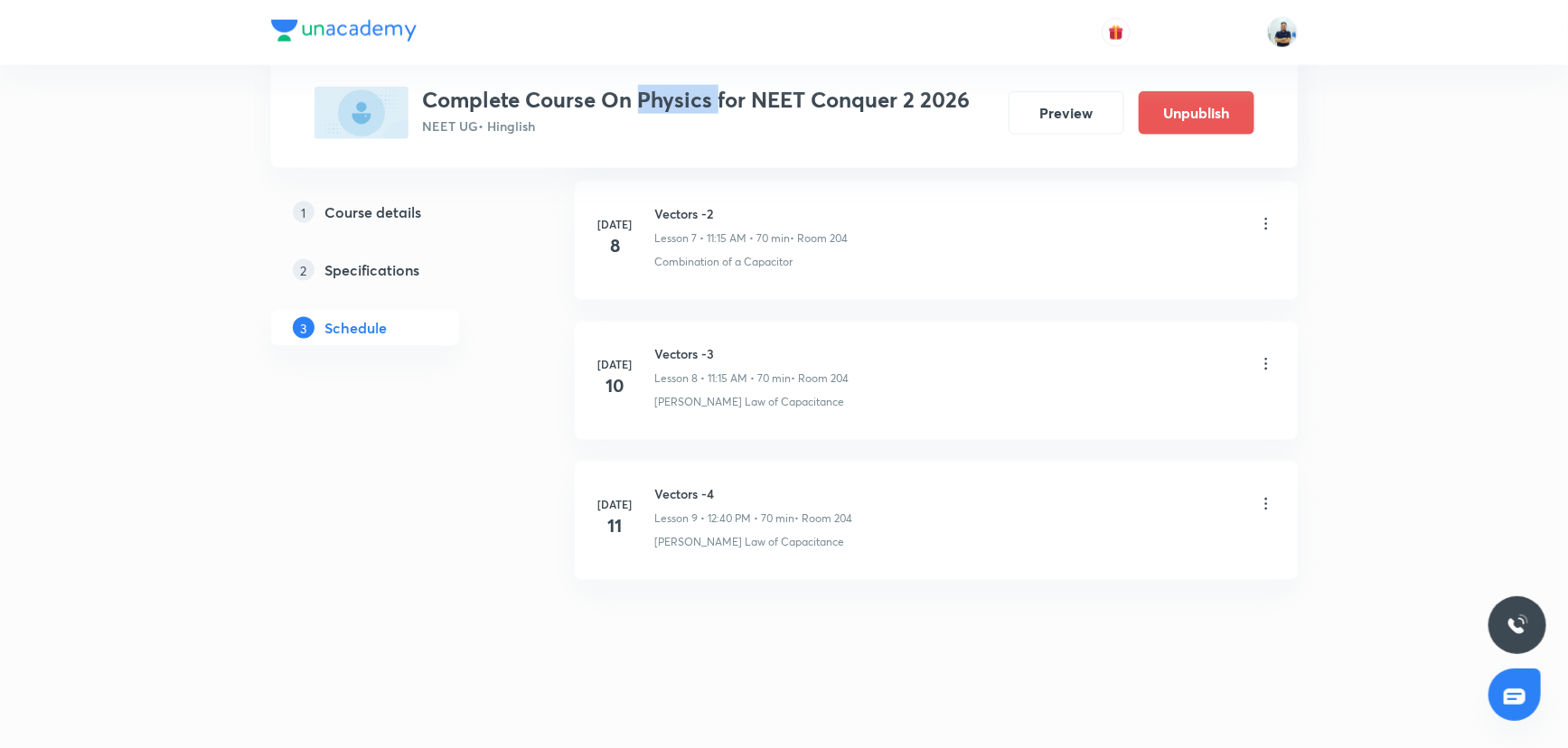 click on "Complete Course On Physics for NEET Conquer 2 2026" at bounding box center [697, 99] 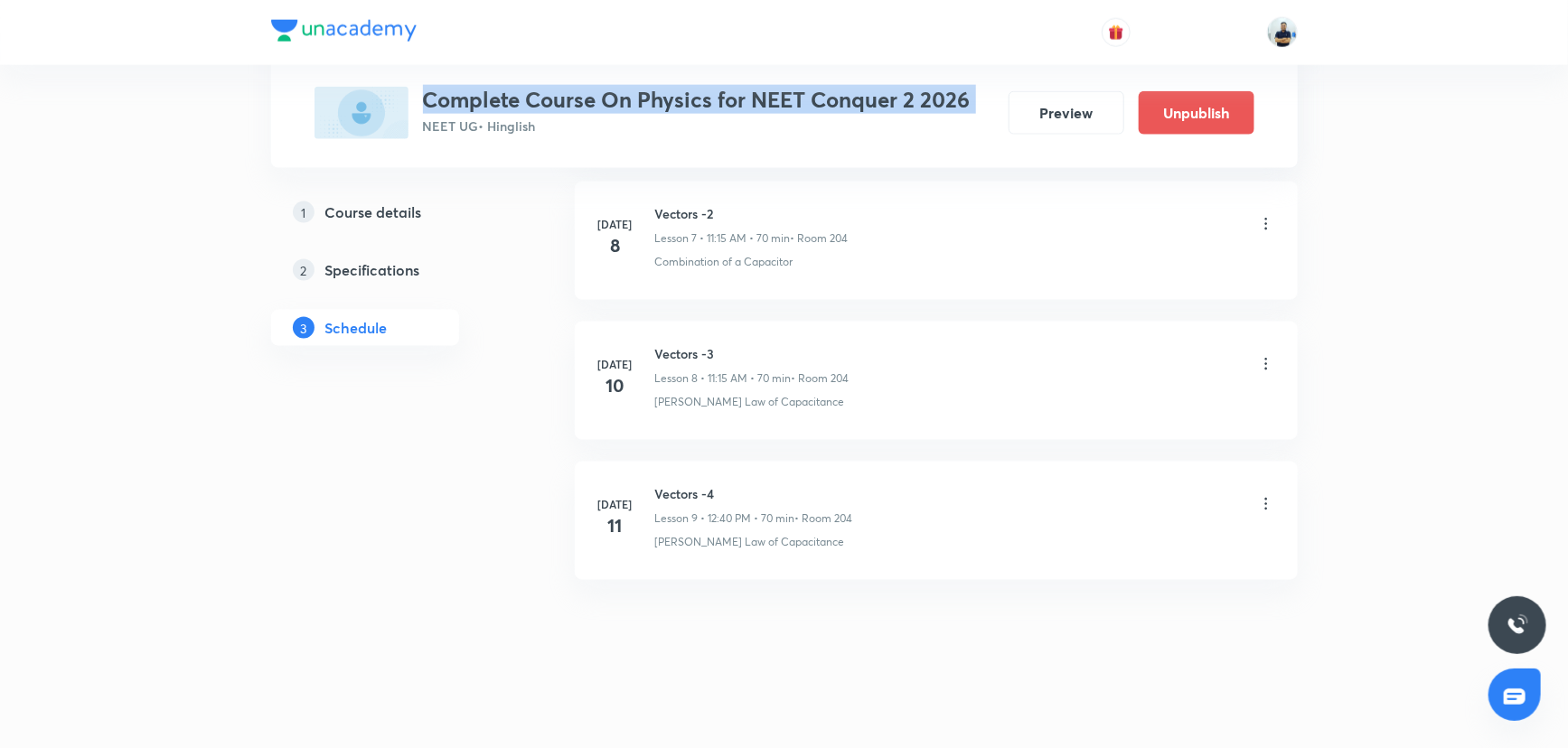 click on "Complete Course On Physics for NEET Conquer 2 2026" at bounding box center (697, 99) 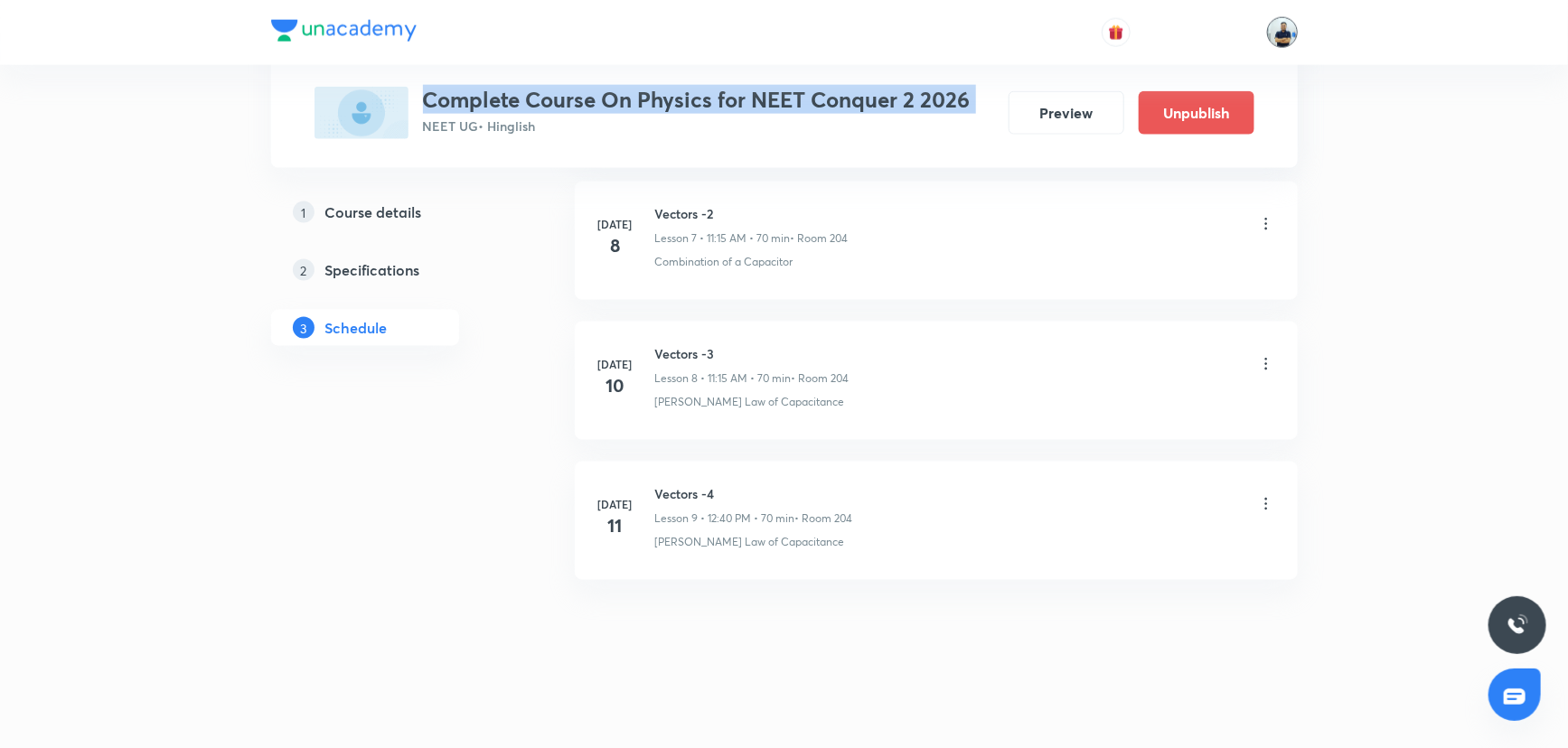 click at bounding box center [1282, 33] 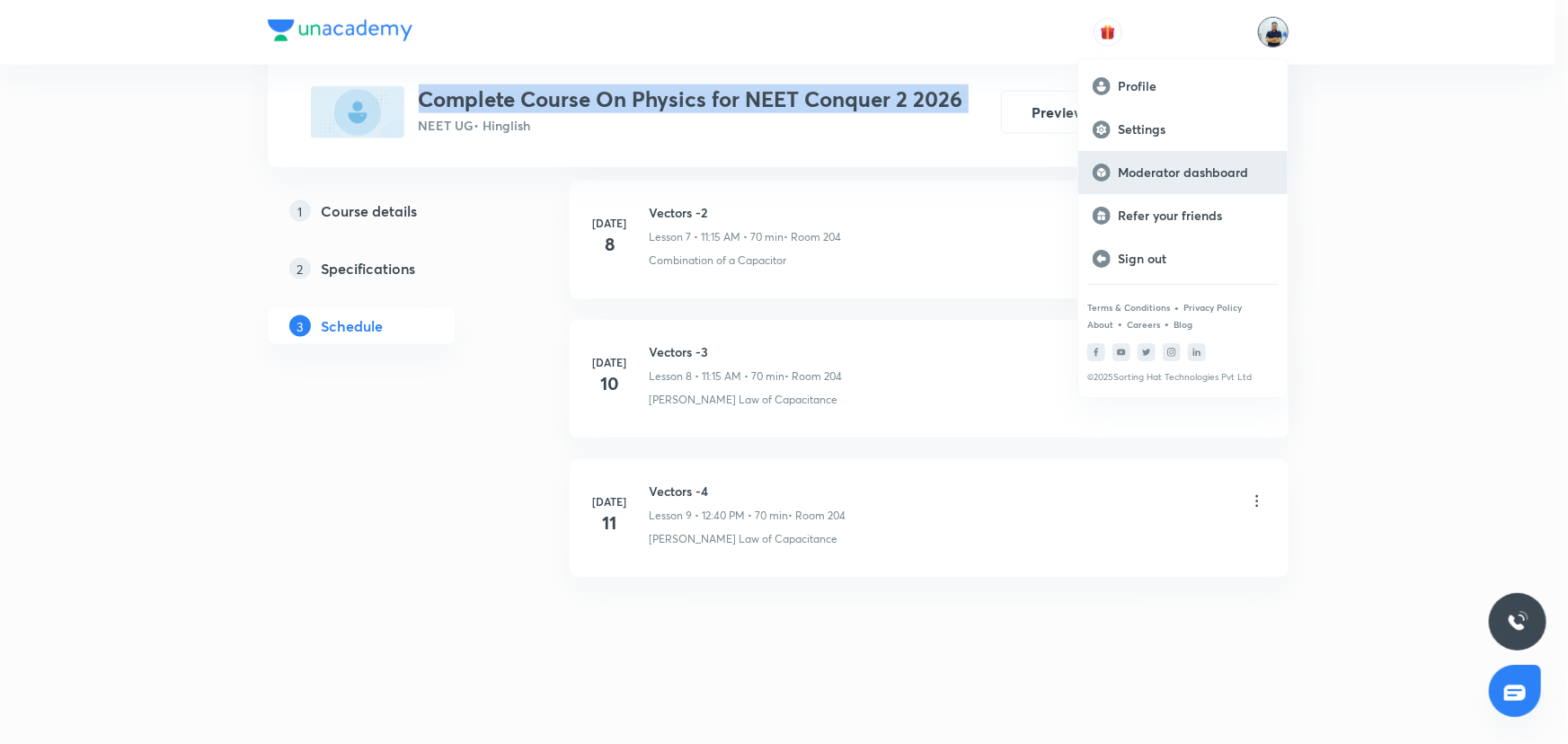 click on "Moderator dashboard" at bounding box center (1195, 173) 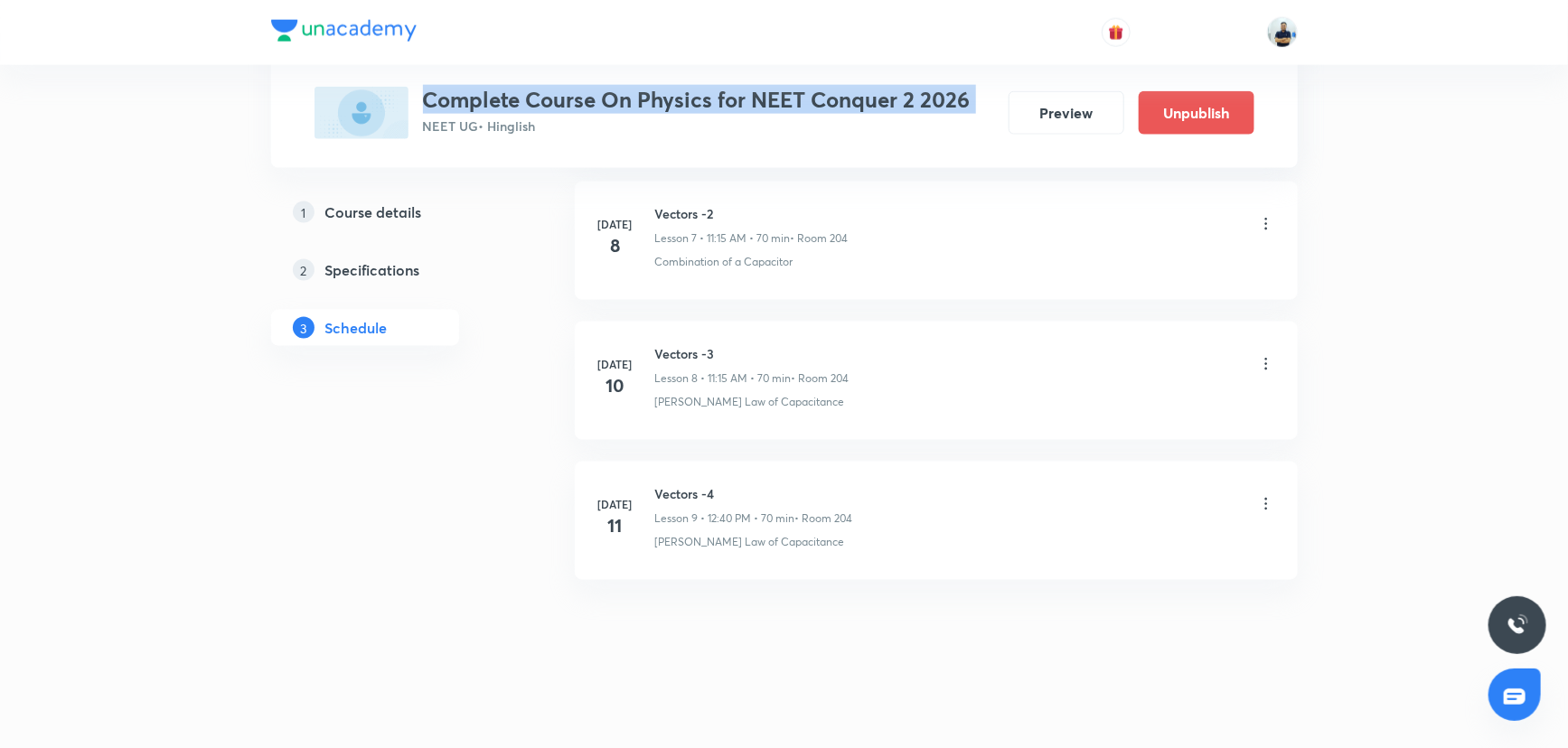 click on "Course details" at bounding box center (373, 212) 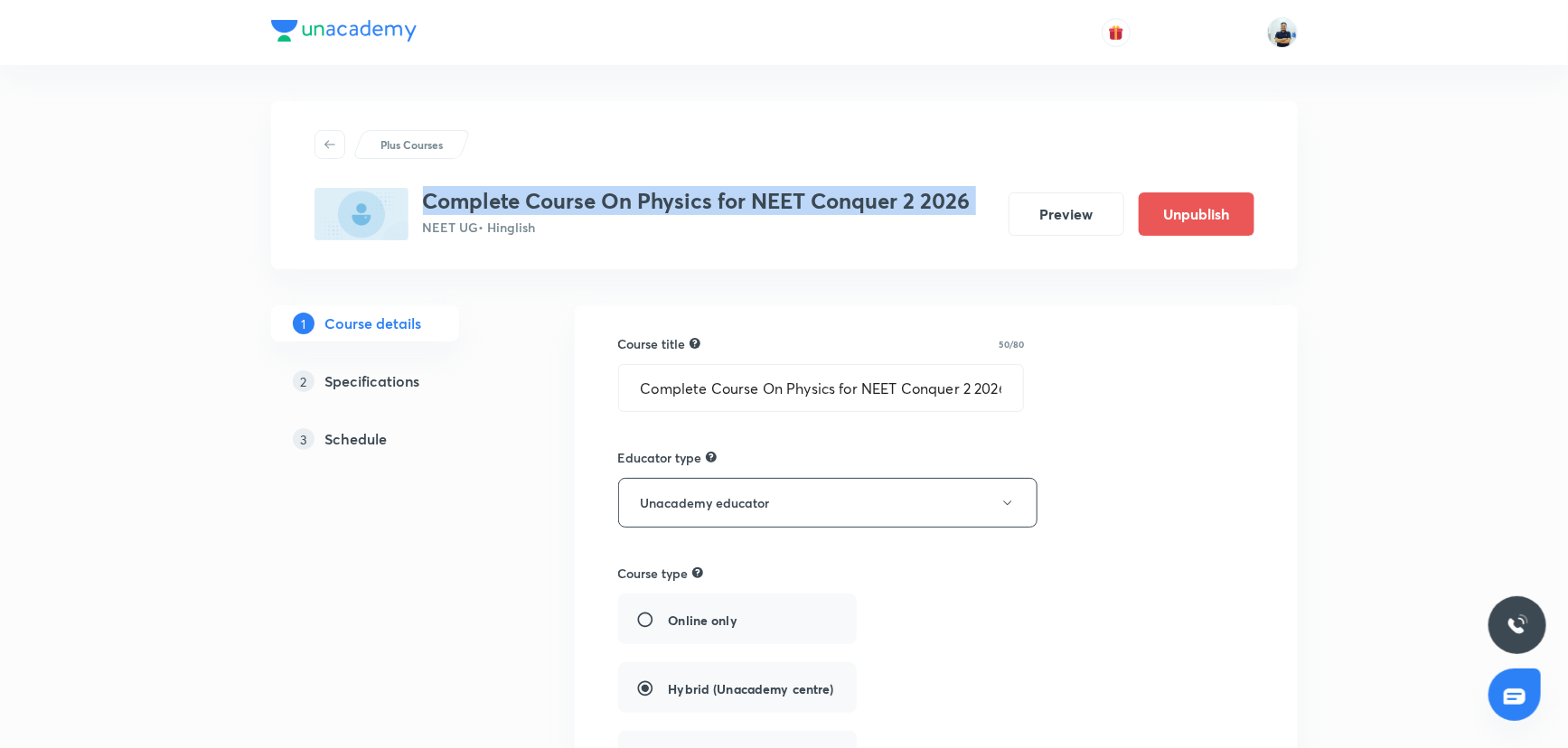 scroll, scrollTop: 575, scrollLeft: 0, axis: vertical 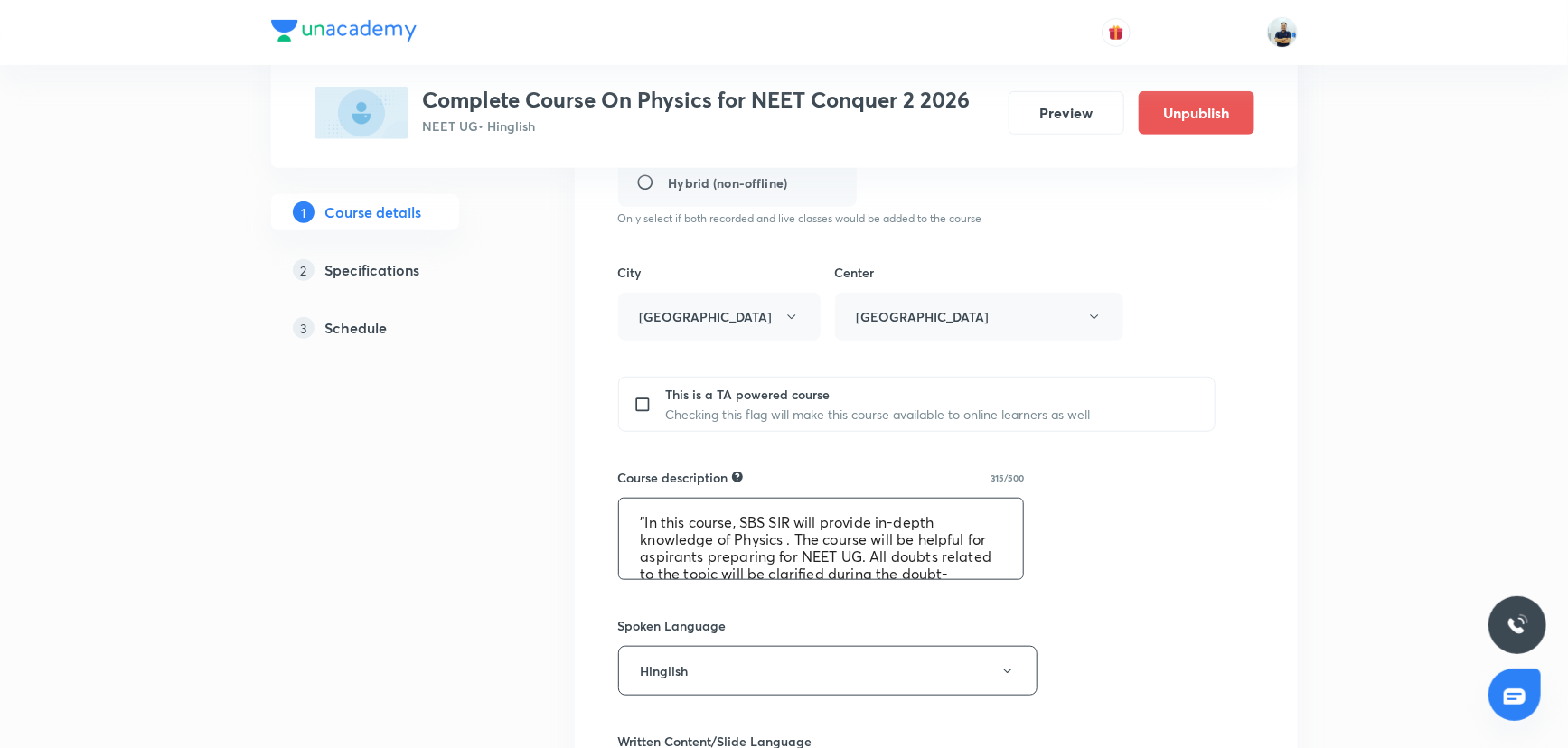click on ""In this course, SBS SIR will provide in-depth knowledge of Physics . The course will be helpful for aspirants preparing for NEET UG. All doubts related to the topic will be clarified during the doubt-clearing sessions in the course. The course will be covered in Hinglish and the notes will be provided in English"" at bounding box center (822, 538) 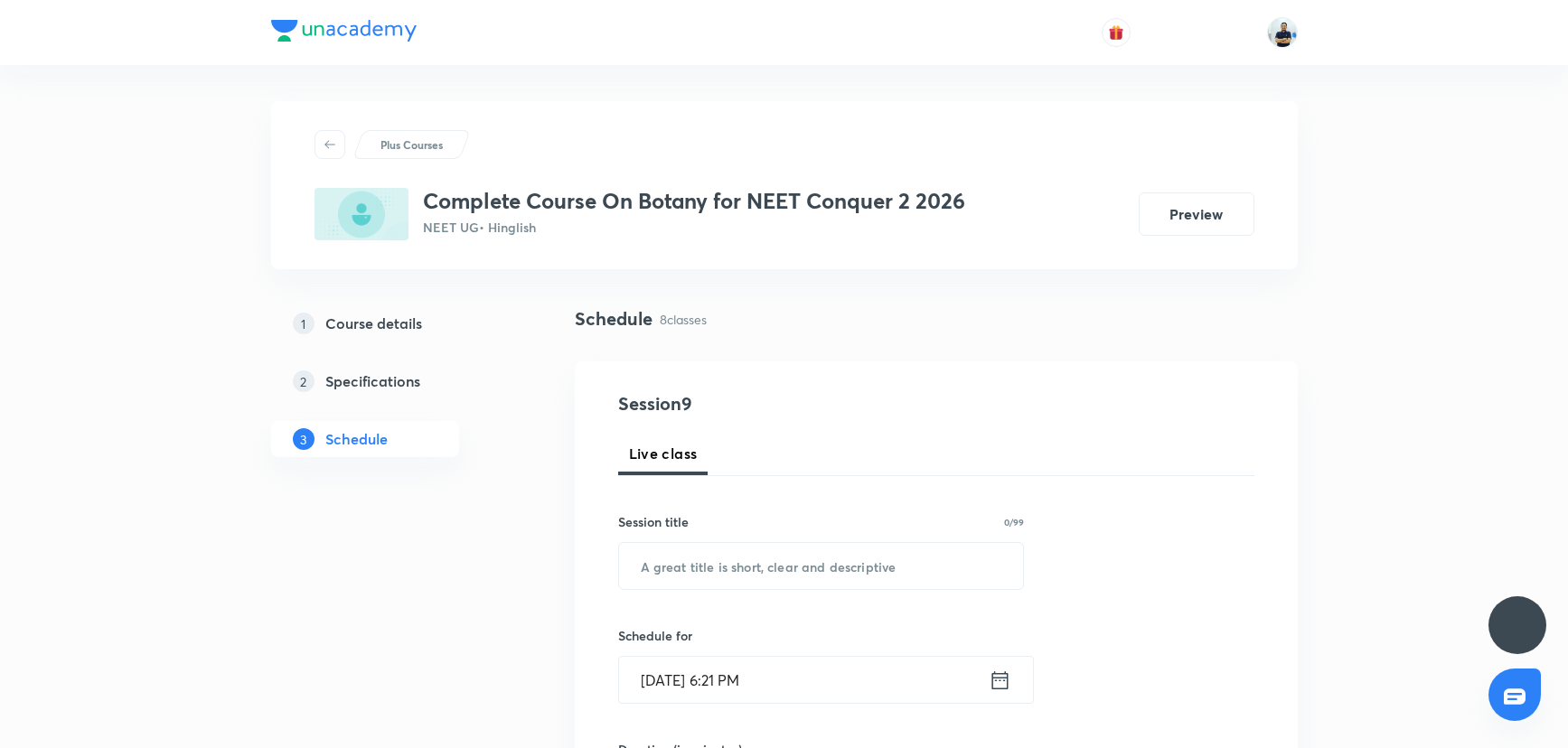 scroll, scrollTop: 0, scrollLeft: 0, axis: both 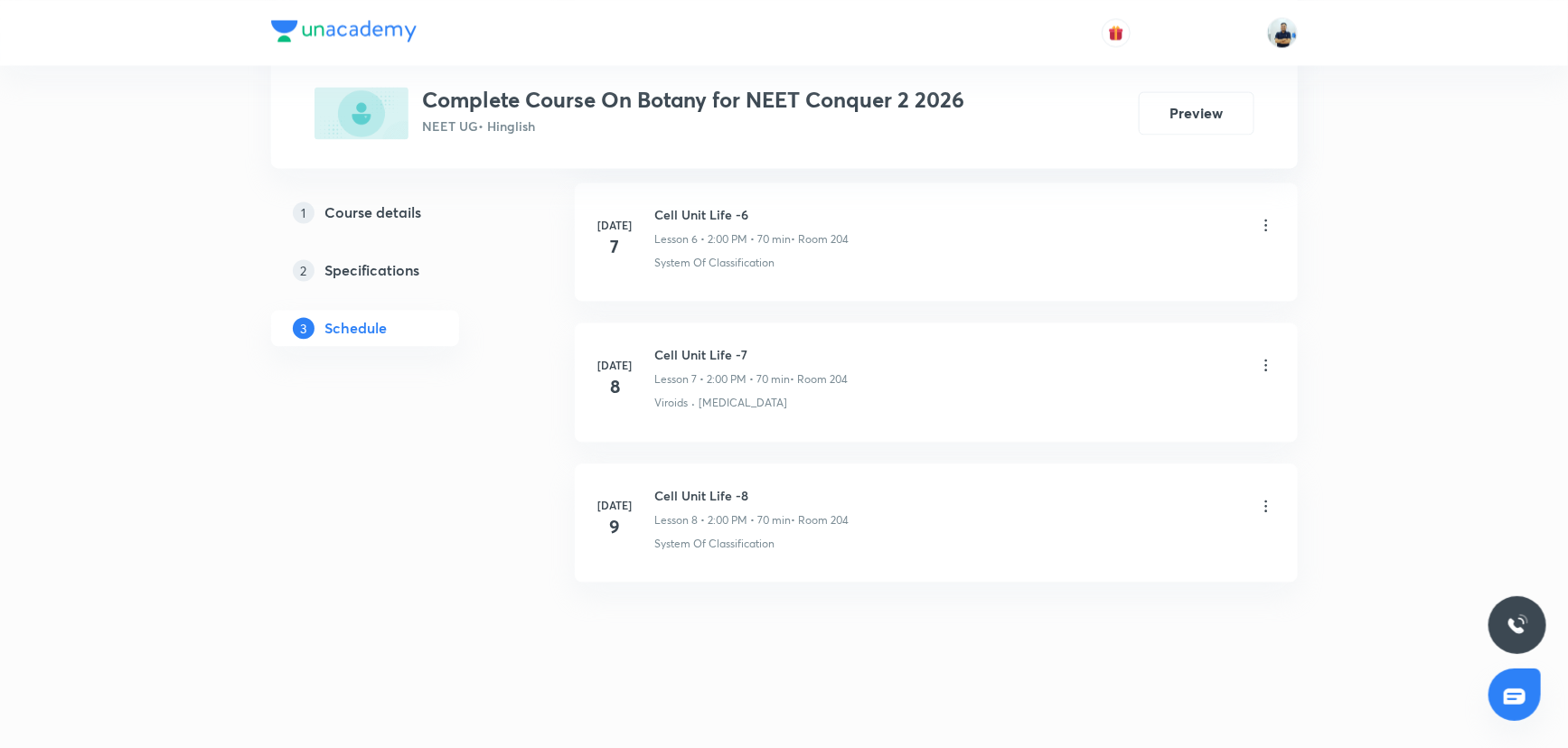 click on "Cell Unit Life -8" at bounding box center [752, 495] 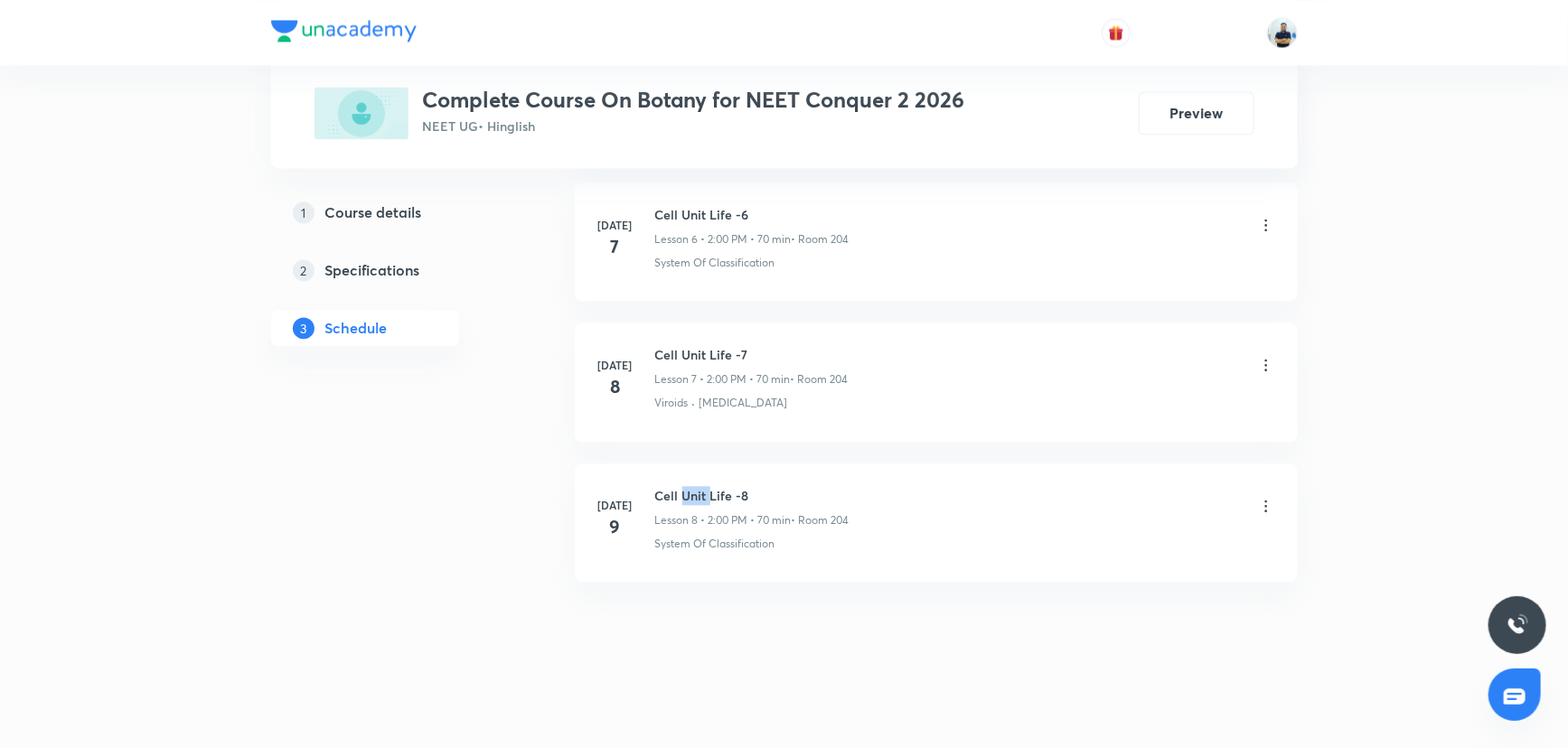 click on "Cell Unit Life -8" at bounding box center [752, 495] 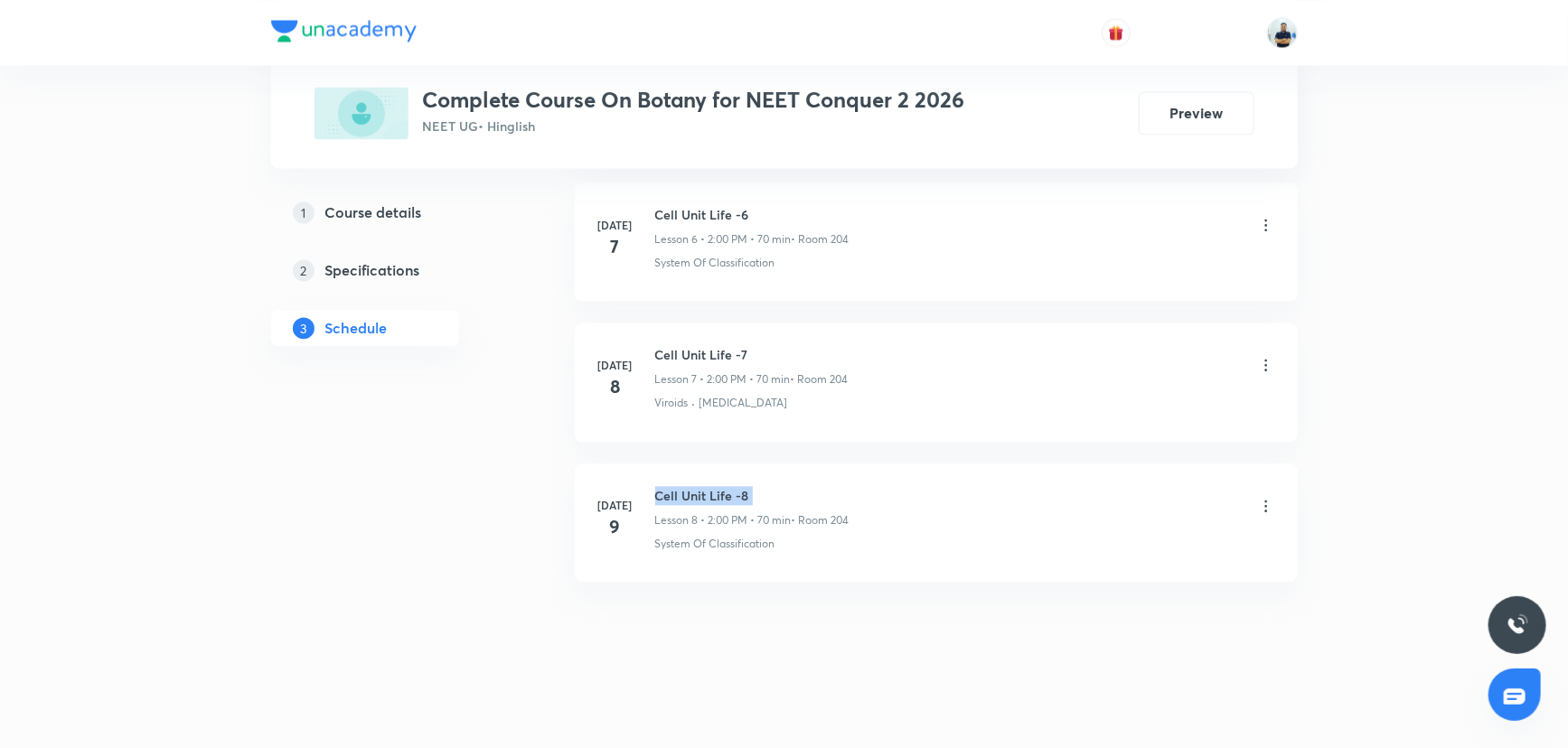 click on "Cell Unit Life -8" at bounding box center [752, 495] 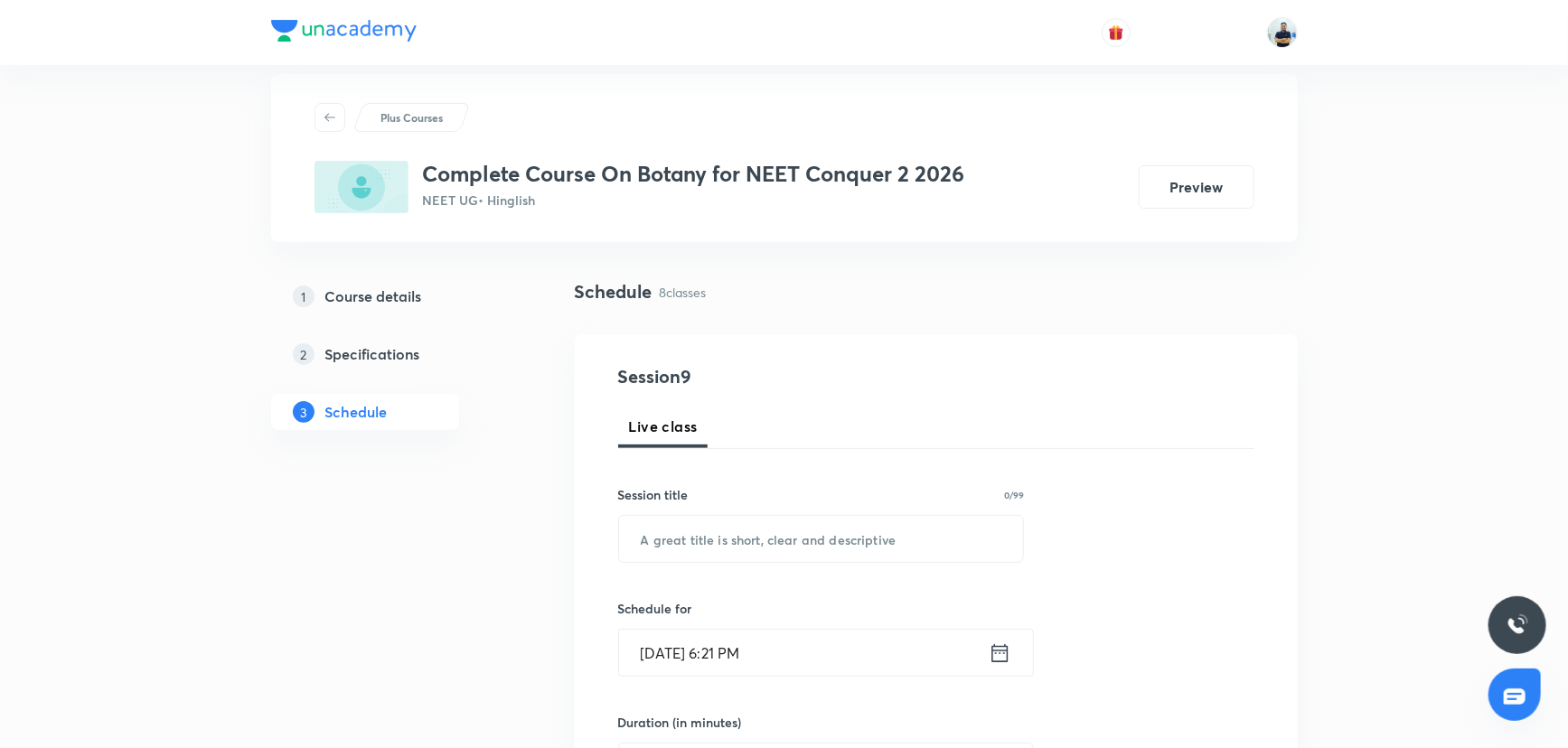 scroll, scrollTop: 0, scrollLeft: 0, axis: both 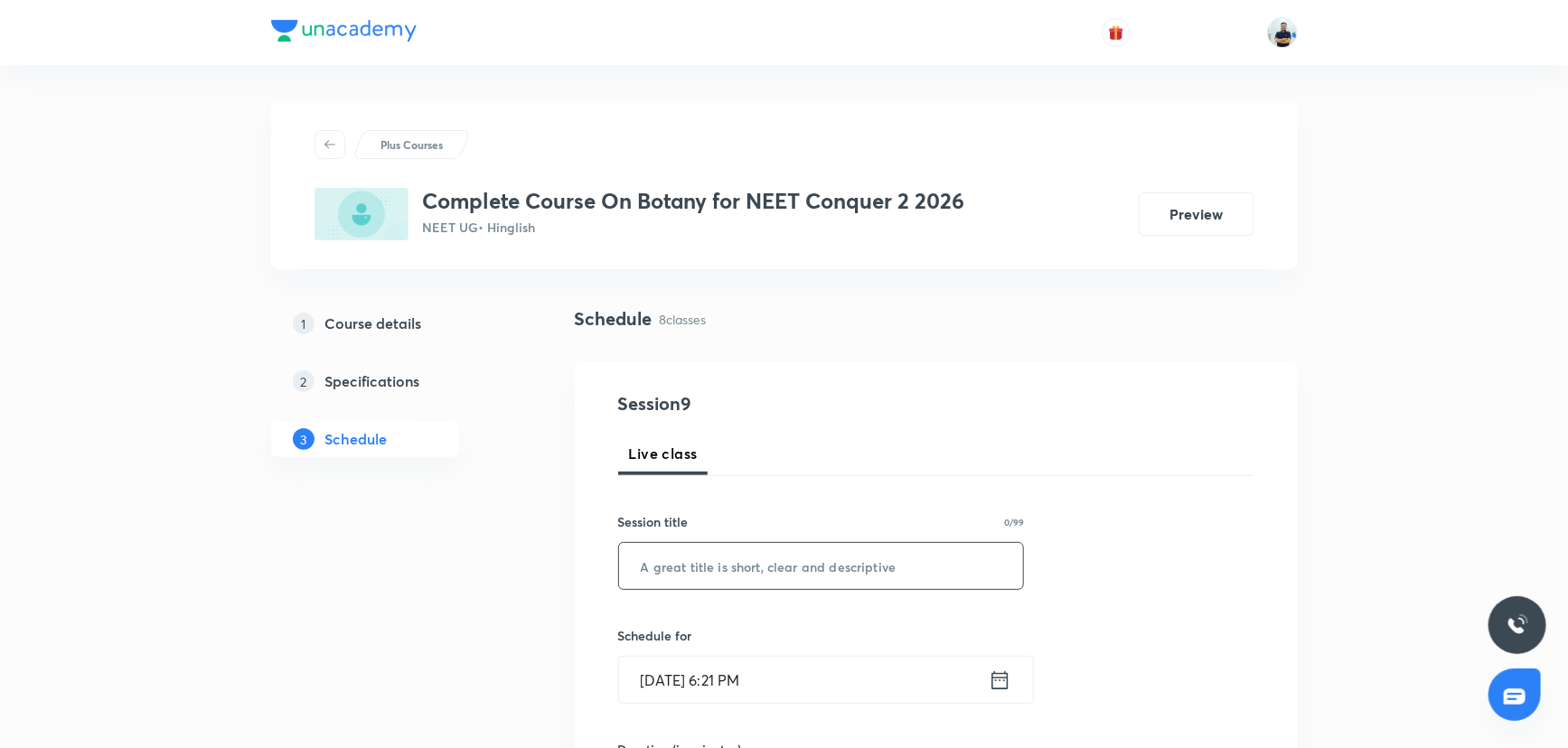 click at bounding box center (822, 566) 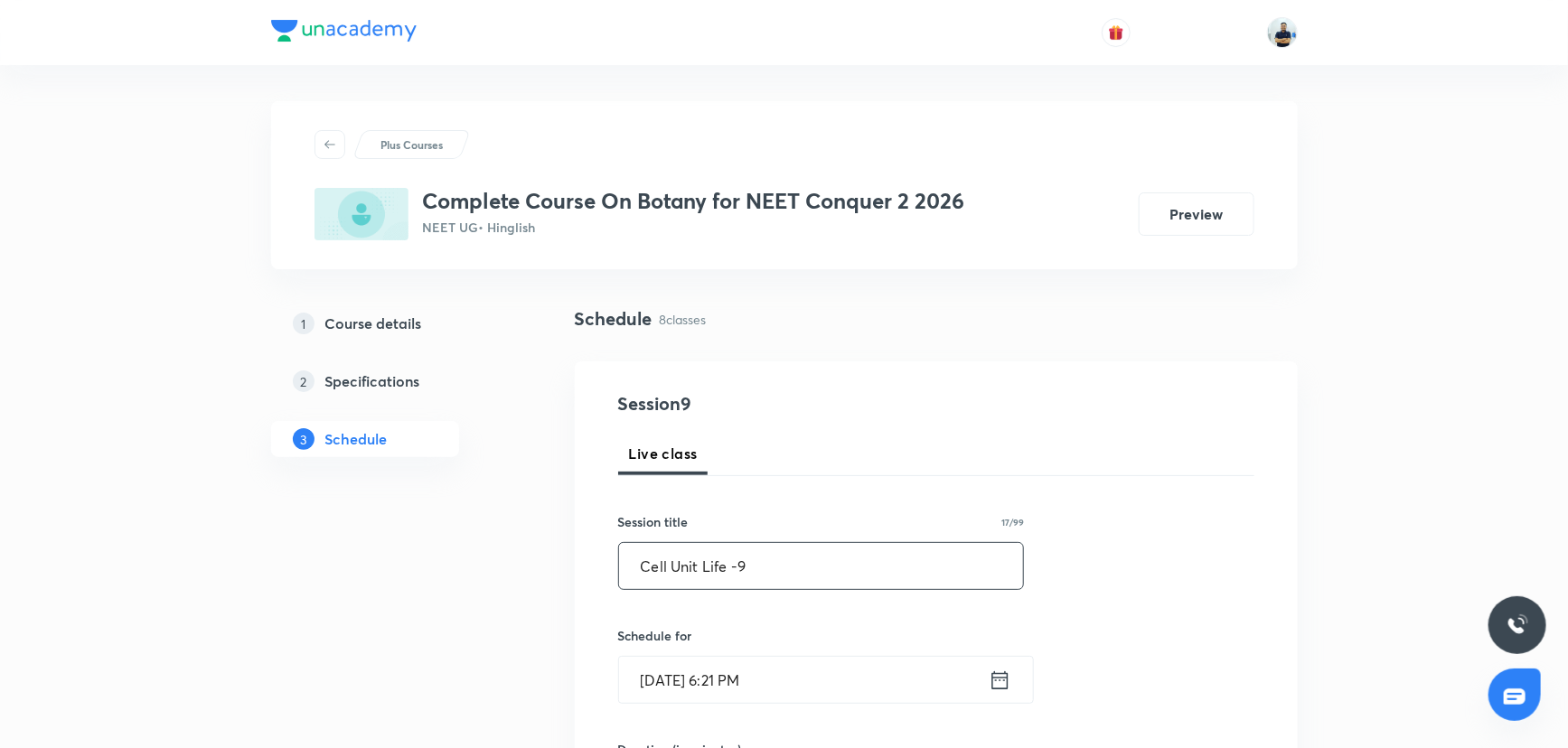 type on "Cell Unit Life -9" 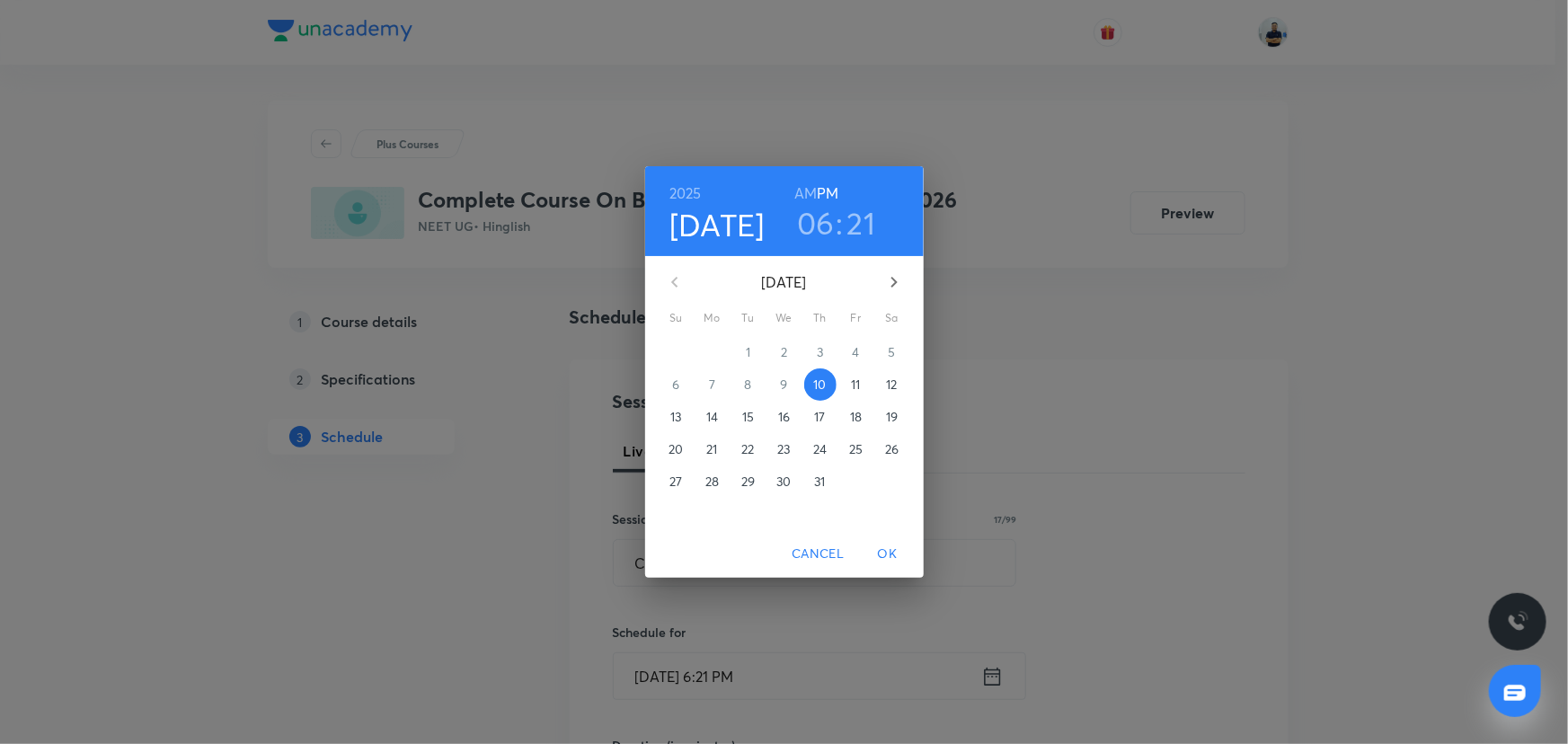 click on "11" at bounding box center (856, 385) 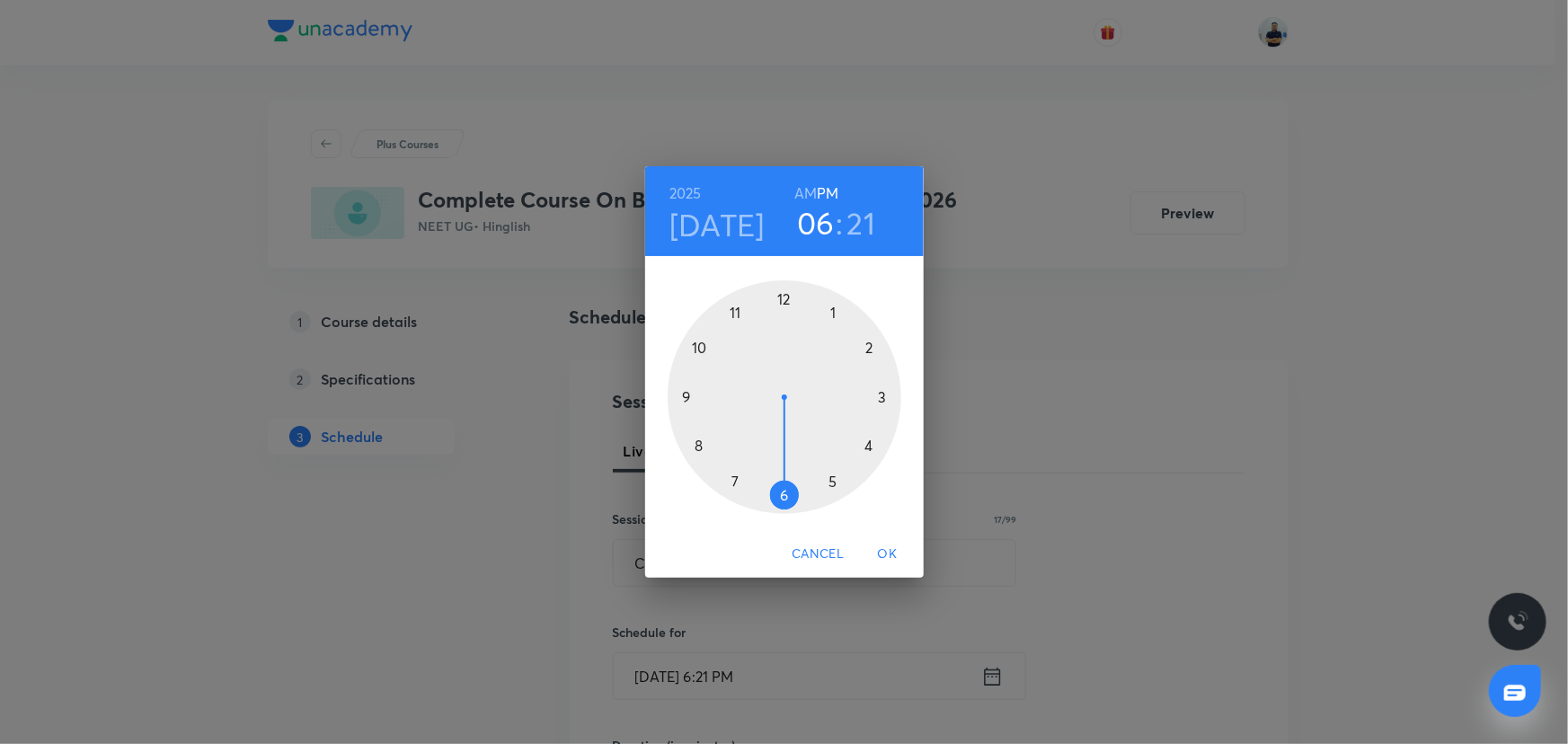 click at bounding box center (784, 397) 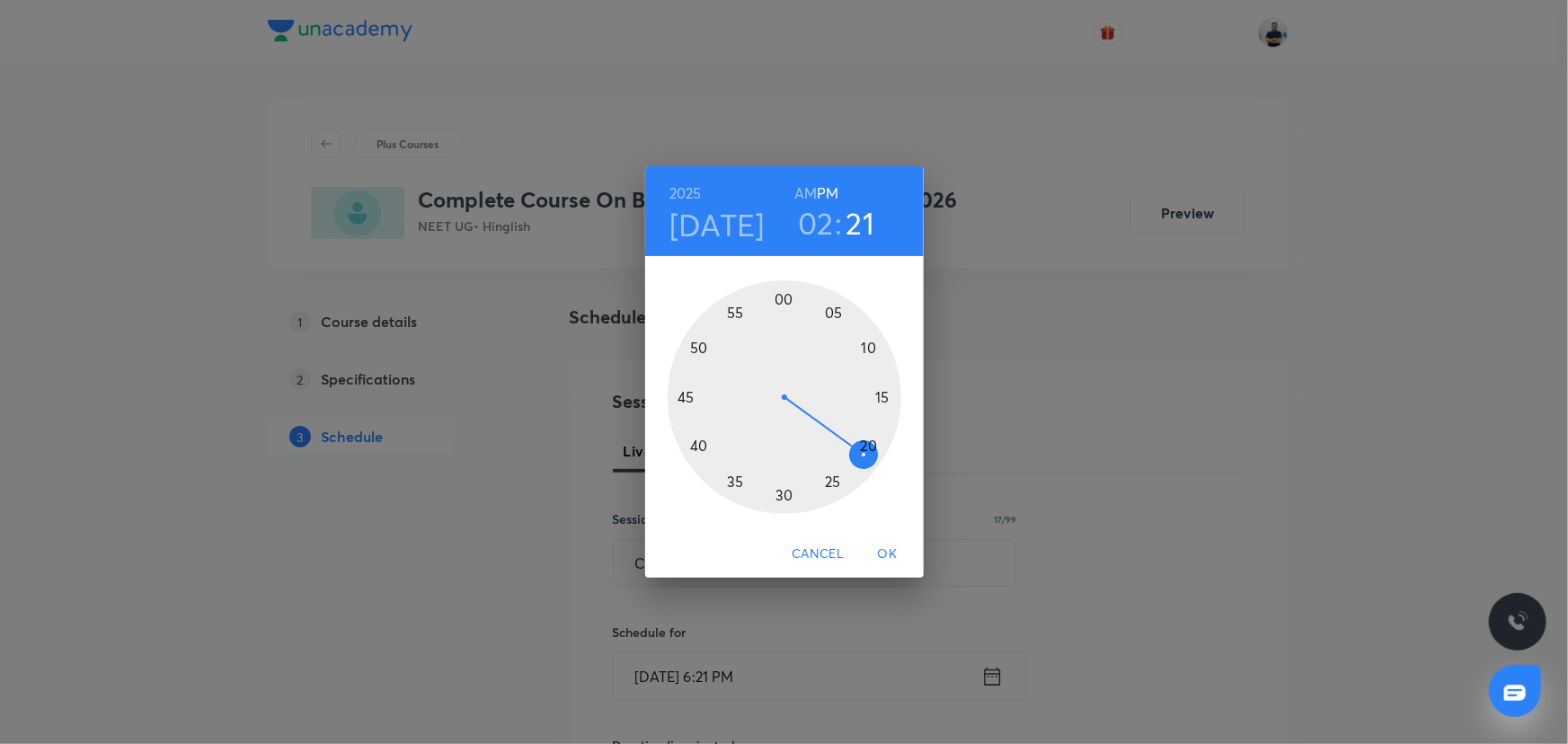 click at bounding box center [784, 397] 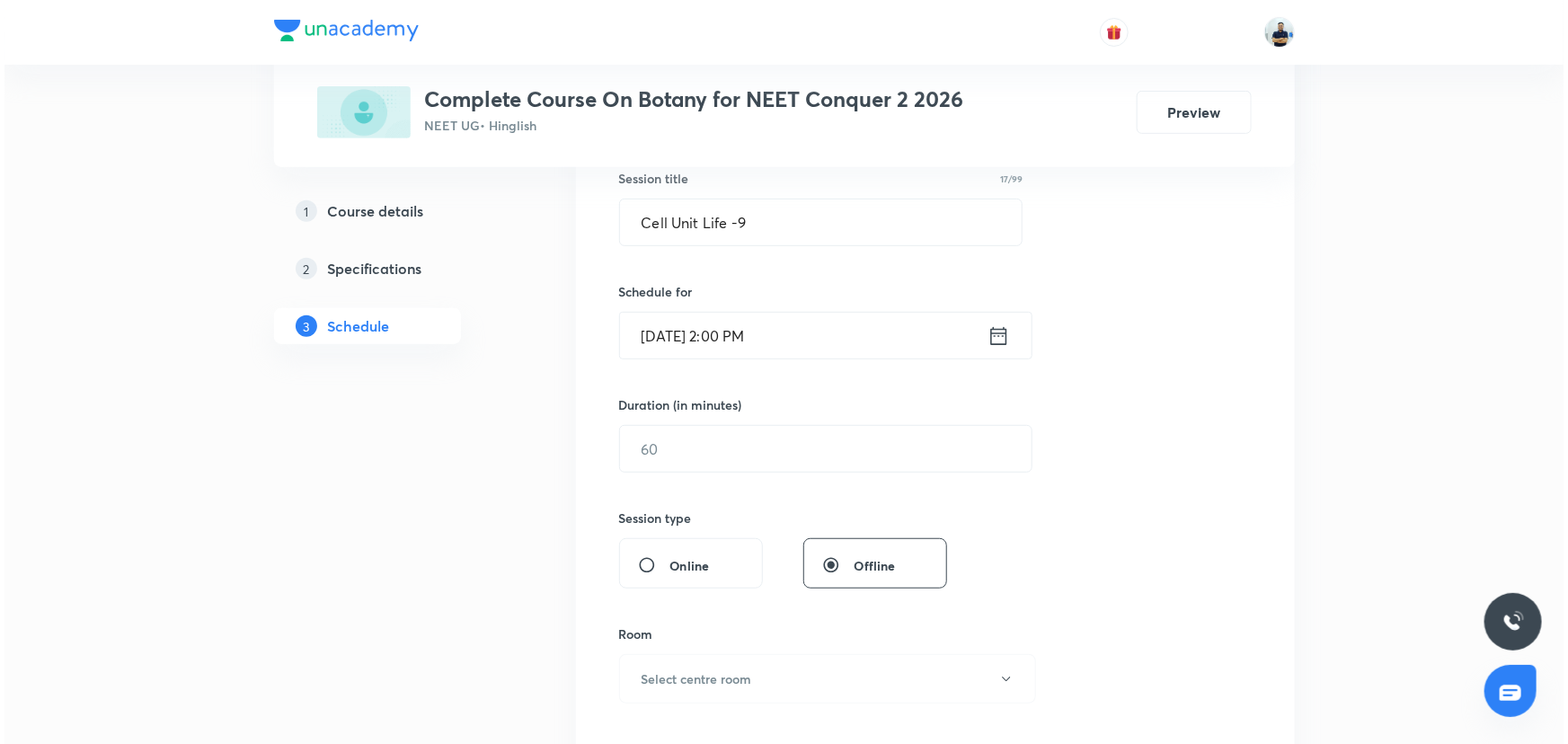 scroll, scrollTop: 342, scrollLeft: 0, axis: vertical 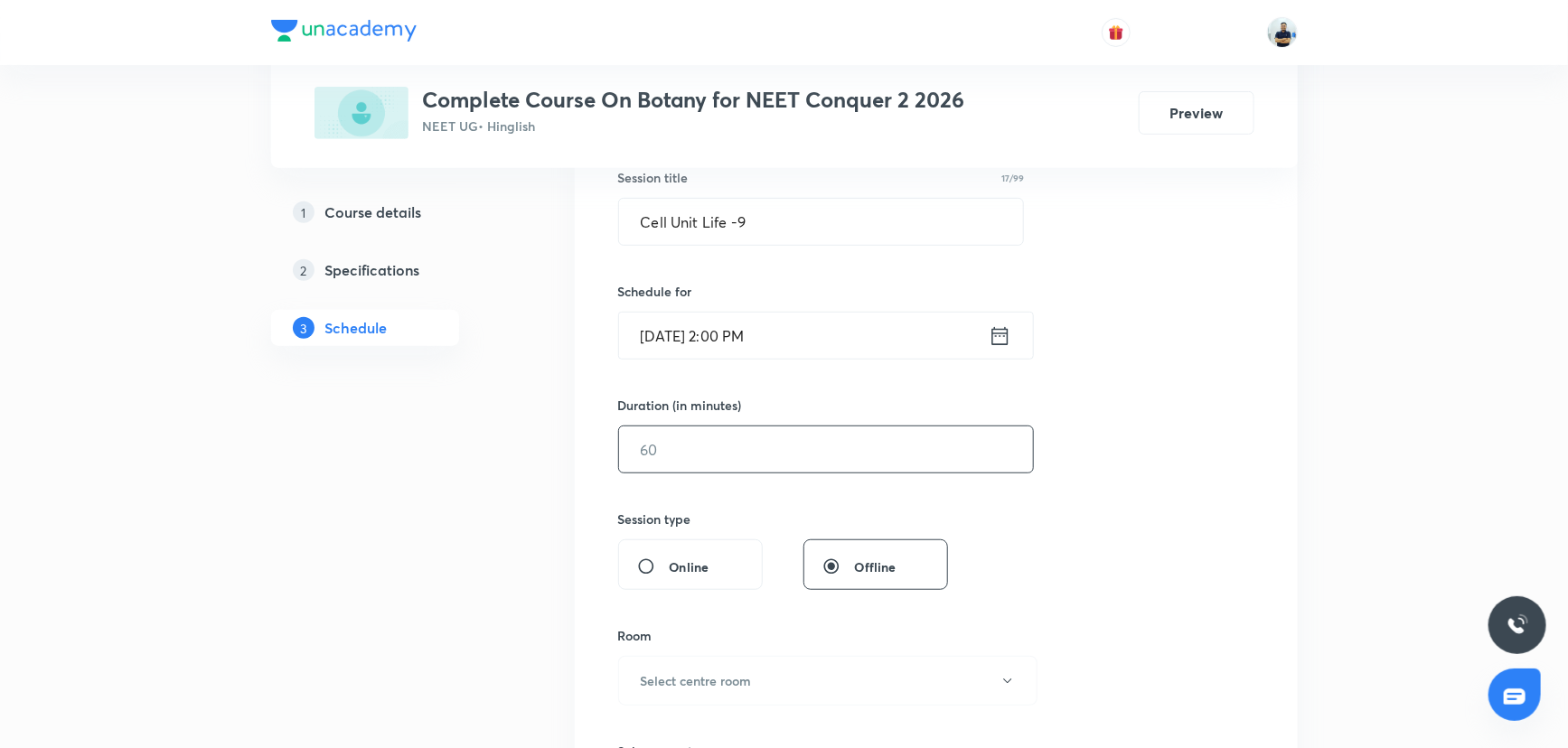 click at bounding box center (826, 449) 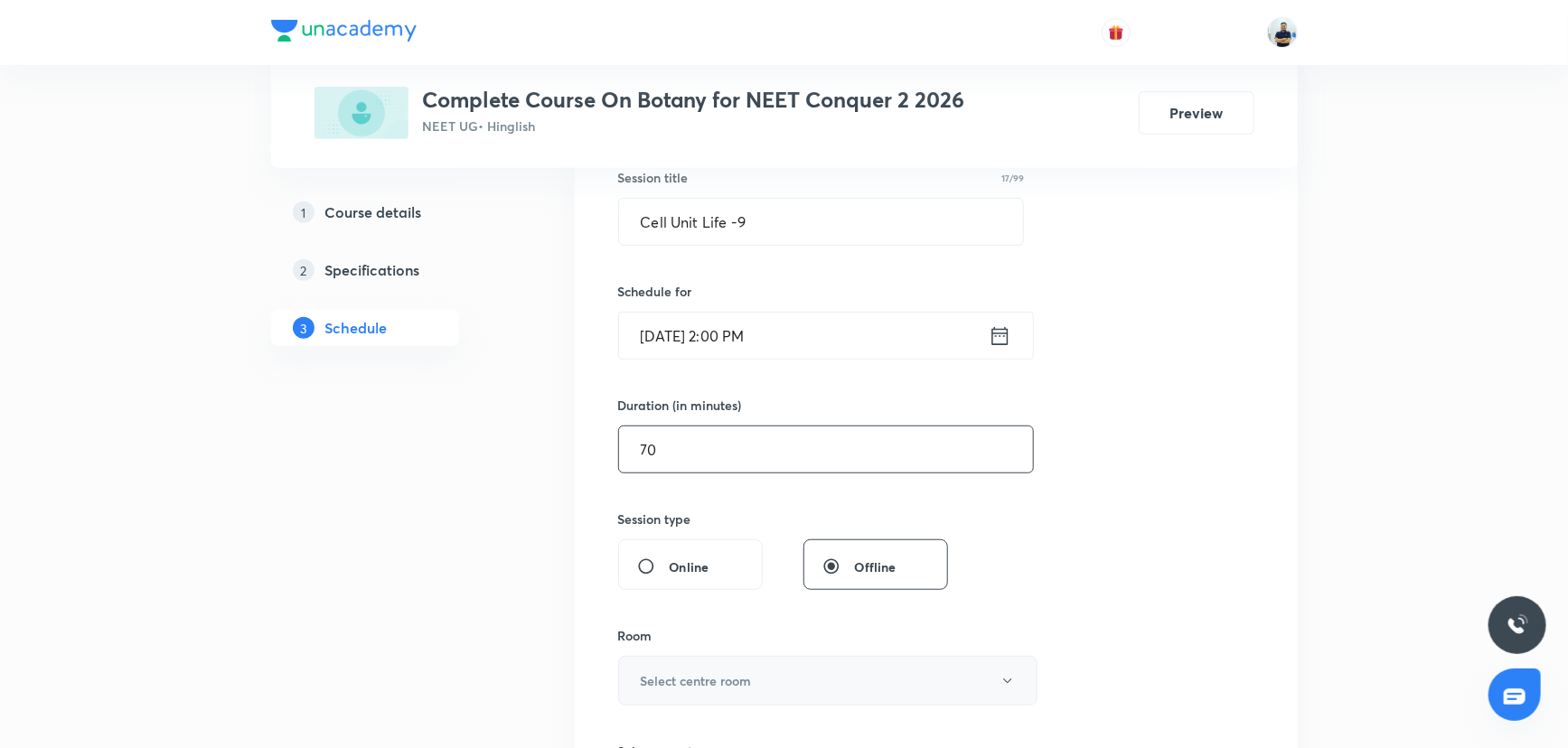 type on "70" 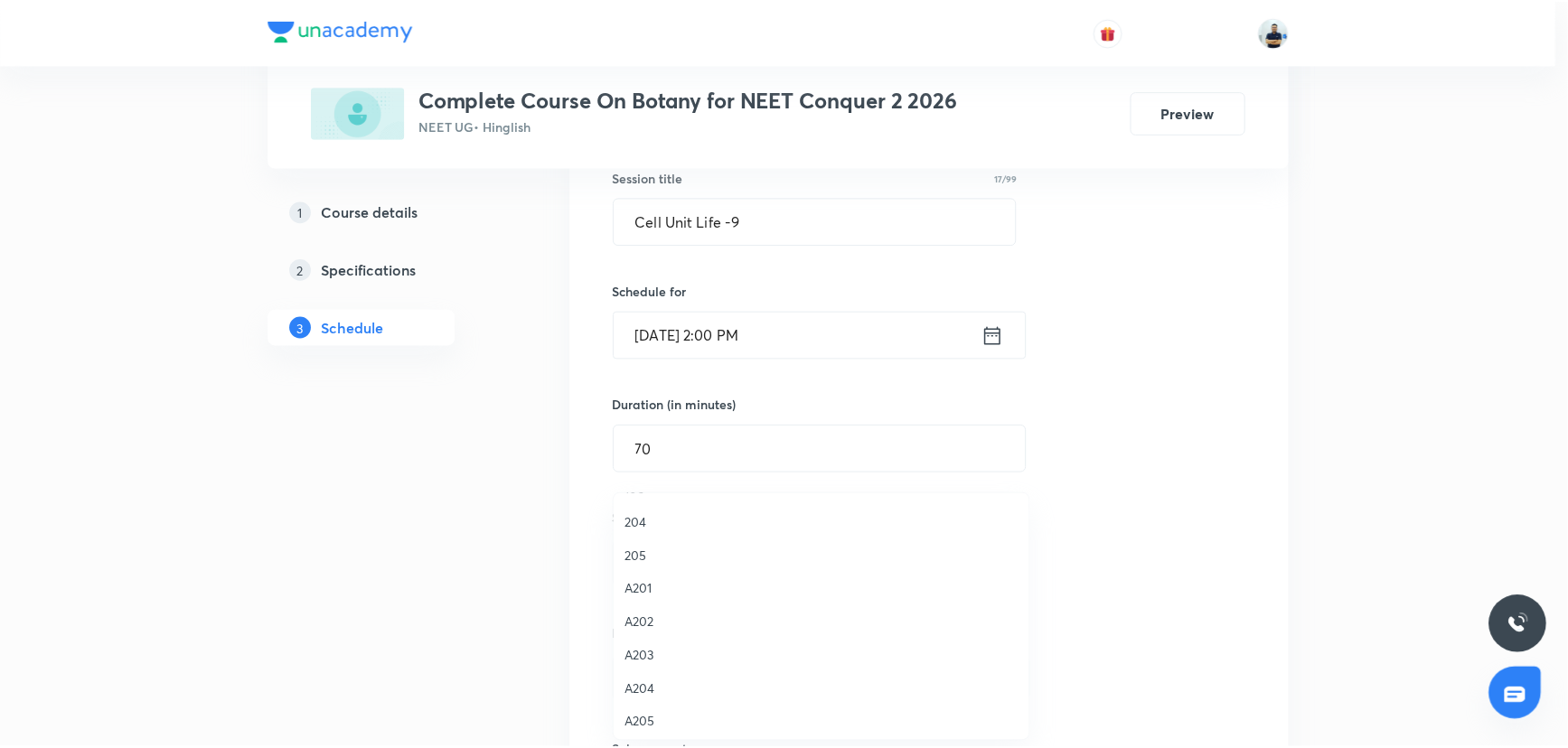 scroll, scrollTop: 295, scrollLeft: 0, axis: vertical 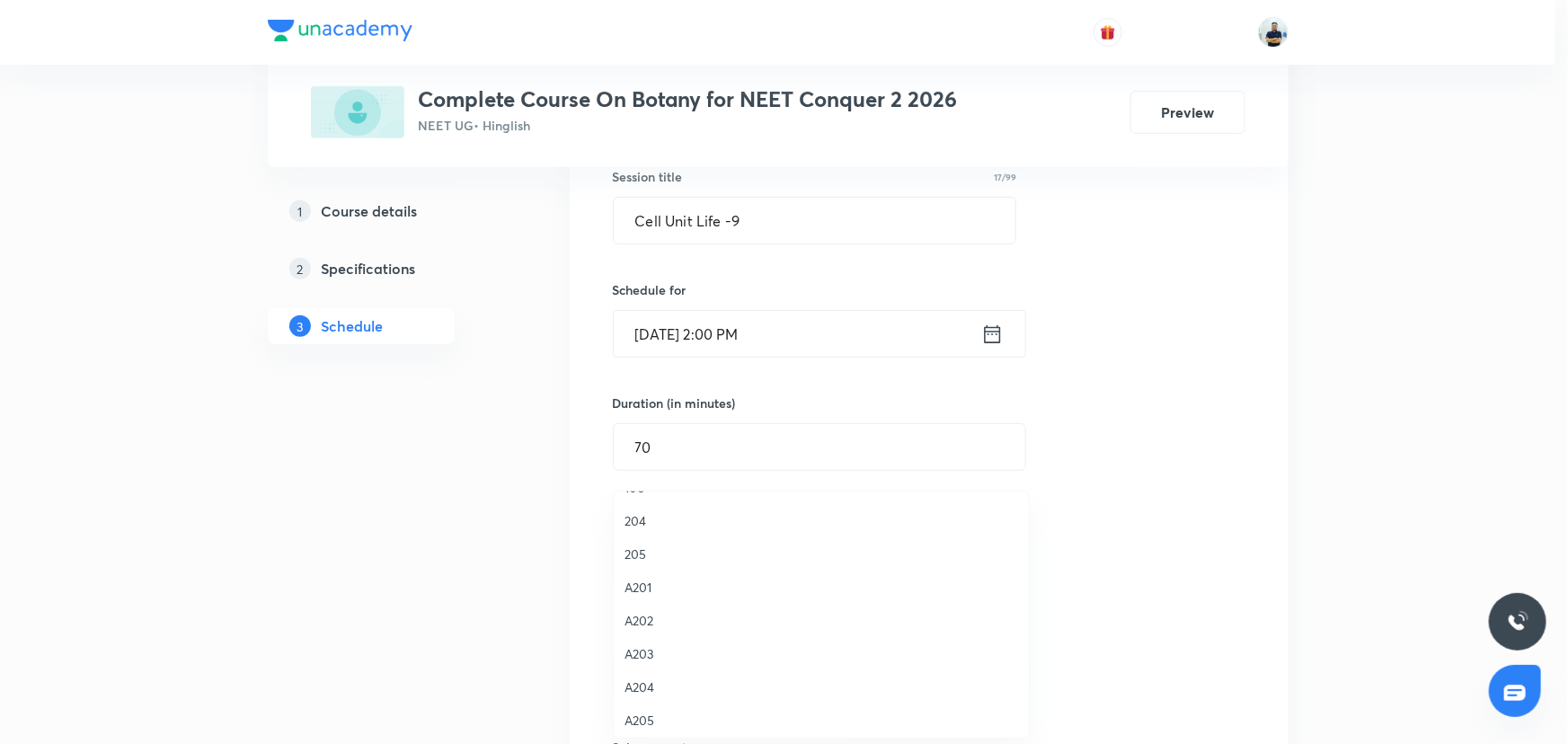 click on "204" at bounding box center (821, 520) 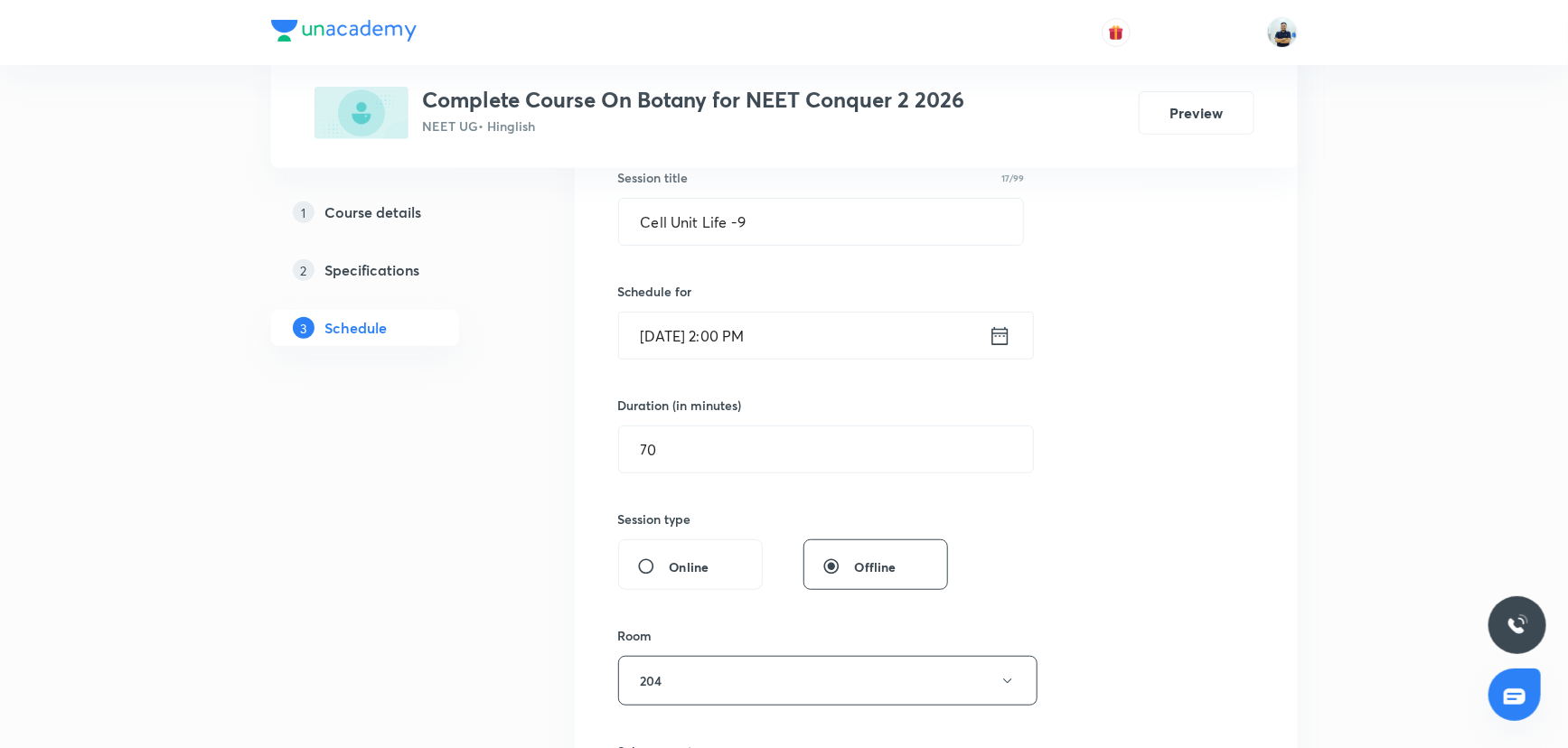 scroll, scrollTop: 920, scrollLeft: 0, axis: vertical 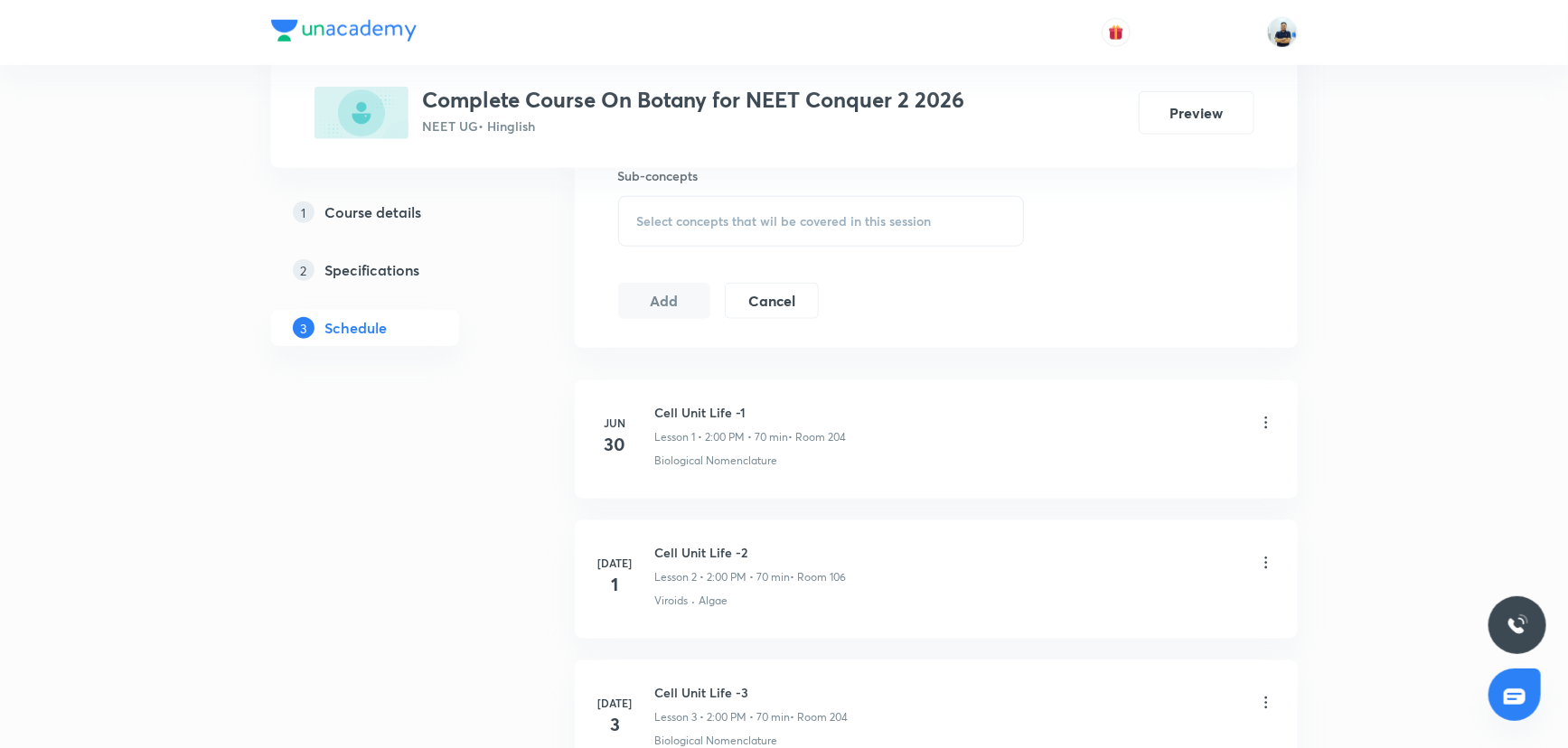 click on "Select concepts that wil be covered in this session" at bounding box center (784, 221) 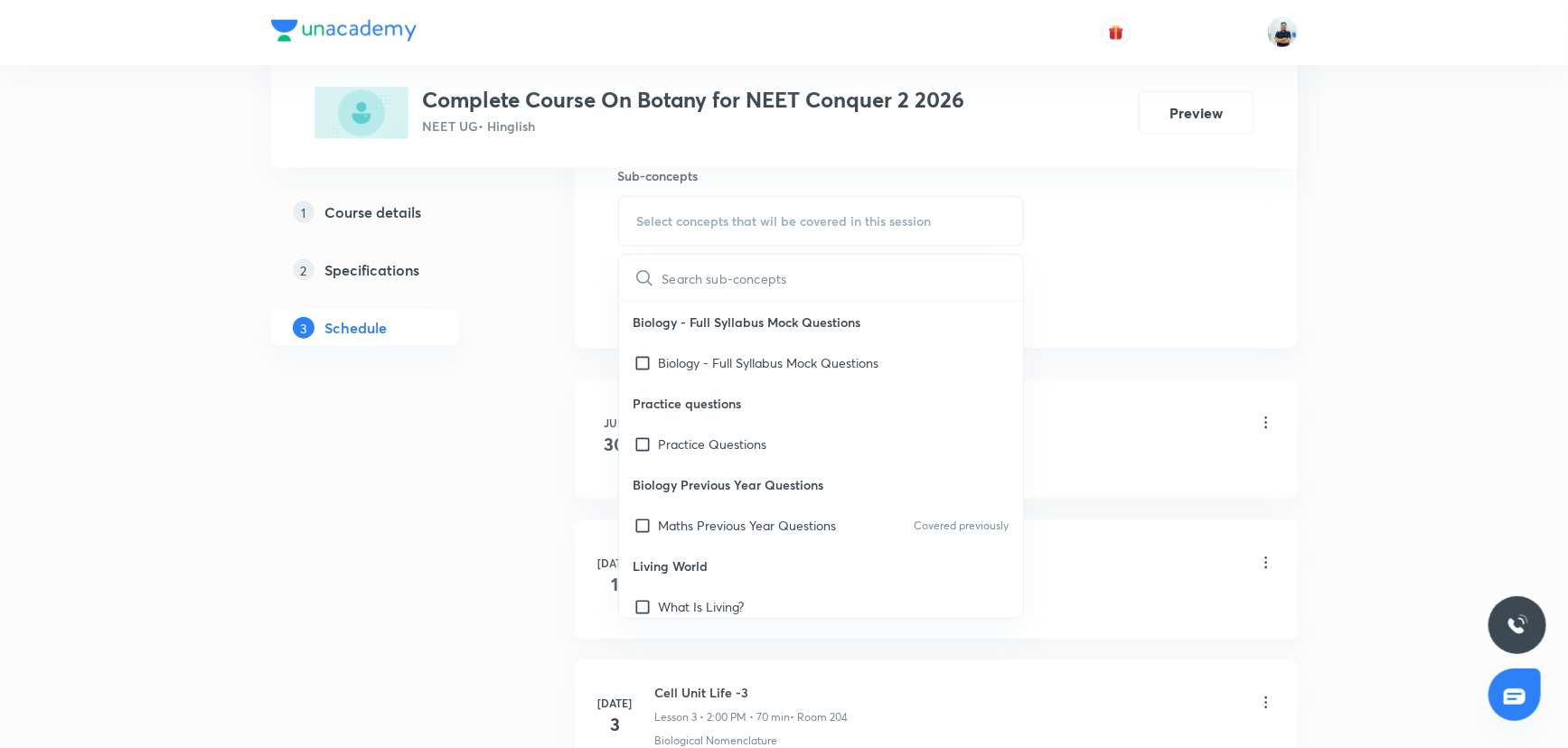 scroll, scrollTop: 575, scrollLeft: 0, axis: vertical 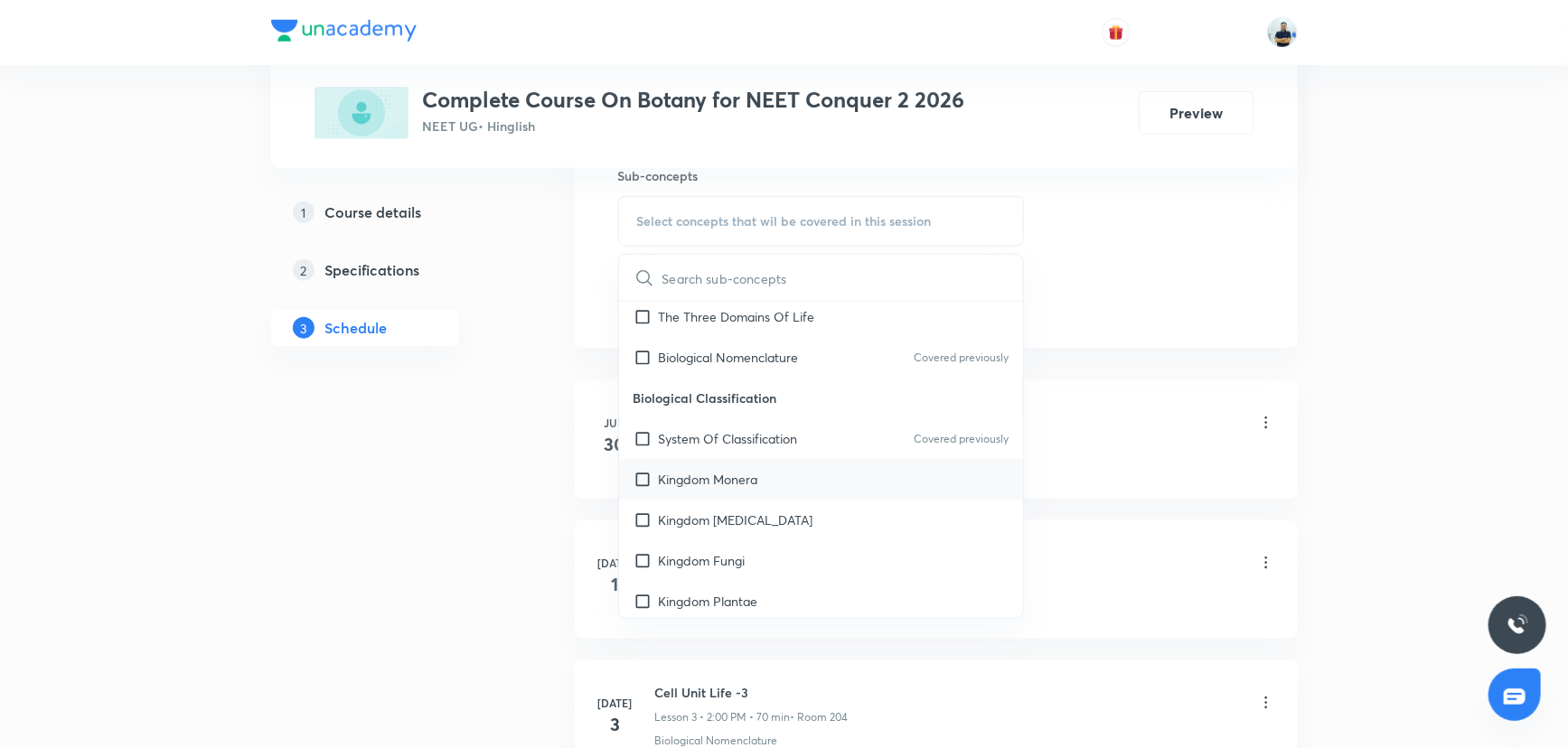 click on "Kingdom Monera" at bounding box center [709, 479] 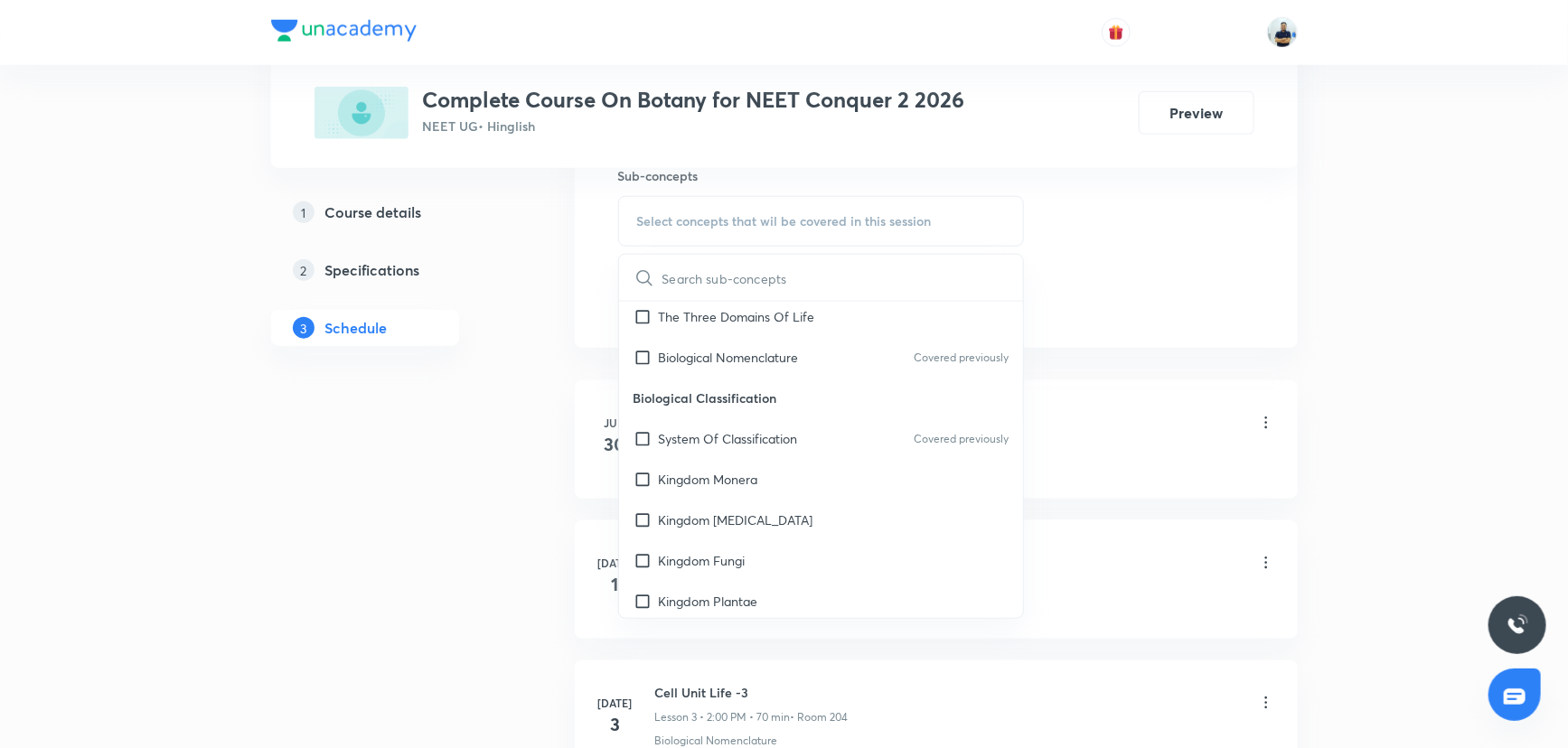 checkbox on "true" 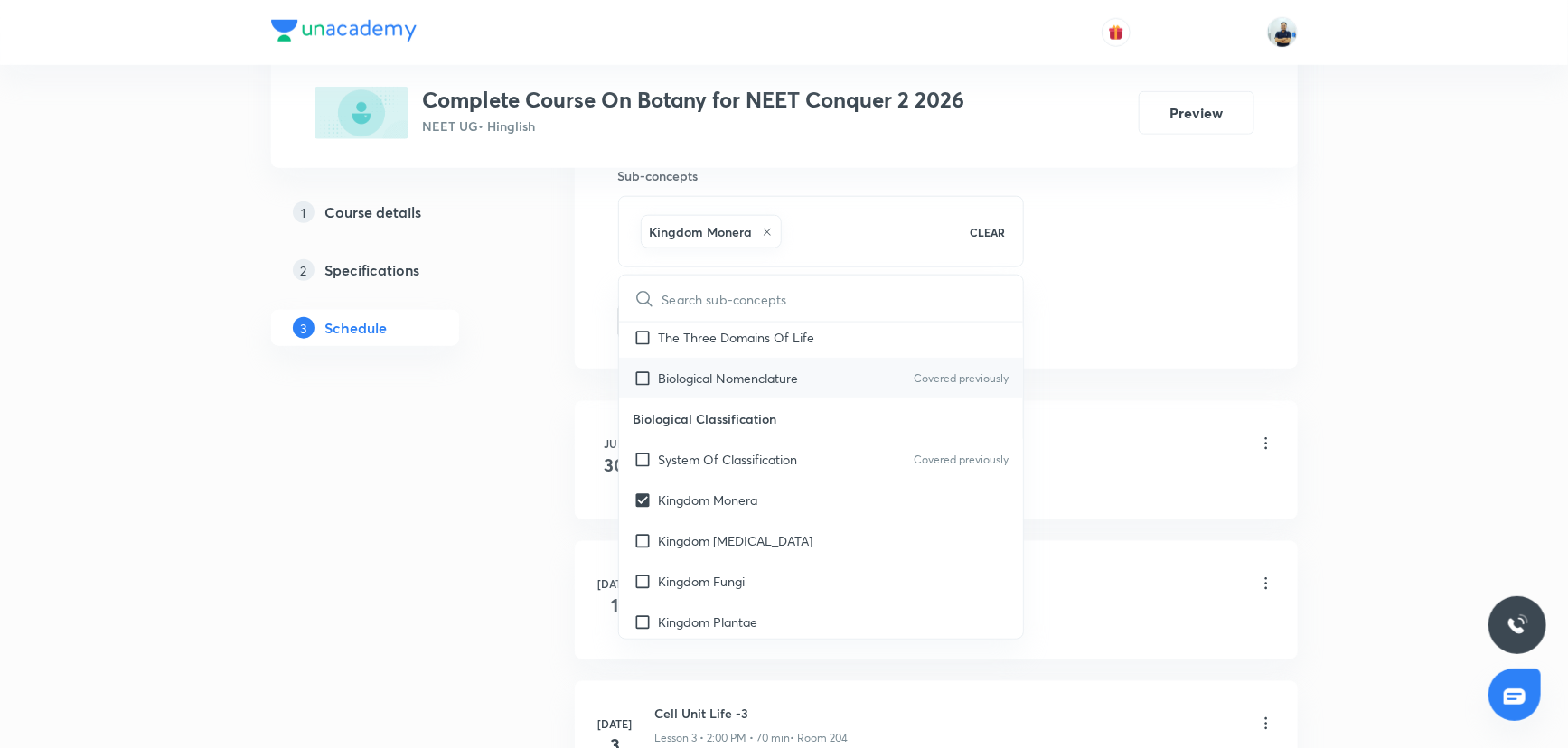 click on "Biological Nomenclature" at bounding box center (728, 378) 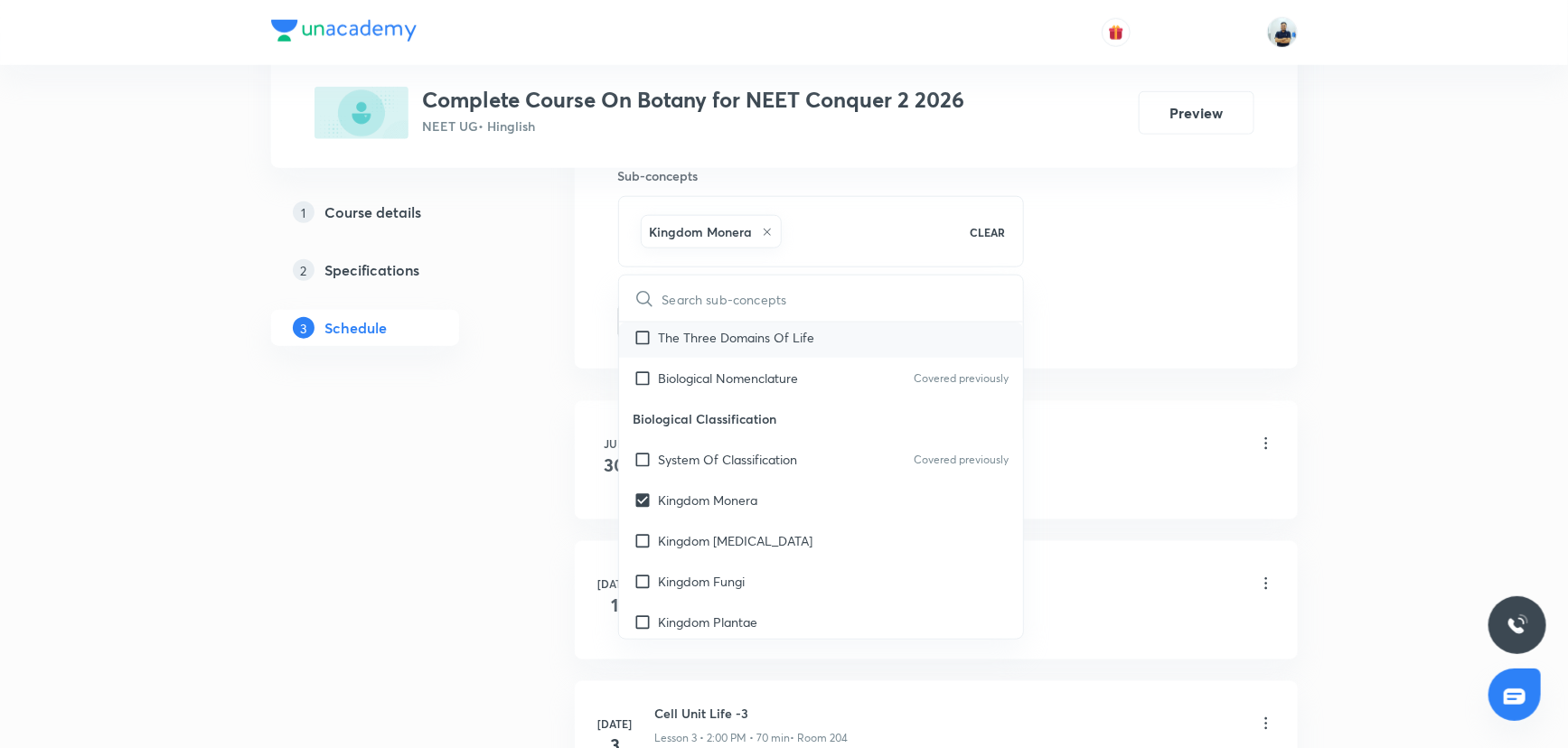 checkbox on "true" 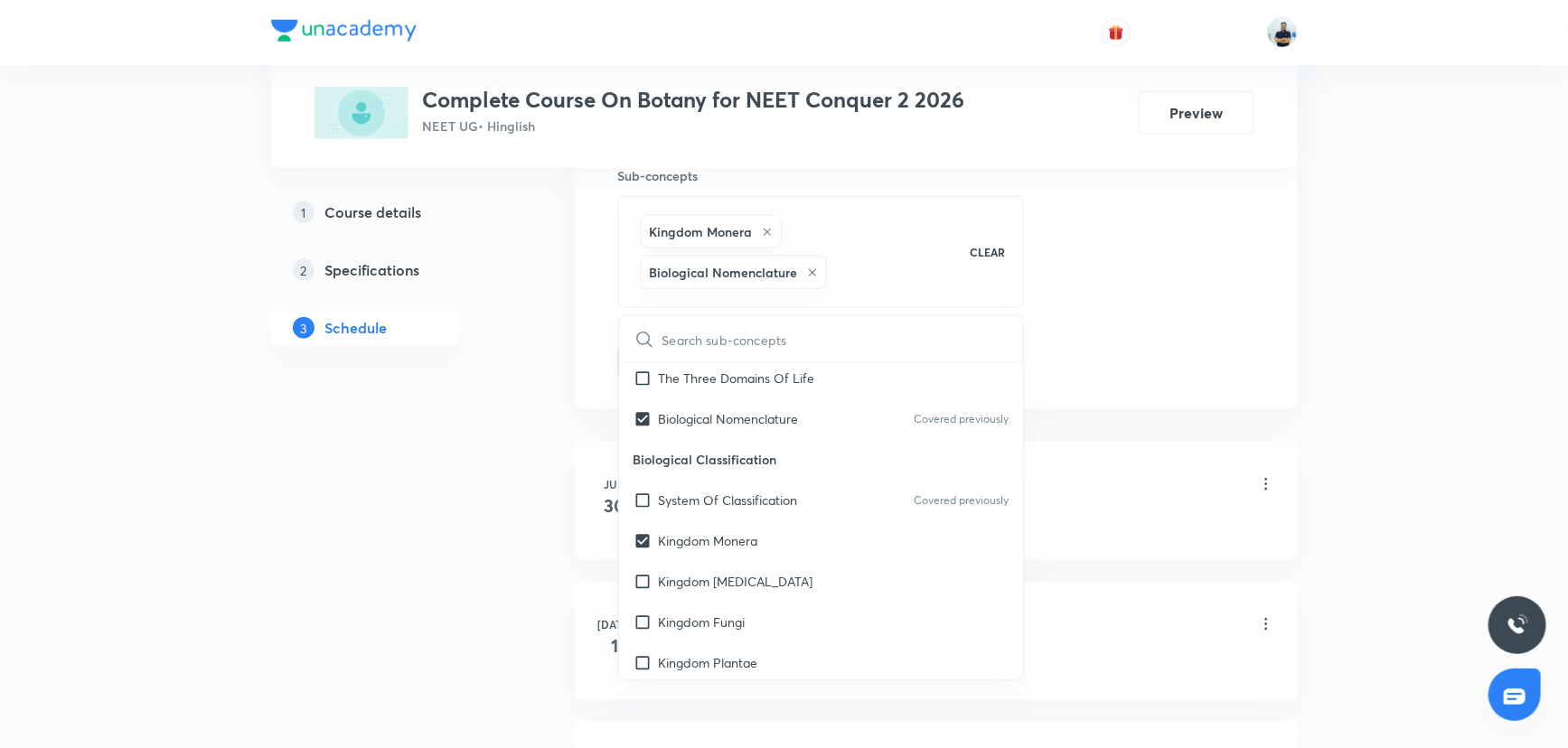 drag, startPoint x: 1437, startPoint y: 352, endPoint x: 1355, endPoint y: 351, distance: 82.0061 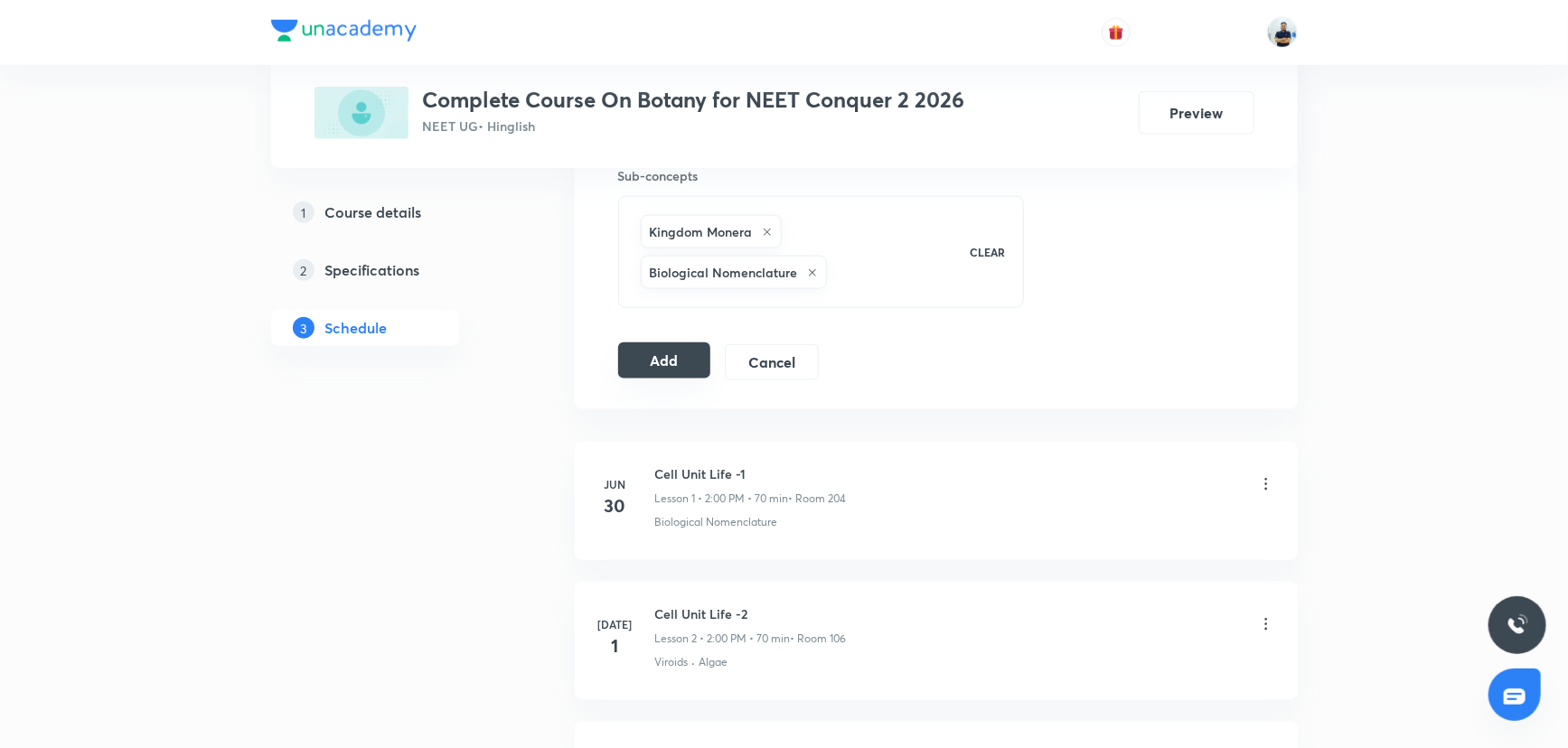 click on "Add" at bounding box center [664, 360] 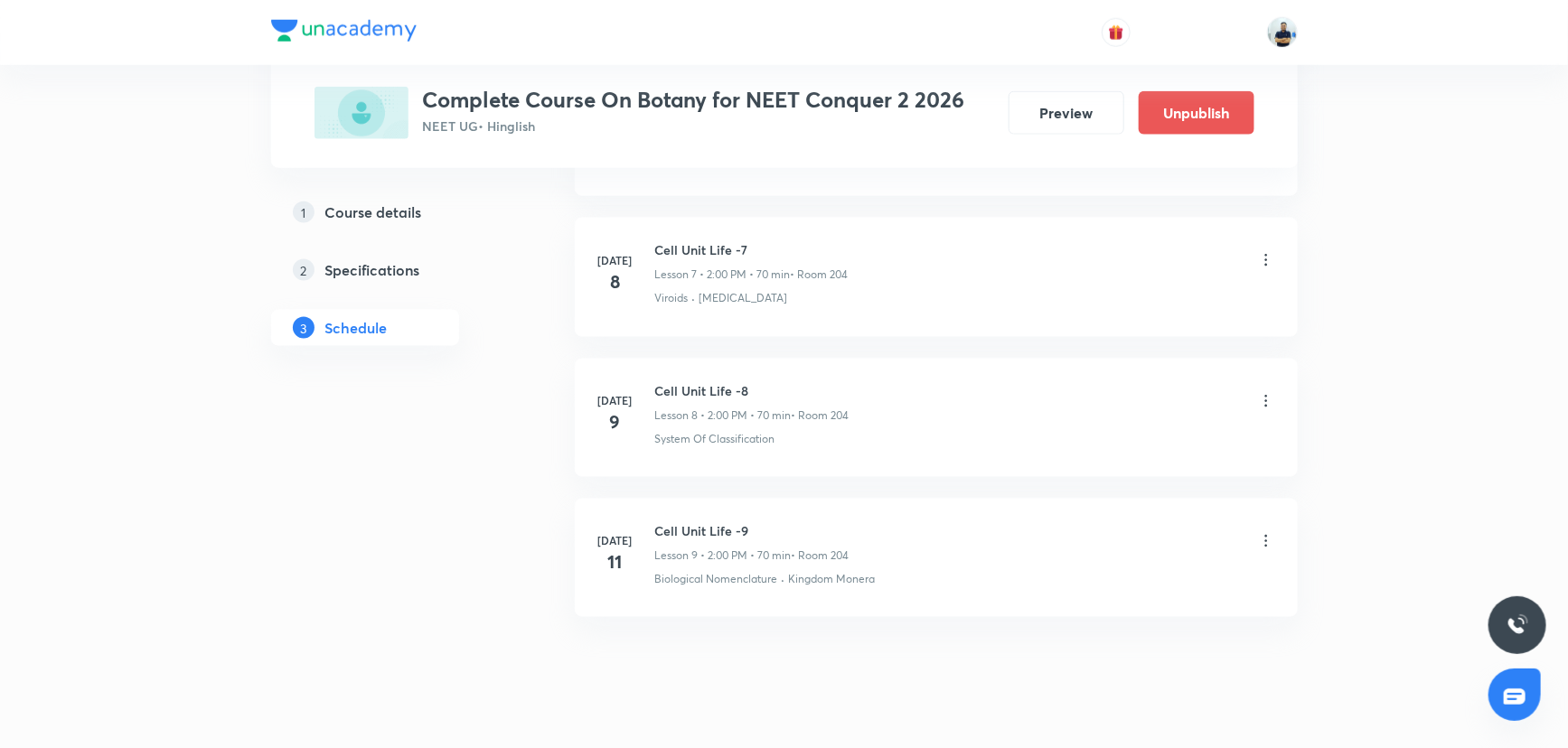 scroll, scrollTop: 1129, scrollLeft: 0, axis: vertical 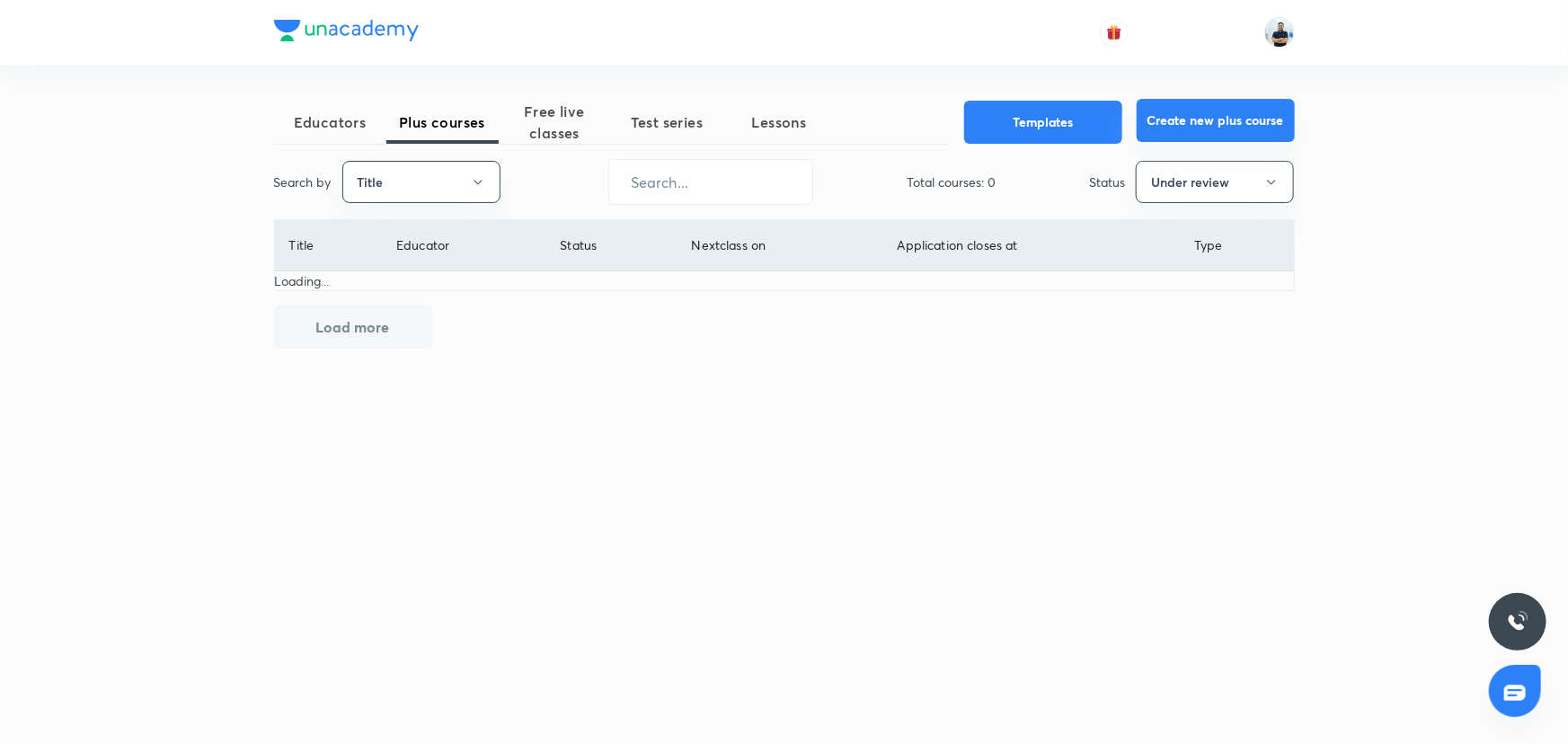 click on "Create new plus course" at bounding box center (1216, 120) 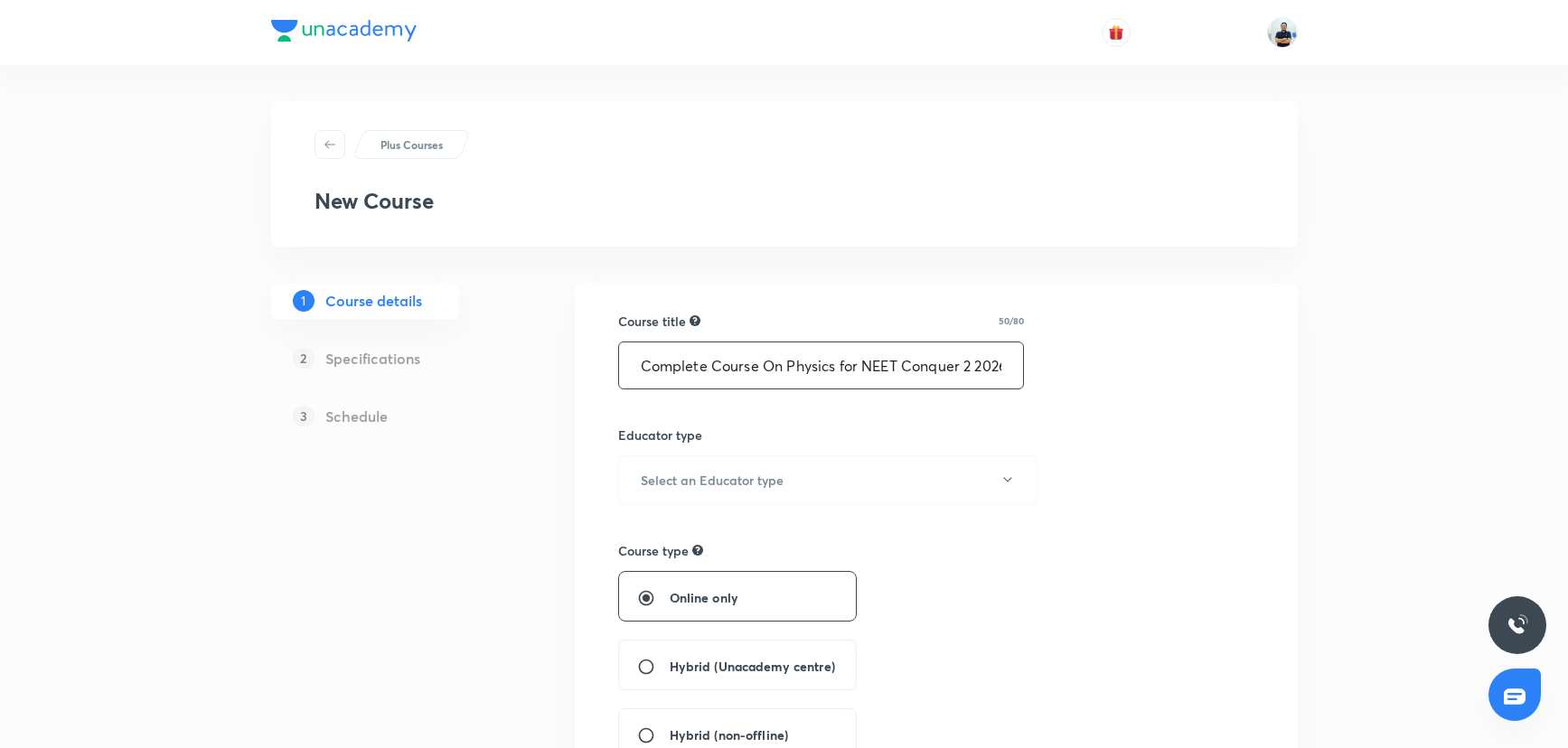 scroll, scrollTop: 0, scrollLeft: 0, axis: both 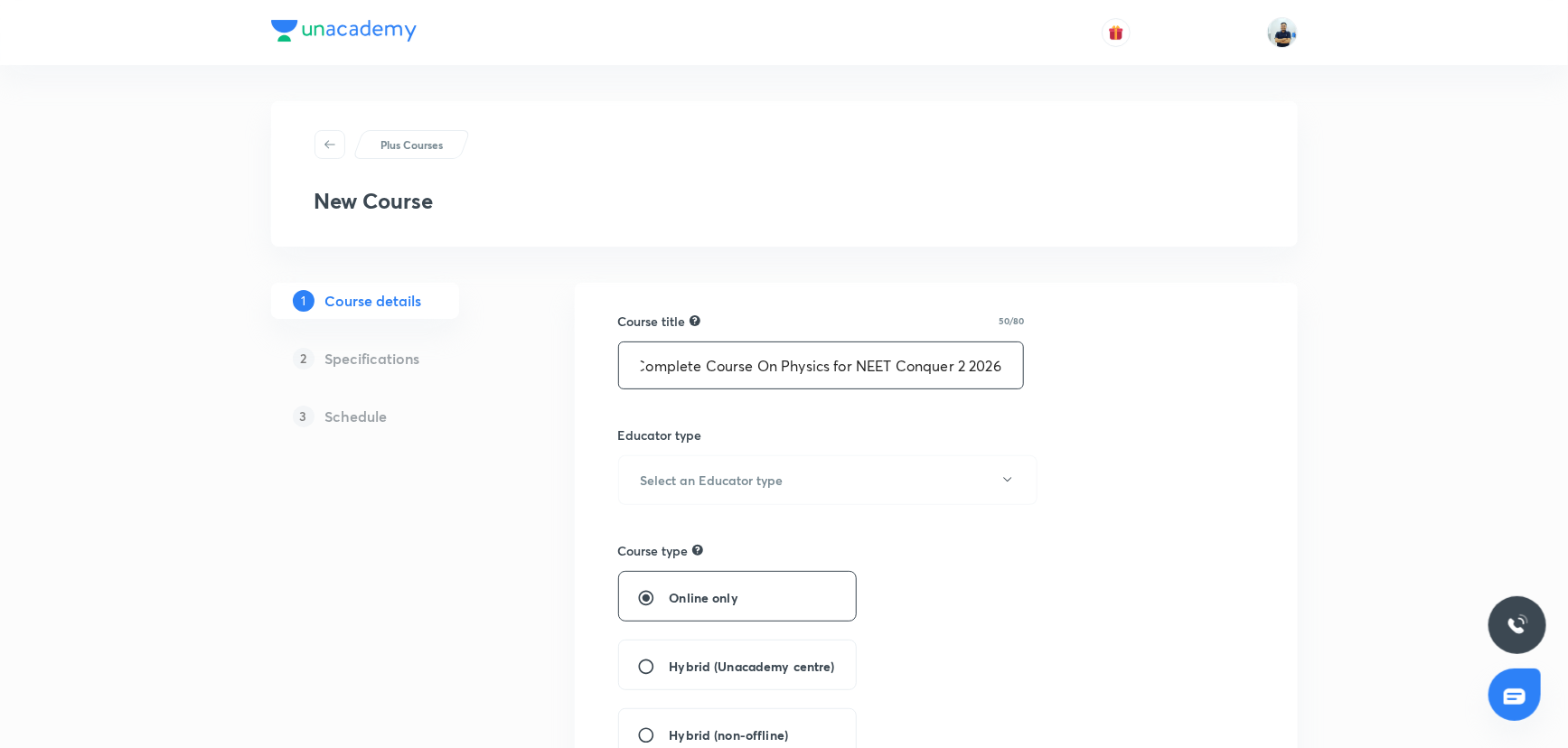 click on "Complete Course On Physics for NEET Conquer 2 2026" at bounding box center (822, 365) 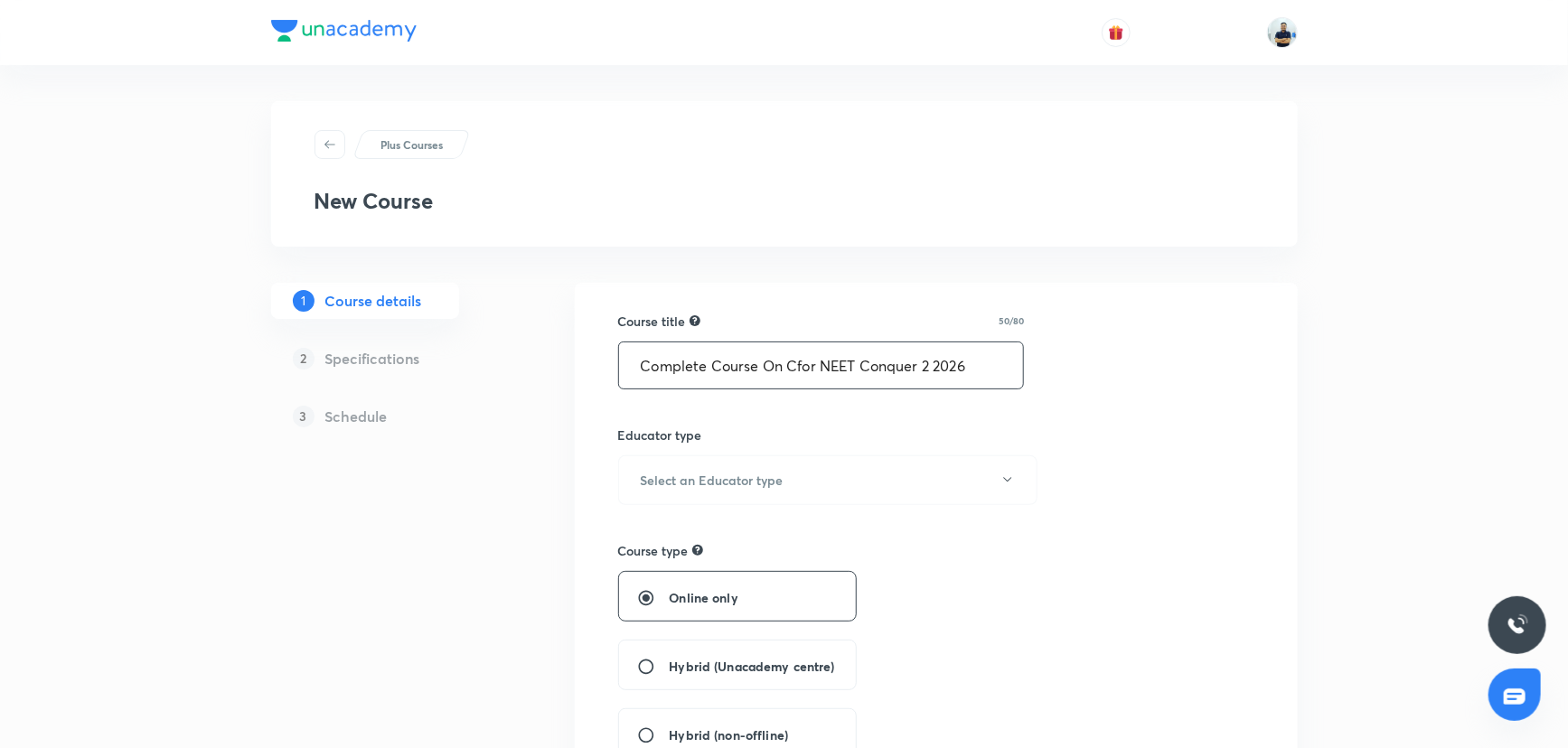scroll, scrollTop: 0, scrollLeft: 0, axis: both 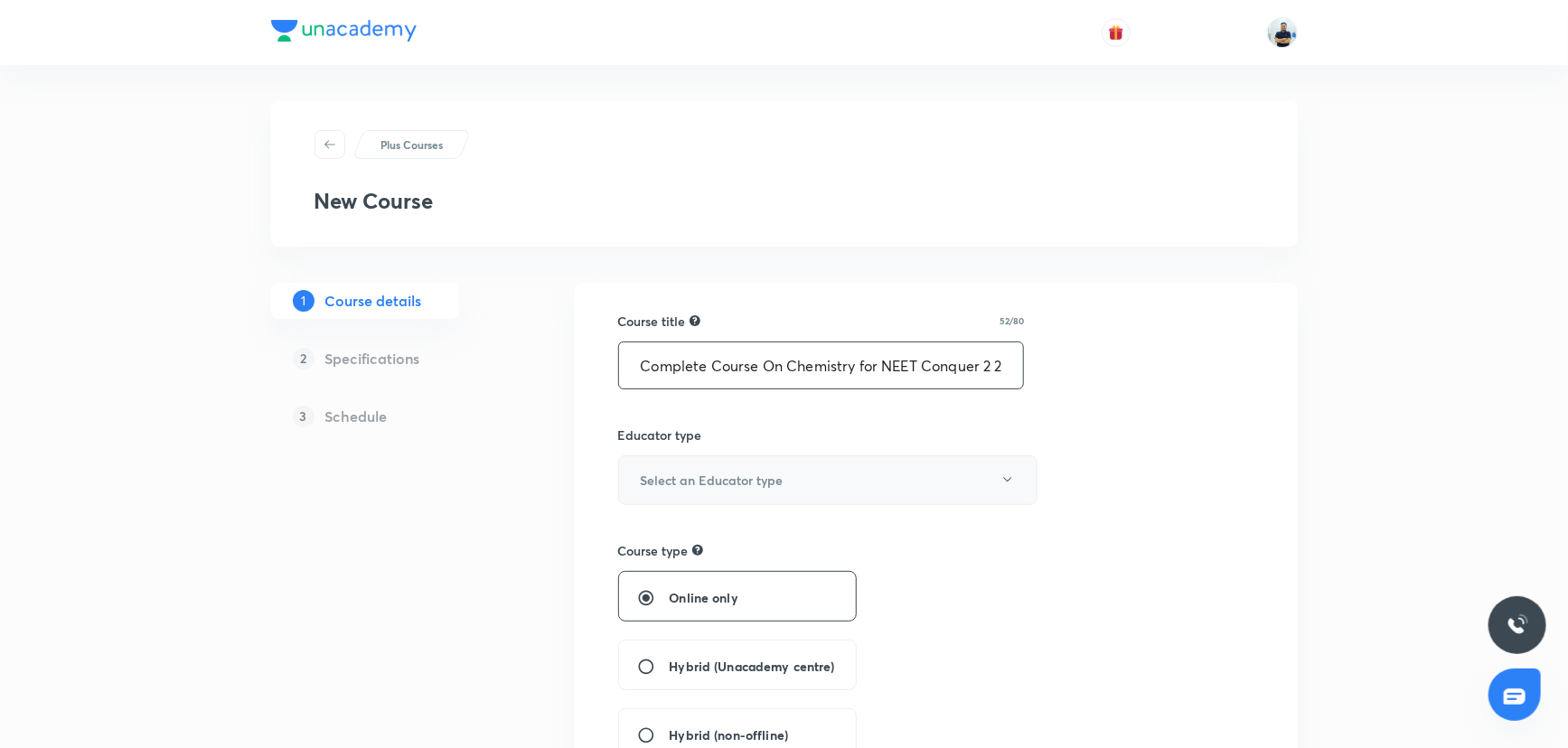 type on "Complete Course On Chemistry for NEET Conquer 2 2026" 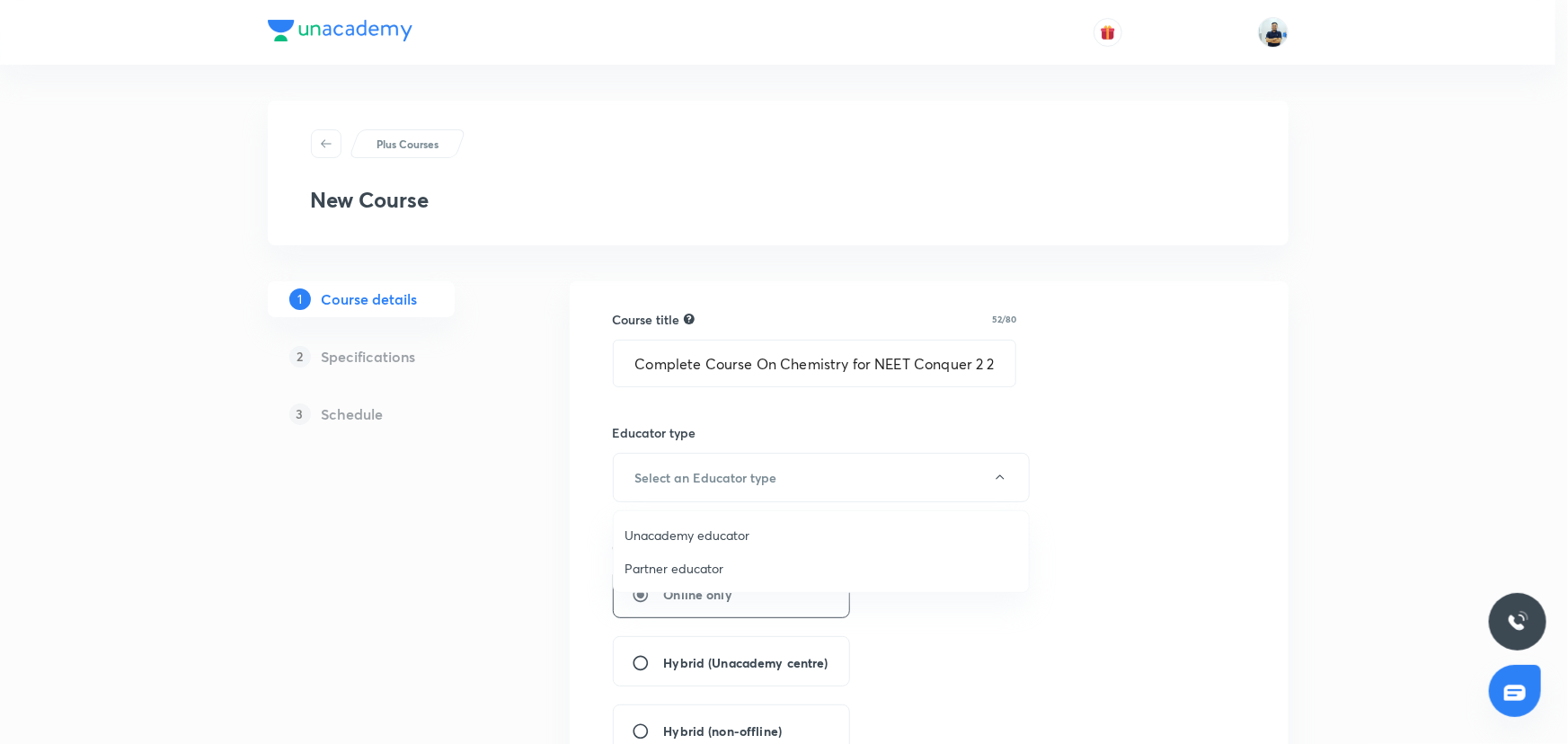 click on "Unacademy educator" at bounding box center [821, 535] 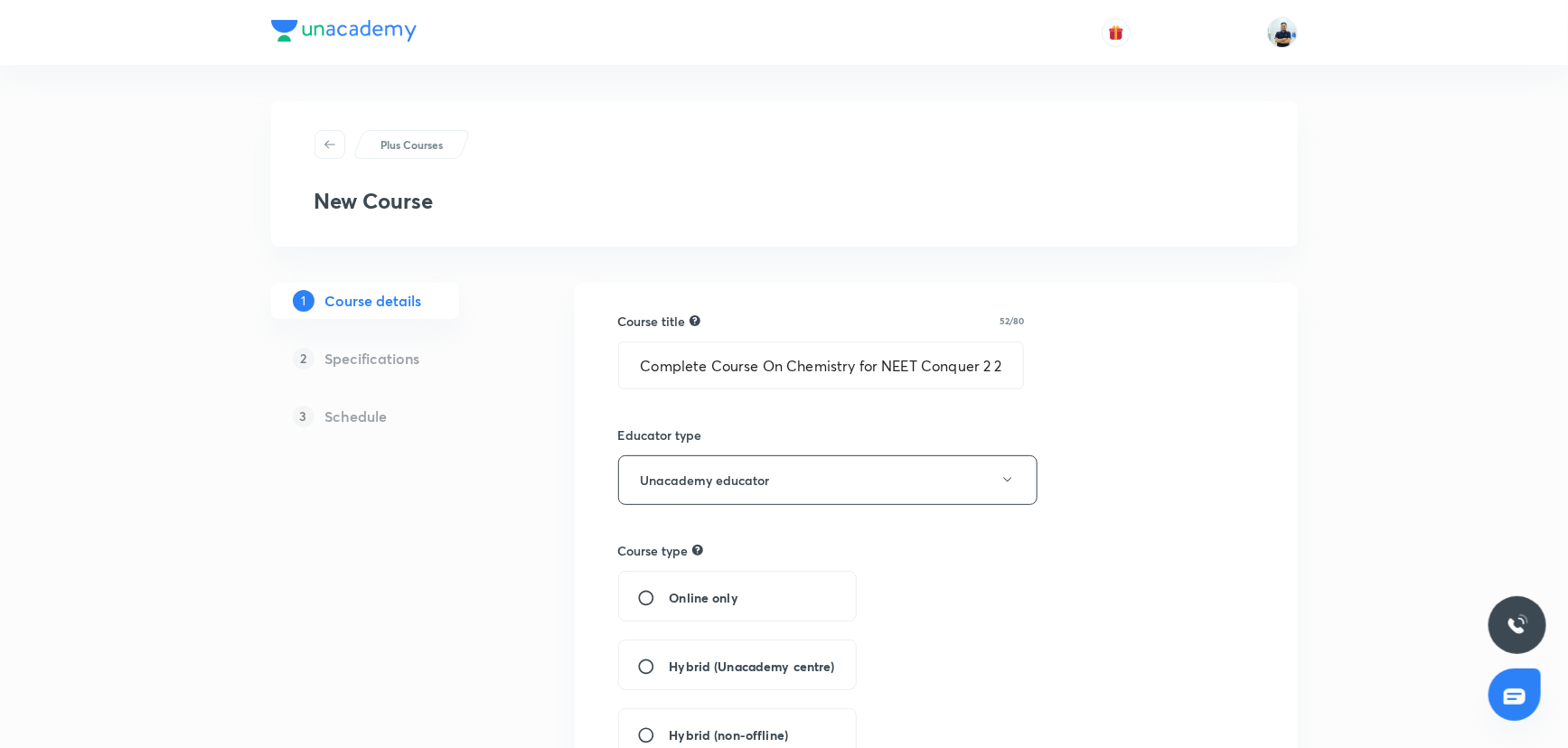 click on "Hybrid (Unacademy centre)" at bounding box center [752, 666] 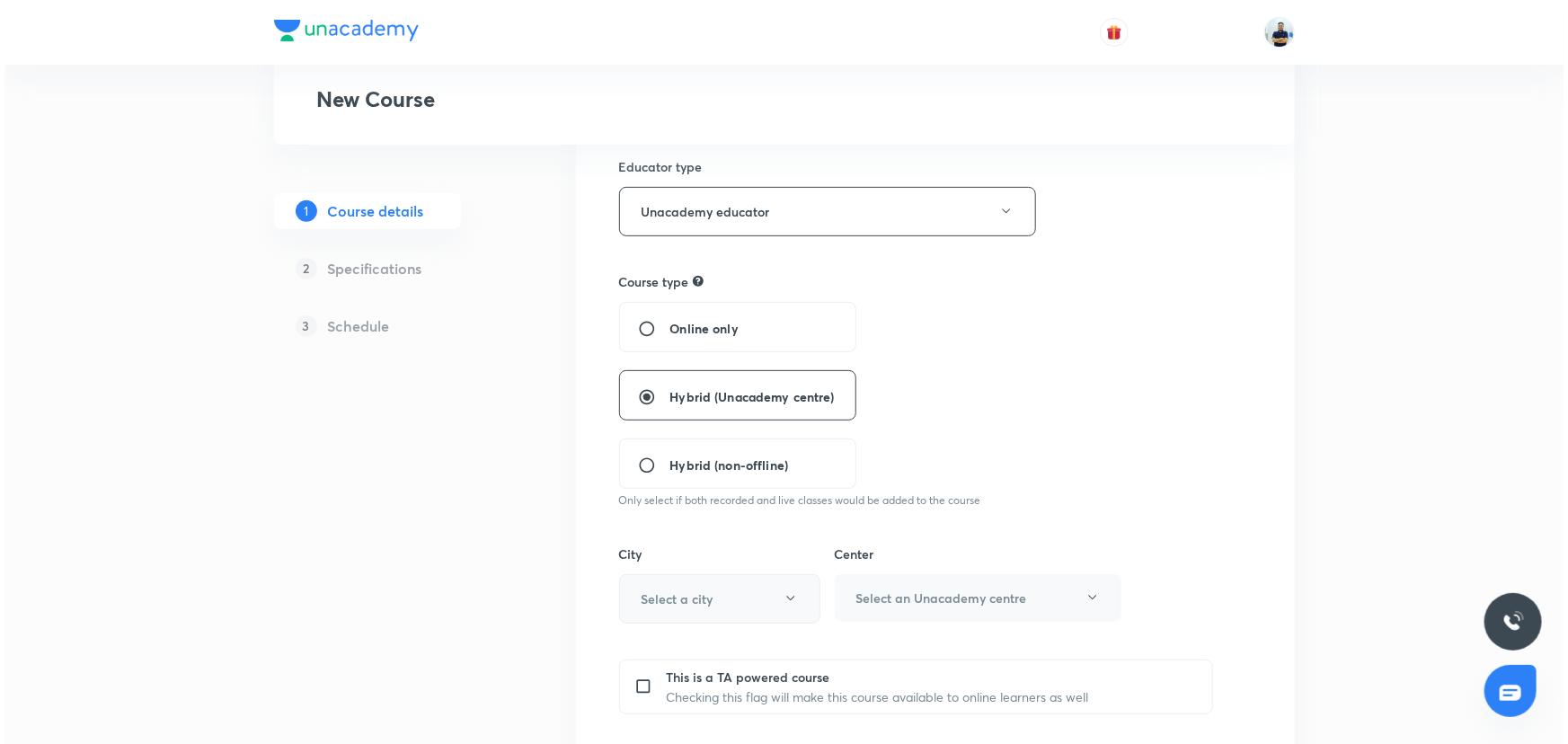 scroll, scrollTop: 267, scrollLeft: 0, axis: vertical 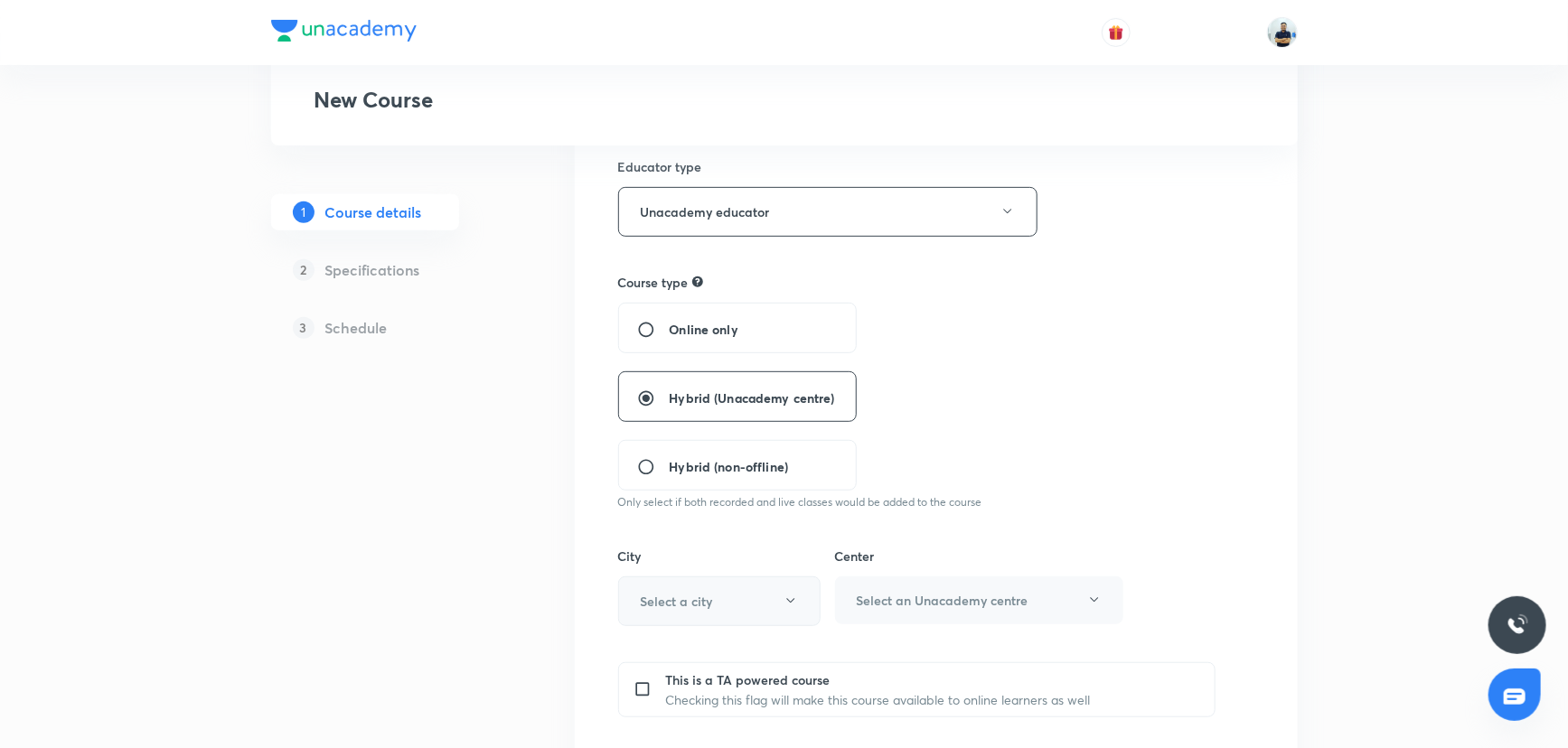click on "Select a city" at bounding box center (677, 601) 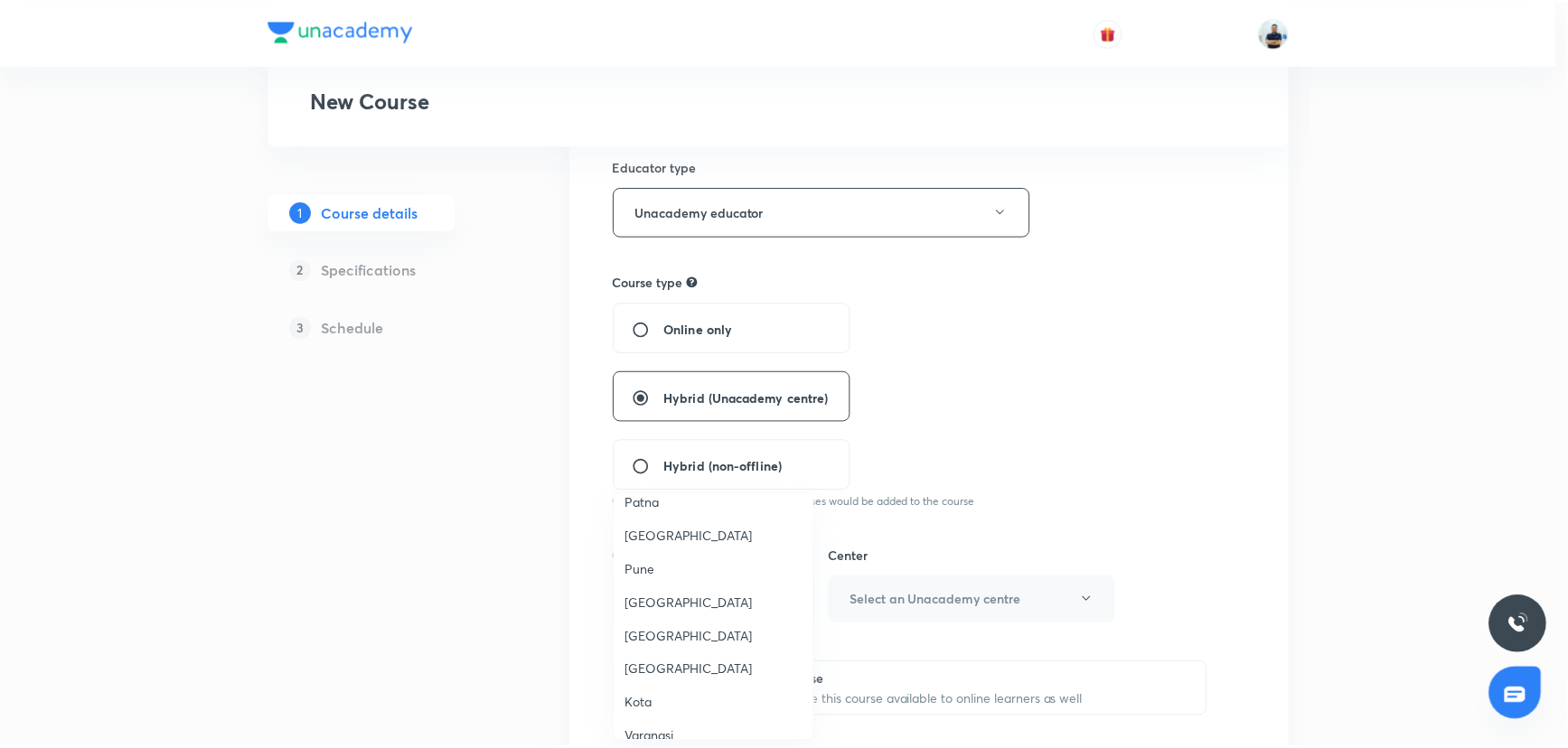 scroll, scrollTop: 1402, scrollLeft: 0, axis: vertical 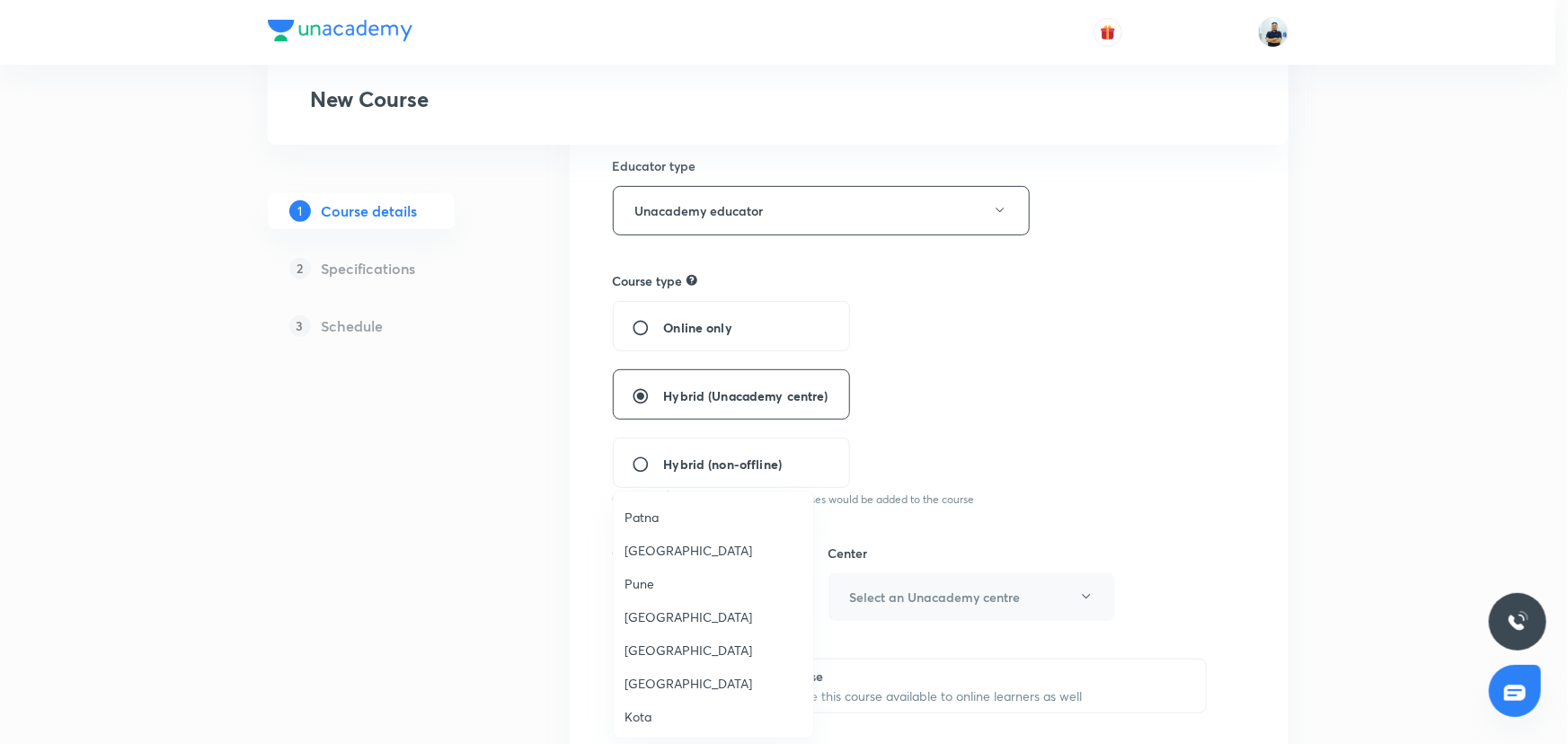 click on "[GEOGRAPHIC_DATA]" at bounding box center (713, 550) 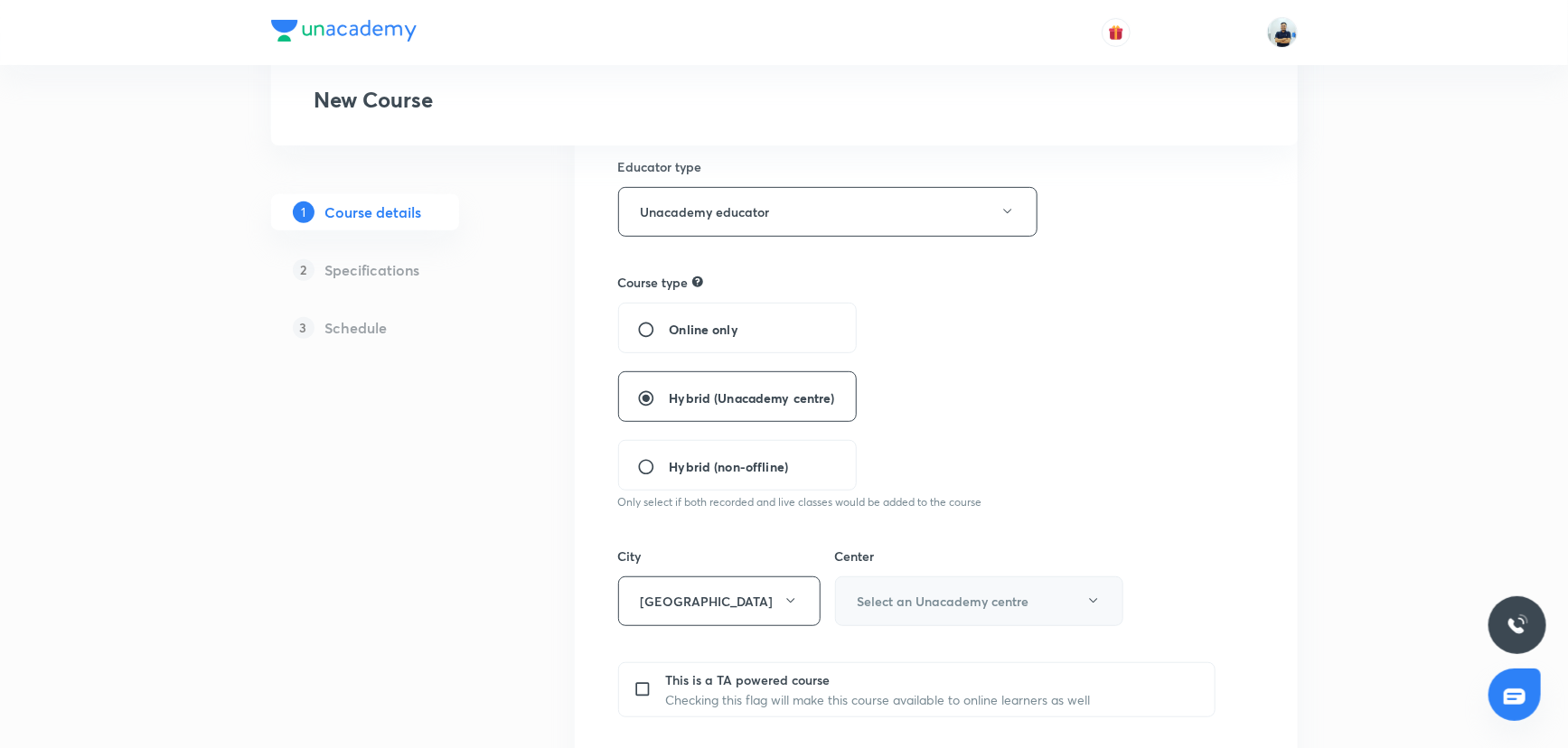 click on "Select an Unacademy centre" at bounding box center (979, 601) 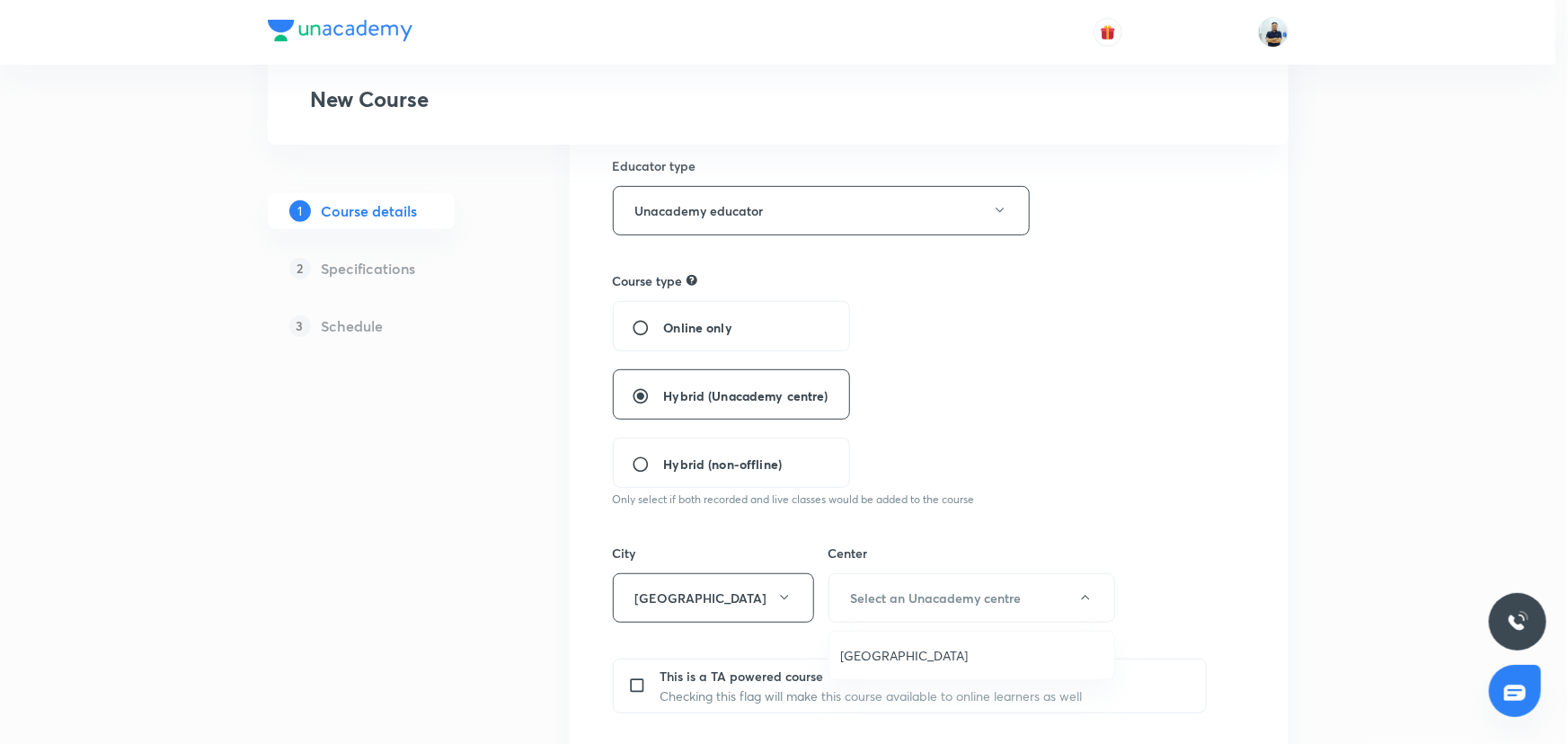 click on "Ahmedabad Center" at bounding box center (971, 655) 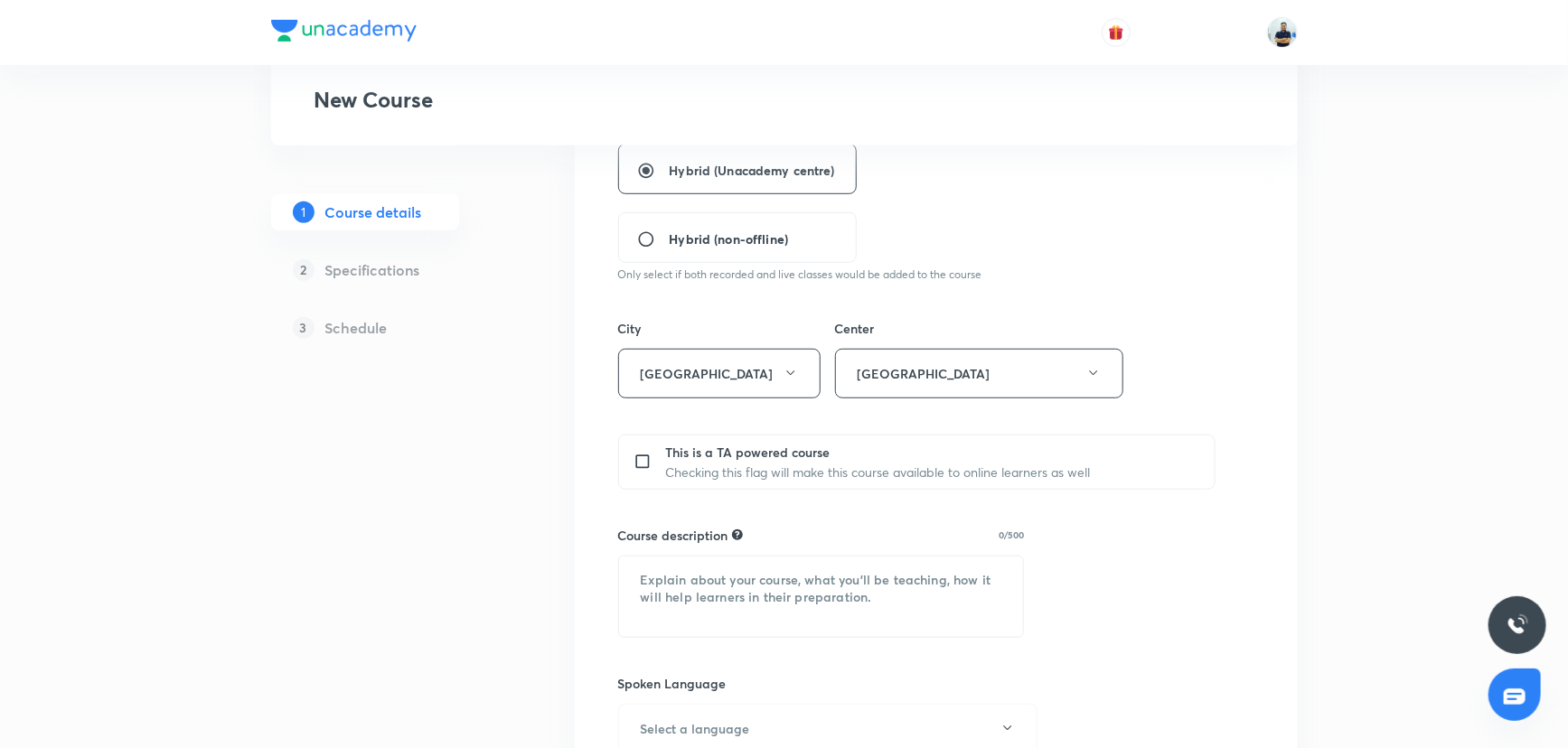 scroll, scrollTop: 498, scrollLeft: 0, axis: vertical 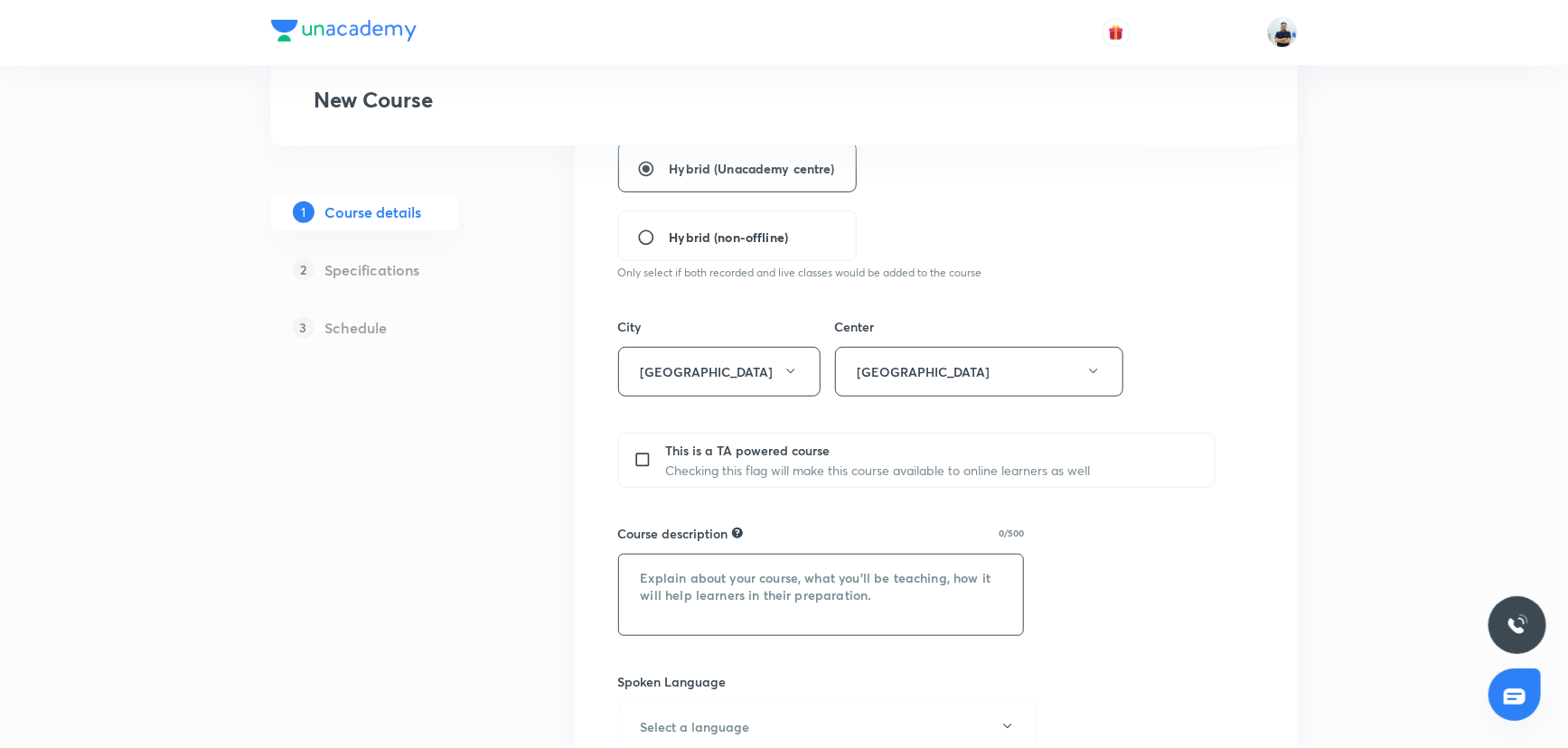 click at bounding box center (822, 594) 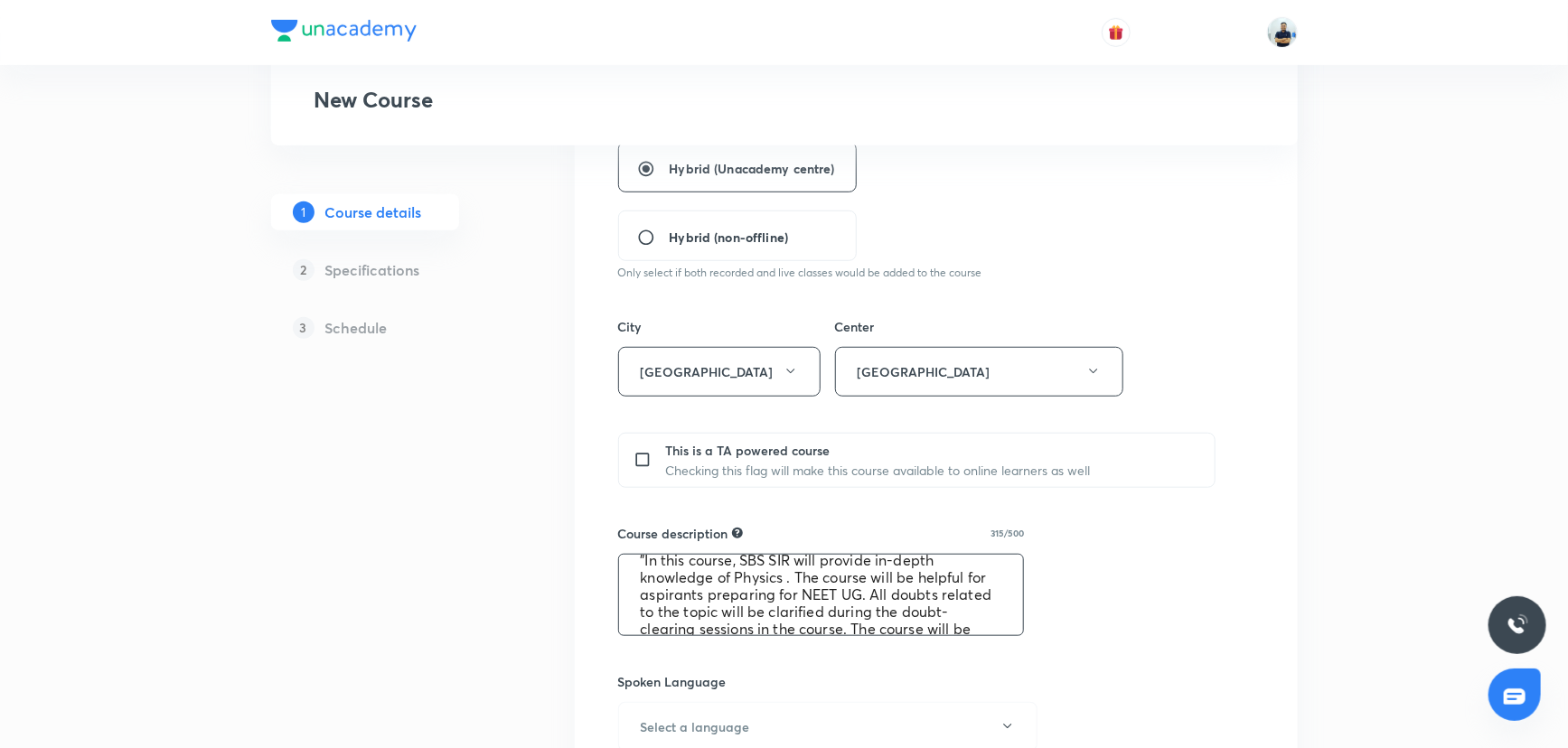 scroll, scrollTop: 0, scrollLeft: 0, axis: both 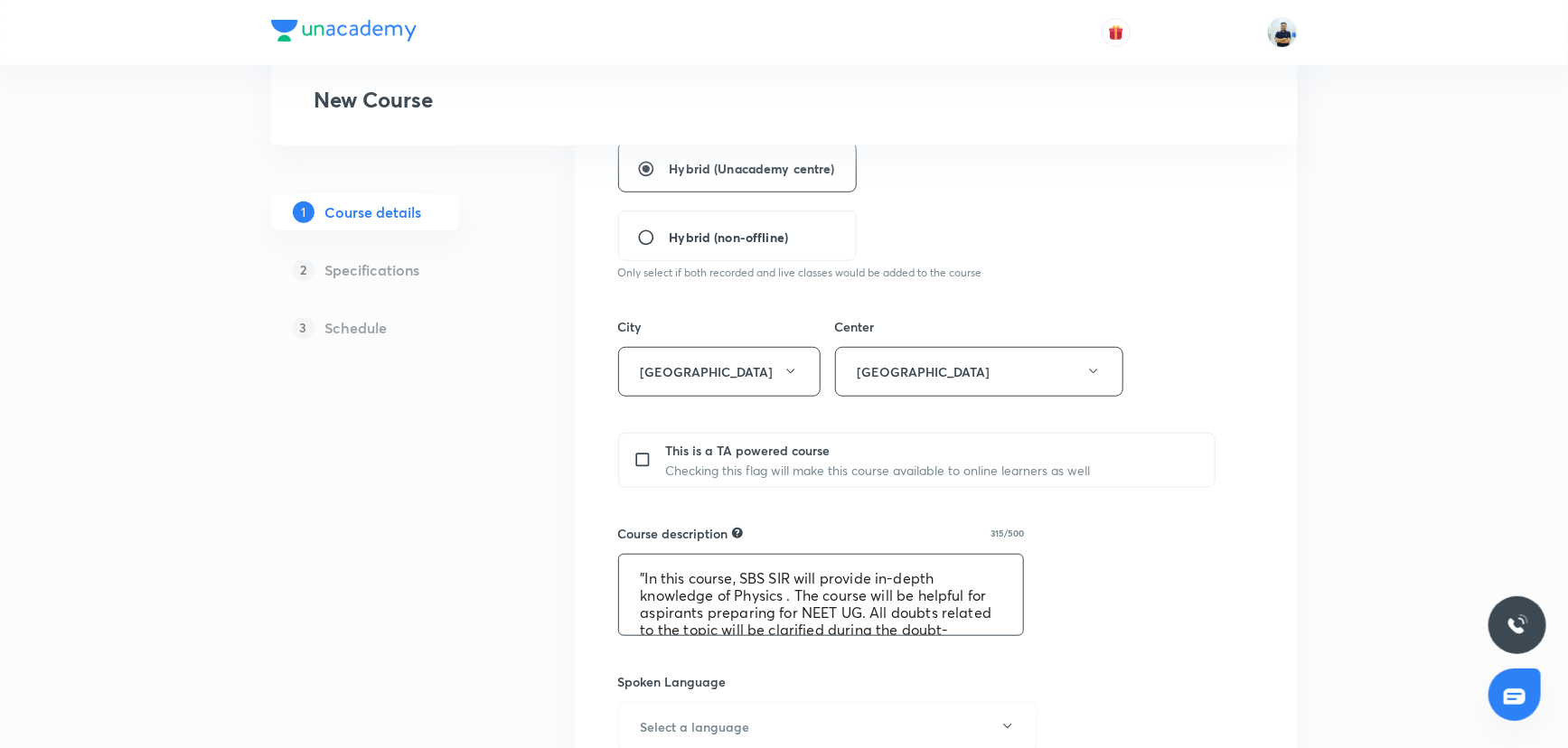 click on ""In this course, SBS SIR will provide in-depth knowledge of Physics . The course will be helpful for aspirants preparing for NEET UG. All doubts related to the topic will be clarified during the doubt-clearing sessions in the course. The course will be covered in Hinglish and the notes will be provided in English"" at bounding box center [822, 594] 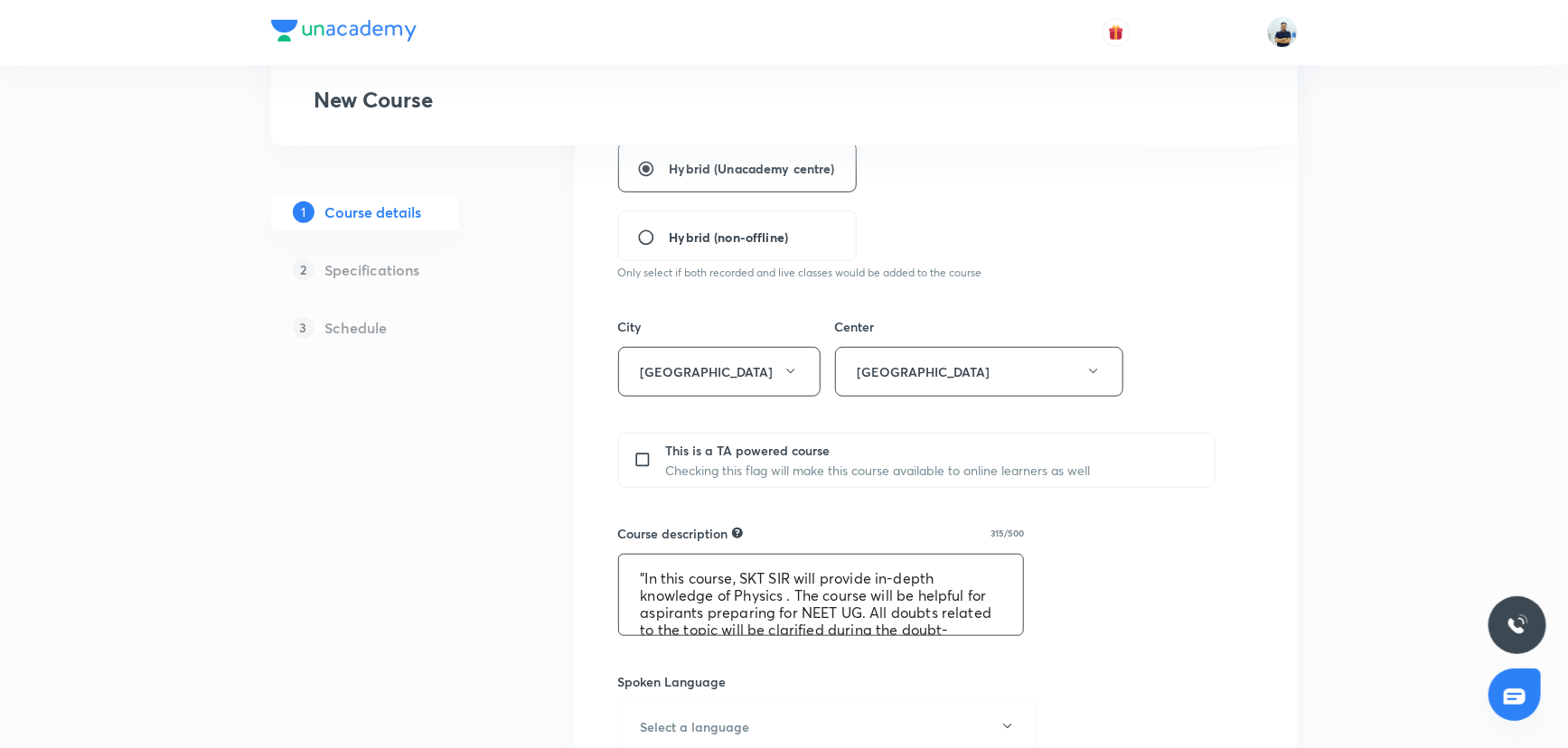 click on ""In this course, SKT SIR will provide in-depth knowledge of Physics . The course will be helpful for aspirants preparing for NEET UG. All doubts related to the topic will be clarified during the doubt-clearing sessions in the course. The course will be covered in Hinglish and the notes will be provided in English"" at bounding box center (822, 594) 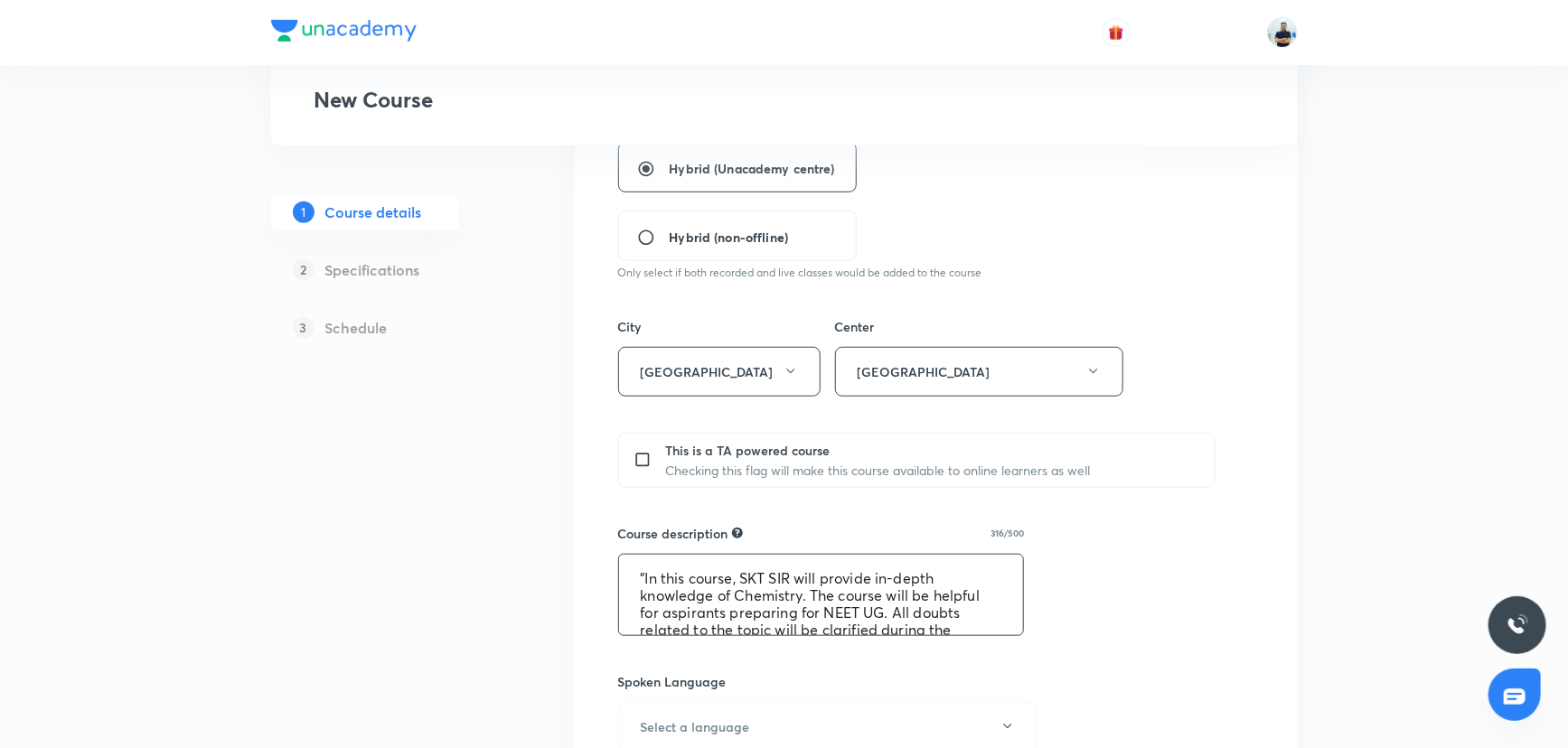 scroll, scrollTop: 69, scrollLeft: 0, axis: vertical 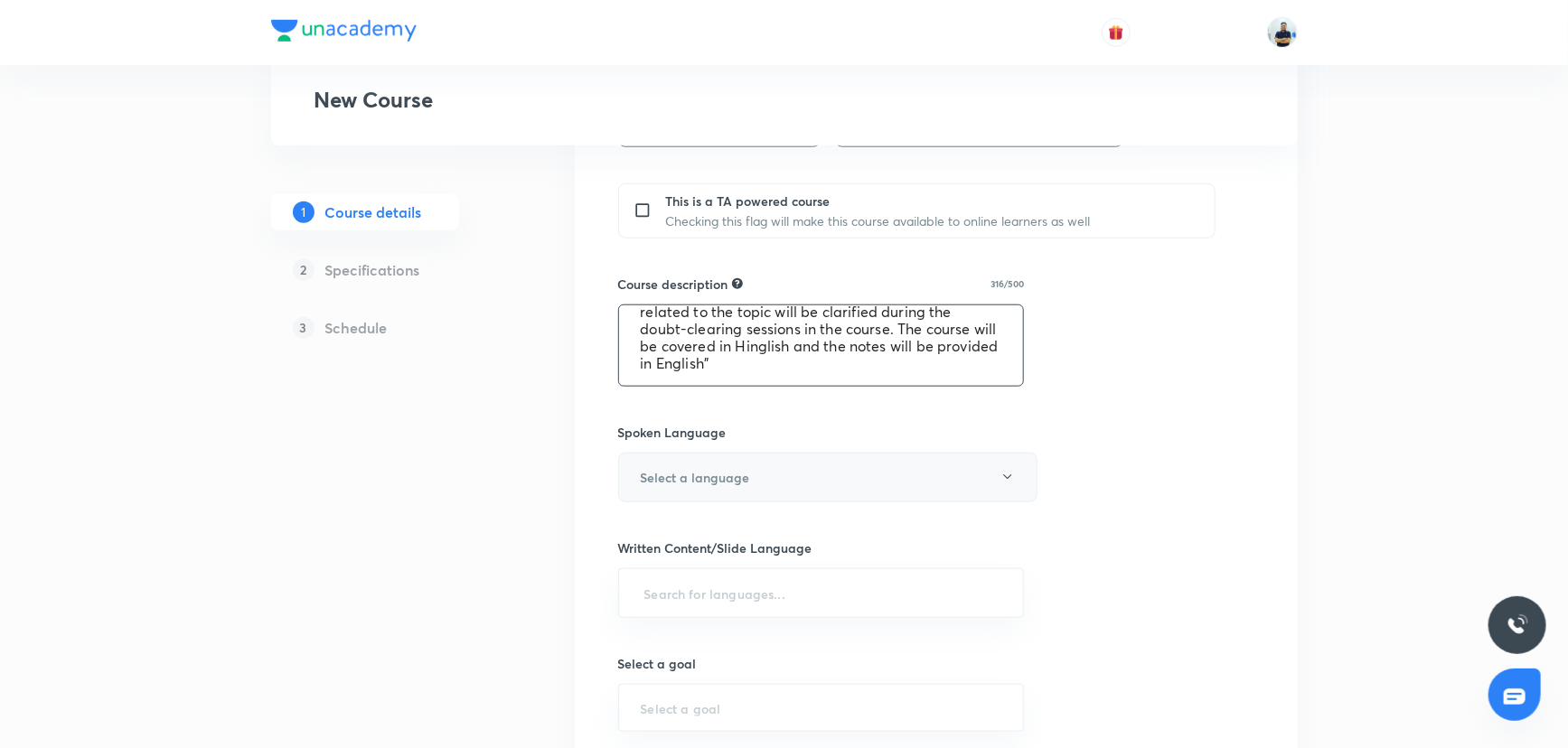 type on ""In this course, SKT SIR will provide in-depth knowledge of Chemistry. The course will be helpful for aspirants preparing for NEET UG. All doubts related to the topic will be clarified during the doubt-clearing sessions in the course. The course will be covered in Hinglish and the notes will be provided in English"" 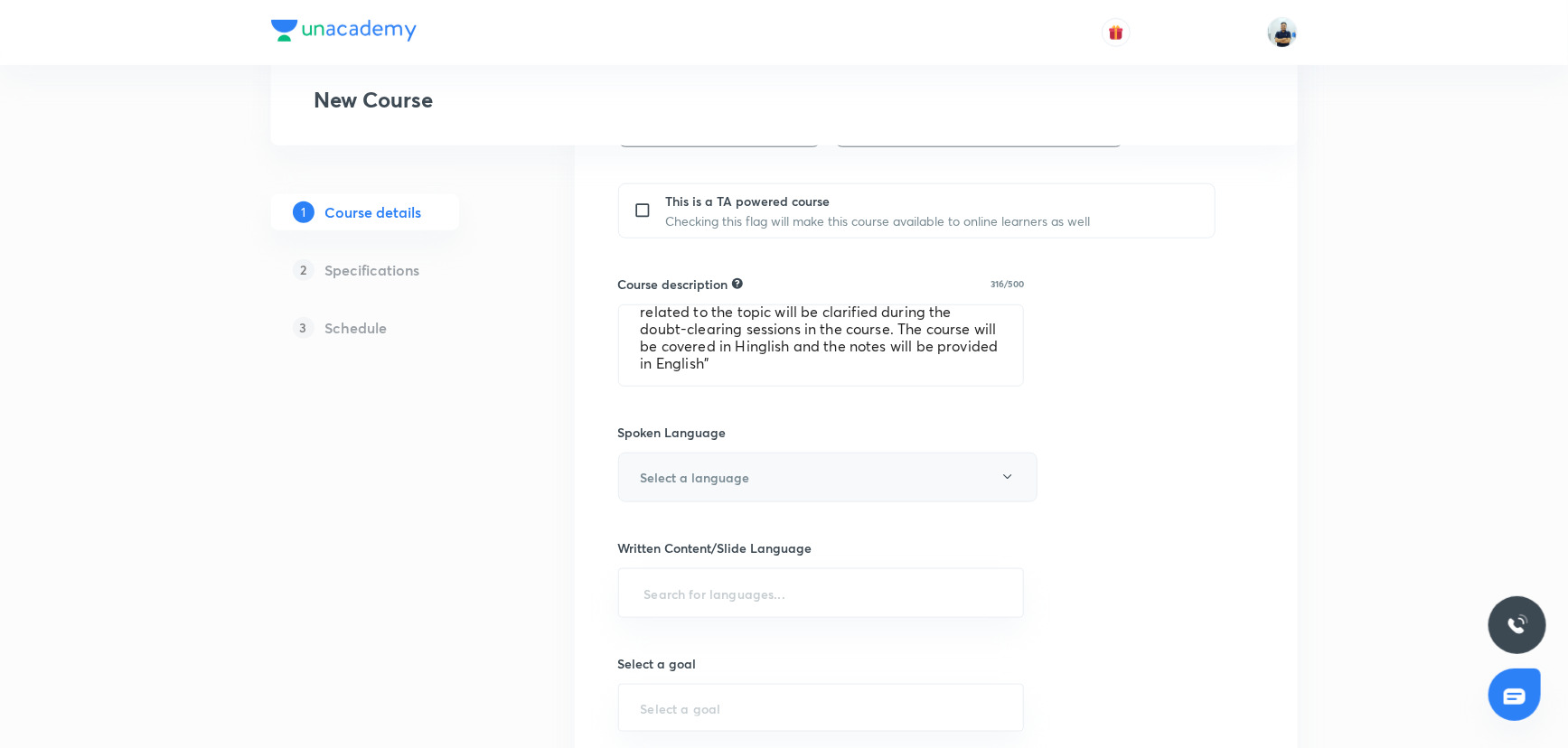 click on "Select a language" at bounding box center [828, 477] 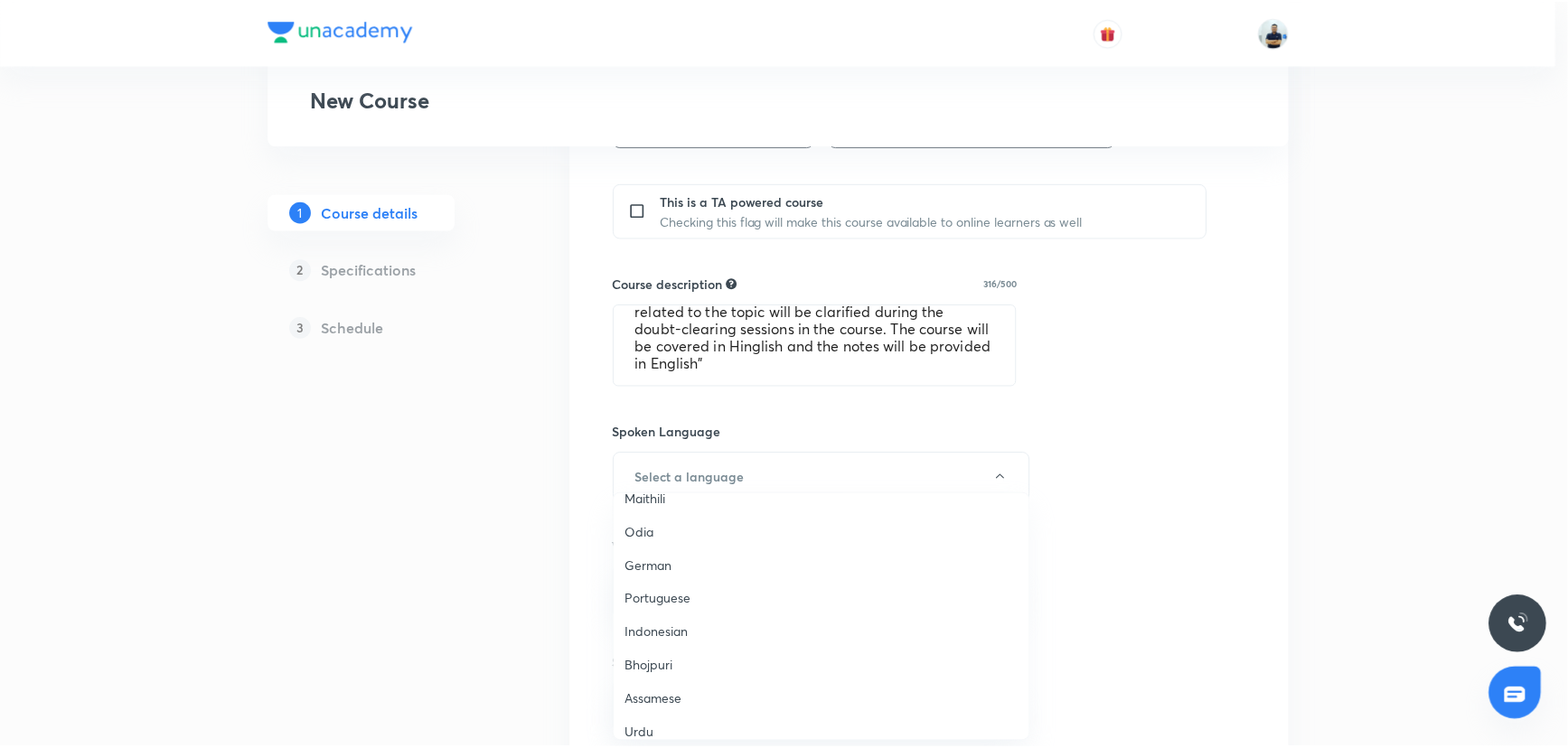 scroll, scrollTop: 381, scrollLeft: 0, axis: vertical 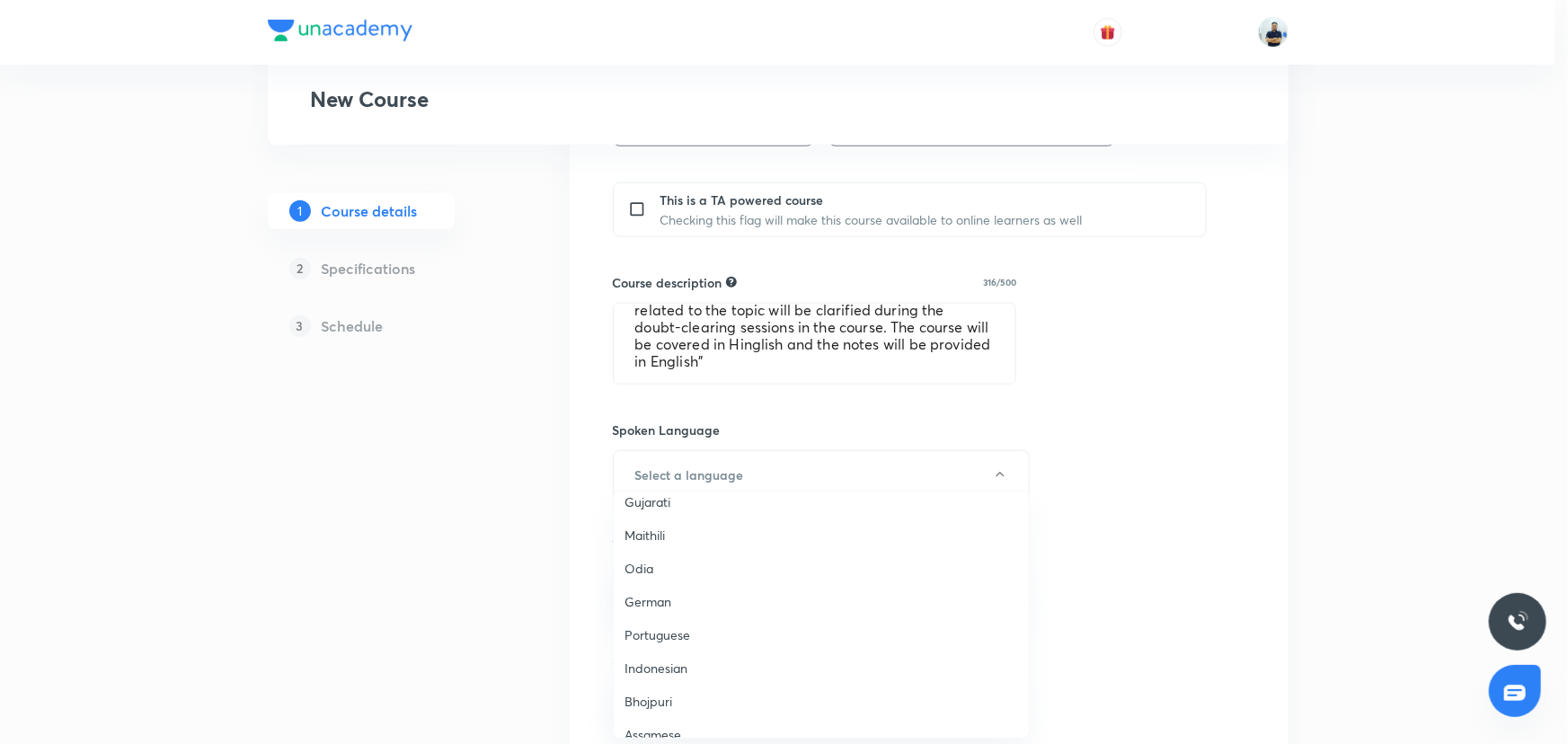 click on "Gujarati" at bounding box center [821, 501] 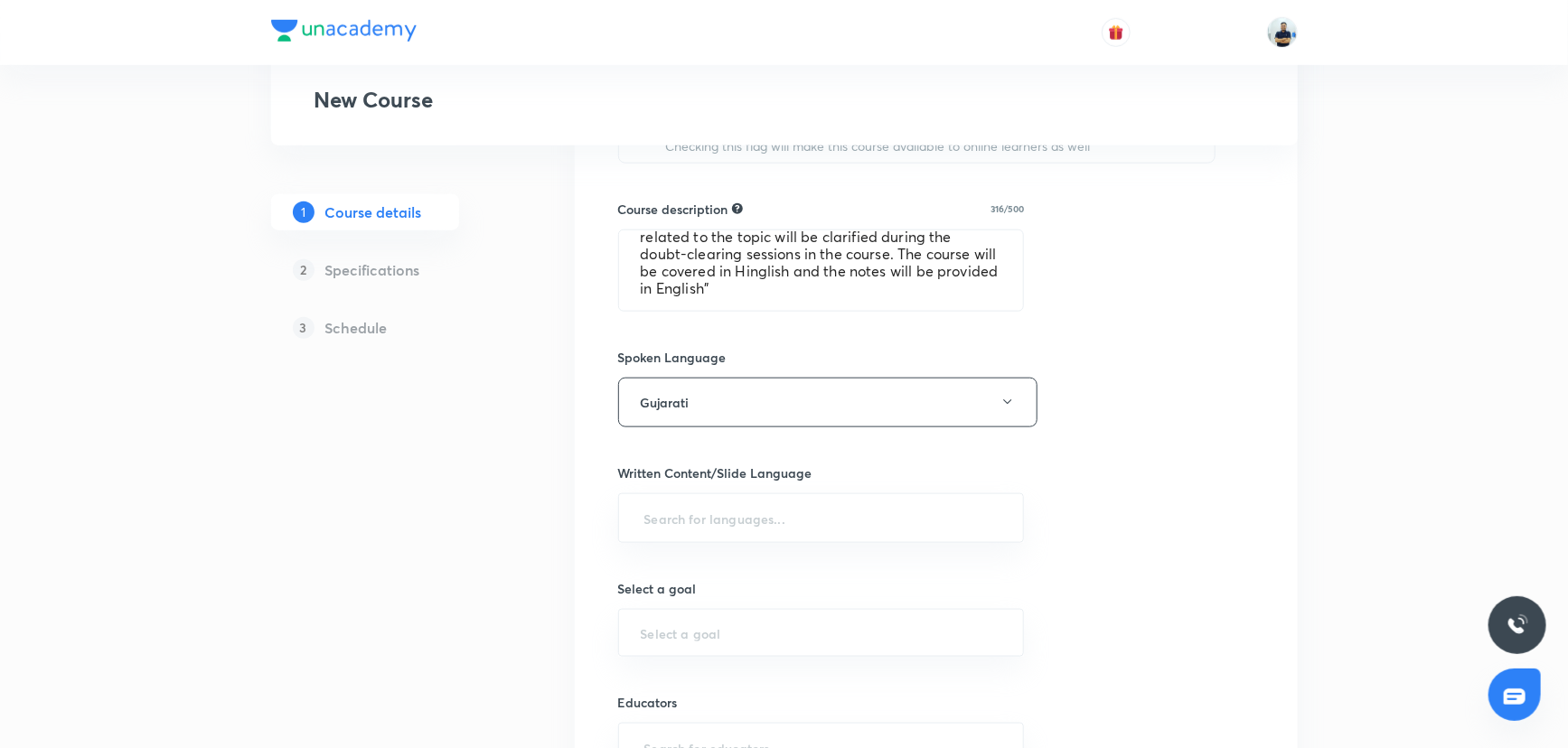 scroll, scrollTop: 958, scrollLeft: 0, axis: vertical 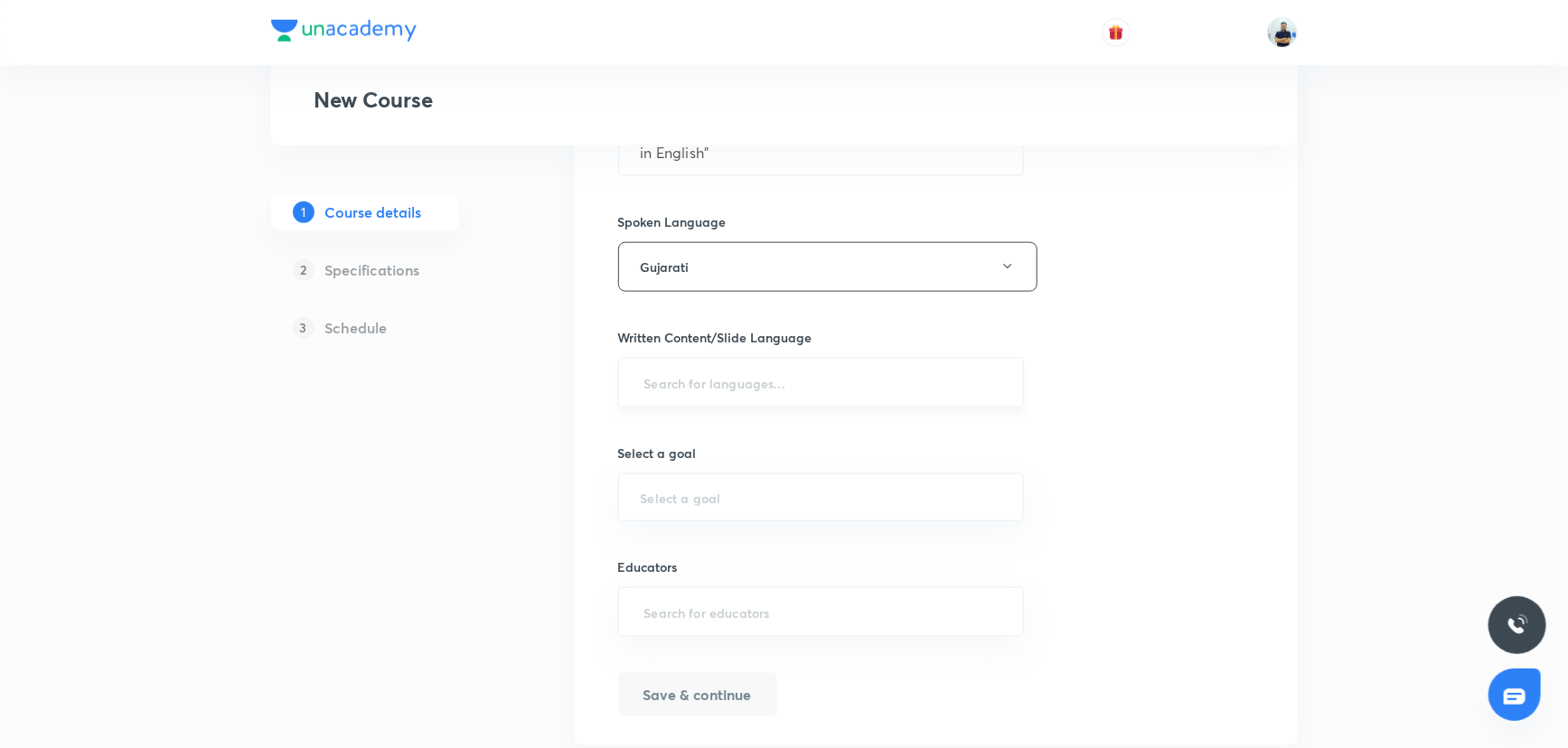 click on "​" at bounding box center [822, 382] 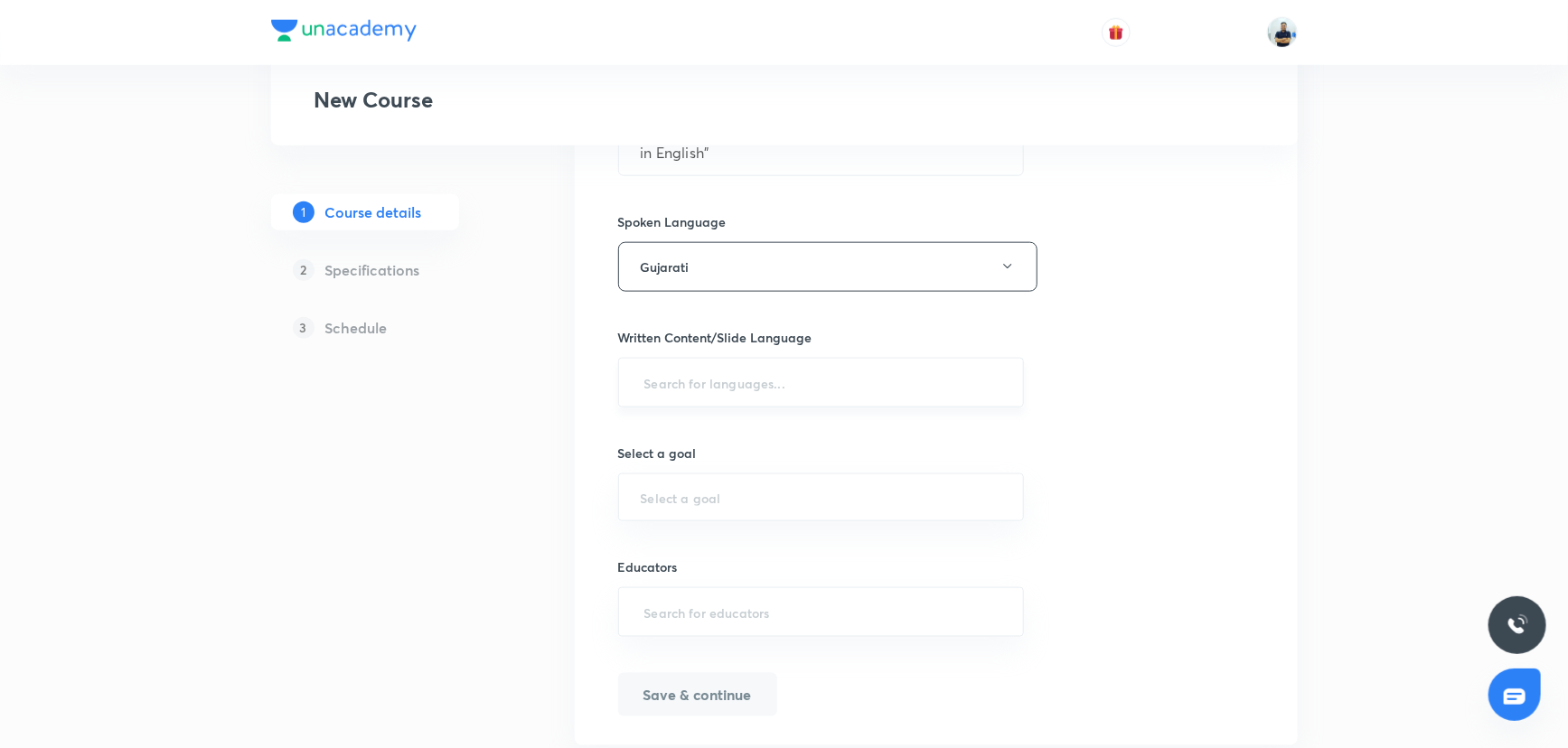 click at bounding box center [822, 382] 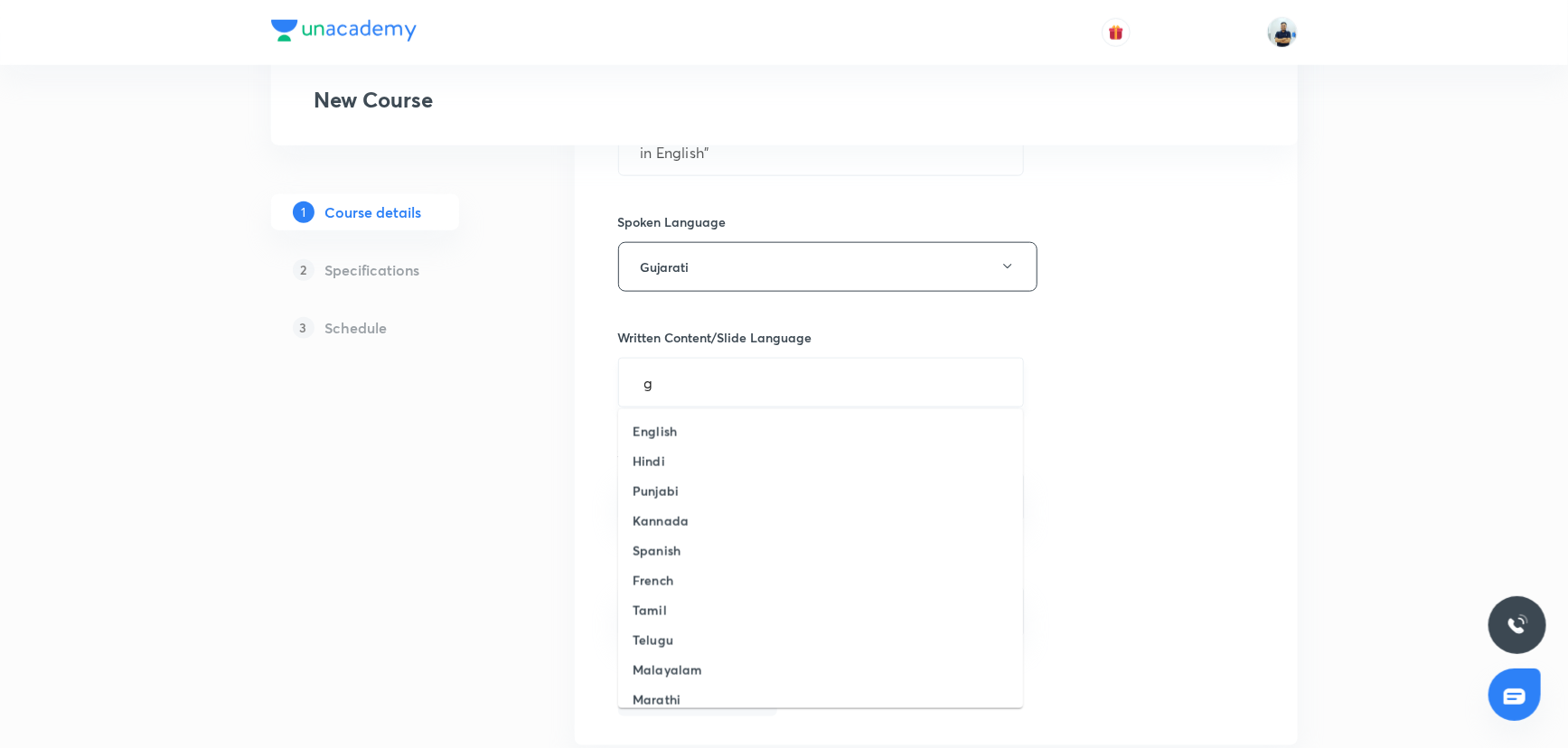 type on "gu" 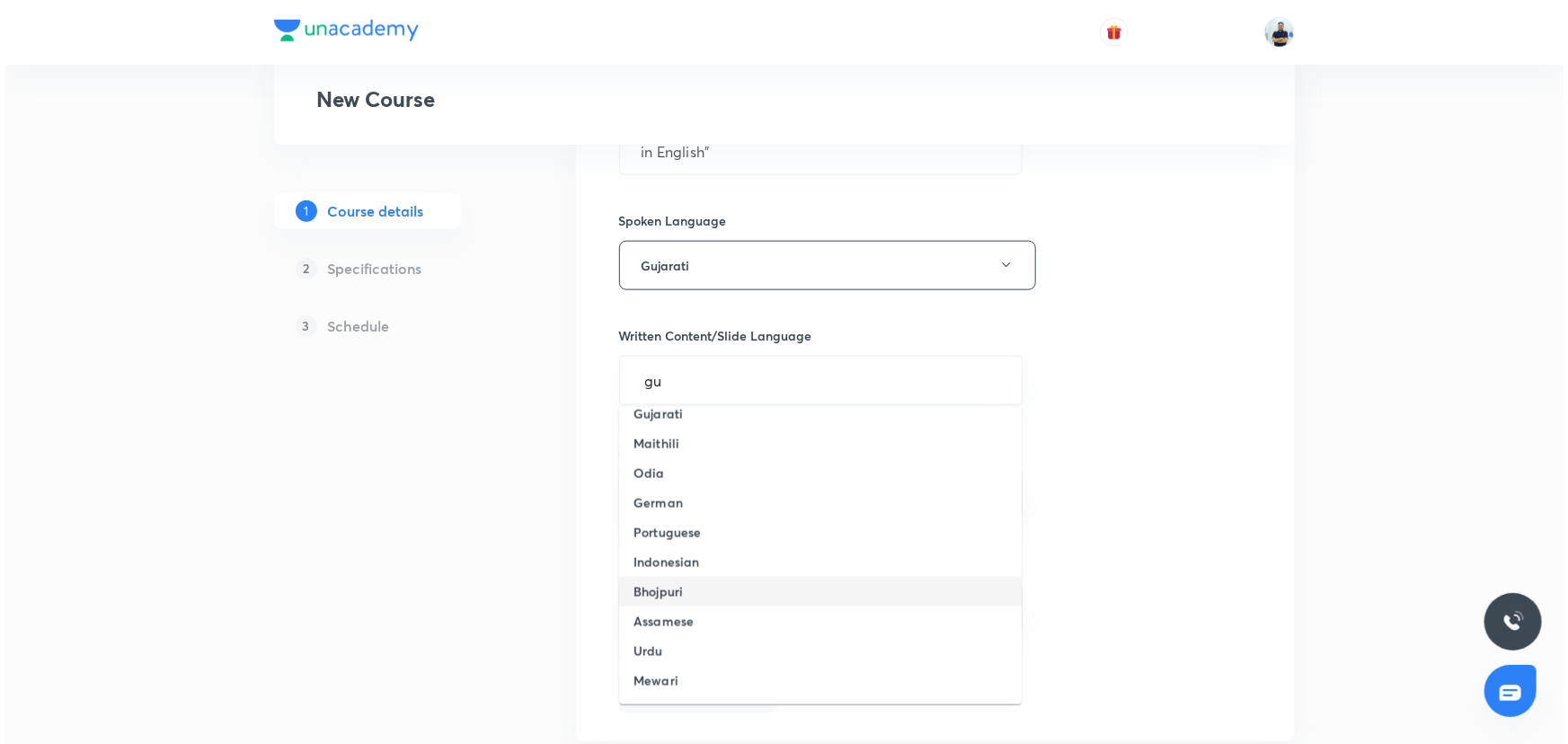 scroll, scrollTop: 341, scrollLeft: 0, axis: vertical 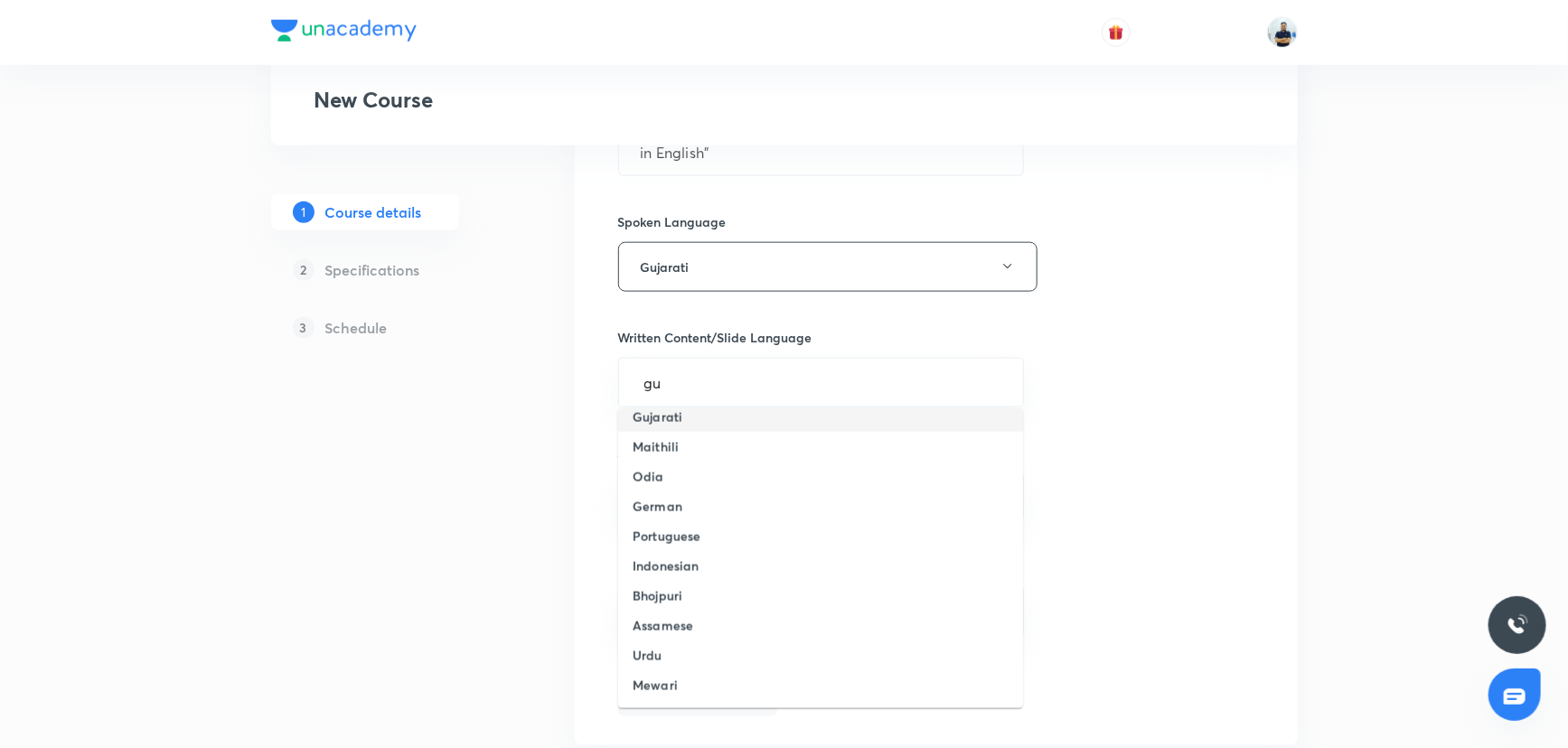 click on "Gujarati" at bounding box center [821, 416] 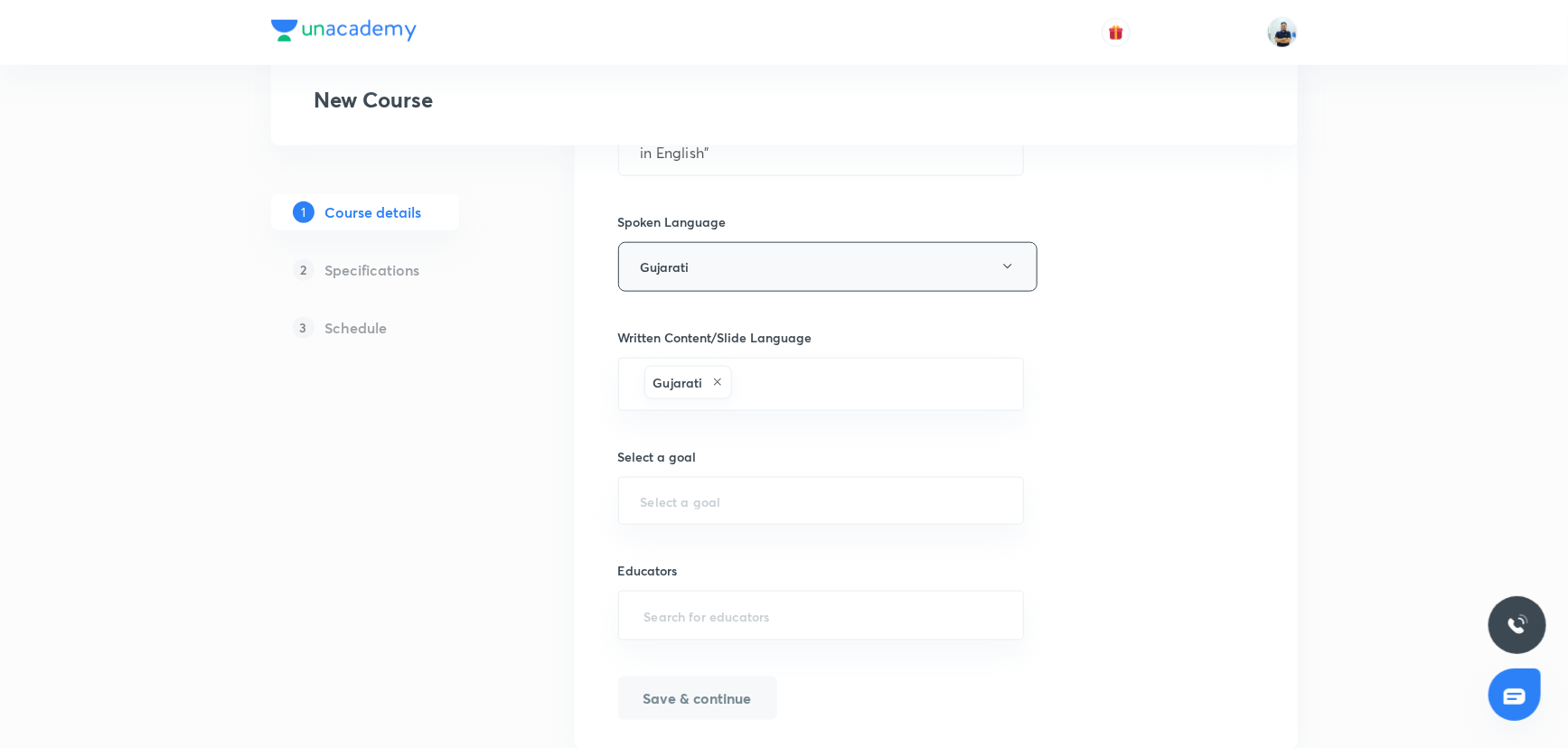 click on "Gujarati" at bounding box center [828, 266] 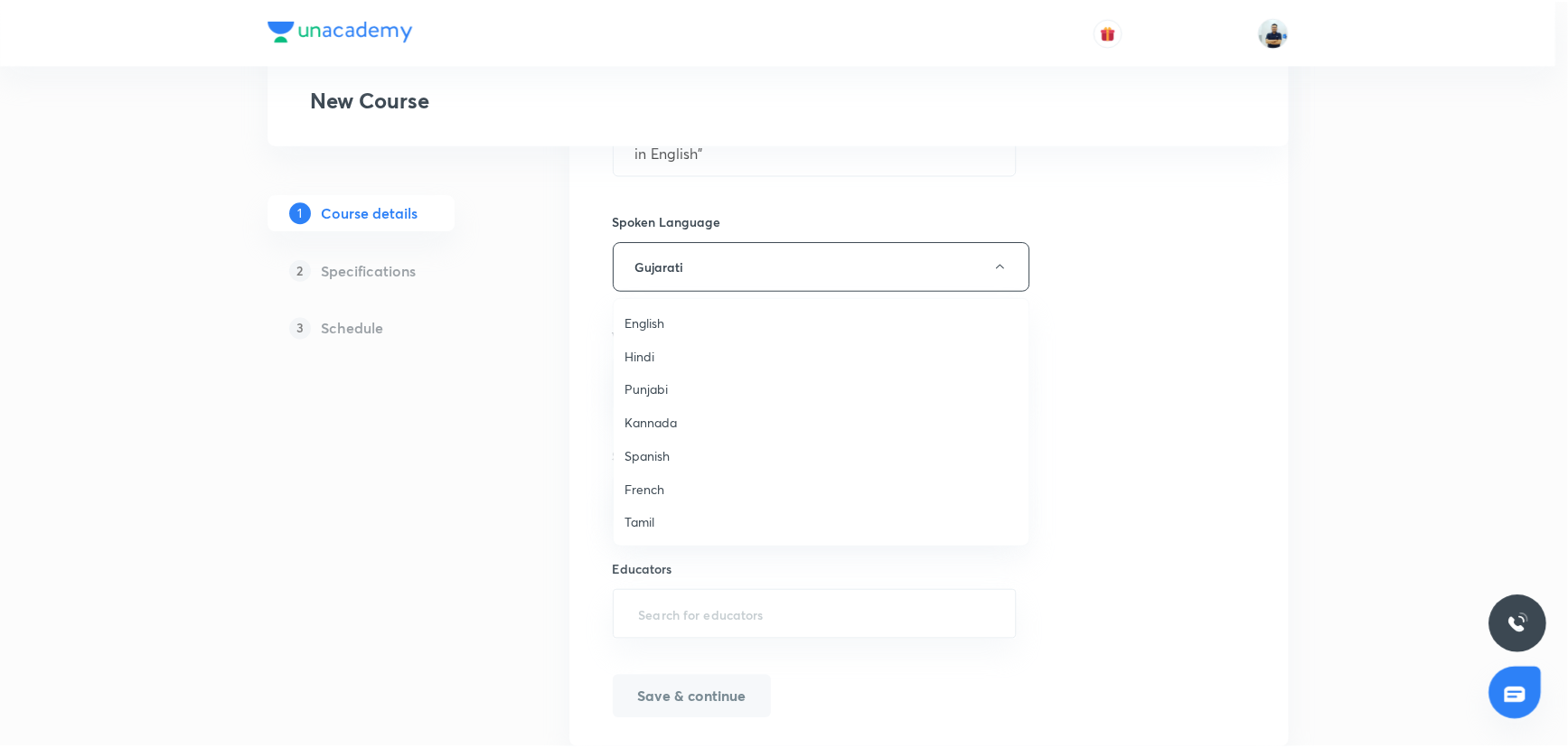 scroll, scrollTop: 534, scrollLeft: 0, axis: vertical 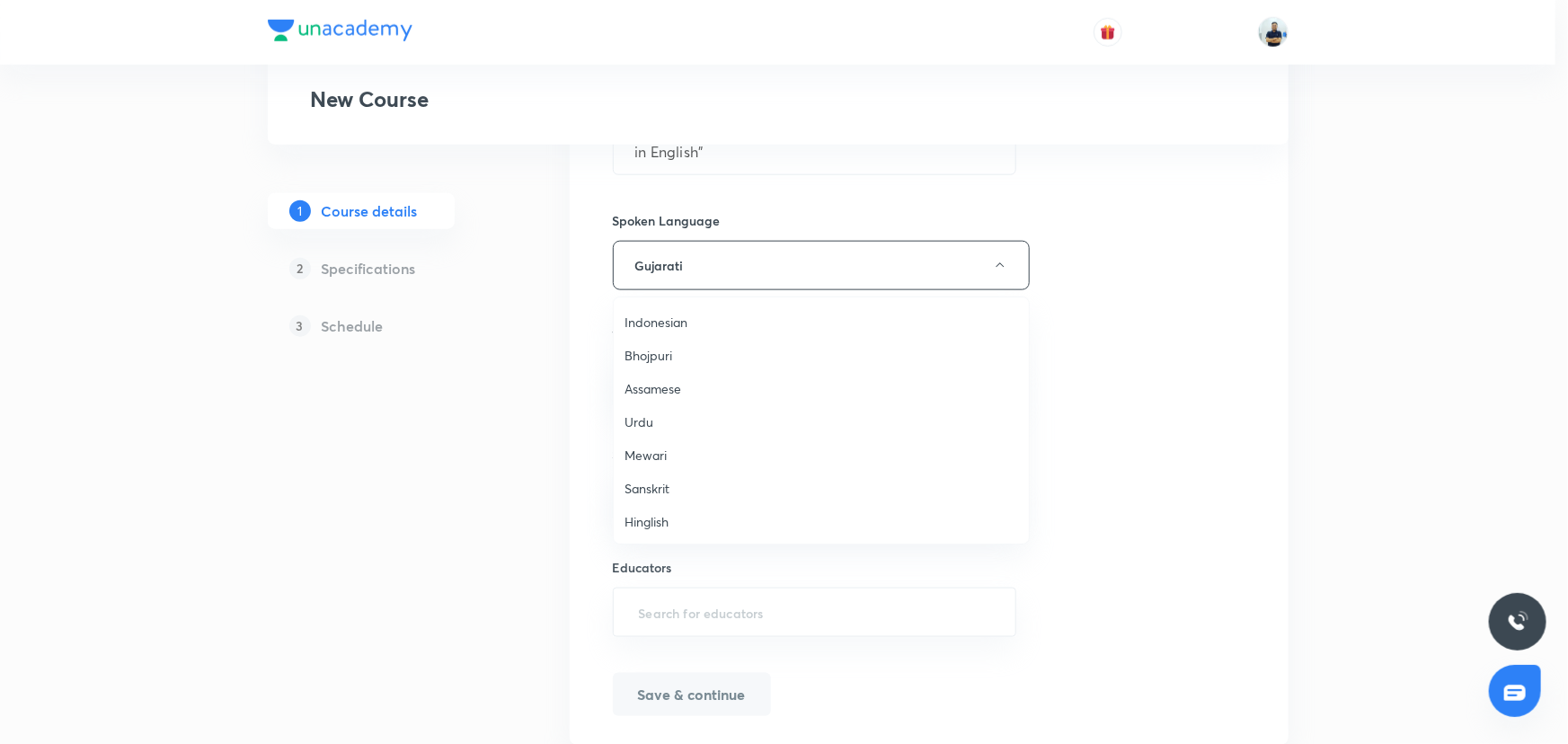 drag, startPoint x: 674, startPoint y: 514, endPoint x: 692, endPoint y: 508, distance: 18.973666 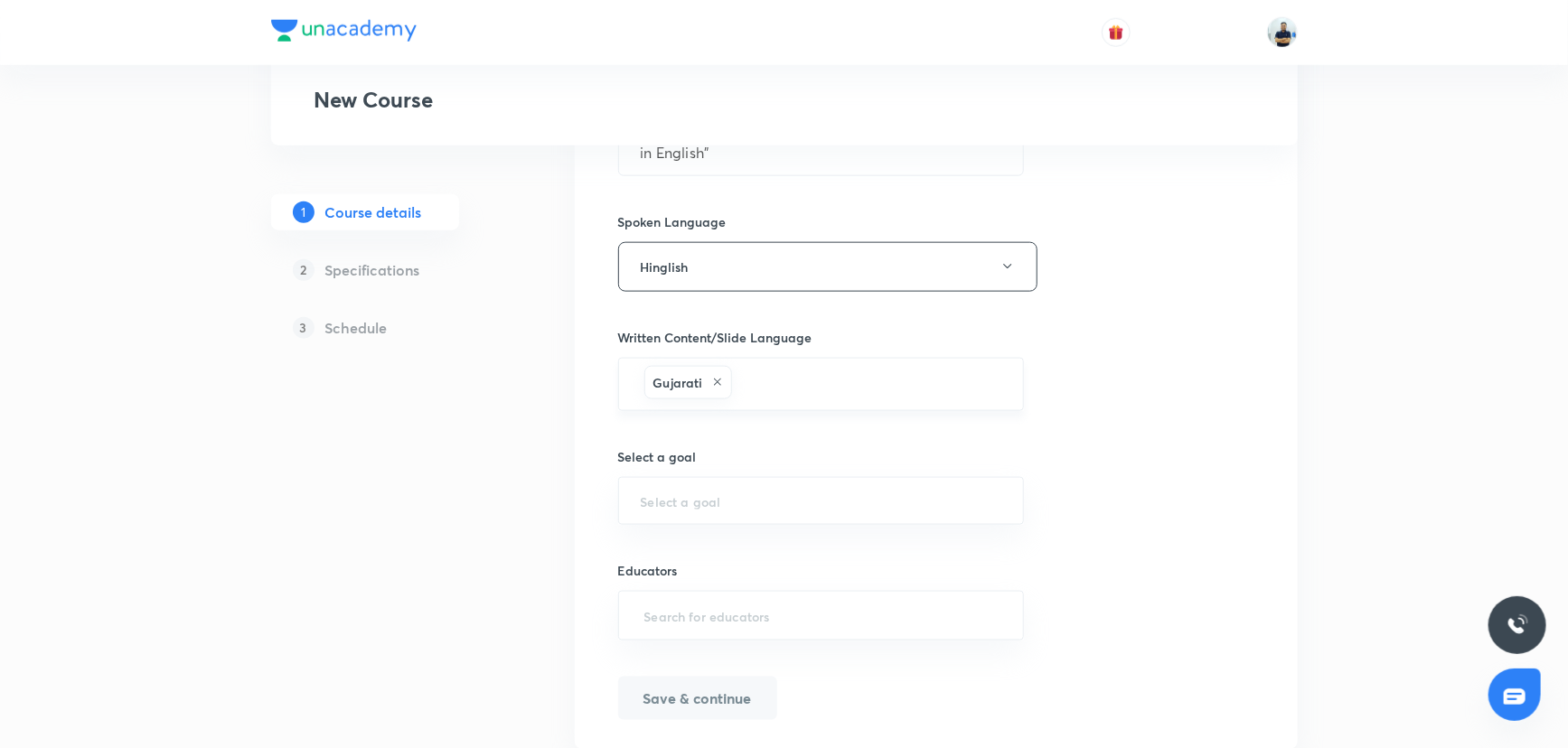 click on "Gujarati" at bounding box center (688, 382) 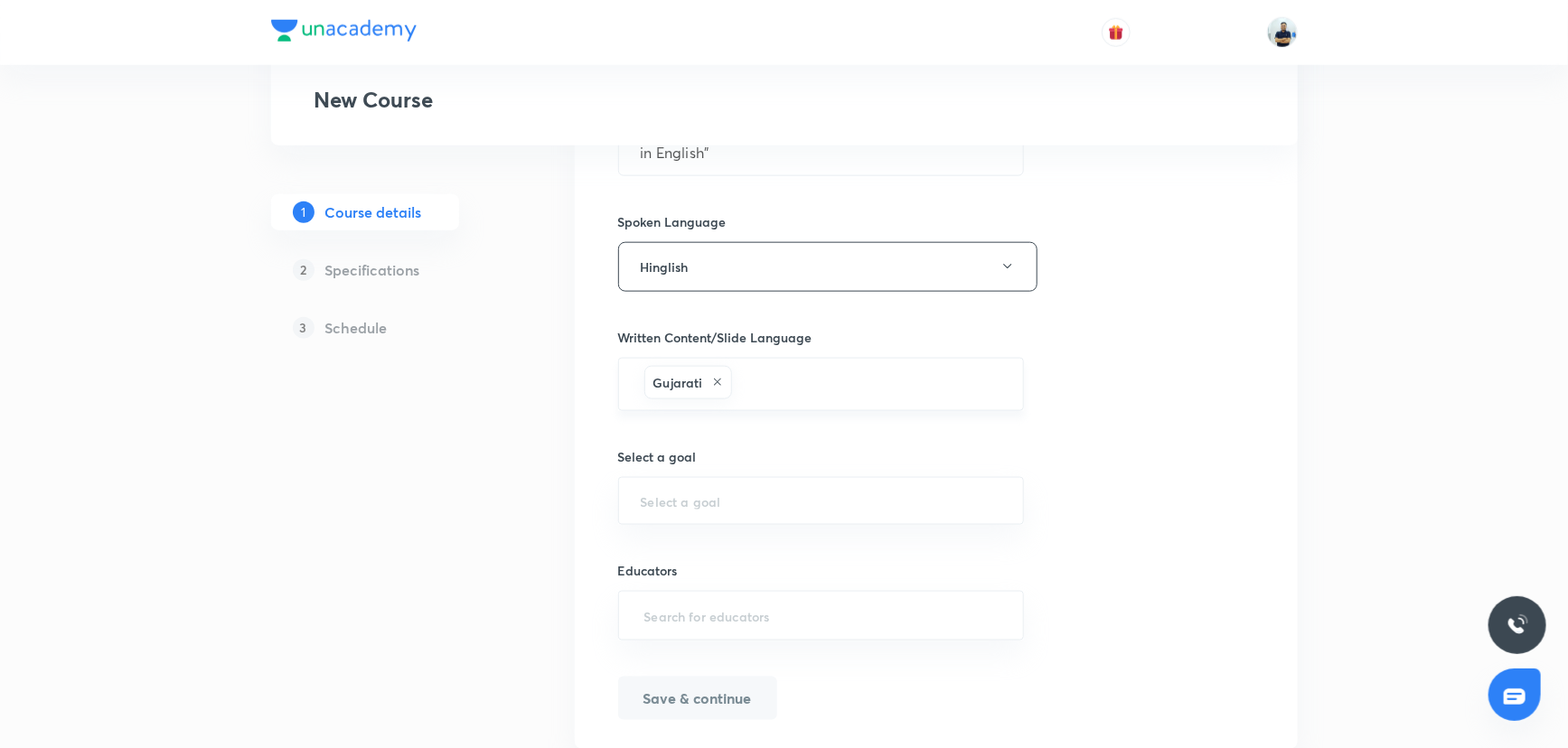 click on "Gujarati" at bounding box center (688, 382) 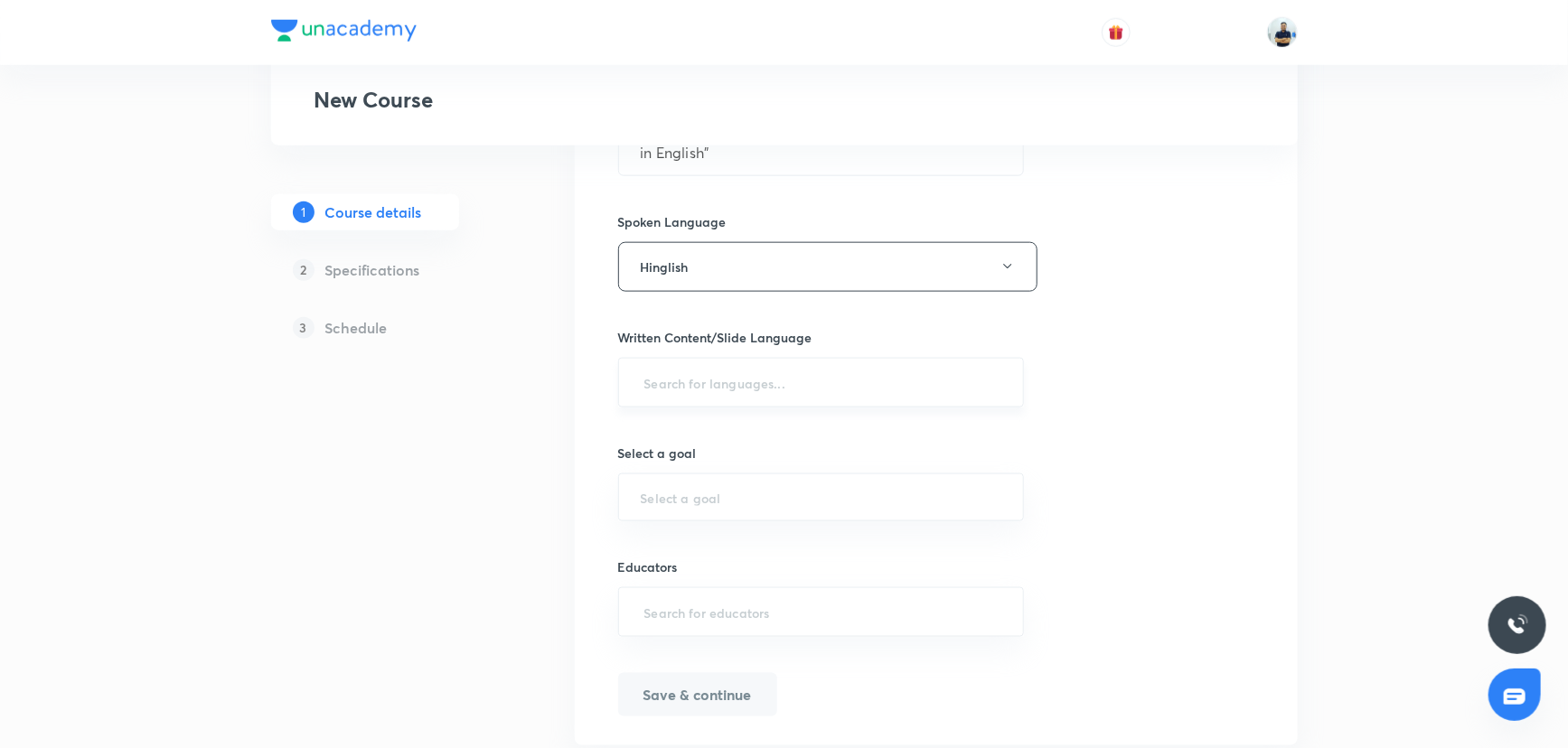 click at bounding box center [822, 382] 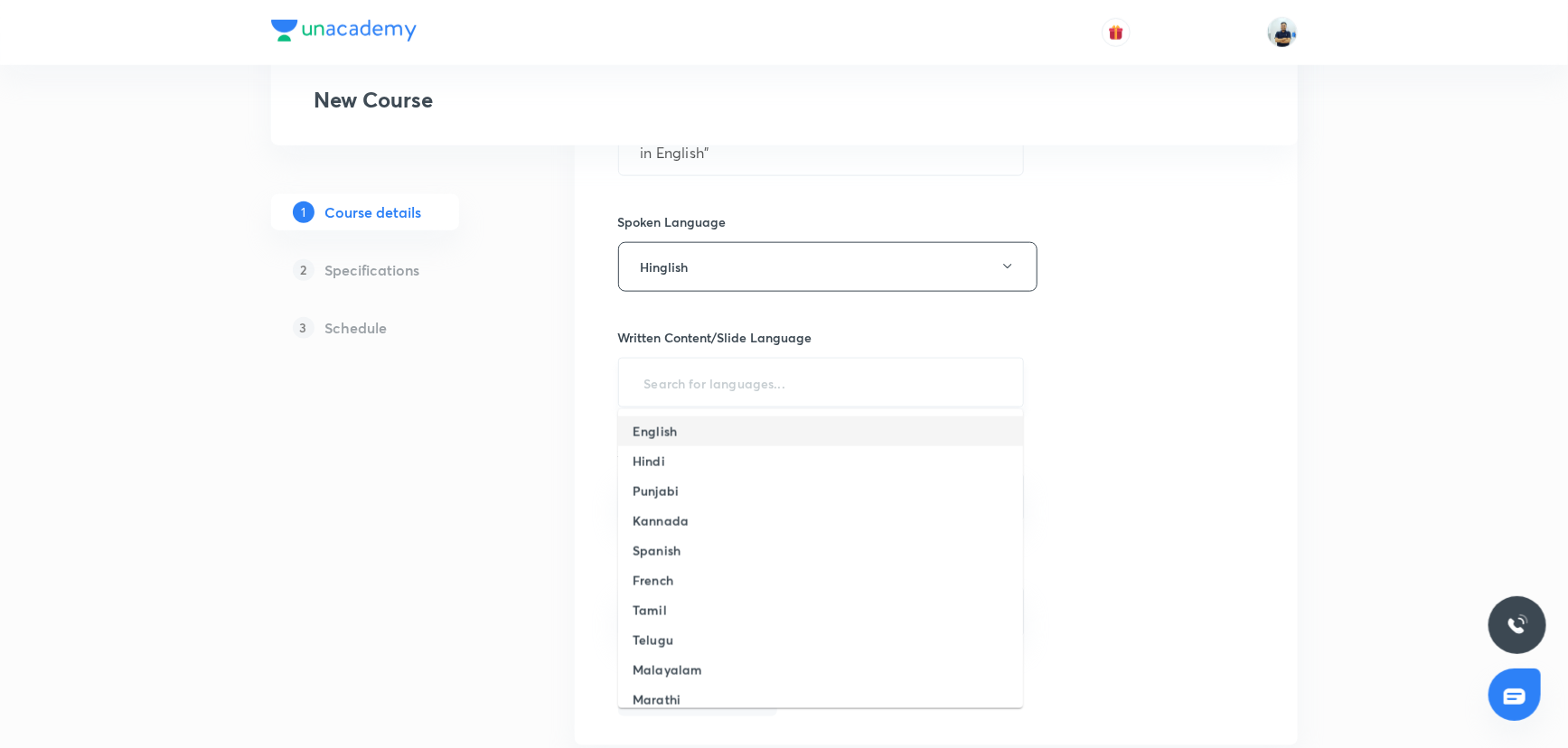 drag, startPoint x: 662, startPoint y: 420, endPoint x: 702, endPoint y: 423, distance: 40.112342 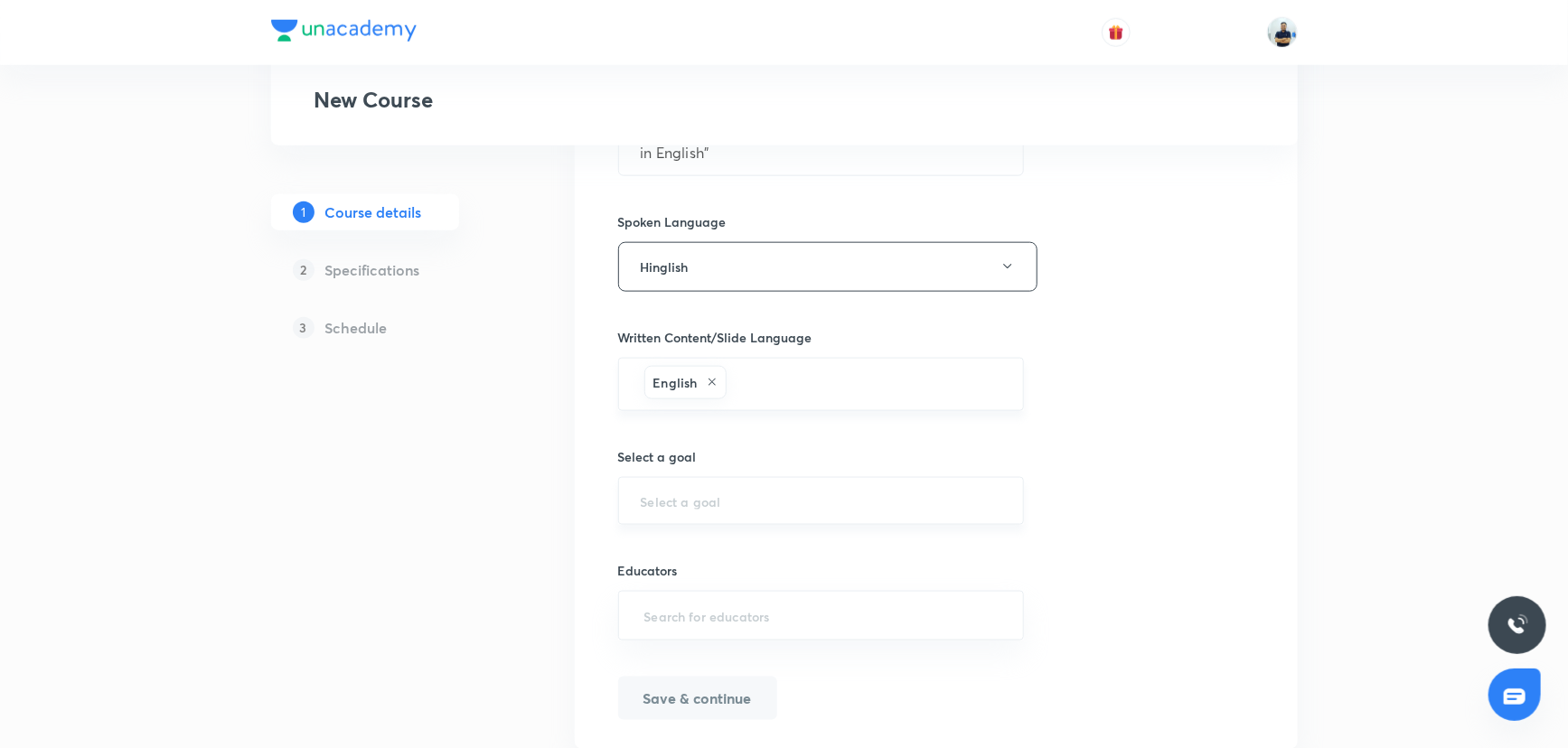 click on "​" at bounding box center [822, 500] 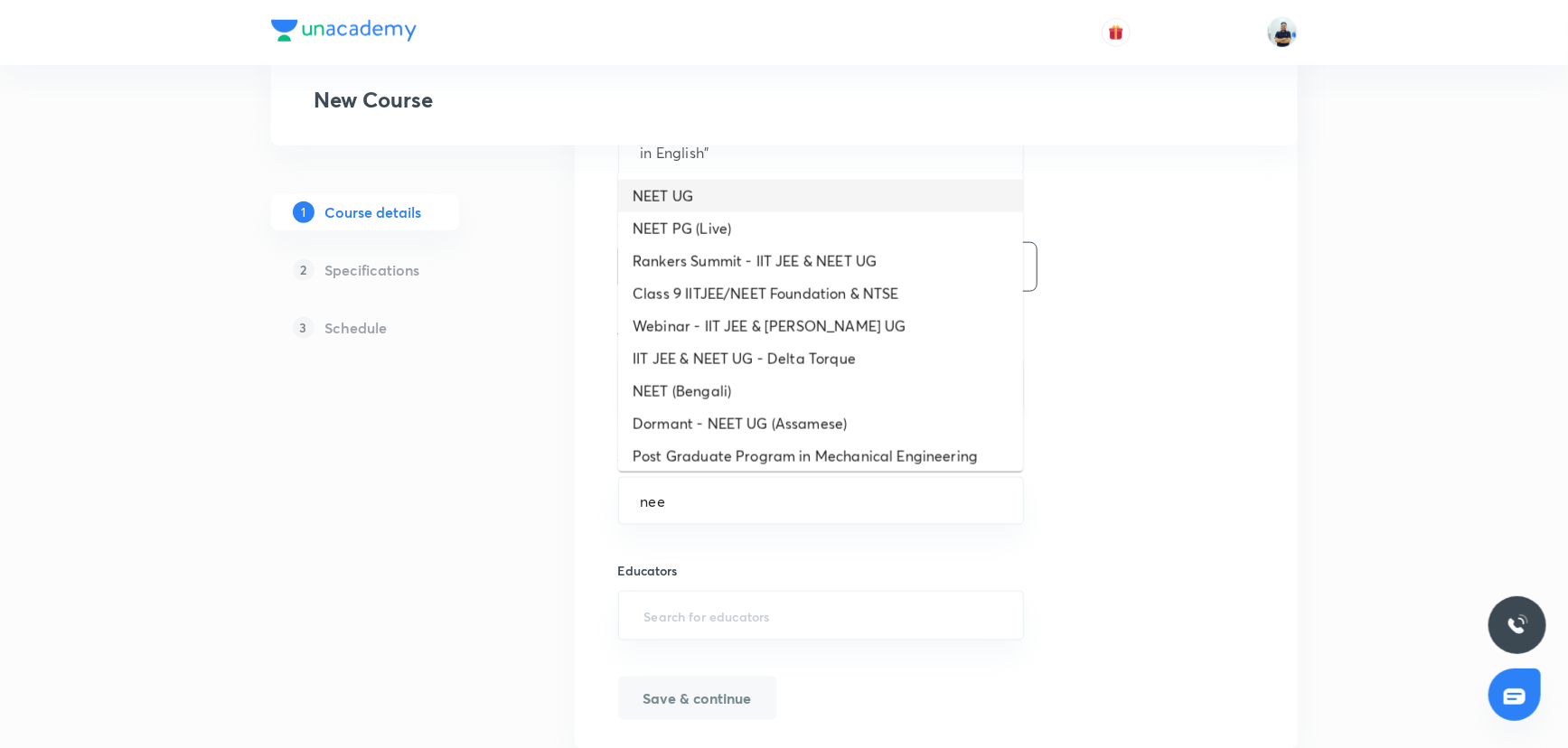 click on "NEET UG" at bounding box center [821, 196] 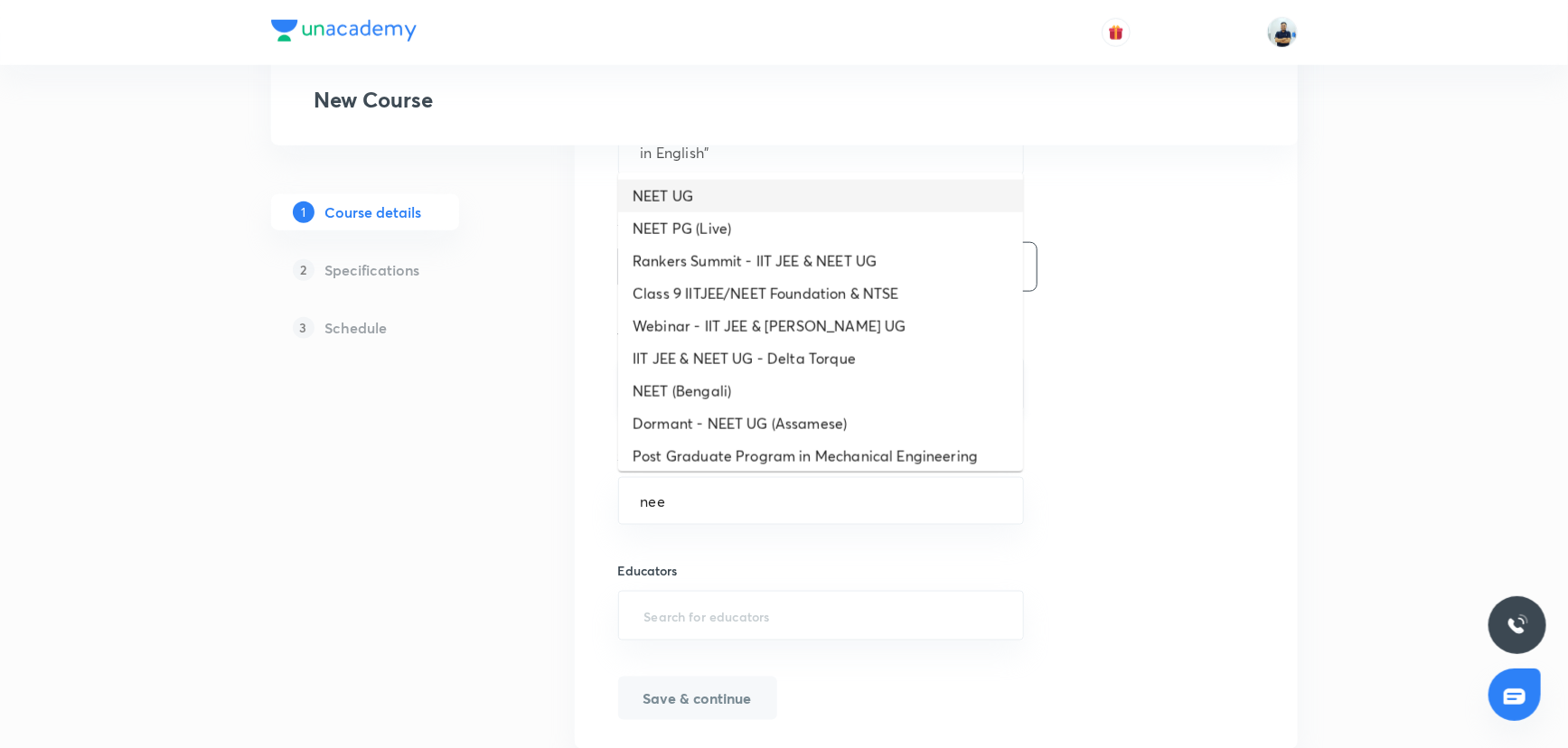 type on "NEET UG" 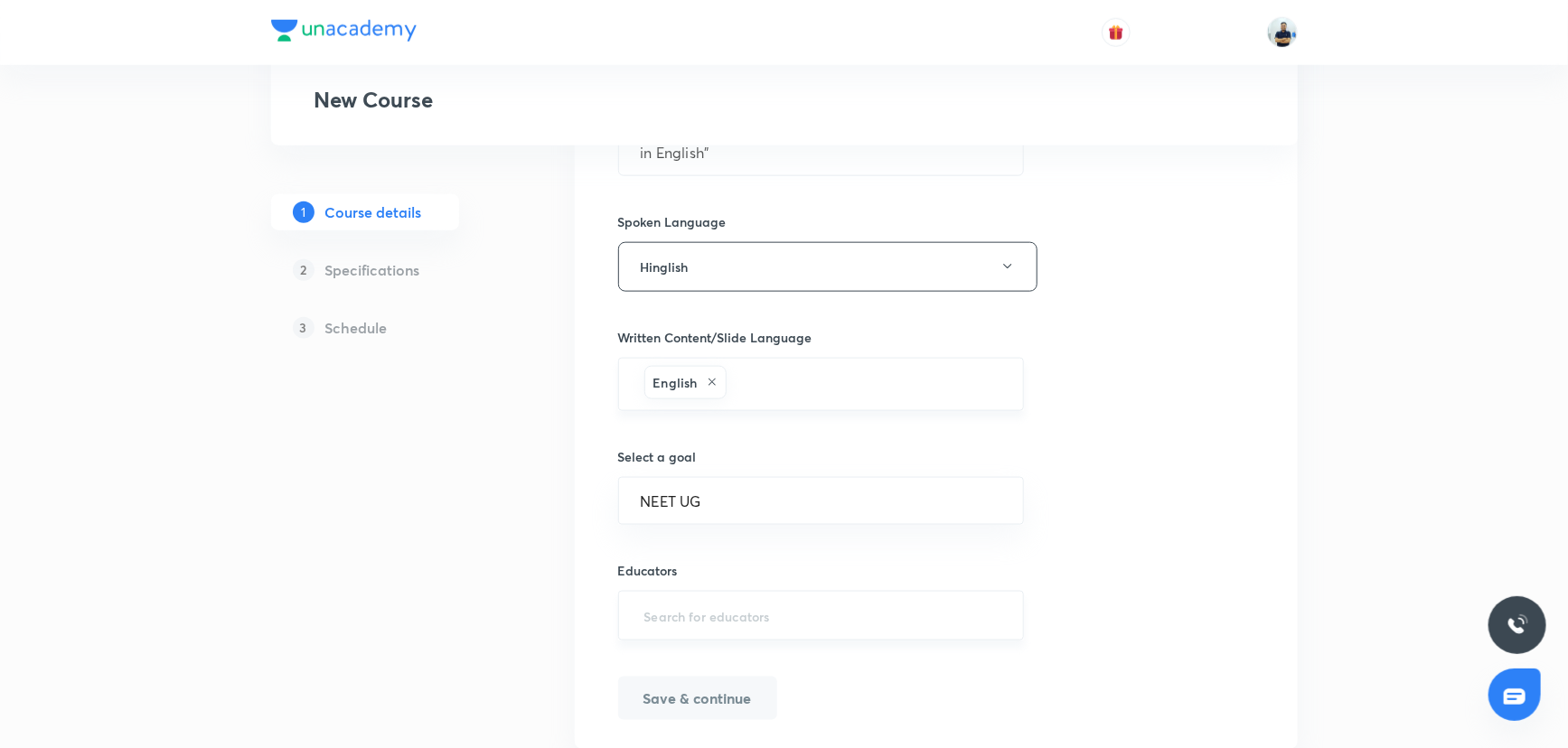 click at bounding box center [822, 615] 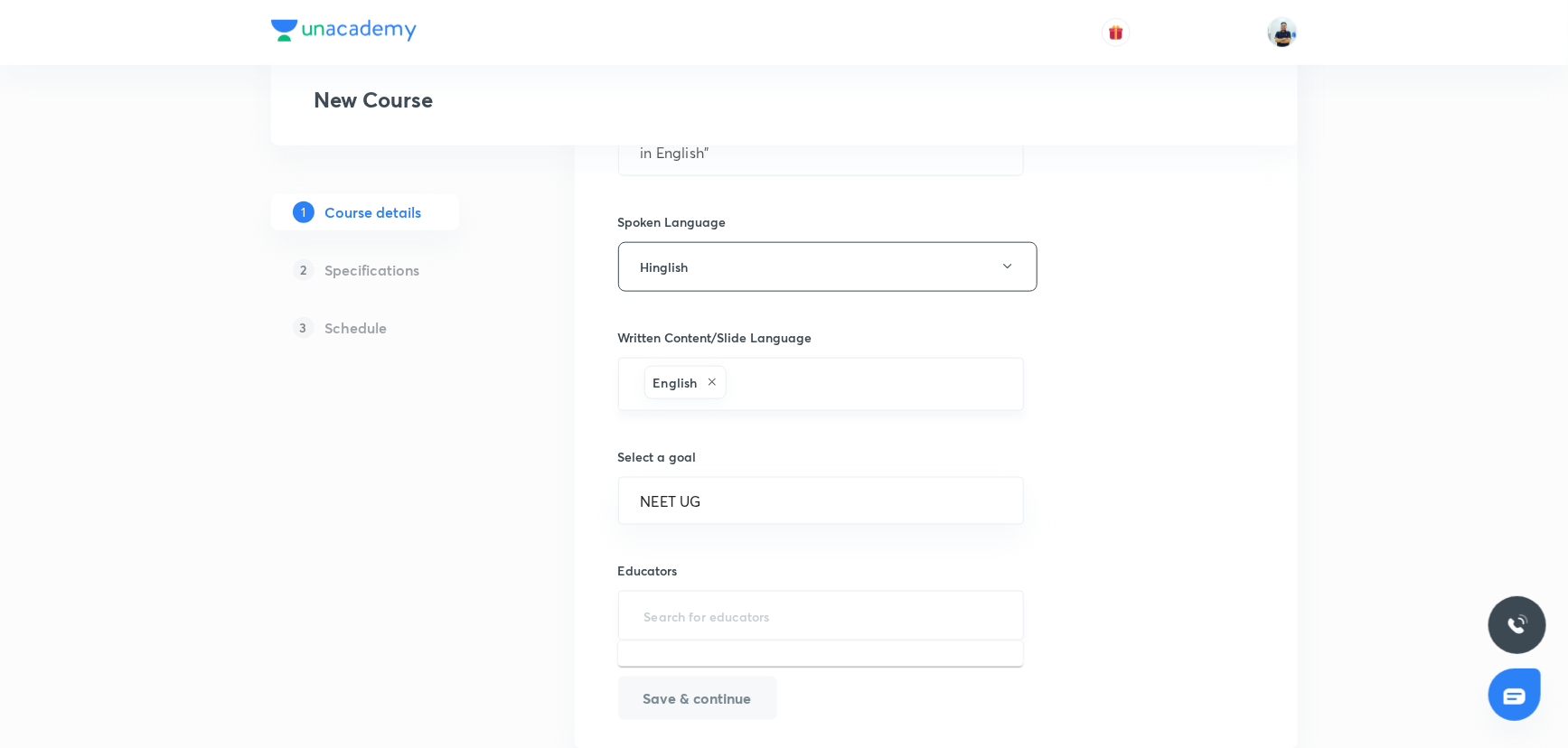 paste on "@sumittripathi-8729" 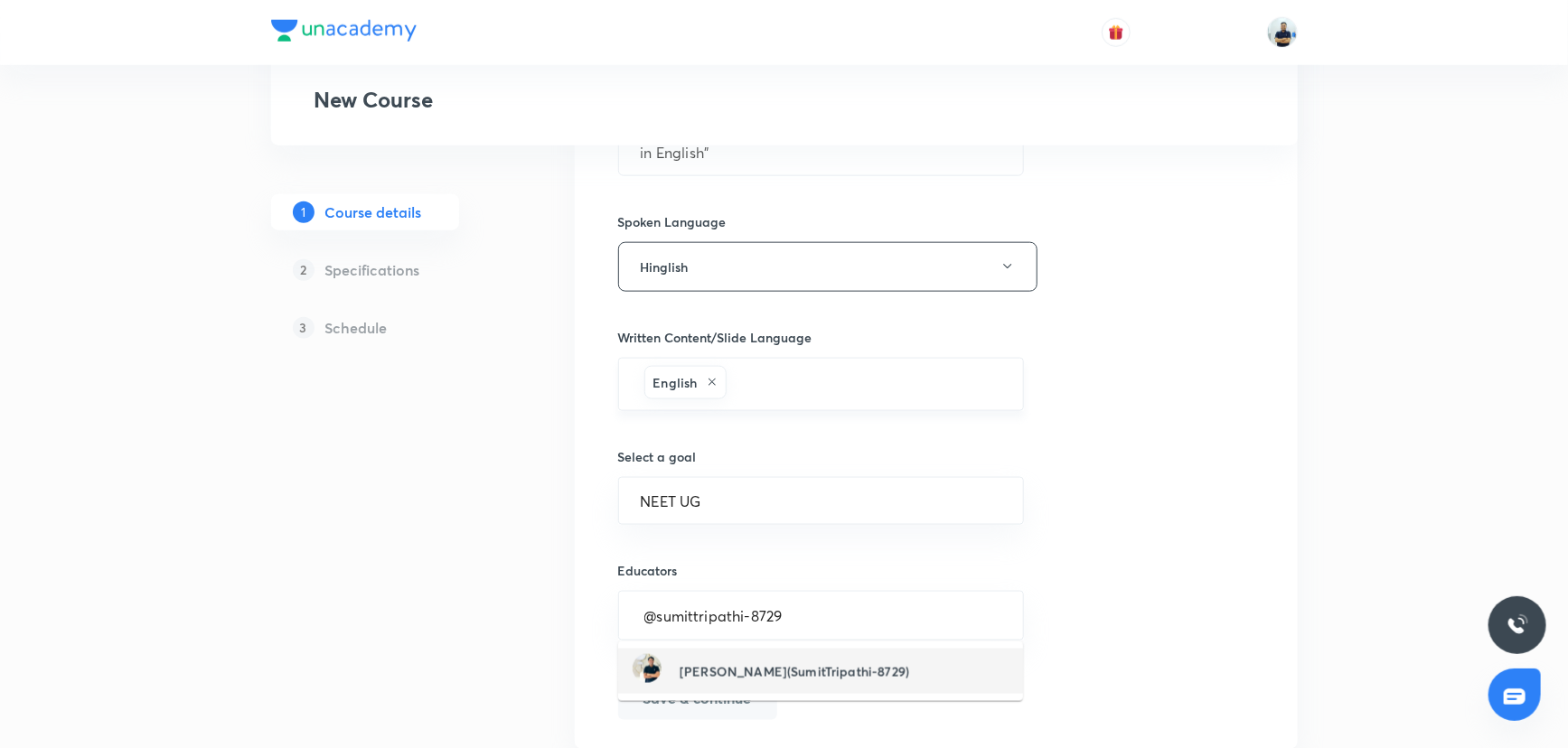 click on "Sumit Kumar(SumitTripathi-8729)" at bounding box center [794, 671] 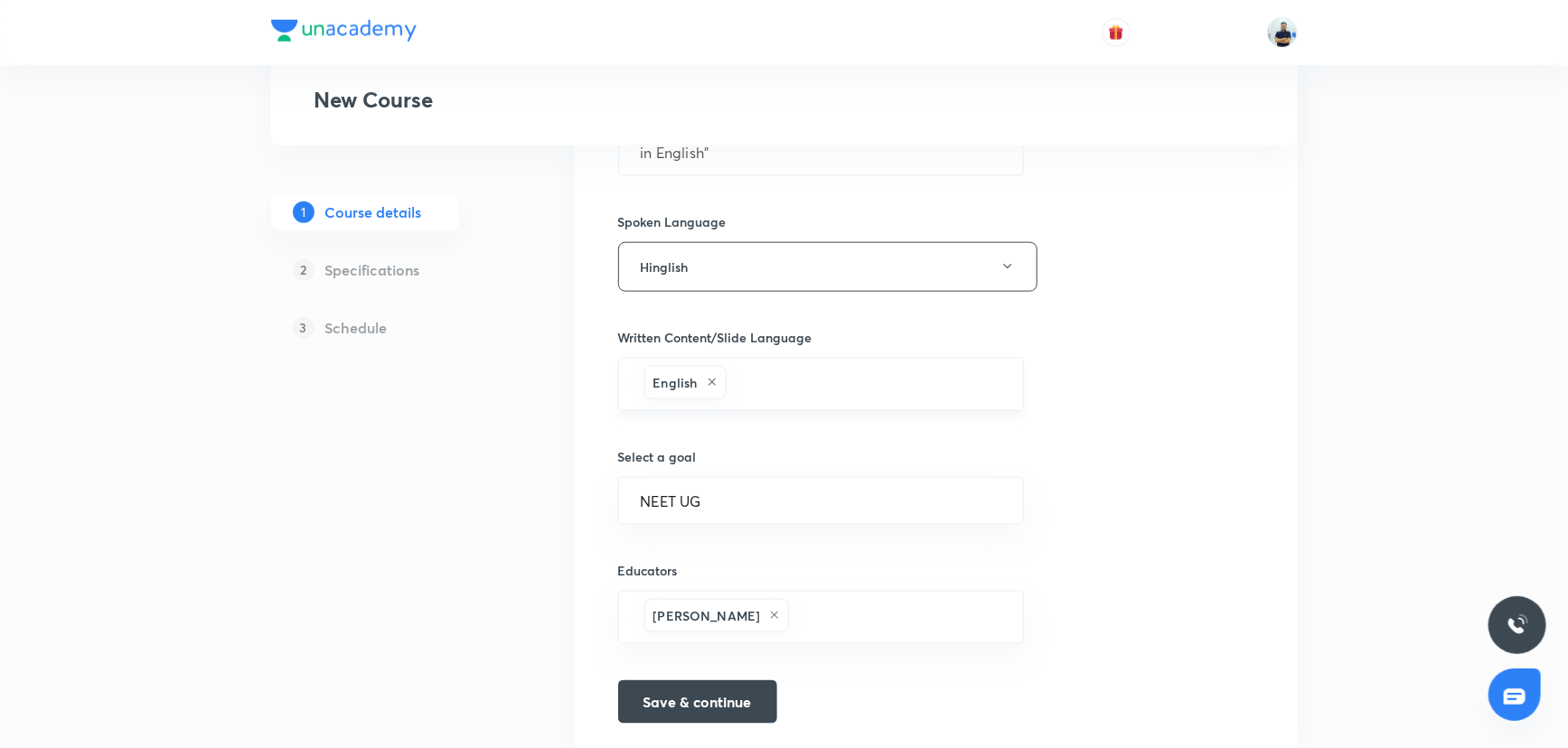 click on "Save & continue" at bounding box center (822, 702) 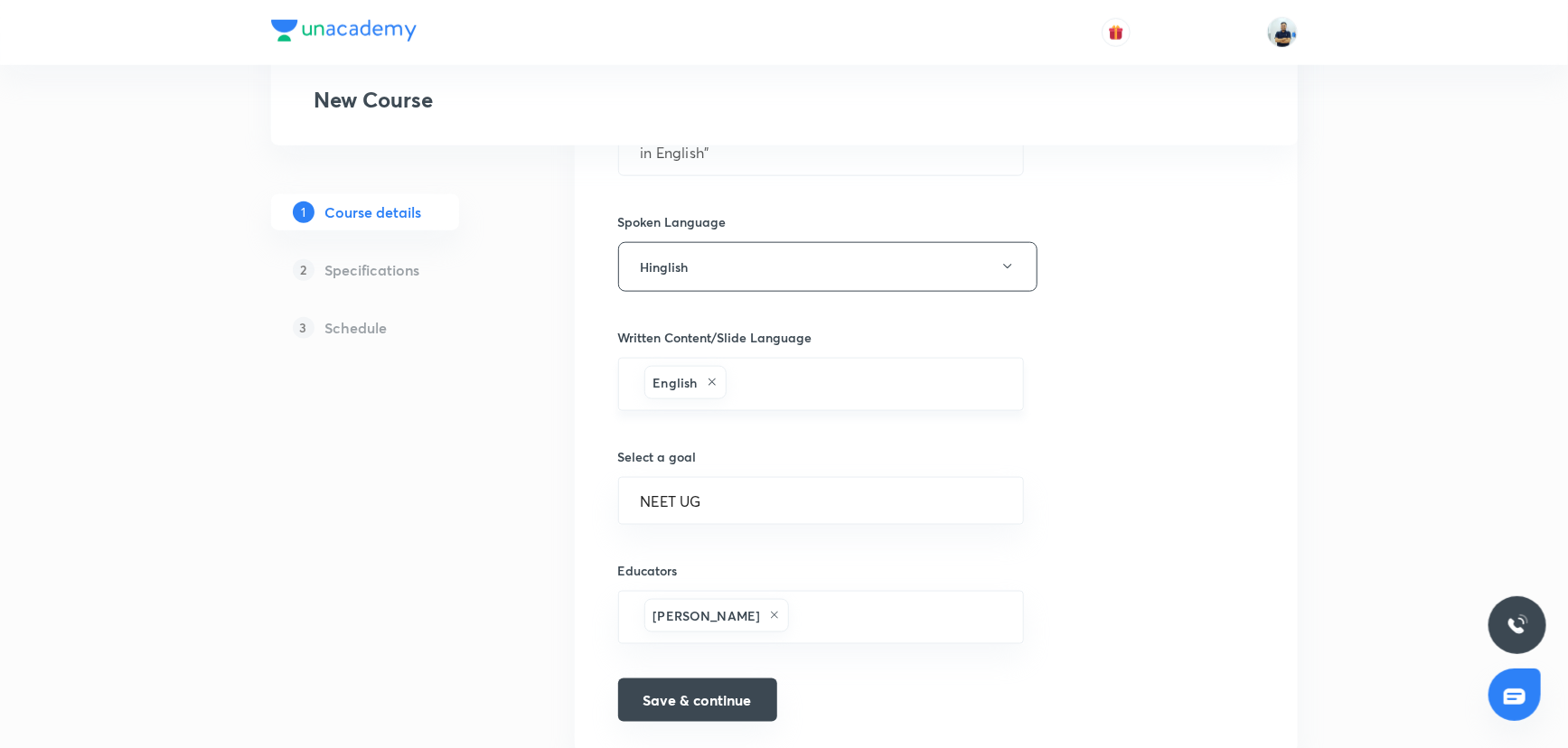 click on "Save & continue" at bounding box center [698, 700] 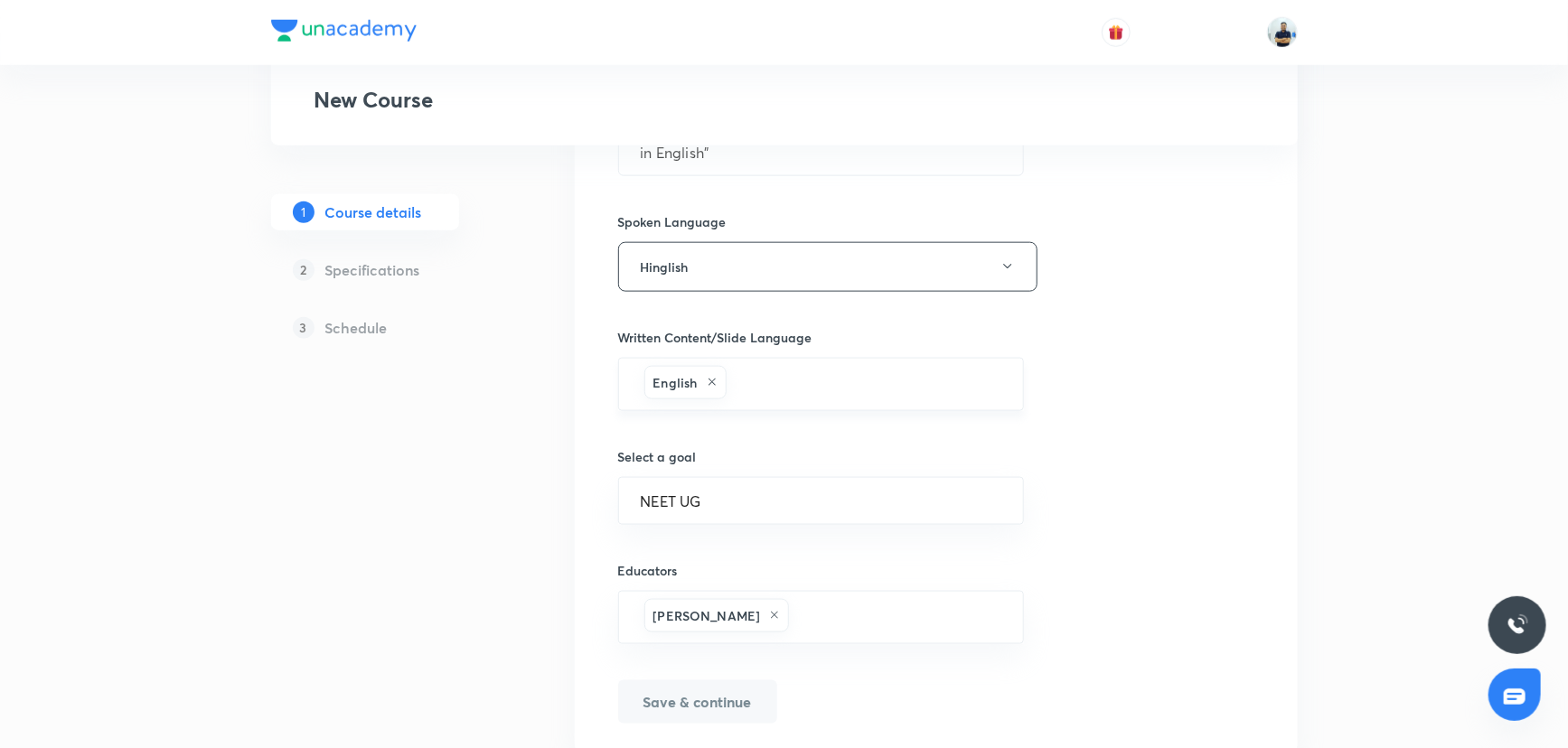 scroll, scrollTop: 981, scrollLeft: 0, axis: vertical 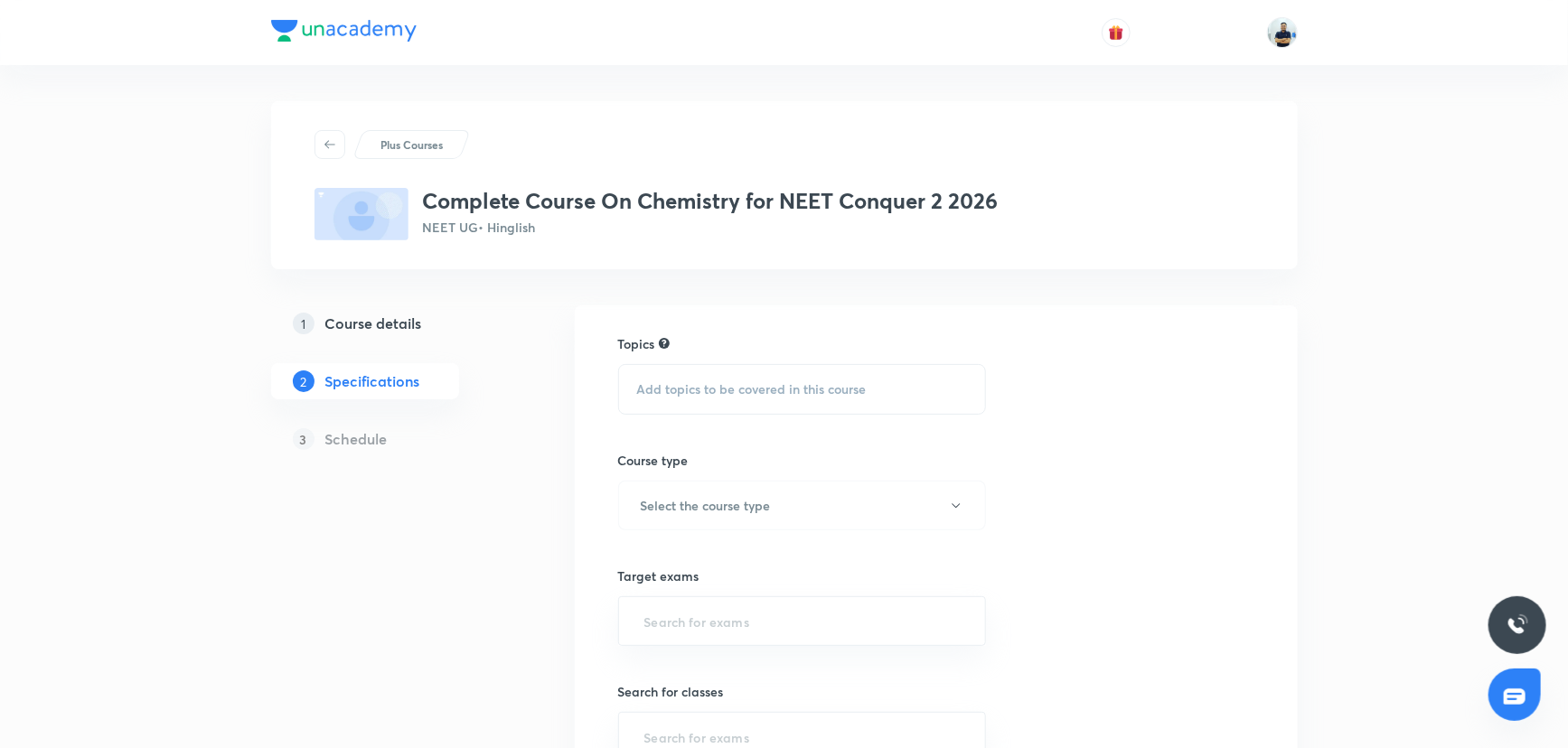 click on "Add topics to be covered in this course" at bounding box center (752, 389) 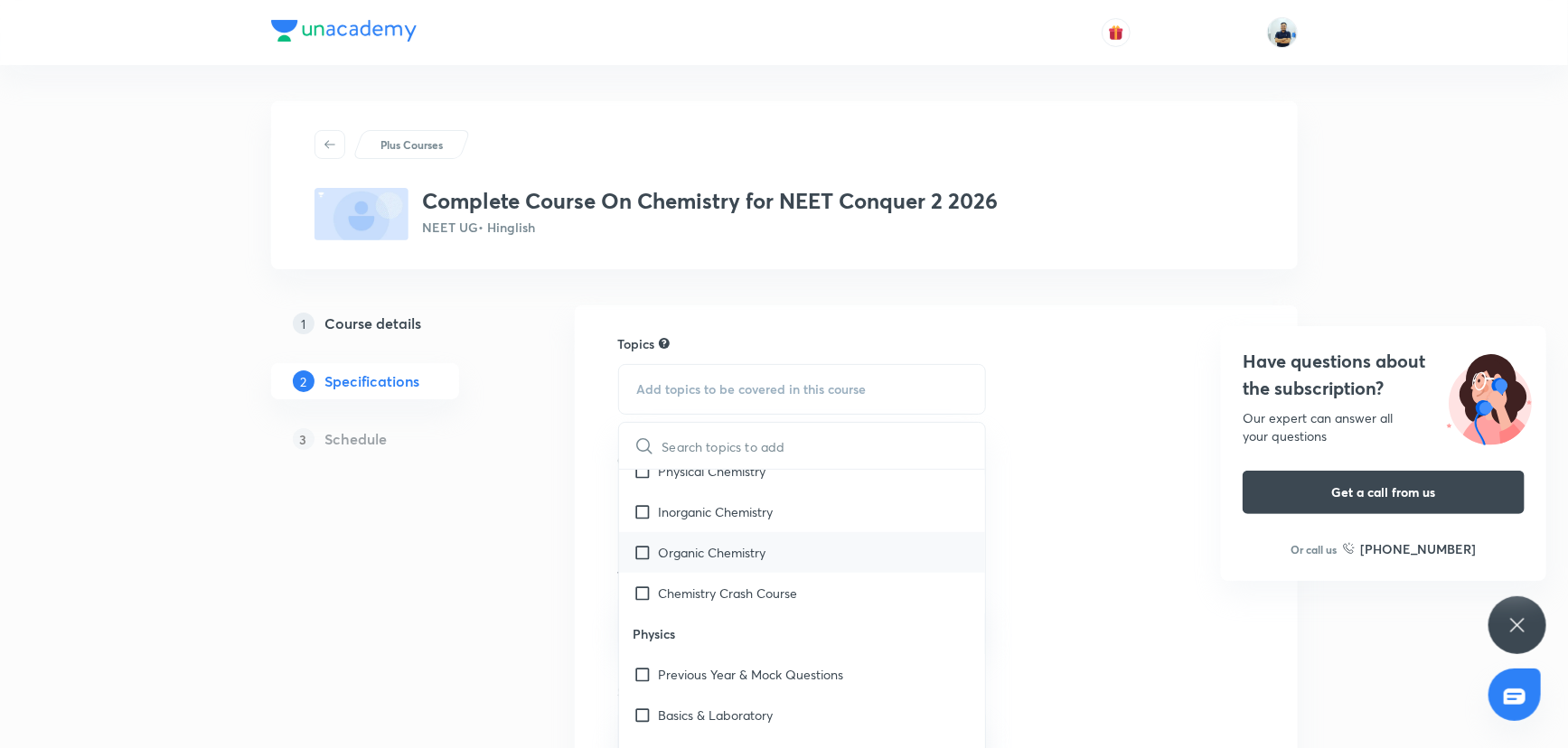 scroll, scrollTop: 2740, scrollLeft: 0, axis: vertical 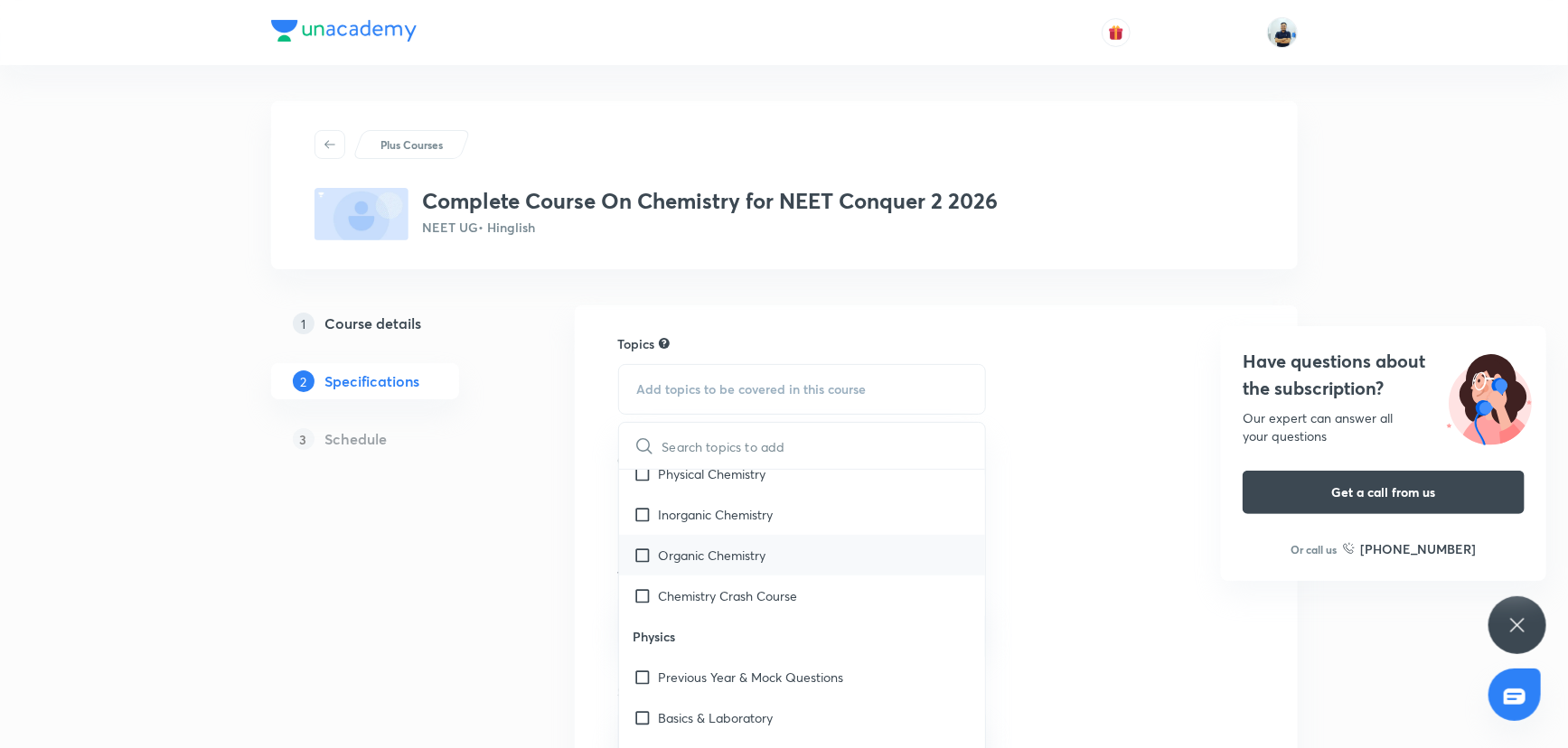 click on "Organic Chemistry" at bounding box center [712, 555] 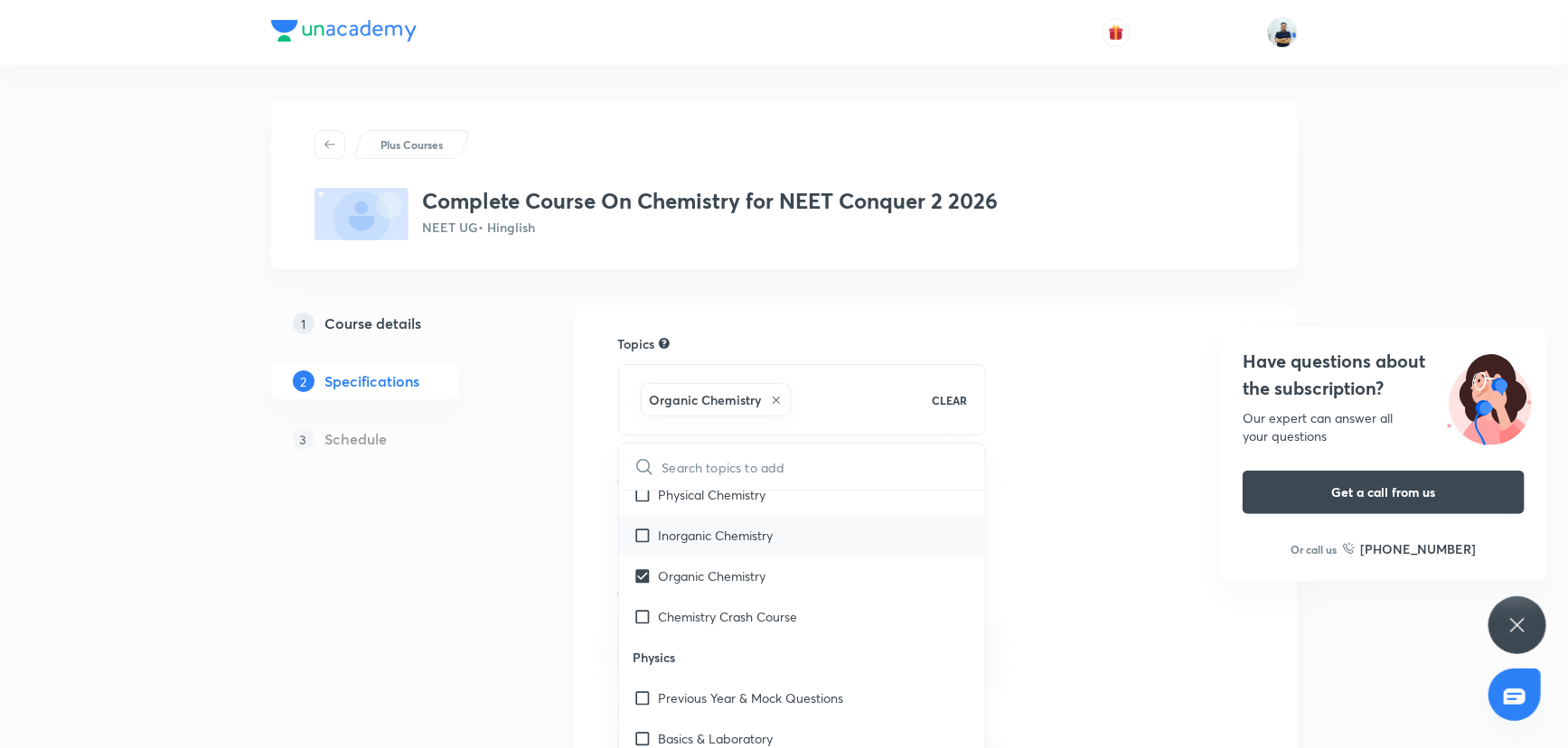 click on "Inorganic Chemistry" at bounding box center [803, 535] 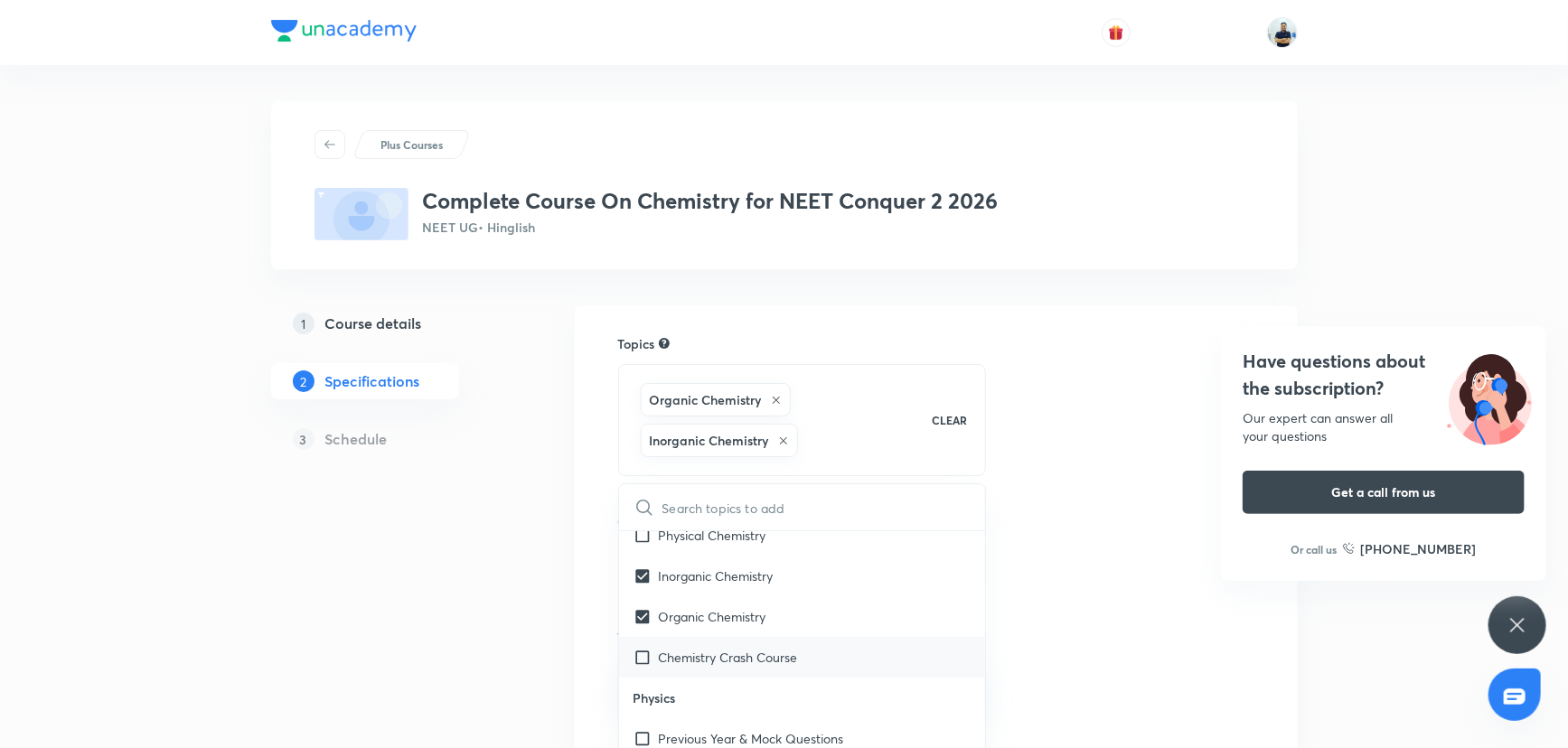 click on "Chemistry Crash Course" at bounding box center [728, 657] 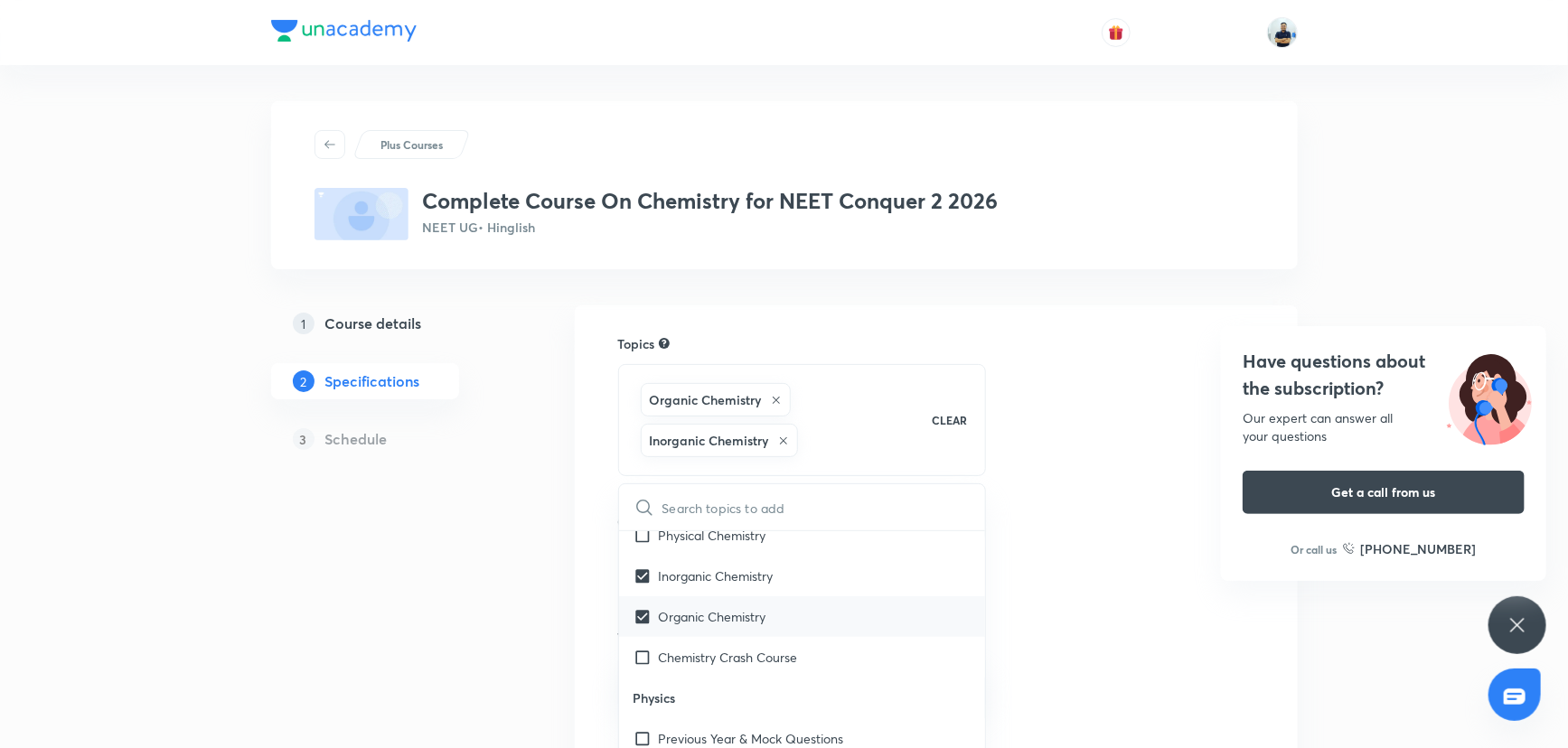 checkbox on "true" 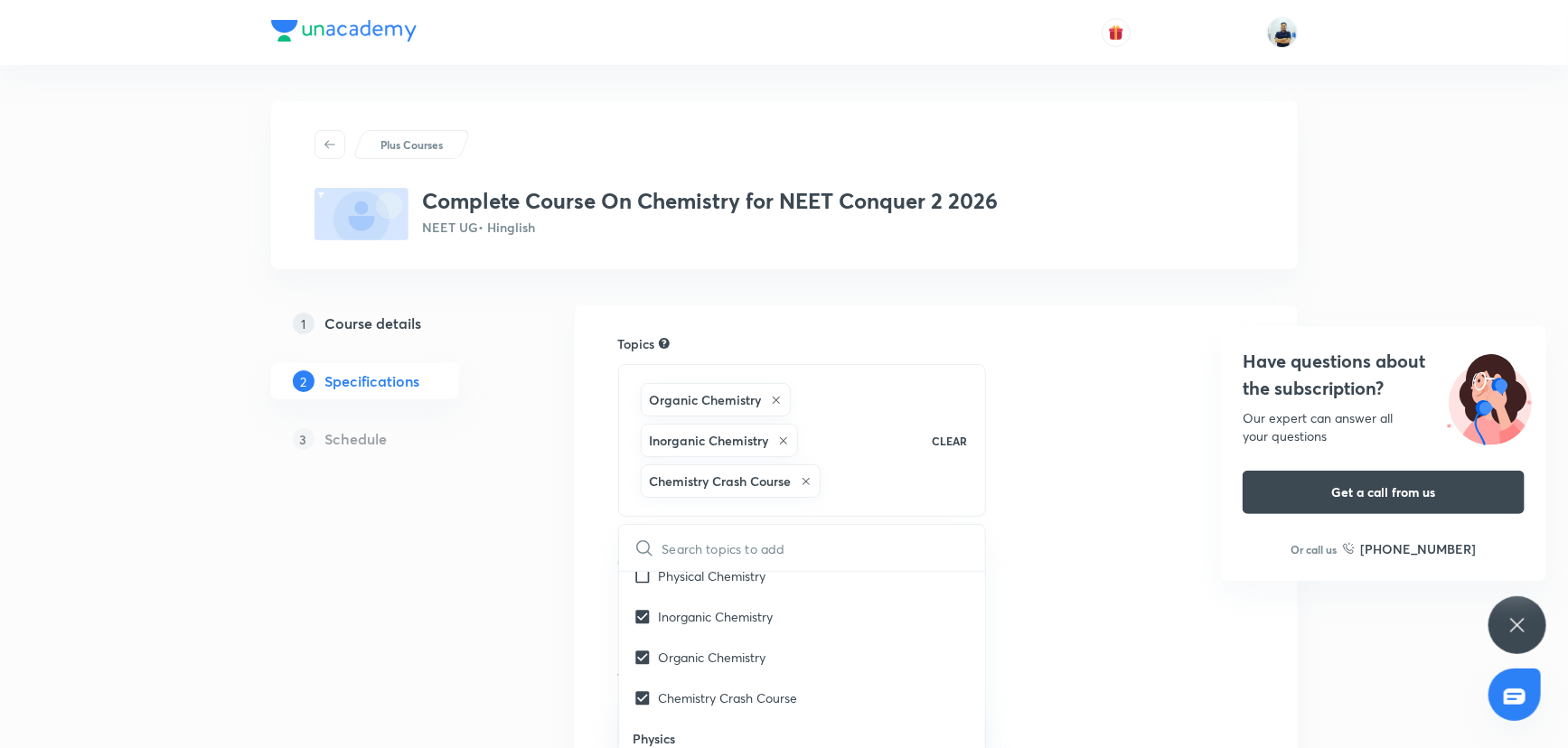 click on "Topics Organic Chemistry Inorganic Chemistry Chemistry Crash Course CLEAR ​ Biology Previous Year & Mock Questions Diversity of Living Organisms Structural Organisation Cell Structure & Function Plant Physiology Human Physiology Reproduction Genetics & Evolution Biology & Human Welfare Biotechnology & Applications Environment & Ecology Cell - The Unit of Life Crash Course Reproduction in Organisms Biological Classification The Living World Cell Cycle and Cell Division Plant Kingdom Principles of Inheritance and Variation (Genetics) Sexual Reproduction in Flowering plants Reproductive Health Human Reproduction Morphology of Flowering Plants Respiration in Plants Photosynthesis in Higher Plants Mineral Nutrition Transport in Plants Anatomy of Flowering Plants Environmental Issues Biodiversity and Conservation Ecosystem Organism, Population and Community Microbes in Human Welfare Strategies for Enhancement in Food Production Molecular Basis of Inheritance Biotechnology and Its Application Animal Husbandary ​" at bounding box center (936, 742) 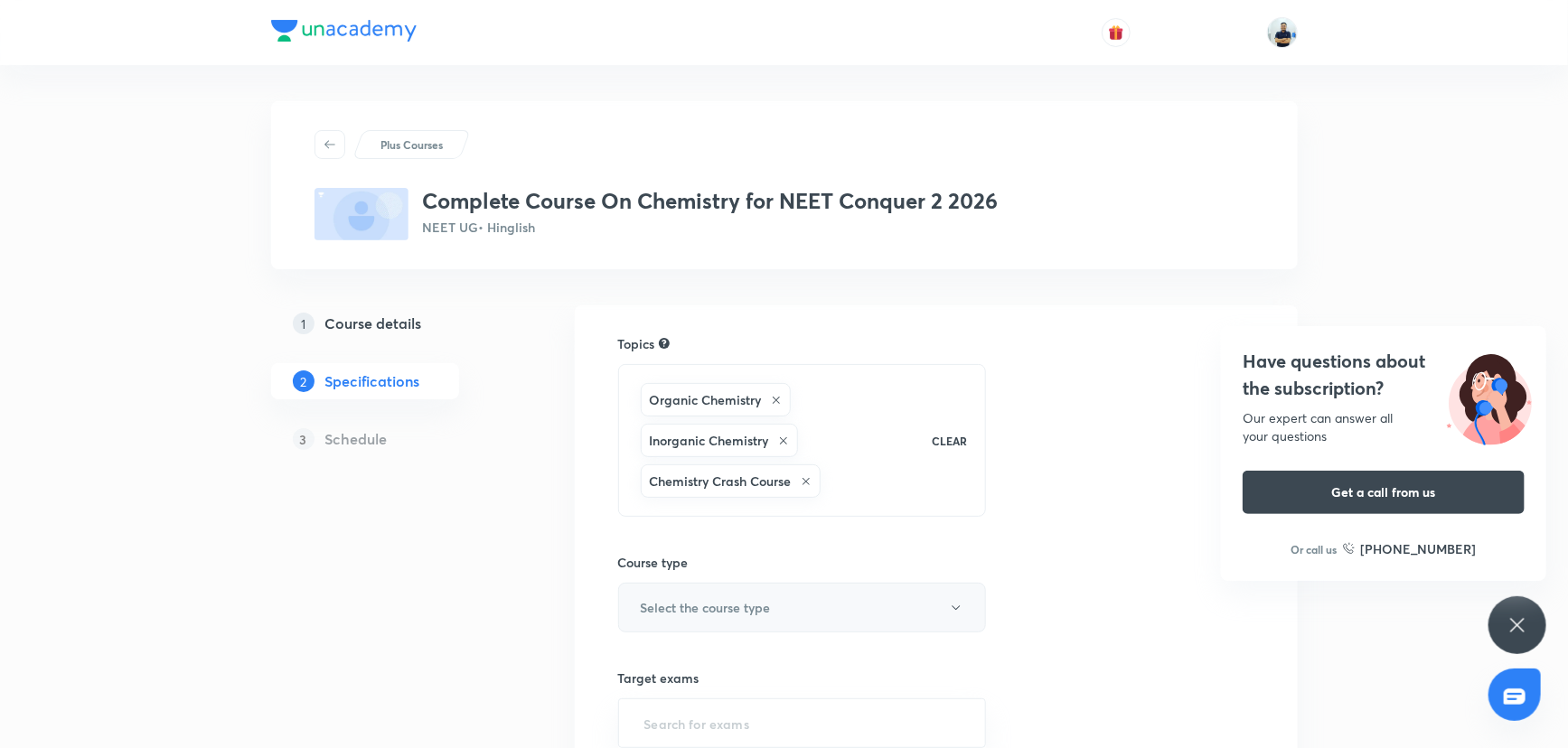 click on "Select the course type" at bounding box center (706, 607) 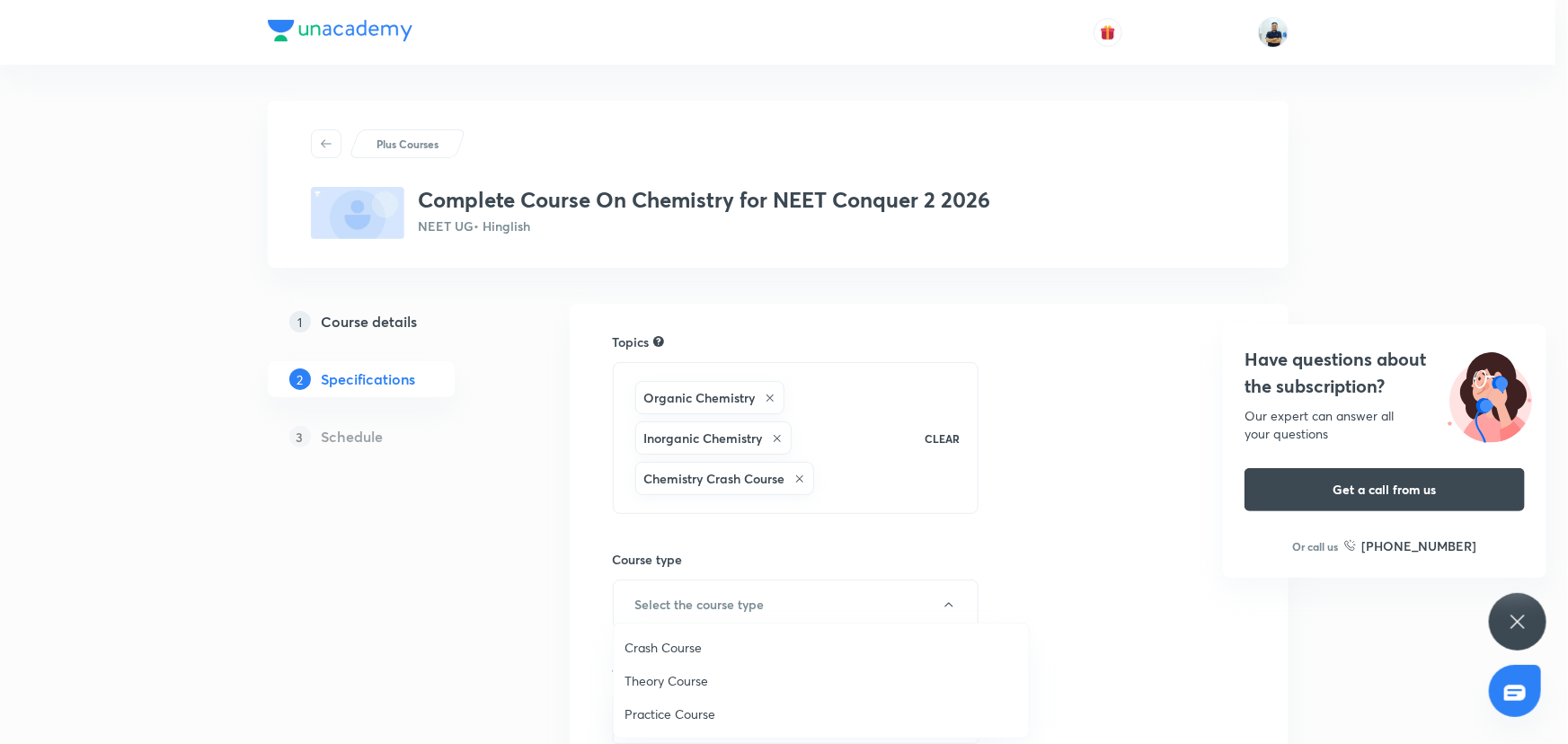 click on "Theory Course" at bounding box center [821, 680] 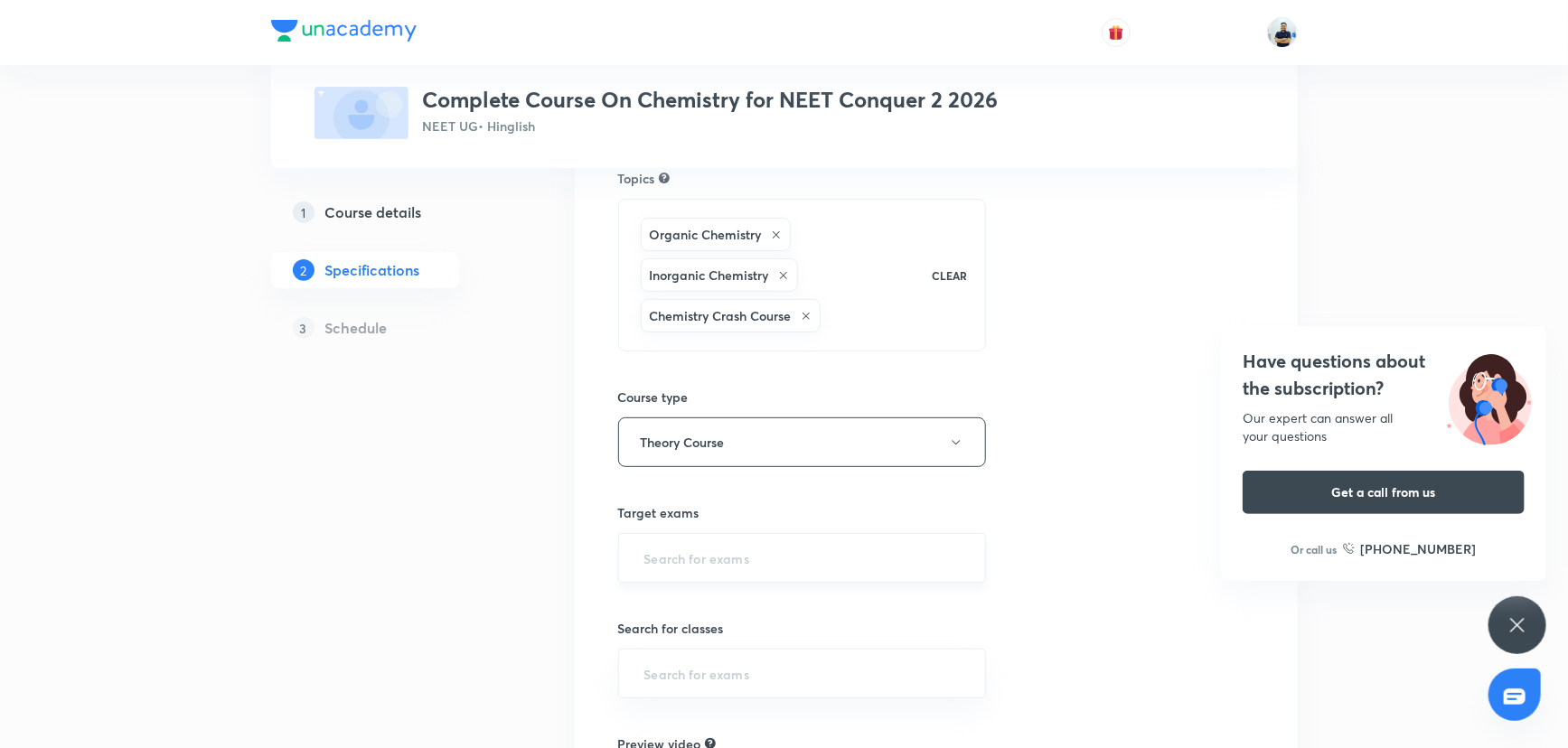 scroll, scrollTop: 172, scrollLeft: 0, axis: vertical 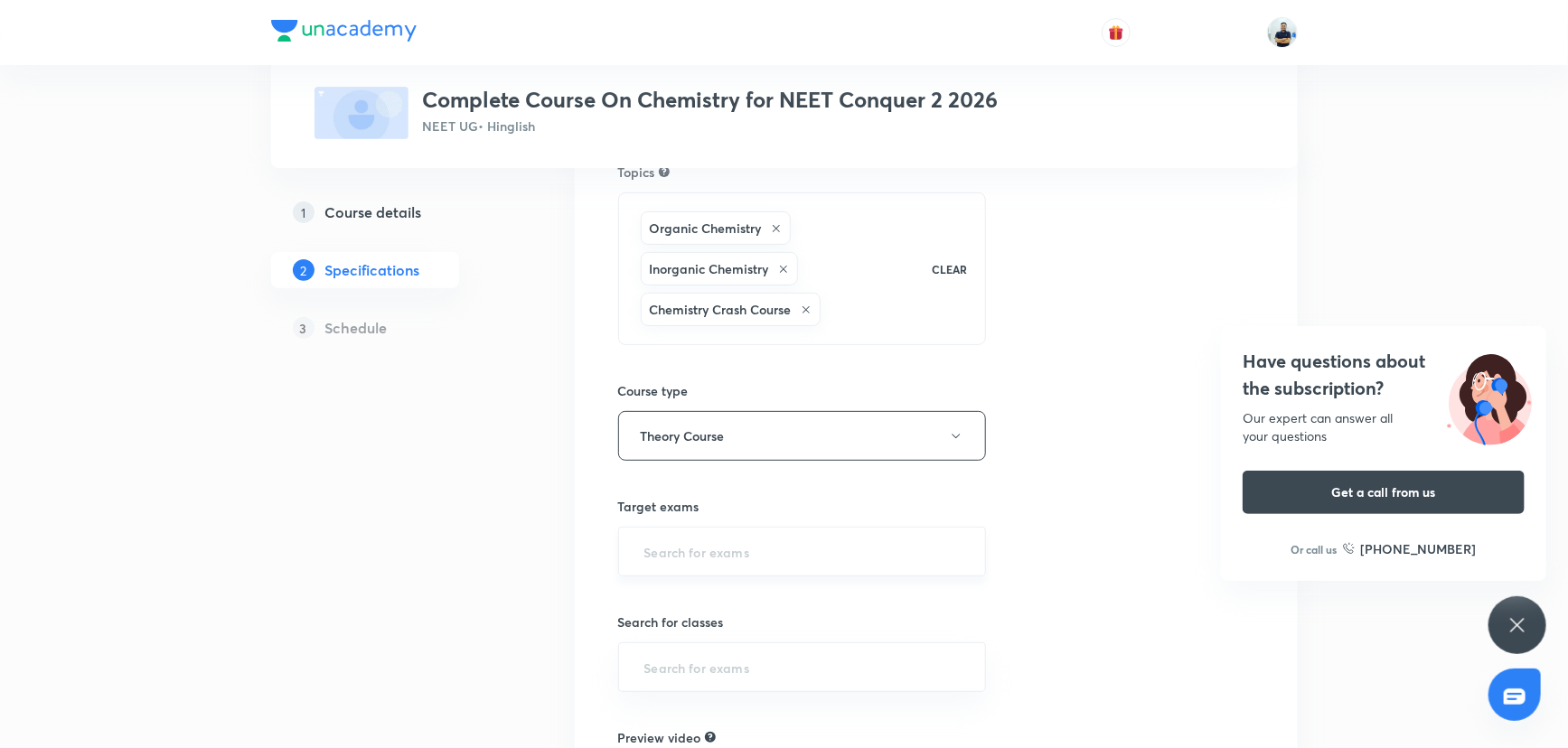 click at bounding box center [803, 551] 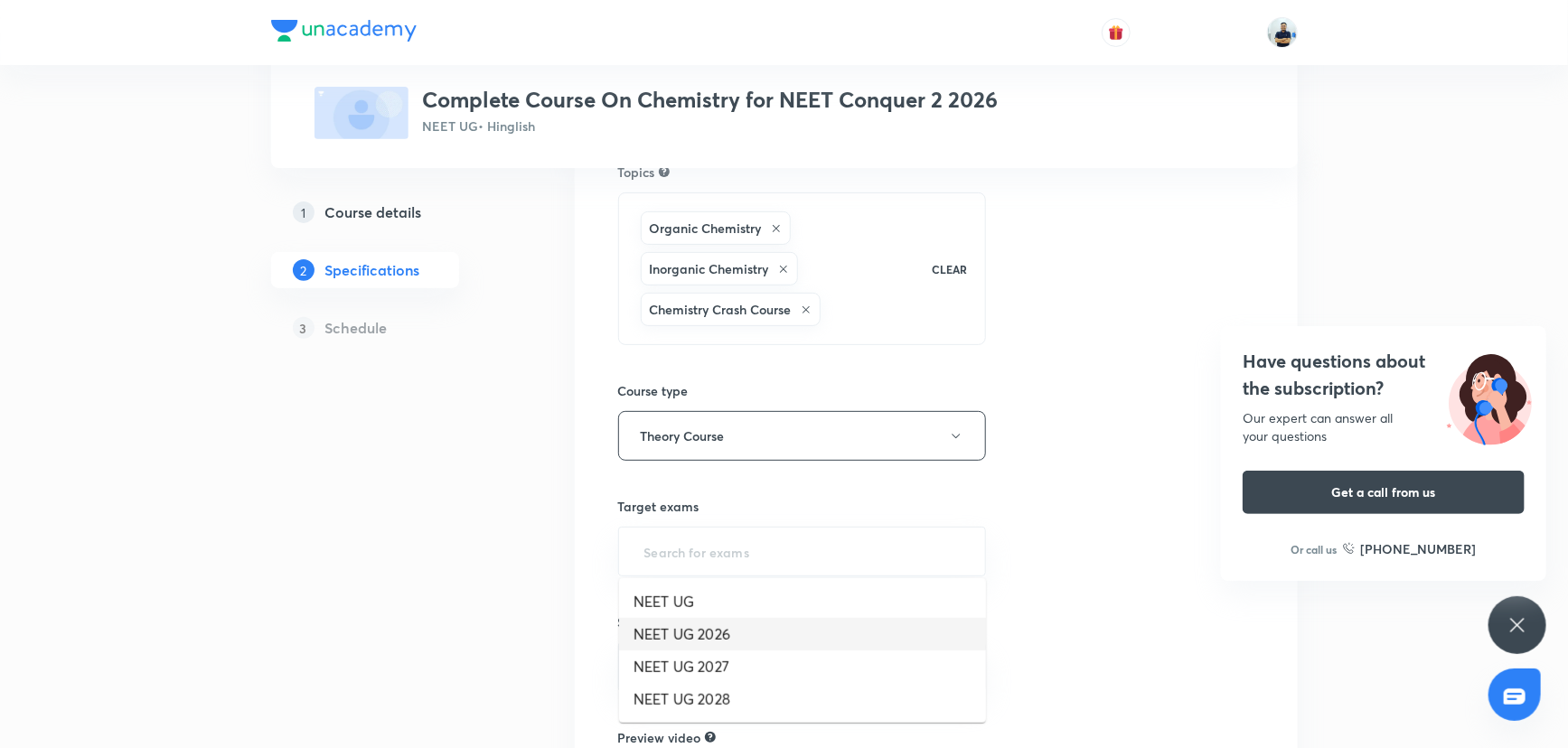 click on "NEET UG 2026" at bounding box center [803, 634] 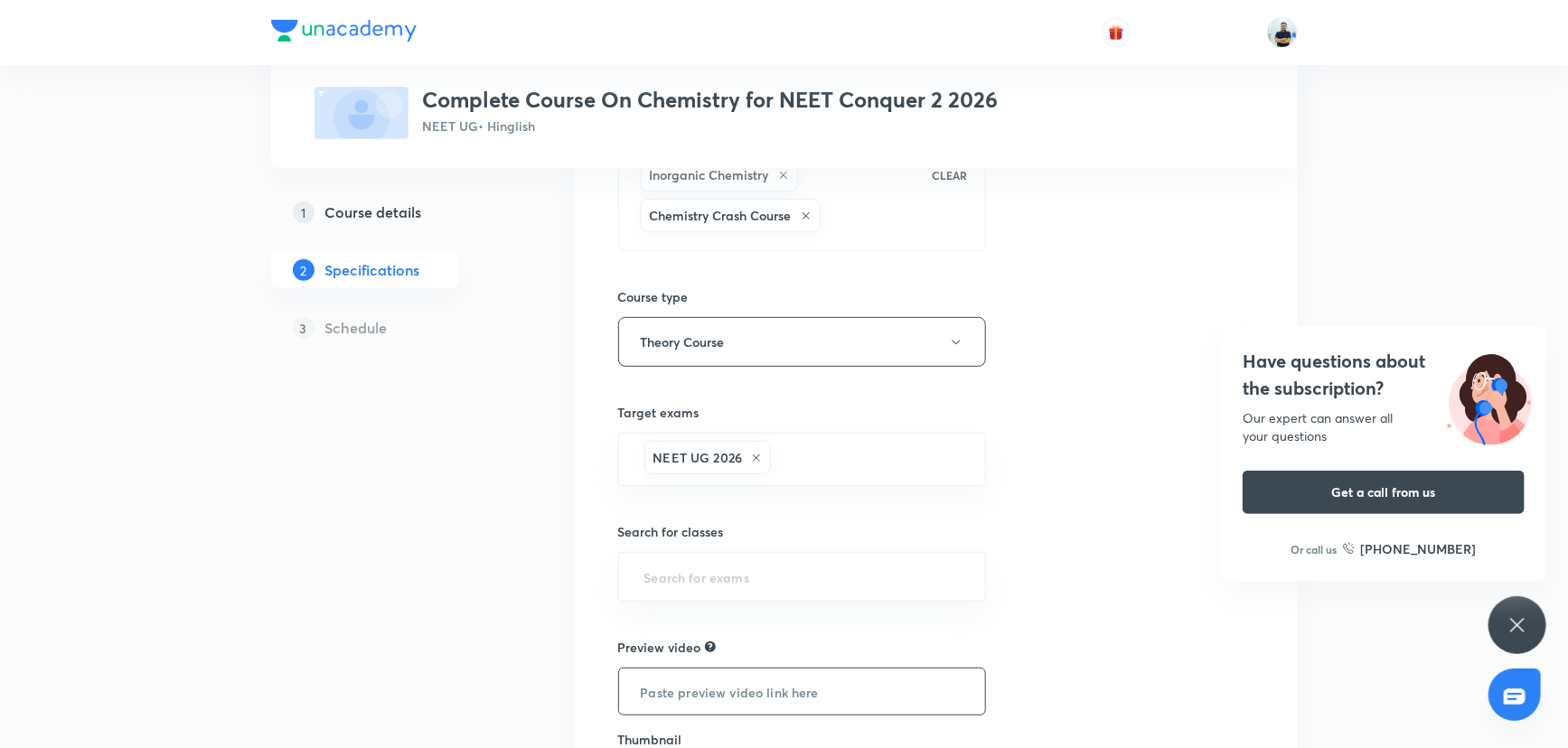 scroll, scrollTop: 383, scrollLeft: 0, axis: vertical 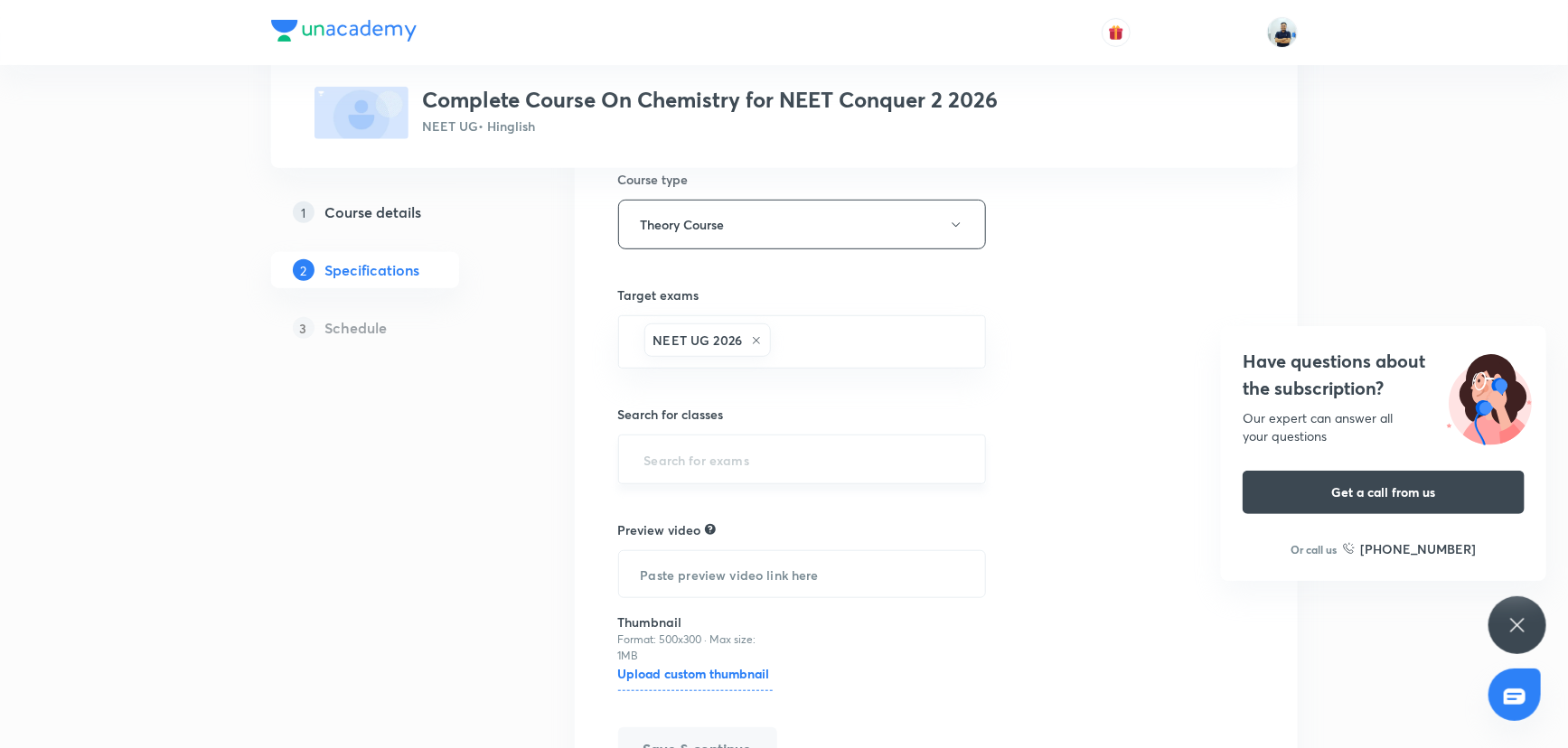 click at bounding box center (803, 459) 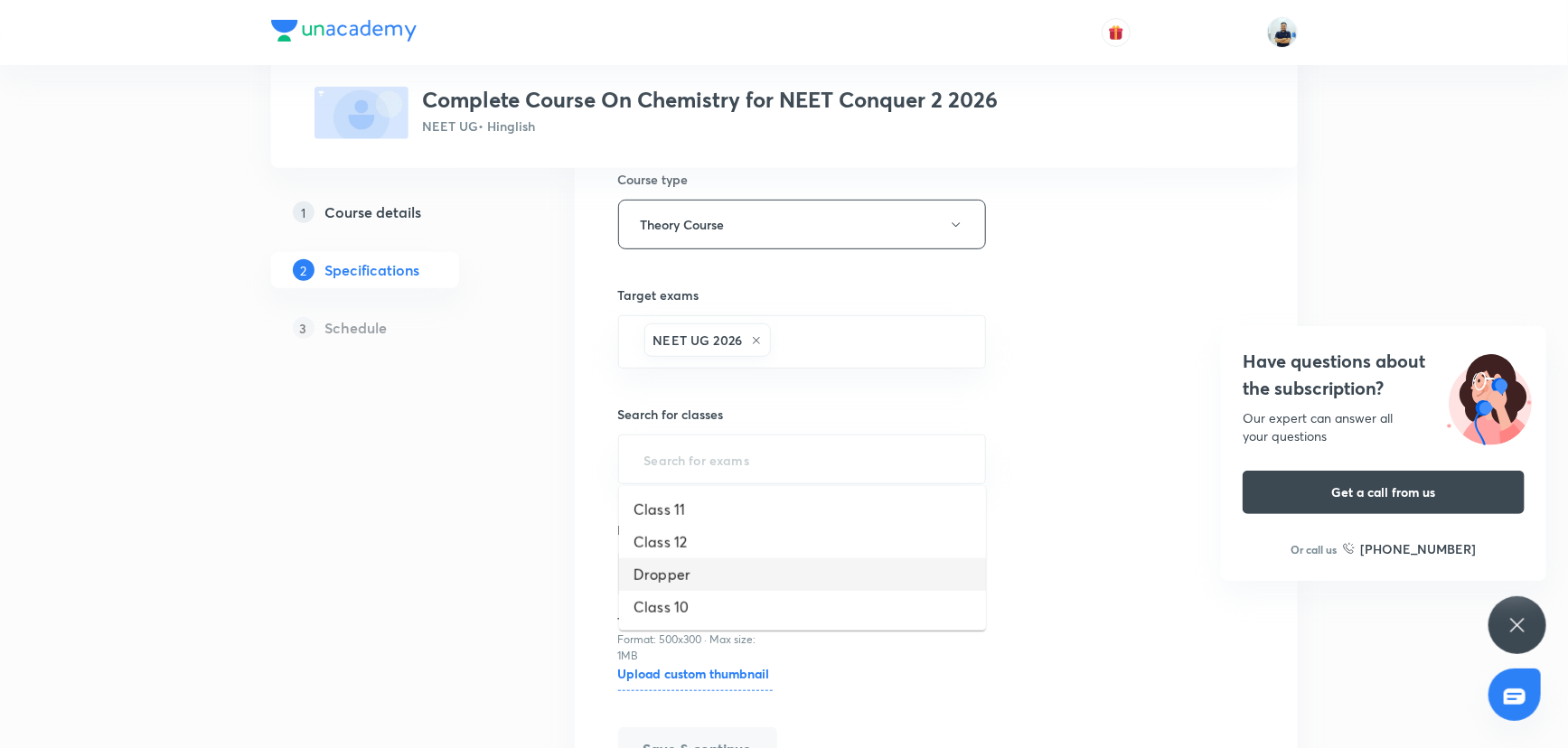 click on "Dropper" at bounding box center (803, 575) 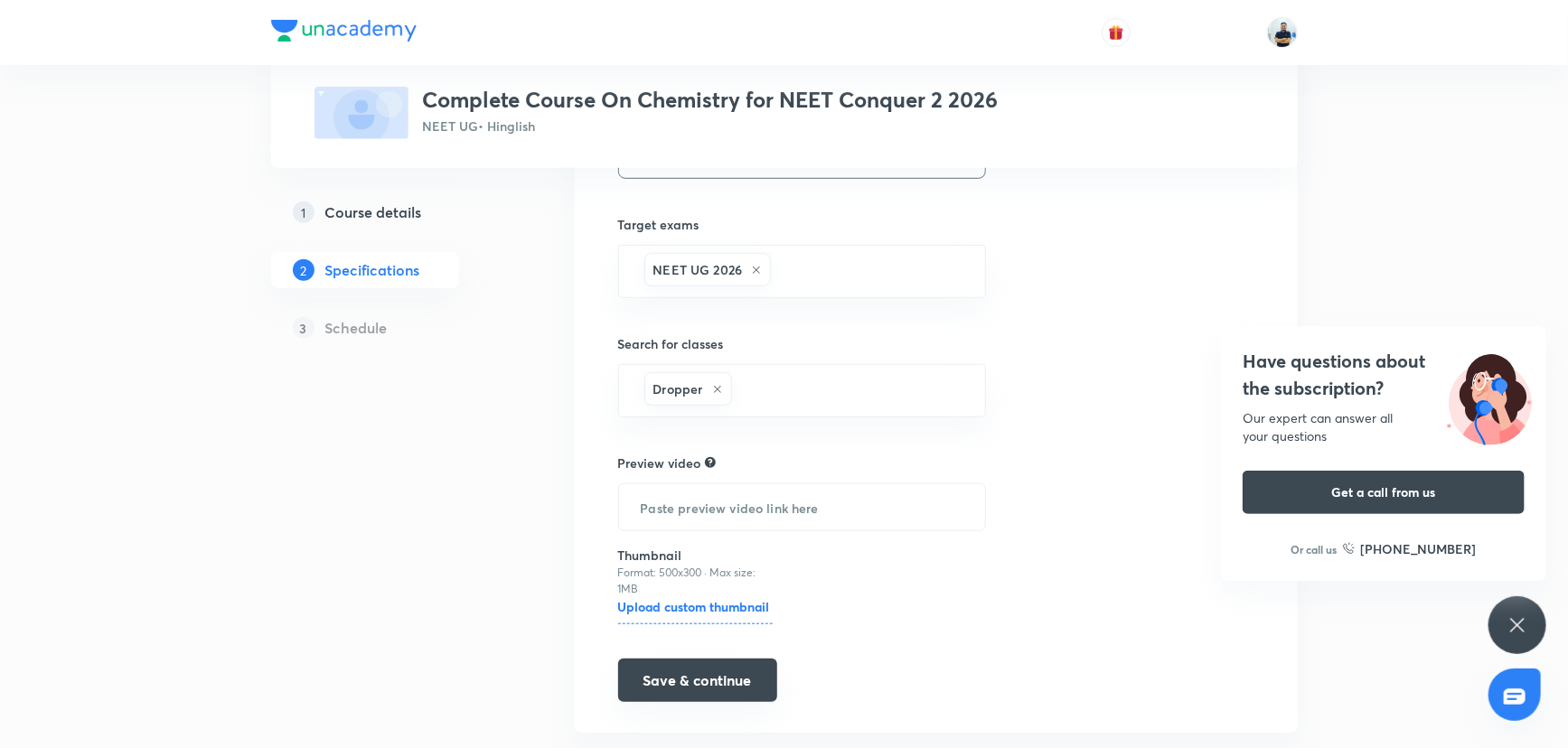scroll, scrollTop: 460, scrollLeft: 0, axis: vertical 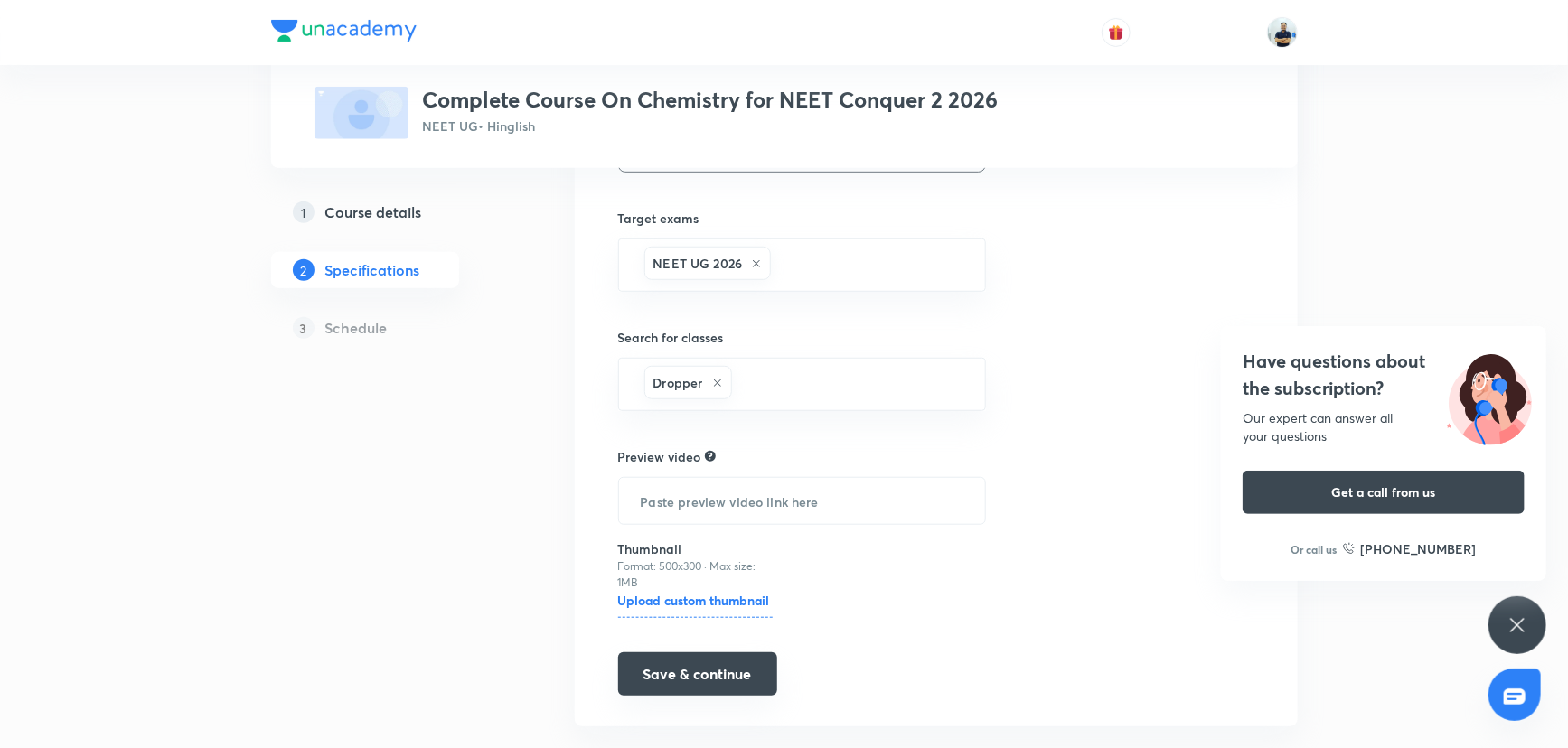click on "Save & continue" at bounding box center (698, 674) 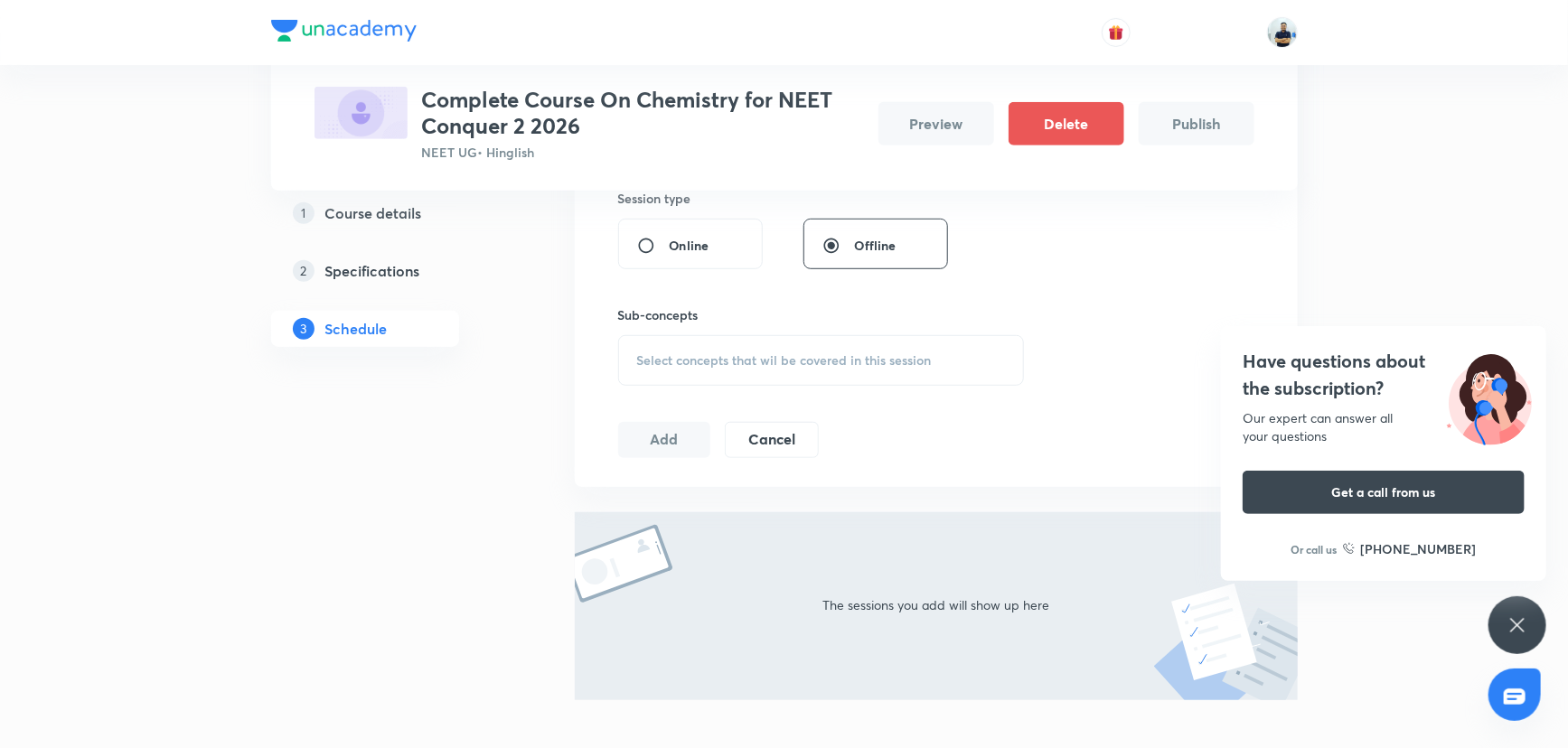 scroll, scrollTop: 0, scrollLeft: 0, axis: both 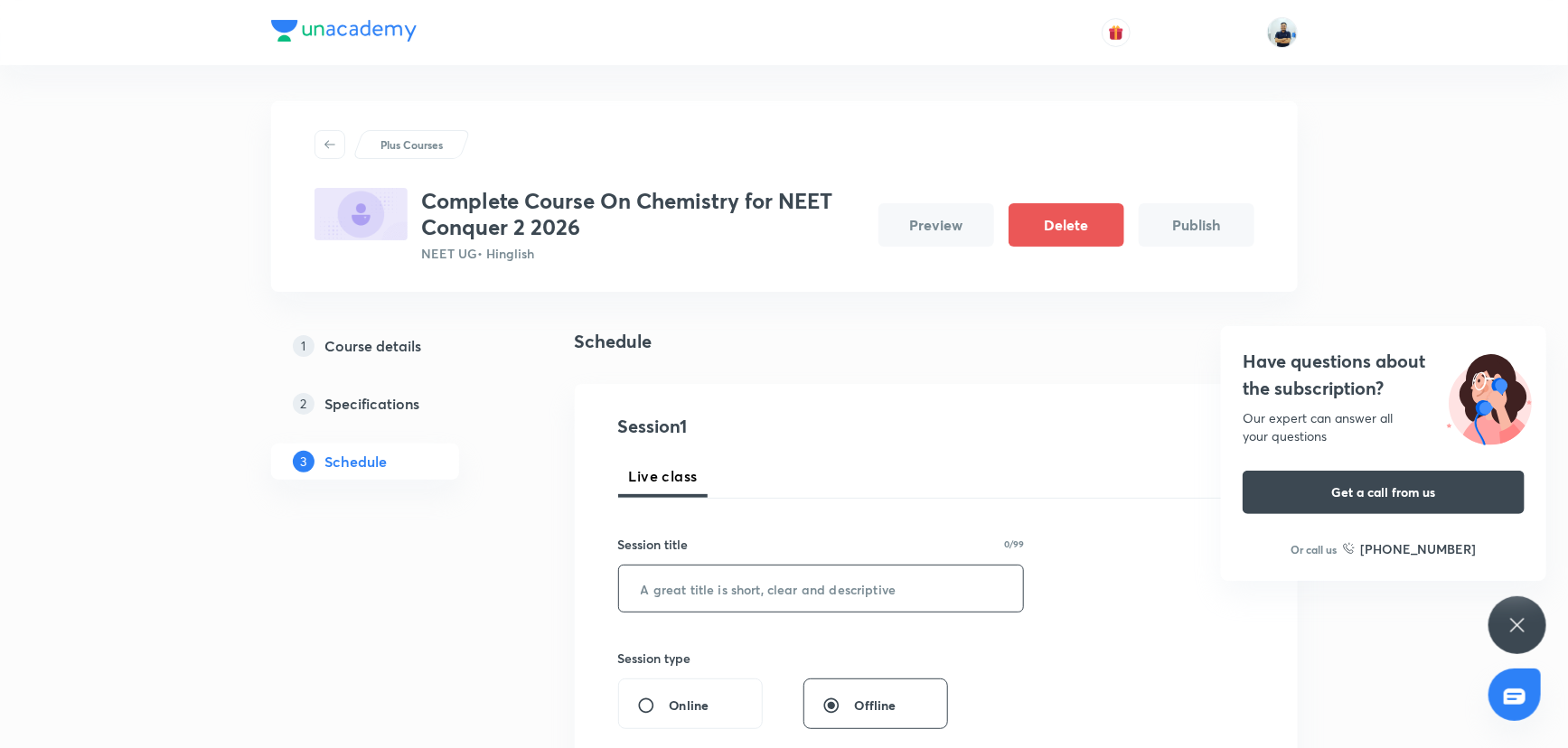 click at bounding box center [822, 588] 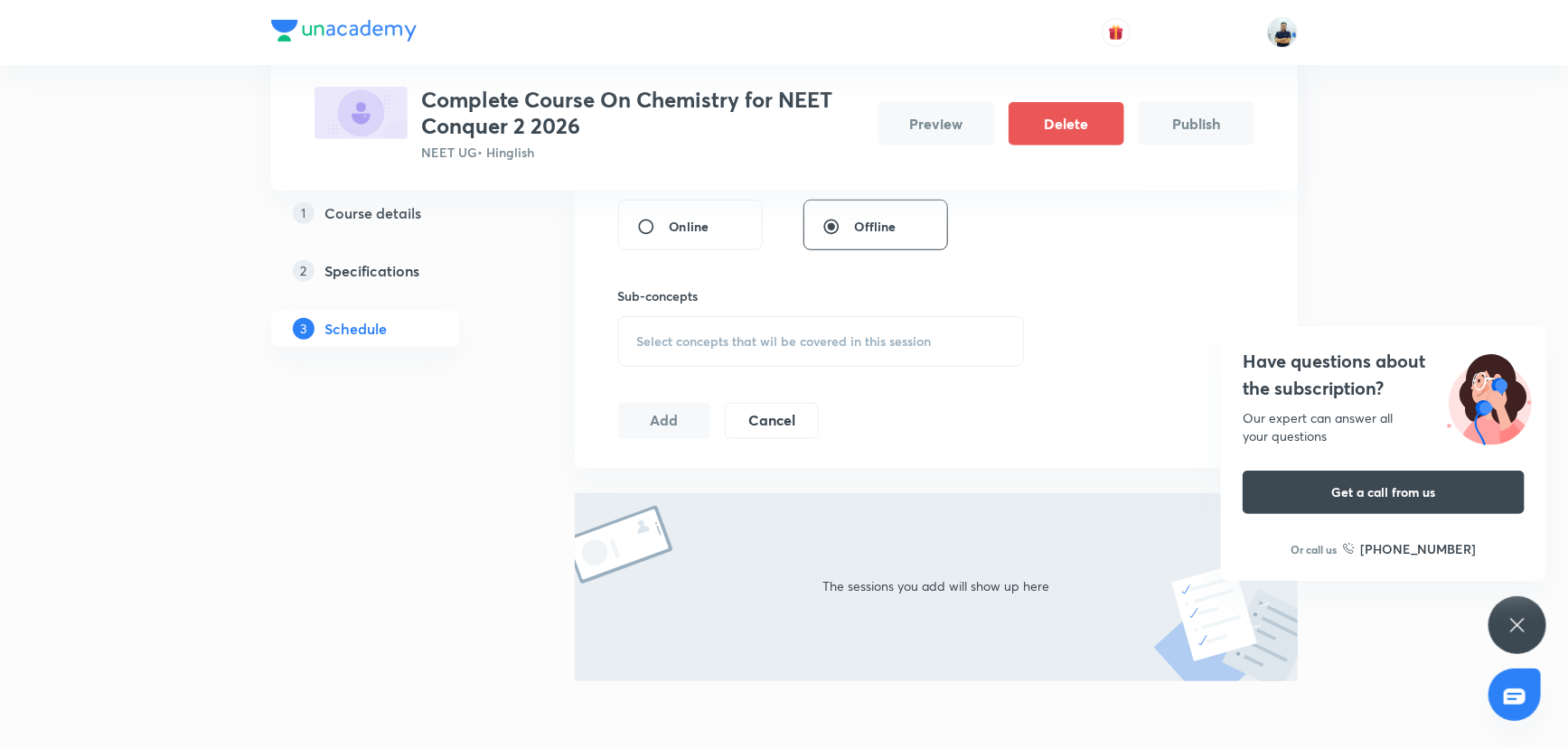 scroll, scrollTop: 559, scrollLeft: 0, axis: vertical 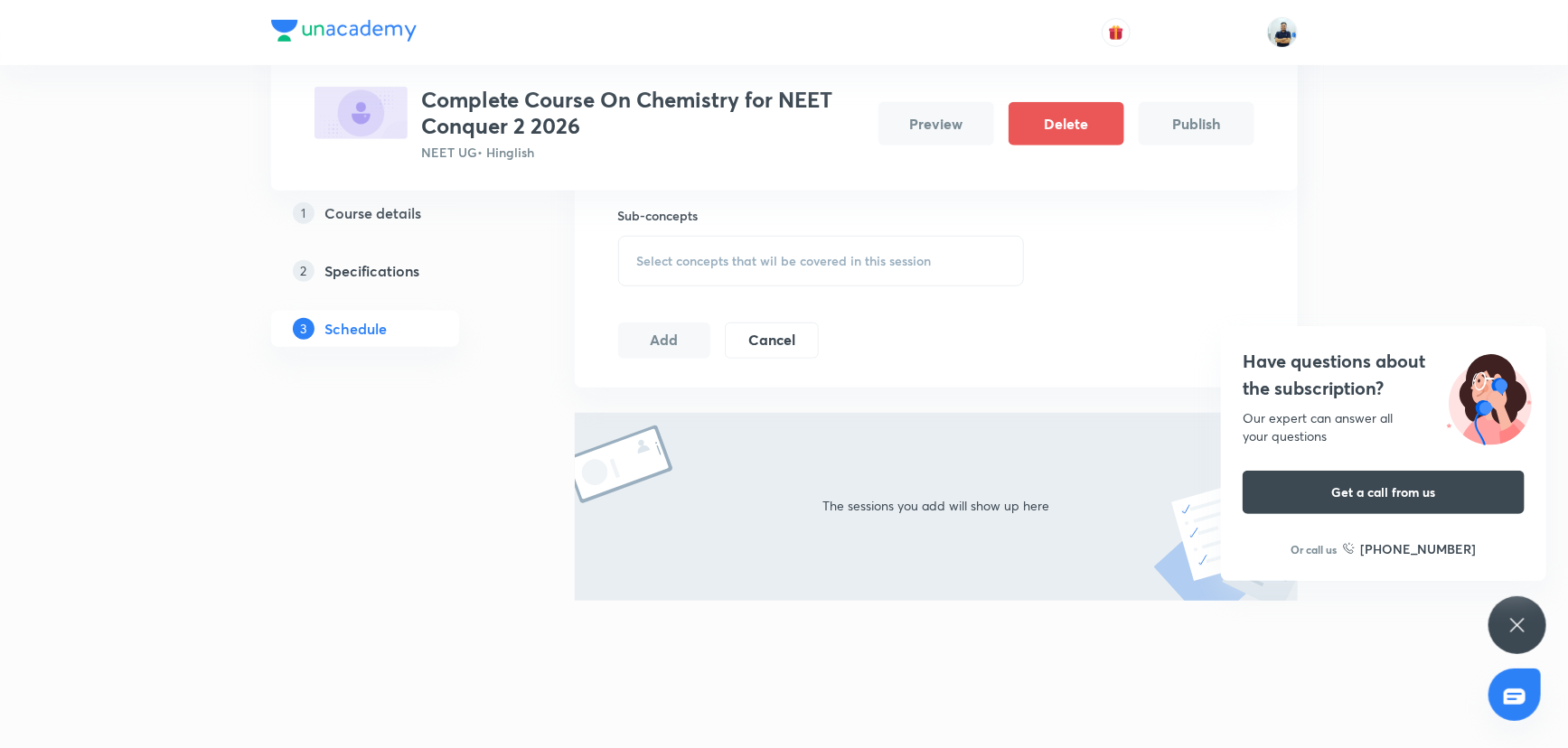 type on "D & F Block" 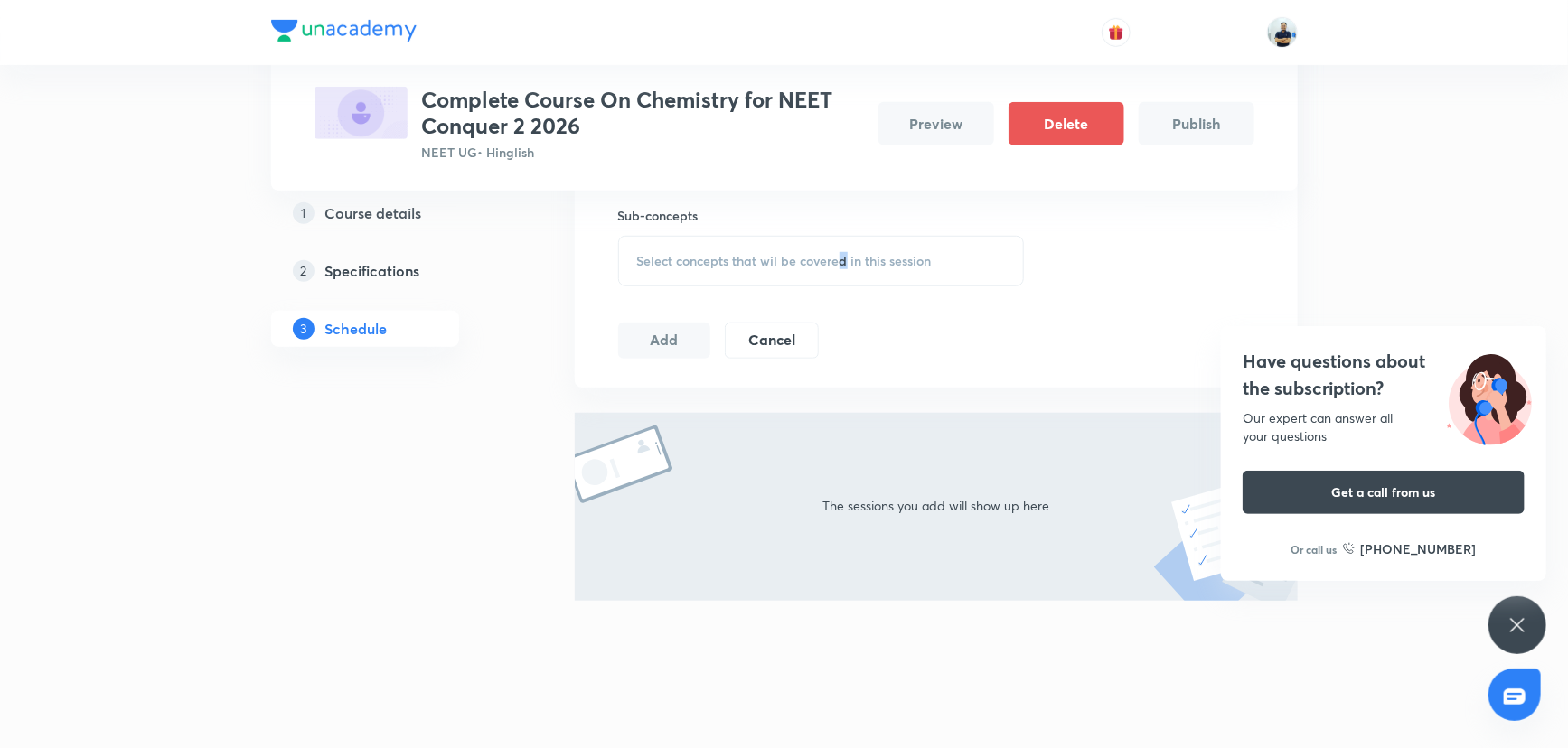 click on "Select concepts that wil be covered in this session" at bounding box center [822, 261] 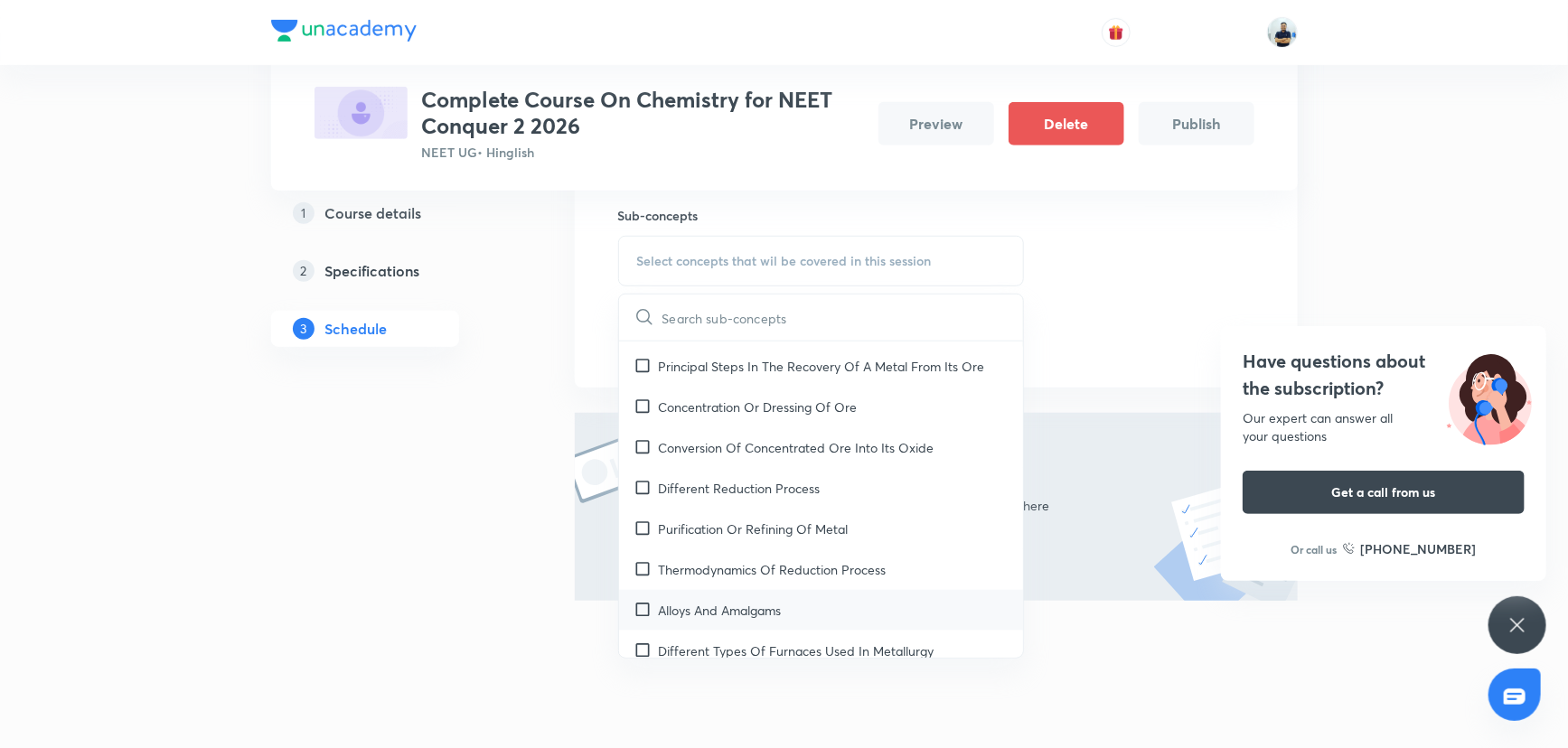 scroll, scrollTop: 1149, scrollLeft: 0, axis: vertical 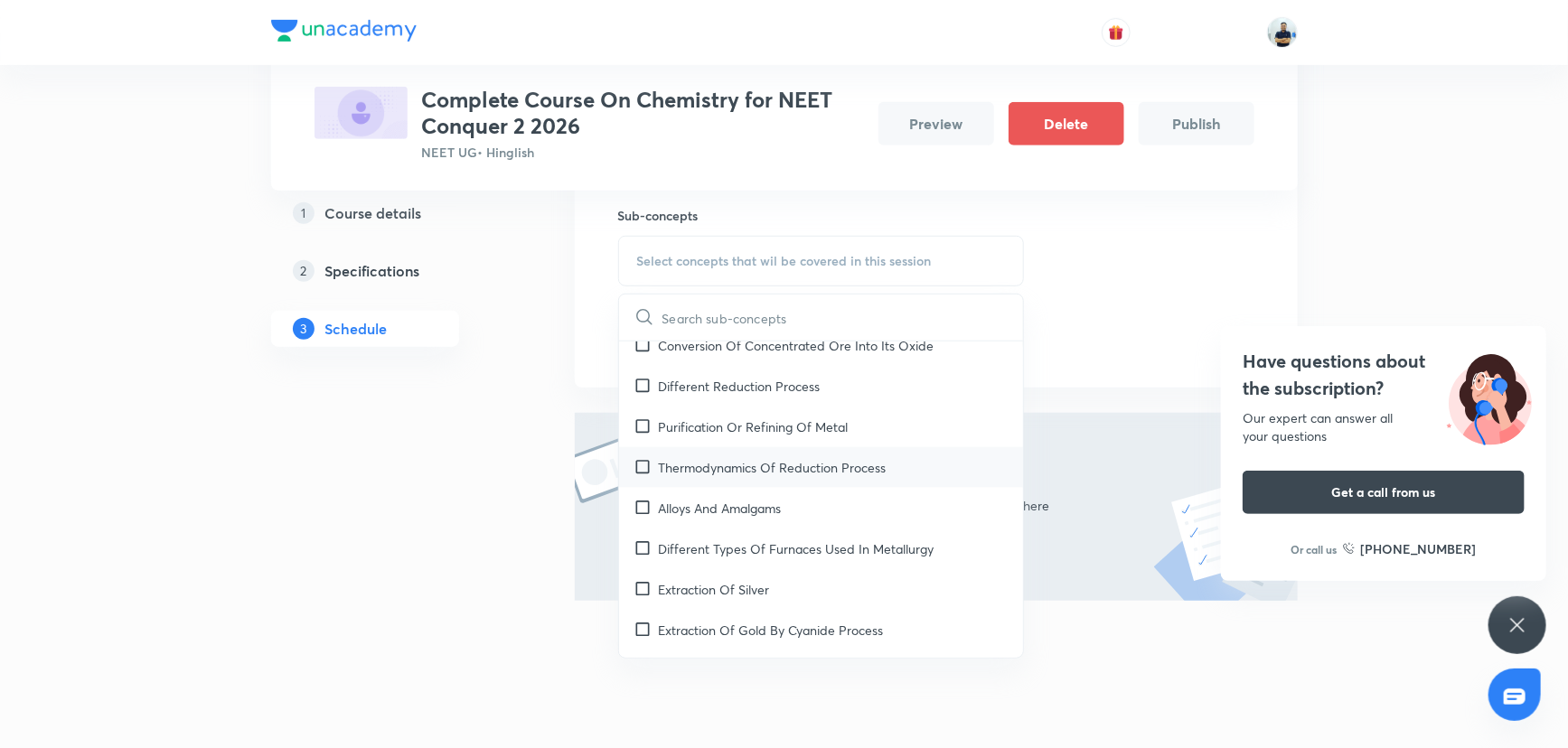click on "Alloys And Amalgams" at bounding box center (720, 508) 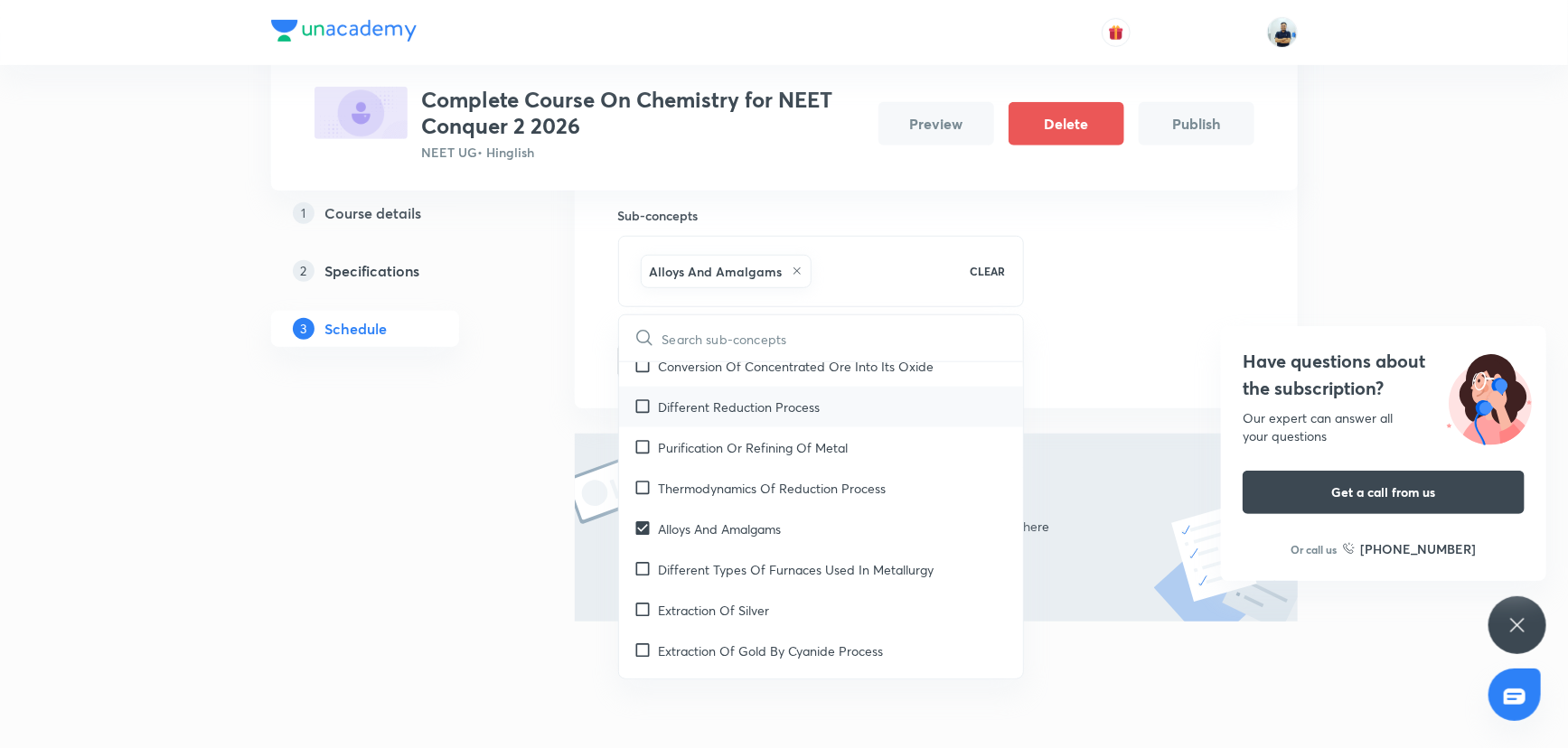 click on "Purification Or Refining Of Metal" at bounding box center (754, 447) 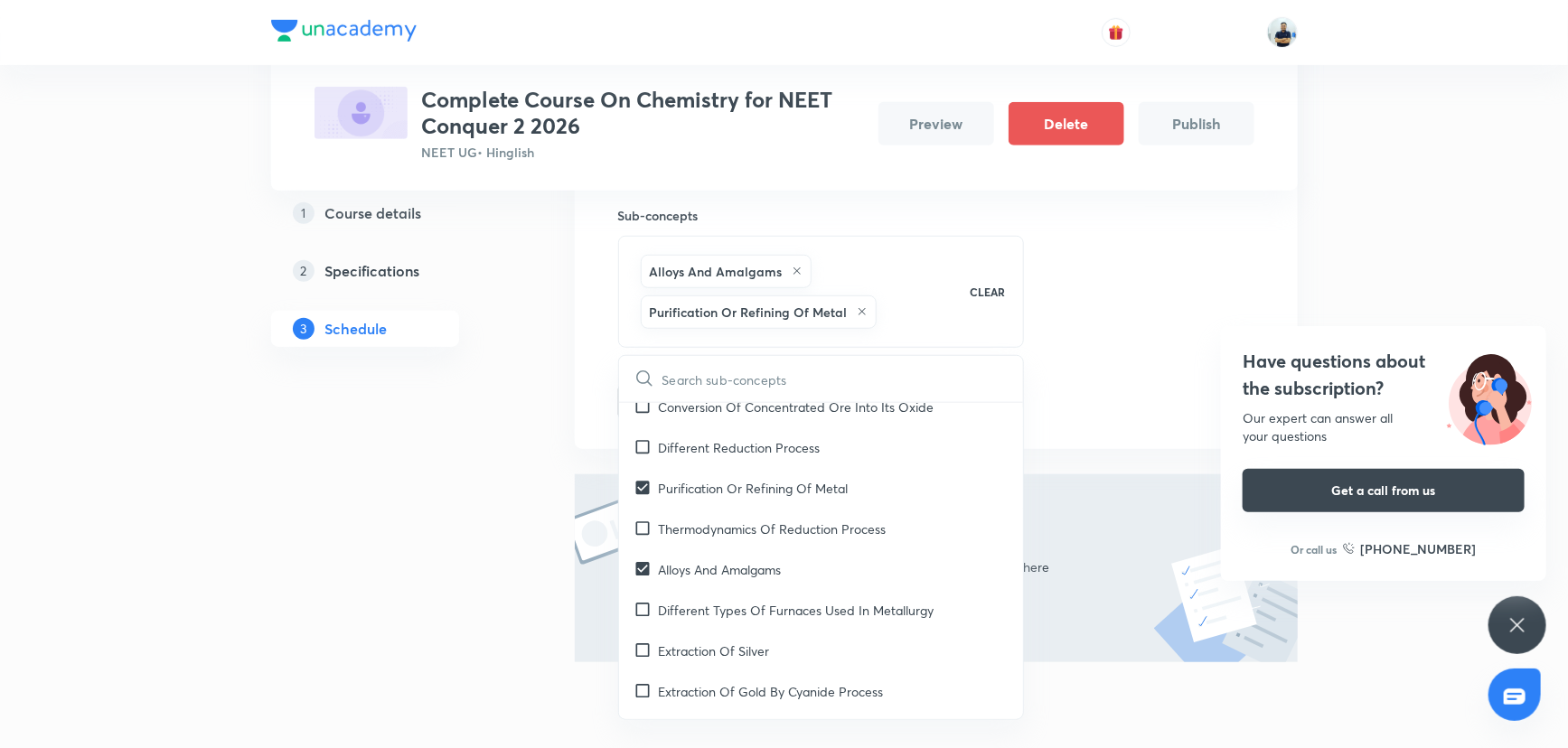 click on "Get a call from us" at bounding box center [1384, 491] 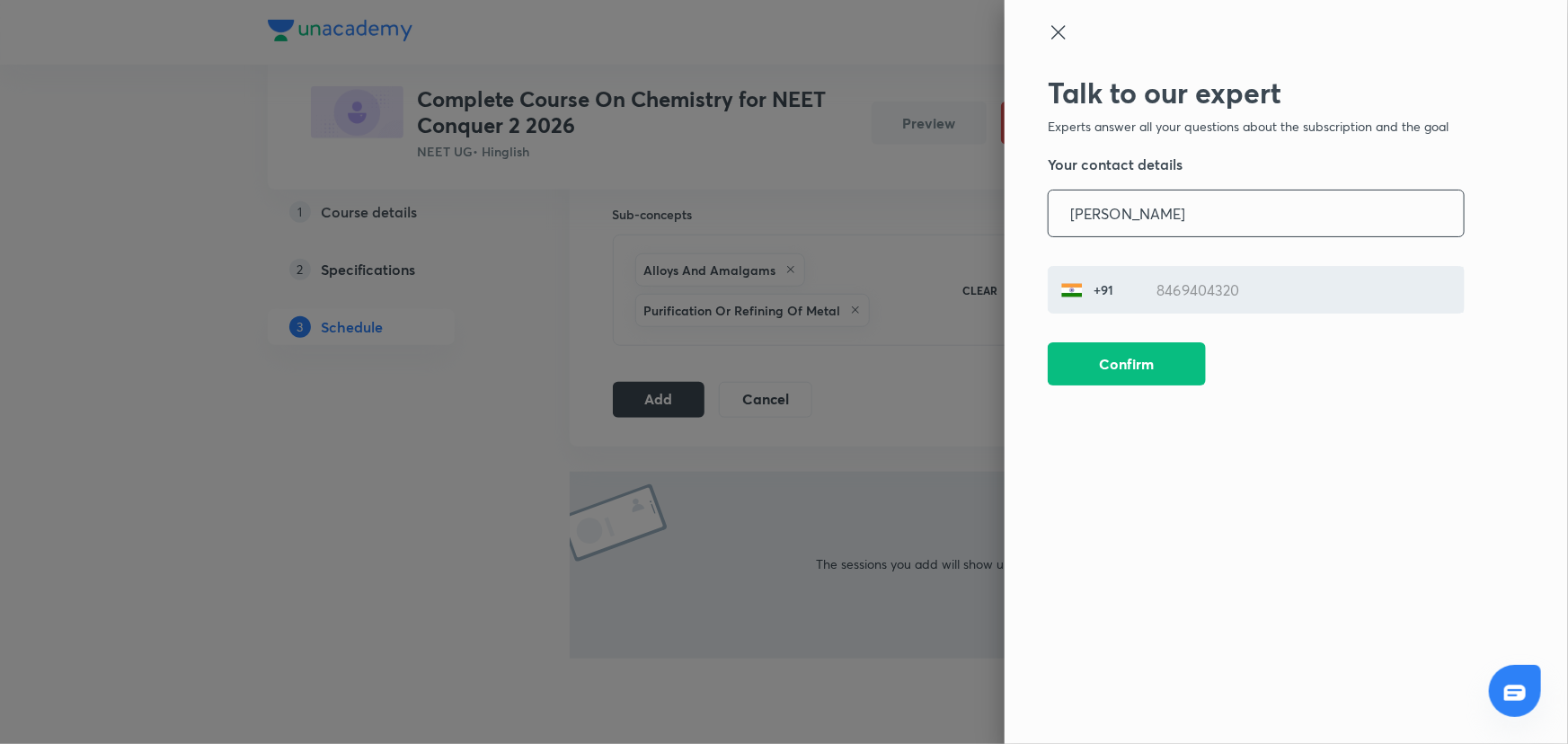 click at bounding box center (784, 372) 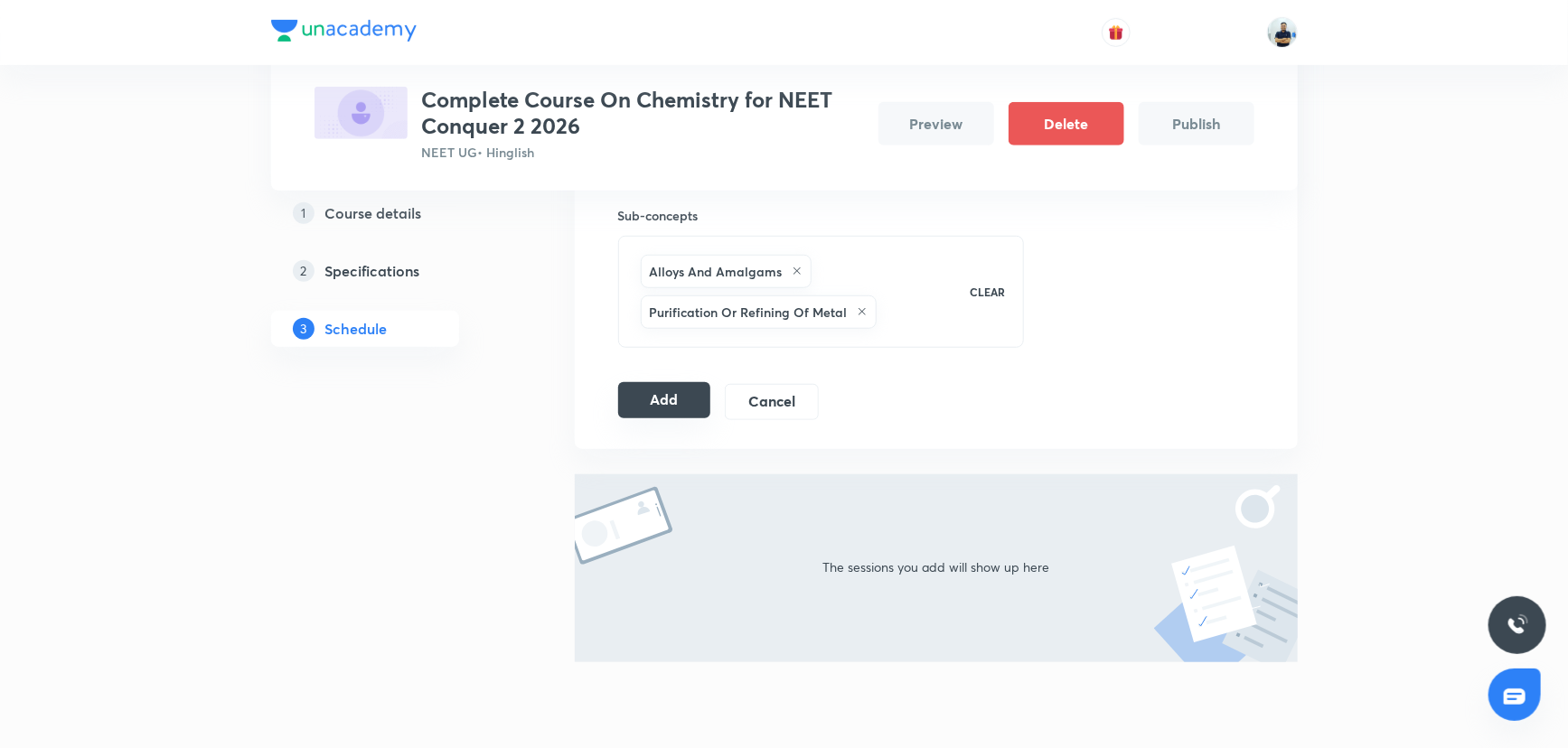 click on "Add" at bounding box center (664, 400) 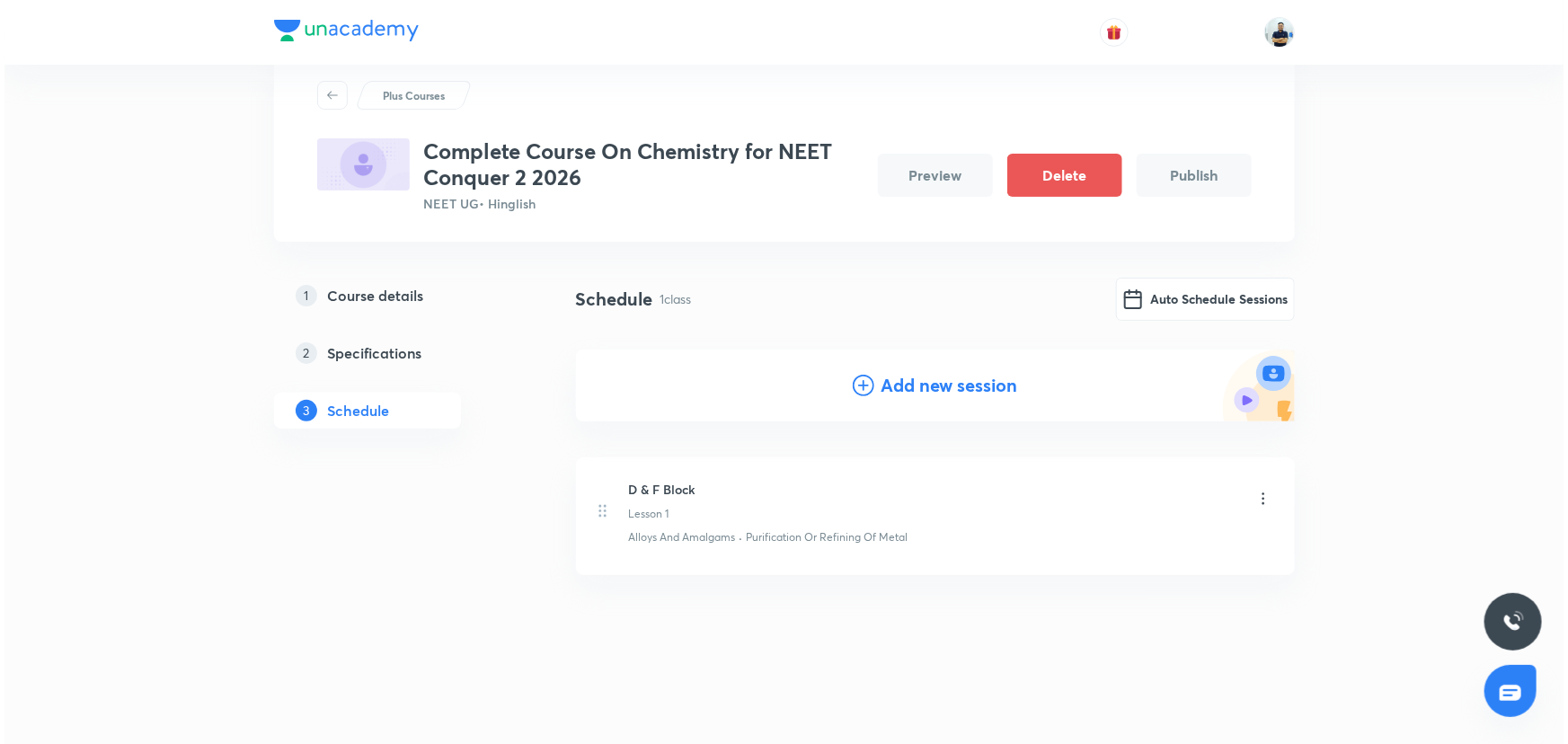scroll, scrollTop: 48, scrollLeft: 0, axis: vertical 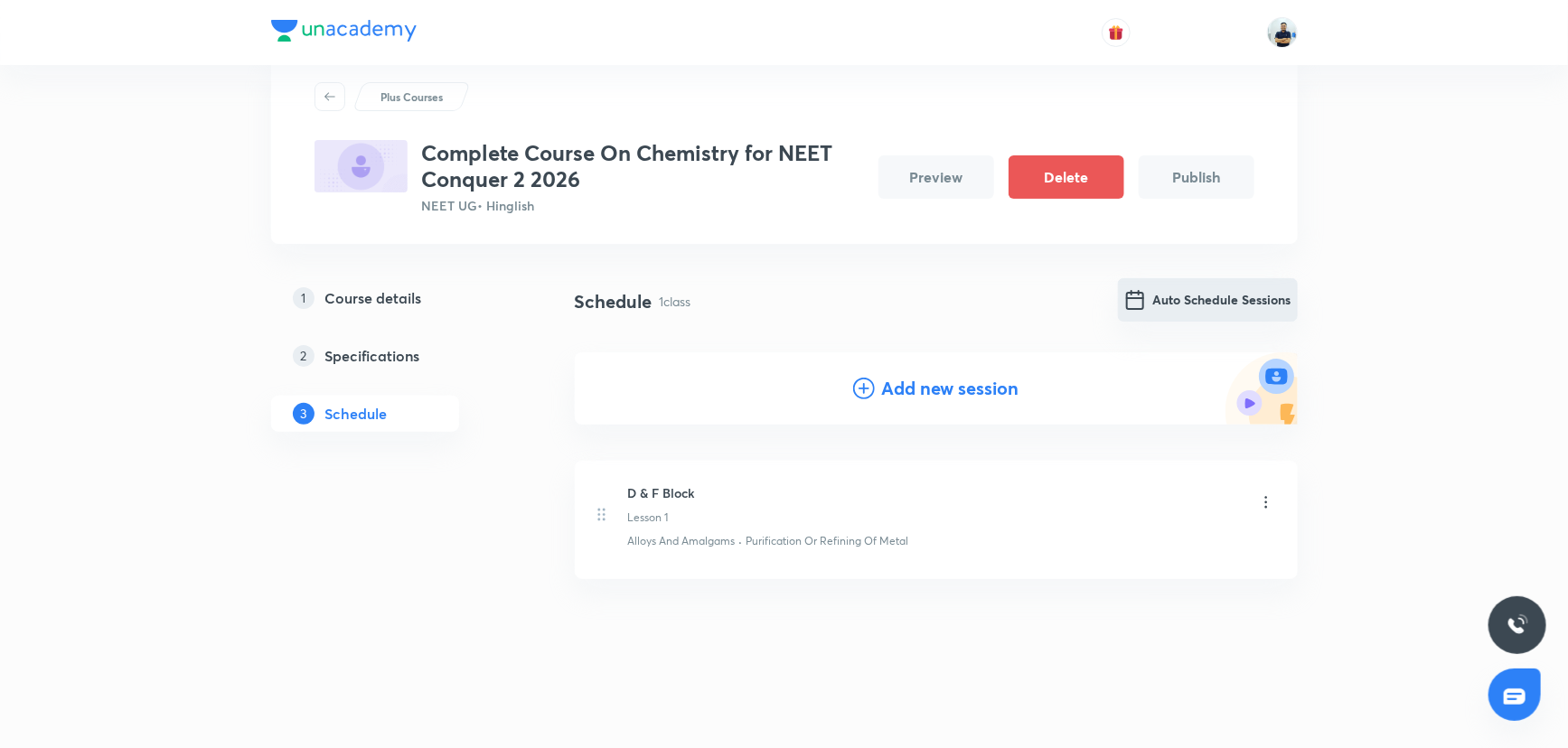 click on "Auto Schedule Sessions" at bounding box center (1207, 300) 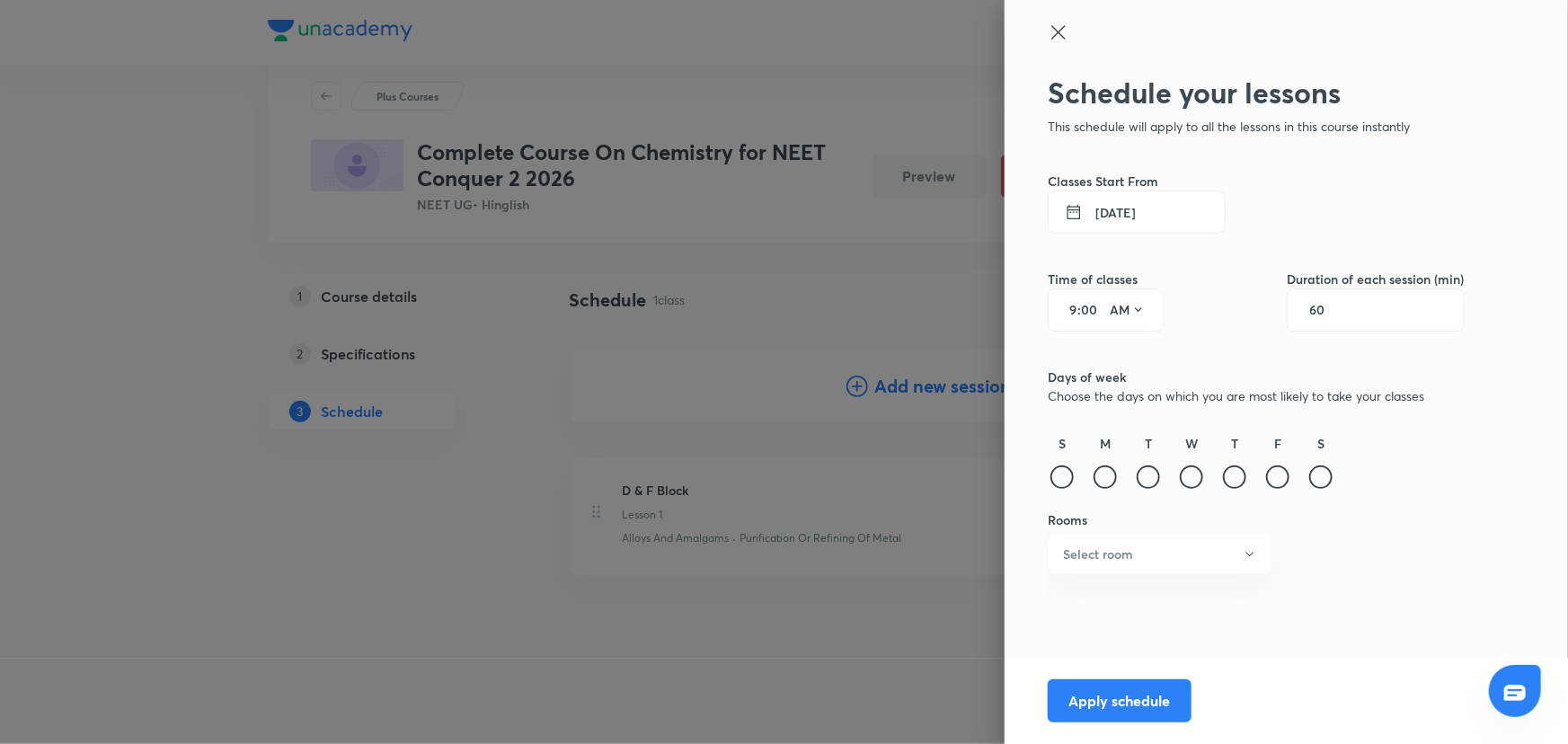click on "10 Jul 2025" at bounding box center [1137, 212] 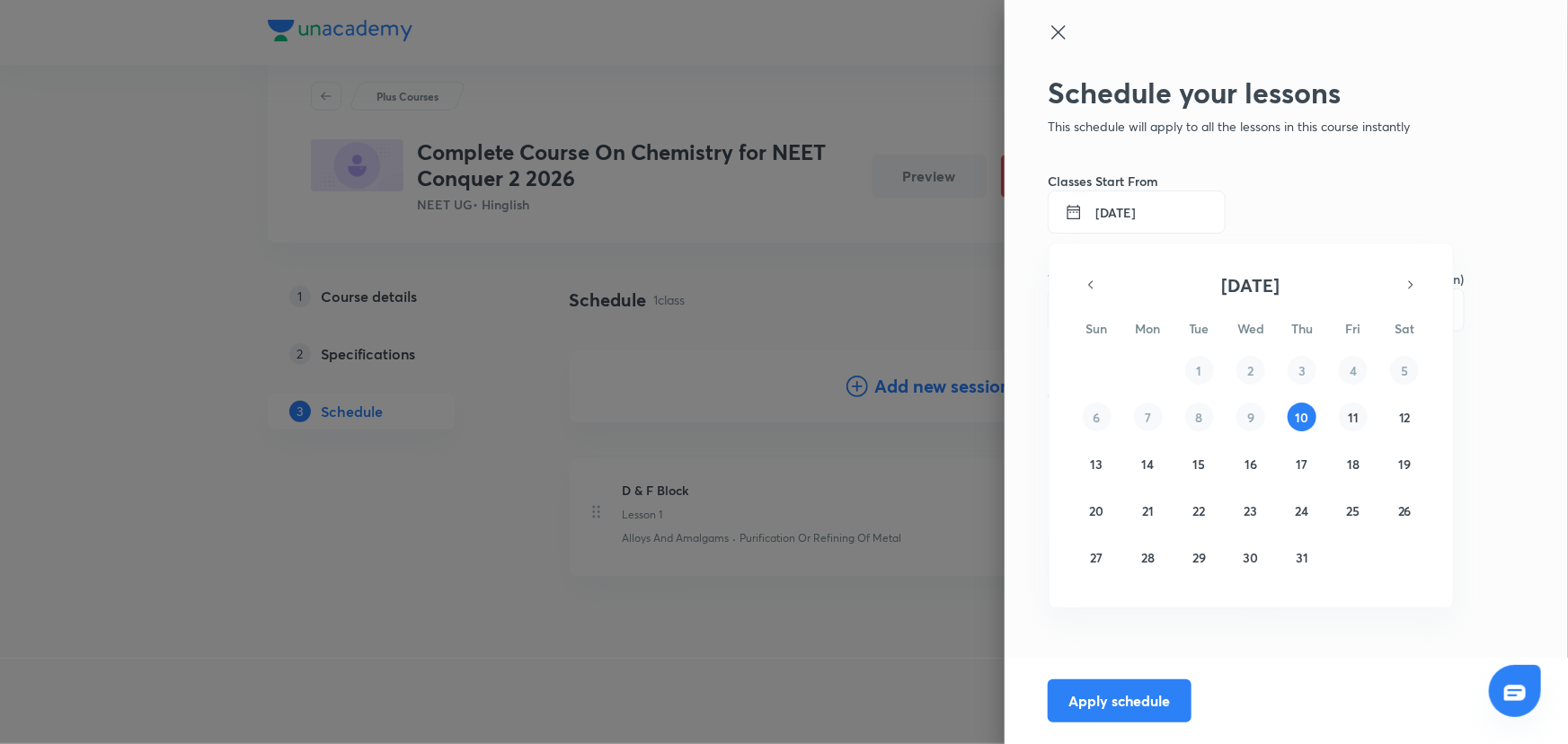 click on "11" at bounding box center [1353, 417] 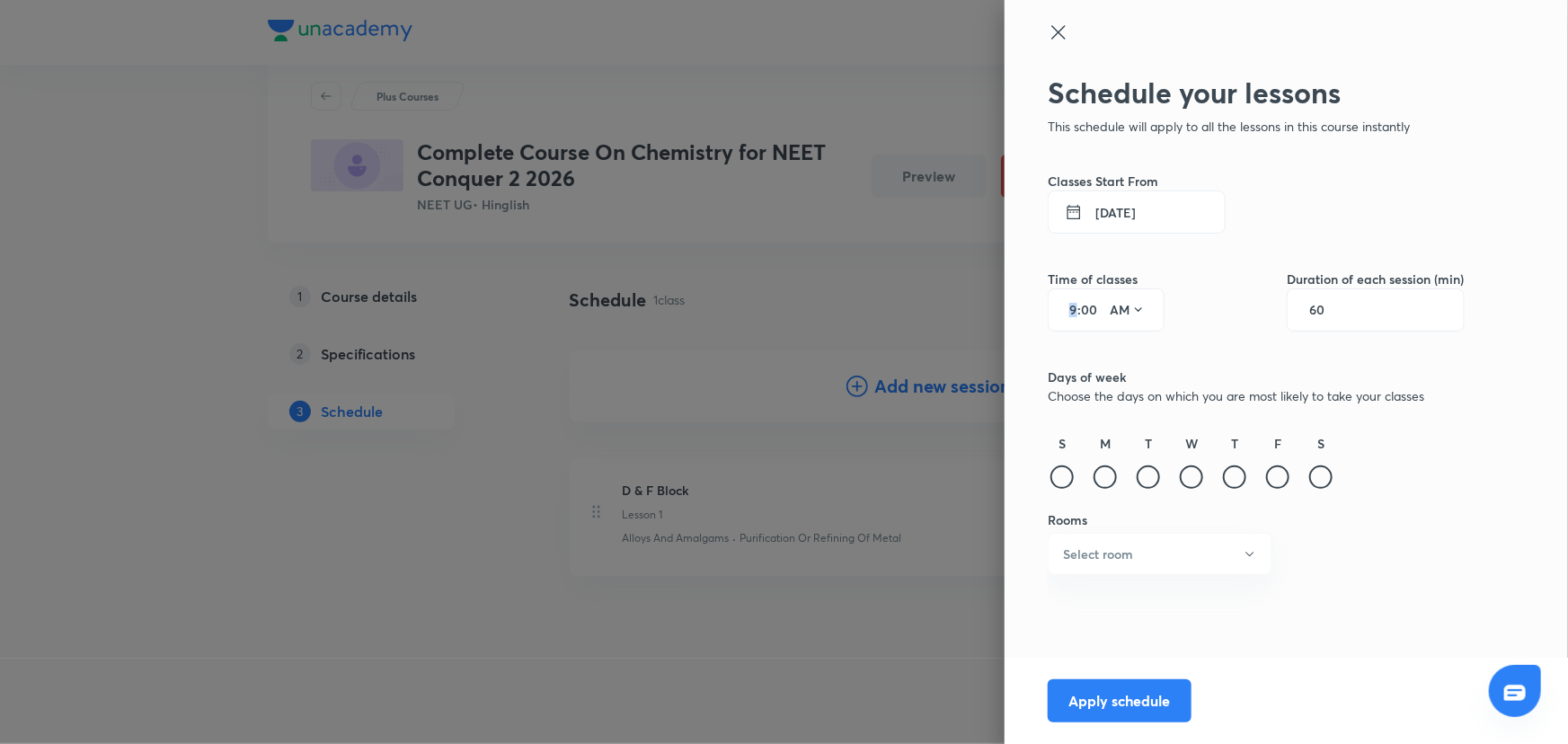drag, startPoint x: 1068, startPoint y: 302, endPoint x: 1080, endPoint y: 305, distance: 12.369317 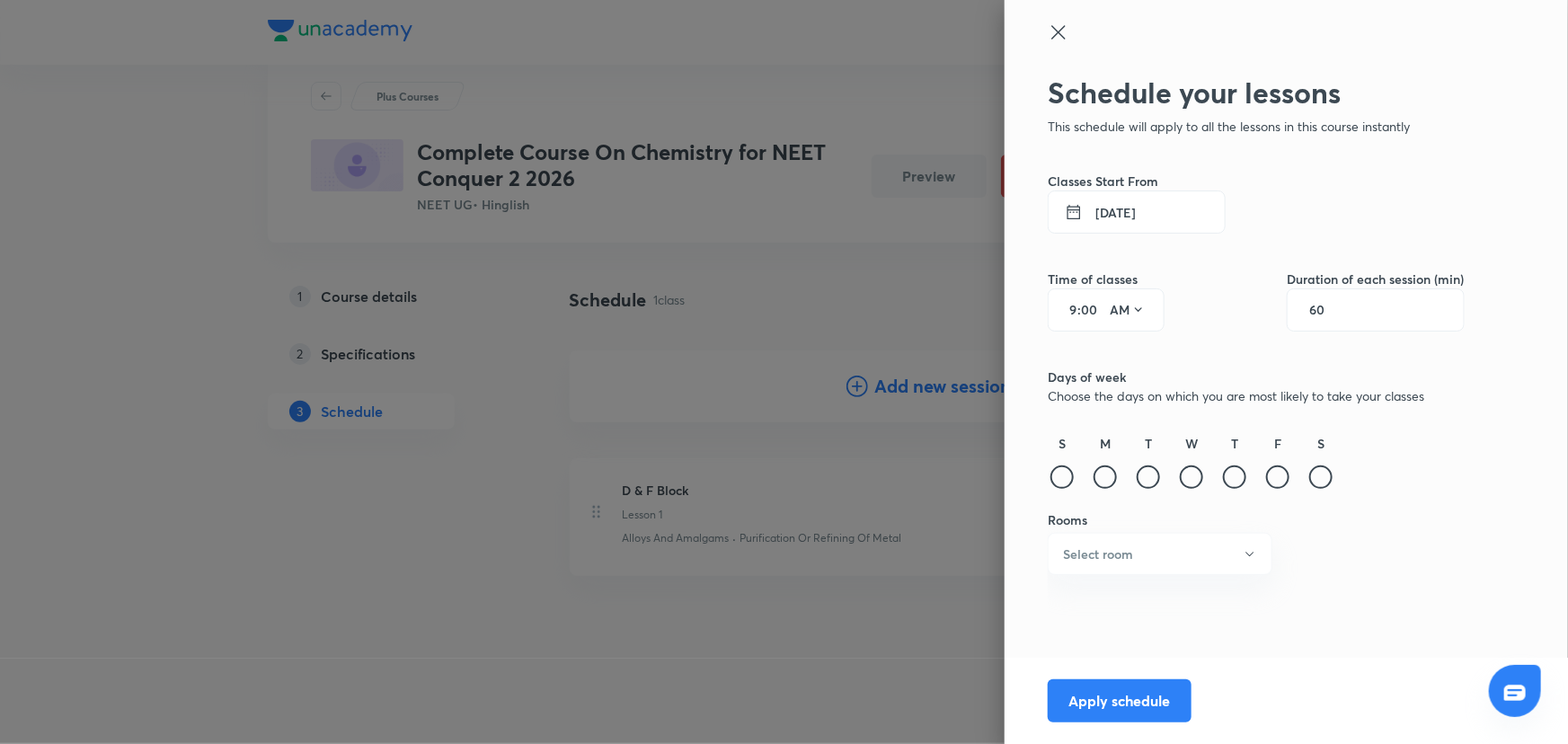 click on "9" at bounding box center [1067, 310] 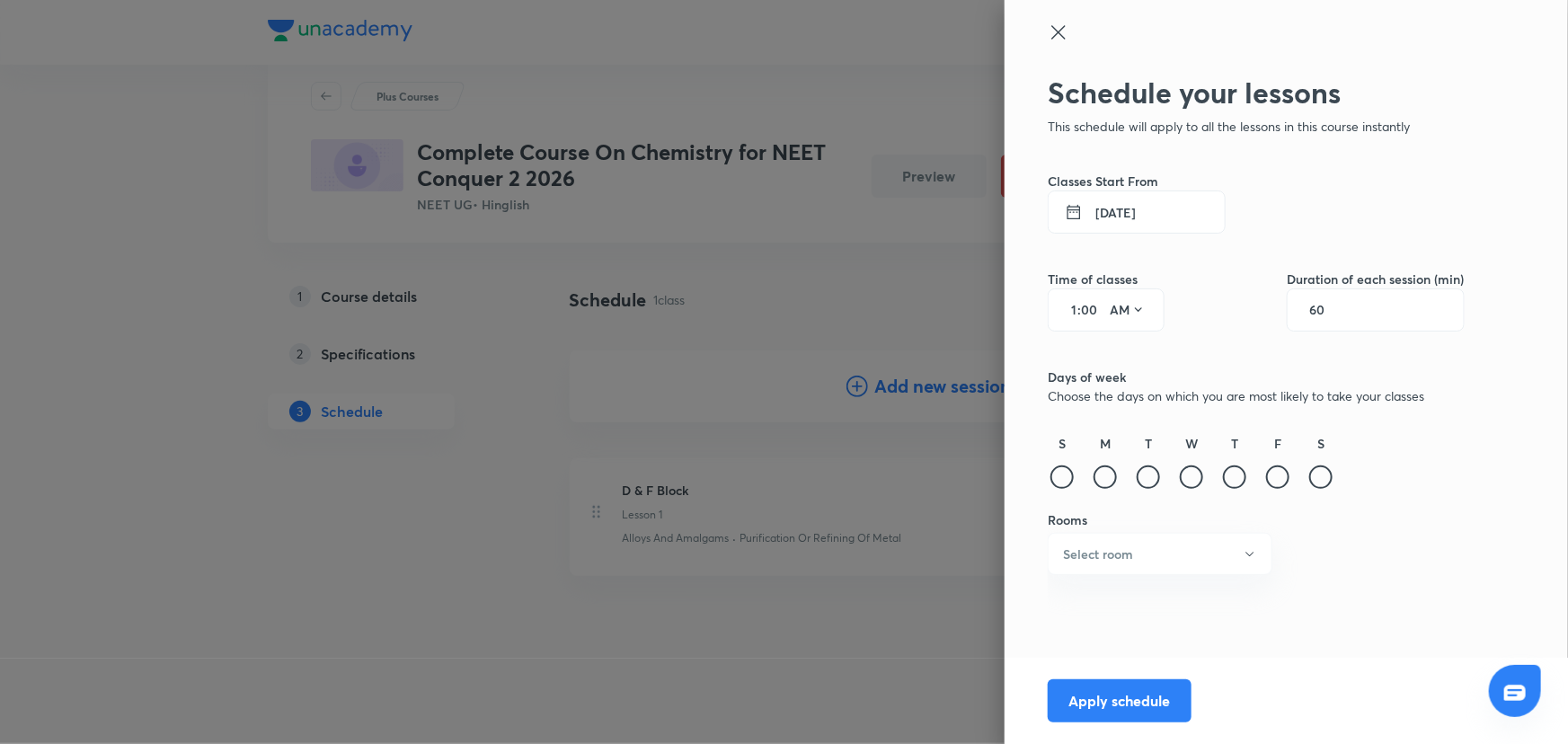 type on "11" 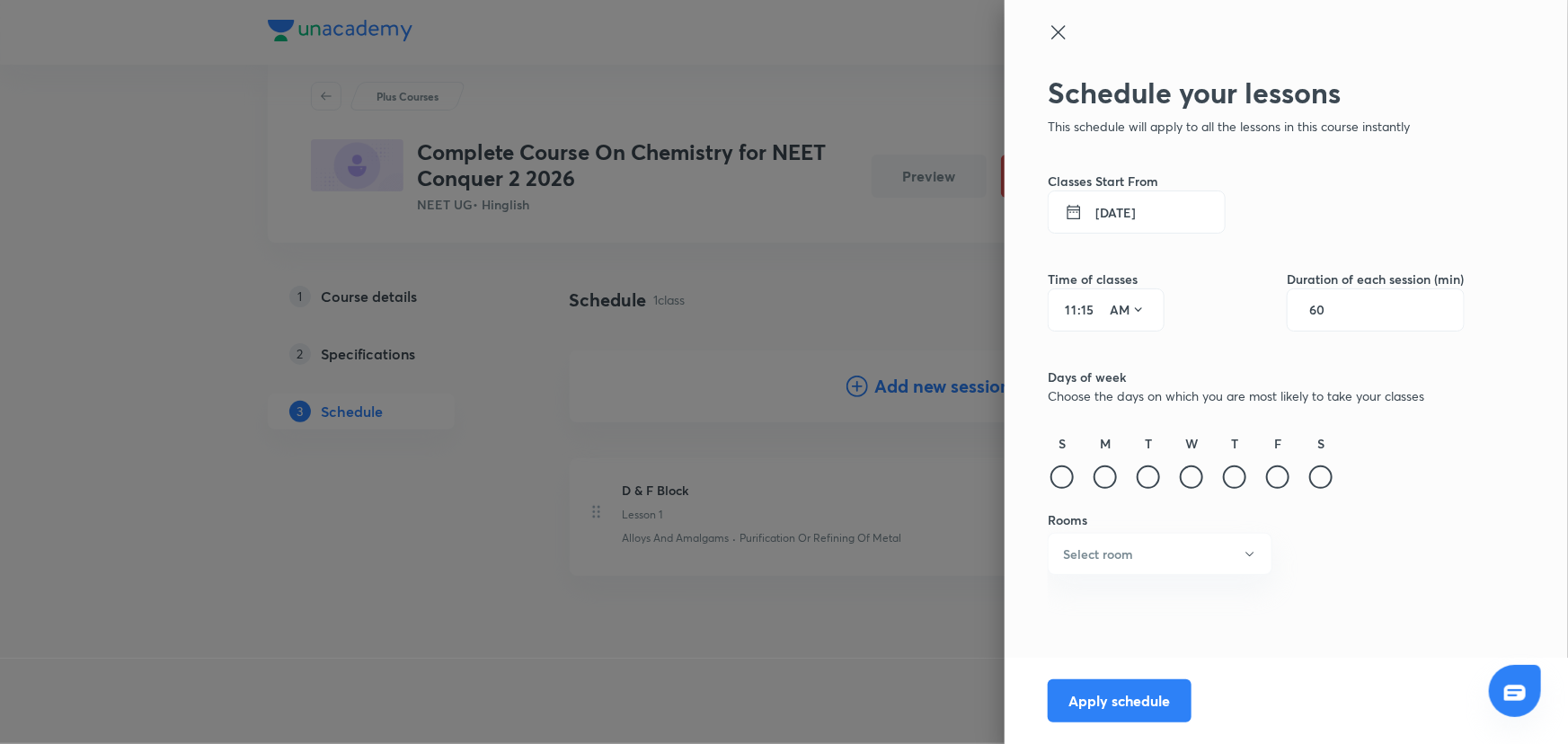 type on "15" 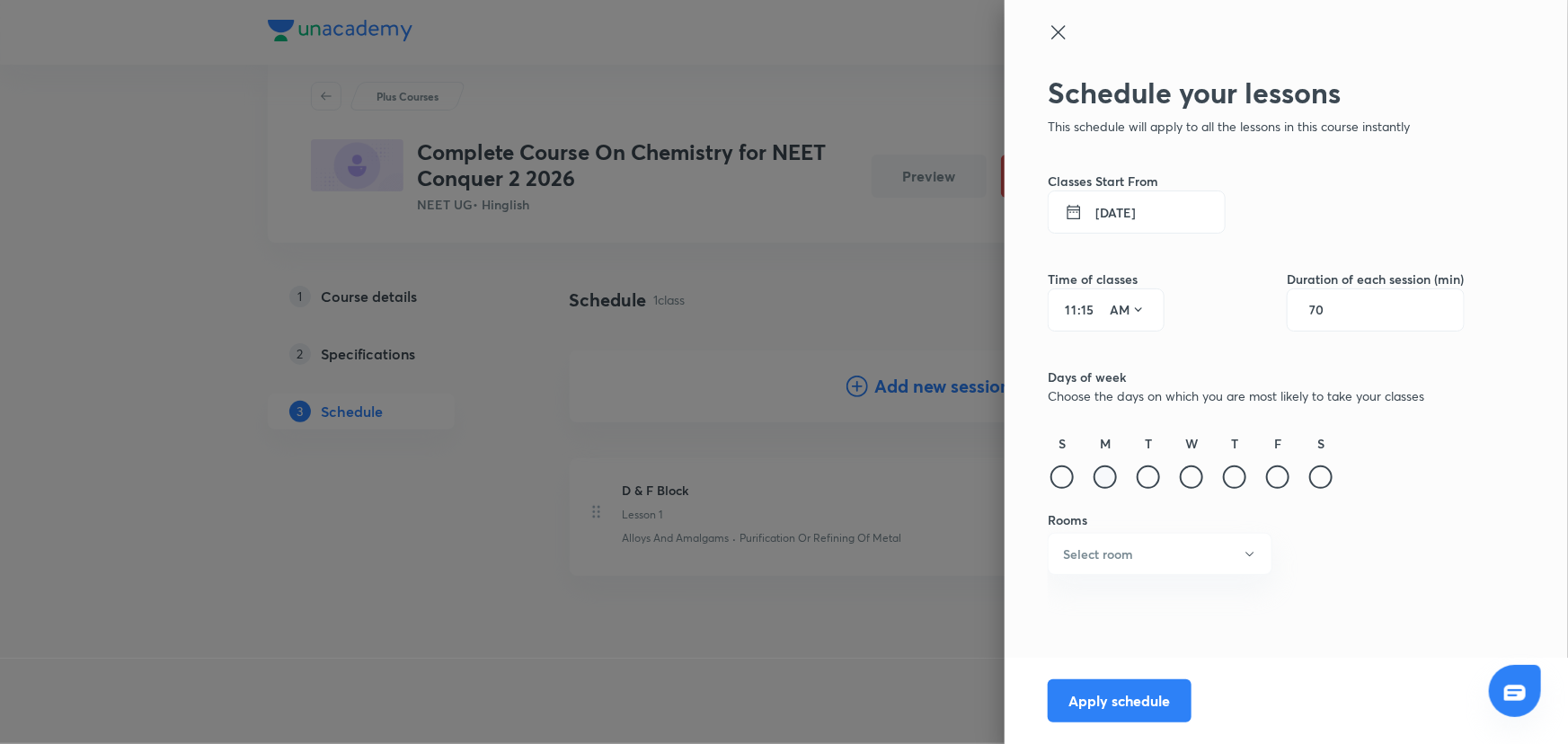 type on "70" 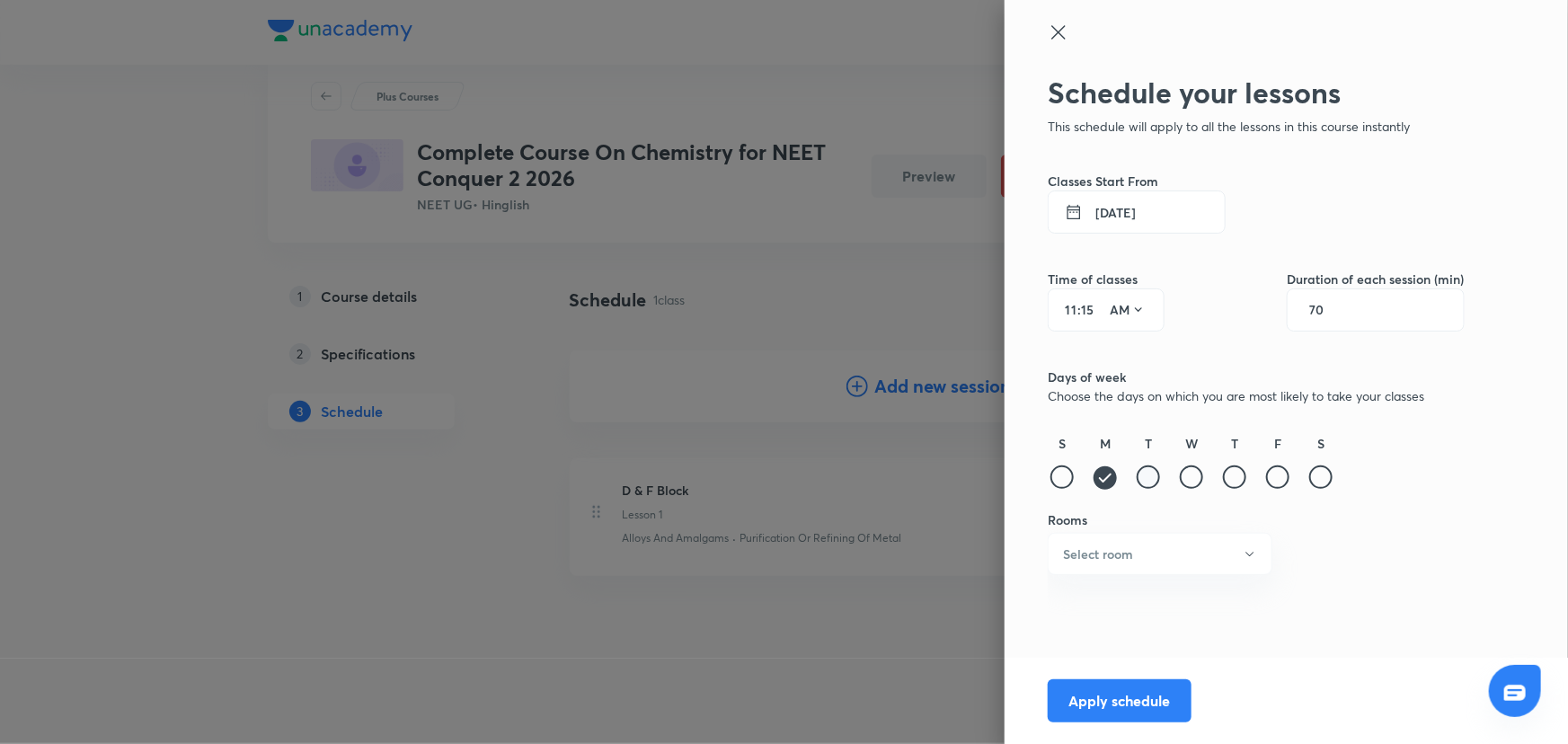 click at bounding box center (1148, 477) 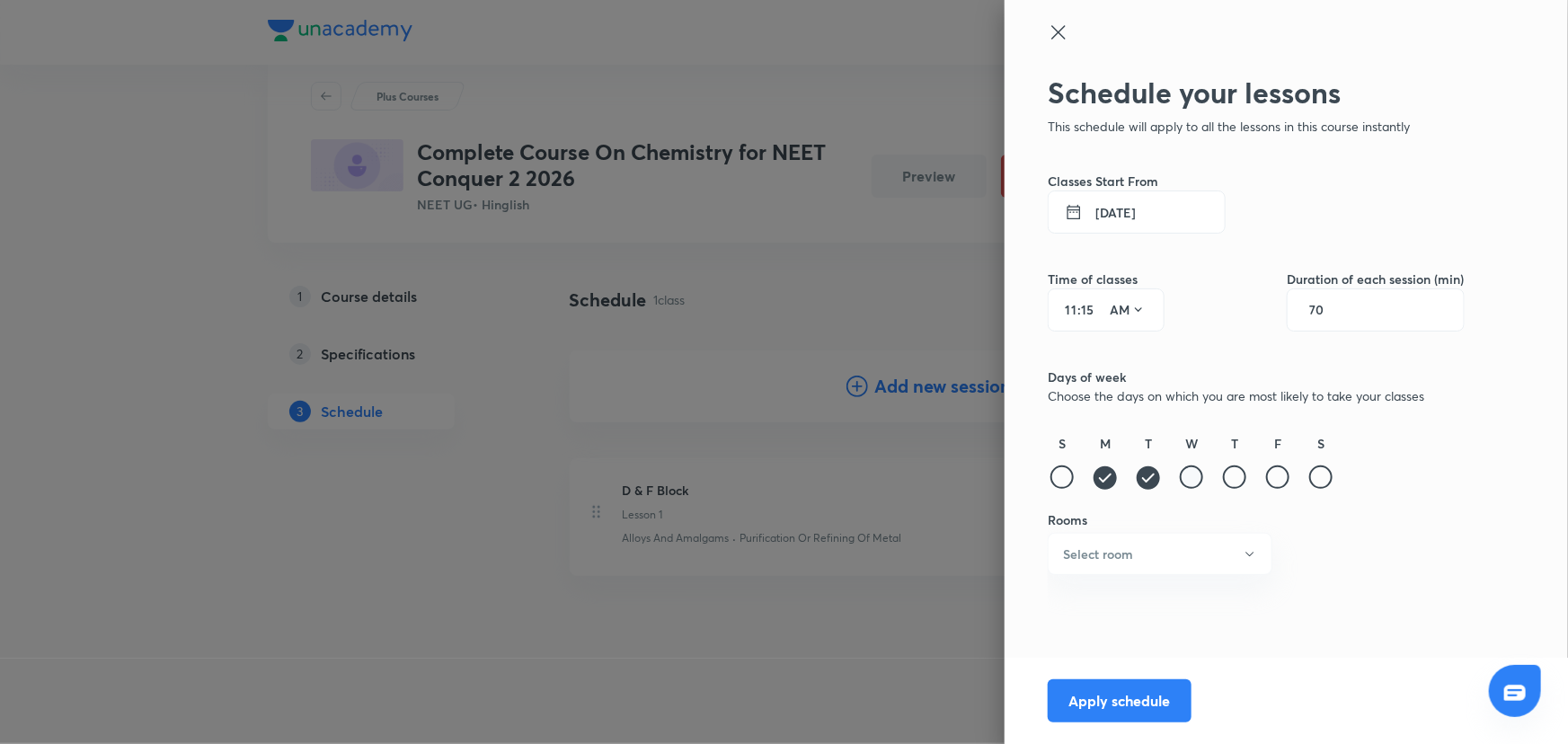 click at bounding box center [1192, 477] 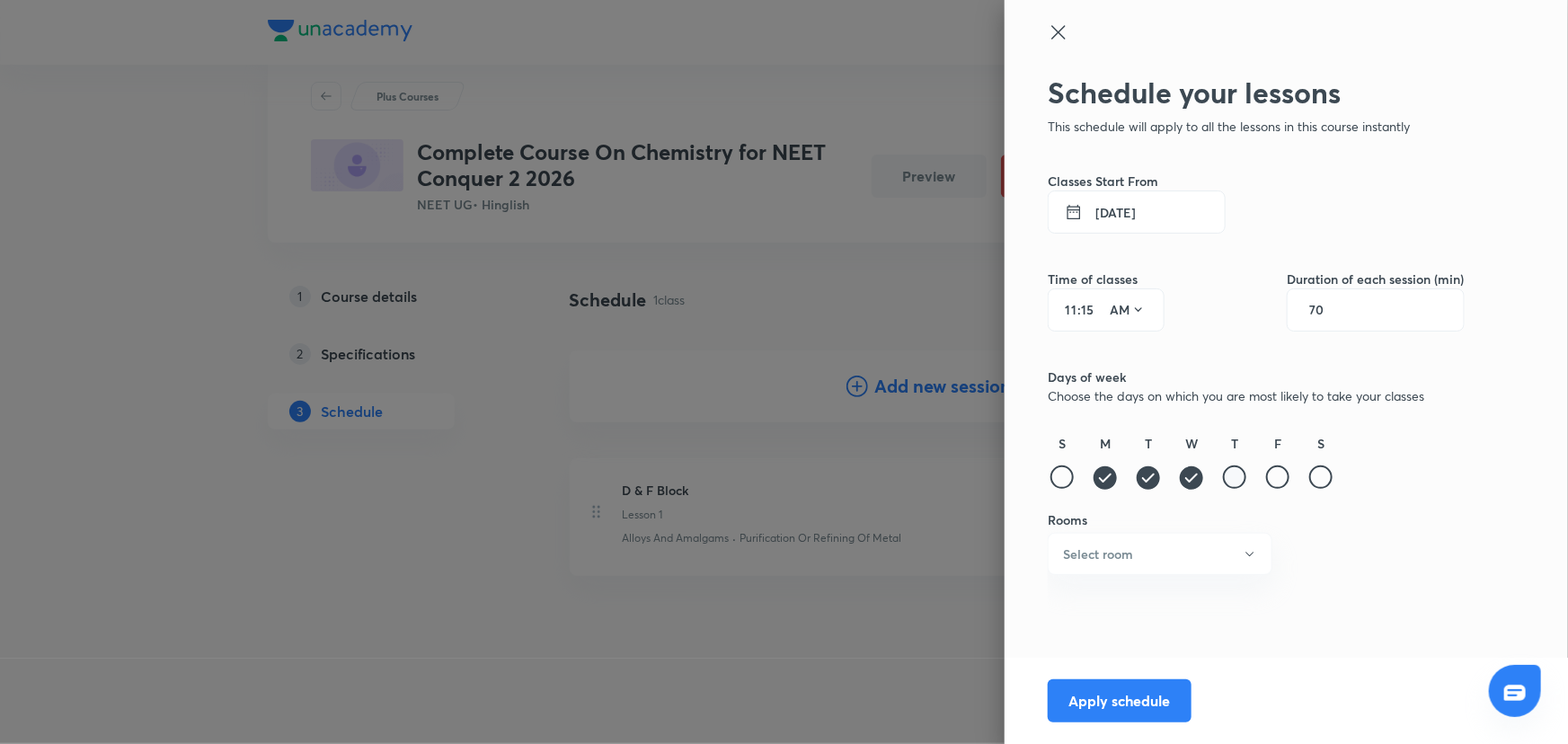 click at bounding box center [1235, 477] 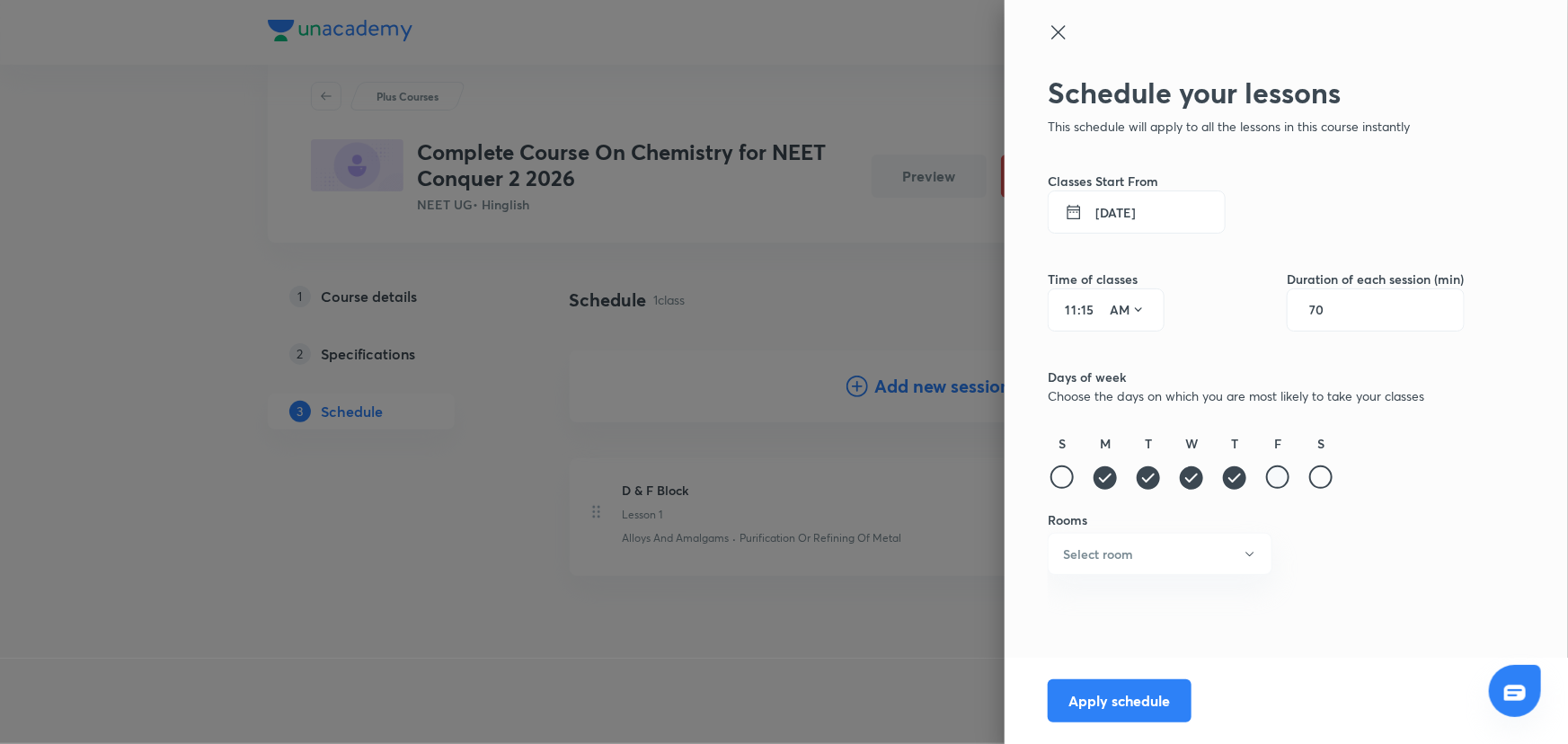 click at bounding box center [1278, 477] 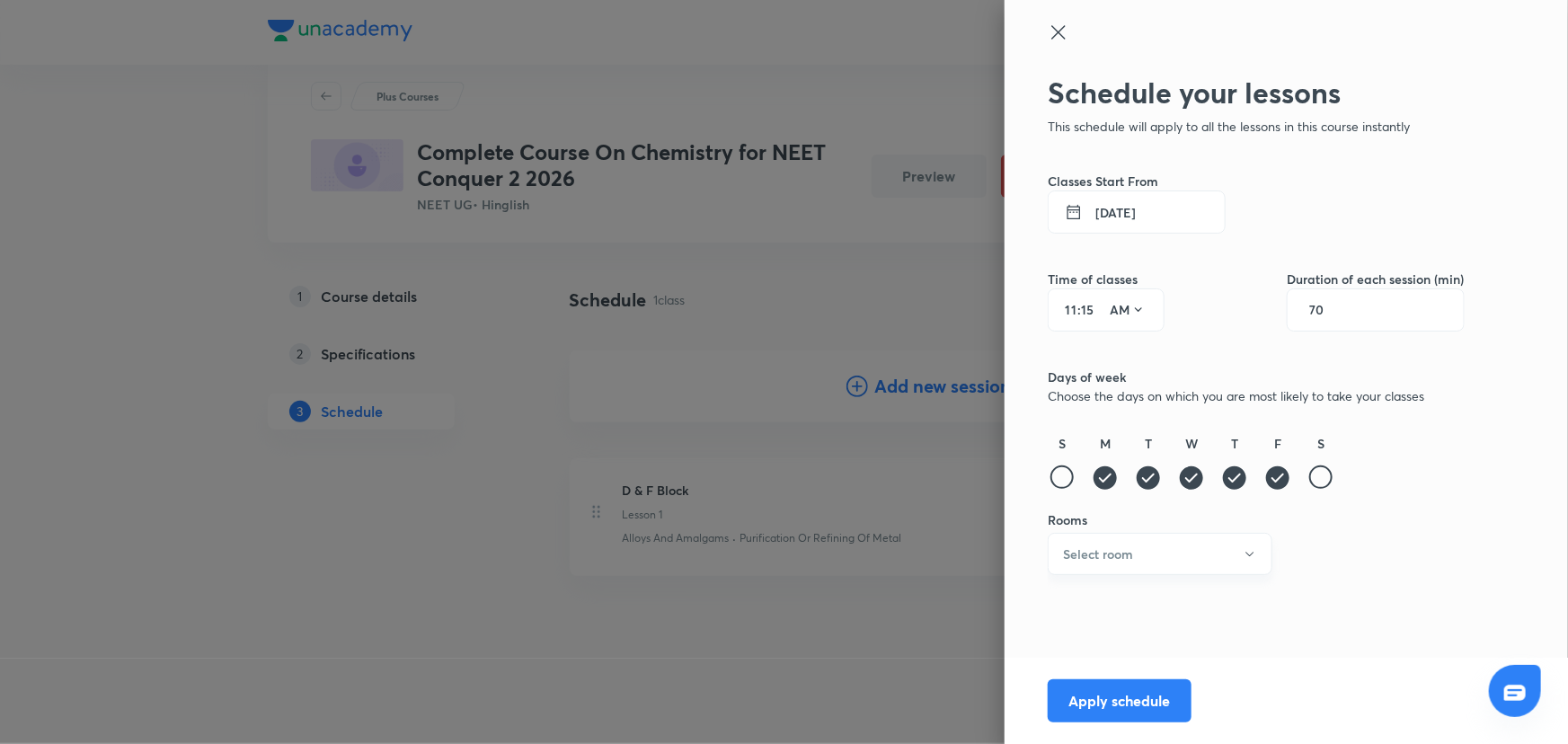 click on "Select room" at bounding box center (1160, 554) 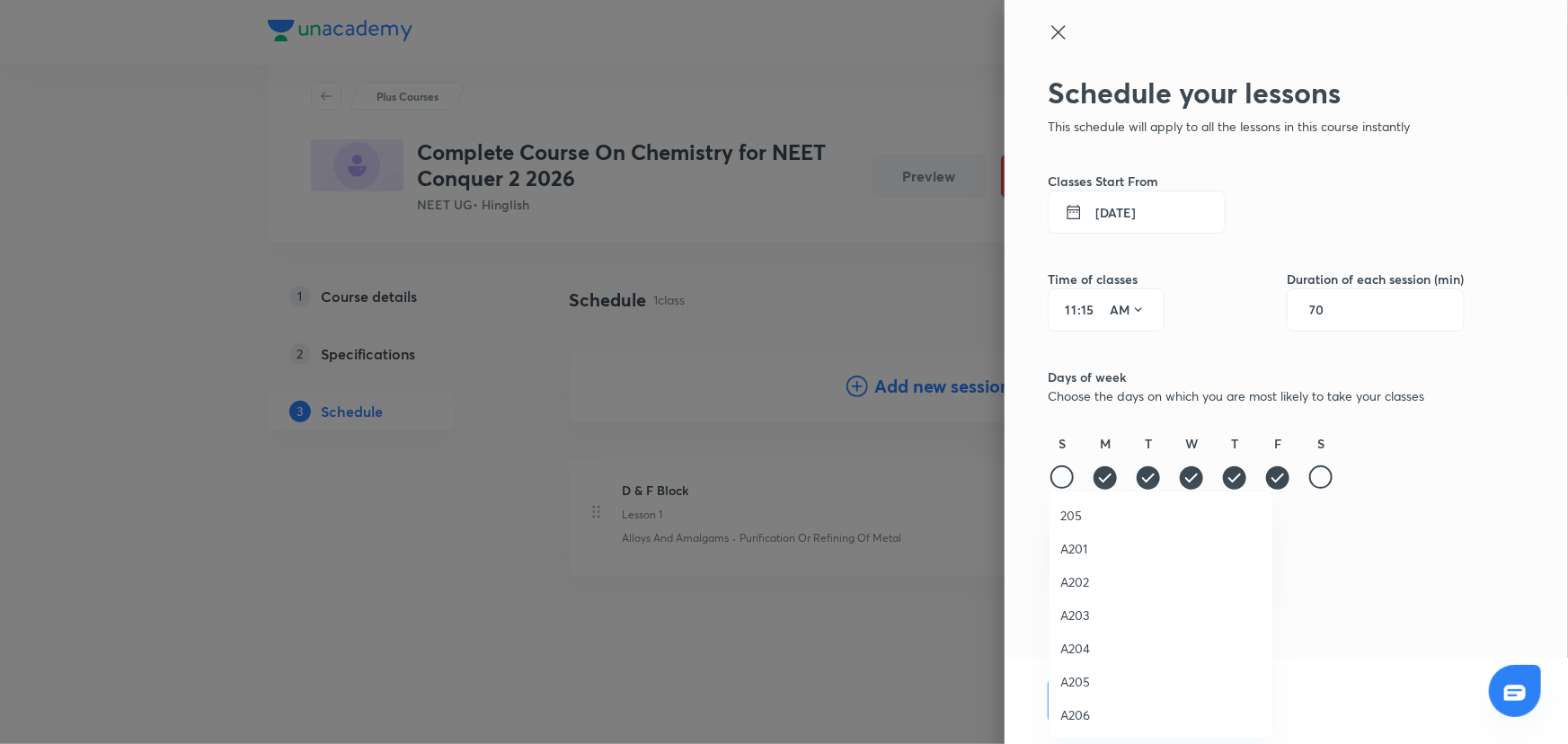 scroll, scrollTop: 314, scrollLeft: 0, axis: vertical 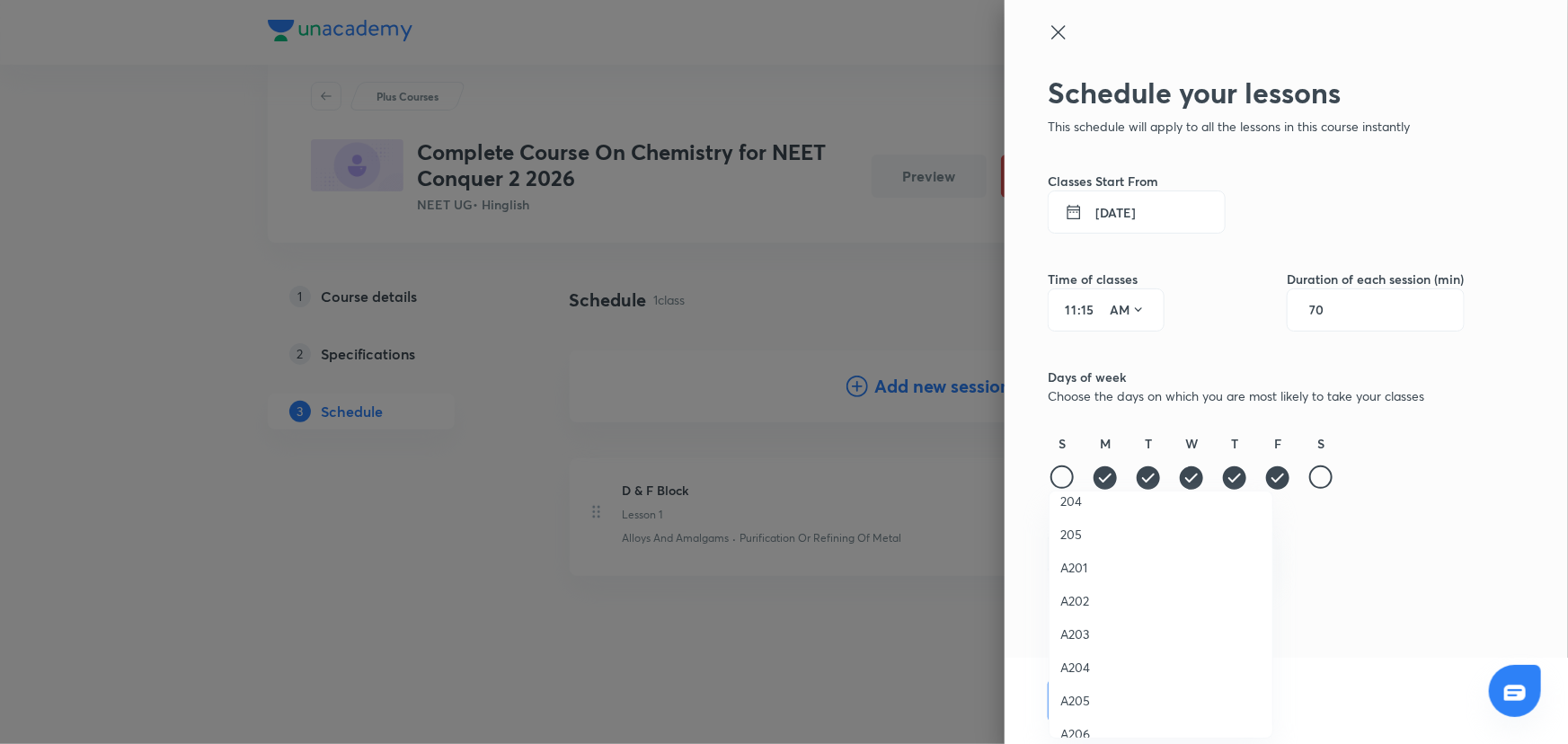 click on "A204" at bounding box center (1161, 667) 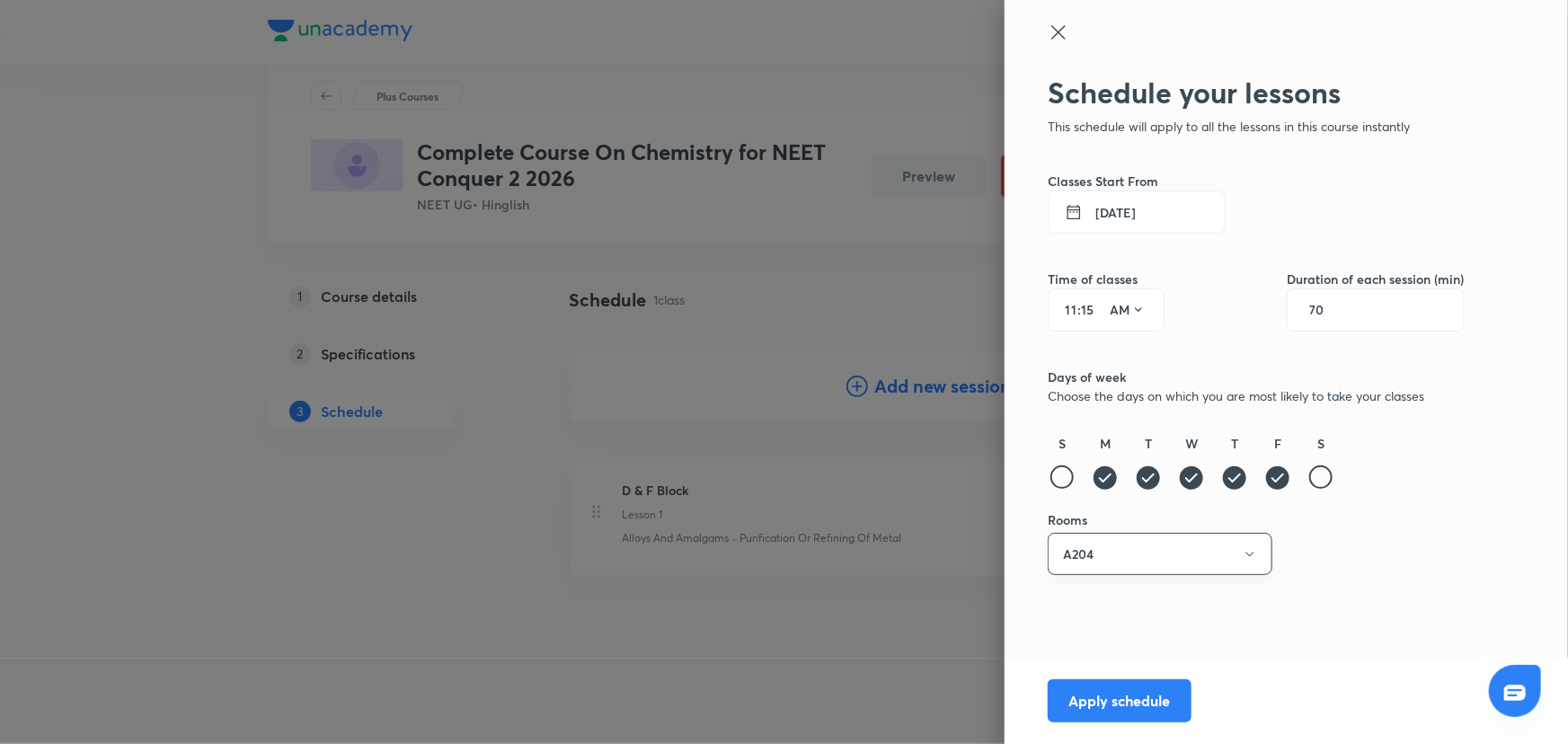click on "A204" at bounding box center [1160, 554] 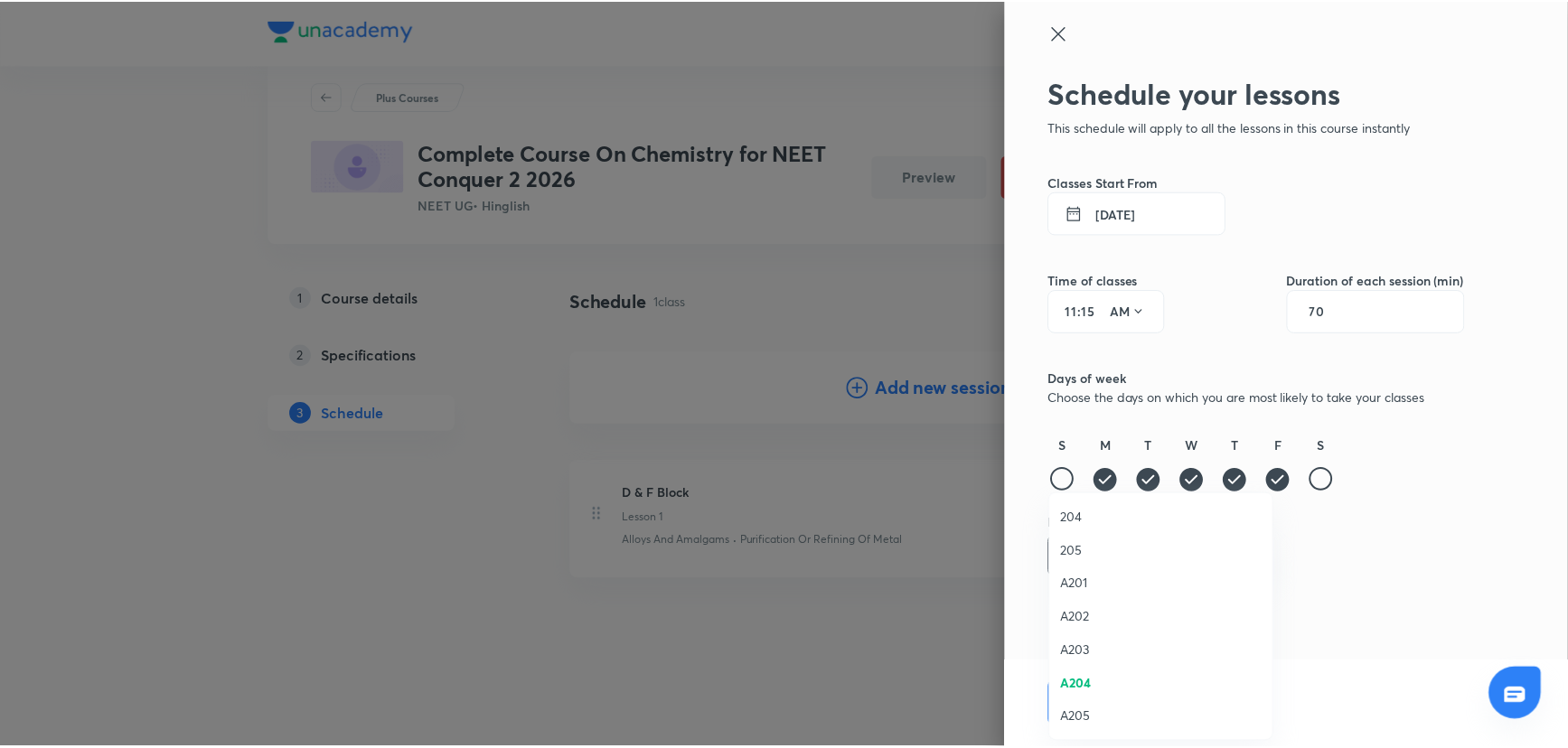 scroll, scrollTop: 295, scrollLeft: 0, axis: vertical 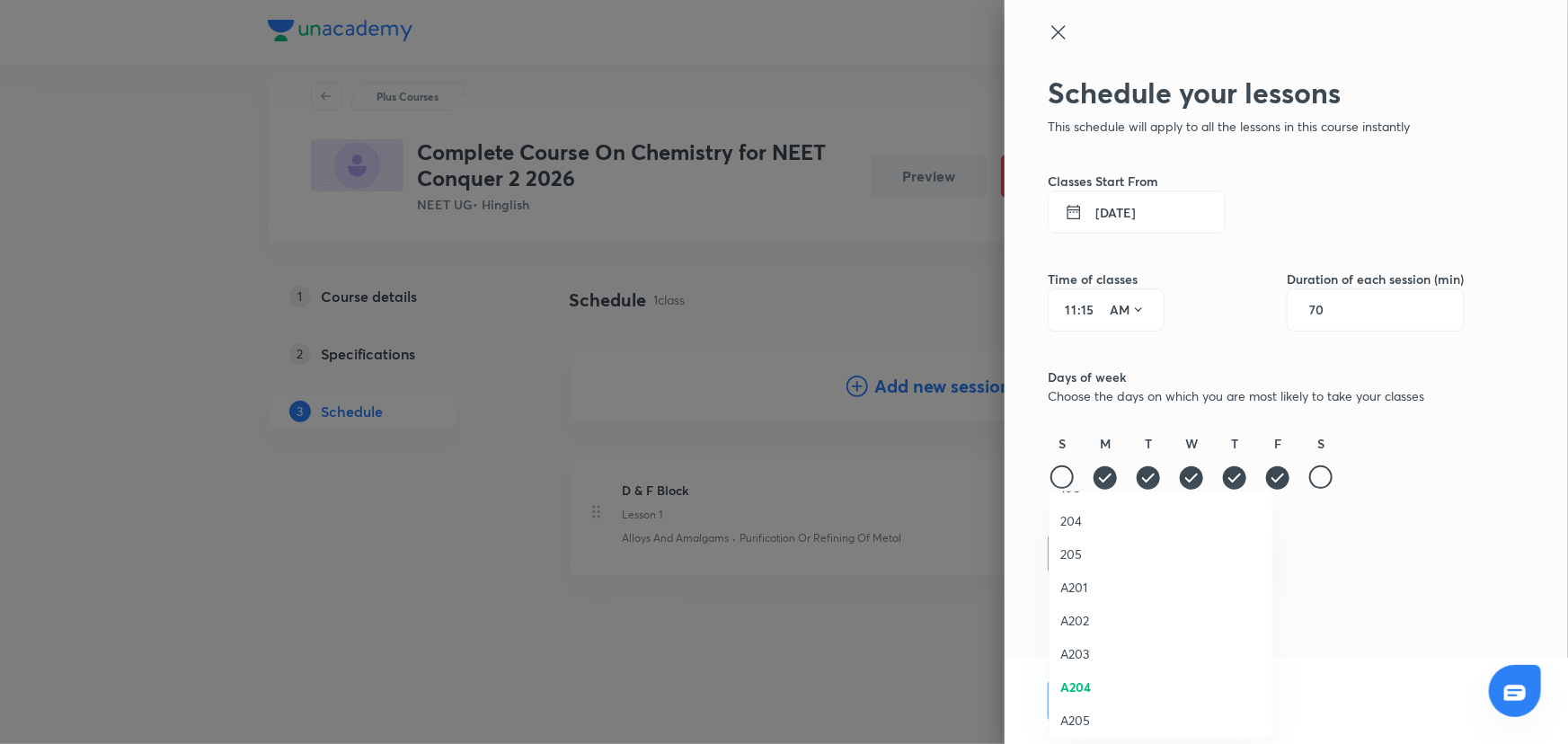 click on "204" at bounding box center (1161, 520) 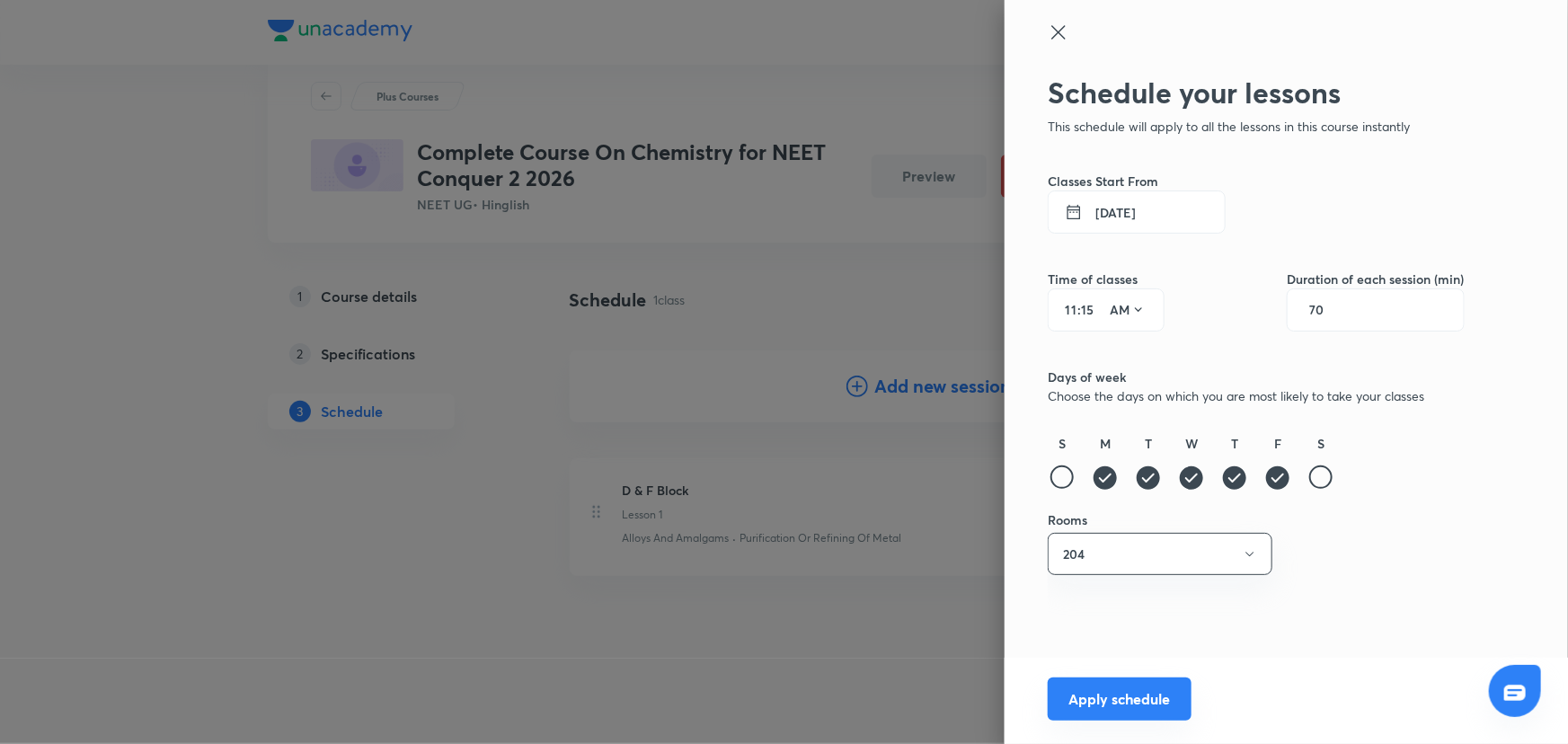 click on "Apply schedule" at bounding box center [1120, 699] 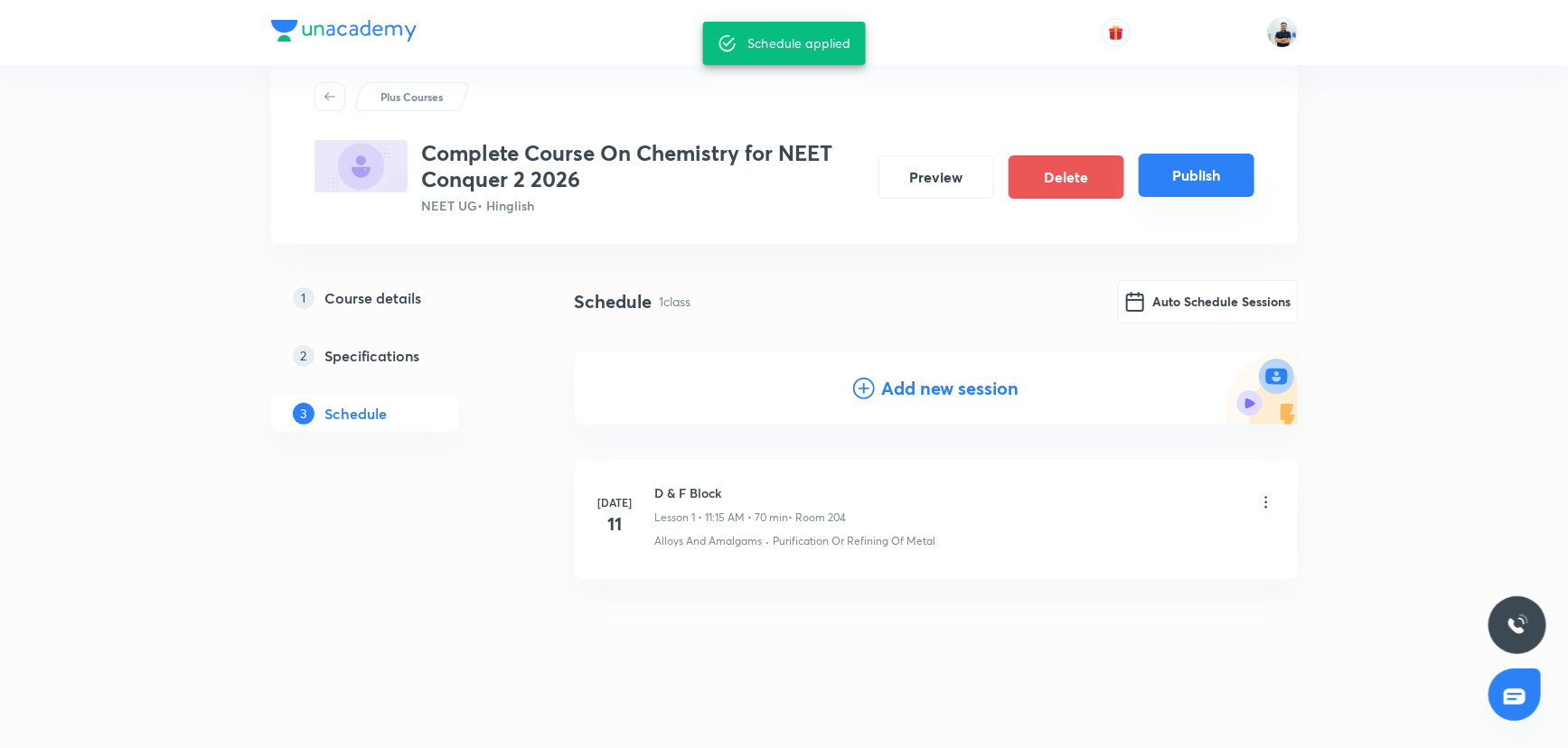 click on "Publish" at bounding box center [1197, 175] 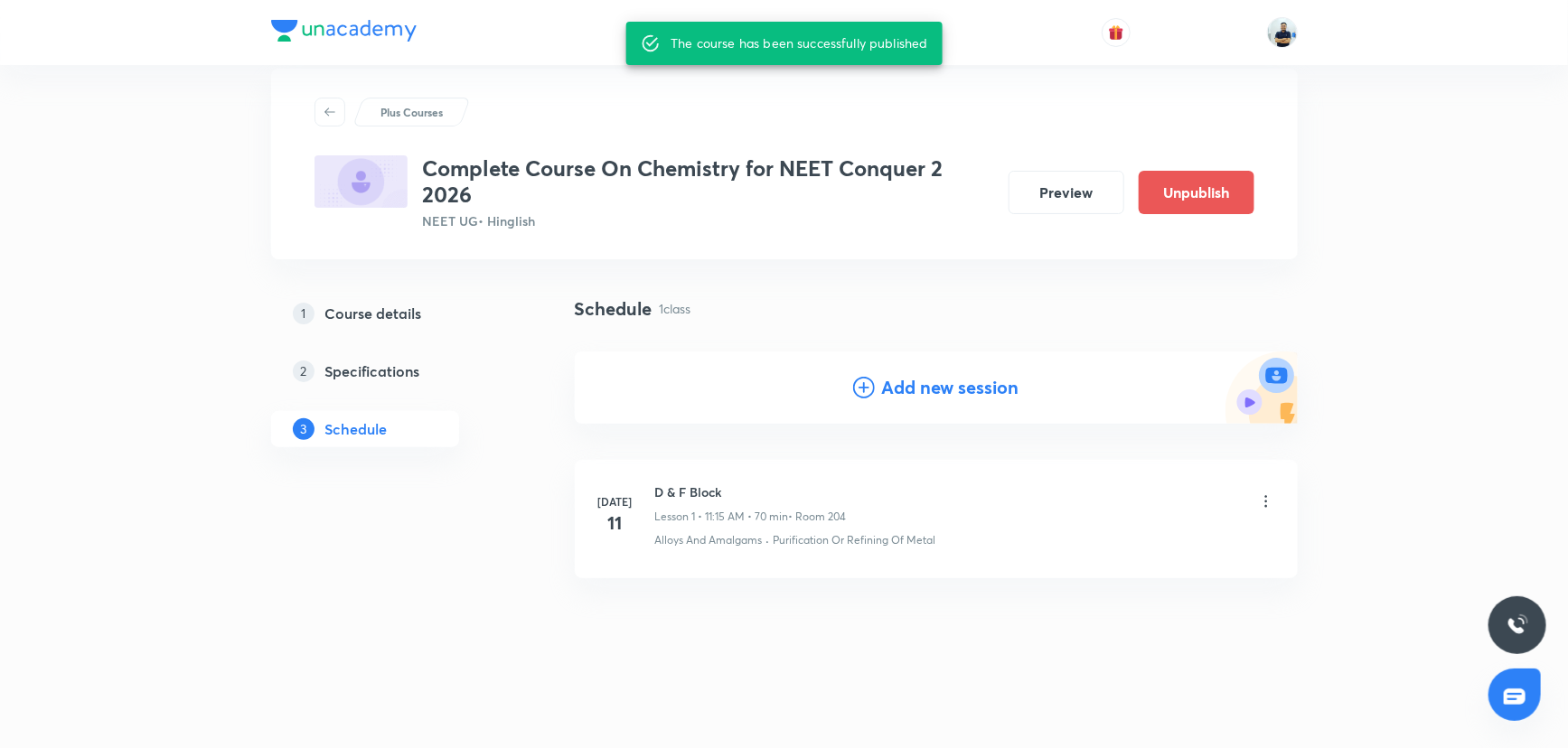 scroll, scrollTop: 32, scrollLeft: 0, axis: vertical 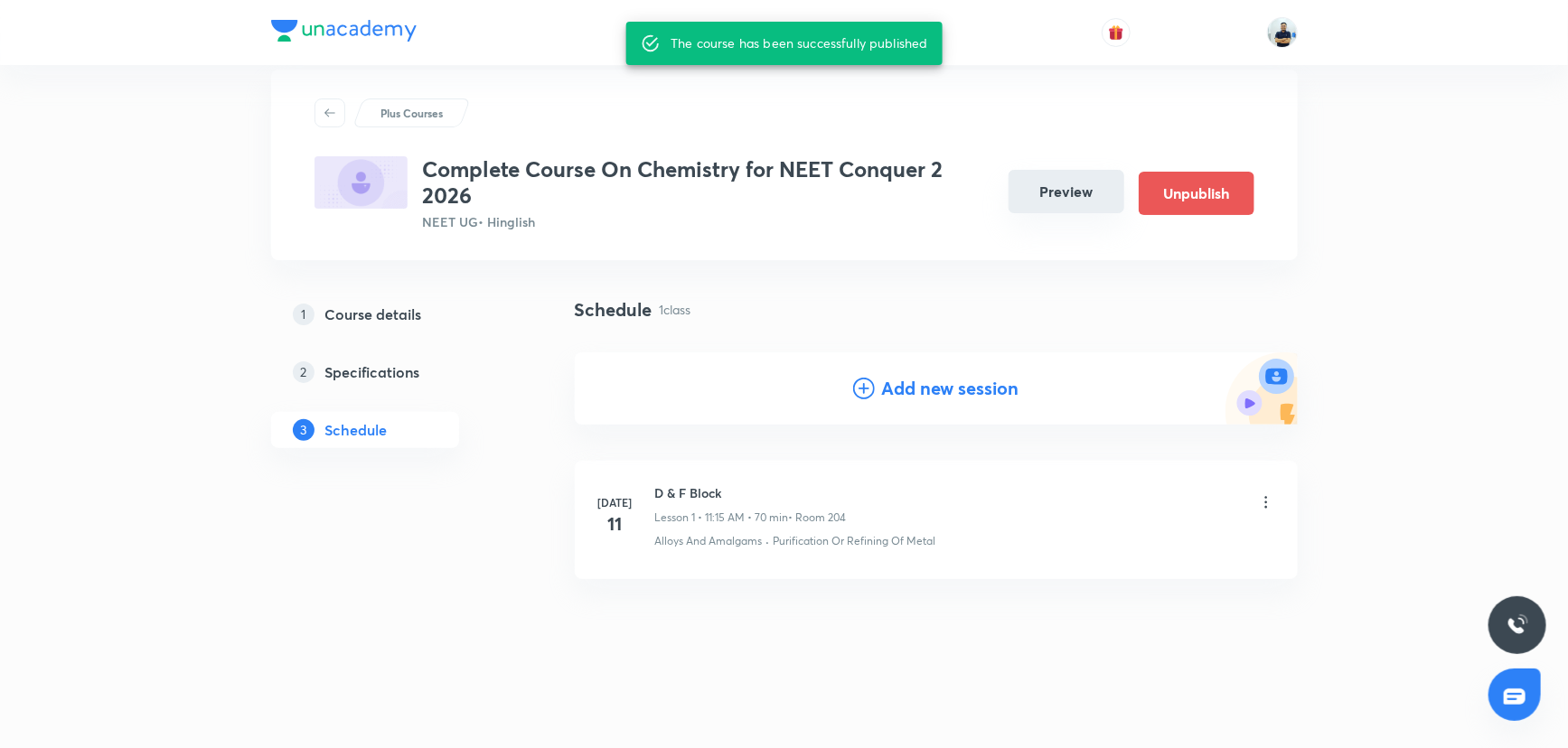 click on "Preview" at bounding box center (1066, 192) 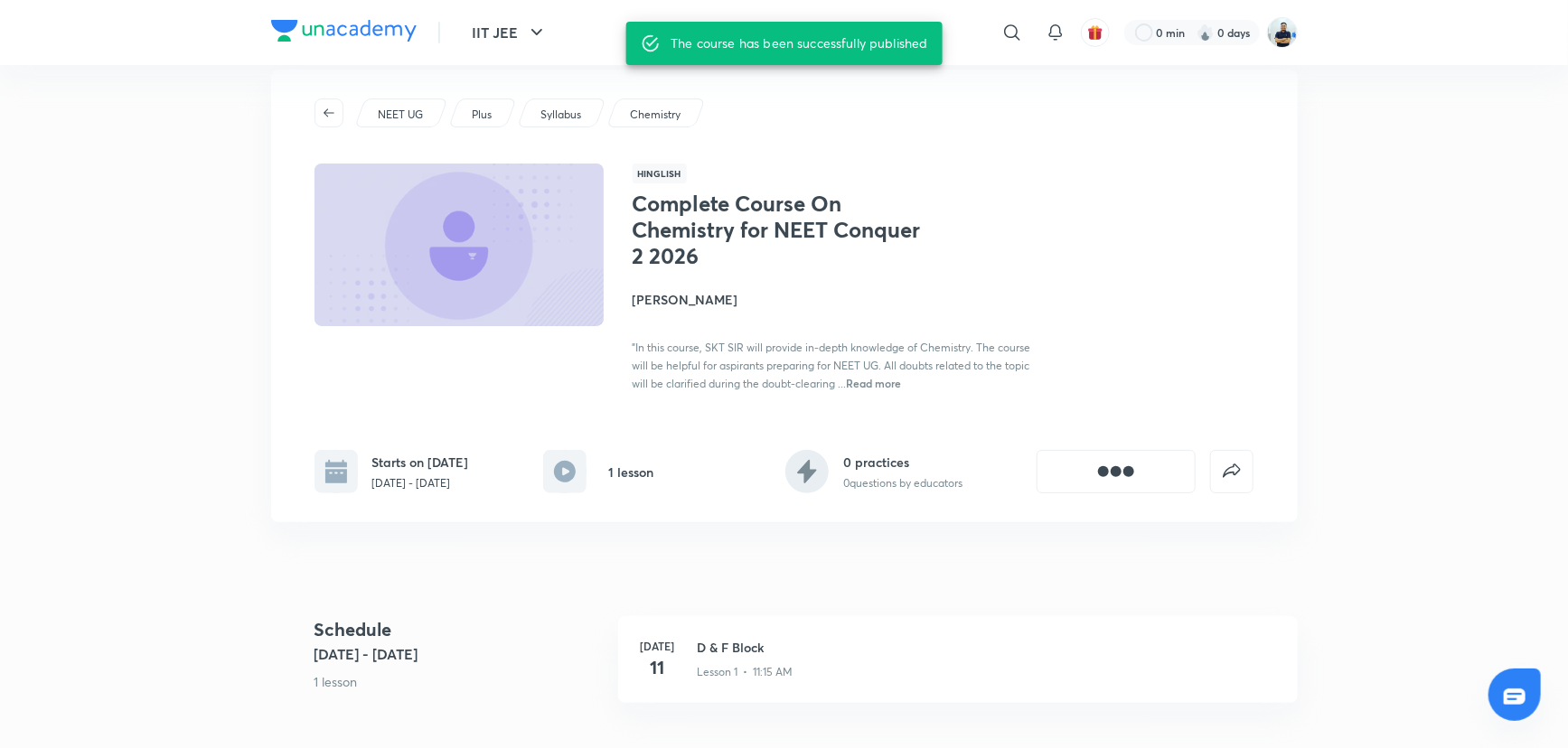 scroll, scrollTop: 0, scrollLeft: 0, axis: both 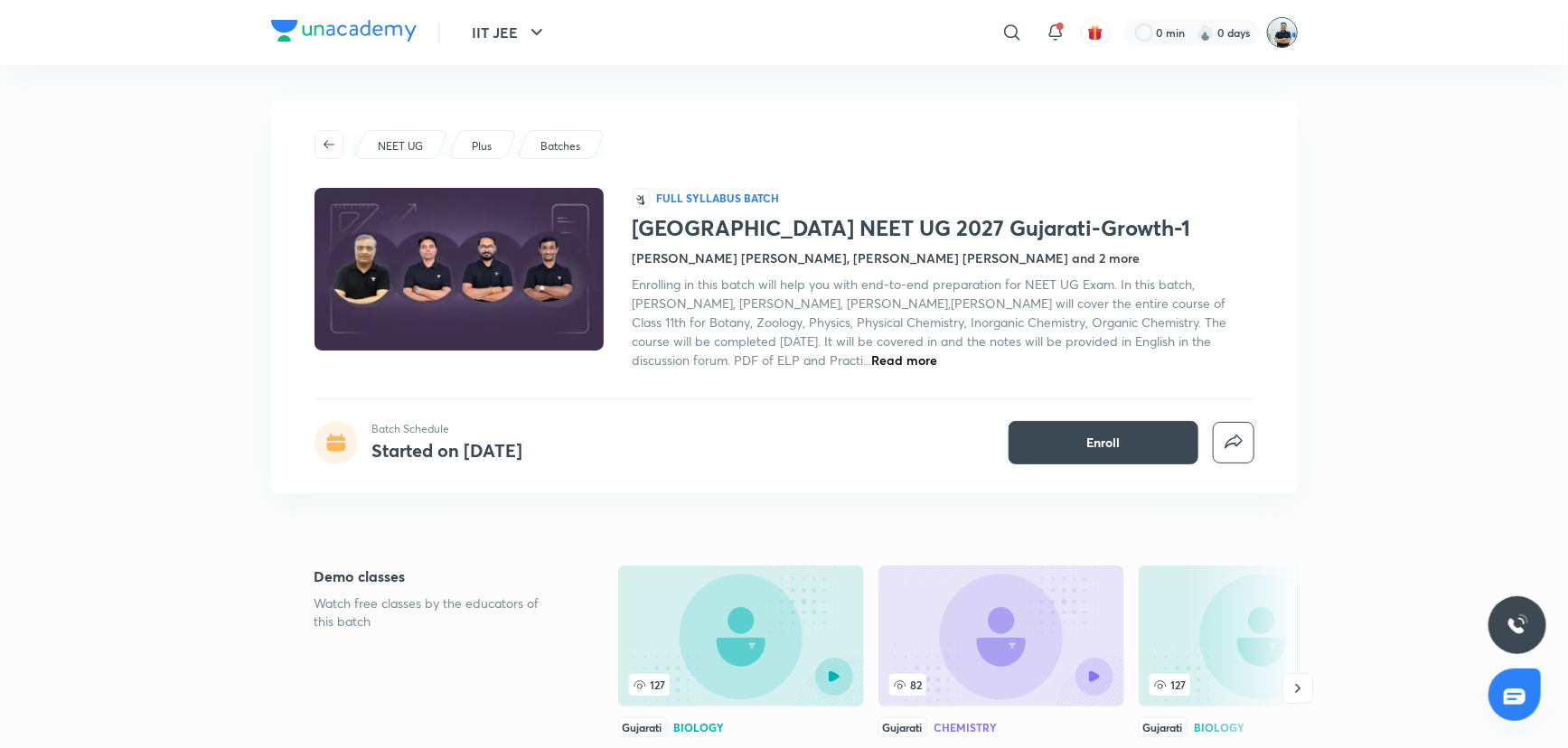 click at bounding box center (1282, 33) 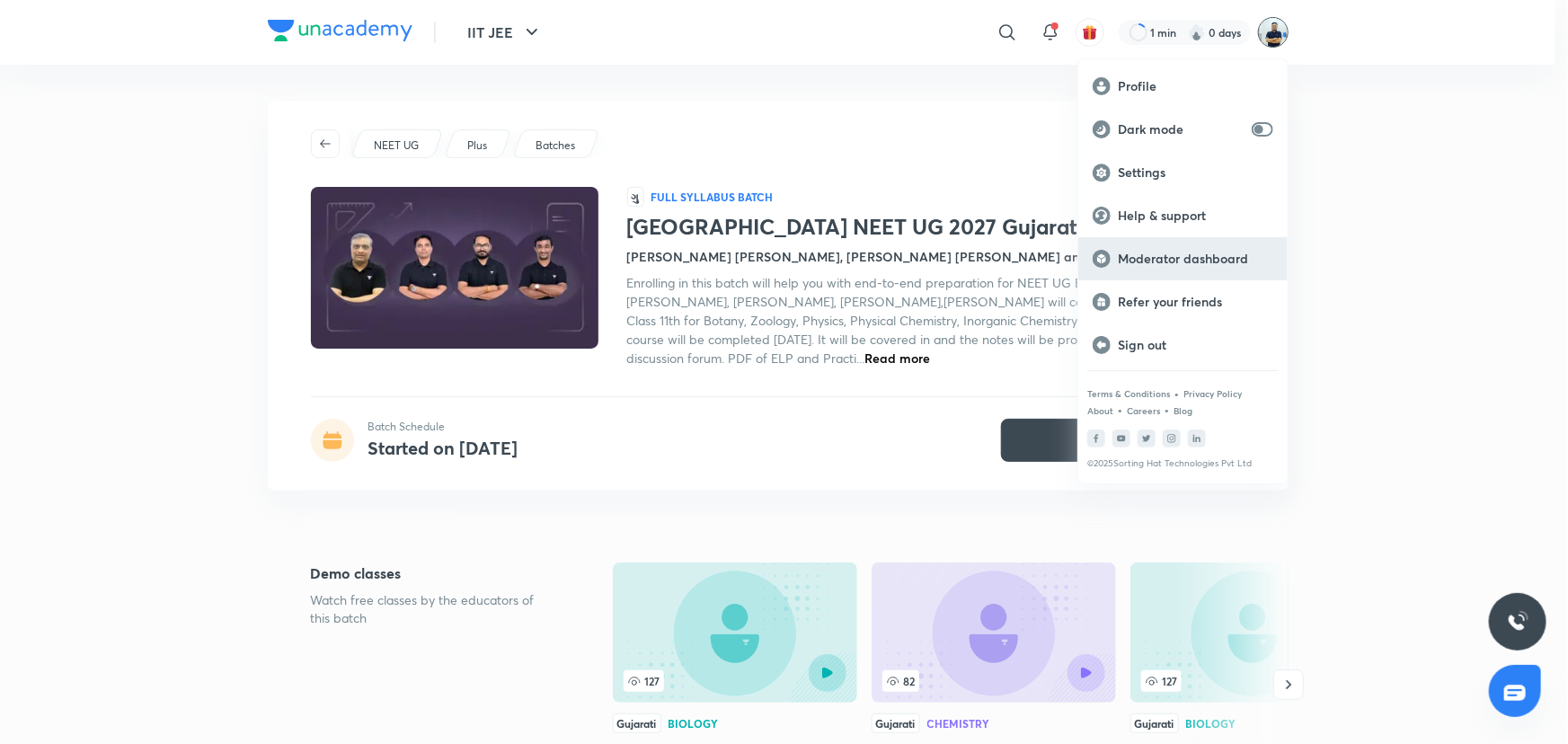 click on "Moderator dashboard" at bounding box center (1195, 259) 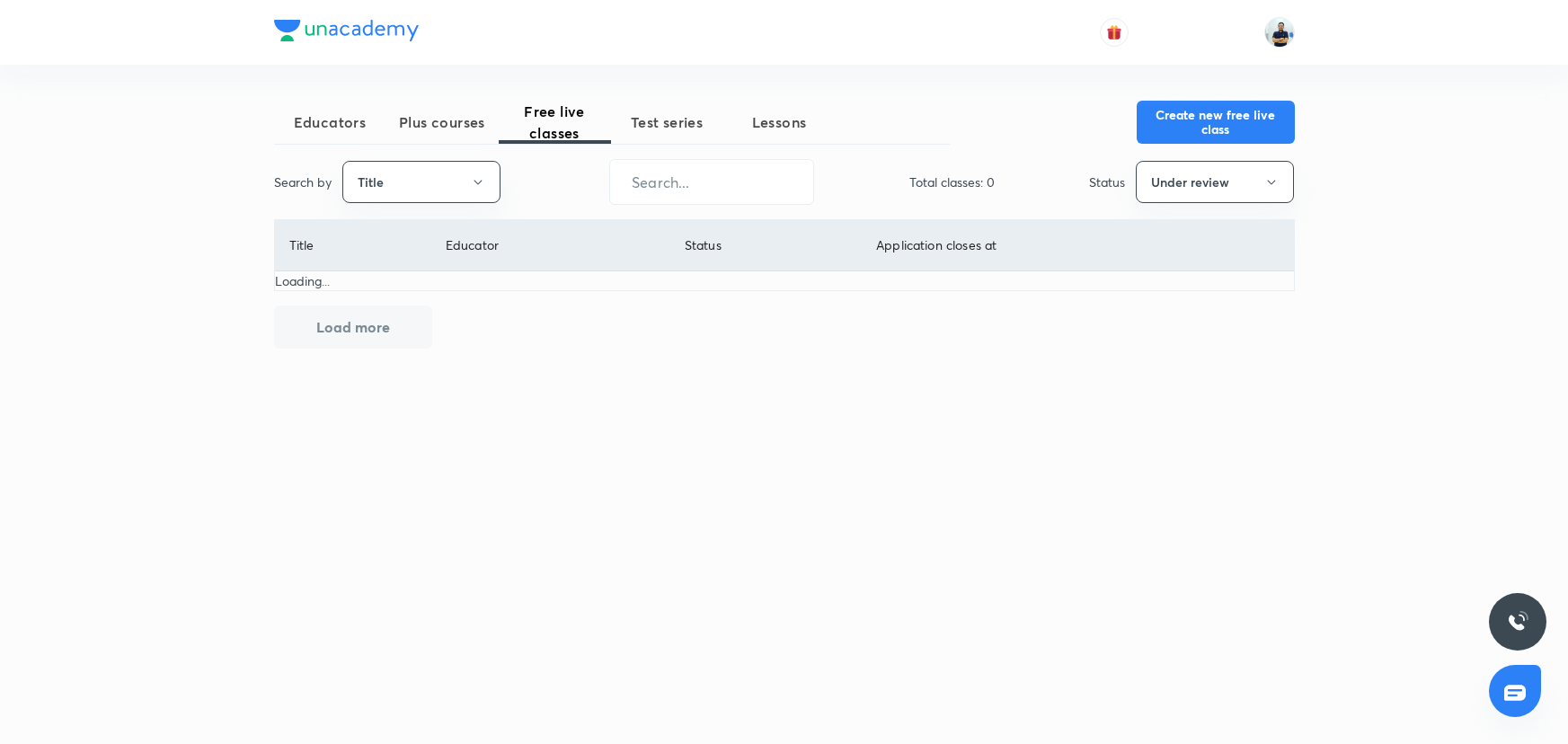 scroll, scrollTop: 0, scrollLeft: 0, axis: both 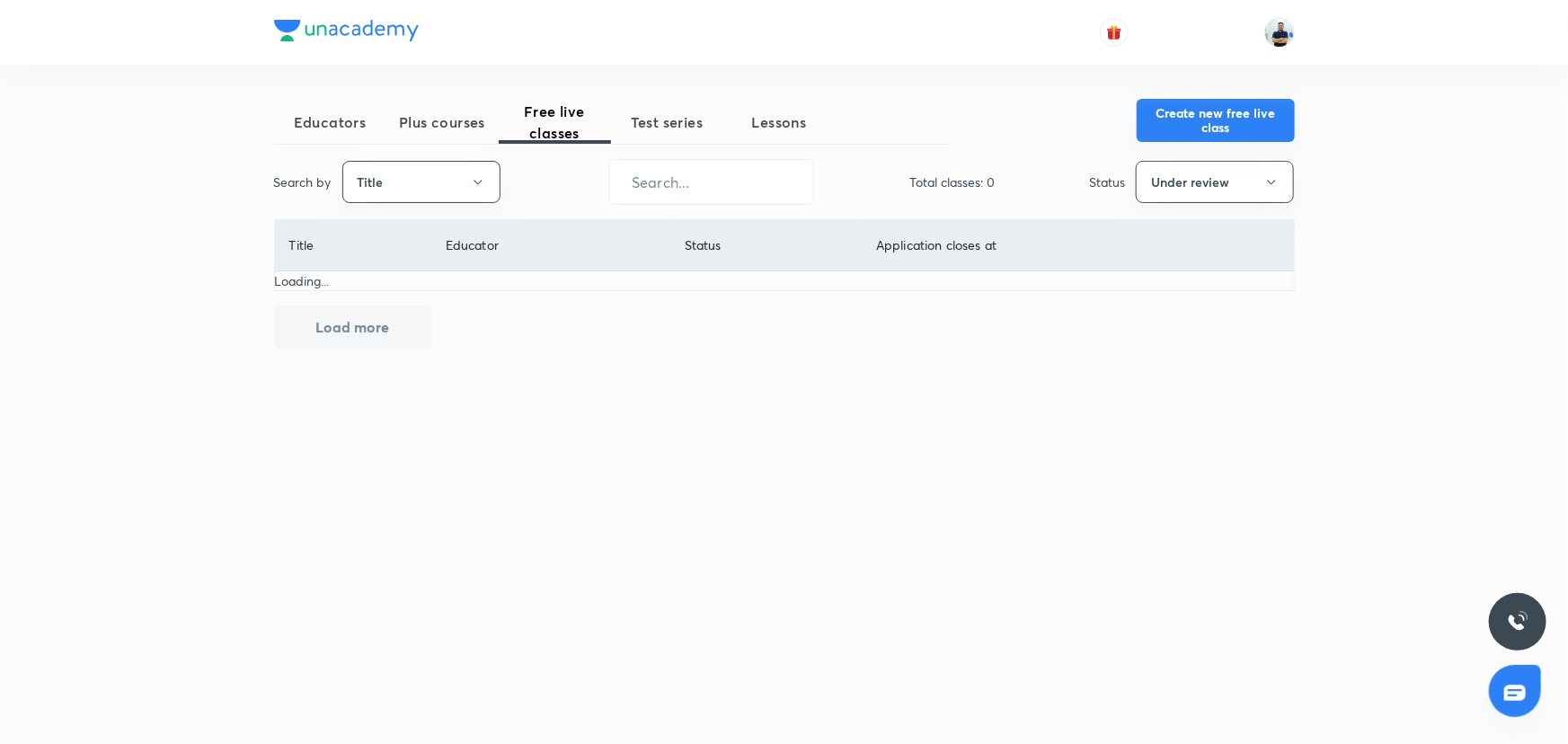 click on "Create new free live class" at bounding box center [1216, 120] 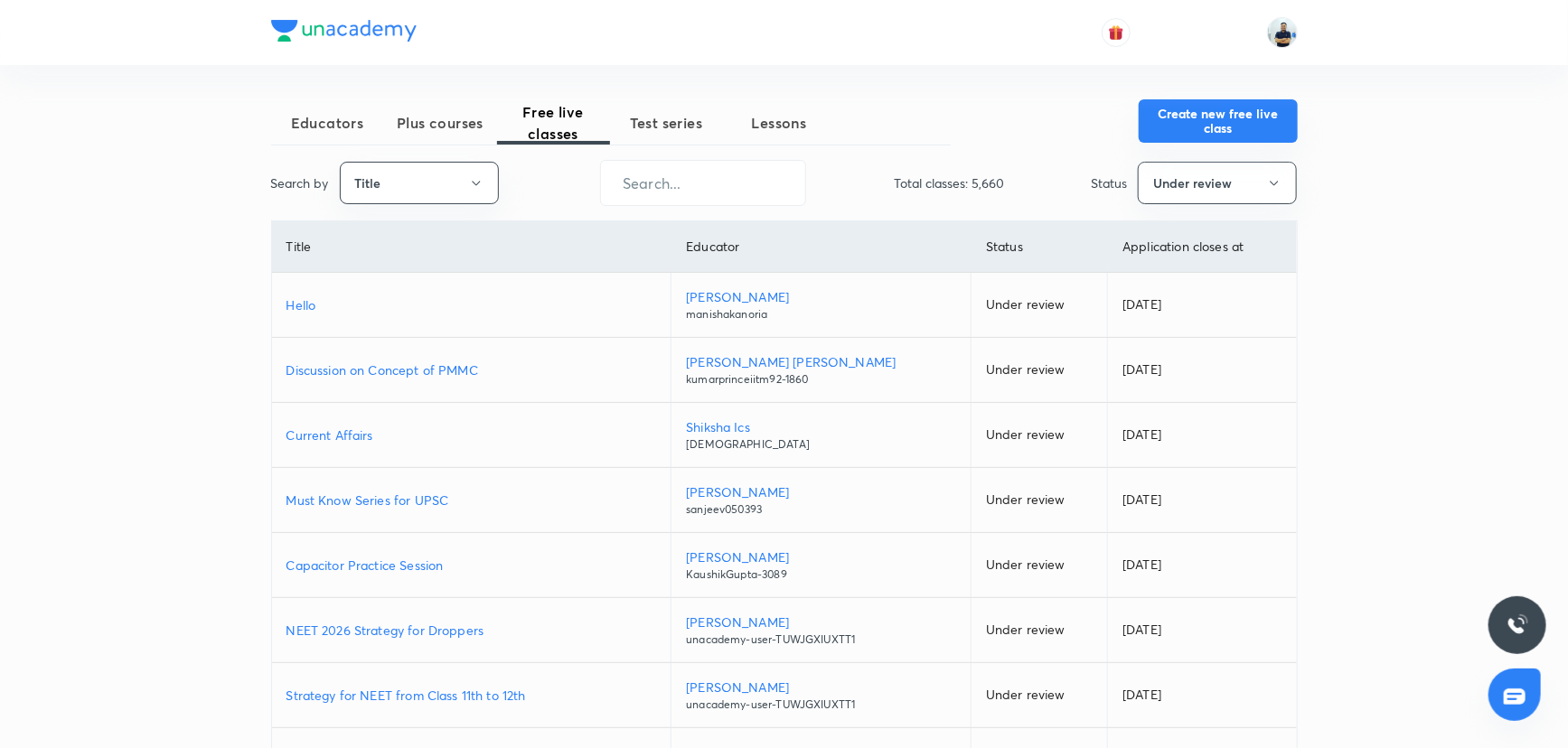 click on "Create new free live class" at bounding box center [1218, 121] 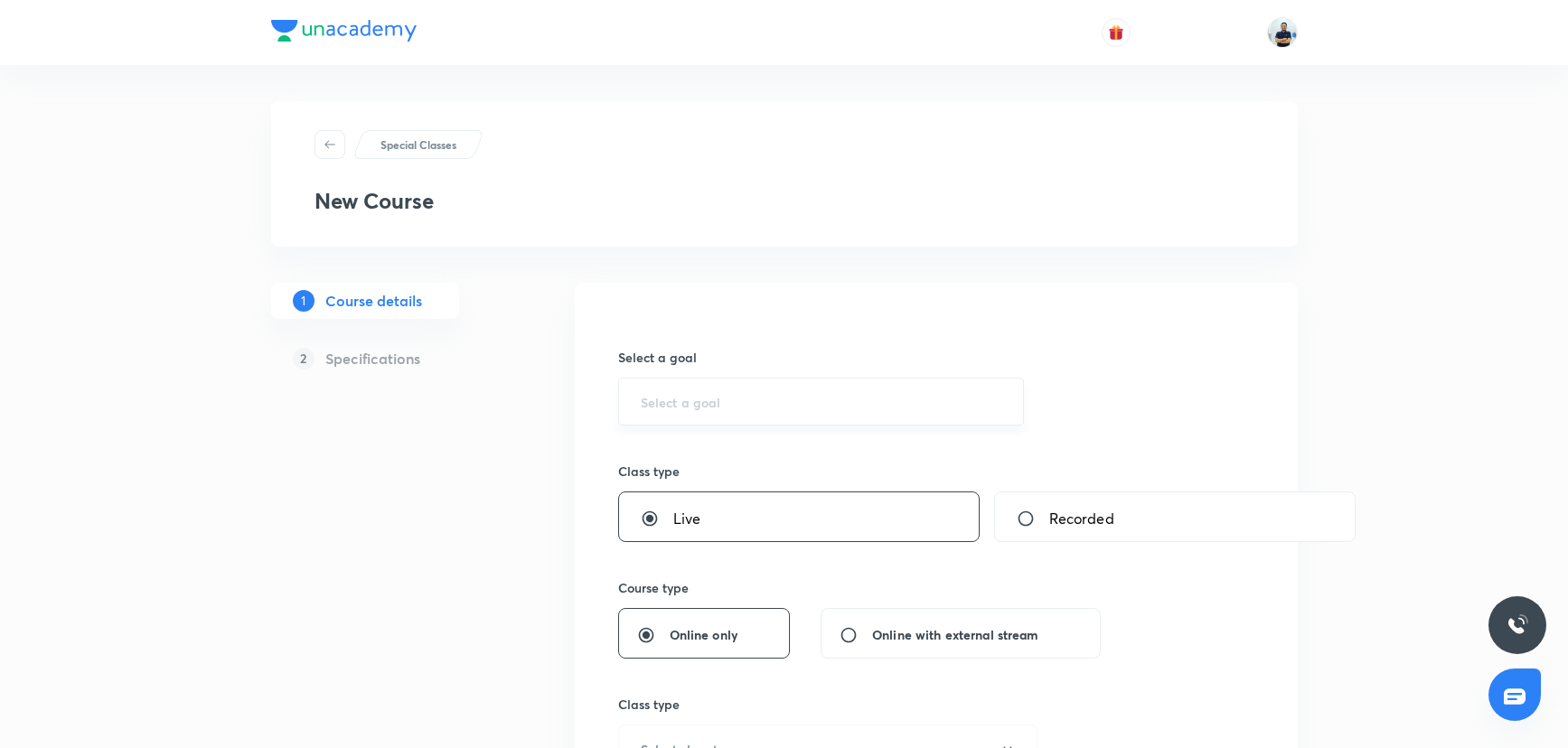 scroll, scrollTop: 0, scrollLeft: 0, axis: both 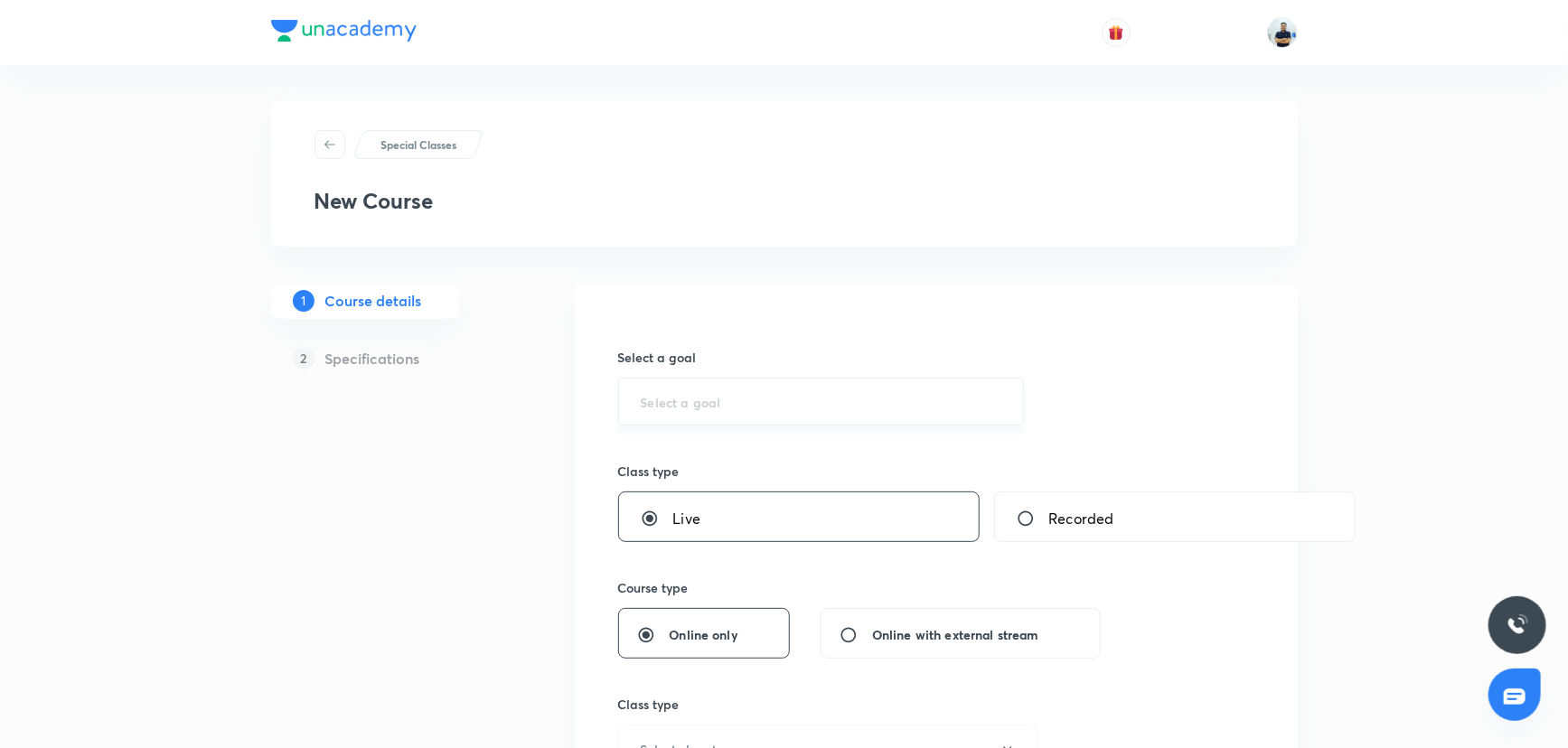click at bounding box center [822, 401] 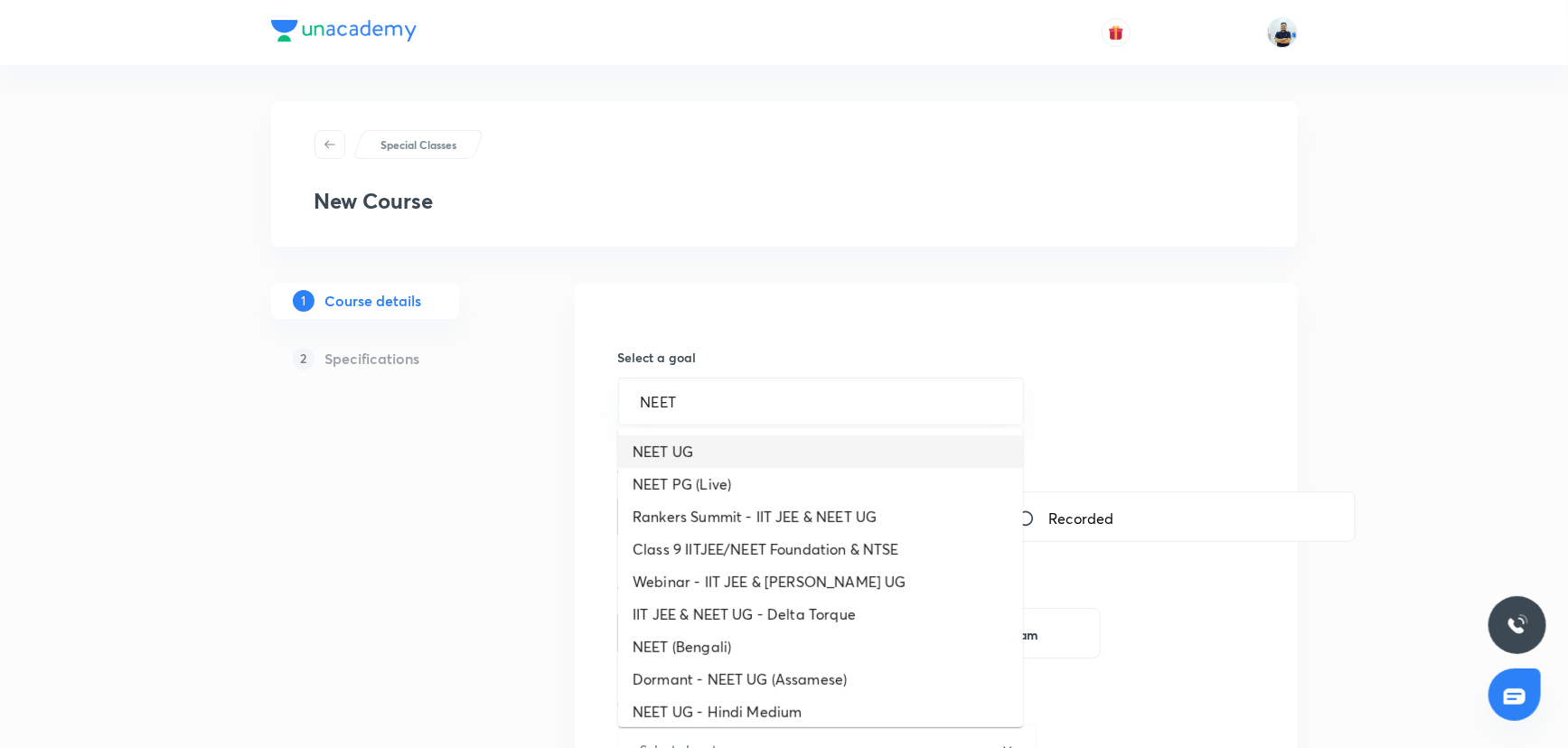 click on "NEET UG" at bounding box center [821, 452] 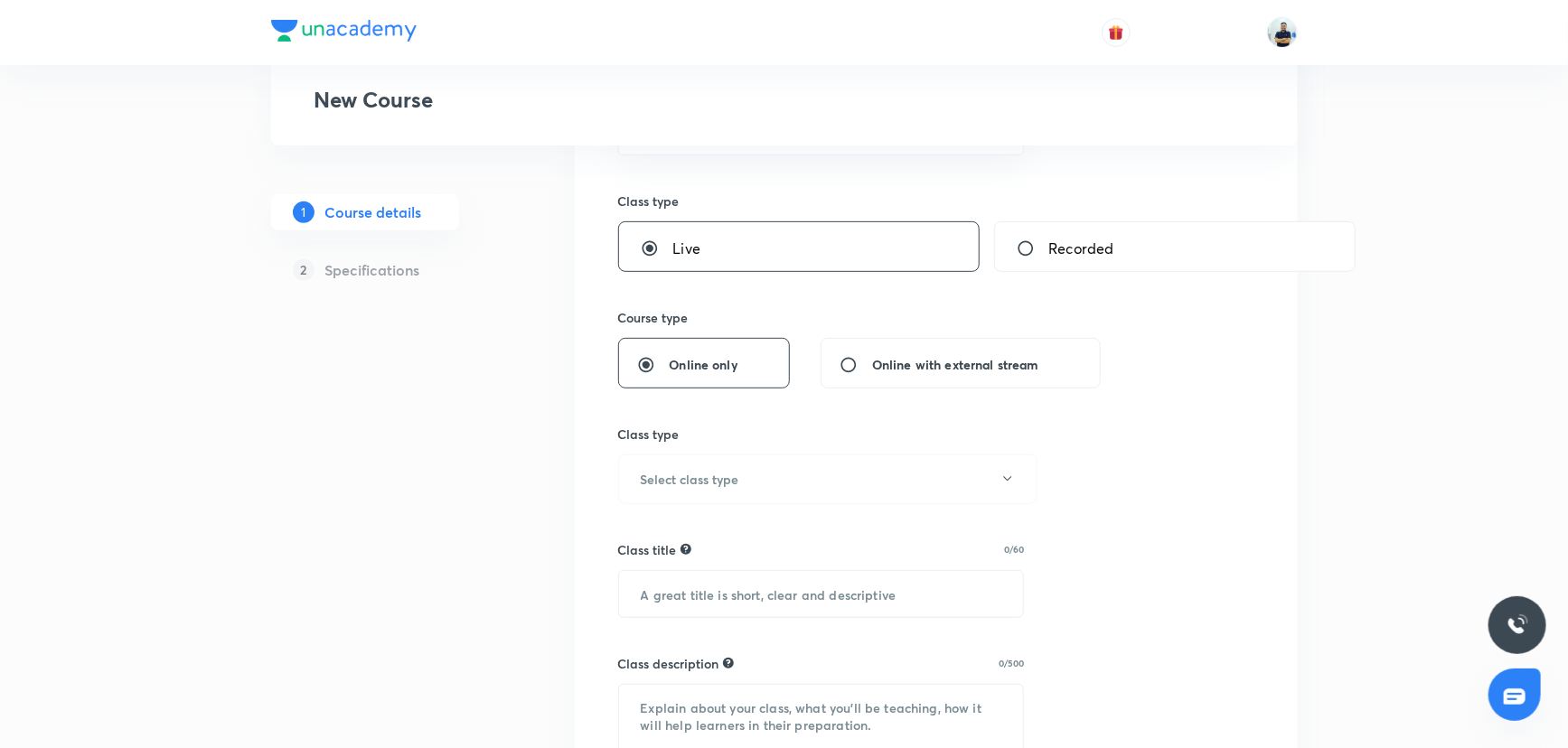 scroll, scrollTop: 287, scrollLeft: 0, axis: vertical 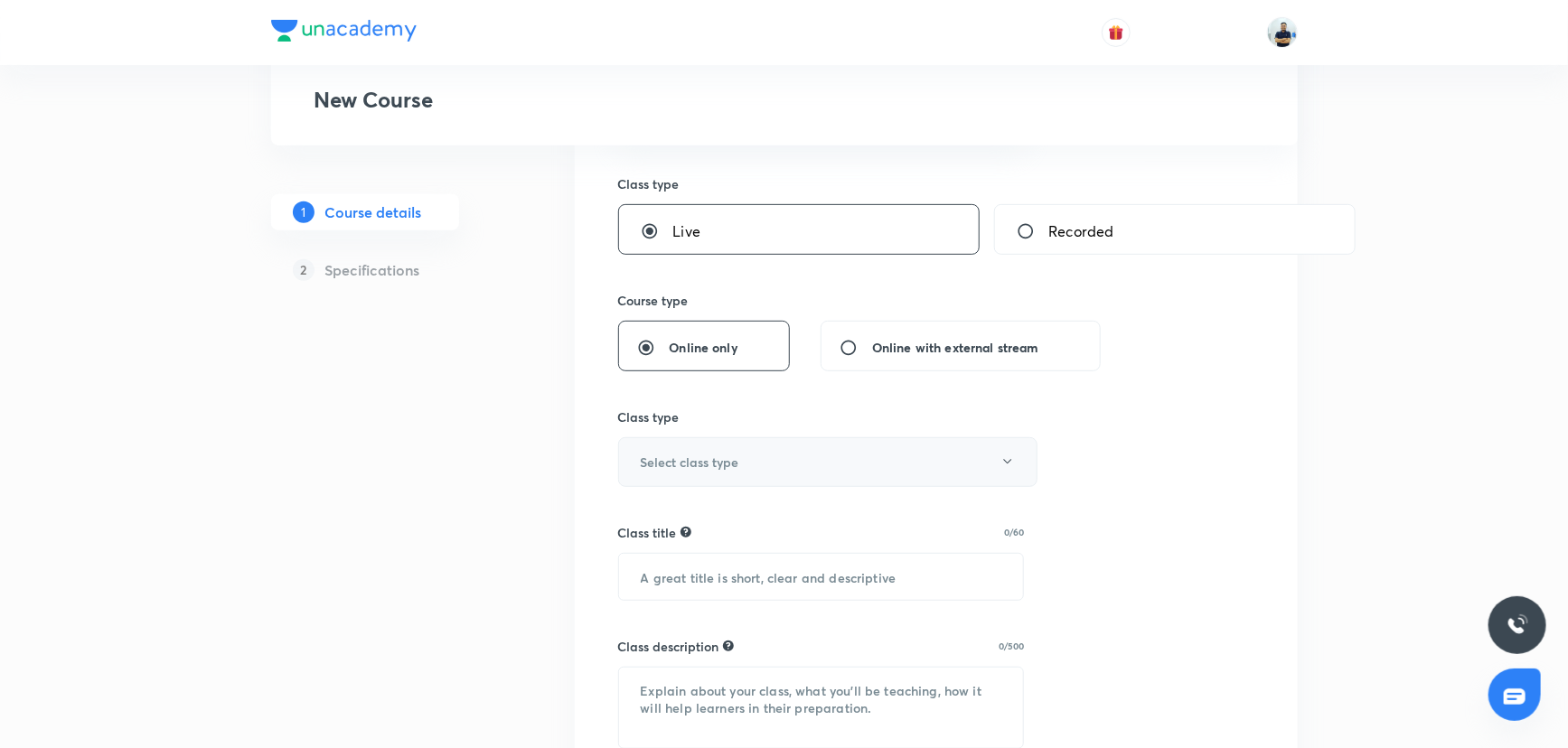 click on "Select class type" at bounding box center (690, 462) 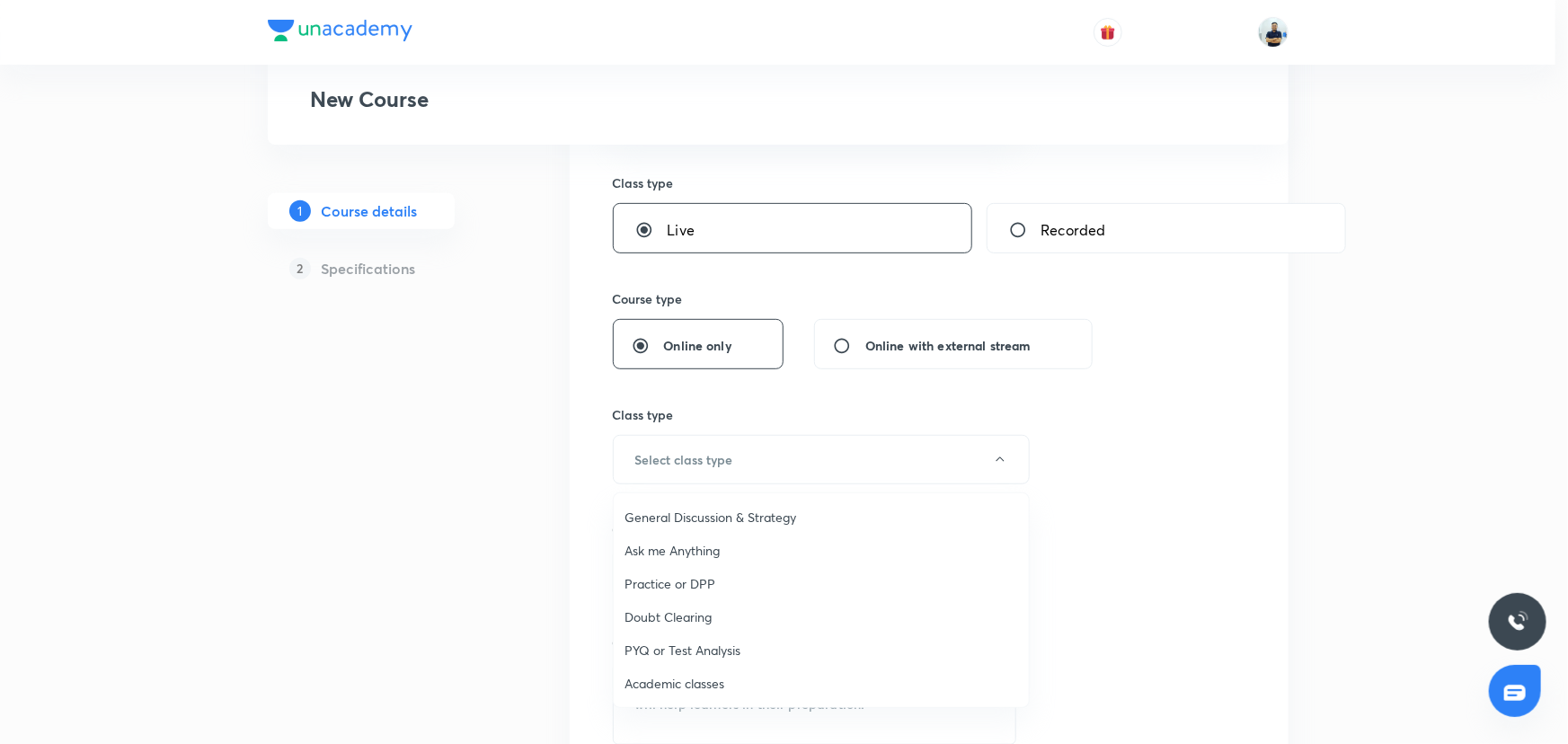 click on "Academic classes" at bounding box center [821, 683] 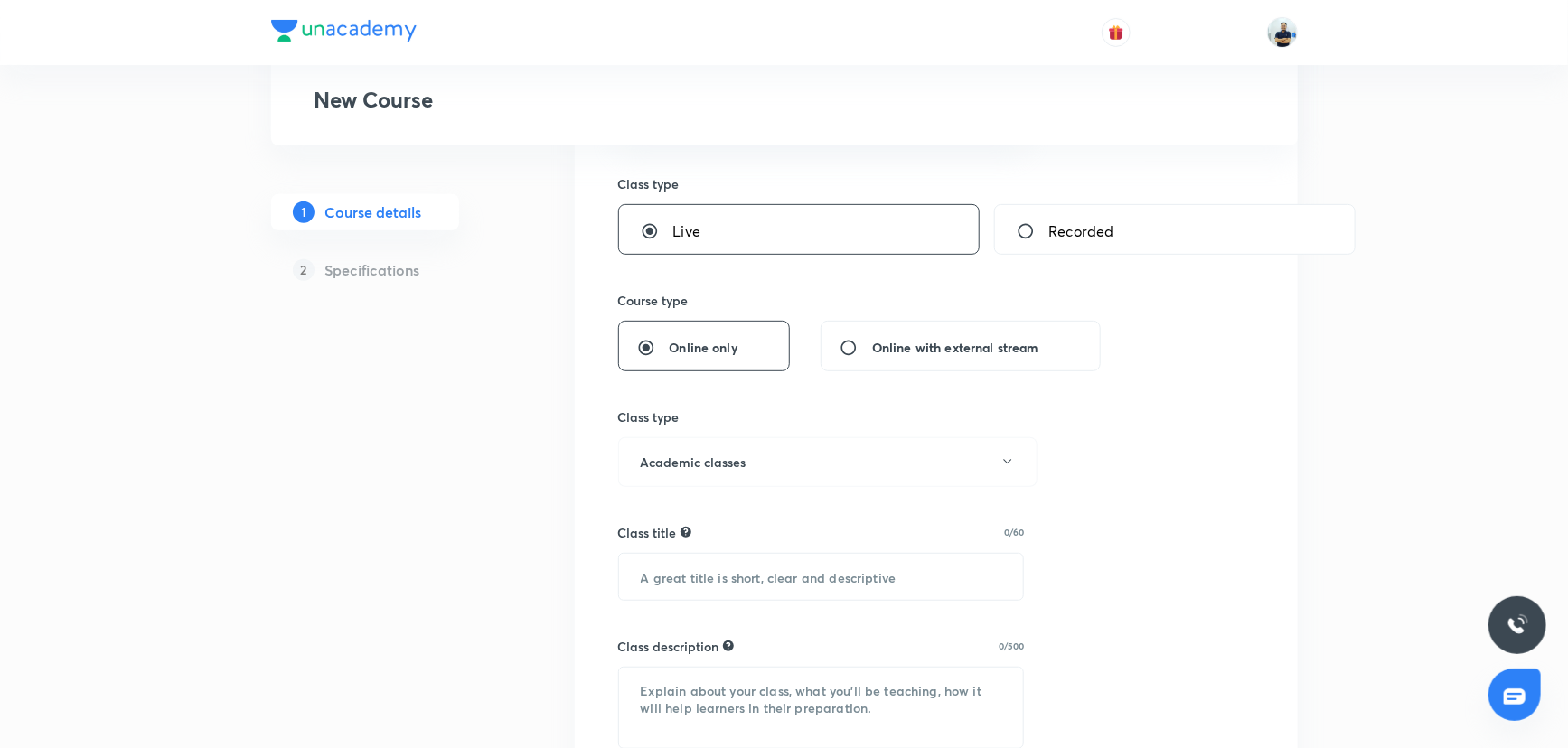 scroll, scrollTop: 306, scrollLeft: 0, axis: vertical 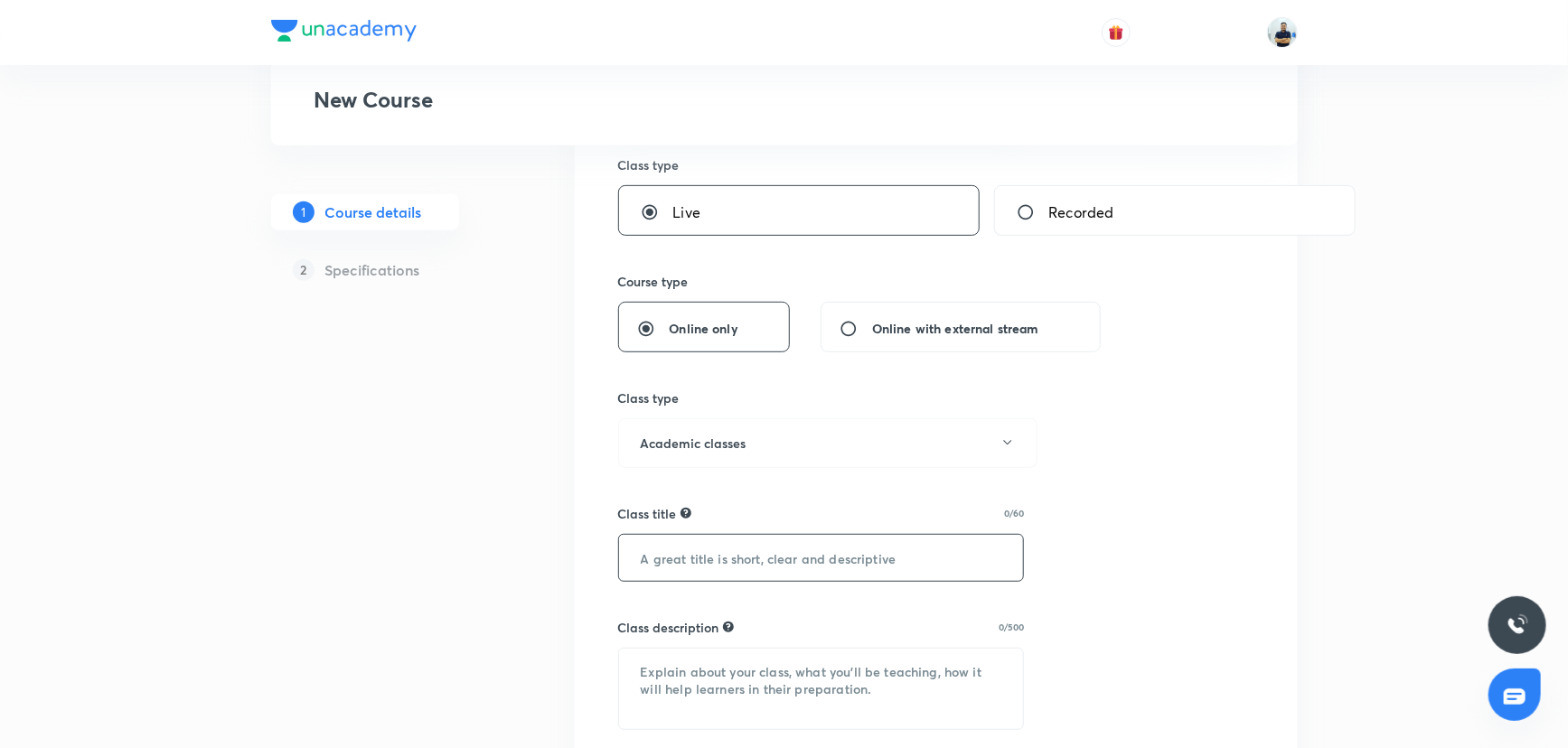 click at bounding box center (822, 557) 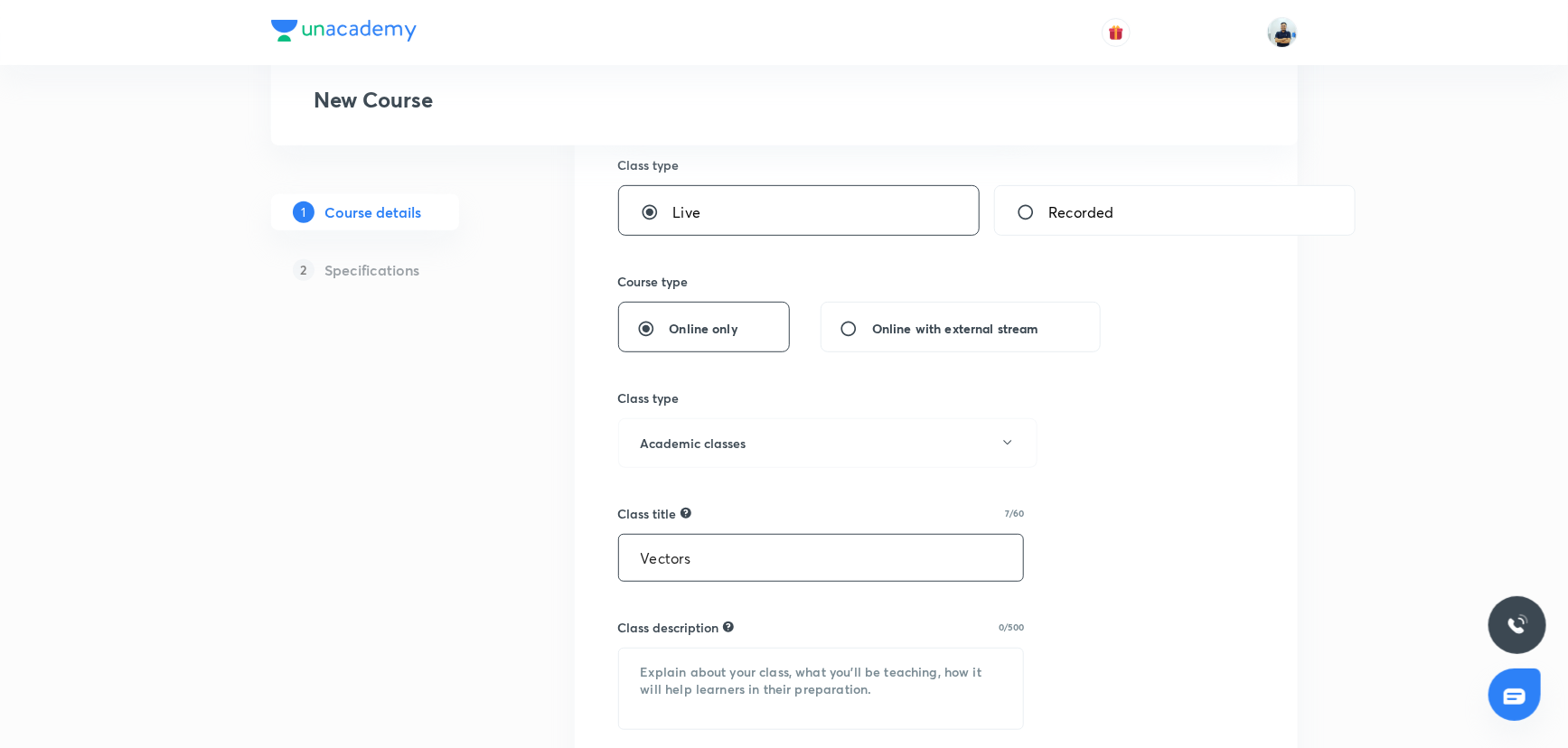 type on "Vectors" 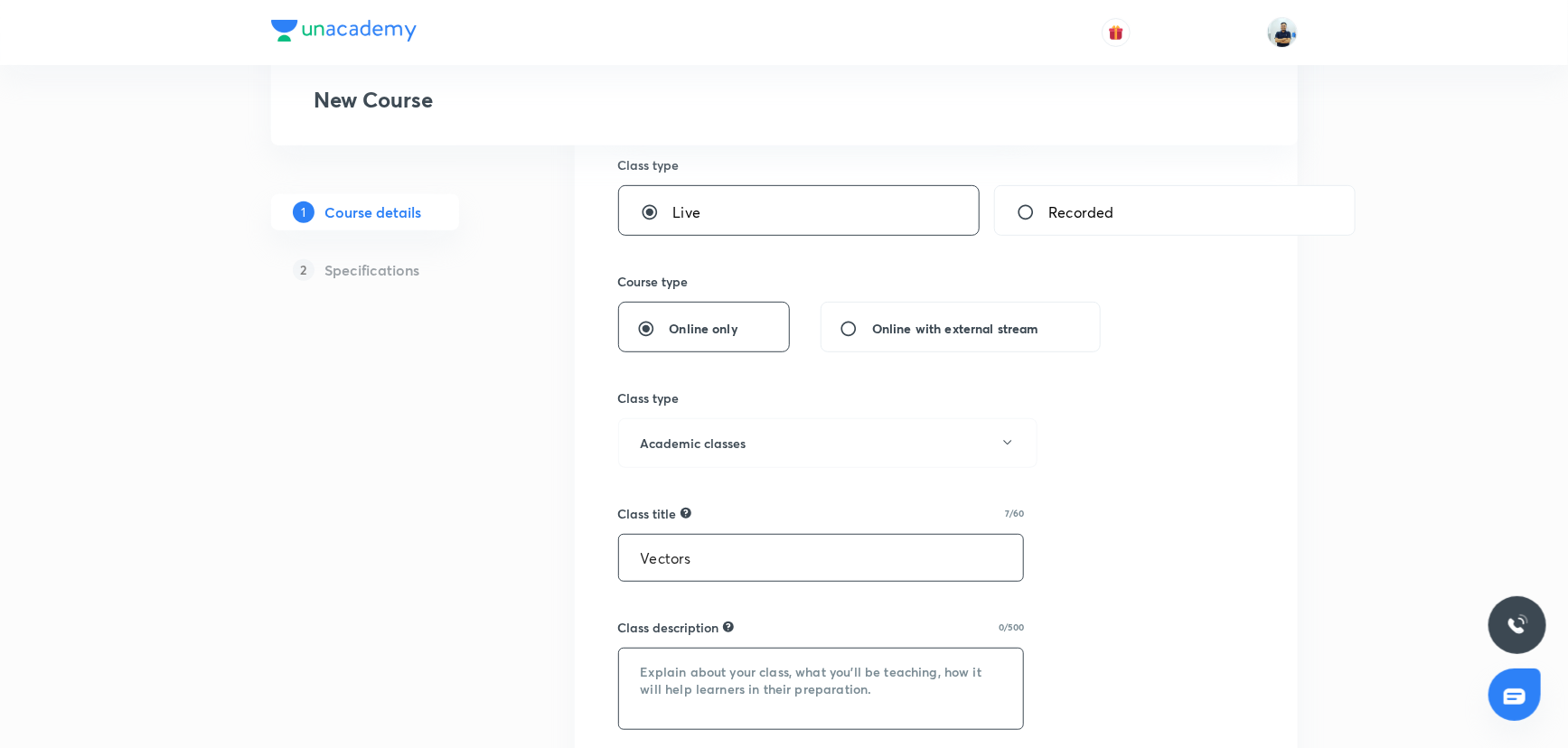 click at bounding box center (822, 688) 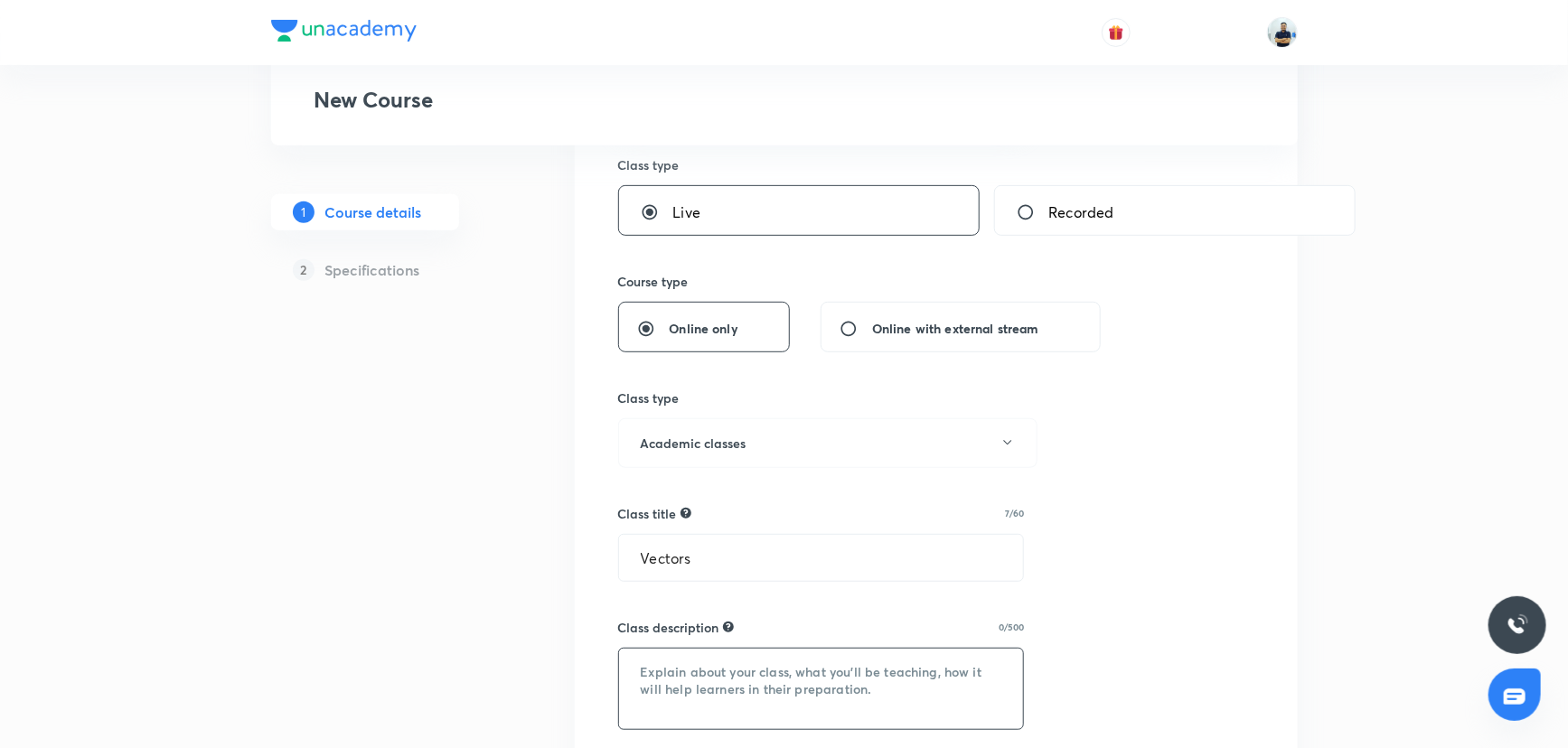 paste on ""In this course, Ms [PERSON_NAME] provide in-depth knowledge of Physics . The course will be helpful for aspirants preparing for NEET UG. All doubts related to the topic will be clarified during the doubt-clearing sessions in the course. The course will be covered in Hinglish and the notes will be provided in English"" 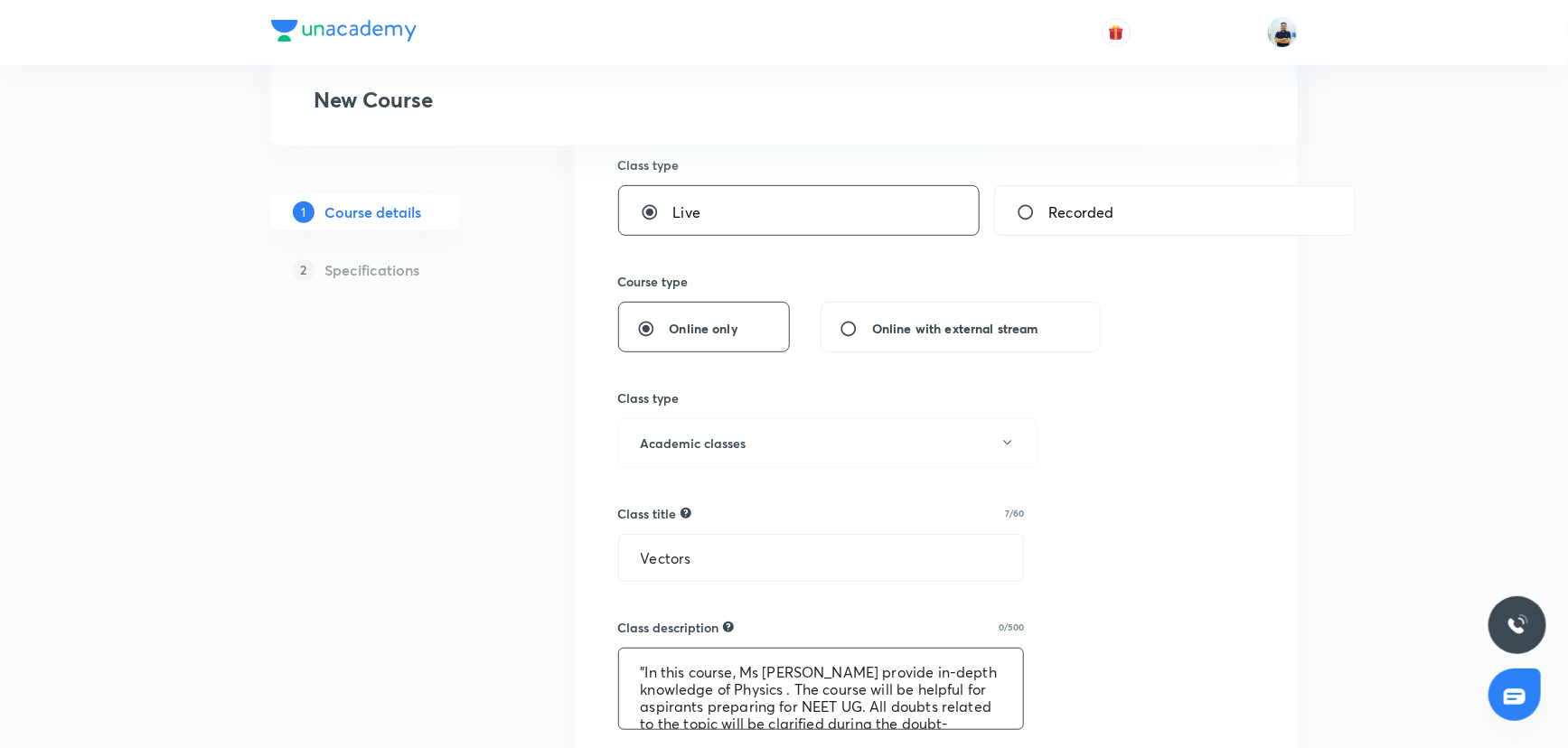 scroll, scrollTop: 89, scrollLeft: 0, axis: vertical 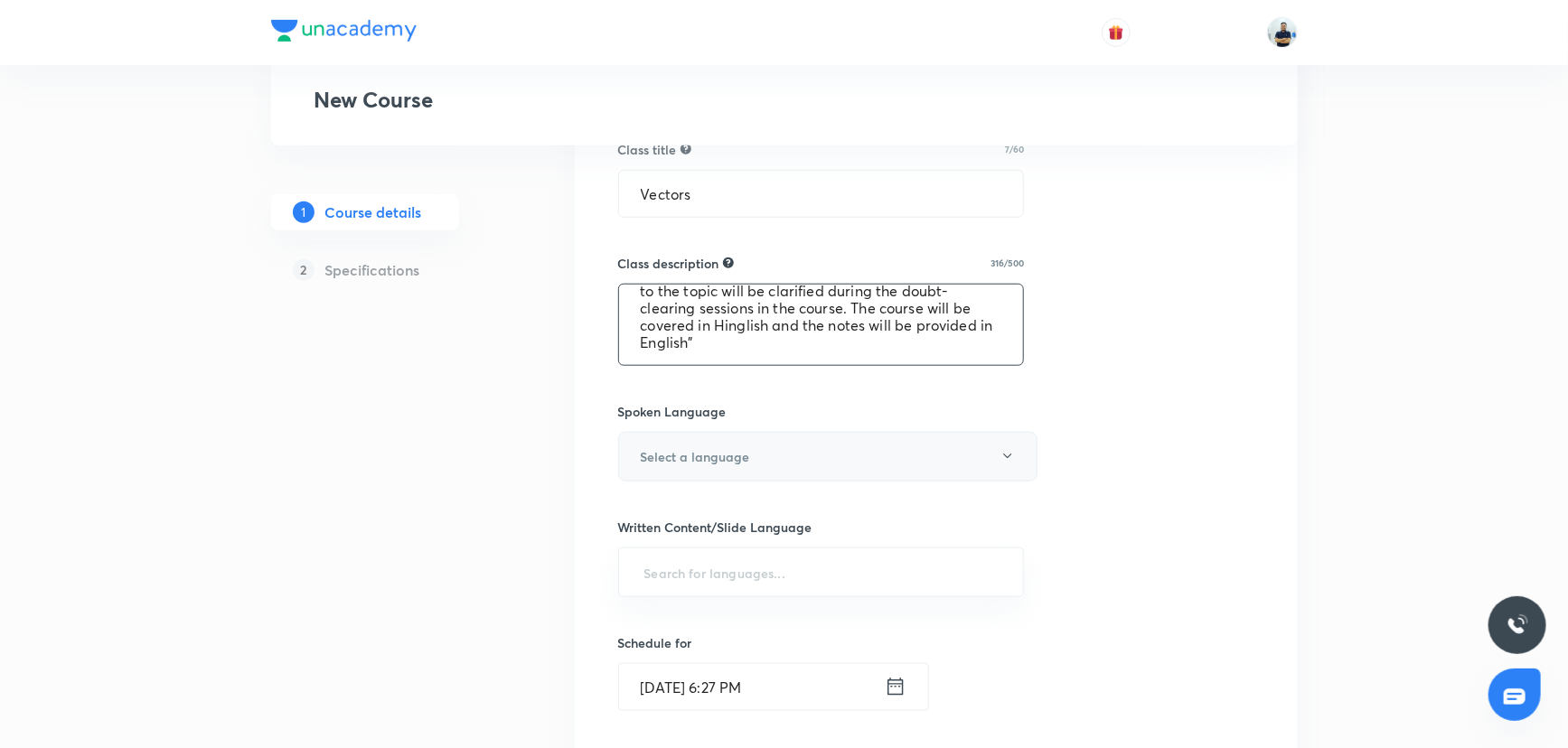 type on ""In this course, Ms [PERSON_NAME] provide in-depth knowledge of Physics . The course will be helpful for aspirants preparing for NEET UG. All doubts related to the topic will be clarified during the doubt-clearing sessions in the course. The course will be covered in Hinglish and the notes will be provided in English"" 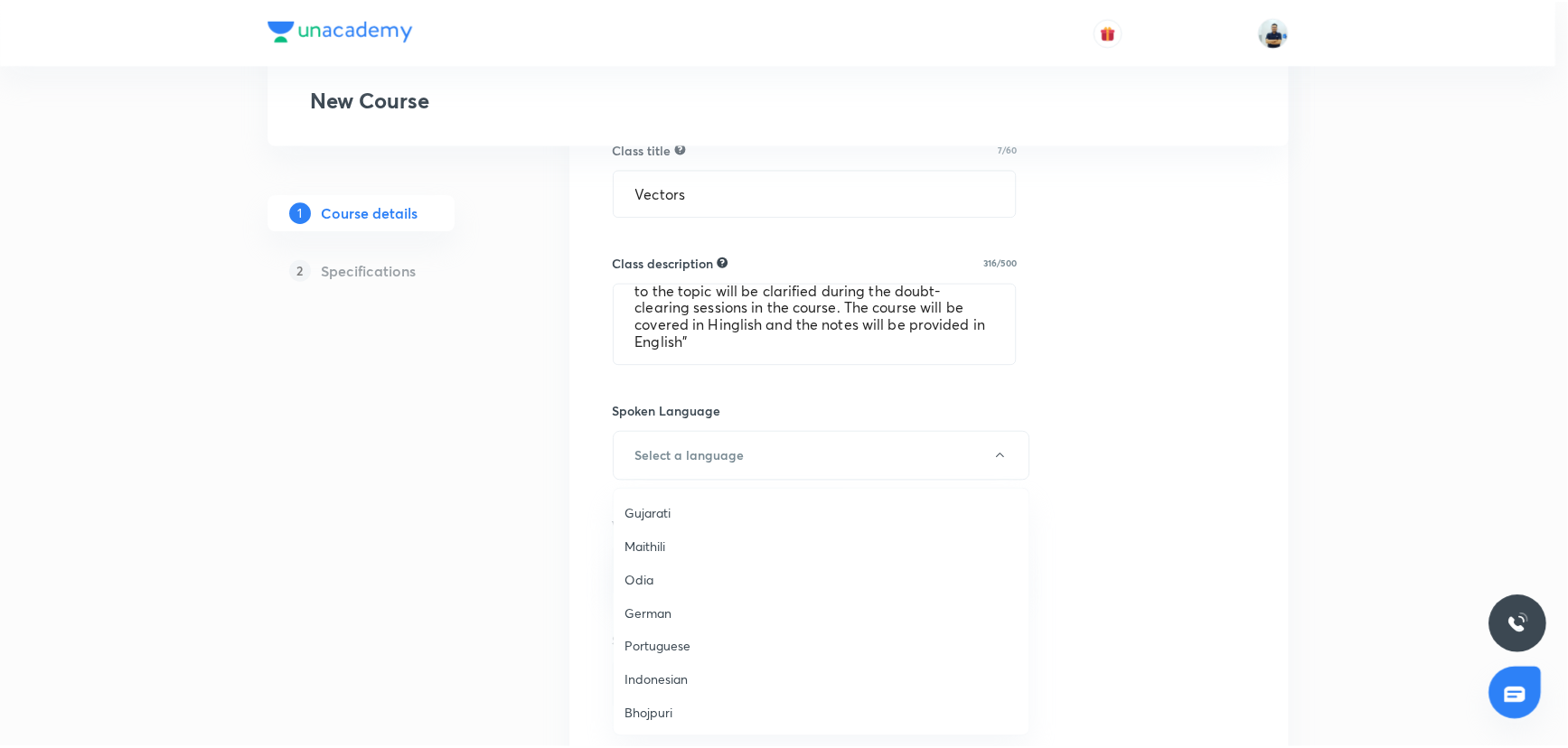 scroll, scrollTop: 362, scrollLeft: 0, axis: vertical 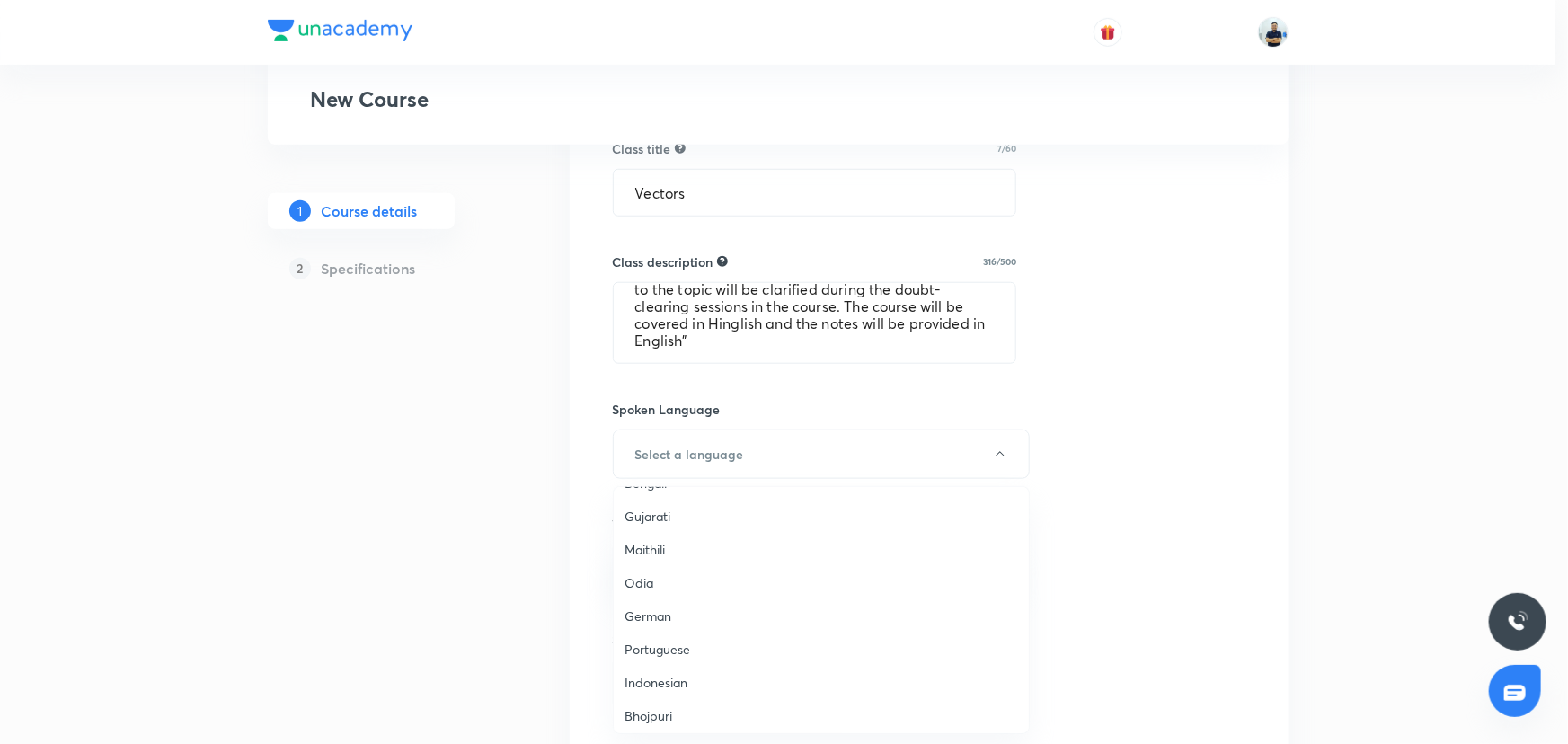 click on "Gujarati" at bounding box center [821, 516] 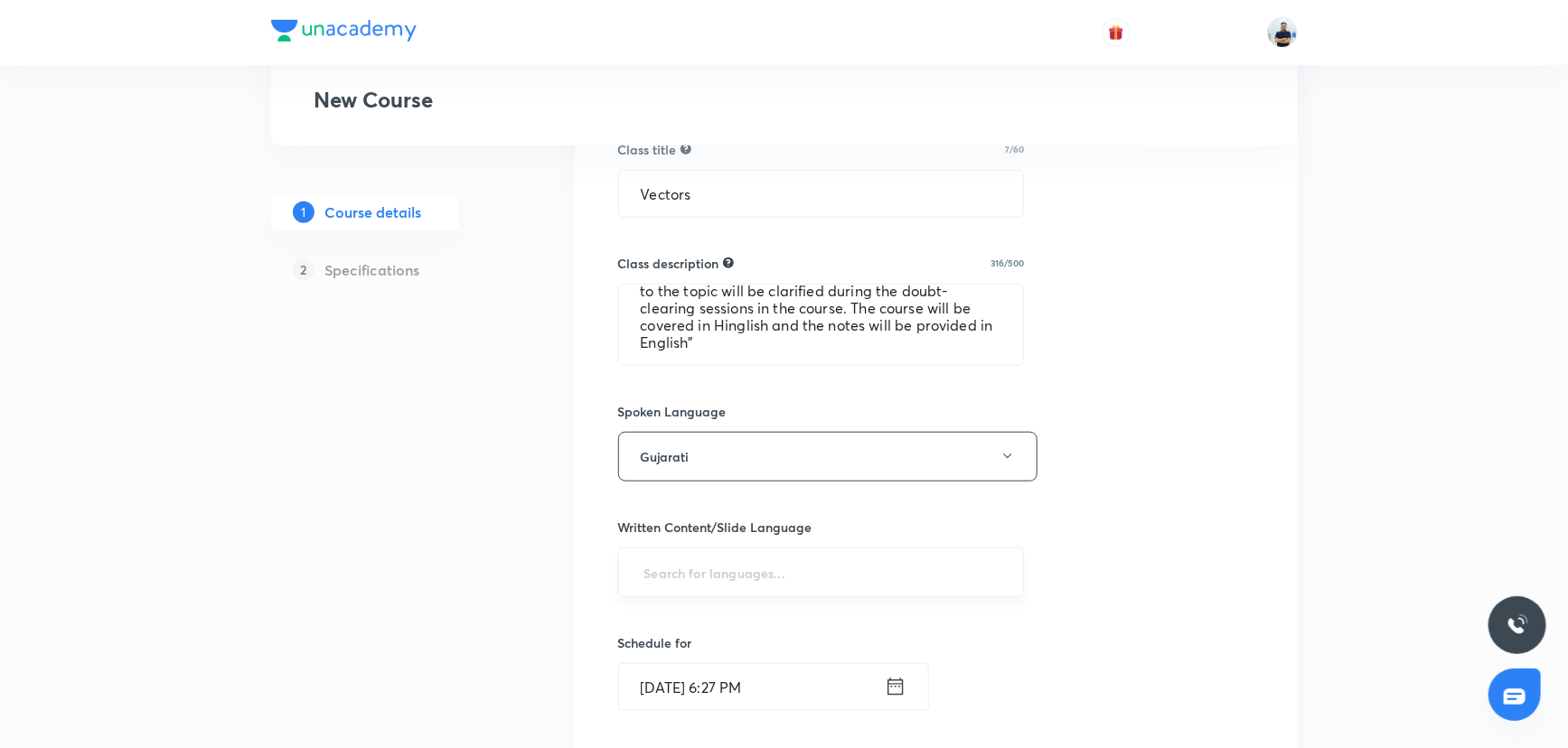 click at bounding box center (822, 572) 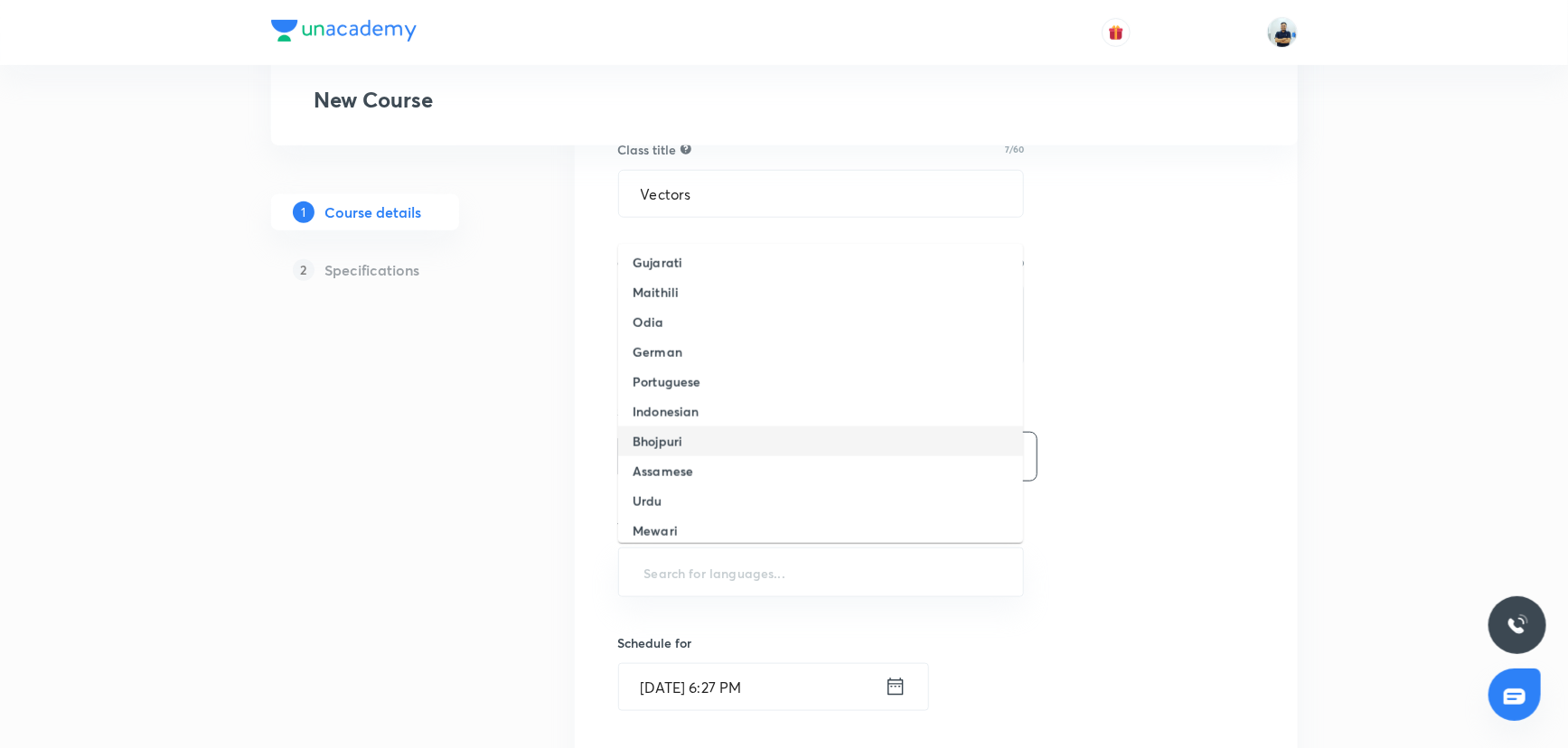 scroll, scrollTop: 304, scrollLeft: 0, axis: vertical 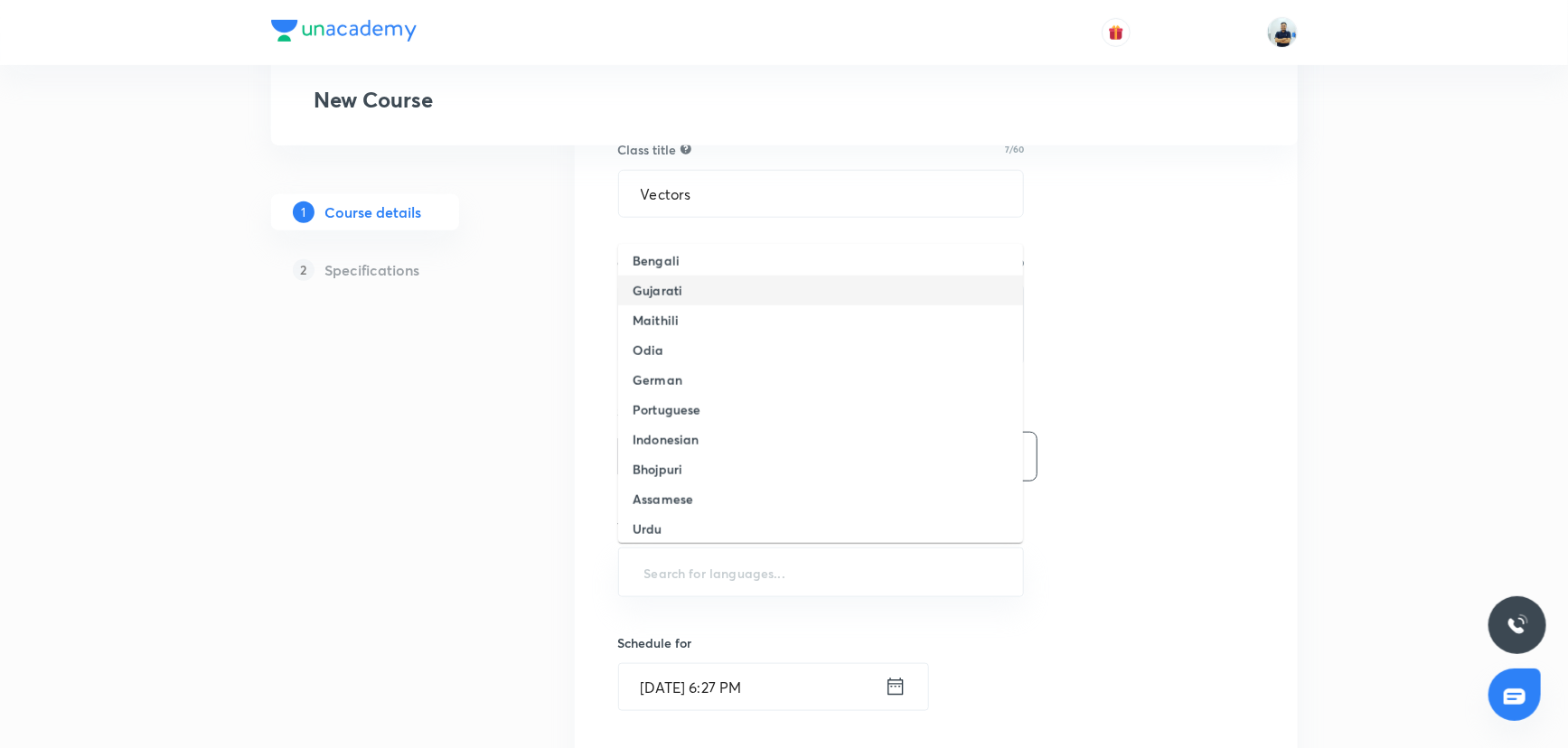 click on "Gujarati" at bounding box center (821, 290) 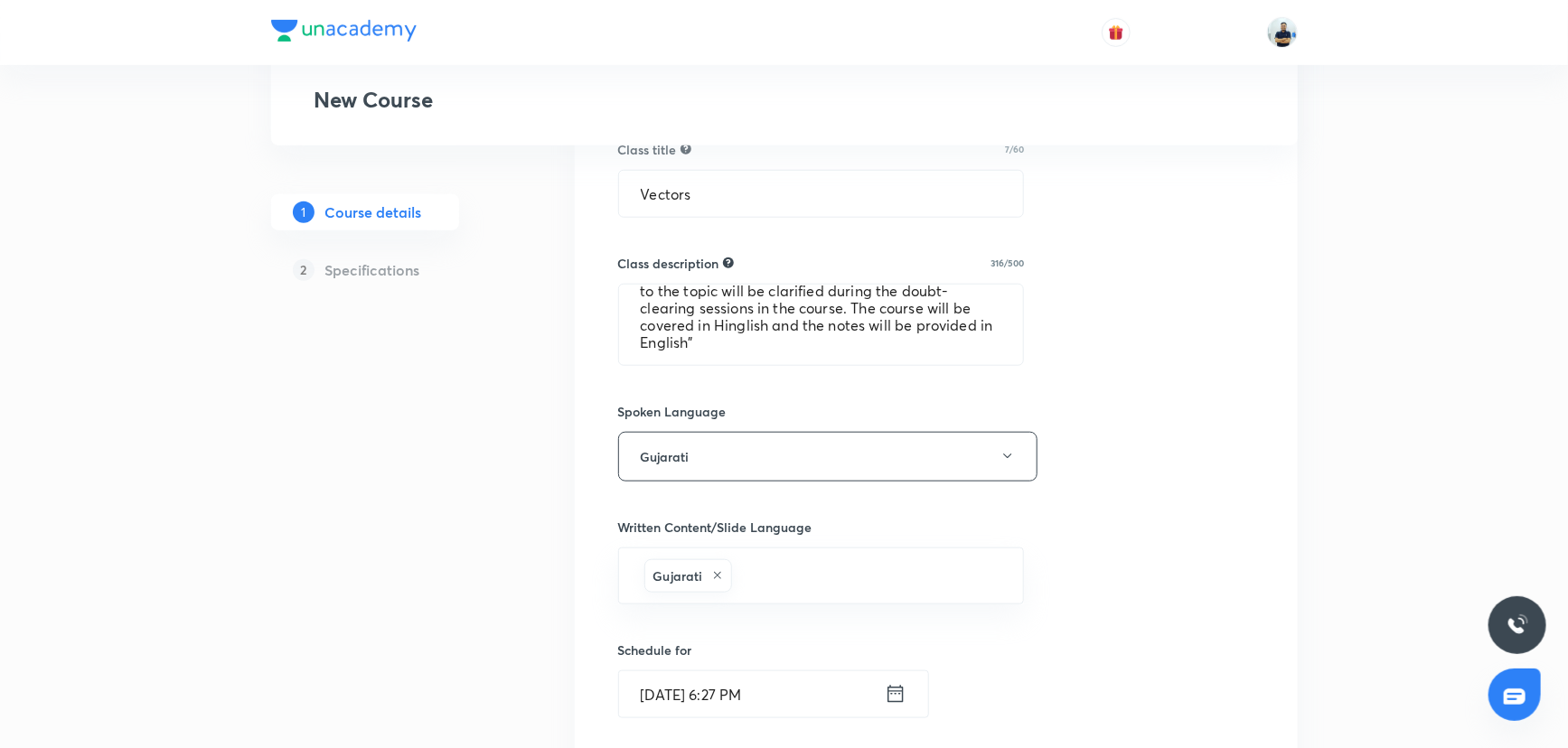 scroll, scrollTop: 786, scrollLeft: 0, axis: vertical 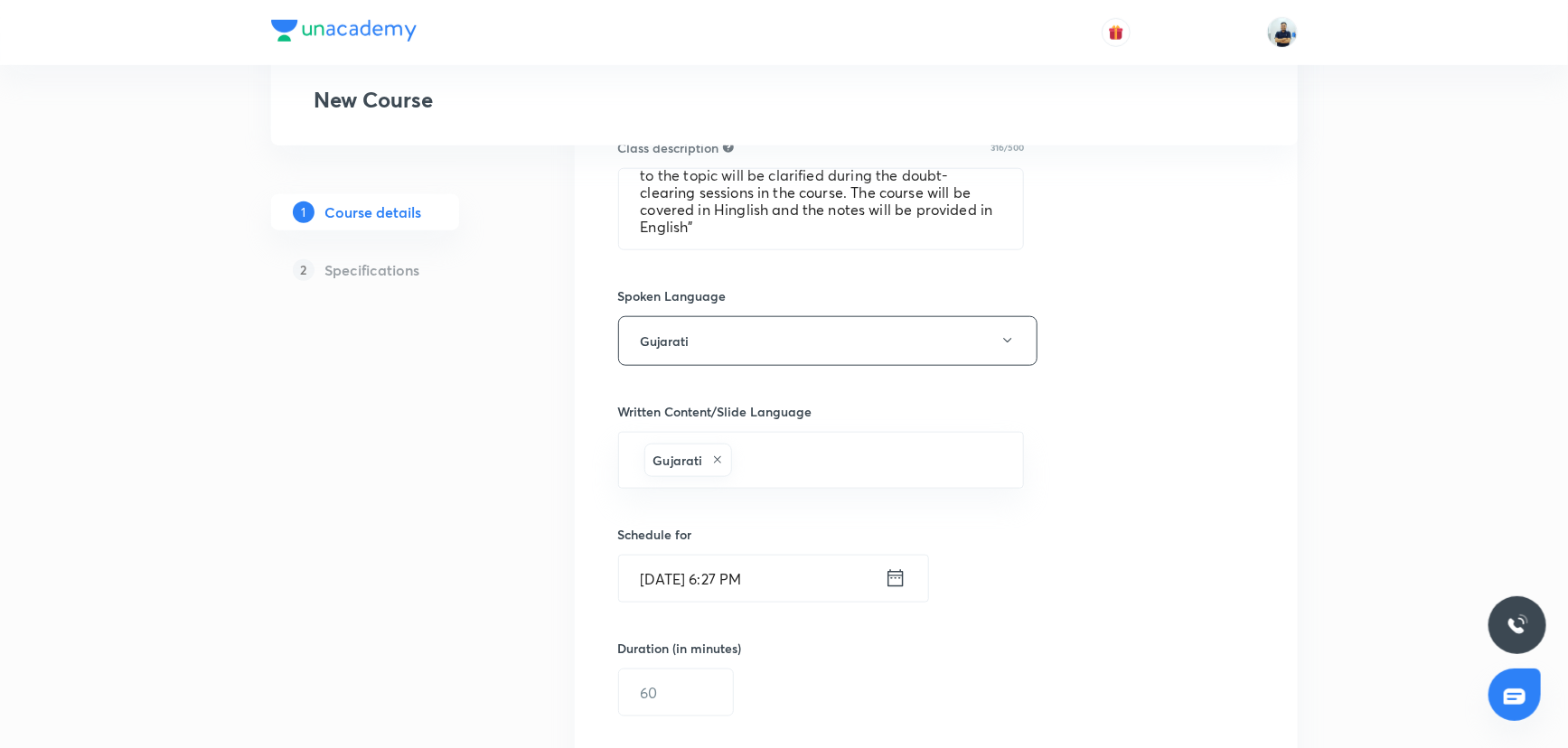 click on "Jul 10, 2025, 6:27 PM" at bounding box center [752, 578] 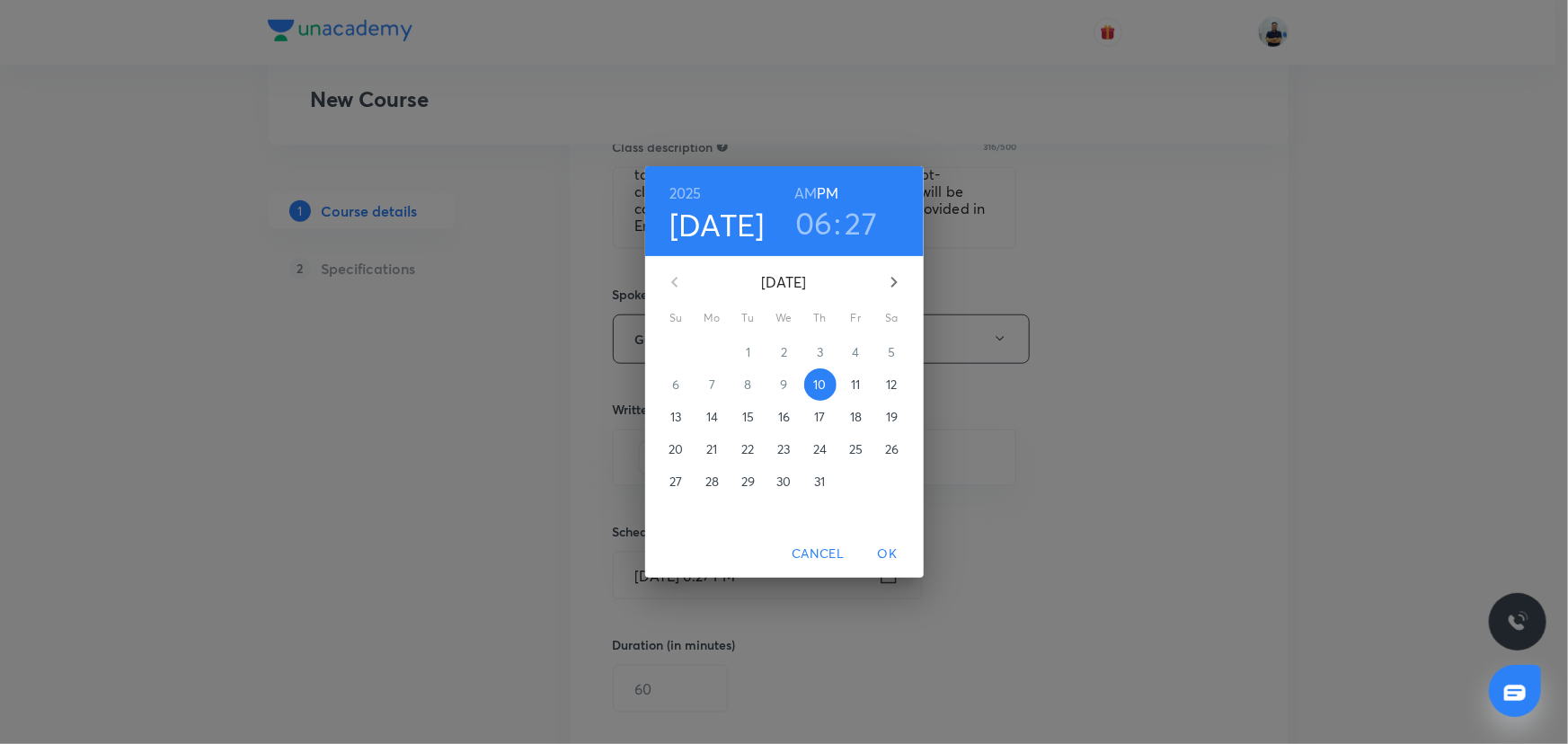 click on "11" at bounding box center (855, 385) 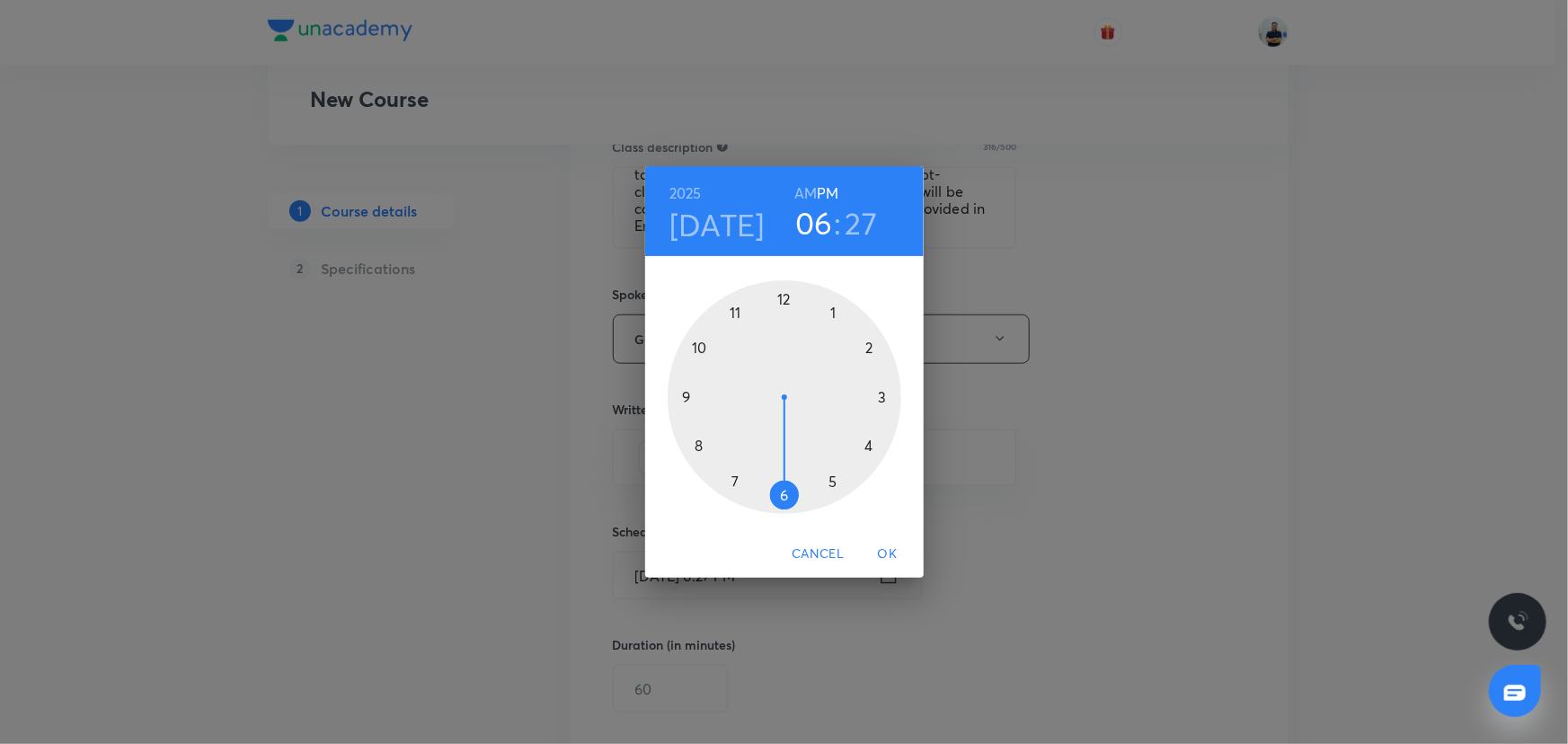 click on "AM" at bounding box center (805, 193) 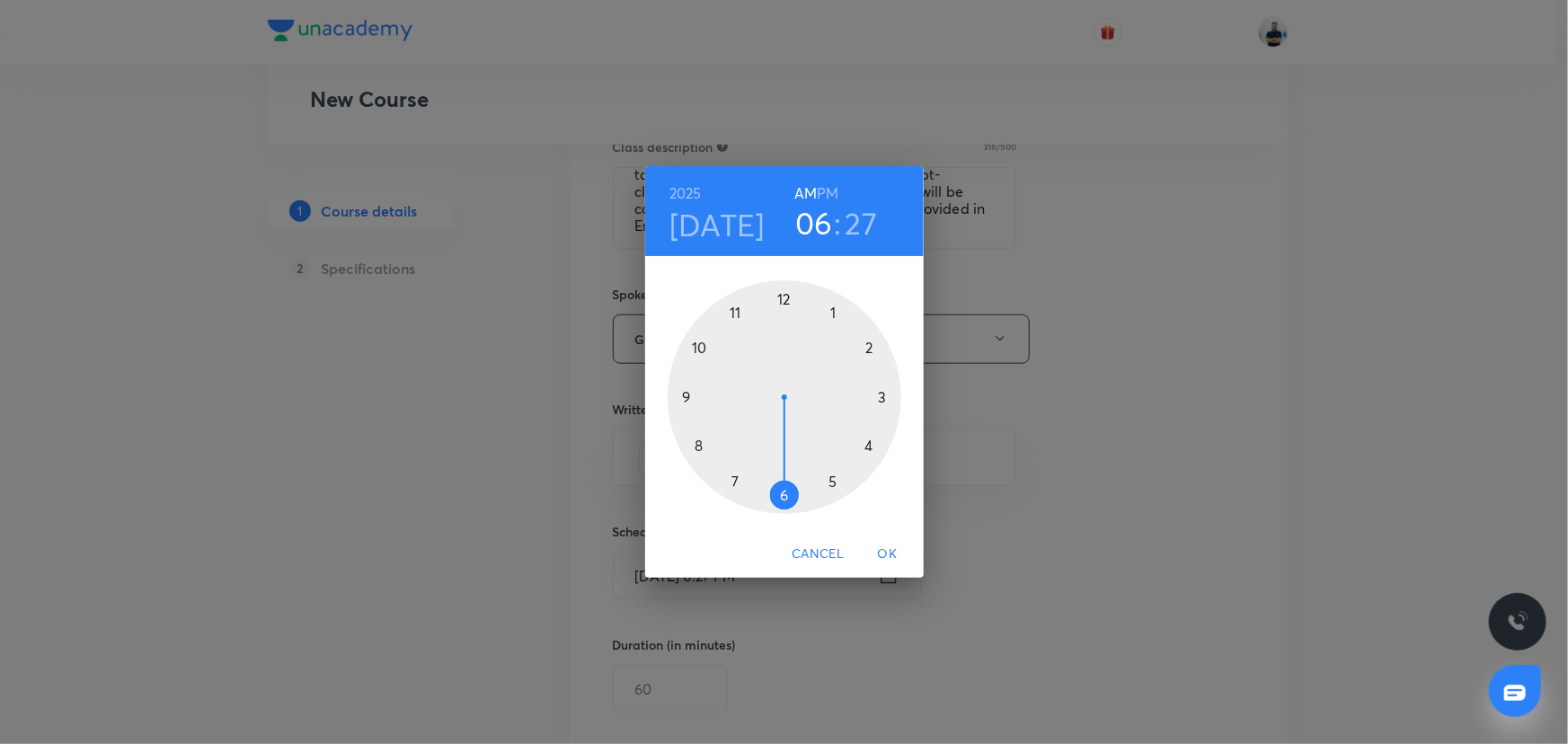 click at bounding box center (784, 397) 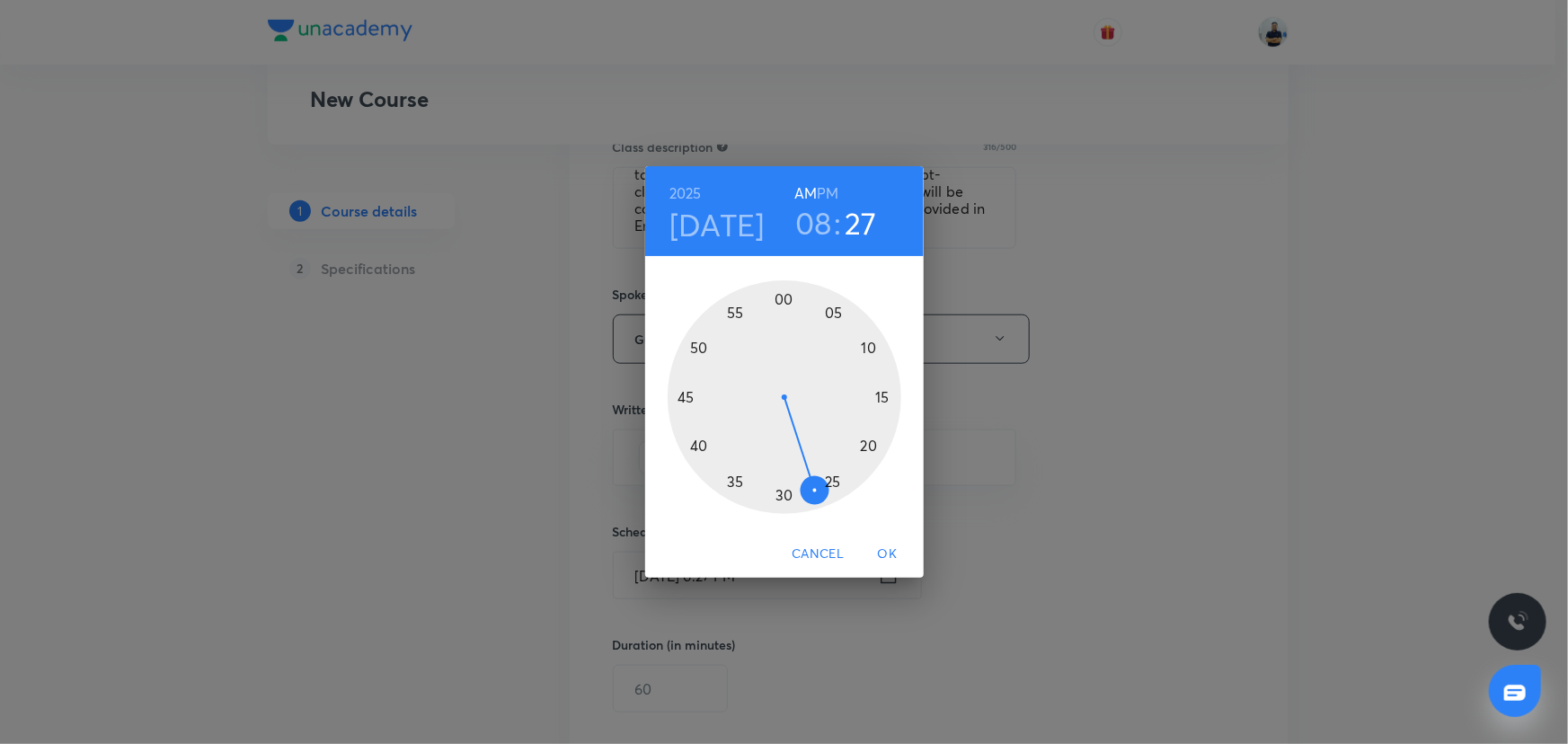 click at bounding box center (784, 397) 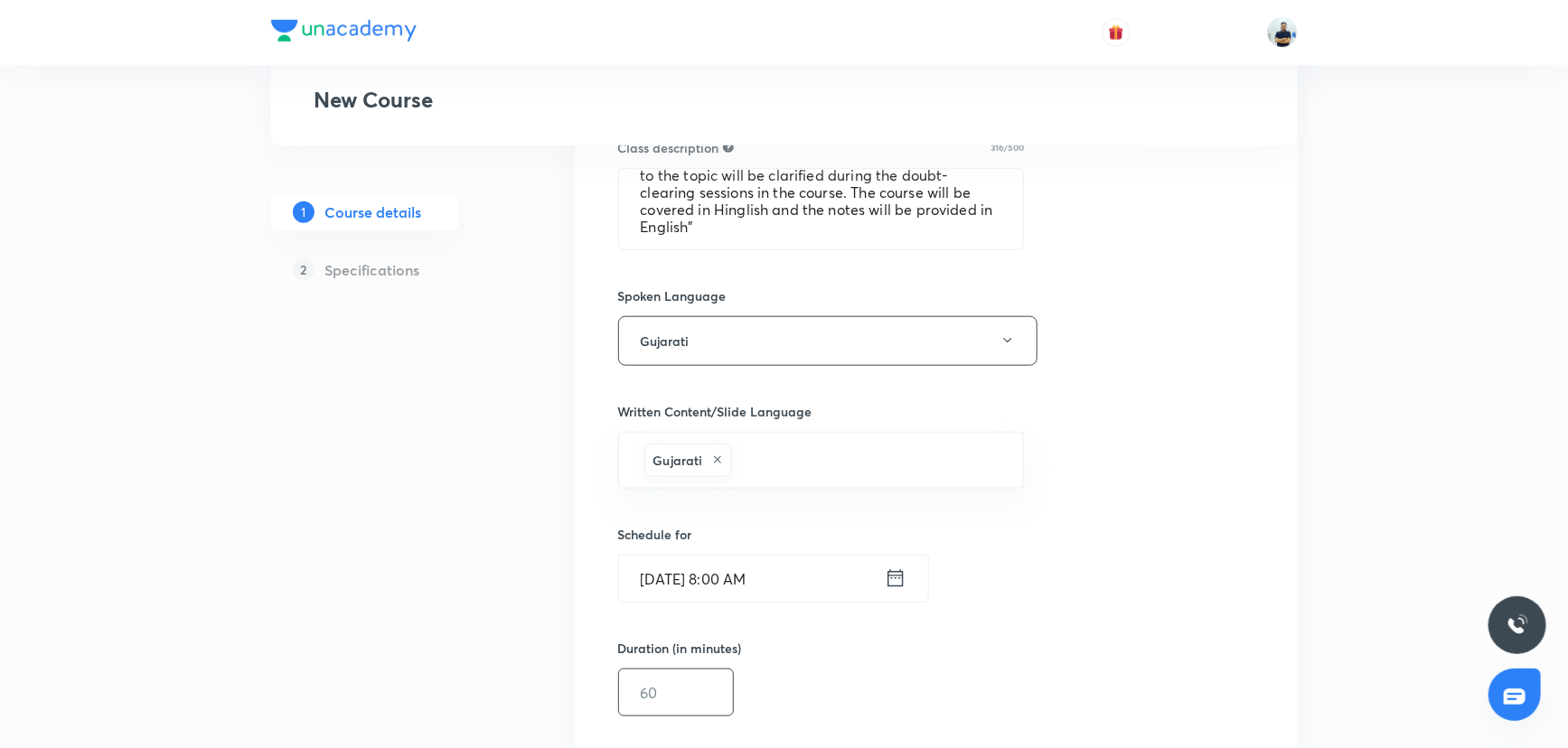 click at bounding box center [676, 692] 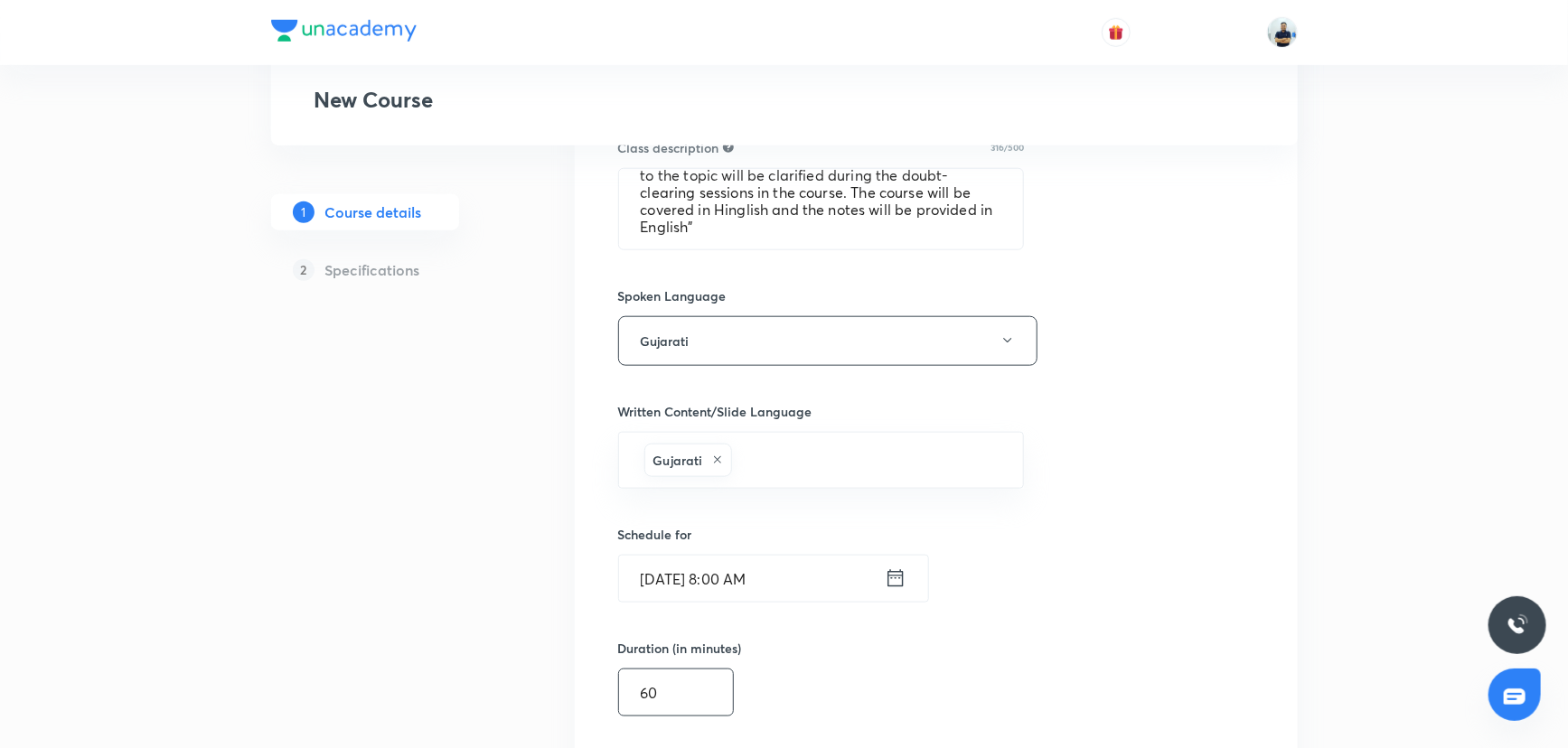 scroll, scrollTop: 1162, scrollLeft: 0, axis: vertical 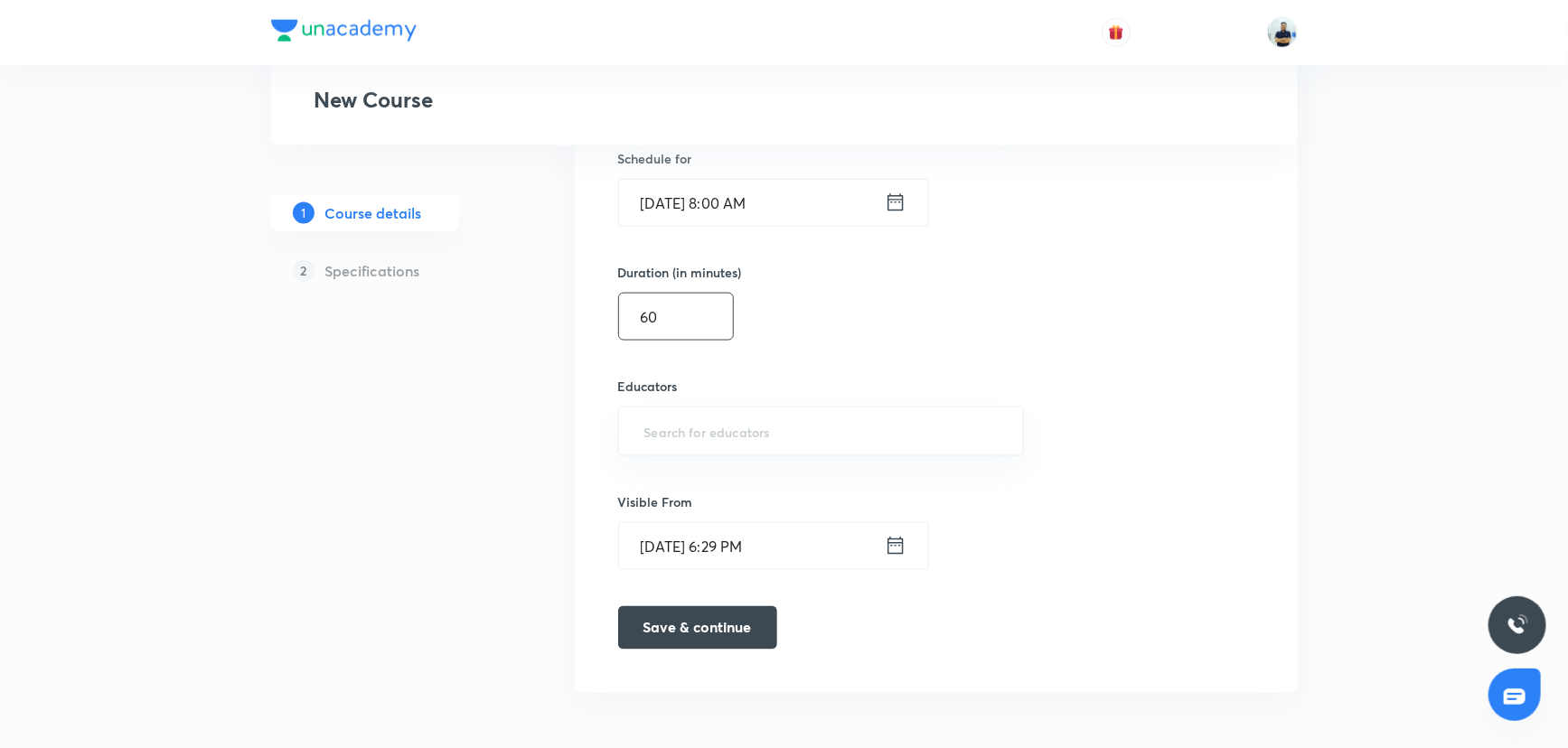 drag, startPoint x: 690, startPoint y: 316, endPoint x: 513, endPoint y: 348, distance: 179.8694 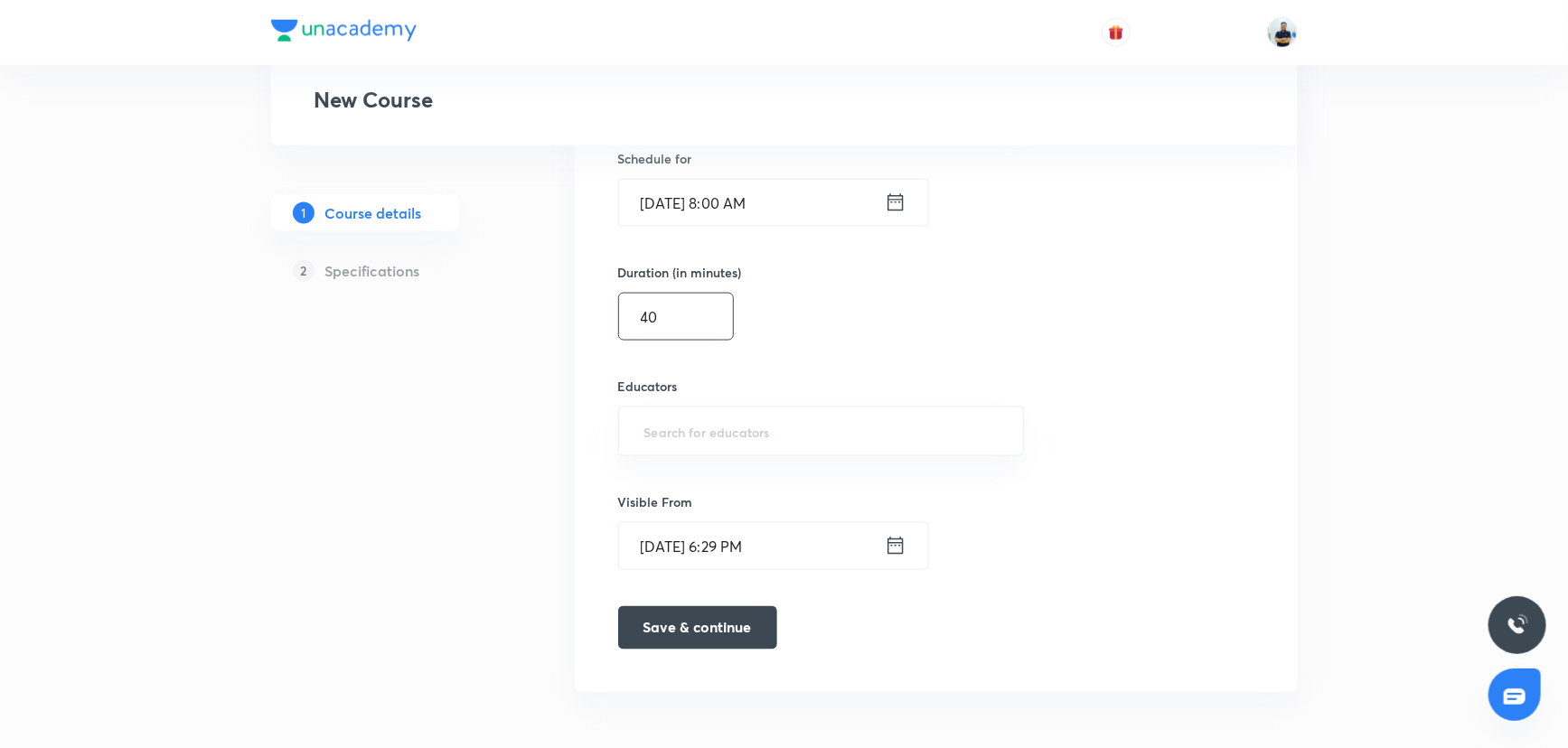 type on "40" 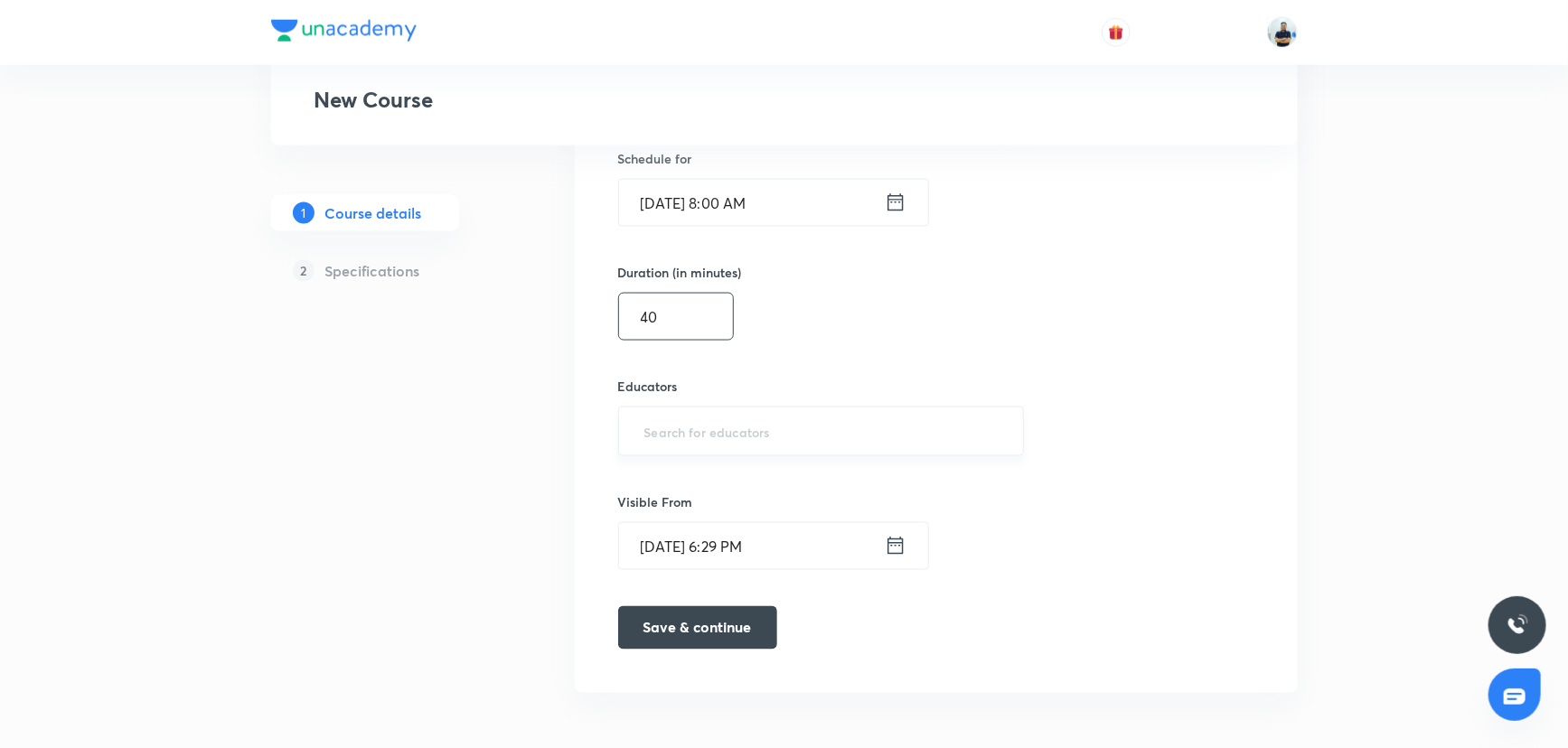 click at bounding box center [822, 431] 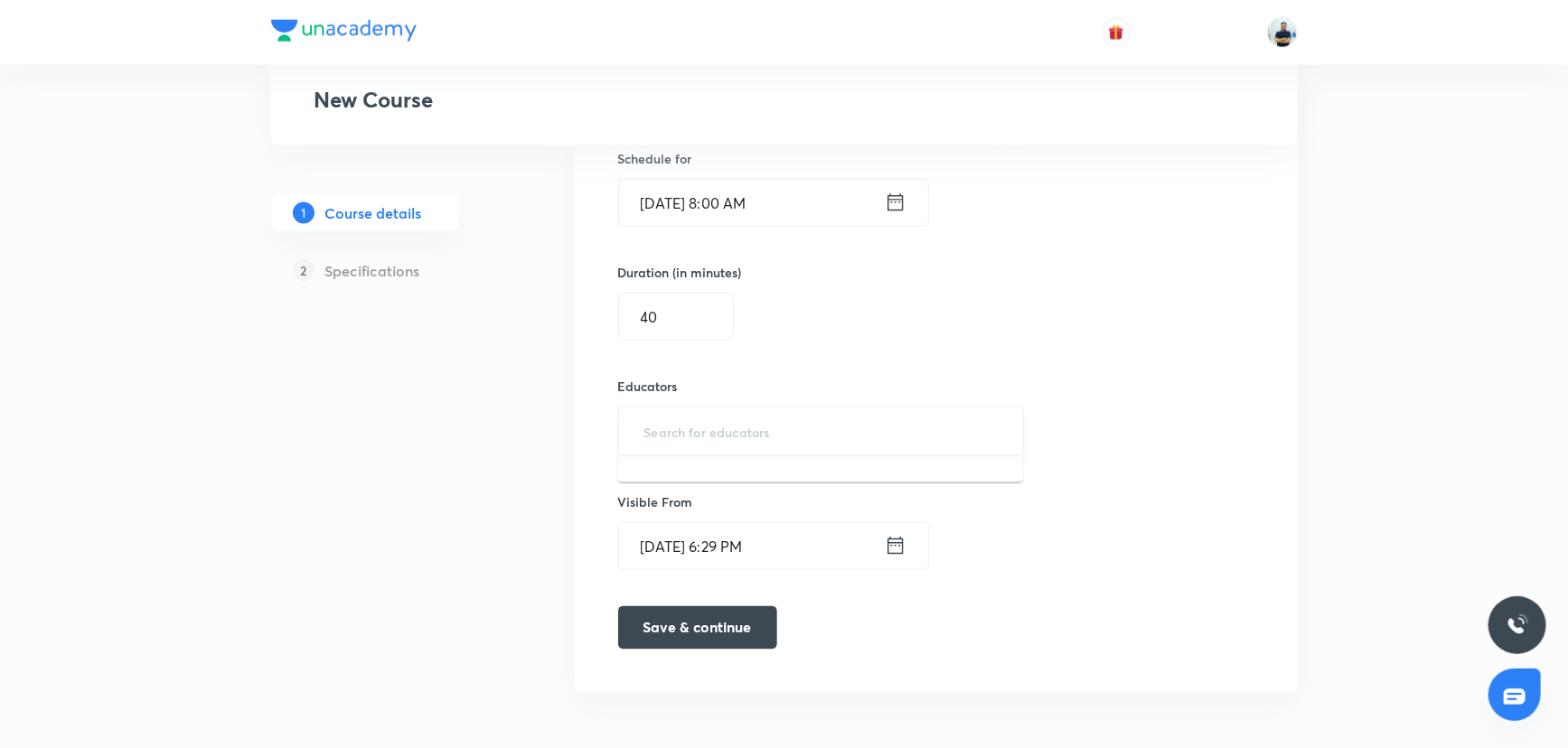 paste on "cskgzhfzfjoo" 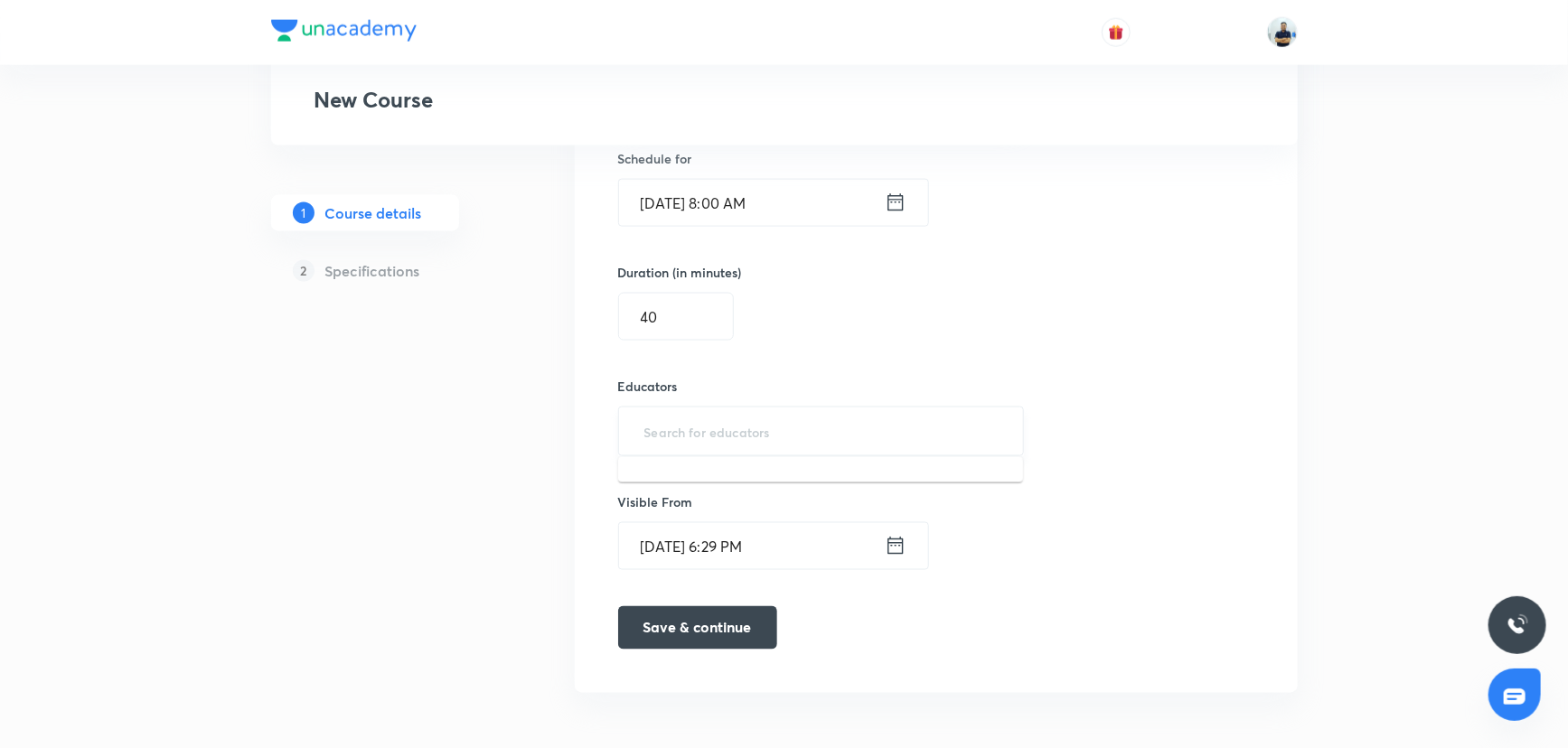 type on "cskgzhfzfjoo" 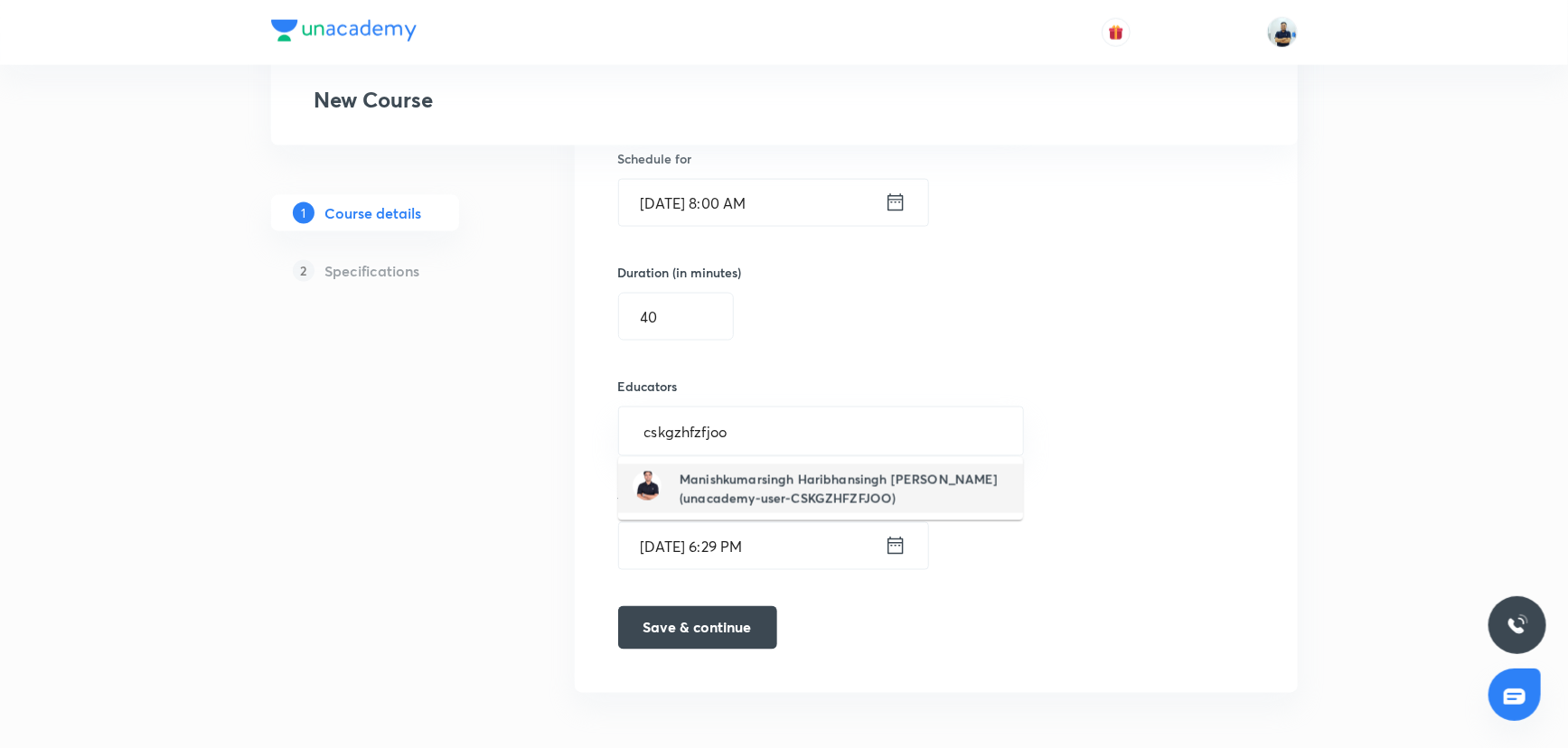 click on "Manishkumarsingh Haribhansingh Shakya(unacademy-user-CSKGZHFZFJOO)" at bounding box center [844, 489] 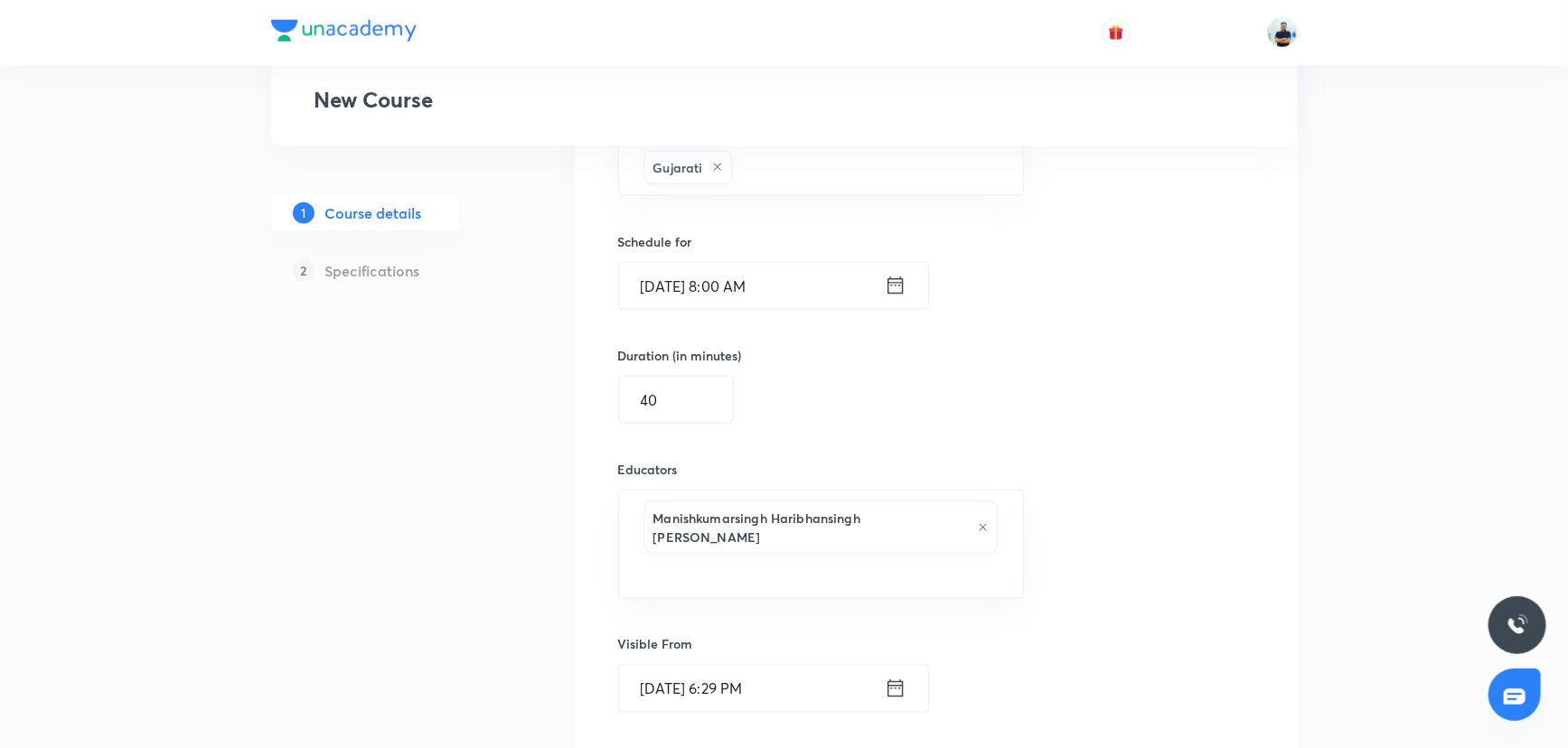 scroll, scrollTop: 1168, scrollLeft: 0, axis: vertical 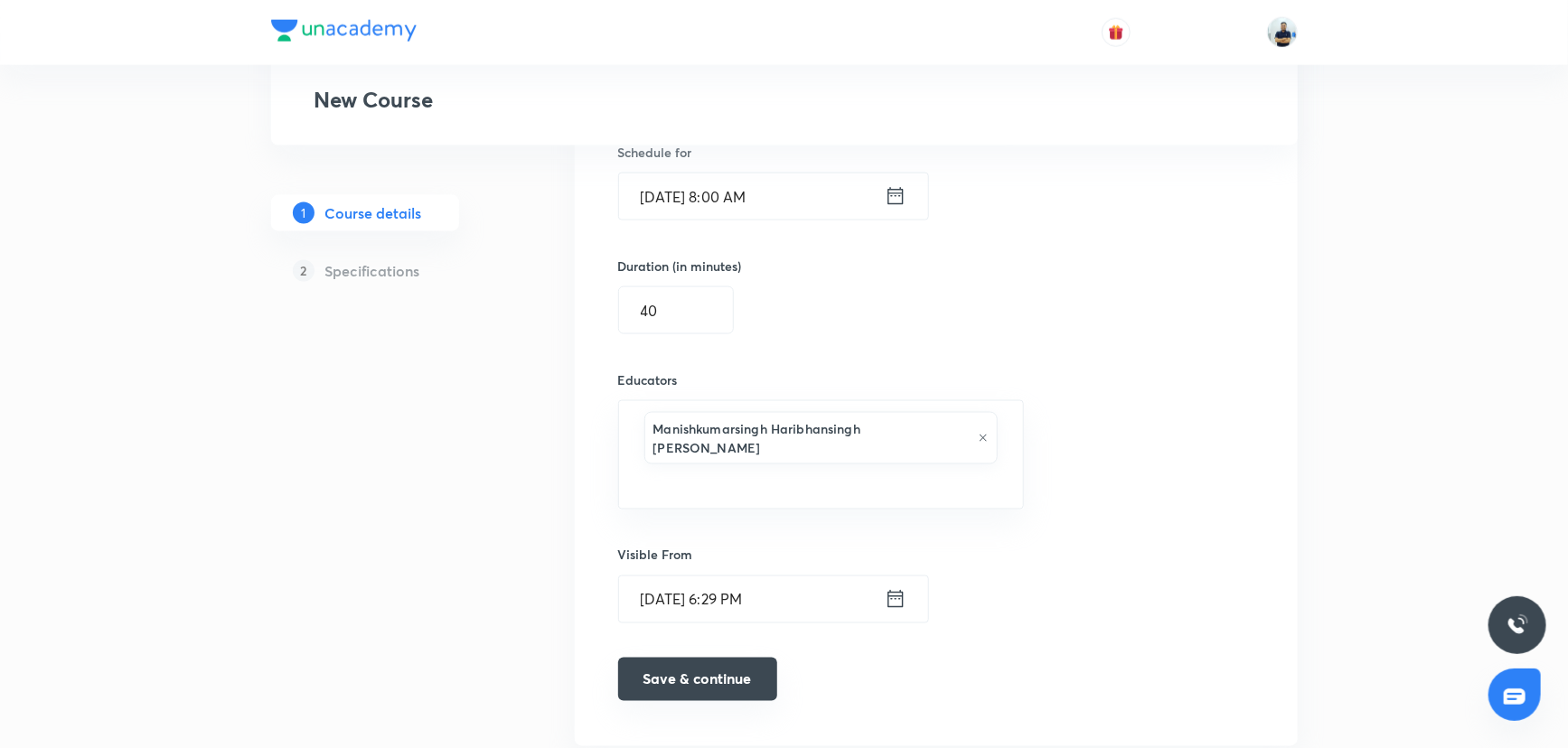 click on "Save & continue" at bounding box center (698, 679) 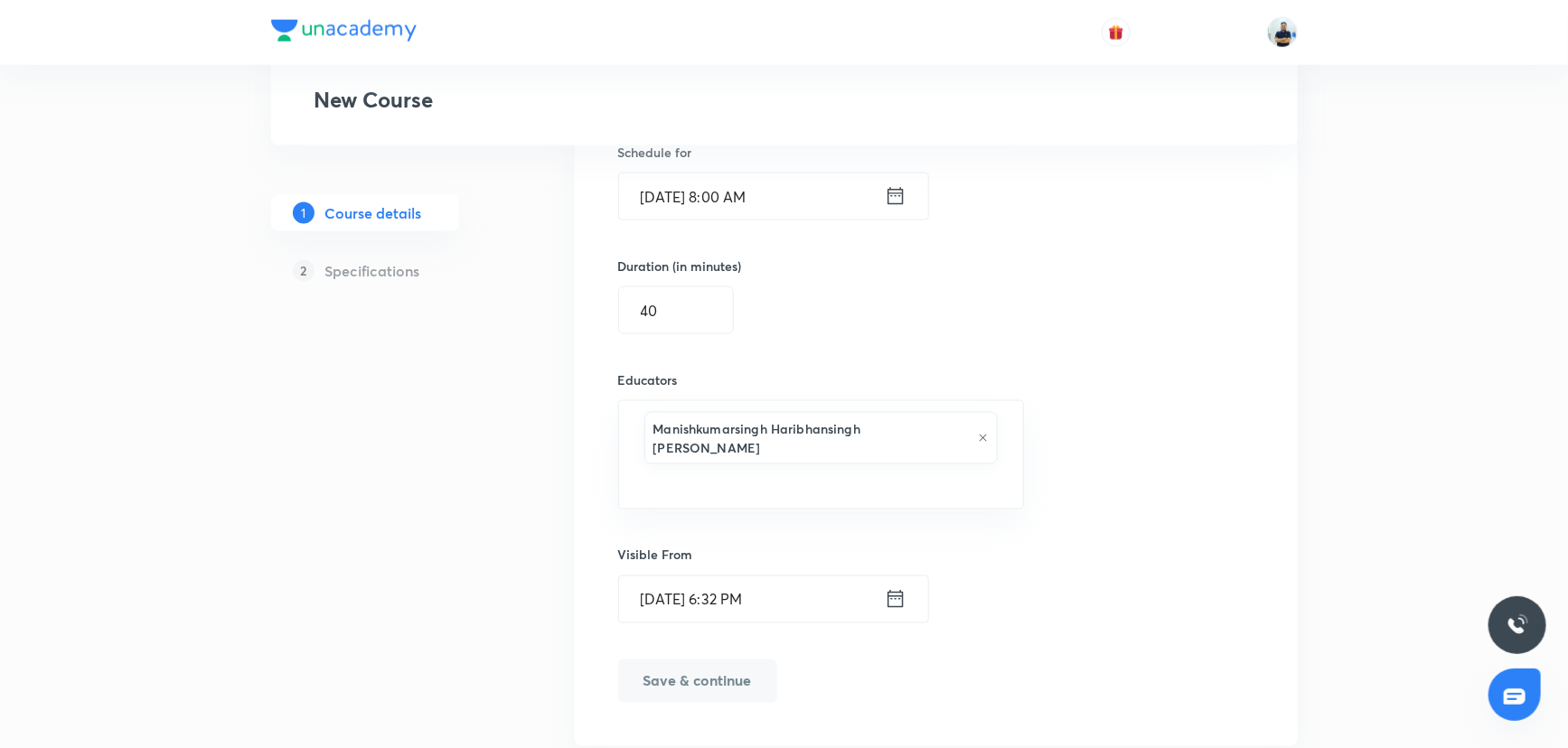 scroll, scrollTop: 69, scrollLeft: 0, axis: vertical 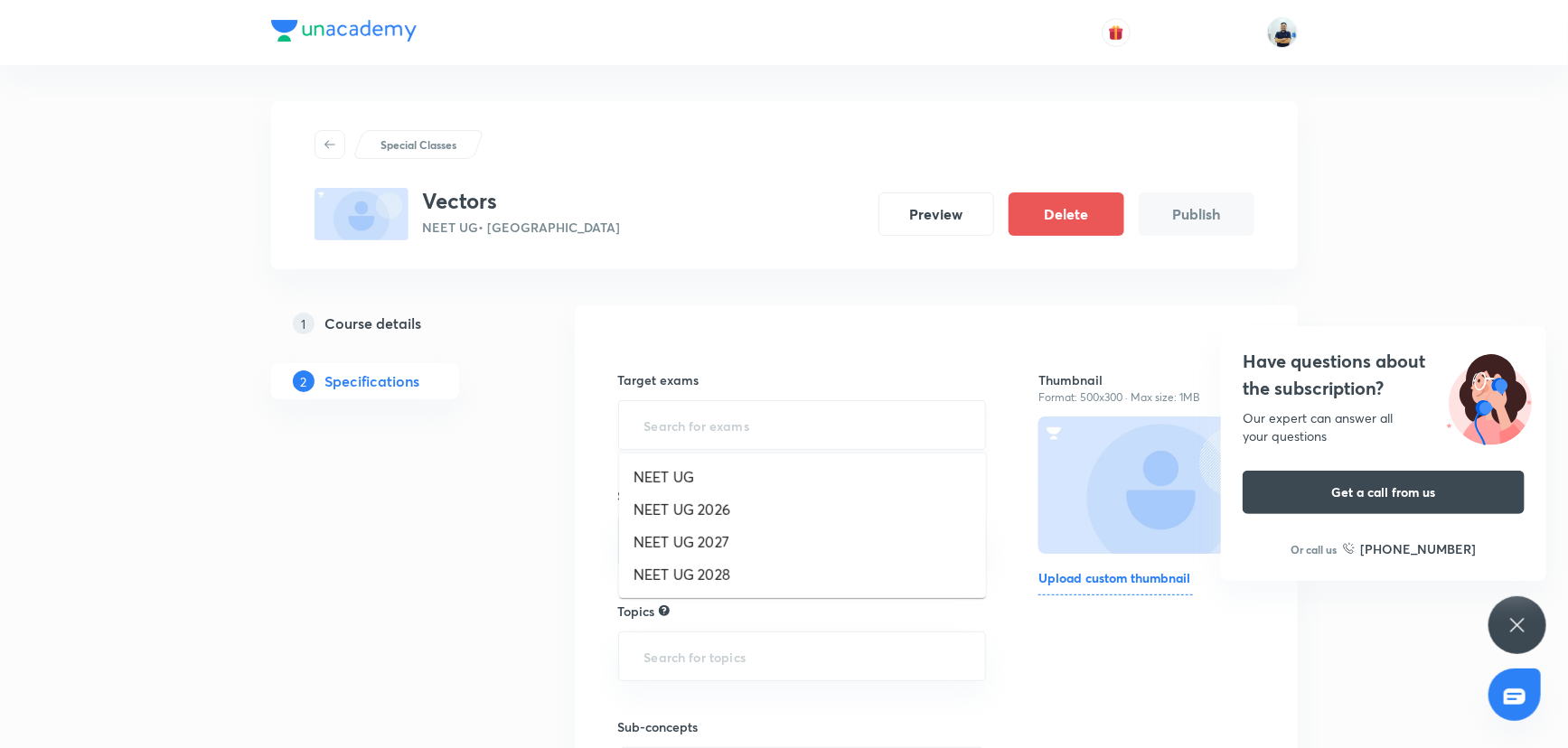click at bounding box center (803, 425) 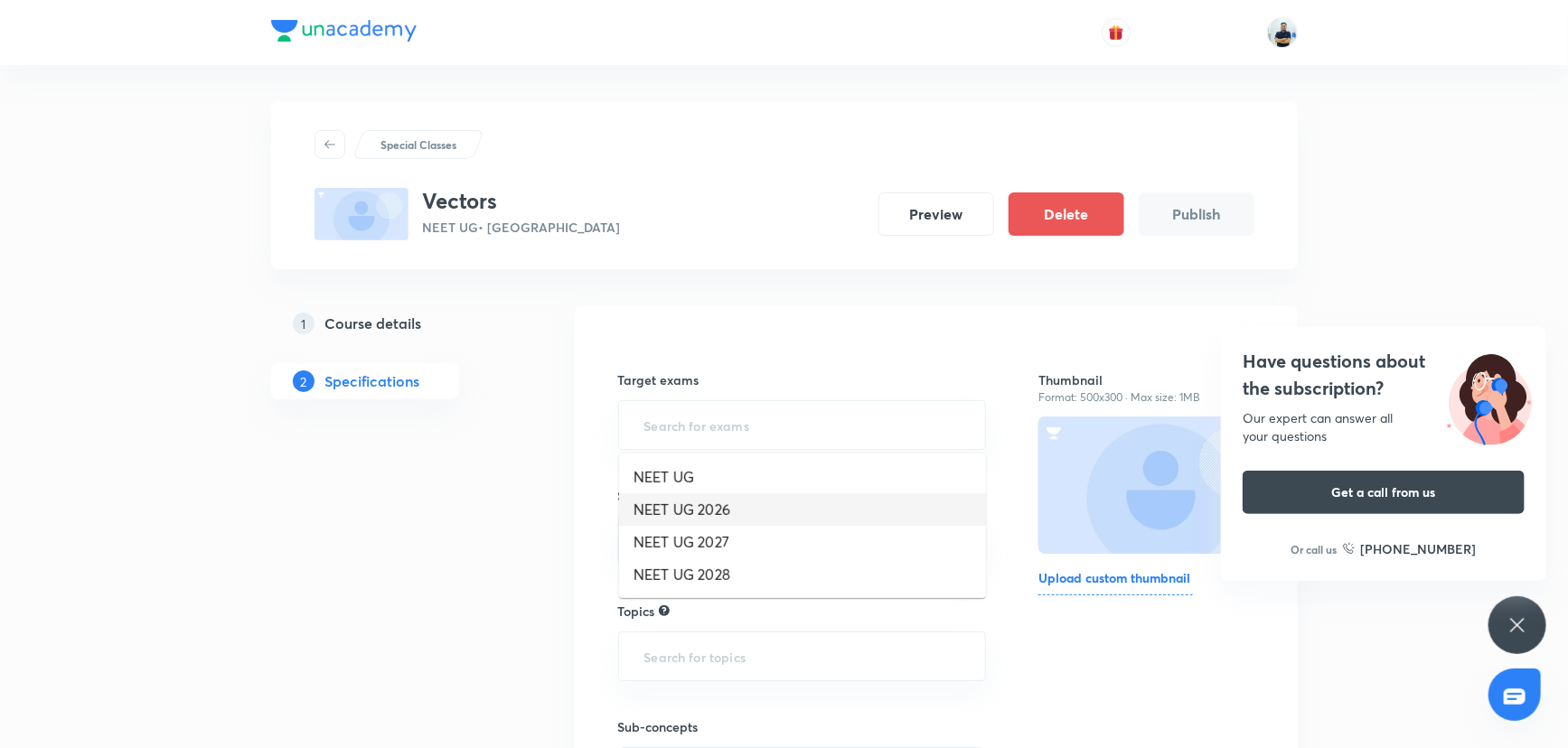 click on "NEET UG 2026" at bounding box center (803, 510) 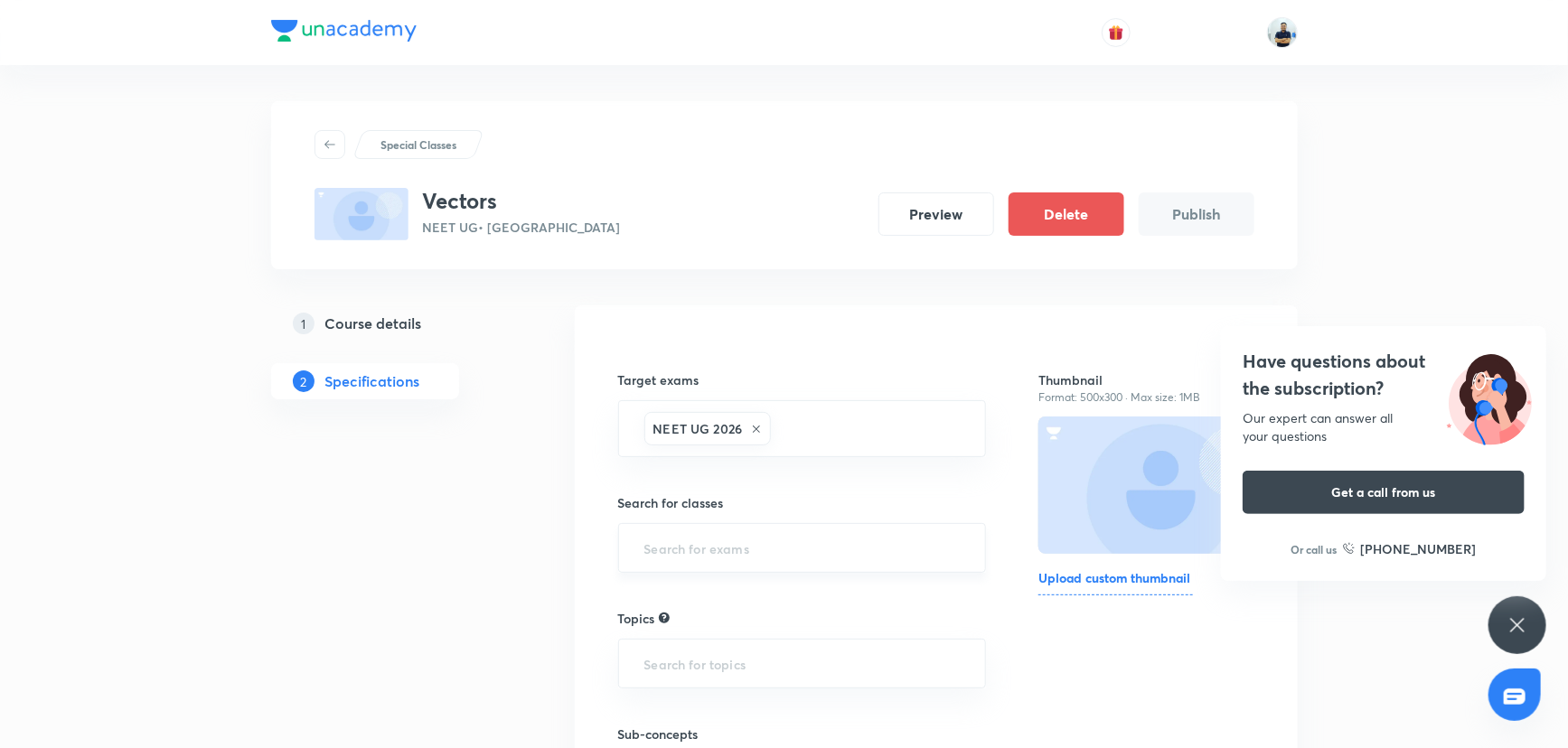 click on "​" at bounding box center (803, 547) 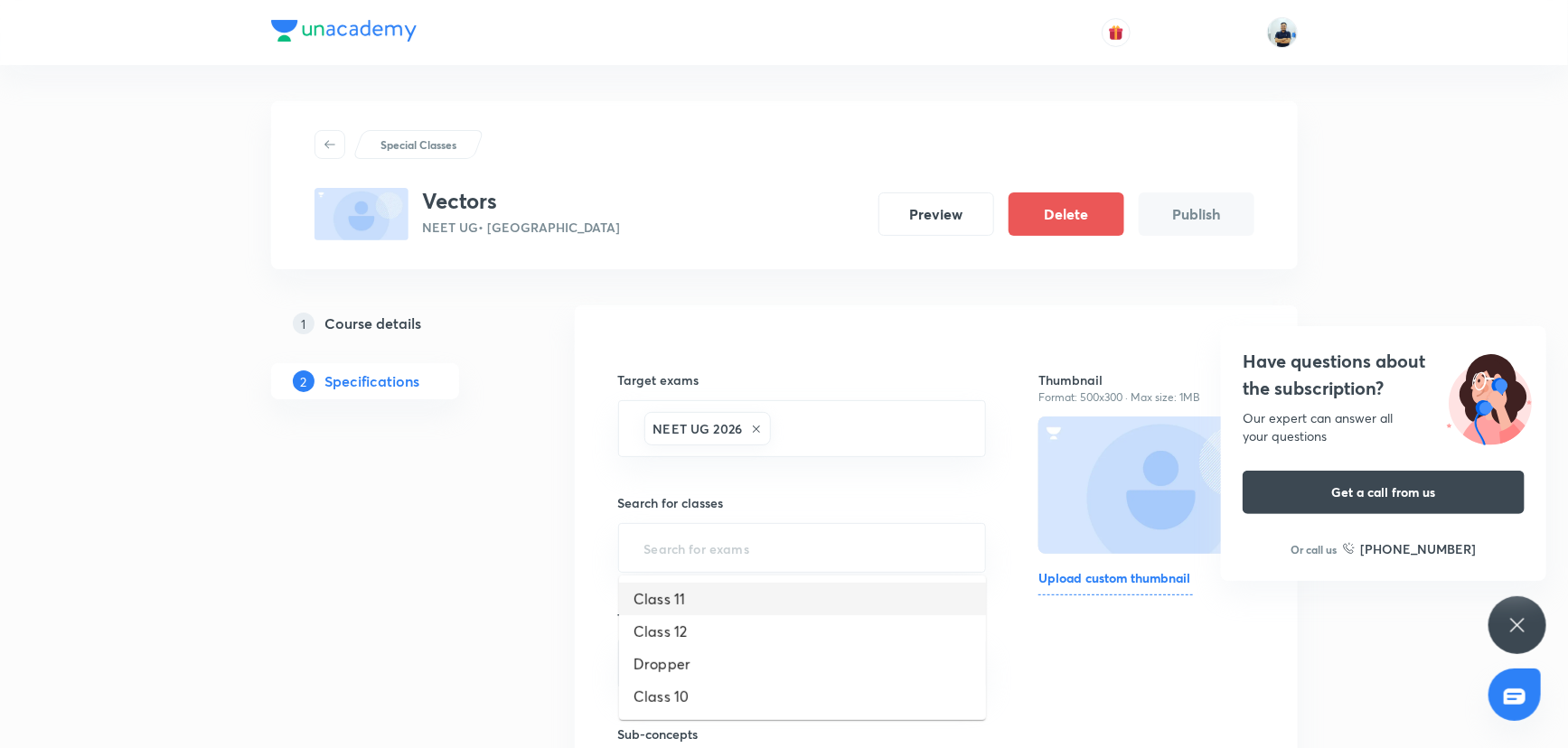 click on "Class 11" at bounding box center (803, 599) 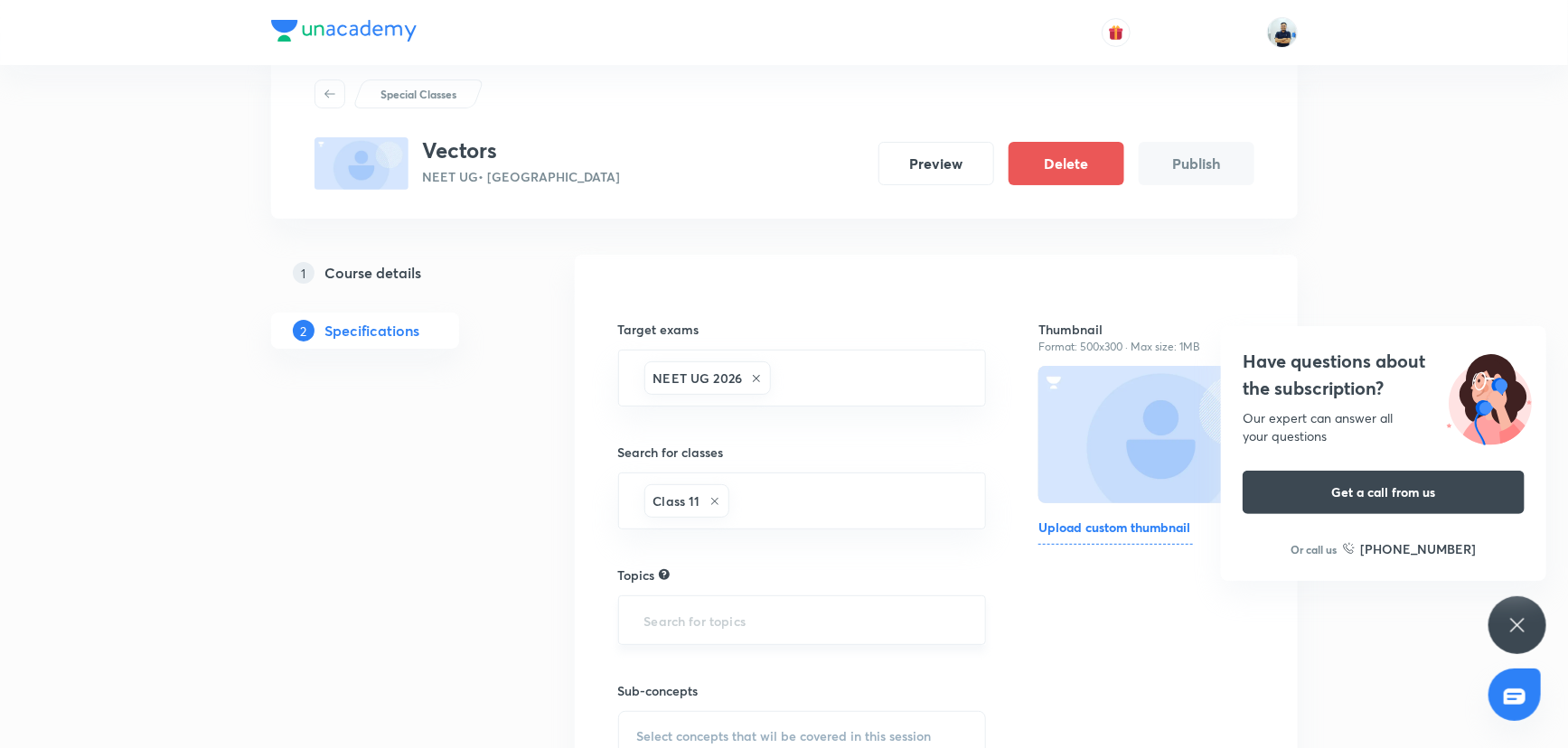 scroll, scrollTop: 57, scrollLeft: 0, axis: vertical 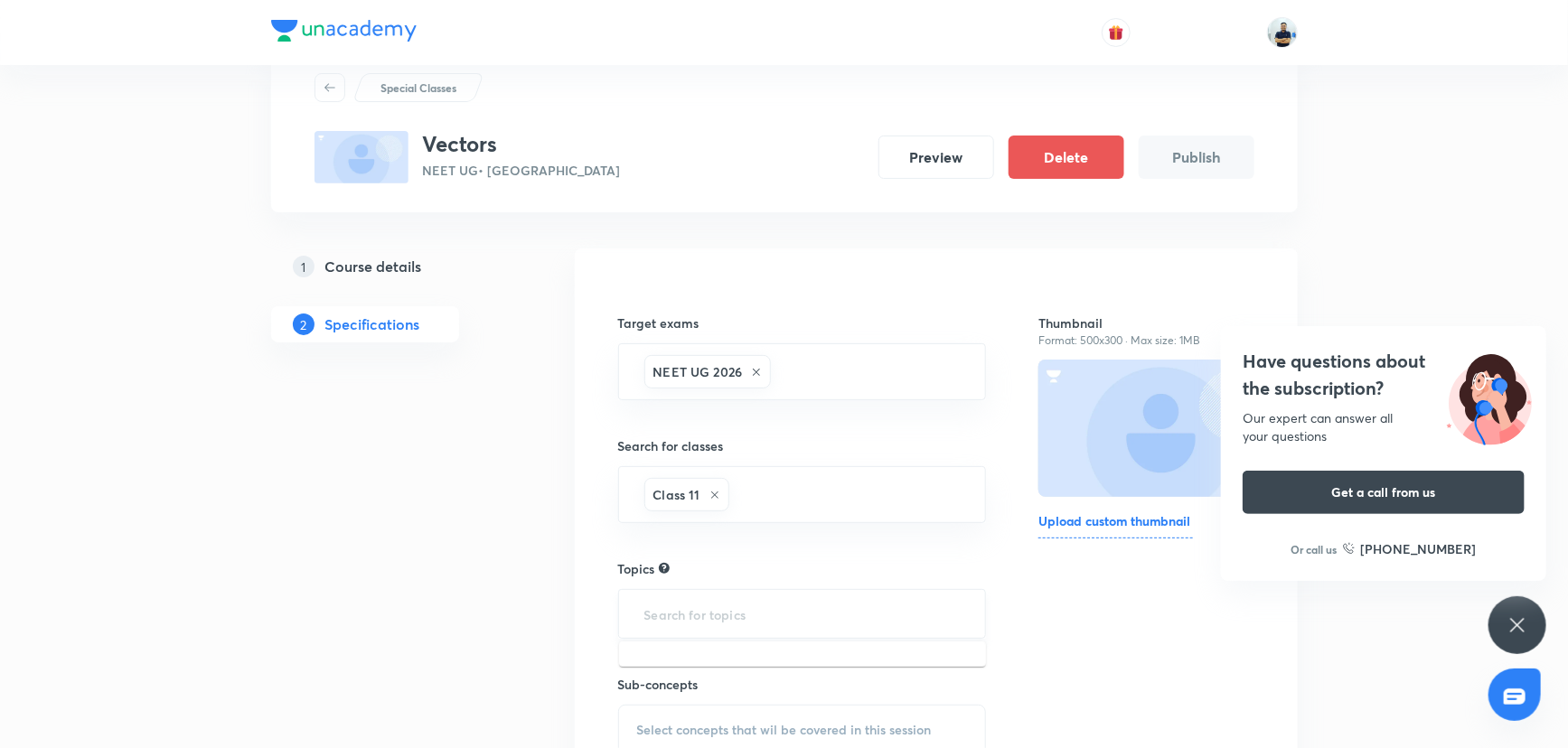 click at bounding box center (803, 613) 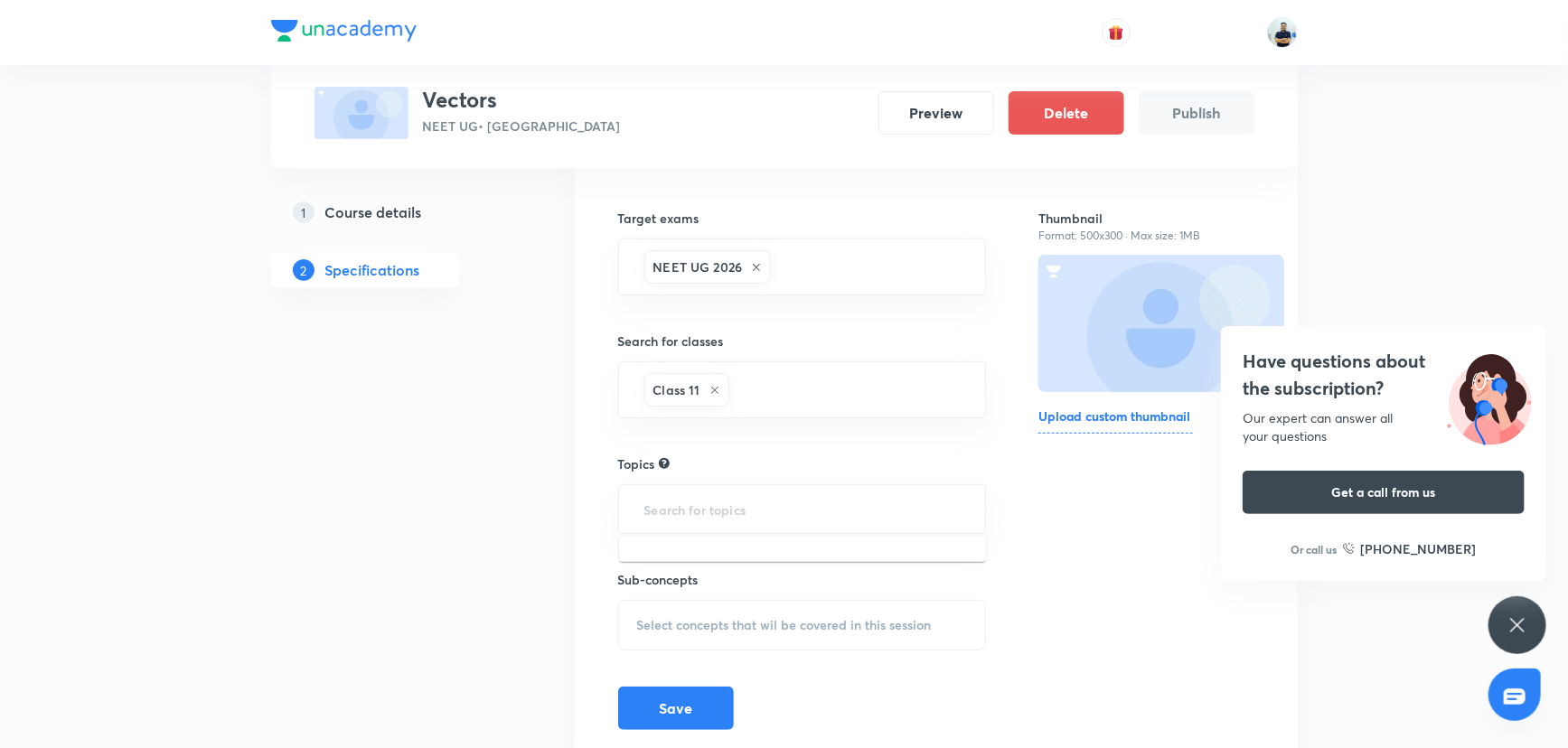 scroll, scrollTop: 172, scrollLeft: 0, axis: vertical 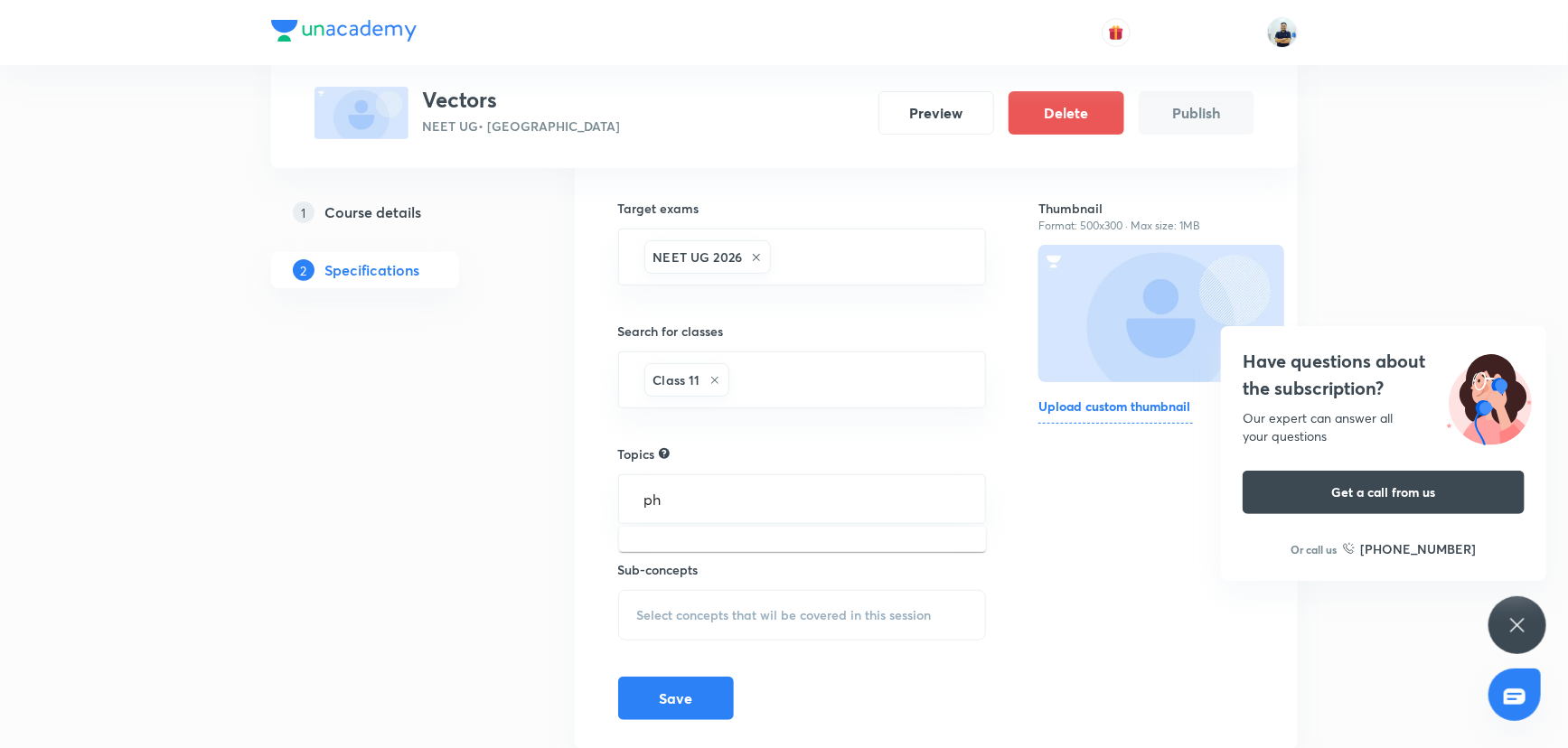type on "p" 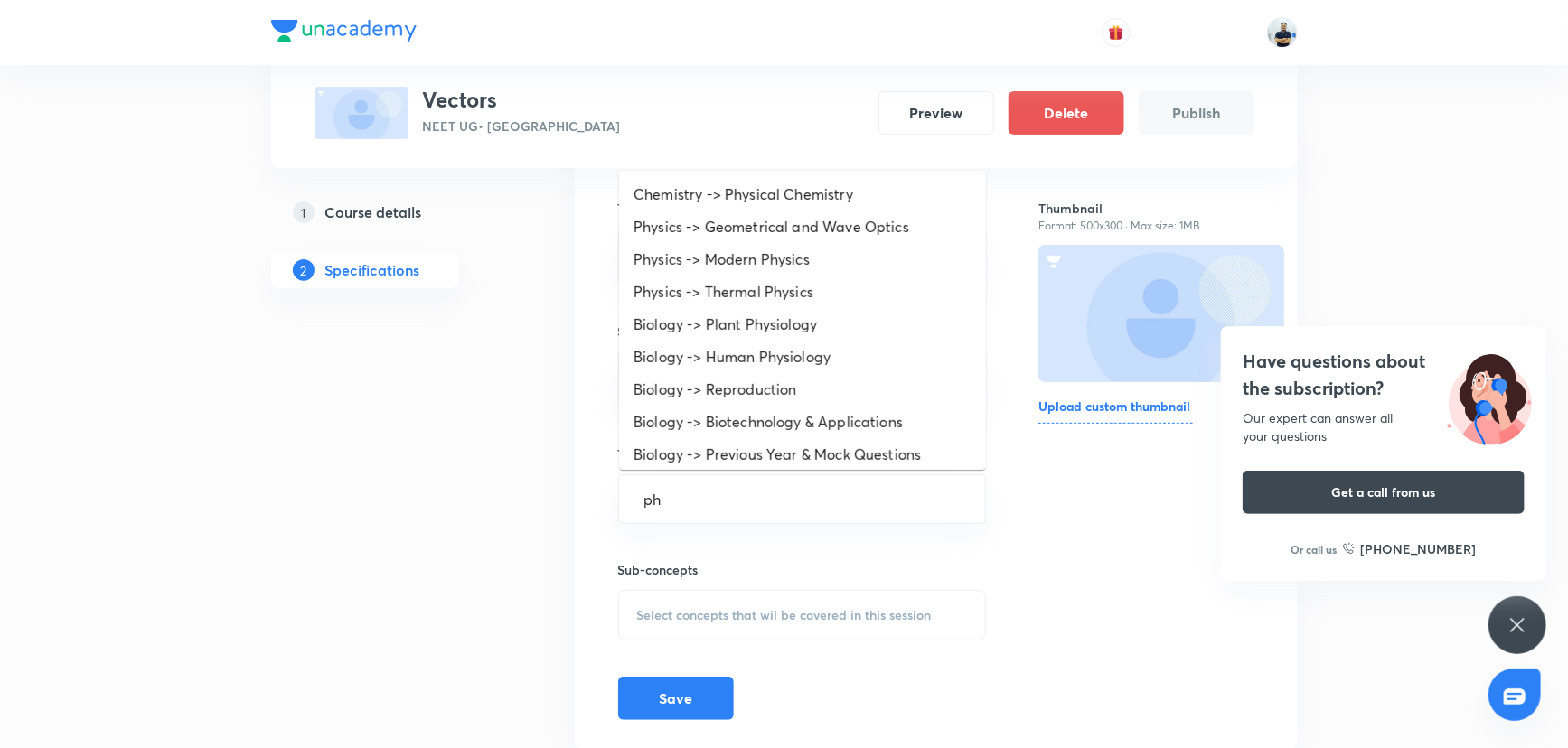 type on "phy" 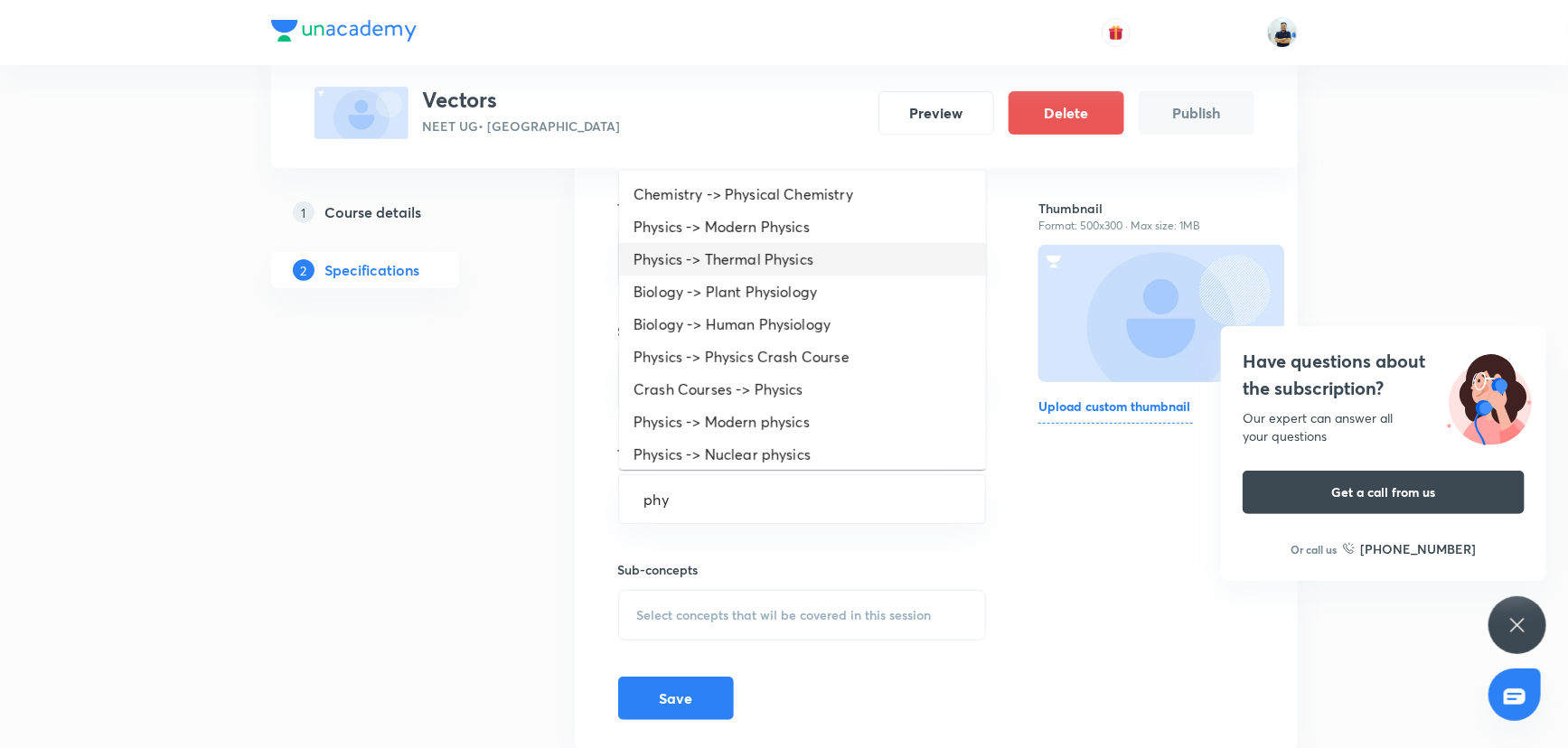 click on "Physics ->  Thermal Physics" at bounding box center (803, 259) 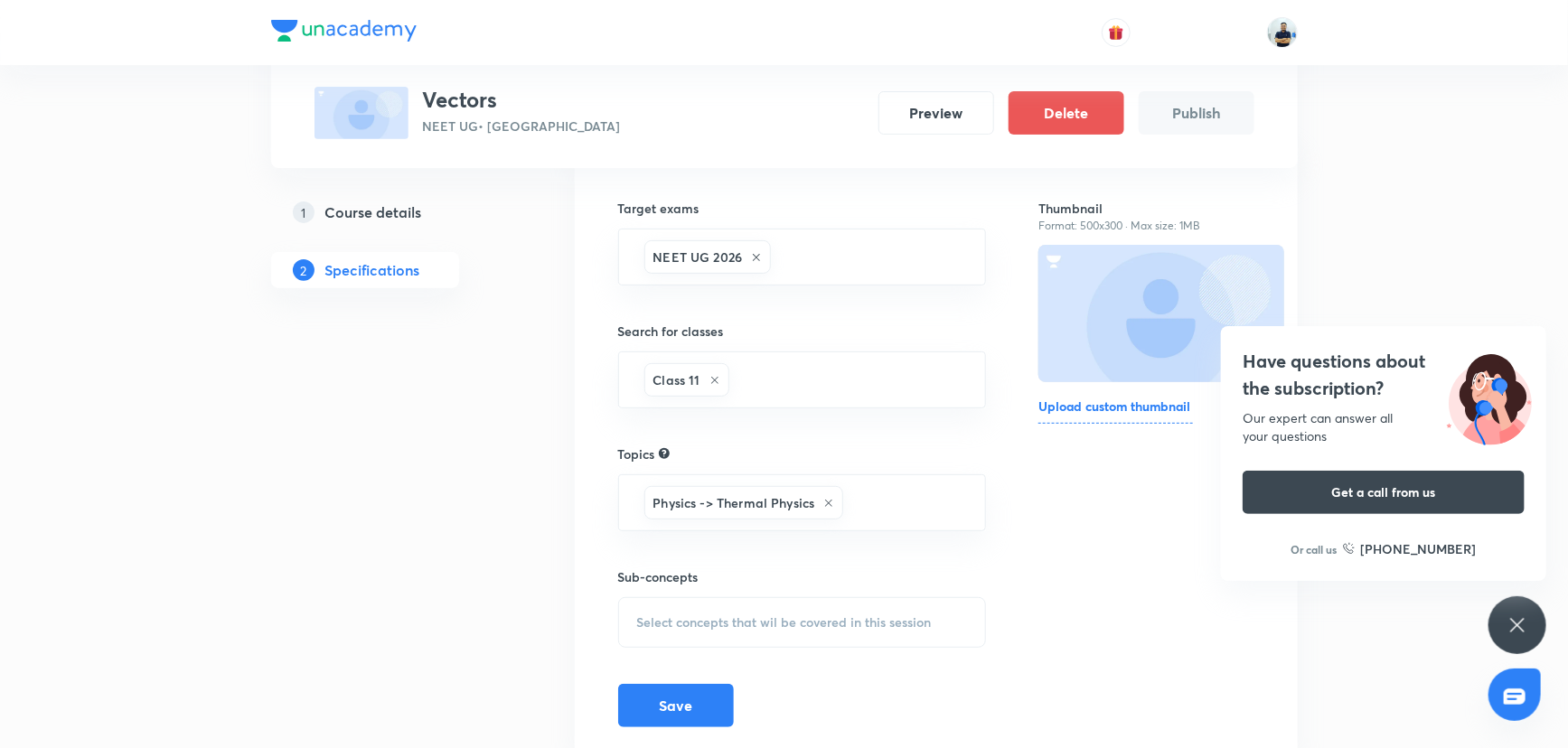 click on "Select concepts that wil be covered in this session" at bounding box center (784, 622) 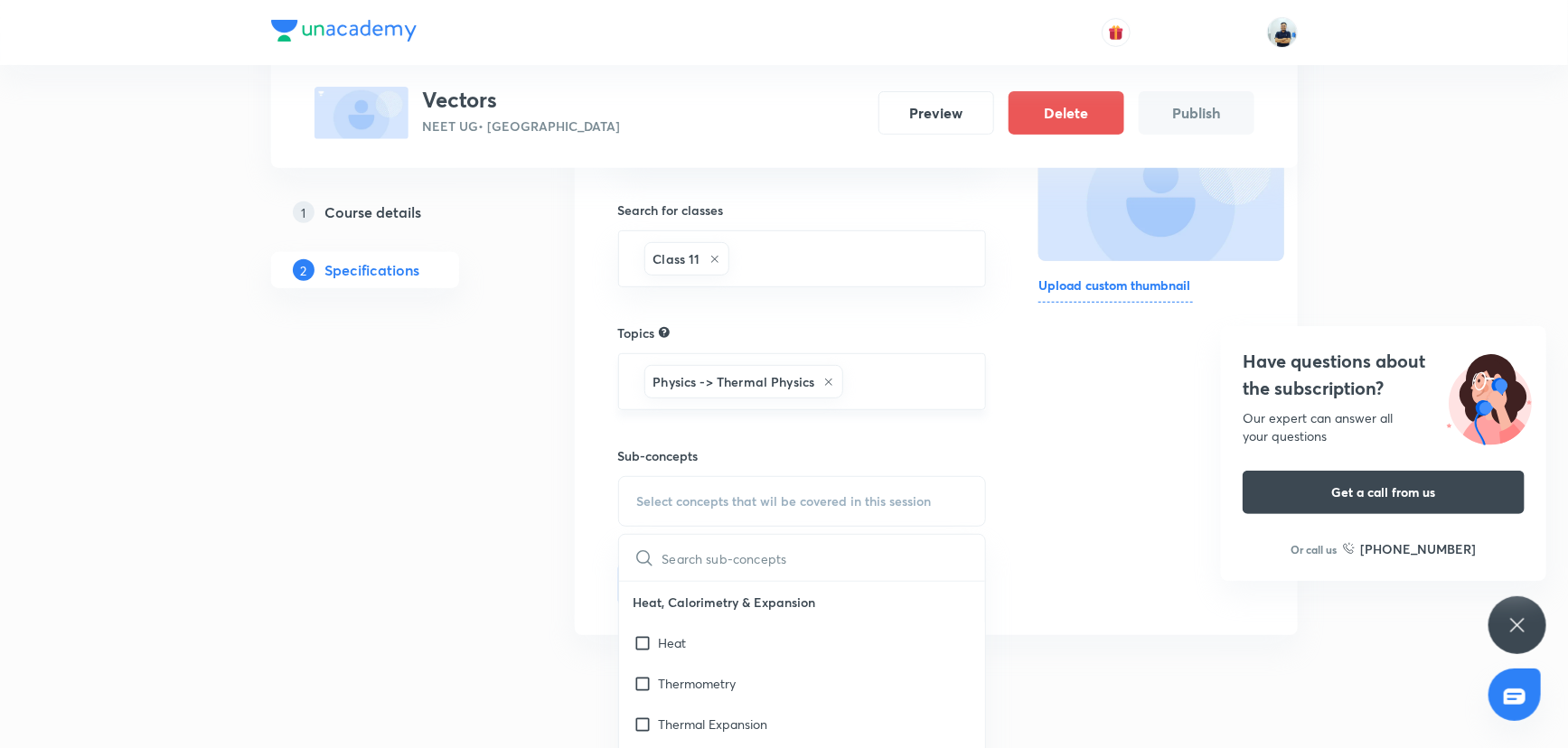 scroll, scrollTop: 440, scrollLeft: 0, axis: vertical 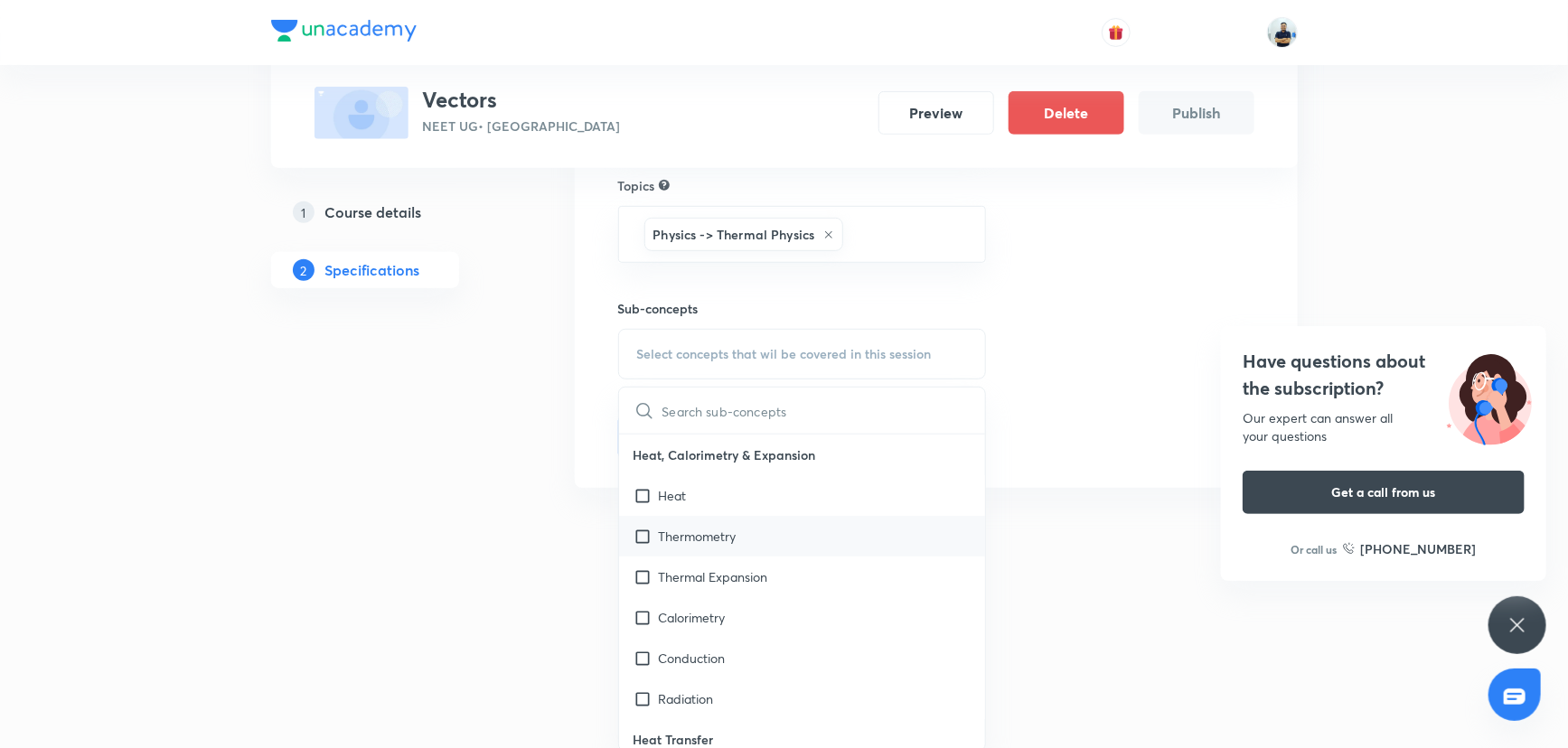click on "Thermometry" at bounding box center (803, 536) 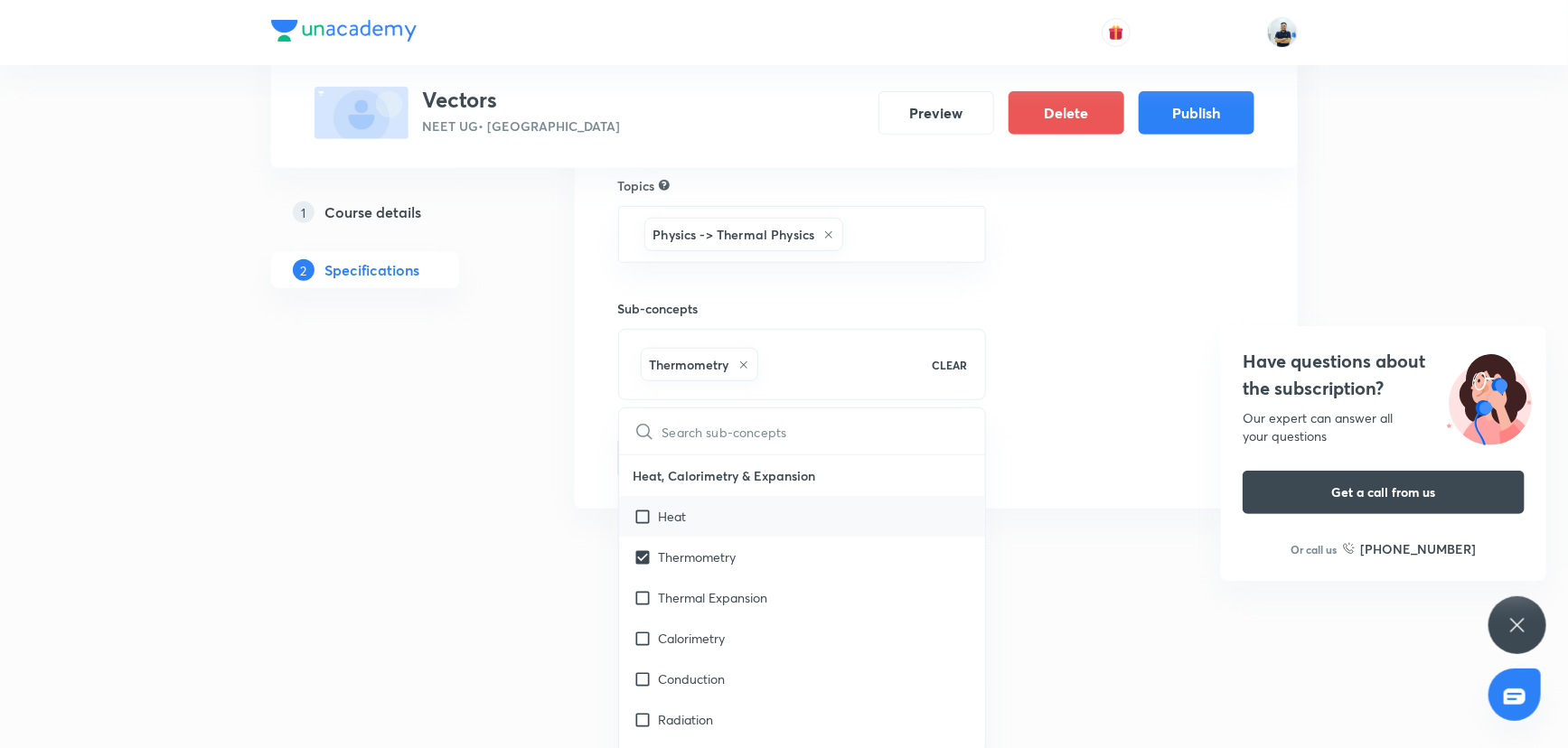 click on "Heat" at bounding box center [803, 516] 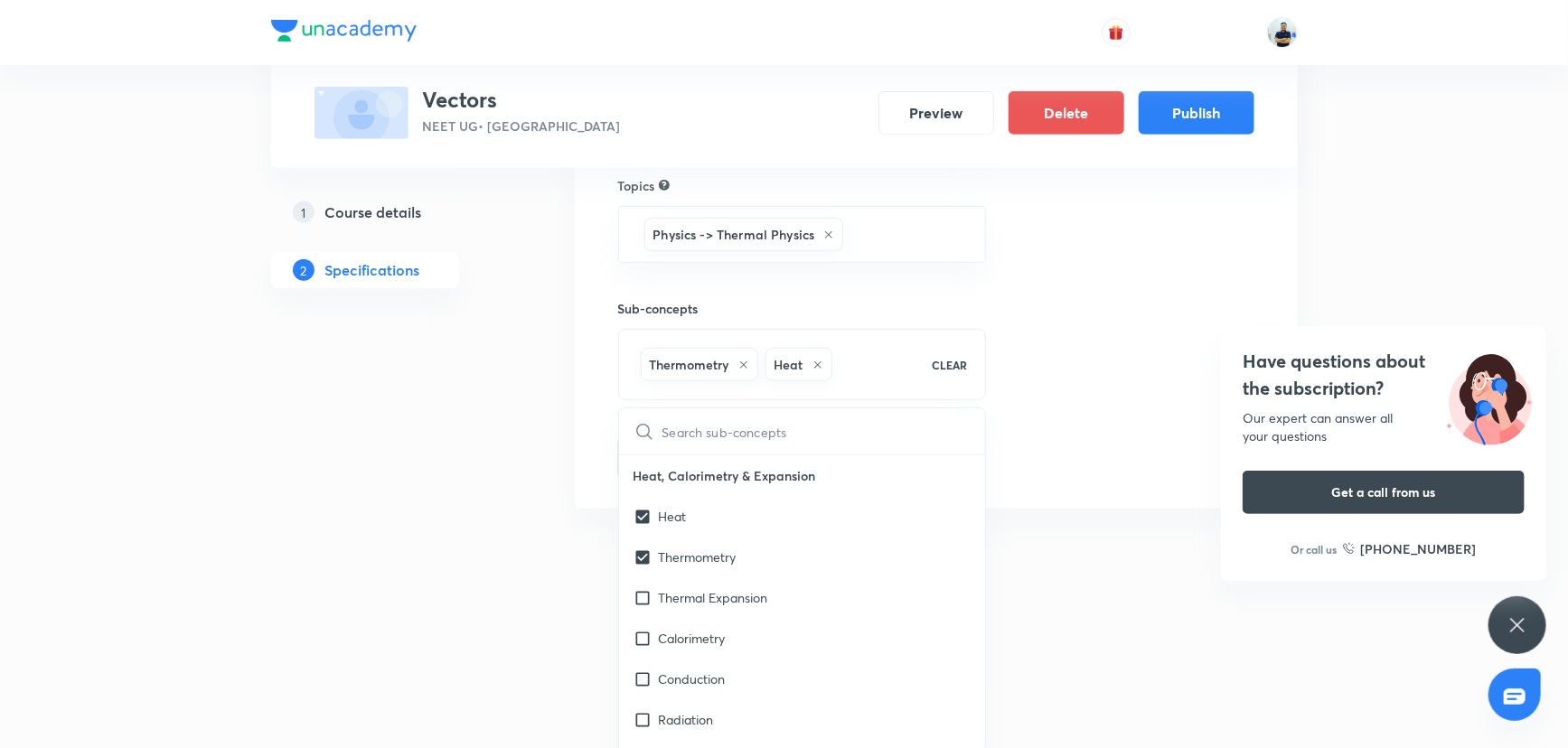 click on "Target exams NEET UG 2026 ​ Search for classes Class 11 ​ Topics Physics ->  Thermal Physics ​ Sub-concepts Thermometry Heat CLEAR ​ Heat, Calorimetry & Expansion Heat Thermometry Thermal Expansion Calorimetry Conduction Radiation Heat Transfer Heat Transfer Thermodynamics Thermodynamic System First Law of Thermodynamics Heat in Thermodynamics Gaseous Mixture Different Processes in First Law of Thermodynamics Reversible and irreversible Process Heat Engine Second Law of Thermodynamics Refrigerator or Heat Pump Thermodynamics Kinetic Theory of Gases Avogadro's Number Assumption of Ideal Gases (or Kinetic Theory of Gases) Derivation of Gas Laws from Kinetic Theory of Gases Equation of State or Ideal Gas Equation Relation between Pressure and Kinetic Energy Average Translational Kinetic energy Per Molecule of Gas  Maxwell's Law (or the Distribution of Molecular Speeds) Mean Free Path  Degree of Freedom  Law of Equipartition of Energy Different Processes in Ideal Gas Kinetic Theory of Gases Save Thumbnail" at bounding box center [936, 200] 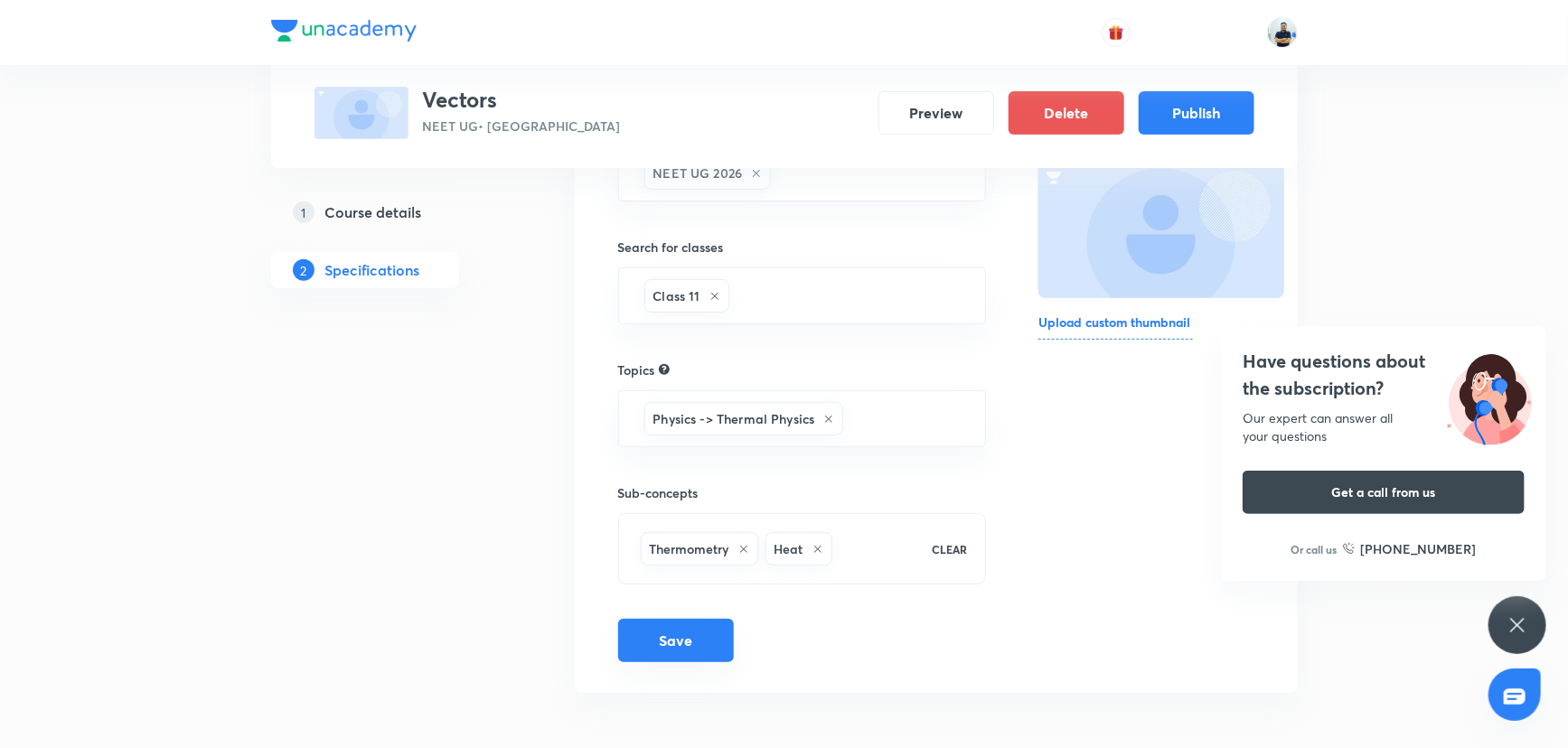 click on "Save" at bounding box center (676, 640) 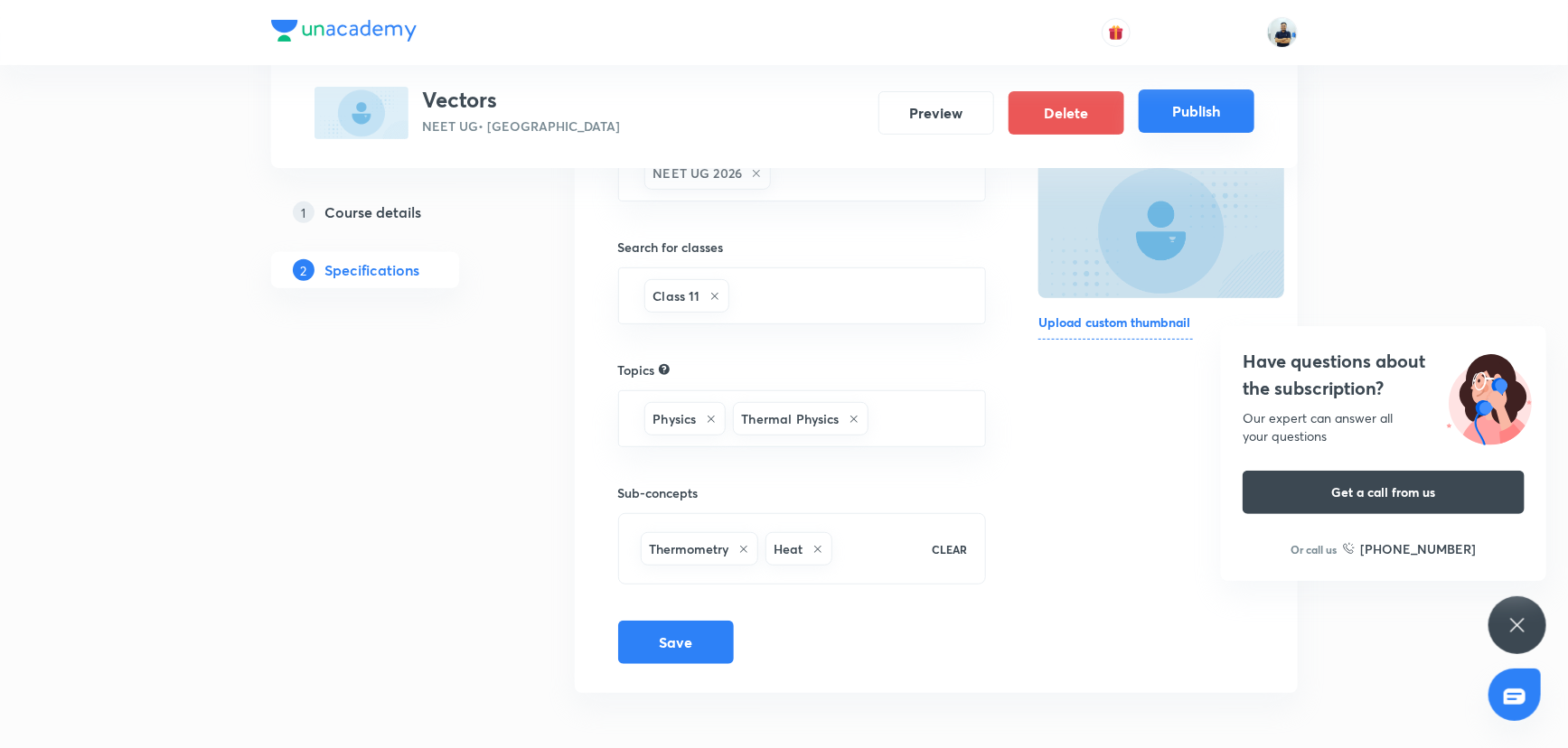 click on "Publish" at bounding box center [1197, 111] 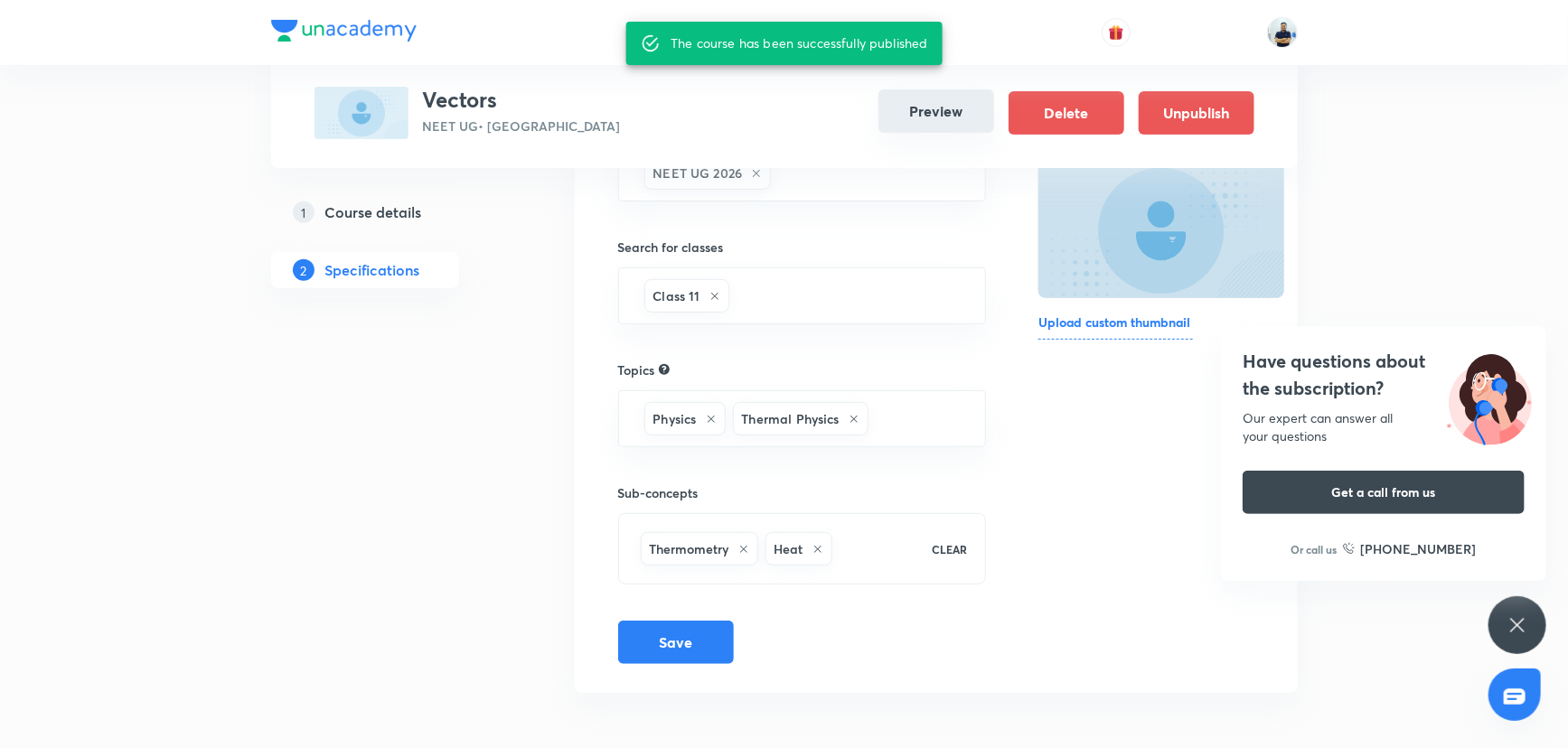 click on "Preview" at bounding box center (936, 111) 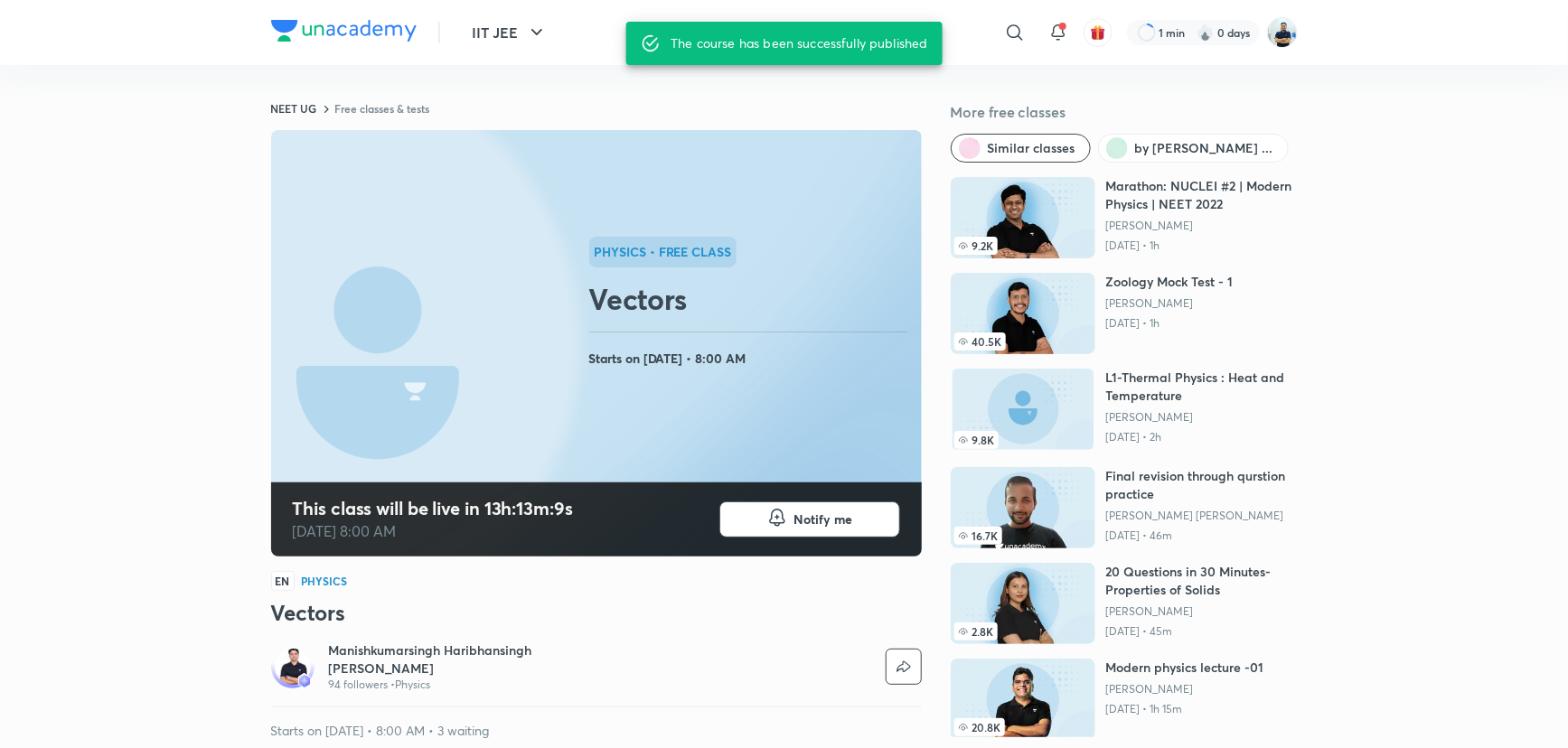 scroll, scrollTop: 575, scrollLeft: 0, axis: vertical 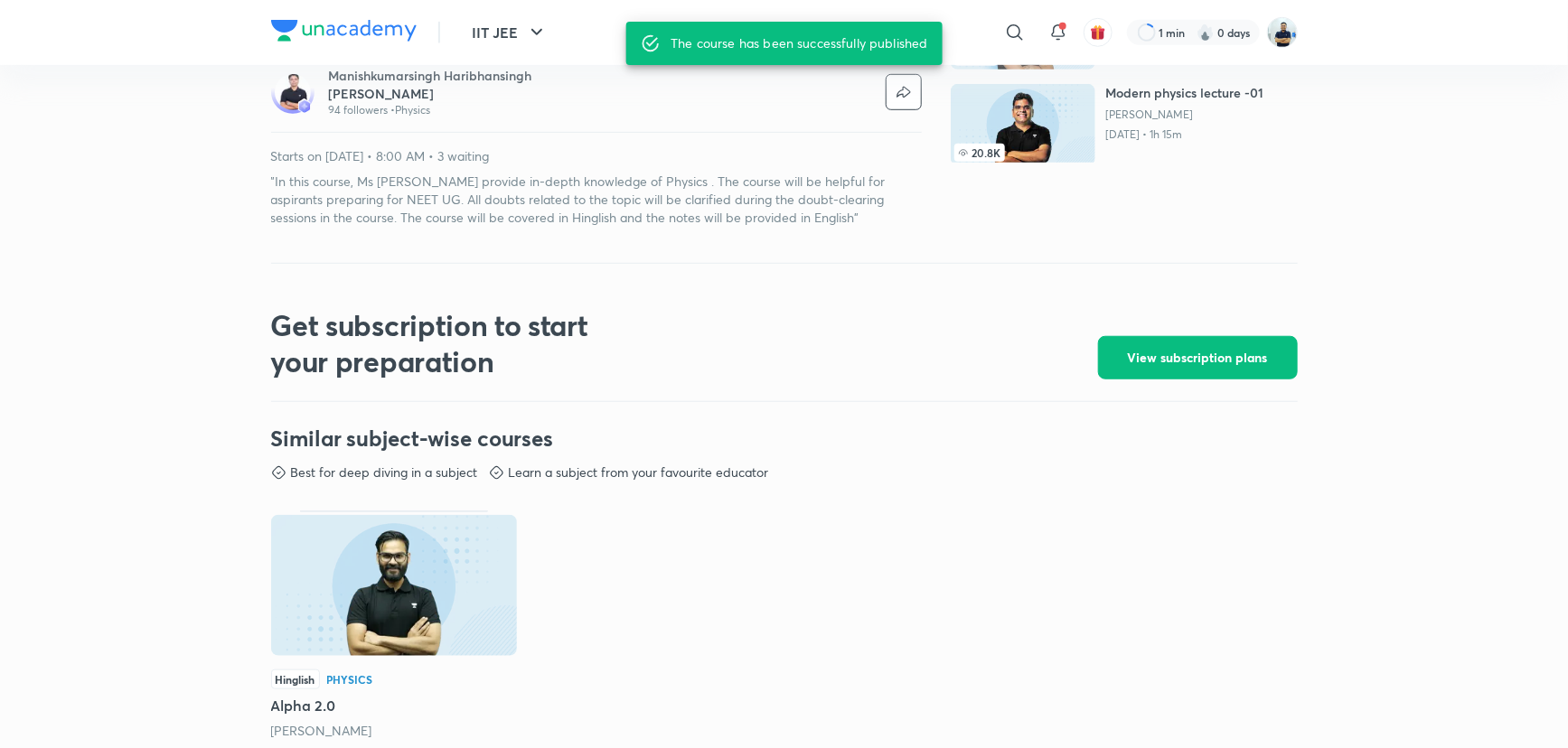 click on ""In this course, Ms sir will provide in-depth knowledge of Physics . The course will be helpful for aspirants preparing for NEET UG. All doubts related to the topic will be clarified during the doubt-clearing sessions in the course. The course will be covered in Hinglish and the notes will be provided in English"" at bounding box center [596, 200] 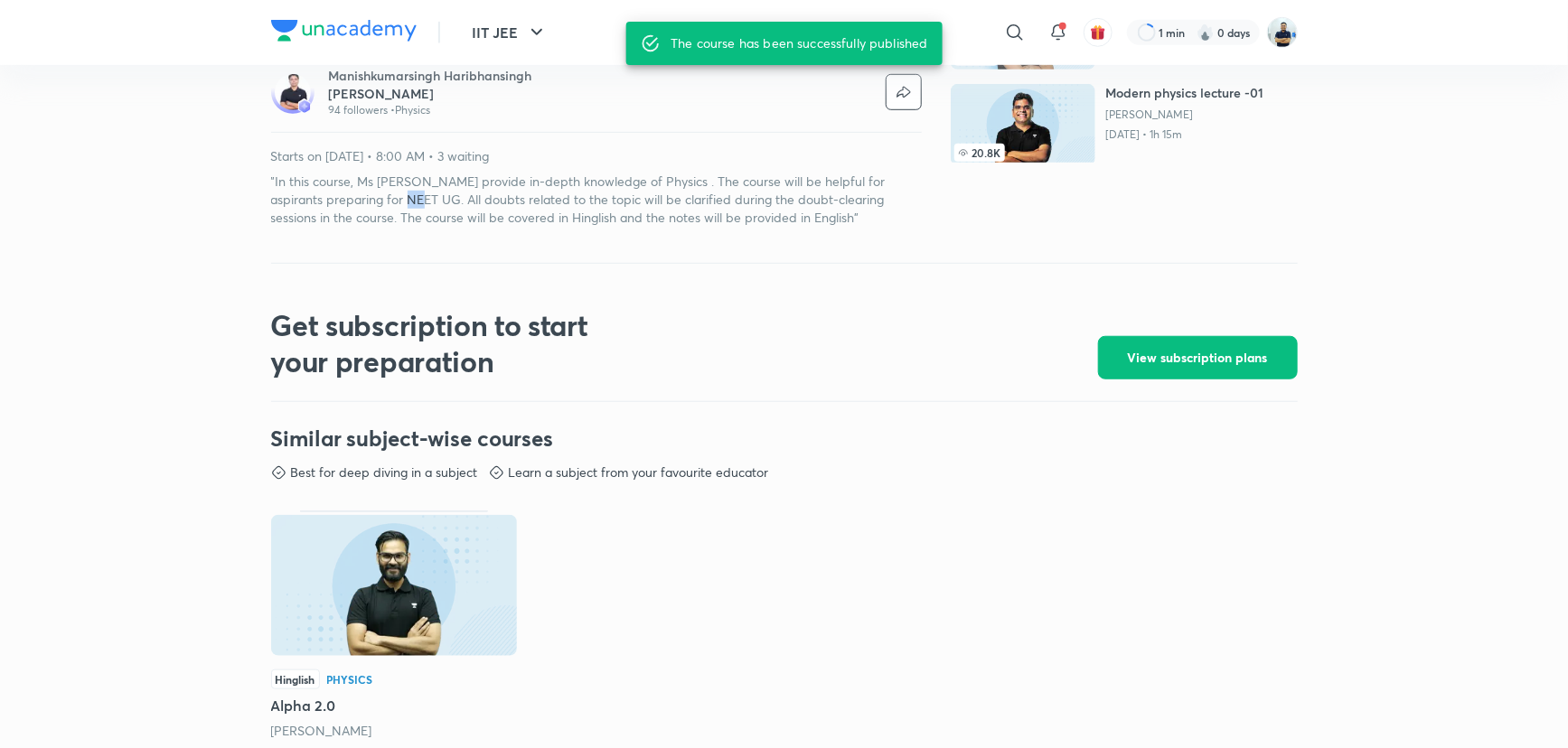 click on ""In this course, Ms sir will provide in-depth knowledge of Physics . The course will be helpful for aspirants preparing for NEET UG. All doubts related to the topic will be clarified during the doubt-clearing sessions in the course. The course will be covered in Hinglish and the notes will be provided in English"" at bounding box center [596, 200] 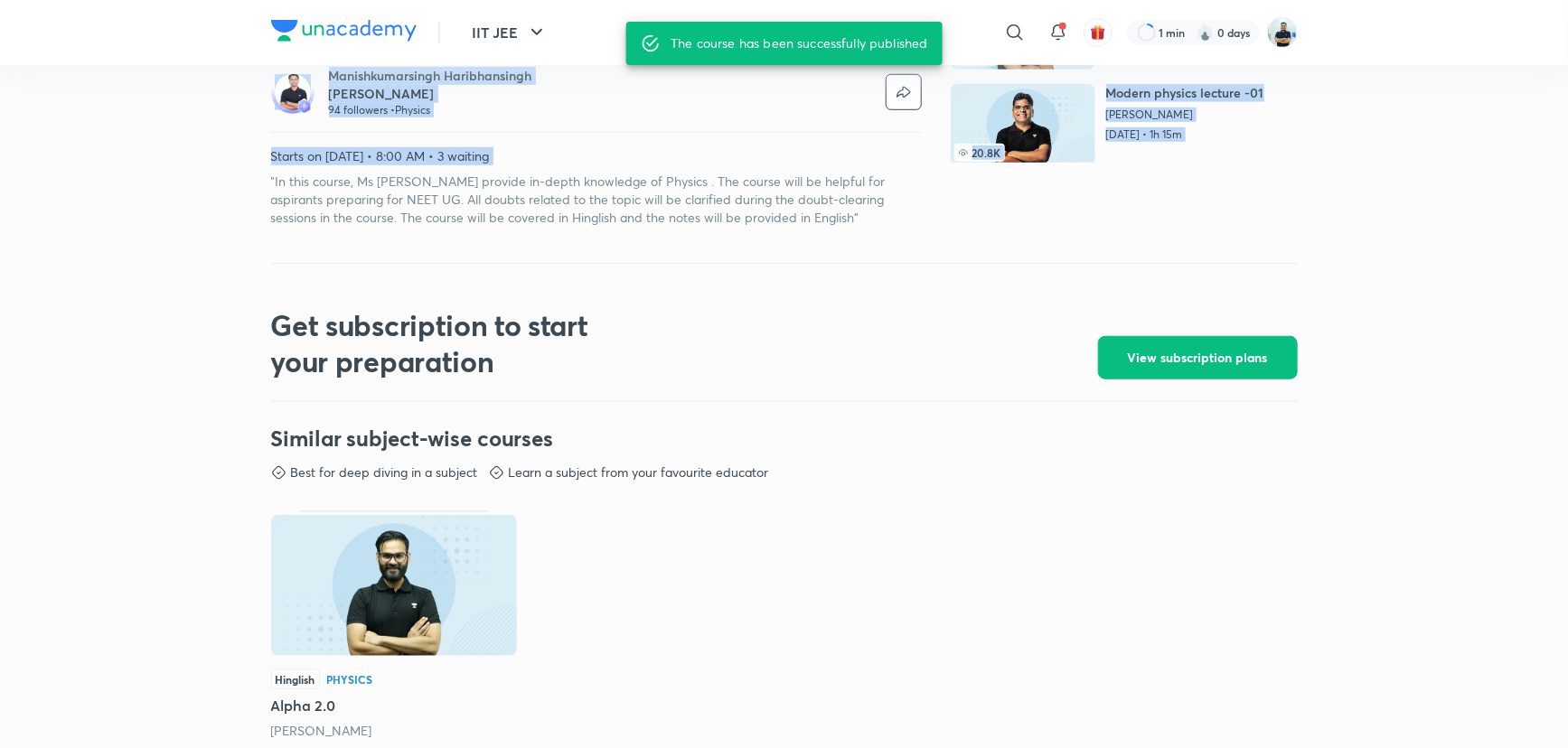 click on ""In this course, Ms sir will provide in-depth knowledge of Physics . The course will be helpful for aspirants preparing for NEET UG. All doubts related to the topic will be clarified during the doubt-clearing sessions in the course. The course will be covered in Hinglish and the notes will be provided in English"" at bounding box center [596, 200] 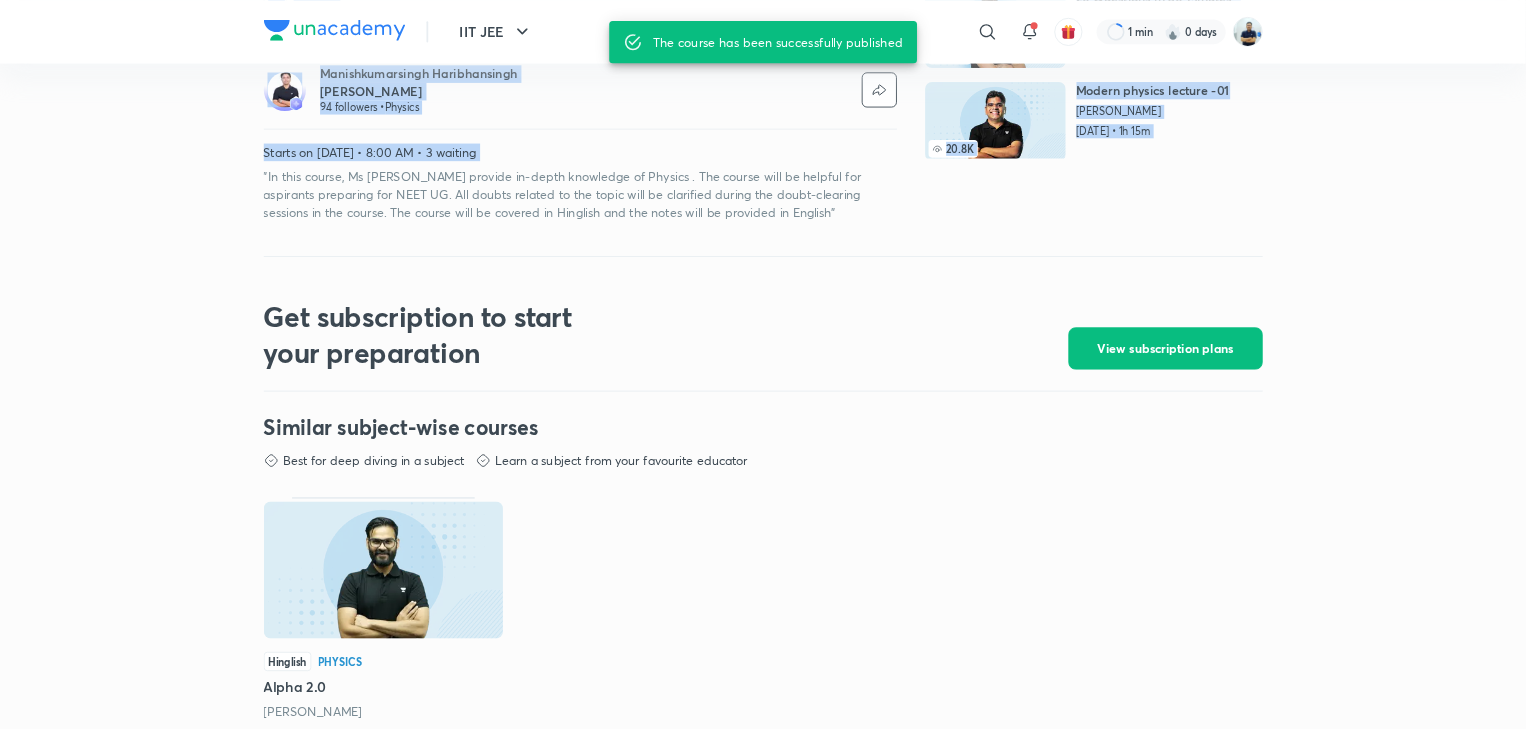 scroll, scrollTop: 636, scrollLeft: 0, axis: vertical 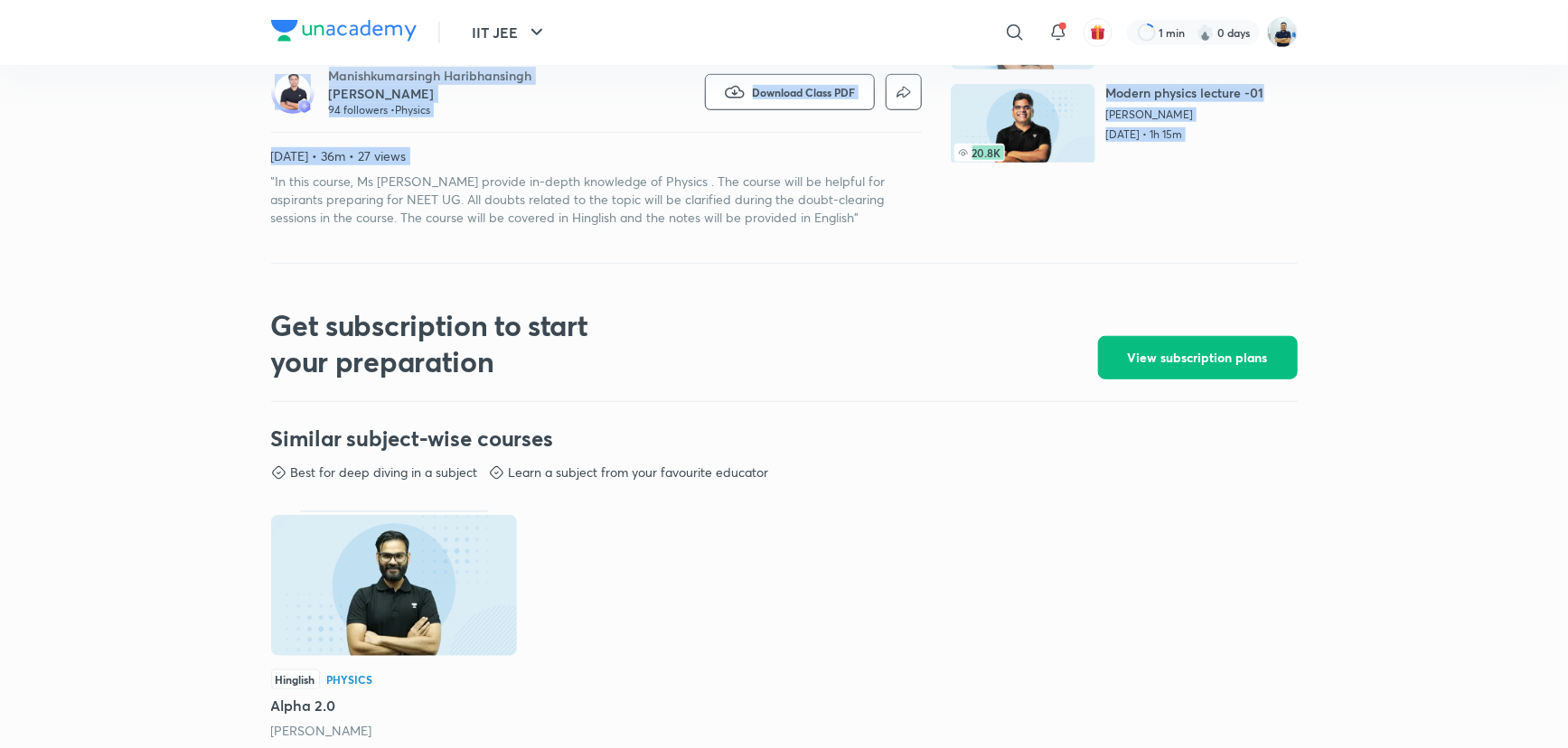 click on ""In this course, Ms [PERSON_NAME] provide in-depth knowledge of Physics . The course will be helpful for aspirants preparing for NEET UG. All doubts related to the topic will be clarified during the doubt-clearing sessions in the course. The course will be covered in Hinglish and the notes will be provided in English"" at bounding box center [596, 200] 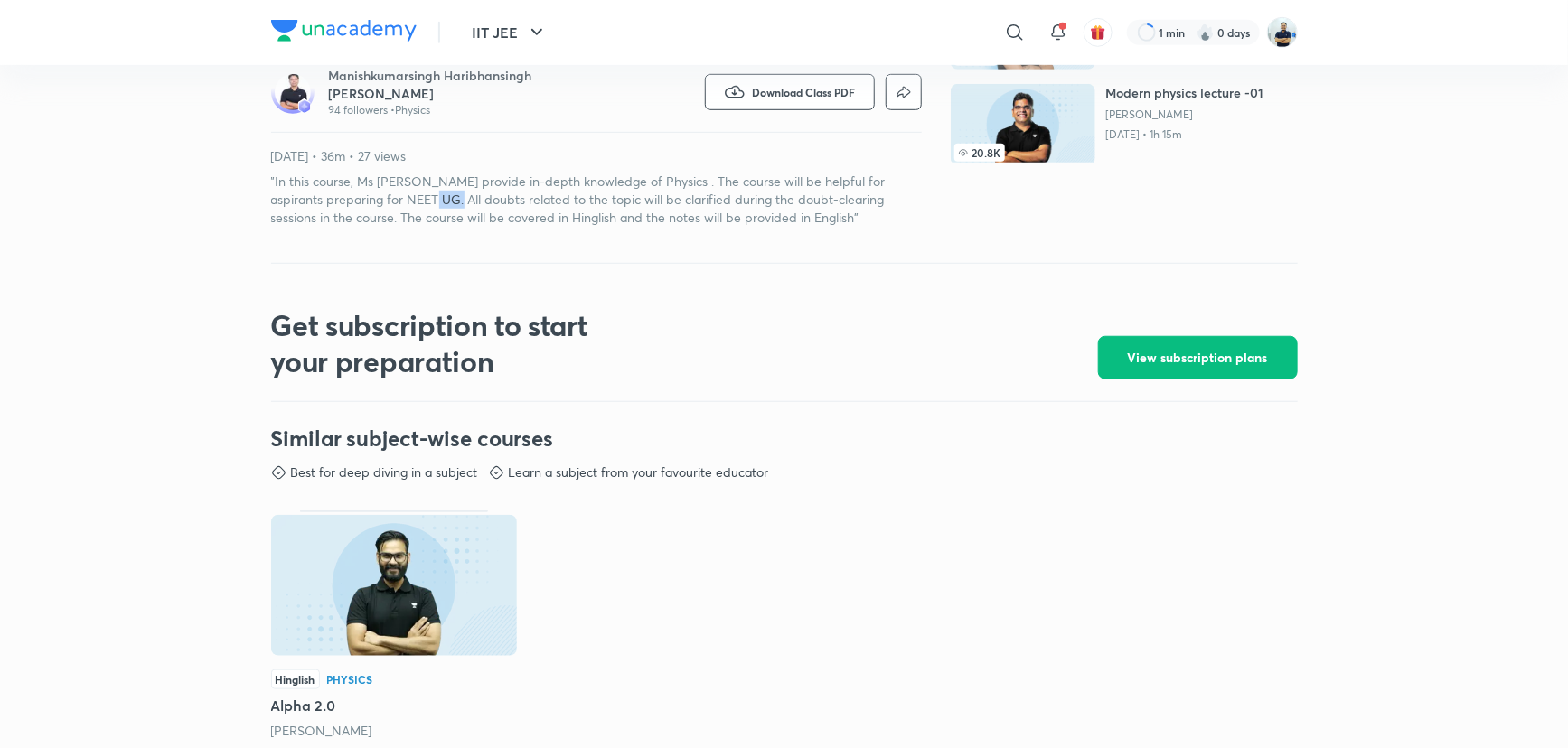 click on ""In this course, Ms [PERSON_NAME] provide in-depth knowledge of Physics . The course will be helpful for aspirants preparing for NEET UG. All doubts related to the topic will be clarified during the doubt-clearing sessions in the course. The course will be covered in Hinglish and the notes will be provided in English"" at bounding box center (596, 200) 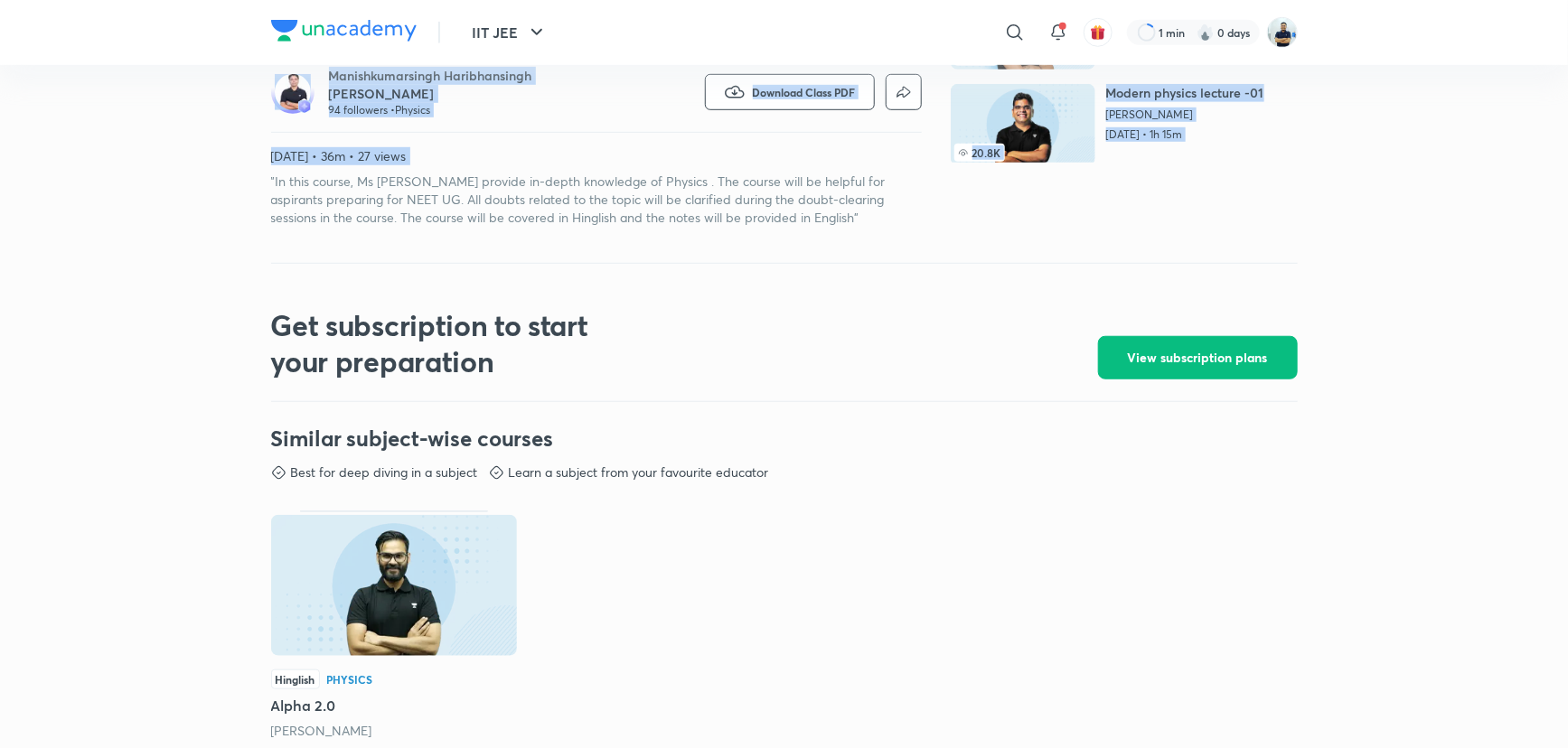 click on ""In this course, Ms [PERSON_NAME] provide in-depth knowledge of Physics . The course will be helpful for aspirants preparing for NEET UG. All doubts related to the topic will be clarified during the doubt-clearing sessions in the course. The course will be covered in Hinglish and the notes will be provided in English"" at bounding box center (596, 200) 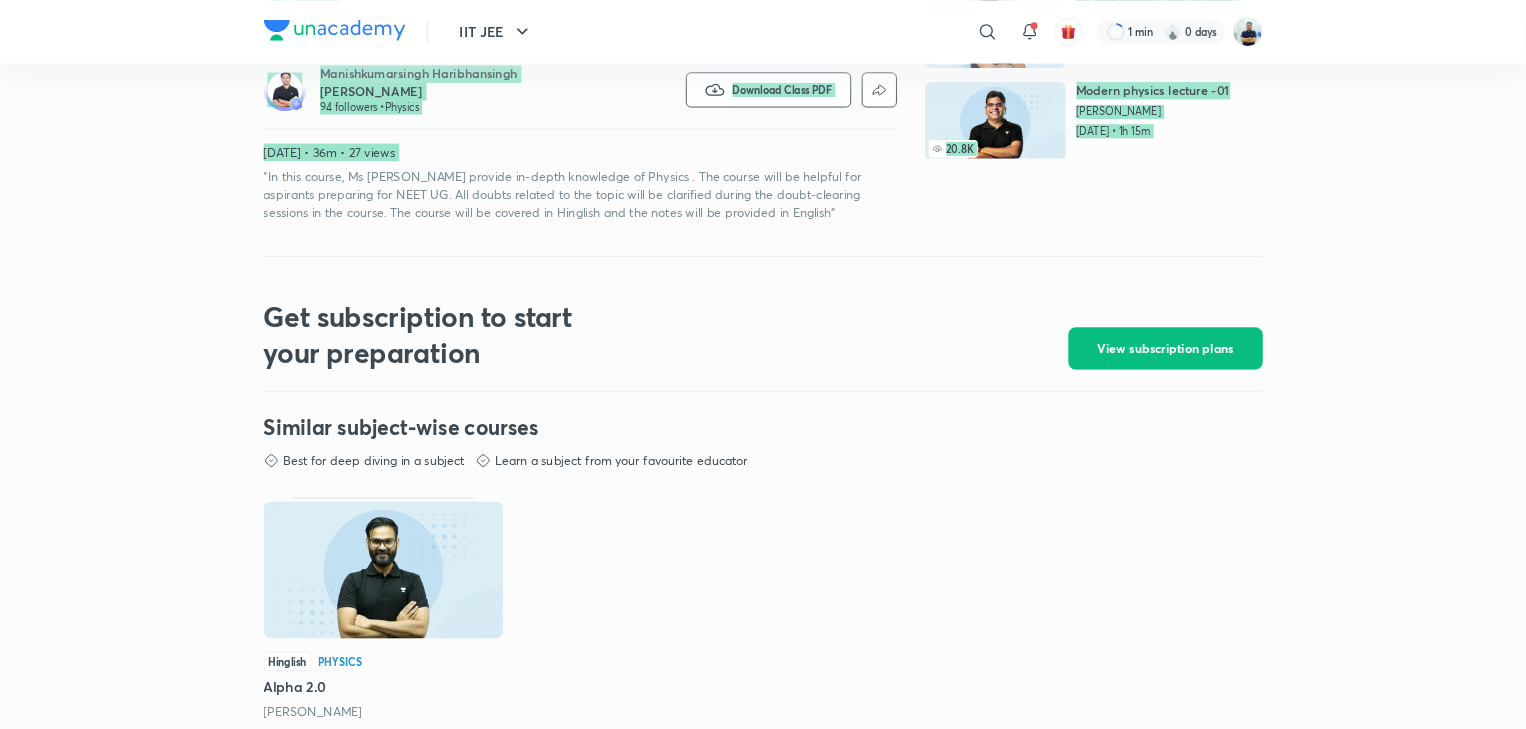 scroll, scrollTop: 636, scrollLeft: 0, axis: vertical 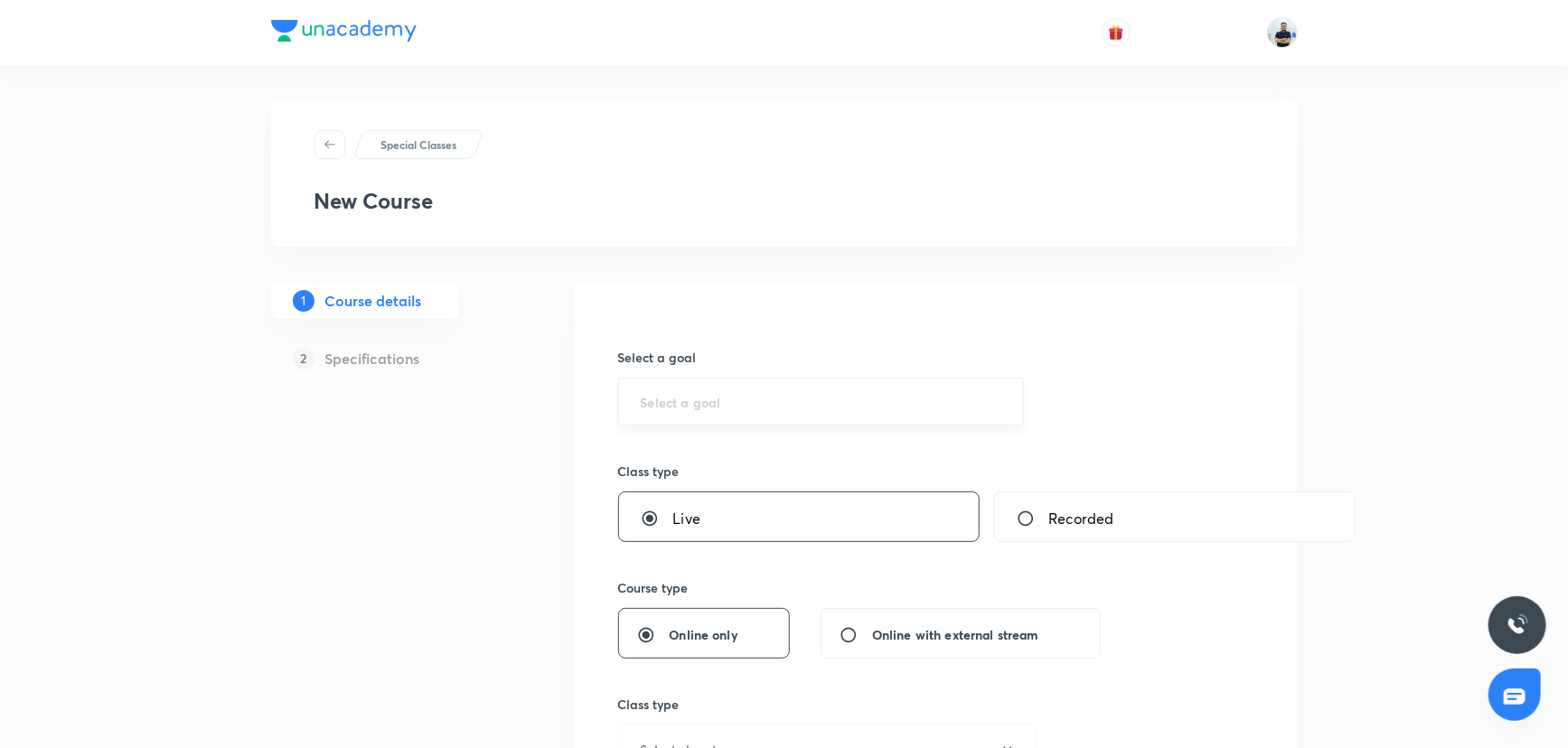 click on "​" at bounding box center (822, 401) 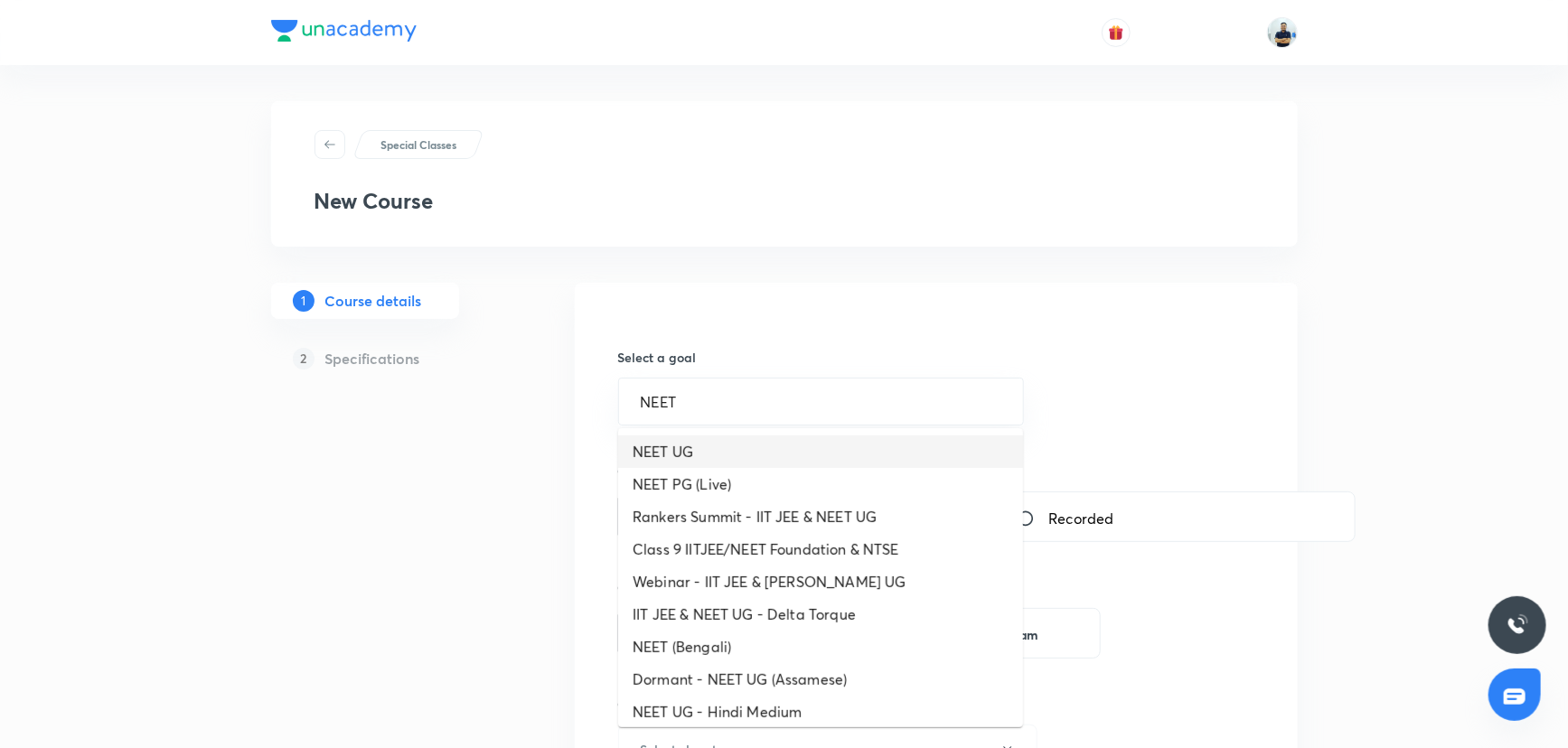 click on "NEET UG" at bounding box center [821, 452] 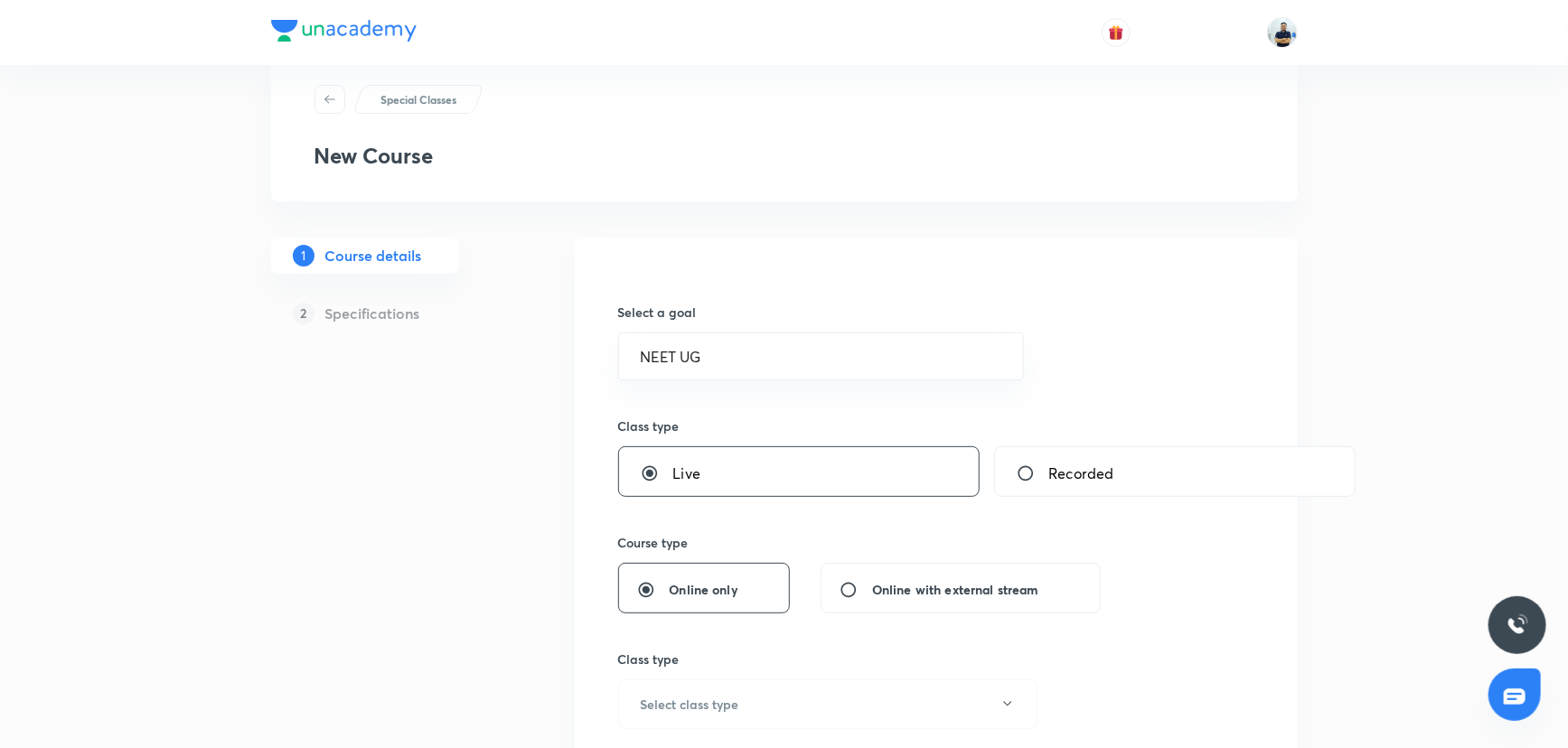 scroll, scrollTop: 172, scrollLeft: 0, axis: vertical 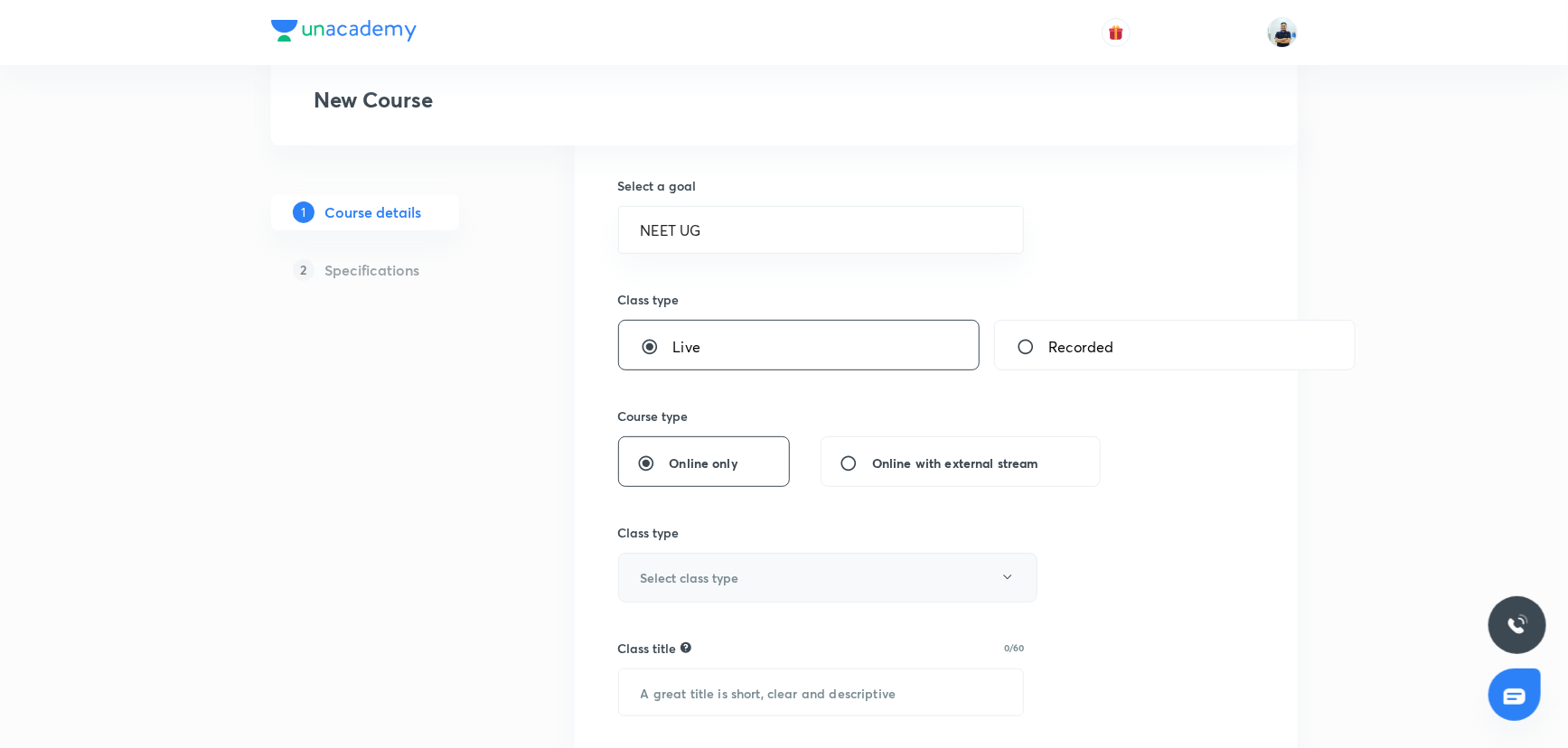 click on "Select class type" at bounding box center [690, 577] 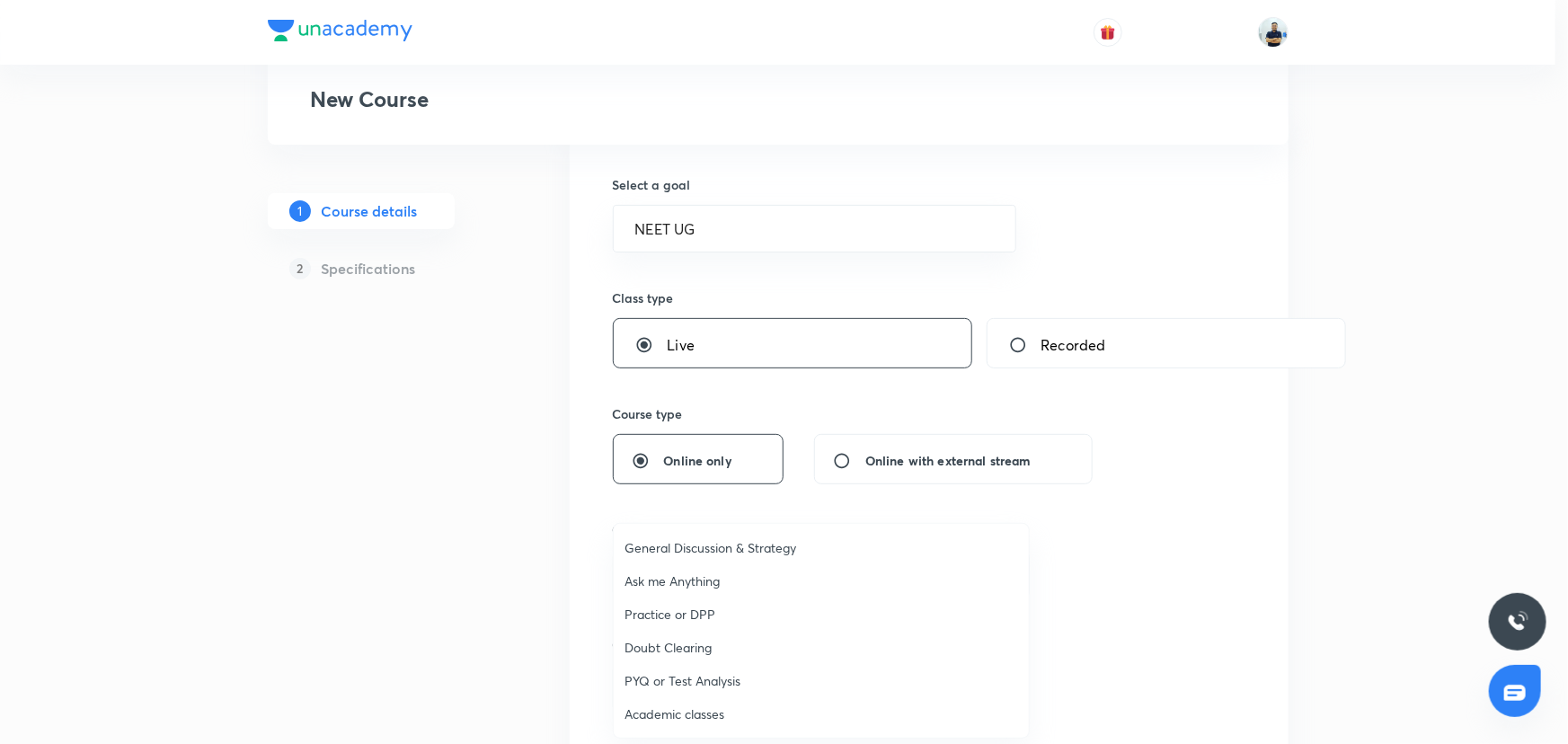 click on "Academic classes" at bounding box center [821, 713] 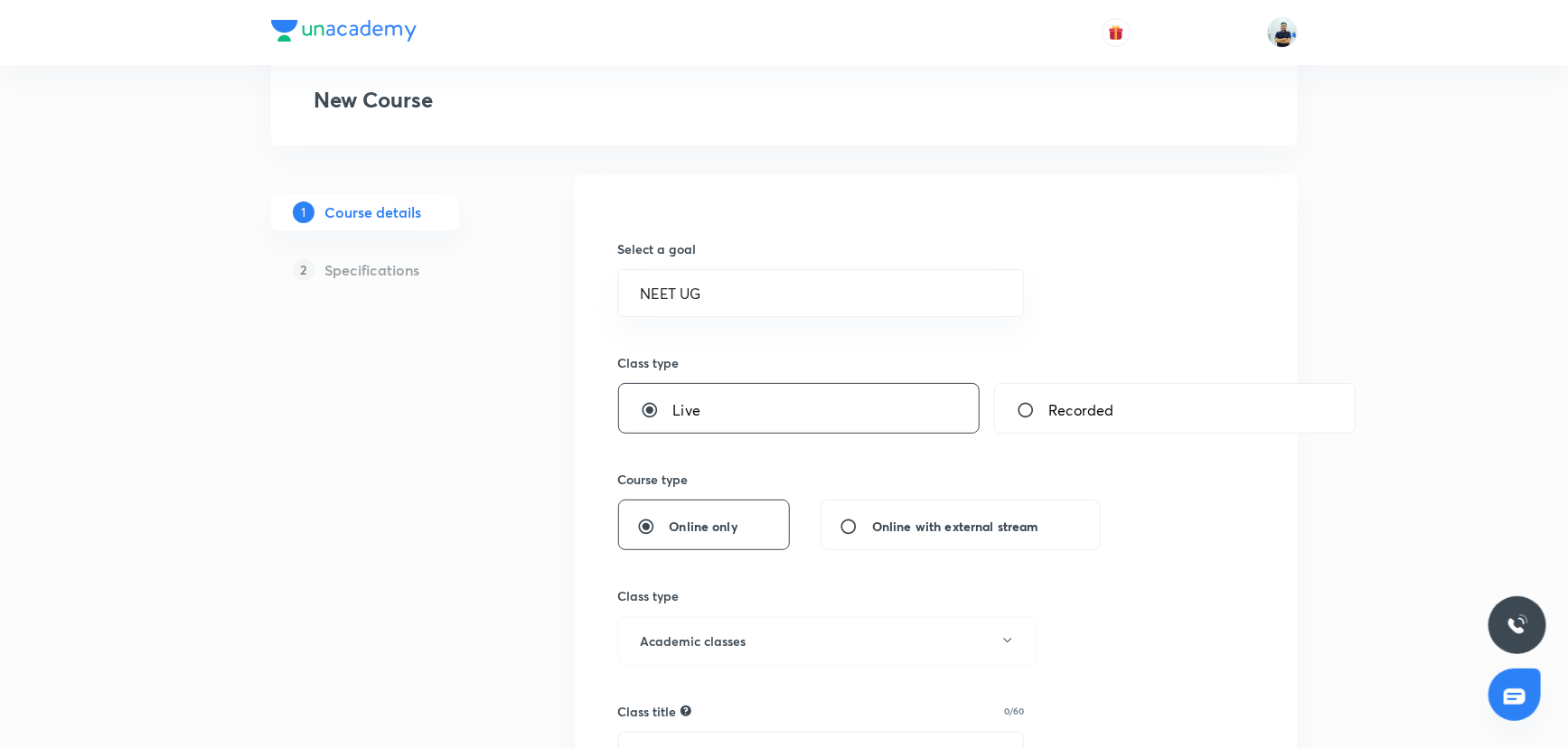 scroll, scrollTop: 402, scrollLeft: 0, axis: vertical 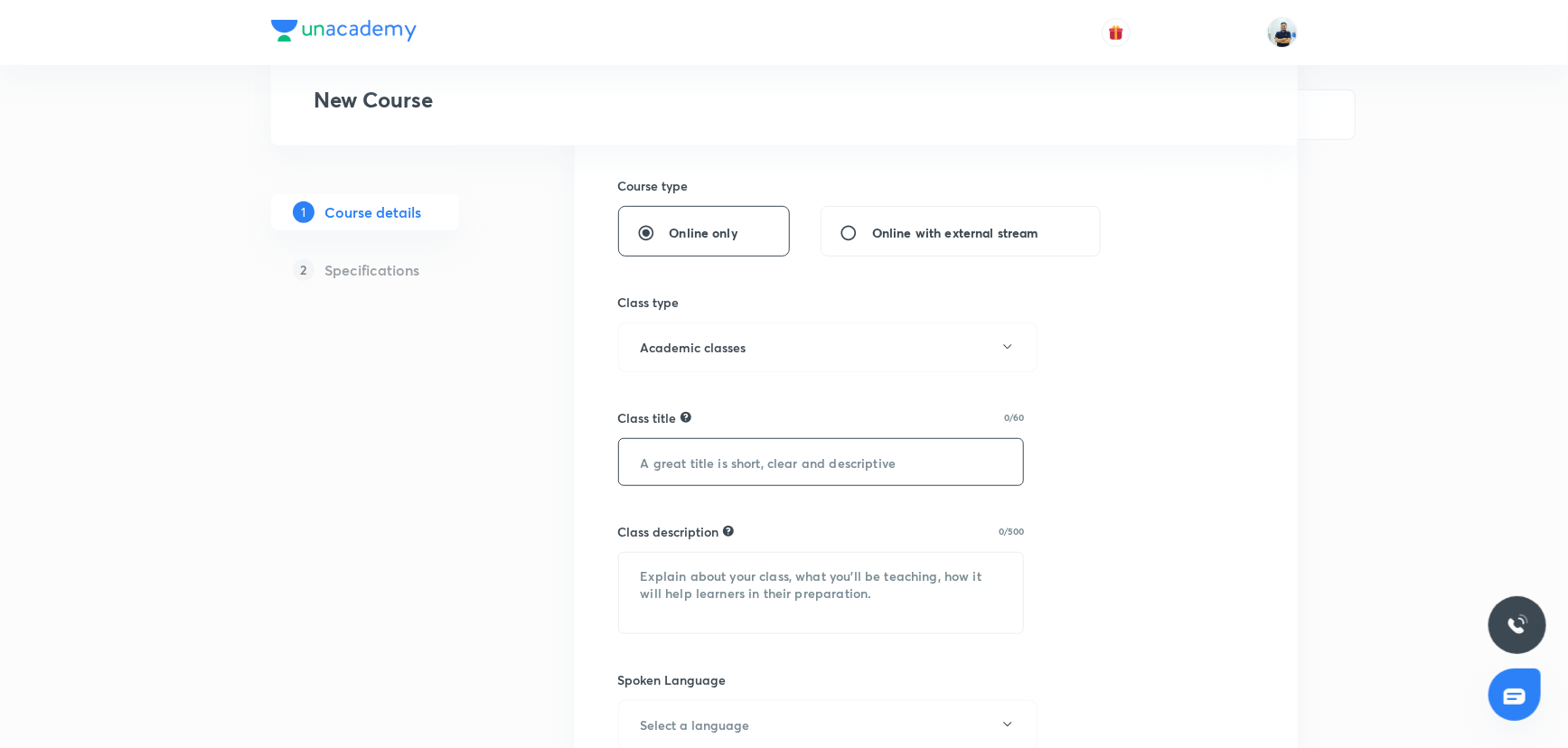 click at bounding box center (822, 462) 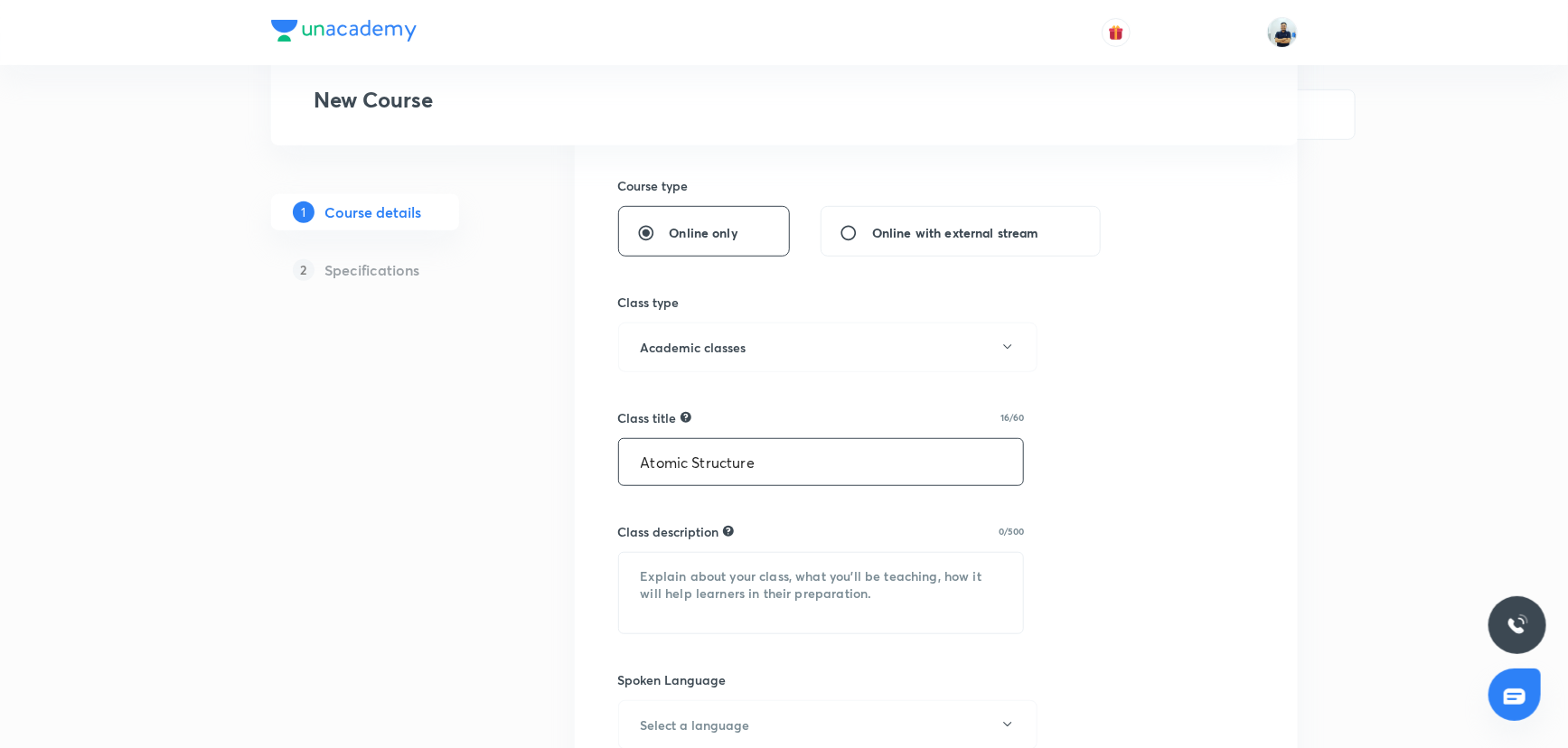 type on "Atomic Structure" 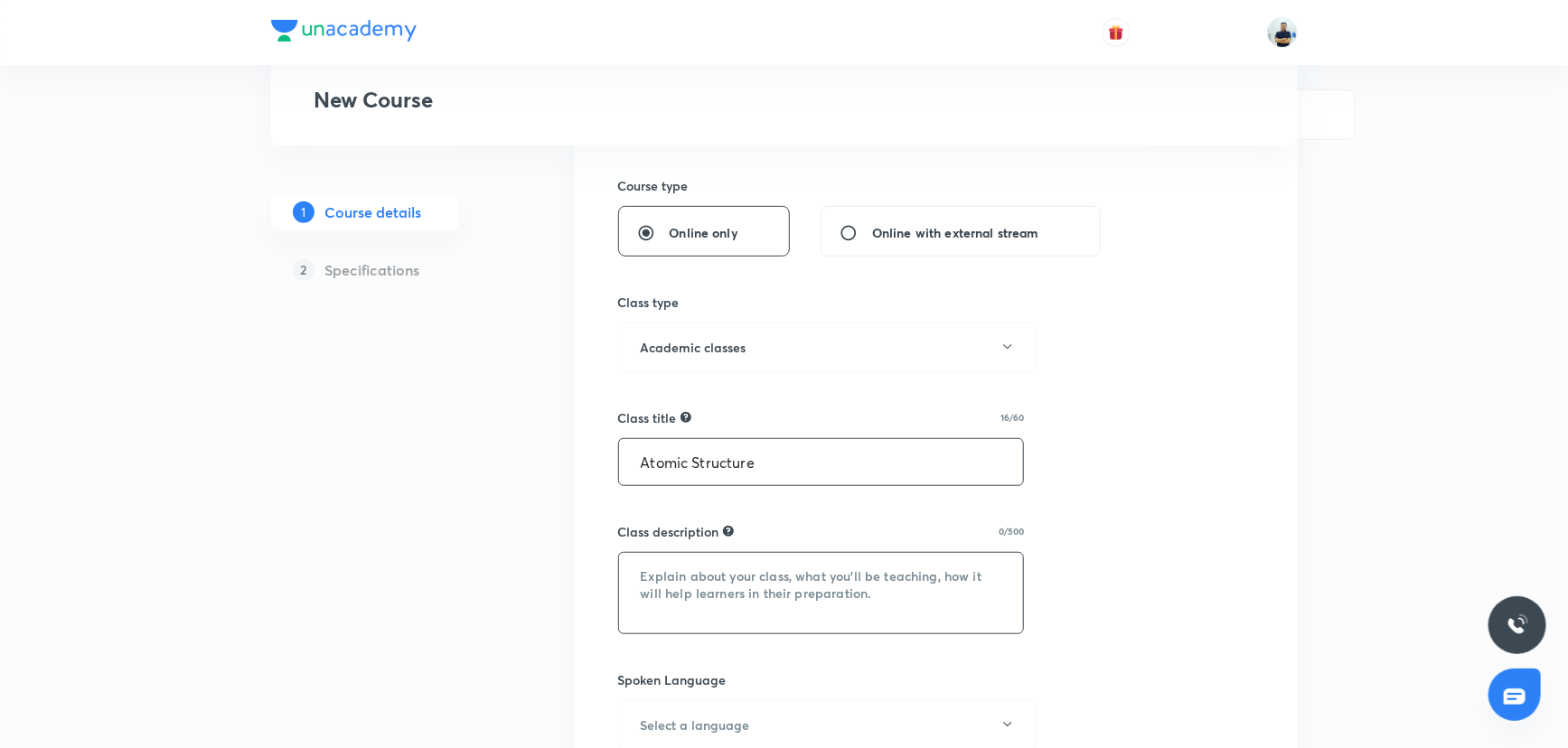 click at bounding box center [822, 593] 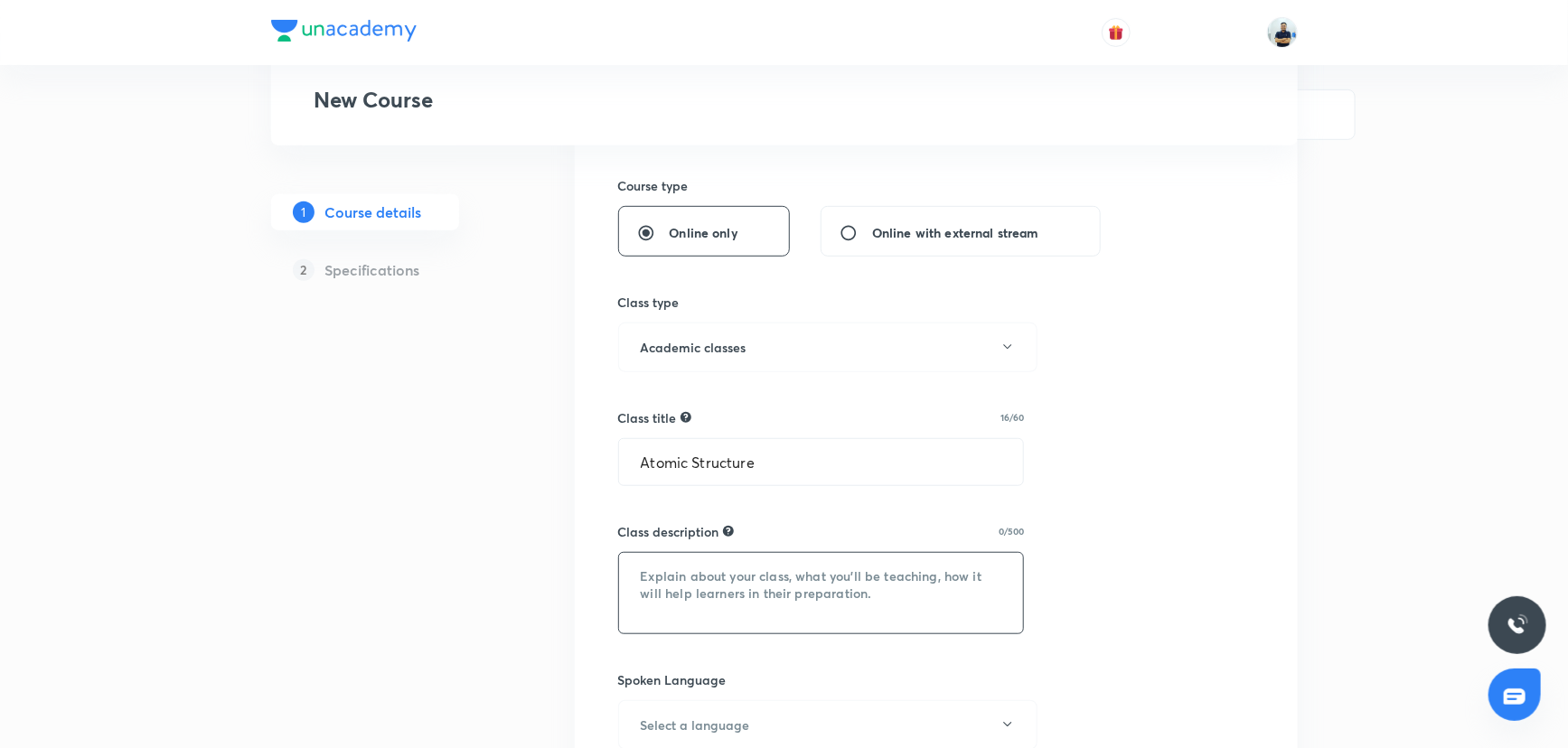 paste on "https://unacademy.com/class/vectors/1L6GVOI2" 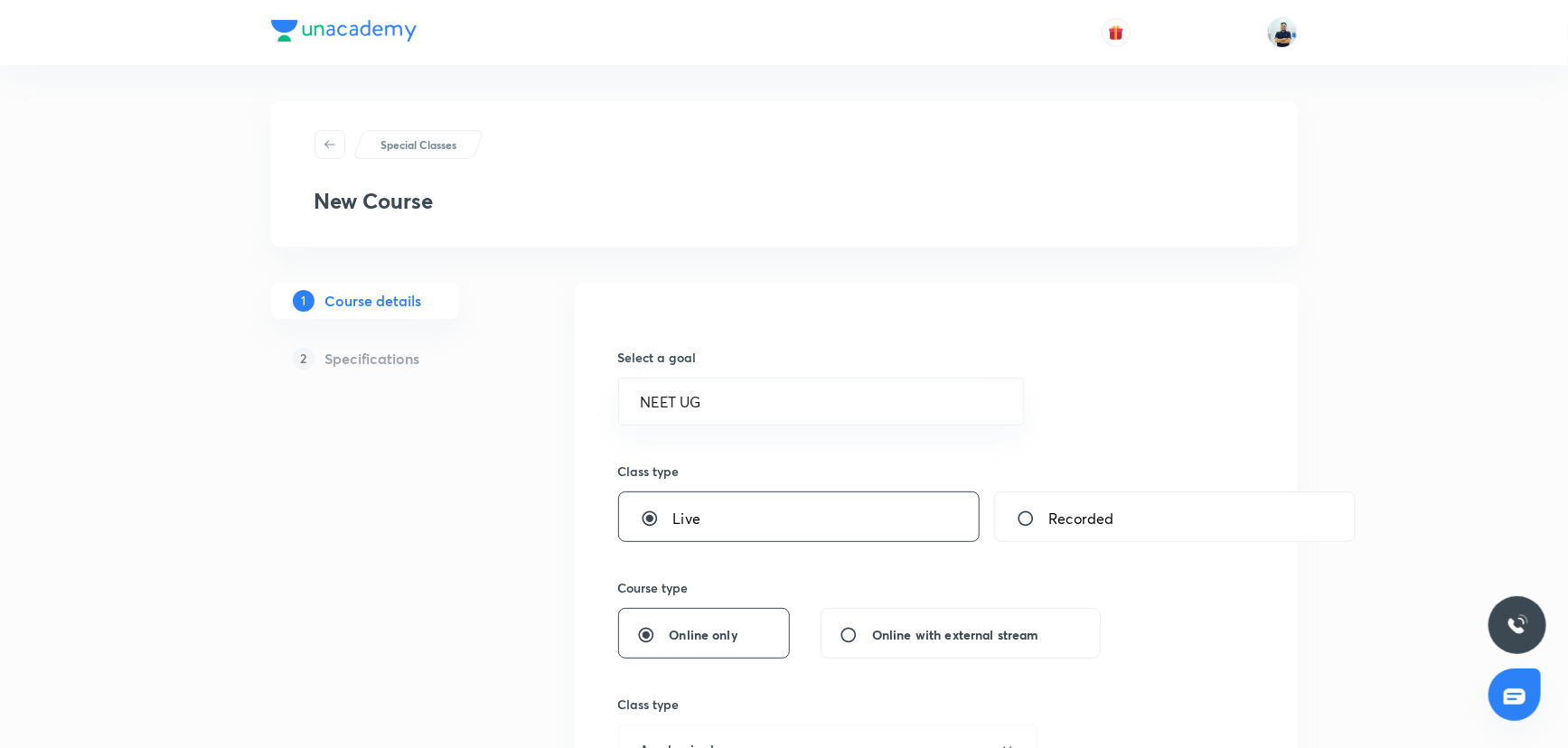 scroll, scrollTop: 575, scrollLeft: 0, axis: vertical 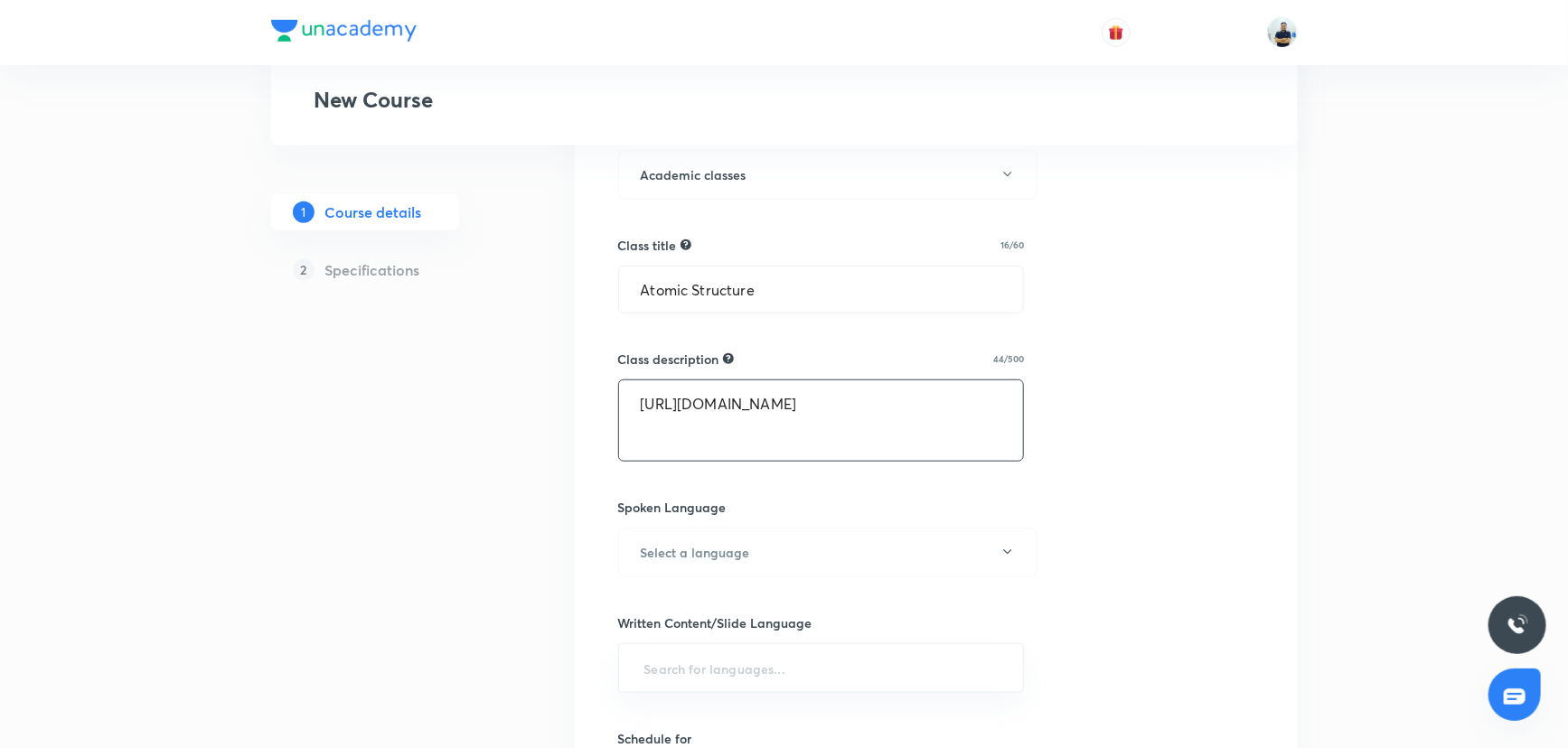 click on "https://unacademy.com/class/vectors/1L6GVOI2" at bounding box center (822, 420) 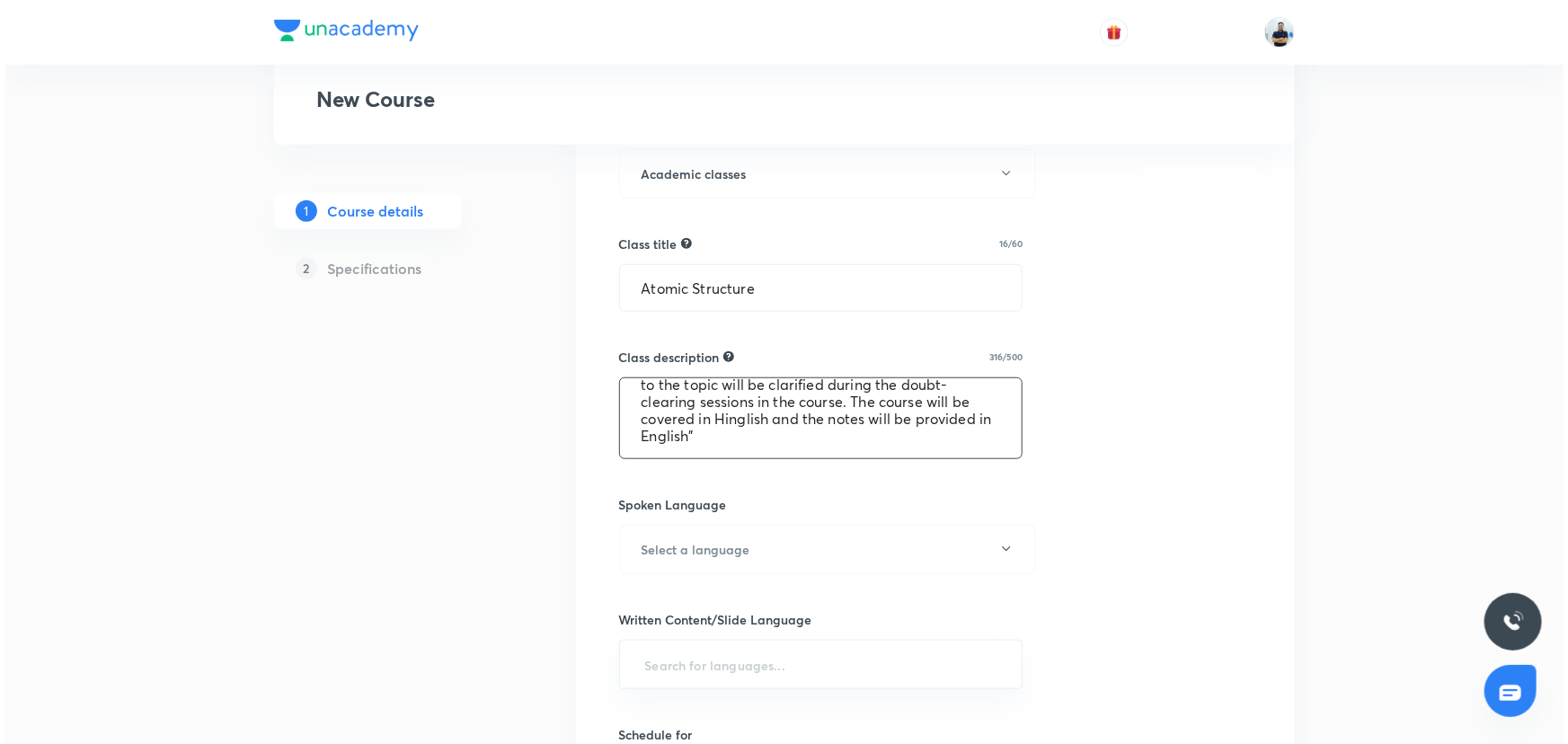scroll, scrollTop: 0, scrollLeft: 0, axis: both 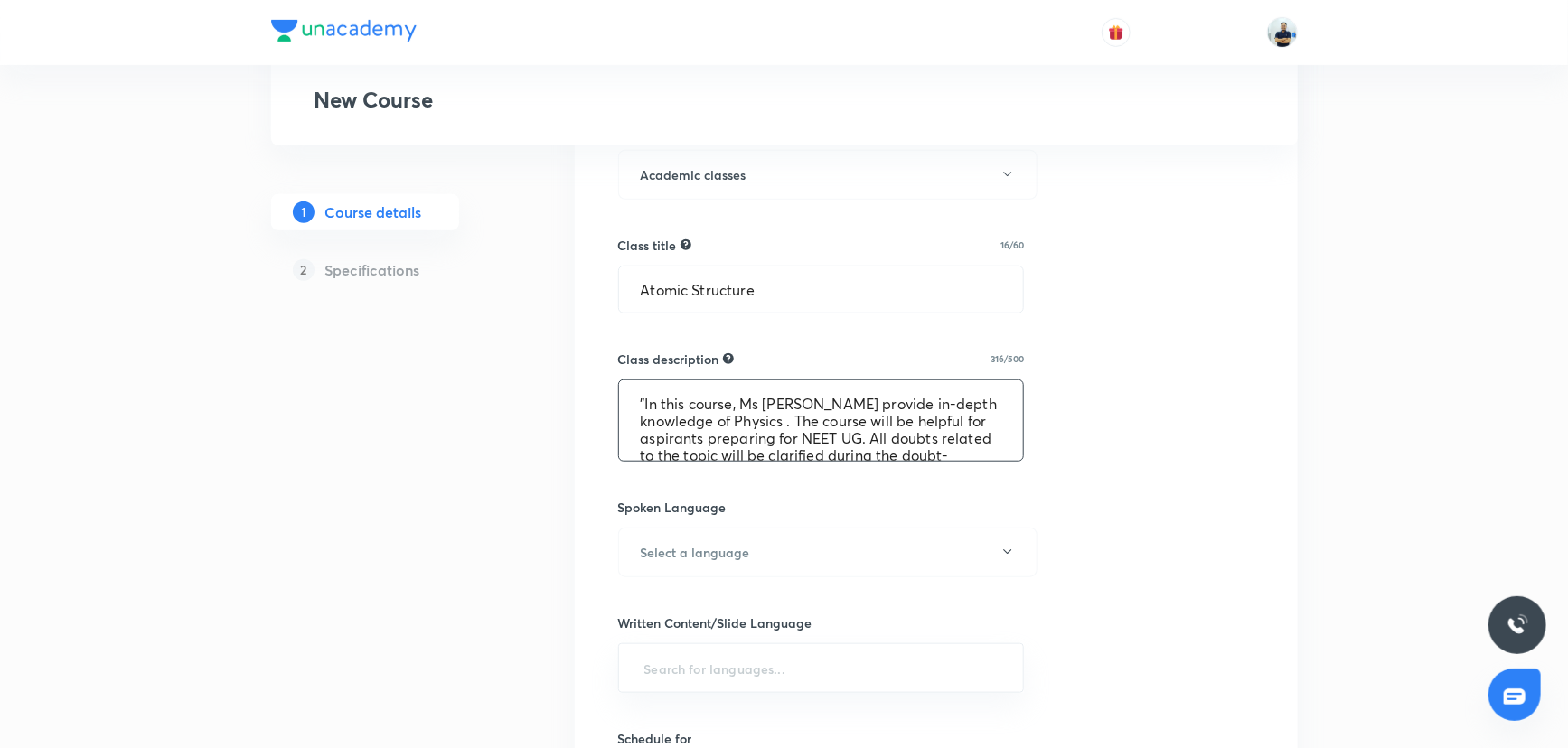 click on ""In this course, Ms sir will provide in-depth knowledge of Physics . The course will be helpful for aspirants preparing for NEET UG. All doubts related to the topic will be clarified during the doubt-clearing sessions in the course. The course will be covered in Hinglish and the notes will be provided in English"" at bounding box center [822, 420] 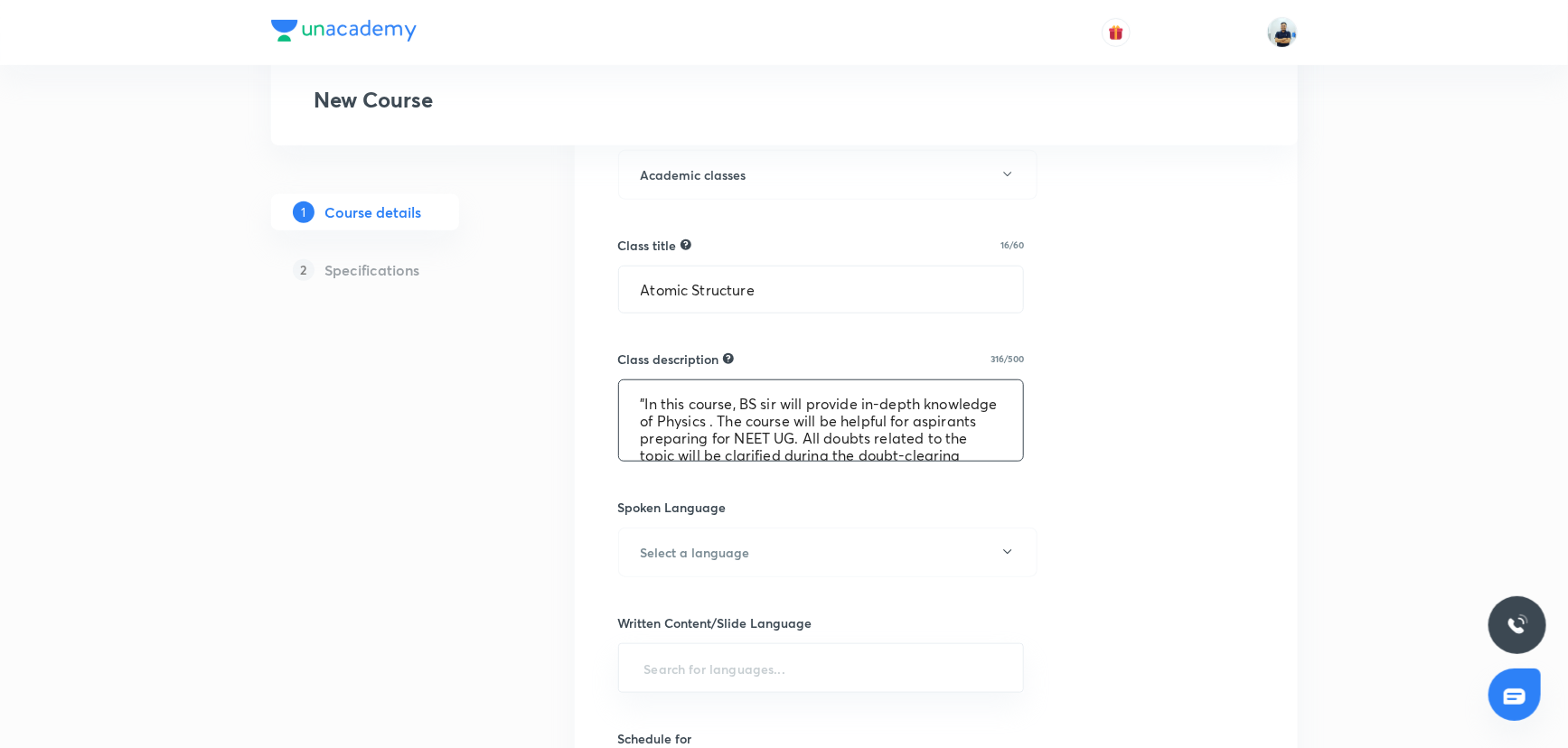 click on ""In this course, BS sir will provide in-depth knowledge of Physics . The course will be helpful for aspirants preparing for NEET UG. All doubts related to the topic will be clarified during the doubt-clearing sessions in the course. The course will be covered in Hinglish and the notes will be provided in English"" at bounding box center (822, 420) 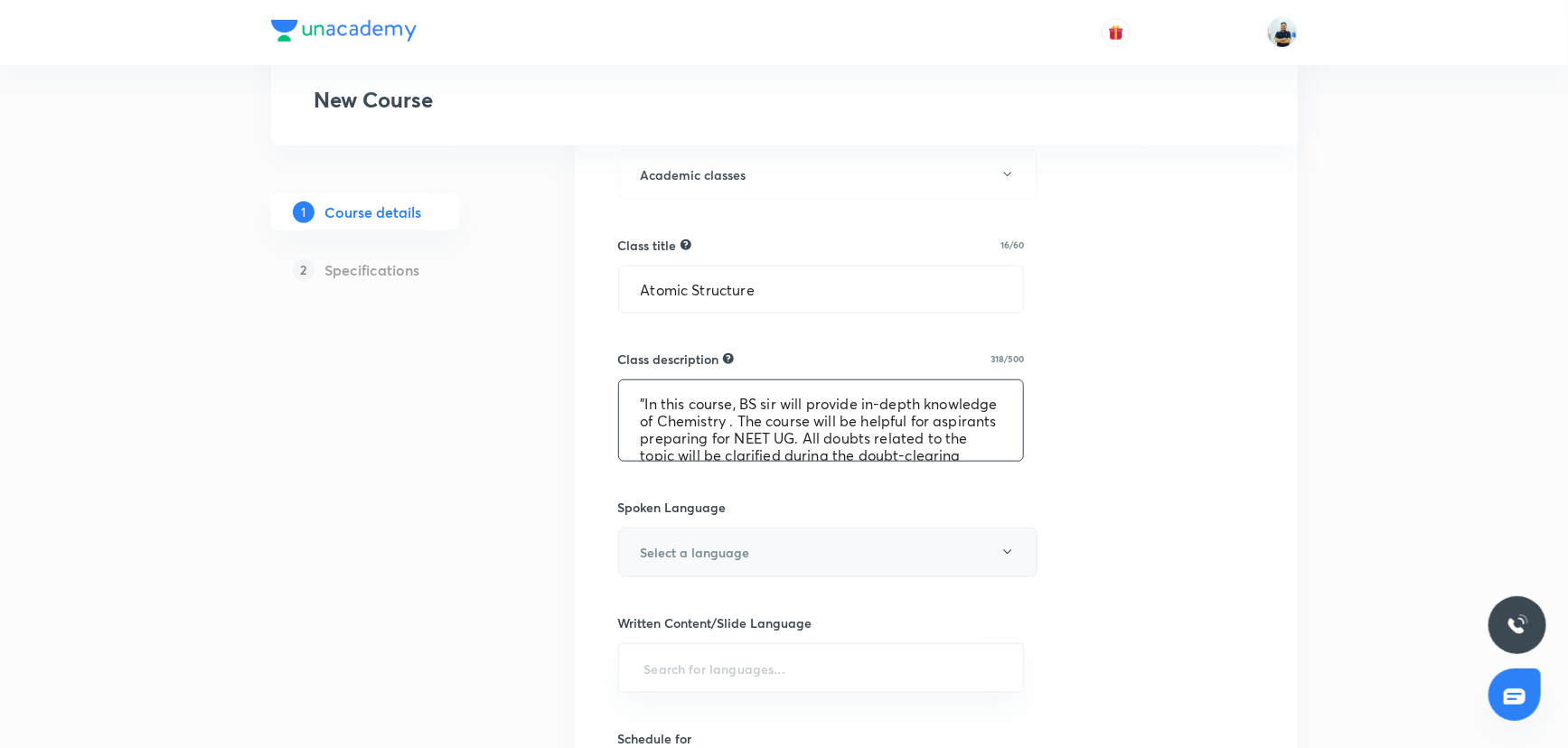 type on ""In this course, BS sir will provide in-depth knowledge of Chemistry . The course will be helpful for aspirants preparing for NEET UG. All doubts related to the topic will be clarified during the doubt-clearing sessions in the course. The course will be covered in Hinglish and the notes will be provided in English"" 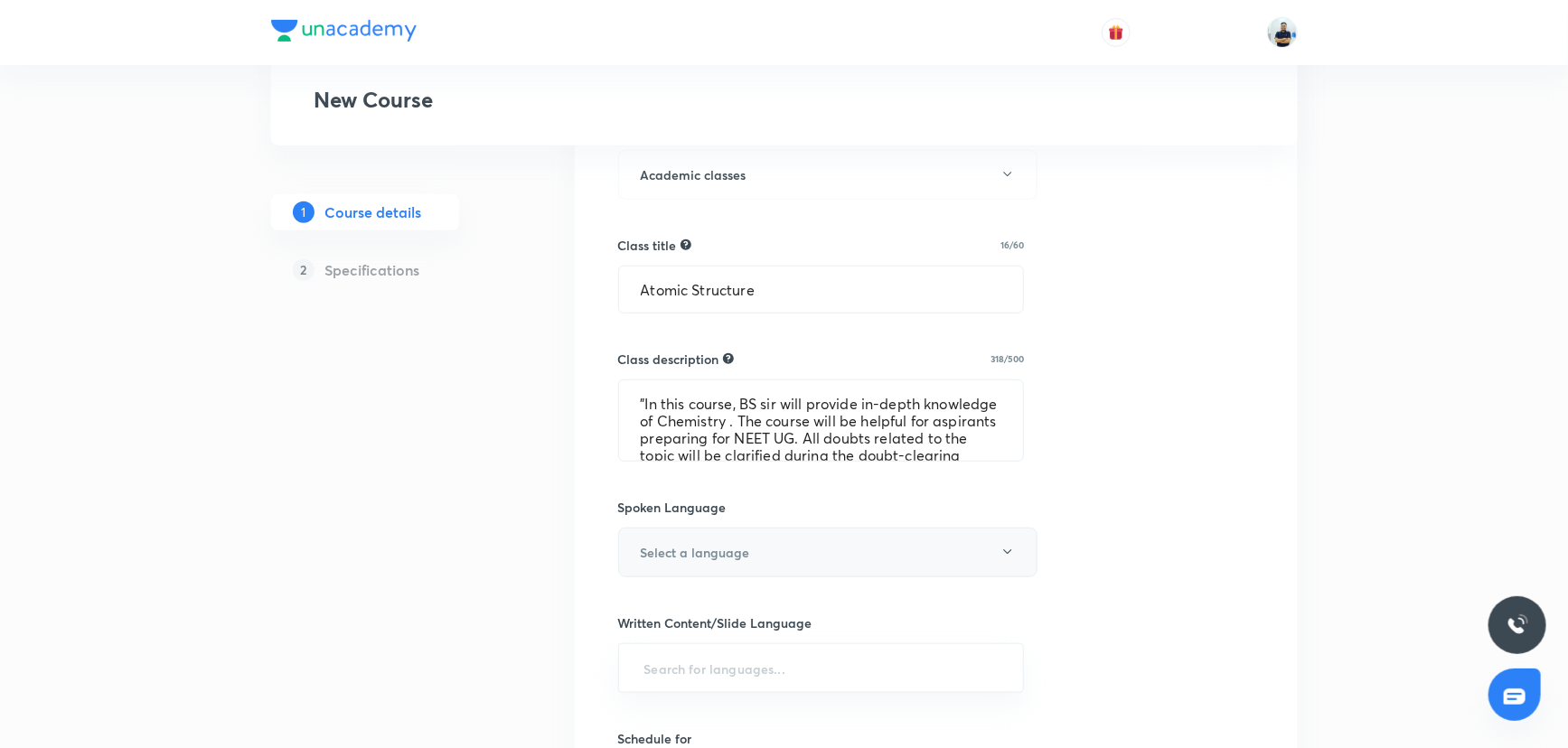 click on "Select a language" at bounding box center [828, 552] 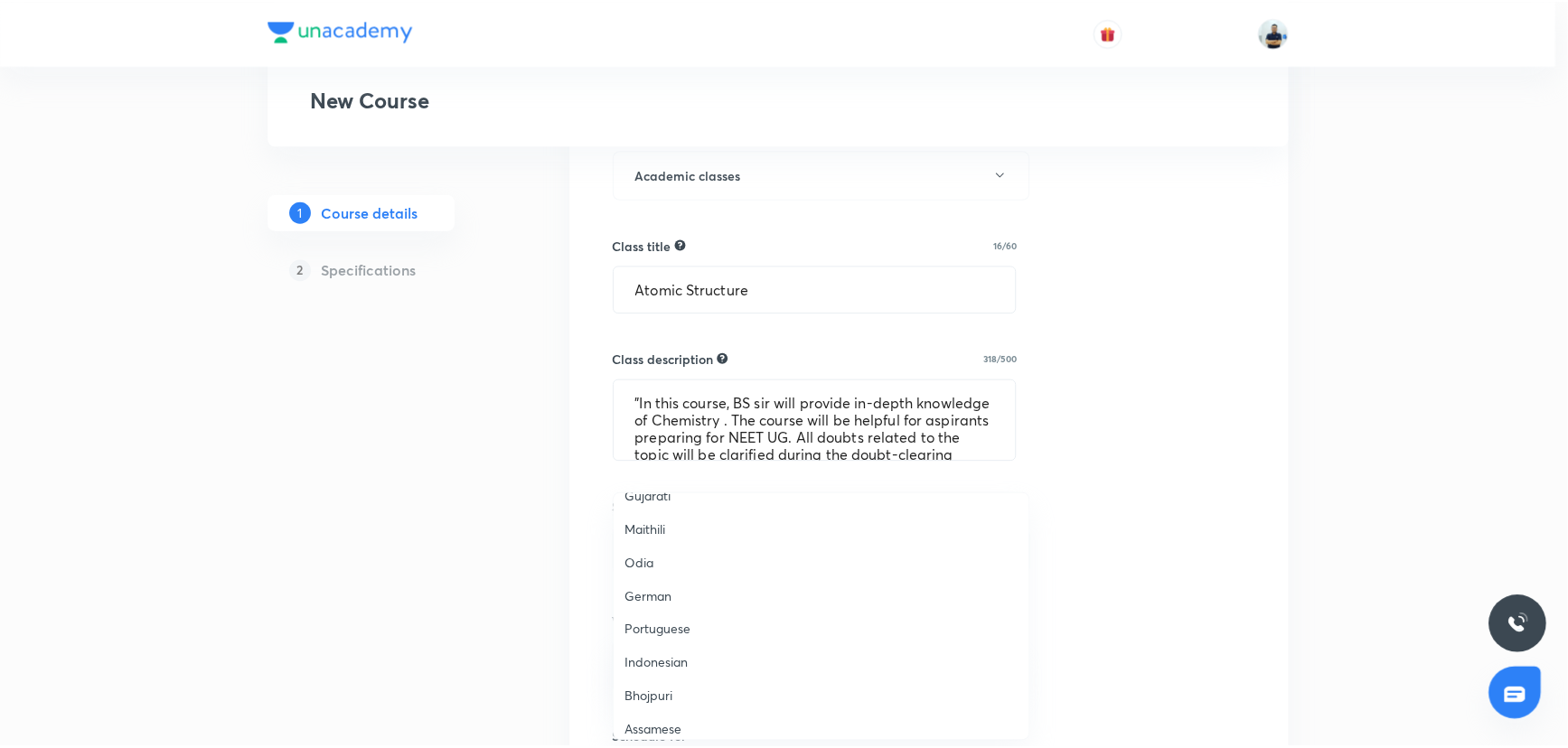 scroll, scrollTop: 381, scrollLeft: 0, axis: vertical 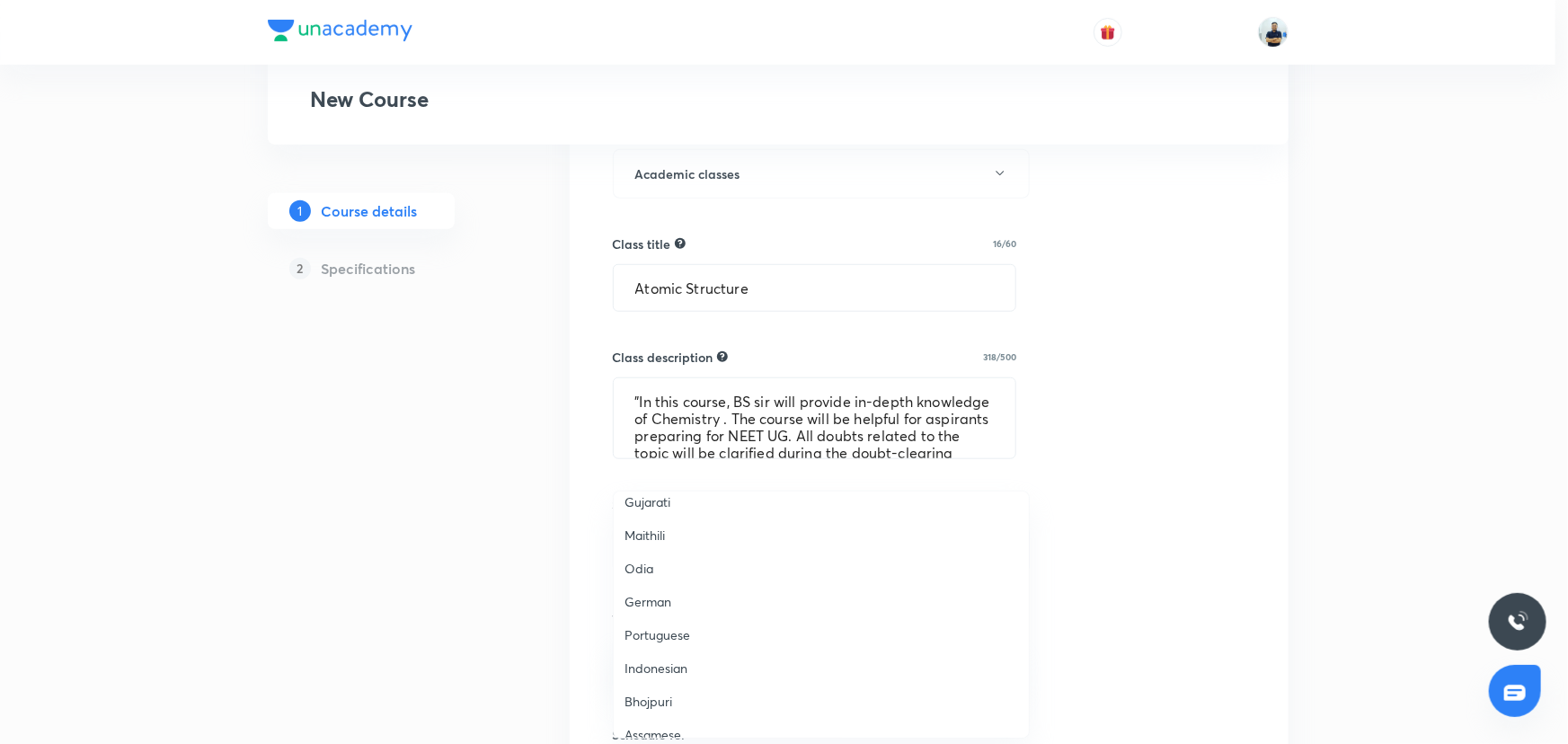 click on "Gujarati" at bounding box center (821, 501) 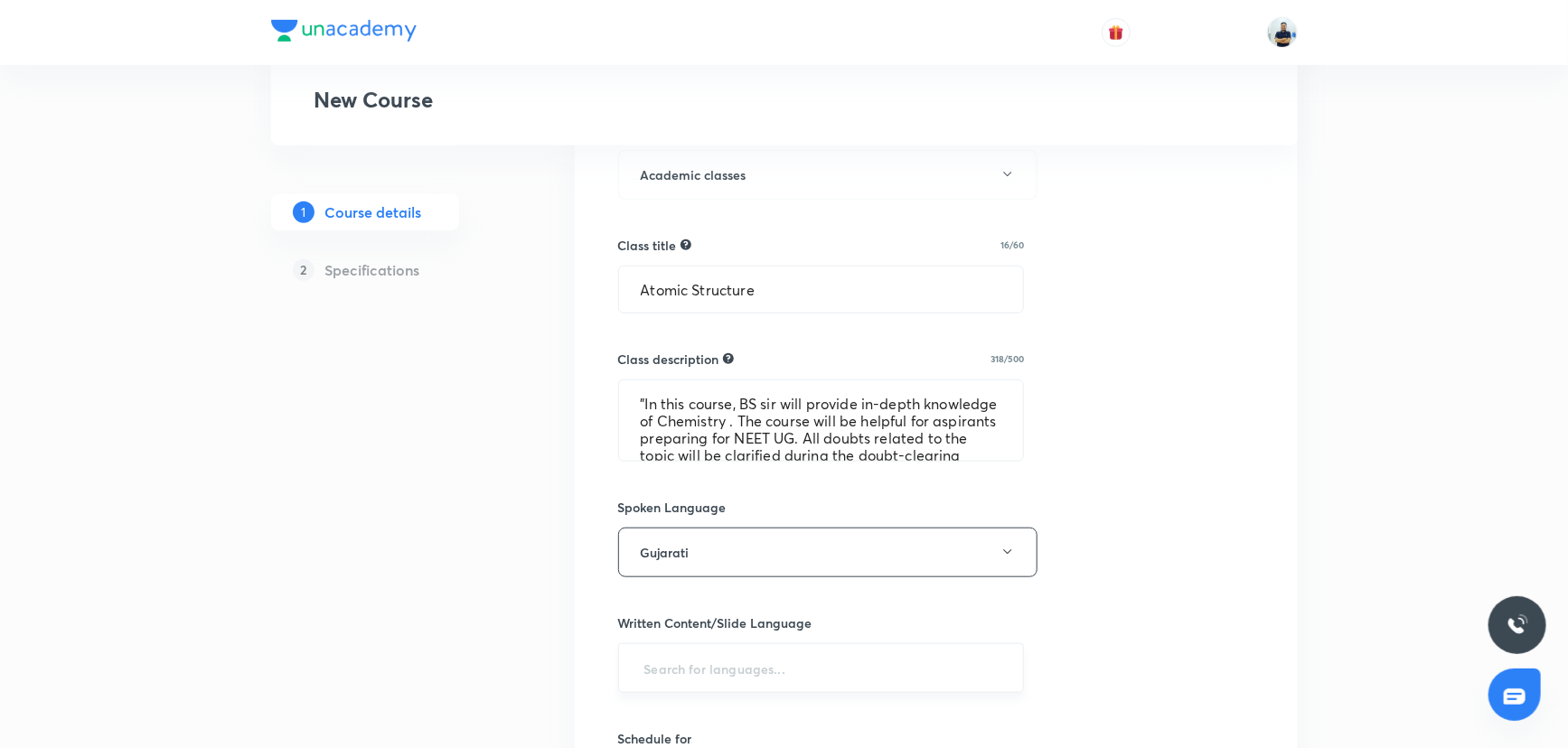 click at bounding box center (822, 668) 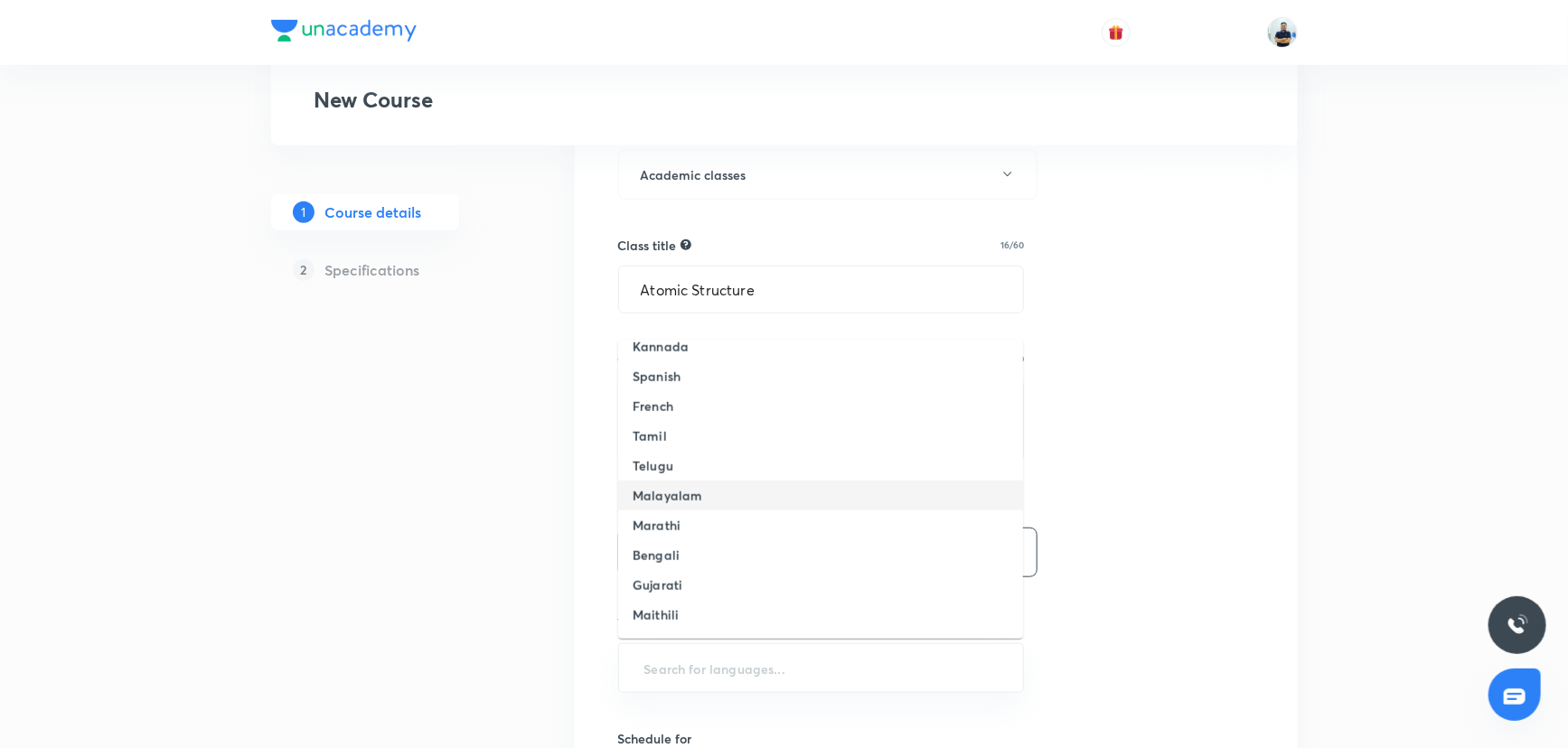 scroll, scrollTop: 115, scrollLeft: 0, axis: vertical 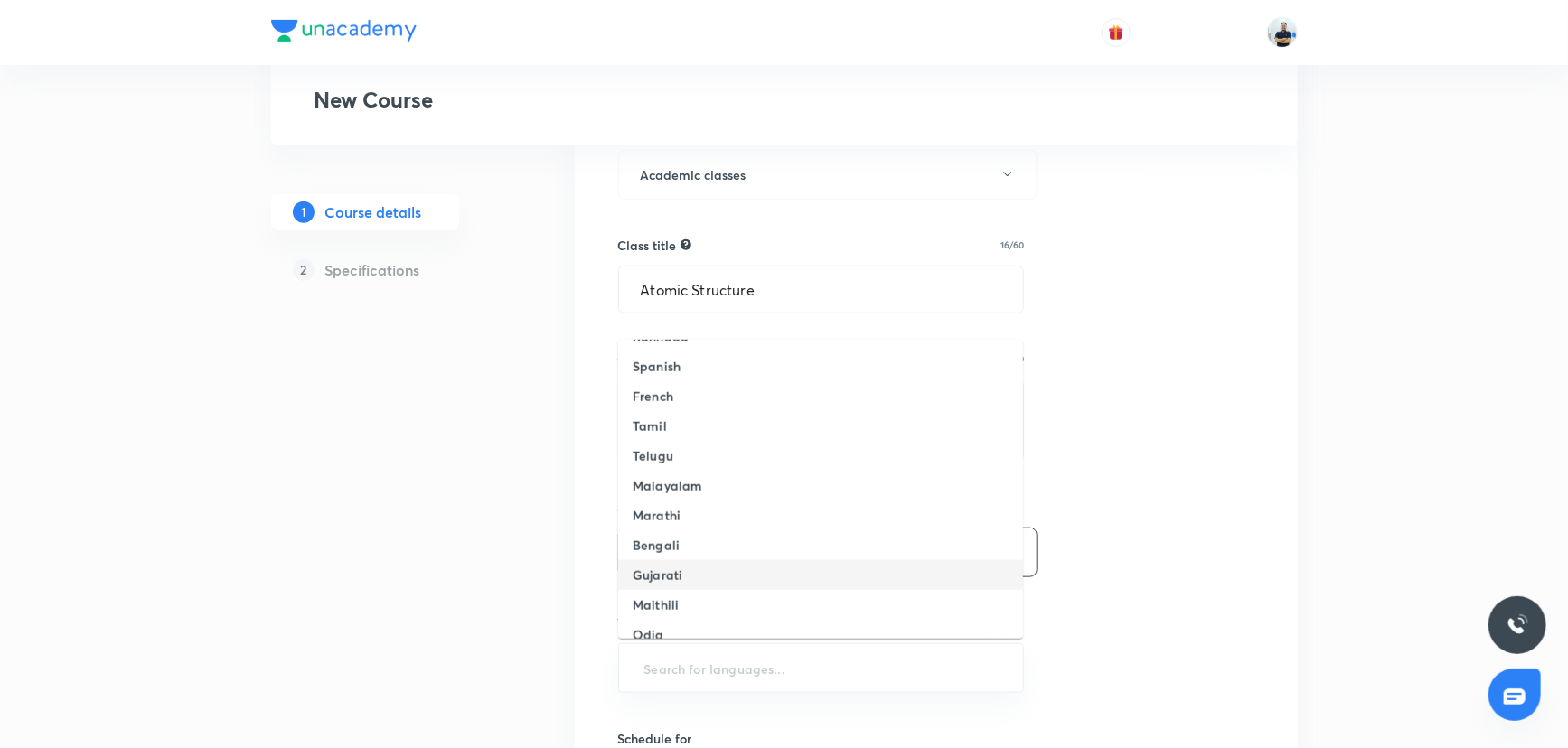 click on "Gujarati" at bounding box center [821, 575] 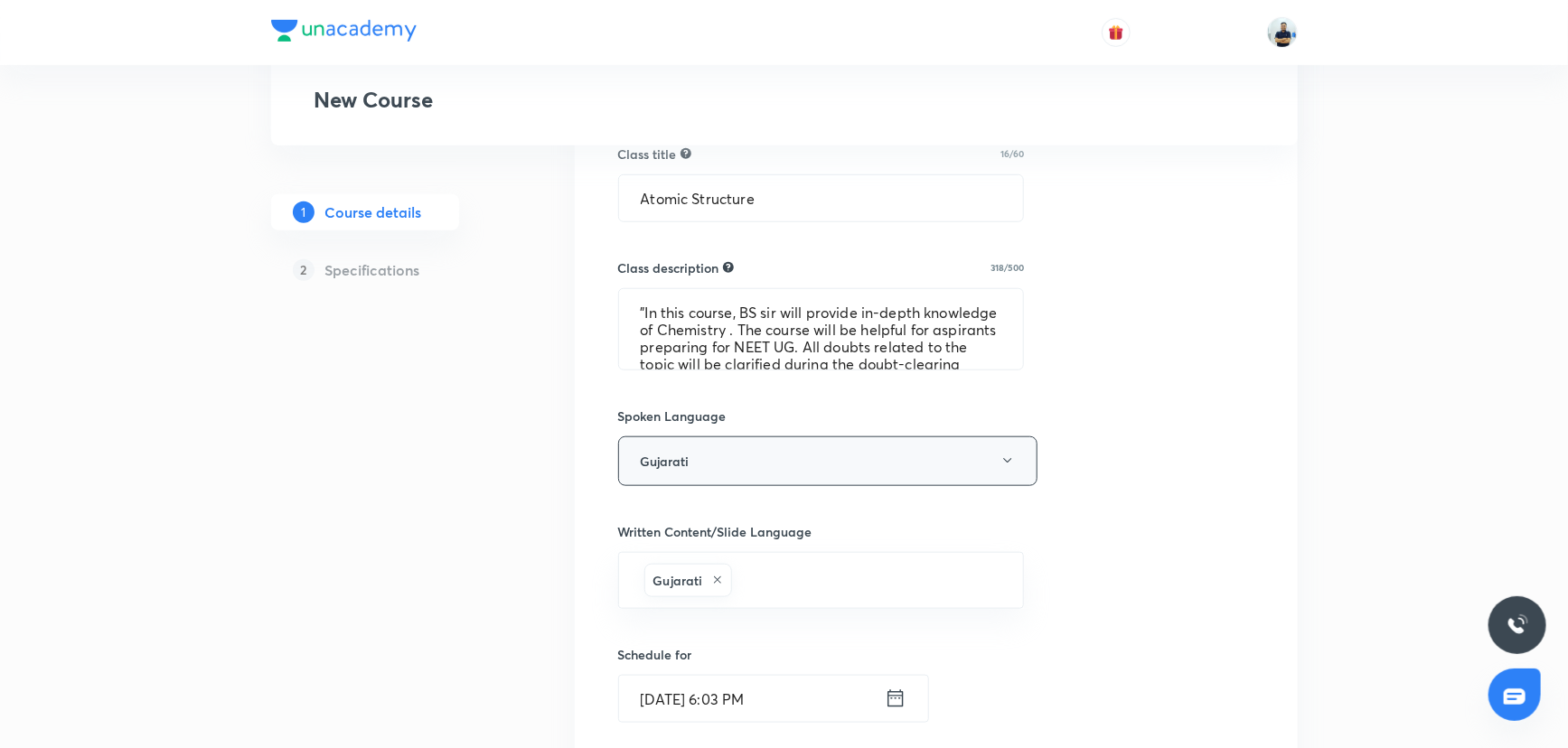 scroll, scrollTop: 804, scrollLeft: 0, axis: vertical 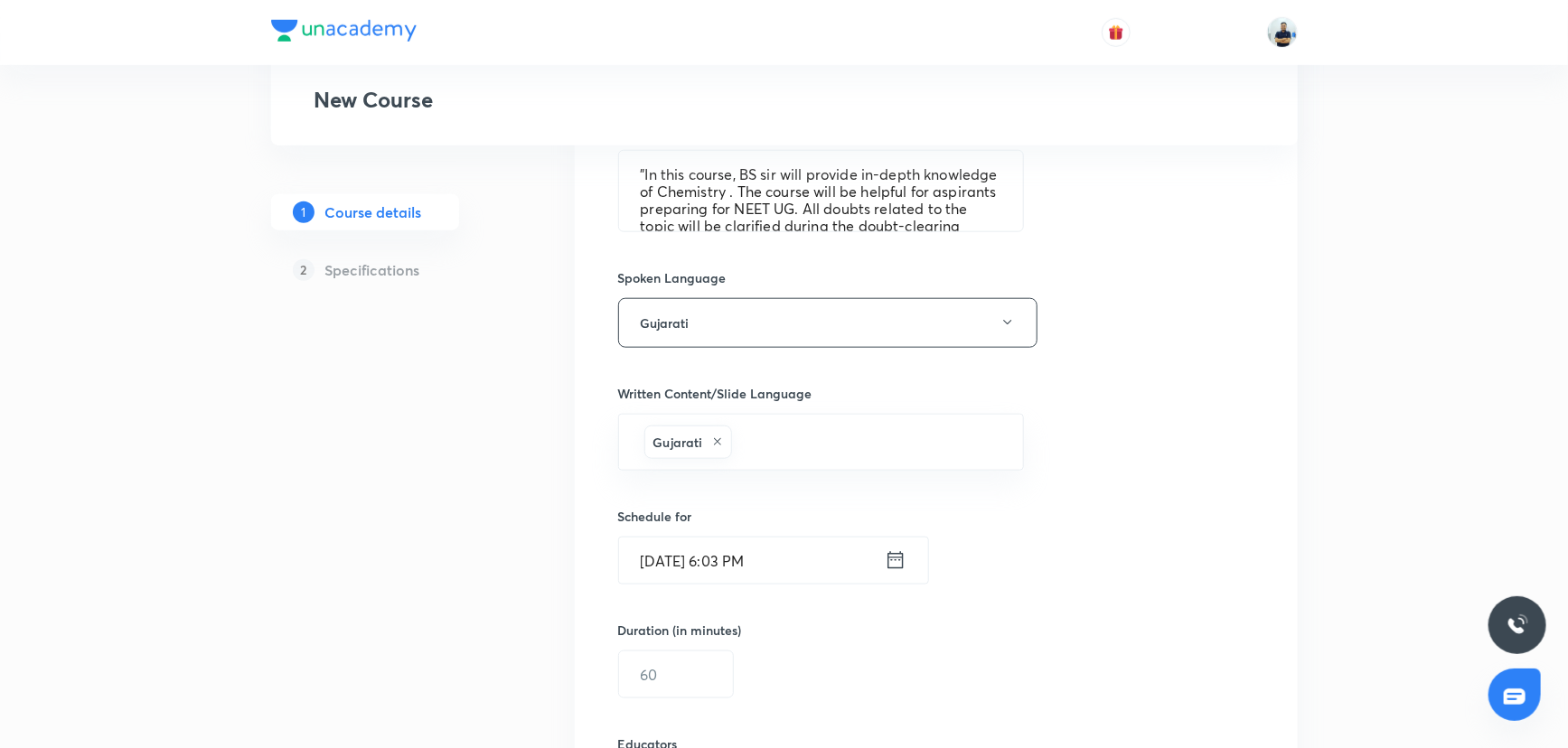 click on "[DATE] 6:03 PM" at bounding box center [752, 560] 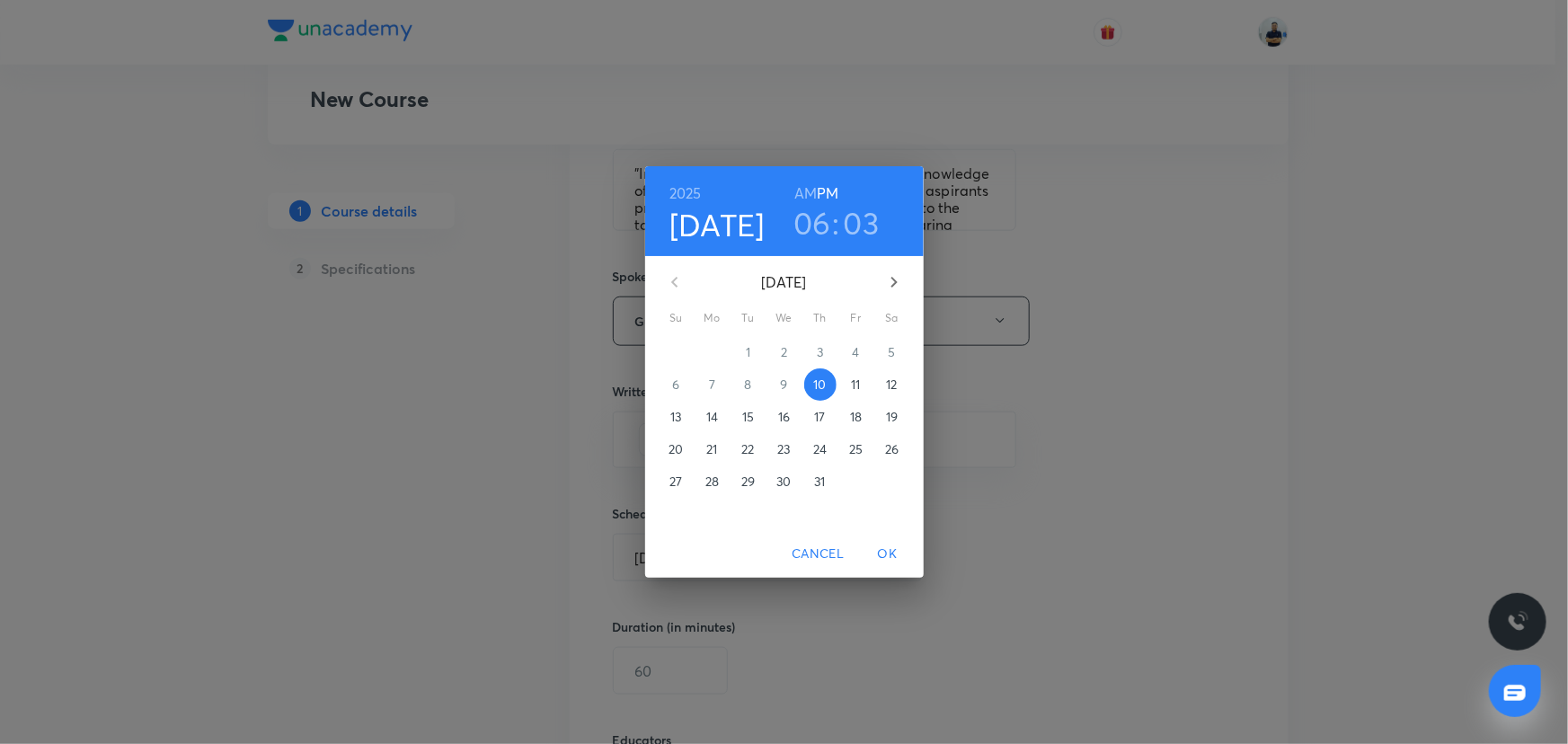 click on "11" at bounding box center (855, 385) 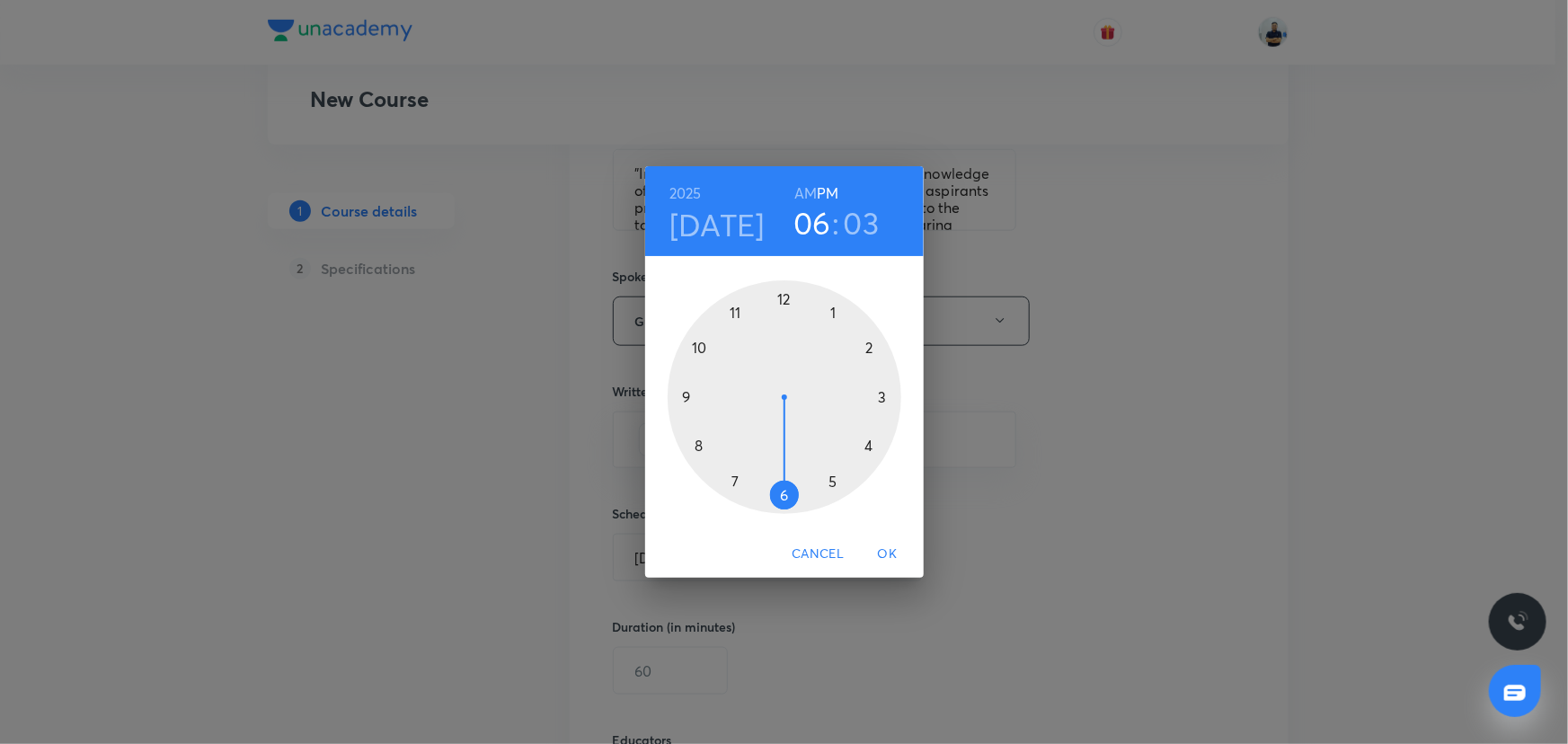 click on "AM" at bounding box center (805, 193) 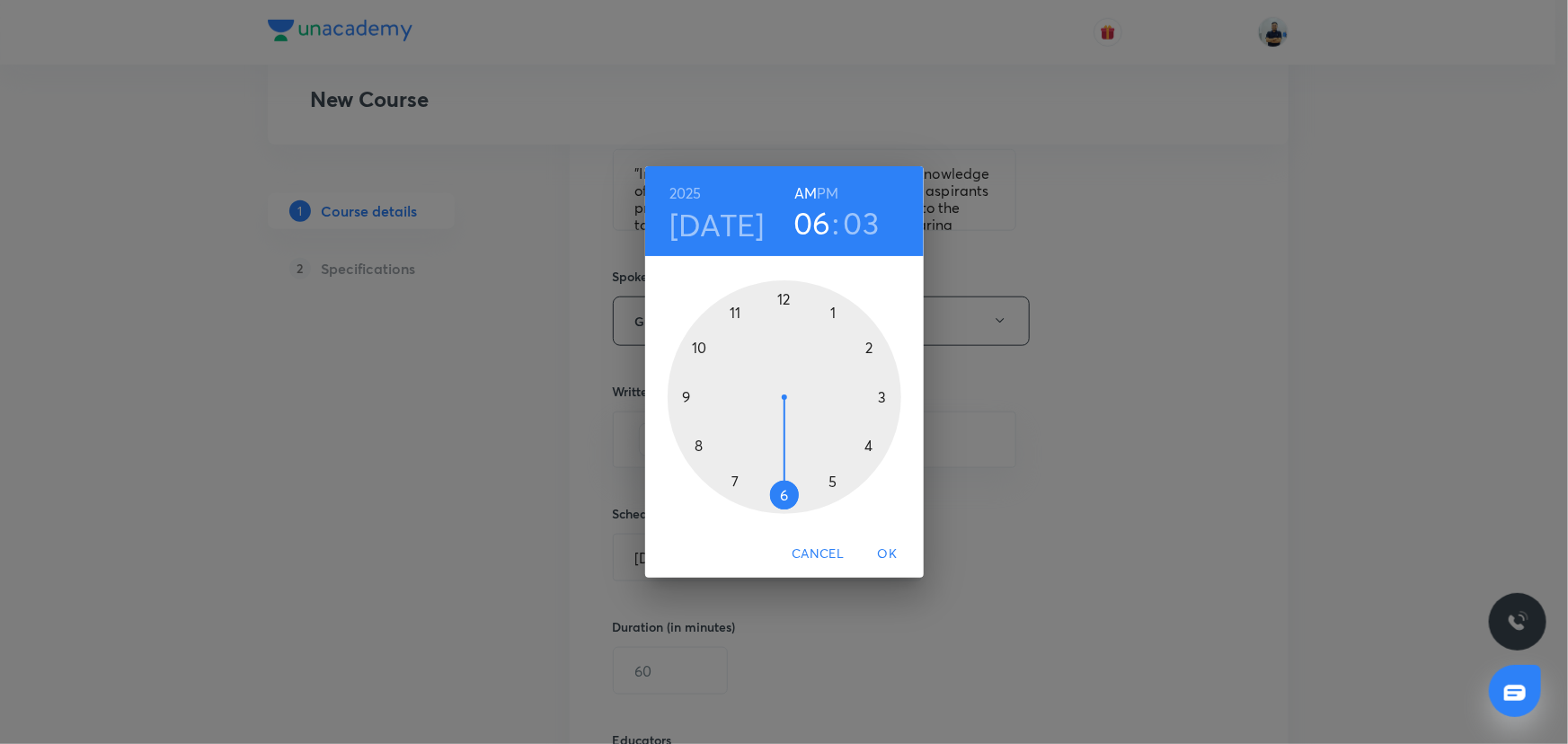 click at bounding box center [784, 397] 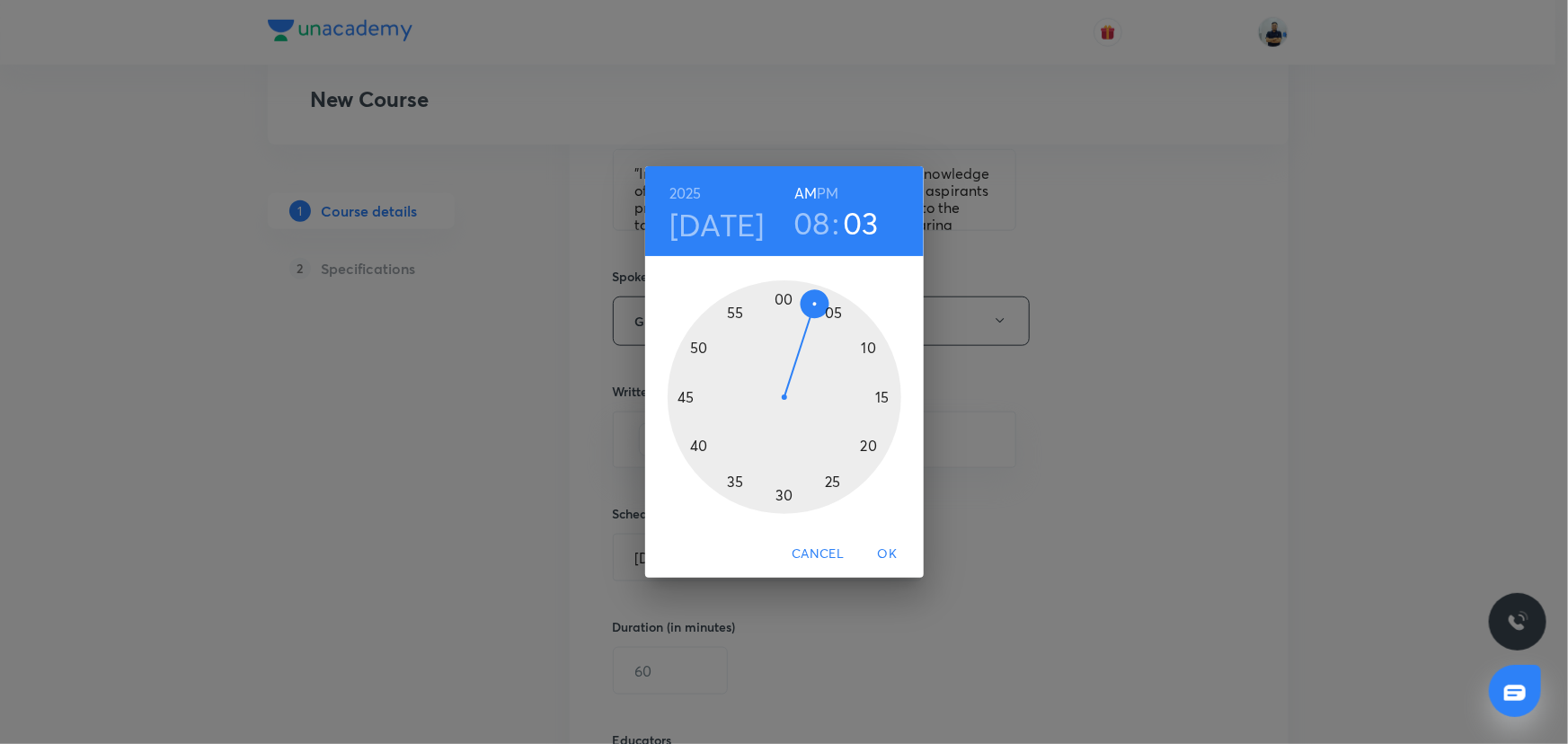 click at bounding box center (784, 397) 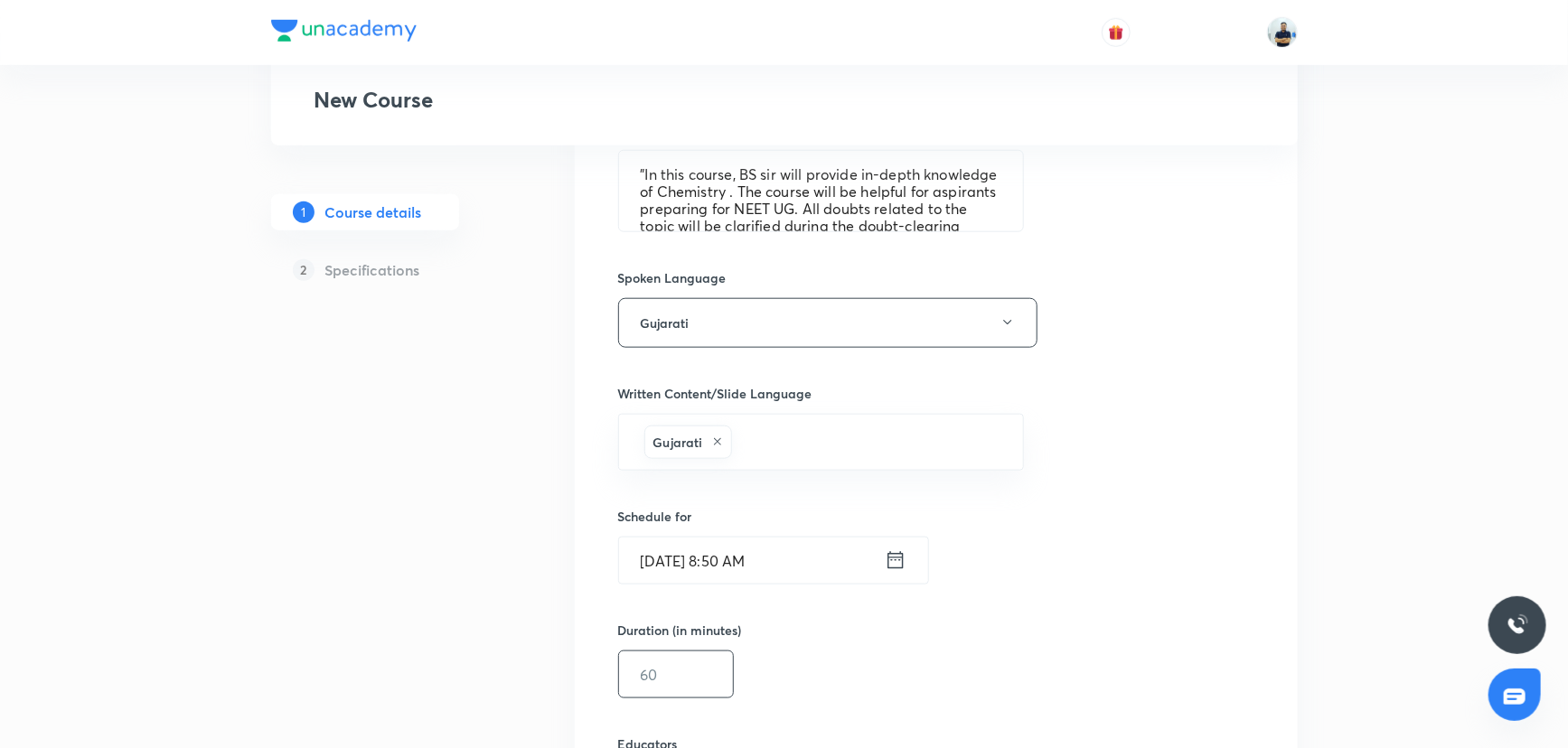 click at bounding box center (676, 674) 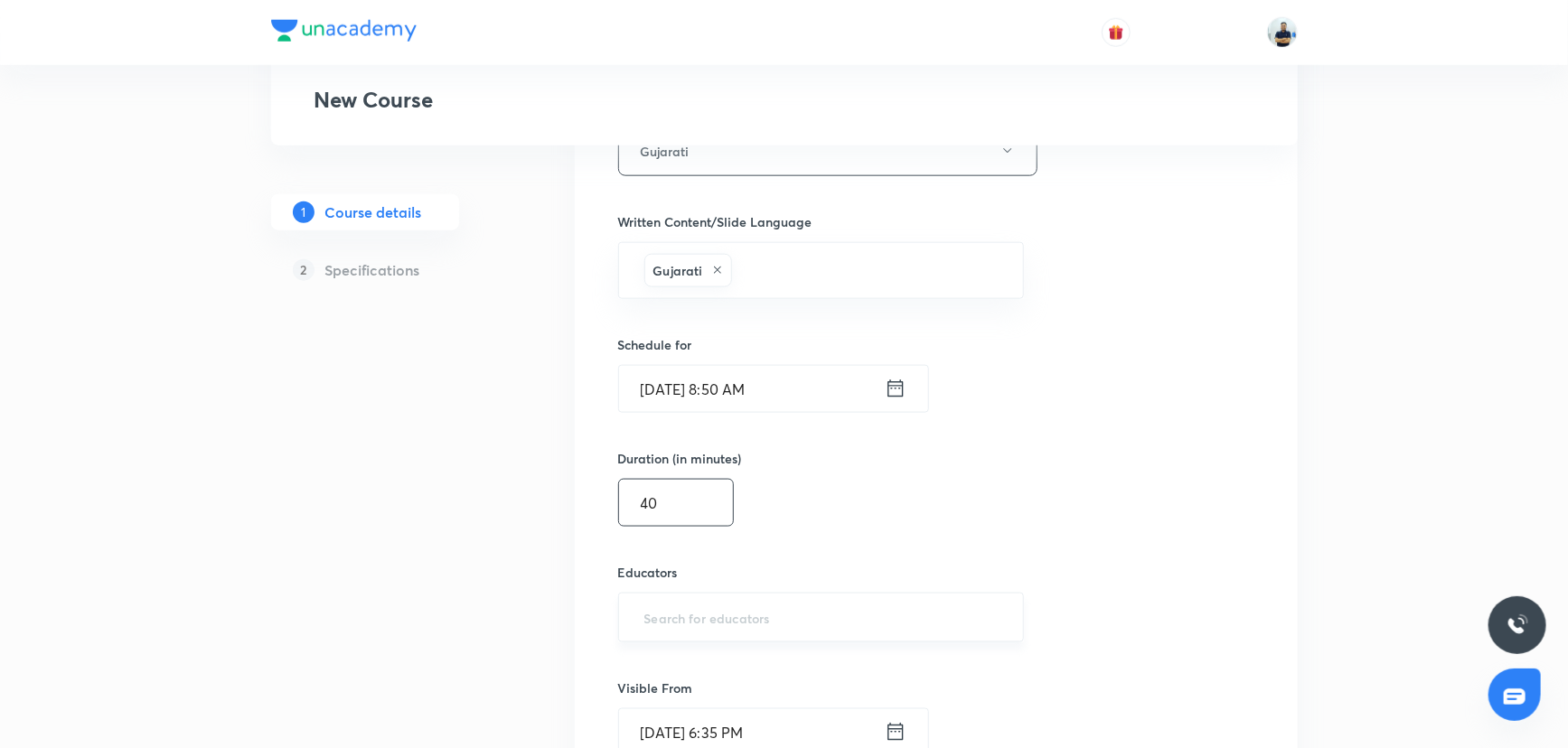scroll, scrollTop: 977, scrollLeft: 0, axis: vertical 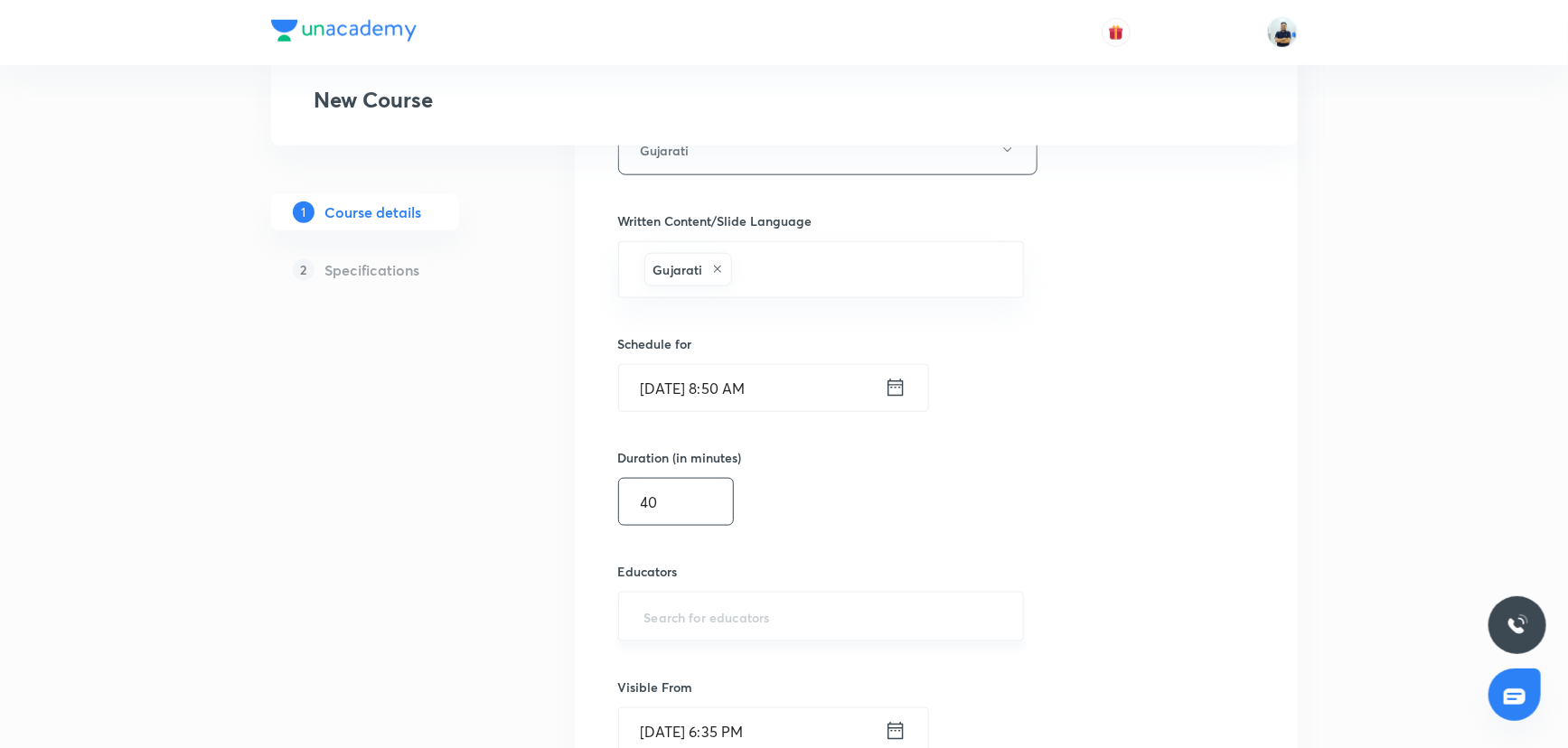 type on "40" 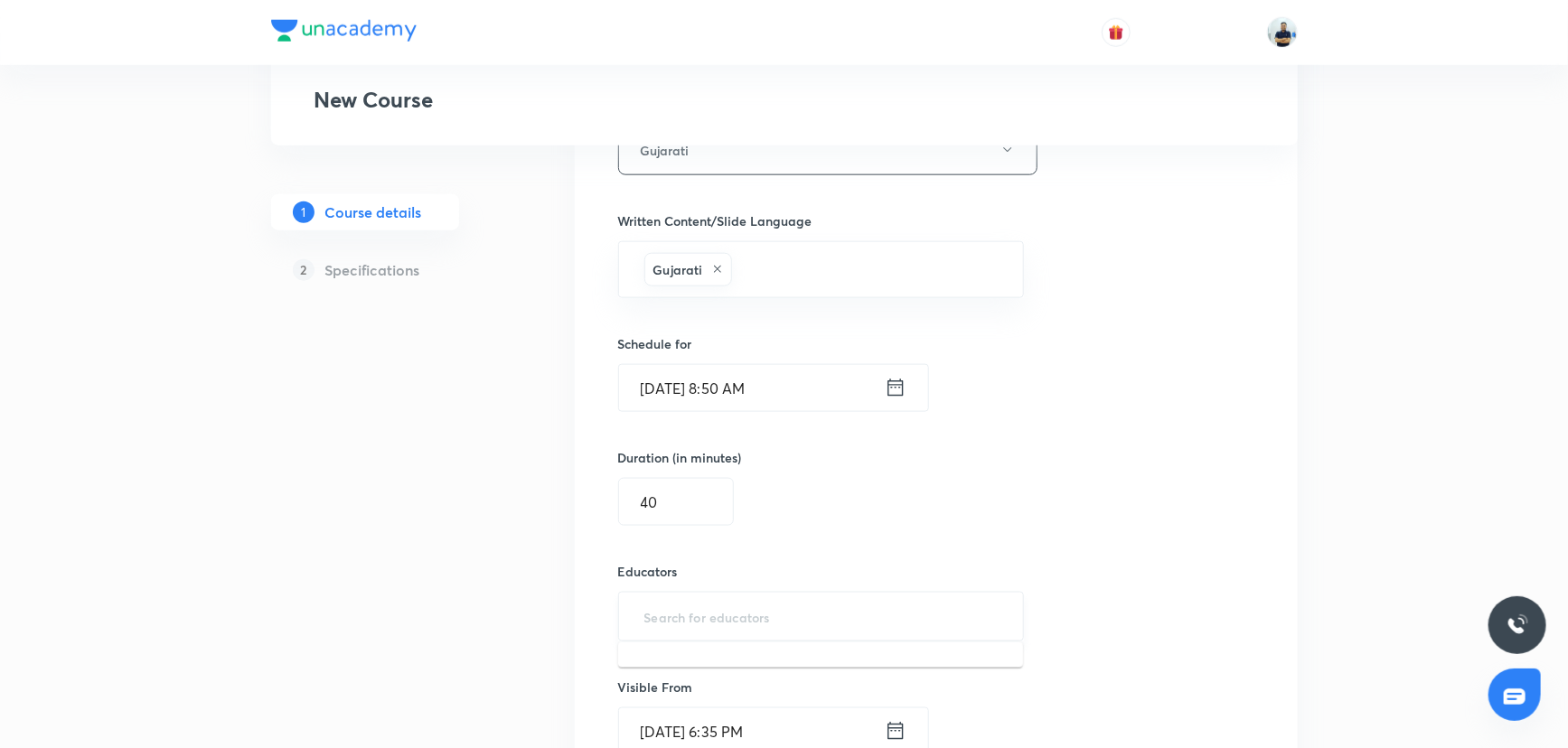 click at bounding box center (822, 616) 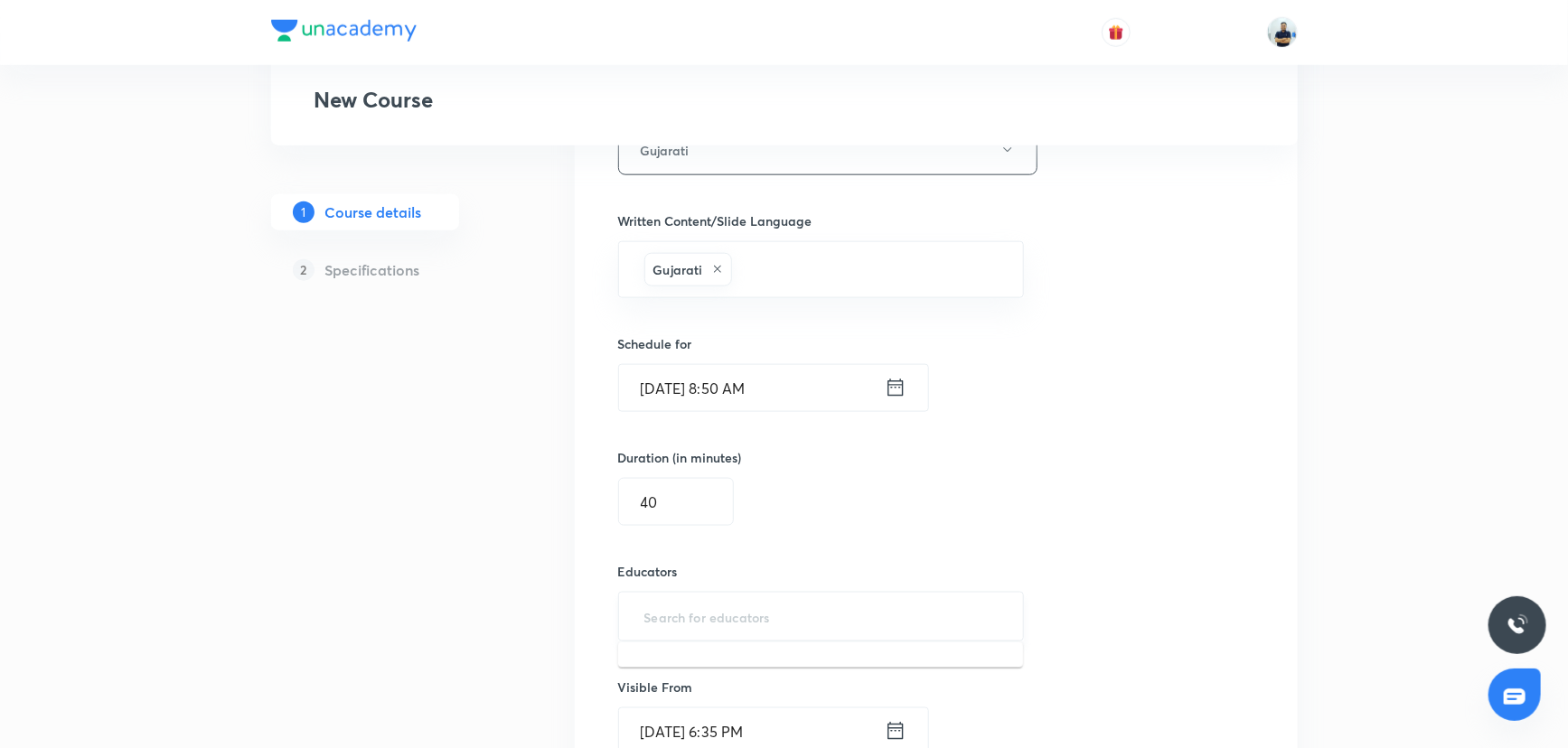 click at bounding box center (822, 616) 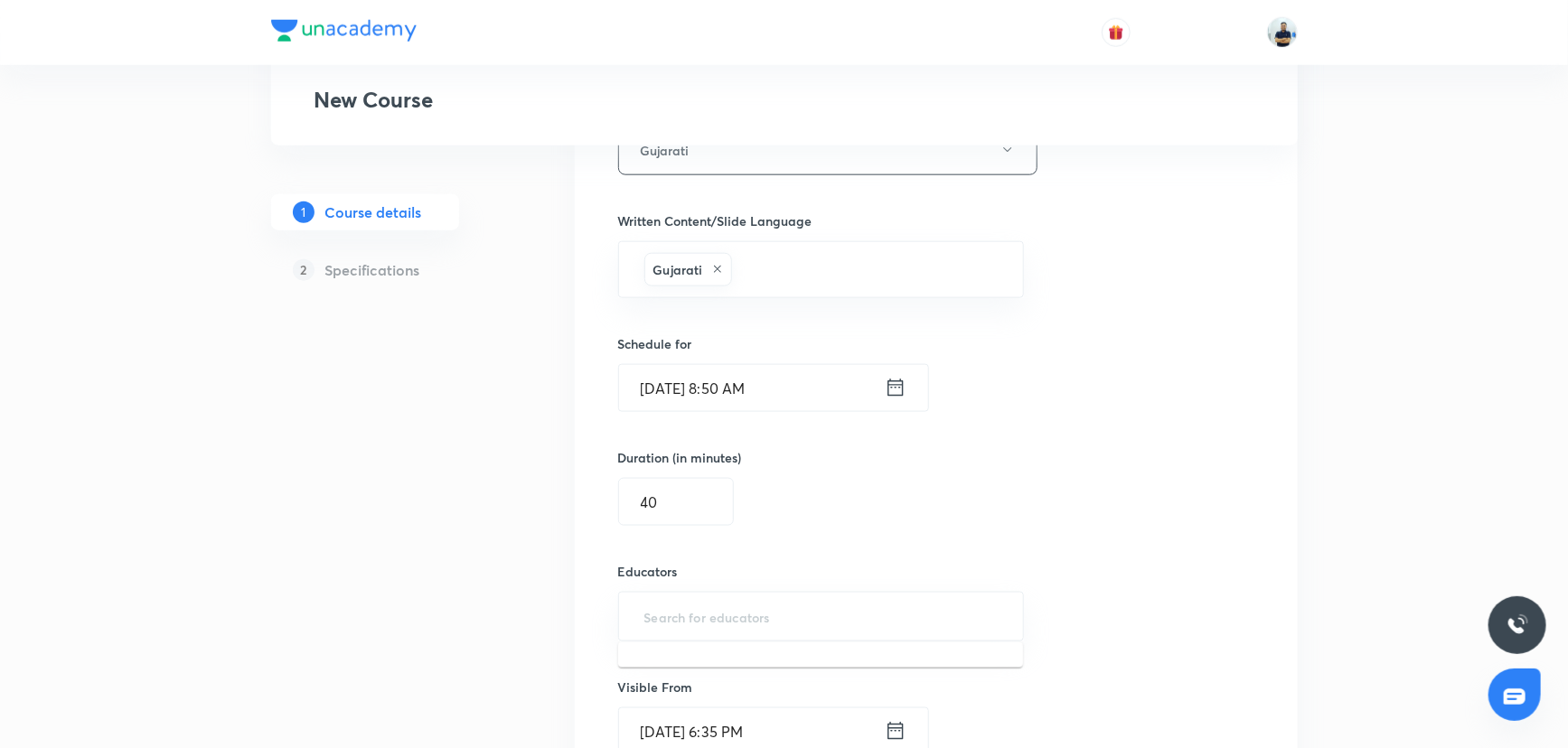 paste on "unacademy-user-FR0OQ75MT1UY" 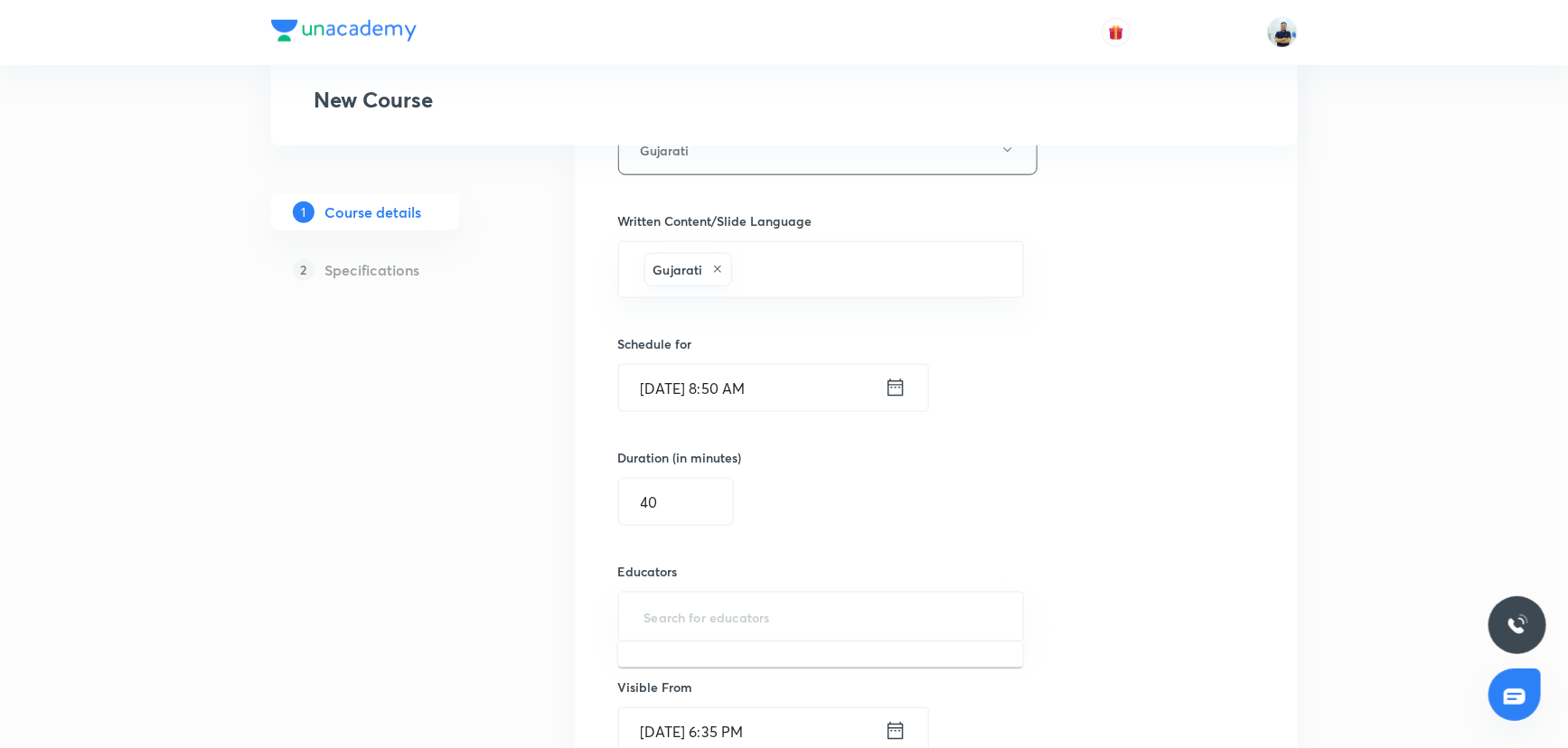type on "unacademy-user-FR0OQ75MT1UY" 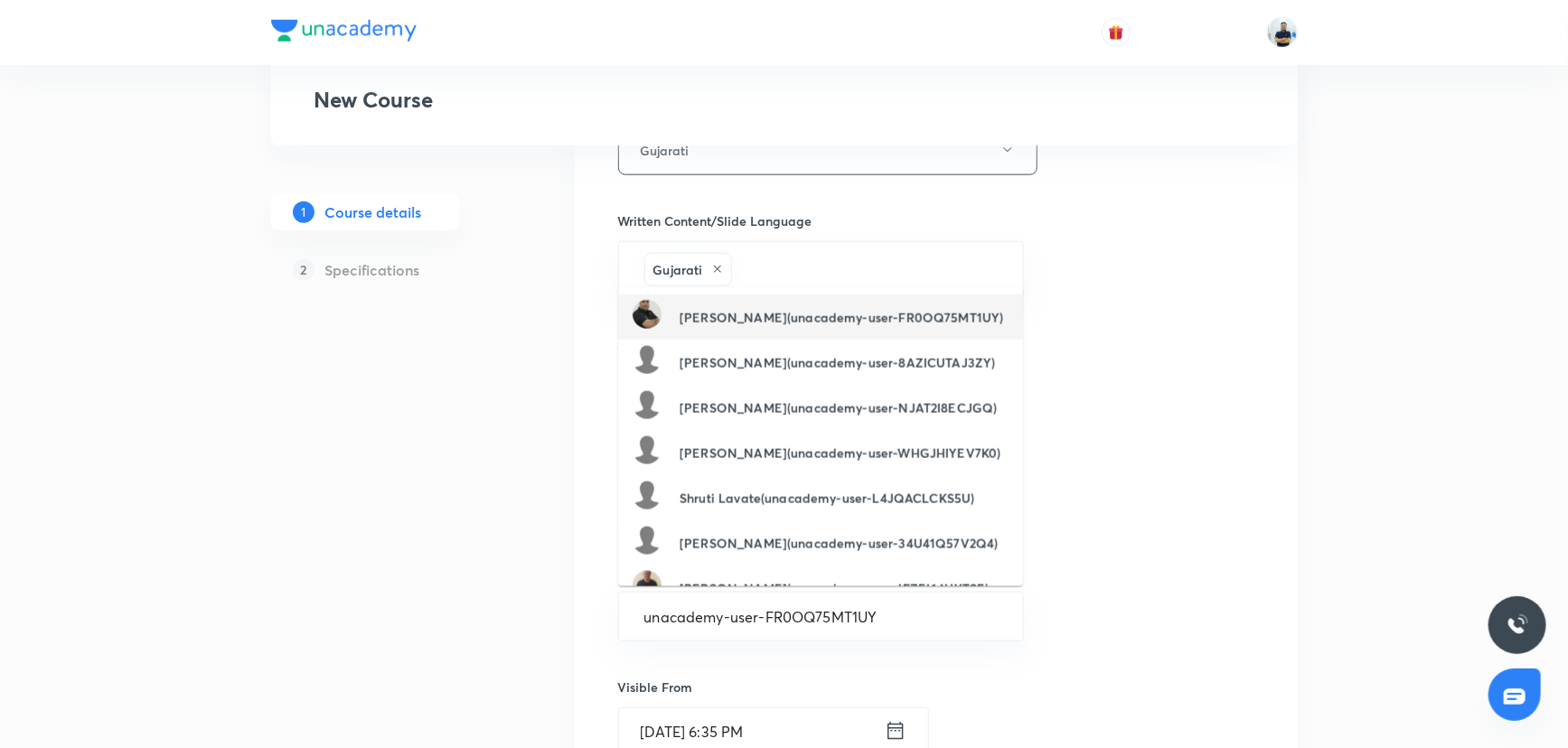 click on "Durgesh Shukla(unacademy-user-FR0OQ75MT1UY)" at bounding box center [821, 317] 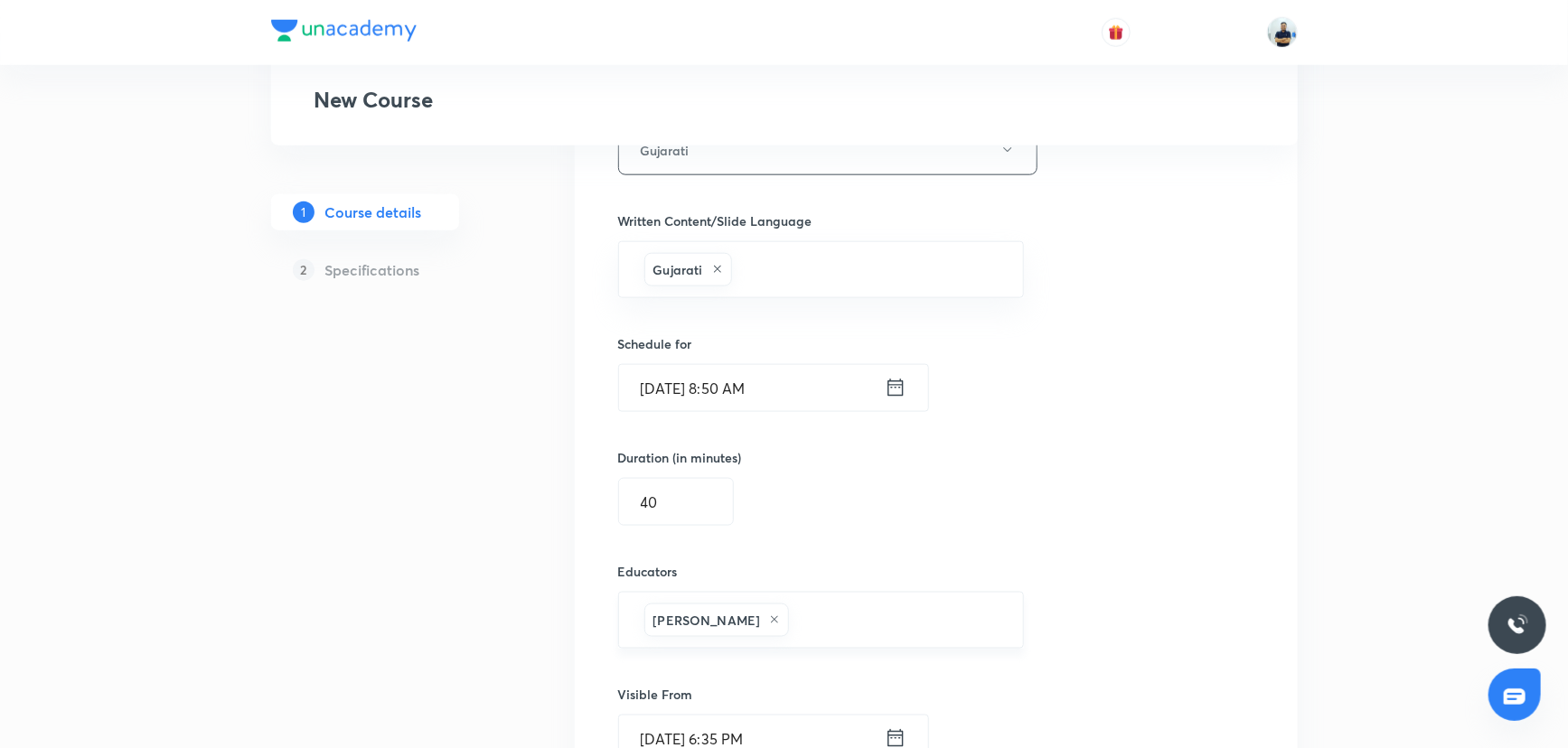 click 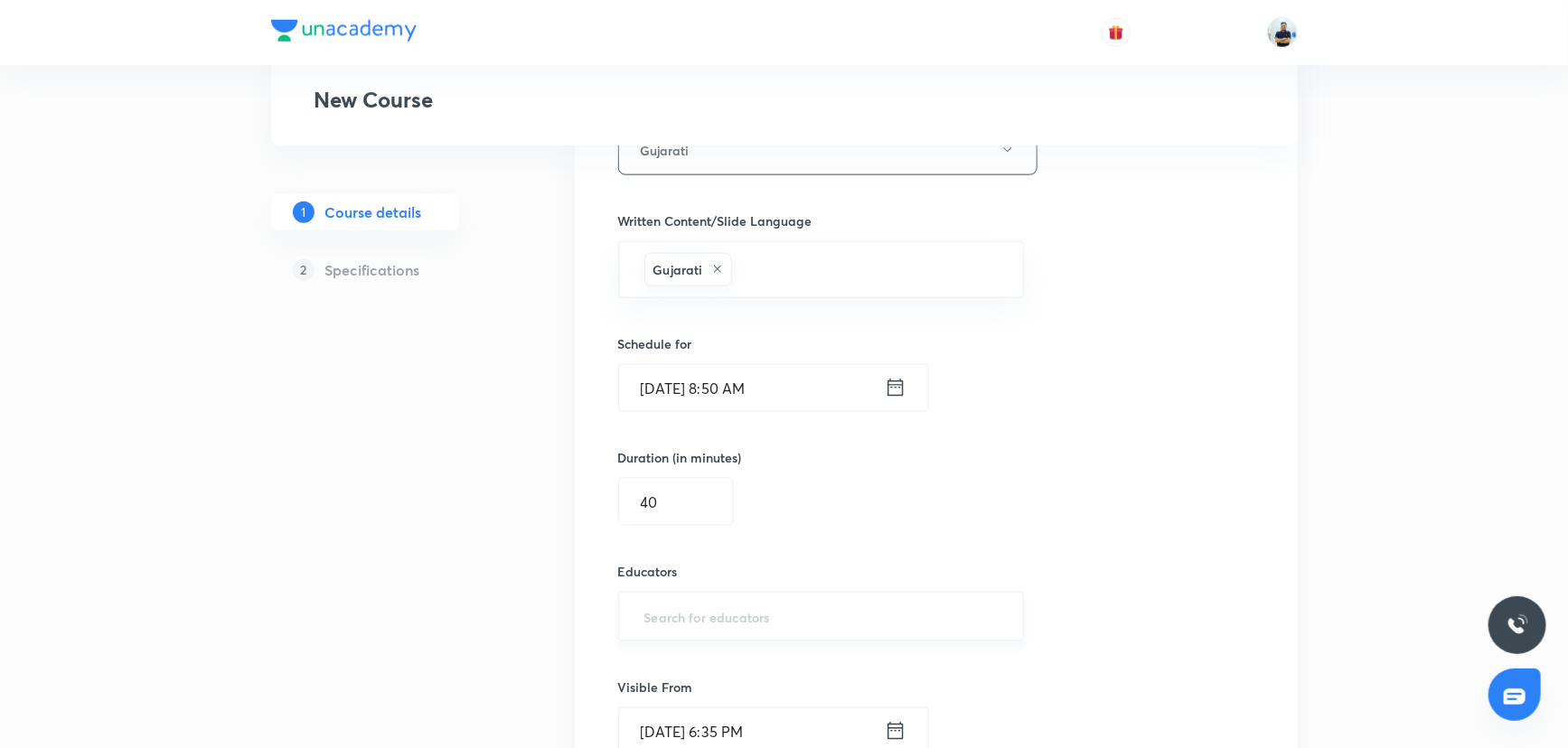 click at bounding box center [822, 616] 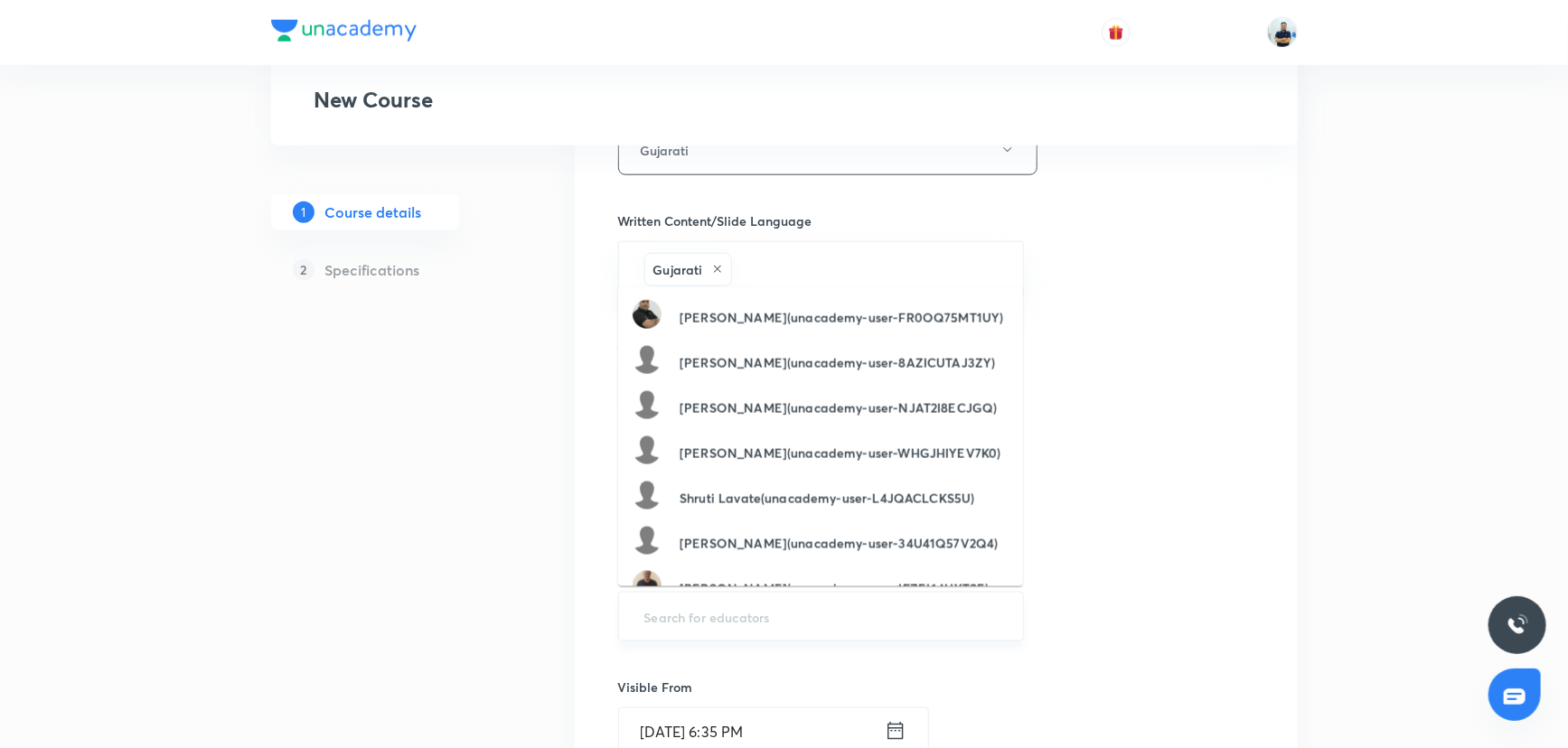paste on "unacademy-user-805KSB40LMY3" 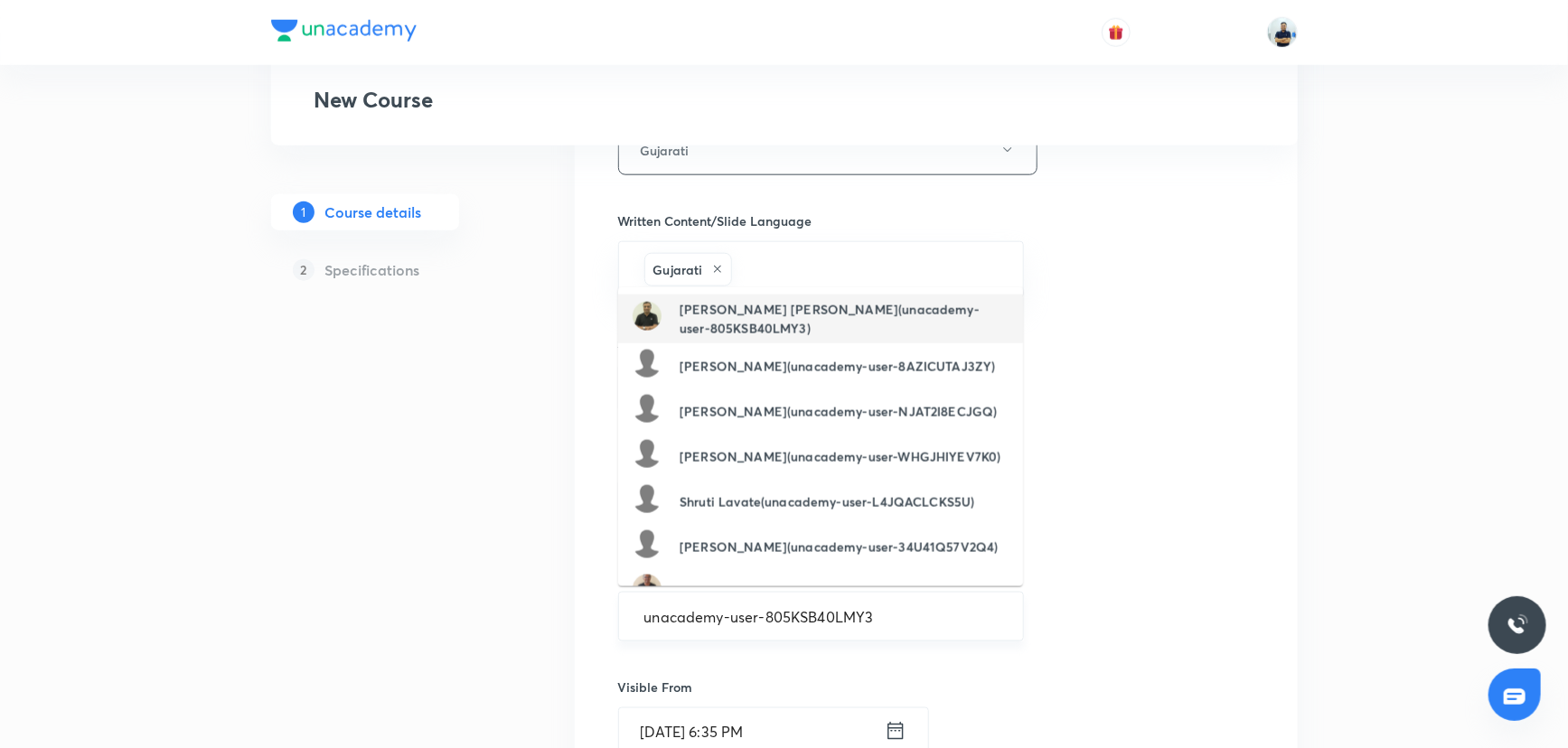 click on "Shah Bhavik Gunvantlal(unacademy-user-805KSB40LMY3)" at bounding box center (844, 319) 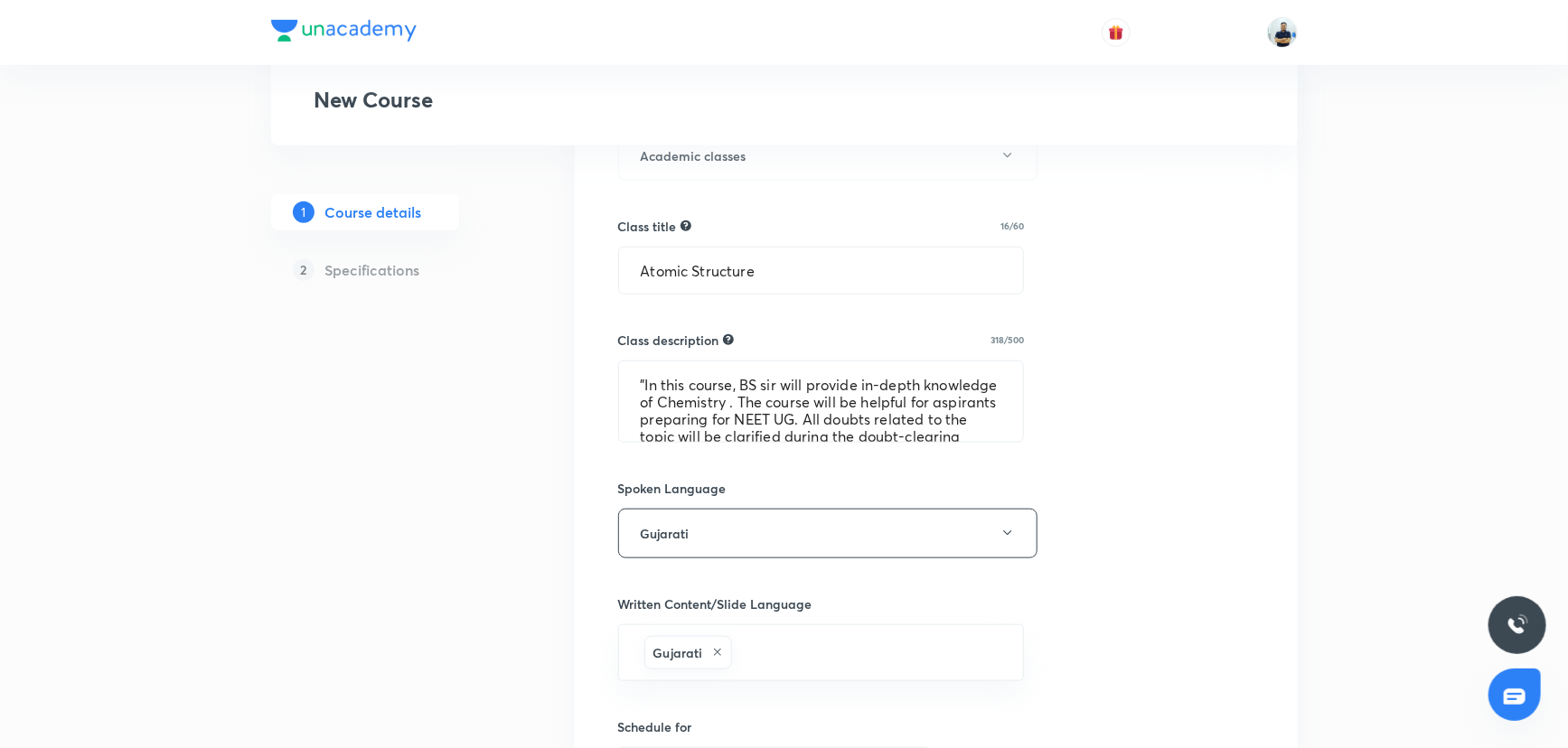 scroll, scrollTop: 1168, scrollLeft: 0, axis: vertical 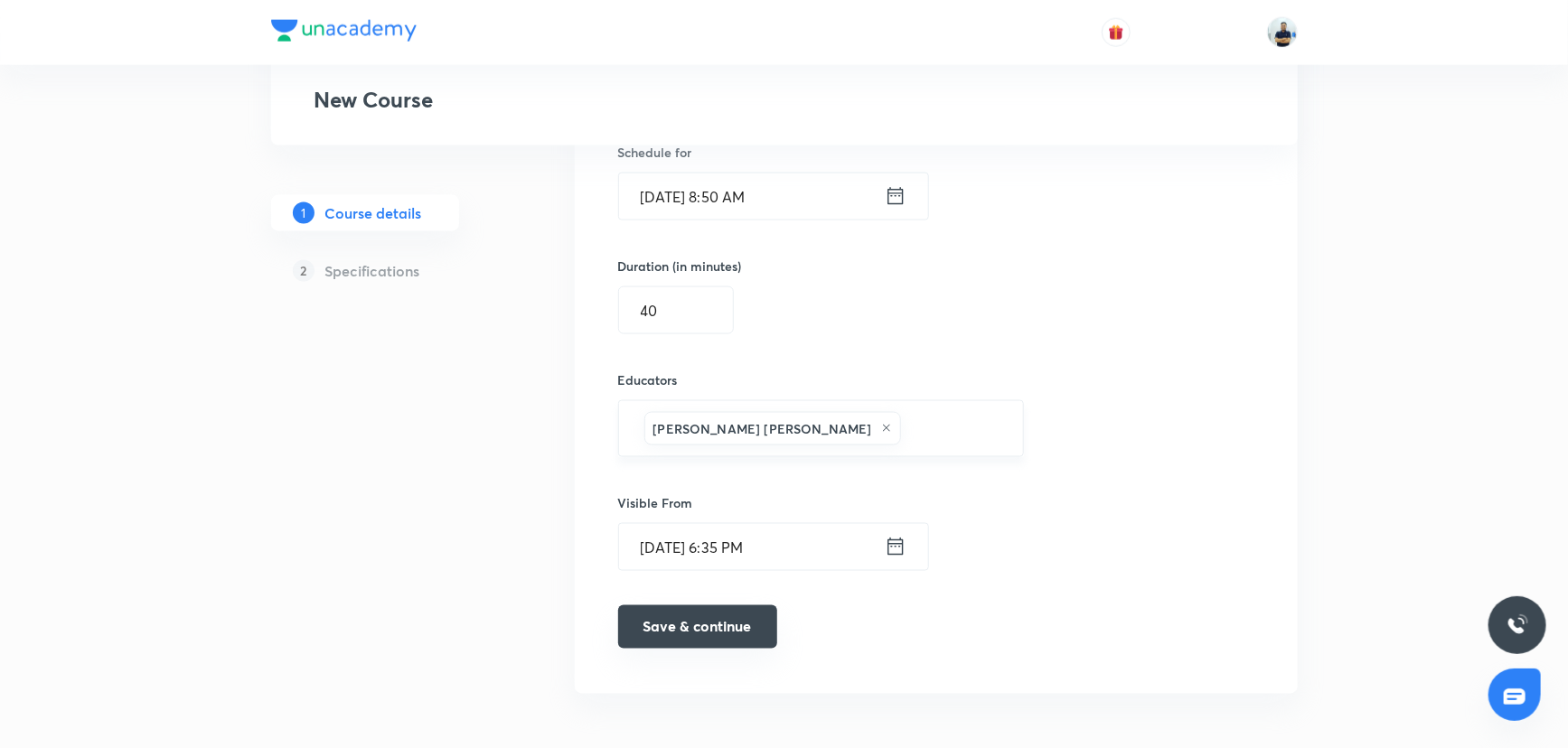 click on "Save & continue" at bounding box center [698, 627] 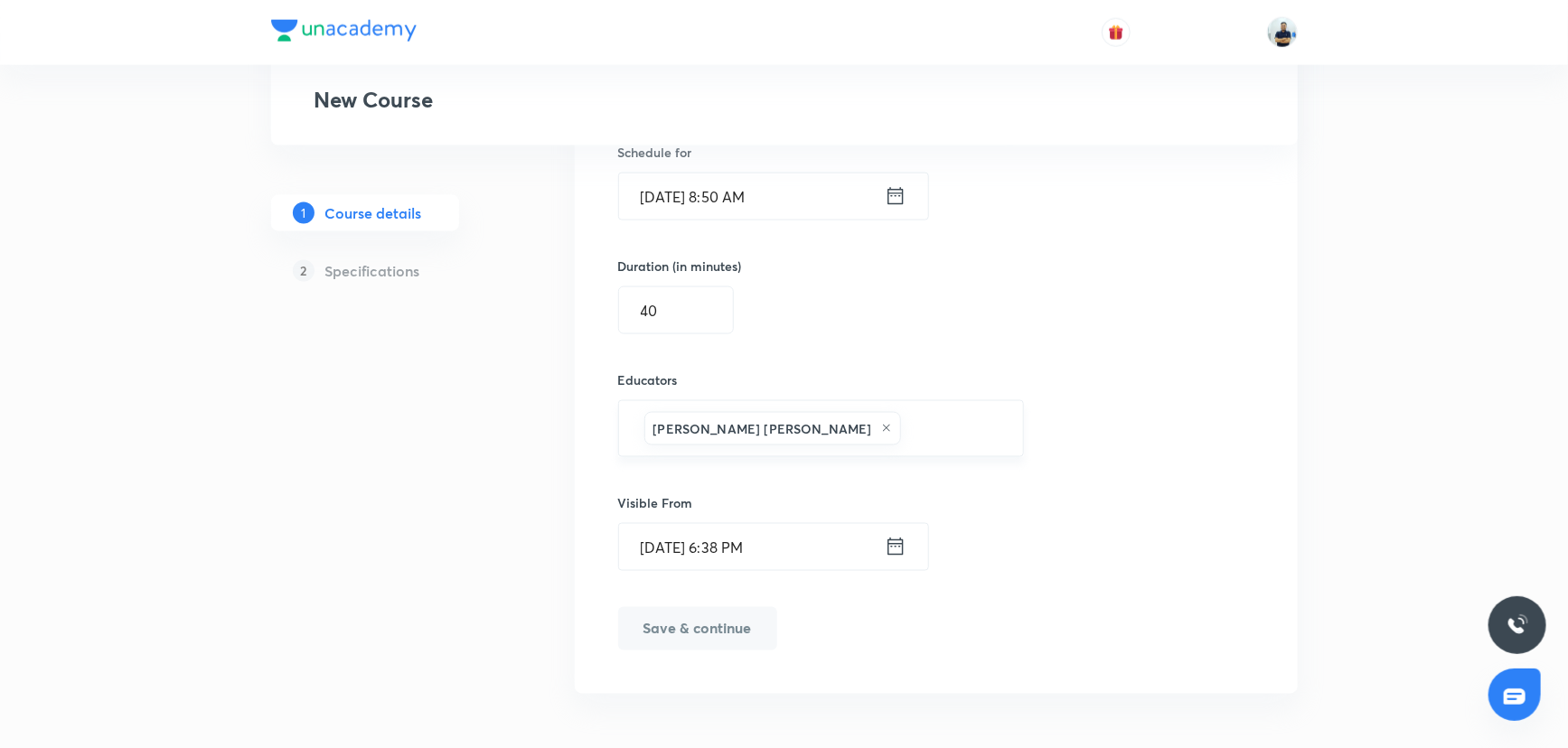 scroll, scrollTop: 1176, scrollLeft: 0, axis: vertical 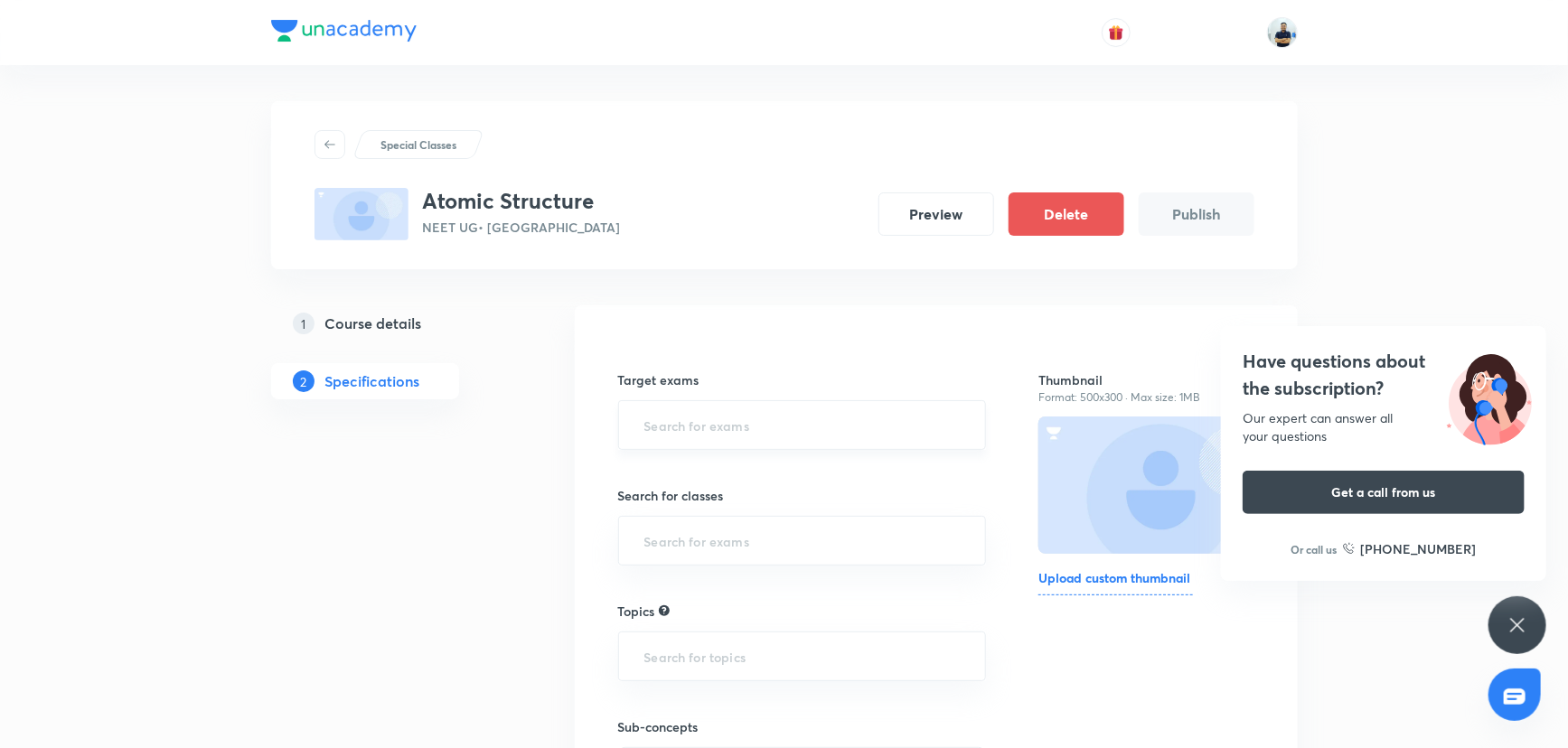 click on "​" at bounding box center (803, 425) 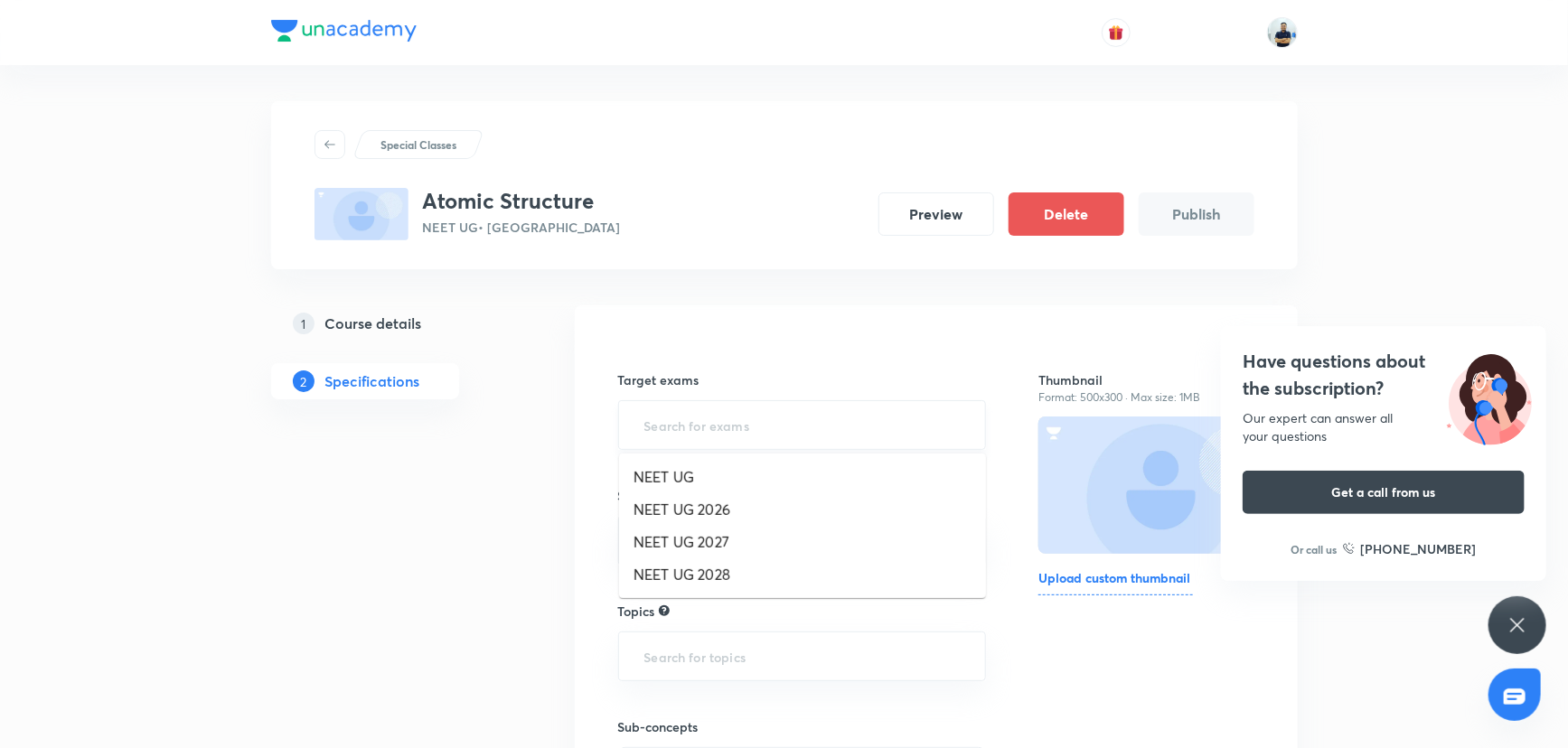 click at bounding box center [803, 425] 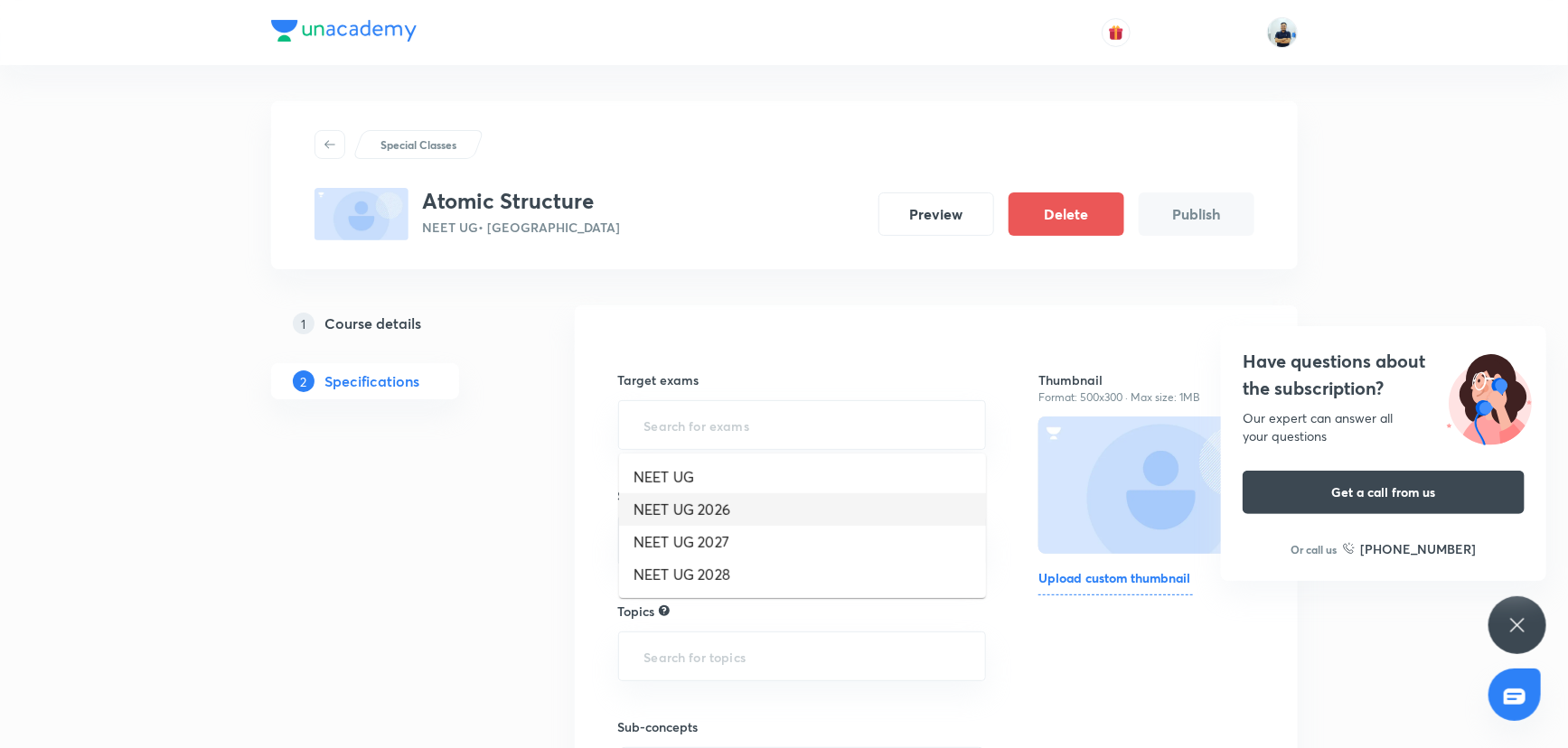 click on "NEET UG 2026" at bounding box center (803, 510) 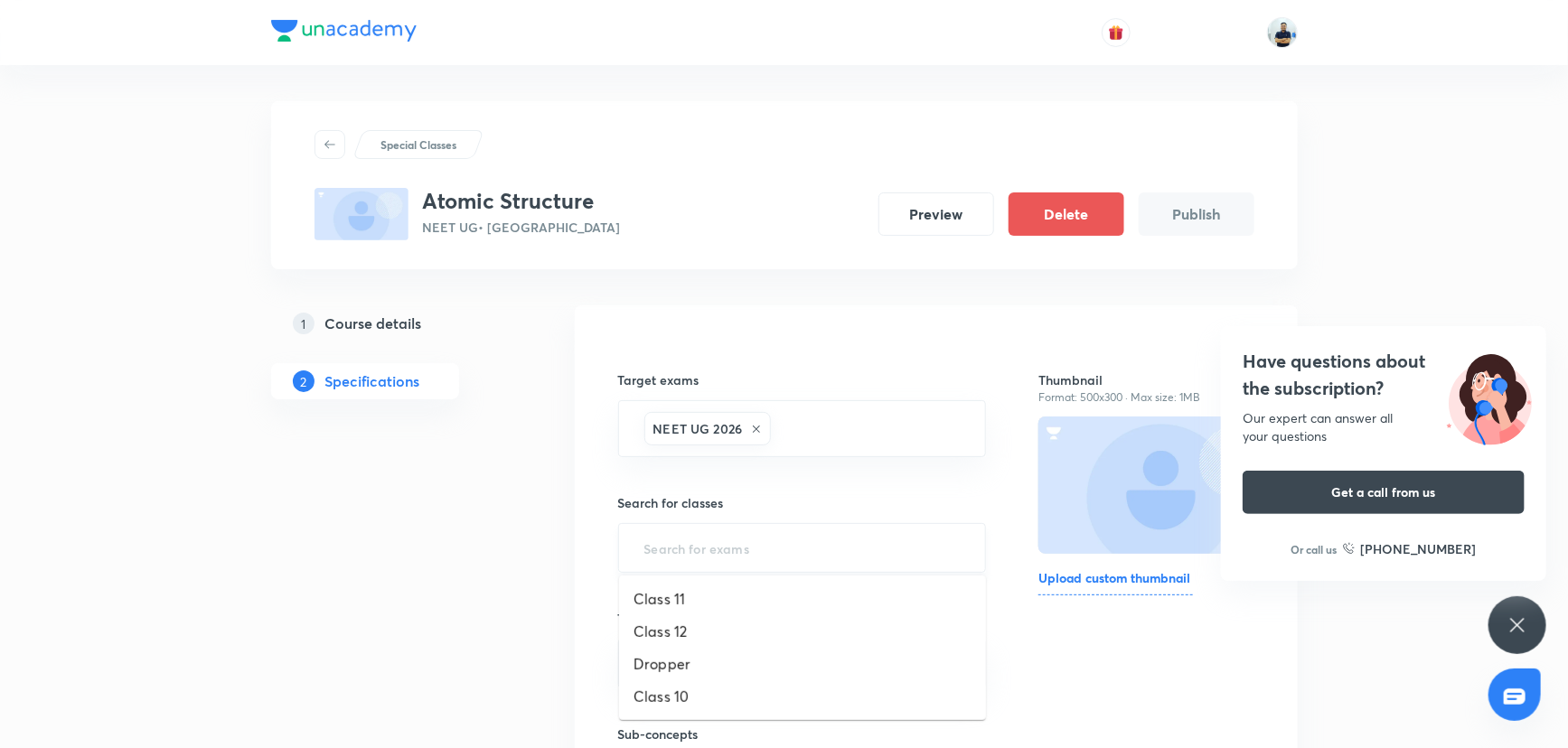 click at bounding box center [803, 547] 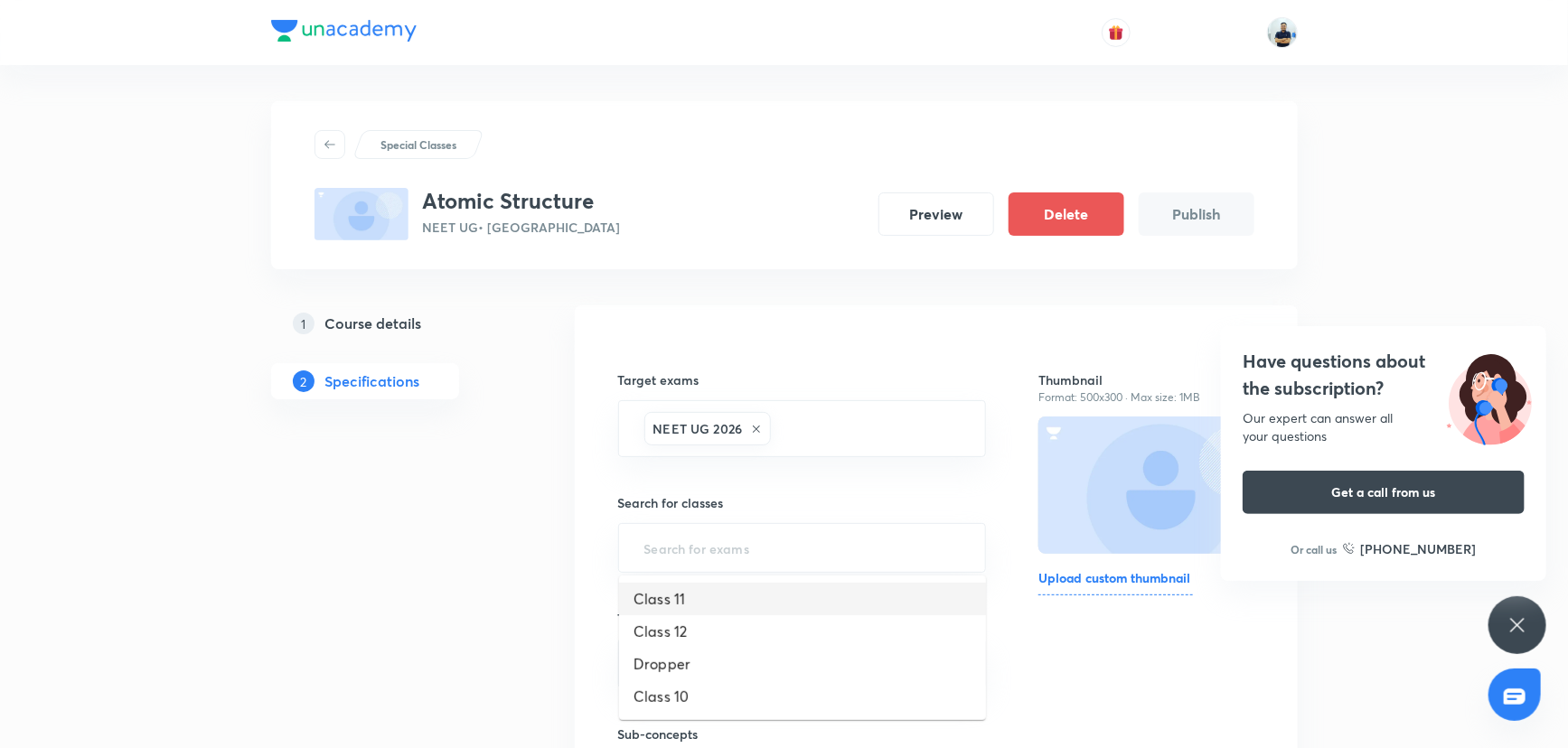 click on "Class 11" at bounding box center (803, 599) 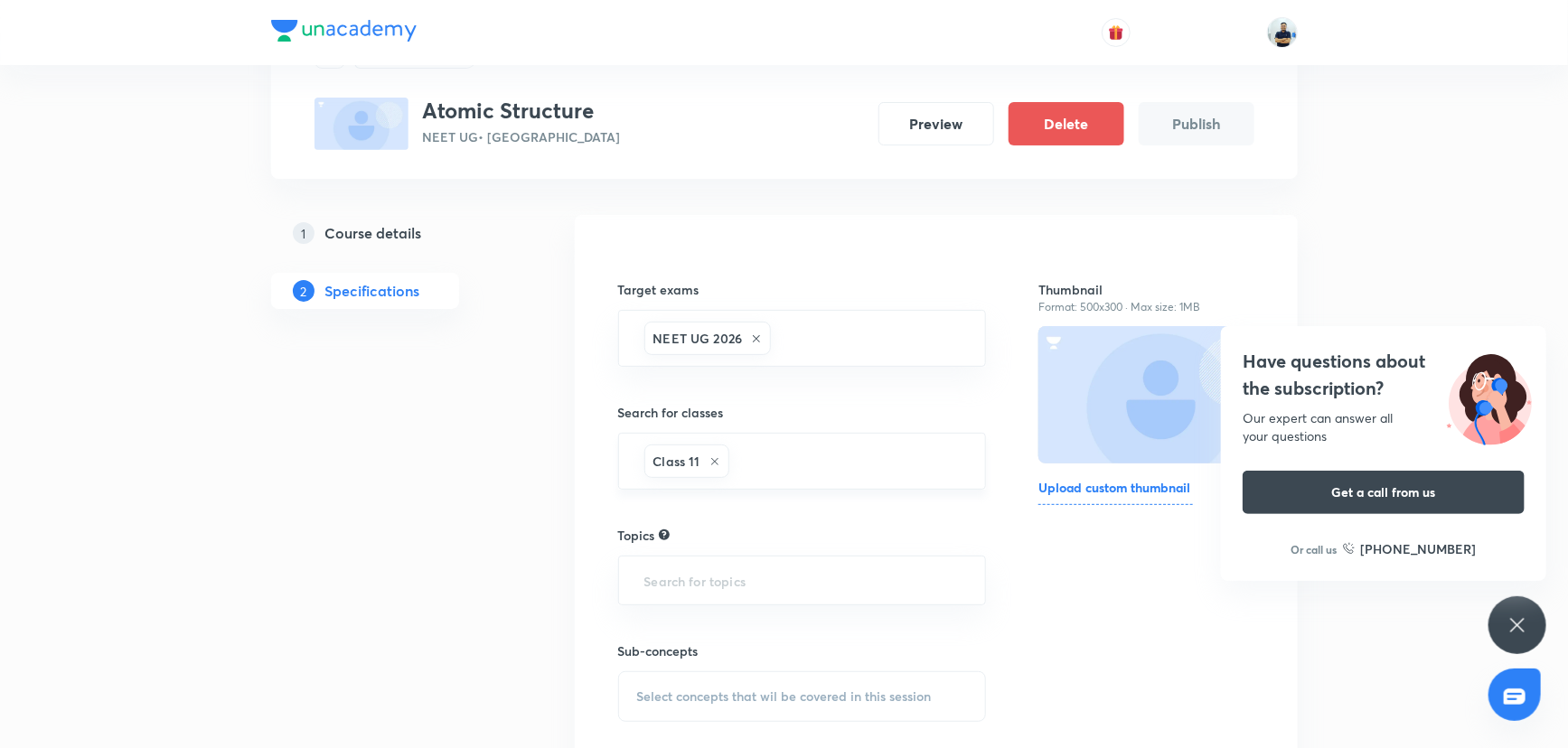 scroll, scrollTop: 134, scrollLeft: 0, axis: vertical 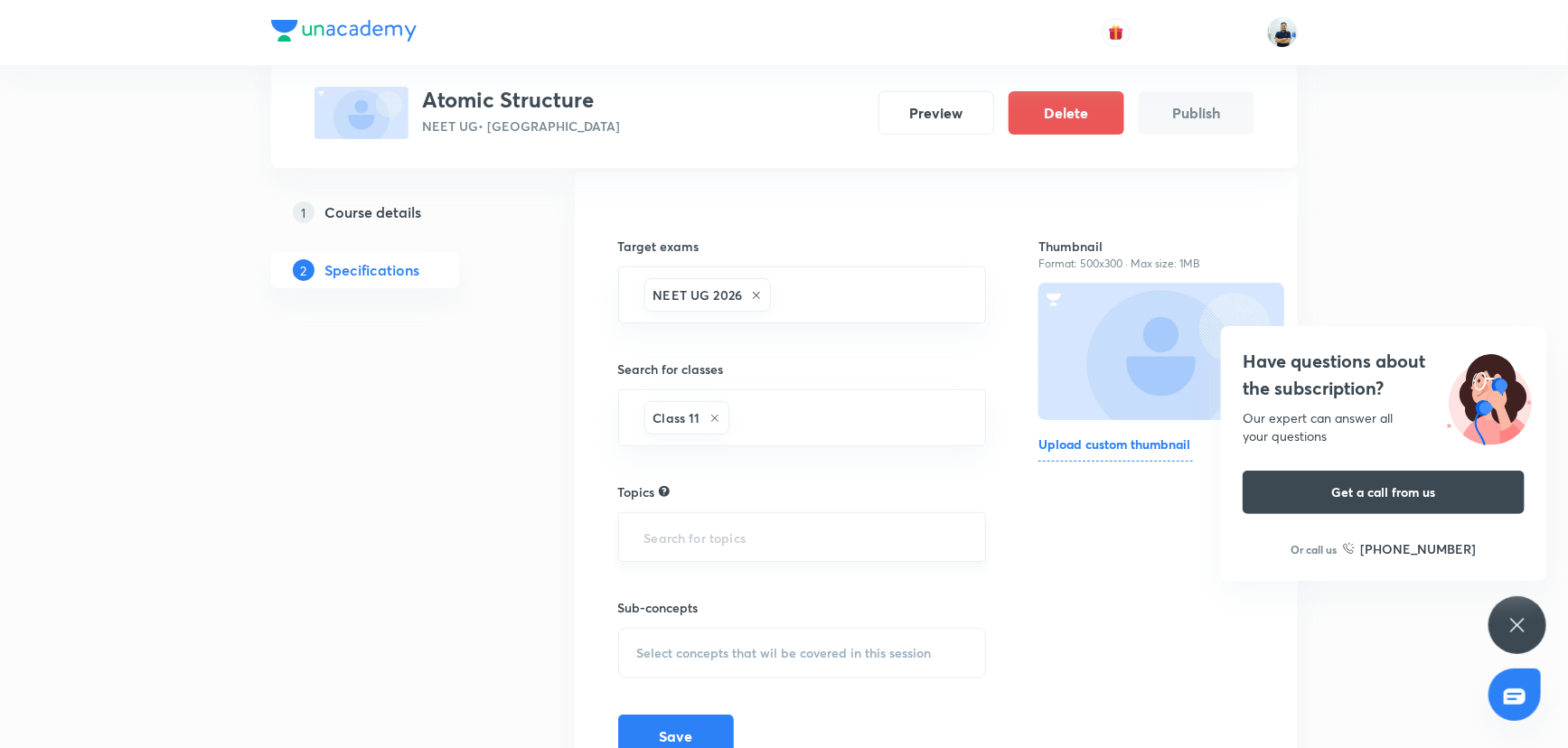 click at bounding box center [803, 537] 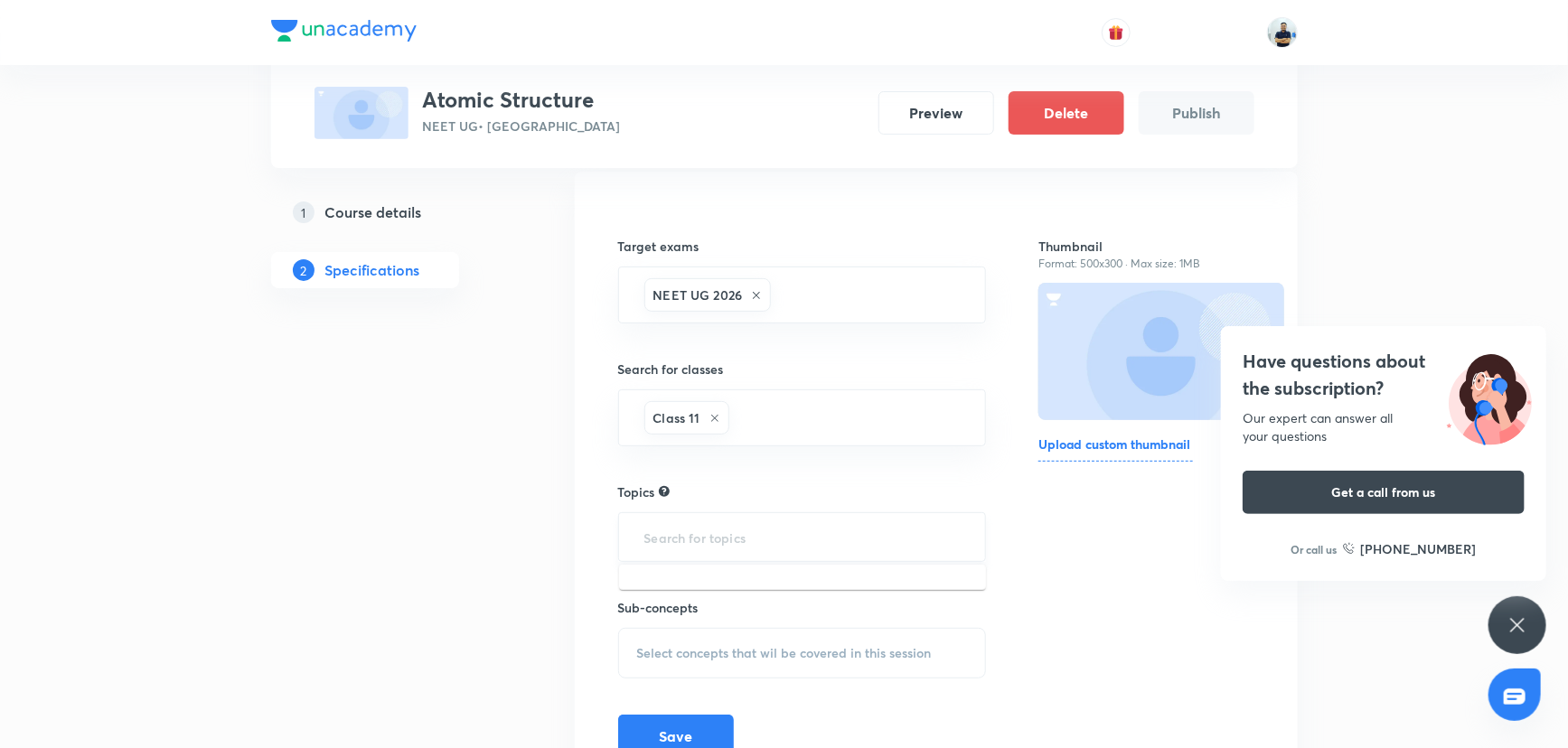 click at bounding box center [803, 537] 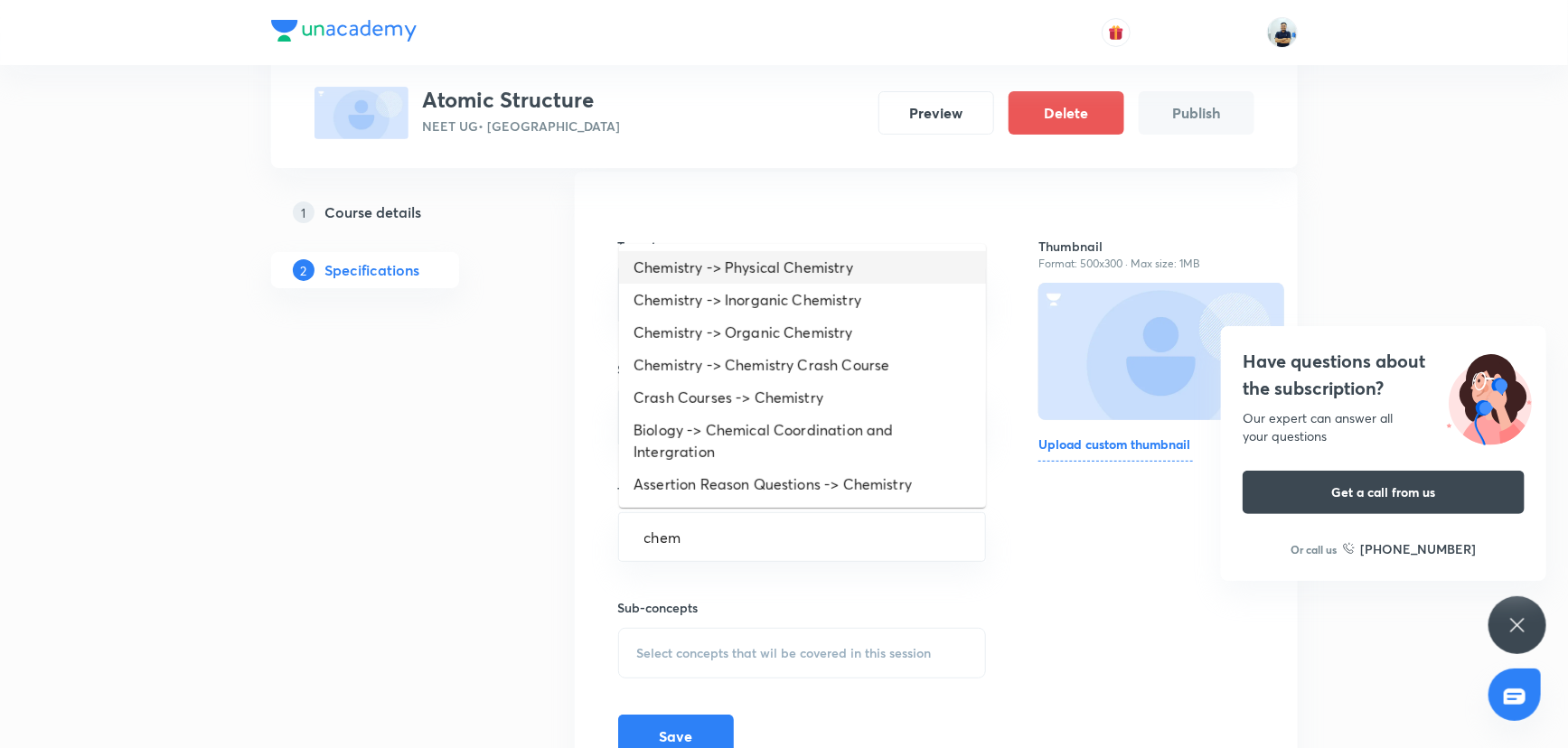 type on "chem" 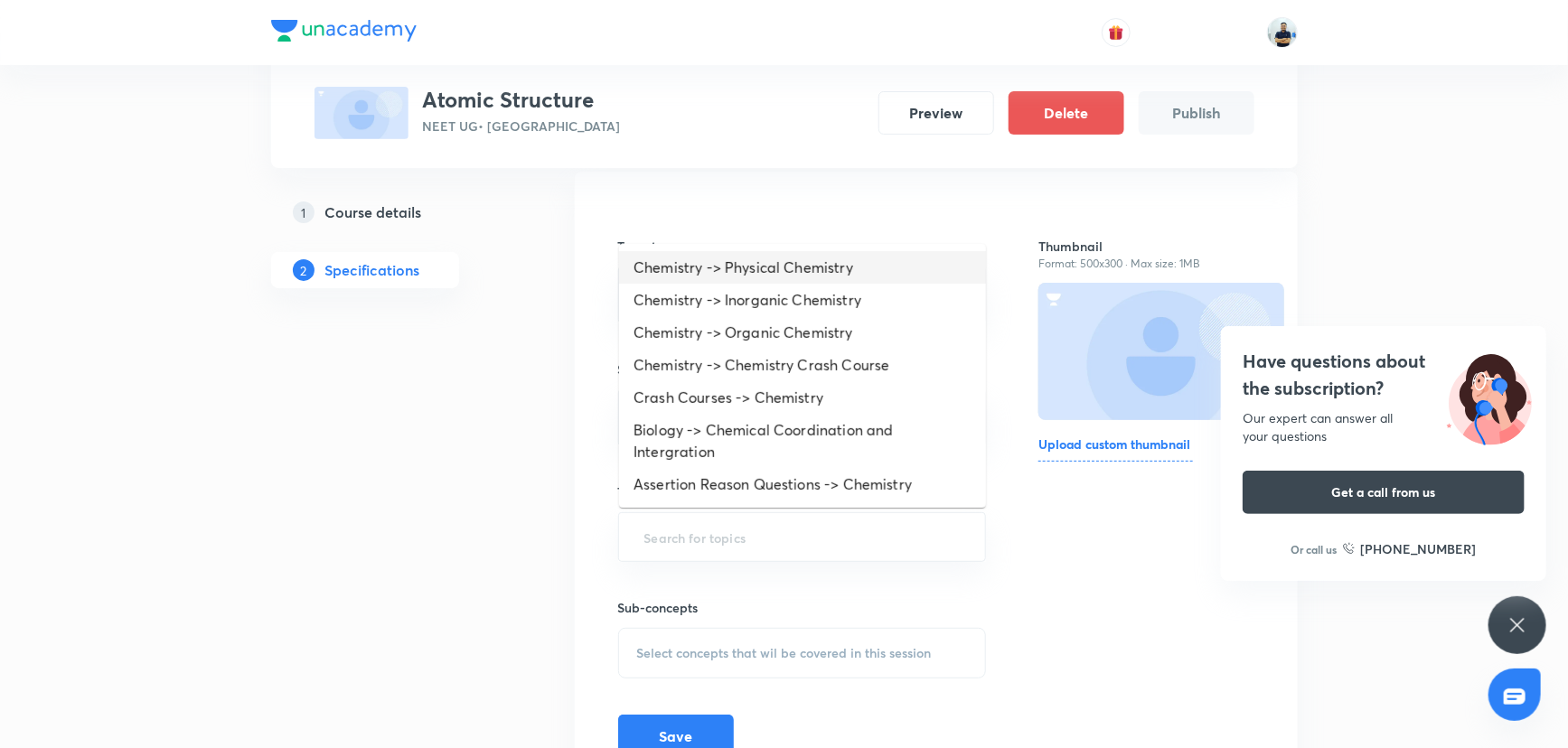 click on "Target exams" at bounding box center (803, 246) 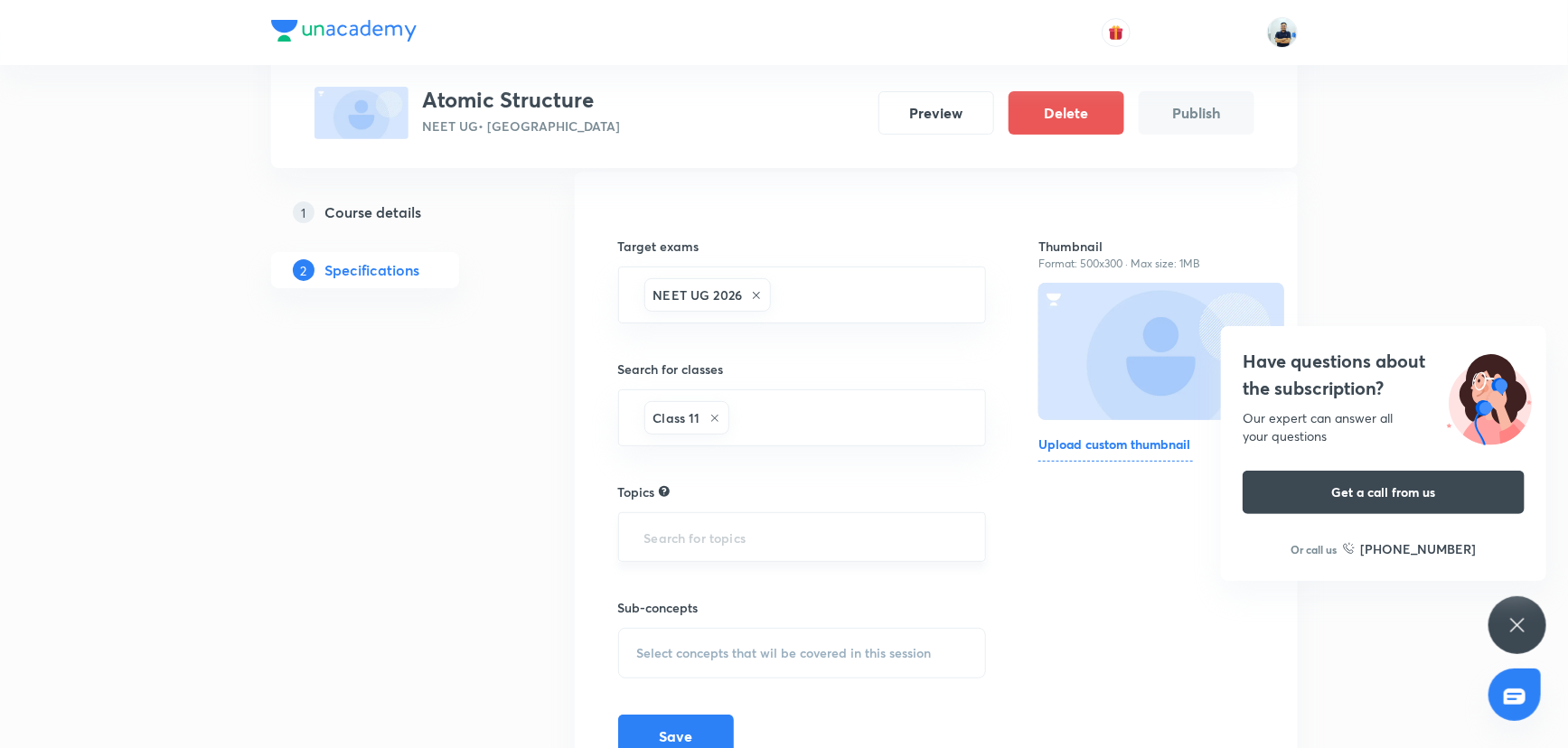 click at bounding box center (803, 537) 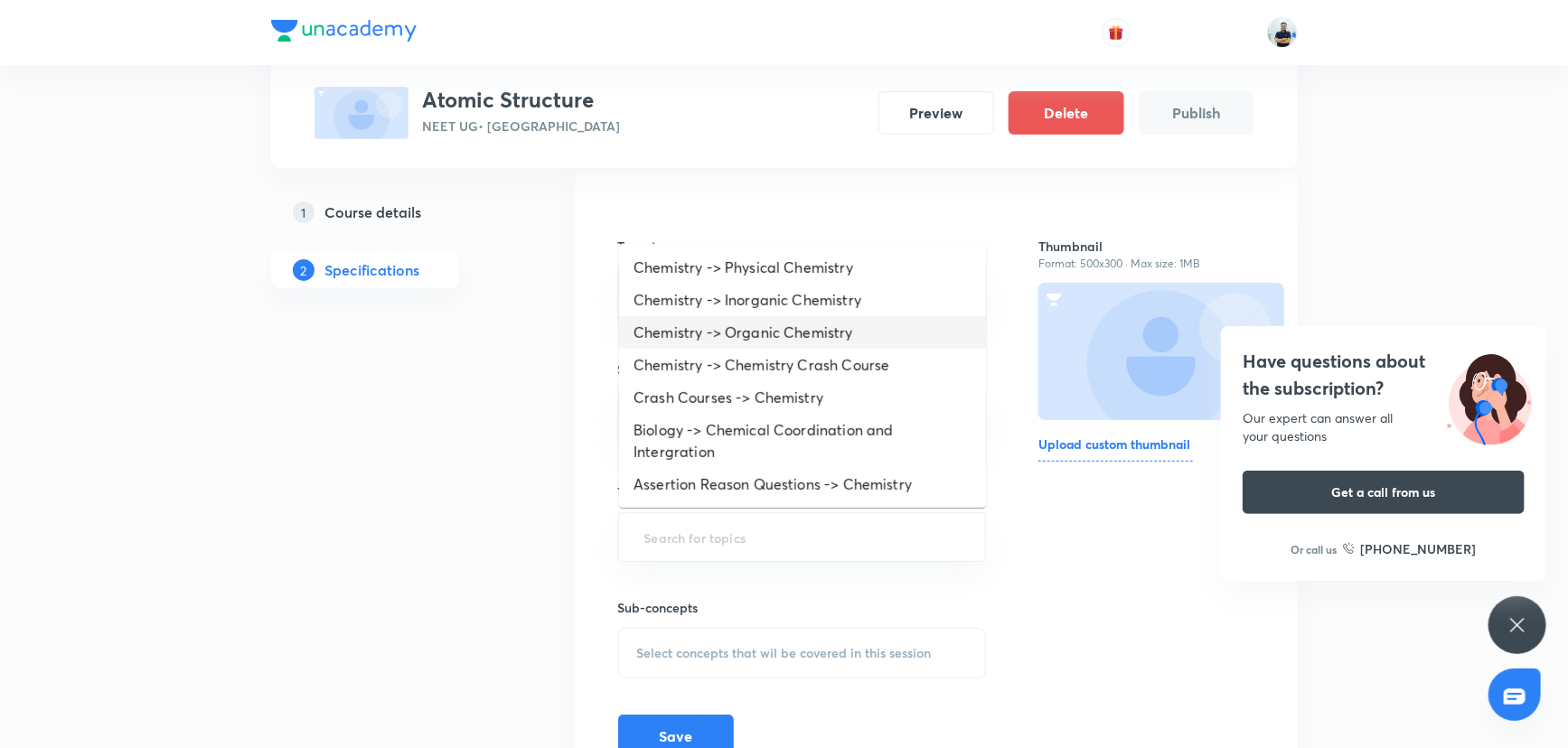 click on "Chemistry ->  Organic Chemistry" at bounding box center (803, 332) 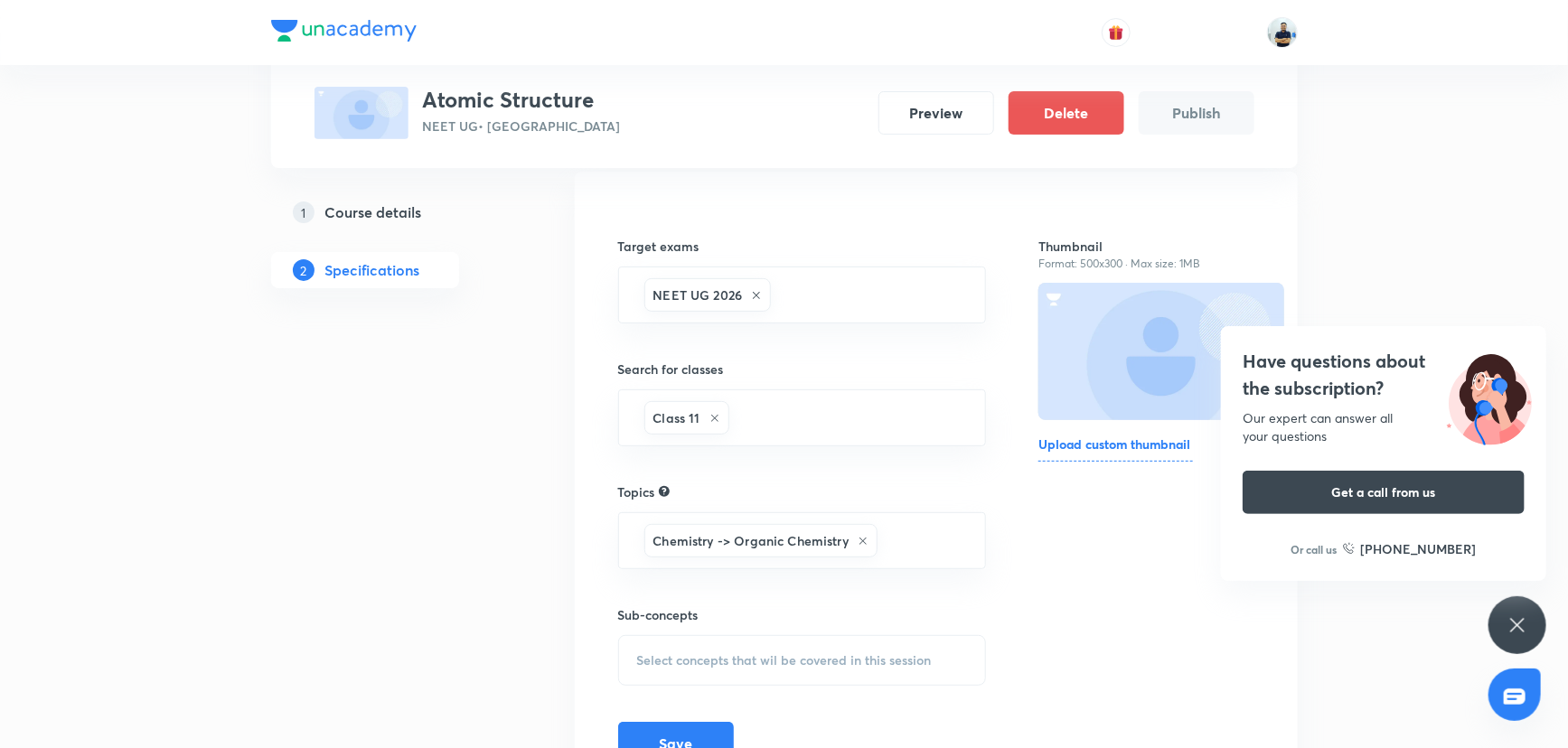 click on "Select concepts that wil be covered in this session" at bounding box center (803, 660) 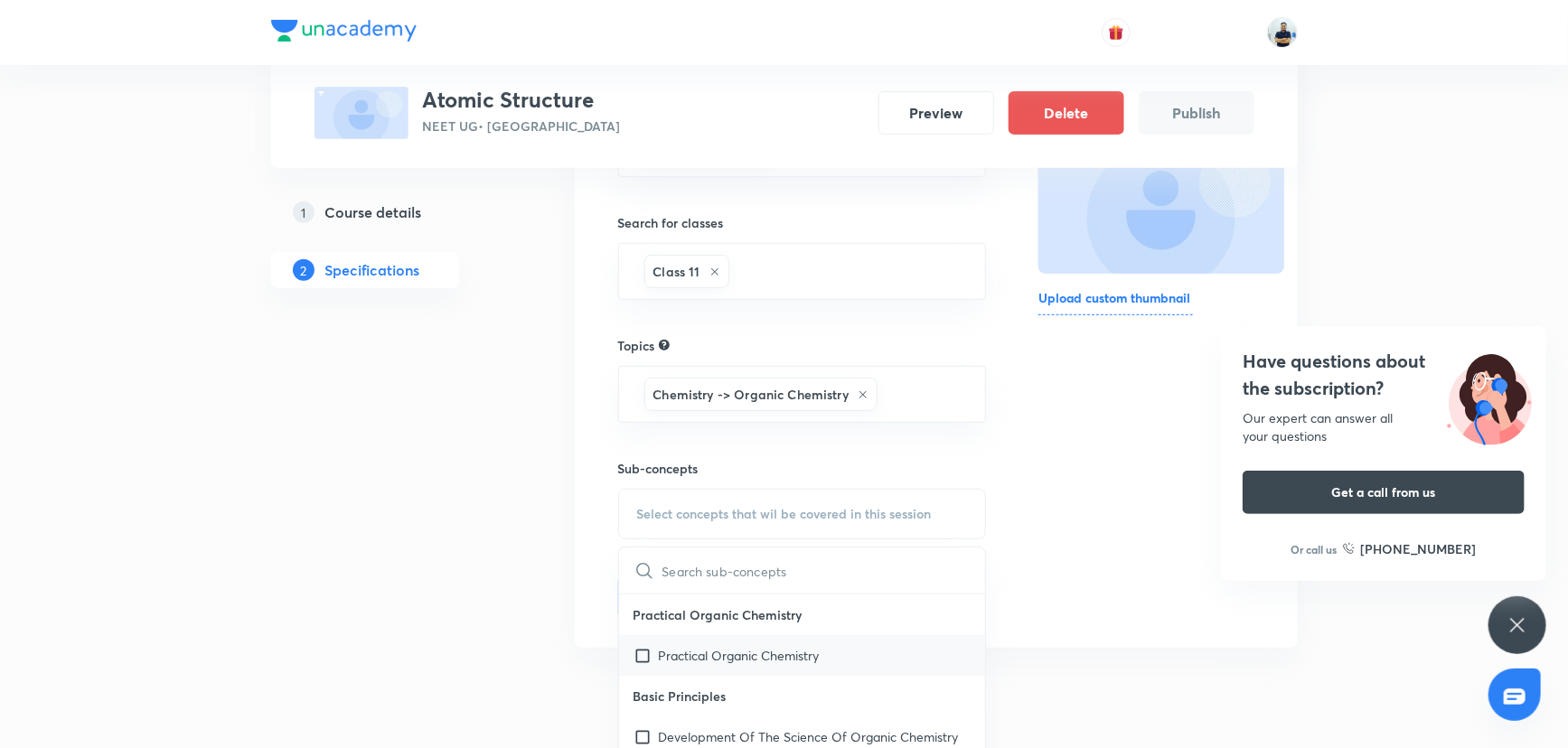 scroll, scrollTop: 287, scrollLeft: 0, axis: vertical 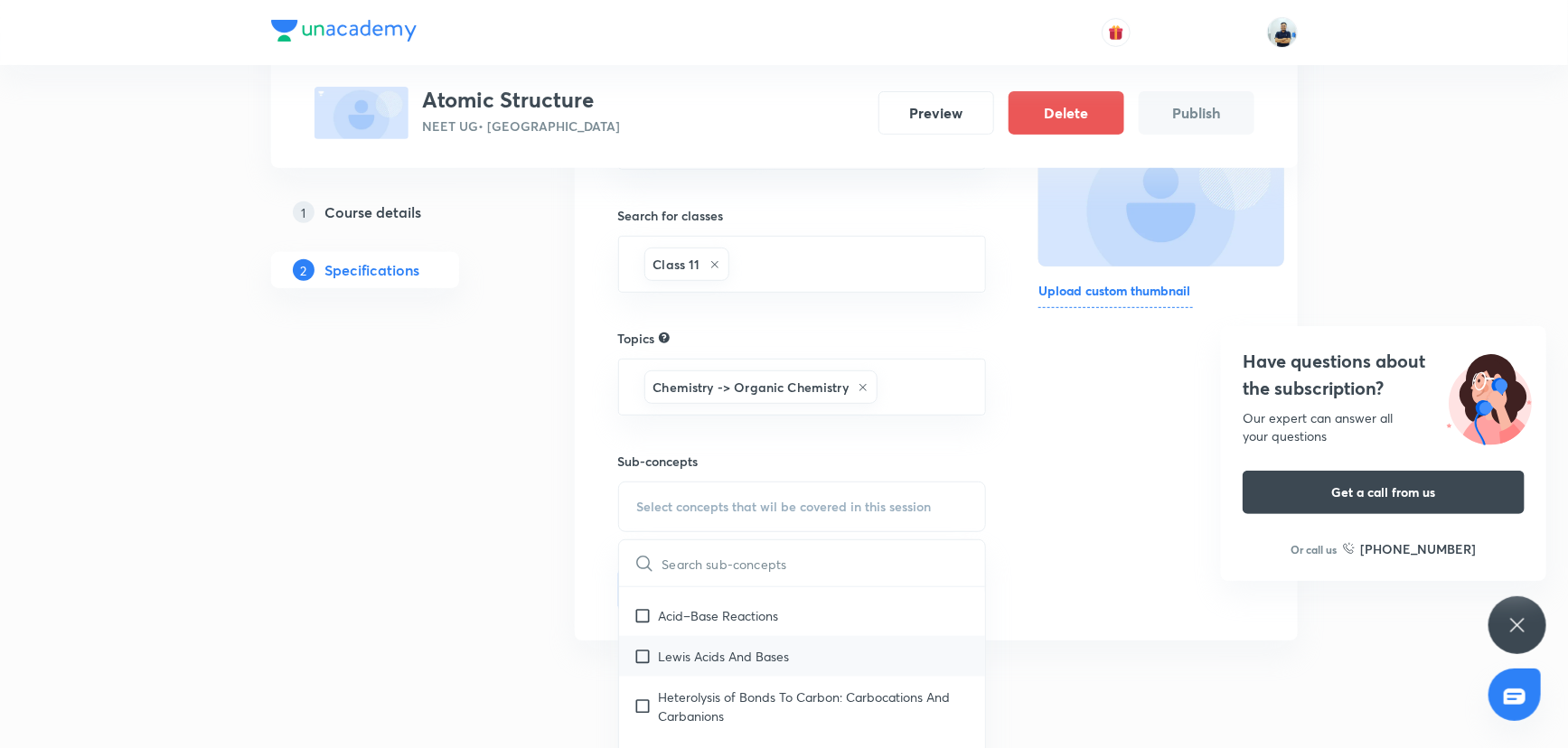 click on "Lewis Acids And Bases" at bounding box center (724, 656) 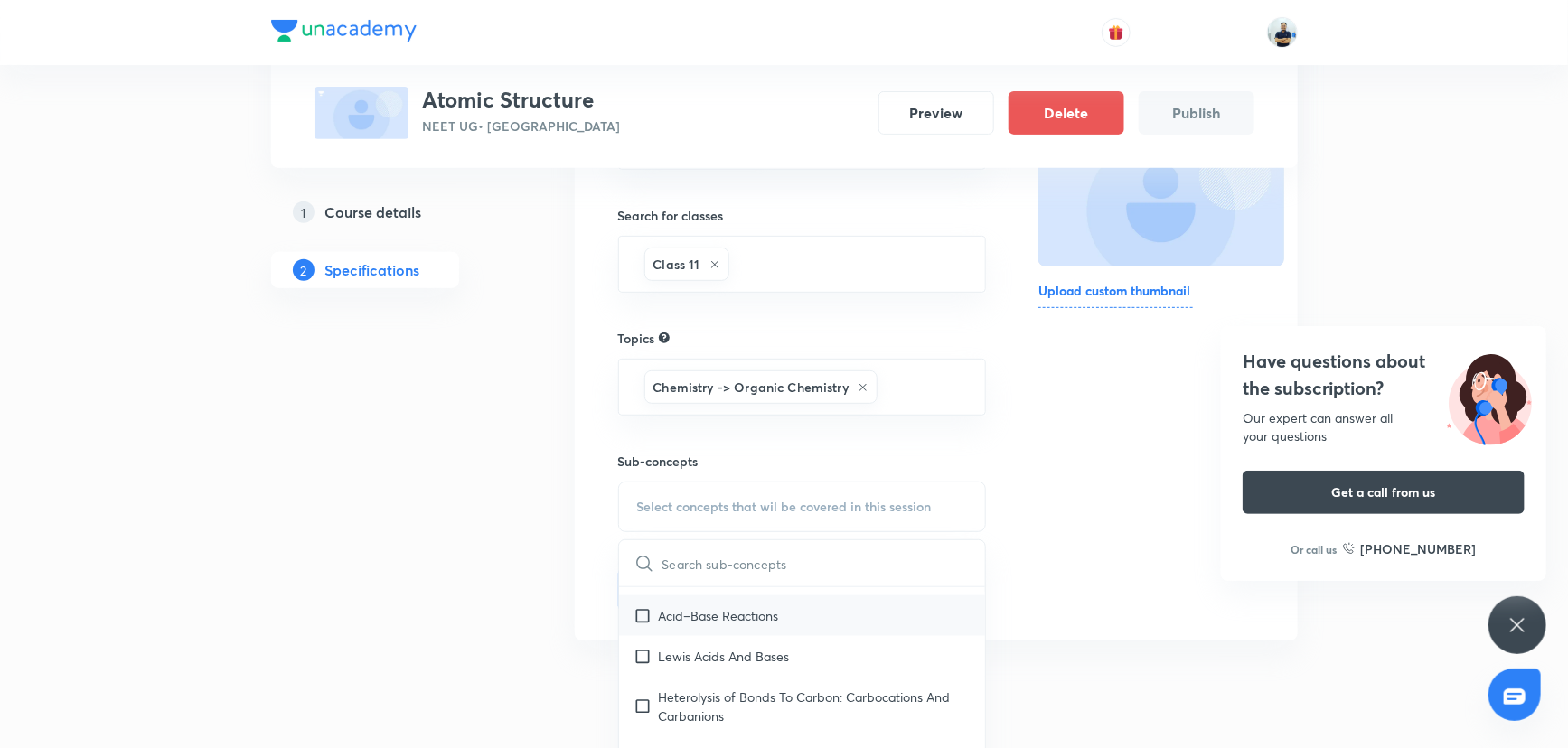 checkbox on "true" 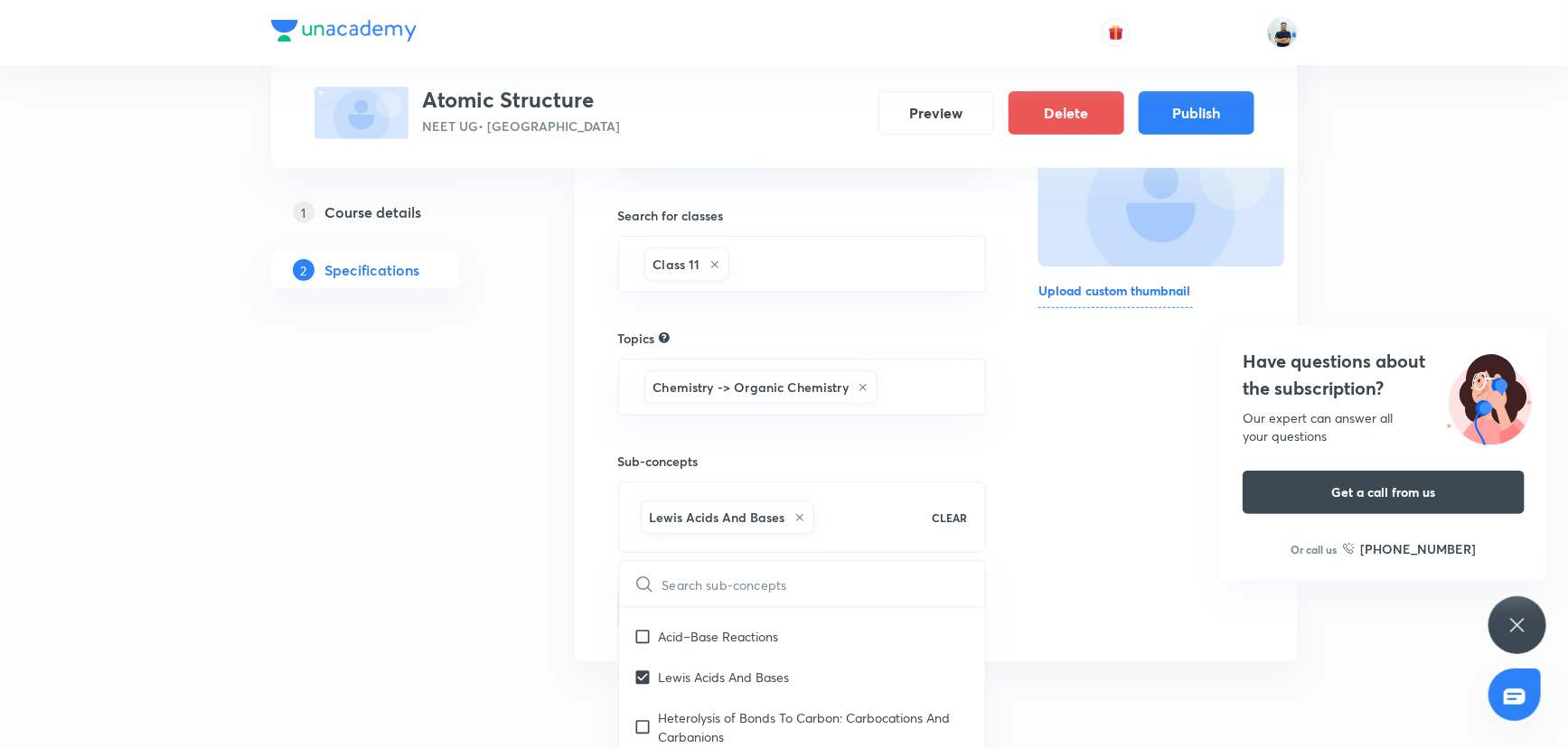 click on "Target exams NEET UG 2026 ​ Search for classes Class 11 ​ Topics Chemistry ->  Organic Chemistry ​ Sub-concepts Lewis Acids And Bases CLEAR ​ Practical Organic Chemistry Practical Organic Chemistry Basic Principles Development Of The Science Of  Organic Chemistry  Atomic Structure The Structural Theory Of Organic Chemistry Chemical Bonds: The Octet Rule Resonance Theory Hyperconjugation The Structure Of Methane And Ethane:  Sp3 Hybridization The Structure Of Ethene (Ethylene): Sp2 Hybridization The Structure Of Ethyne (Acetylene): Sp Hybridization How To Interpret And Write Structural Formulas Hydrocarbons: Representative Alkanes, Alkenes, Alkynes,  And Aromatic Compounds Polar And Nonpolar Molecules Functional Groups Alkyl Halides Or Haloalkanes Alcohols Ethers Amines Aldehydes And Ketones Carboxylic Acids, Esters, And Amides Nitriles Important Families Of Organic Compounds Physical Properties And Molecular Structure Basic Principles Acids and Bases Reactions And Their Mechanisms Energy Changes Ether" at bounding box center [936, 340] 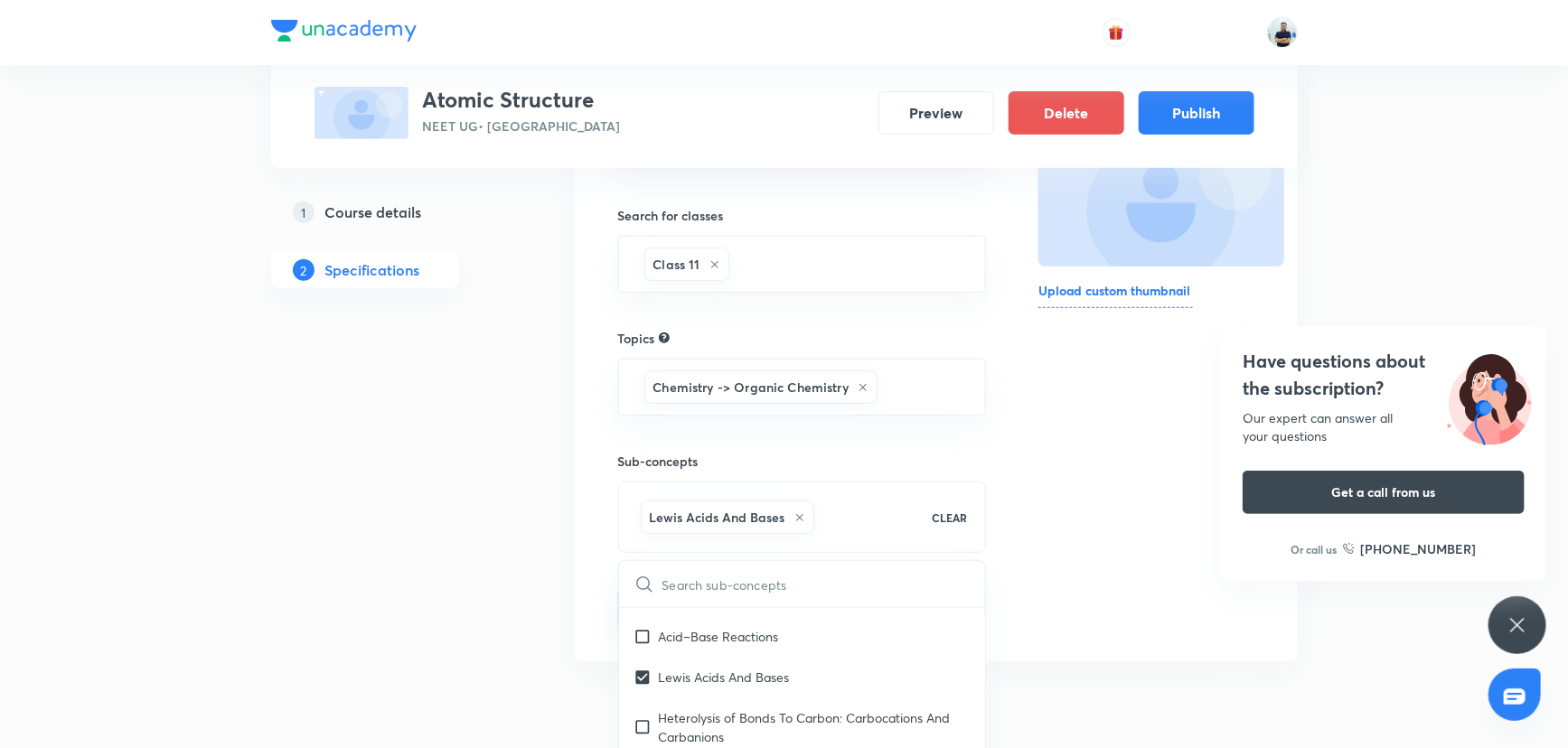 scroll, scrollTop: 256, scrollLeft: 0, axis: vertical 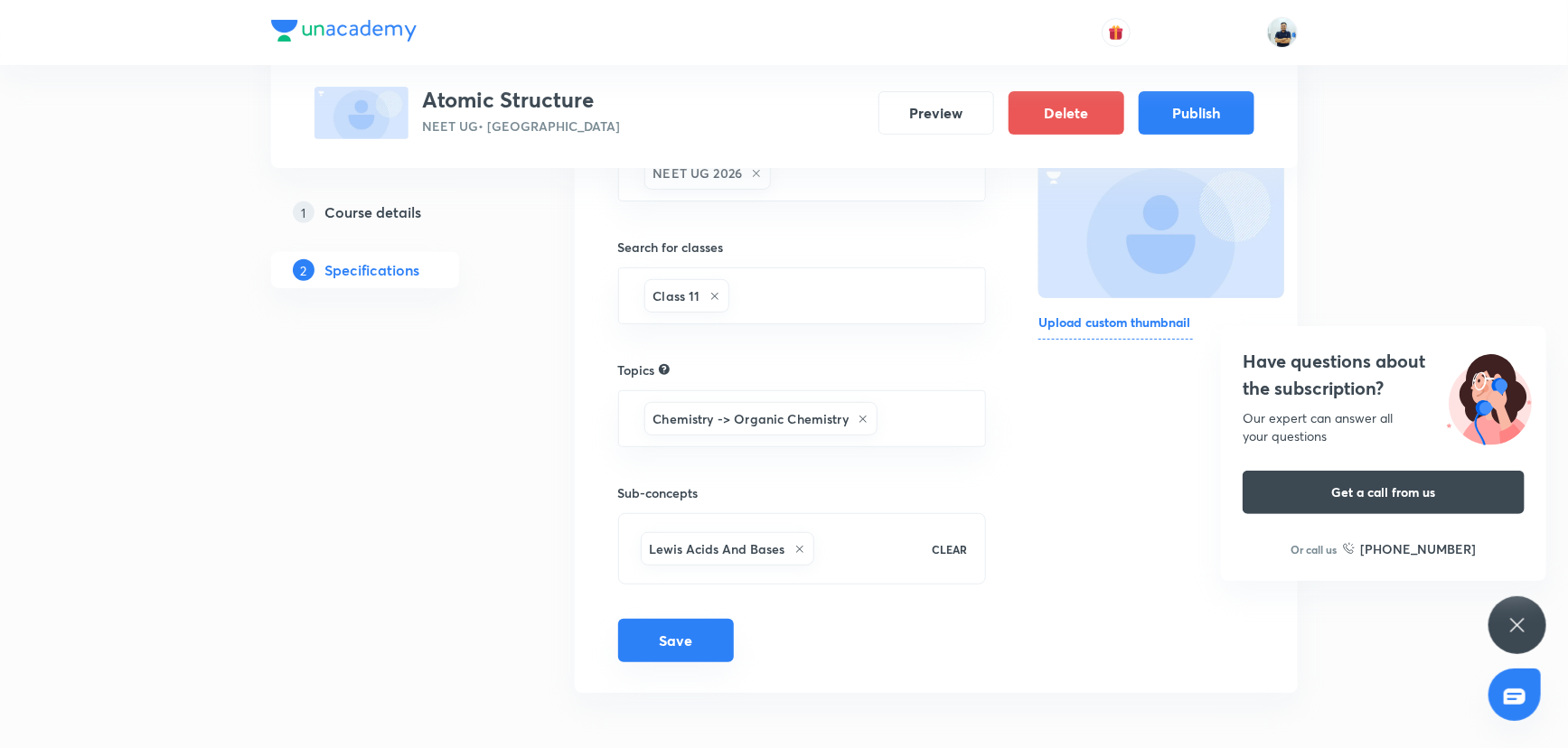 click on "Save" at bounding box center [676, 640] 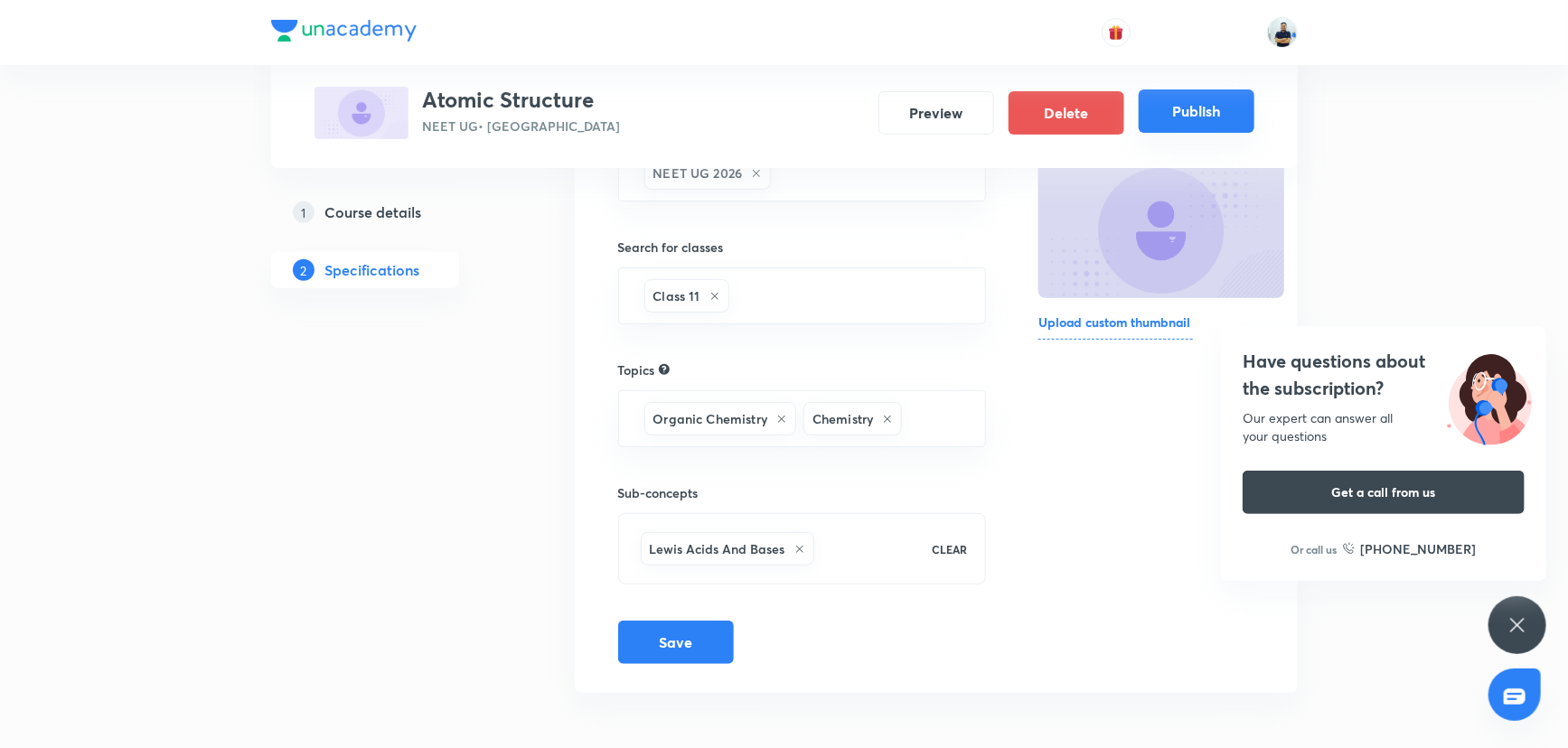 click on "Publish" at bounding box center [1197, 111] 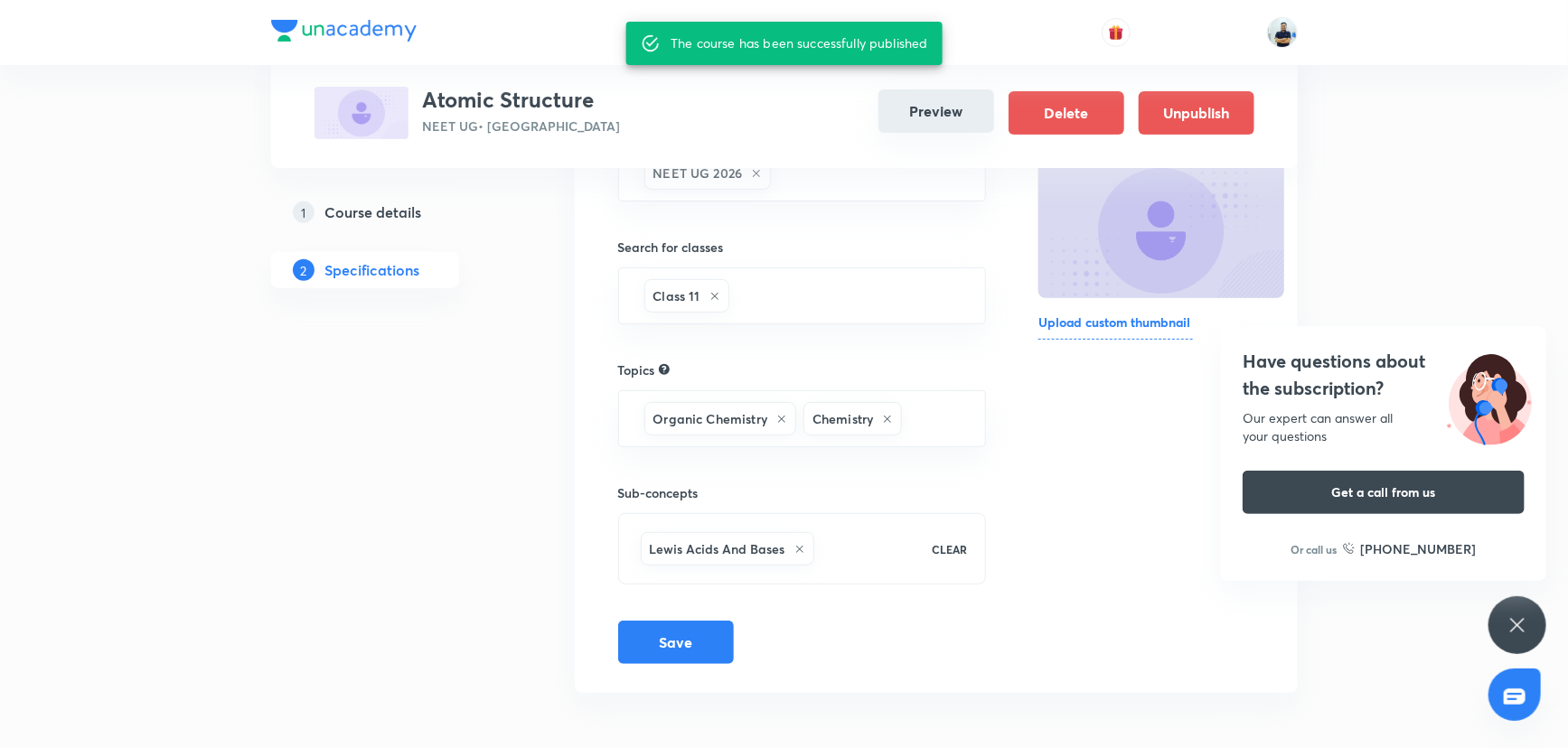 click on "Preview" at bounding box center [936, 111] 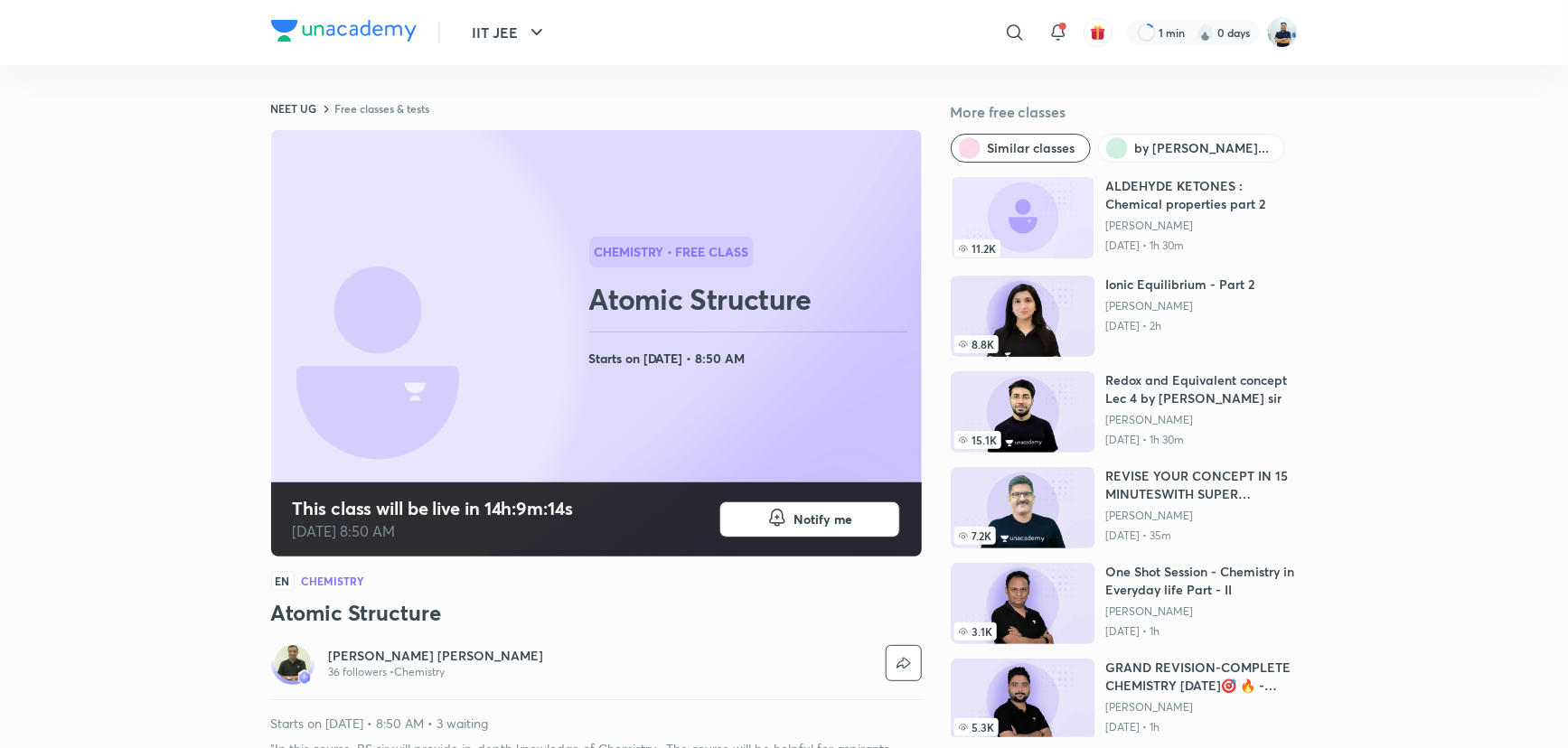 scroll, scrollTop: 575, scrollLeft: 0, axis: vertical 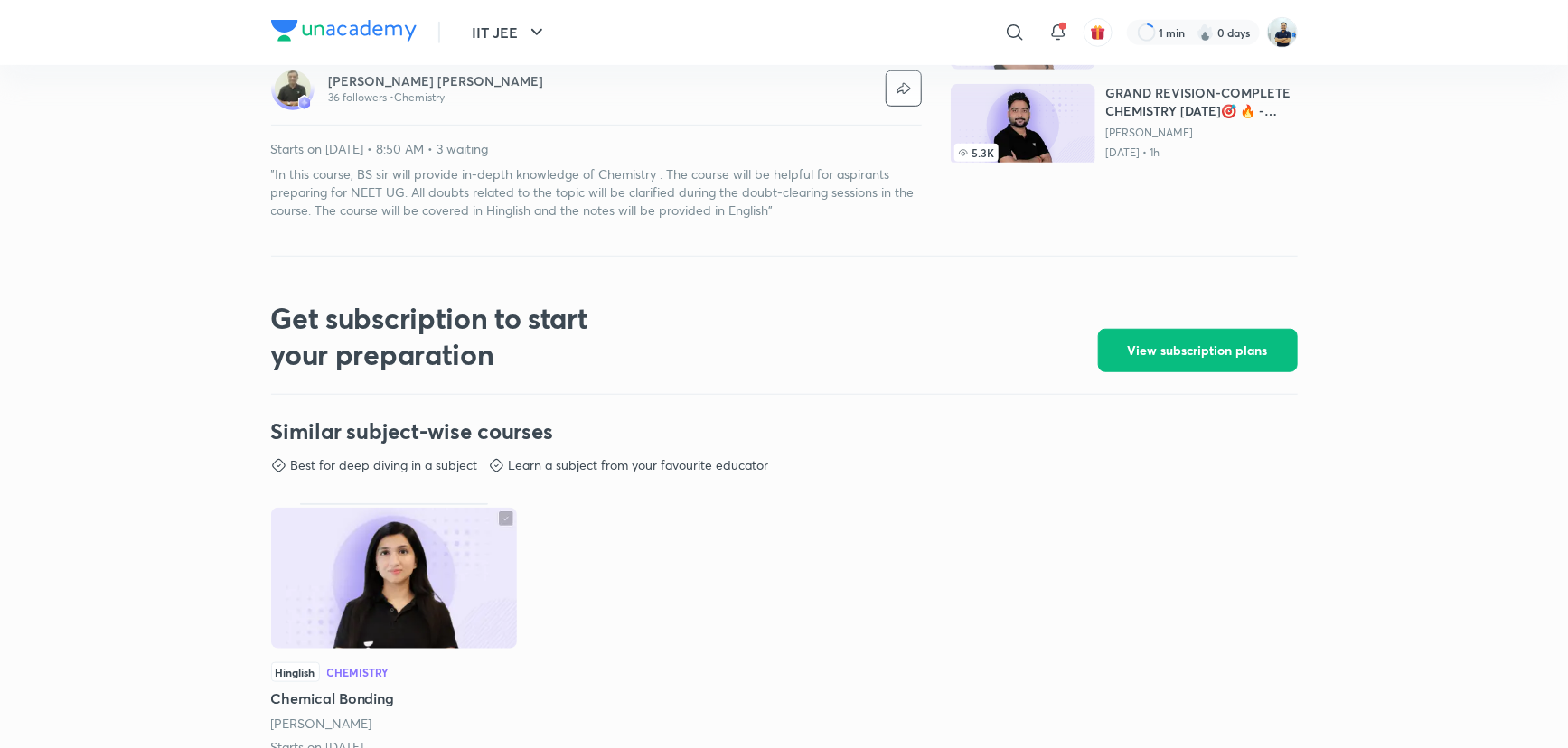click on ""In this course, BS sir will provide in-depth knowledge of Chemistry . The course will be helpful for aspirants preparing for NEET UG. All doubts related to the topic will be clarified during the doubt-clearing sessions in the course. The course will be covered in Hinglish and the notes will be provided in English"" at bounding box center [596, 192] 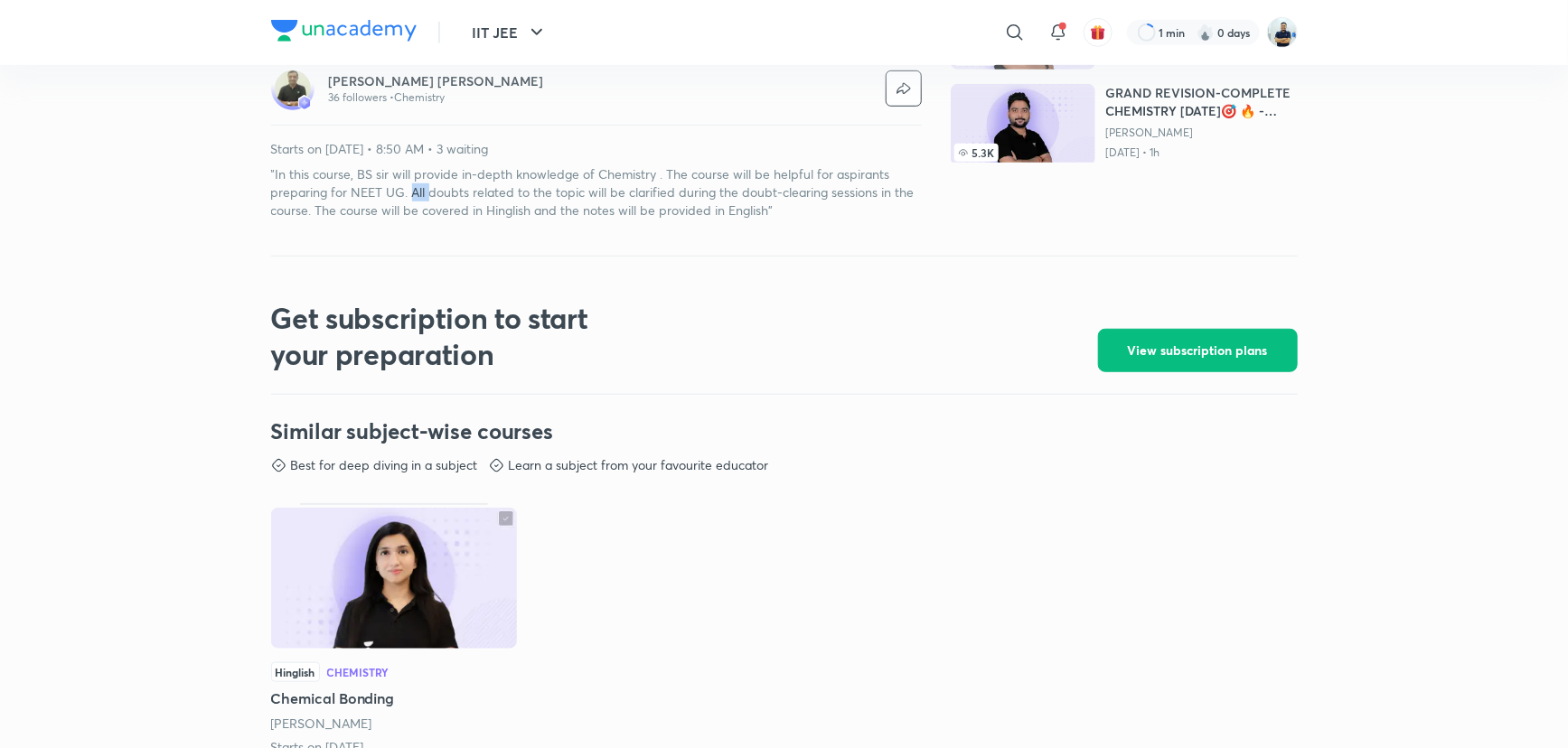 click on ""In this course, BS sir will provide in-depth knowledge of Chemistry . The course will be helpful for aspirants preparing for NEET UG. All doubts related to the topic will be clarified during the doubt-clearing sessions in the course. The course will be covered in Hinglish and the notes will be provided in English"" at bounding box center [596, 192] 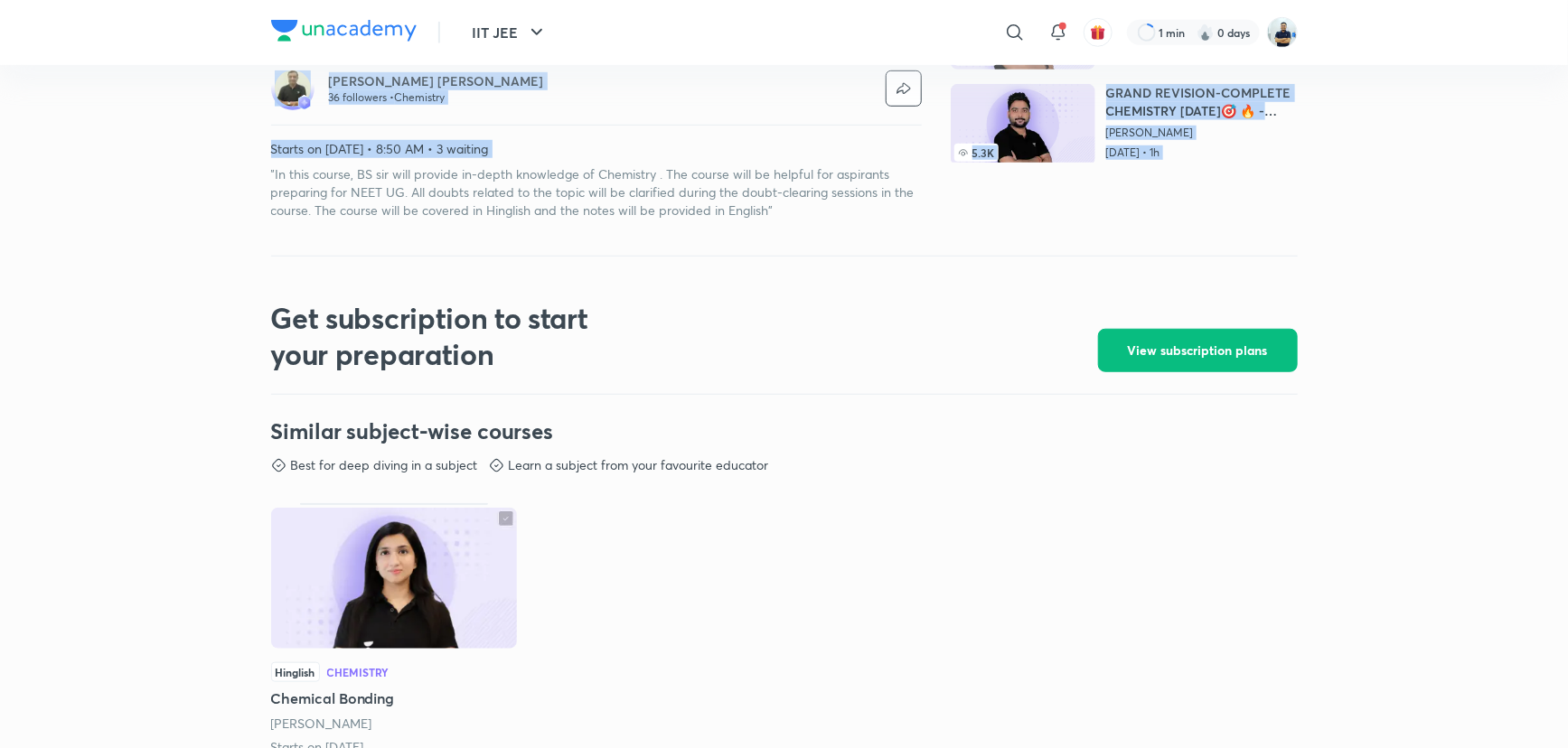click on ""In this course, BS sir will provide in-depth knowledge of Chemistry . The course will be helpful for aspirants preparing for NEET UG. All doubts related to the topic will be clarified during the doubt-clearing sessions in the course. The course will be covered in Hinglish and the notes will be provided in English"" at bounding box center (596, 192) 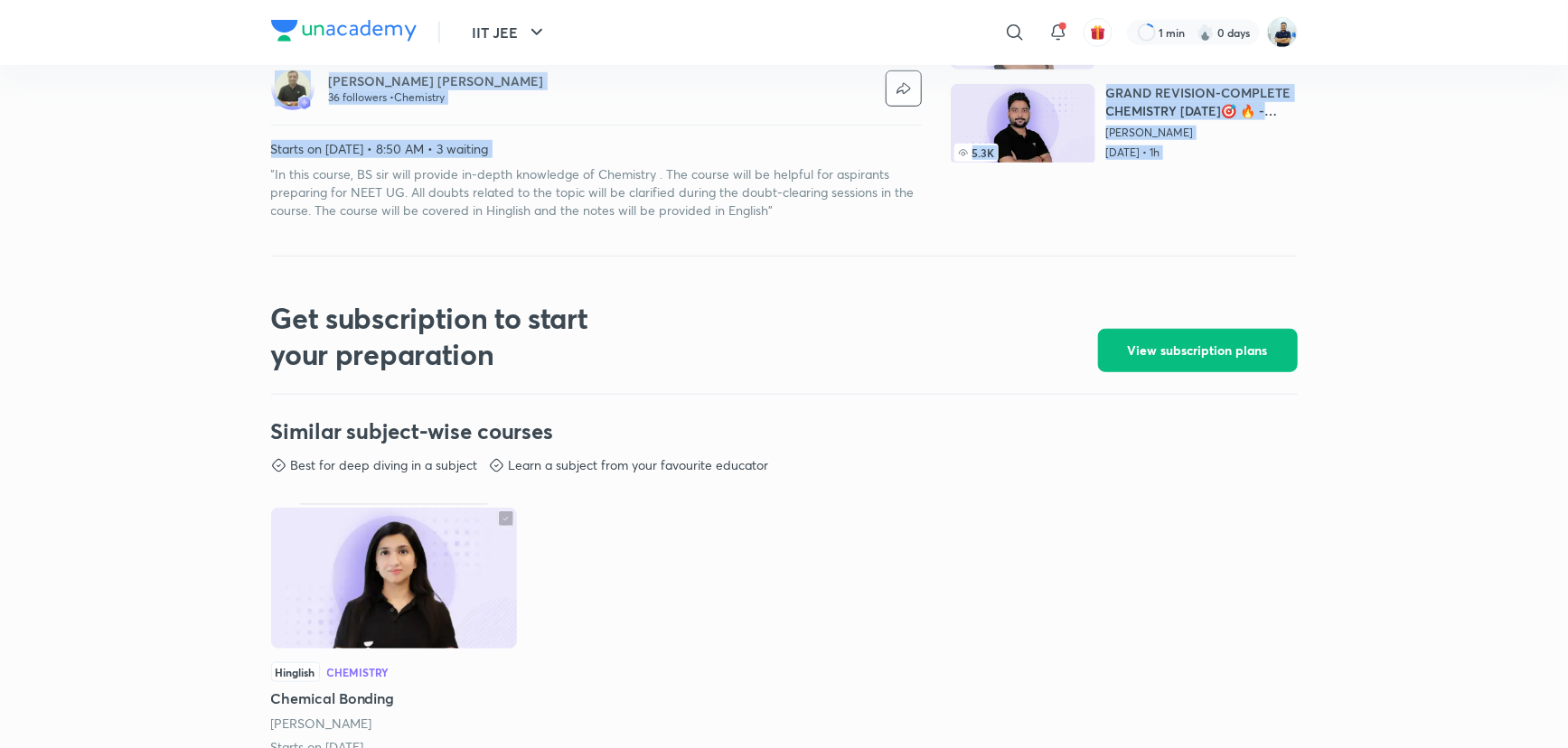 copy on "NEET UG Free classes & tests More free classes Similar classes by Shah Bhavik Gunva...   11.2K ALDEHYDE KETONES : Chemical properties part 2 Nitesh Devnani Aug 27, 2023 • 1h 30m   8.8K Ionic Equilibrium - Part 2 Akansha Karnwal Aug 29, 2023 • 2h    15.1K Redox and Equivalent concept Lec 4 by Vishal Tiwari sir Vishal Vivek Dec 10, 2021 • 1h 30m   7.2K REVISE YOUR CONCEPT IN 15 MINUTESWITH SUPER QUESTIONS|NEET21 Dushyant Kumar Aug 7, 2021 • 35m   3.1K One Shot Session - Chemistry in Everyday life Part - II Saurabh Sharma Jun 26, 2022 • 1h    5.3K GRAND REVISION-COMPLETE CHEMISTRY in 1 DAY🎯 🔥 - NEET21 Ravi Prakash Sept 6, 2021 • 1h    9.9K Mock Test-26- Full Syllabus- NEET 2023 Garima Goel Apr 7, 2023 • 1h 30m   25.4K Organic Chemistry NEET 2021 Best Crash Course - 1 Dr. Rakshita Singh Feb 12, 2022 • 1h  This class will be live in 14h:9m:13s Jul 11 at 8:50 AM Notify me Chemistry    • free class Atomic Structure Starts on Jul 11, 2025 • 8:50 AM EN Chemistry Atomic Structure Shah Bhavik Gunvantlal 36 followers ..." 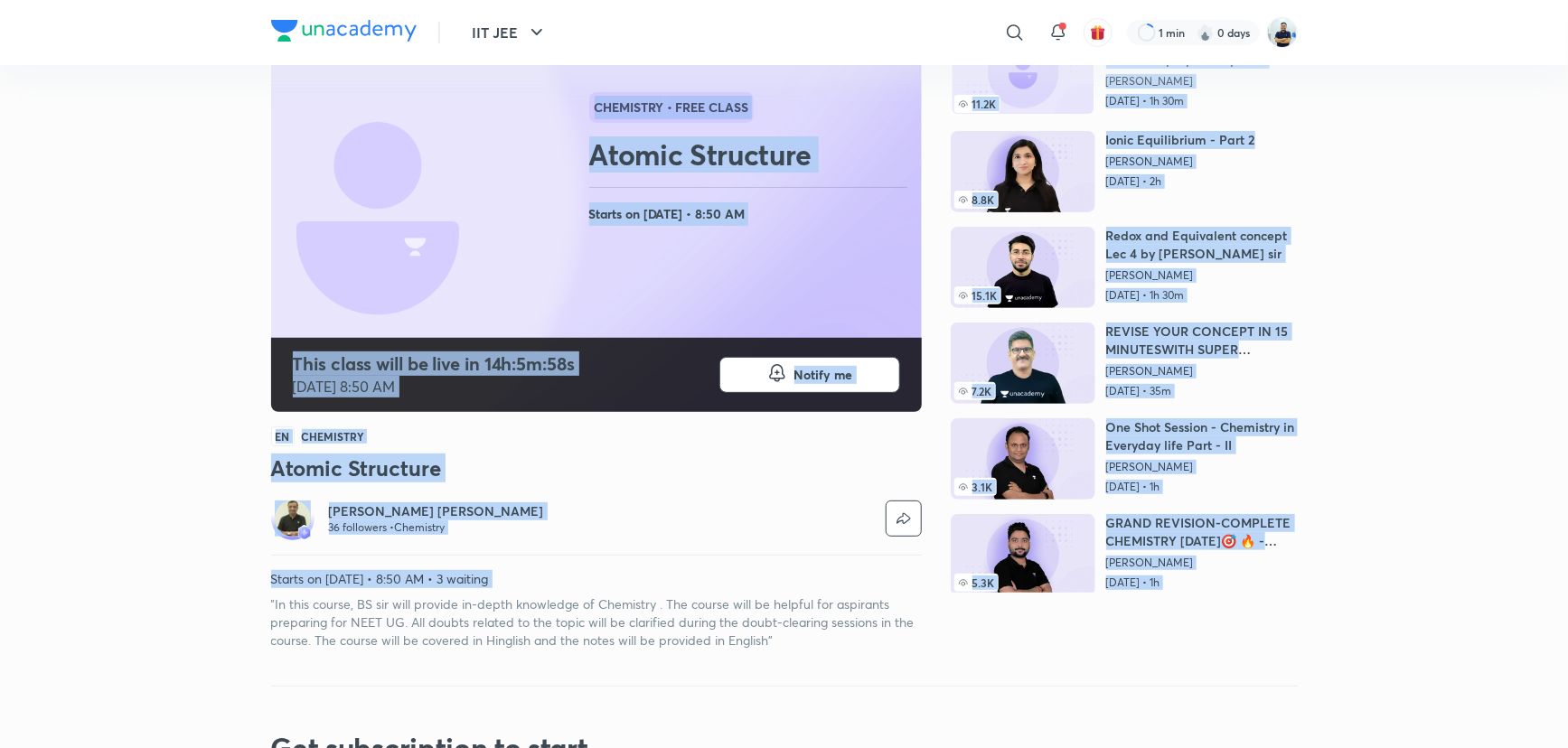 scroll, scrollTop: 575, scrollLeft: 0, axis: vertical 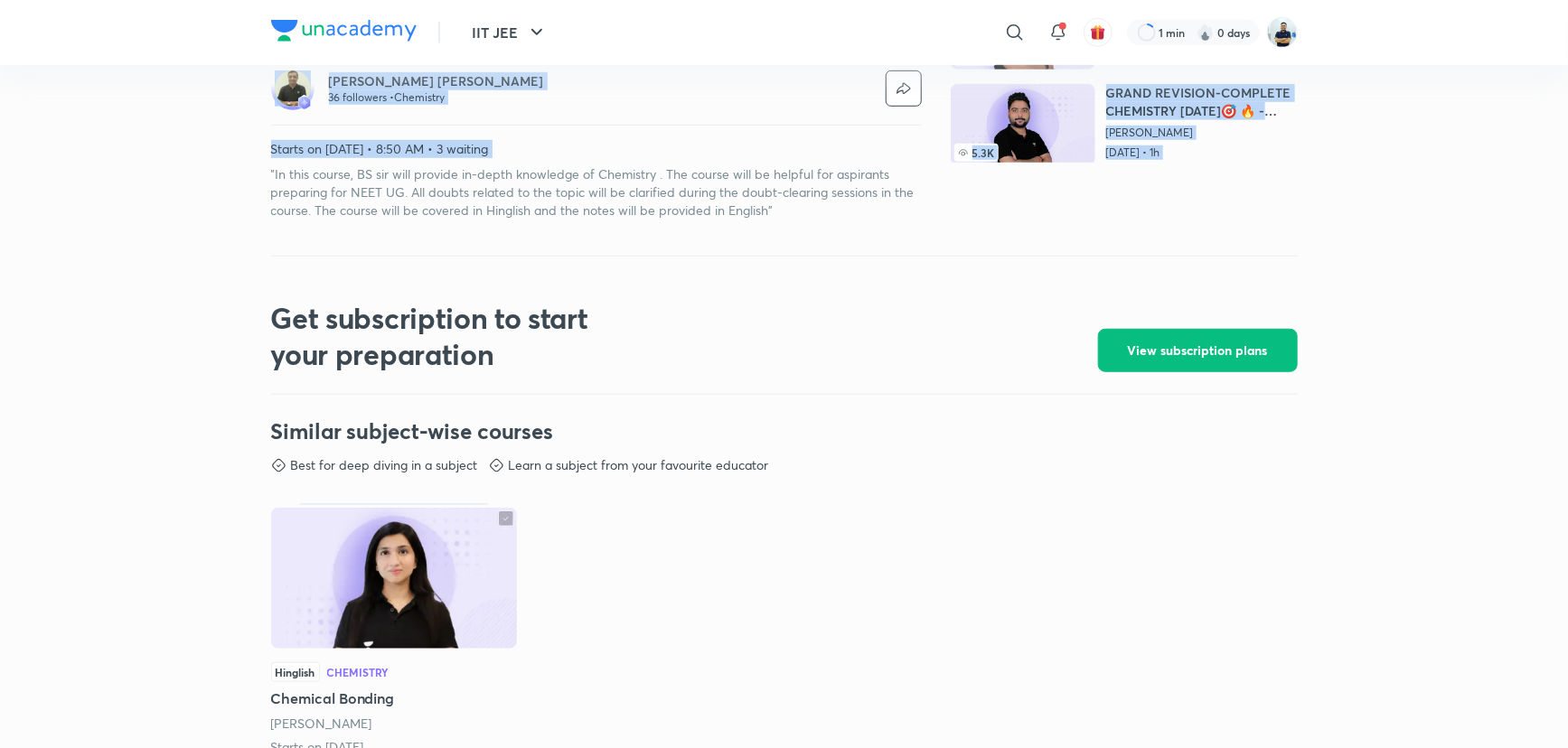 click on ""In this course, BS sir will provide in-depth knowledge of Chemistry . The course will be helpful for aspirants preparing for NEET UG. All doubts related to the topic will be clarified during the doubt-clearing sessions in the course. The course will be covered in Hinglish and the notes will be provided in English"" at bounding box center (596, 192) 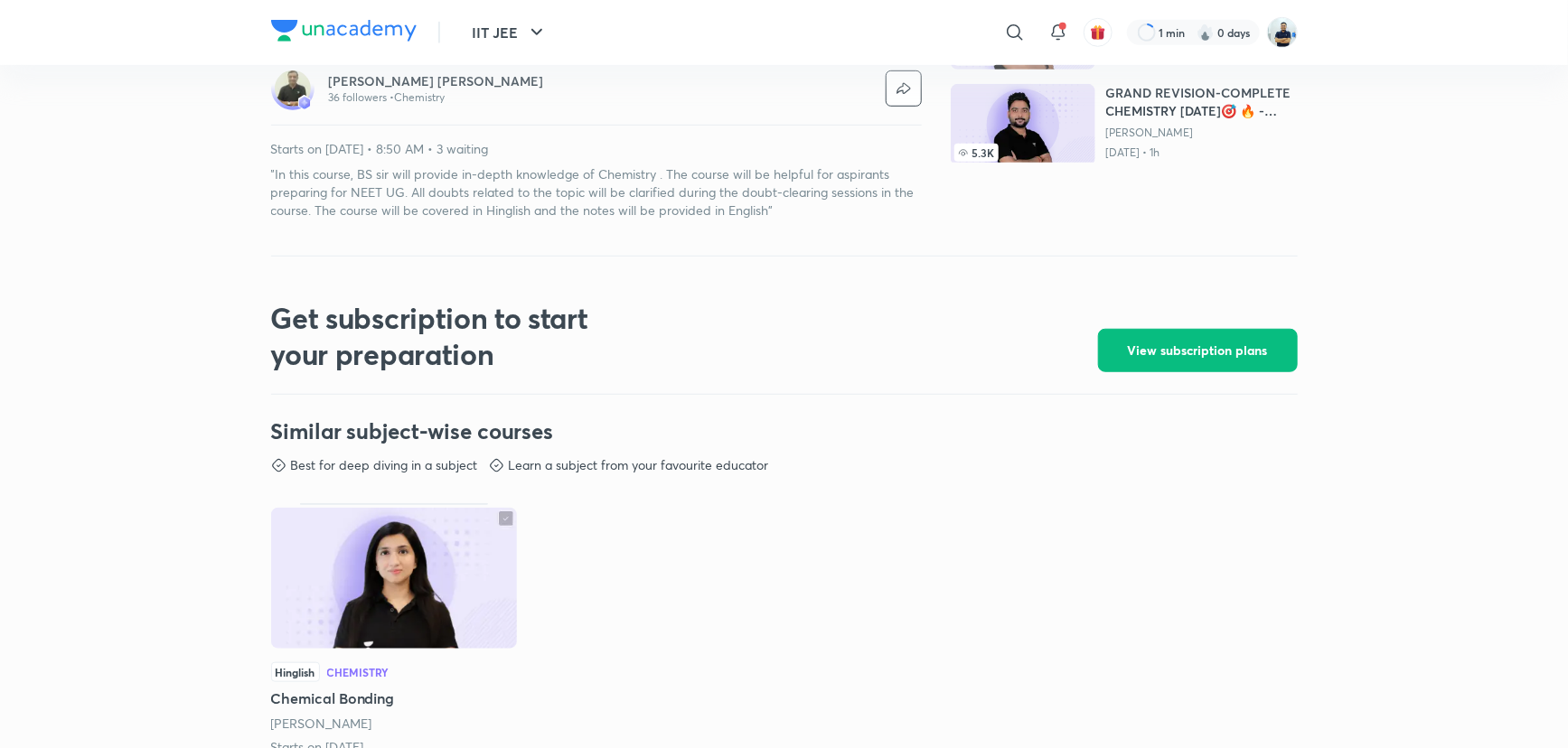 click on ""In this course, BS sir will provide in-depth knowledge of Chemistry . The course will be helpful for aspirants preparing for NEET UG. All doubts related to the topic will be clarified during the doubt-clearing sessions in the course. The course will be covered in Hinglish and the notes will be provided in English"" at bounding box center (596, 192) 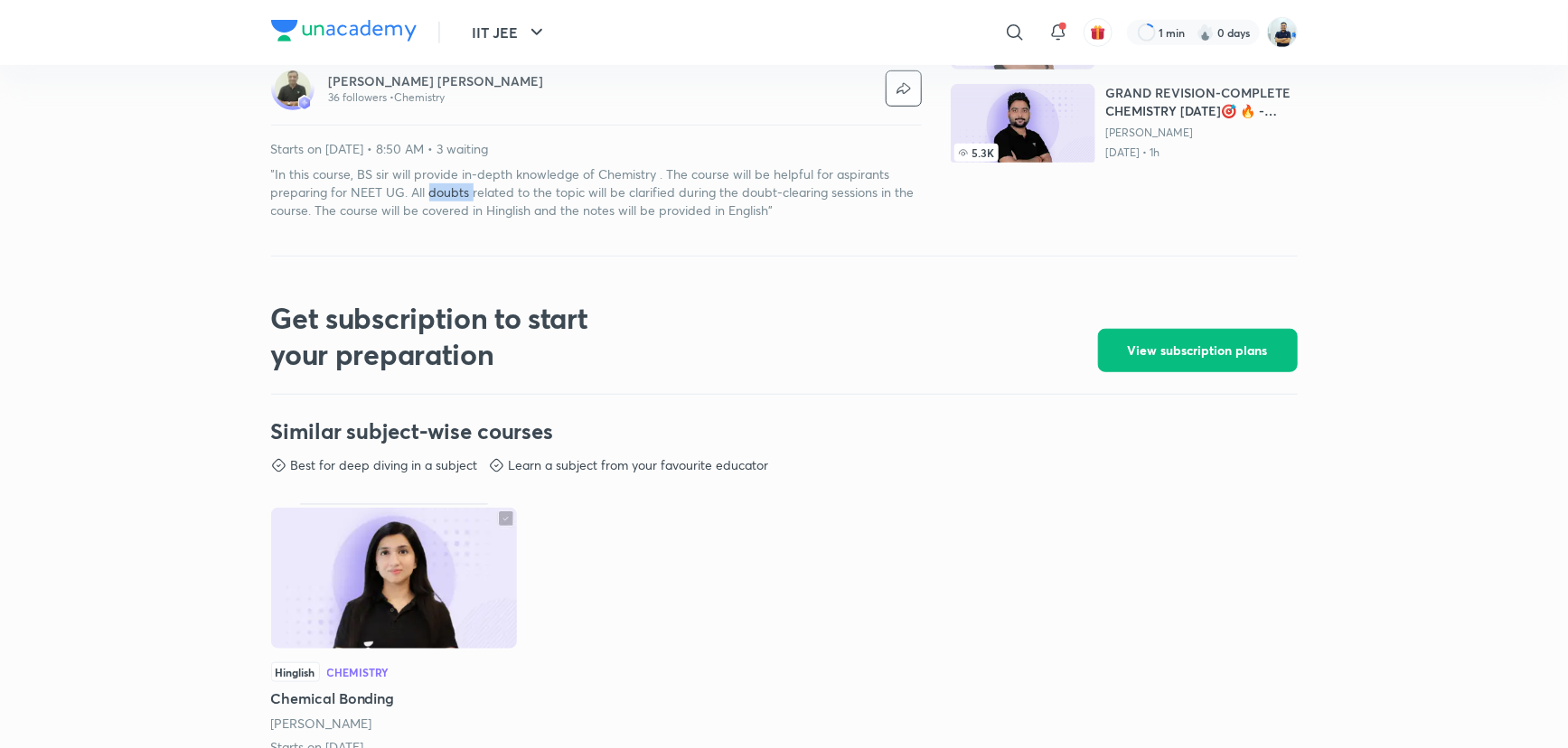 click on ""In this course, BS sir will provide in-depth knowledge of Chemistry . The course will be helpful for aspirants preparing for NEET UG. All doubts related to the topic will be clarified during the doubt-clearing sessions in the course. The course will be covered in Hinglish and the notes will be provided in English"" at bounding box center (596, 192) 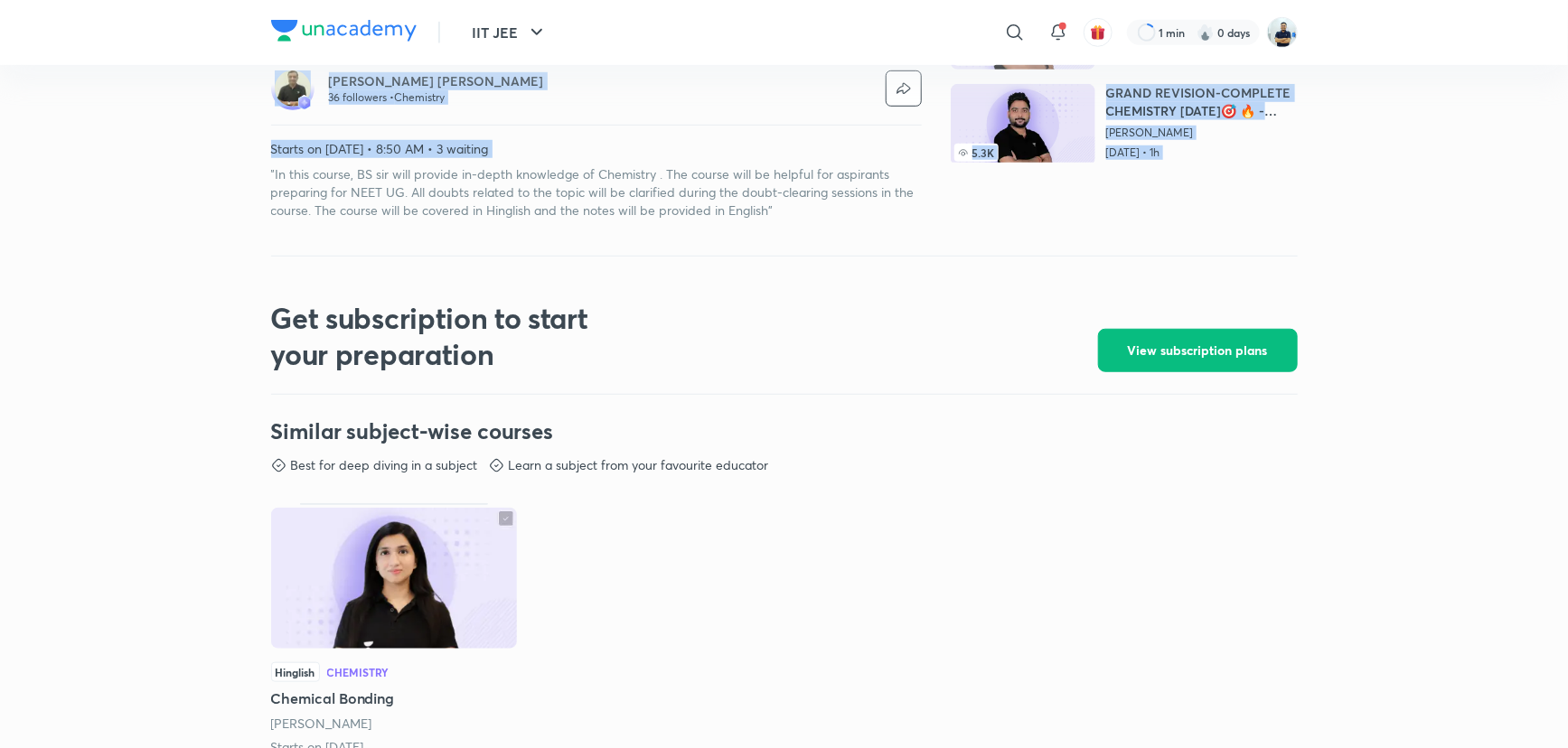 click on ""In this course, BS sir will provide in-depth knowledge of Chemistry . The course will be helpful for aspirants preparing for NEET UG. All doubts related to the topic will be clarified during the doubt-clearing sessions in the course. The course will be covered in Hinglish and the notes will be provided in English"" at bounding box center (596, 192) 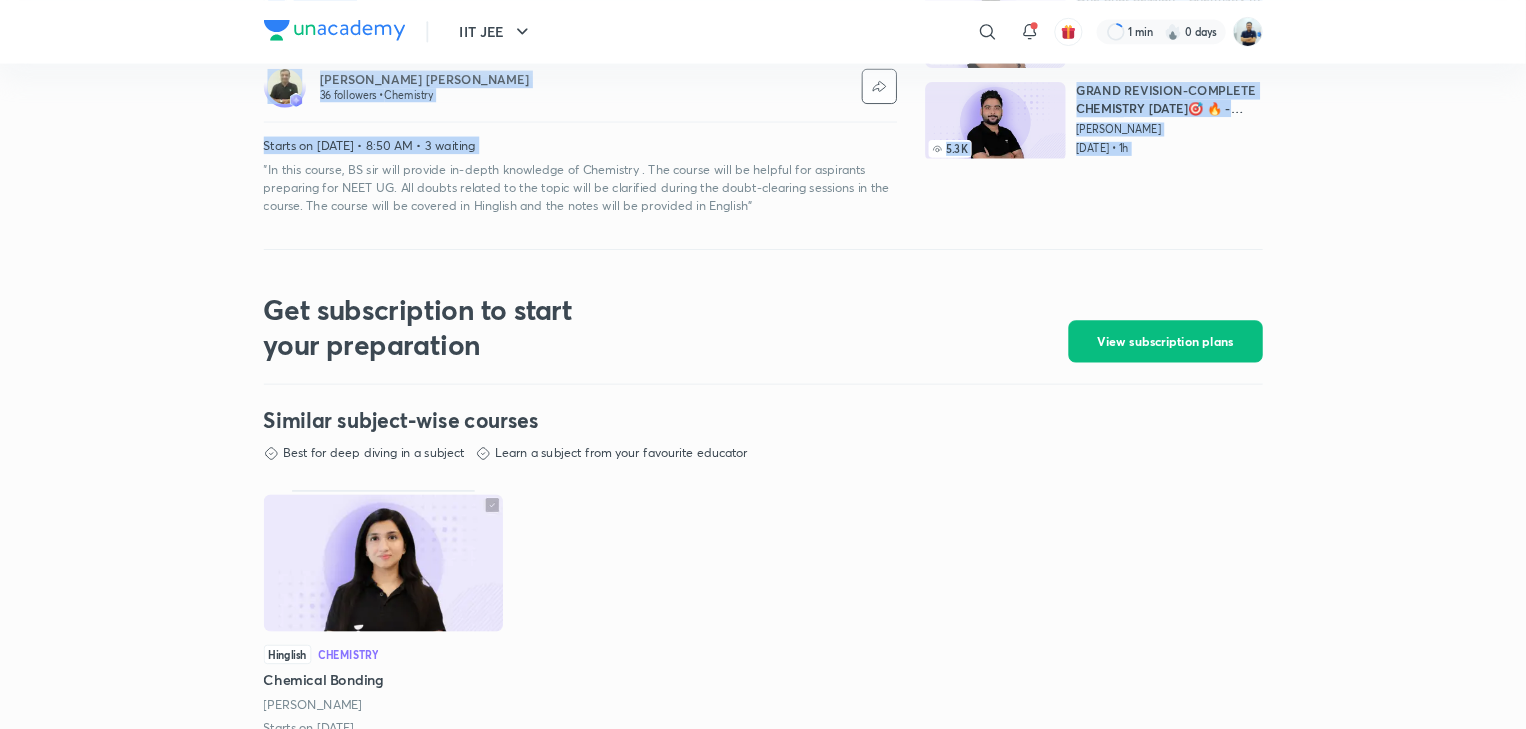 scroll, scrollTop: 636, scrollLeft: 0, axis: vertical 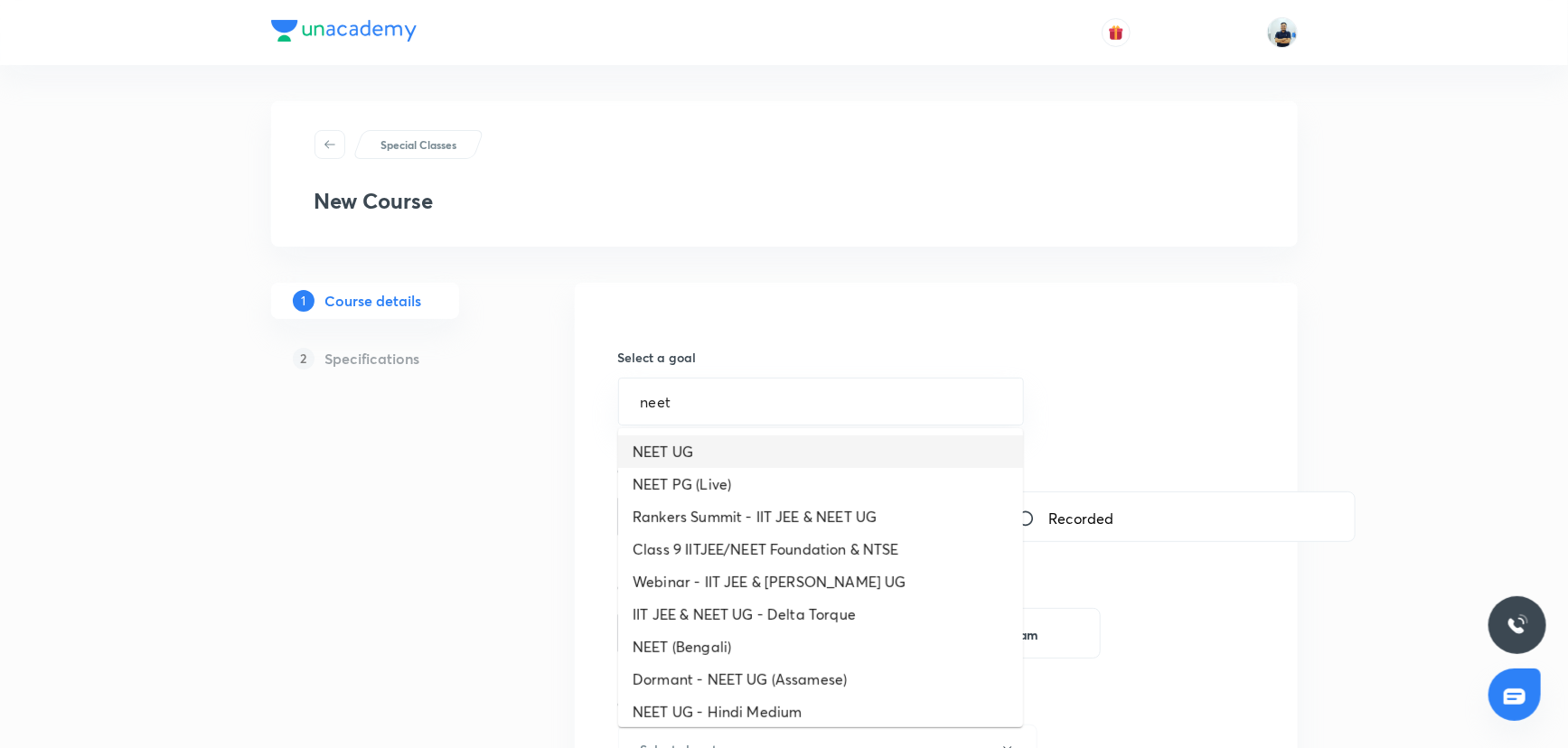click on "NEET UG" at bounding box center (821, 452) 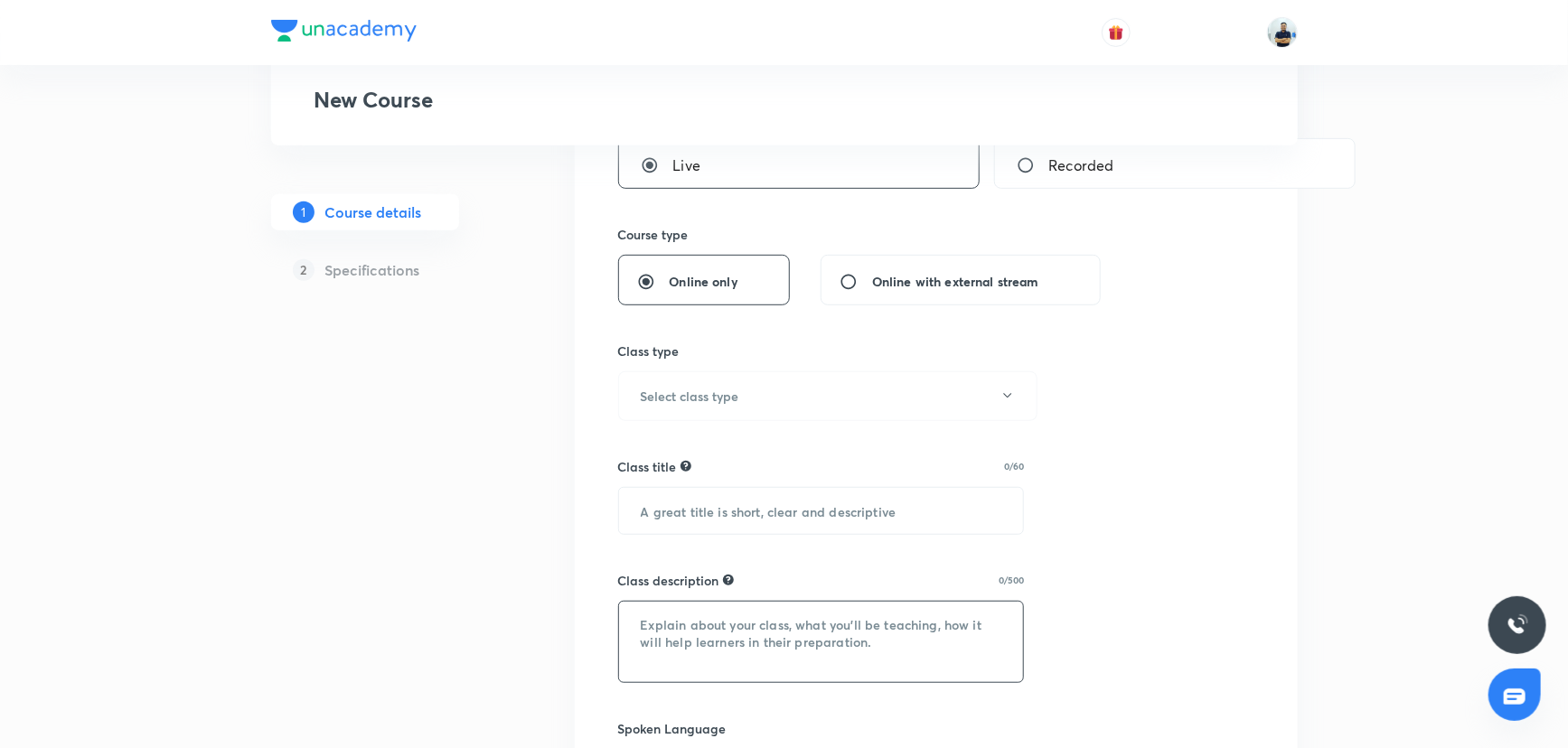 scroll, scrollTop: 460, scrollLeft: 0, axis: vertical 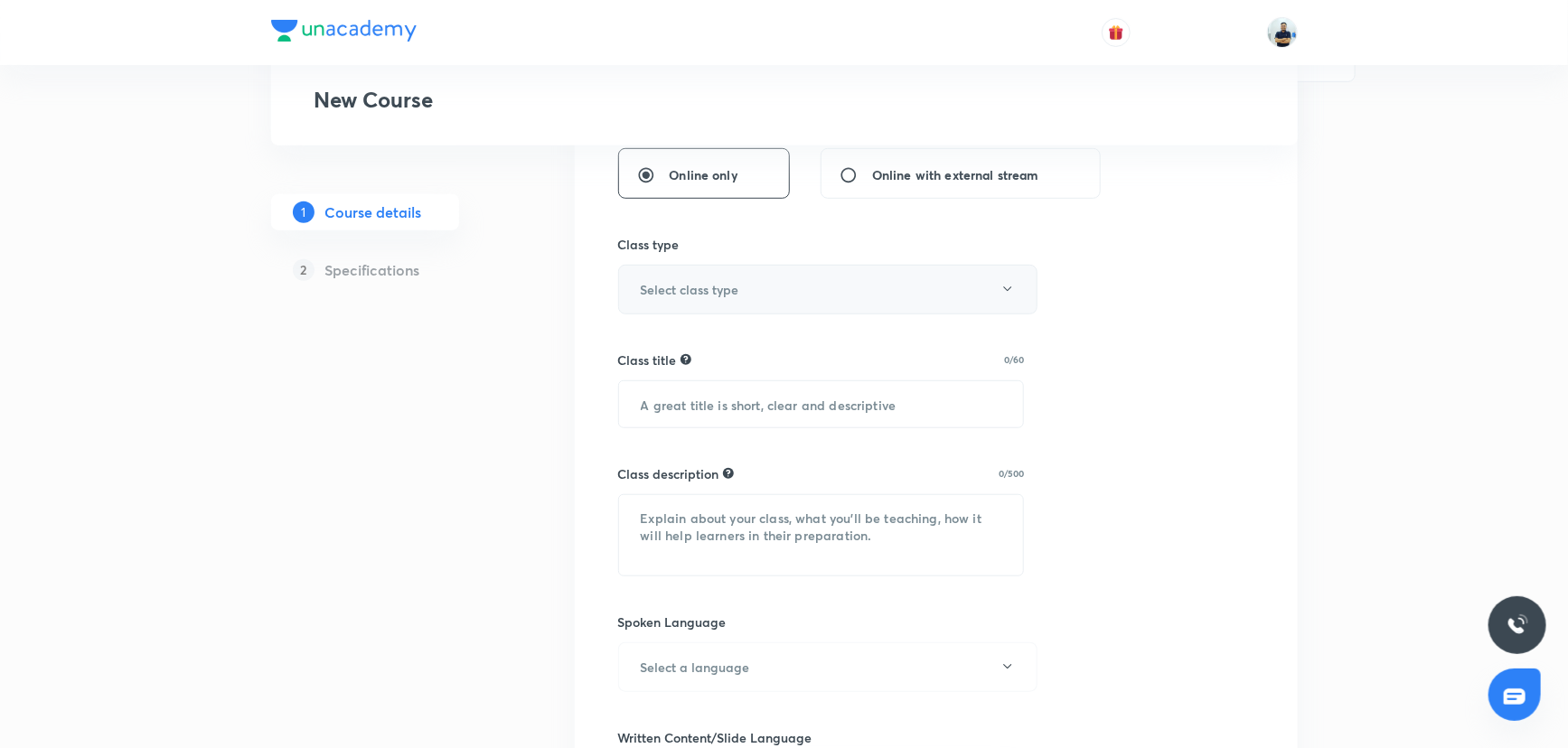 click on "Select class type" at bounding box center [690, 289] 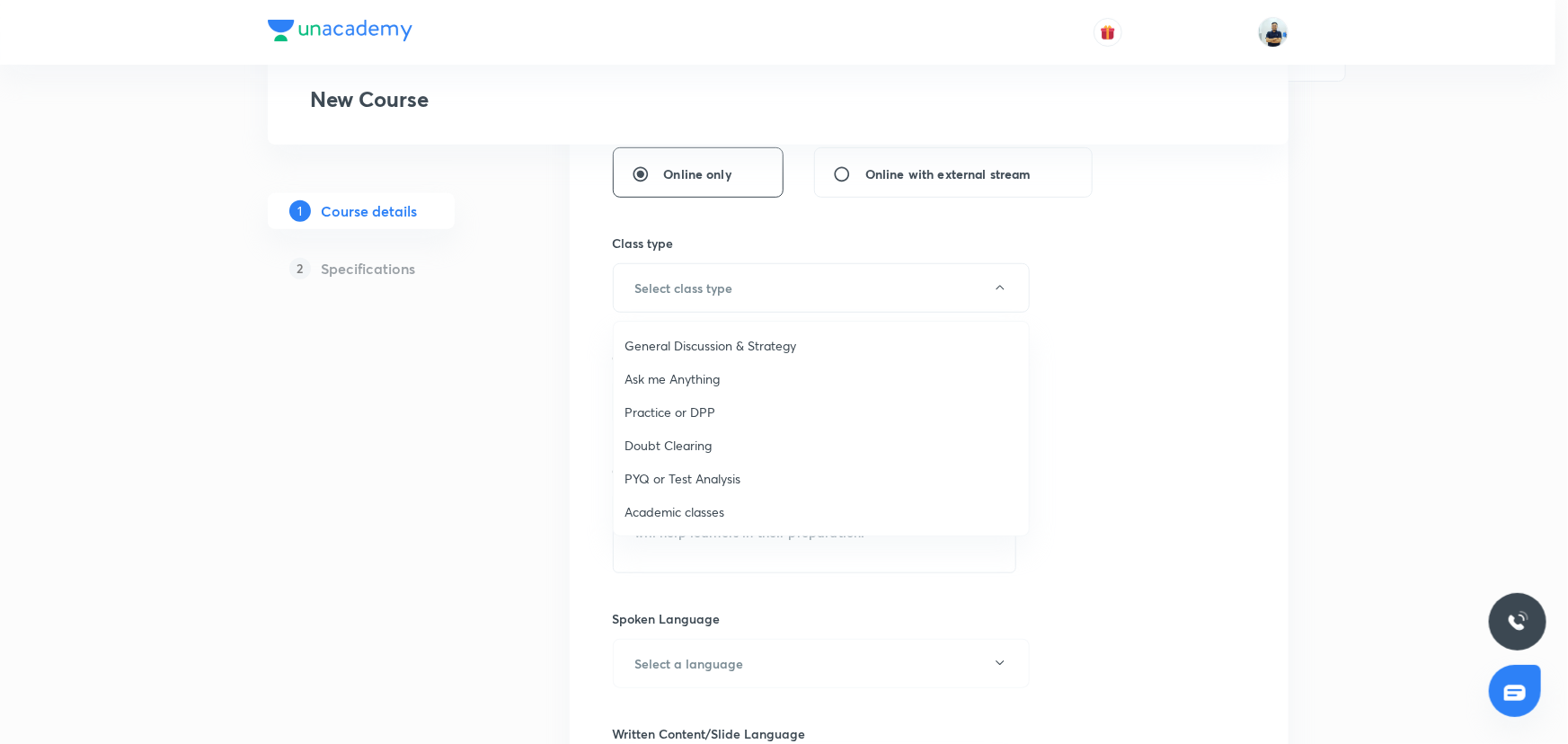 click on "Academic classes" at bounding box center [821, 511] 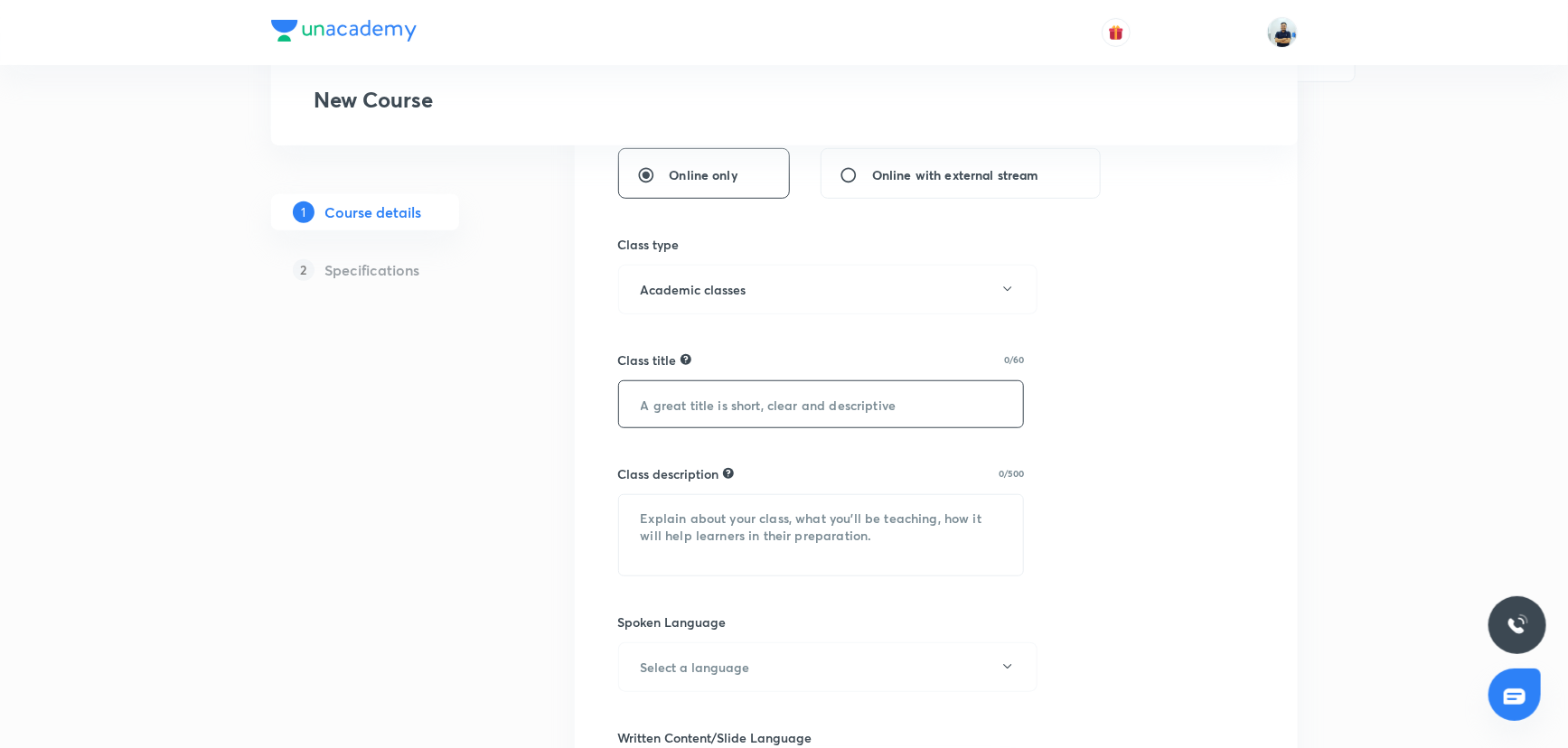 click at bounding box center [822, 404] 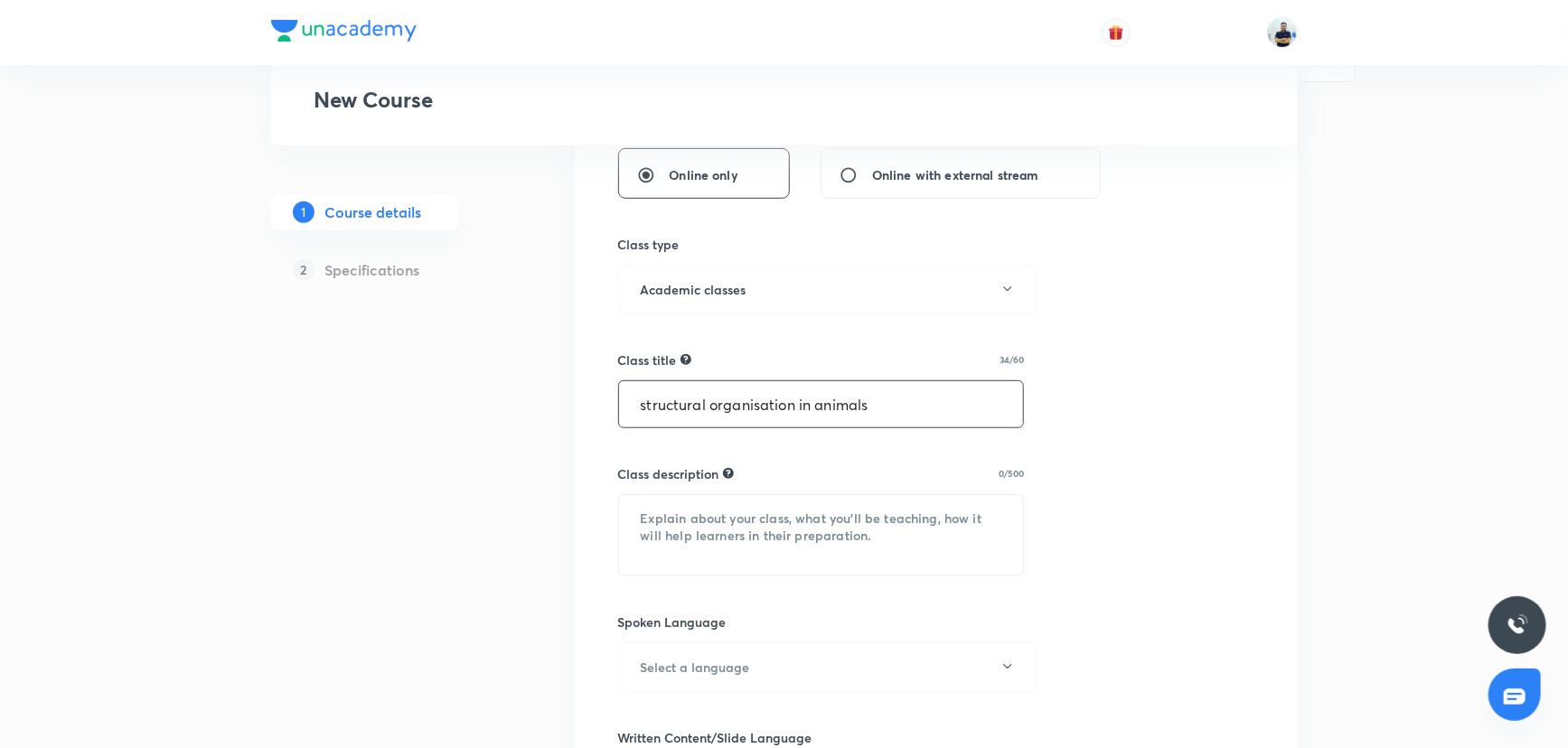 drag, startPoint x: 647, startPoint y: 407, endPoint x: 584, endPoint y: 395, distance: 64.13267 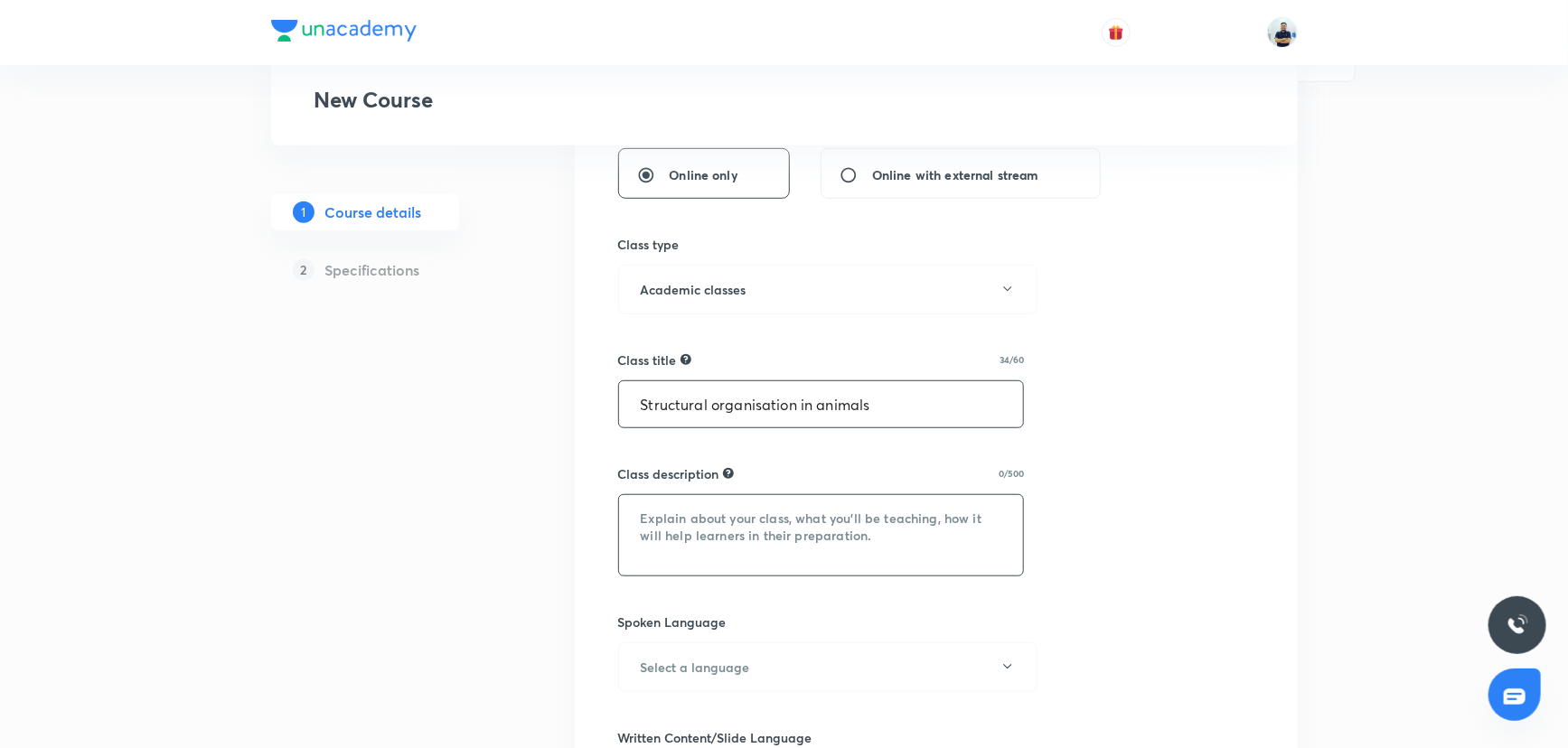 type on "Structural organisation in animals" 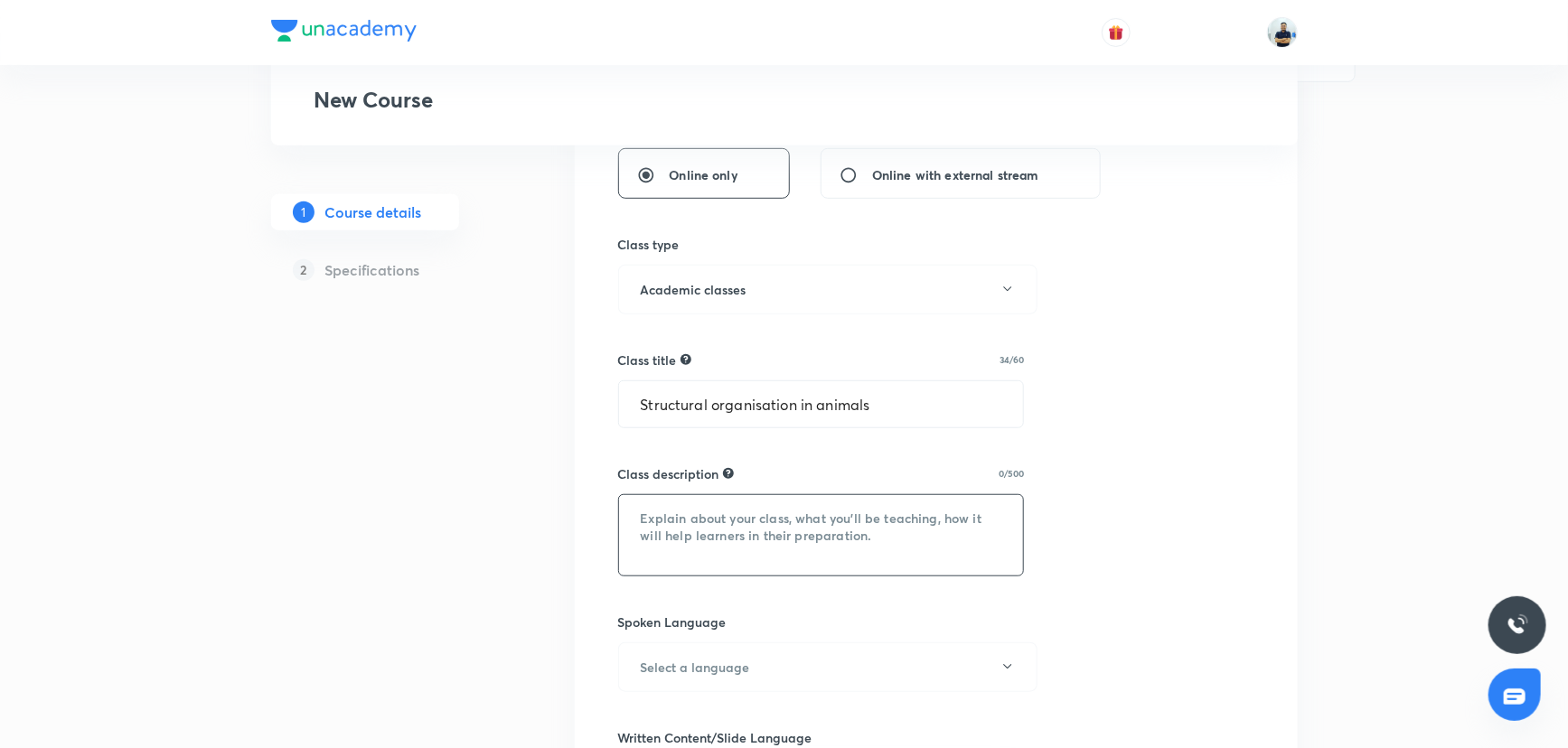 click at bounding box center [822, 535] 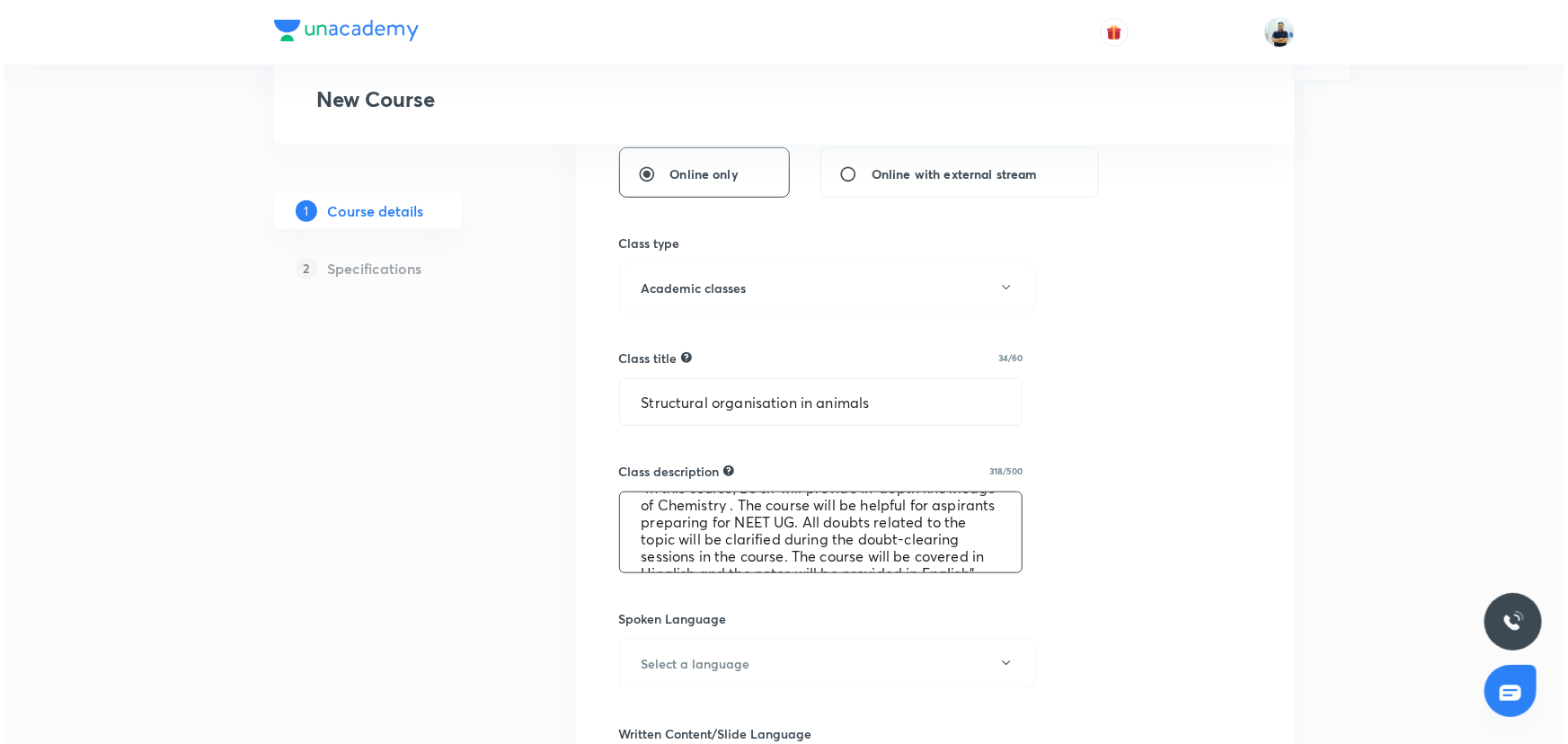 scroll, scrollTop: 0, scrollLeft: 0, axis: both 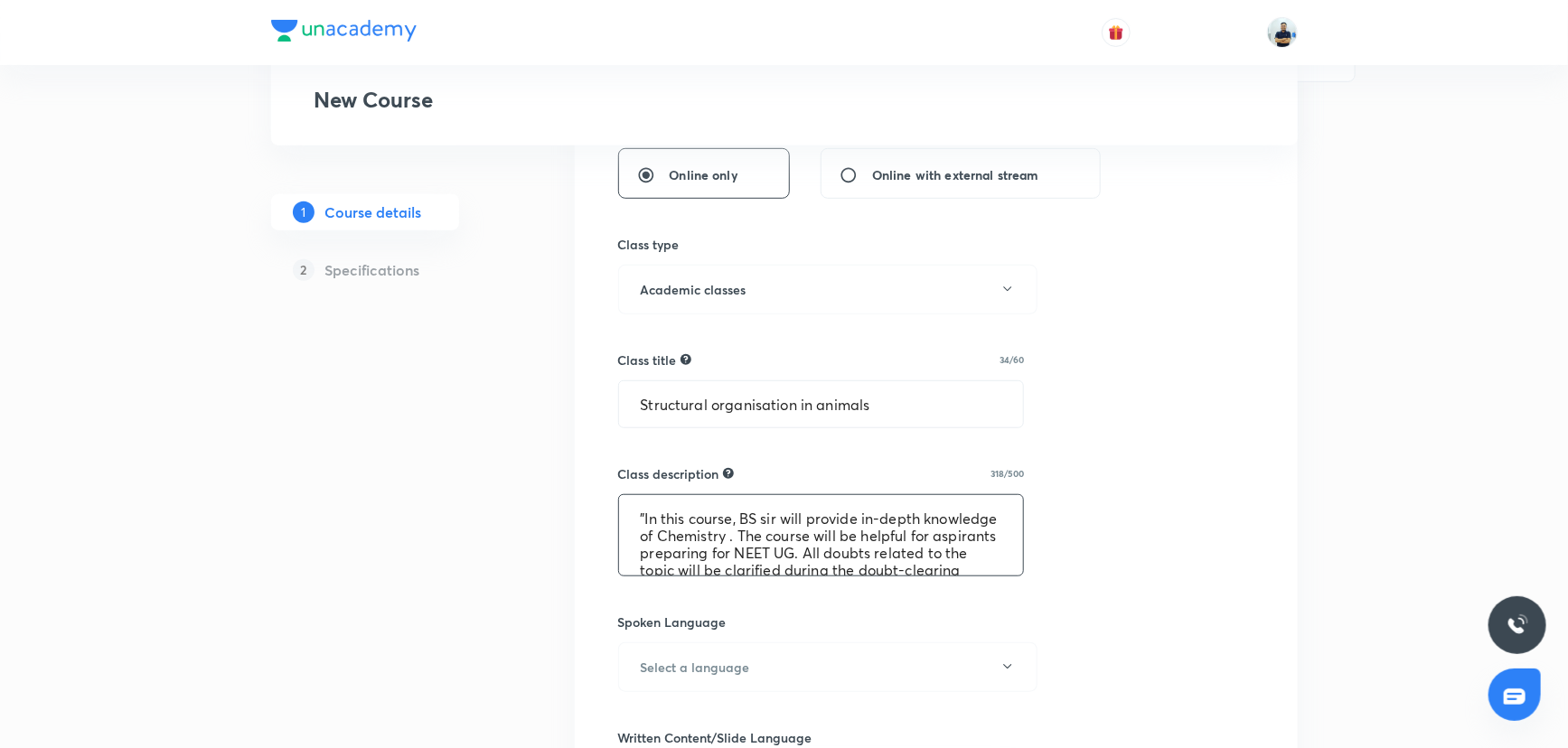 click on ""In this course, BS sir will provide in-depth knowledge of Chemistry . The course will be helpful for aspirants preparing for NEET UG. All doubts related to the topic will be clarified during the doubt-clearing sessions in the course. The course will be covered in Hinglish and the notes will be provided in English"" at bounding box center (822, 535) 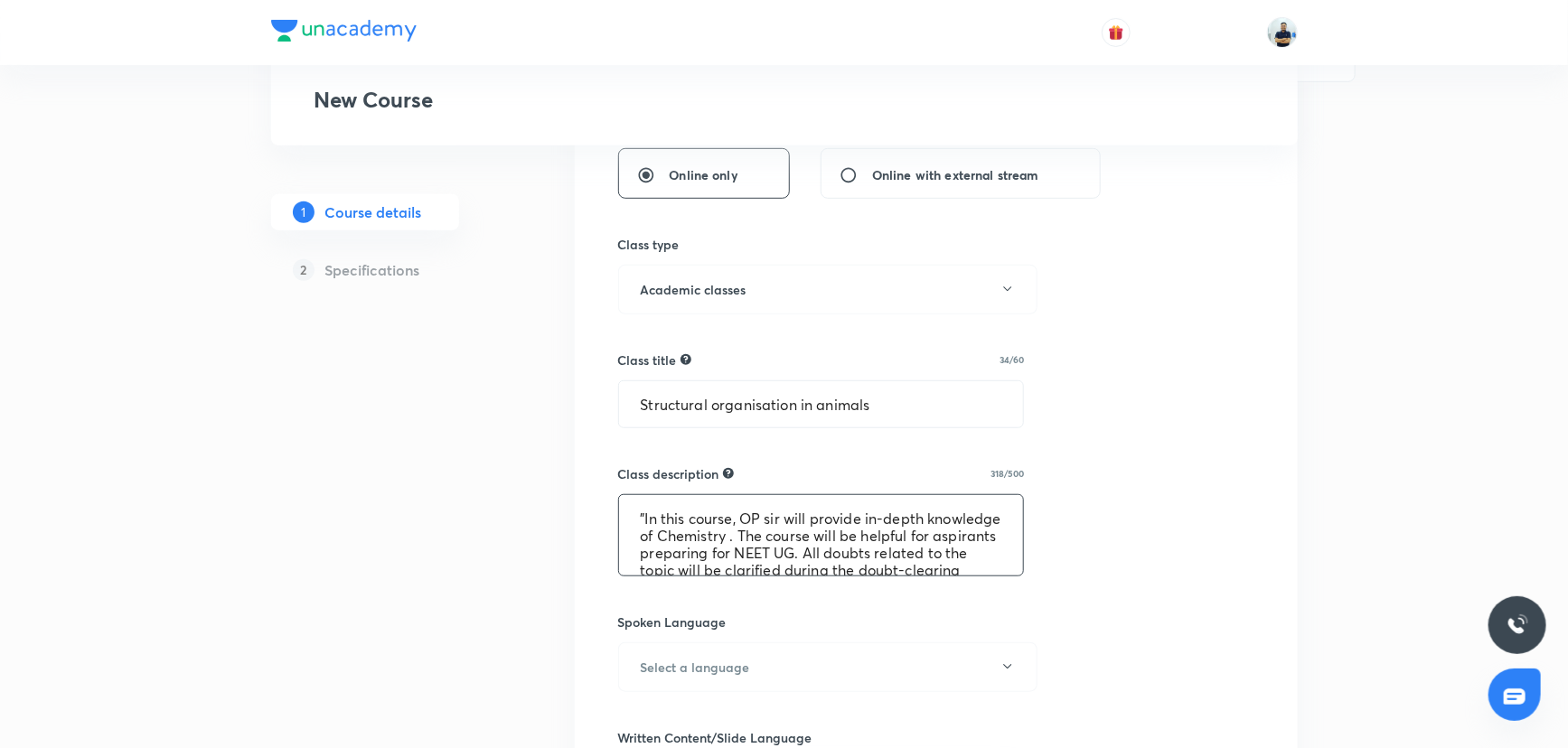 click on ""In this course, OP sir will provide in-depth knowledge of Chemistry . The course will be helpful for aspirants preparing for NEET UG. All doubts related to the topic will be clarified during the doubt-clearing sessions in the course. The course will be covered in Hinglish and the notes will be provided in English"" at bounding box center [822, 535] 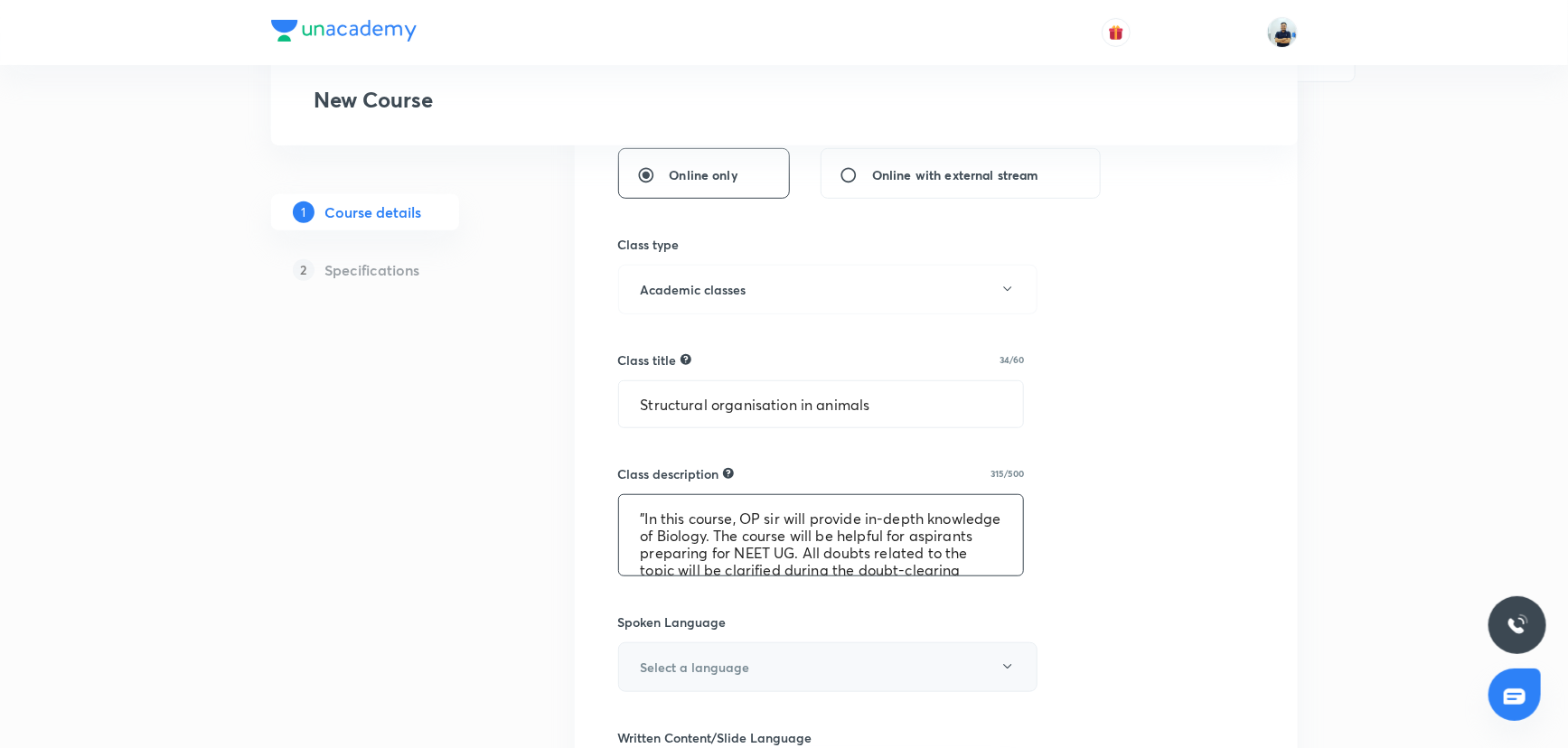 type on ""In this course, OP sir will provide in-depth knowledge of Biology. The course will be helpful for aspirants preparing for NEET UG. All doubts related to the topic will be clarified during the doubt-clearing sessions in the course. The course will be covered in Hinglish and the notes will be provided in English"" 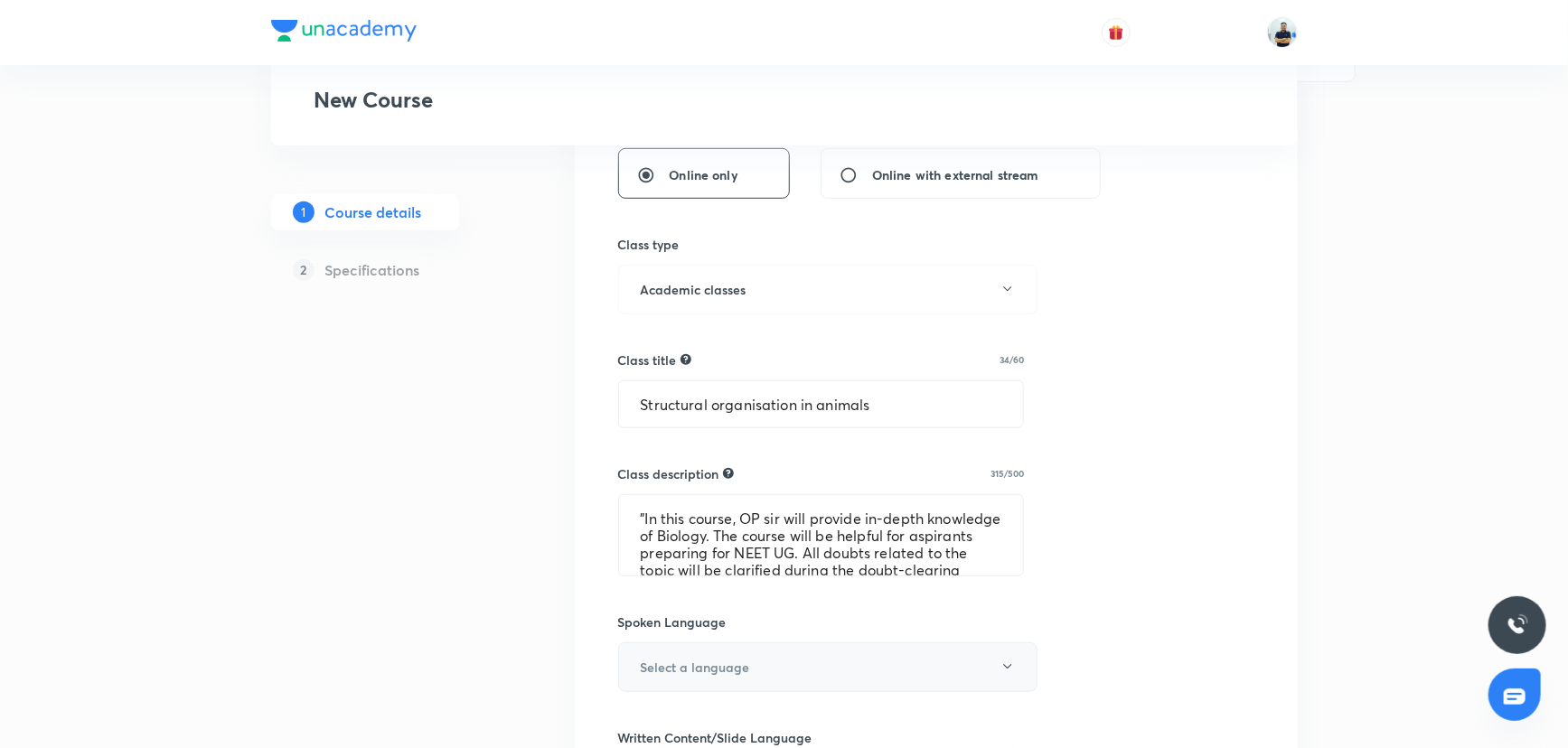 click on "Select a language" at bounding box center (695, 667) 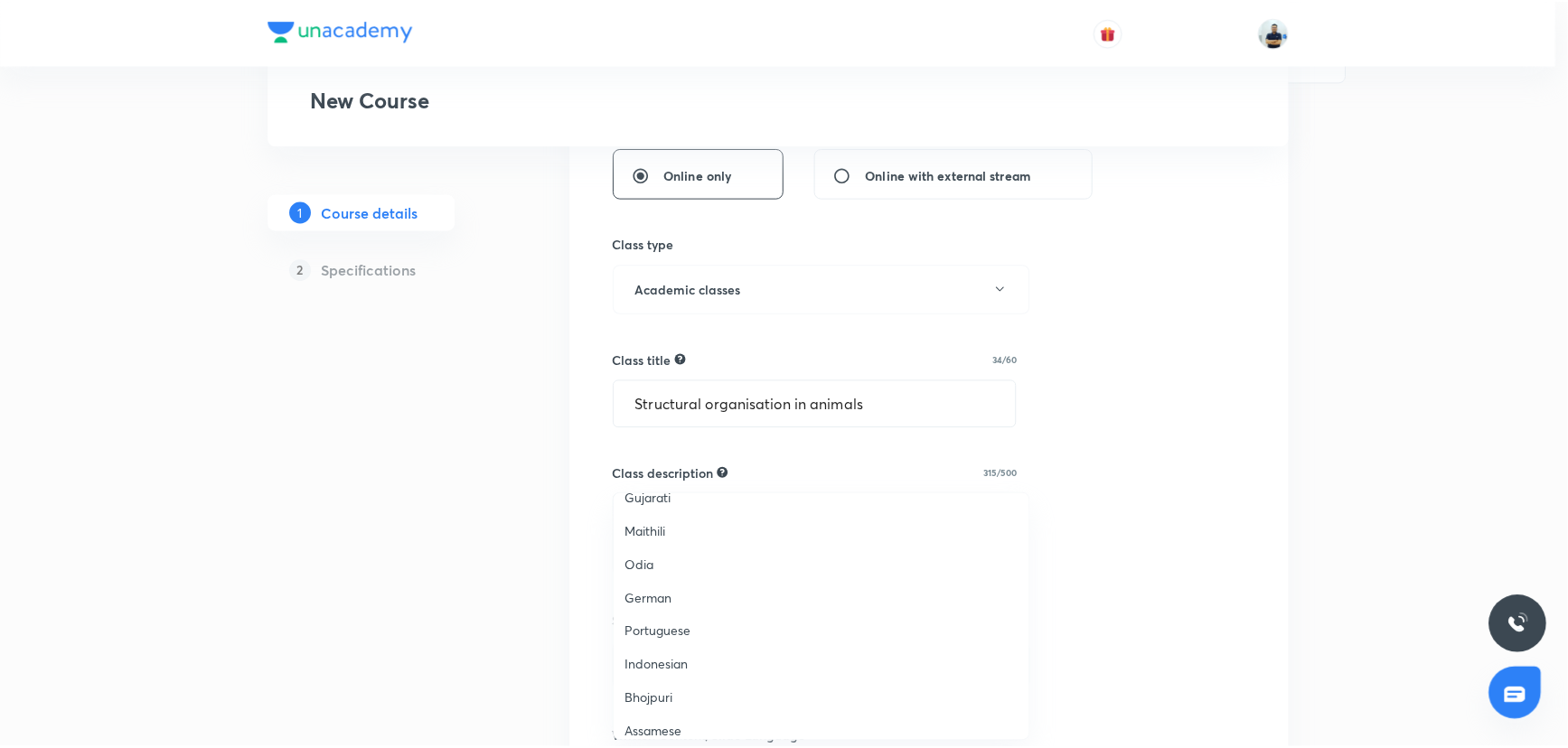 scroll, scrollTop: 380, scrollLeft: 0, axis: vertical 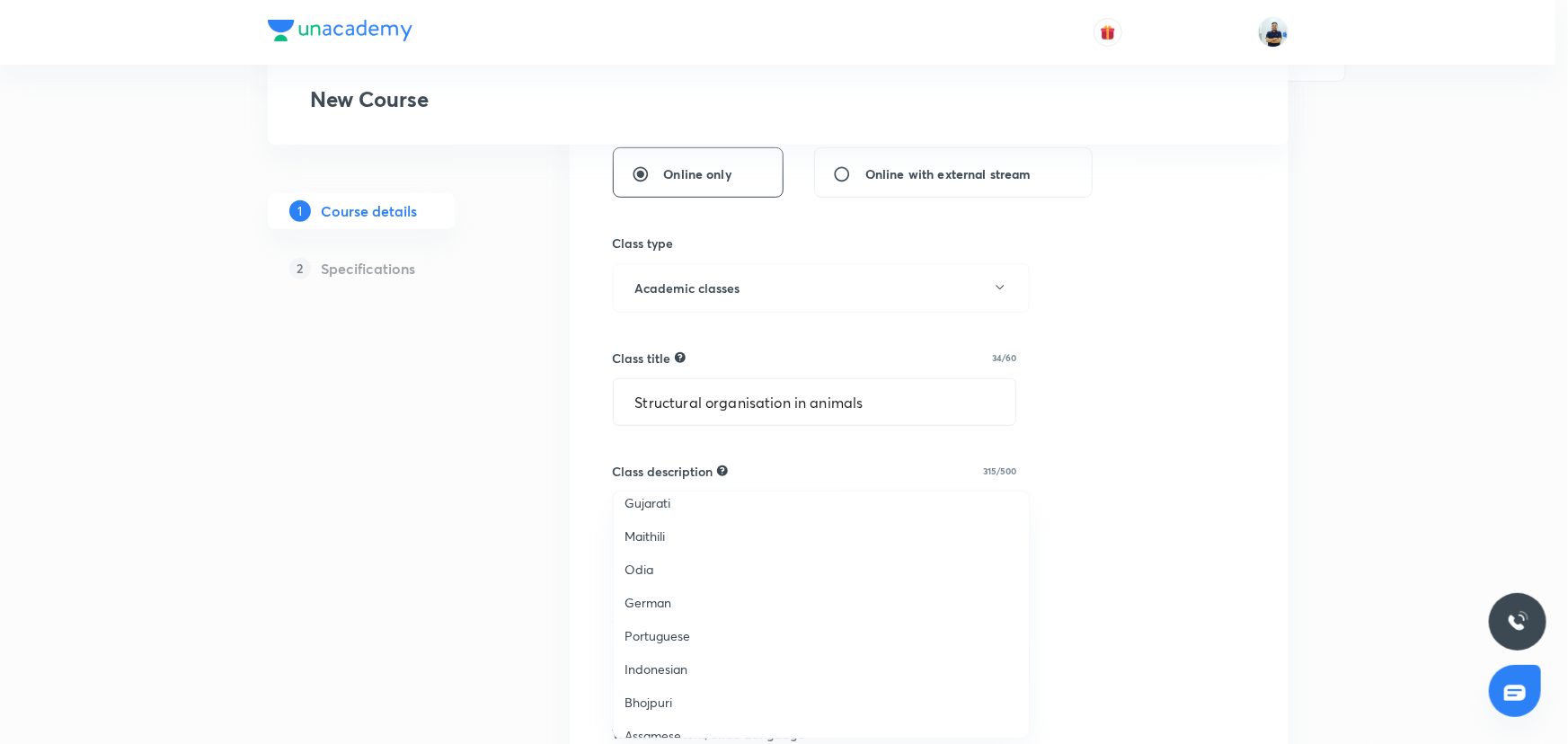 click on "Gujarati" at bounding box center [821, 502] 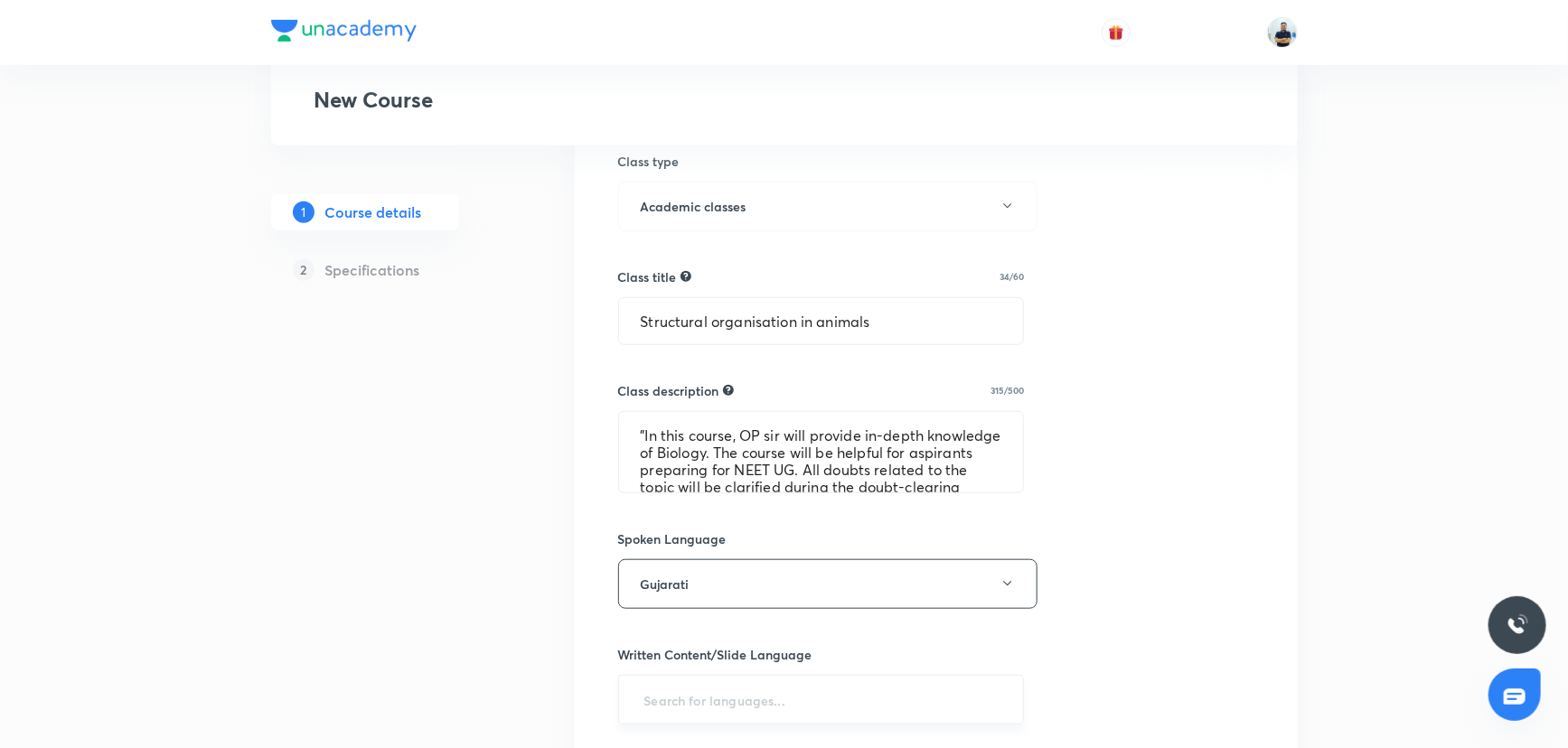 scroll, scrollTop: 594, scrollLeft: 0, axis: vertical 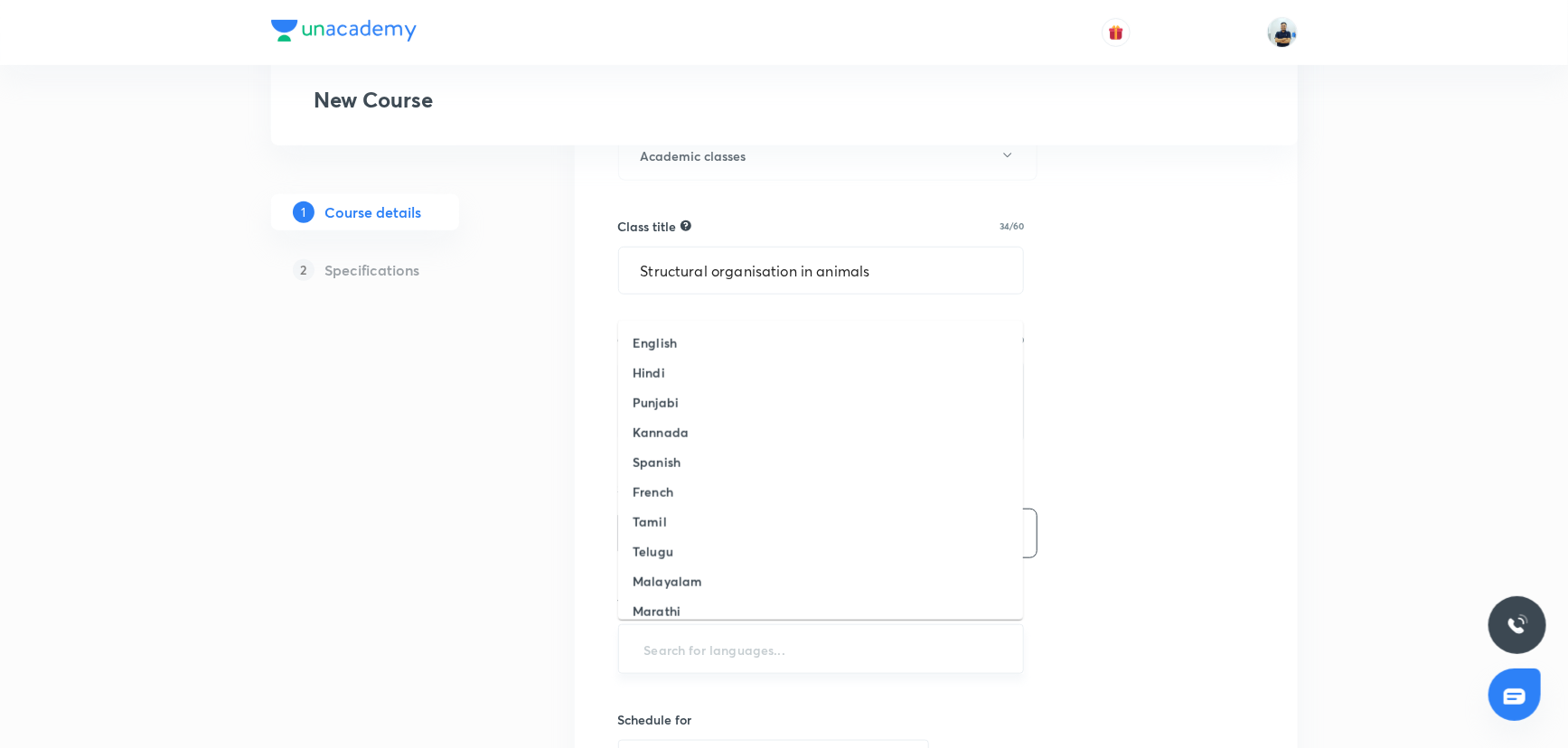 click at bounding box center (822, 649) 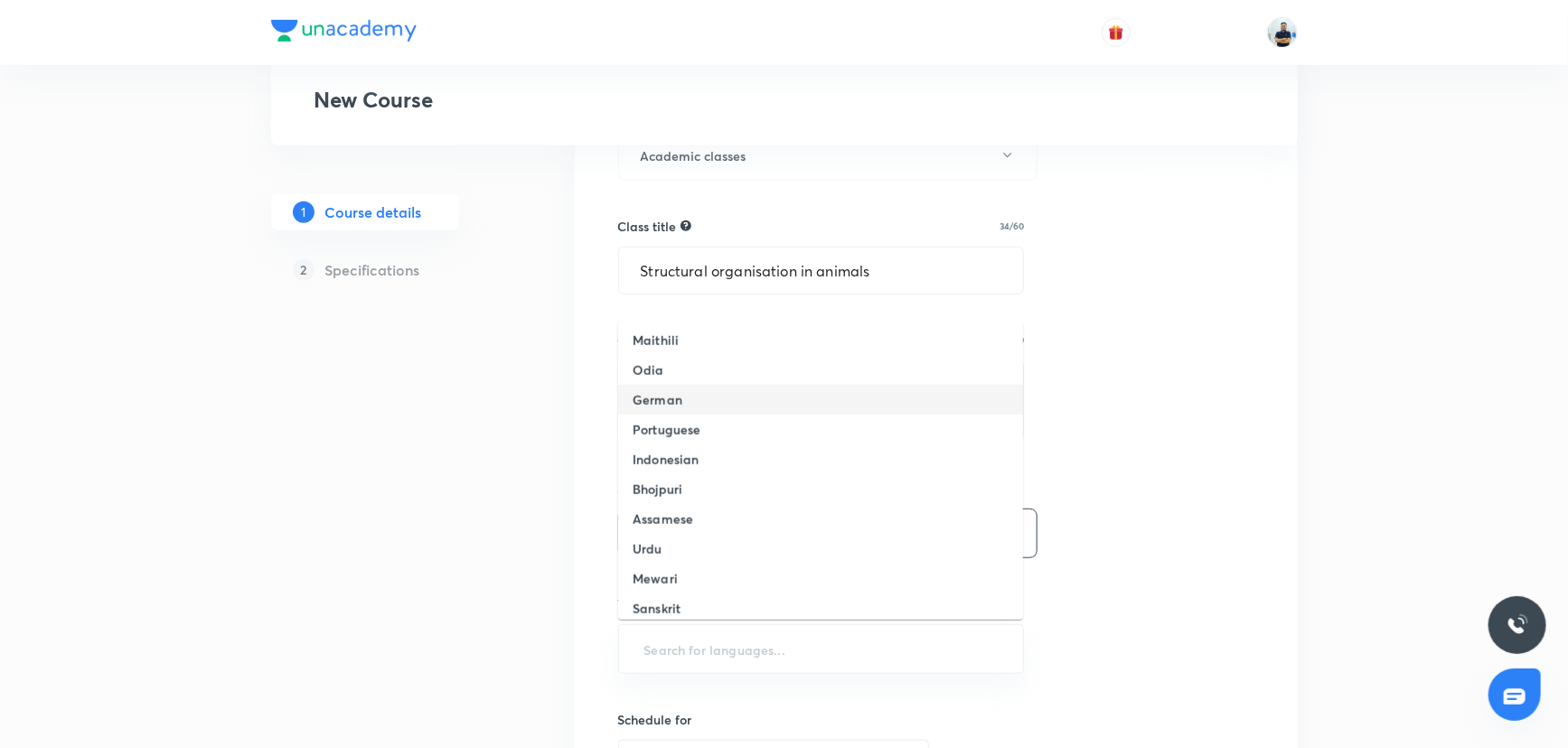 scroll, scrollTop: 266, scrollLeft: 0, axis: vertical 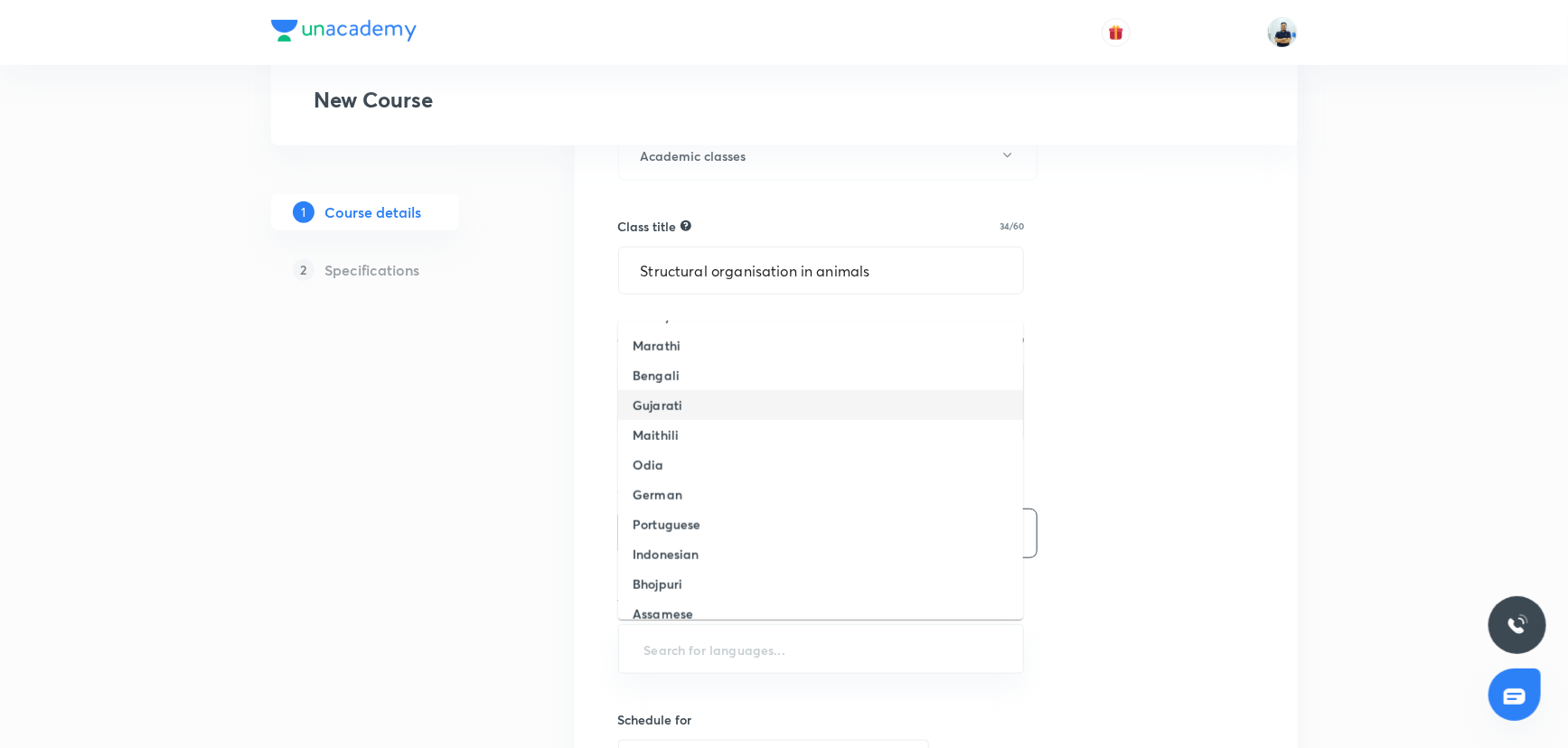 click on "Gujarati" at bounding box center [657, 405] 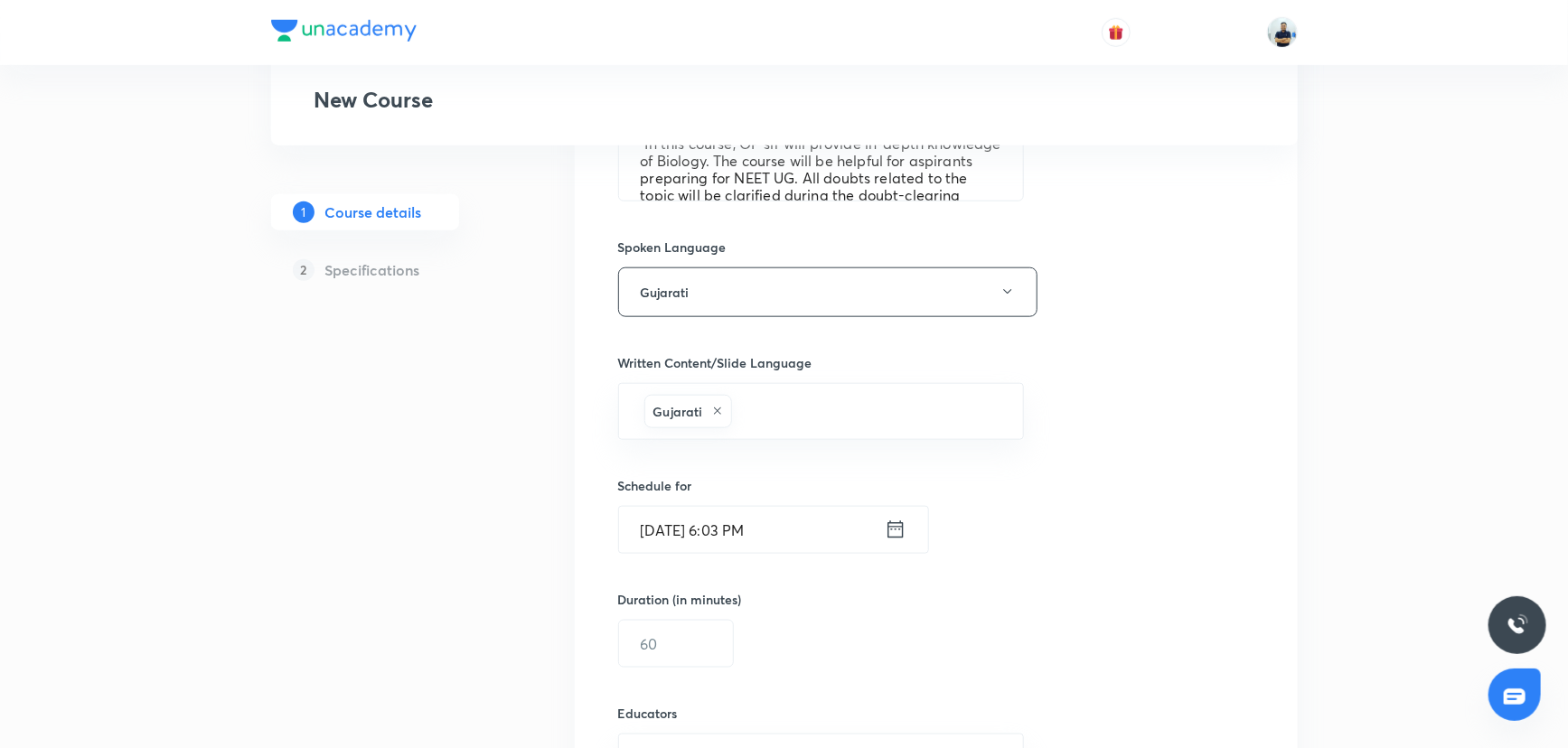 scroll, scrollTop: 843, scrollLeft: 0, axis: vertical 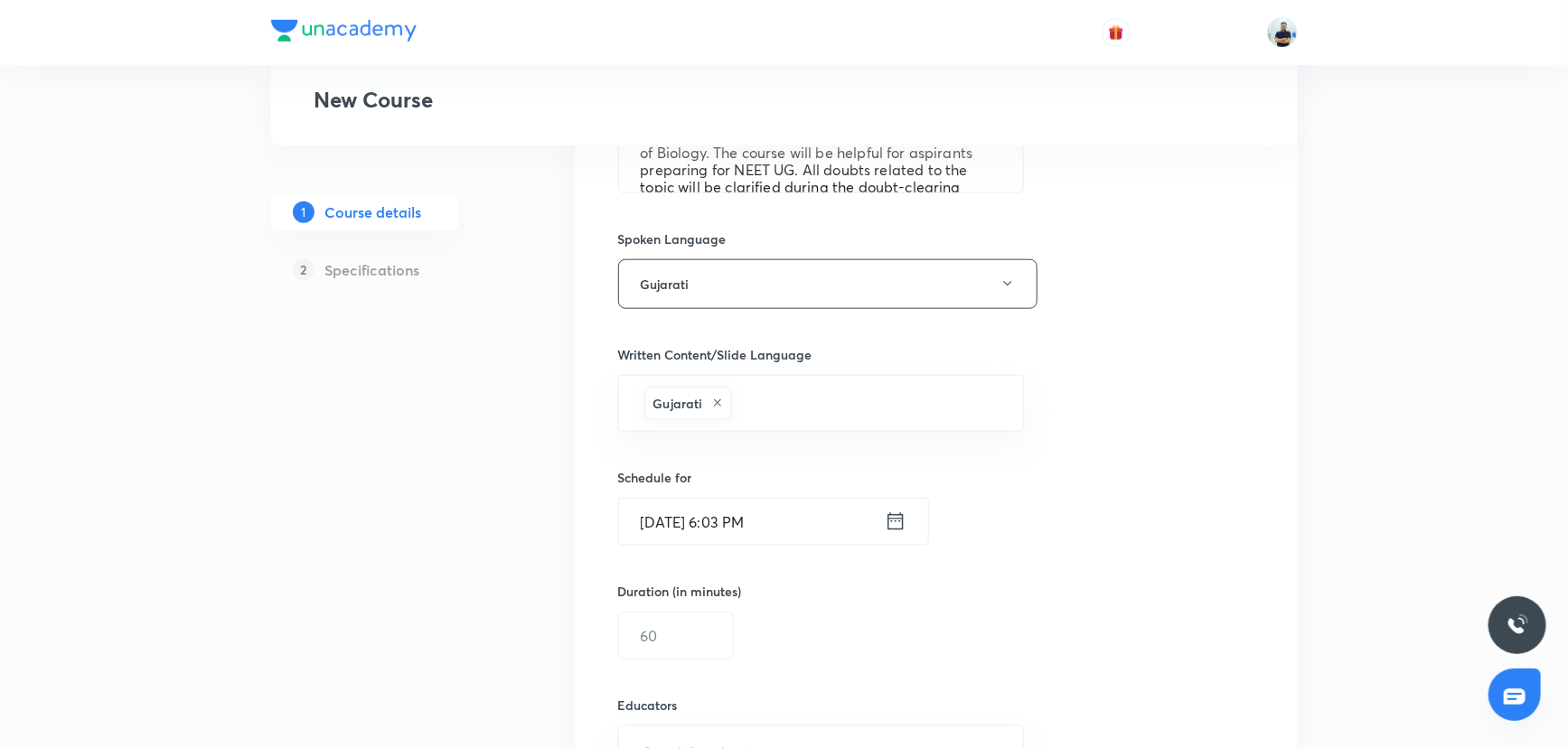 click on "[DATE] 6:03 PM" at bounding box center (752, 521) 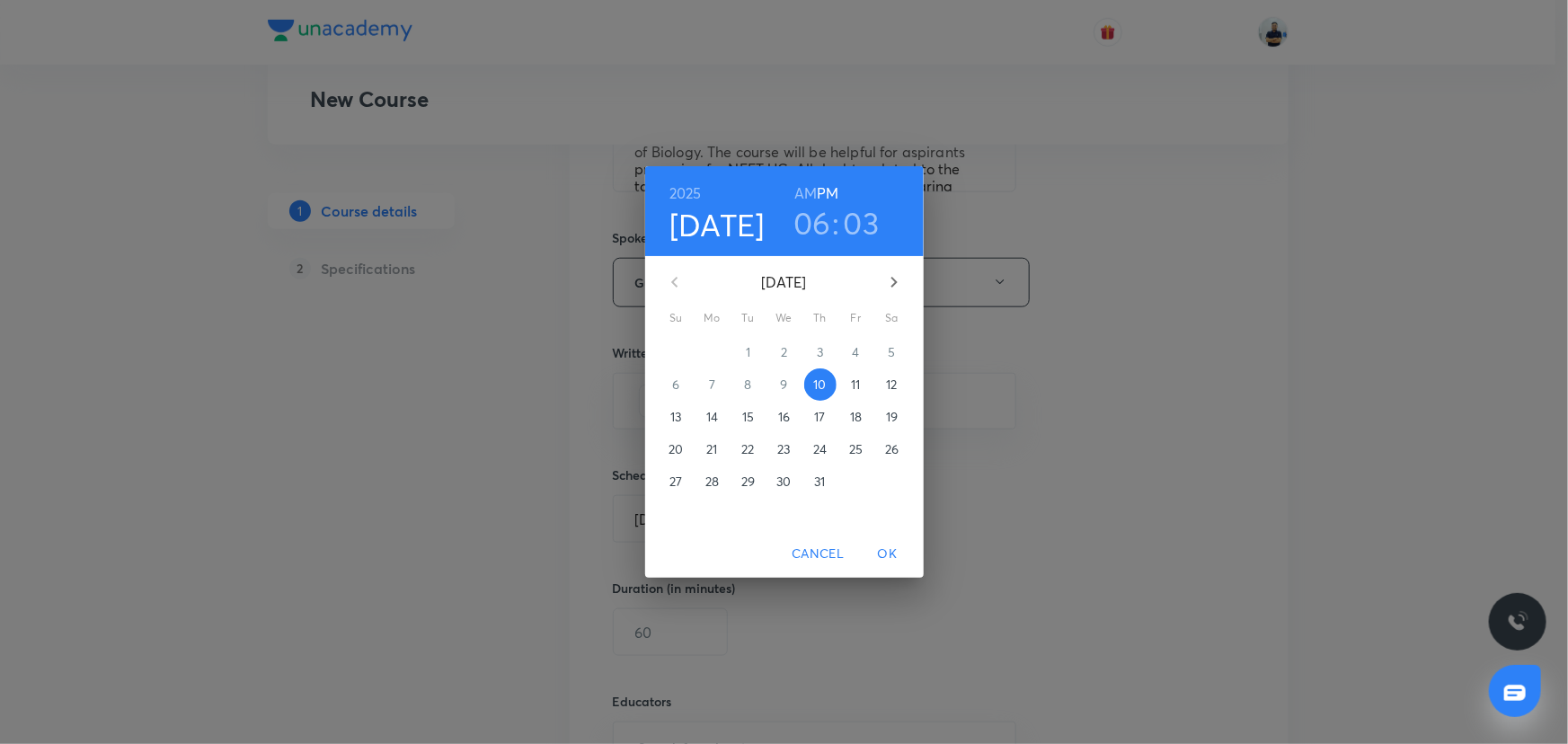 click on "11" at bounding box center [855, 385] 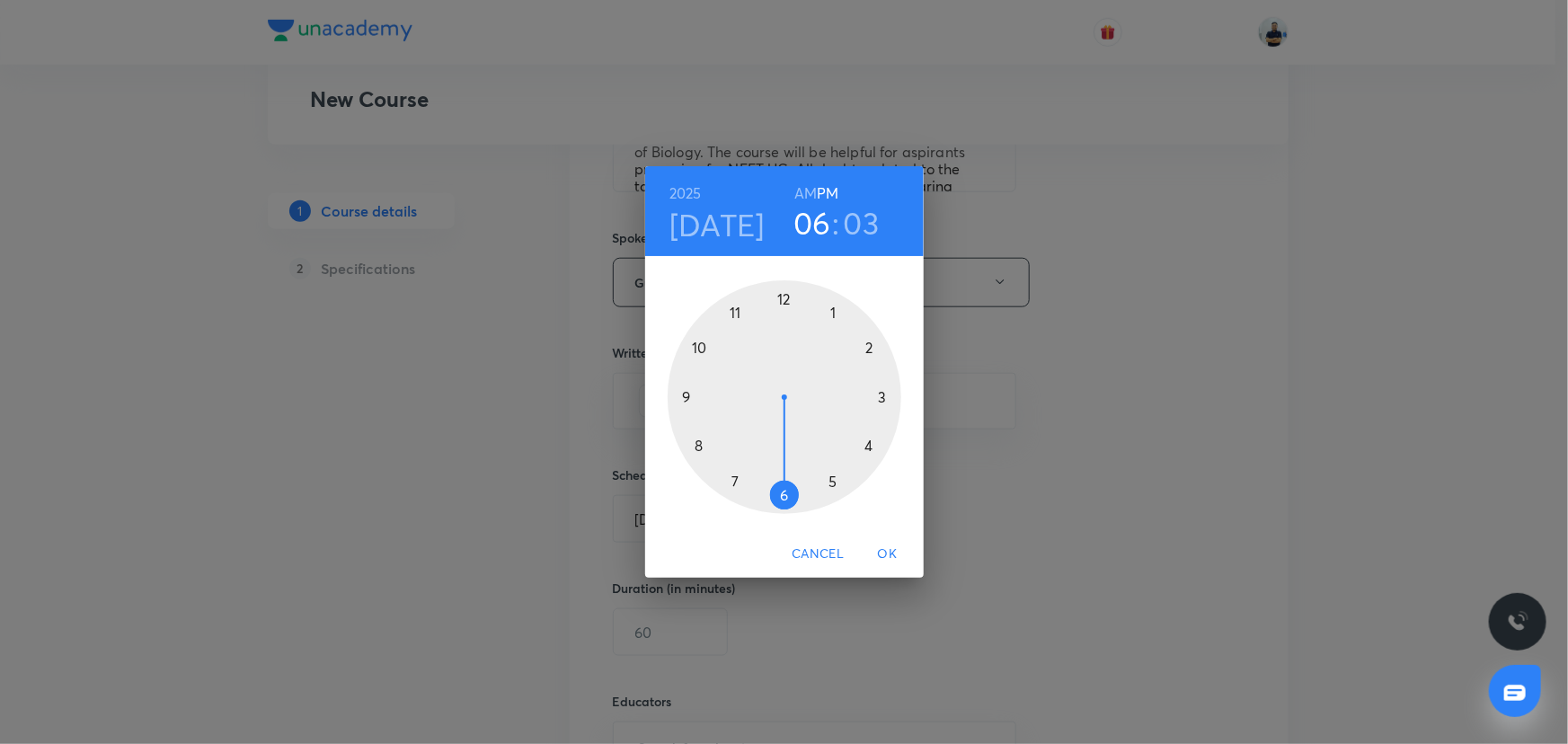 click on "AM" at bounding box center [805, 193] 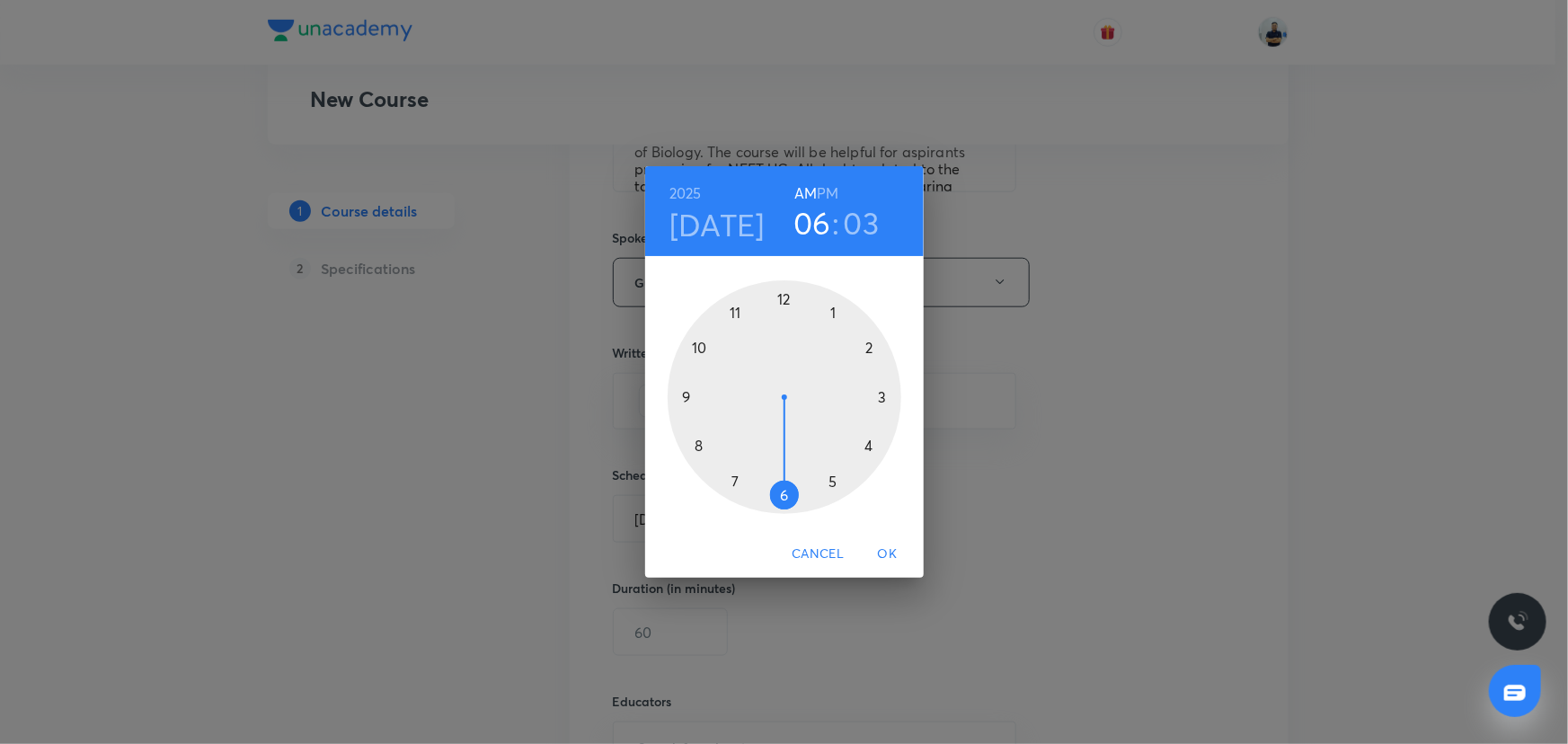 click at bounding box center [784, 397] 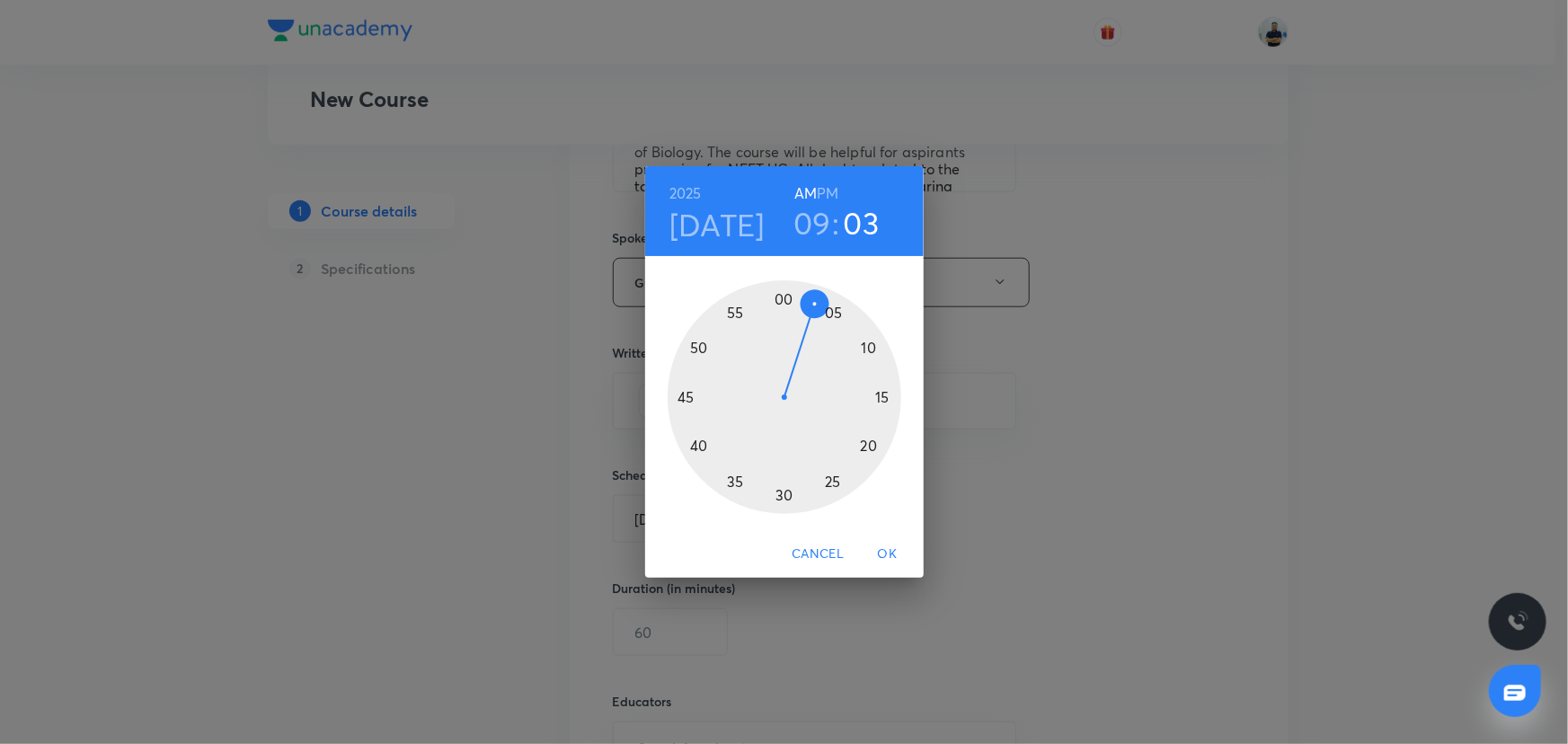 click at bounding box center (784, 397) 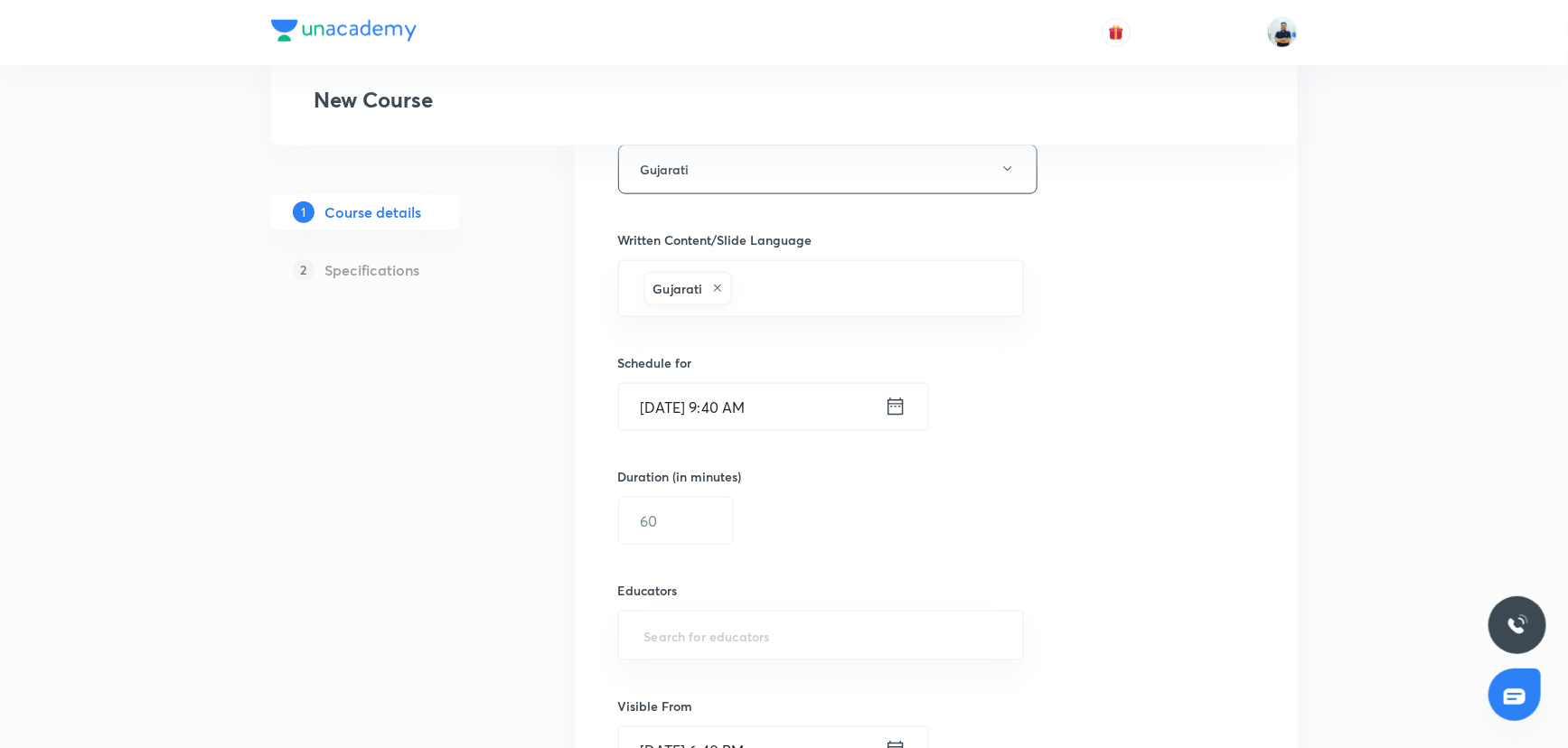 scroll, scrollTop: 958, scrollLeft: 0, axis: vertical 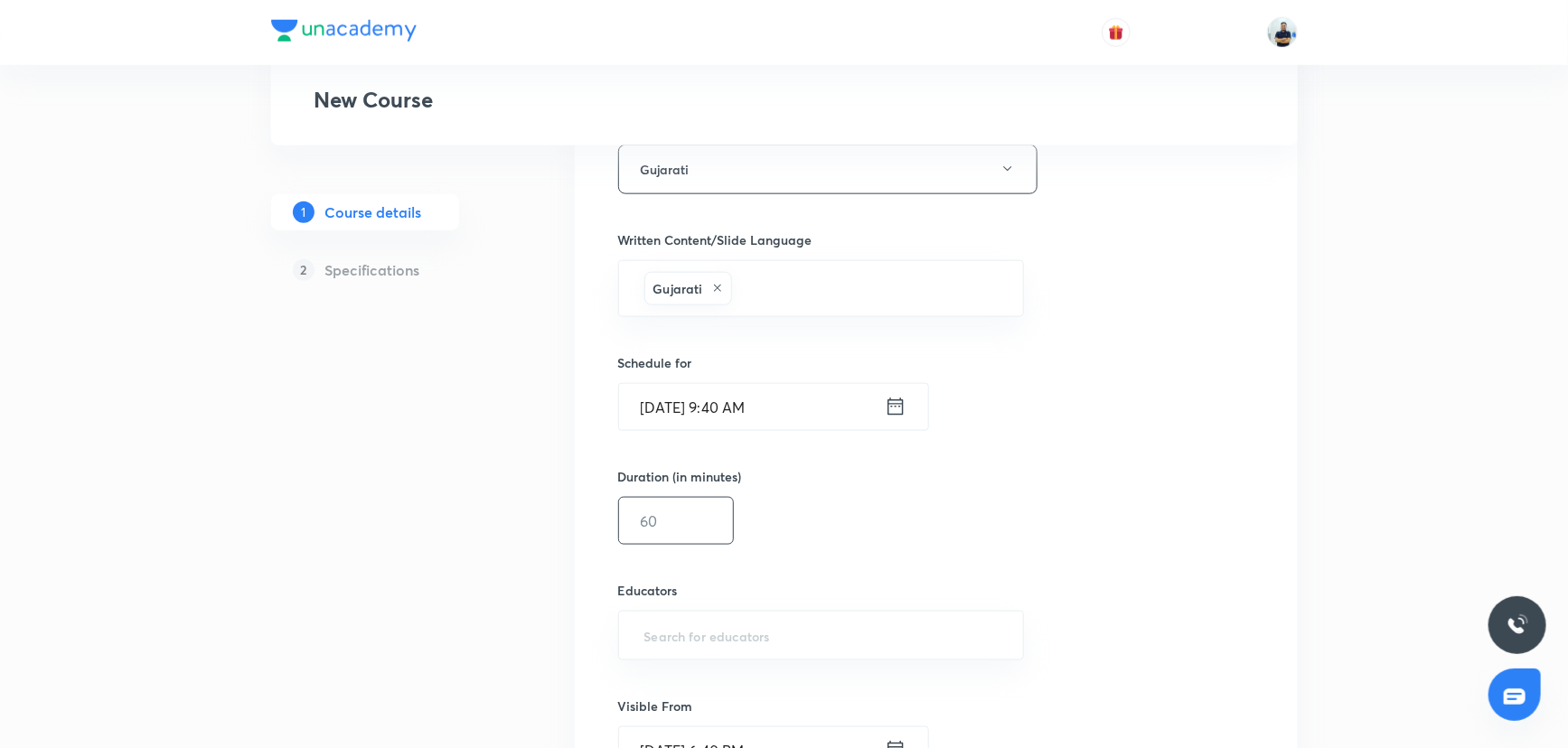 click at bounding box center [676, 520] 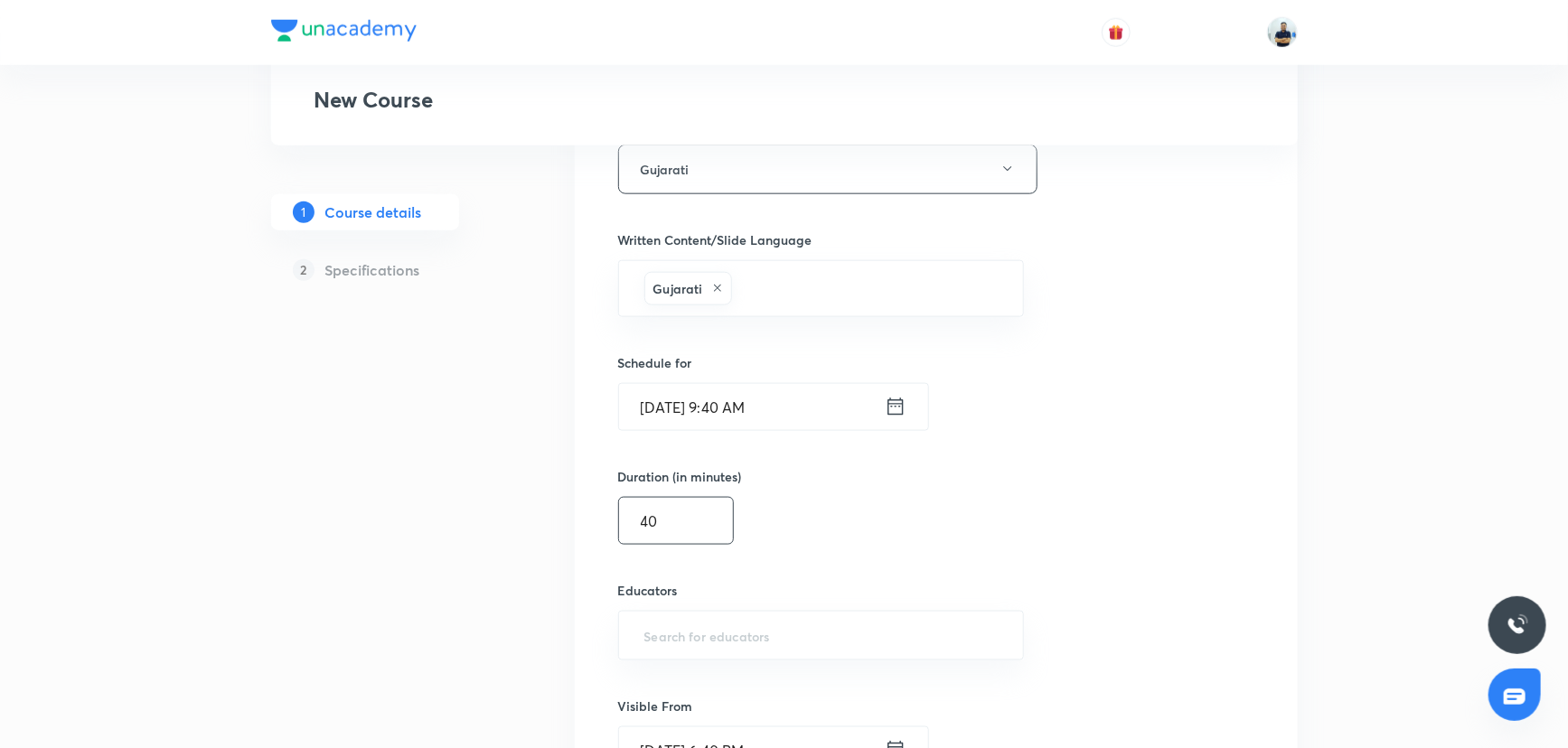 type on "40" 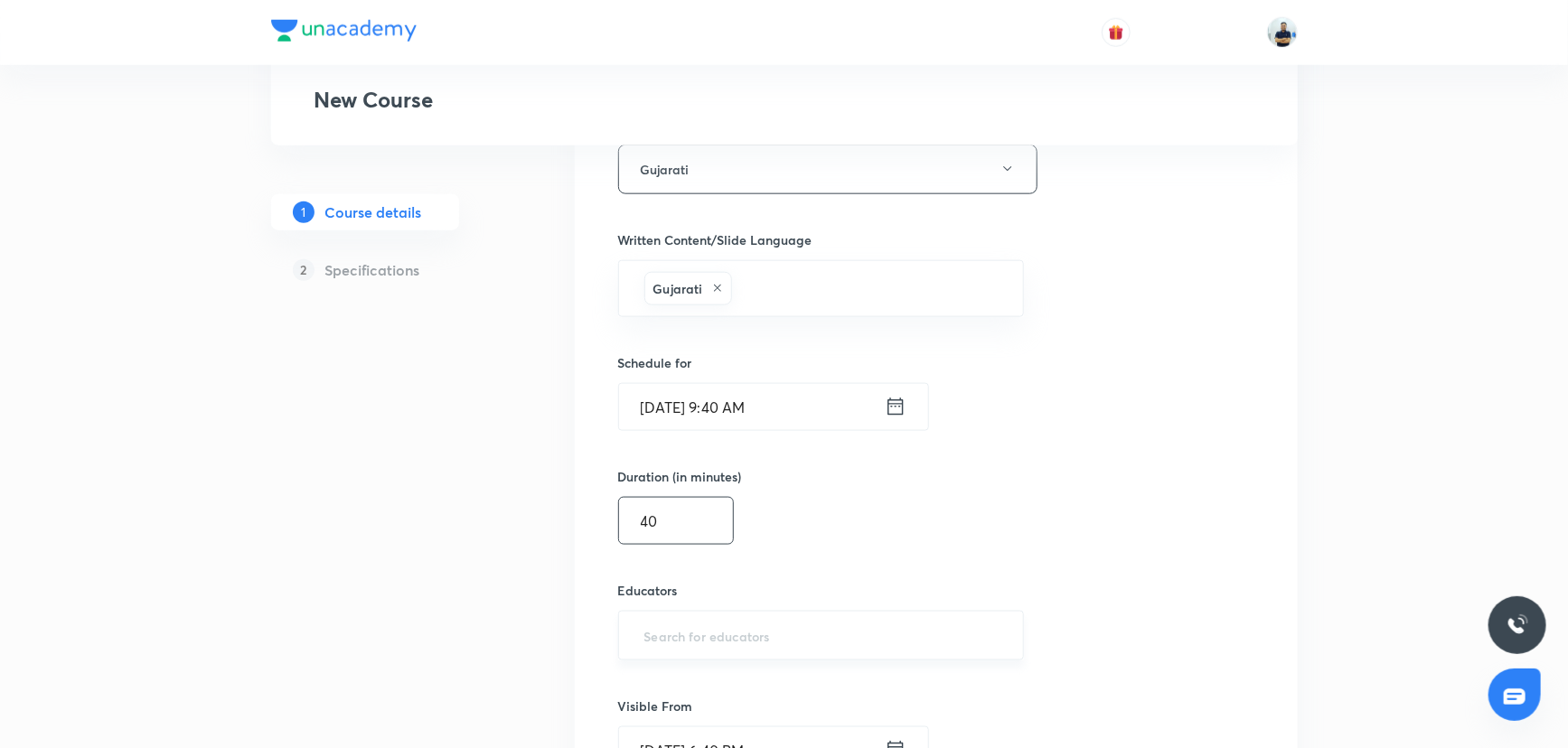 click at bounding box center (822, 635) 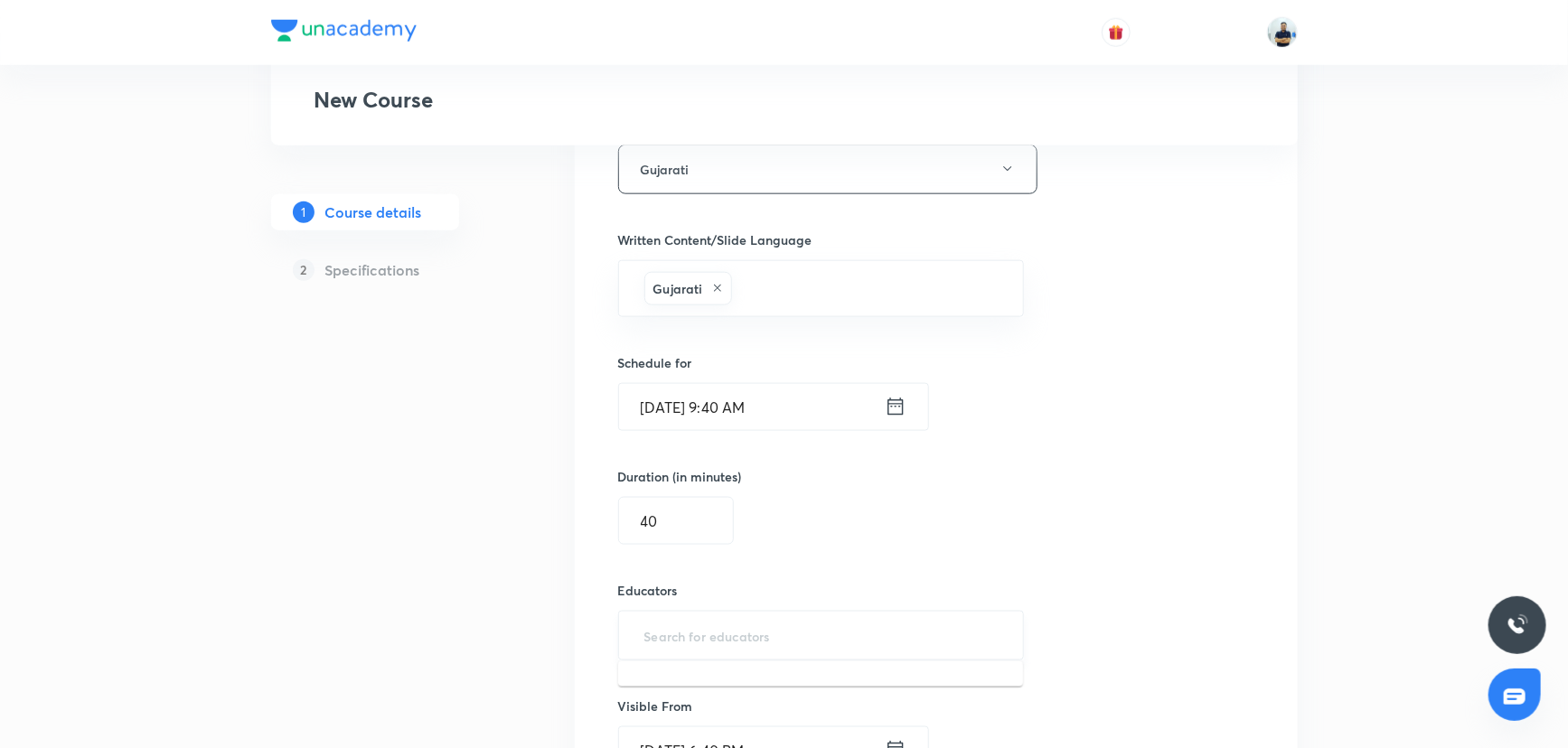 paste on "jfvjcjt1iuhv" 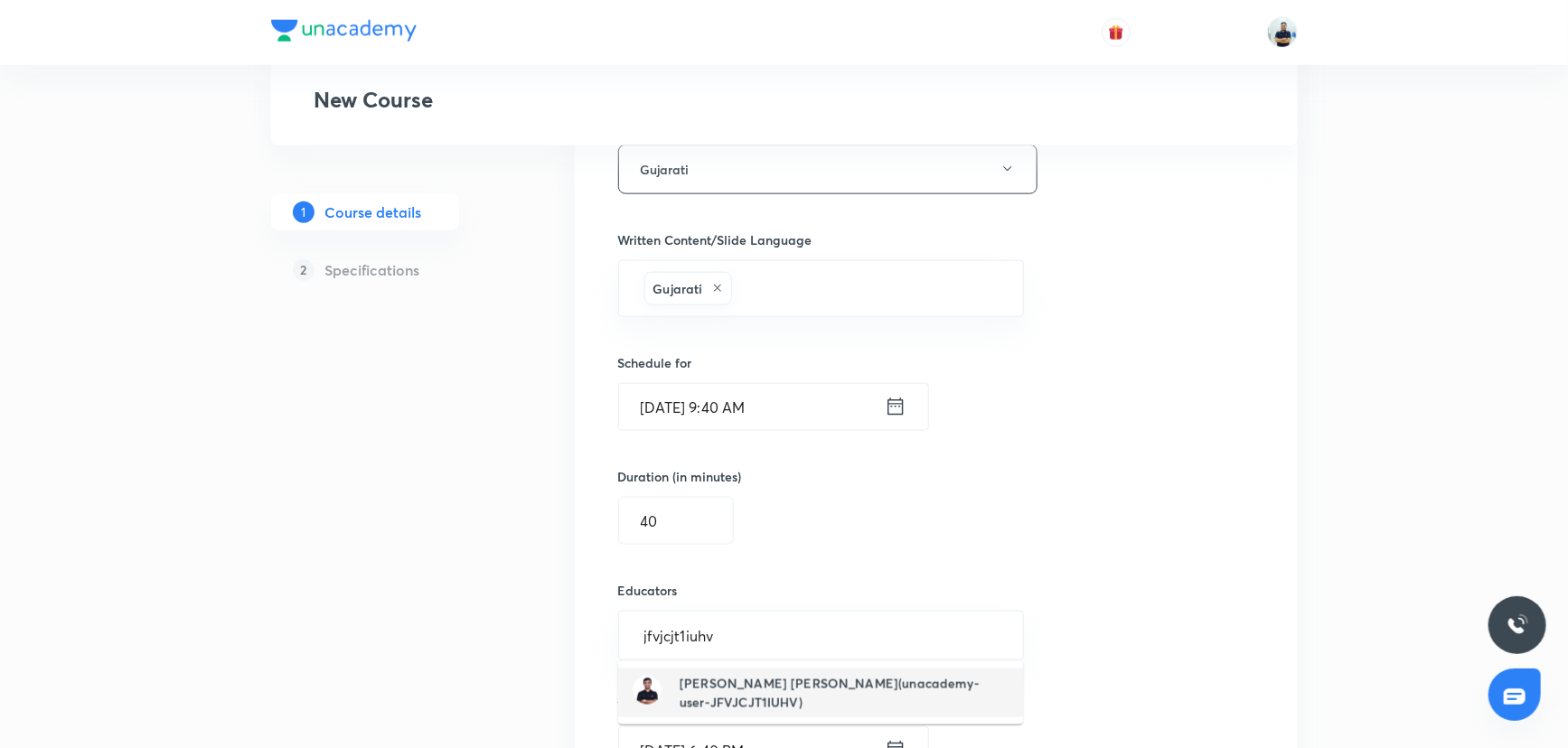 click on "[PERSON_NAME] [PERSON_NAME](unacademy-user-JFVJCJT1IUHV)" at bounding box center [844, 693] 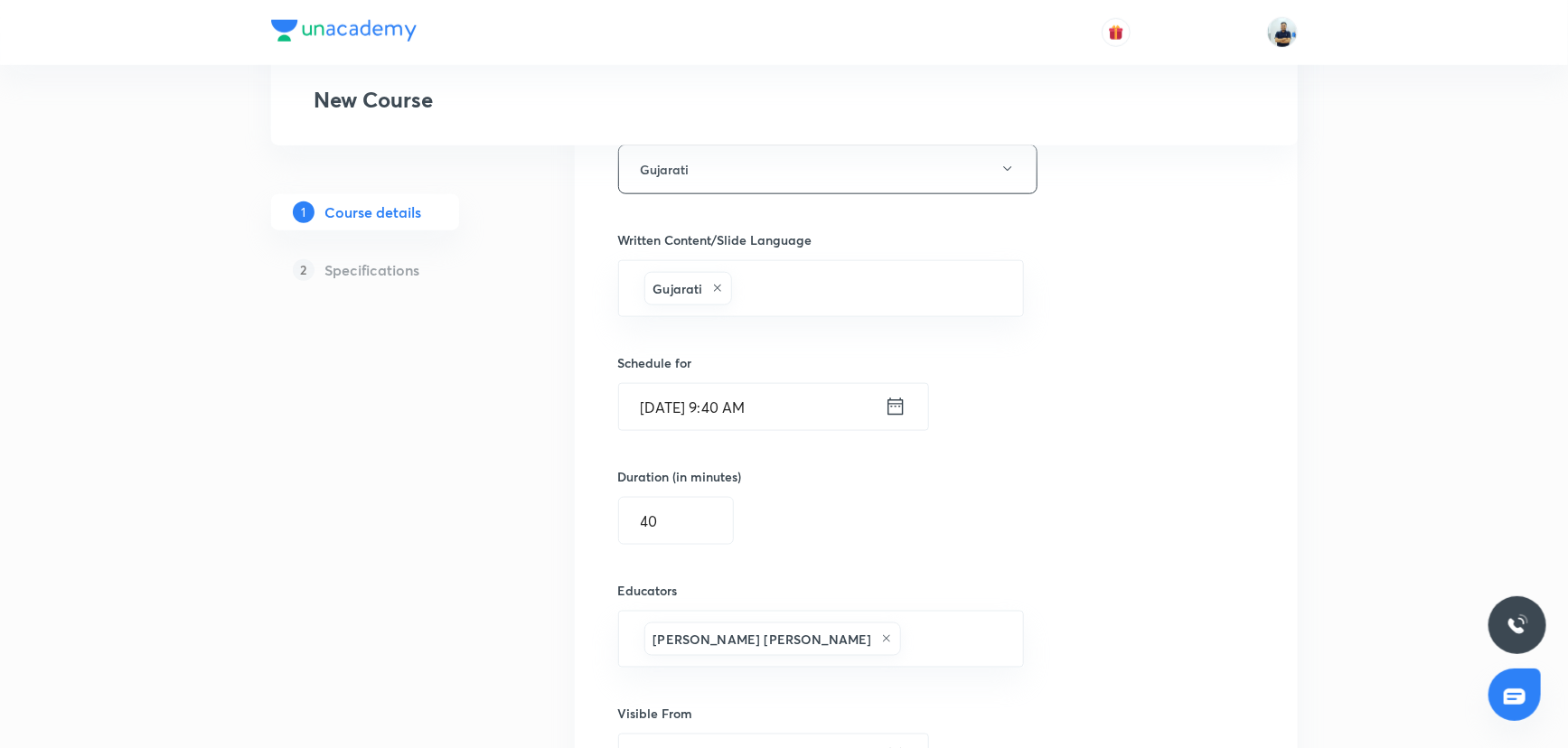 scroll, scrollTop: 1168, scrollLeft: 0, axis: vertical 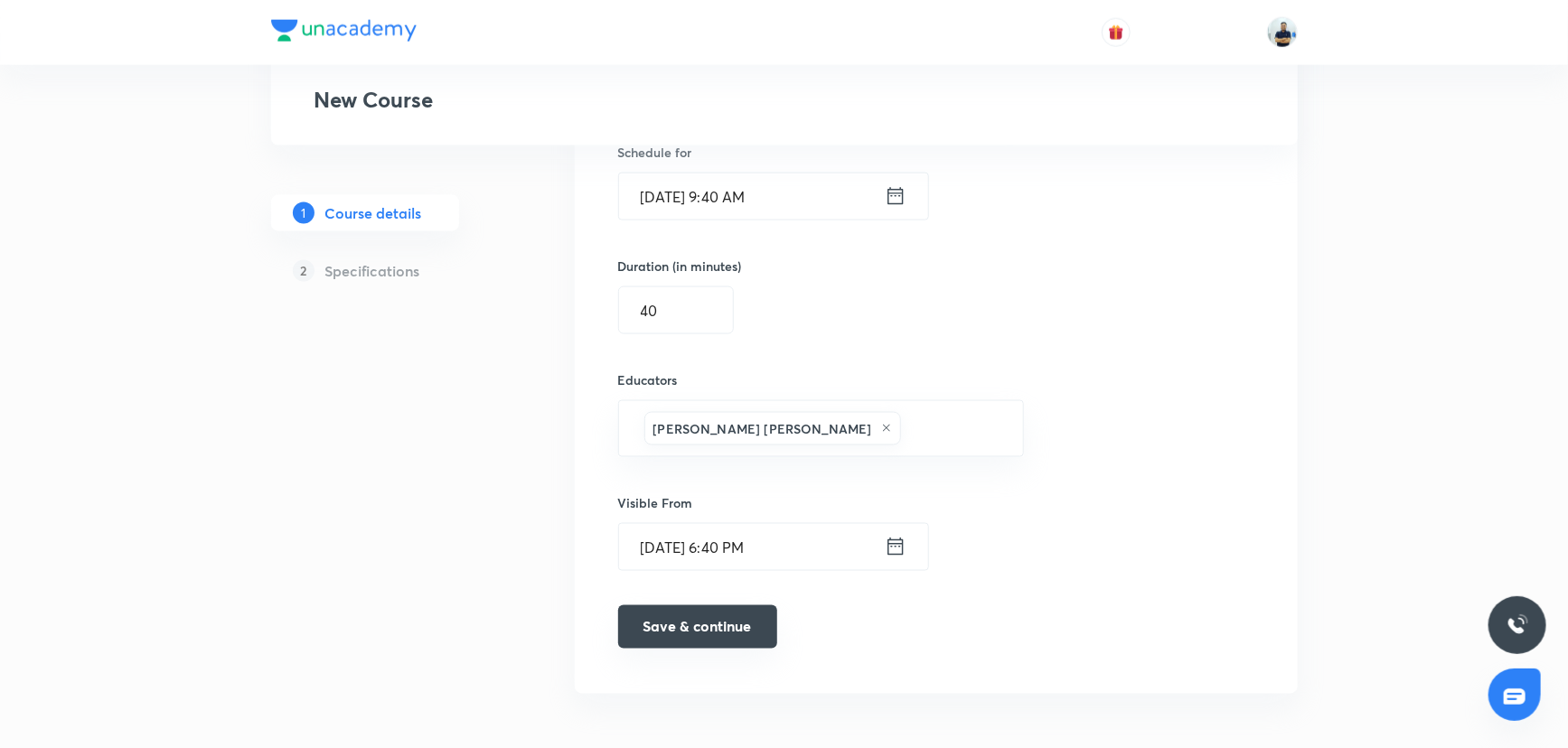 click on "Save & continue" at bounding box center (698, 627) 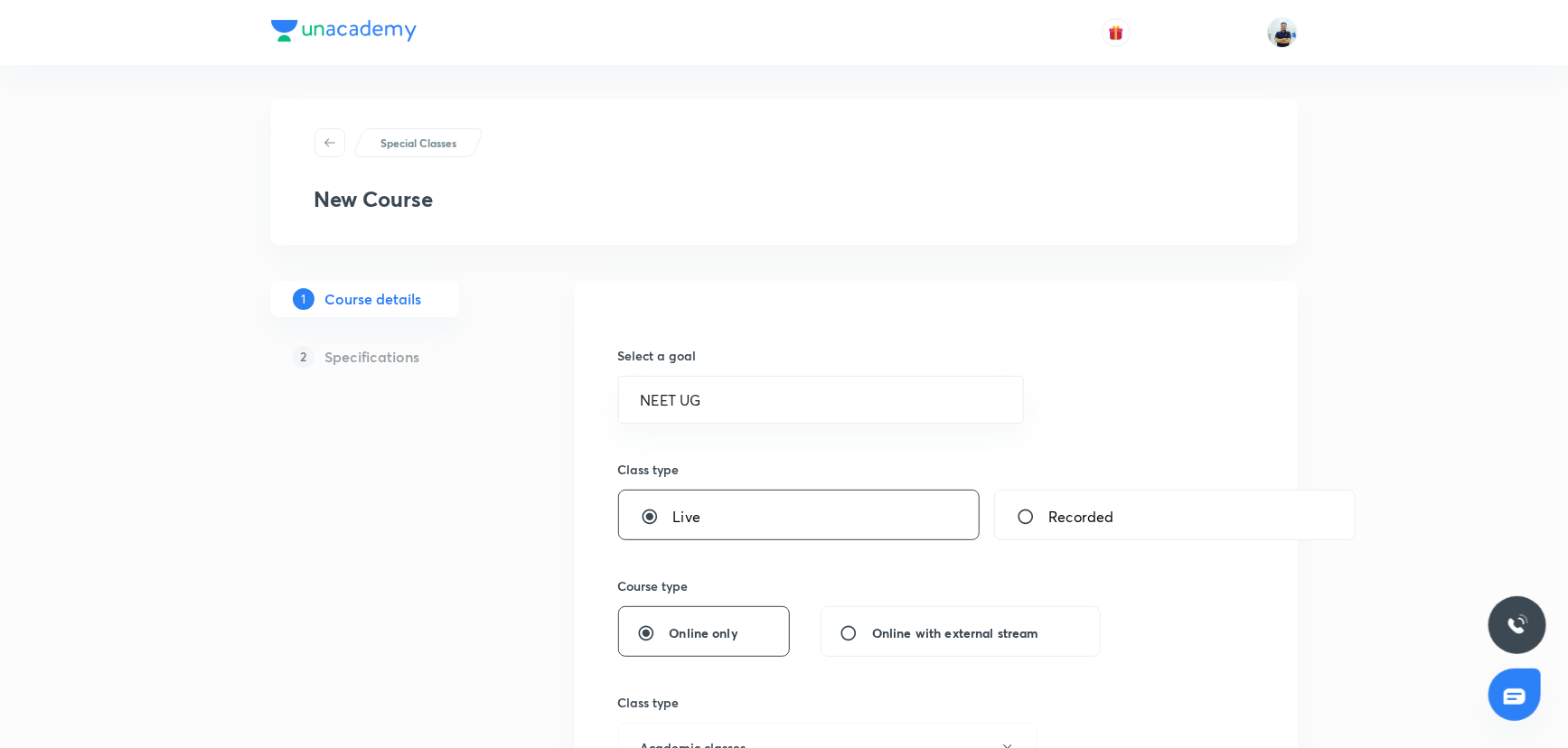 scroll, scrollTop: 0, scrollLeft: 0, axis: both 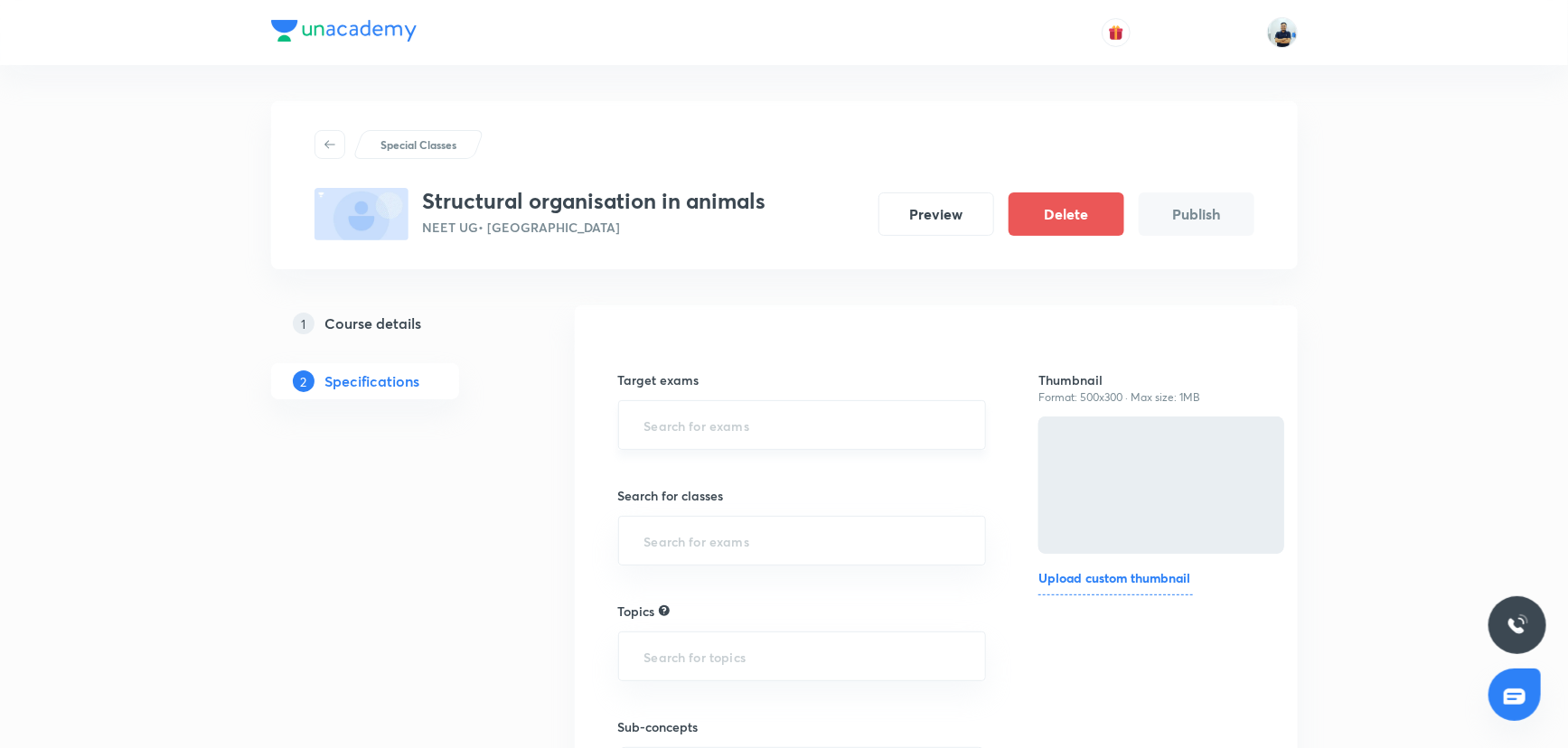 click on "​" at bounding box center [803, 425] 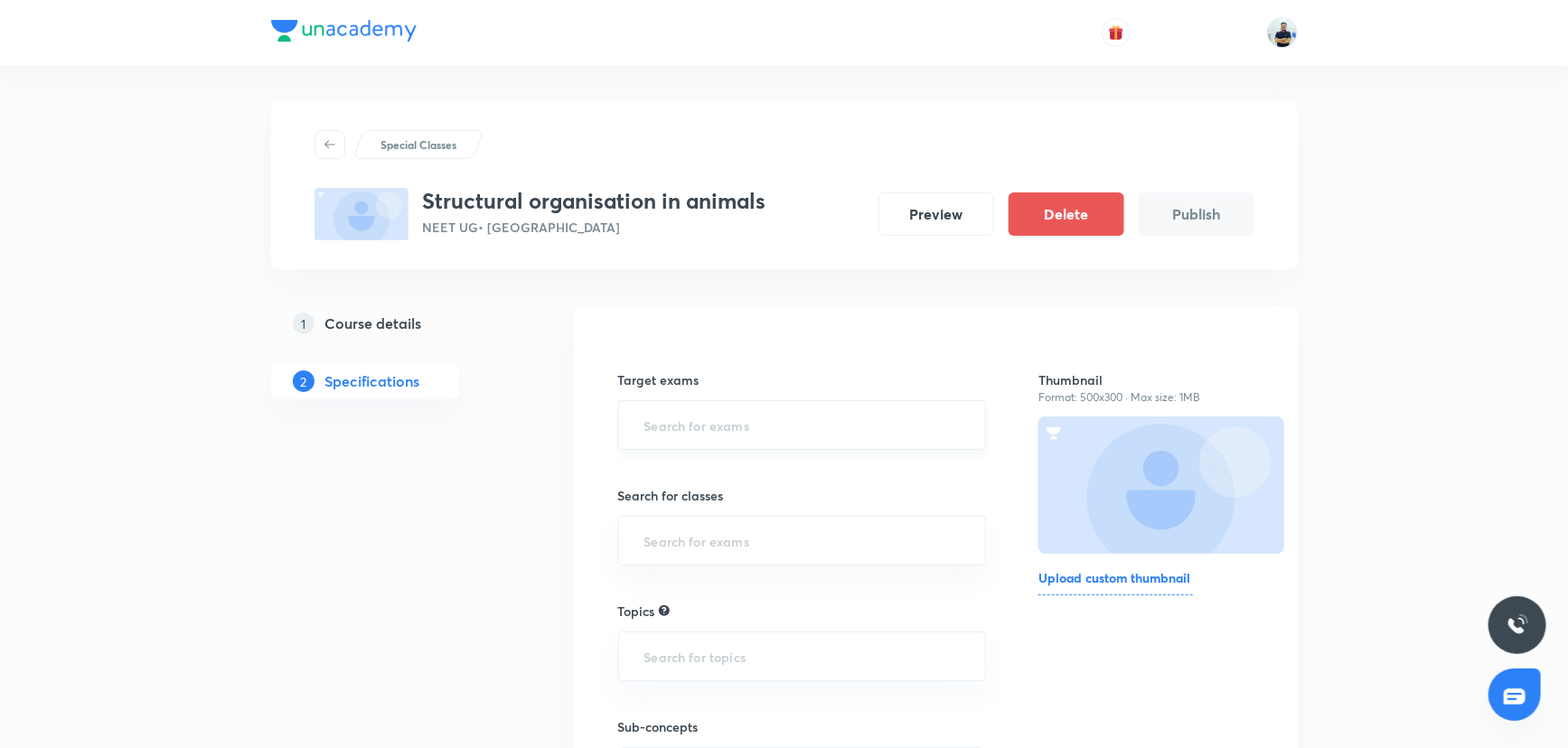 type on "n" 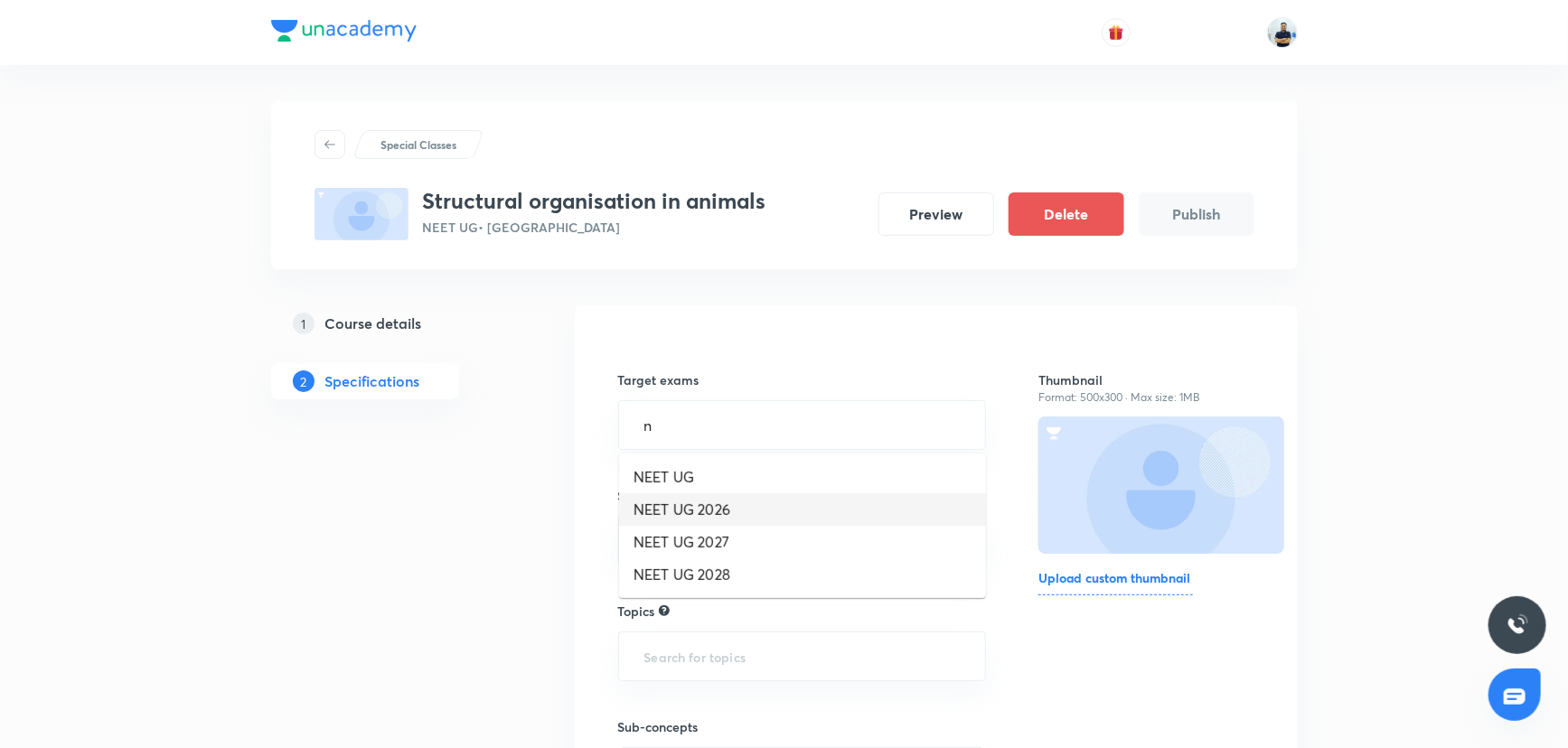 click on "NEET UG 2026" at bounding box center [803, 510] 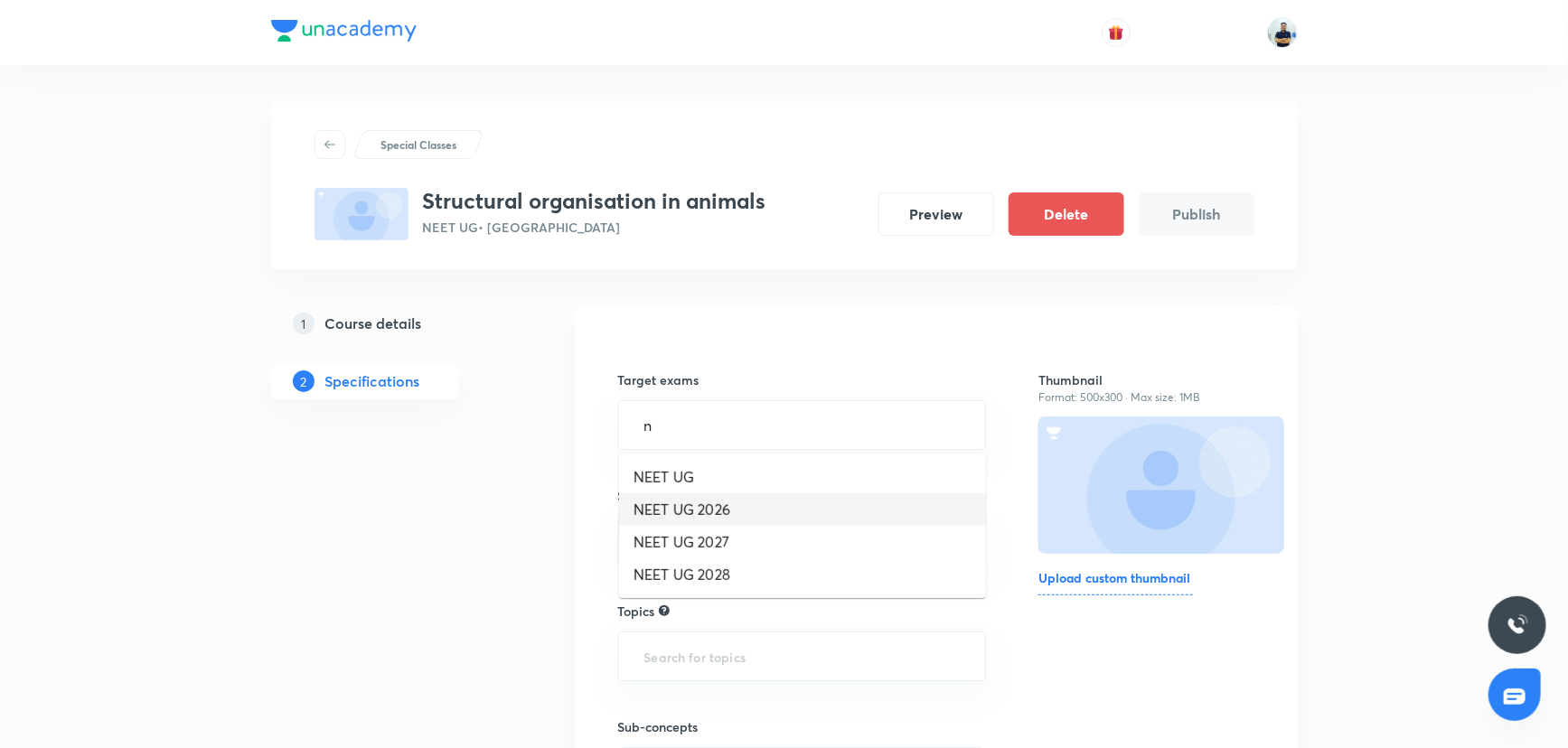 type 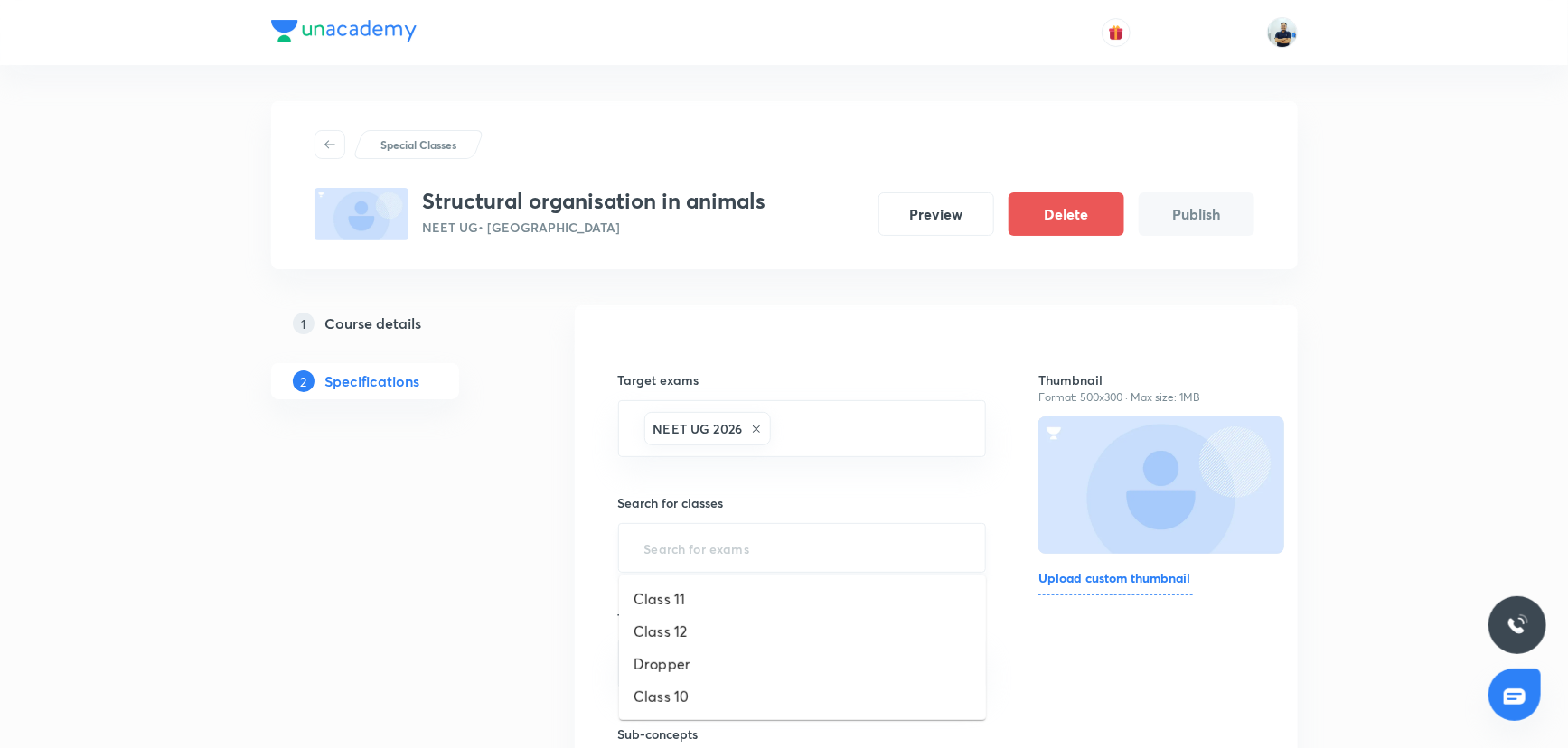click at bounding box center [803, 547] 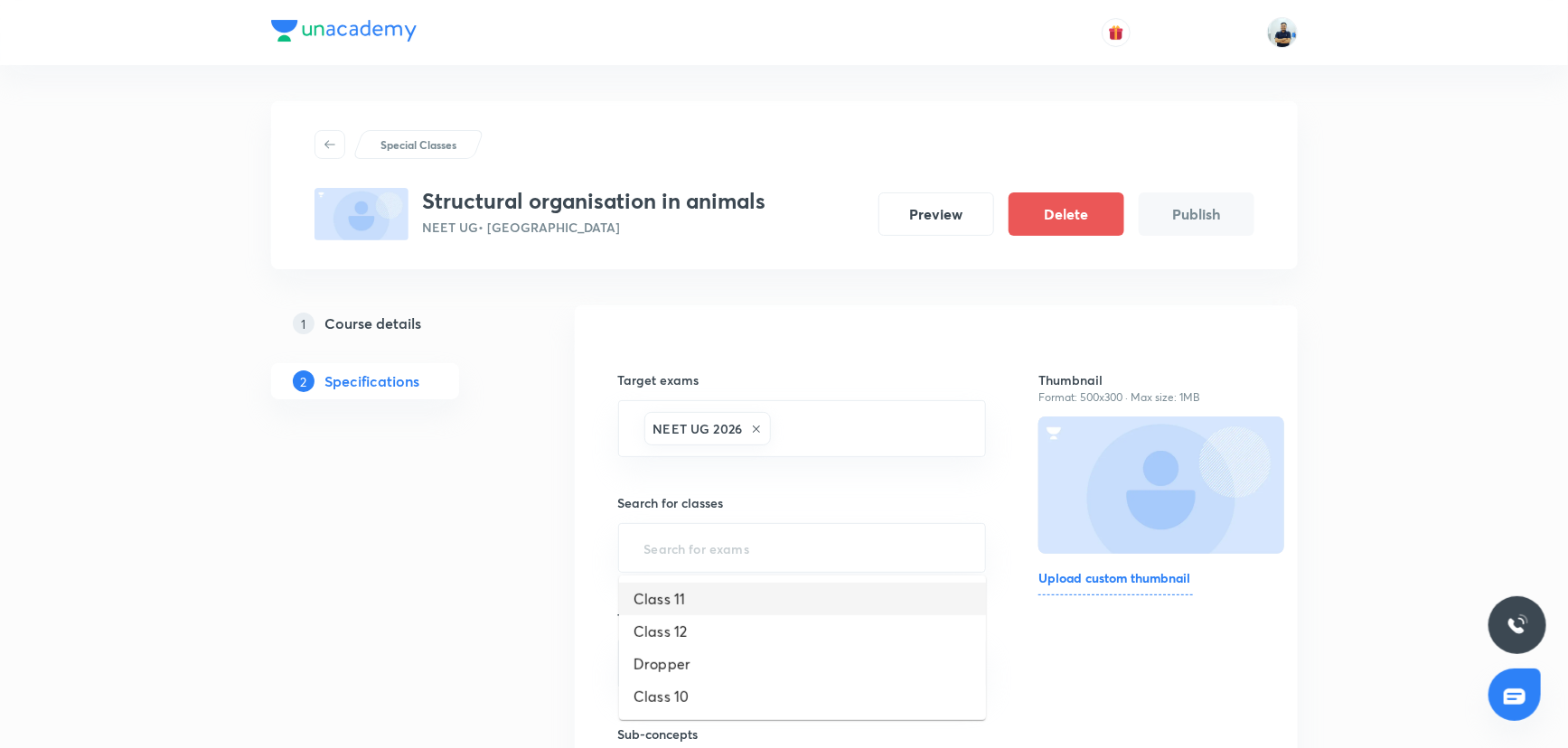 click on "Class 11" at bounding box center (803, 599) 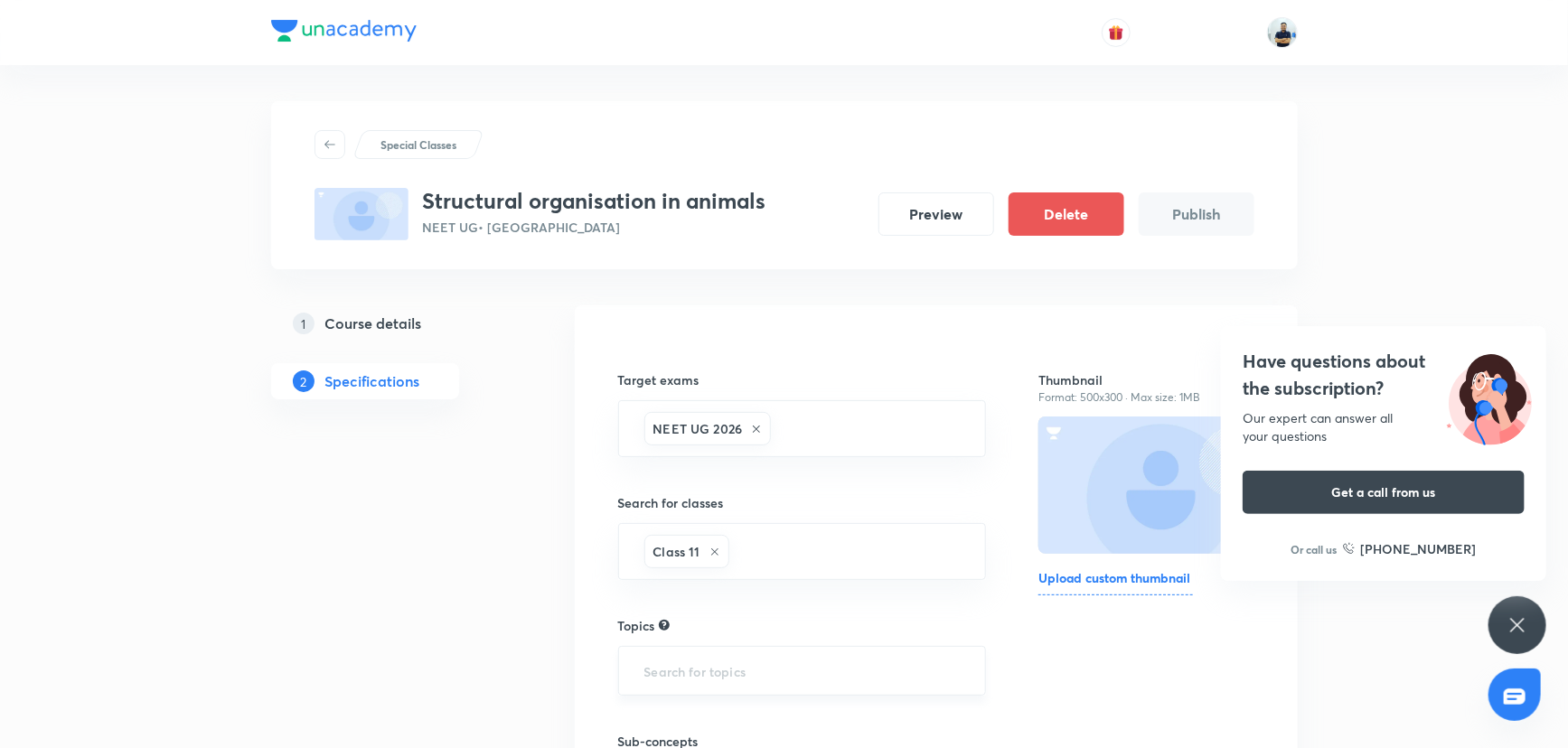 click at bounding box center (803, 670) 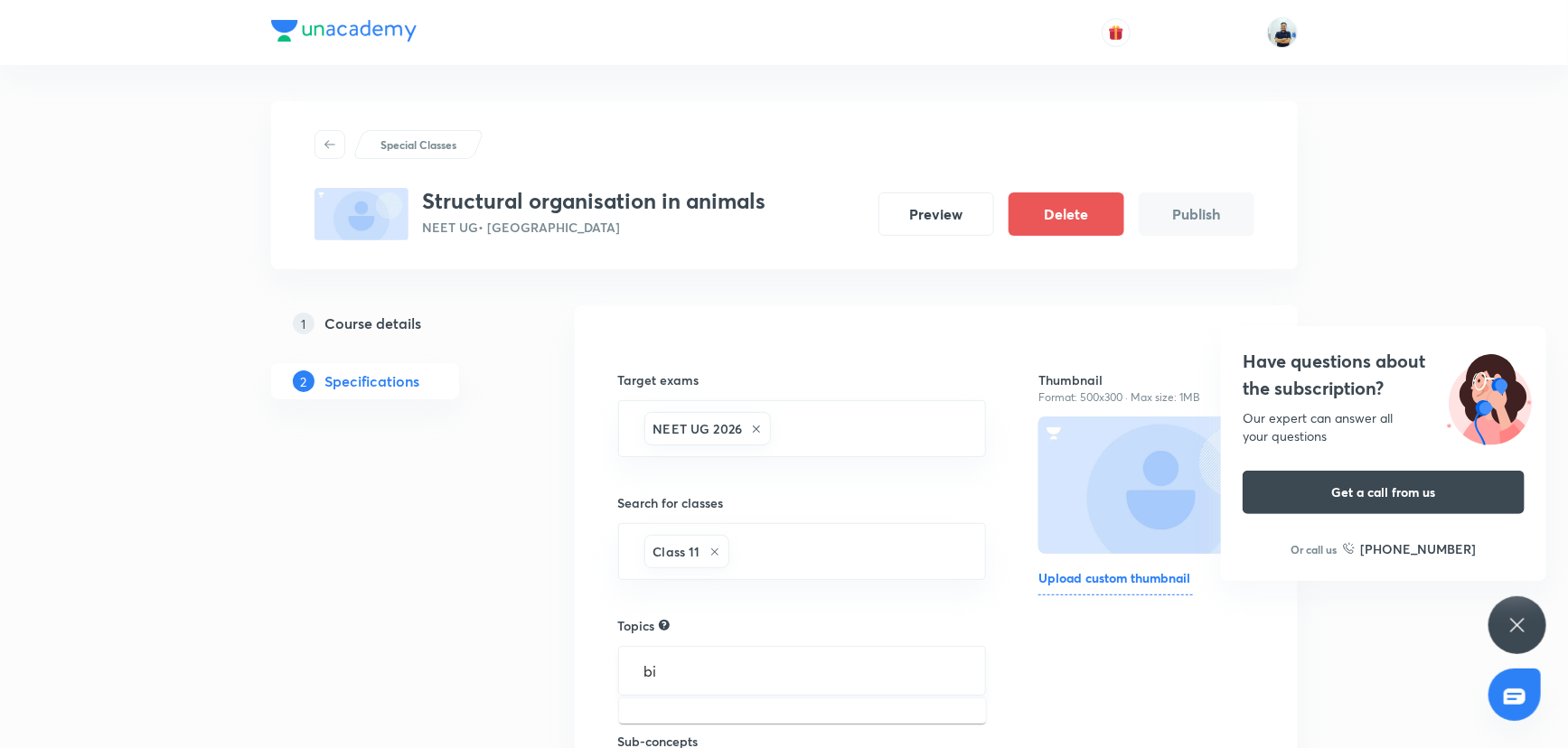 type on "bio" 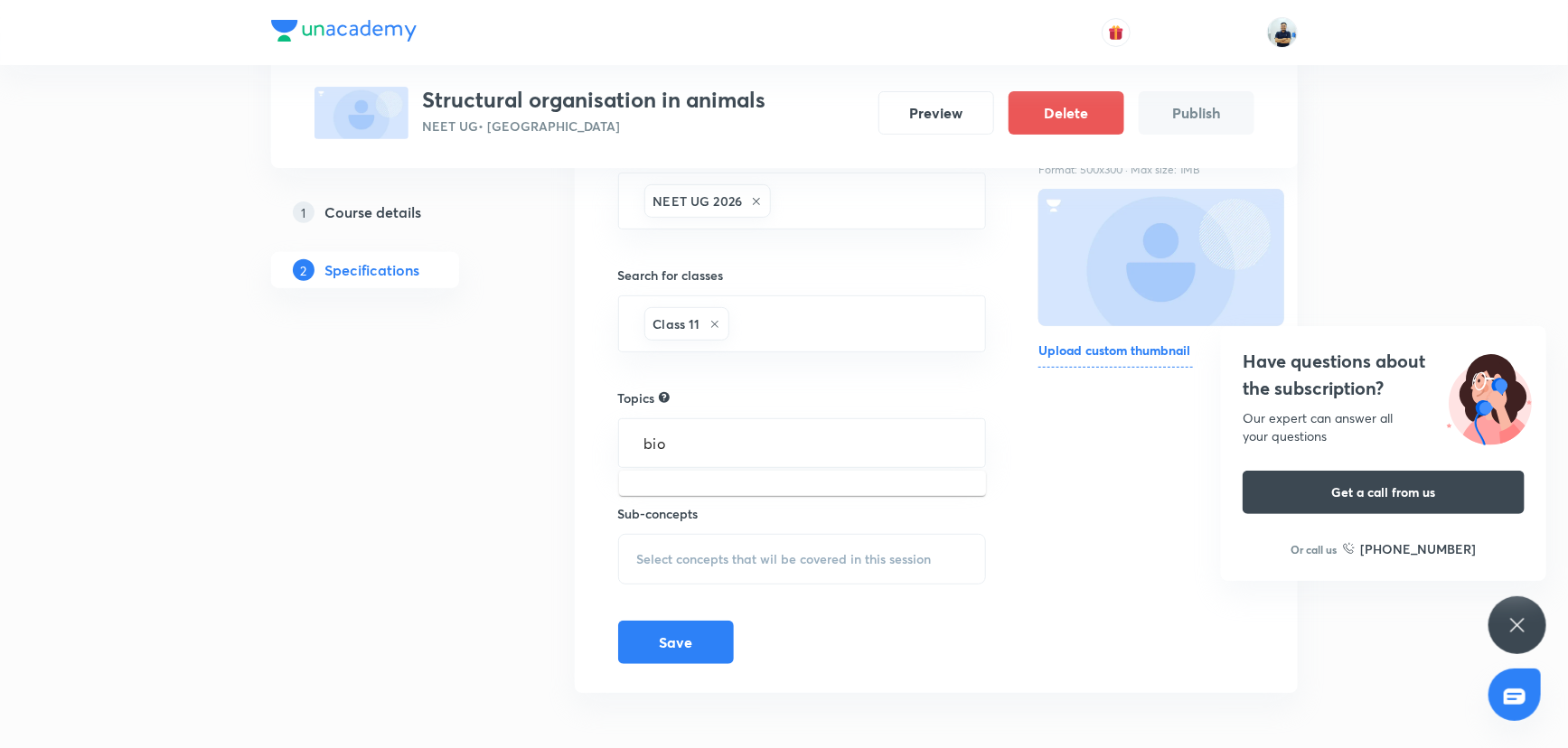 scroll, scrollTop: 229, scrollLeft: 0, axis: vertical 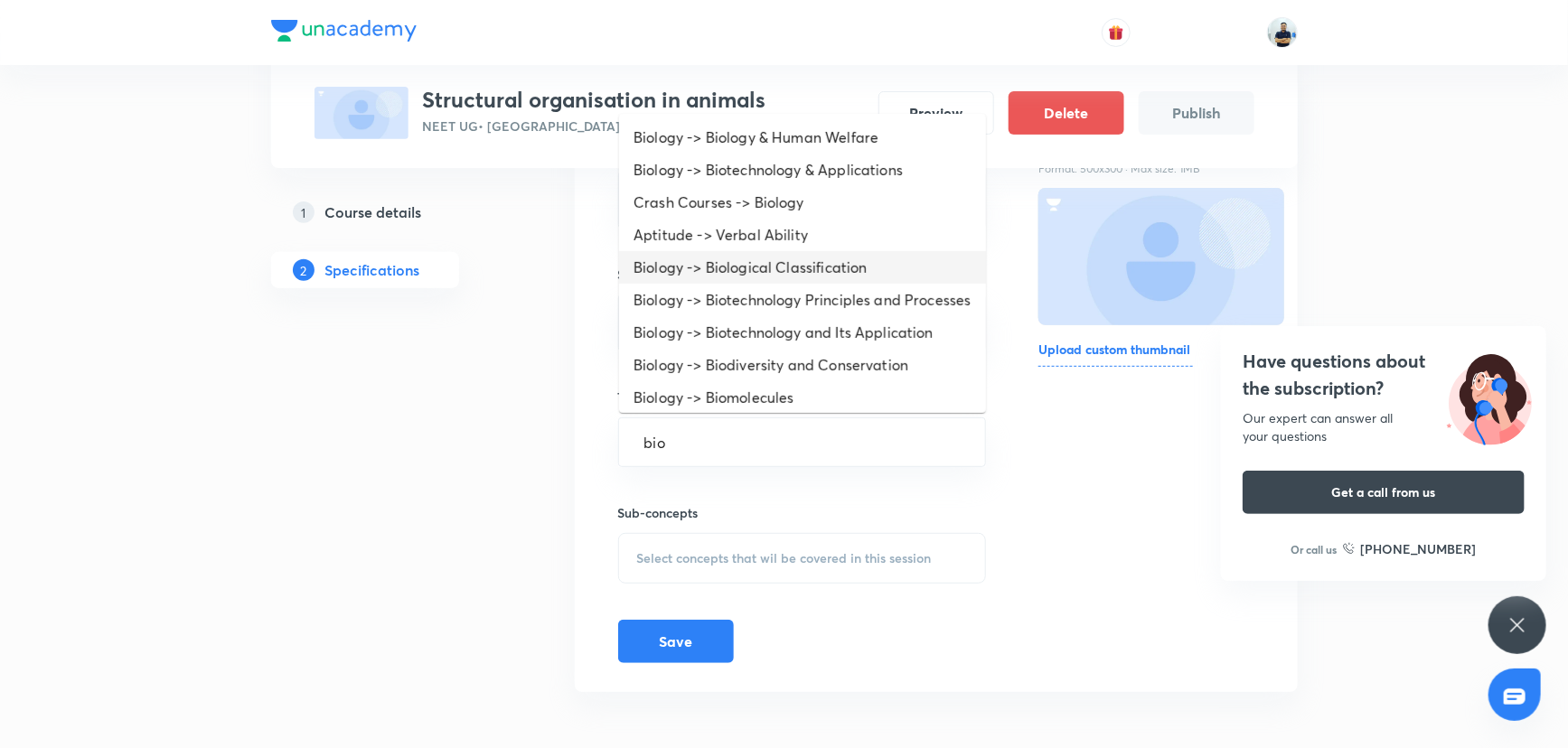 click on "Biology ->  Biological Classification" at bounding box center [803, 267] 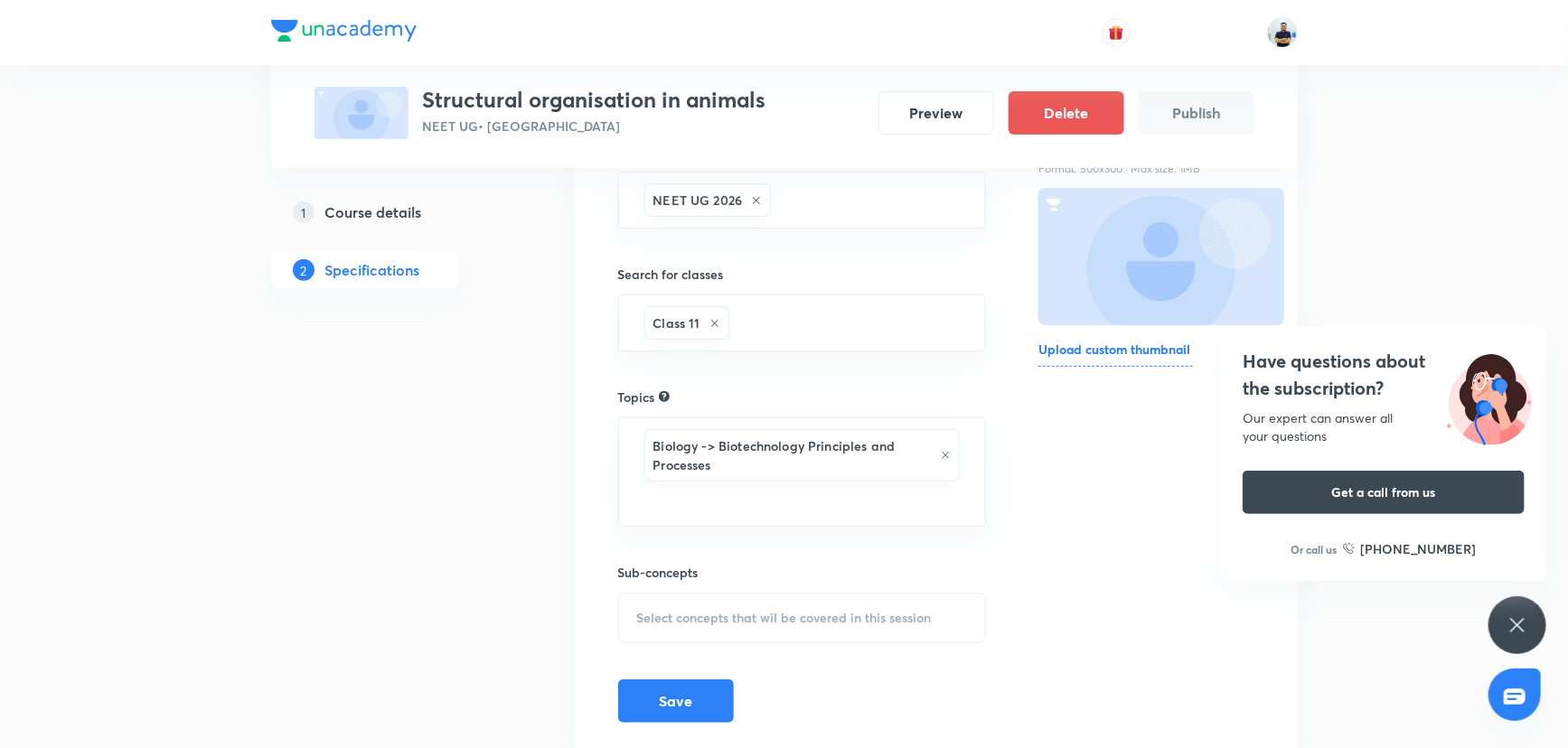 click on "Select concepts that wil be covered in this session" at bounding box center (784, 618) 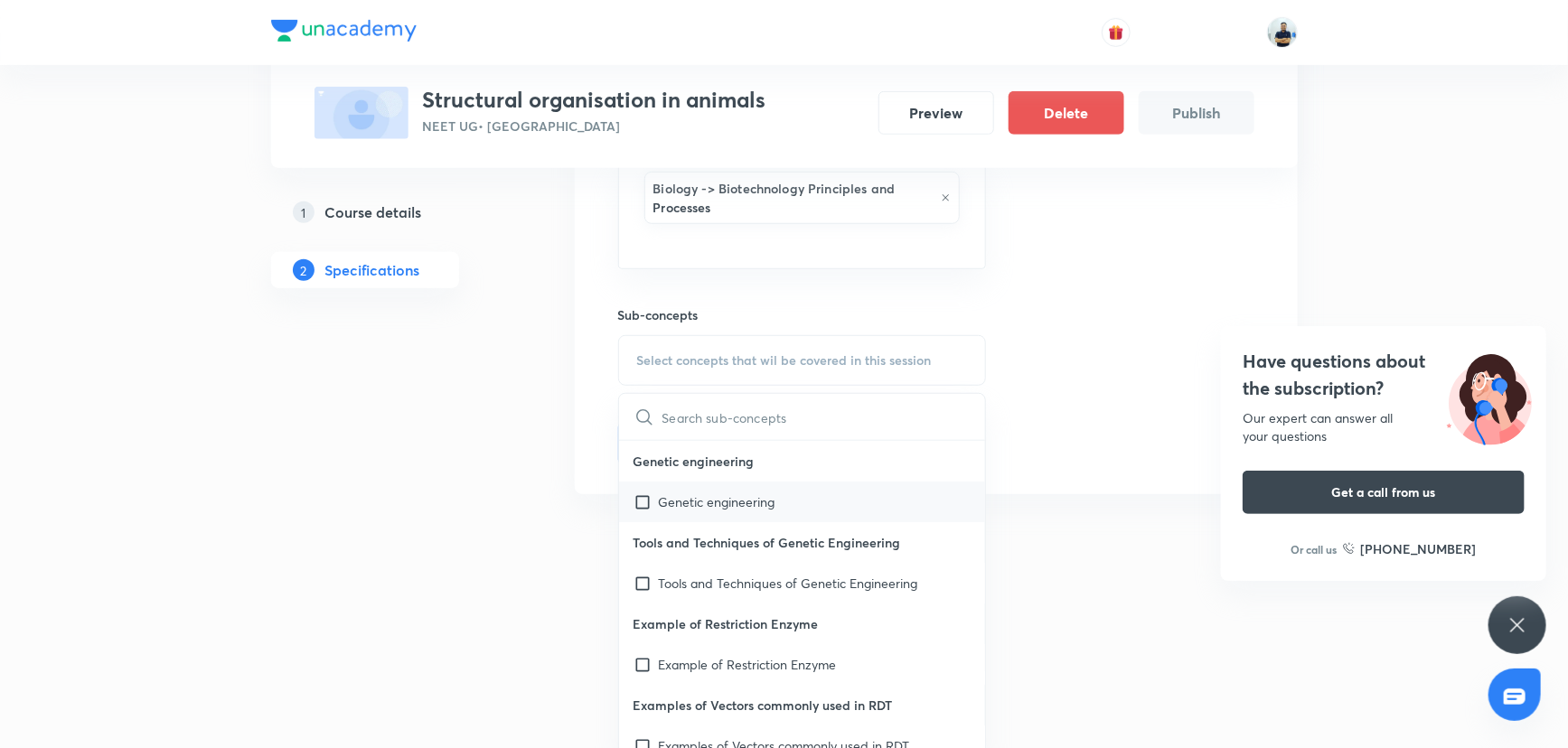 scroll, scrollTop: 494, scrollLeft: 0, axis: vertical 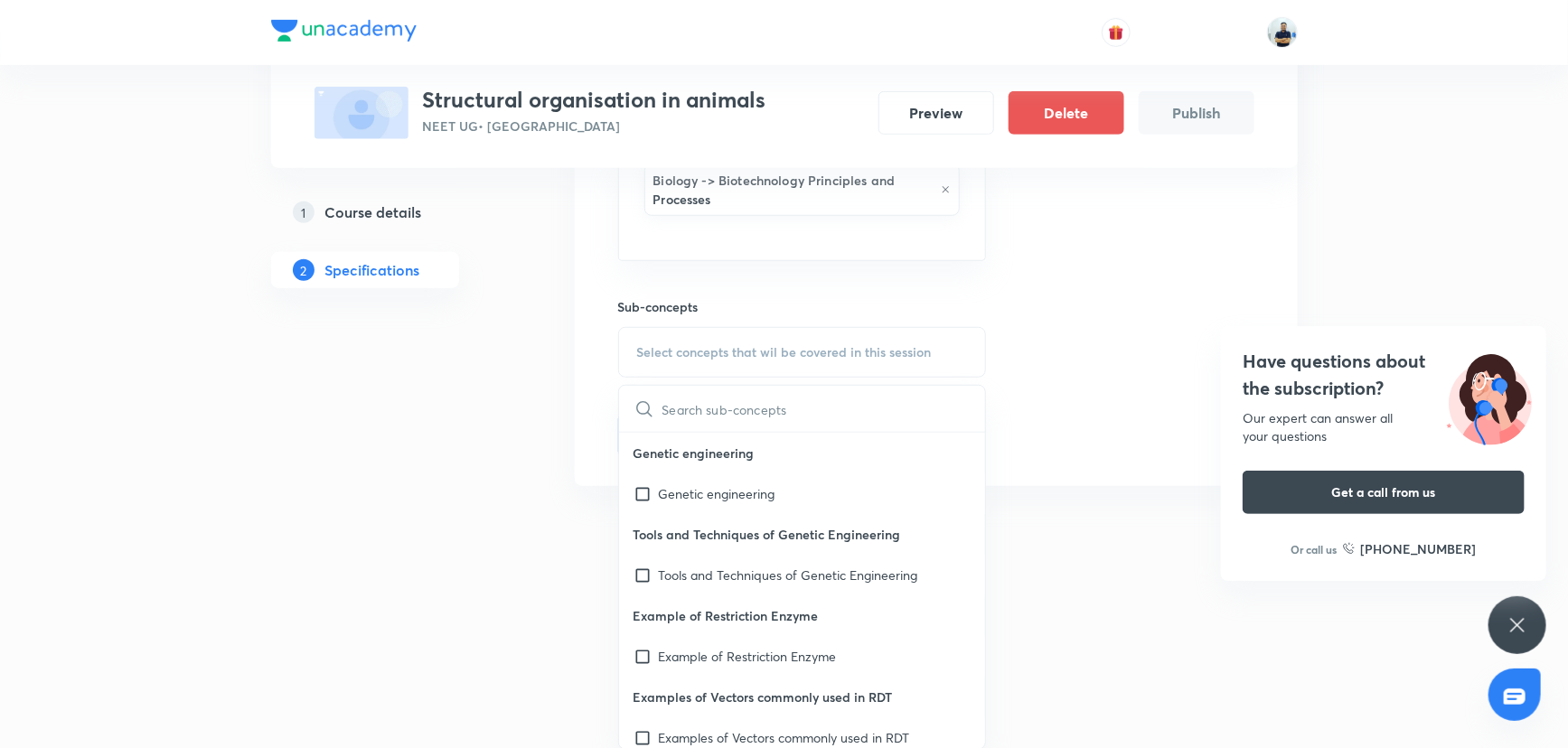 click on "Example of Restriction Enzyme" at bounding box center (803, 615) 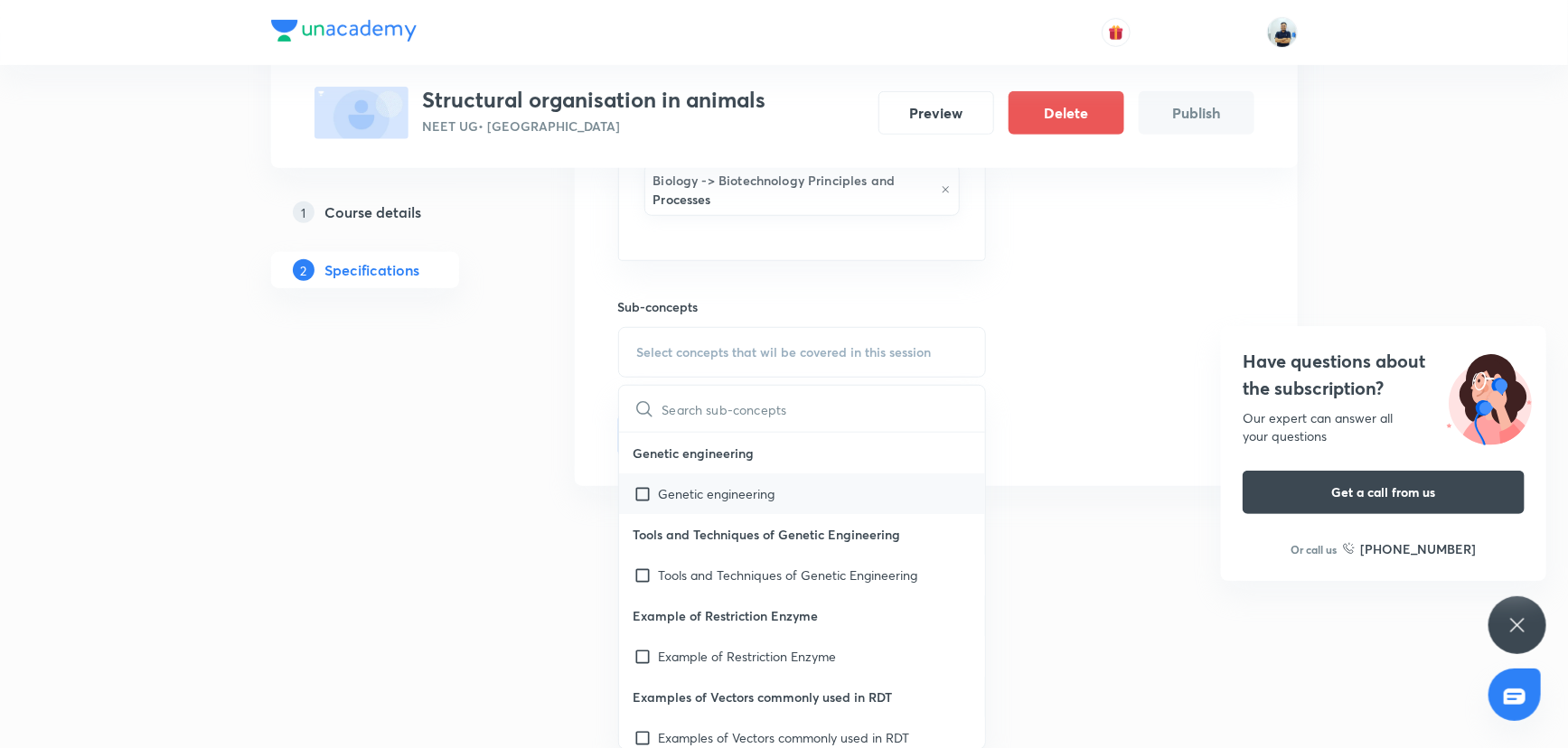click on "Genetic engineering" at bounding box center (803, 493) 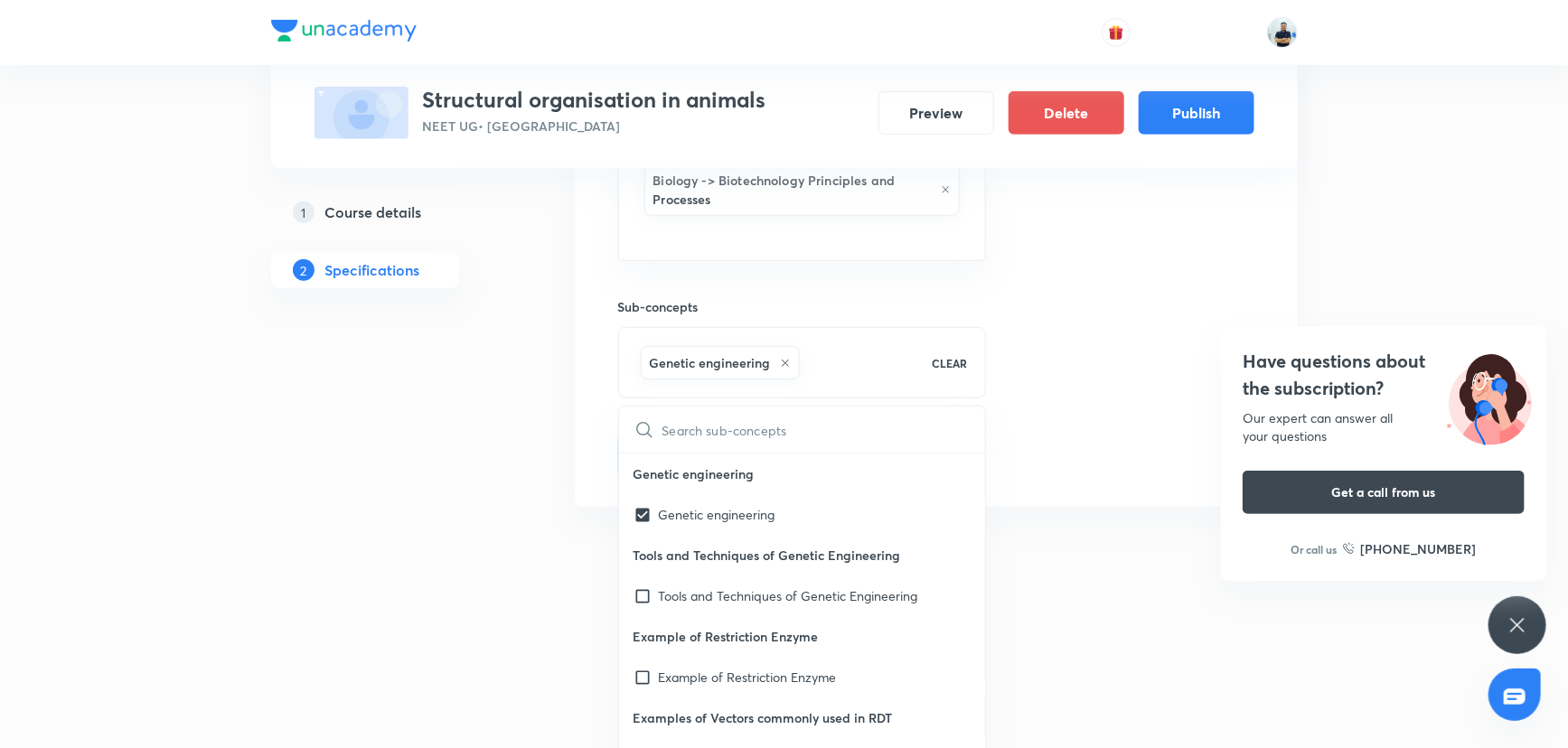 click on "Special Classes Structural organisation in animals NEET UG  • Gujarati Preview Delete Publish 1 Course details 2 Specifications Target exams NEET UG 2026 ​ Search for classes Class 11 ​ Topics Biology ->  Biotechnology Principles and Processes ​ Sub-concepts Genetic engineering CLEAR ​ Genetic engineering Genetic engineering Tools and Techniques of Genetic Engineering Tools and Techniques of Genetic Engineering Example of Restriction Enzyme Example of Restriction Enzyme Examples of Vectors commonly used in RDT Examples of Vectors commonly used in RDT Processes of Recombinant DNA Technology Processes of Recombinant DNA Technology Types of Gene Transfer method Types of Gene Transfer method Save Thumbnail Format: 500x300 · Max size: 1MB Upload custom thumbnail Have questions about the subscription? Our expert can answer all your questions Get a call from us Or call us [PHONE_NUMBER] No internet connection Unacademy - [GEOGRAPHIC_DATA]'s largest learning platform     Unacademy Support How can we help you?" at bounding box center [784, 35] 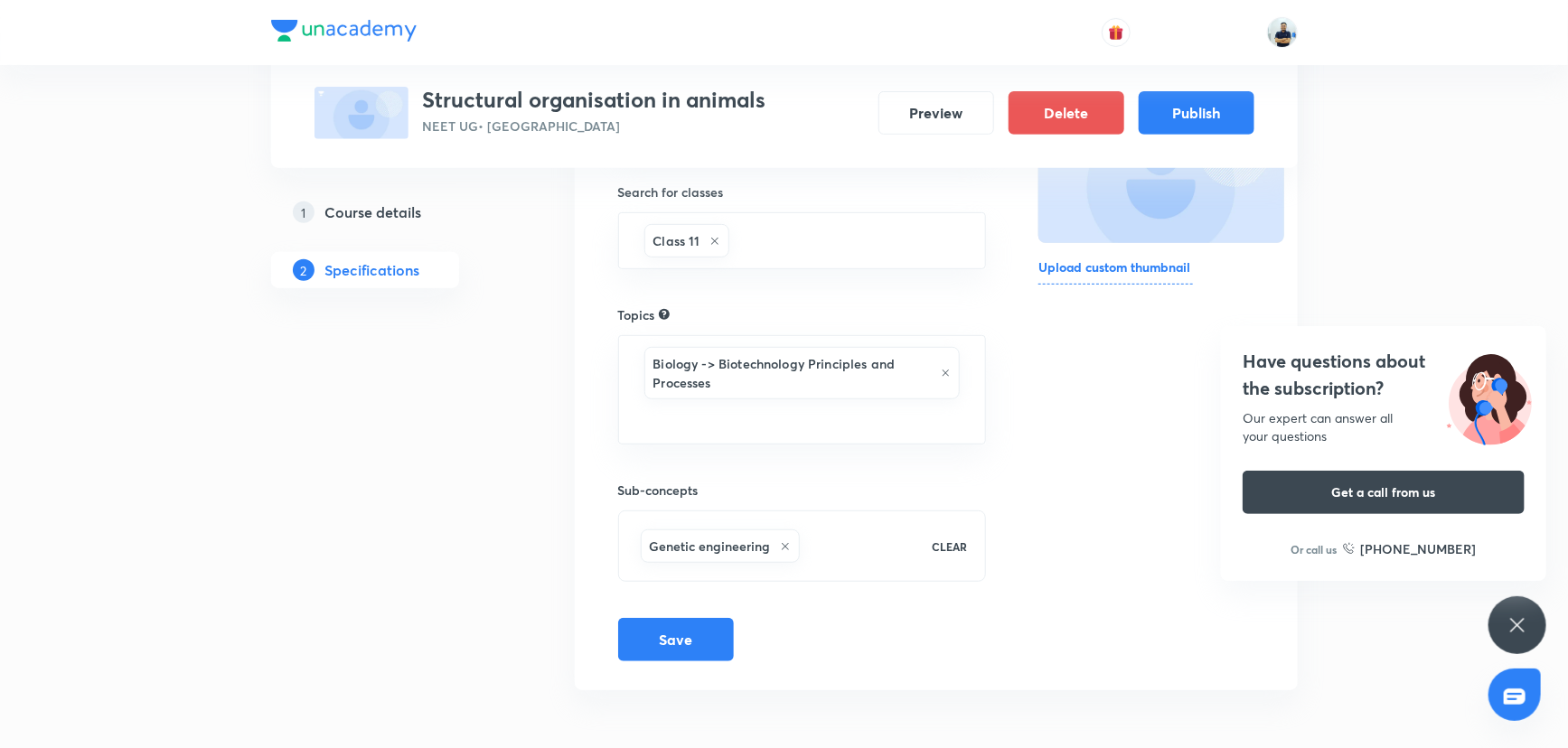 scroll, scrollTop: 308, scrollLeft: 0, axis: vertical 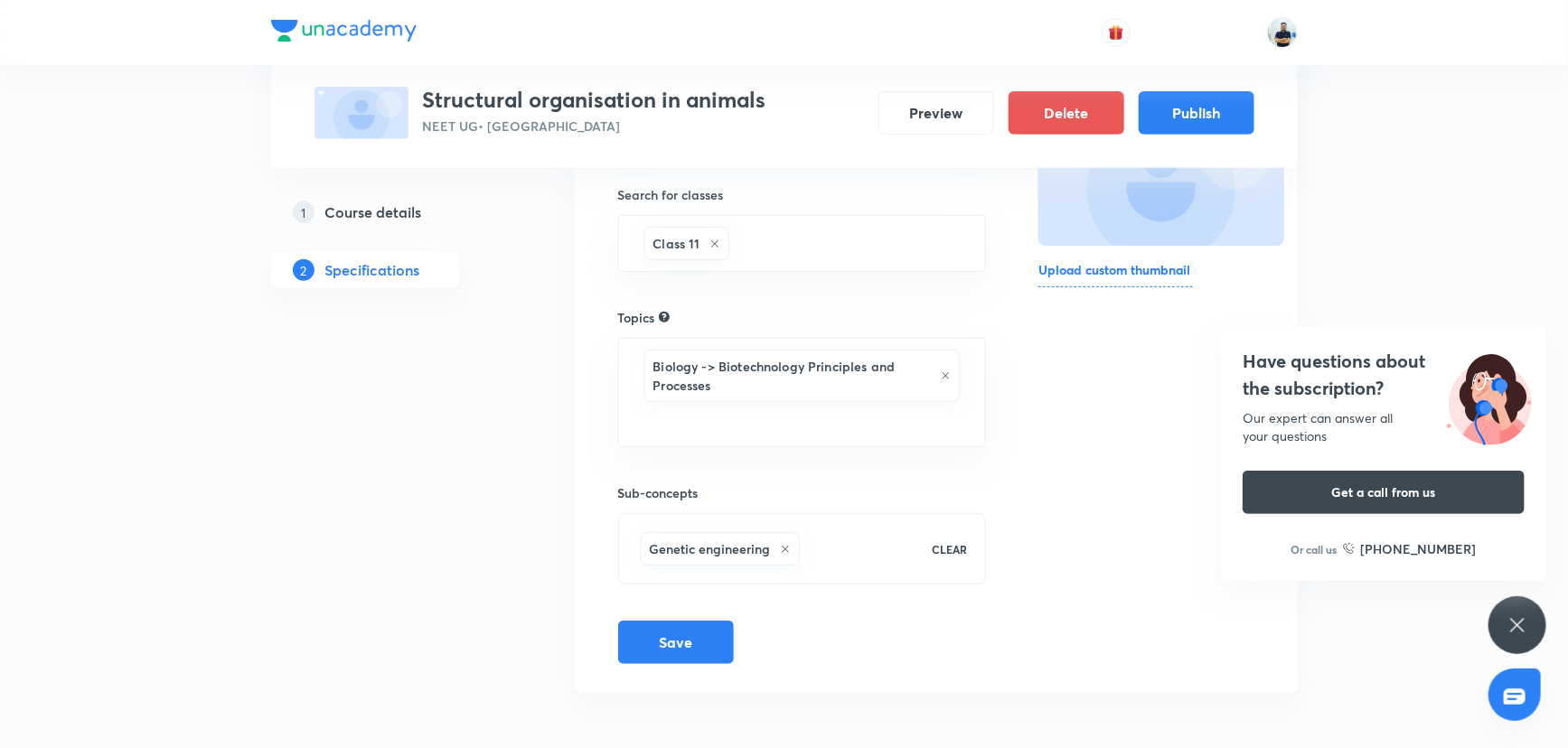 click on "Target exams NEET UG 2026 ​ Search for classes Class 11 ​ Topics Biology ->  Biotechnology Principles and Processes ​ Sub-concepts Genetic engineering CLEAR Save" at bounding box center (803, 345) 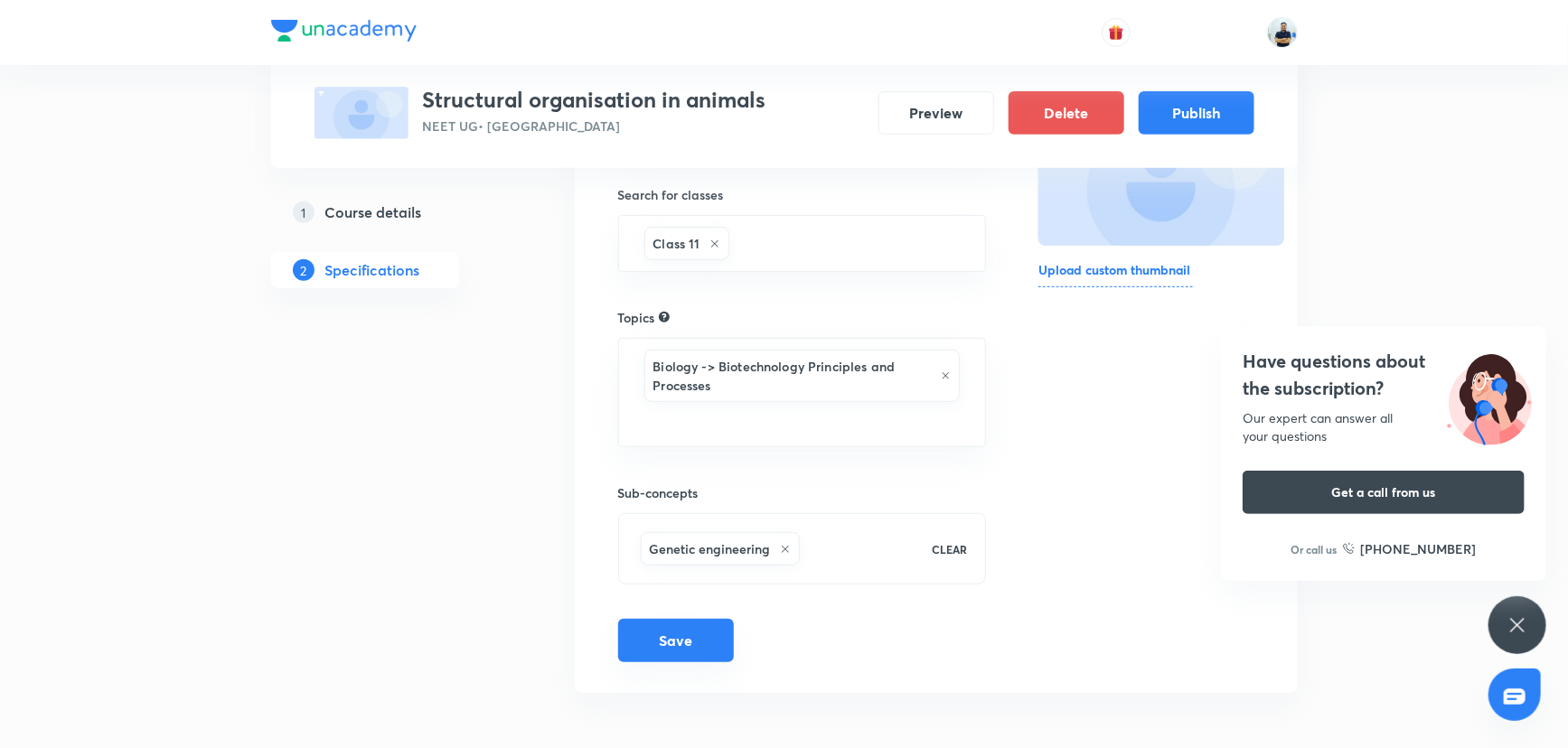 click on "Save" at bounding box center [676, 640] 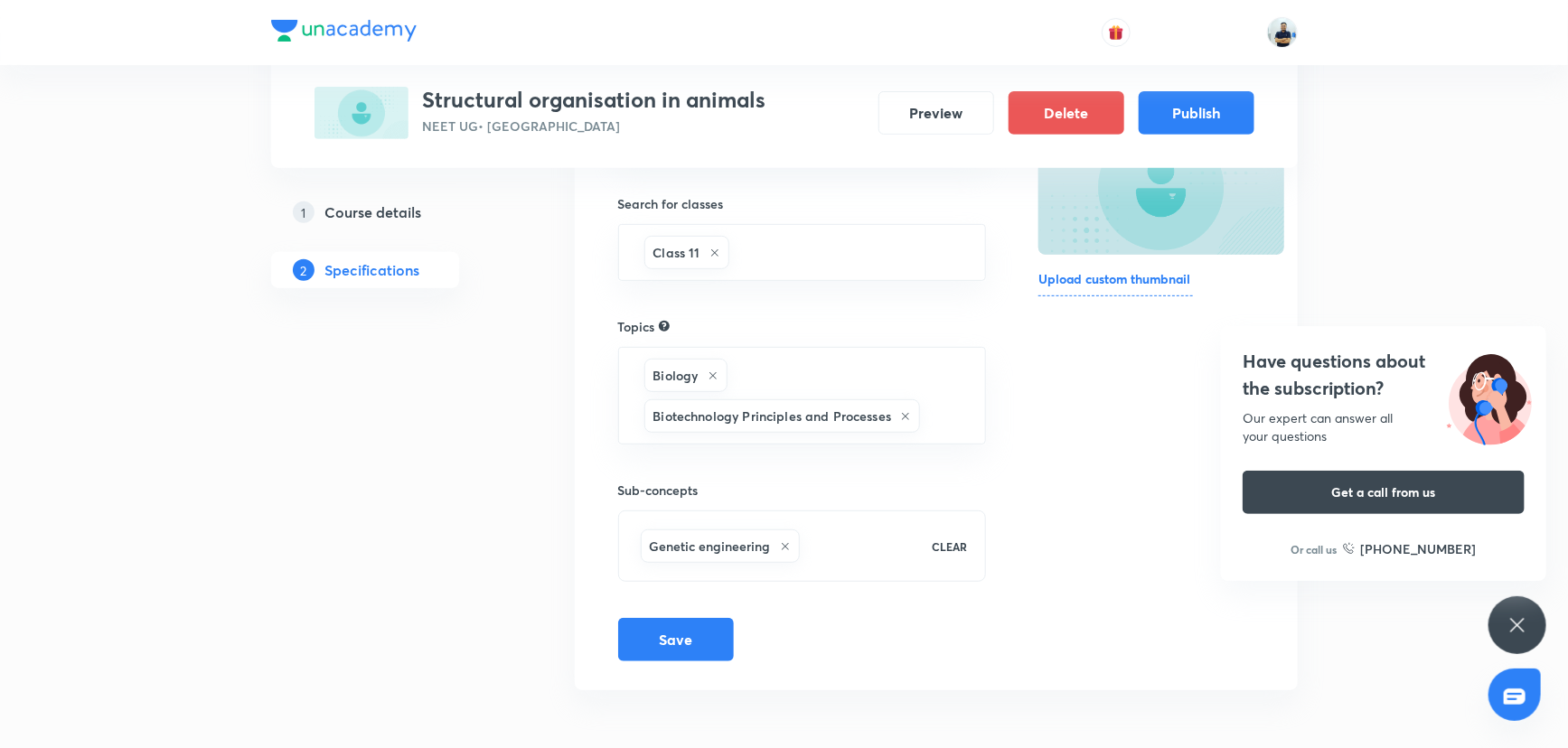 scroll, scrollTop: 297, scrollLeft: 0, axis: vertical 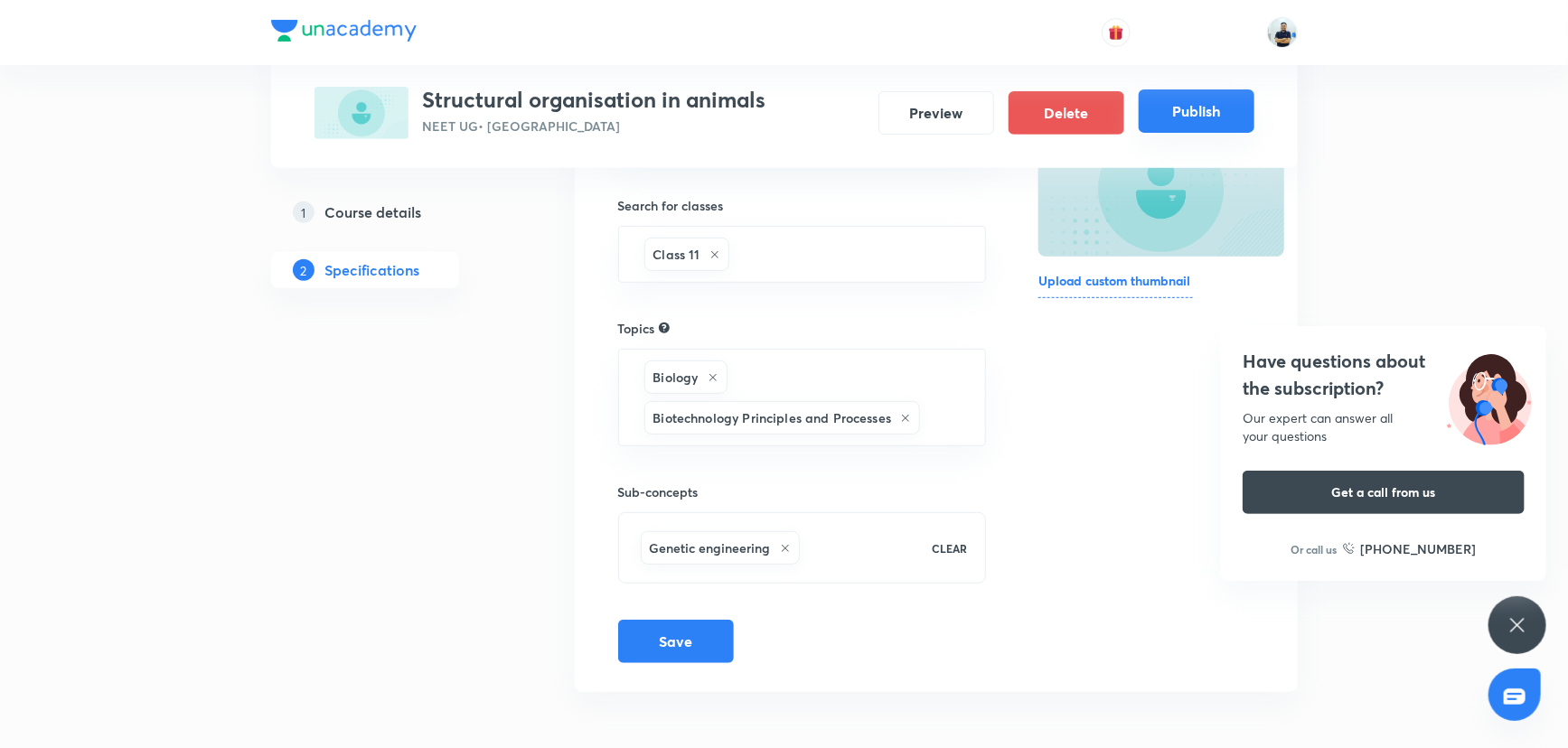 click on "Publish" at bounding box center [1197, 111] 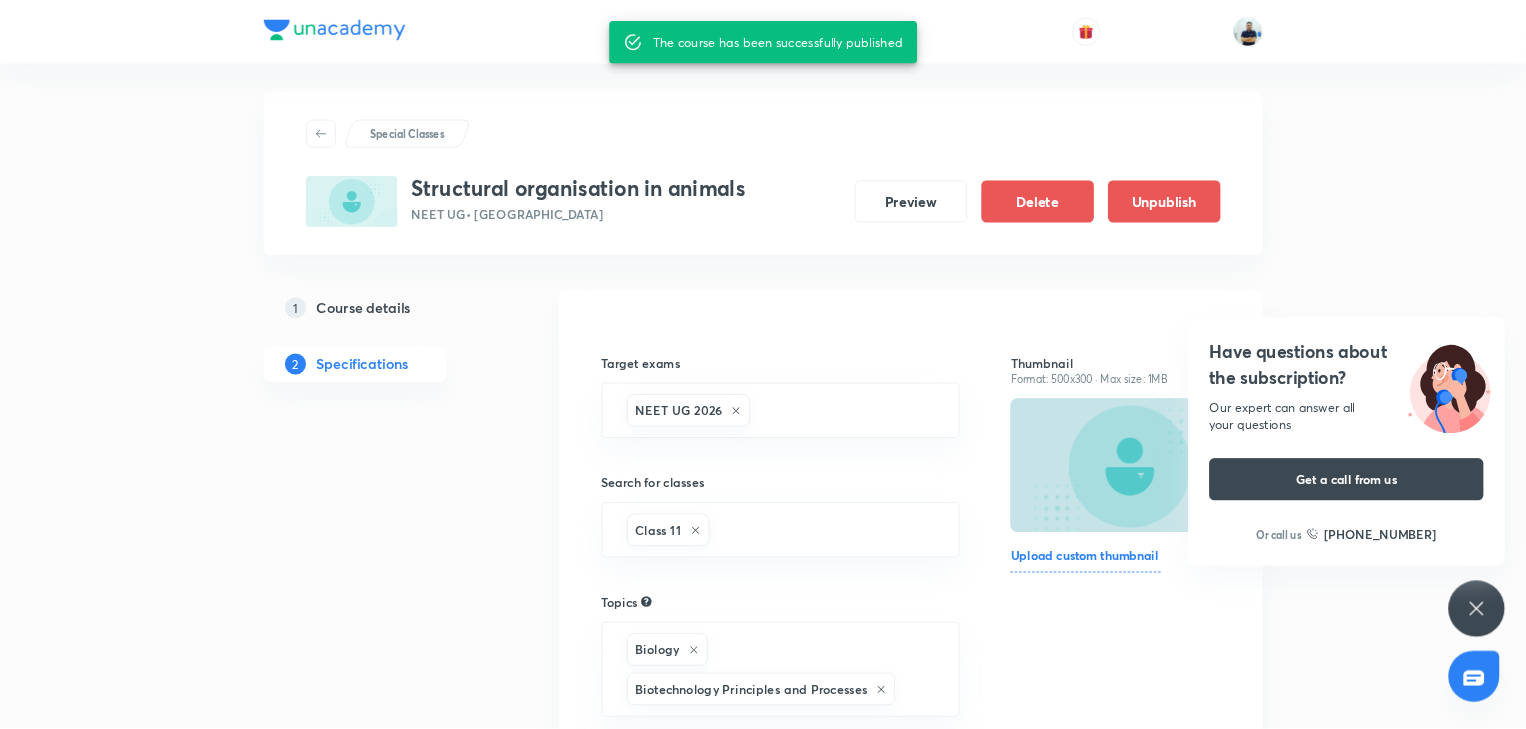 scroll, scrollTop: 0, scrollLeft: 0, axis: both 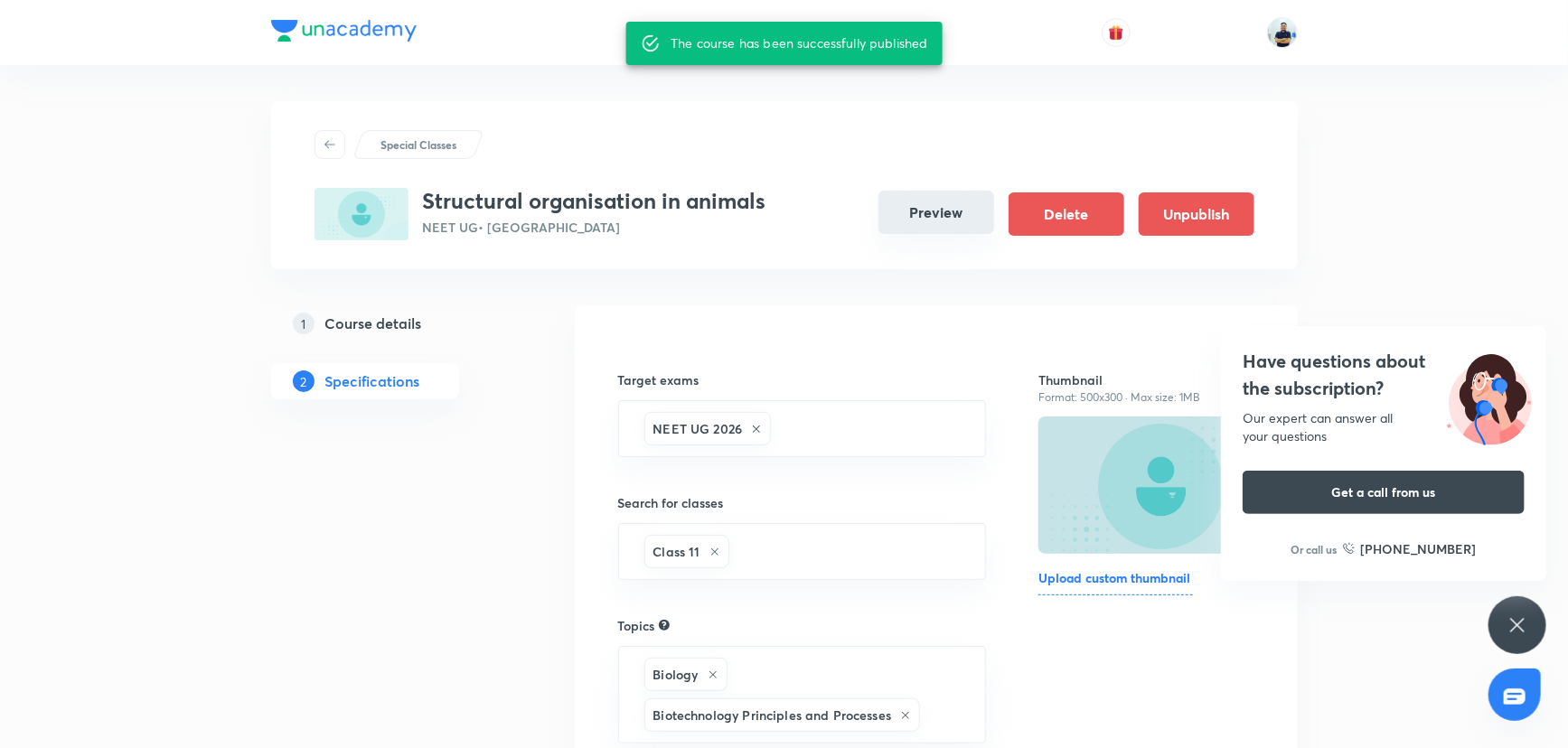 click on "Preview" at bounding box center [936, 212] 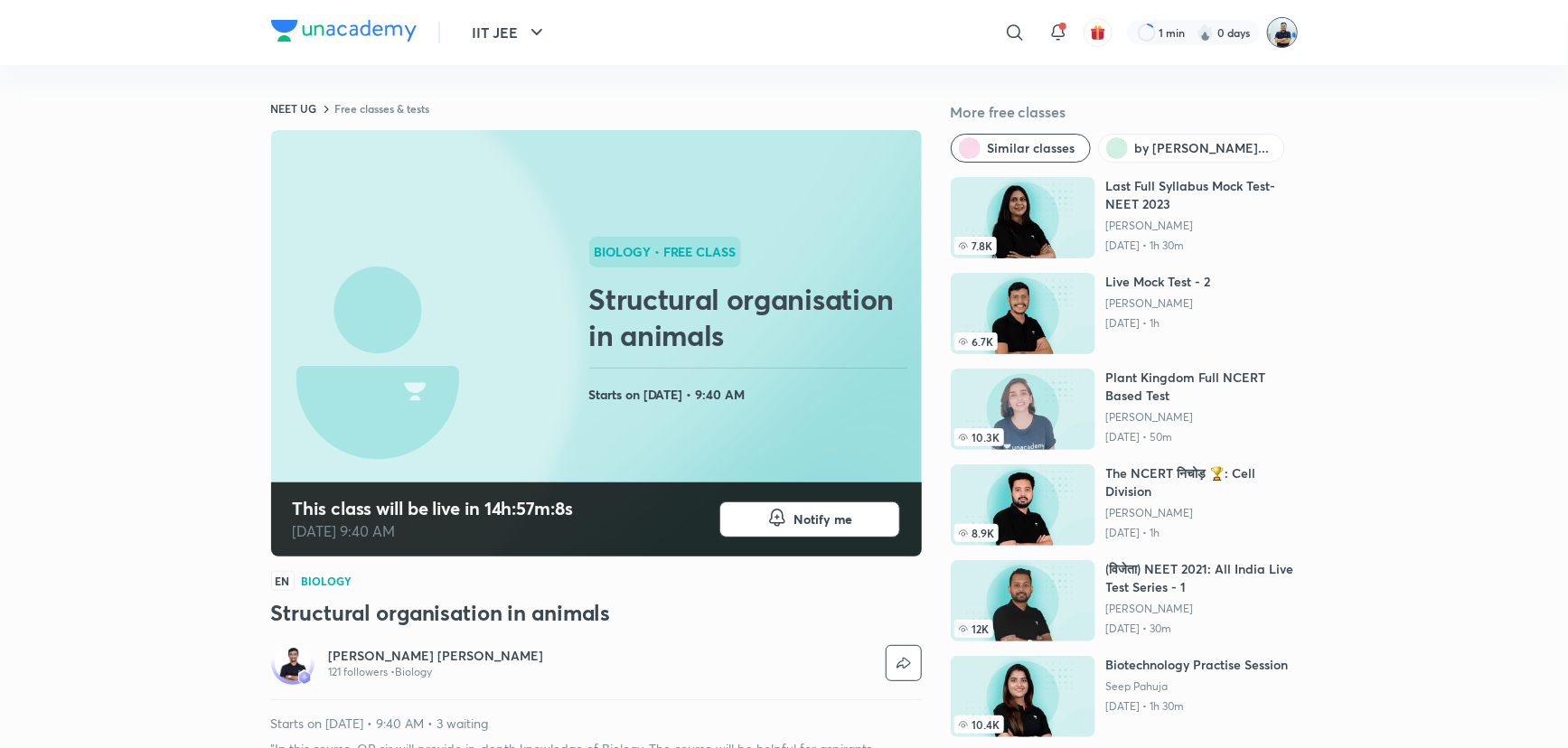 click at bounding box center (1282, 33) 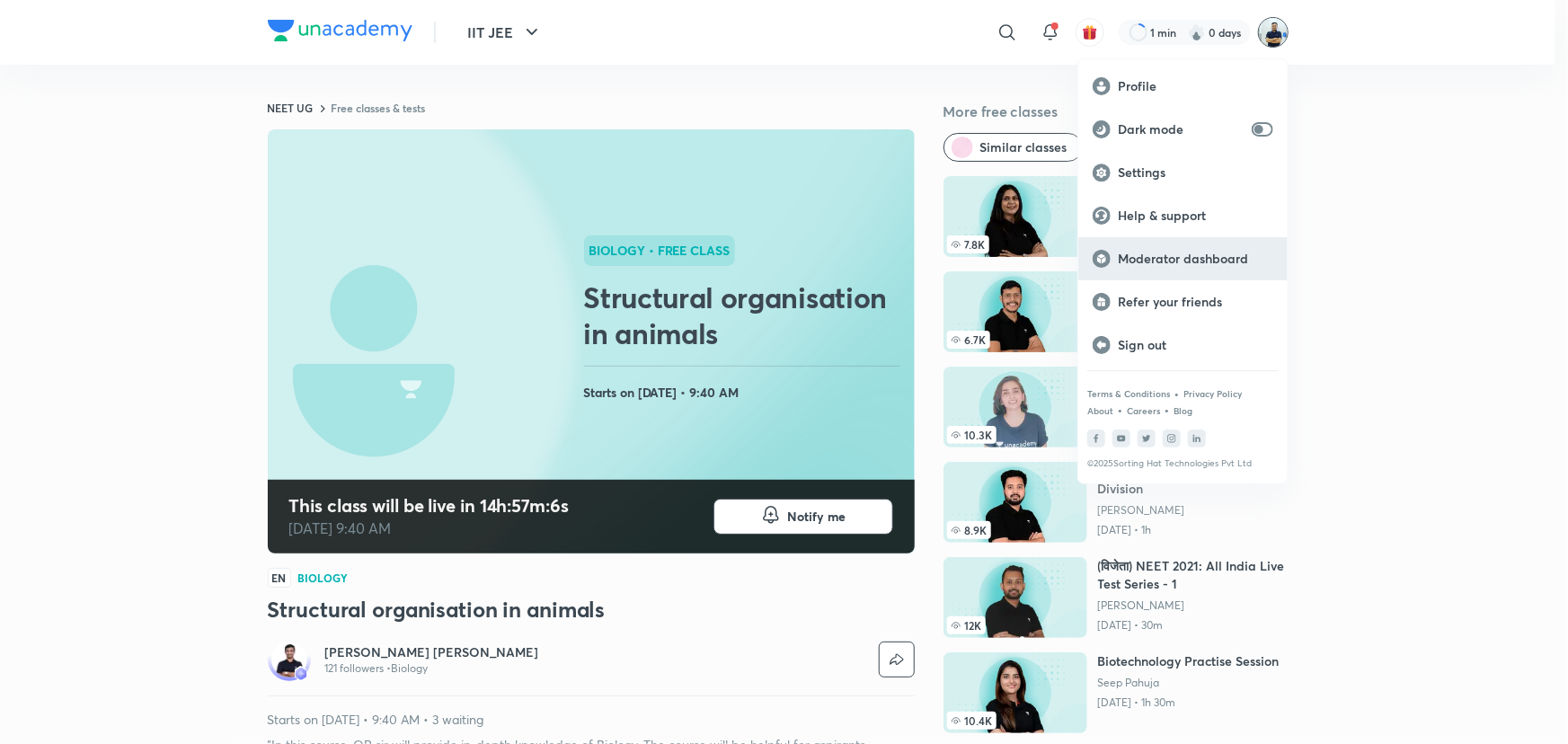 click on "Moderator dashboard" at bounding box center [1183, 259] 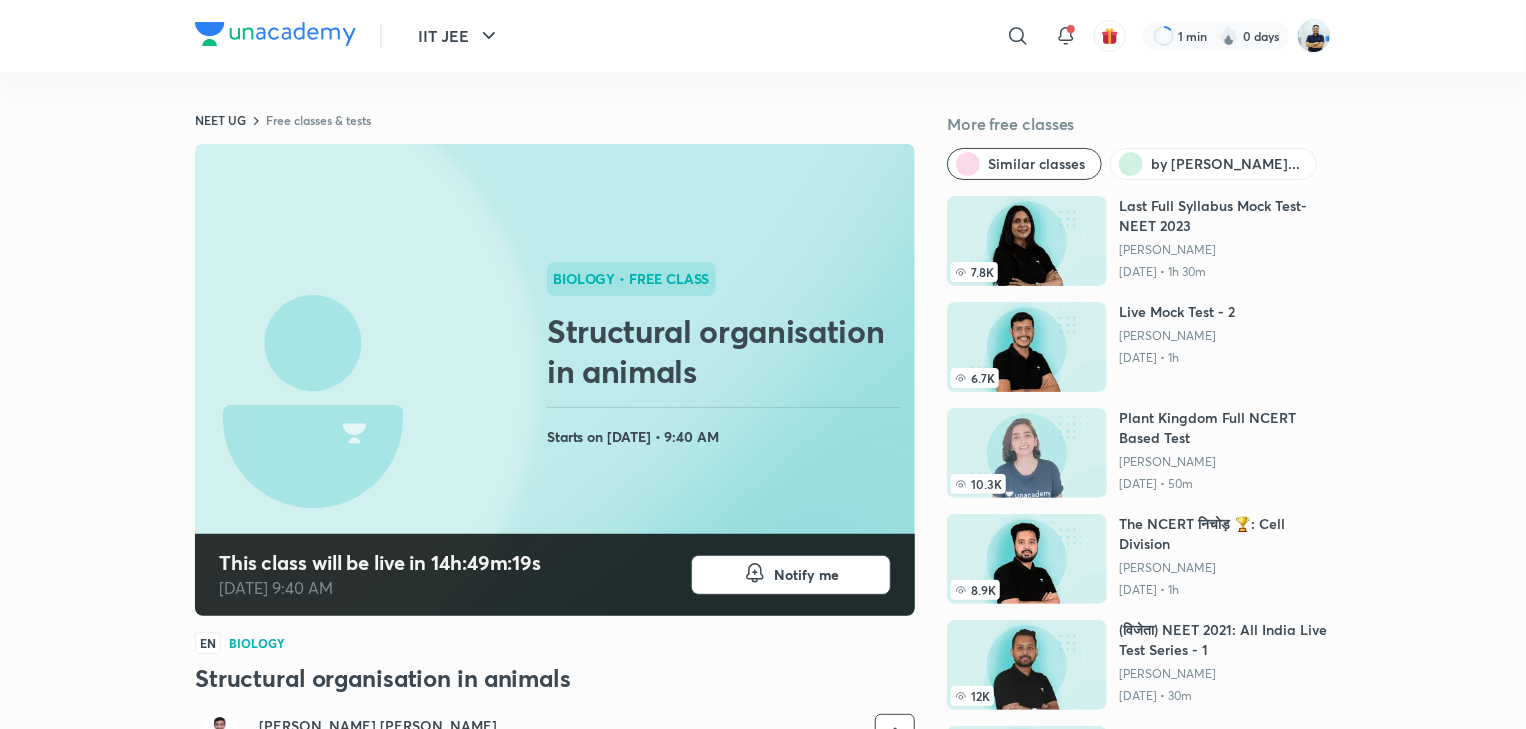 scroll, scrollTop: 560, scrollLeft: 0, axis: vertical 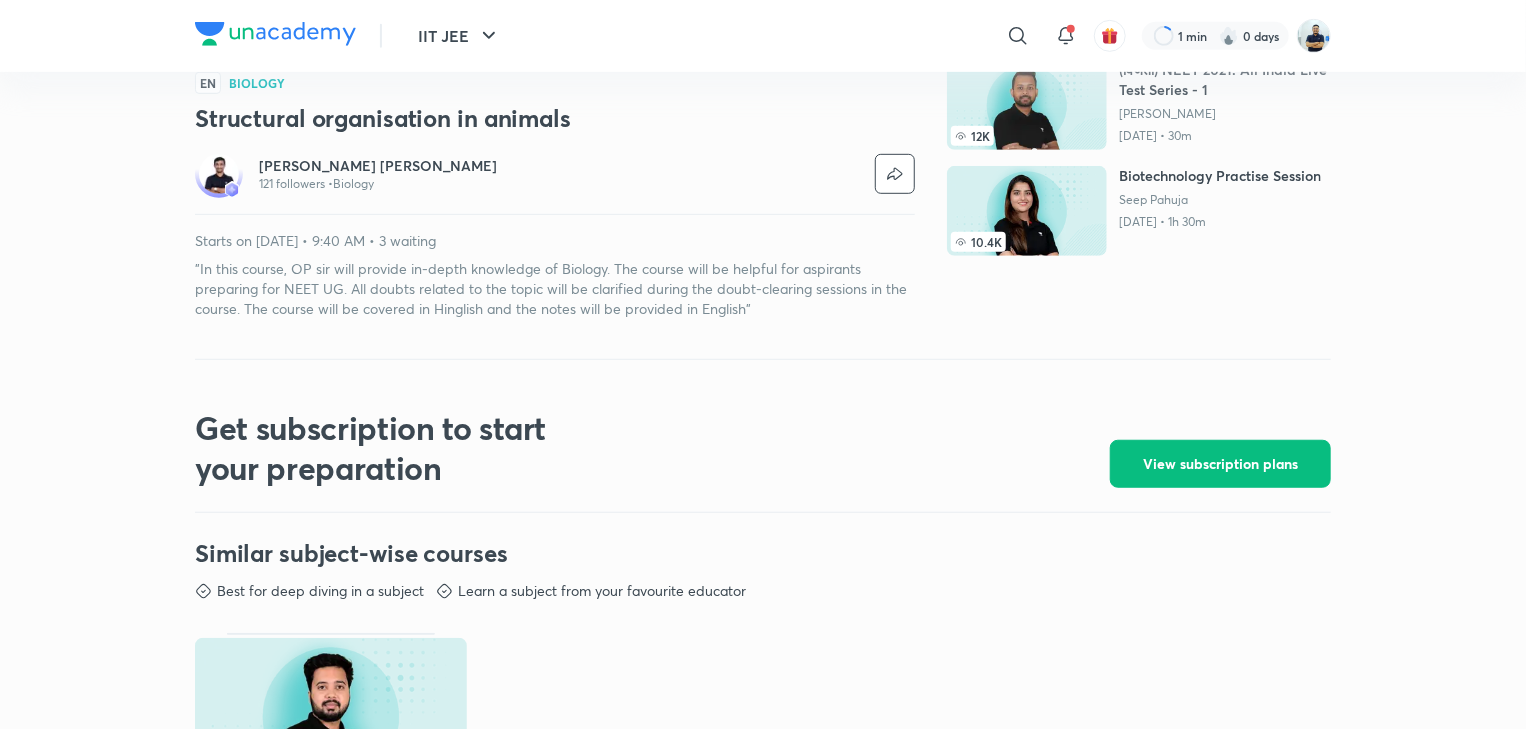 click on ""In this course, OP sir will provide in-depth knowledge of Biology. The course will be helpful for aspirants preparing for NEET UG. All doubts related to the topic will be clarified during the doubt-clearing sessions in the course. The course will be covered in Hinglish and the notes will be provided in English"" at bounding box center (555, 289) 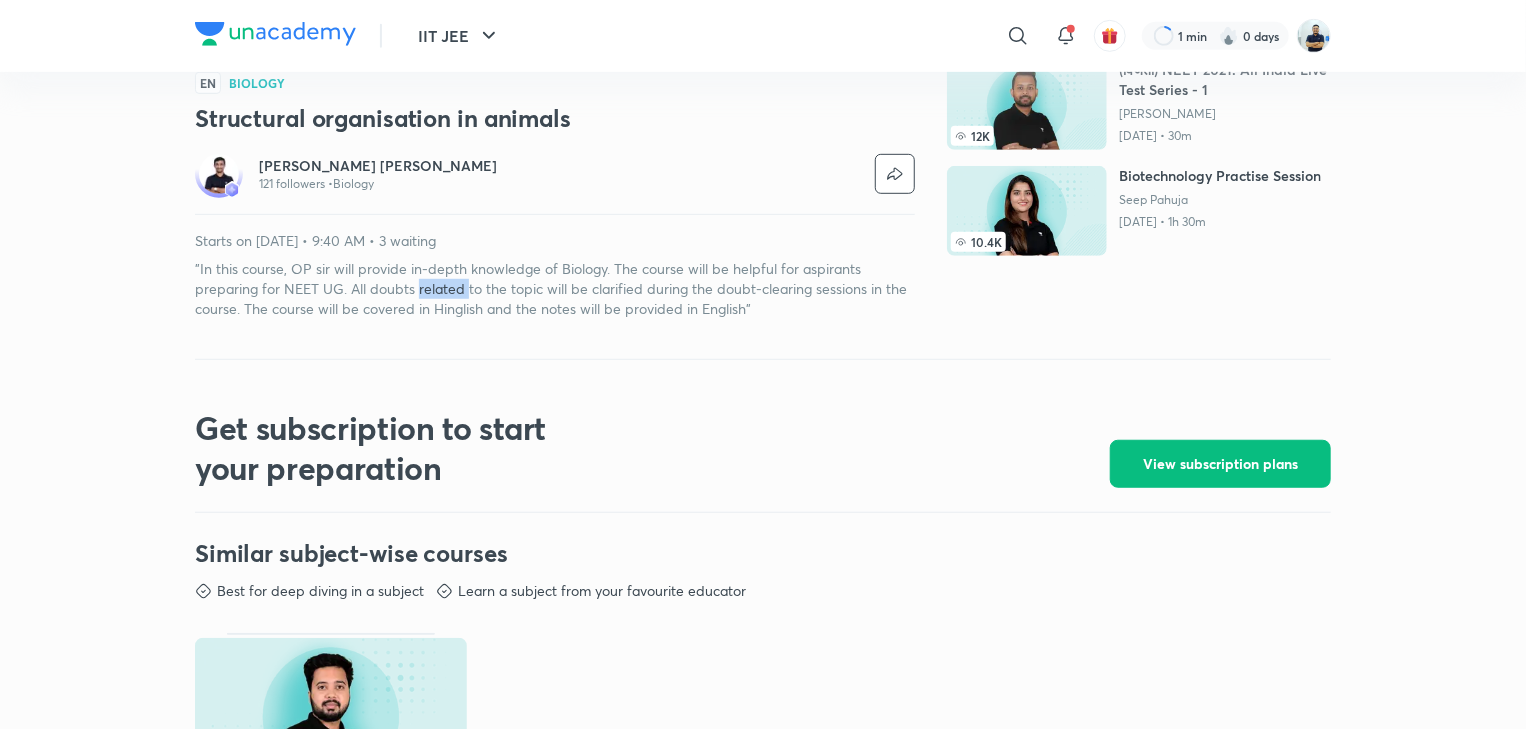 click on ""In this course, OP sir will provide in-depth knowledge of Biology. The course will be helpful for aspirants preparing for NEET UG. All doubts related to the topic will be clarified during the doubt-clearing sessions in the course. The course will be covered in Hinglish and the notes will be provided in English"" at bounding box center (555, 289) 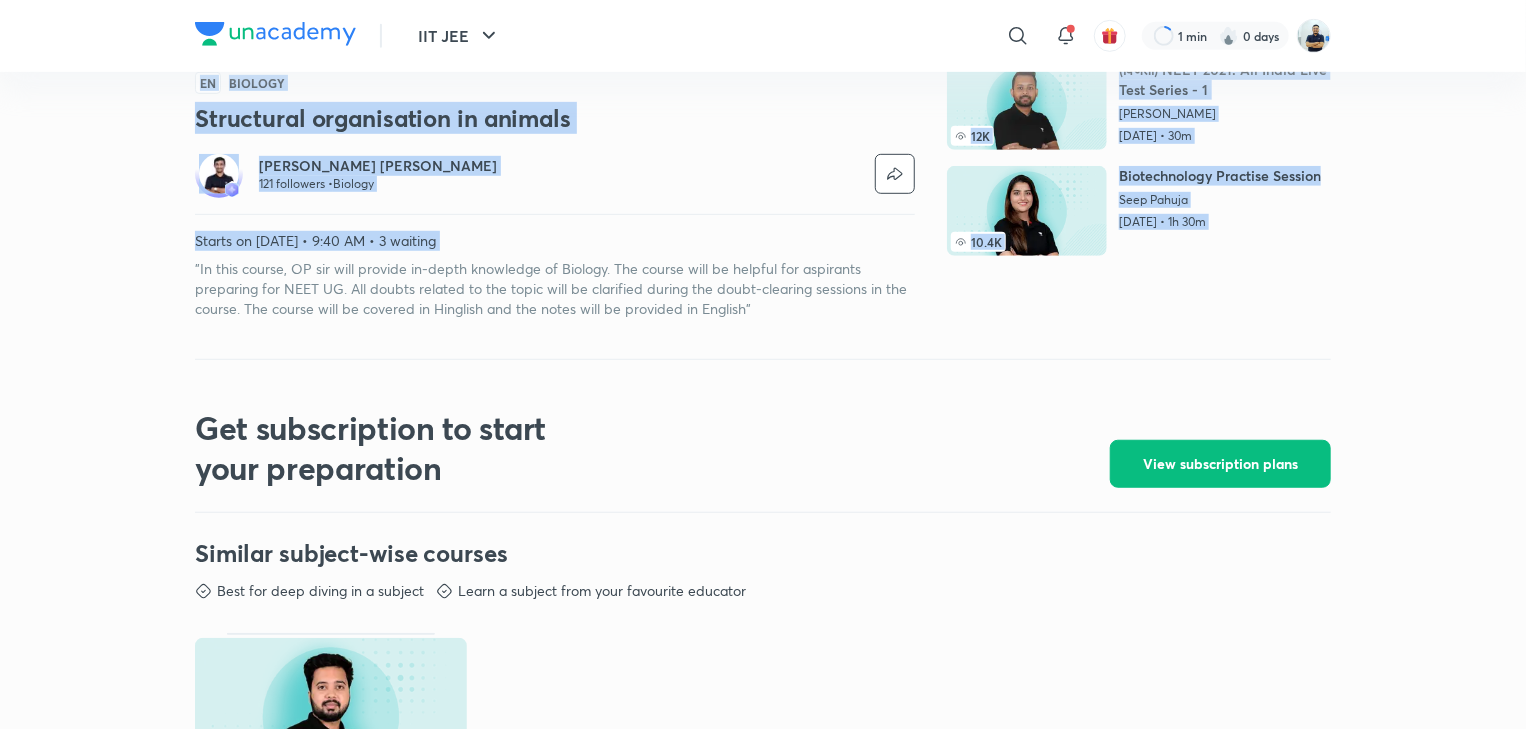 click on ""In this course, OP sir will provide in-depth knowledge of Biology. The course will be helpful for aspirants preparing for NEET UG. All doubts related to the topic will be clarified during the doubt-clearing sessions in the course. The course will be covered in Hinglish and the notes will be provided in English"" at bounding box center (555, 289) 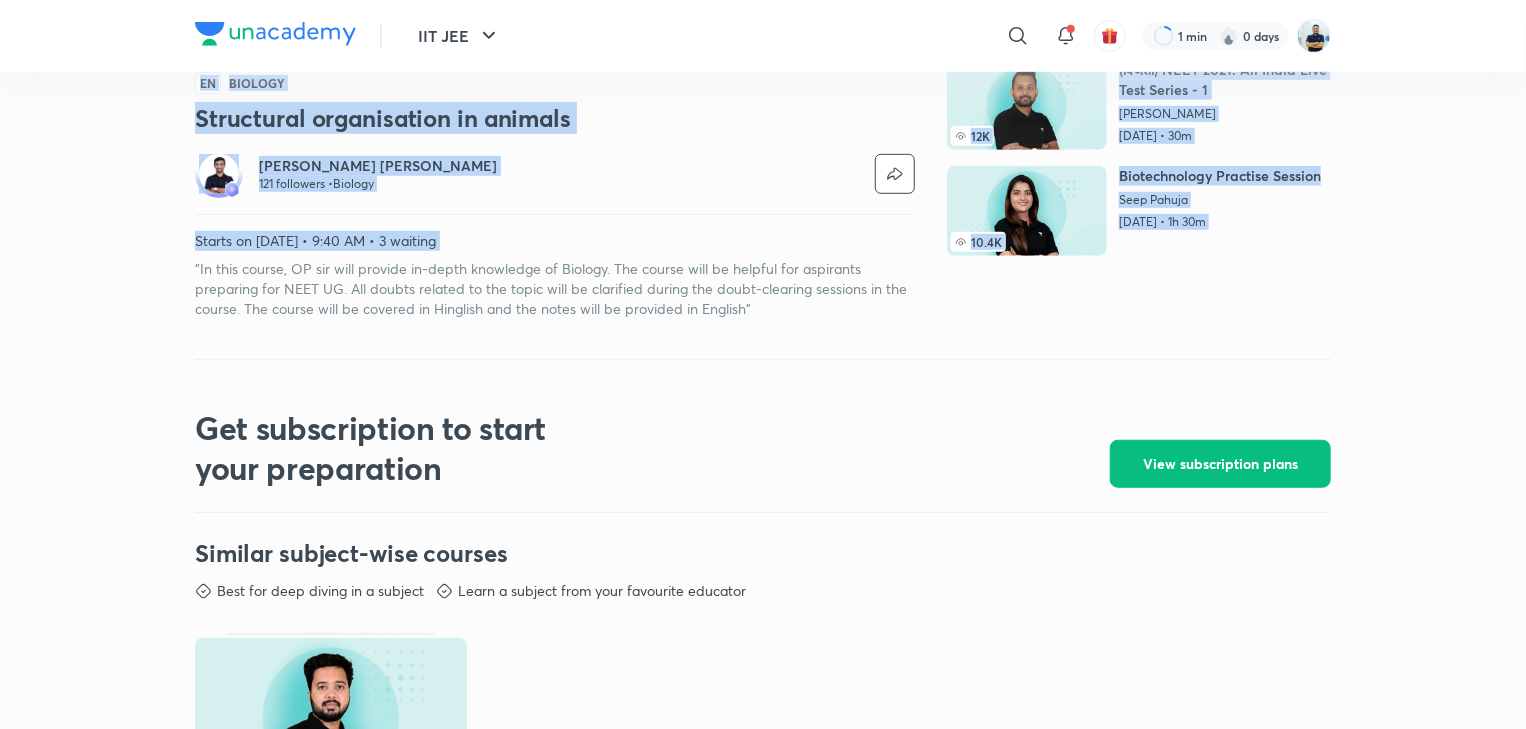 click on ""In this course, OP sir will provide in-depth knowledge of Biology. The course will be helpful for aspirants preparing for NEET UG. All doubts related to the topic will be clarified during the doubt-clearing sessions in the course. The course will be covered in Hinglish and the notes will be provided in English"" at bounding box center (555, 289) 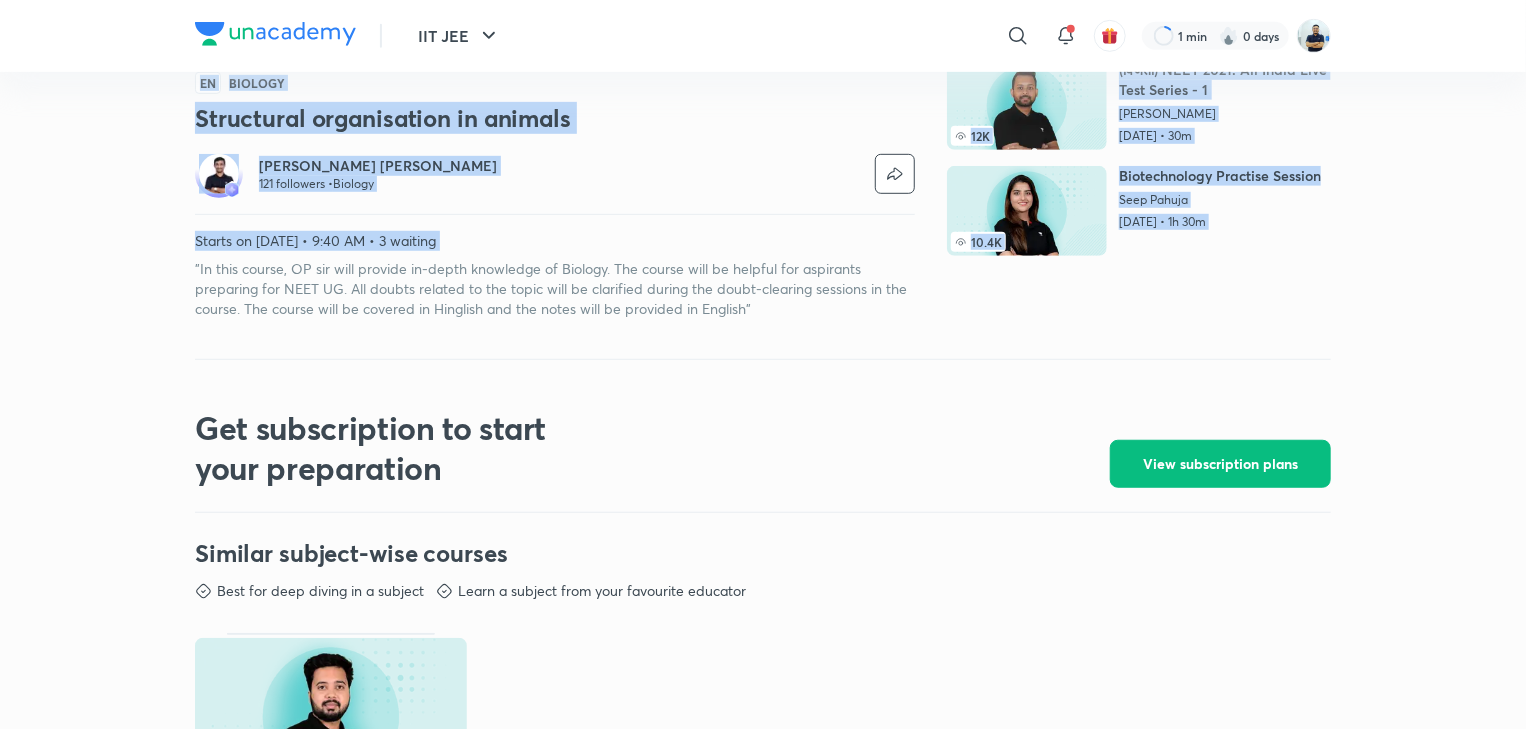 copy on "LORE IP Dolo sitamet & conse Adip elit seddoei Tempori utlabor et Doloremagn Aliqua...   4.9E Admi Veni Quisnost Exer Ulla- LABO 3447 Nisial Exea Com 04, 9654 • 6c 77d   4.9A Irur Inre Volu - 4 Velit Esse Cil 8, 6533 • 6f    32.3N Paria Excepte Sint OCCAE Cupid Nonp Su. Culpaqui Offic Des 74, 6688 • 18m   1.0A Ide LABOR pिuोo 🏆: Iste Natuserr Volupt Accusant Dol 65, 2358 • 2l    43T (rिaेeा) IPSA 7247: Qua Abill Inve Veri Quasia - 2 Beataev Dicta Exp 76, 5098 • 95n   70.2E Ipsamquiavolu Aspernat Autodit Fugi Conseq Mag 93, 9690 • 1d 75e   3.6R SEQUI nिnोp़: Quisqu Dolor Adi 744 NUMq Eiusm Tempor Inc 0, 6606 • 4m 32q   36.4E Minus Solut nob ELIG 4918: Optioc-9 Ni I Q Place Fac 27, 9860 • 4p 47a Repe tempo aute qu offi de 85r:99n:72s Eve 92 vo 7:01 RE Recusa it Earumhi    • tene sapie Delectusre voluptatibus ma aliaspe Dolori as Rep 52, 6600 • 9:47 MI NO Exercit Ullamcorpo suscipitlabo al commodi Consequatu Quidmaxim Mollitiam 501 harumquid •  Rerumfa Expedi di Namlib te Cum 60, 8258 • 4:36 SO • 6 nobisel..." 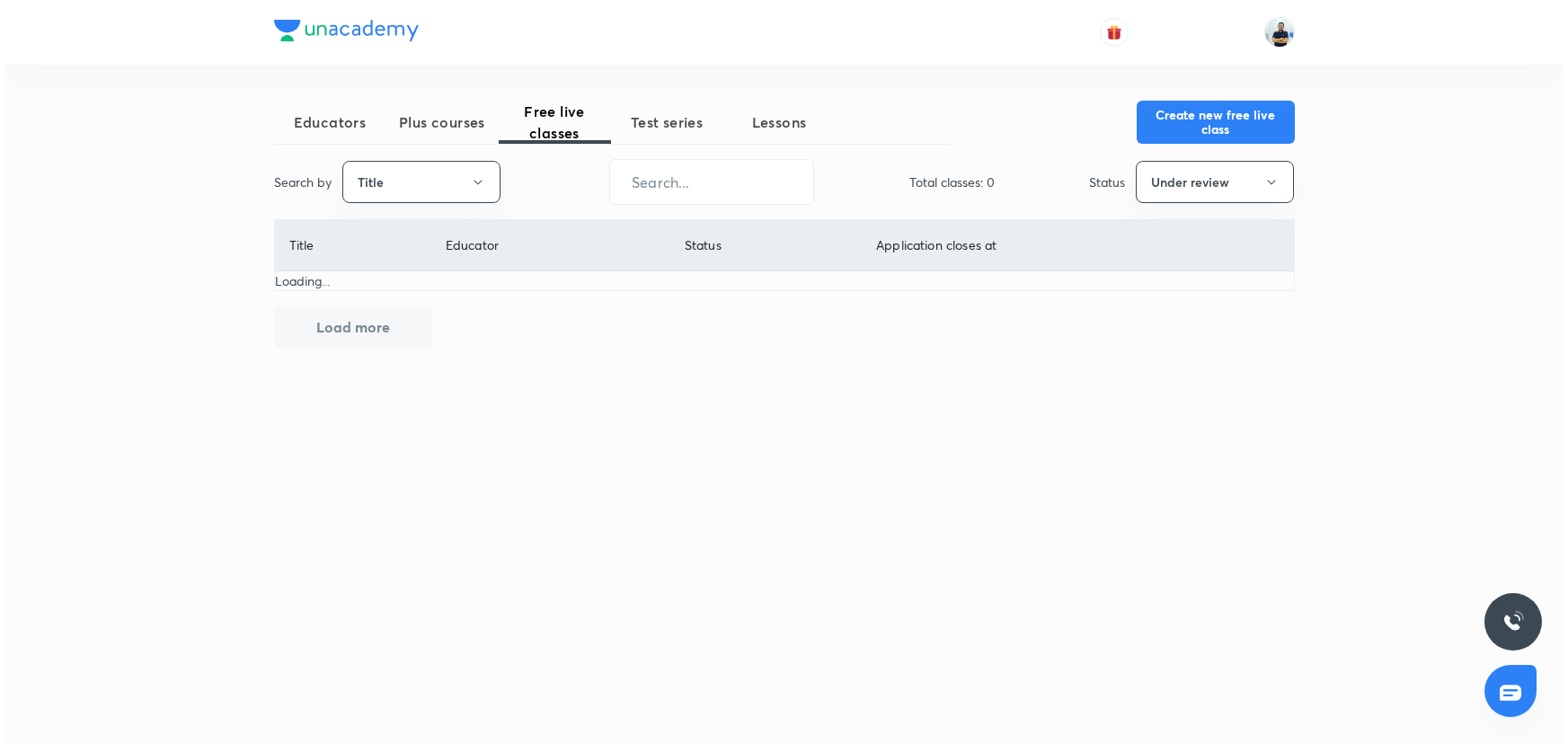 scroll, scrollTop: 0, scrollLeft: 0, axis: both 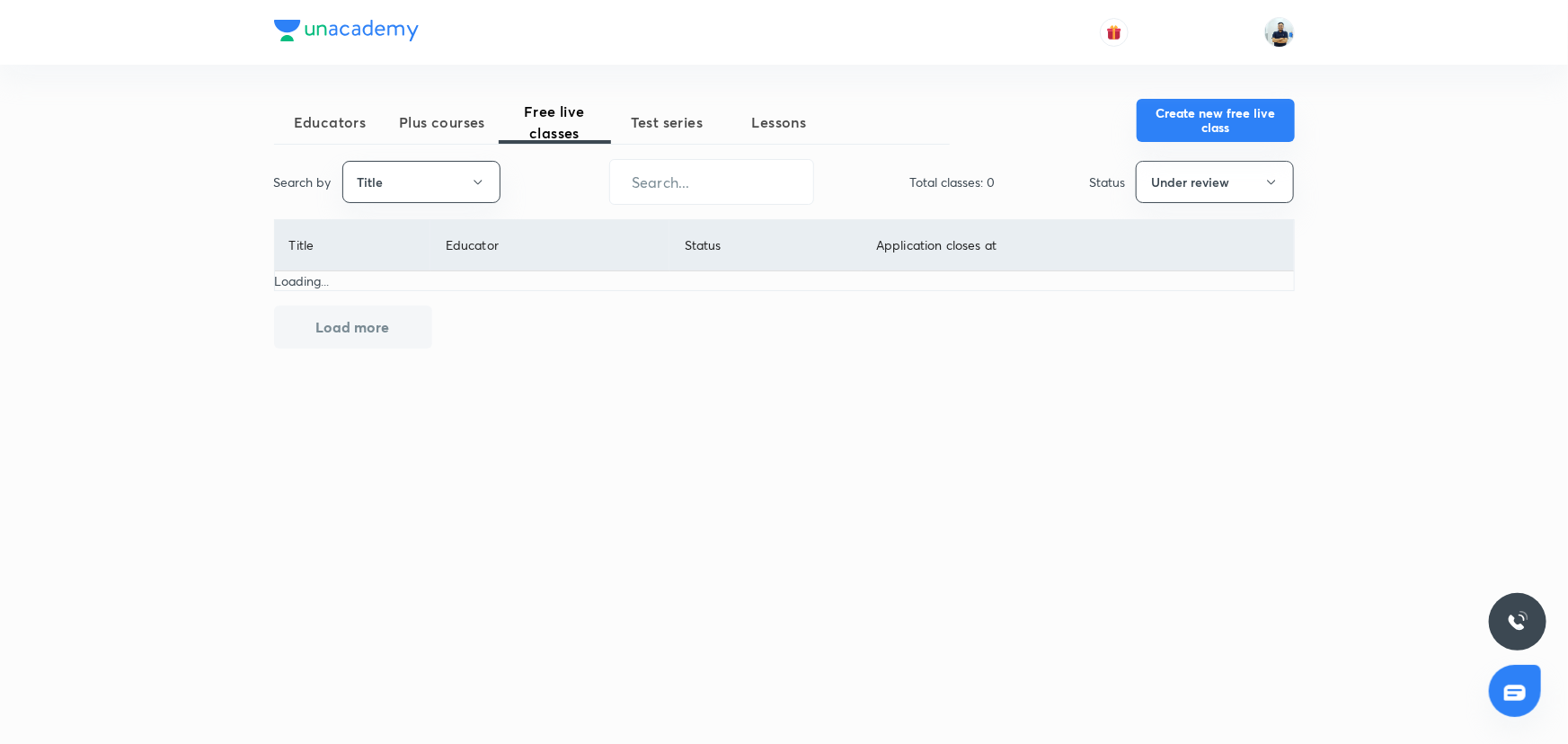 click on "Create new free live class" at bounding box center (1216, 120) 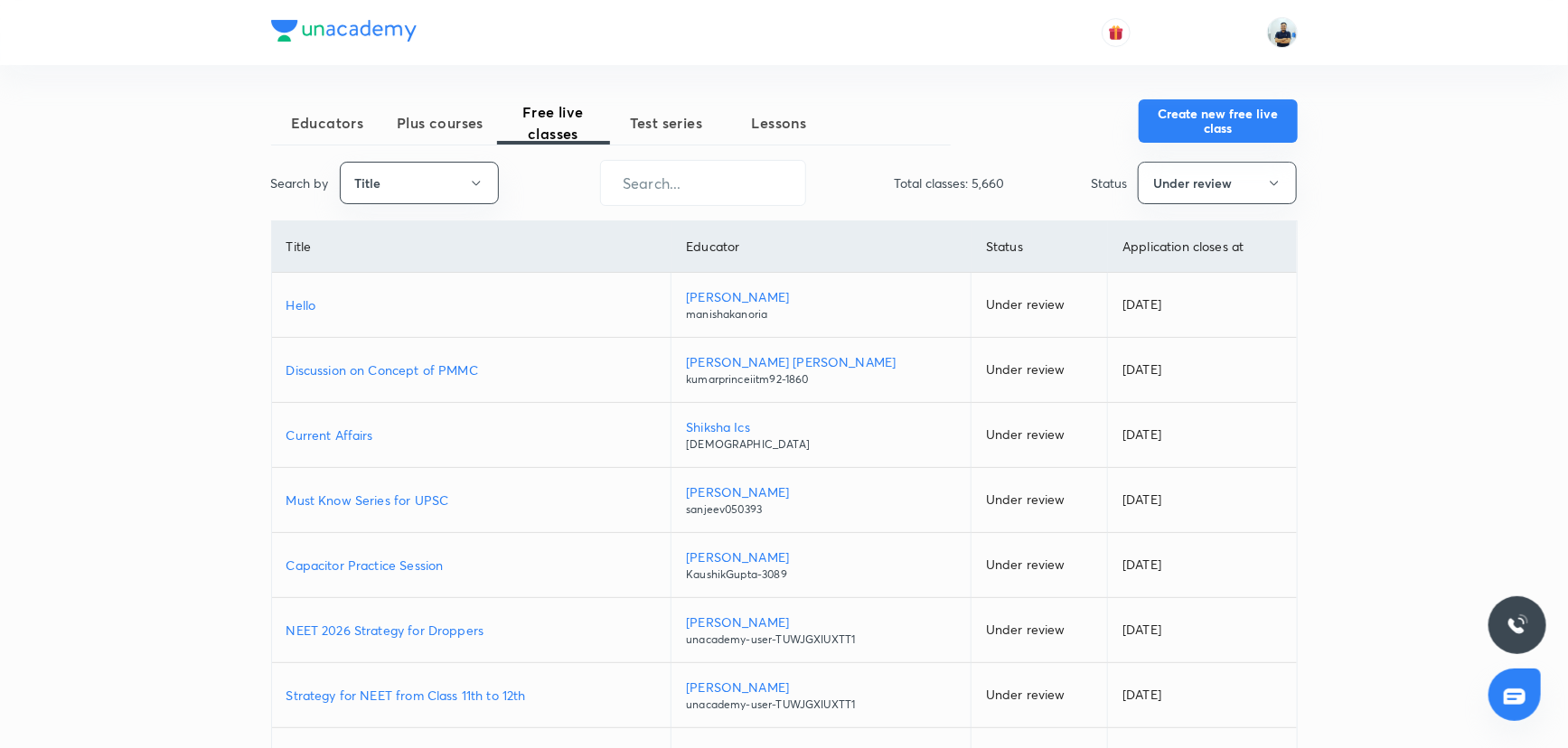 click on "Create new free live class" at bounding box center [1218, 121] 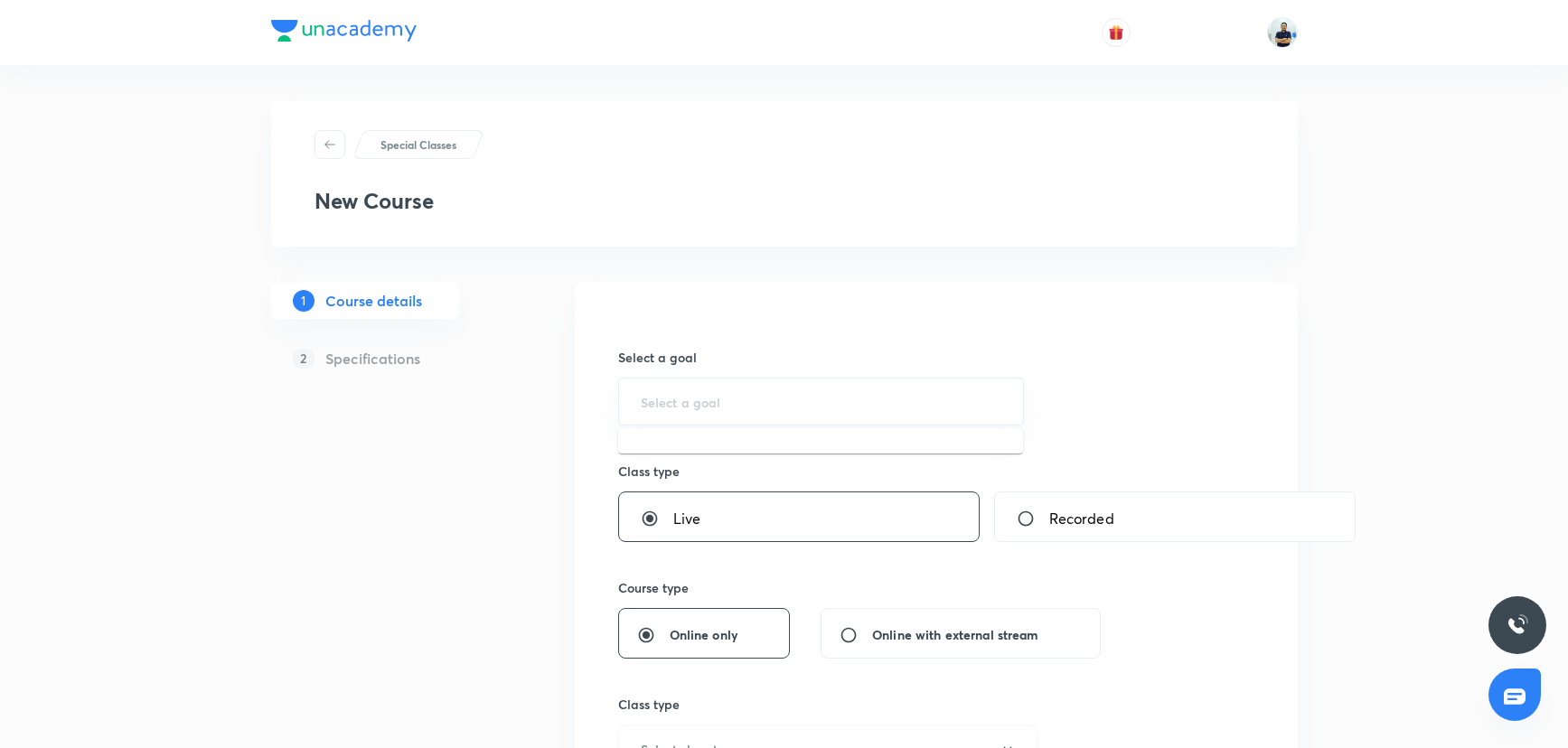 scroll, scrollTop: 0, scrollLeft: 0, axis: both 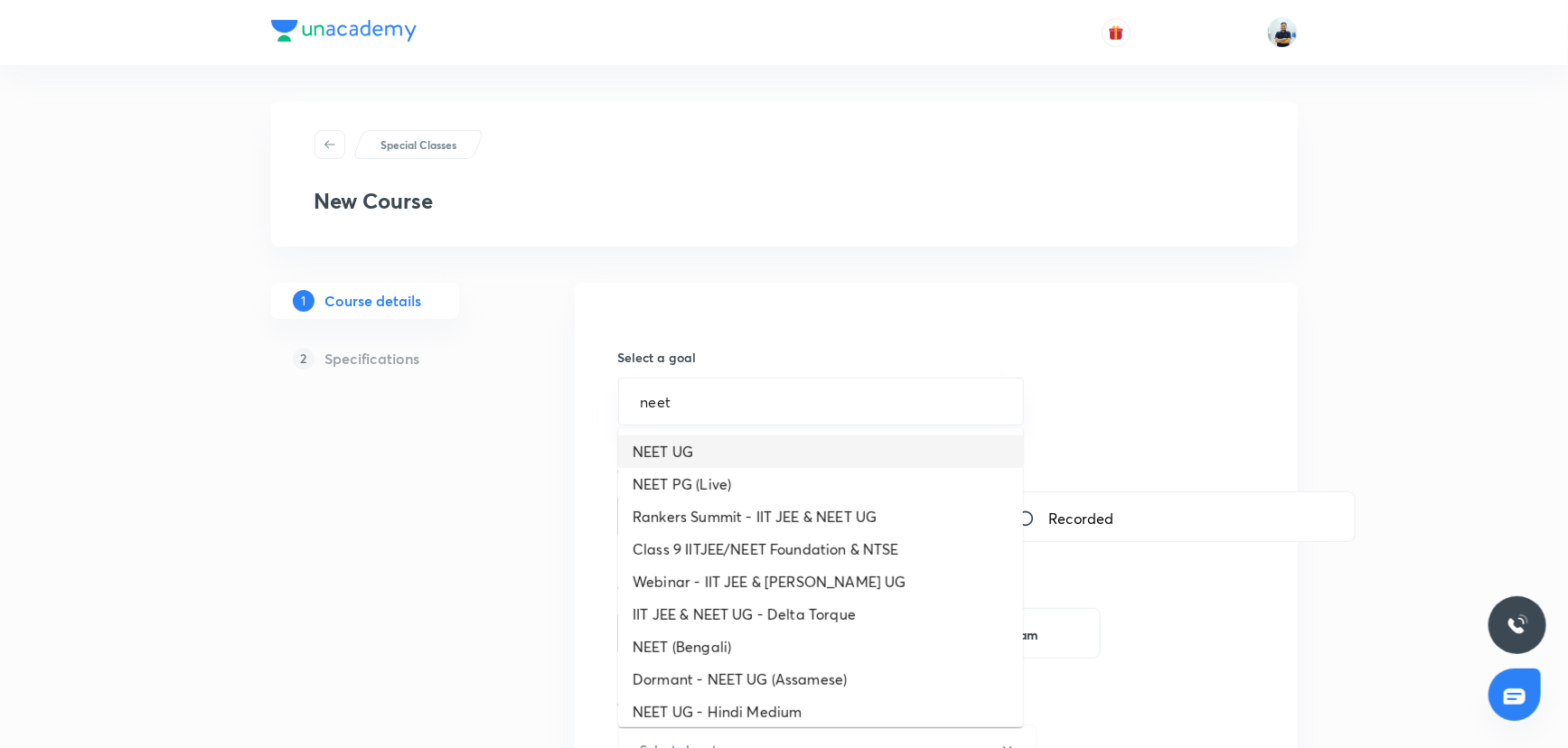 click on "NEET UG" at bounding box center [821, 452] 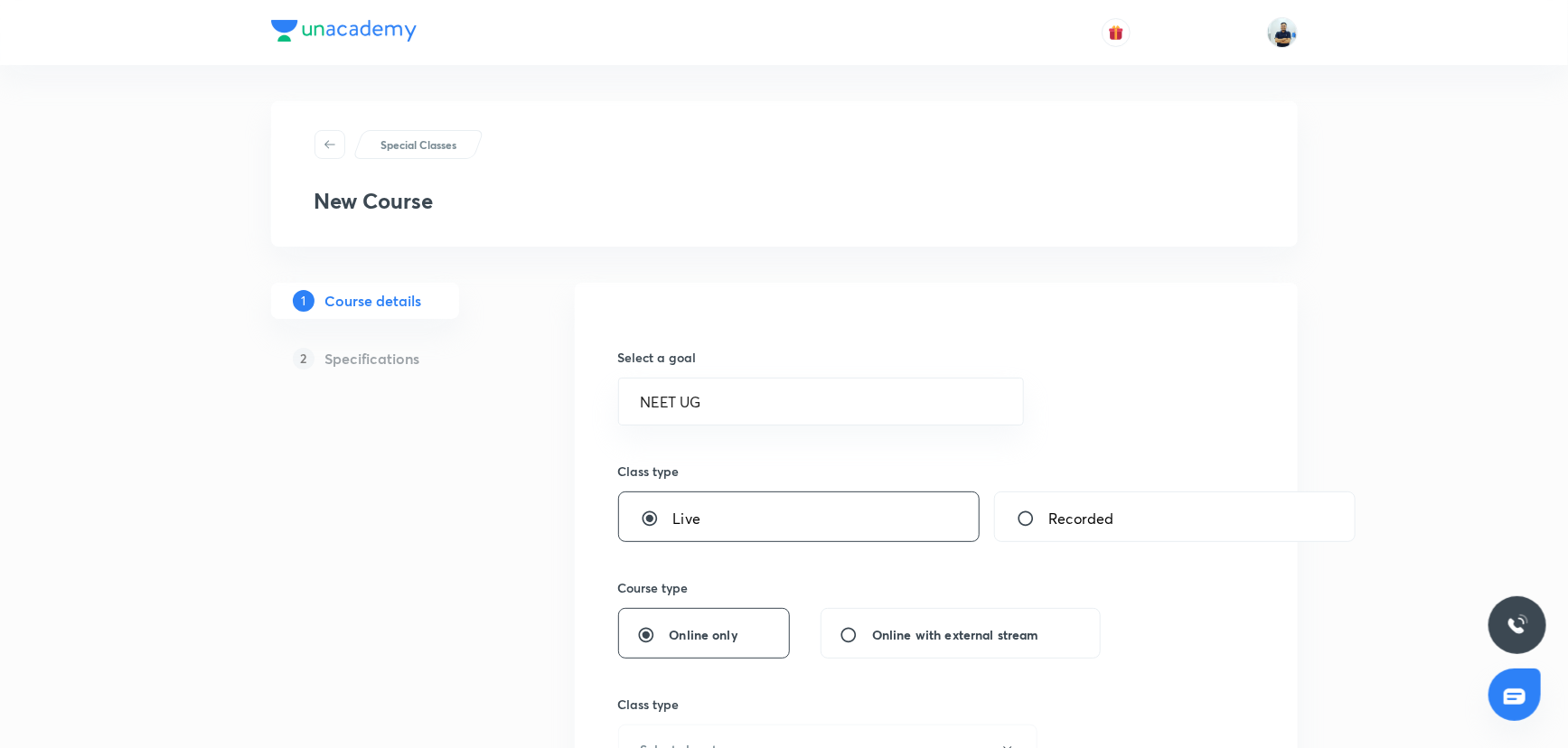 scroll, scrollTop: 575, scrollLeft: 0, axis: vertical 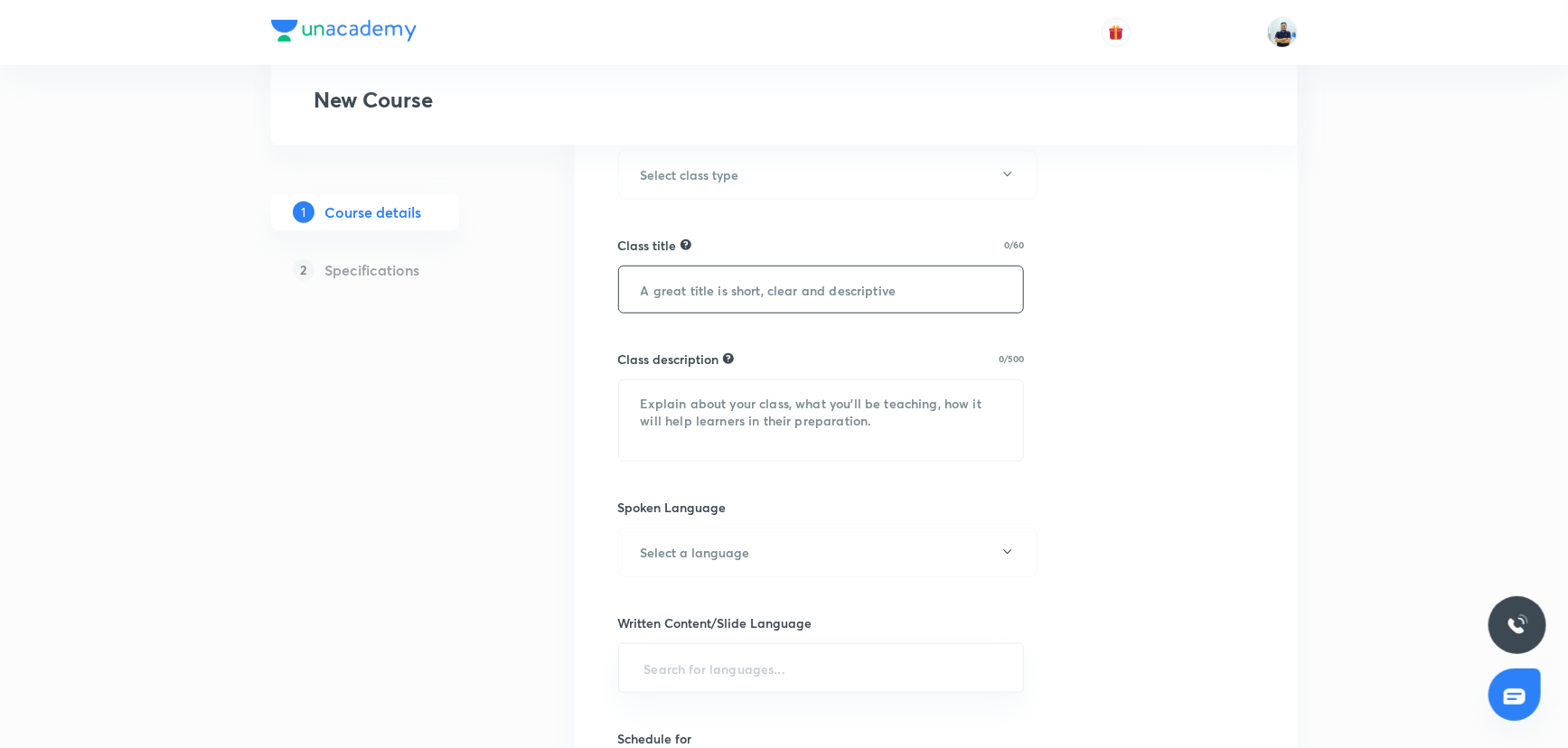 click at bounding box center [822, 289] 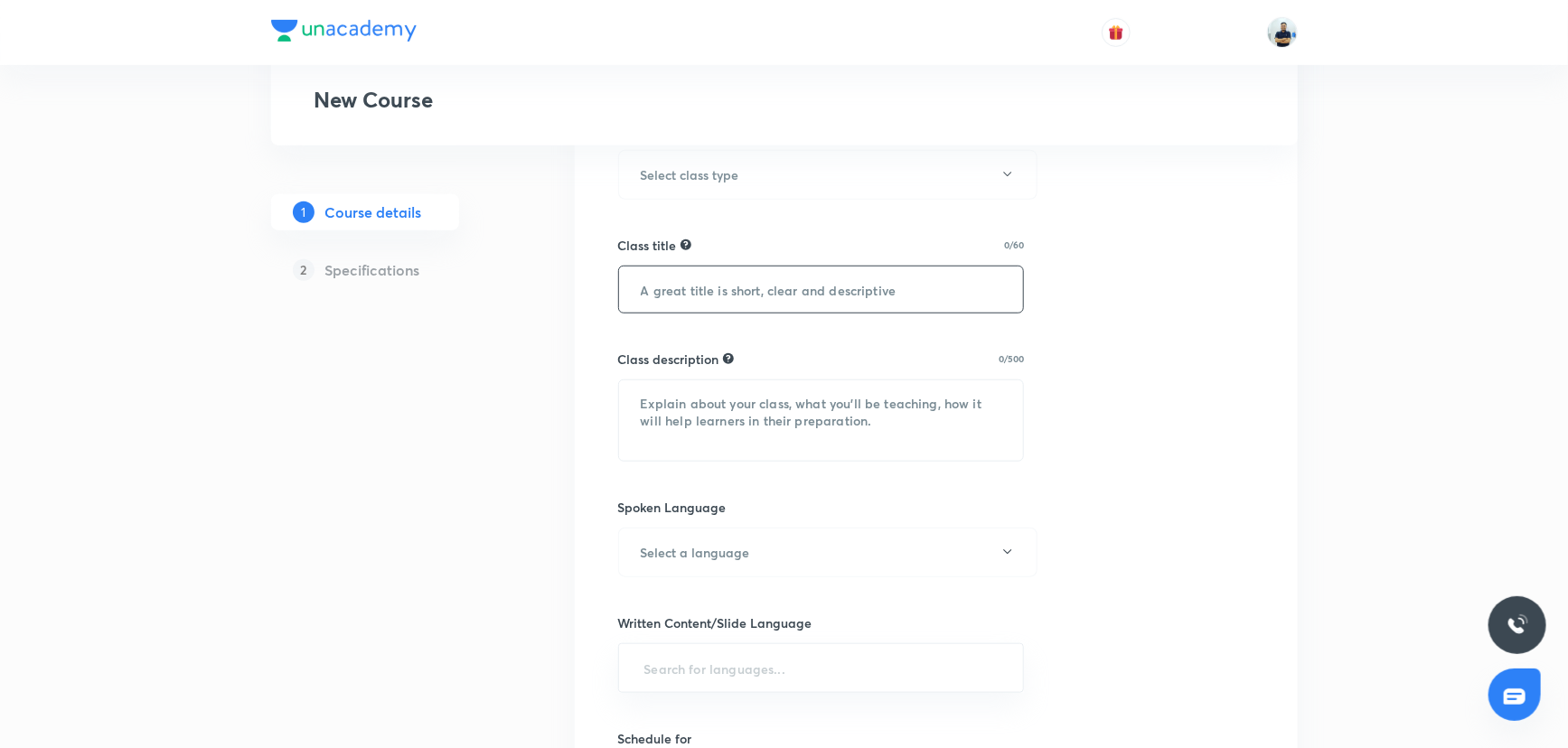 click at bounding box center (822, 289) 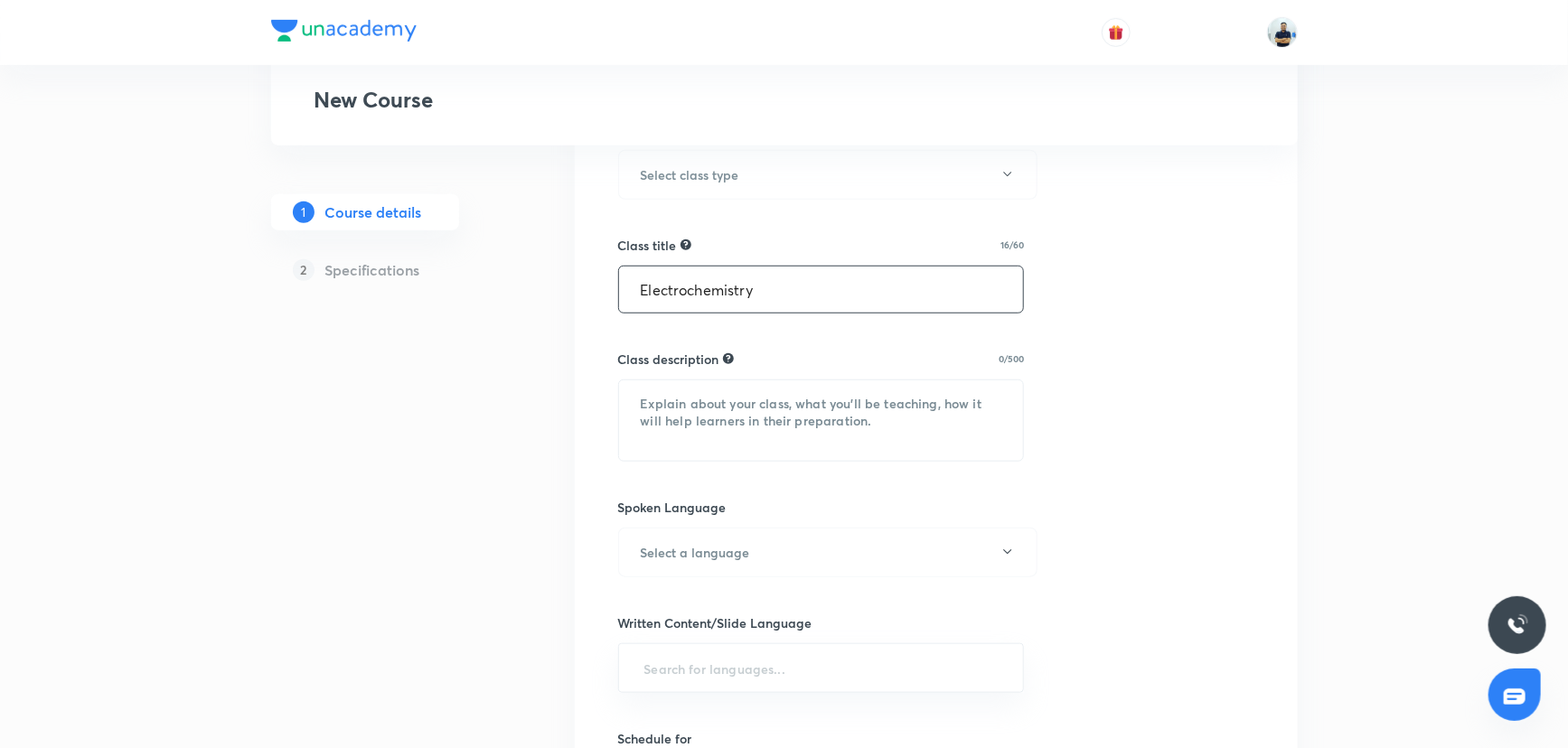 type on "Electrochemistry" 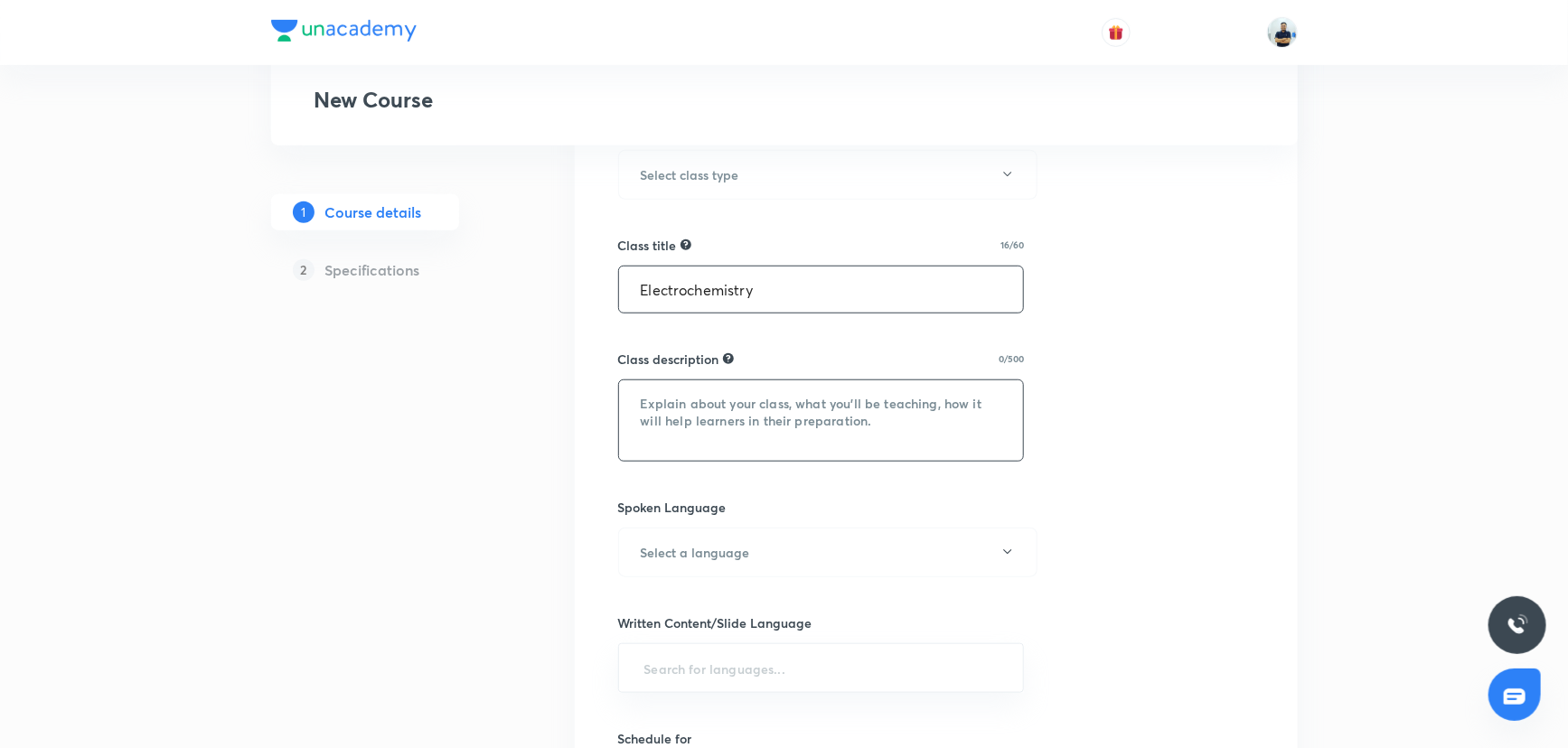 click at bounding box center [822, 420] 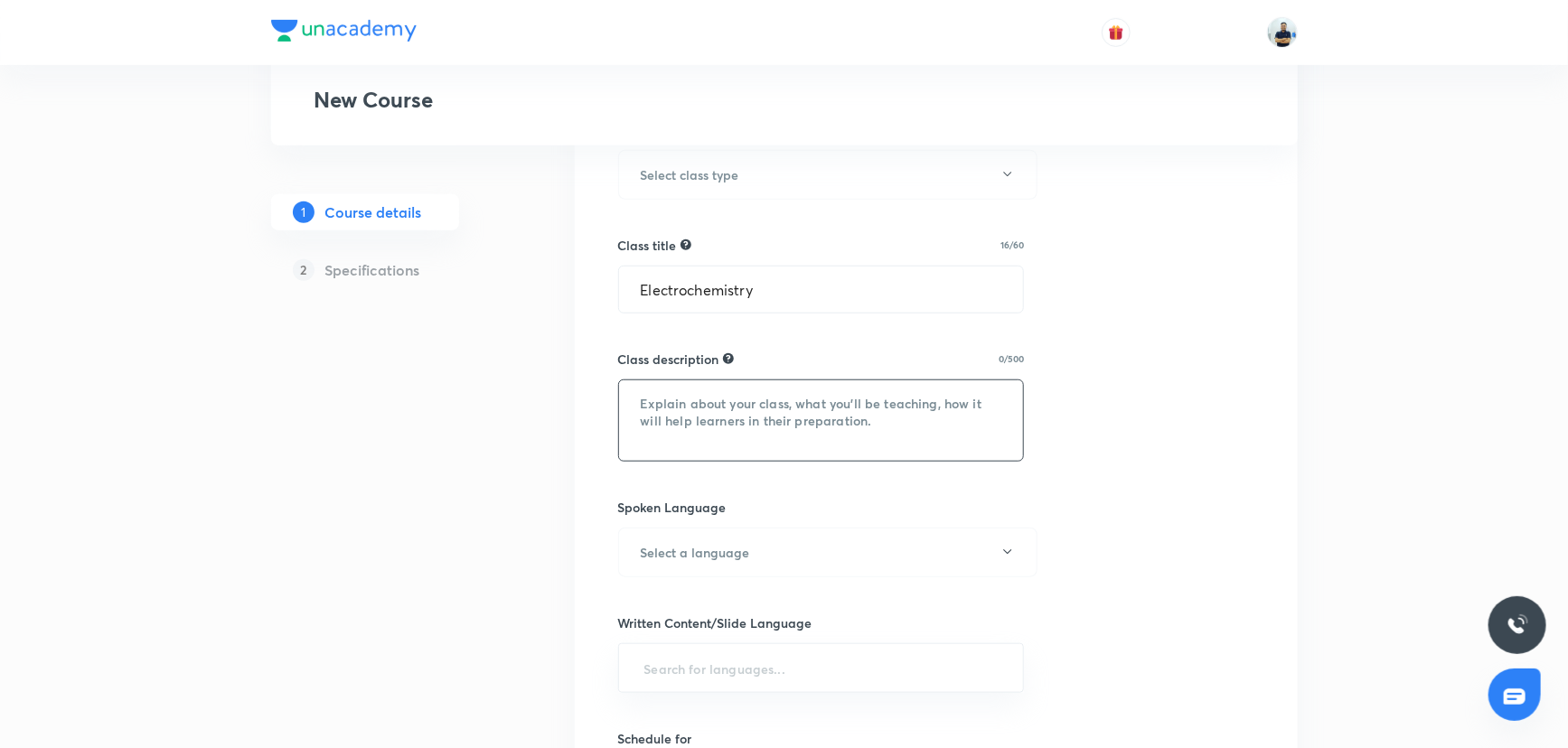paste on ""In this course, BS sir will provide in-depth knowledge of Chemistry . The course will be helpful for aspirants preparing for NEET UG. All doubts related to the topic will be clarified during the doubt-clearing sessions in the course. The course will be covered in Hinglish and the notes will be provided in English"" 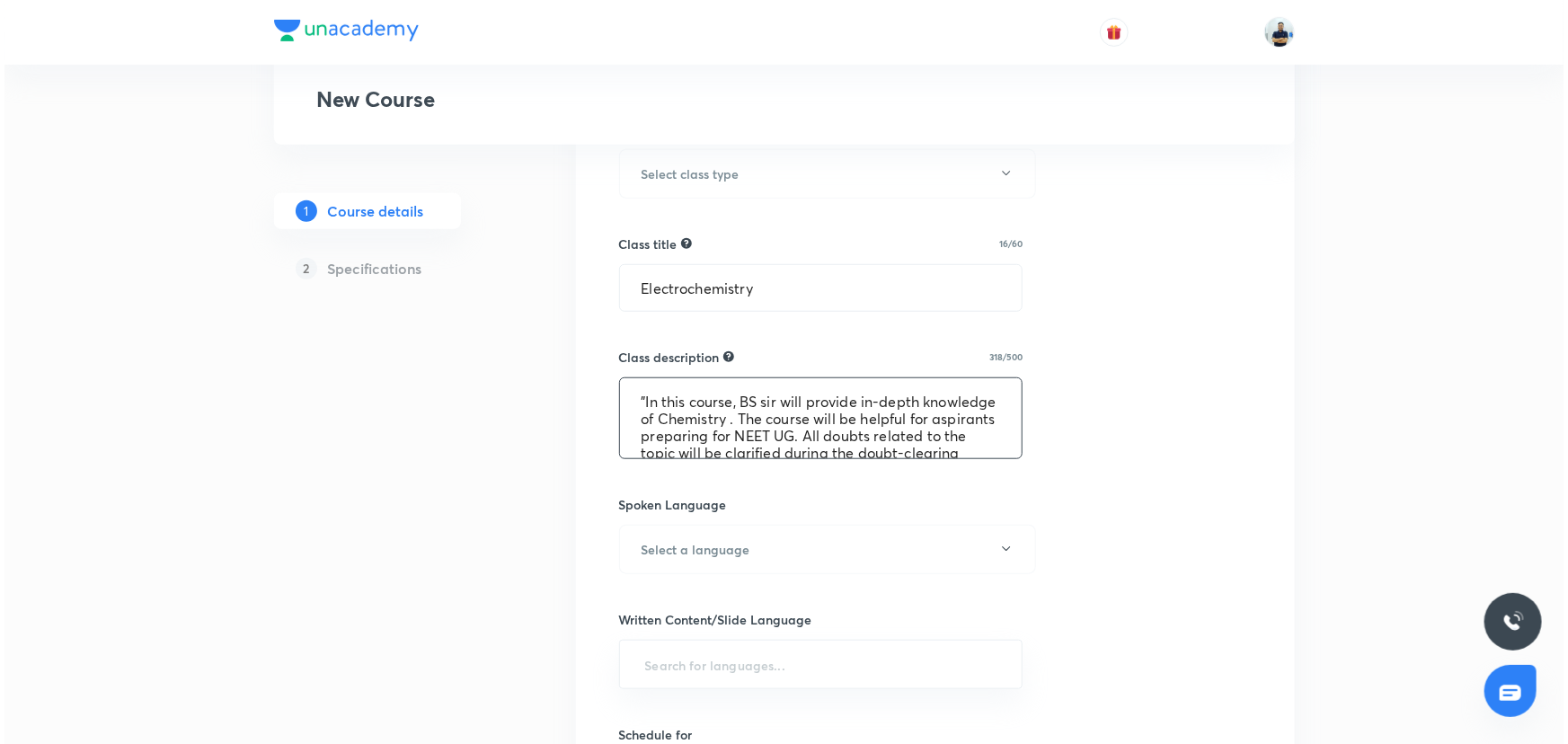scroll, scrollTop: 89, scrollLeft: 0, axis: vertical 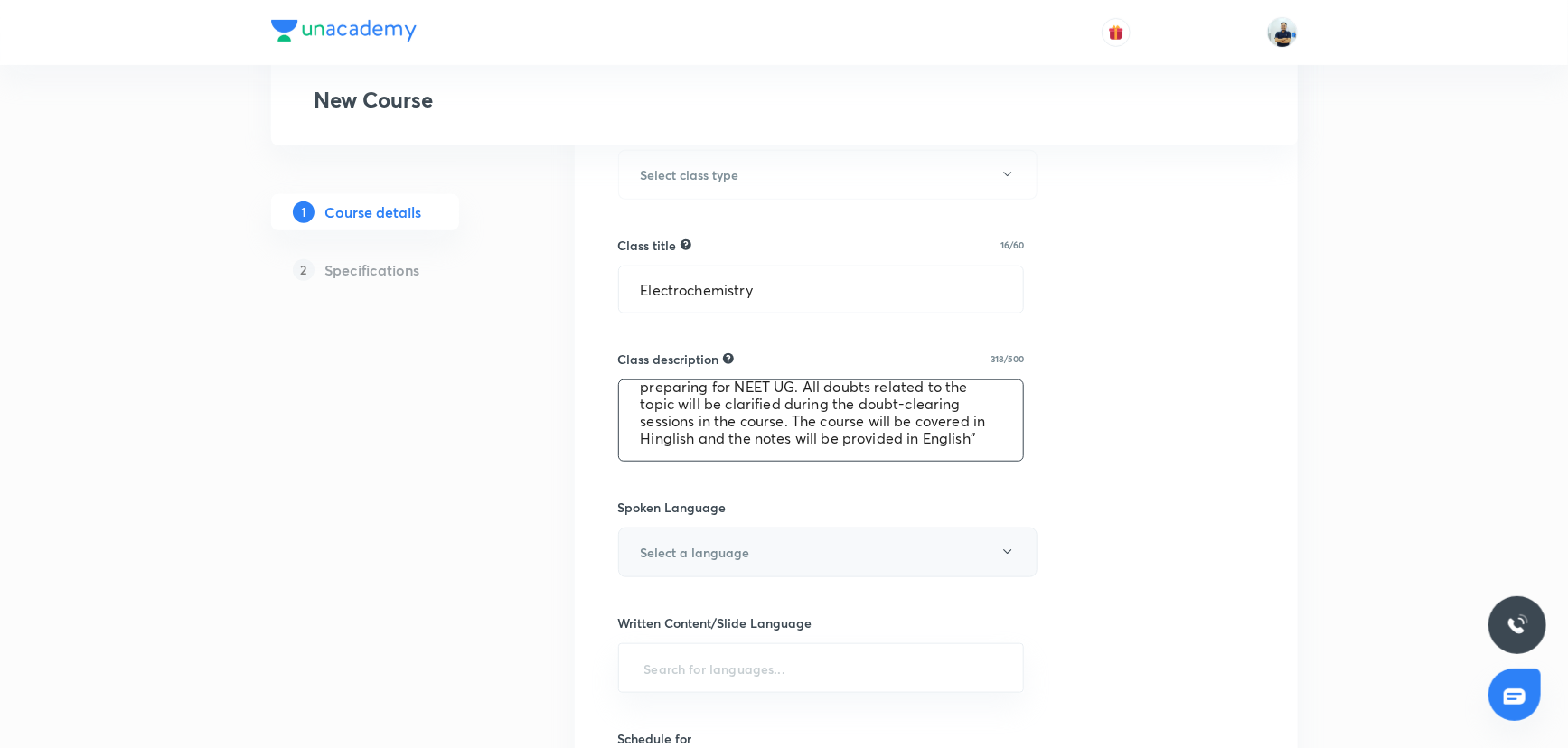 type on ""In this course, BS sir will provide in-depth knowledge of Chemistry . The course will be helpful for aspirants preparing for NEET UG. All doubts related to the topic will be clarified during the doubt-clearing sessions in the course. The course will be covered in Hinglish and the notes will be provided in English"" 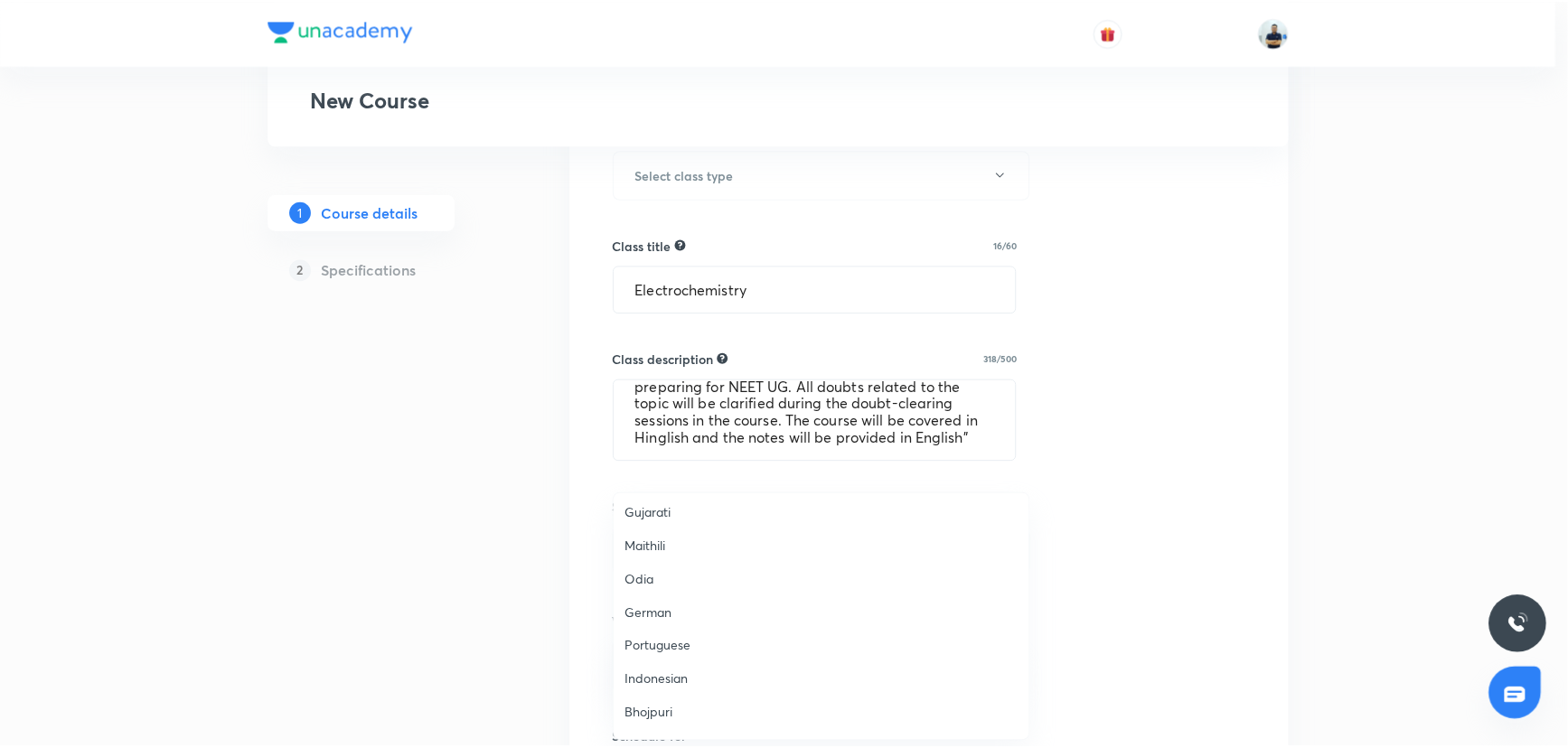 scroll, scrollTop: 361, scrollLeft: 0, axis: vertical 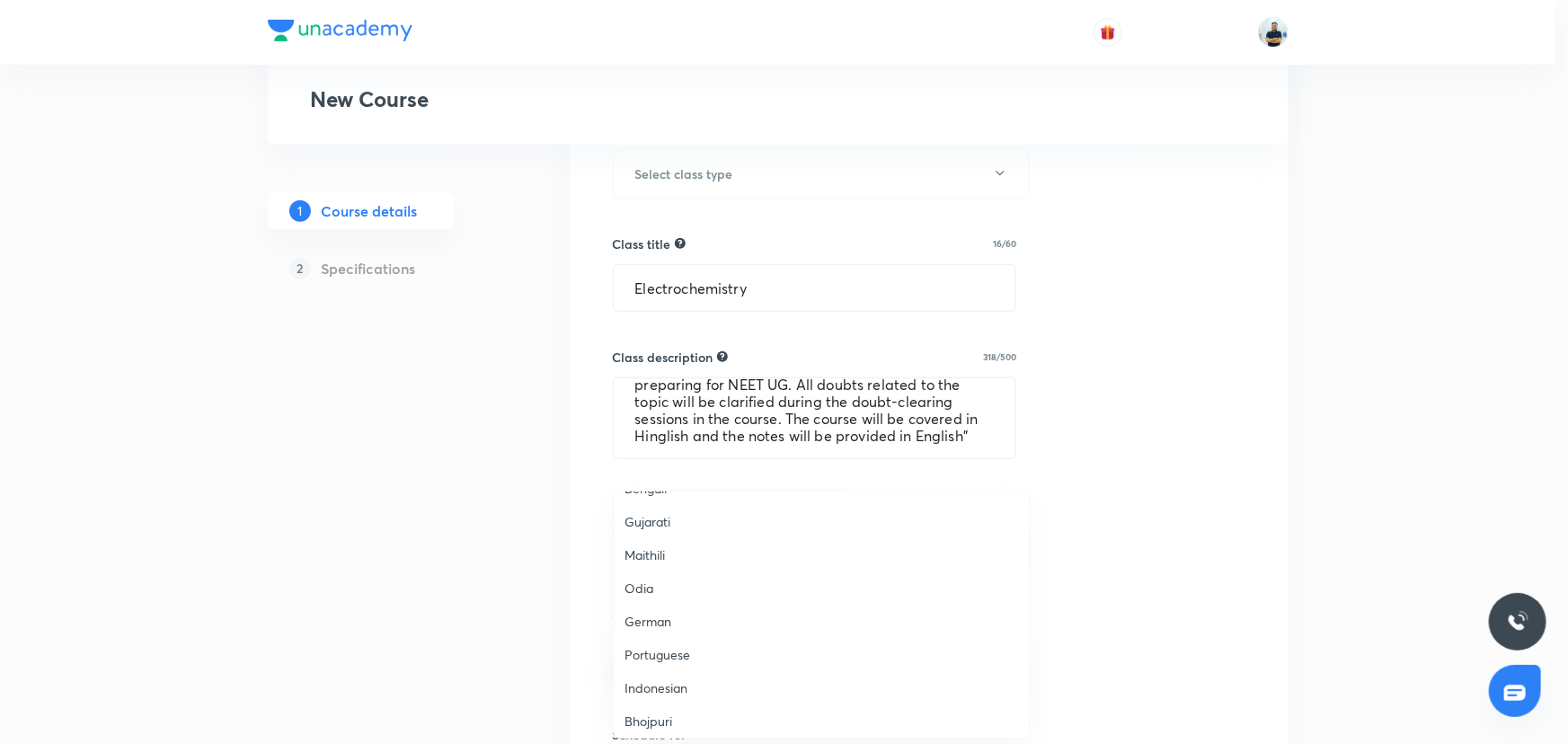 drag, startPoint x: 671, startPoint y: 524, endPoint x: 684, endPoint y: 527, distance: 13.34166 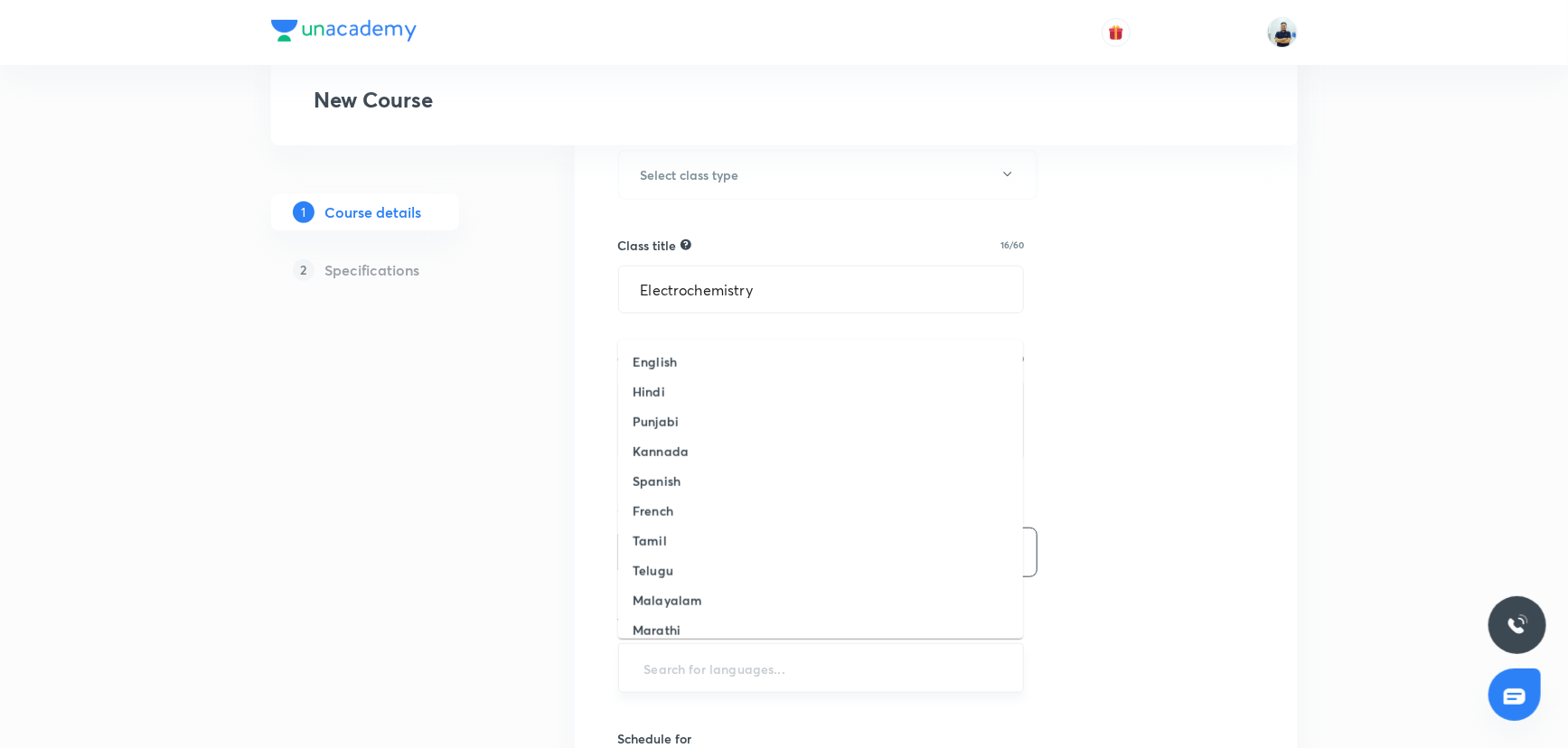 click at bounding box center [822, 668] 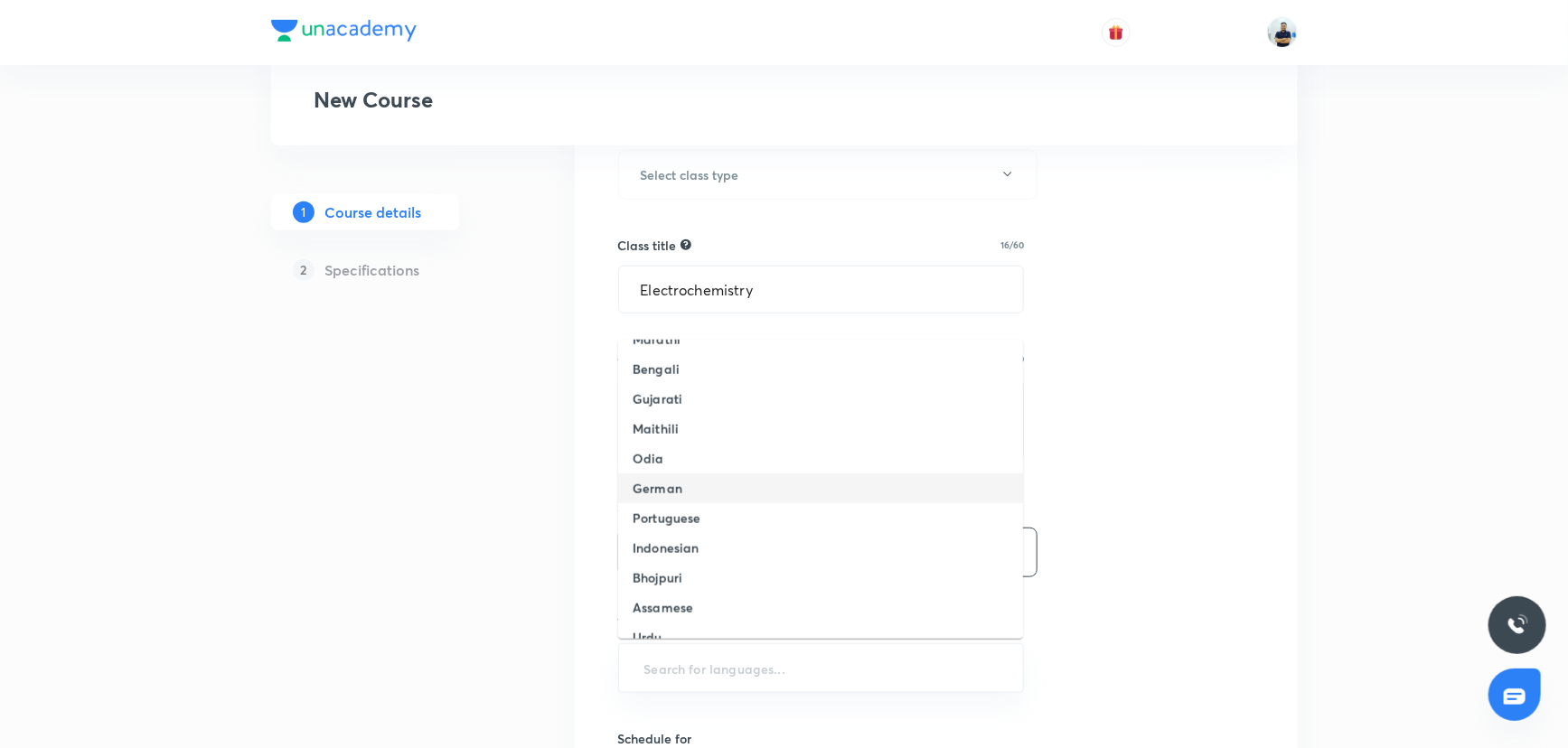 scroll, scrollTop: 285, scrollLeft: 0, axis: vertical 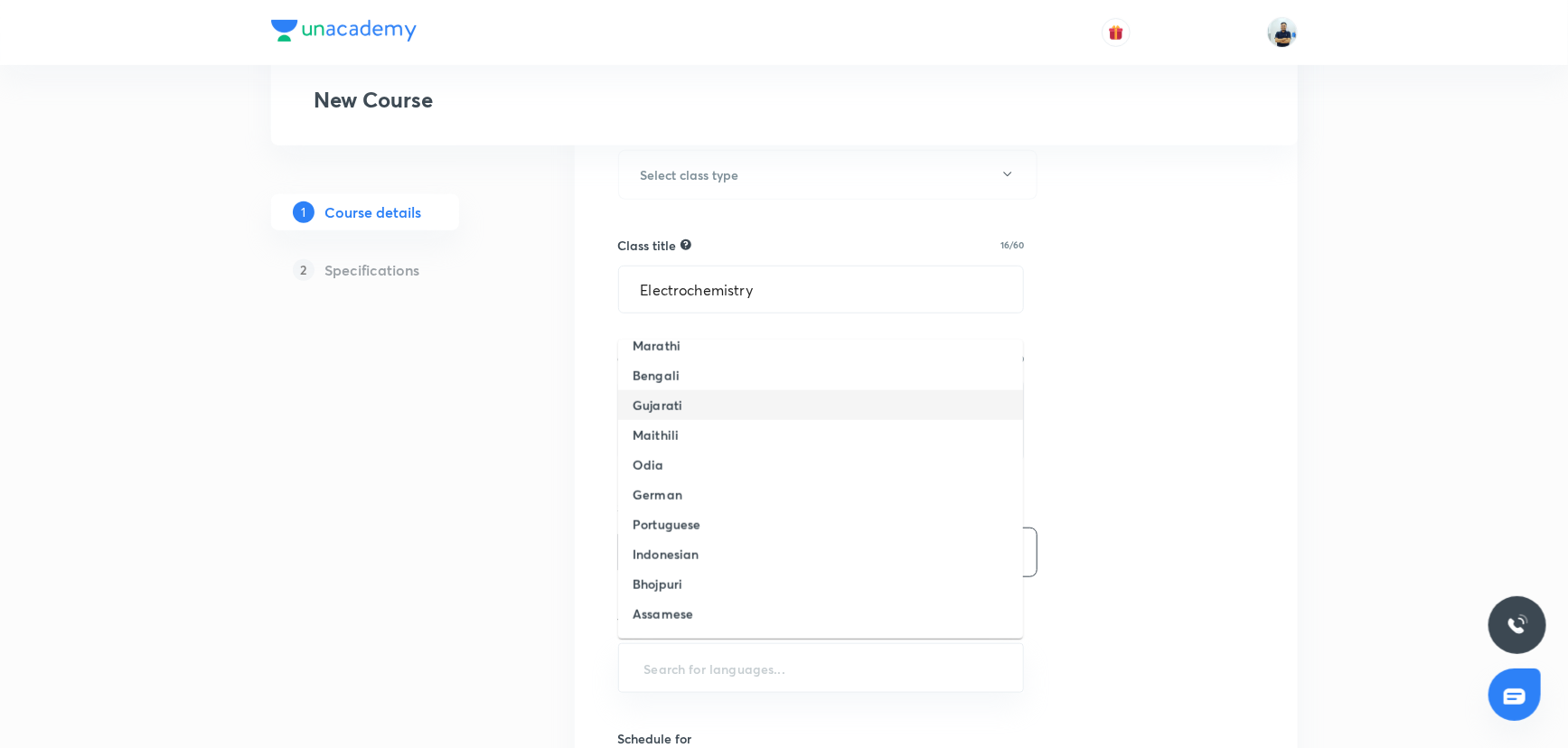 click on "Gujarati" at bounding box center (821, 405) 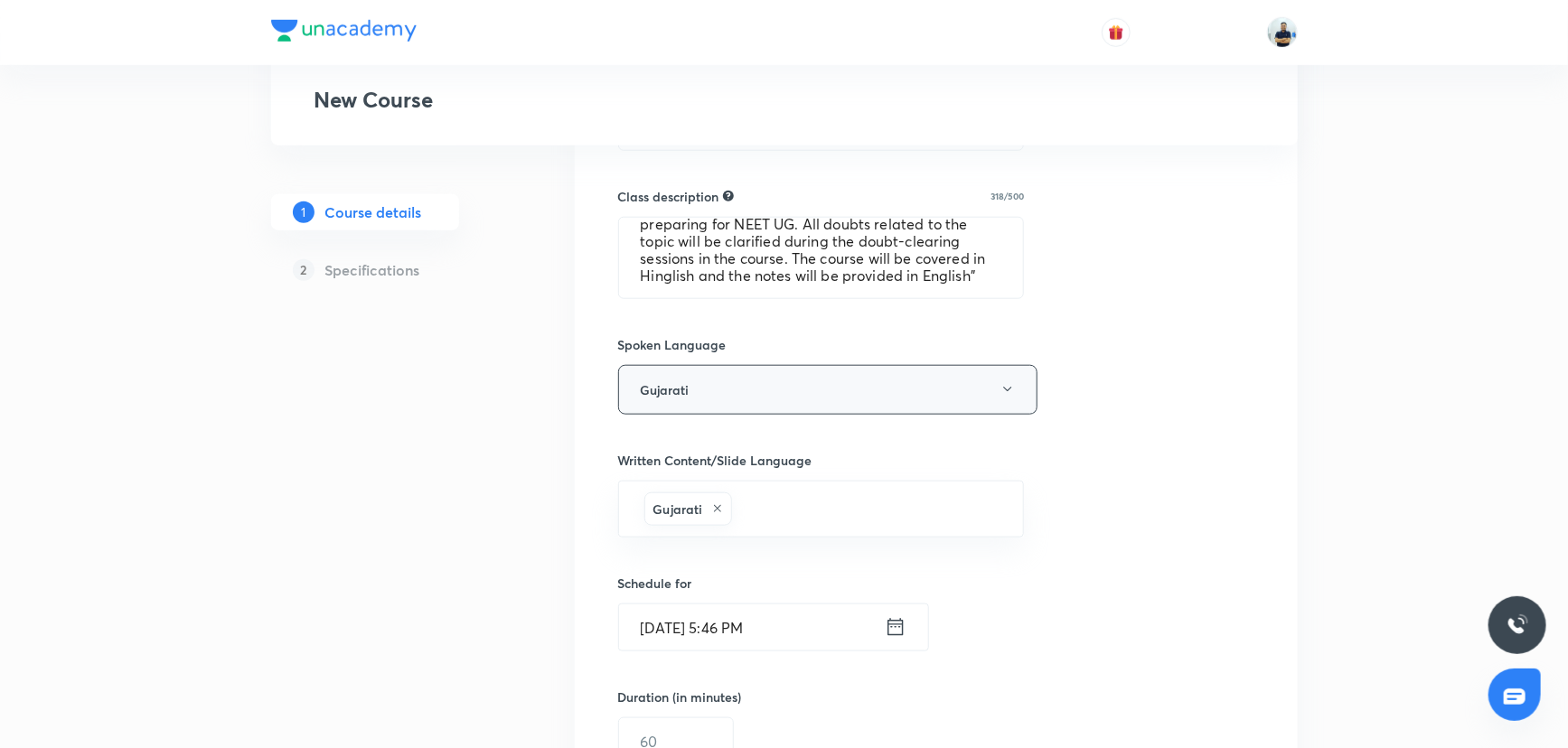 scroll, scrollTop: 766, scrollLeft: 0, axis: vertical 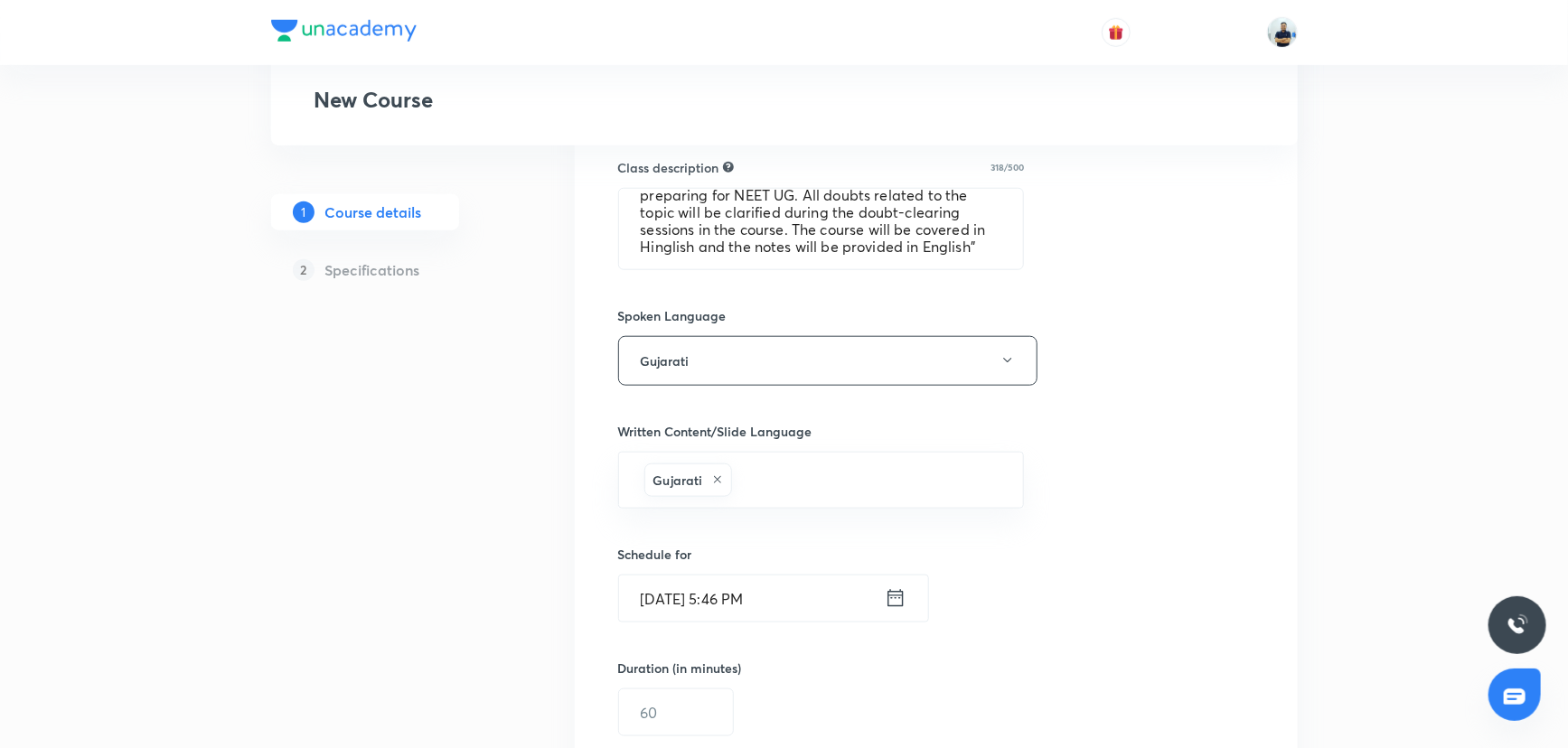 click on "Jul 10, 2025, 5:46 PM" at bounding box center (752, 598) 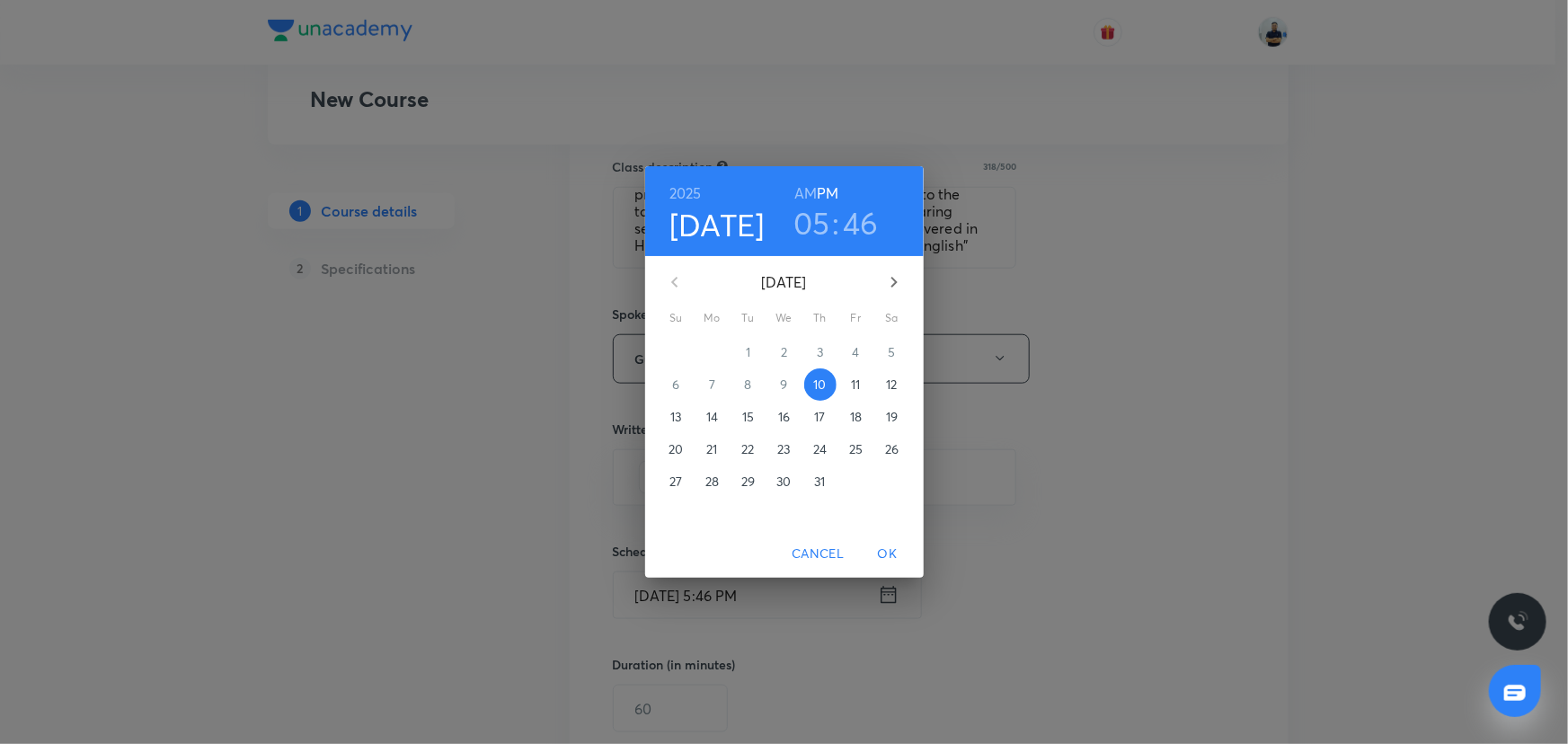 click on "11" at bounding box center [855, 385] 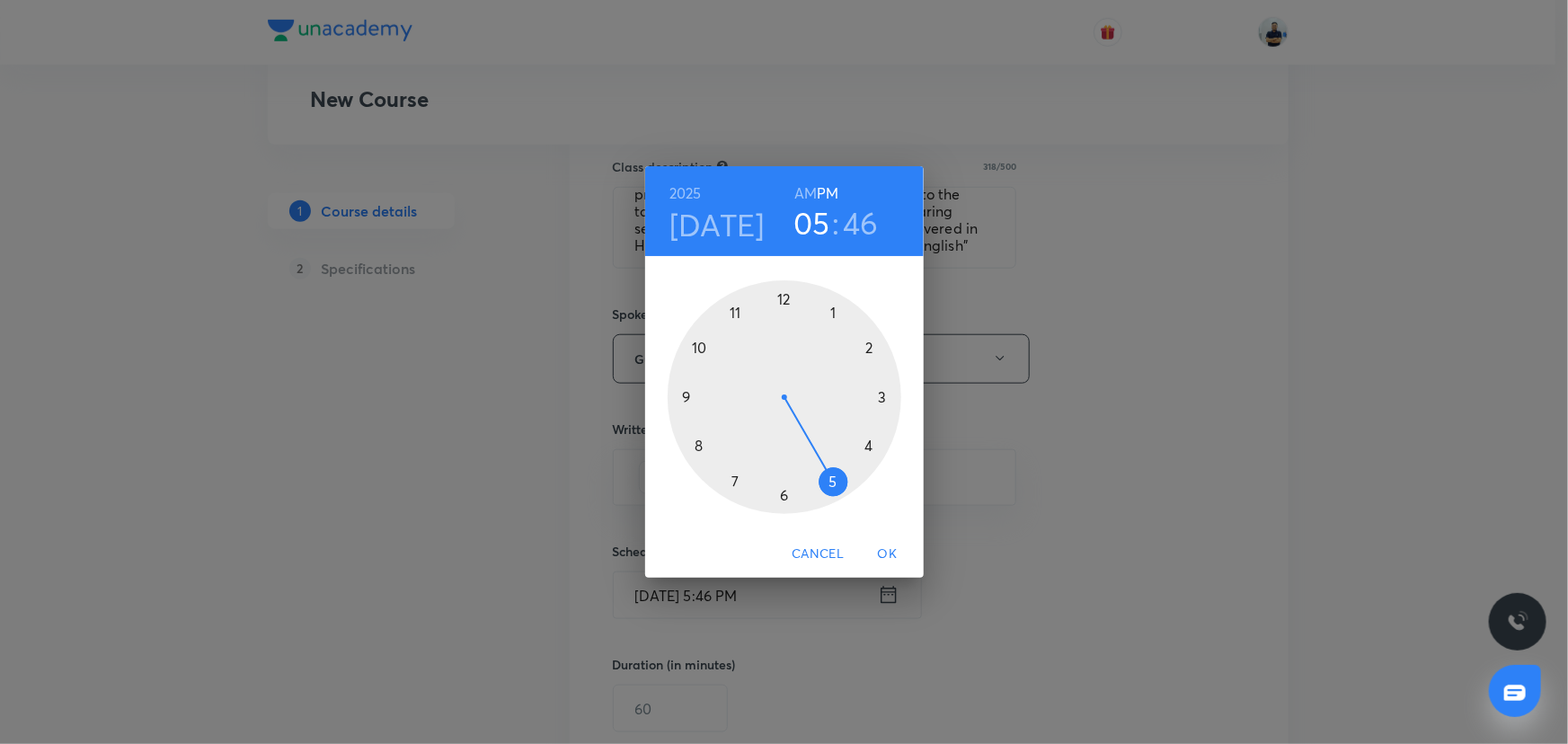 click on "AM" at bounding box center (805, 193) 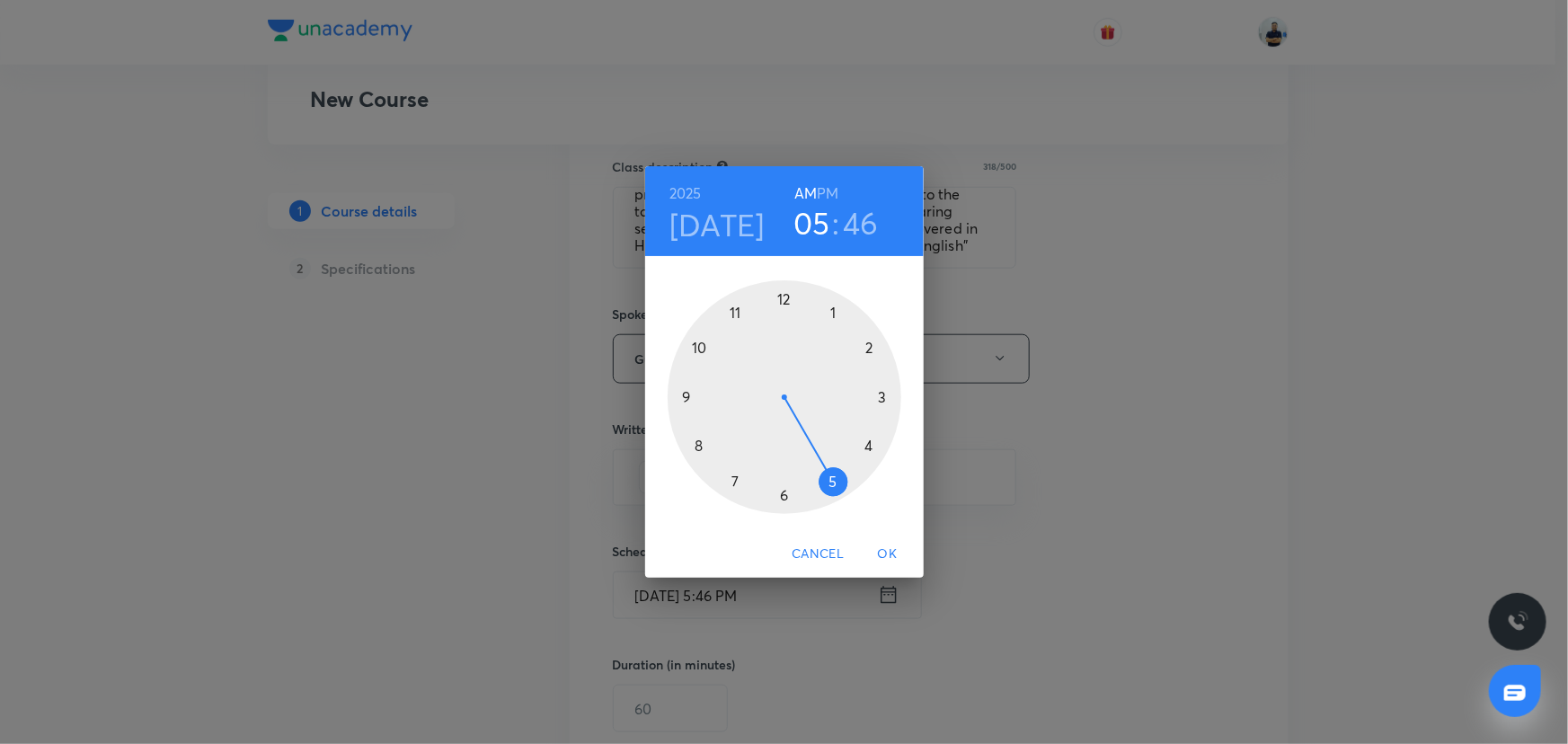 click at bounding box center (784, 397) 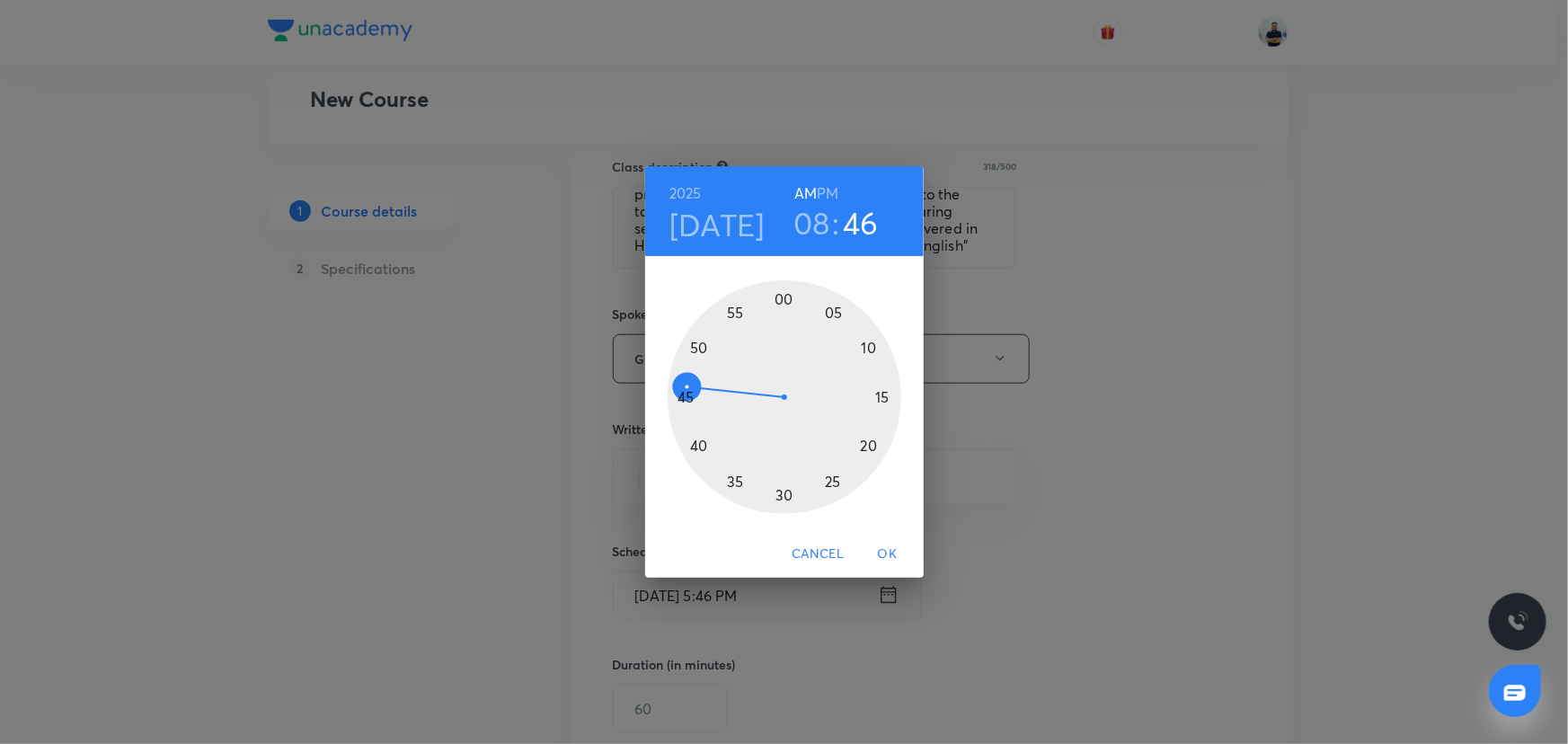 click at bounding box center [784, 397] 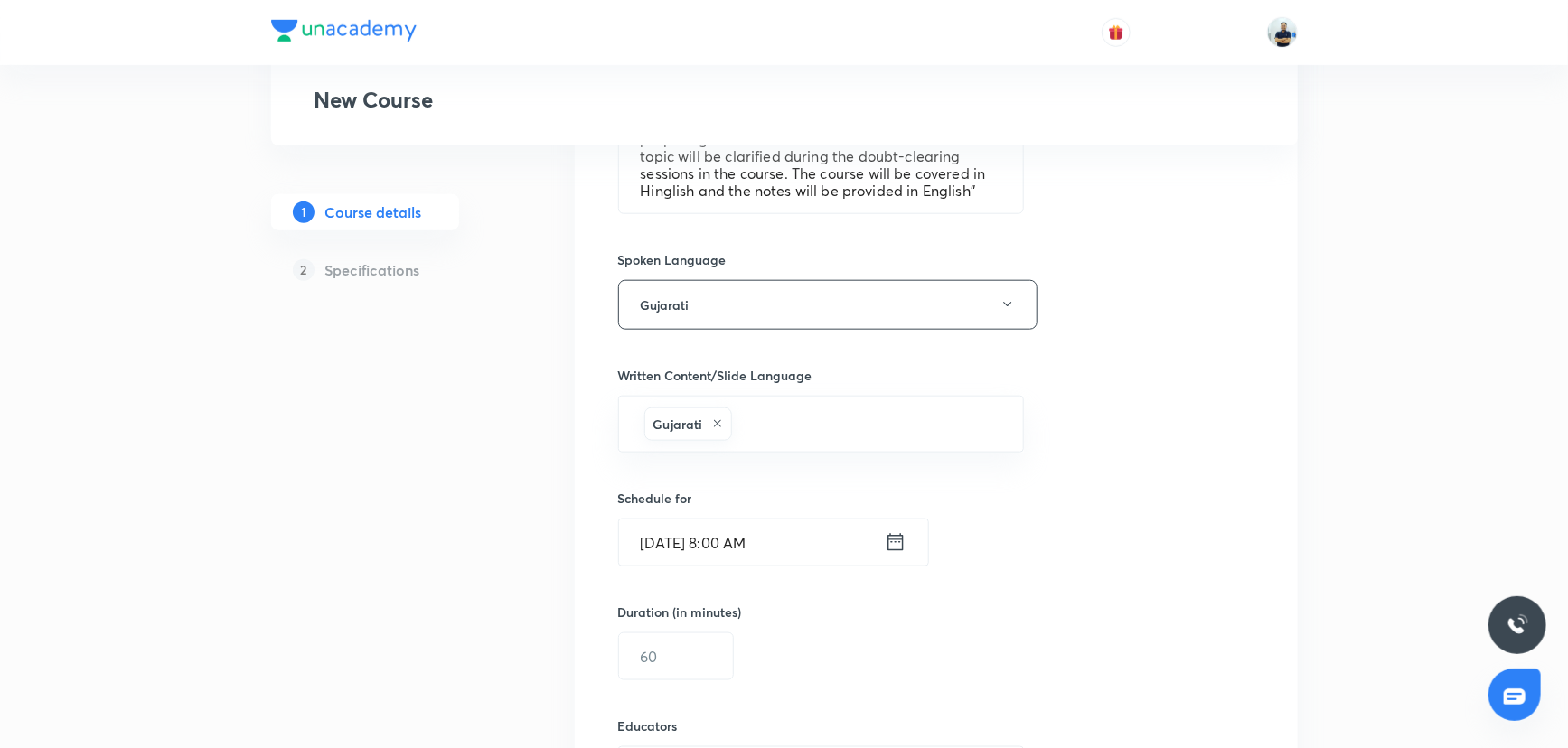 scroll, scrollTop: 920, scrollLeft: 0, axis: vertical 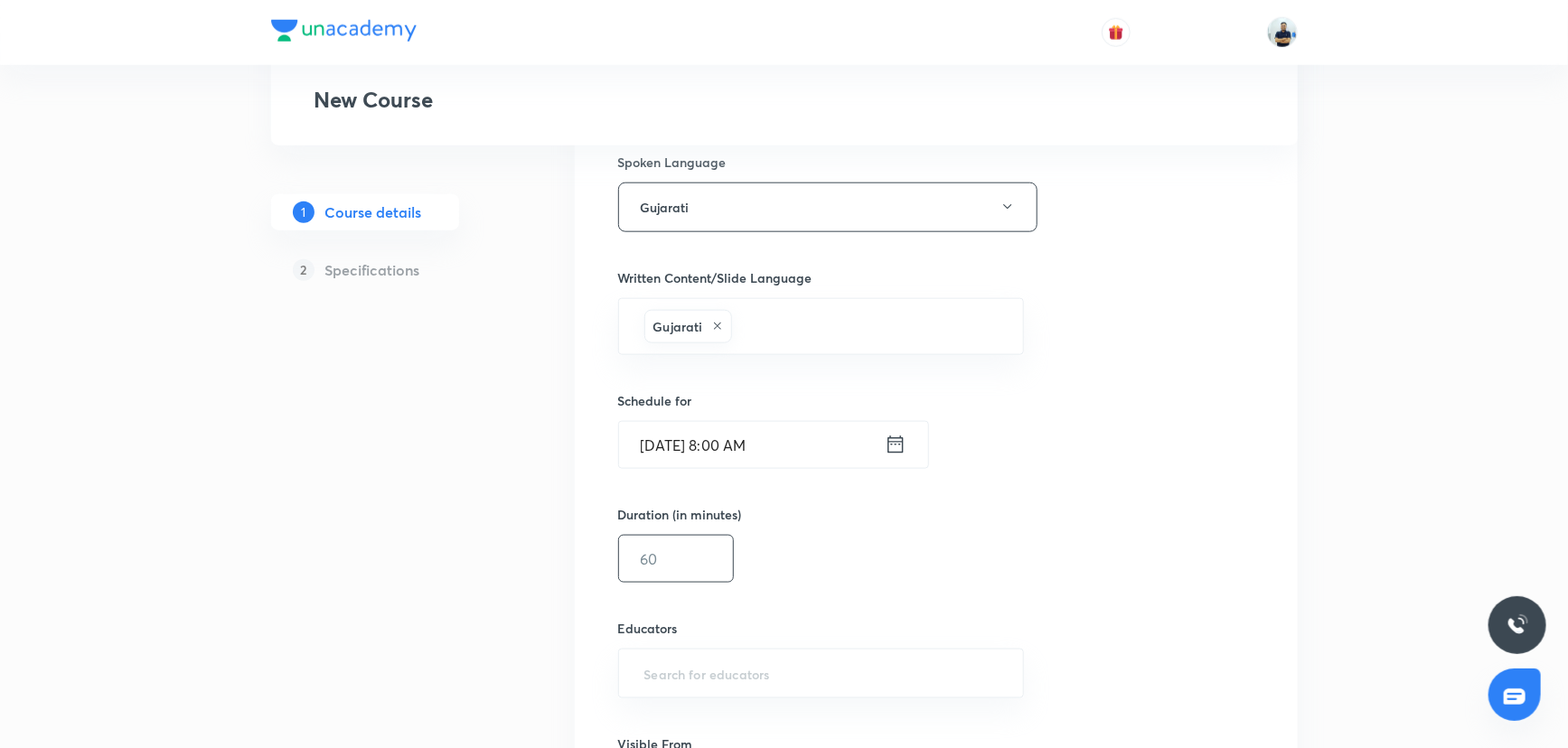 click at bounding box center [676, 558] 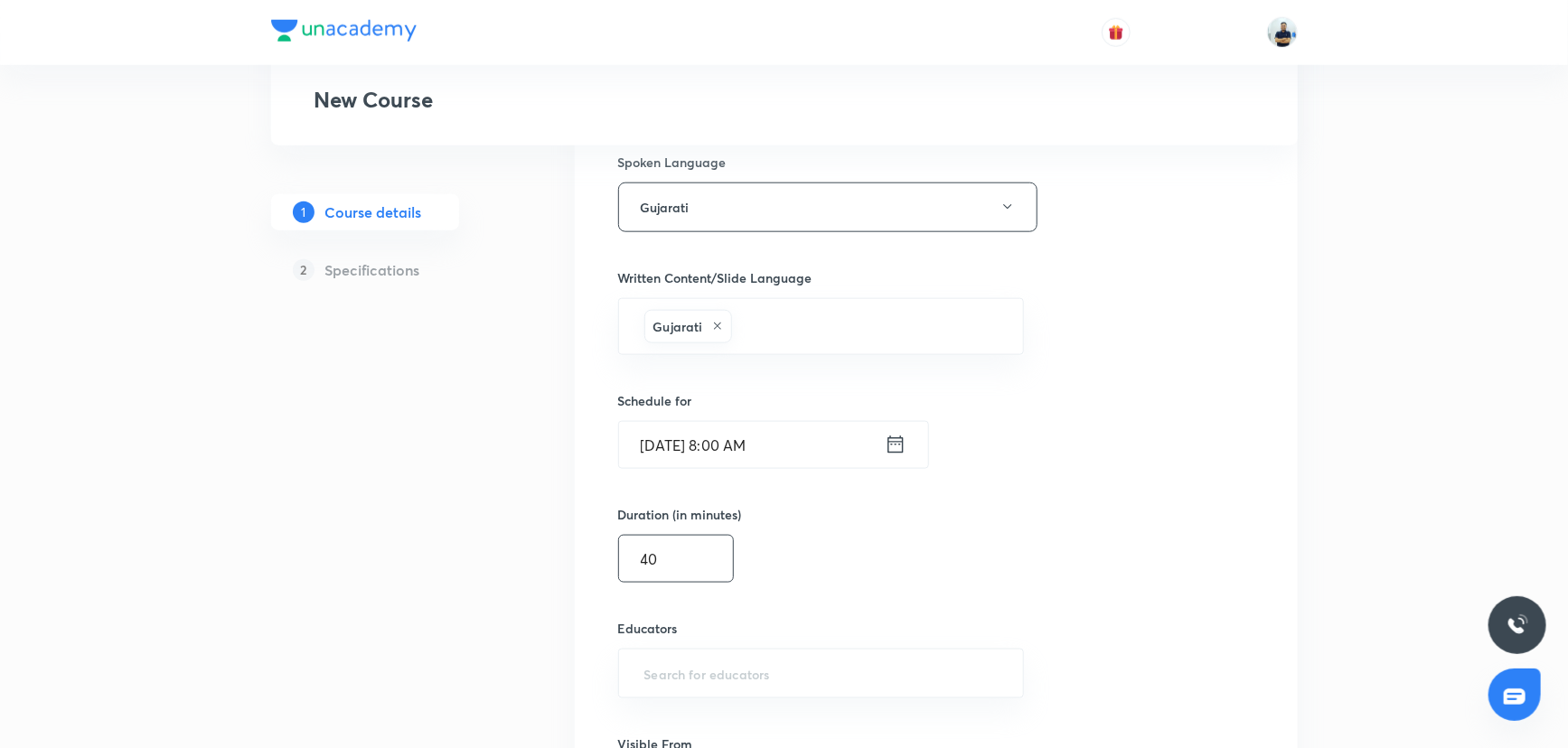 type on "40" 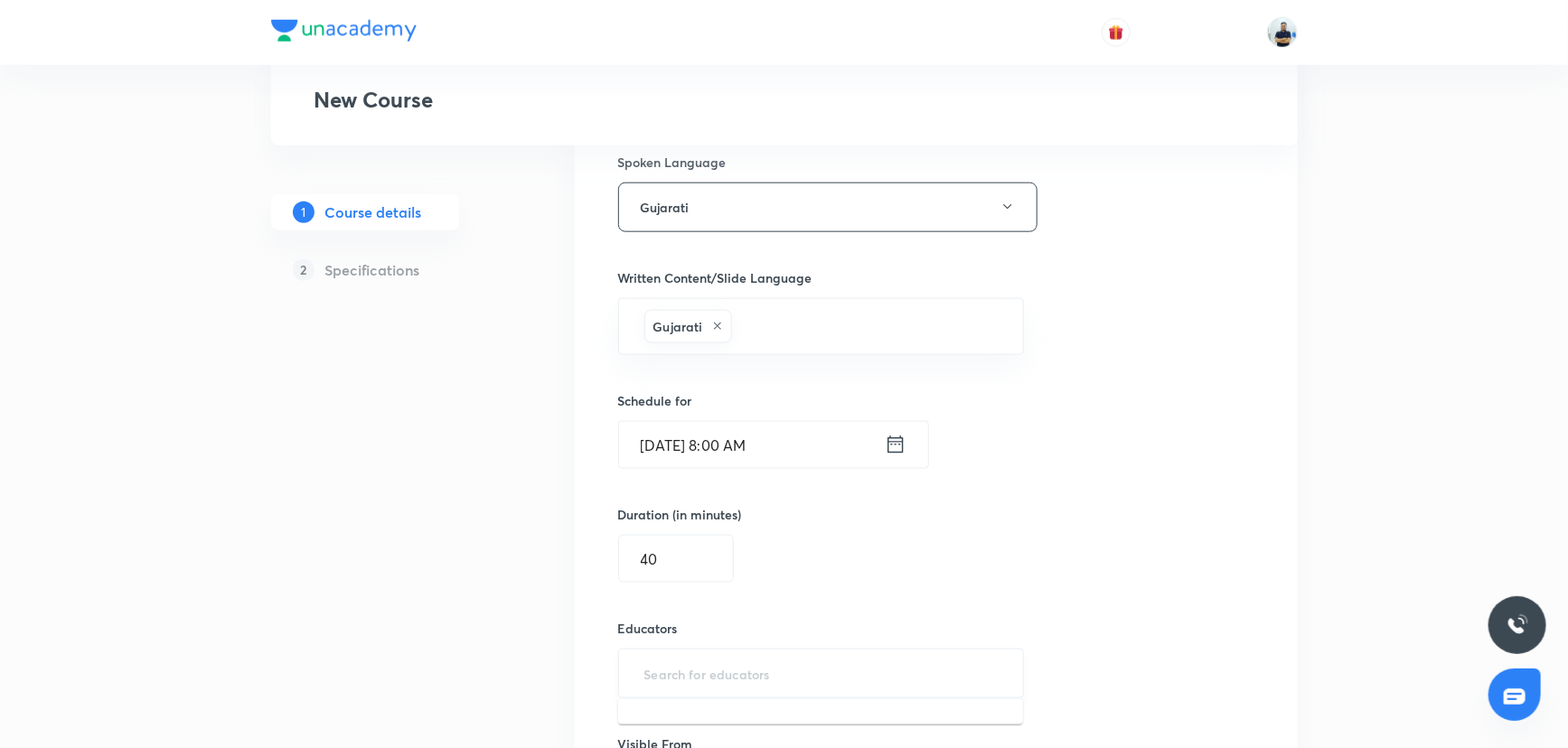 click at bounding box center (822, 673) 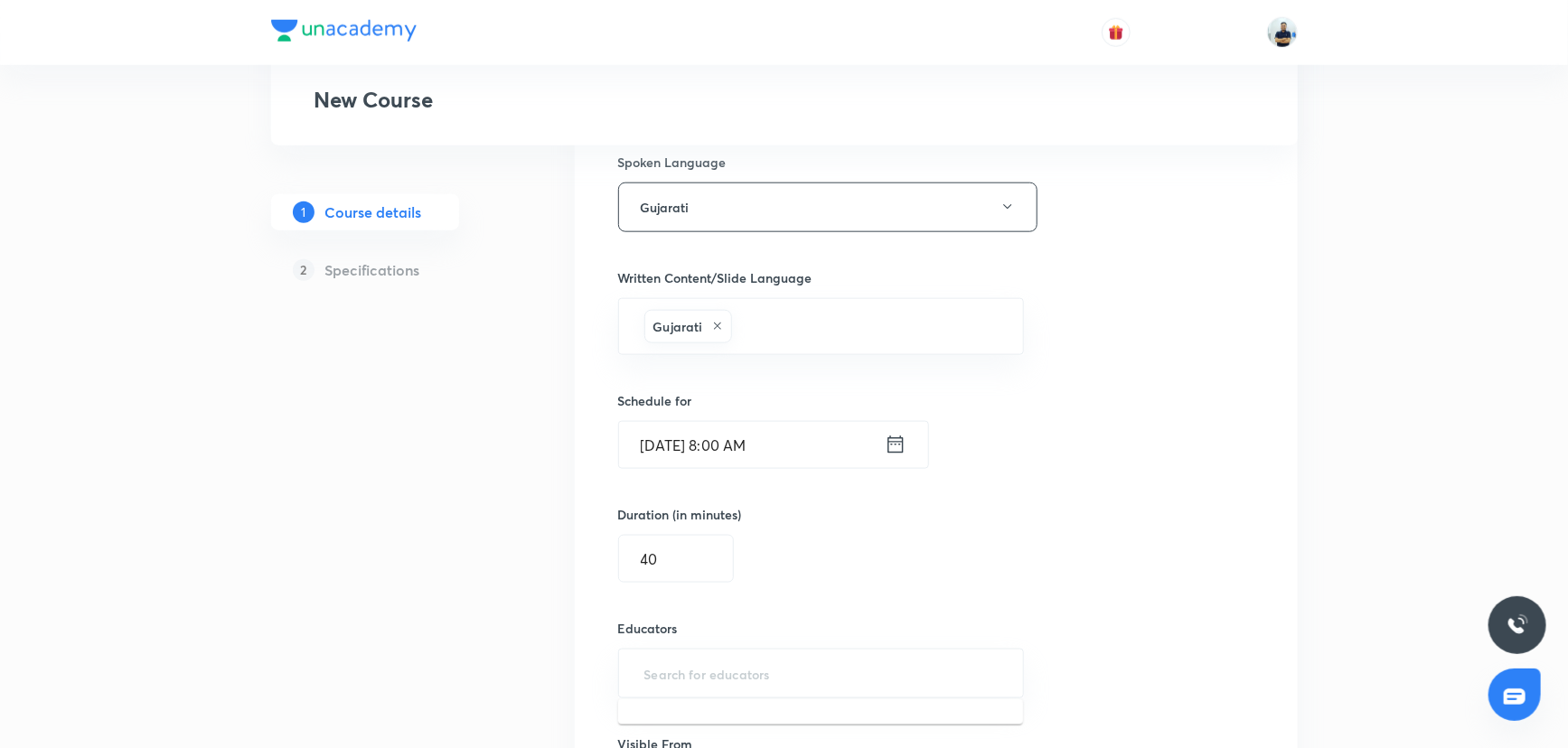 paste on "unacademy-user-805KSB40LMY3" 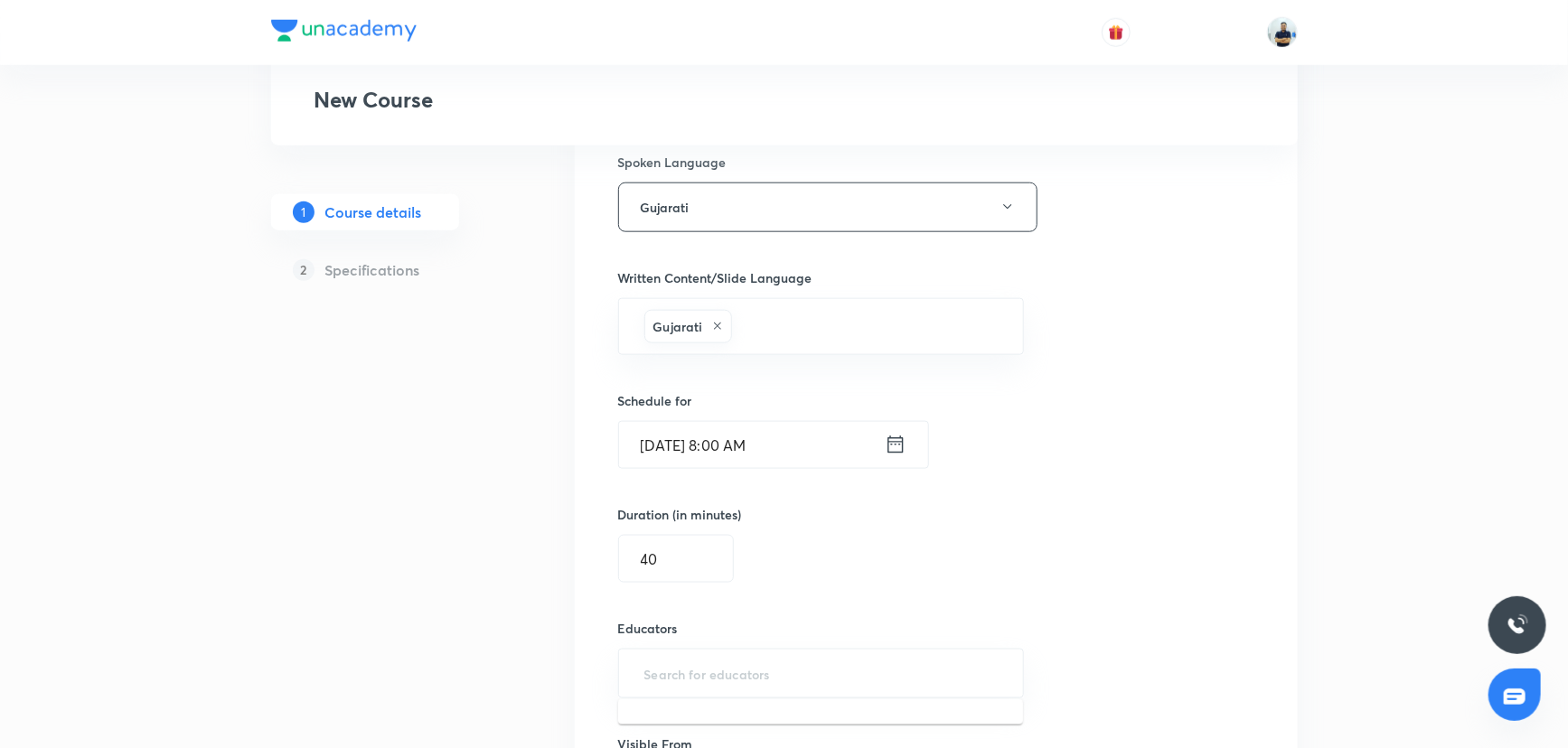 type on "unacademy-user-805KSB40LMY3" 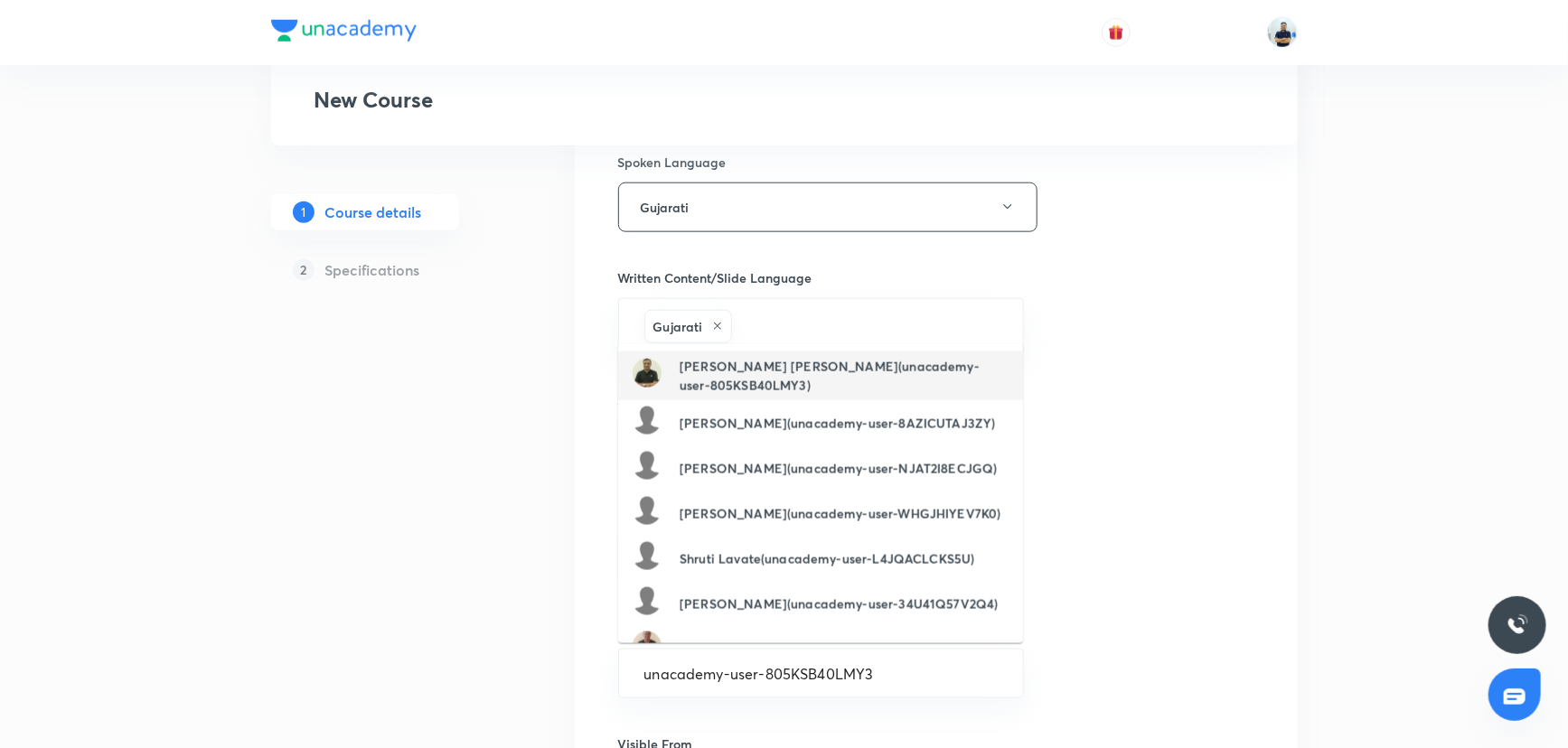 click on "Shah Bhavik Gunvantlal(unacademy-user-805KSB40LMY3)" at bounding box center [844, 376] 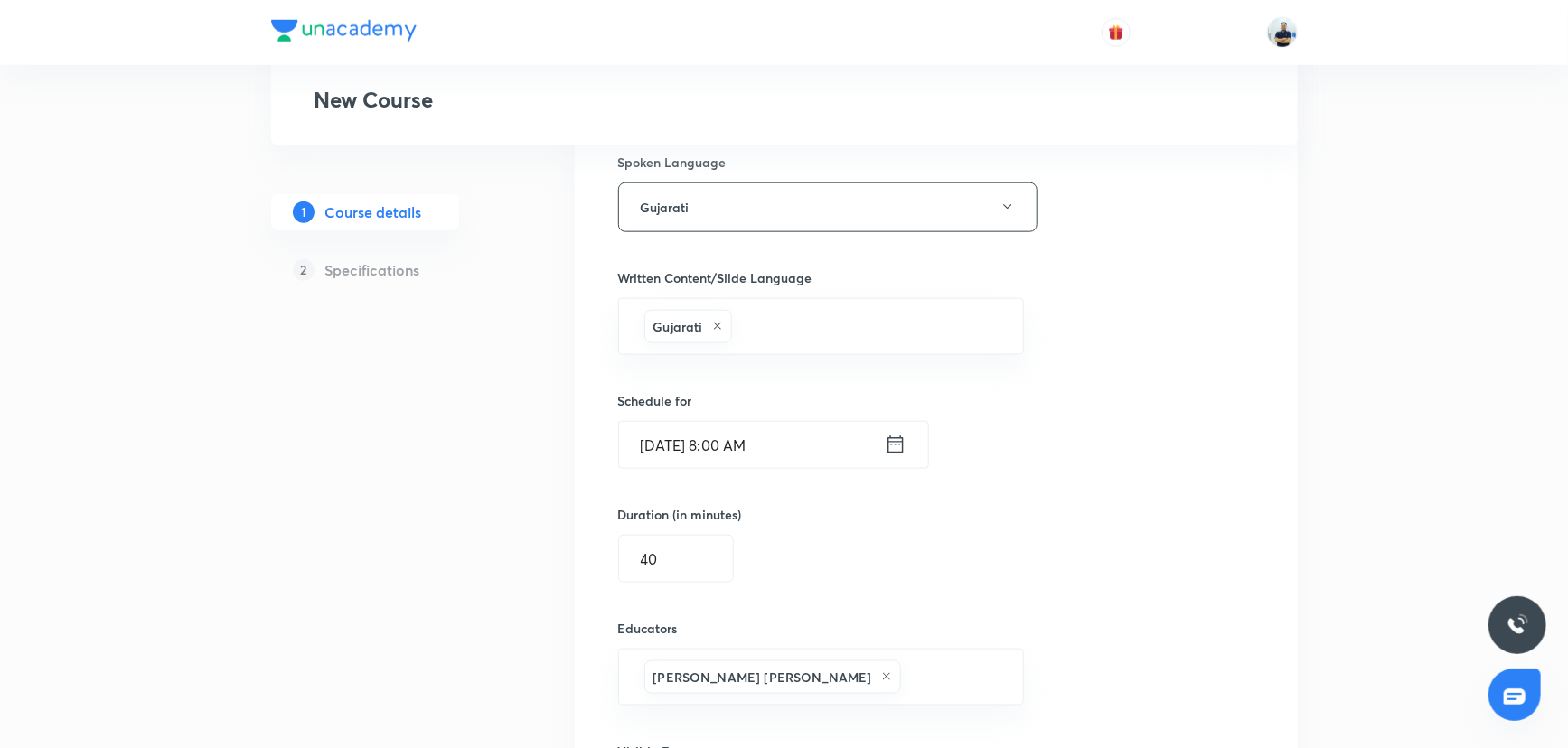 scroll, scrollTop: 1168, scrollLeft: 0, axis: vertical 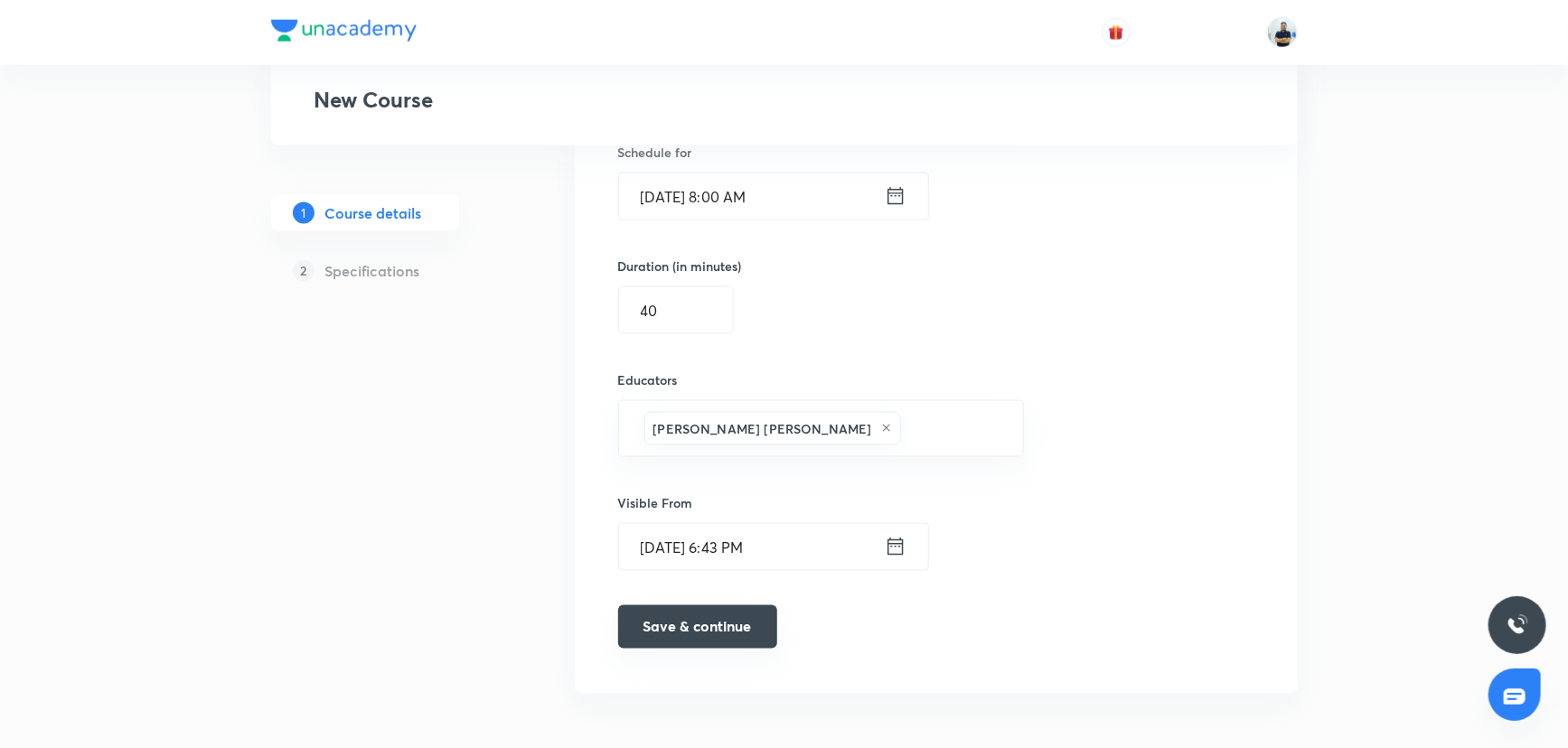 click on "Save & continue" at bounding box center [698, 627] 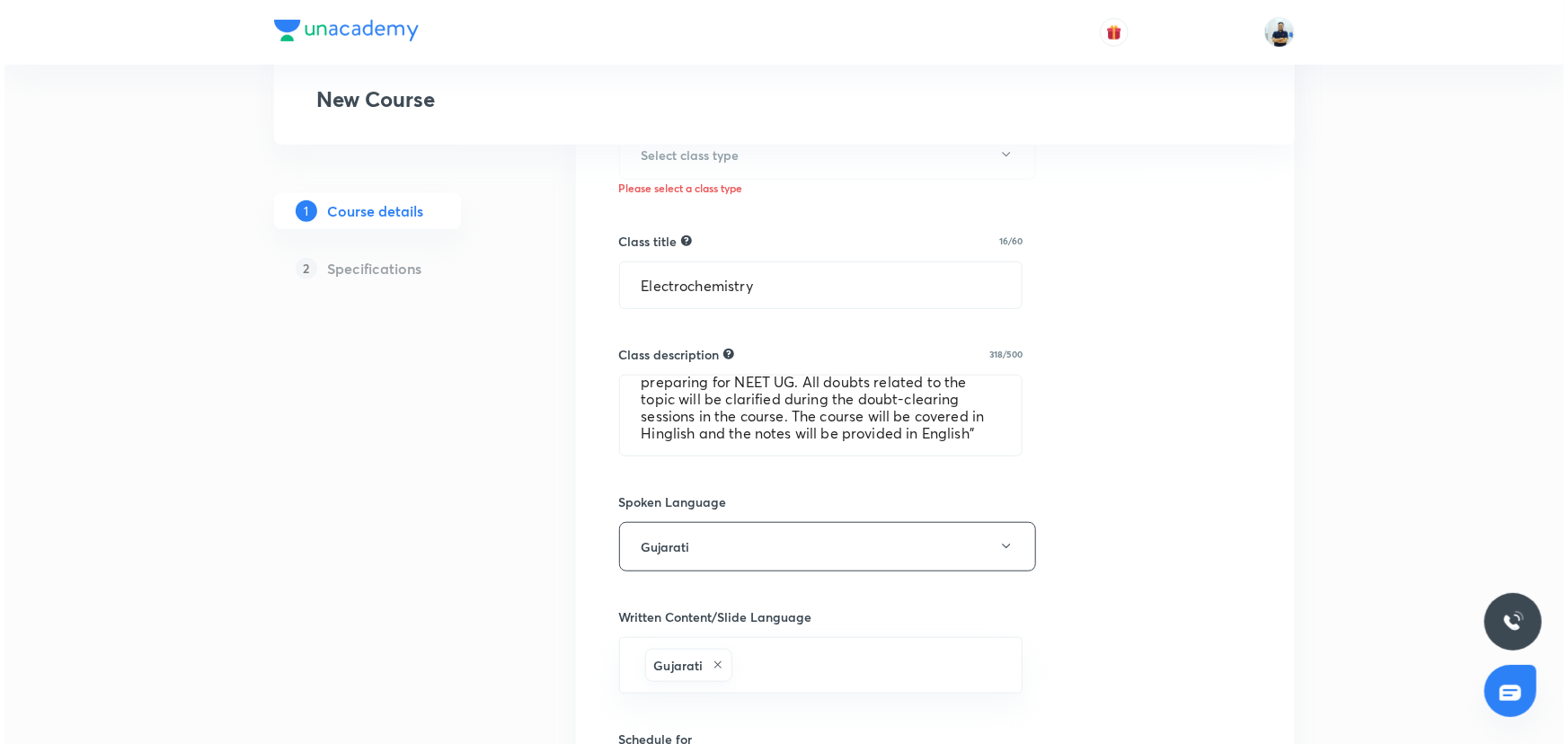 scroll, scrollTop: 18, scrollLeft: 0, axis: vertical 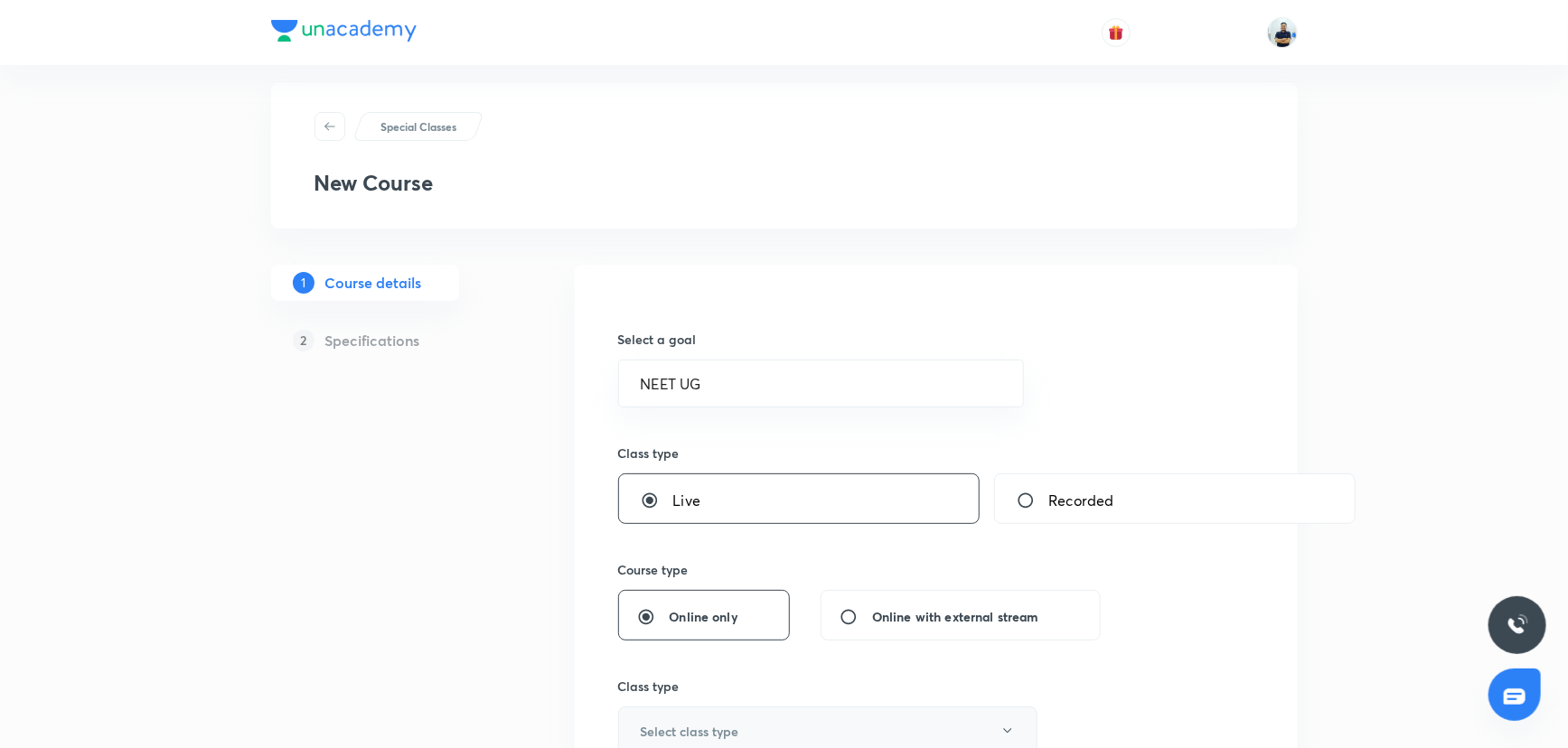 click on "Select class type" at bounding box center (690, 731) 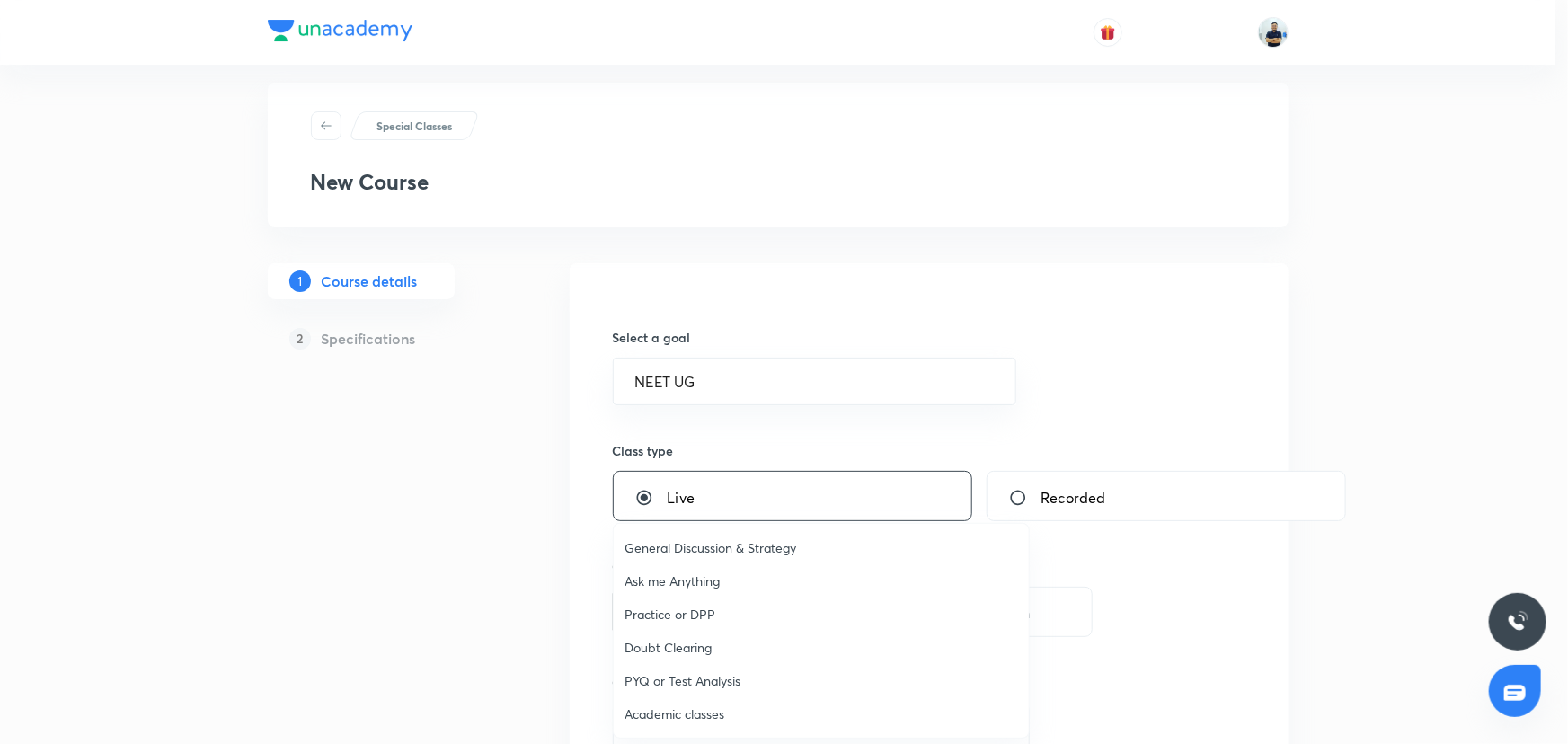 click on "Academic classes" at bounding box center (821, 713) 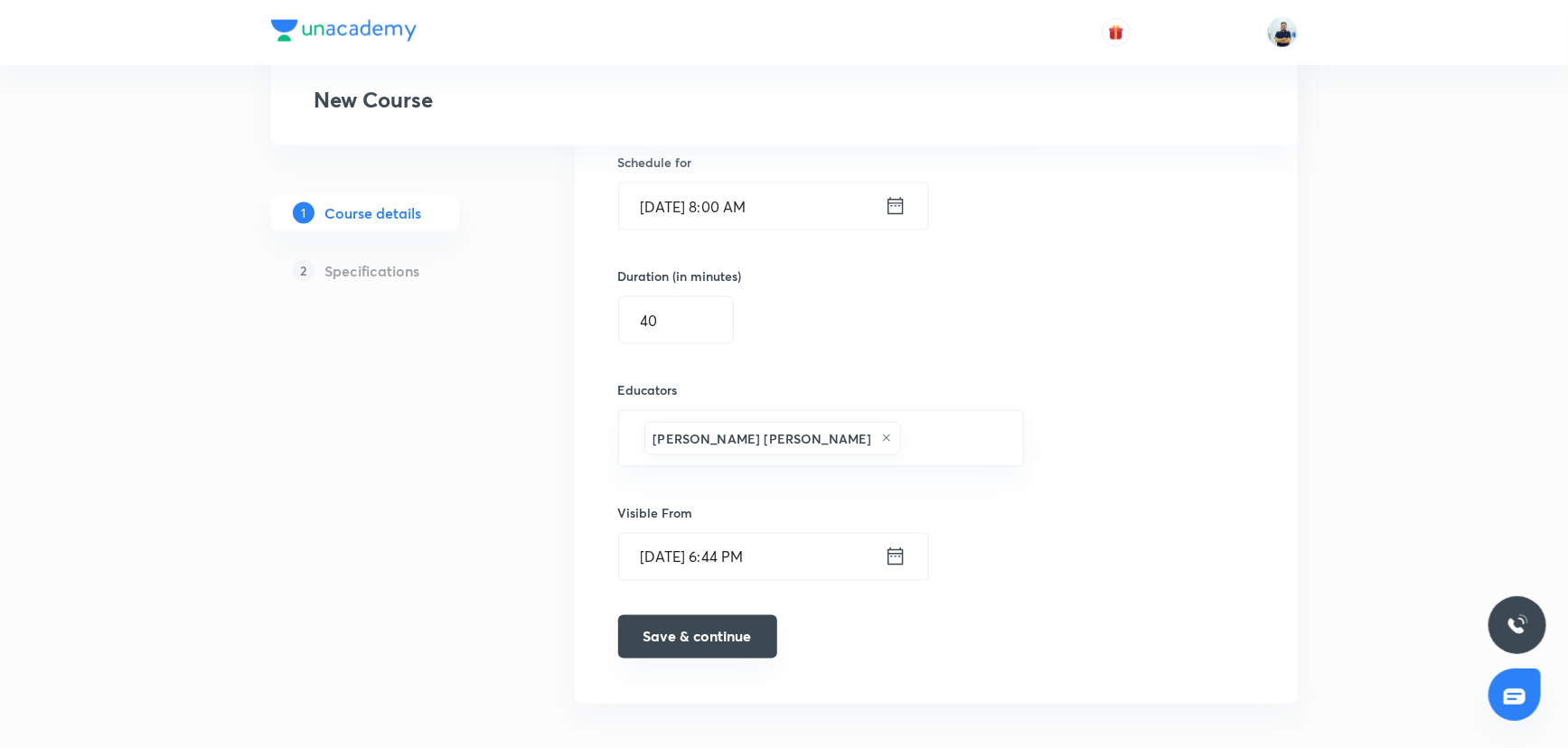 click on "Save & continue" at bounding box center (698, 637) 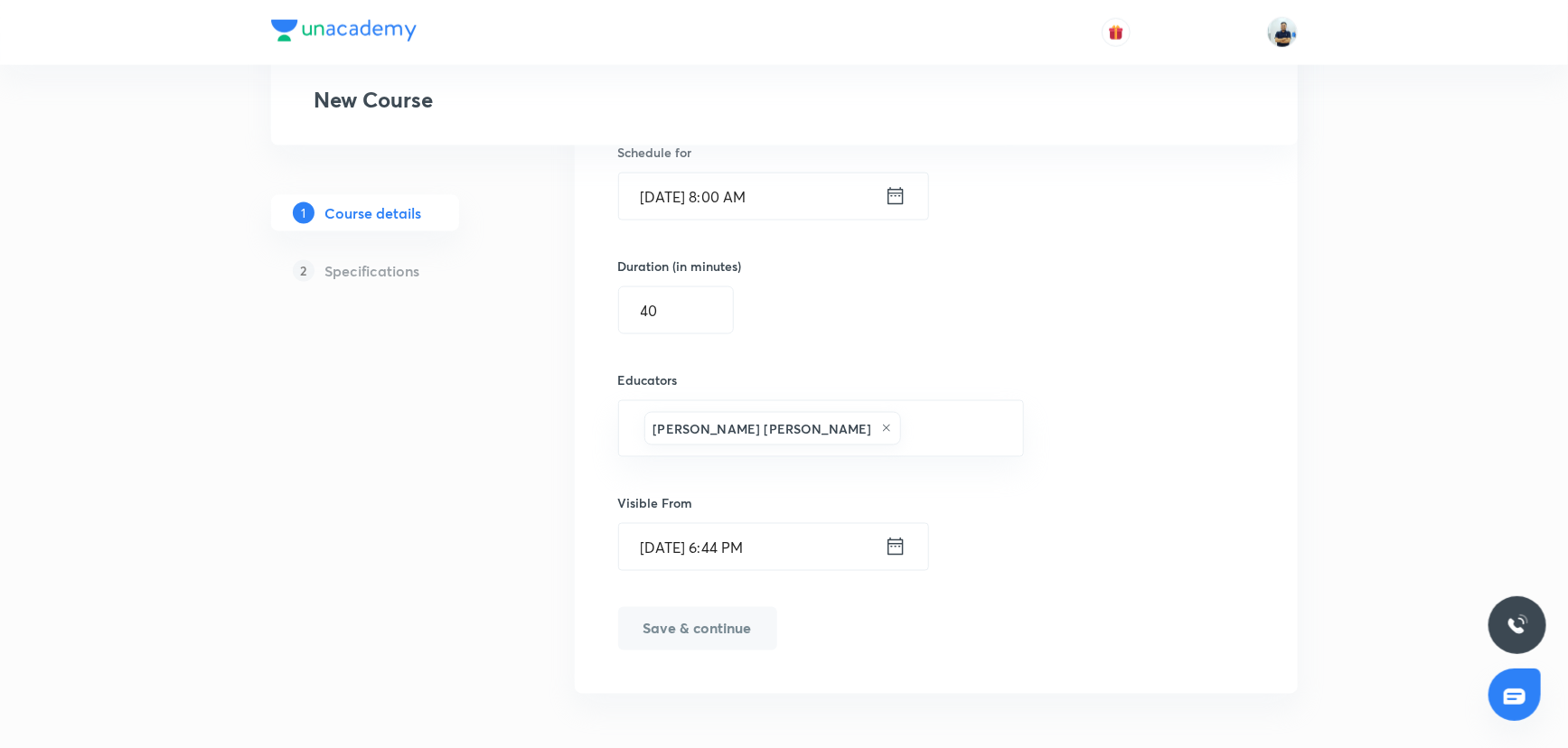 scroll, scrollTop: 1176, scrollLeft: 0, axis: vertical 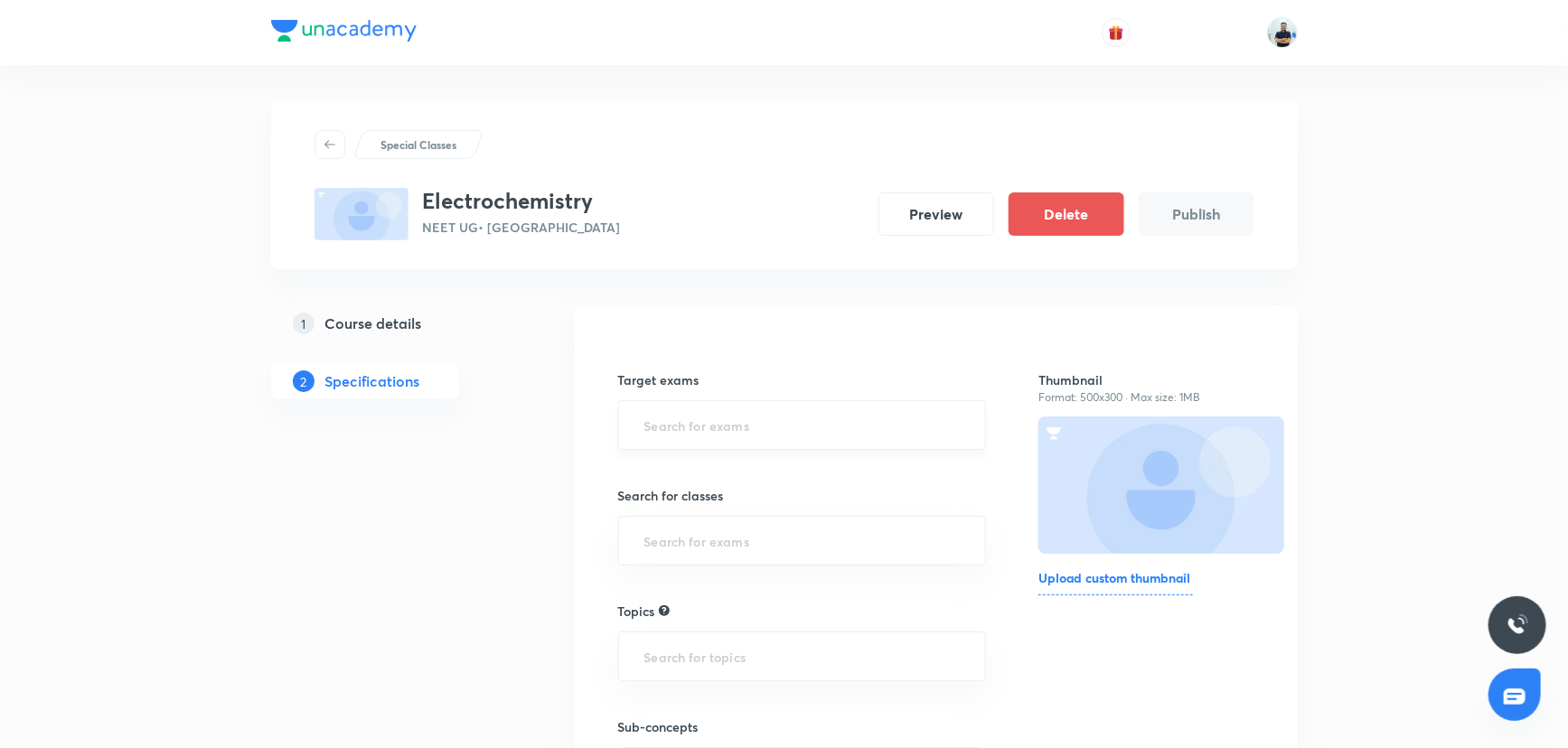 click at bounding box center [803, 425] 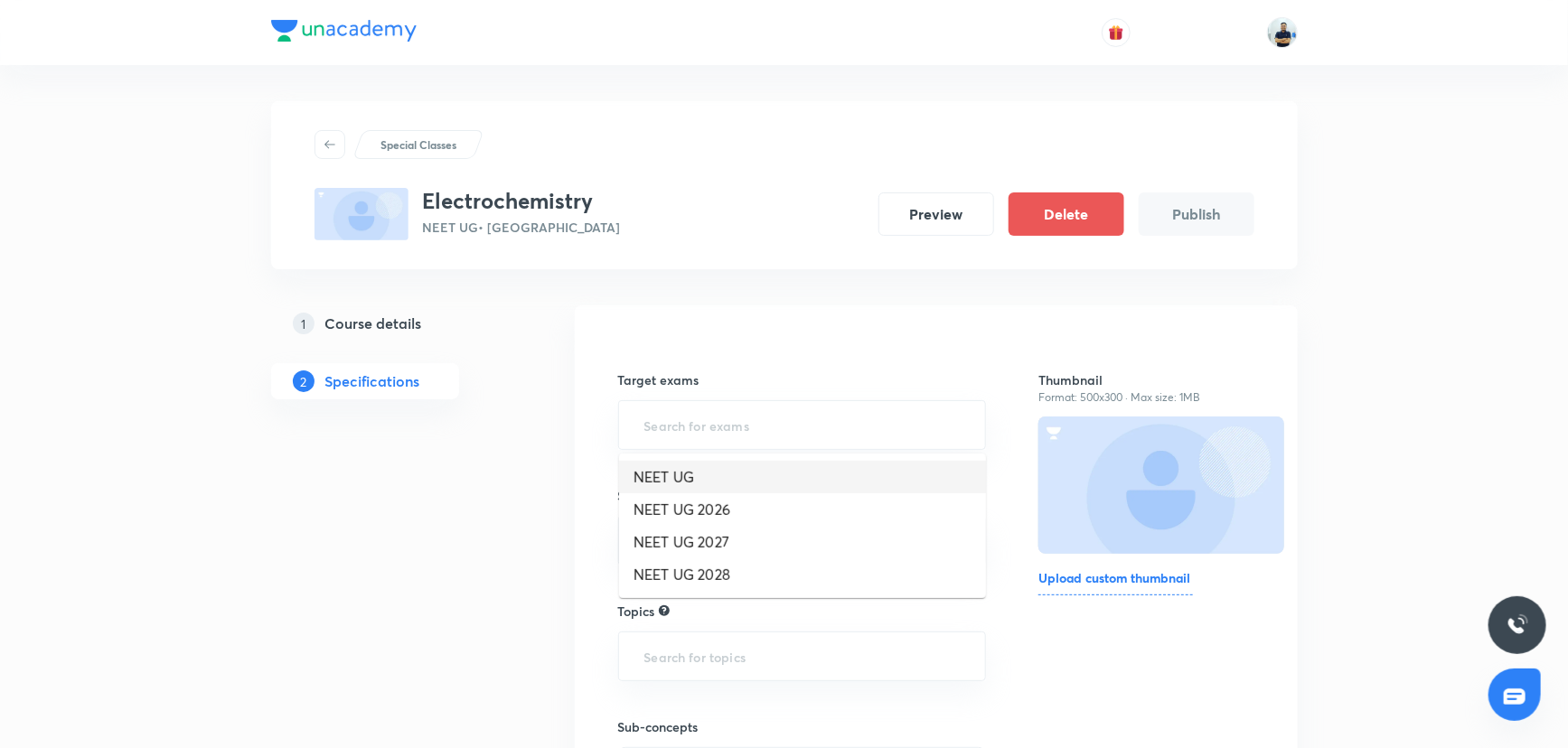 click on "NEET UG" at bounding box center (803, 477) 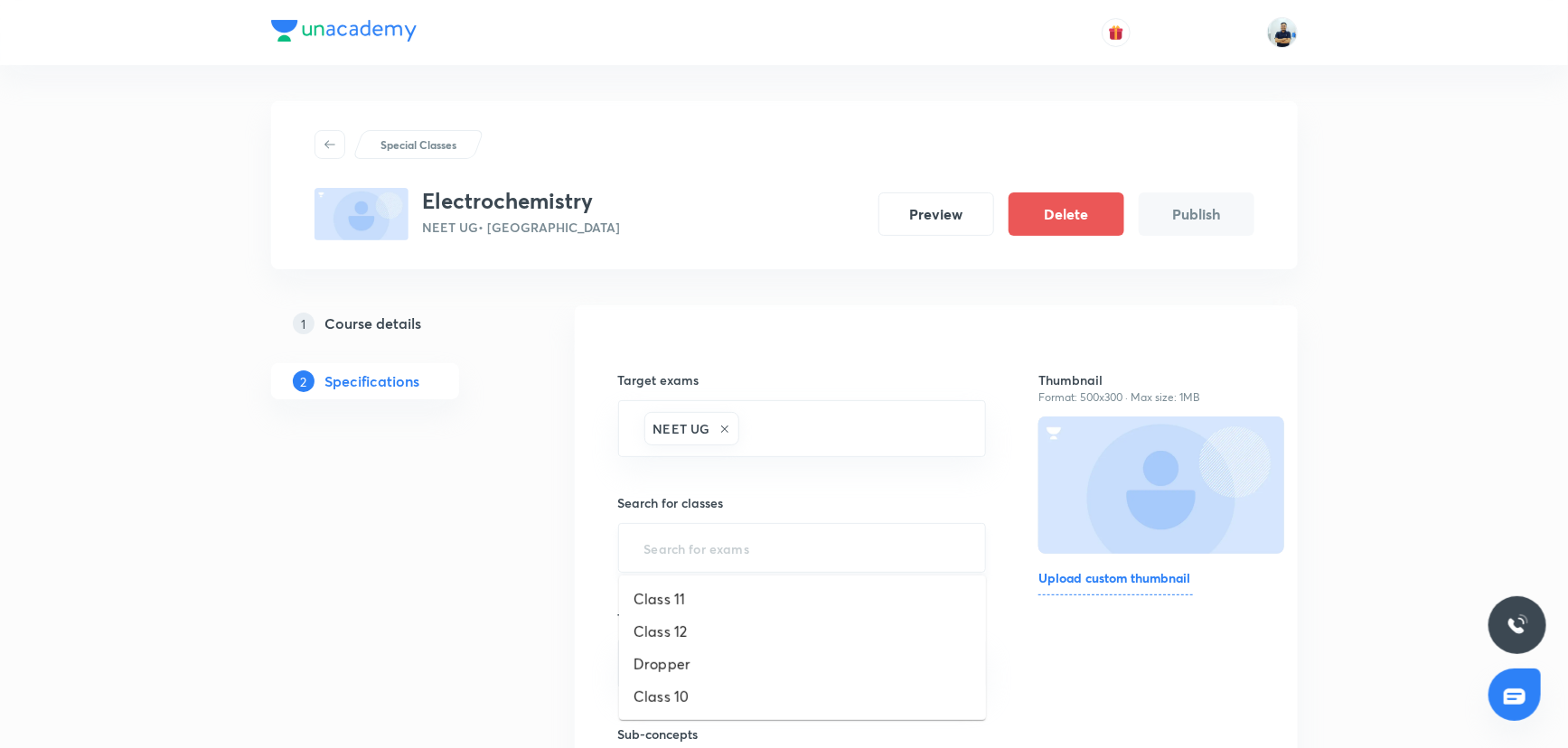 click at bounding box center [803, 547] 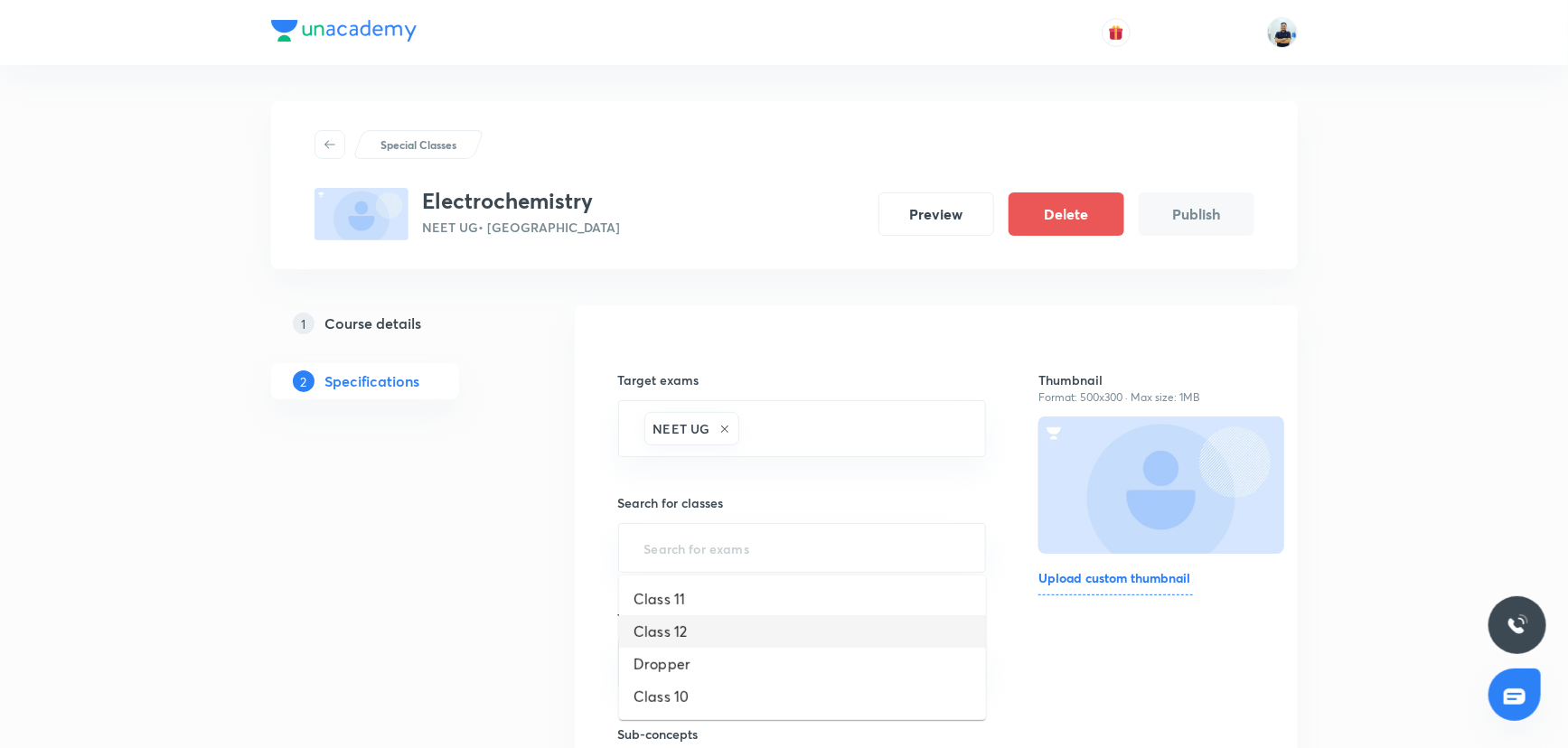 click on "Class 12" at bounding box center [803, 631] 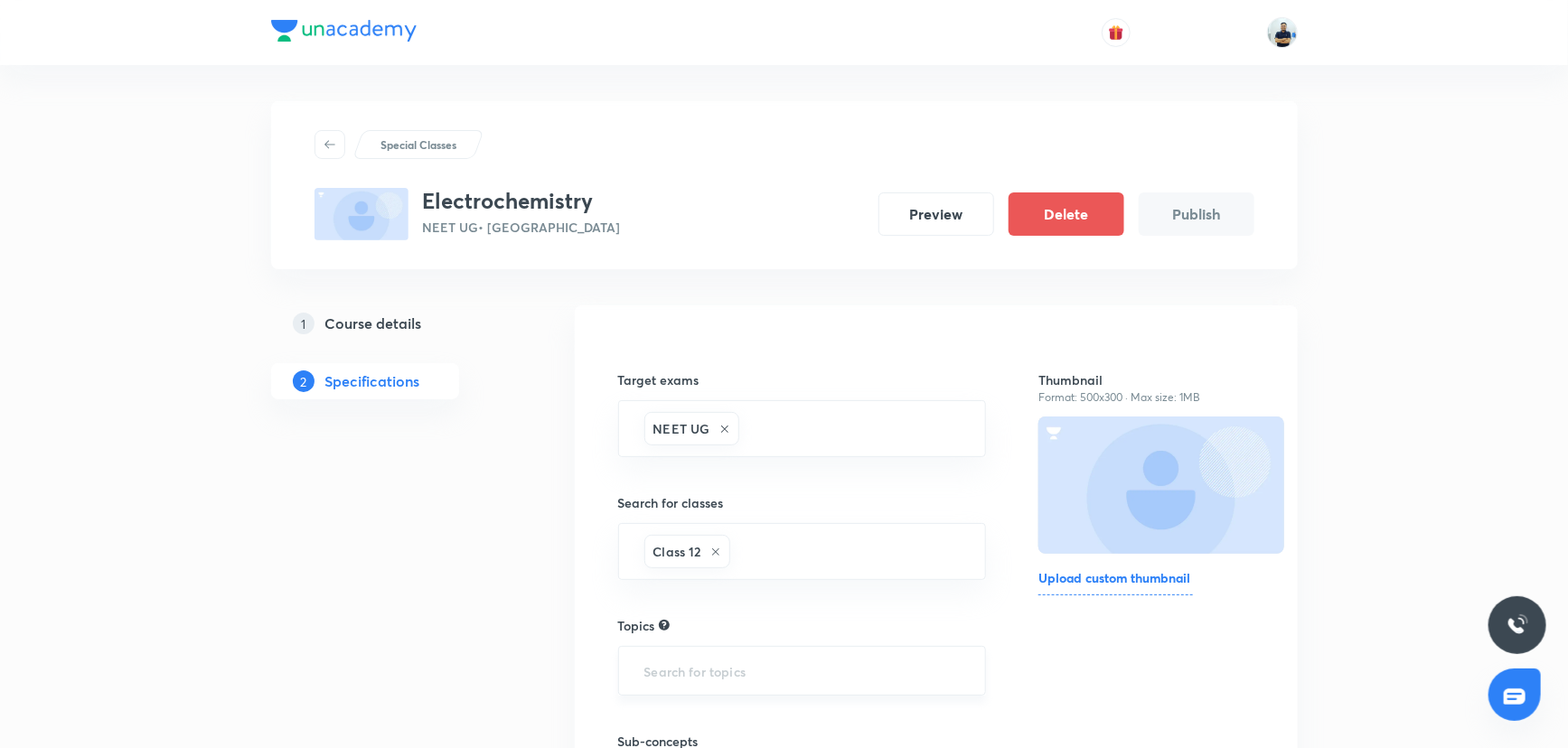 click at bounding box center [803, 670] 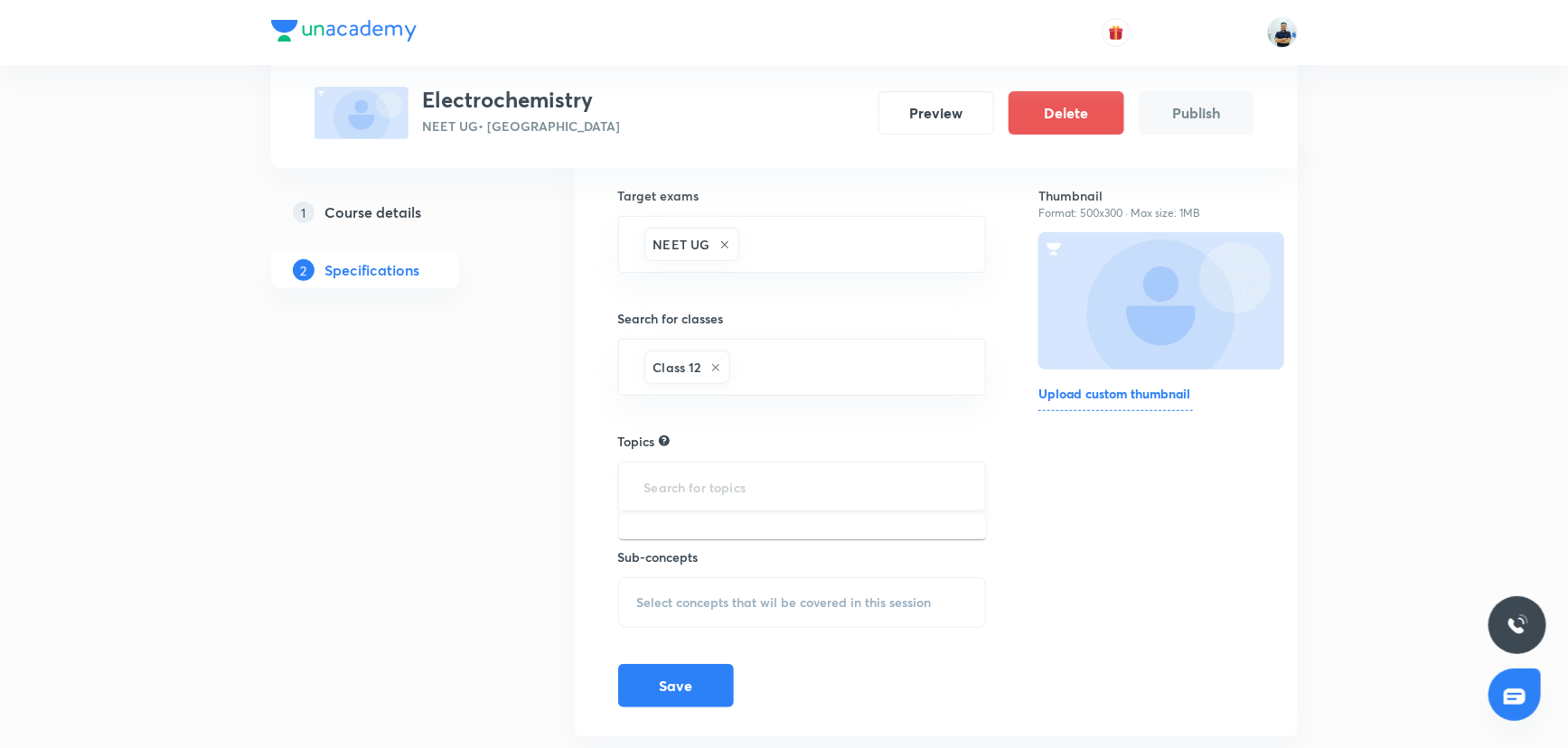 scroll, scrollTop: 229, scrollLeft: 0, axis: vertical 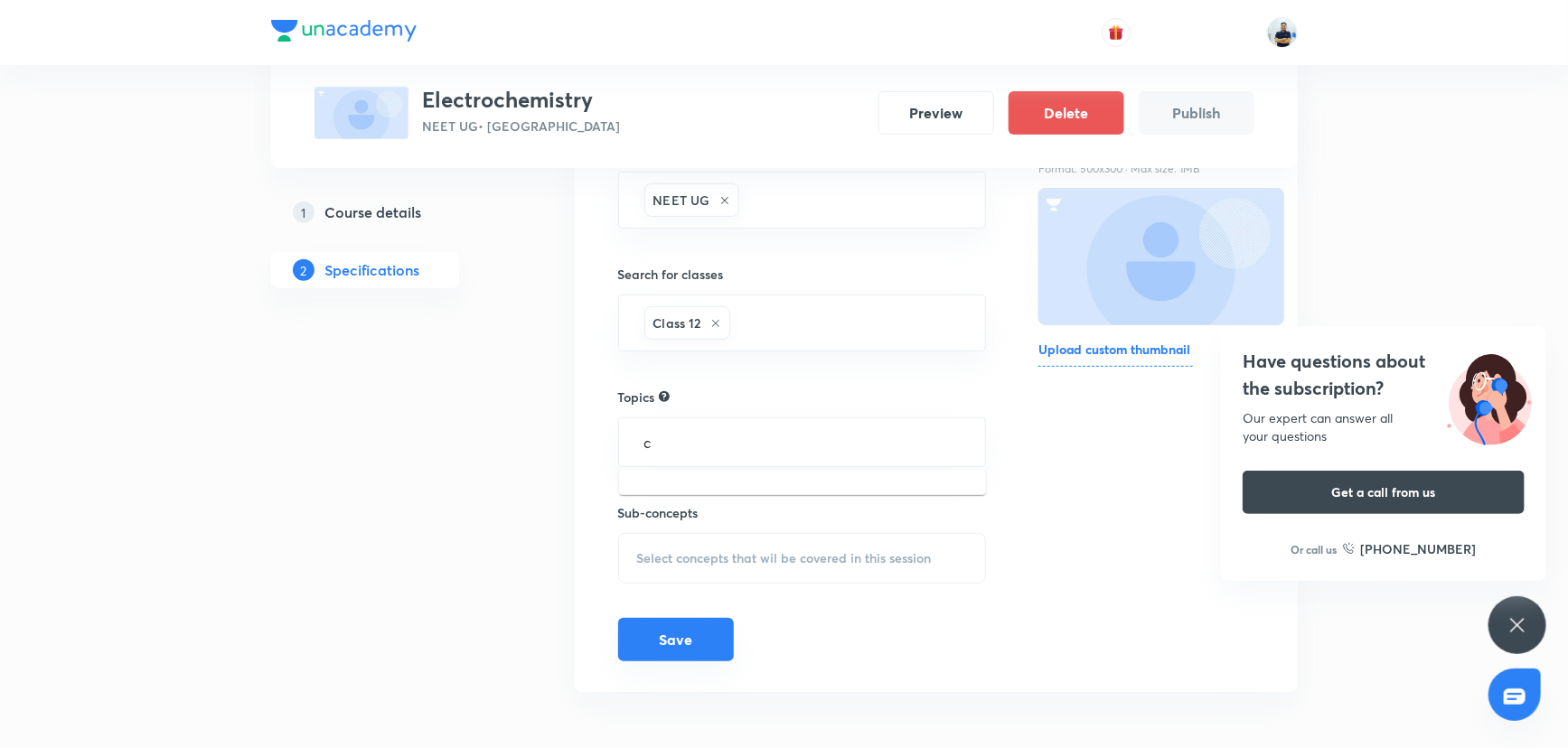 type on "ch" 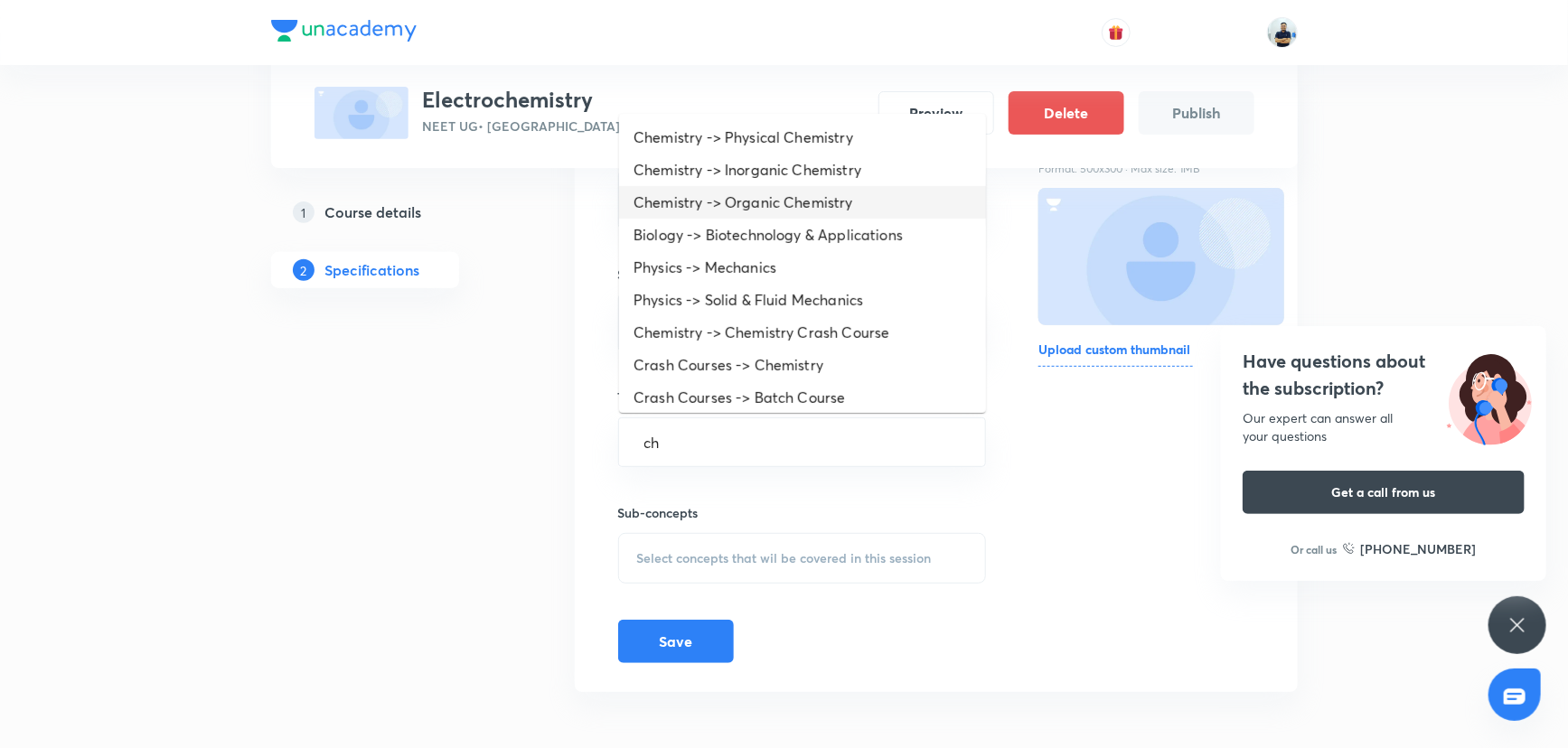 click on "Chemistry ->  Organic Chemistry" at bounding box center [803, 202] 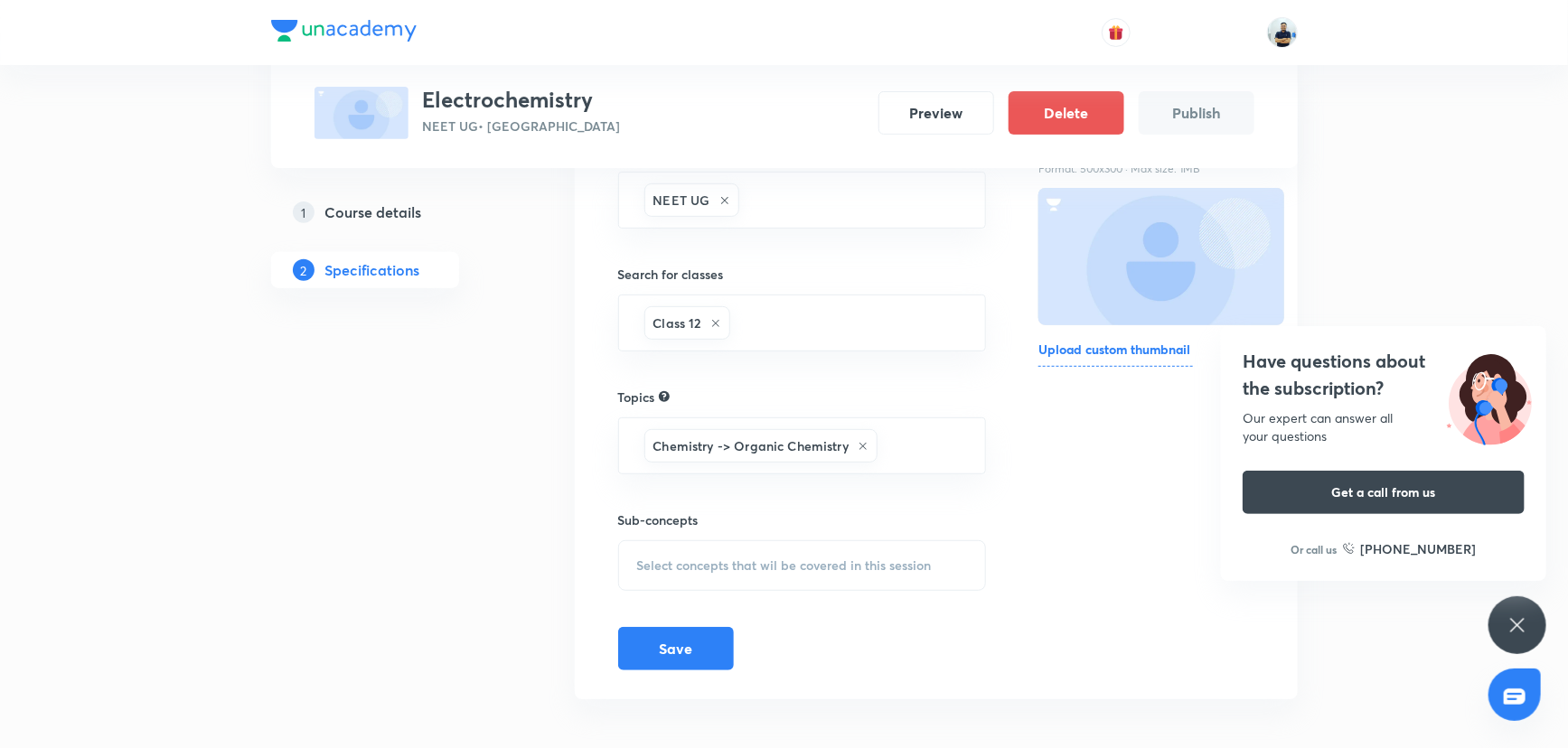 click on "Select concepts that wil be covered in this session" at bounding box center [784, 566] 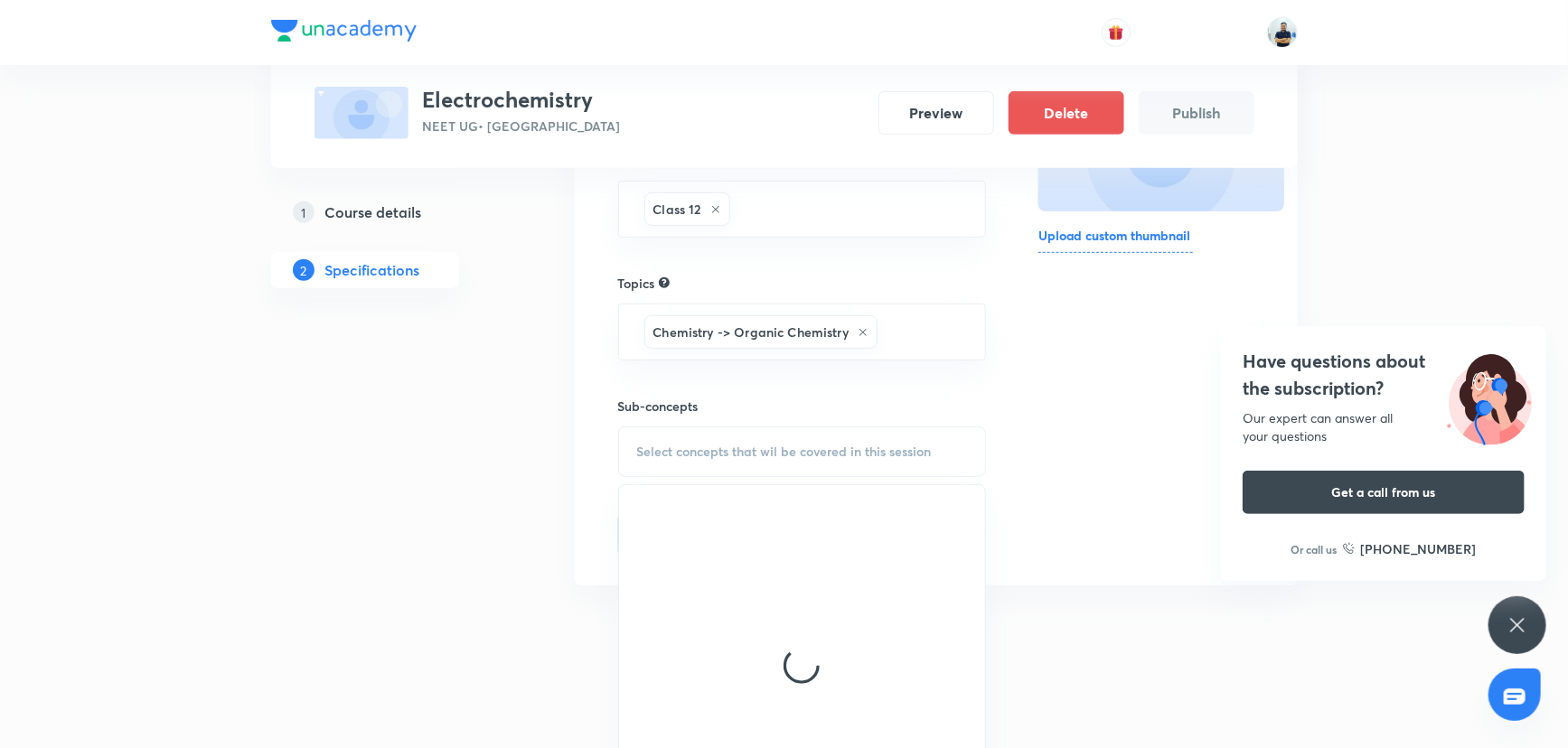 scroll, scrollTop: 440, scrollLeft: 0, axis: vertical 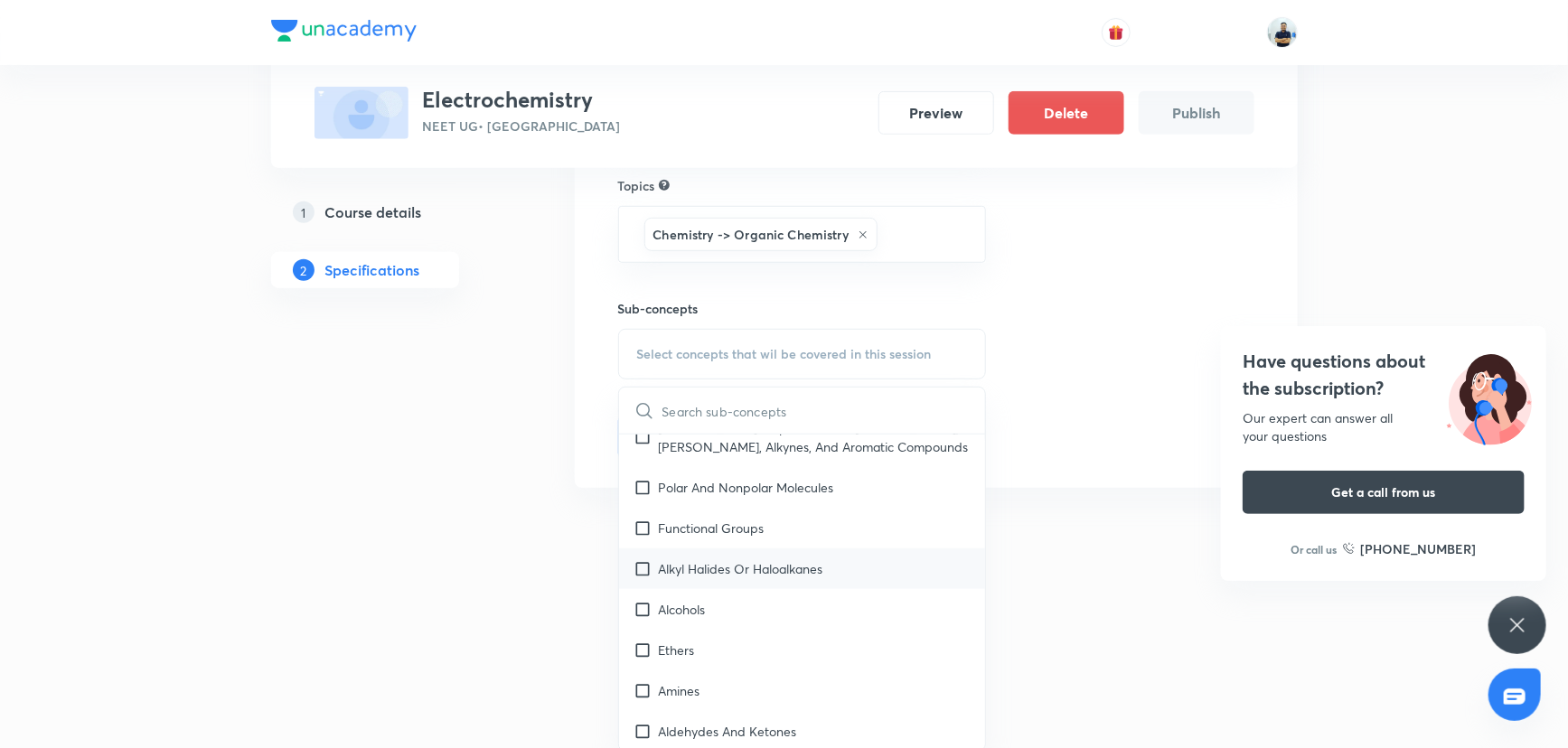 click on "Alkyl Halides Or Haloalkanes" at bounding box center (803, 568) 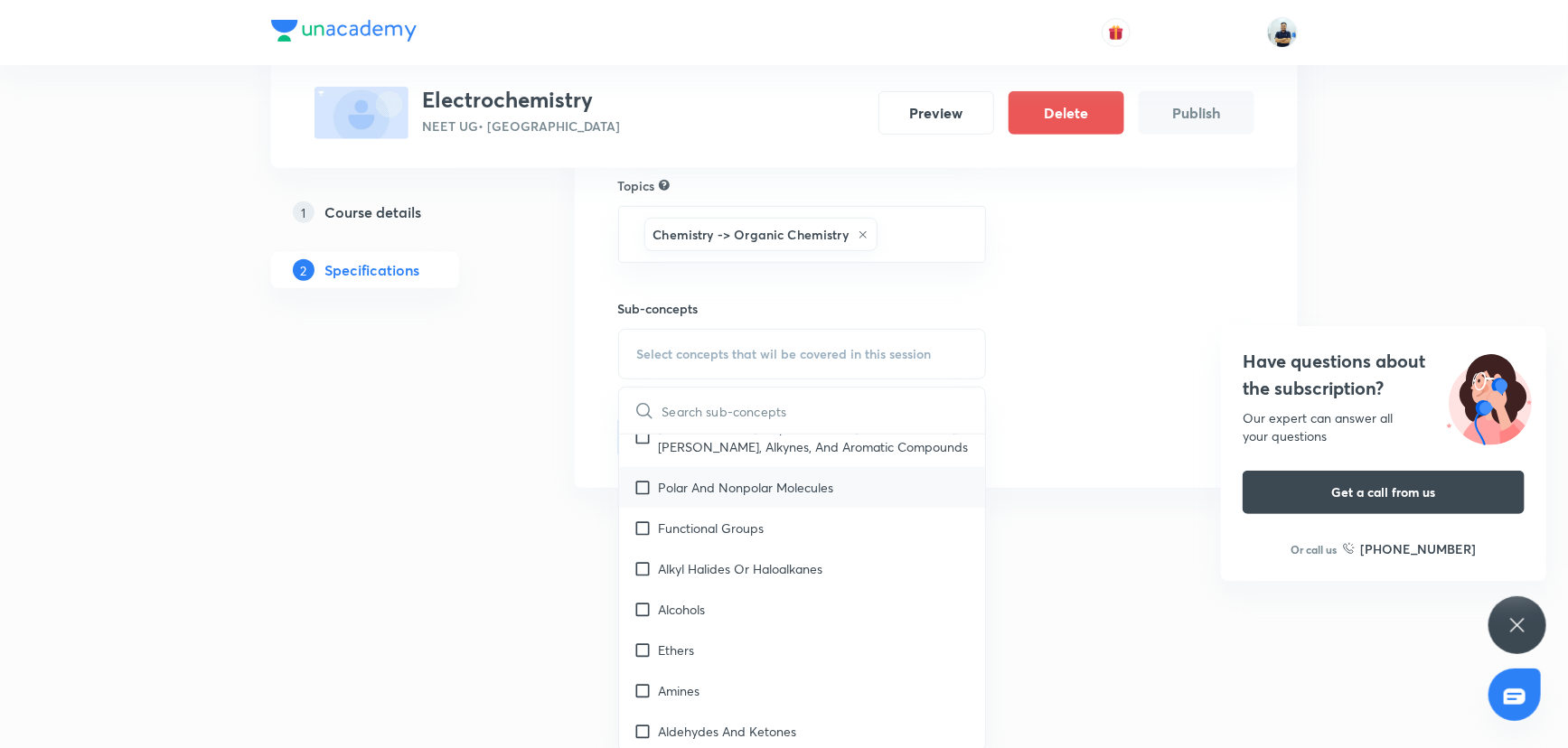 checkbox on "true" 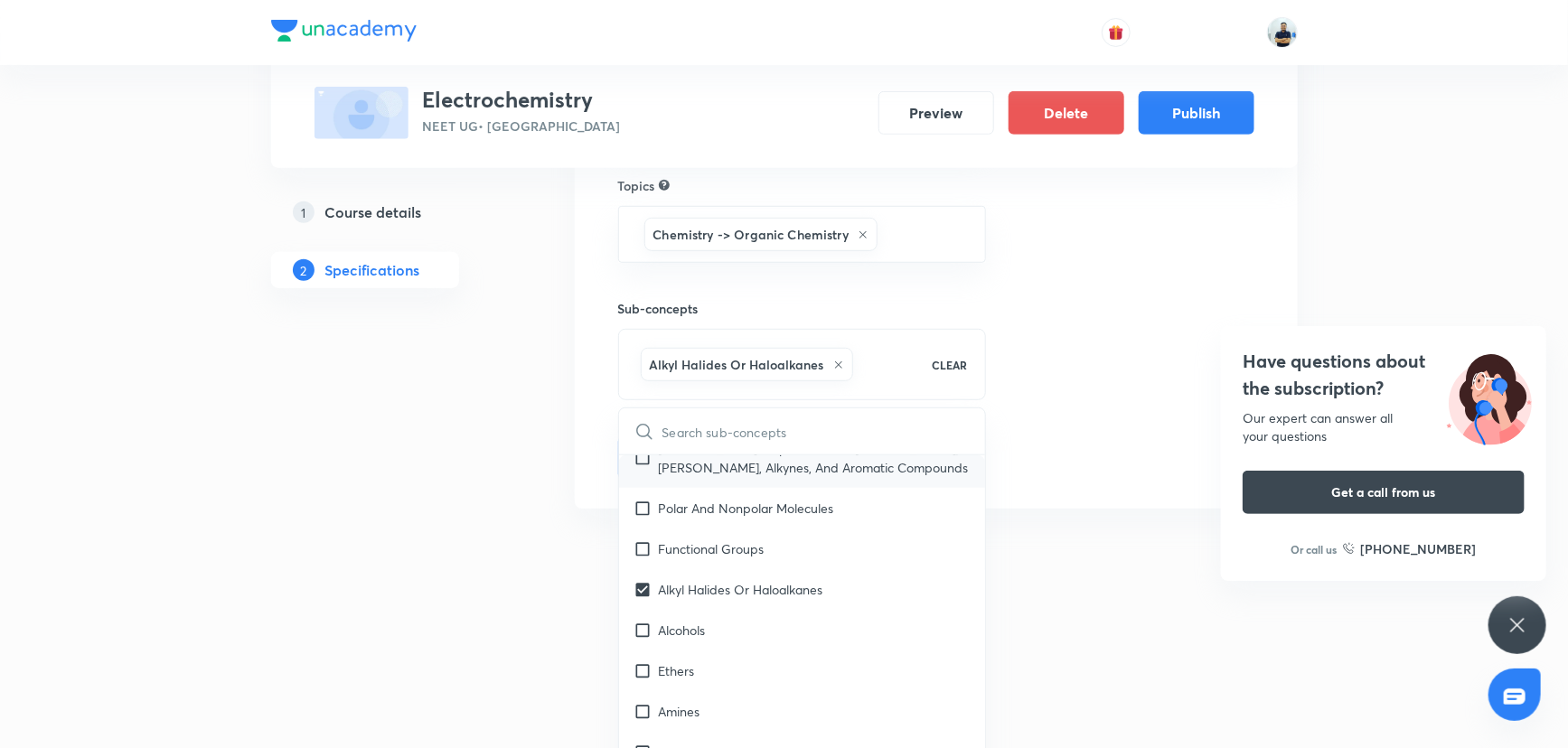 click on "Hydrocarbons: Representative Alkanes, Alkenes, Alkynes,  And Aromatic Compounds" at bounding box center (803, 458) 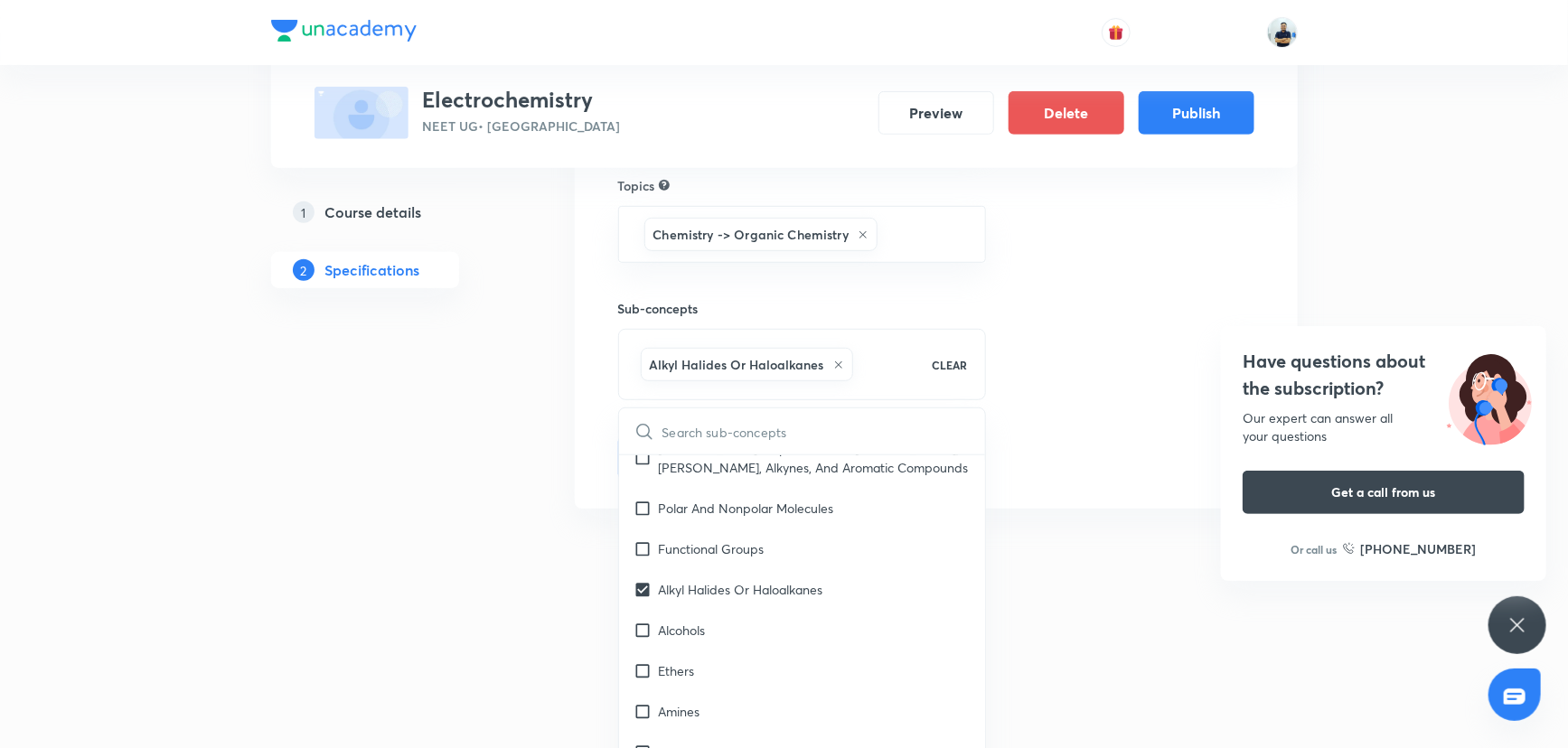 checkbox on "true" 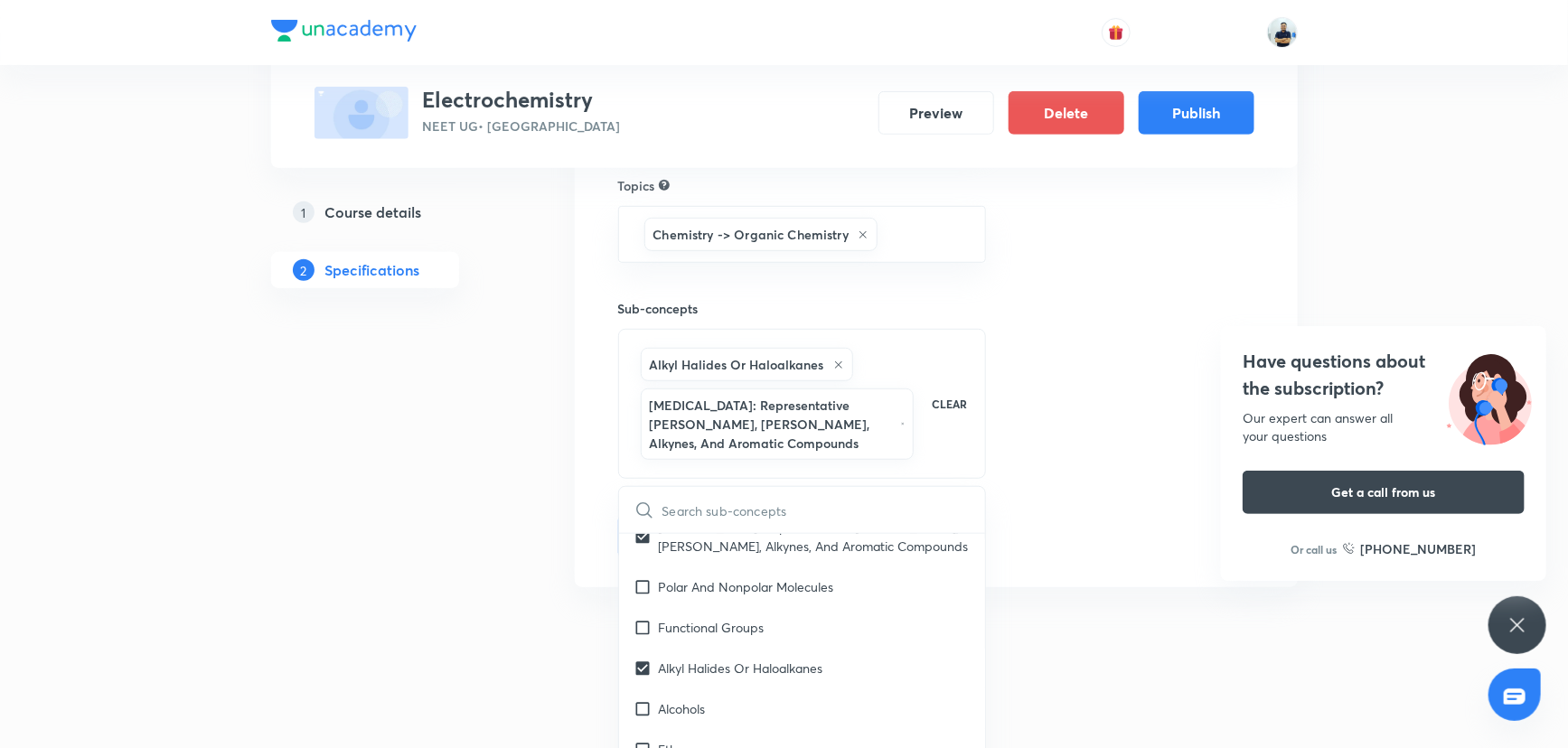 click at bounding box center [784, 629] 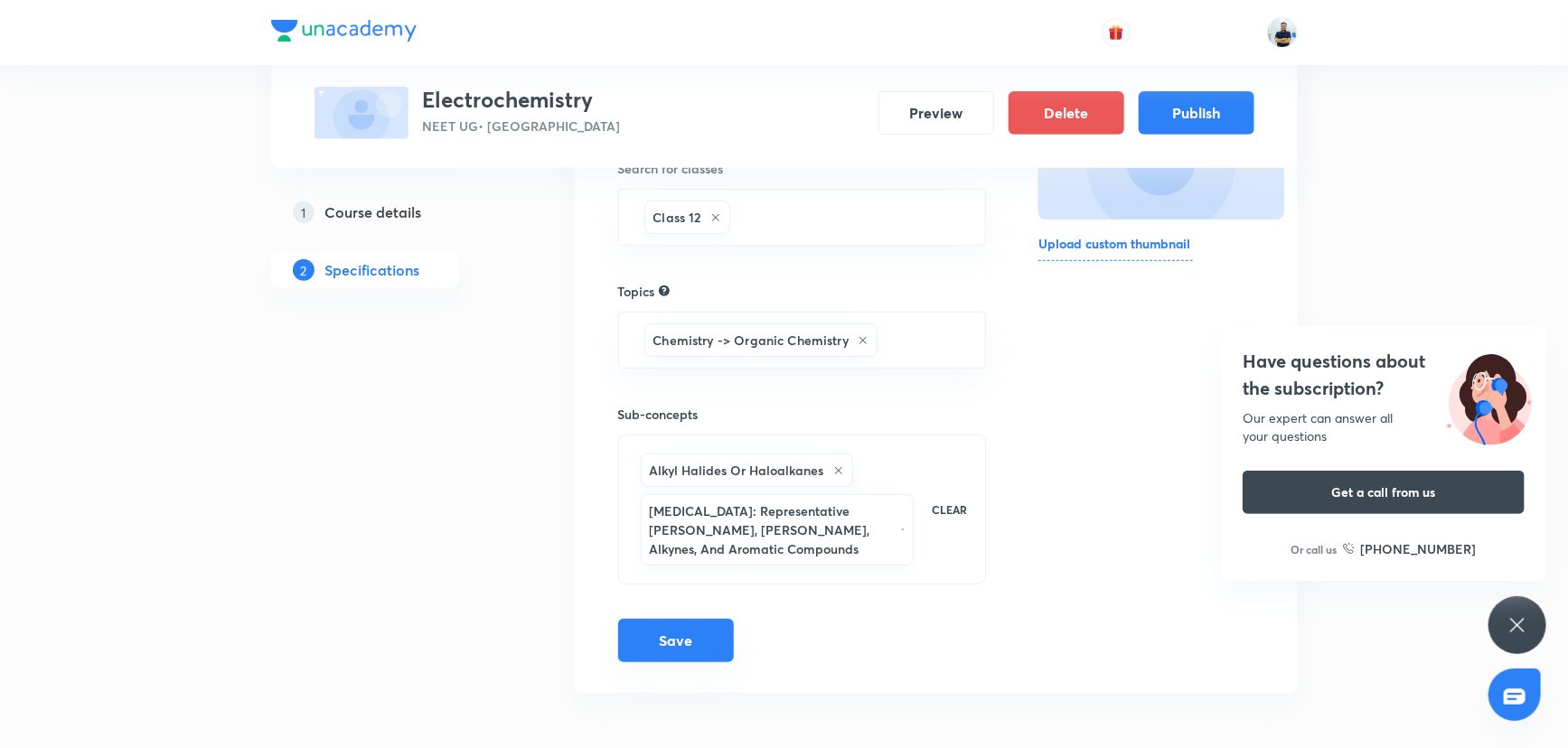 click on "Save" at bounding box center [676, 640] 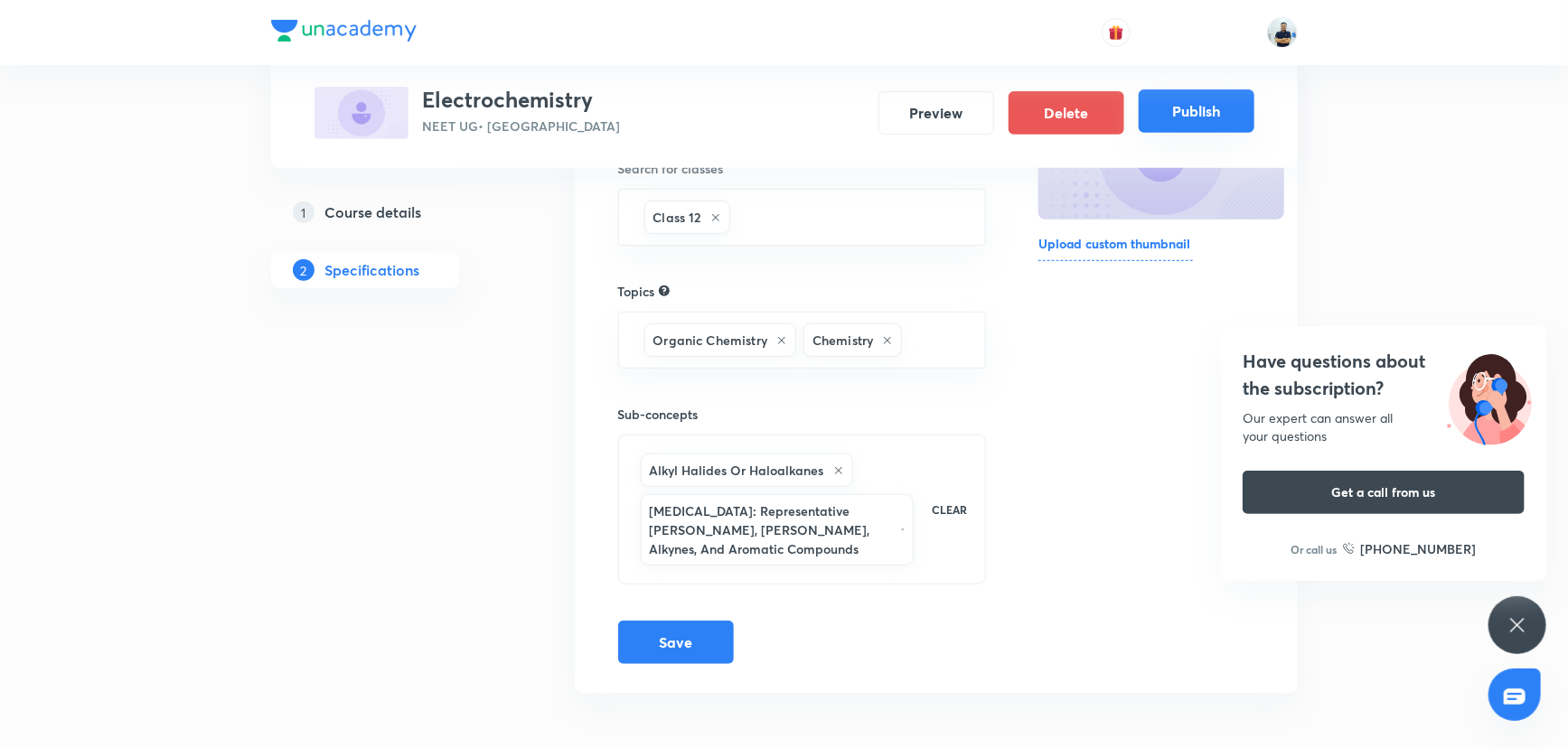 click on "Publish" at bounding box center [1197, 111] 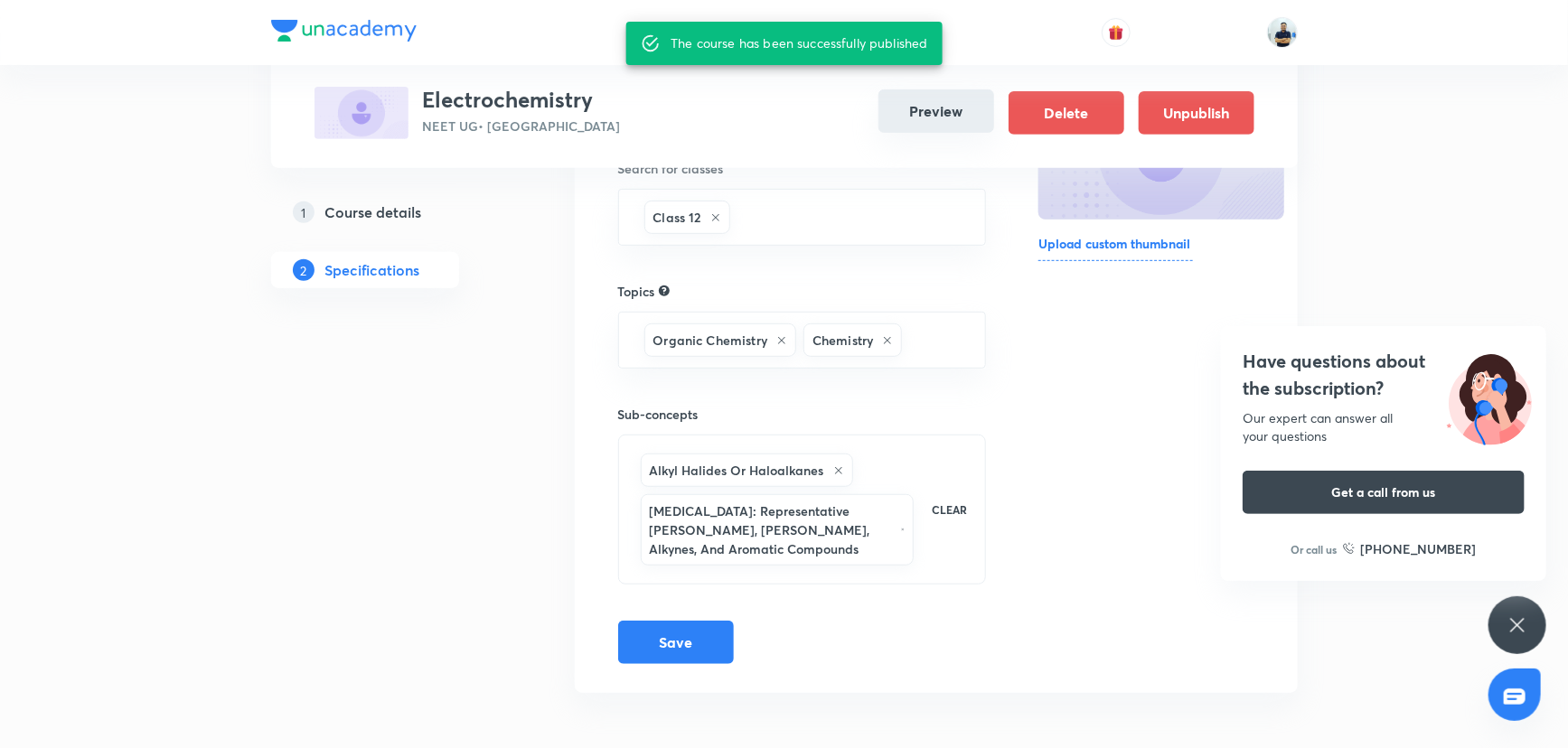 click on "Preview" at bounding box center [936, 111] 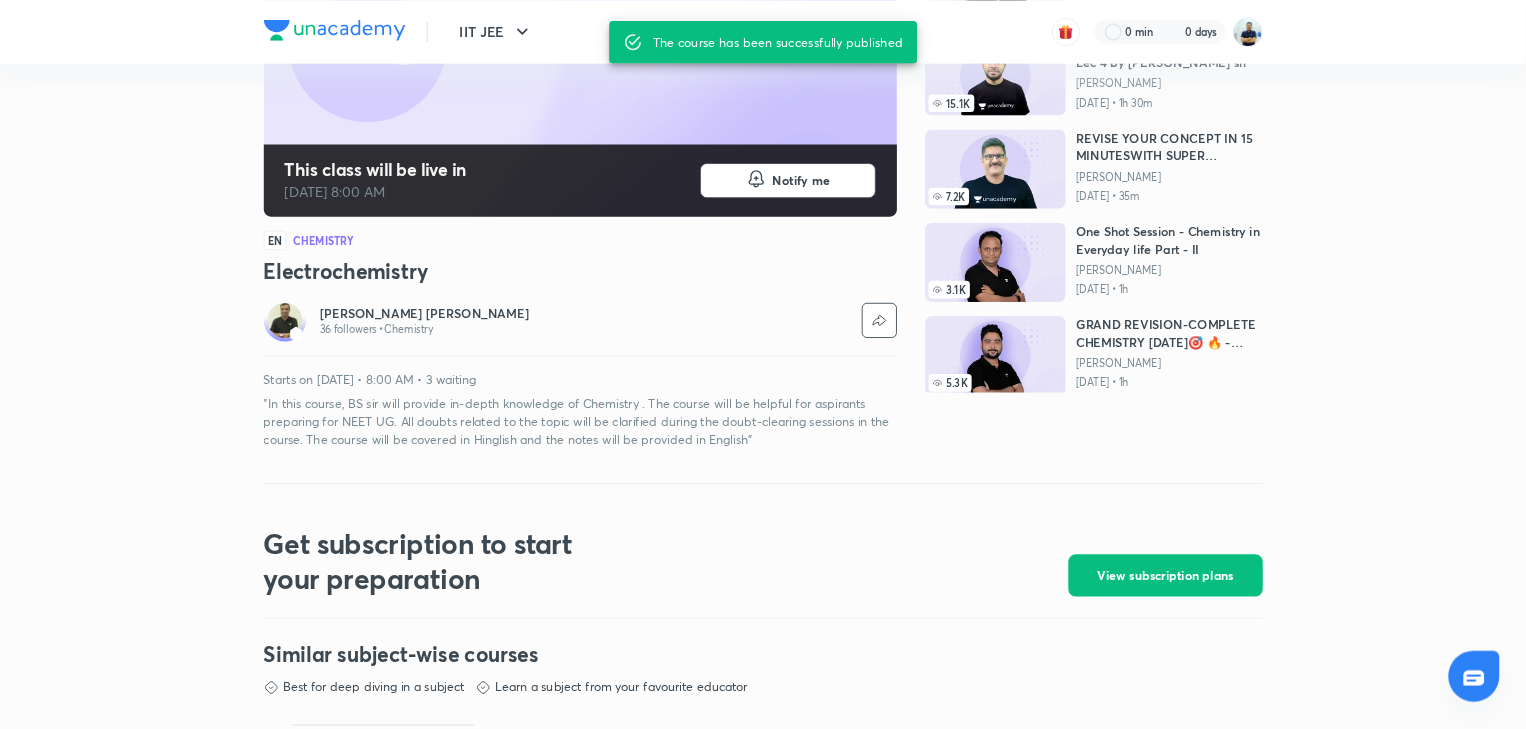 scroll, scrollTop: 0, scrollLeft: 0, axis: both 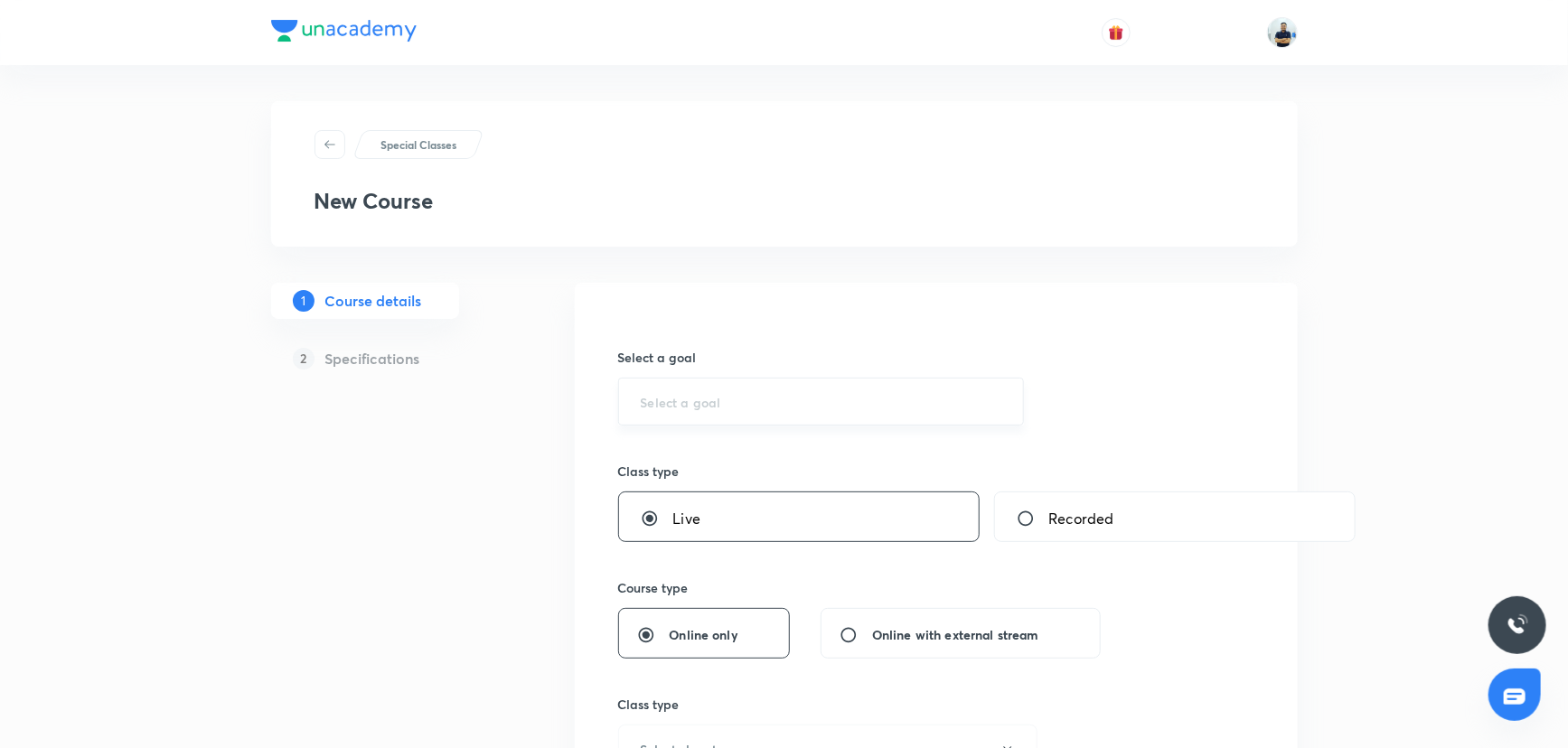 click at bounding box center [822, 401] 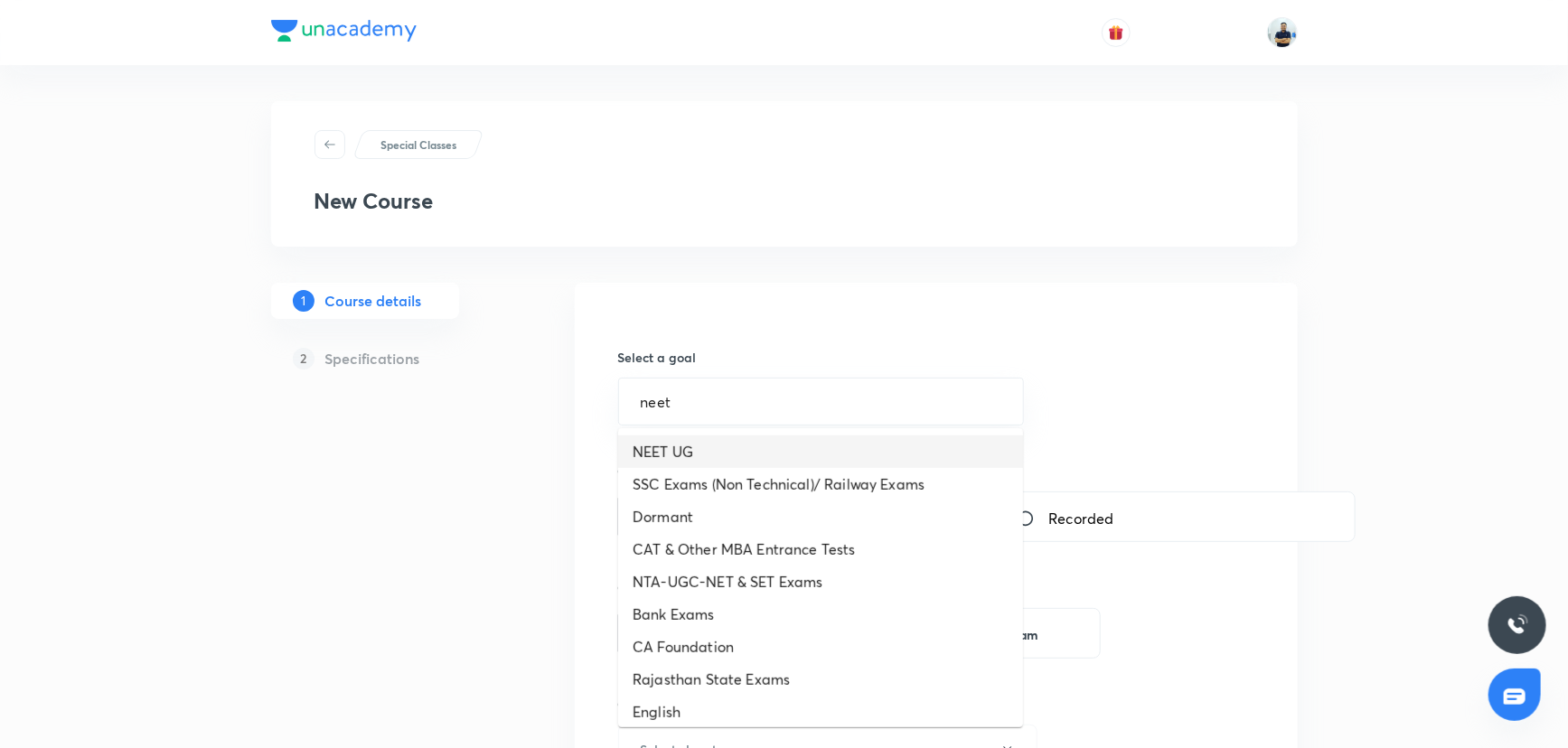 click on "NEET UG" at bounding box center (821, 452) 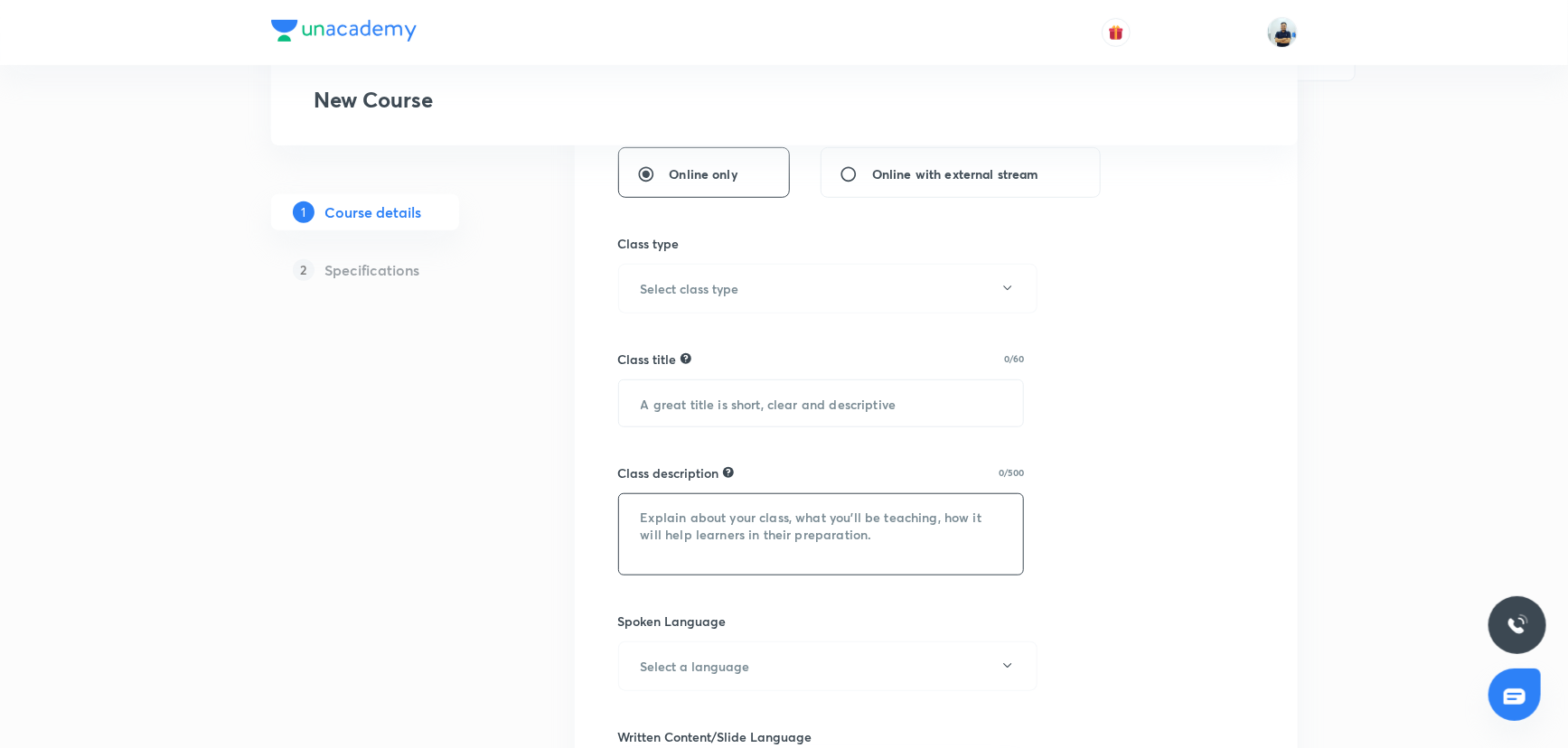 scroll, scrollTop: 479, scrollLeft: 0, axis: vertical 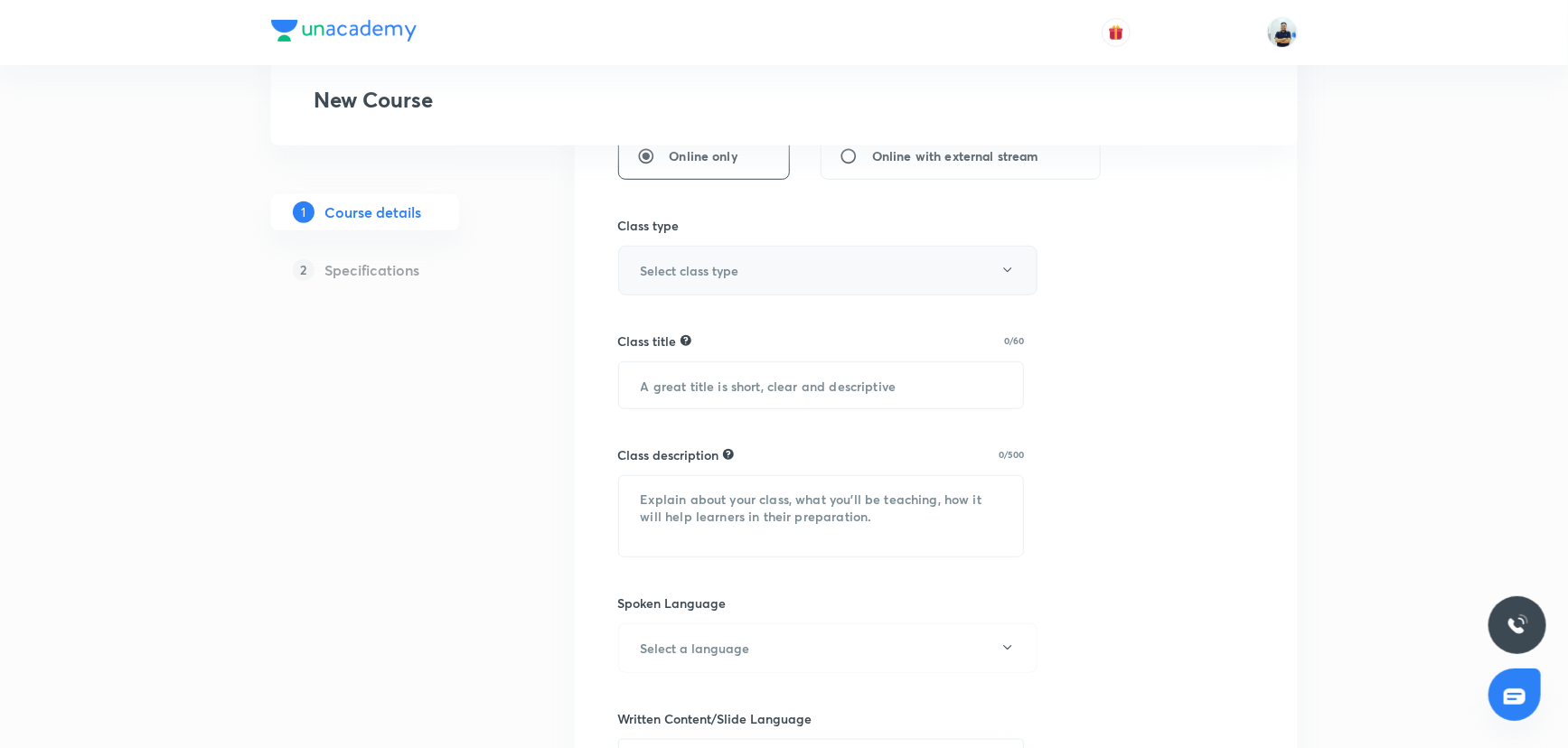 click on "Select class type" at bounding box center [828, 270] 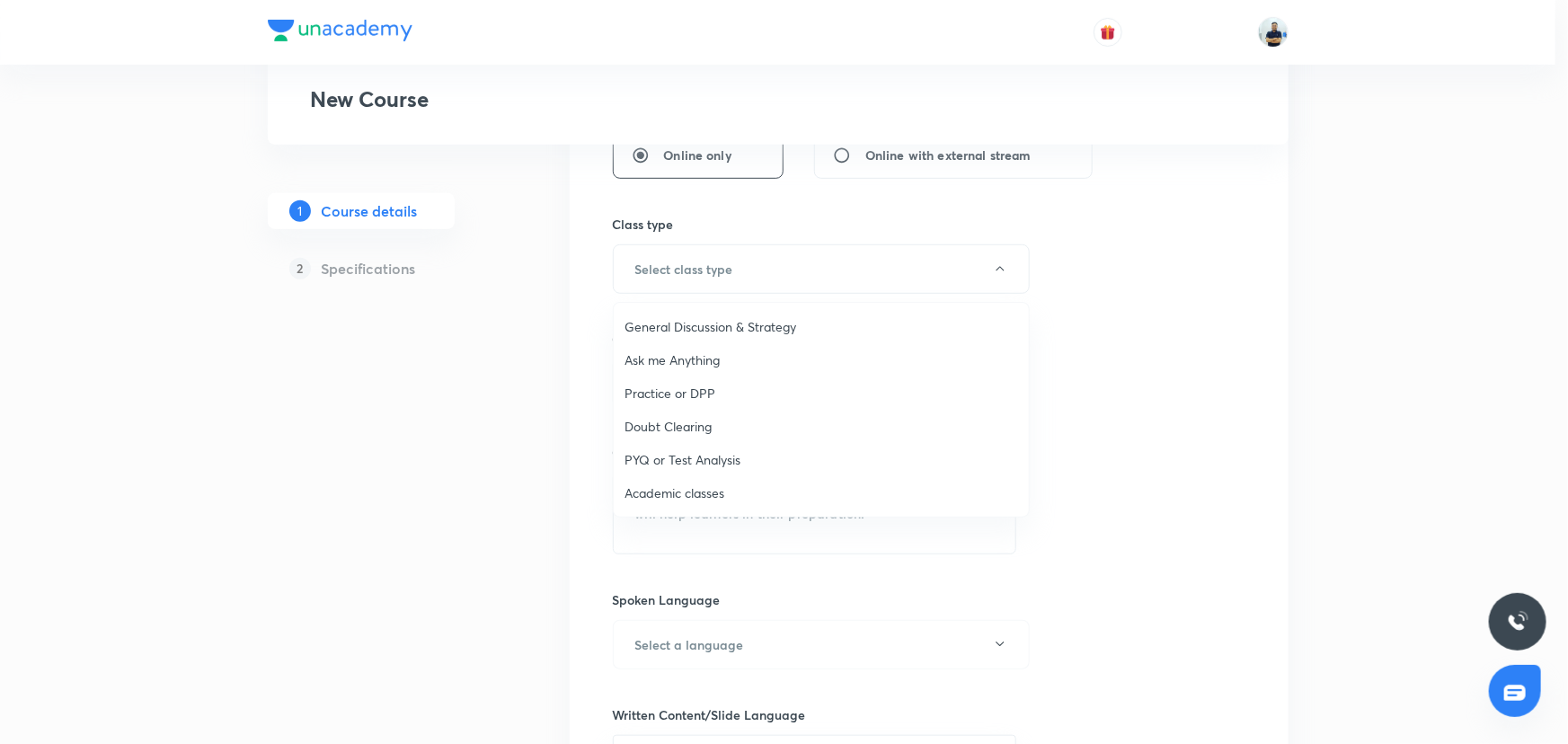click on "Academic classes" at bounding box center [821, 492] 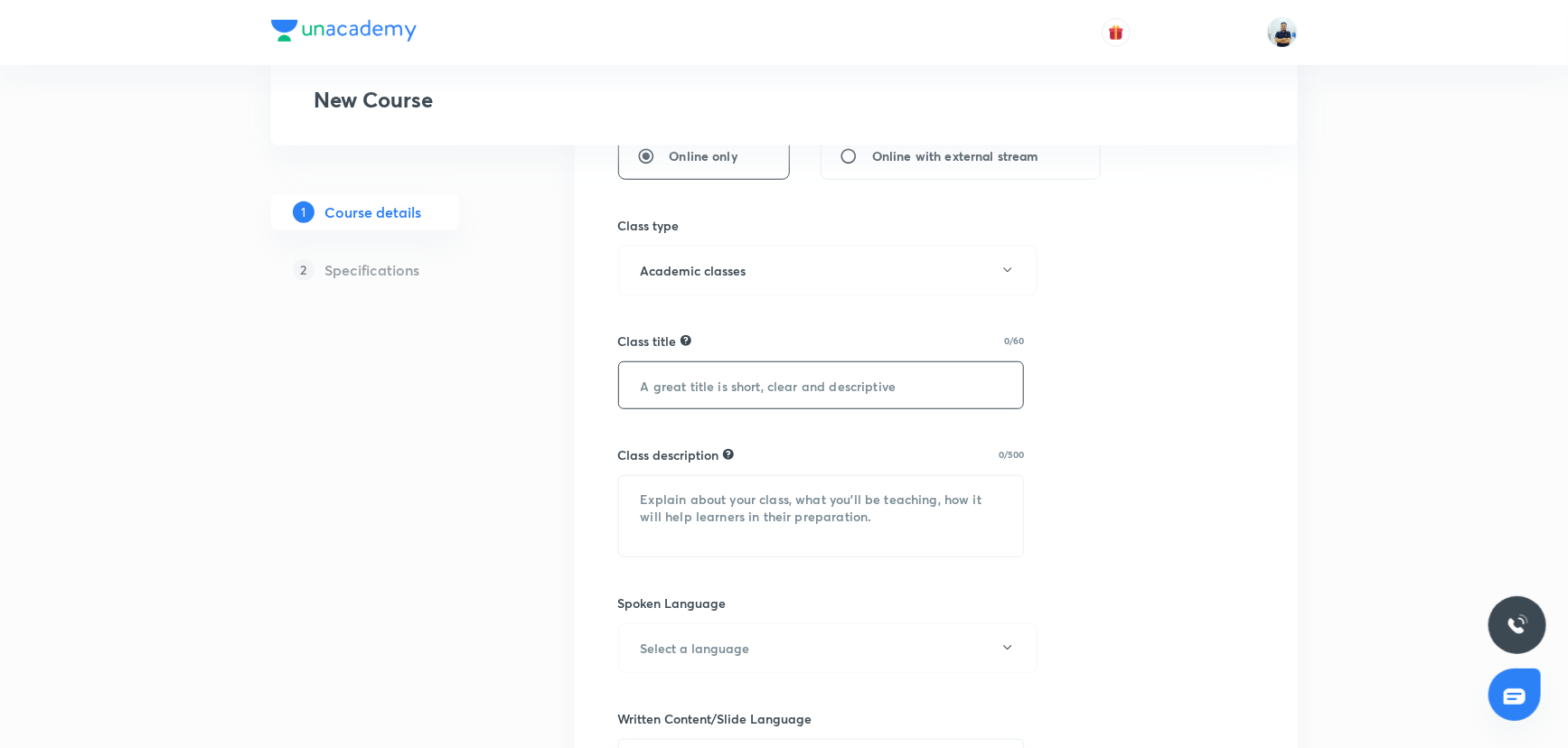 click at bounding box center [822, 385] 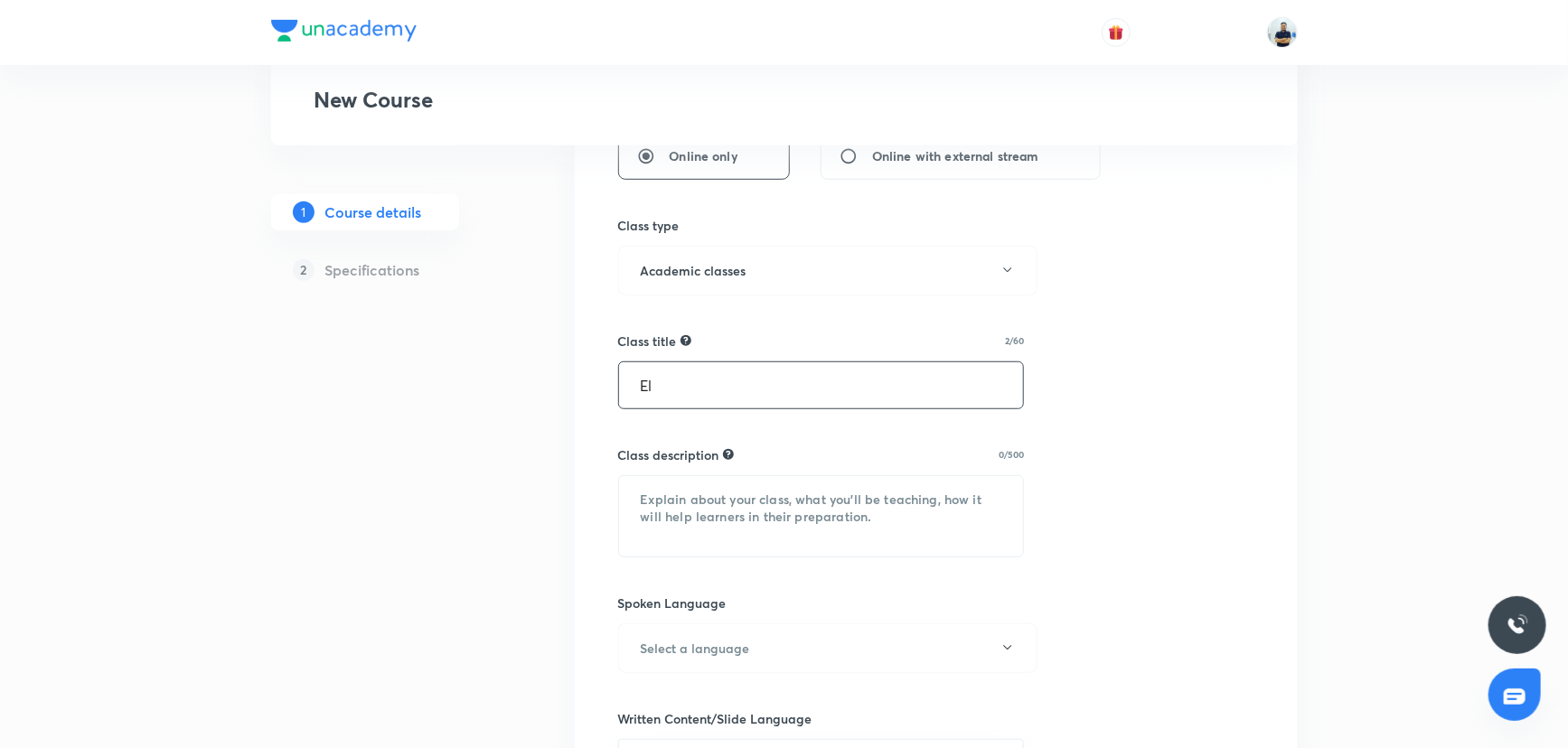 type on "E" 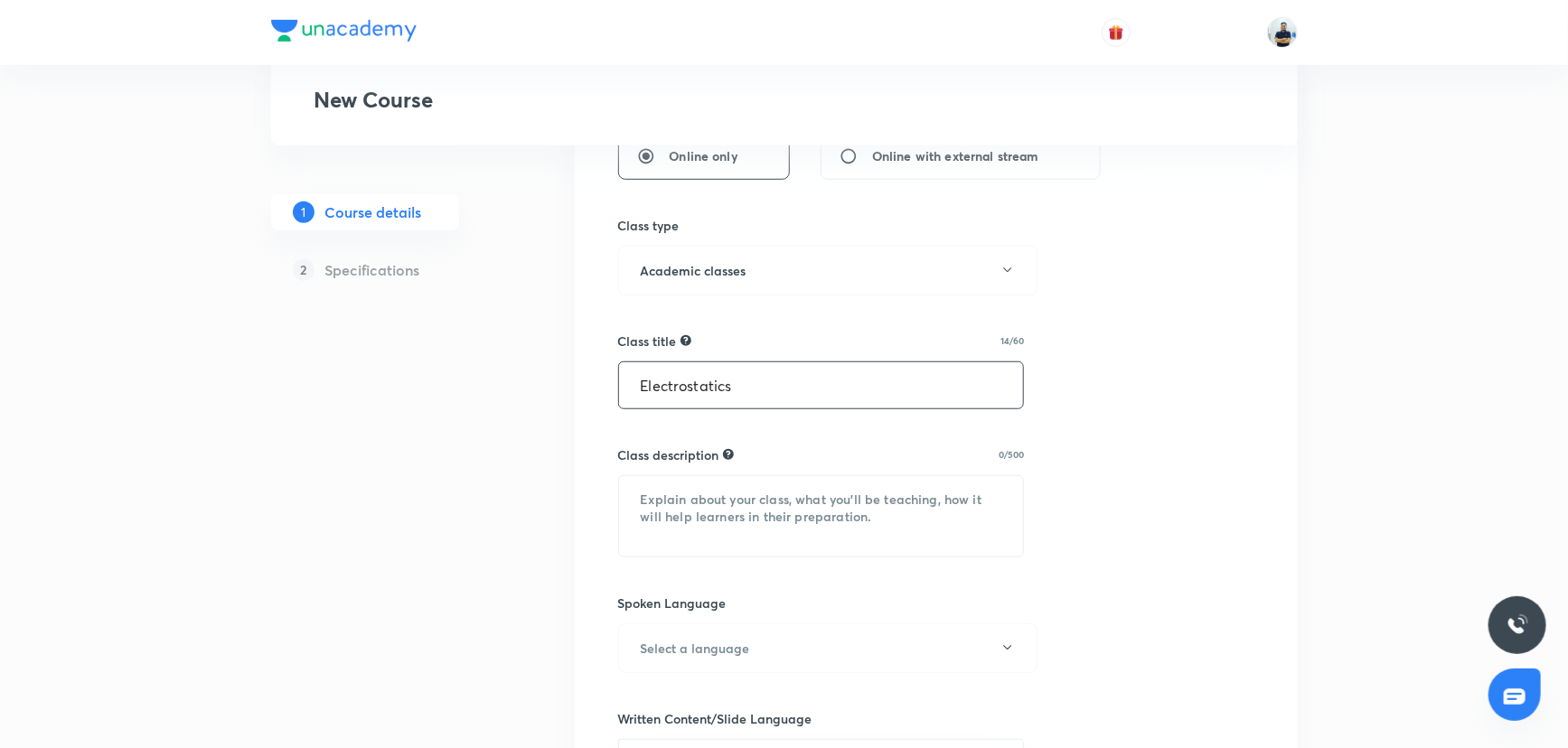 type on "Electrostatics" 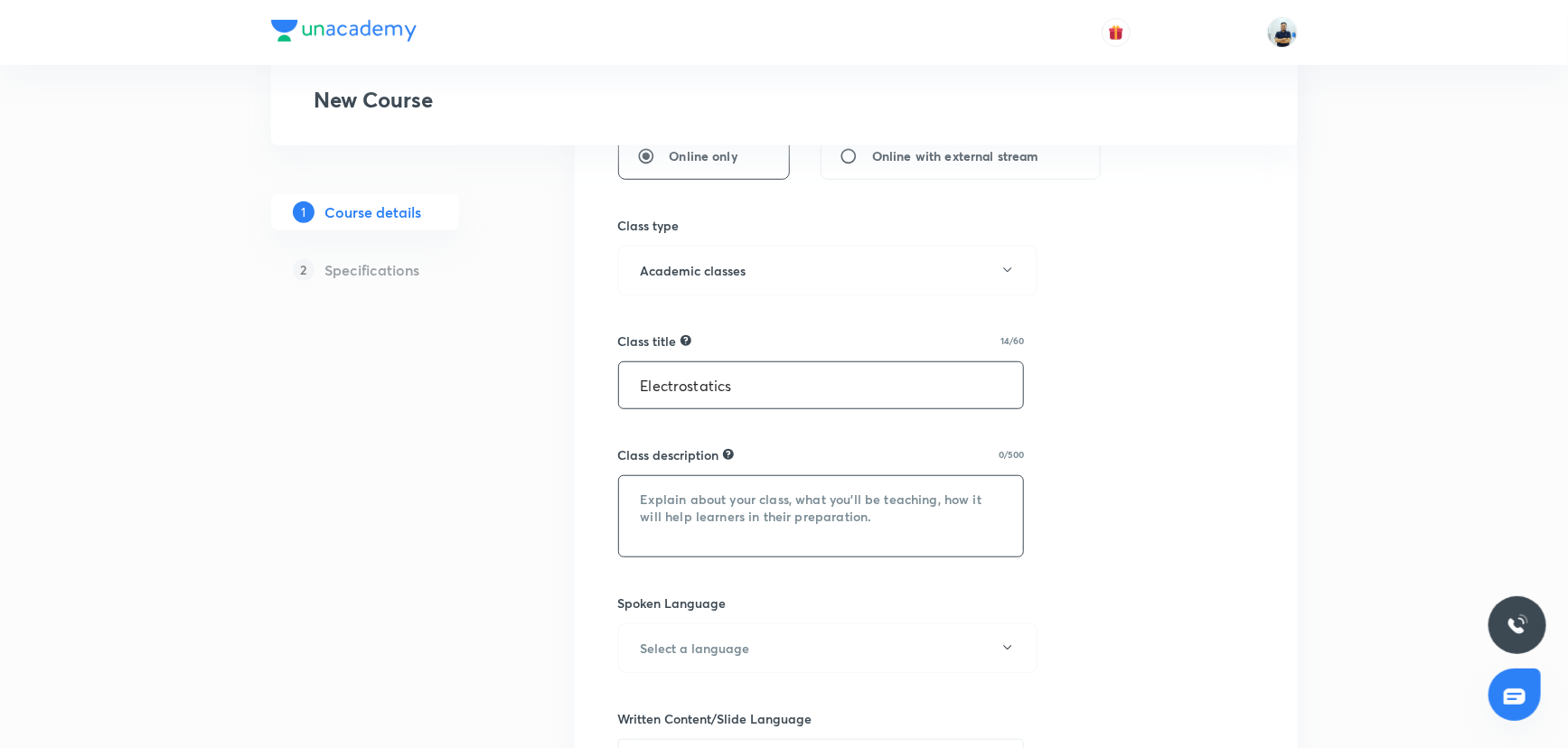 click at bounding box center [822, 516] 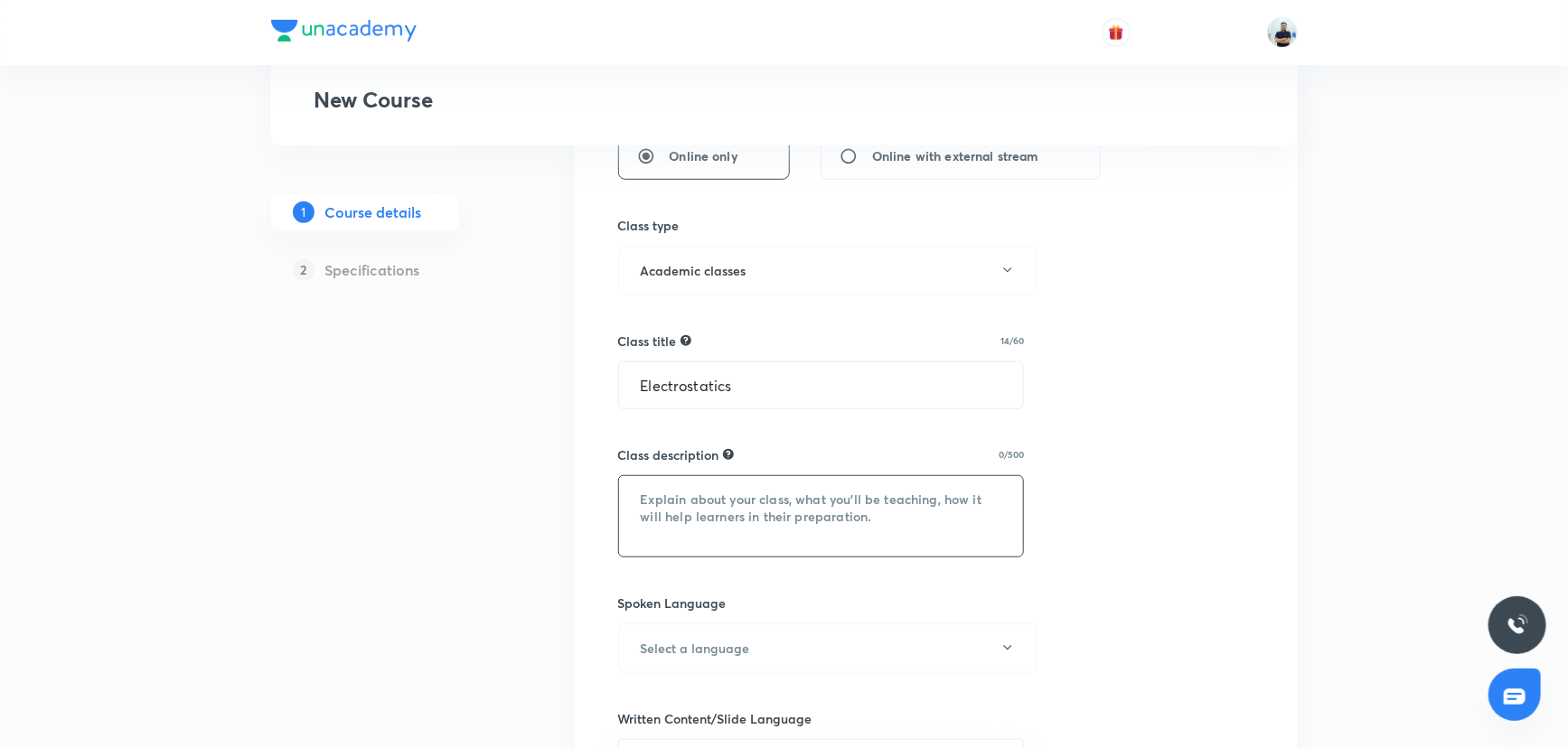 paste on ""In this course, Ms sir will provide in-depth knowledge of Physics . The course will be helpful for aspirants preparing for NEET UG. All doubts related to the topic will be clarified during the doubt-clearing sessions in the course. The course will be covered in Hinglish and the notes will be provided in English"" 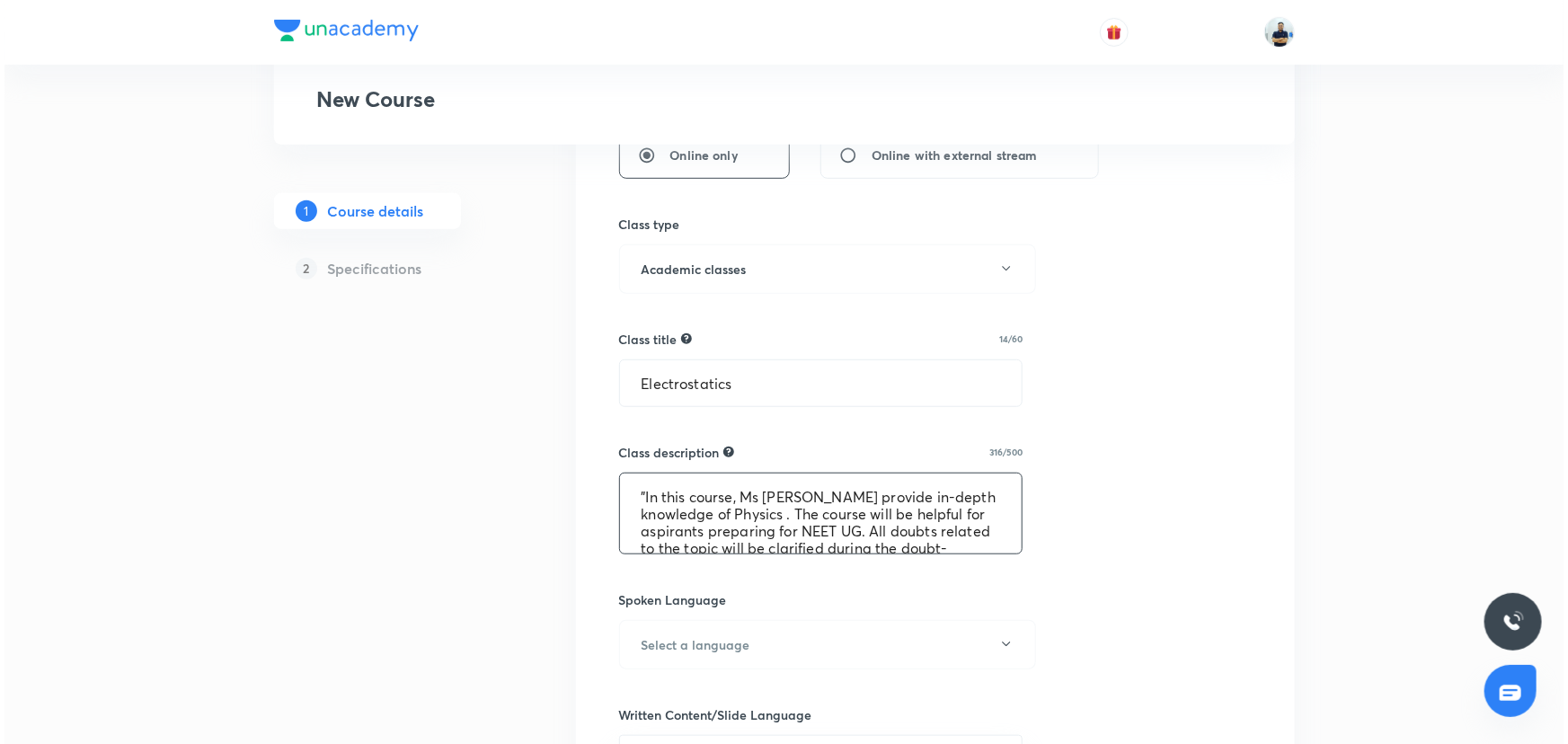 scroll, scrollTop: 89, scrollLeft: 0, axis: vertical 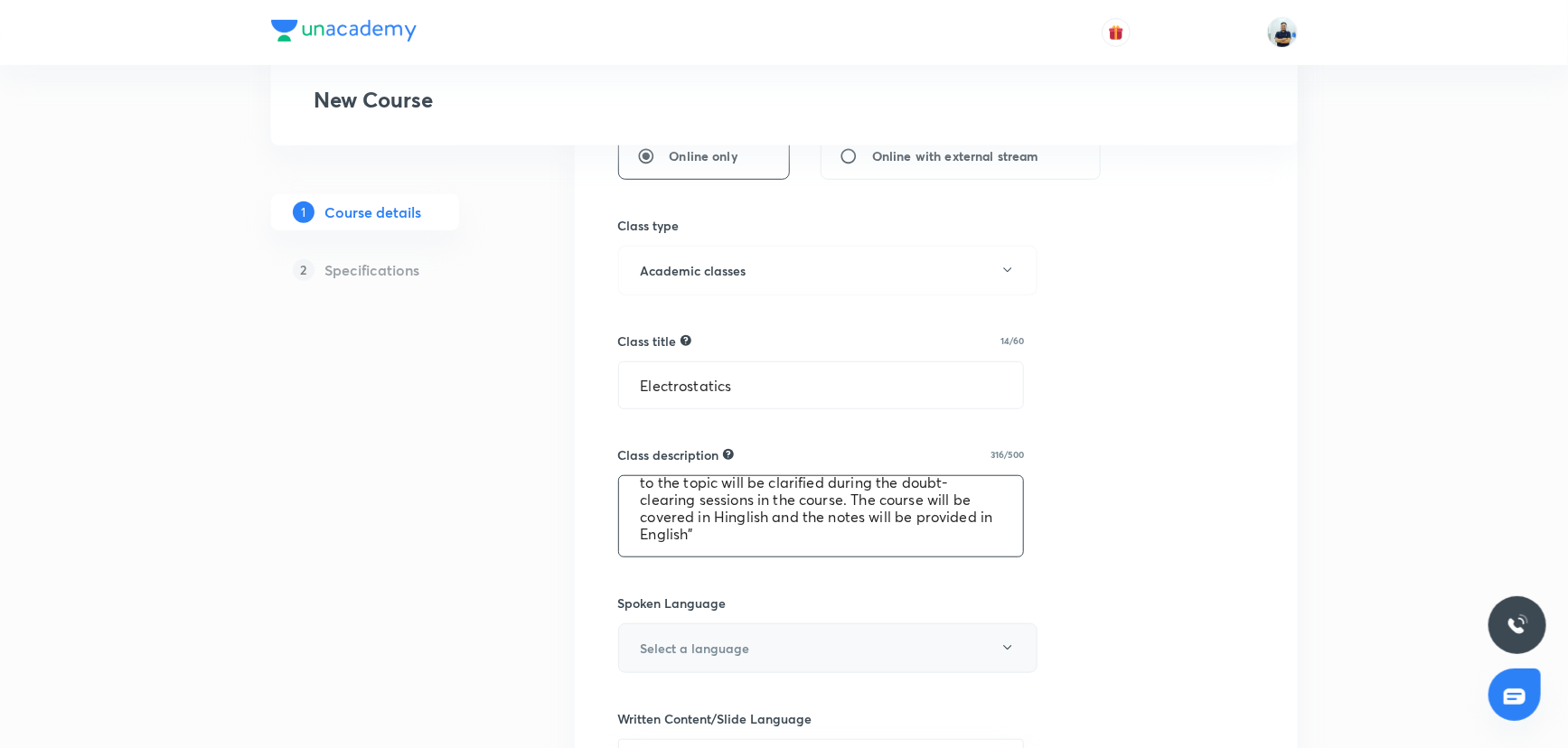 type on ""In this course, Ms sir will provide in-depth knowledge of Physics . The course will be helpful for aspirants preparing for NEET UG. All doubts related to the topic will be clarified during the doubt-clearing sessions in the course. The course will be covered in Hinglish and the notes will be provided in English"" 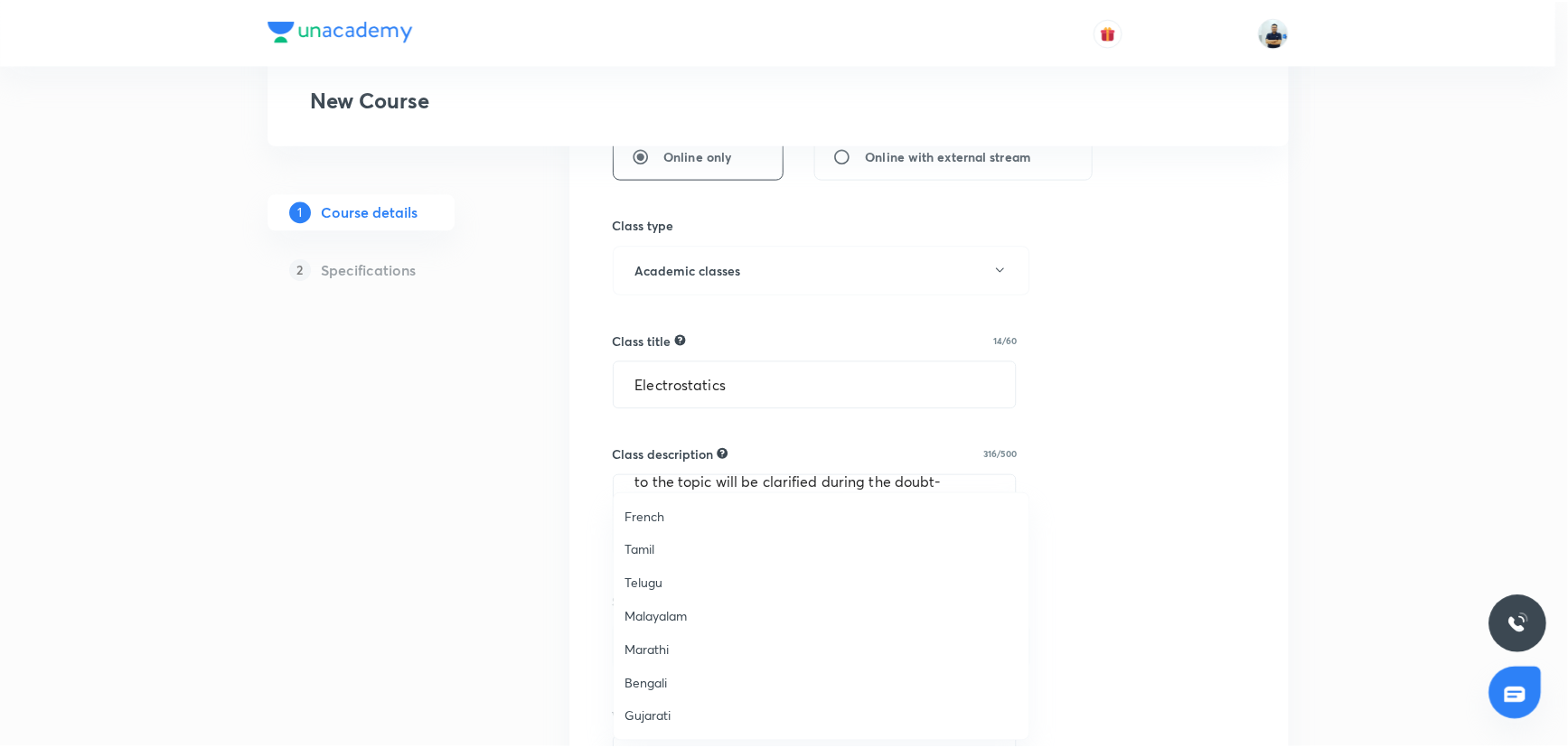 scroll, scrollTop: 172, scrollLeft: 0, axis: vertical 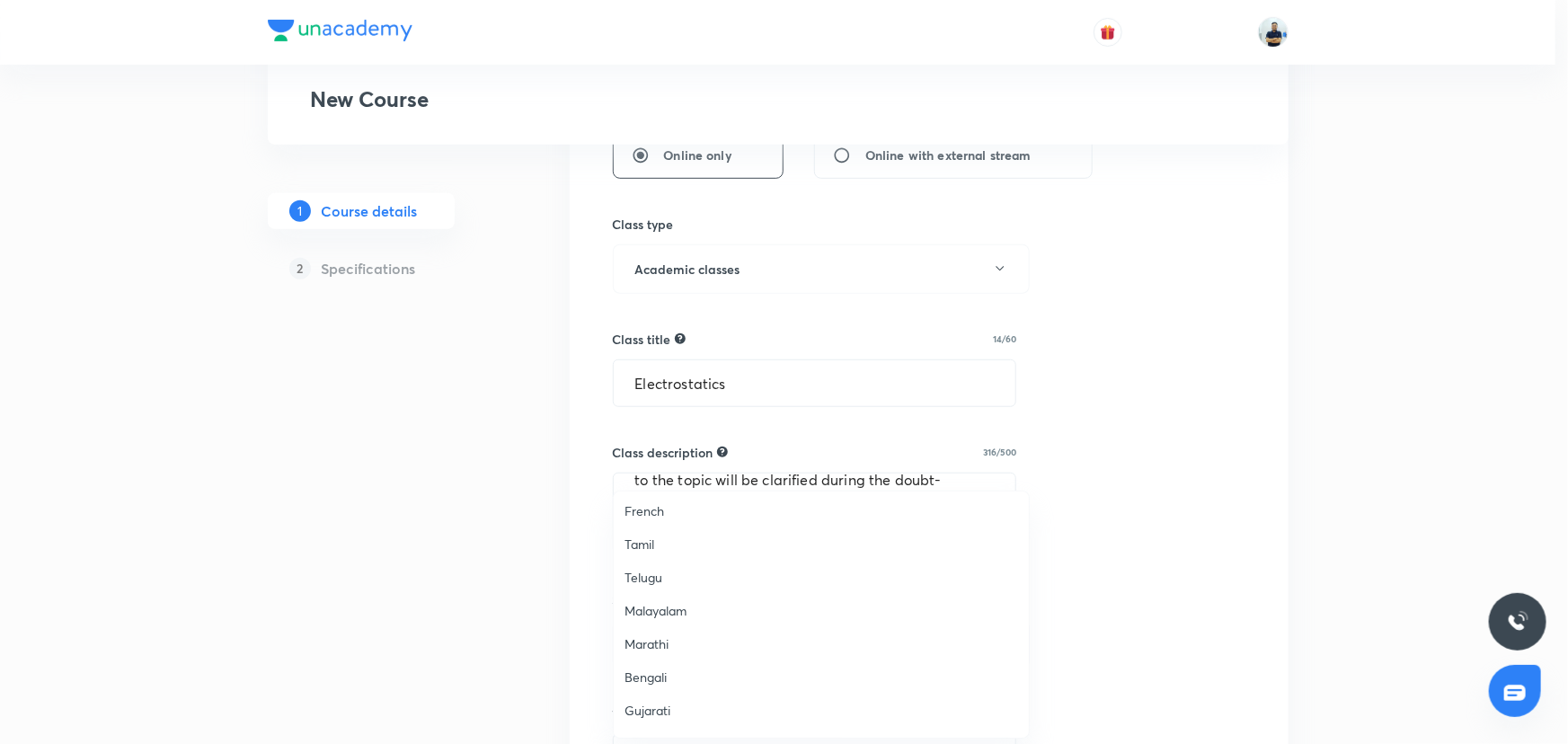 click on "Gujarati" at bounding box center (821, 710) 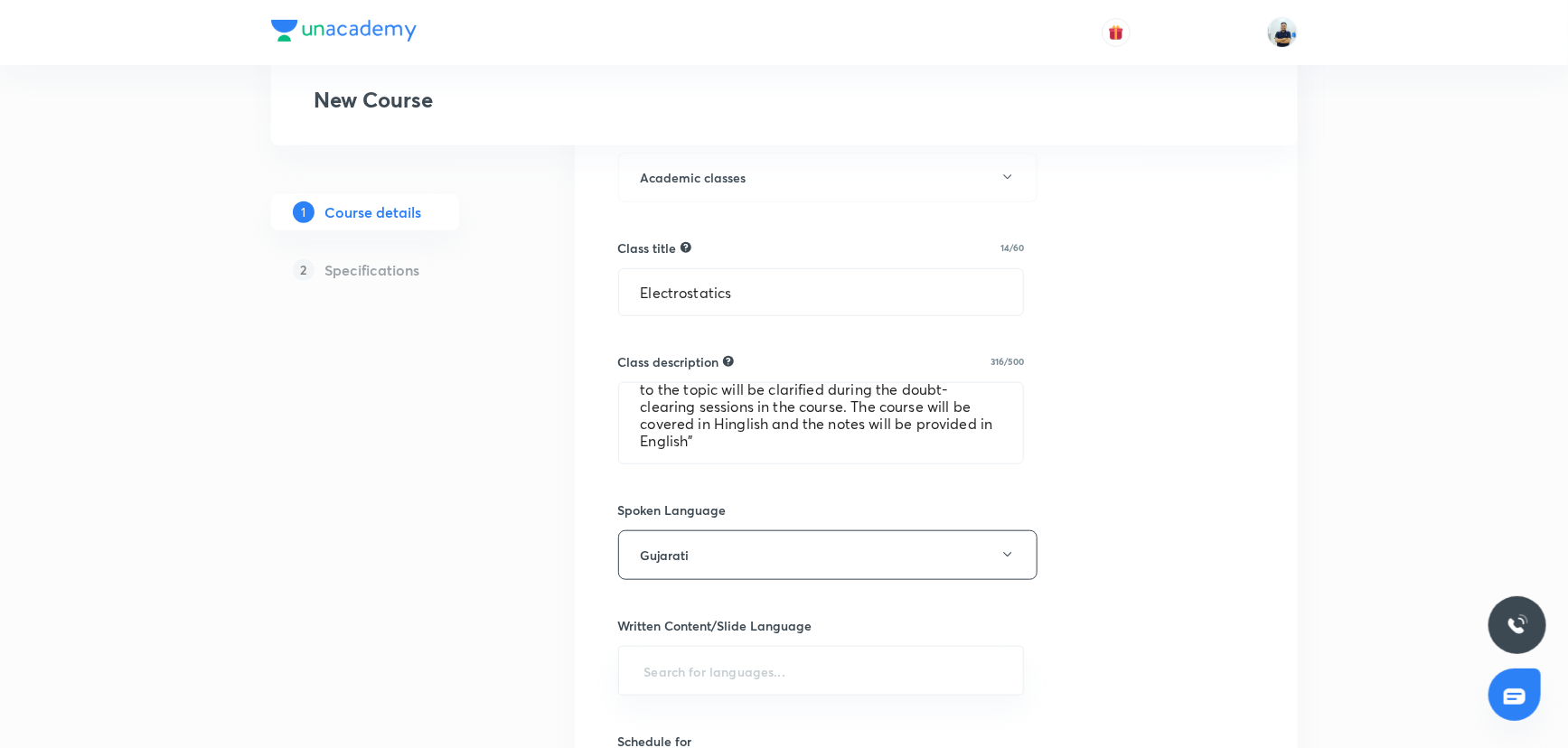 scroll, scrollTop: 594, scrollLeft: 0, axis: vertical 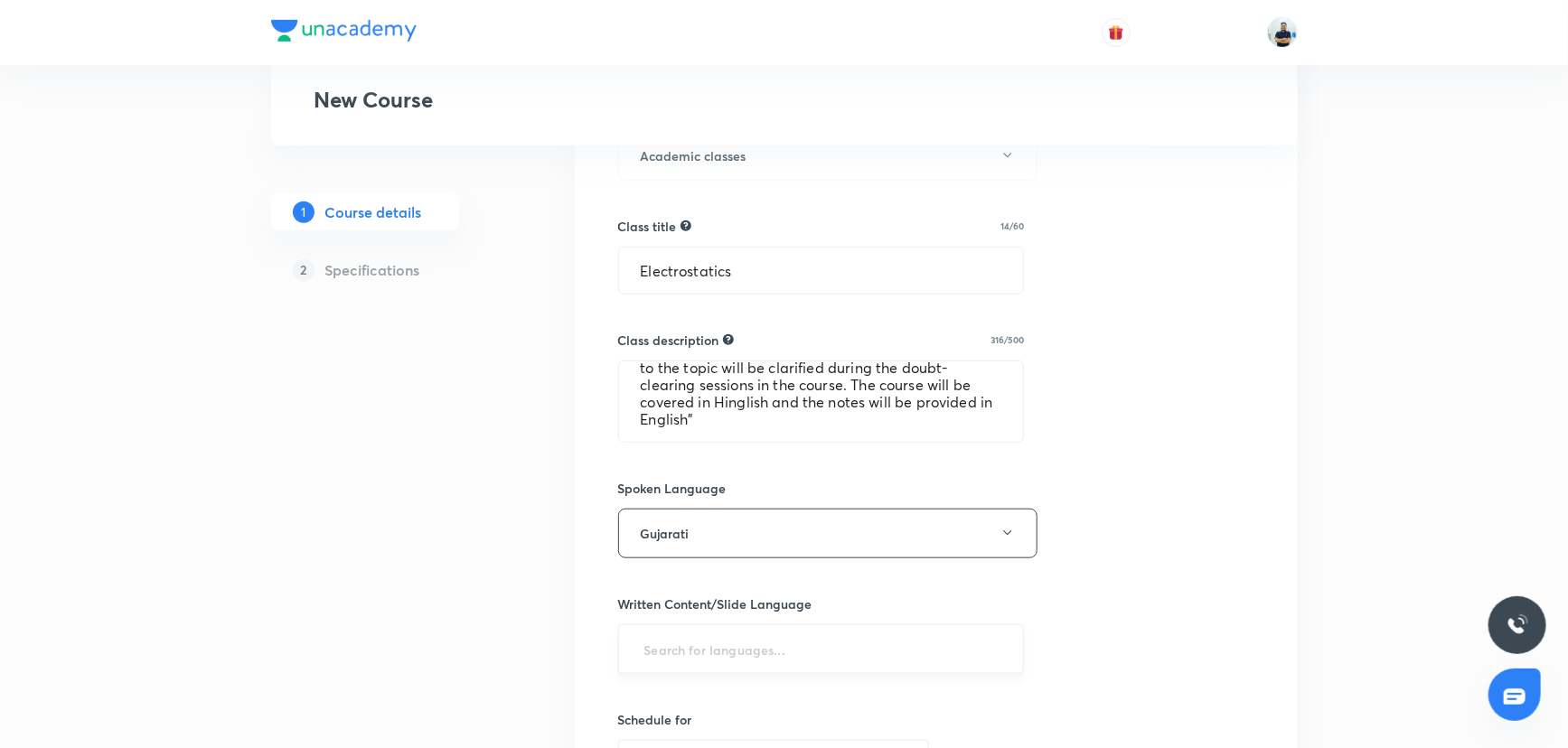 click at bounding box center (822, 649) 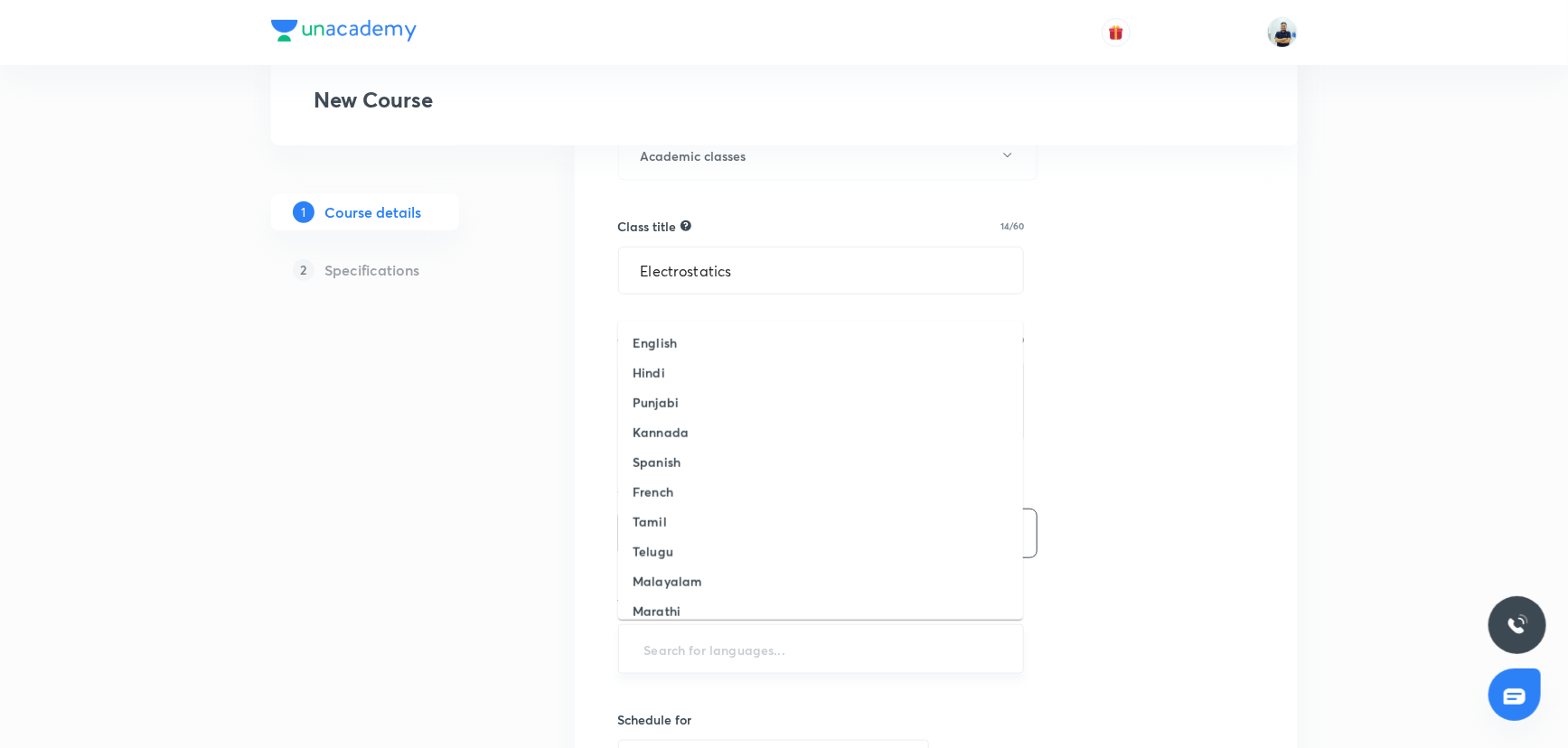 scroll, scrollTop: 613, scrollLeft: 0, axis: vertical 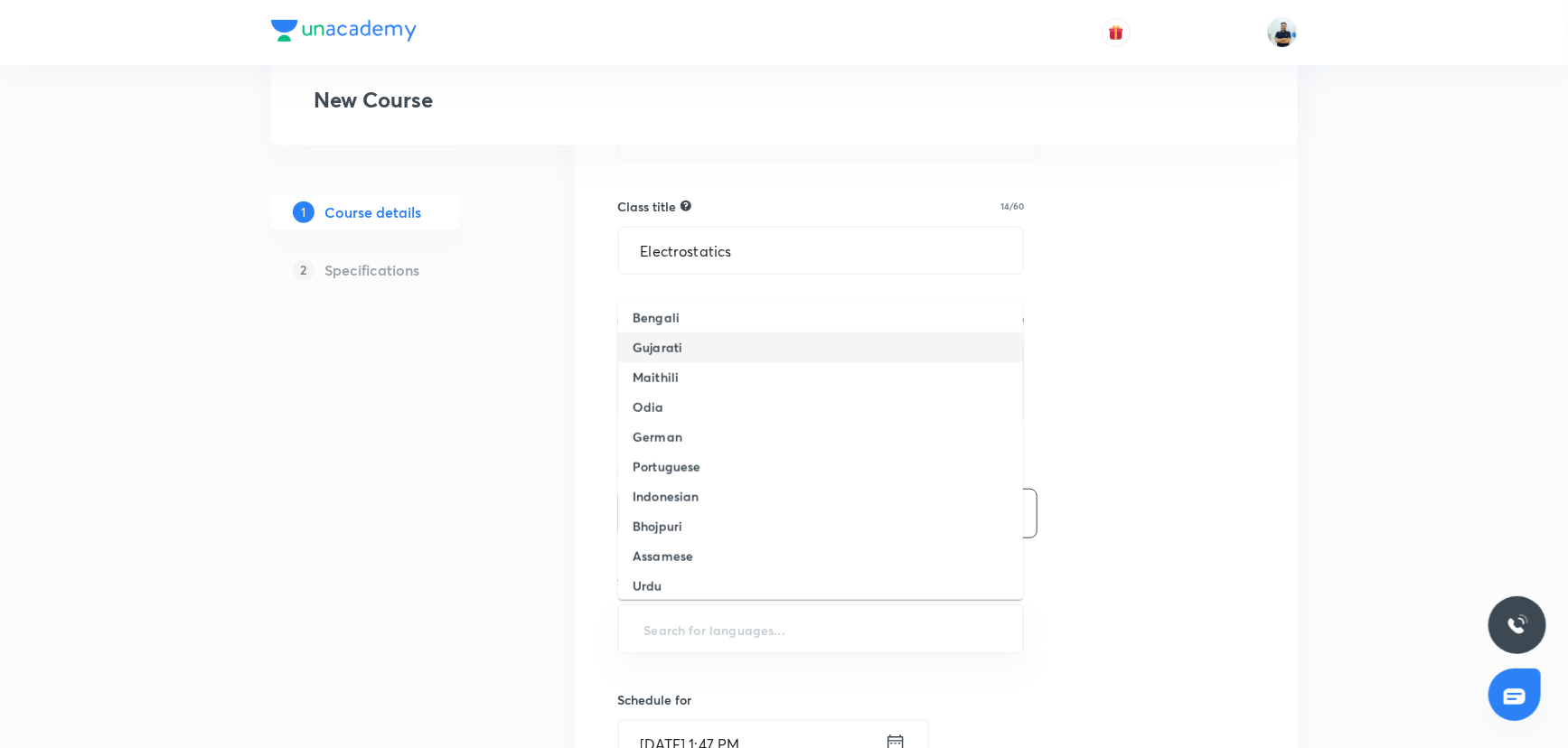 click on "Gujarati" at bounding box center (821, 347) 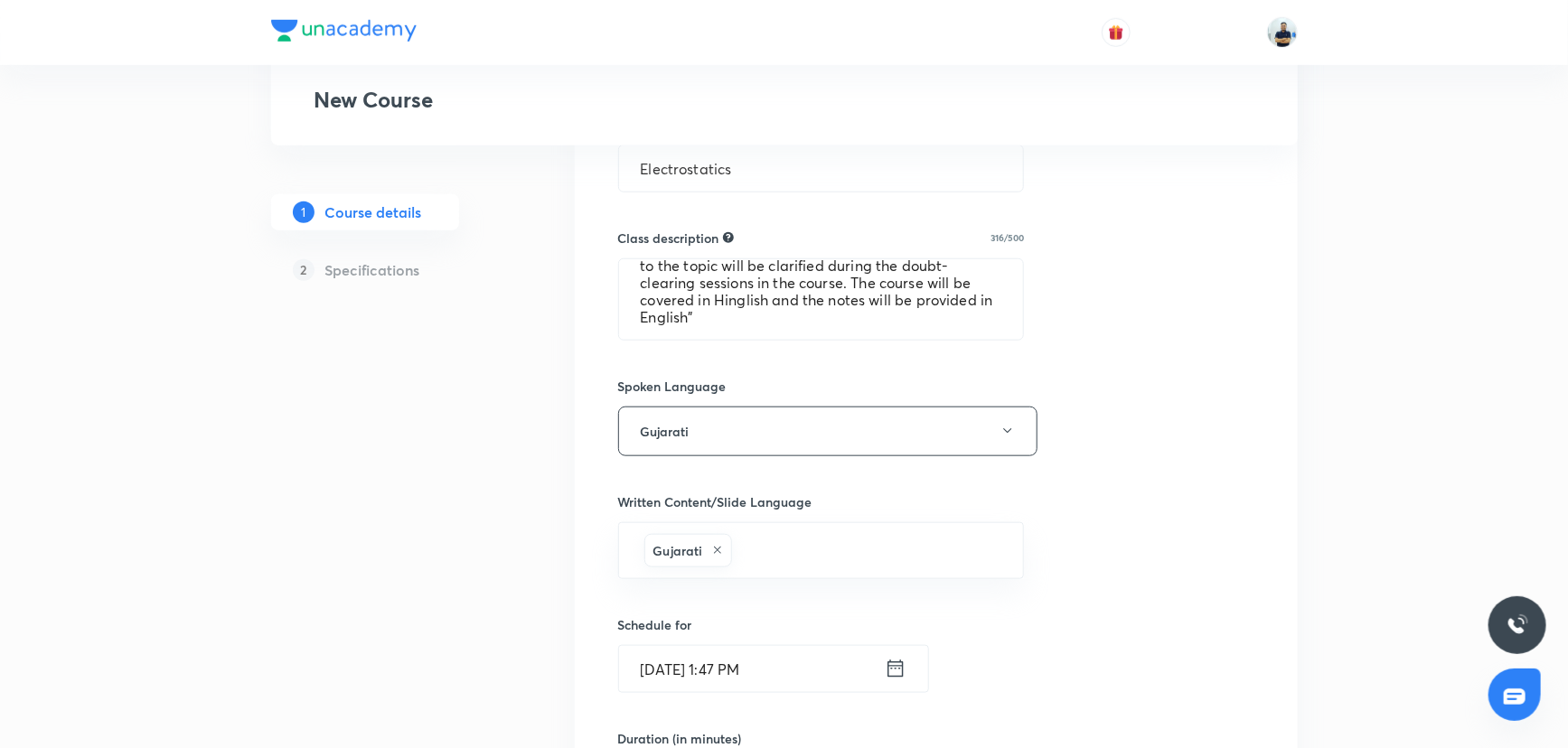 scroll, scrollTop: 728, scrollLeft: 0, axis: vertical 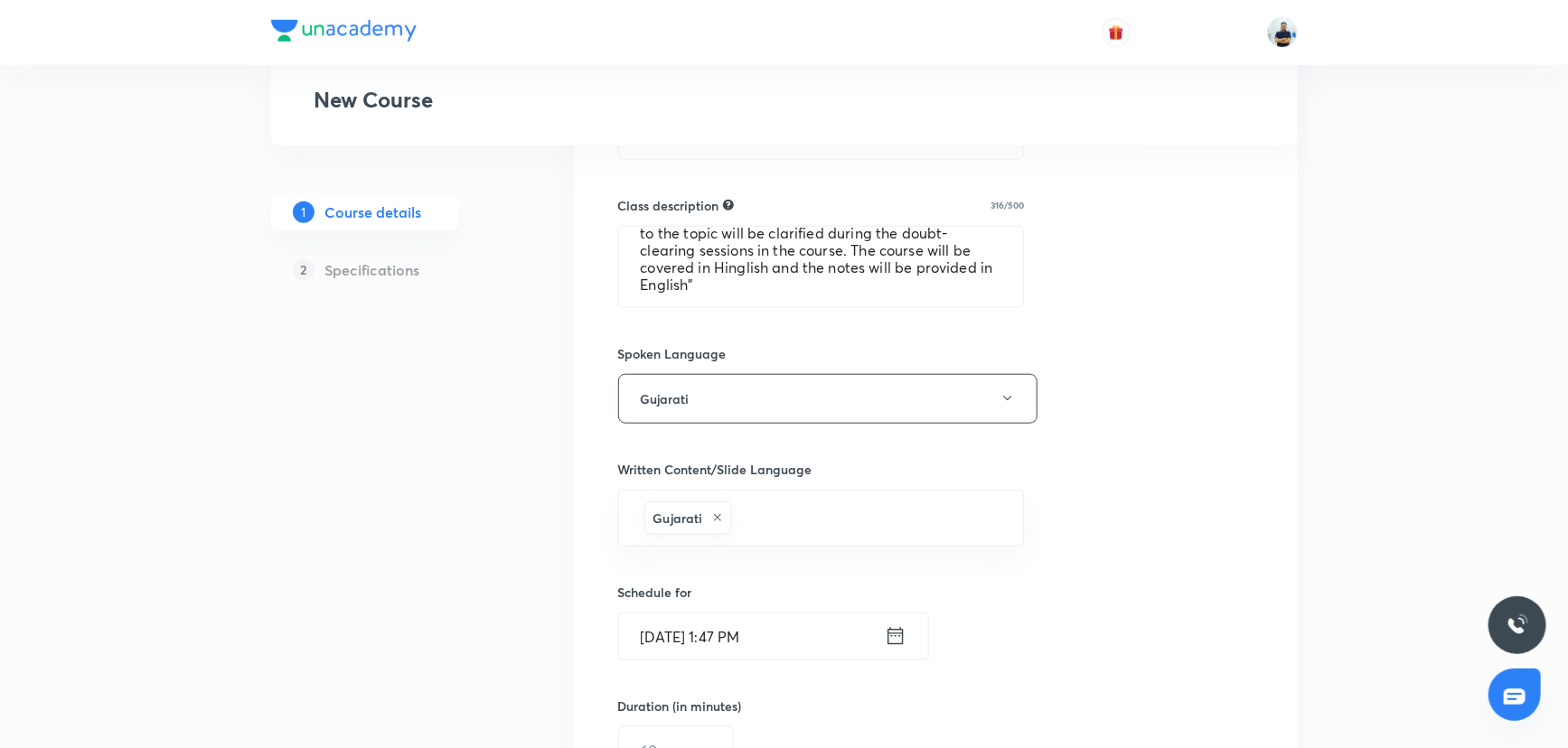 click on "Jul 10, 2025, 1:47 PM" at bounding box center [752, 636] 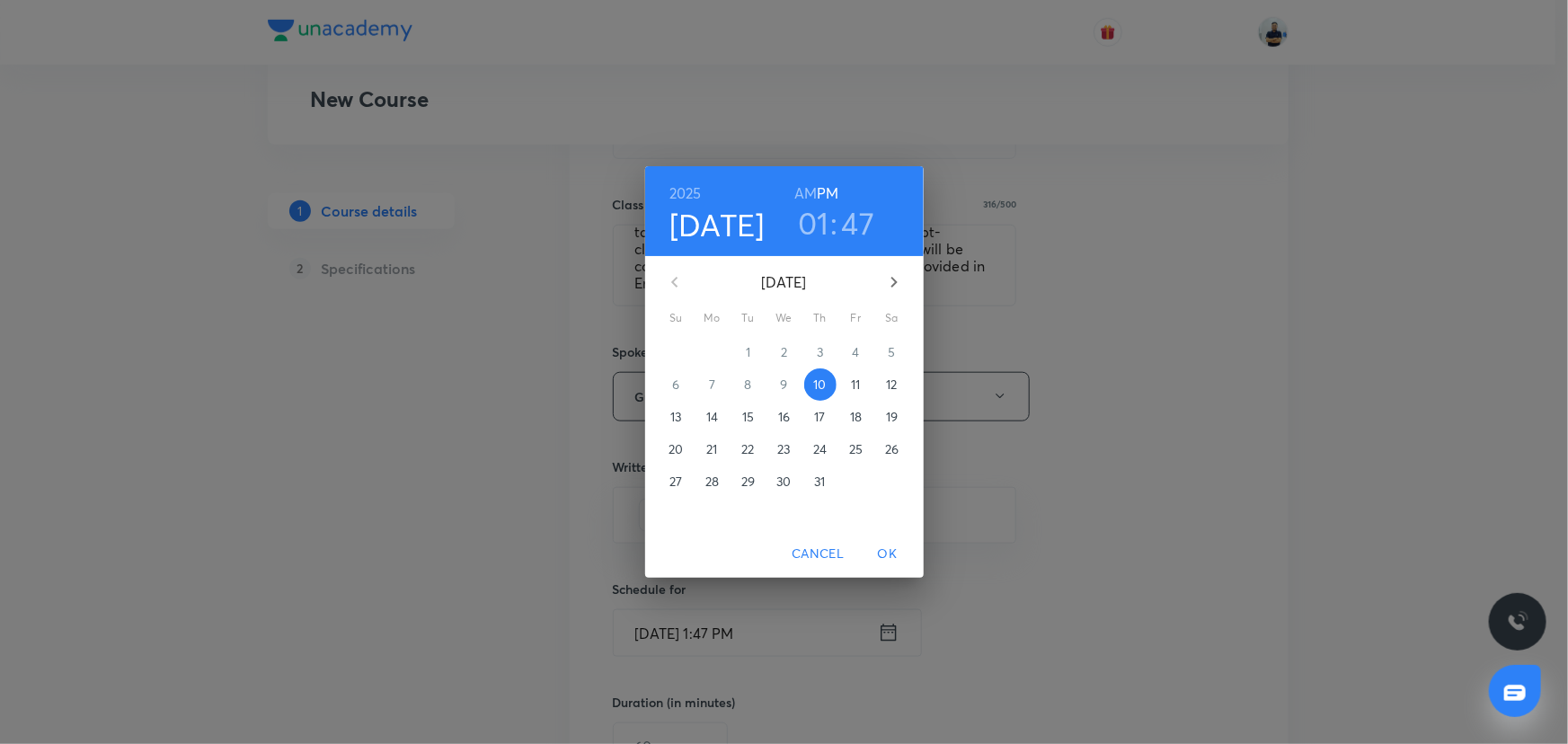 click on "11" at bounding box center (855, 385) 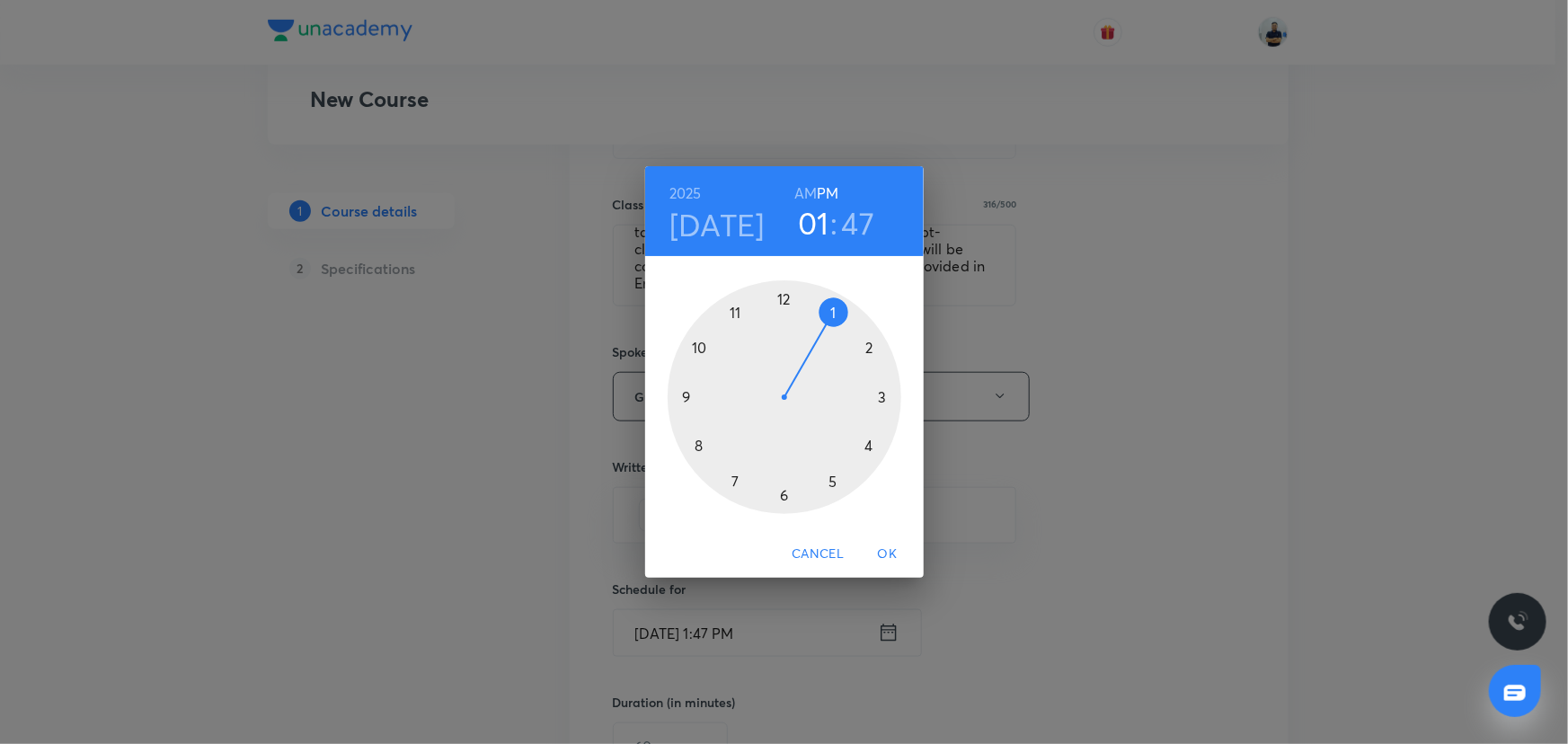 click on "AM" at bounding box center [805, 193] 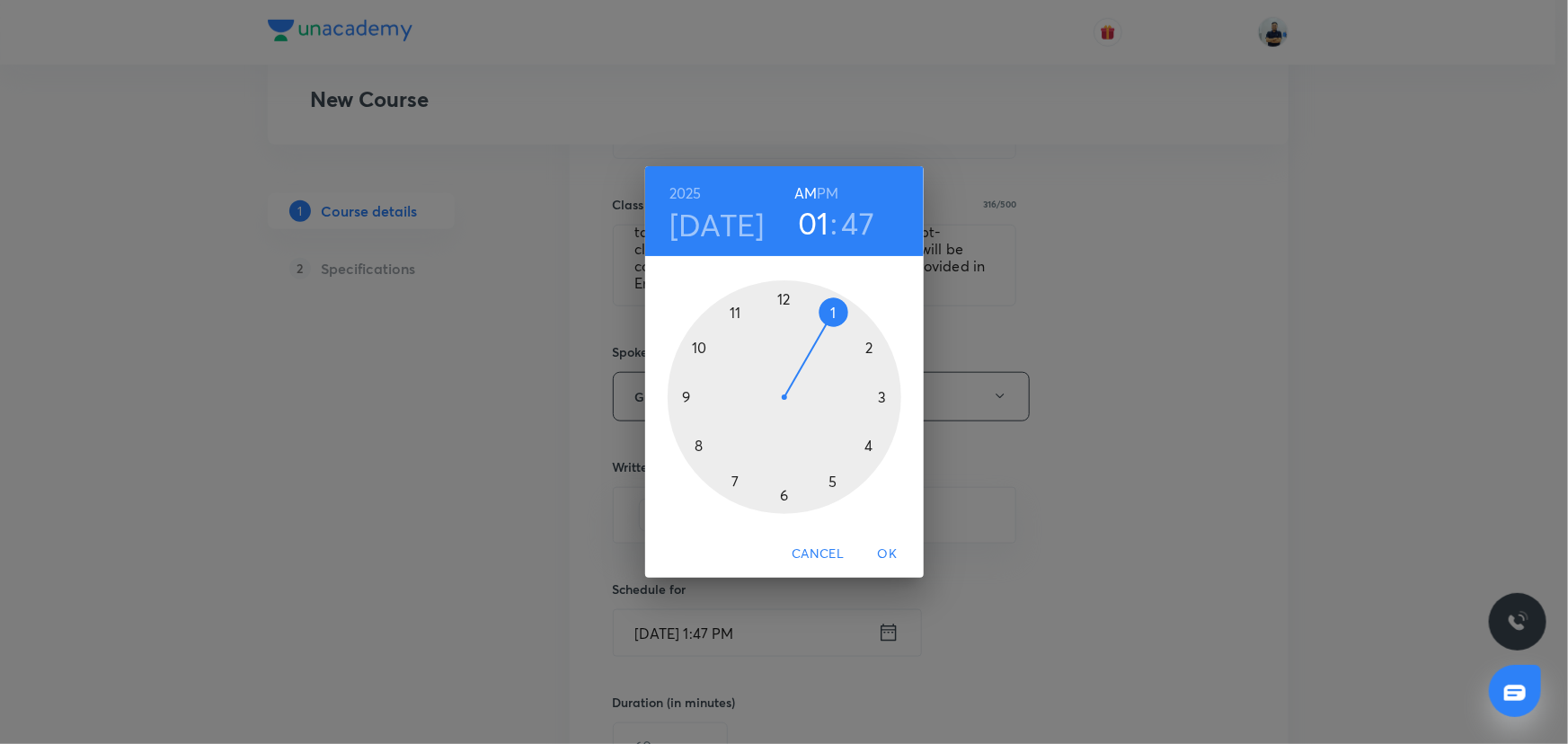 type 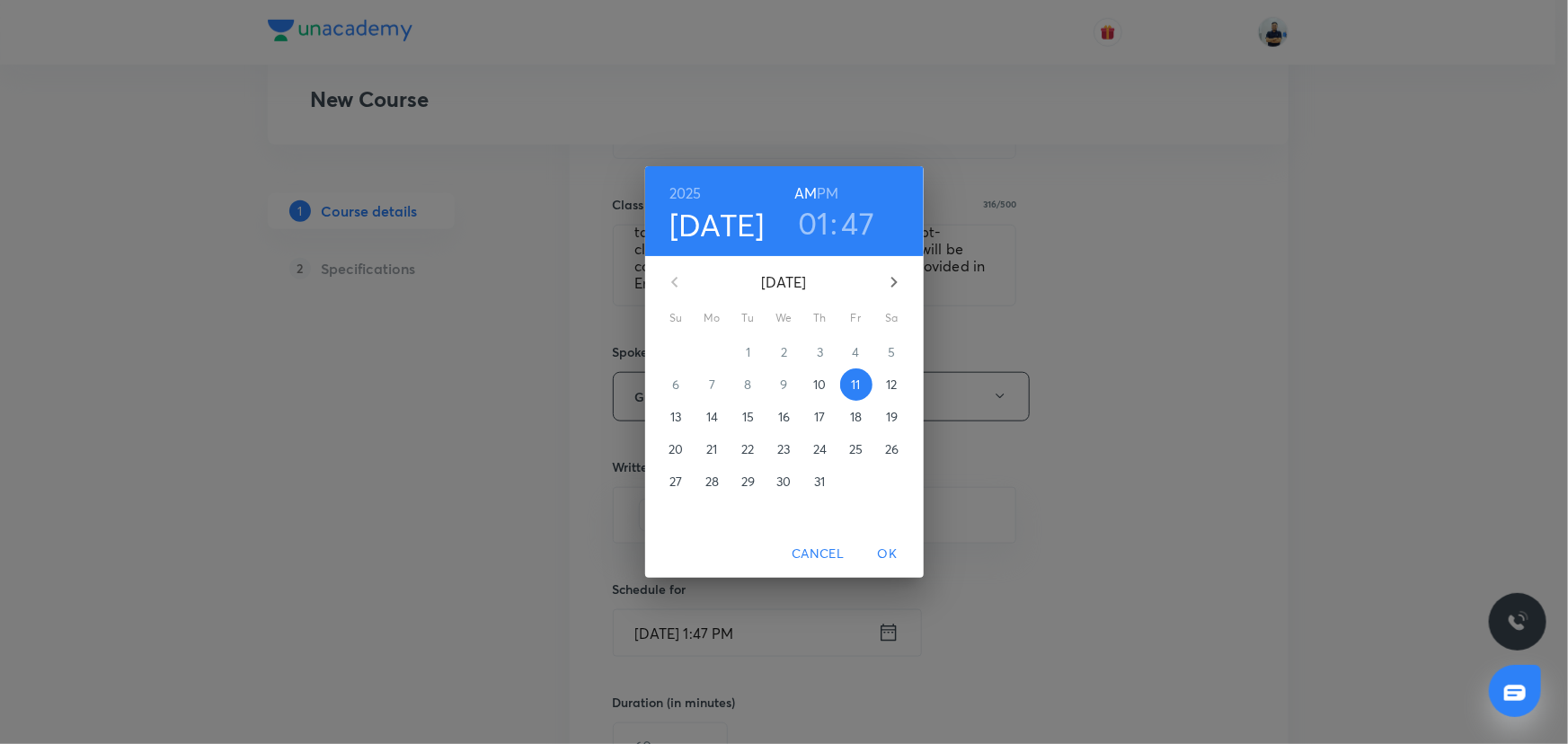 click on "01" at bounding box center (813, 223) 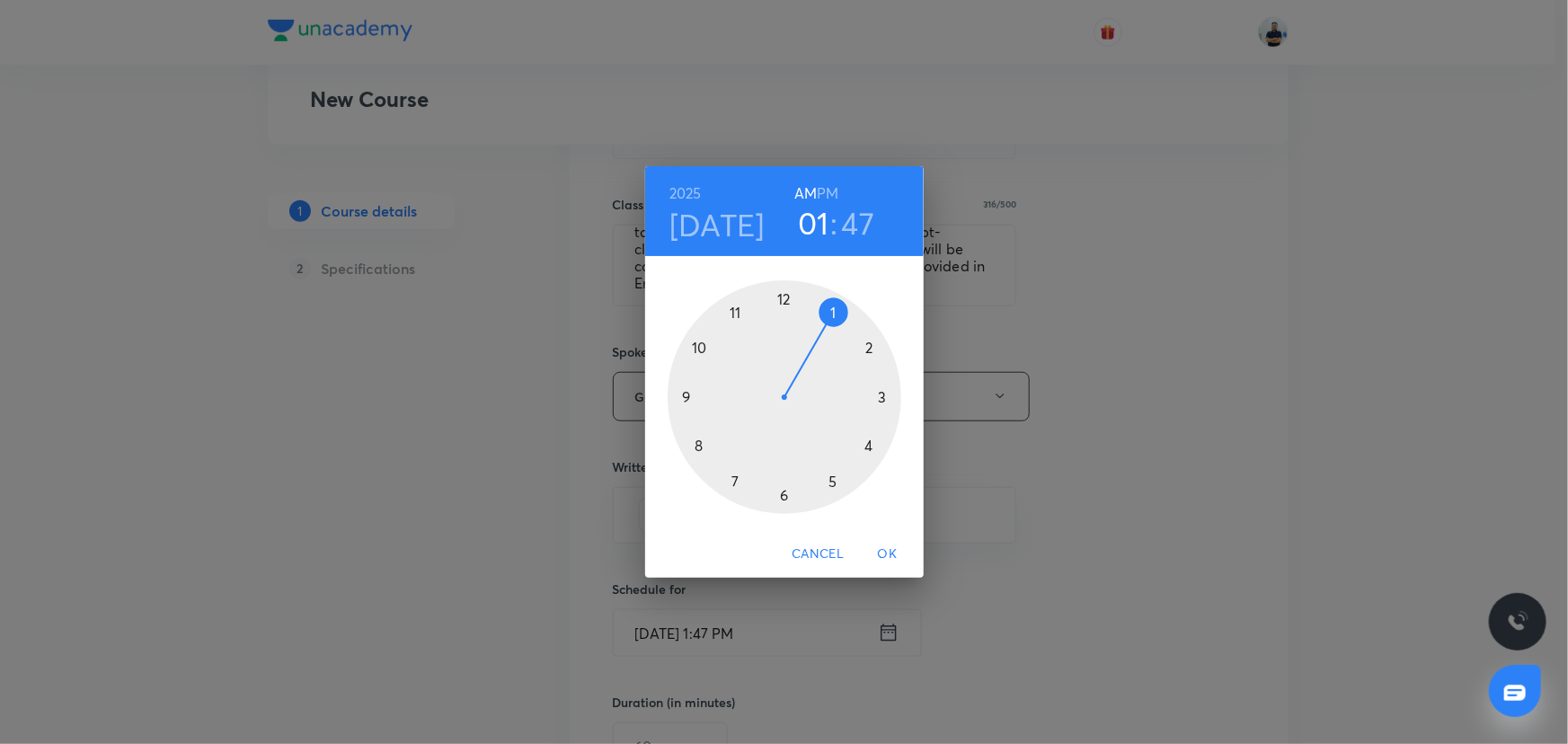 click at bounding box center (784, 397) 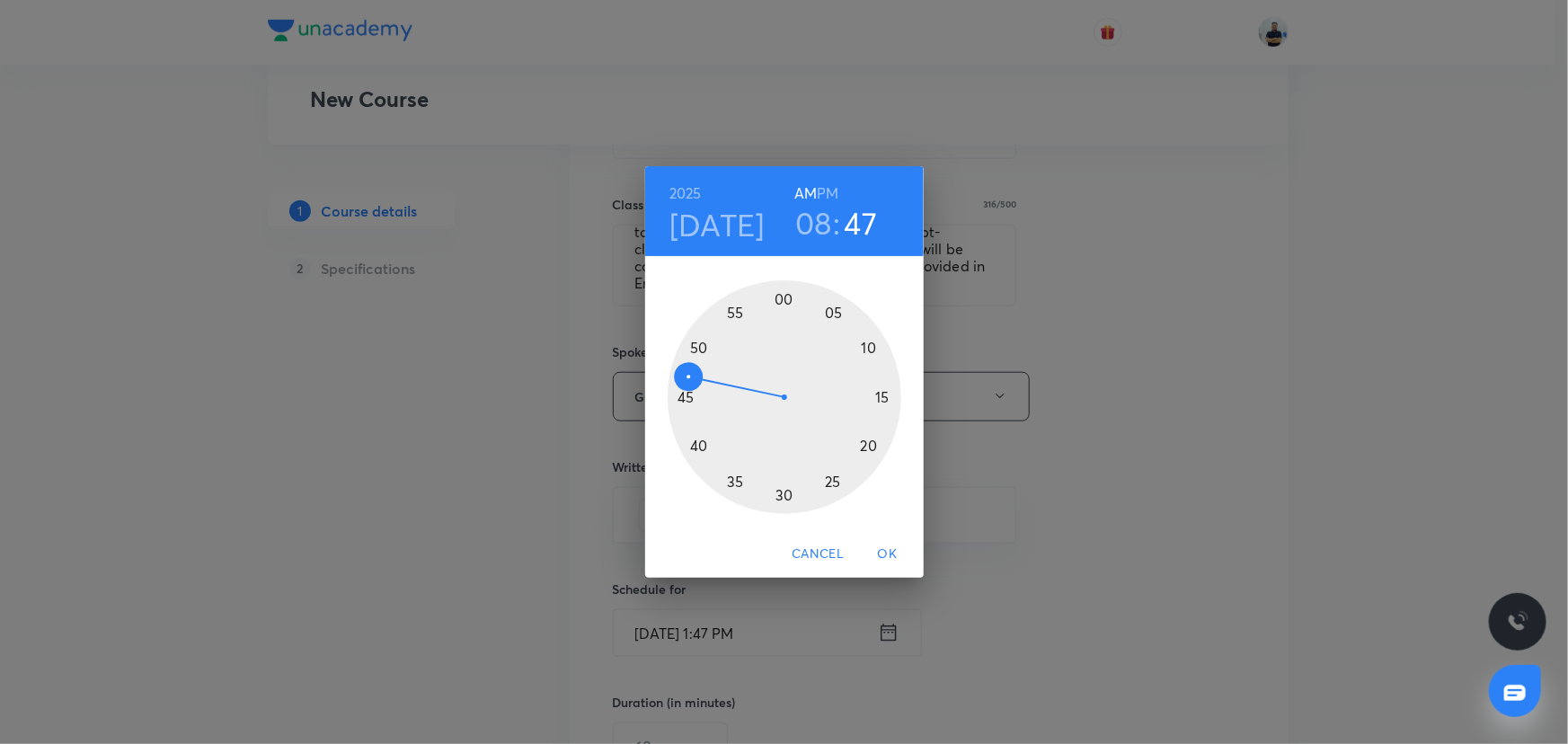click at bounding box center [784, 397] 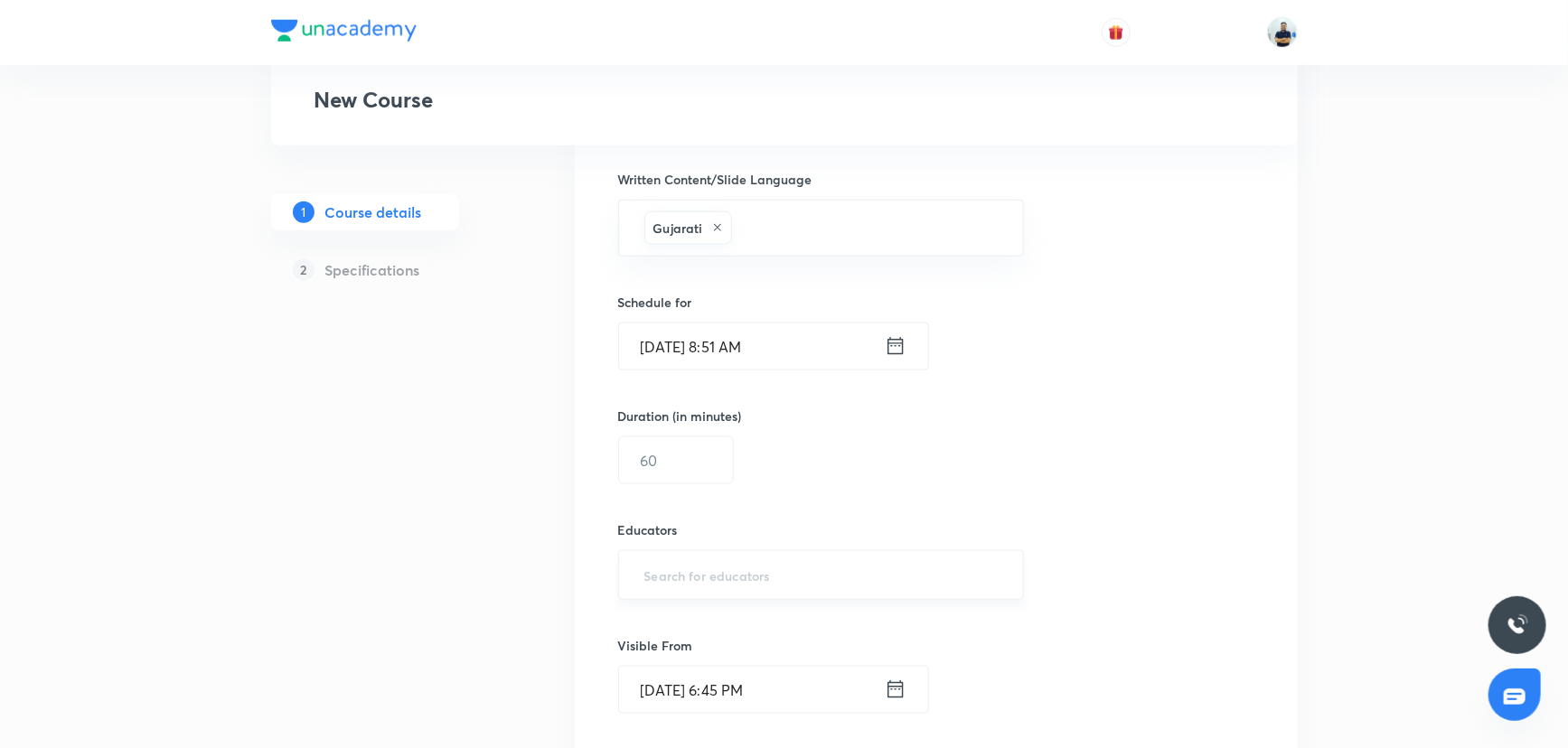 scroll, scrollTop: 1034, scrollLeft: 0, axis: vertical 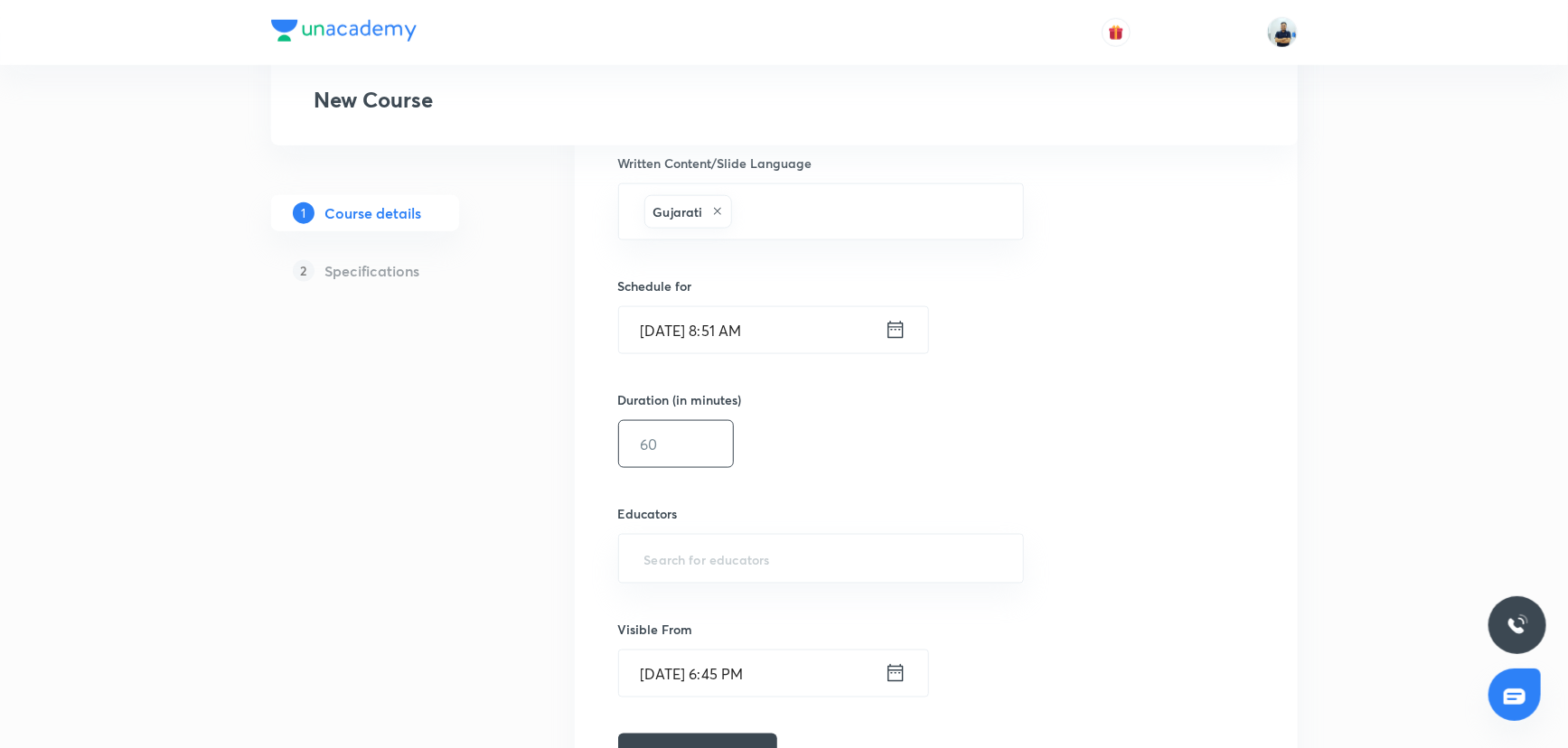 click at bounding box center [676, 444] 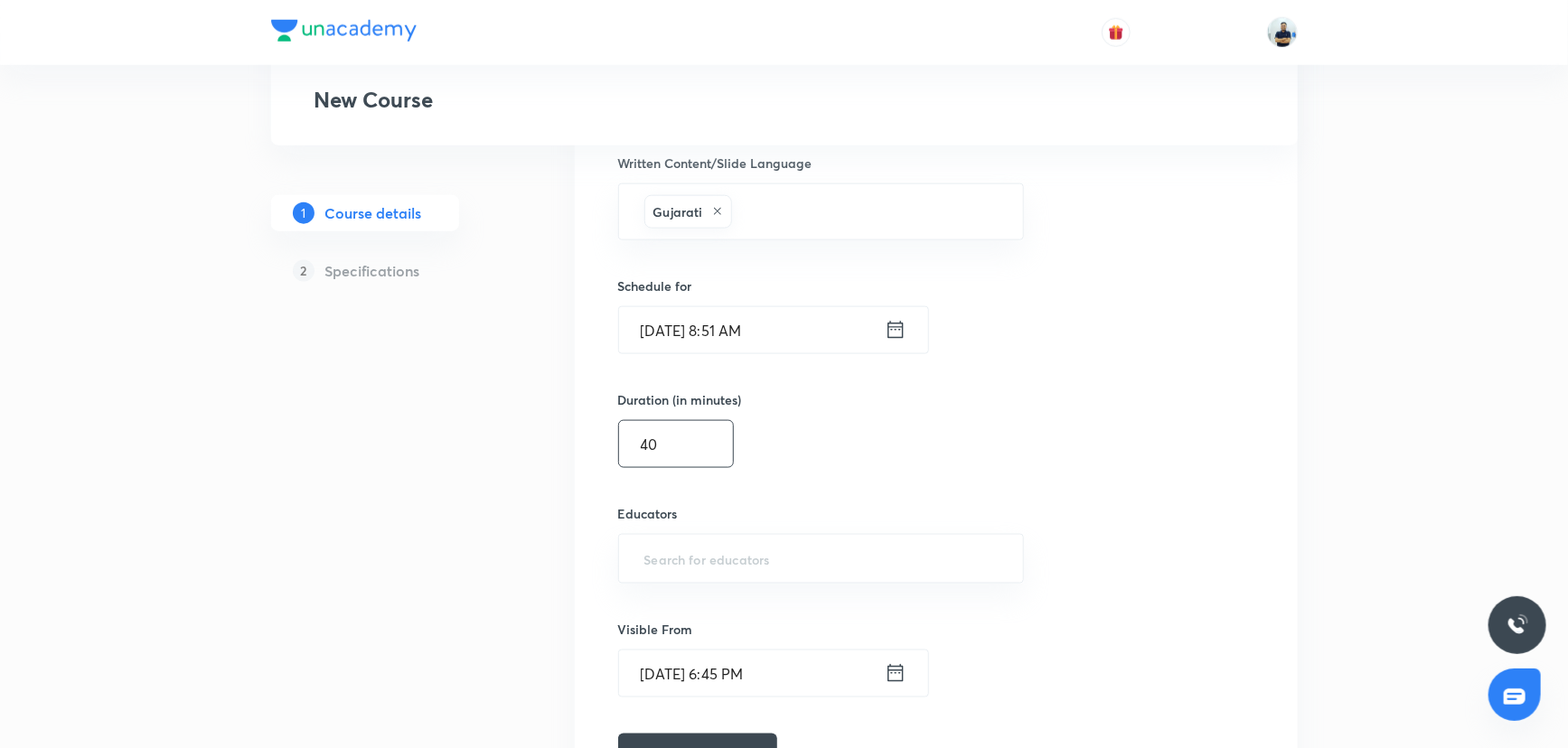 type on "40" 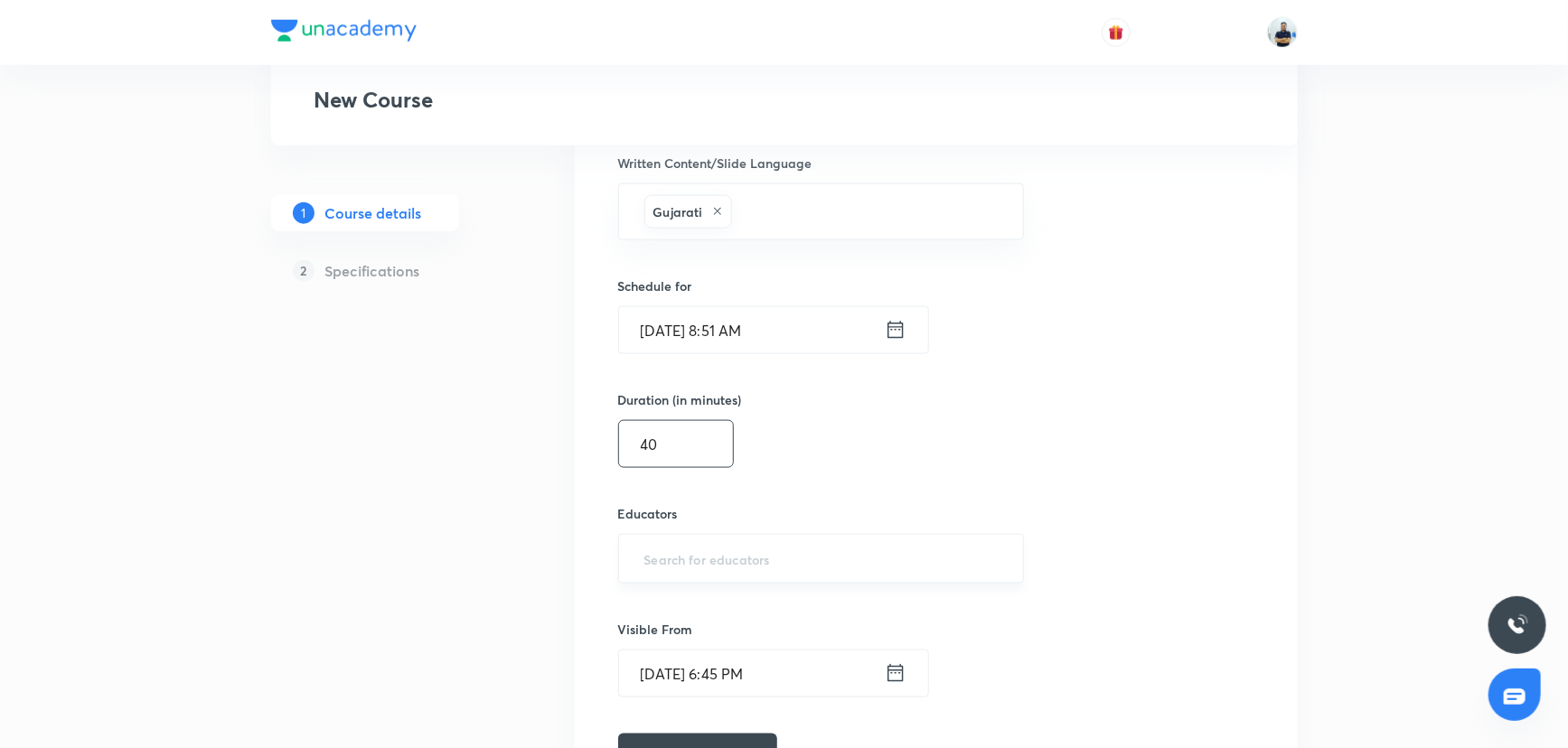 click on "Select a goal NEET UG ​ Class type Live Recorded Course type Online only Online with external stream Class type Academic classes Class title 14/60 Electrostatics ​ Class description 316/500 "In this course, Ms sir will provide in-depth knowledge of Physics . The course will be helpful for aspirants preparing for NEET UG. All doubts related to the topic will be clarified during the doubt-clearing sessions in the course. The course will be covered in Hinglish and the notes will be provided in English"
​ Spoken Language Gujarati Written Content/Slide Language Gujarati ​ Schedule for Jul 11, 2025, 8:51 AM ​ Duration (in minutes) 40 ​ Educators ​ Visible From Jul 10, 2025, 6:45 PM ​ Save & continue" at bounding box center (936, 34) 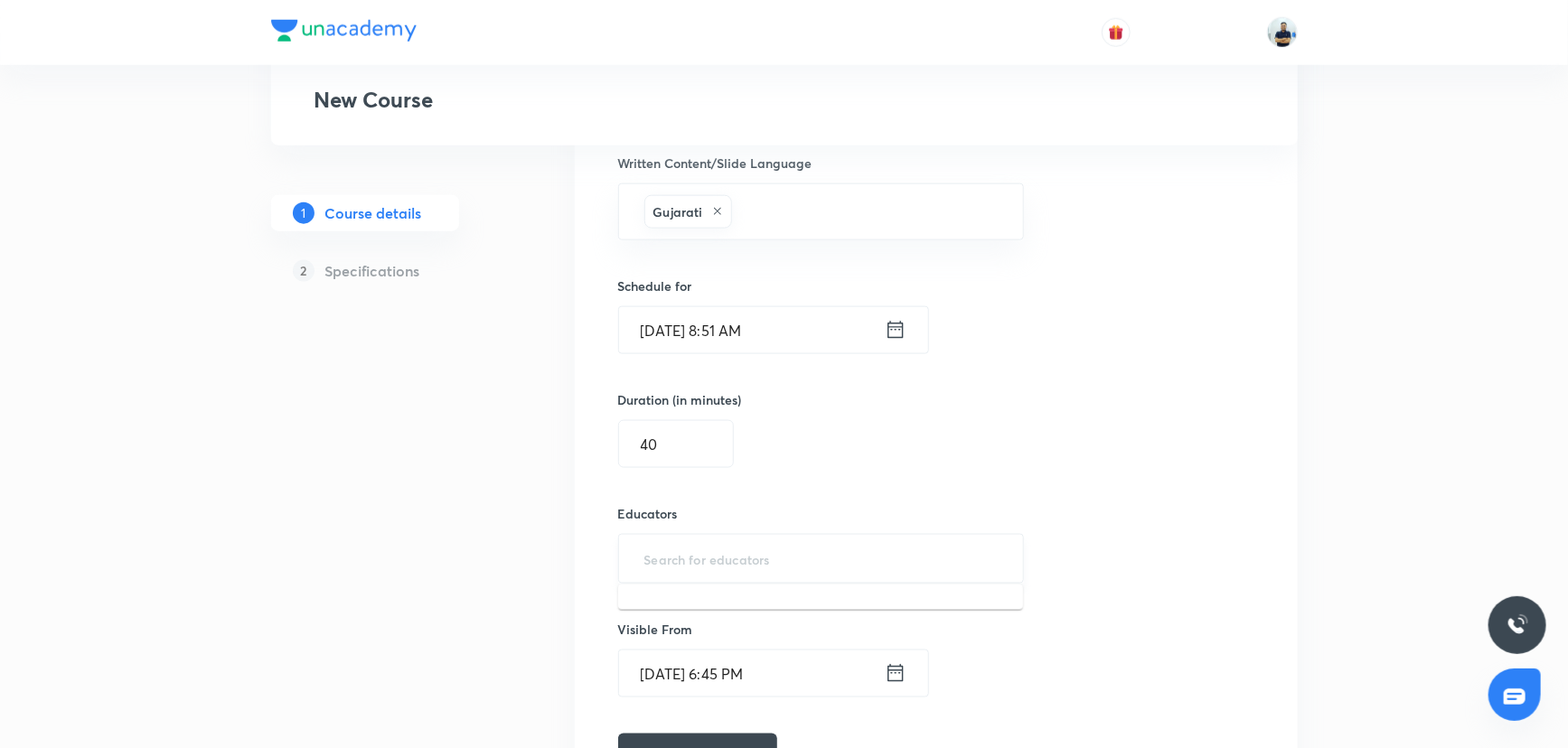 click at bounding box center [822, 558] 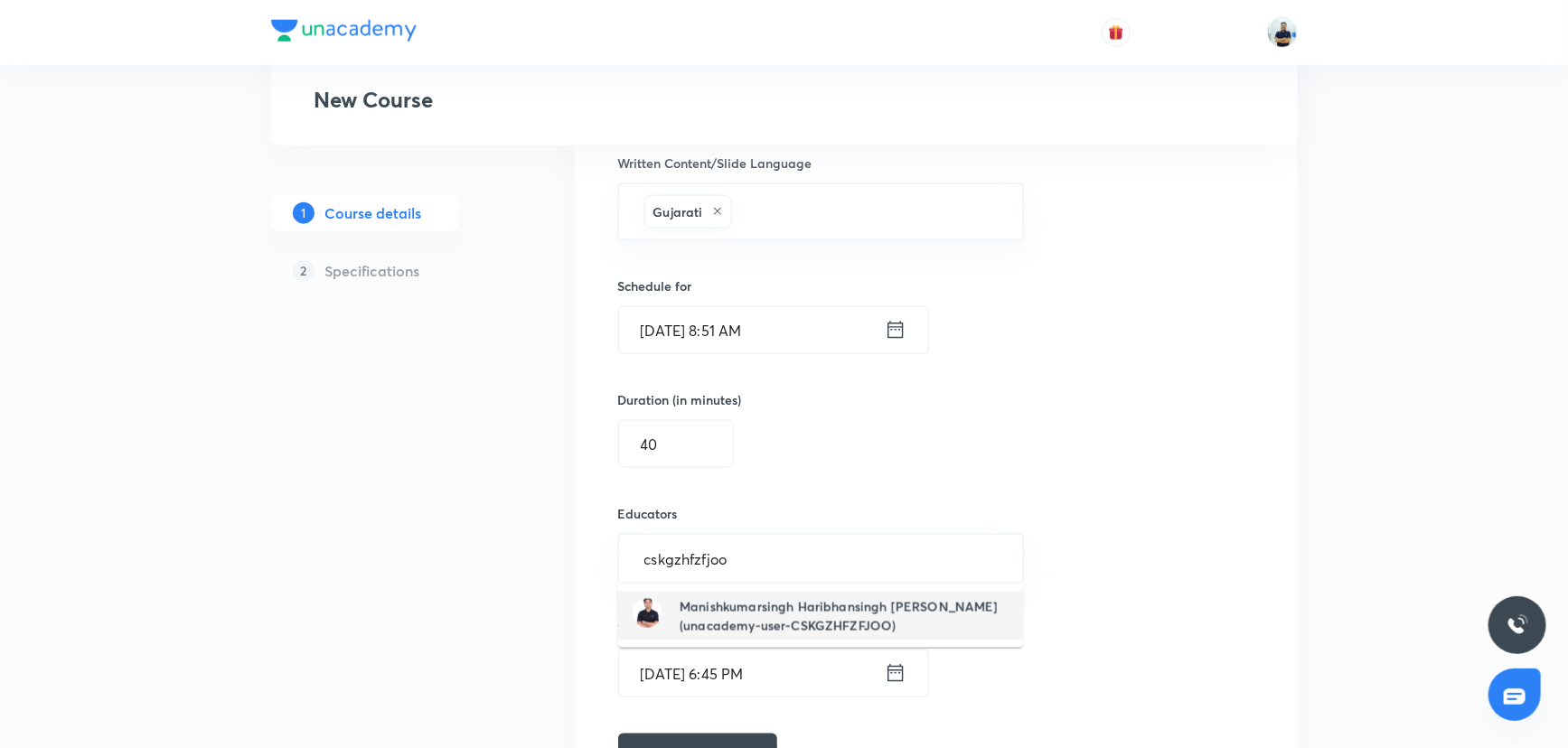 click on "Manishkumarsingh Haribhansingh Shakya(unacademy-user-CSKGZHFZFJOO)" at bounding box center (844, 616) 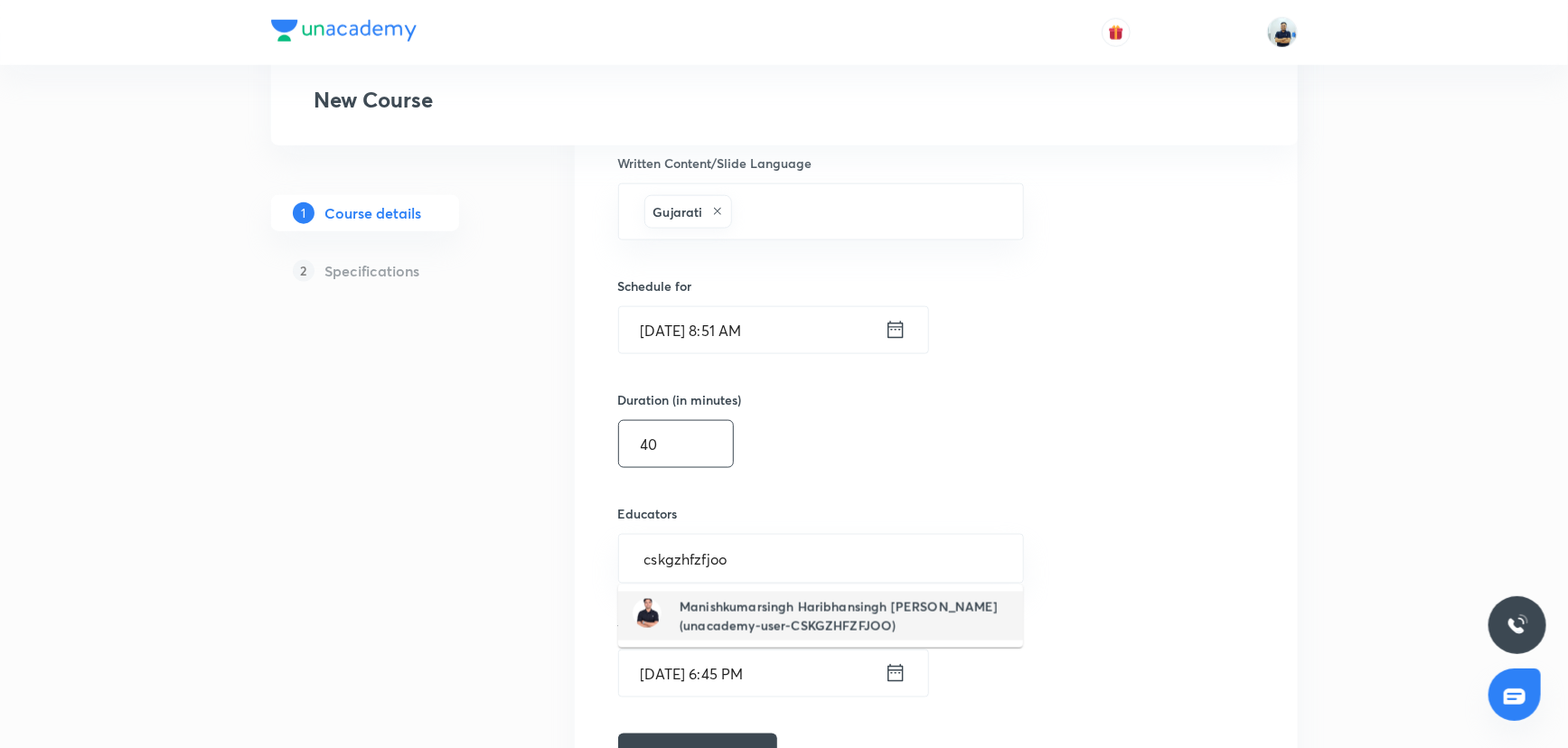 type 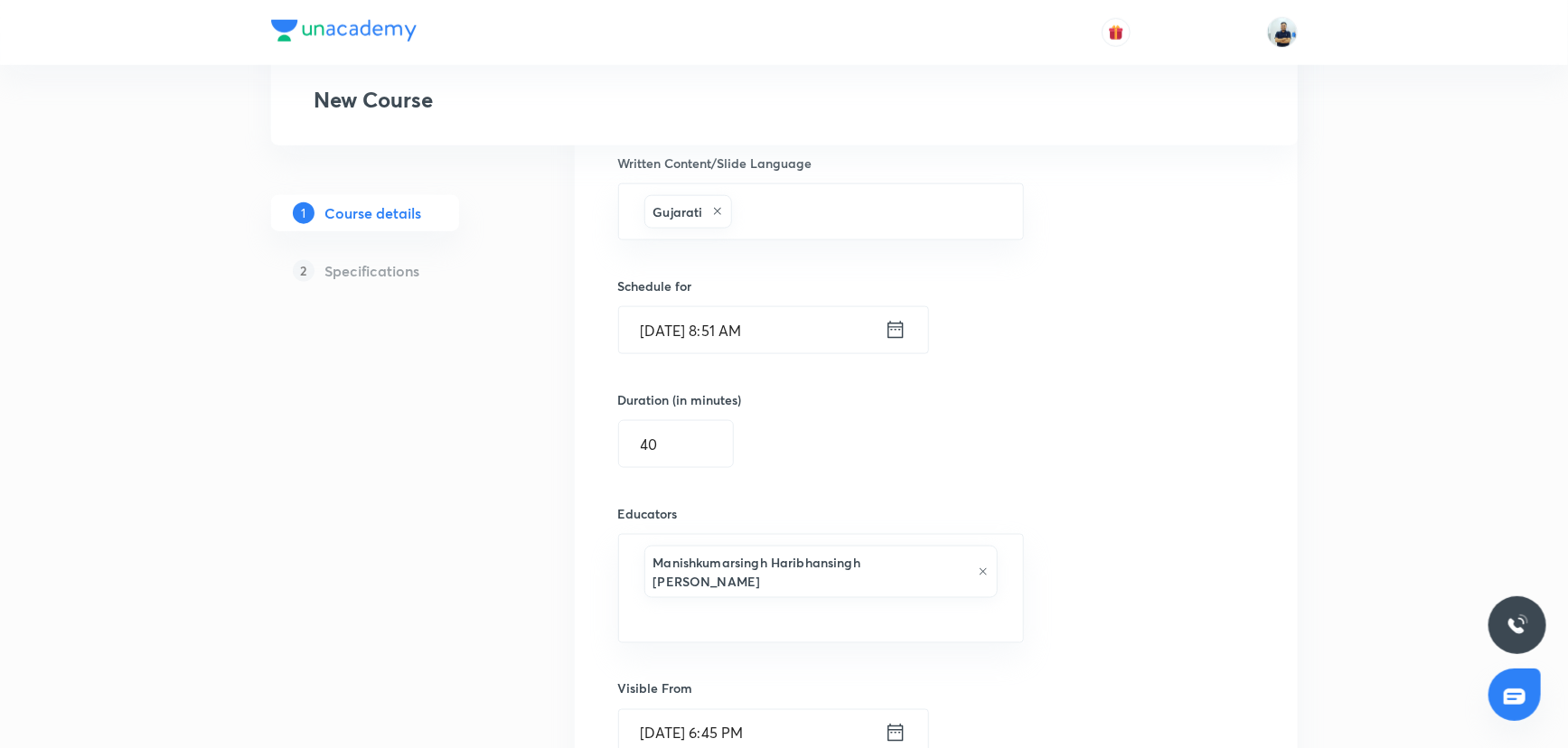 click on "Jul 11, 2025, 8:51 AM" at bounding box center (752, 330) 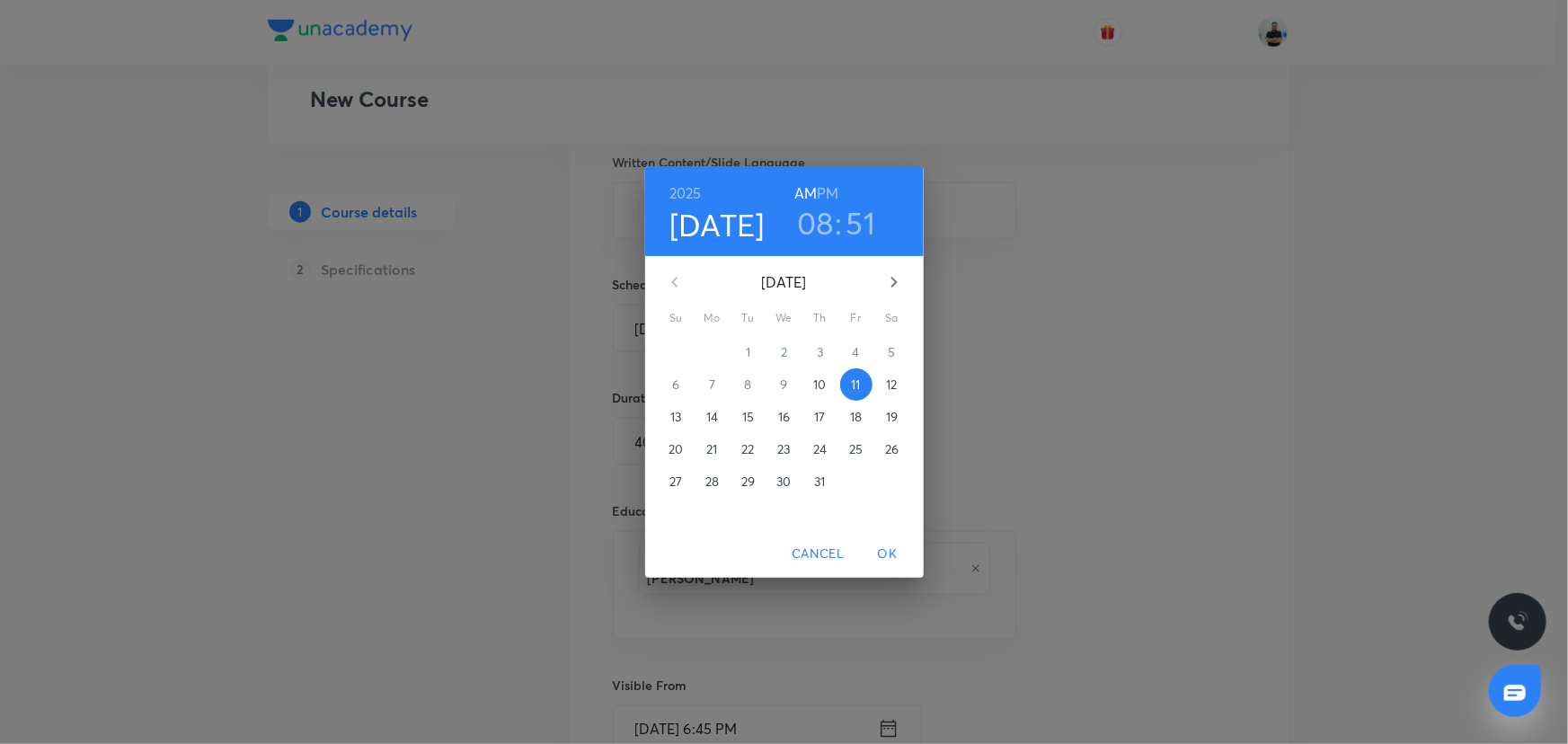 drag, startPoint x: 853, startPoint y: 223, endPoint x: 859, endPoint y: 279, distance: 56.32051 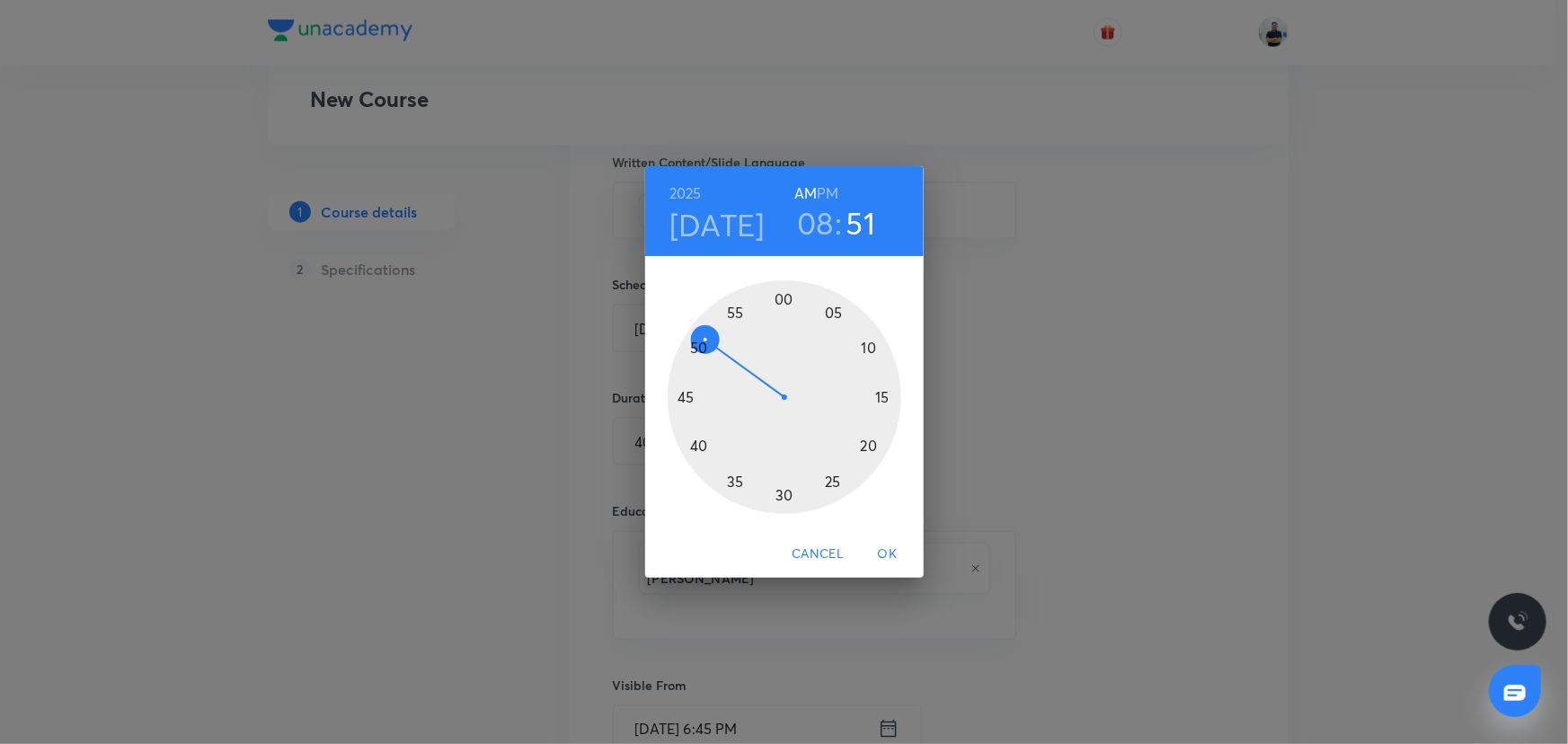 click at bounding box center (784, 397) 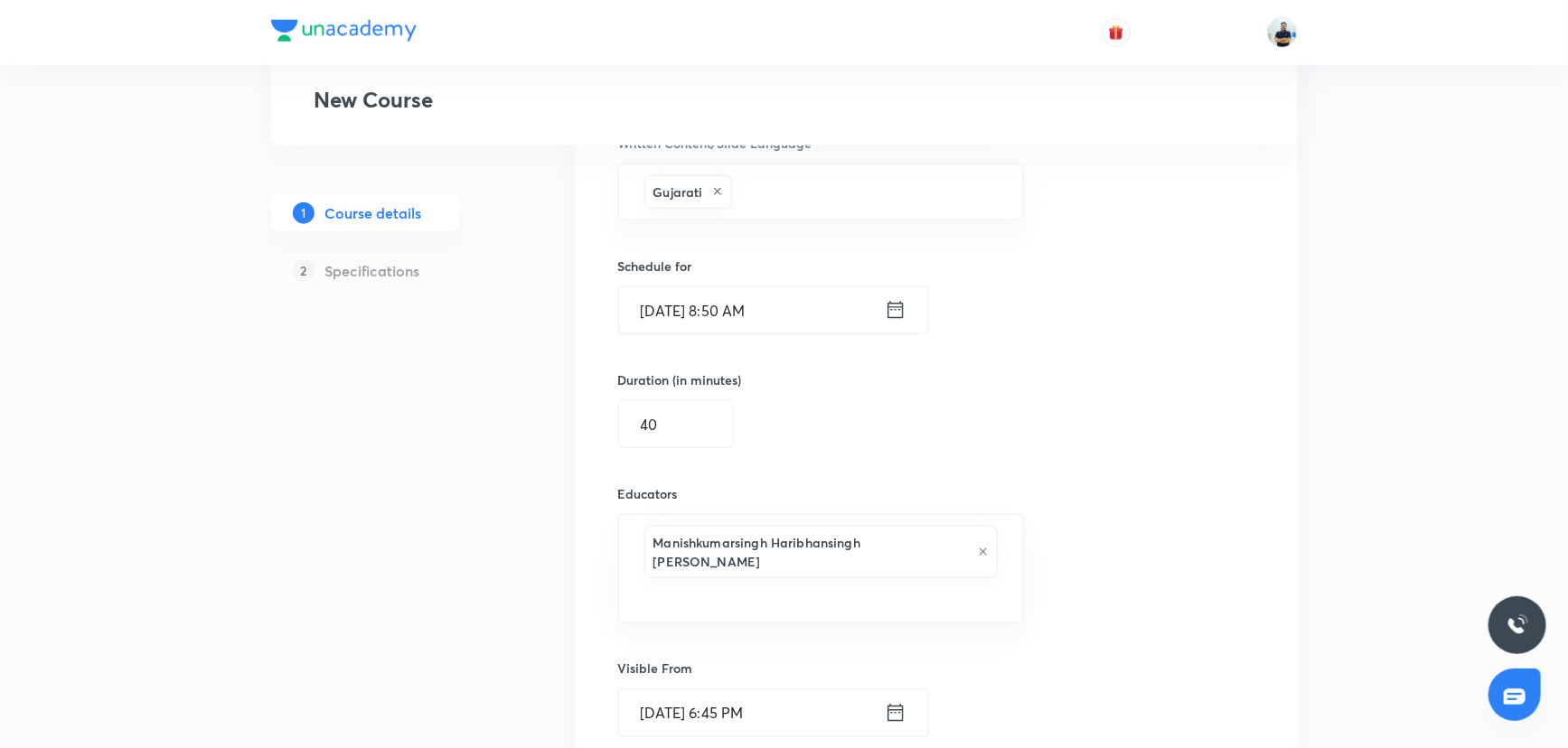 scroll, scrollTop: 1168, scrollLeft: 0, axis: vertical 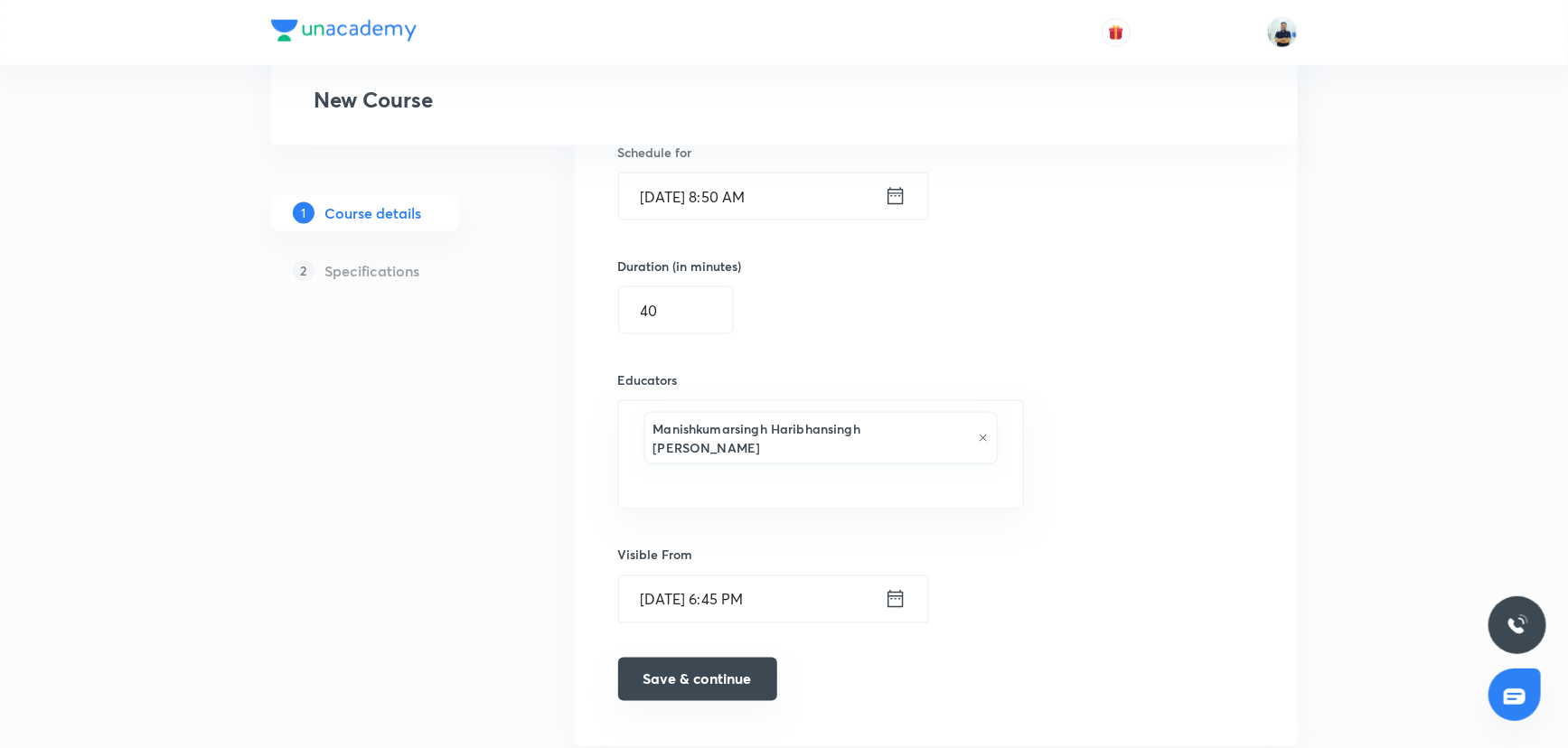click on "Save & continue" at bounding box center (698, 679) 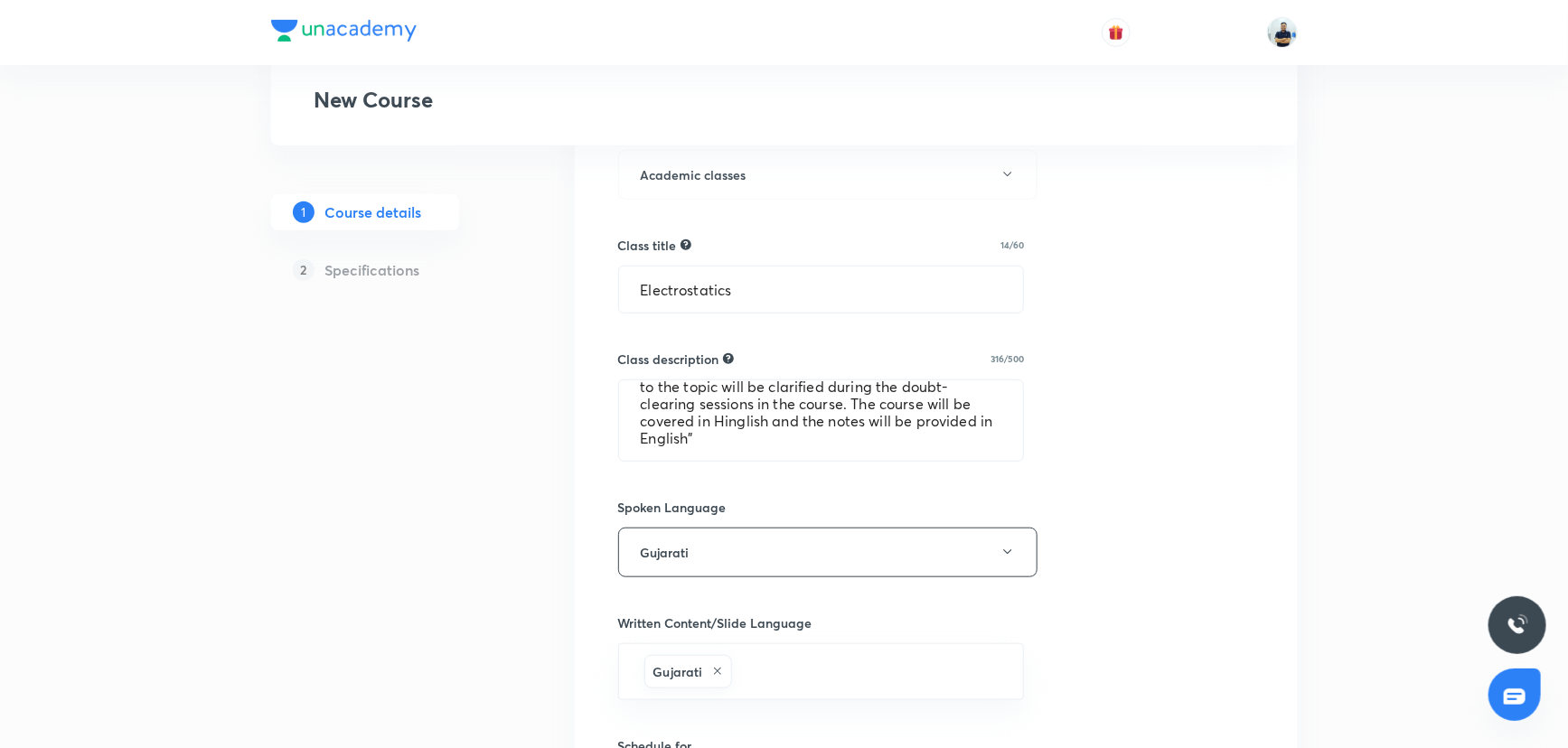scroll, scrollTop: 597, scrollLeft: 0, axis: vertical 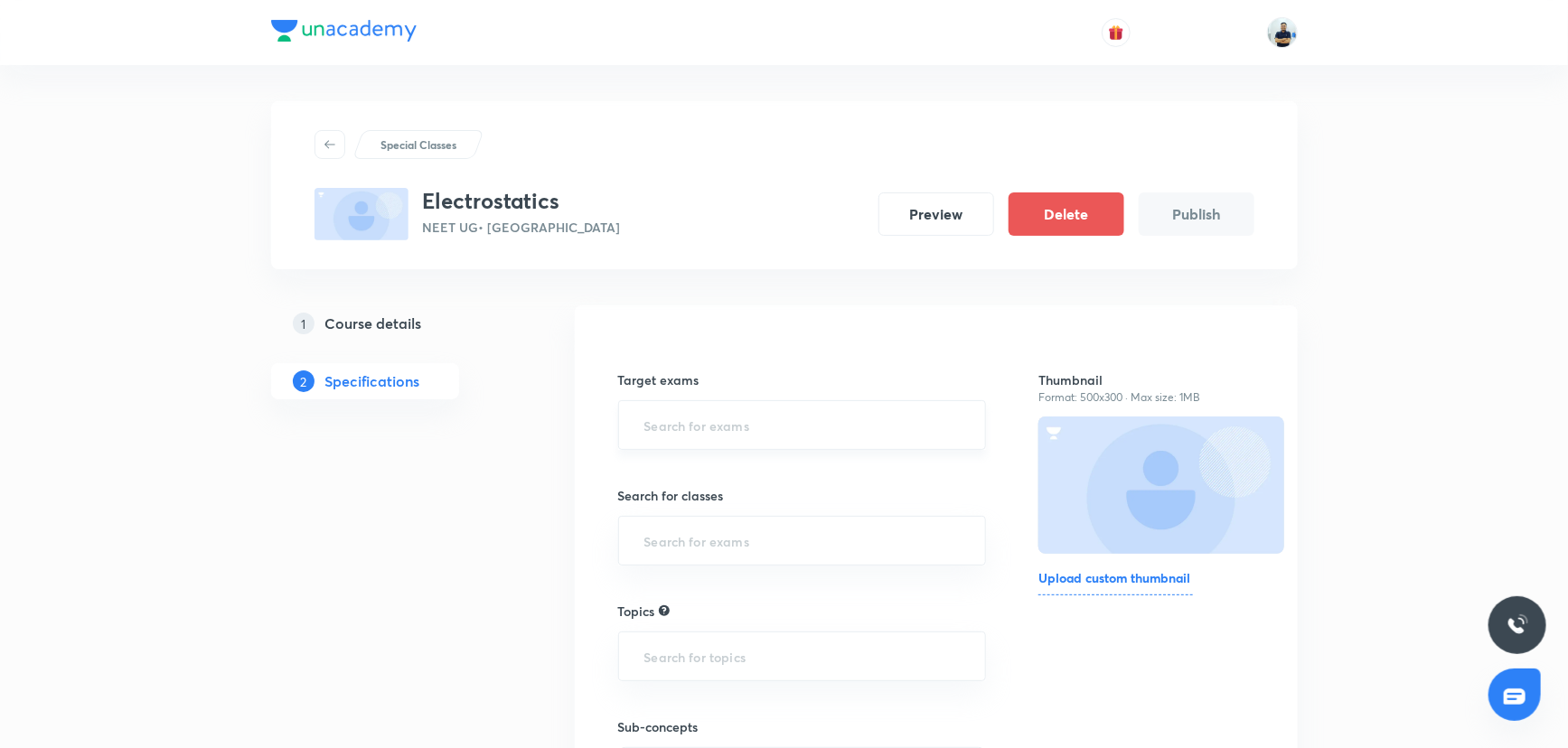 click at bounding box center [803, 425] 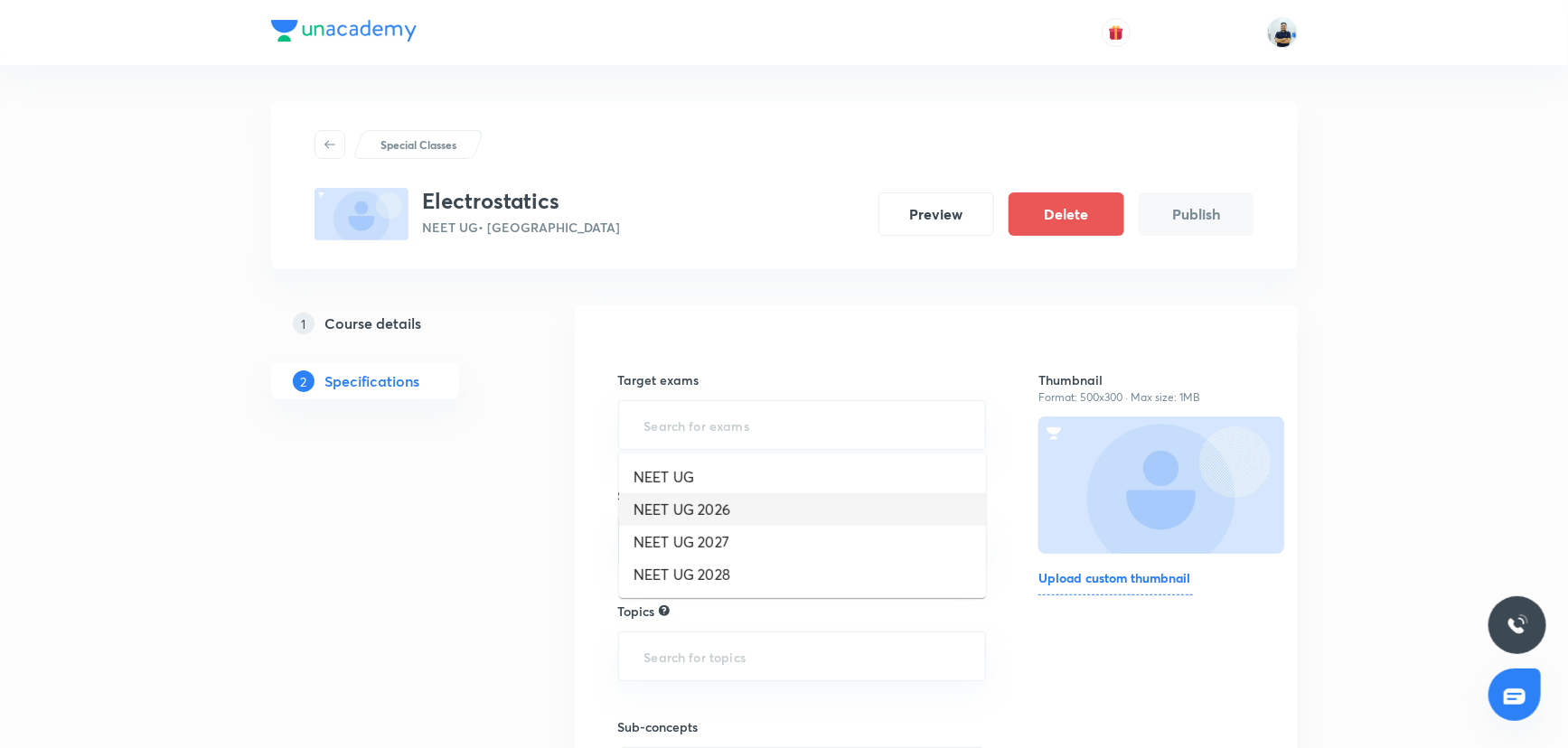click on "NEET UG 2026" at bounding box center (803, 510) 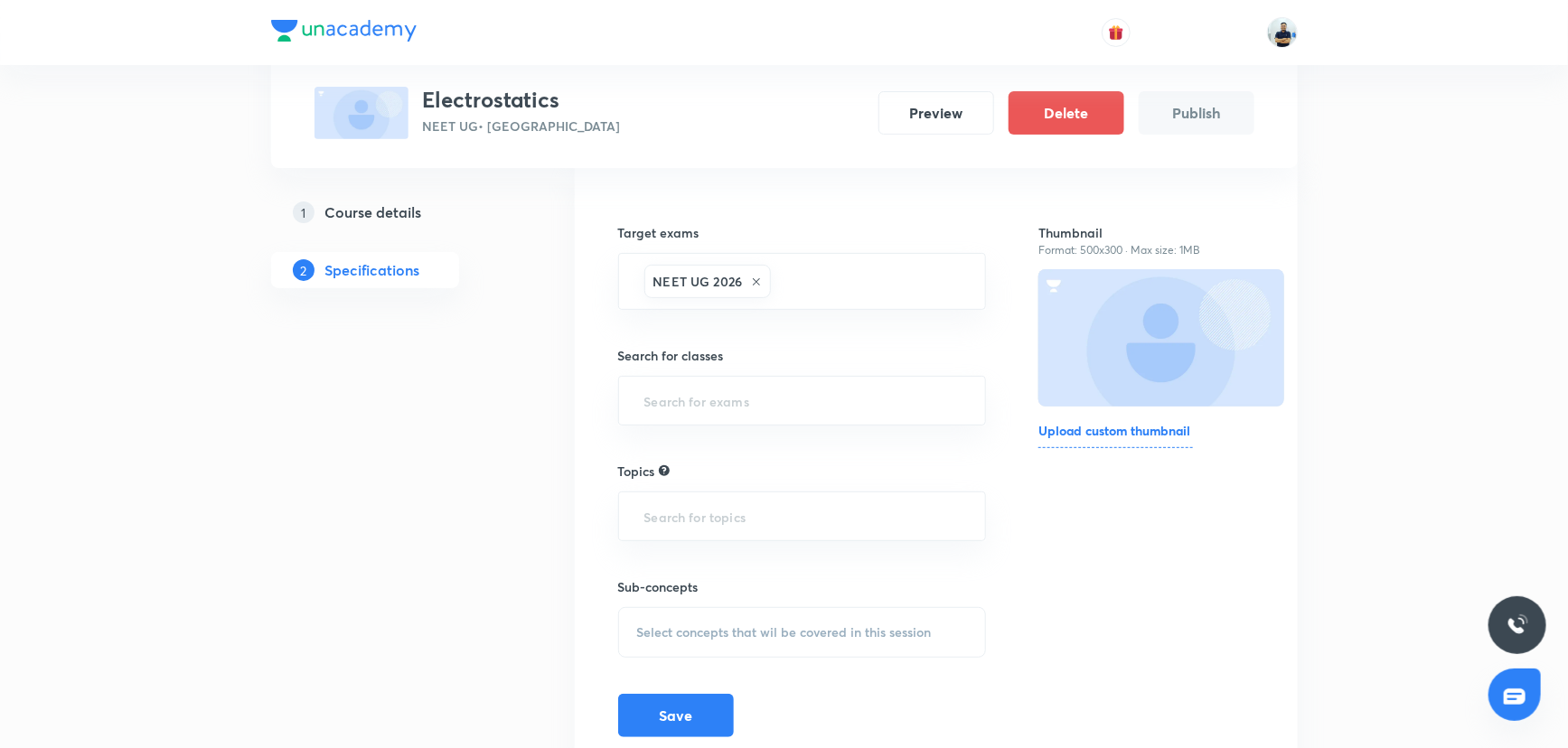 scroll, scrollTop: 221, scrollLeft: 0, axis: vertical 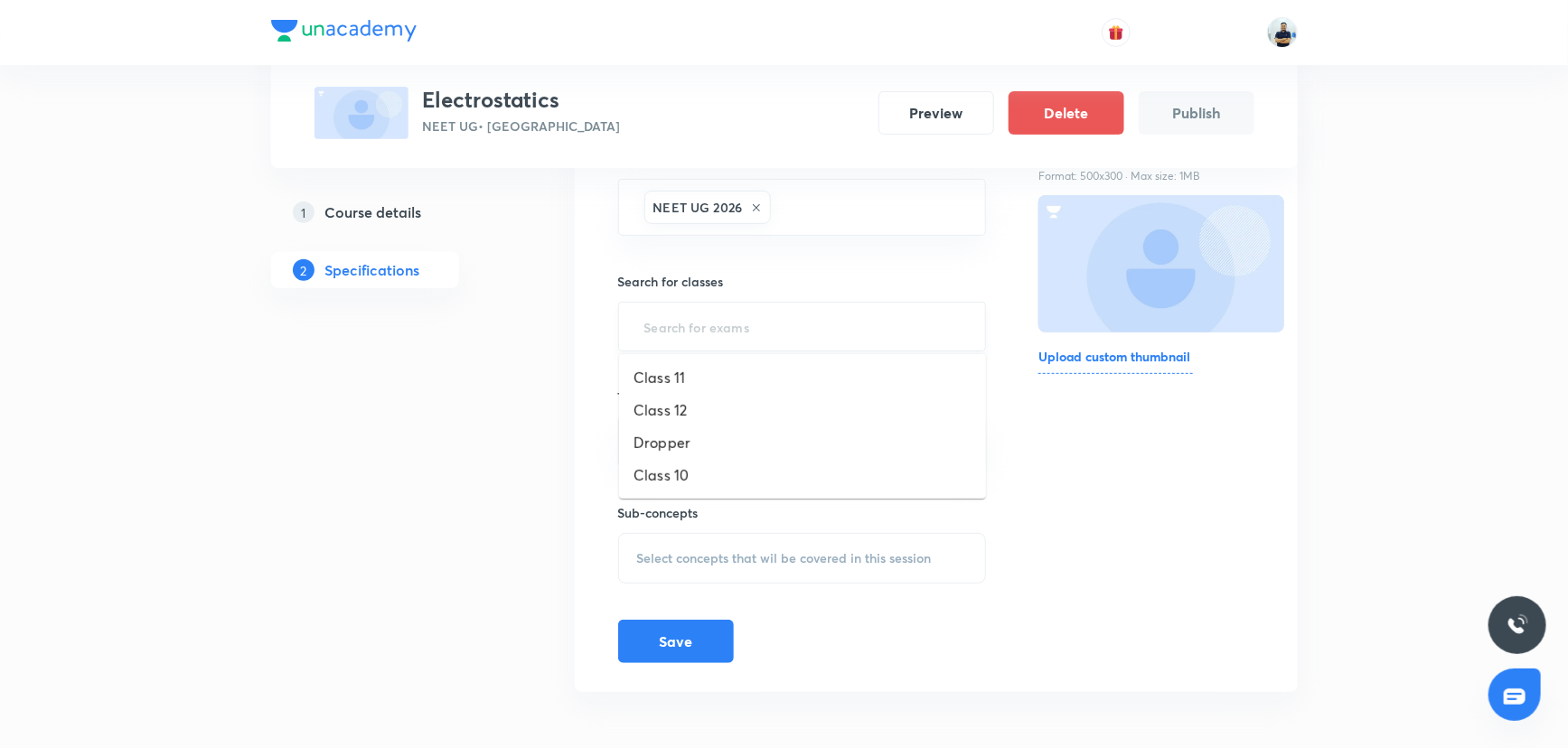 click at bounding box center (803, 326) 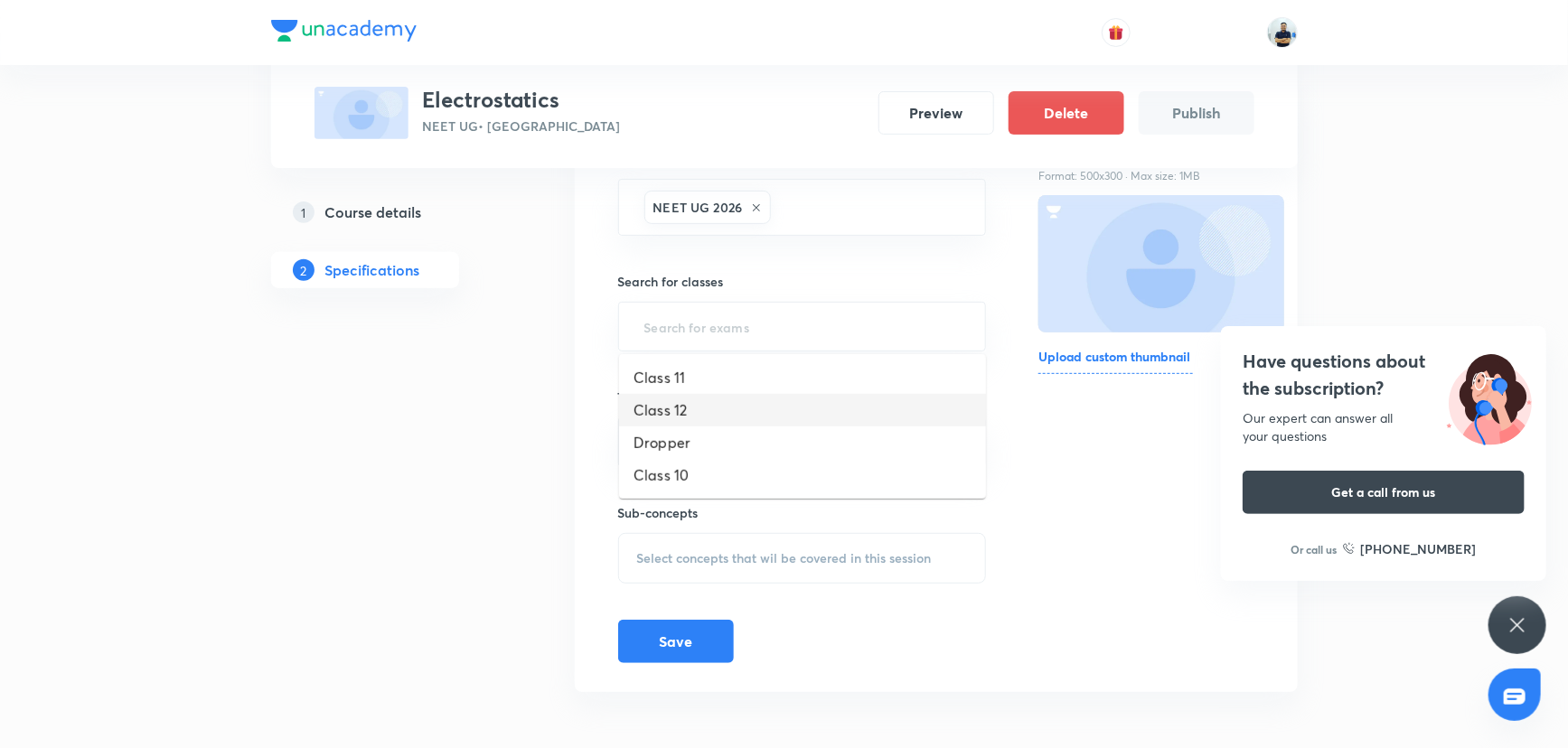 click on "Class 12" at bounding box center (803, 410) 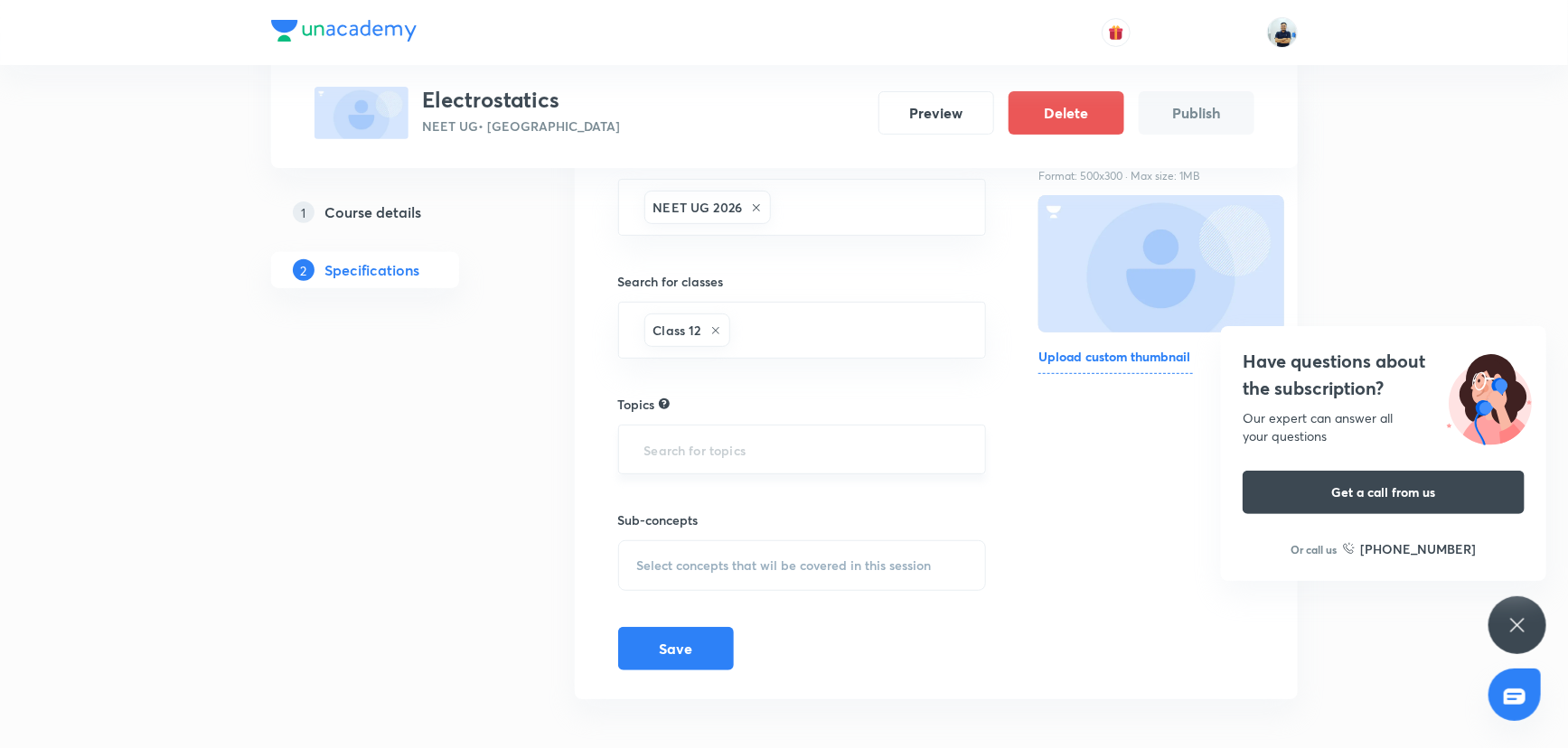 click at bounding box center [803, 449] 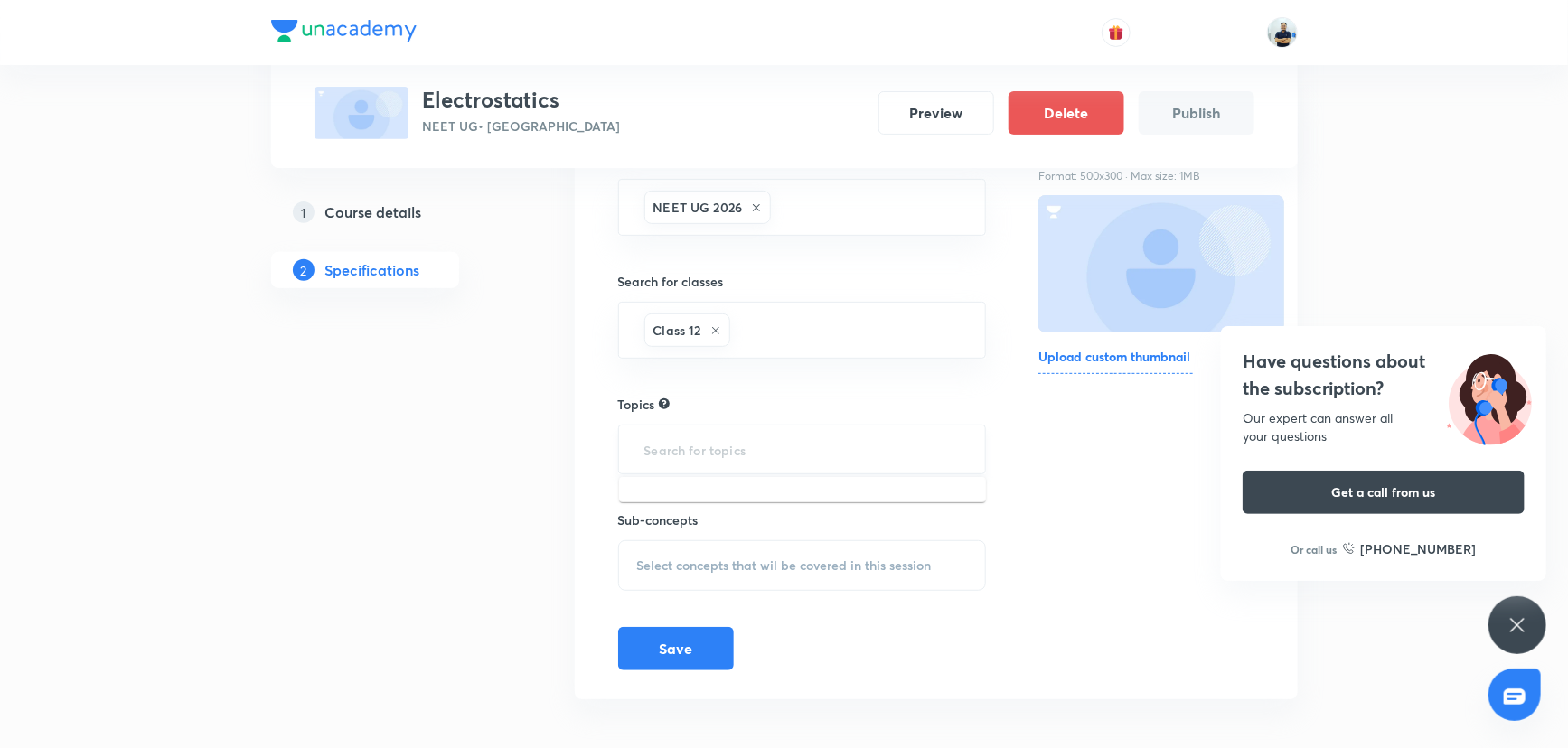 click at bounding box center (803, 449) 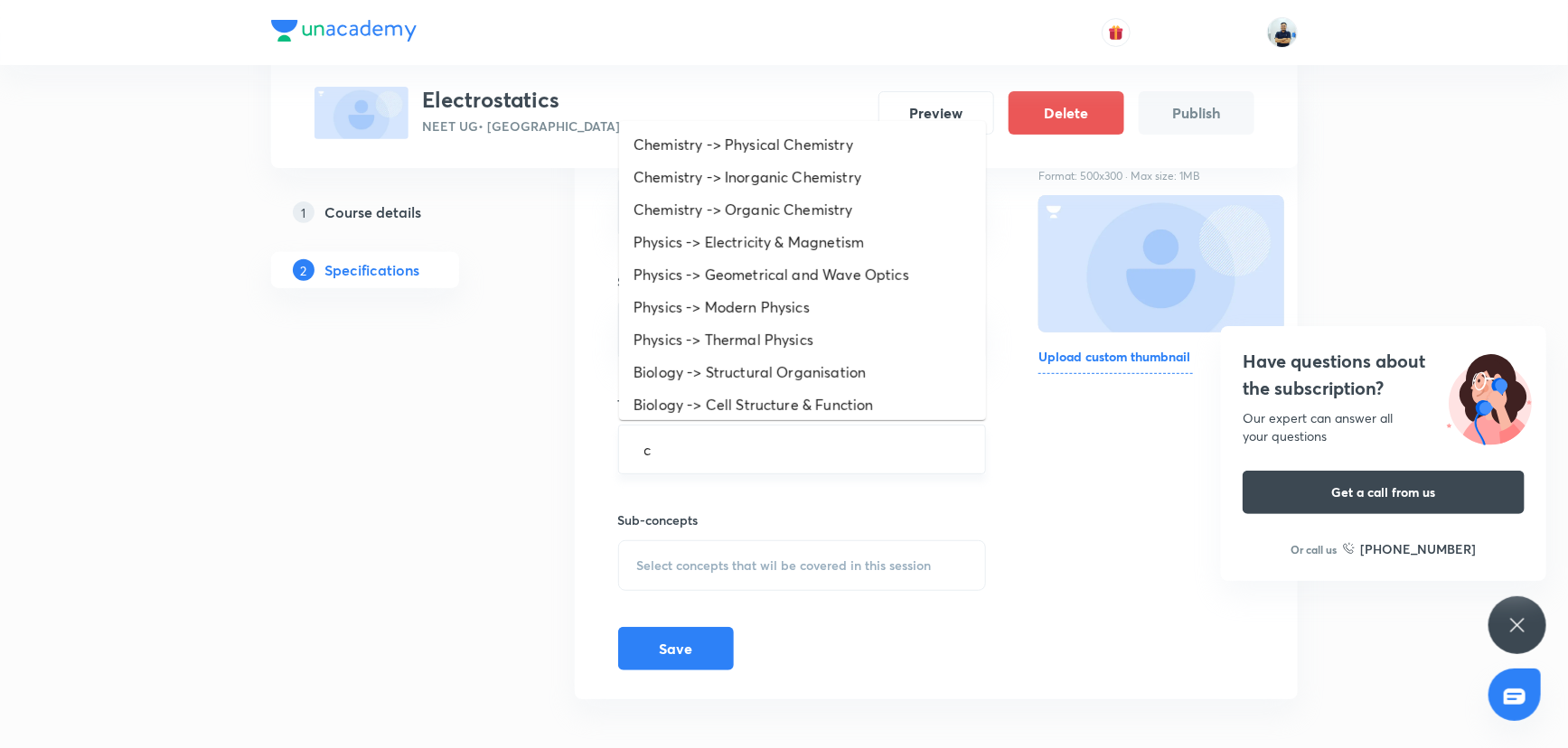 type on "ch" 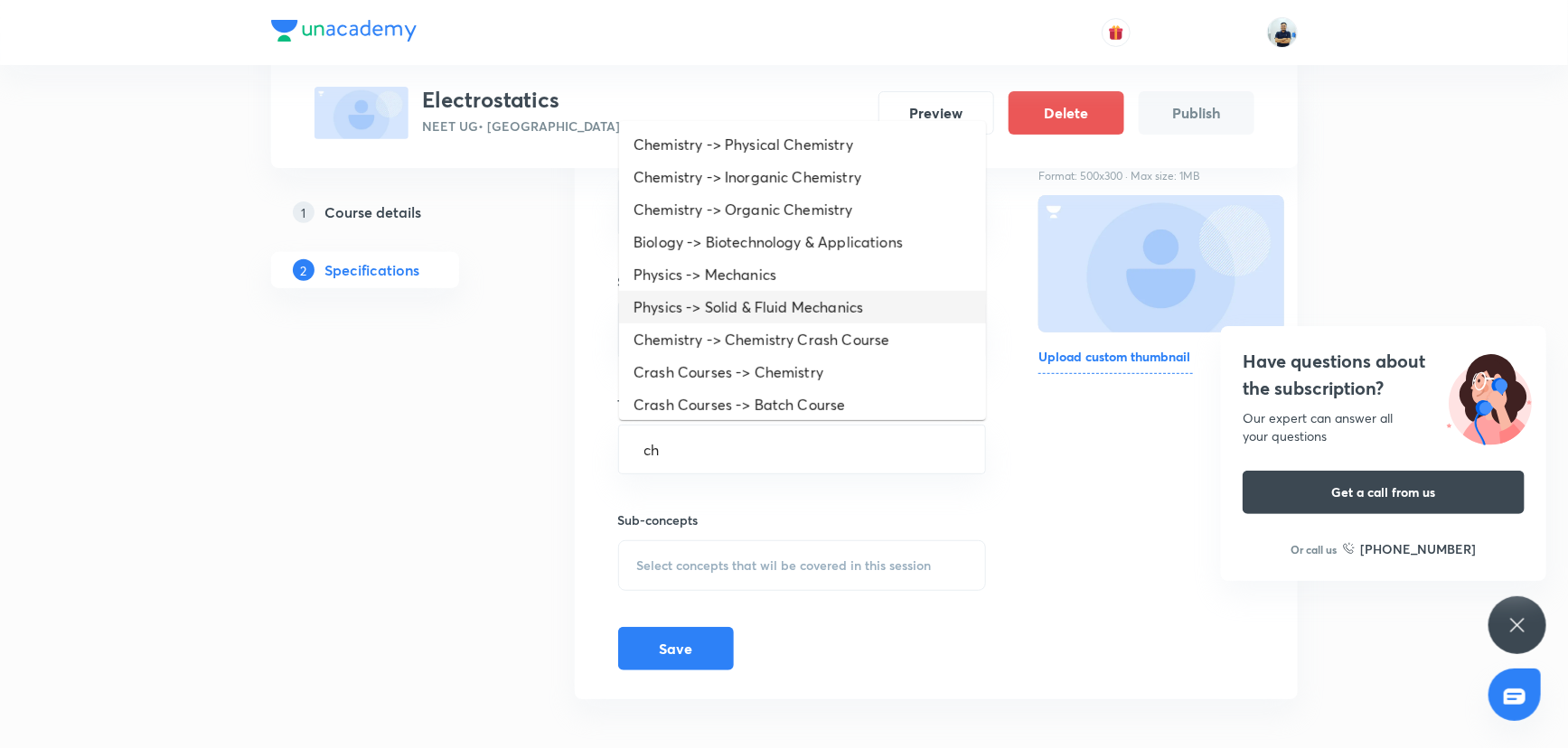 click on "Physics ->  Solid & Fluid Mechanics" at bounding box center (803, 307) 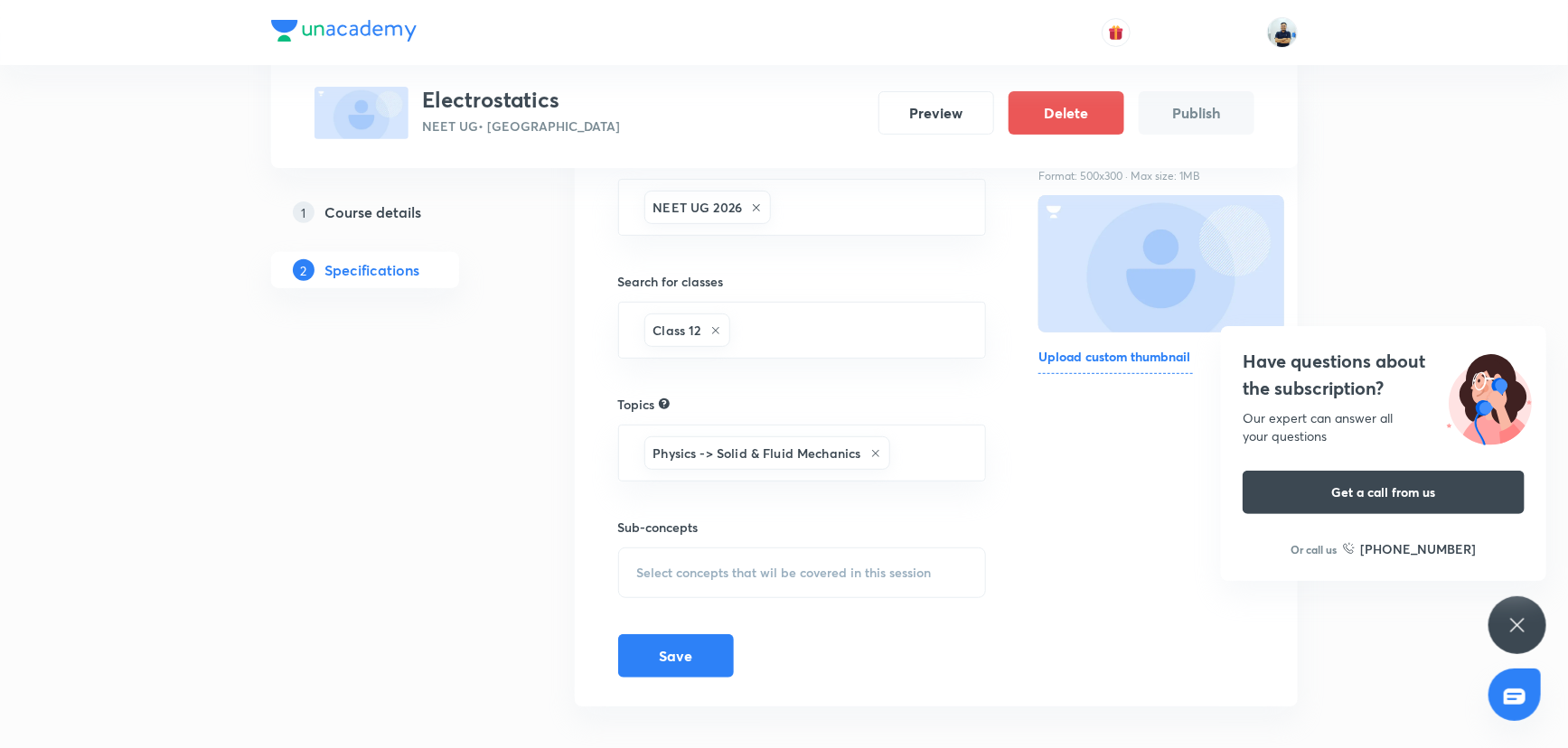 click on "Select concepts that wil be covered in this session" at bounding box center [784, 573] 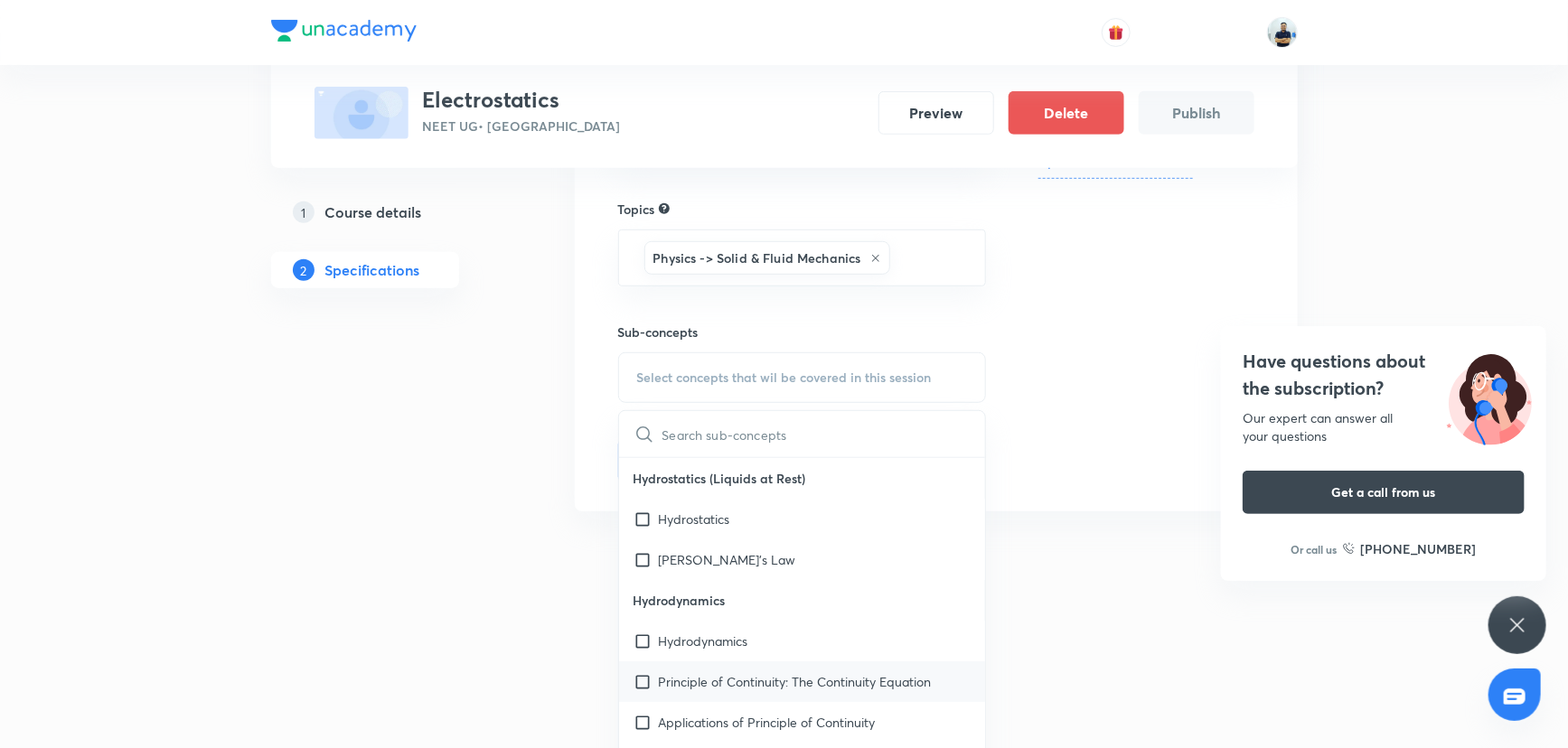 scroll, scrollTop: 442, scrollLeft: 0, axis: vertical 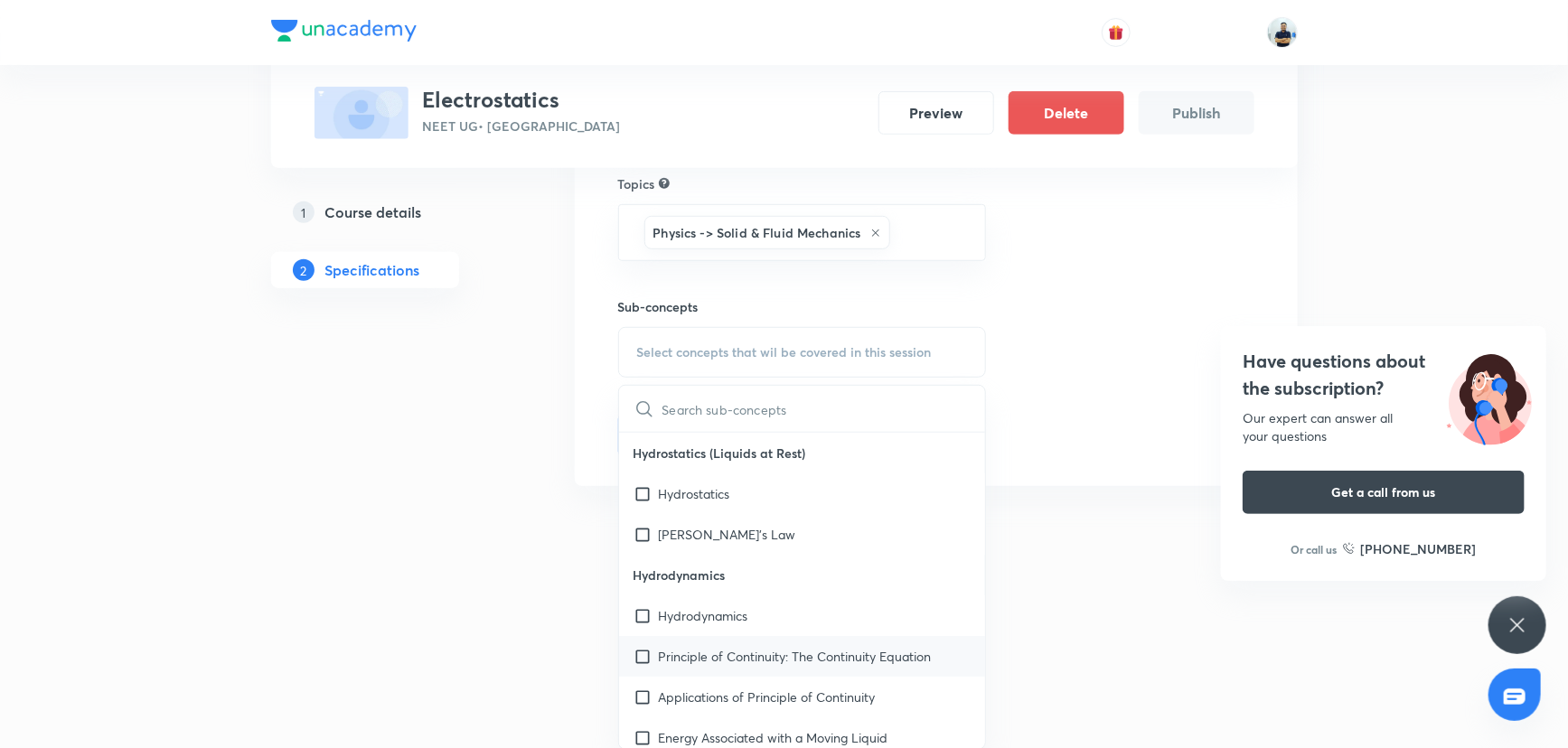 click on "Principle of Continuity: The Continuity Equation" at bounding box center [803, 656] 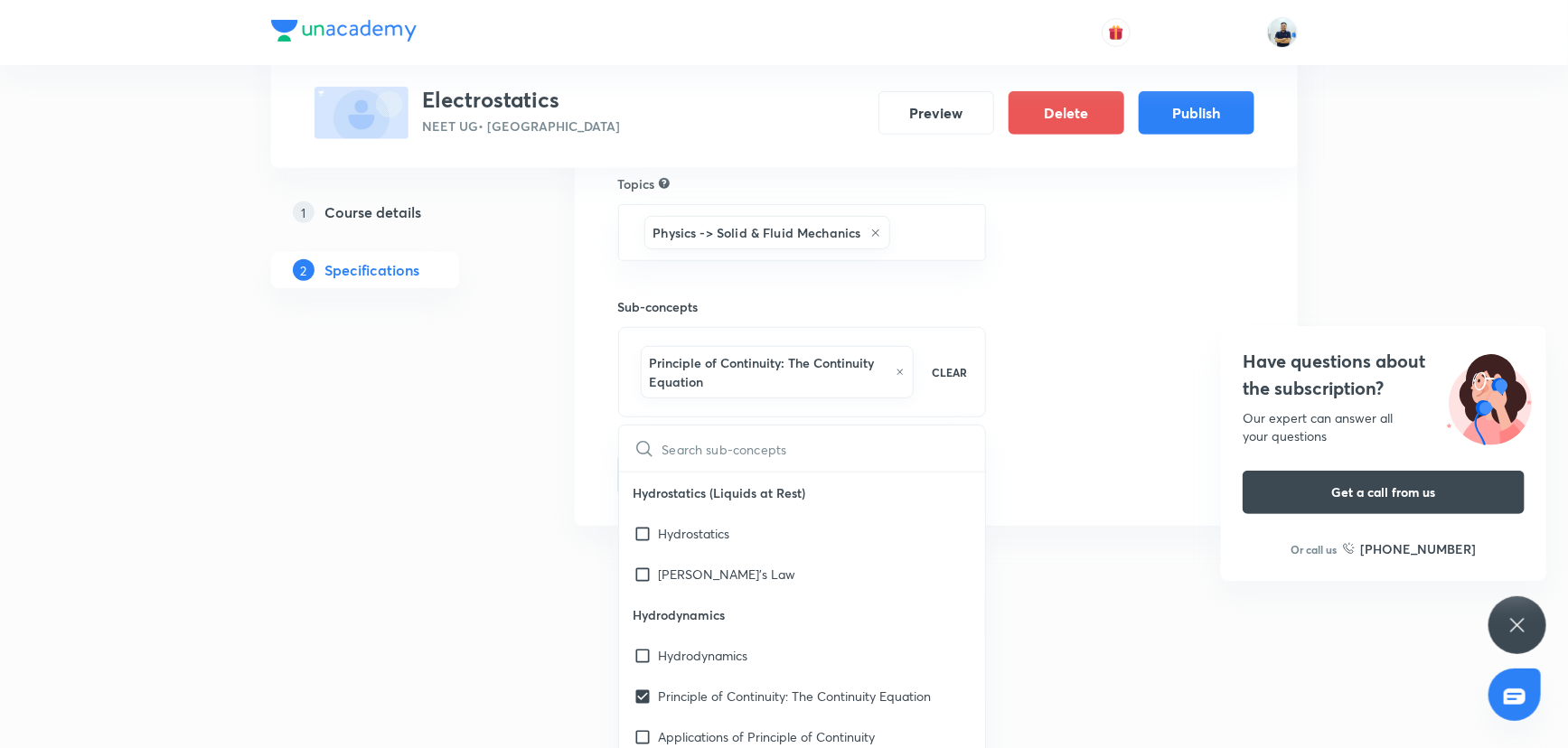 click on "Special Classes Electrostatics NEET UG  • Gujarati Preview Delete Publish 1 Course details 2 Specifications Target exams NEET UG 2026 ​ Search for classes Class 12 ​ Topics Physics ->  Solid & Fluid Mechanics ​ Sub-concepts Principle of Continuity: The Continuity Equation CLEAR ​ Hydrostatics (Liquids at Rest) Hydrostatics Pascal's Law Hydrodynamics Hydrodynamics Principle of Continuity: The Continuity Equation Applications of Principle of Continuity  Energy Associated with a Moving Liquid Bernoulli's Equation  Proof of Bernoulli's Equation Venturi Meter Static Pressure and Dynamic Pressure Pitot Tube Velocity of Efflux: Torricelli's Theorem Horizontal Range of the Escaping Liquid  Force of Reaction Due to Ejection of Liquid  Surface Tension & Energy Surface Tension Surface Energy  Angle of Contact Excess Pressure Inside a Curved Surface Excess Pressure Inside a Liquid Drop and a Bubble Capillarity Determination of a Capillary Rise Solids Elastic Behaviour of Solids Some Definitions  Stress Strain" at bounding box center (784, 70) 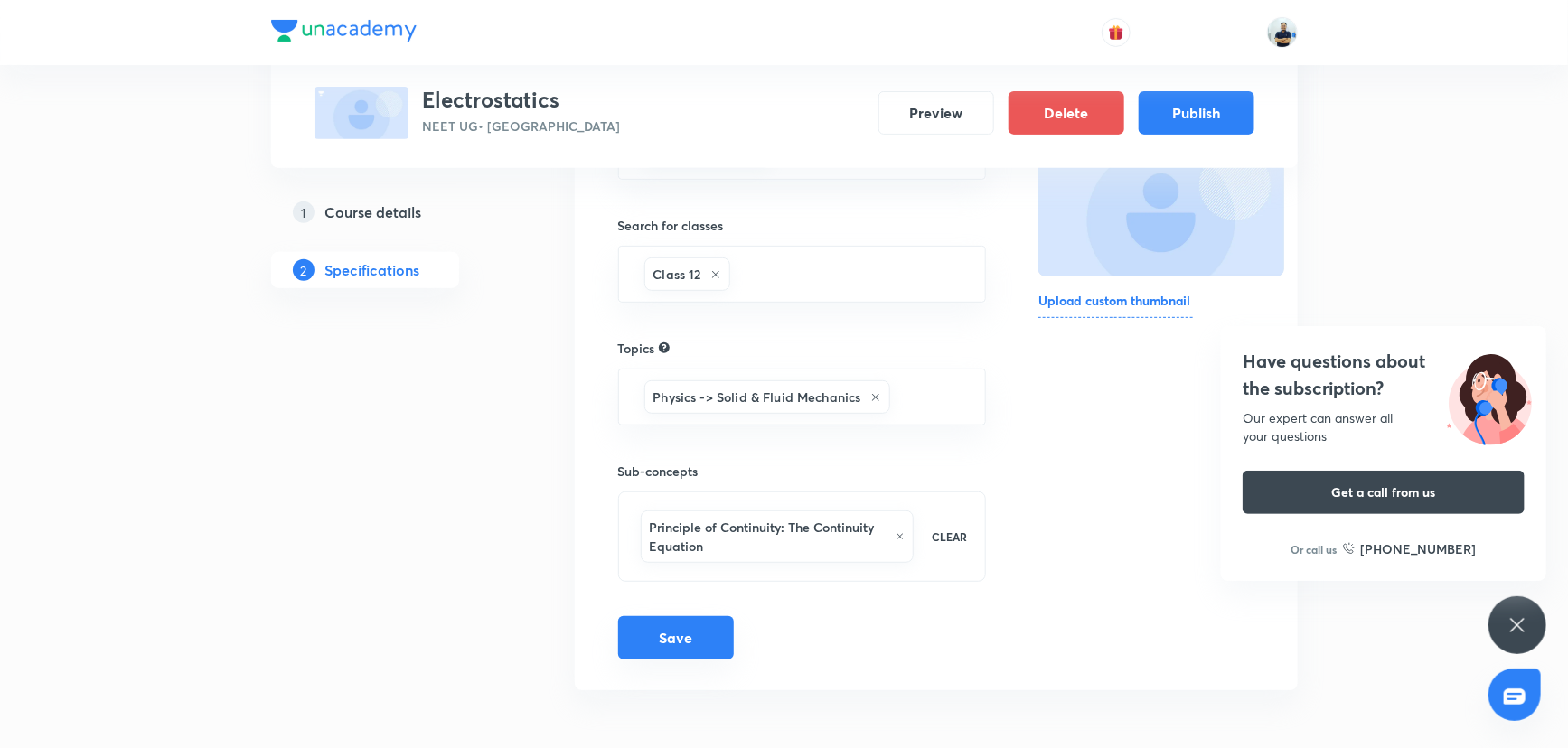 scroll, scrollTop: 275, scrollLeft: 0, axis: vertical 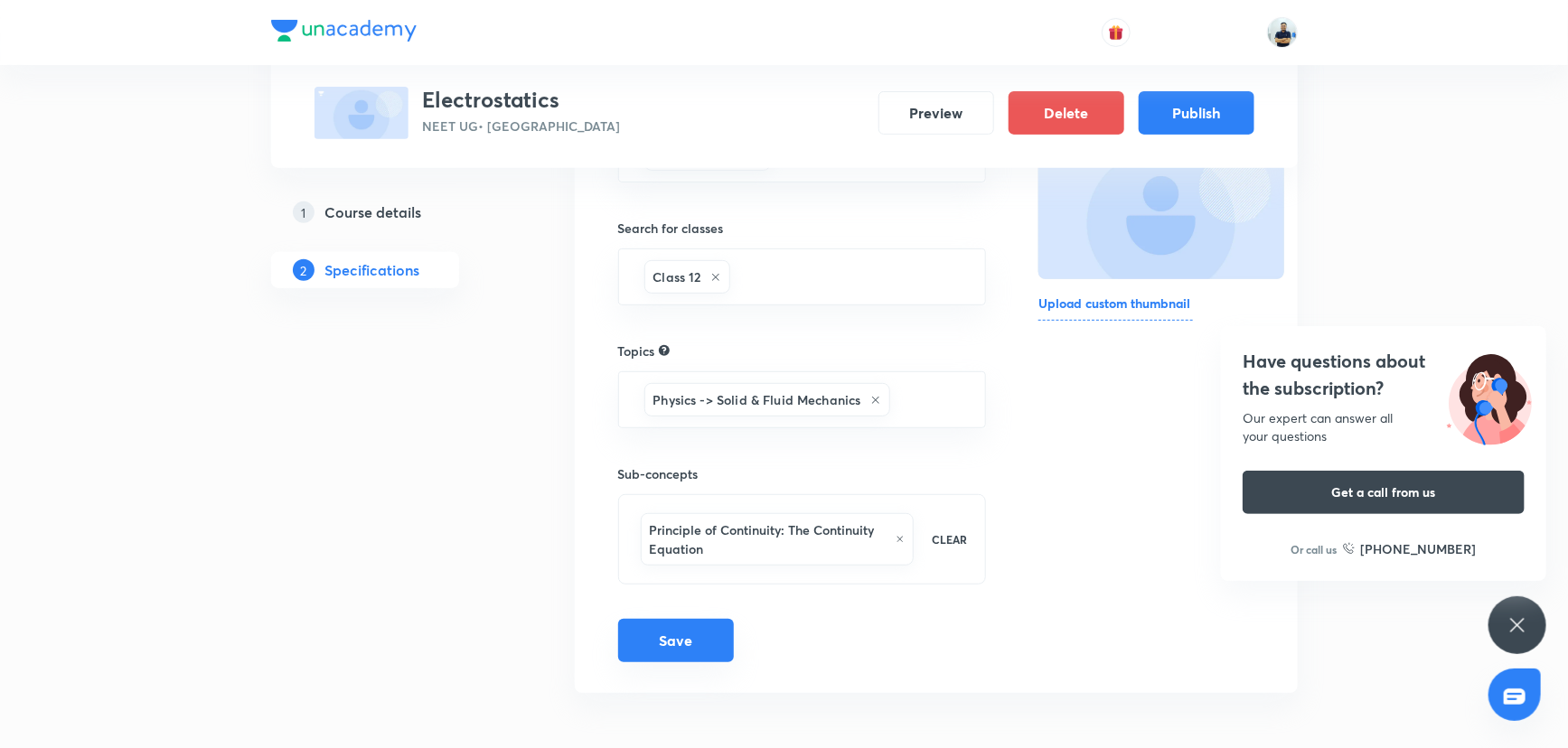 click on "Save" at bounding box center [676, 640] 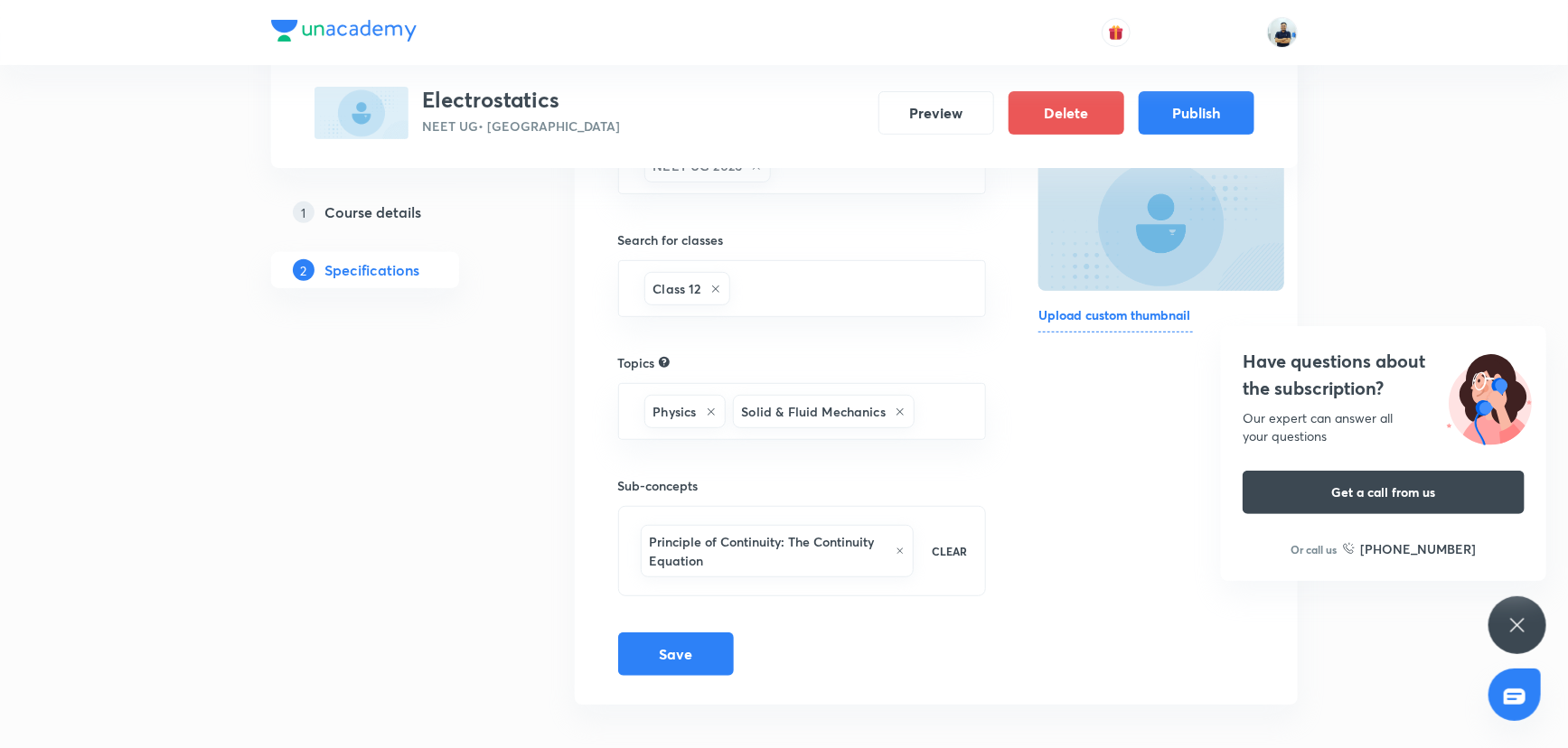 scroll, scrollTop: 275, scrollLeft: 0, axis: vertical 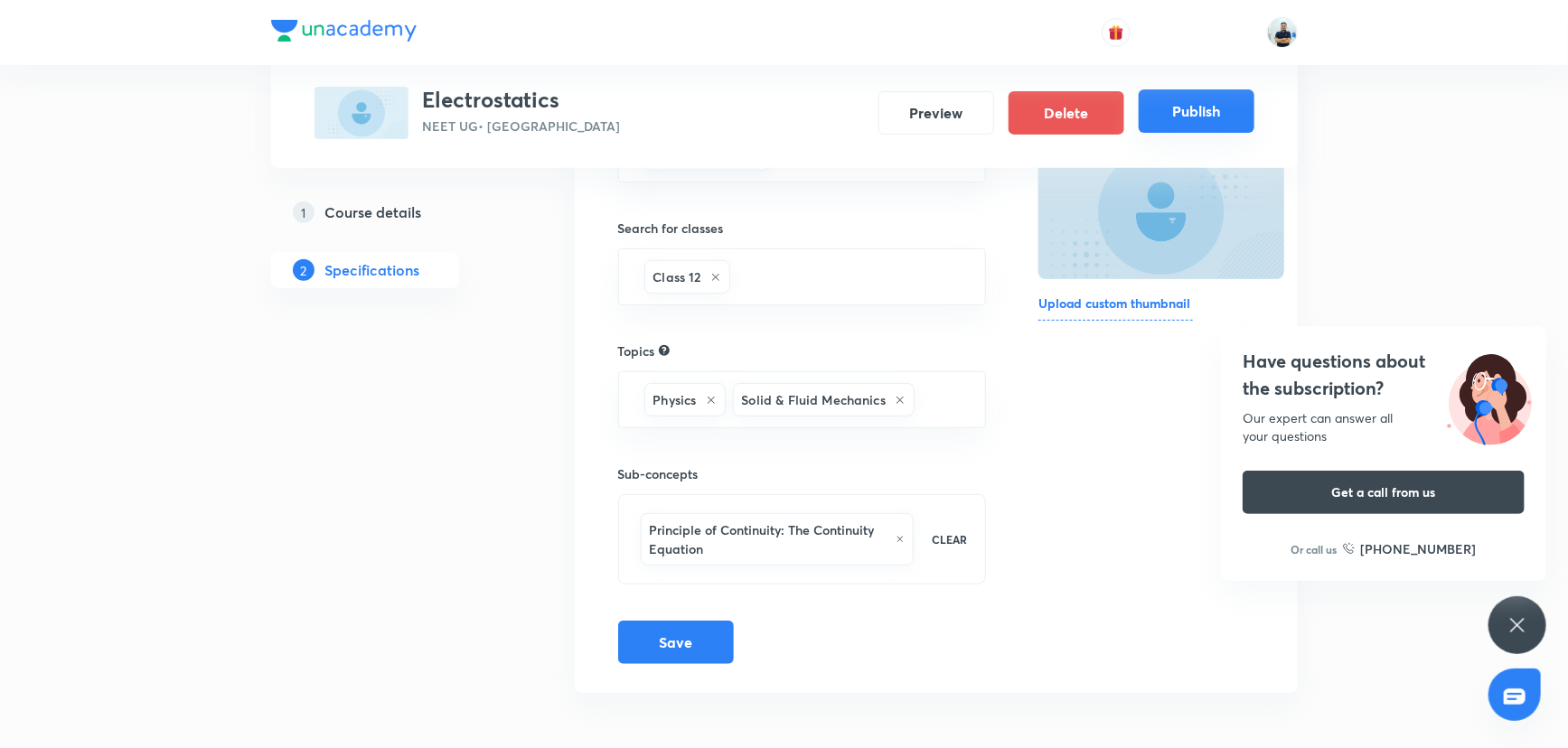 click on "Publish" at bounding box center (1197, 111) 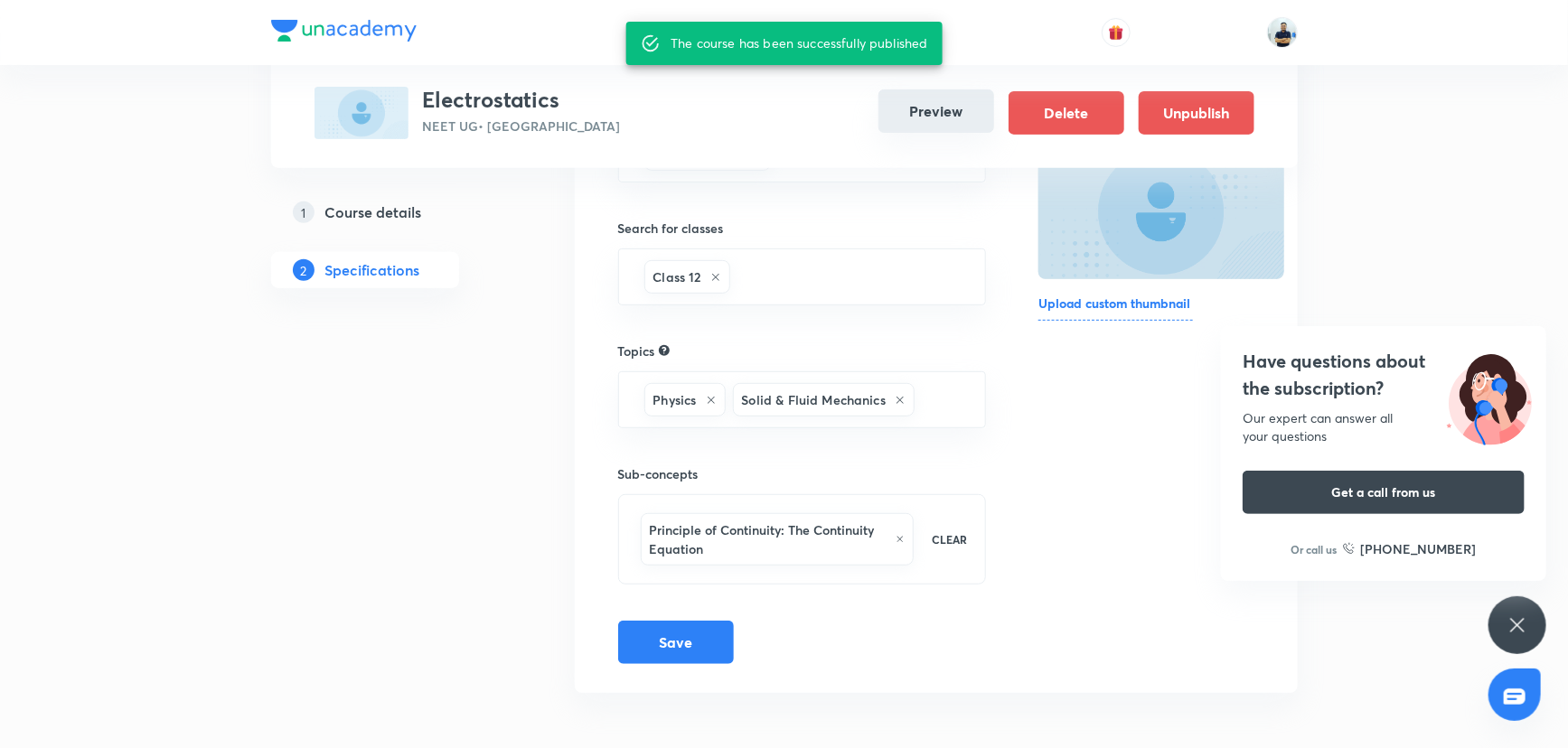 click on "Preview" at bounding box center (936, 111) 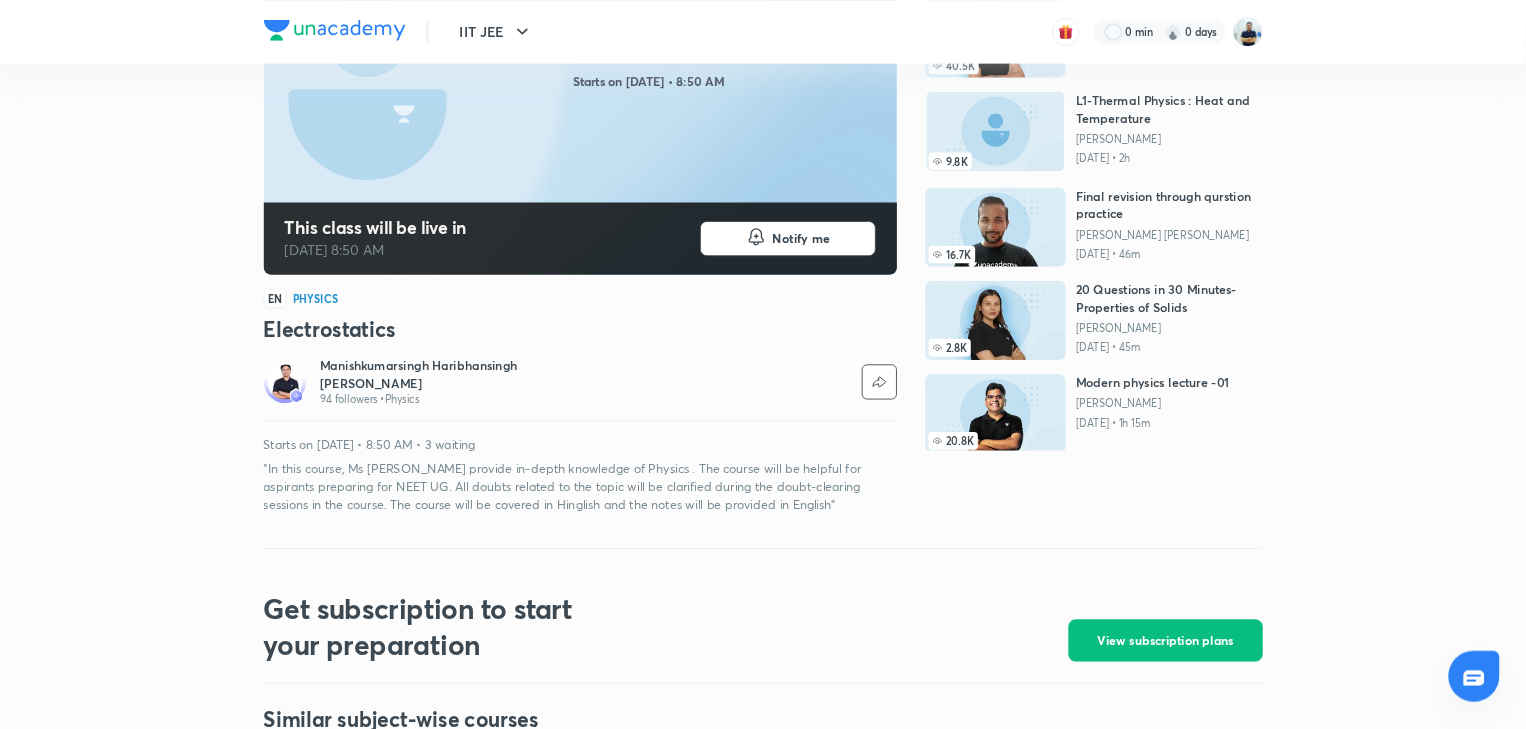scroll, scrollTop: 0, scrollLeft: 0, axis: both 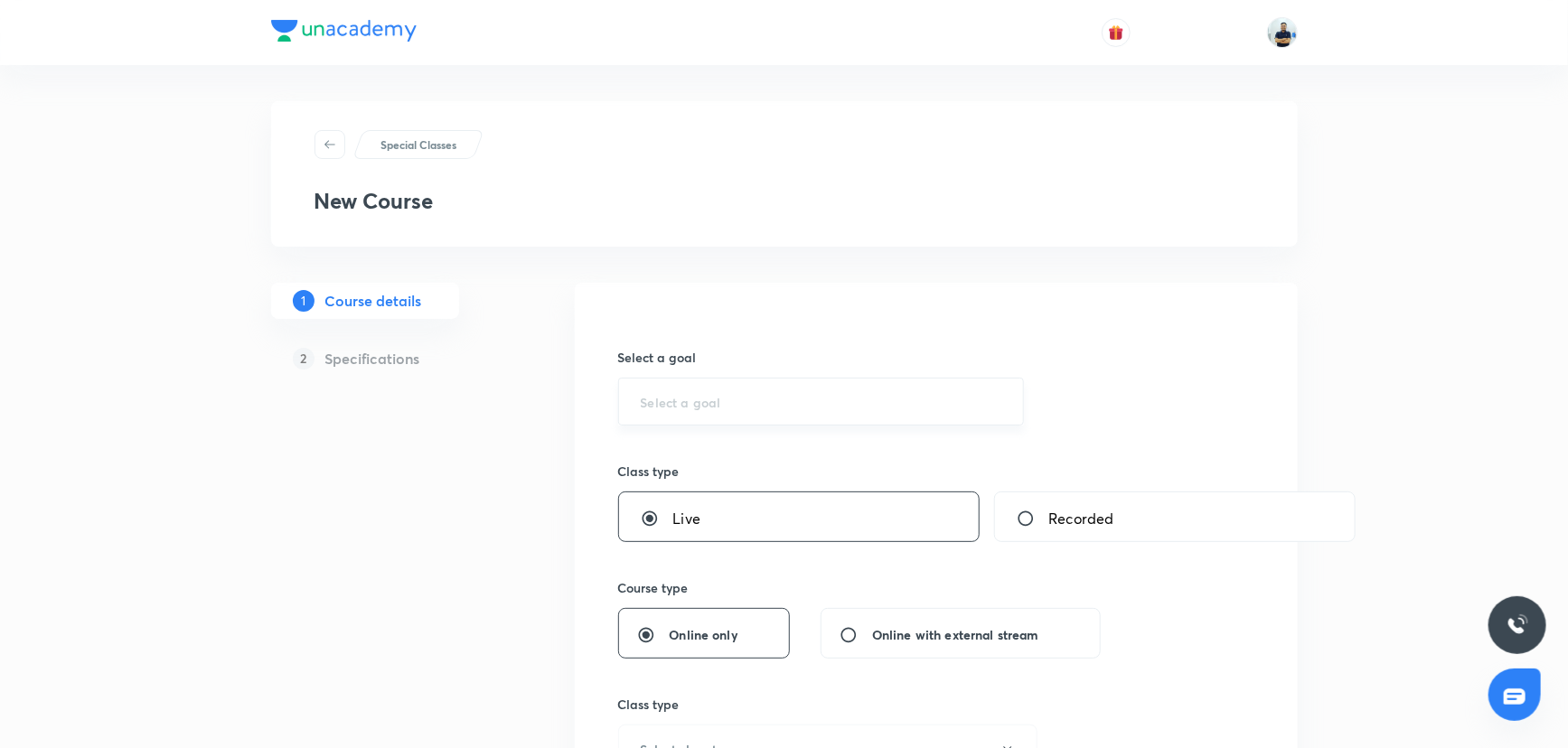 click at bounding box center [822, 401] 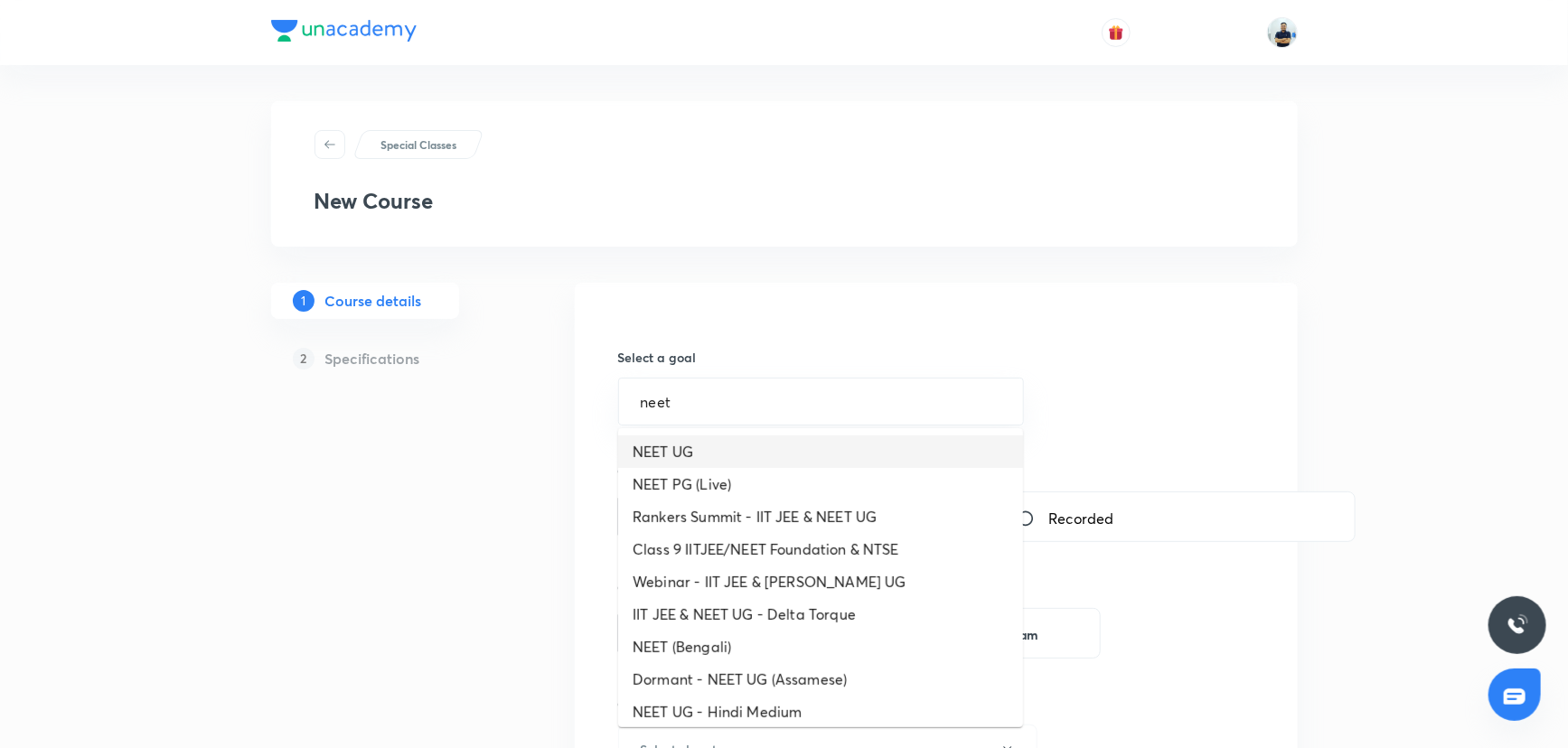click on "NEET UG" at bounding box center (821, 452) 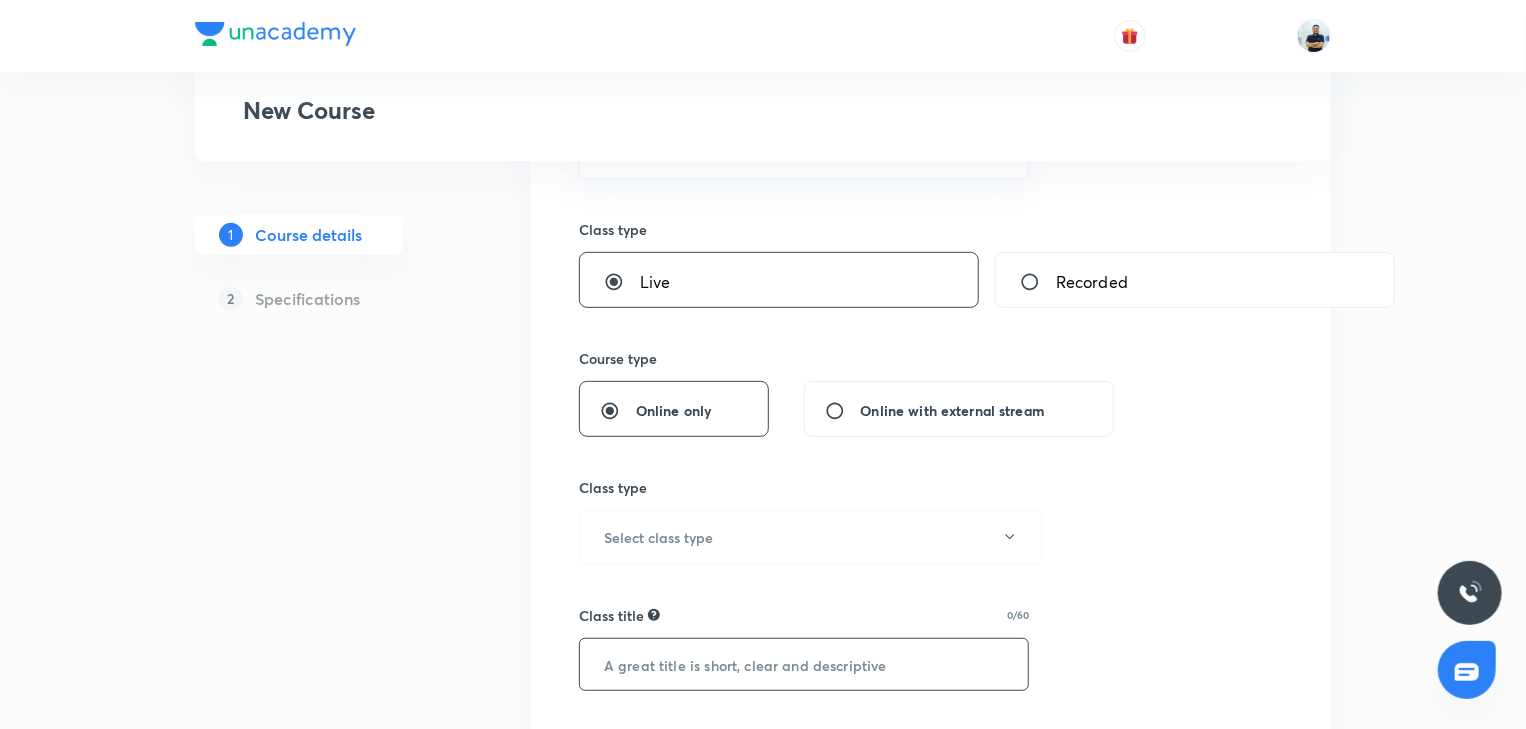 scroll, scrollTop: 354, scrollLeft: 0, axis: vertical 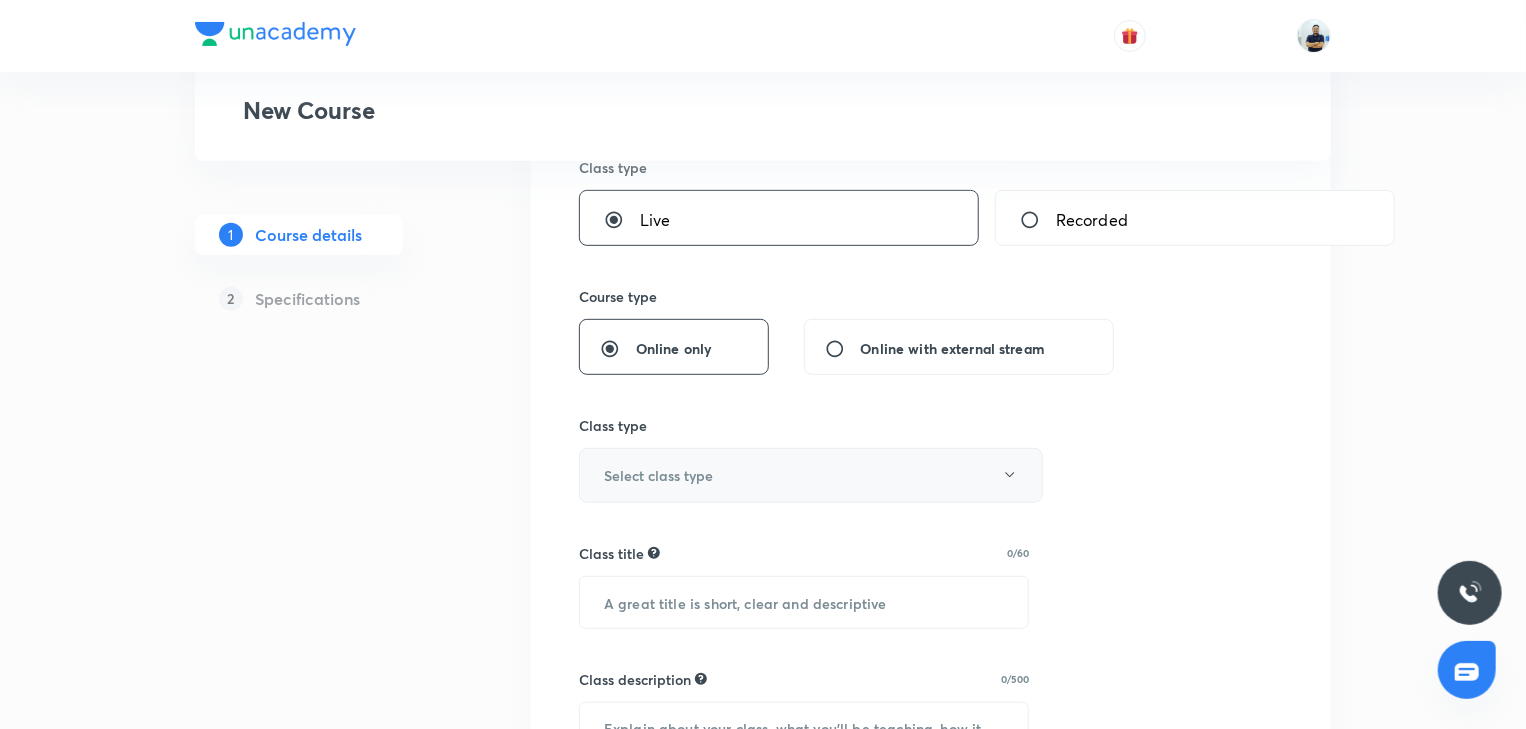 click on "Select class type" at bounding box center [658, 475] 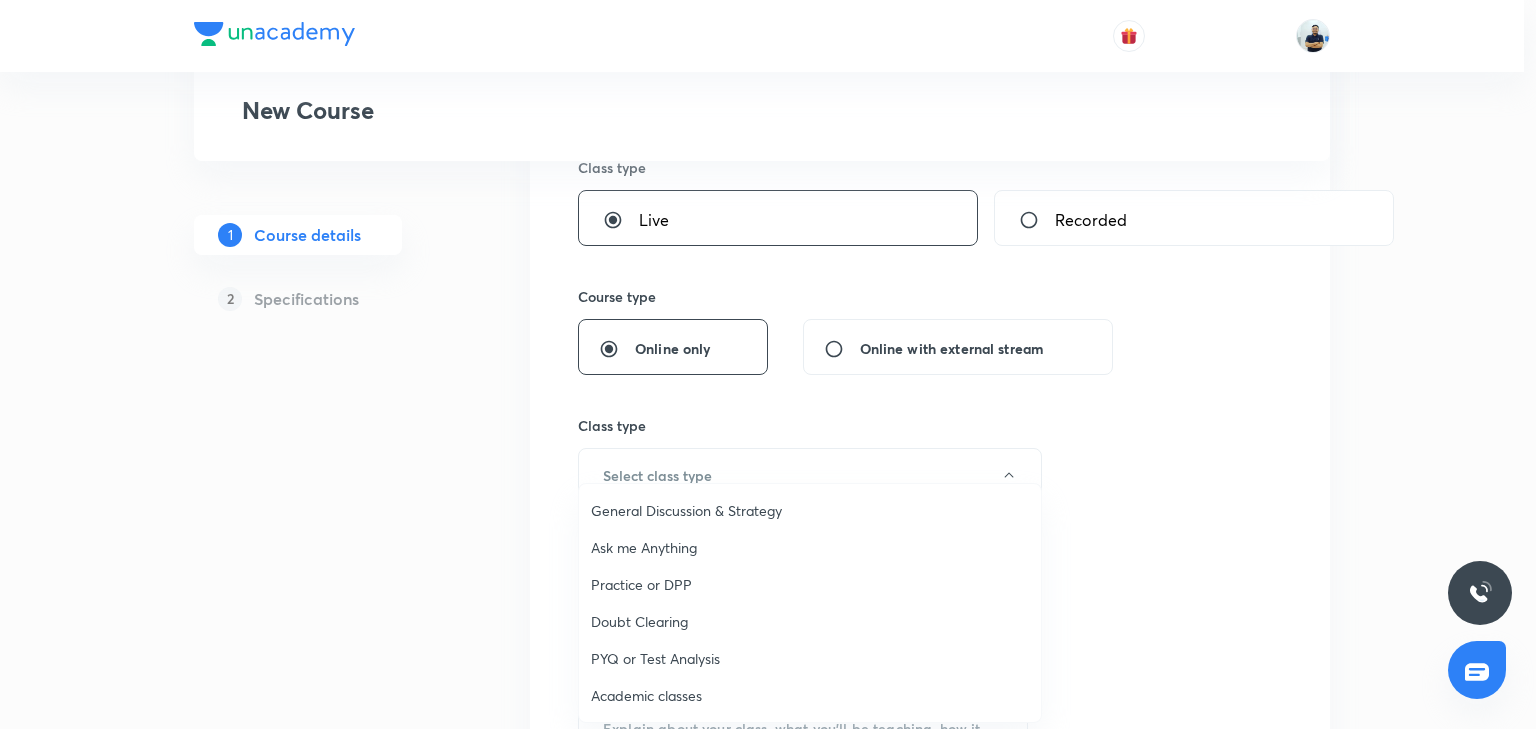 click on "General Discussion & Strategy" at bounding box center (810, 510) 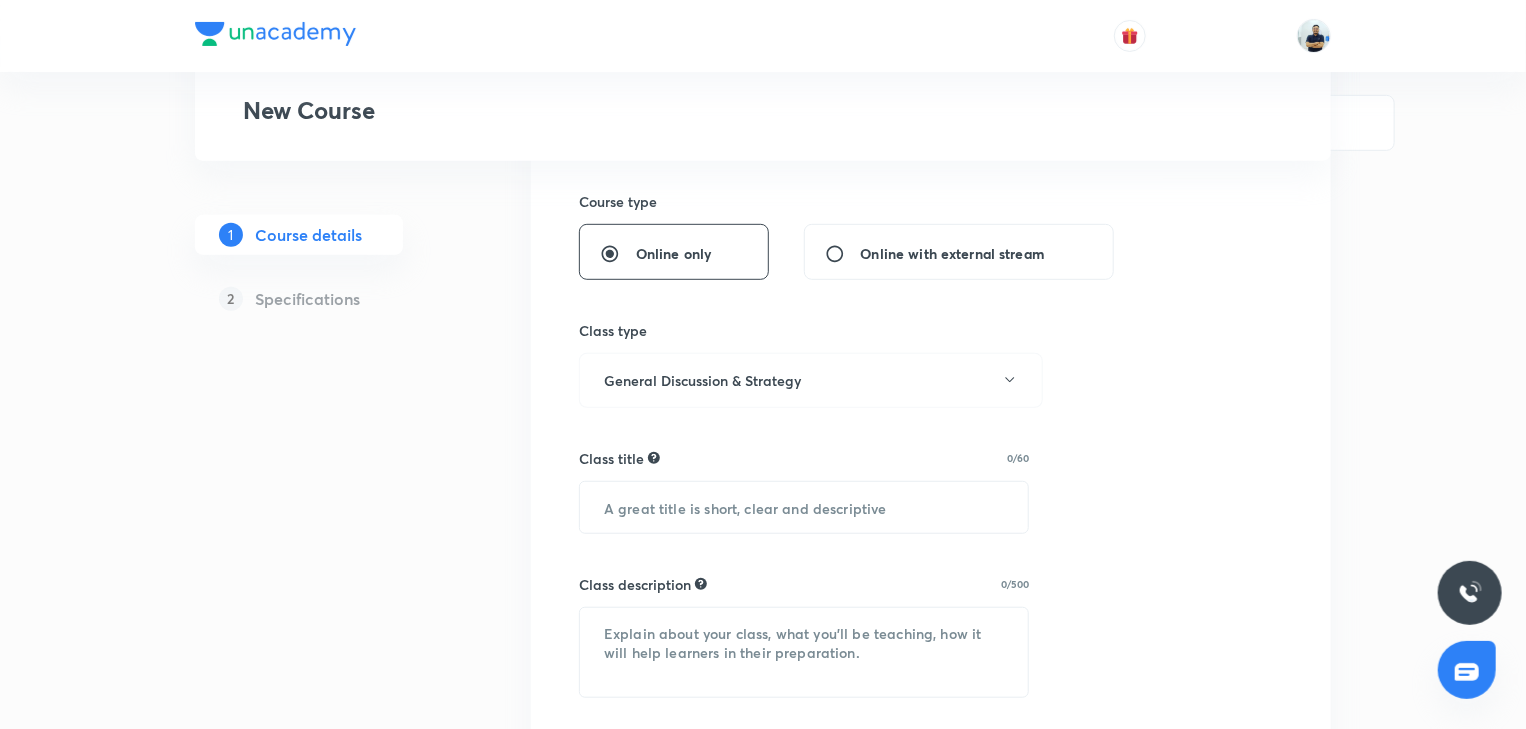 scroll, scrollTop: 728, scrollLeft: 0, axis: vertical 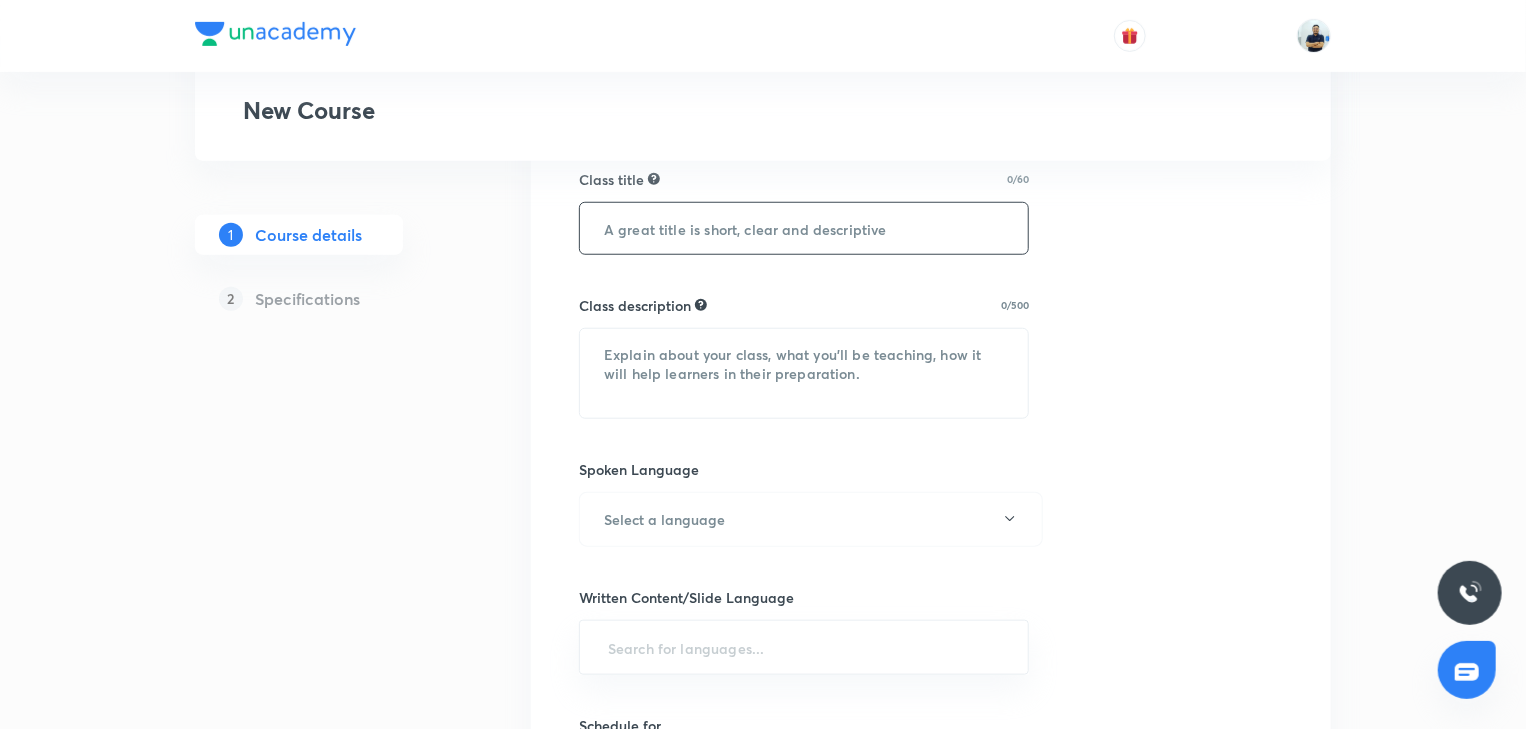 click at bounding box center (804, 228) 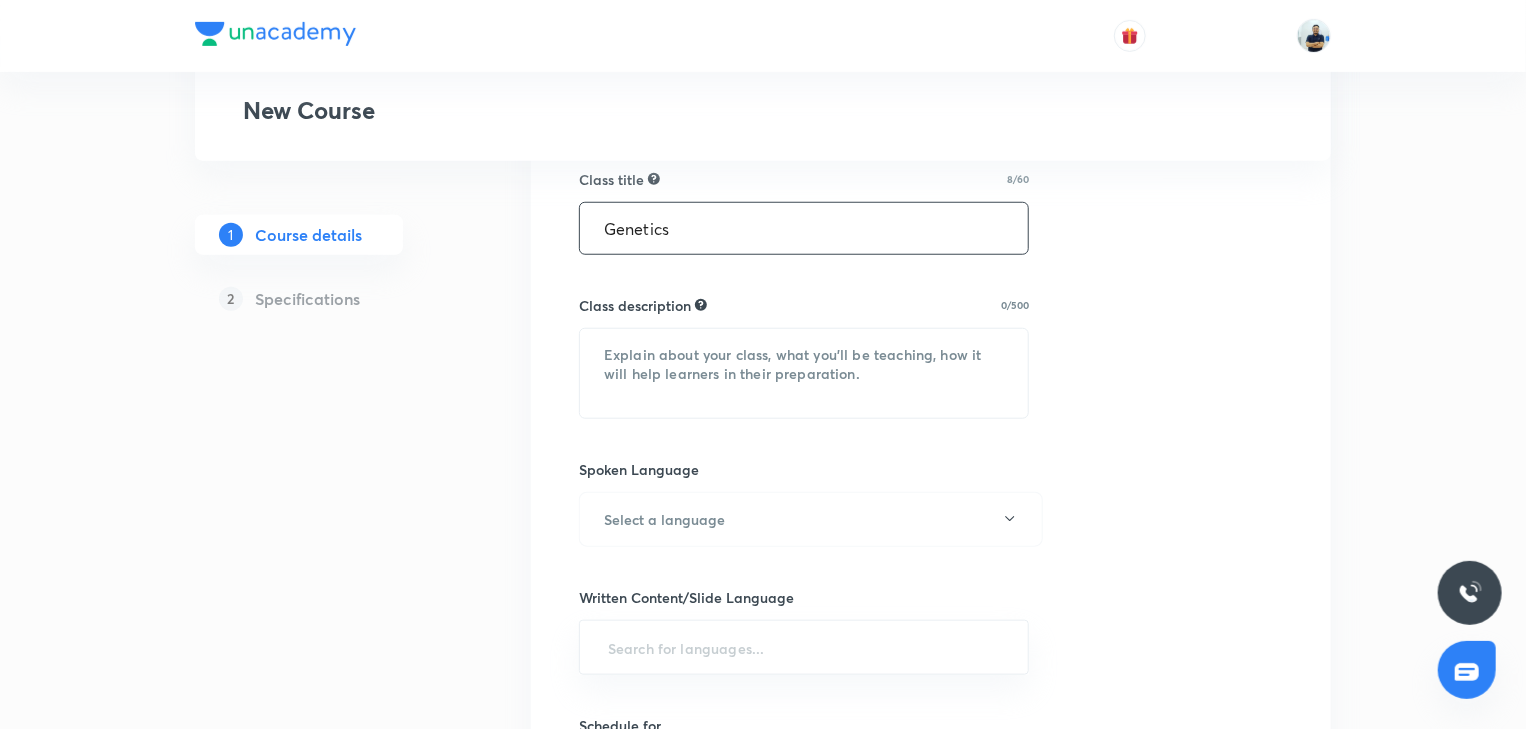 type on "Genetics" 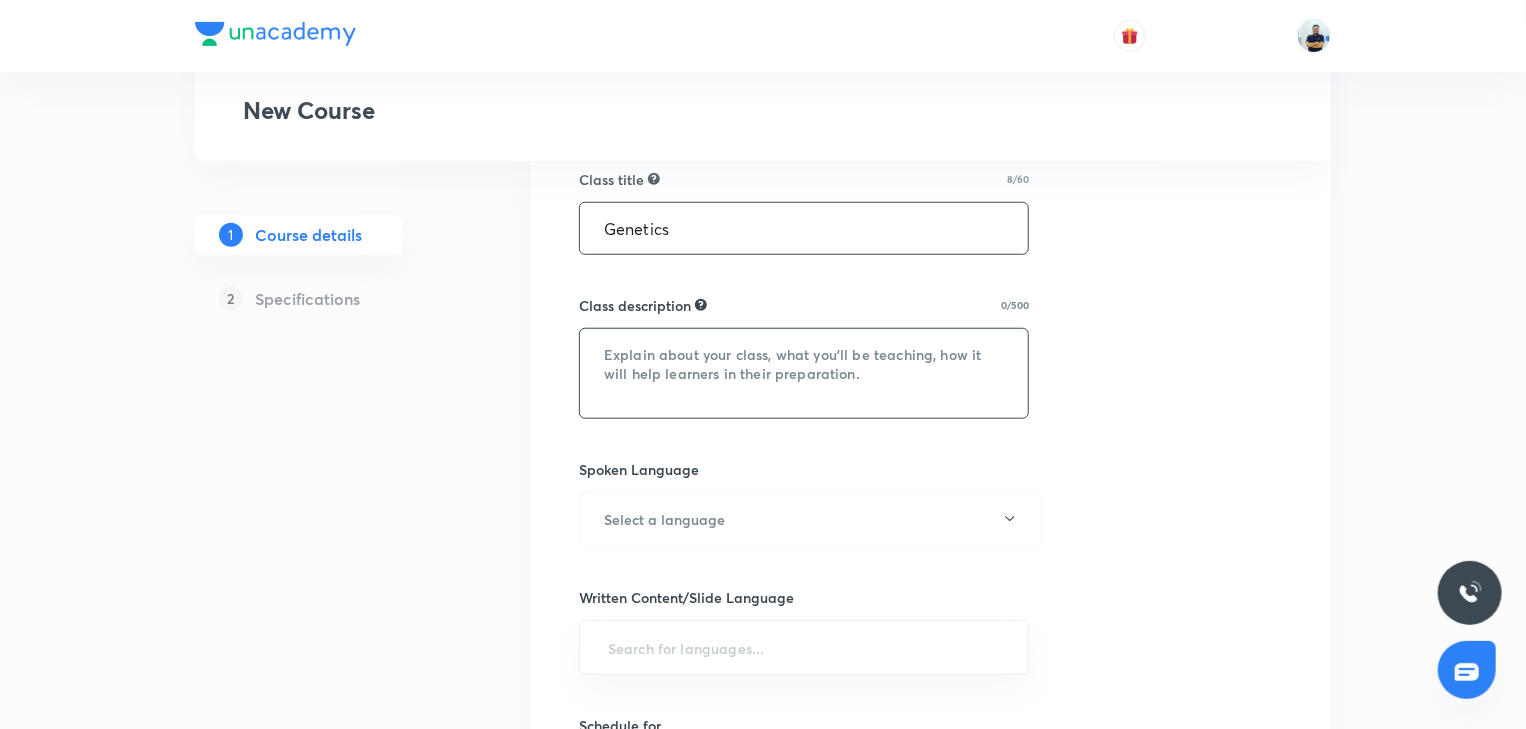 click at bounding box center (804, 373) 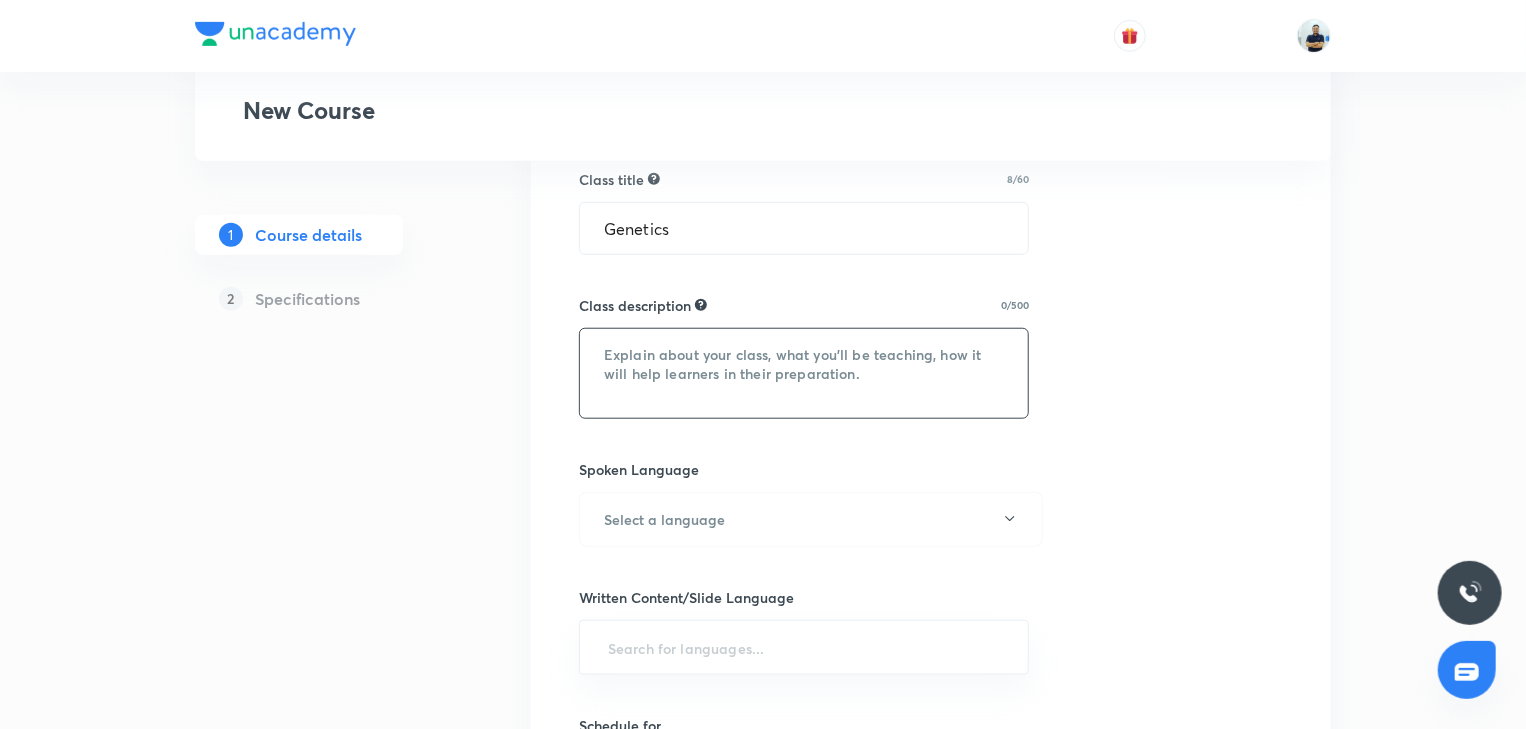 paste on ""In this course, OP sir will provide in-depth knowledge of Biology. The course will be helpful for aspirants preparing for NEET UG. All doubts related to the topic will be clarified during the doubt-clearing sessions in the course. The course will be covered in Hinglish and the notes will be provided in English"" 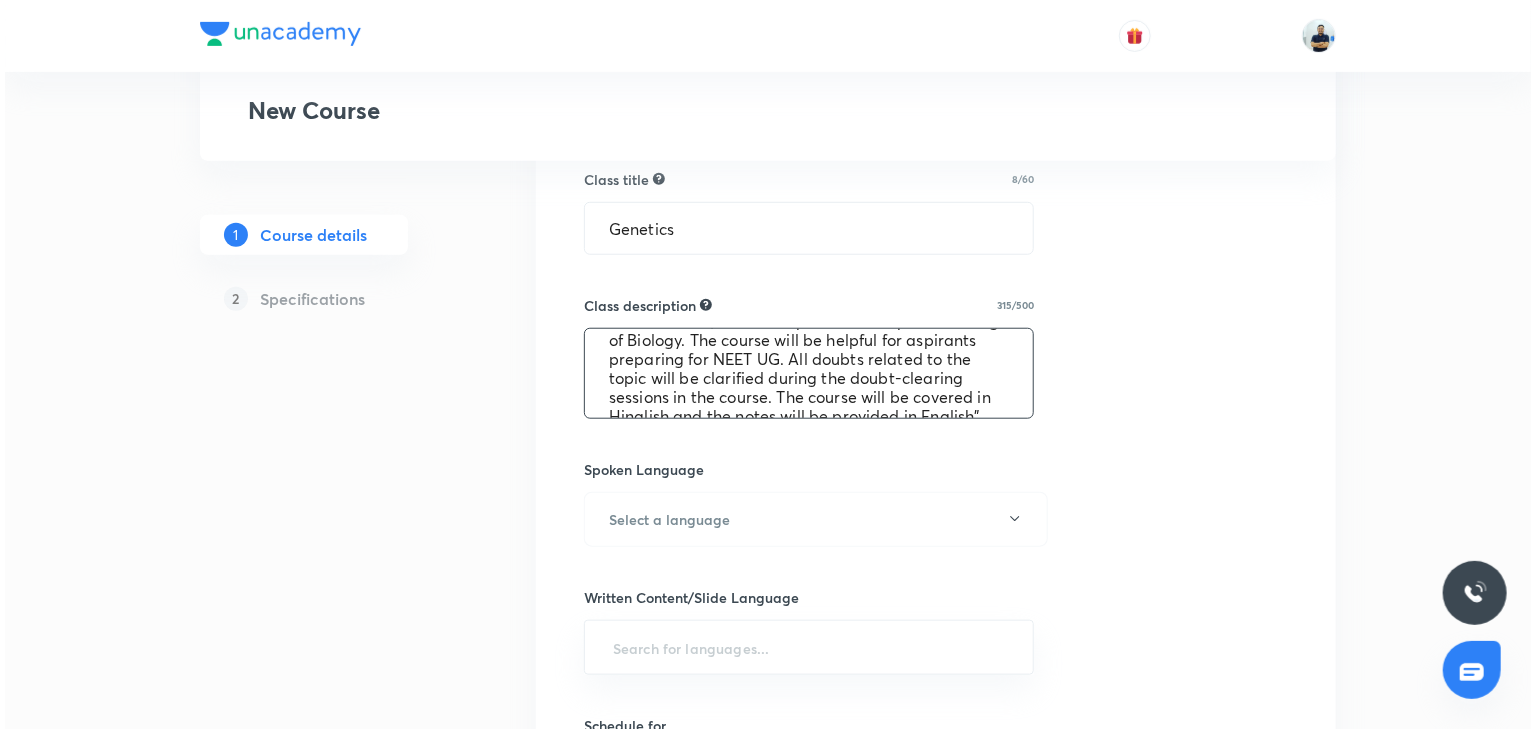 scroll, scrollTop: 0, scrollLeft: 0, axis: both 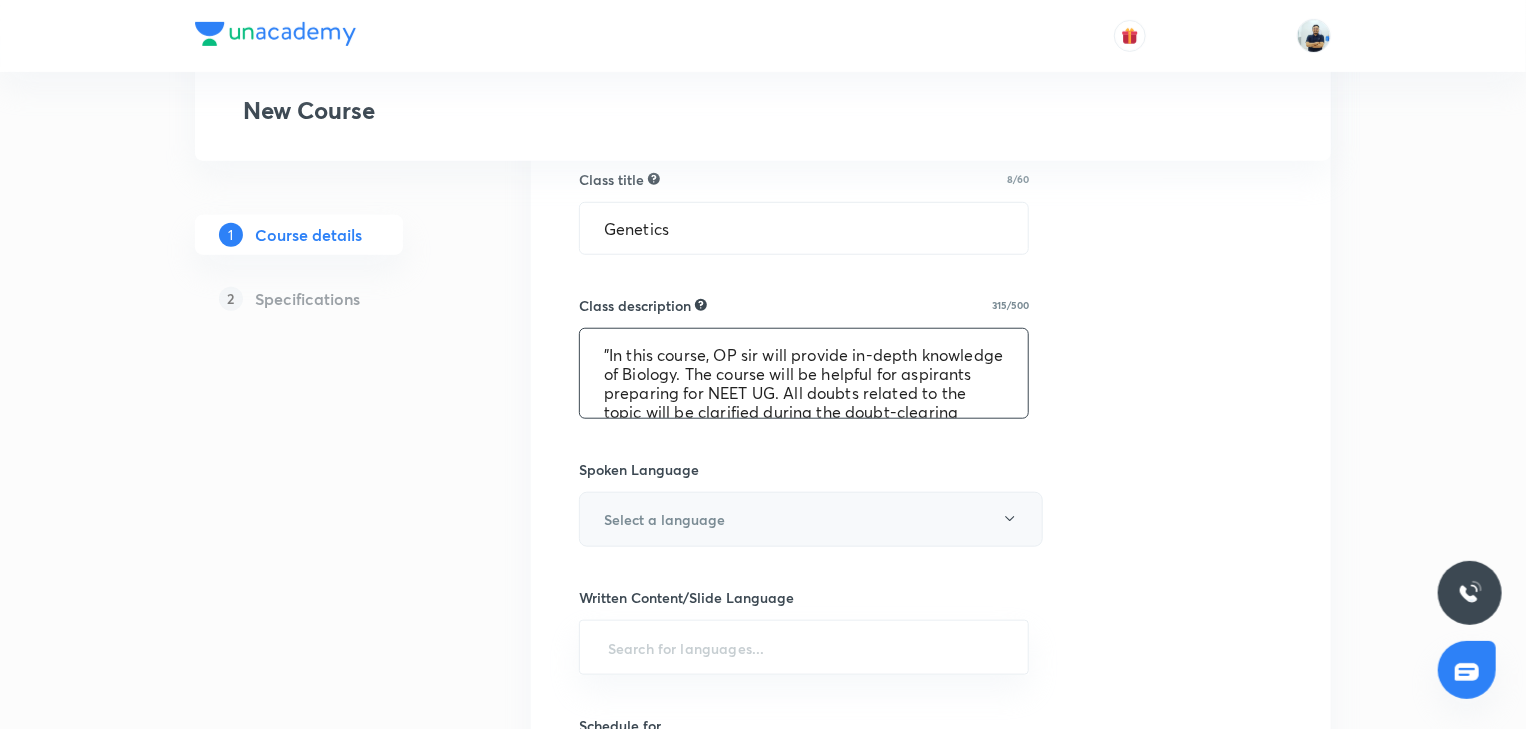 click on "Select a language" at bounding box center [811, 519] 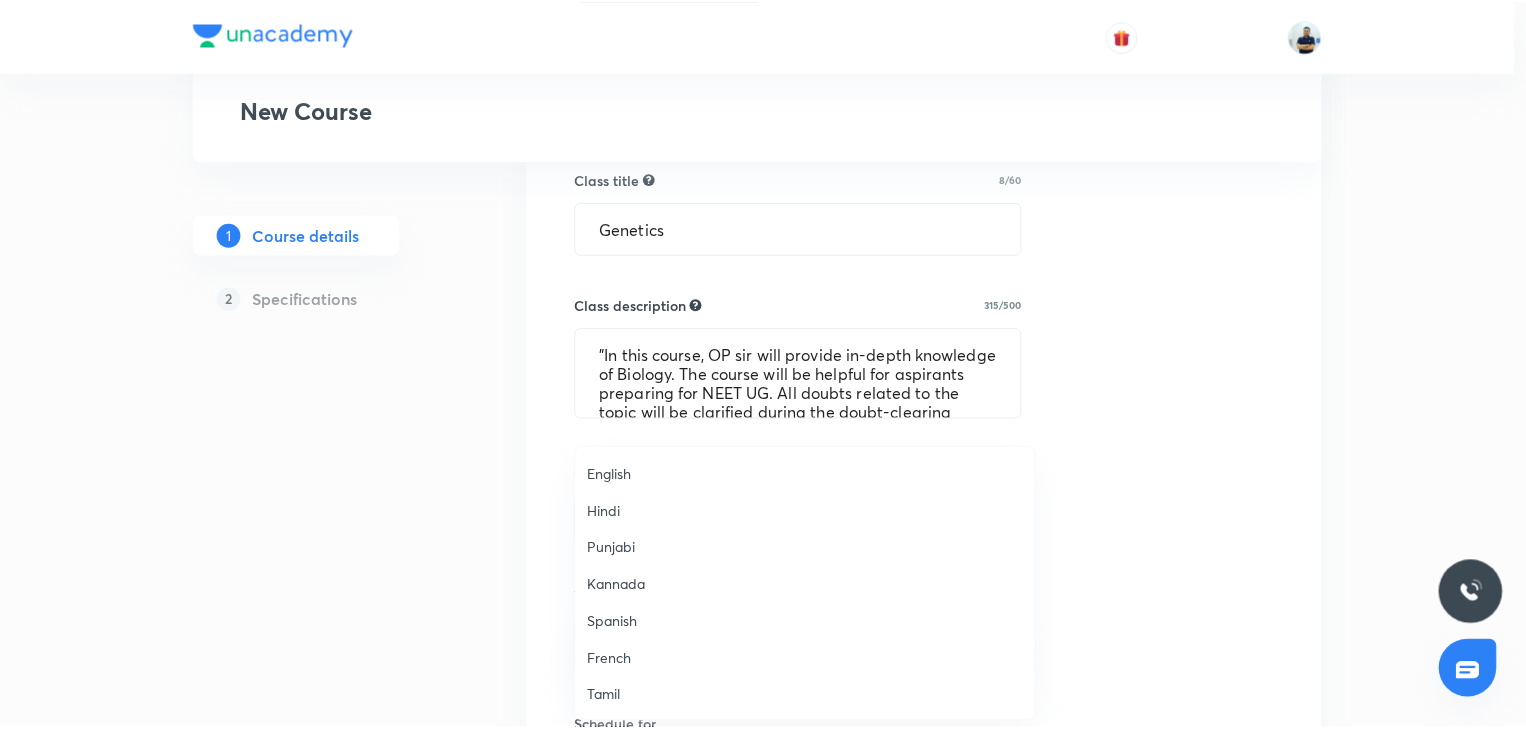scroll, scrollTop: 186, scrollLeft: 0, axis: vertical 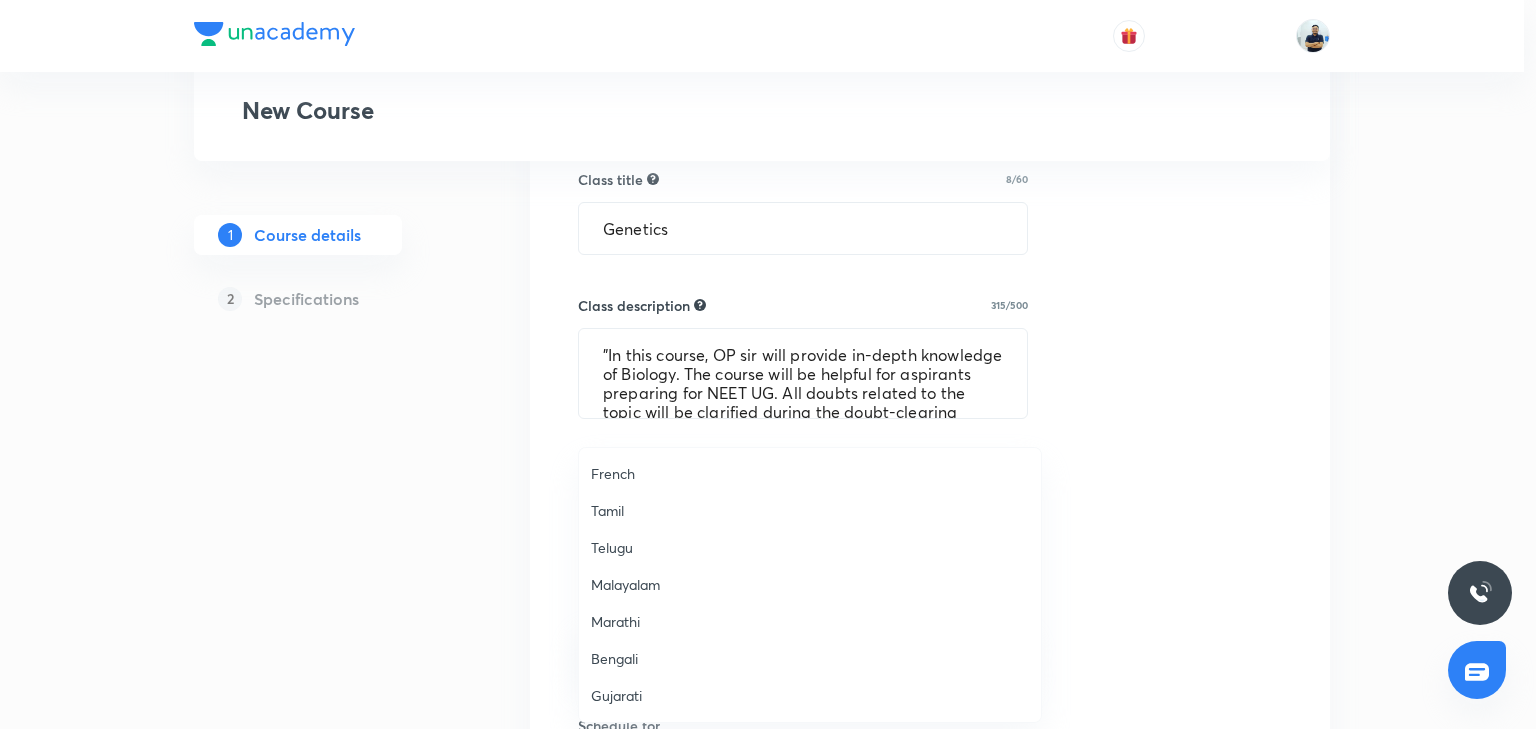 click on "Gujarati" at bounding box center [810, 695] 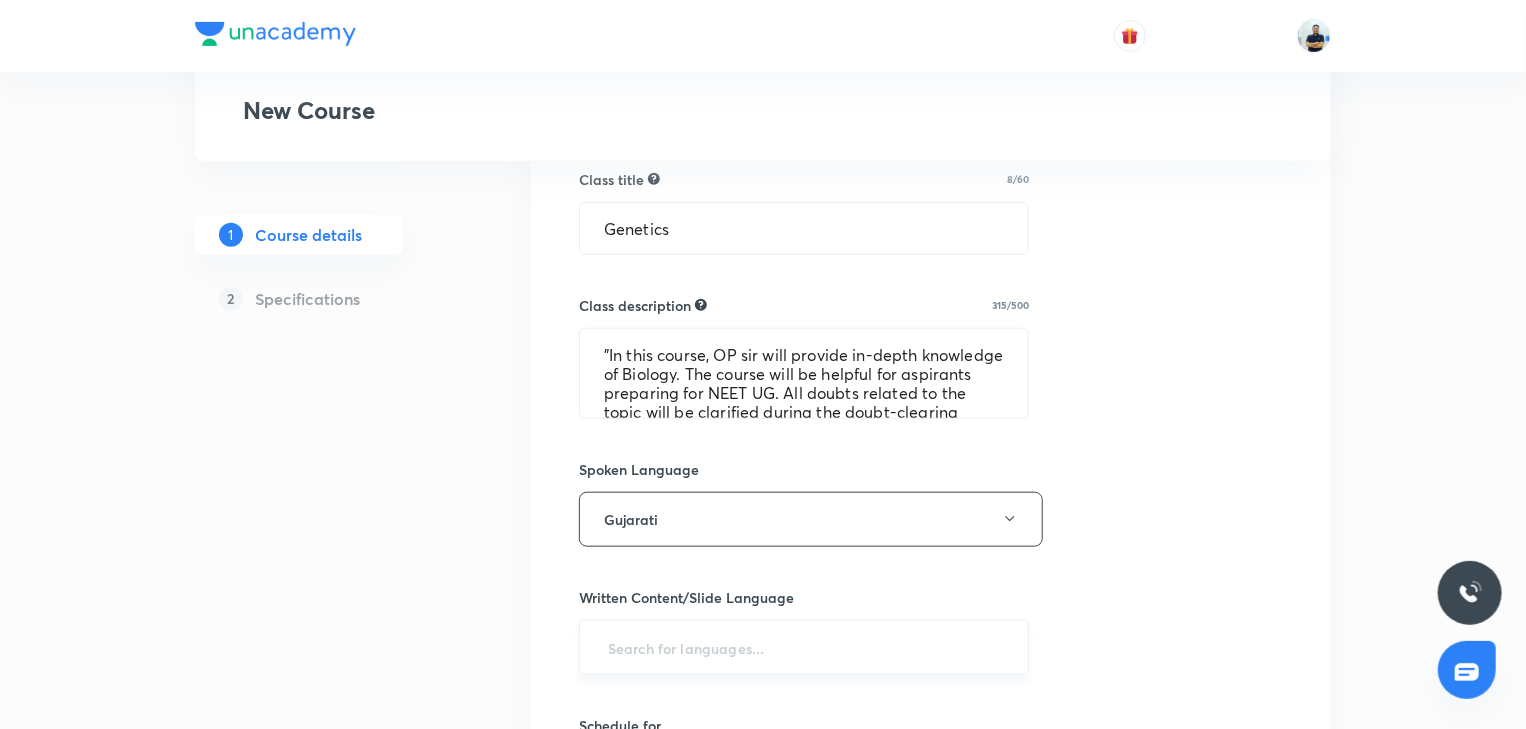 click on "​" at bounding box center [804, 647] 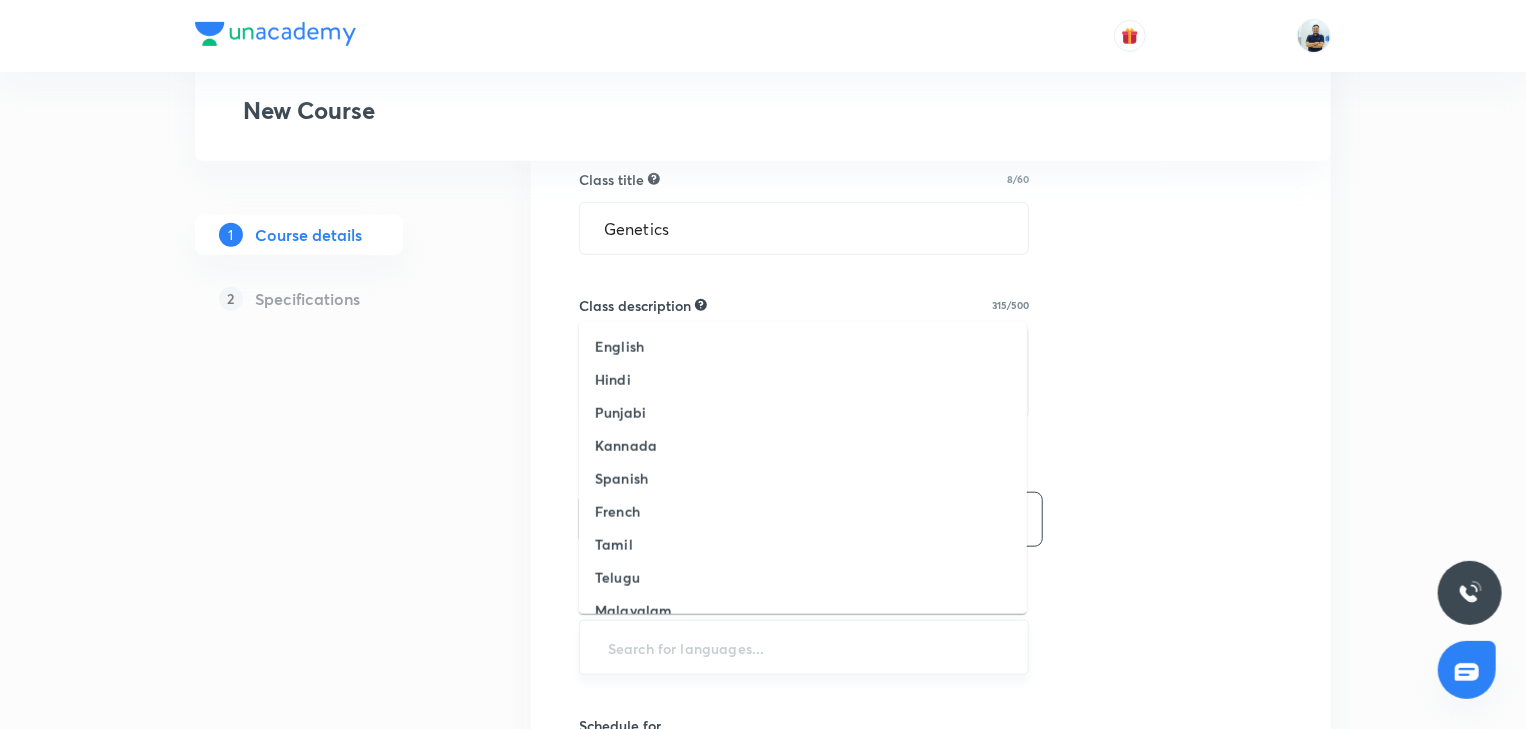 click at bounding box center [804, 647] 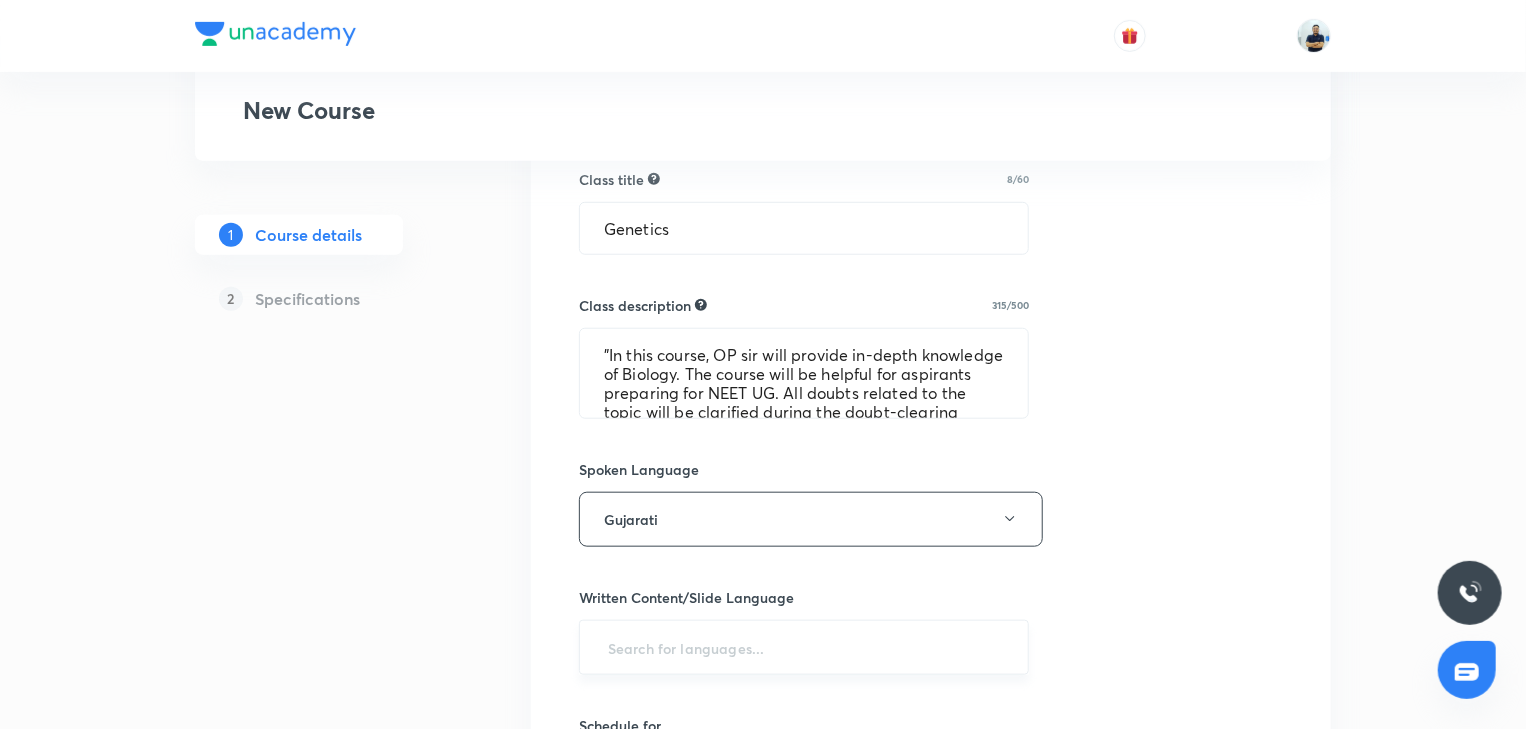 click at bounding box center (804, 647) 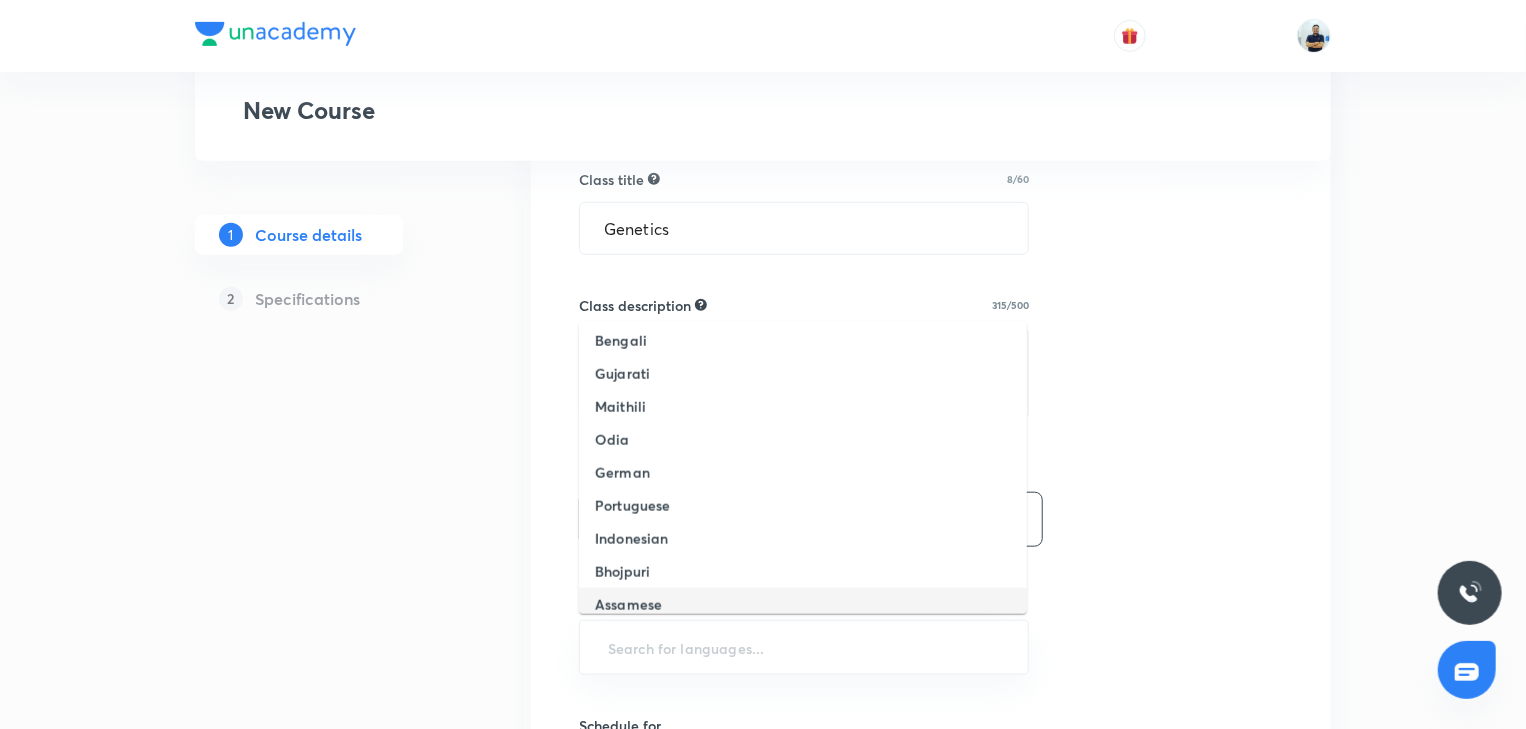 scroll, scrollTop: 334, scrollLeft: 0, axis: vertical 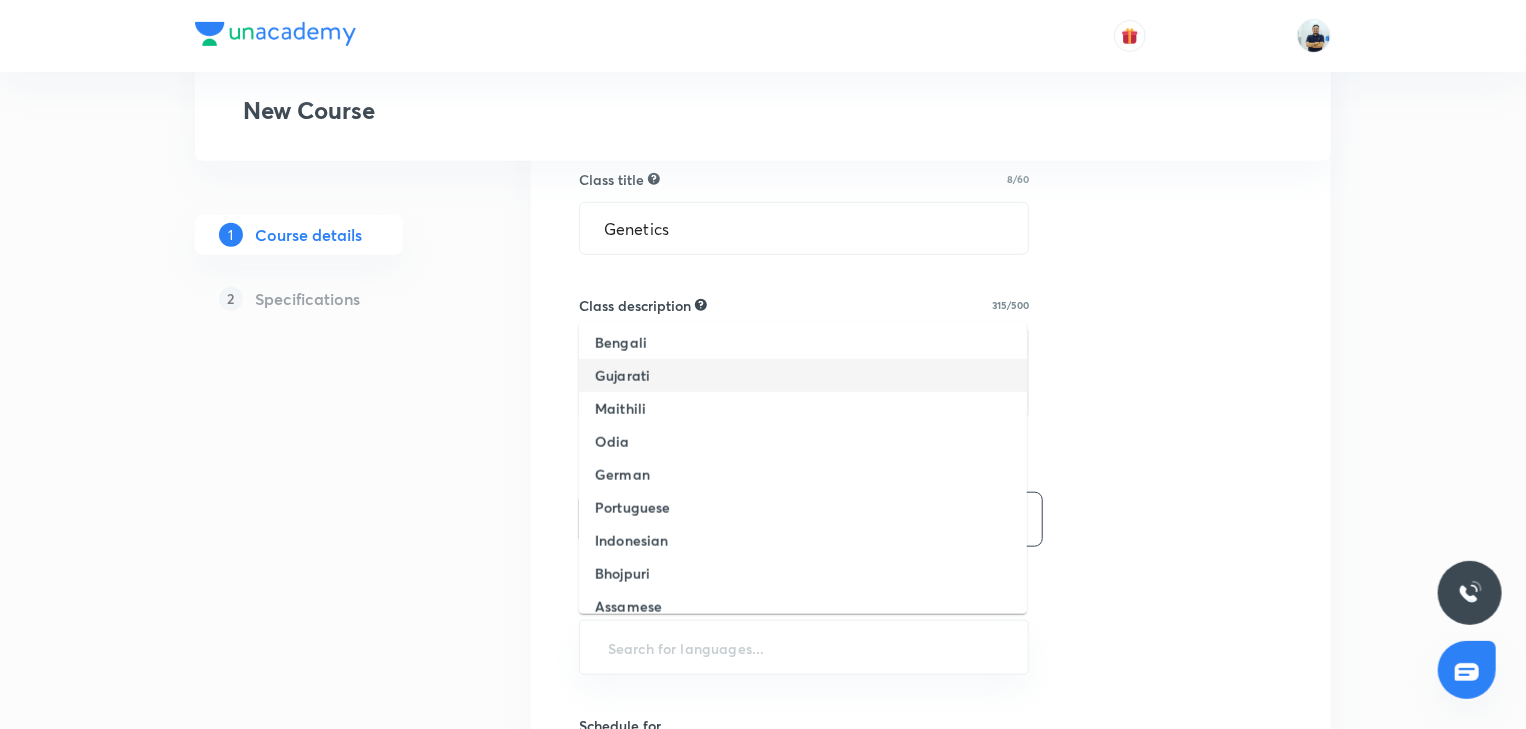 click on "Gujarati" at bounding box center [622, 375] 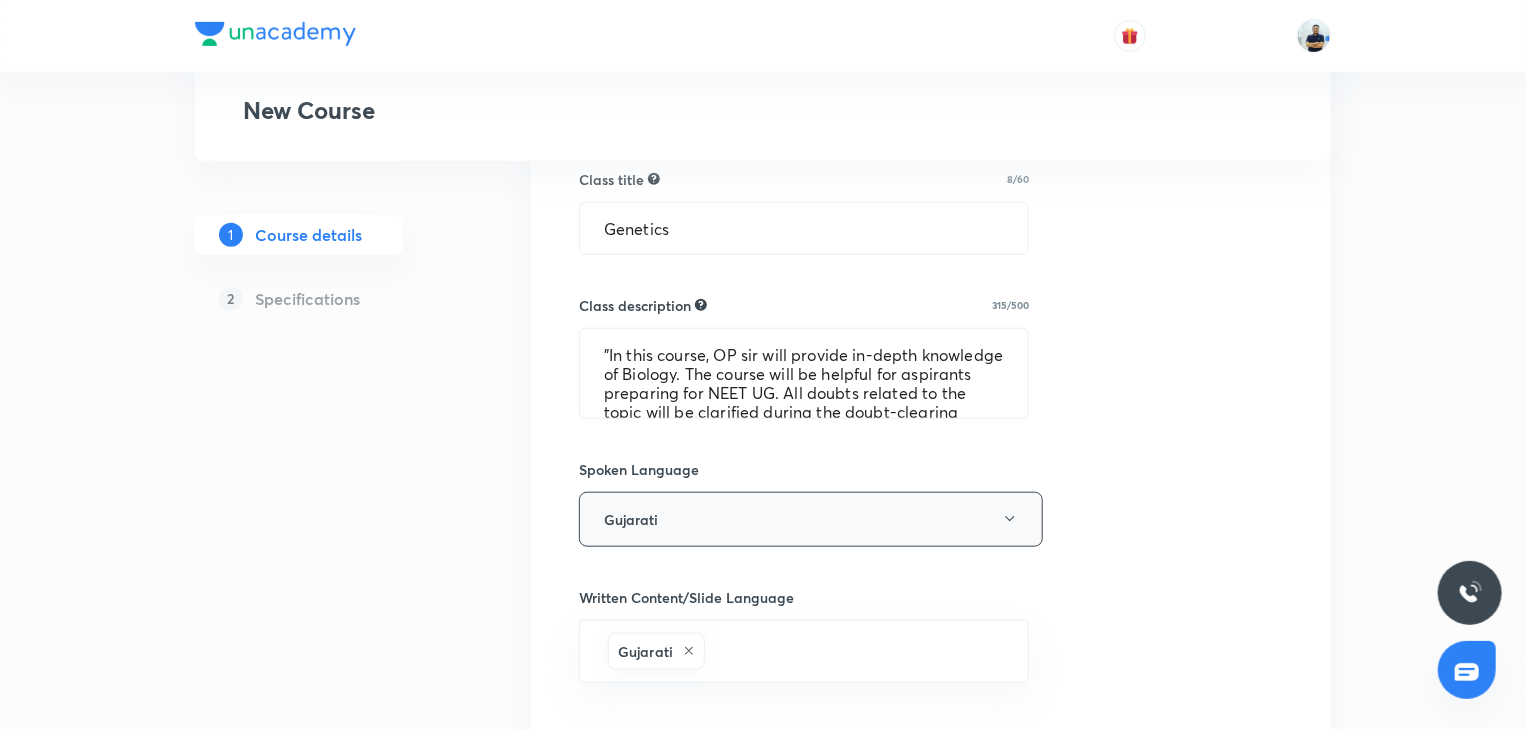 scroll, scrollTop: 858, scrollLeft: 0, axis: vertical 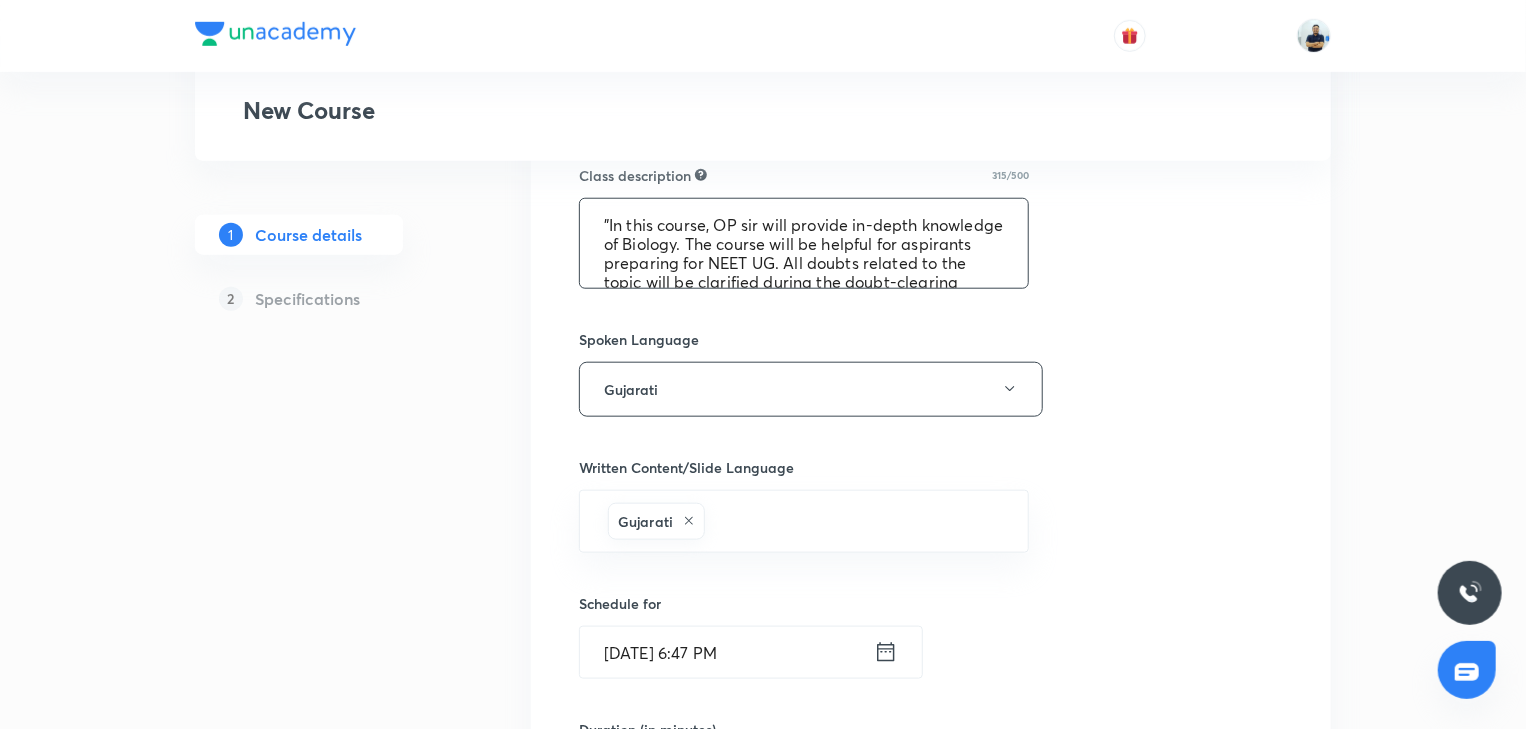 click on ""In this course, OP sir will provide in-depth knowledge of Biology. The course will be helpful for aspirants preparing for NEET UG. All doubts related to the topic will be clarified during the doubt-clearing sessions in the course. The course will be covered in Hinglish and the notes will be provided in English"" at bounding box center (804, 243) 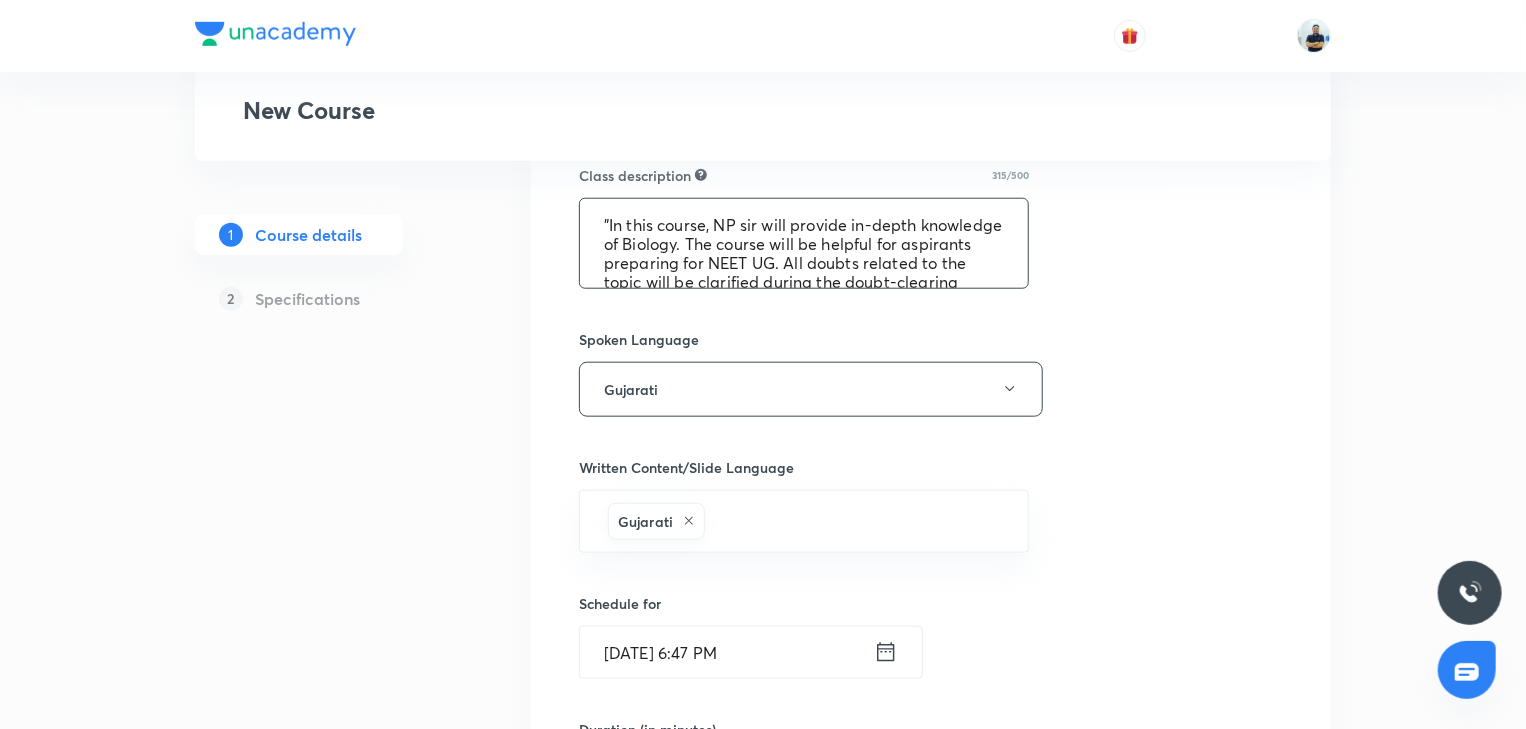 scroll, scrollTop: 1384, scrollLeft: 0, axis: vertical 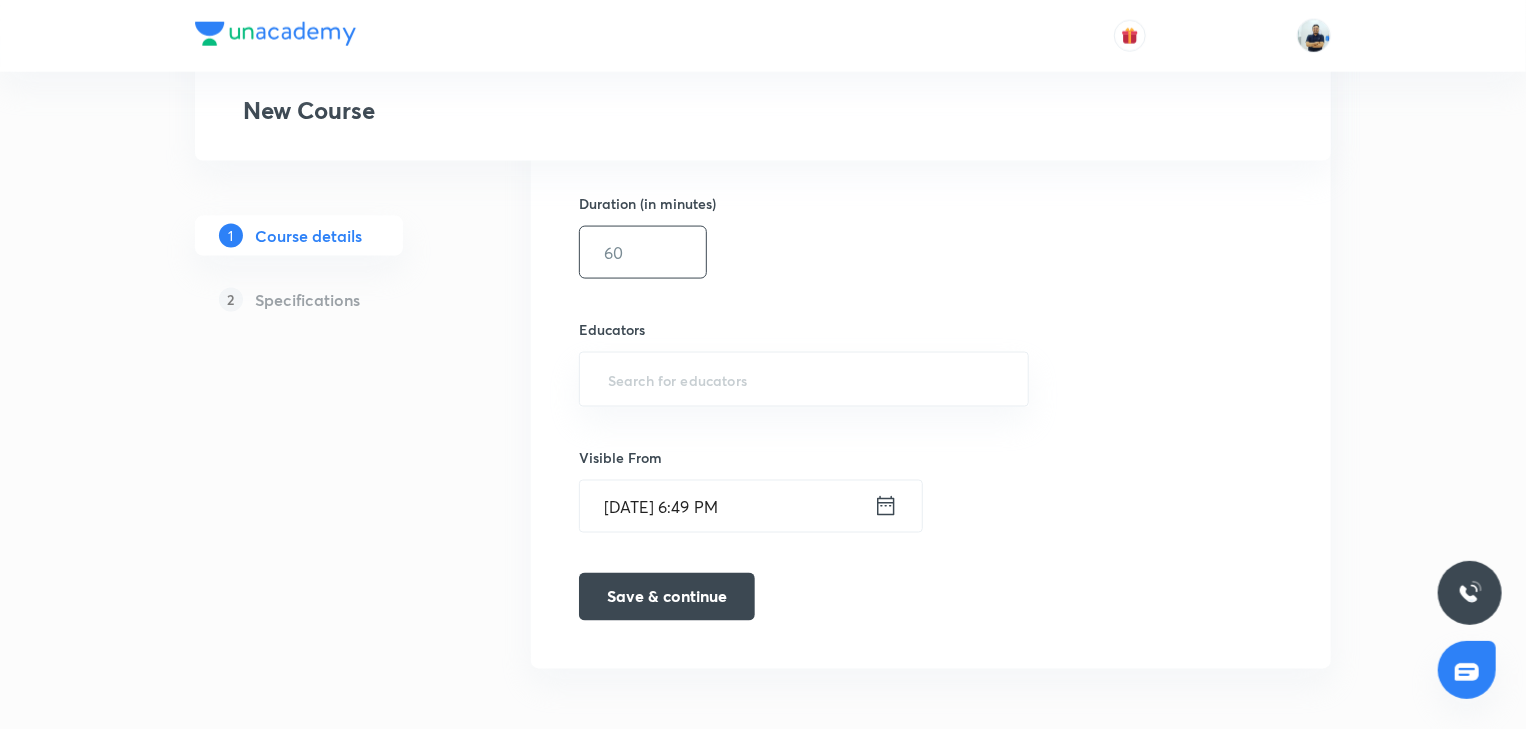 type on ""In this course, NP sir will provide in-depth knowledge of Biology. The course will be helpful for aspirants preparing for NEET UG. All doubts related to the topic will be clarified during the doubt-clearing sessions in the course. The course will be covered in Hinglish and the notes will be provided in English"" 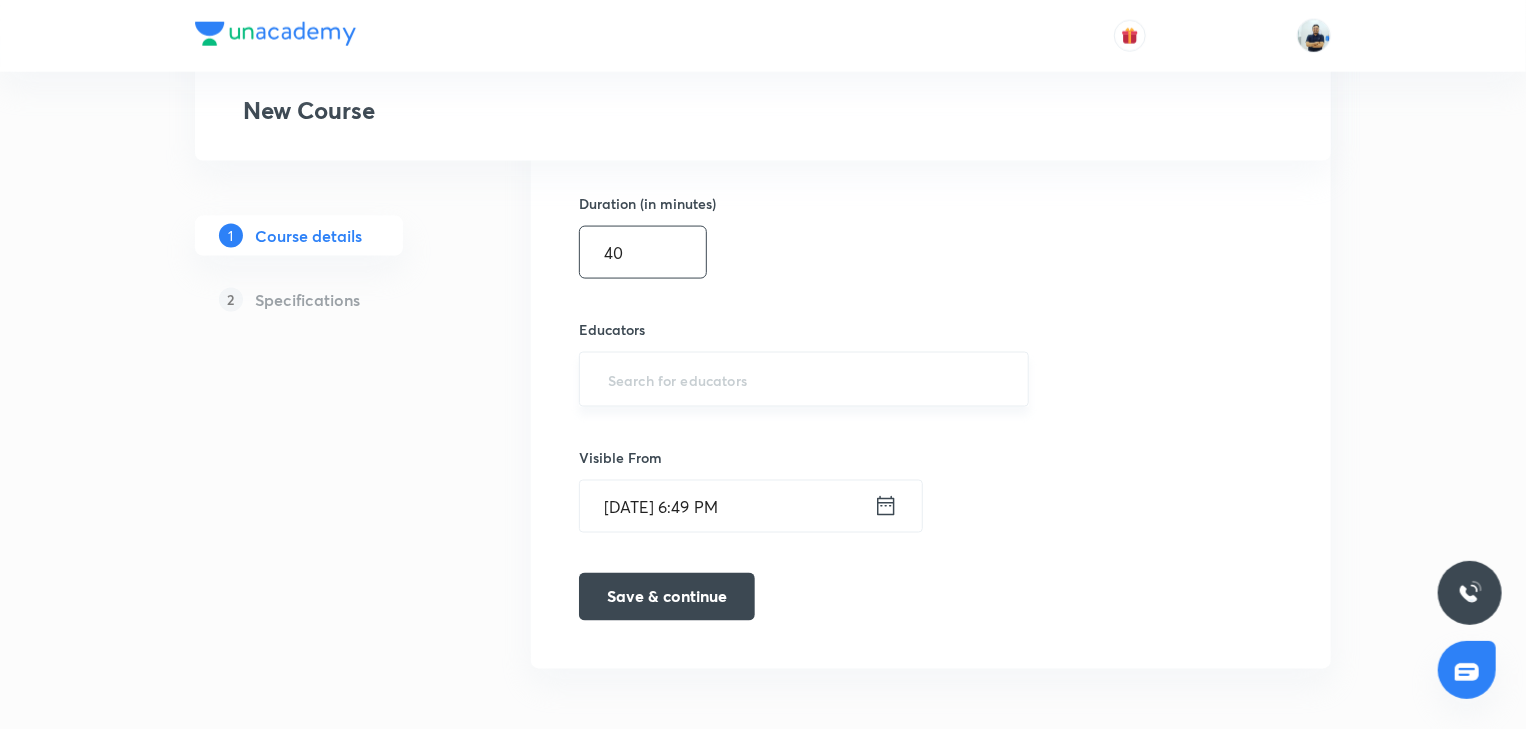 click on "​" at bounding box center (804, 379) 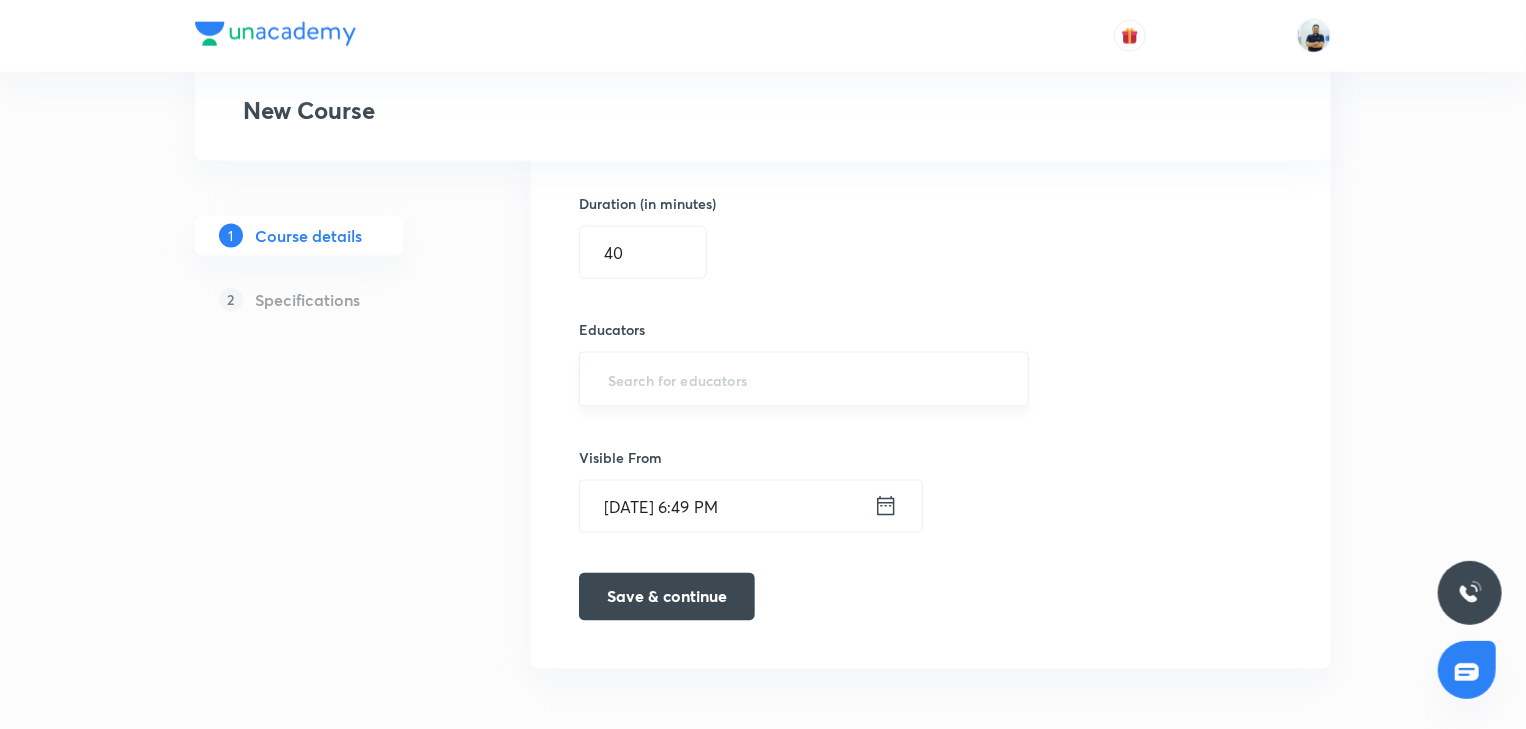 click at bounding box center (804, 379) 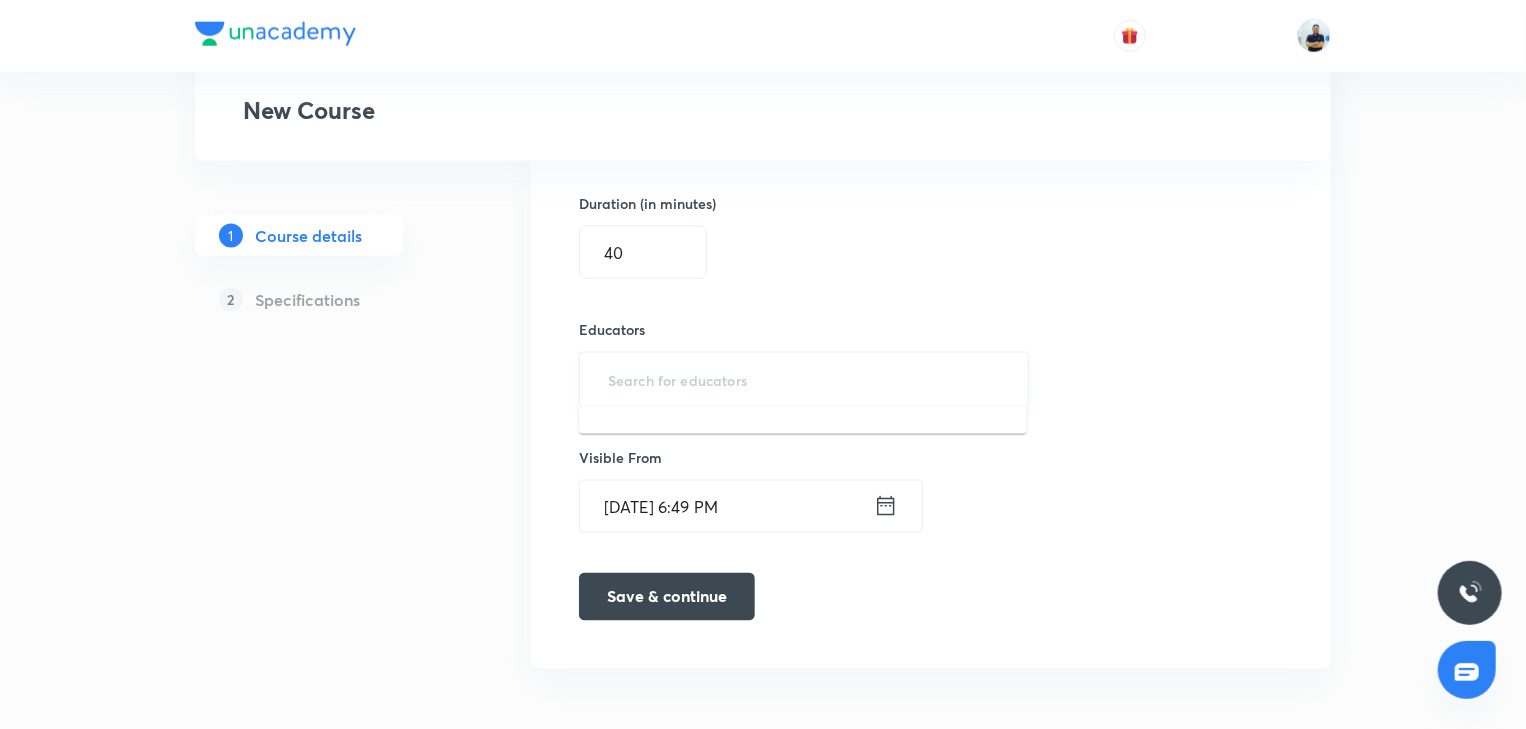 paste on "7qg670l2bkng" 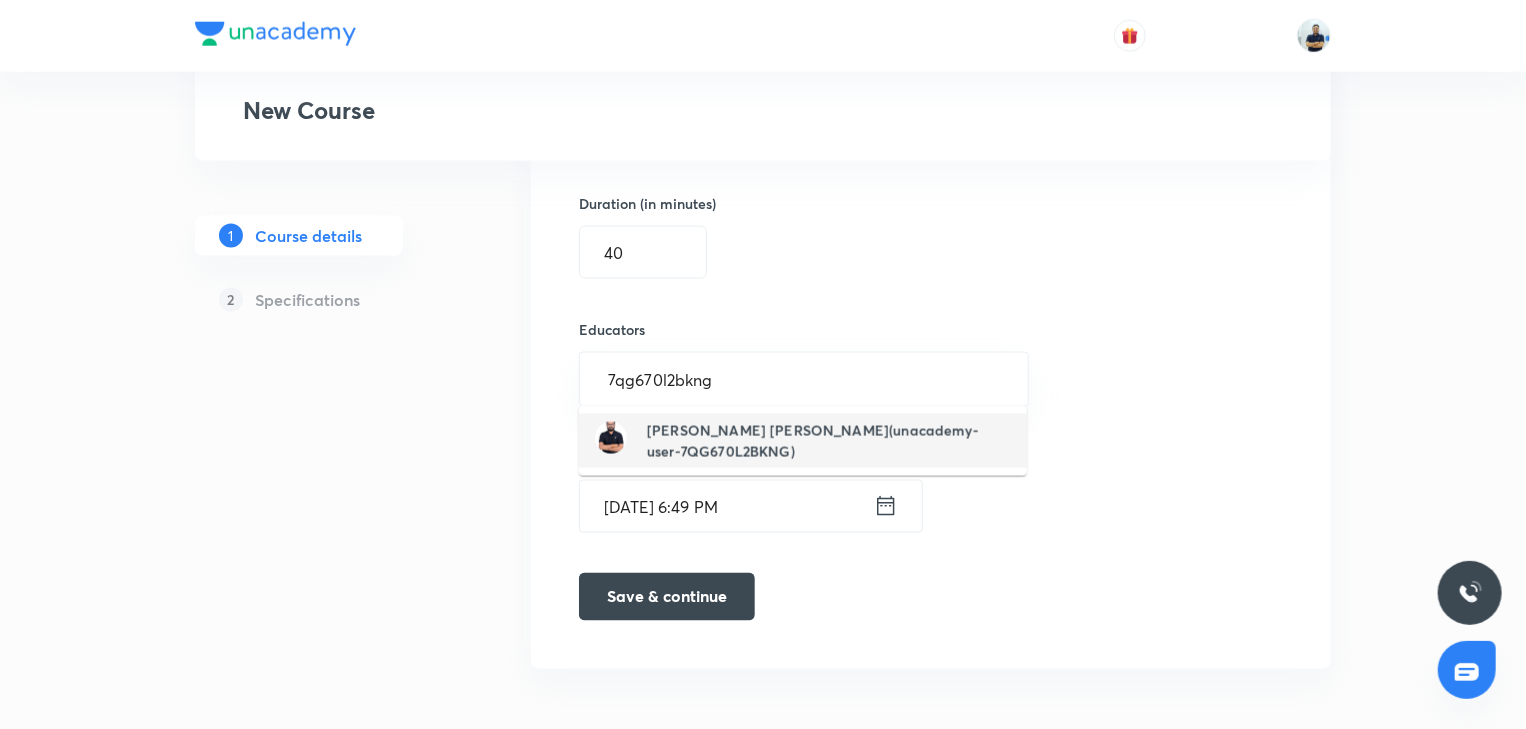 click on "Patel Nikunj Rambhai(unacademy-user-7QG670L2BKNG)" at bounding box center [829, 441] 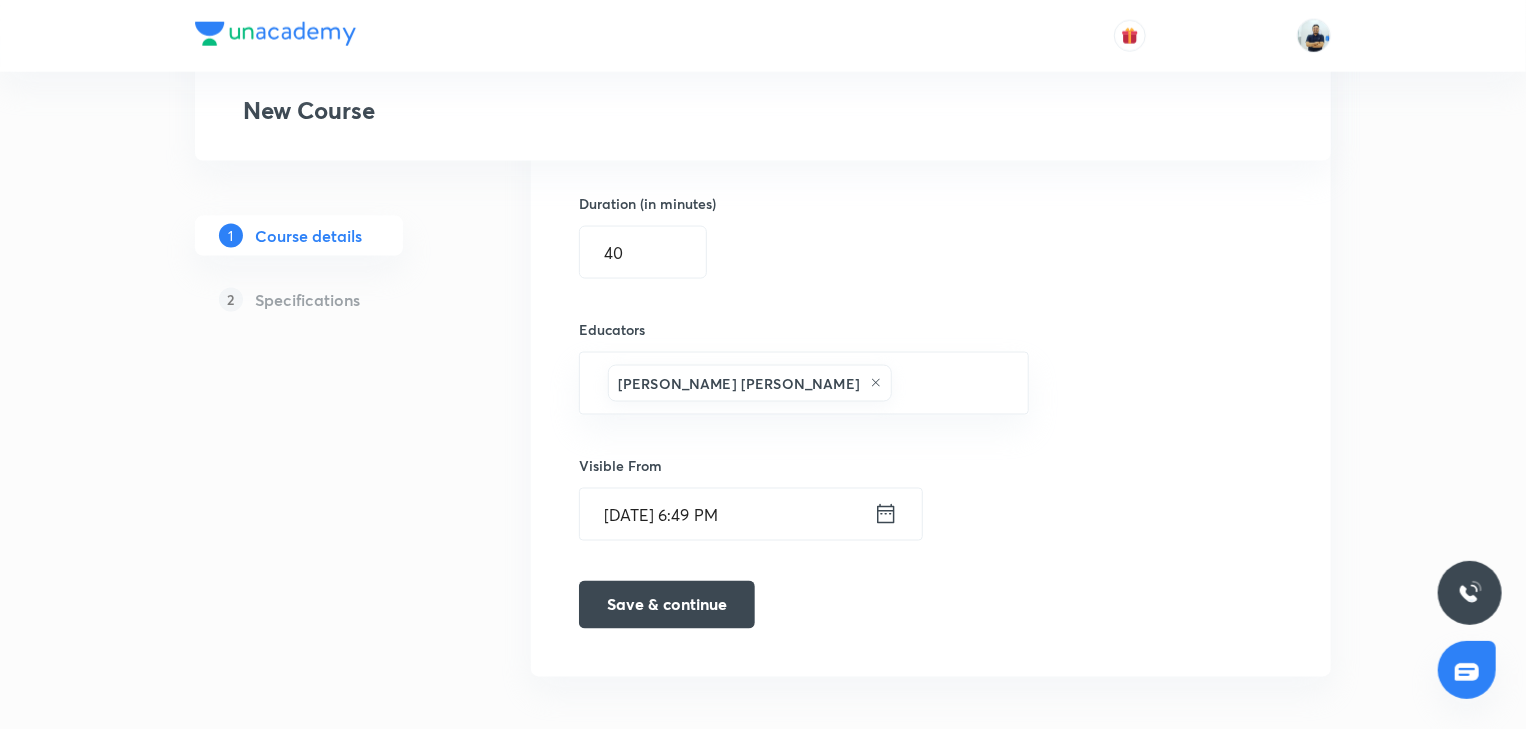 scroll, scrollTop: 824, scrollLeft: 0, axis: vertical 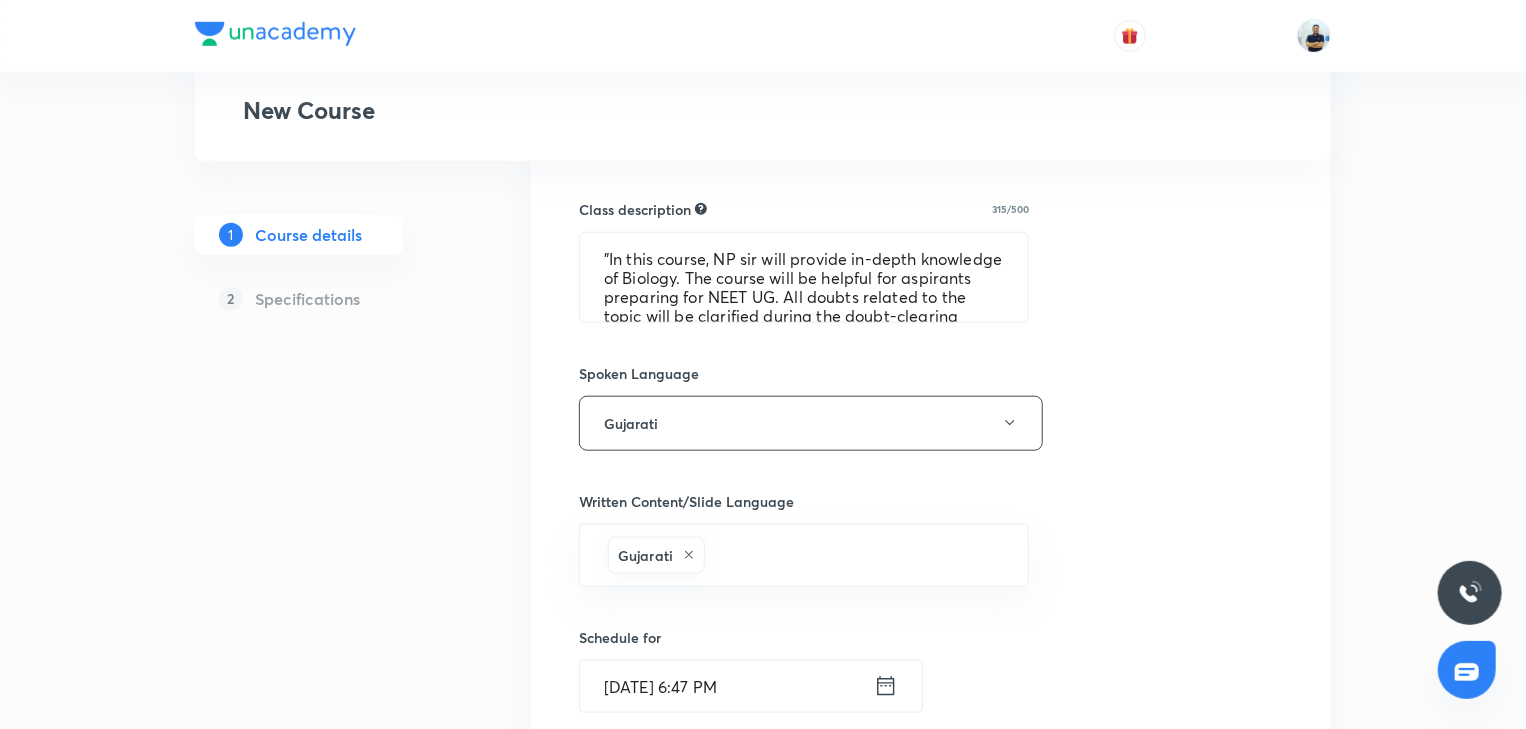 click on "Jul 10, 2025, 6:47 PM" at bounding box center (727, 686) 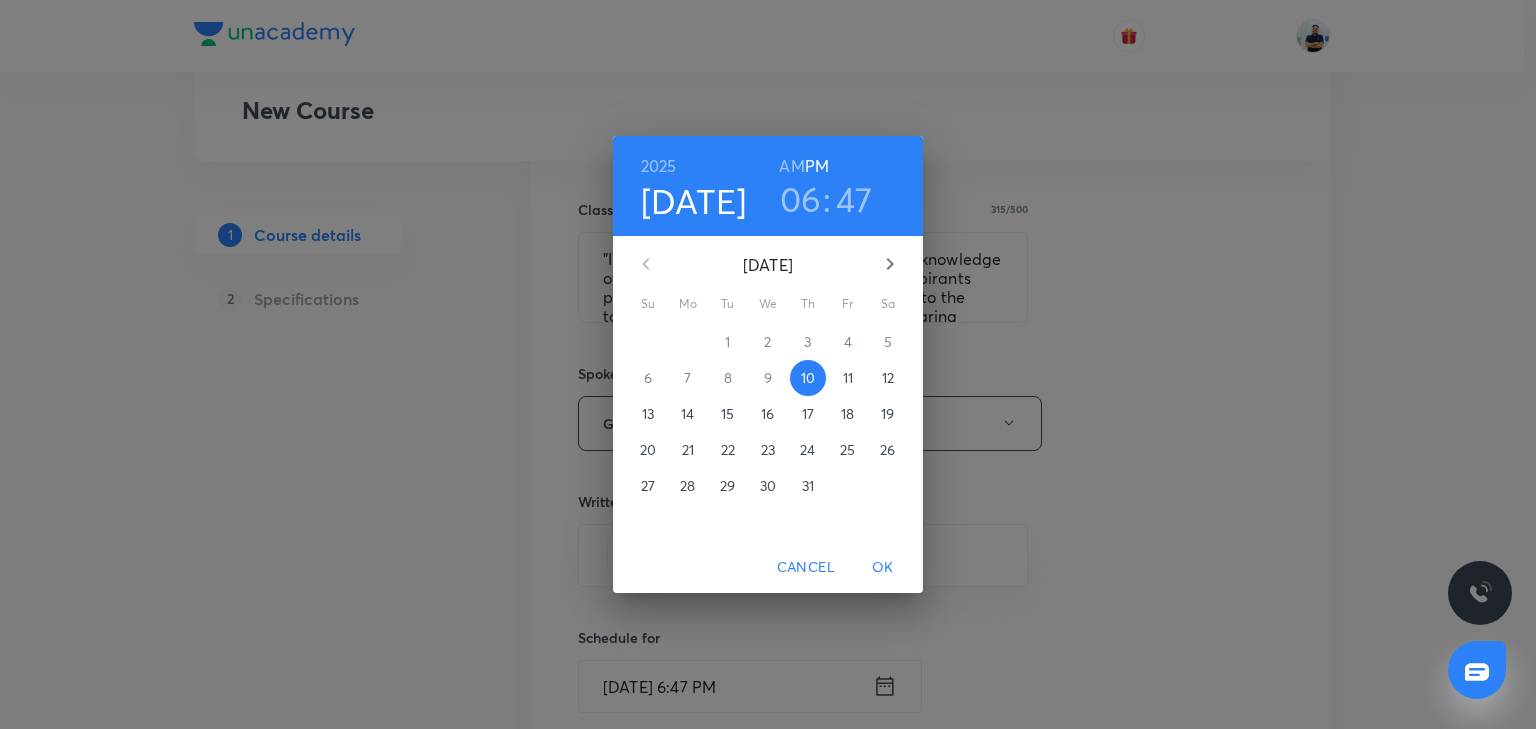 click on "11" at bounding box center [848, 378] 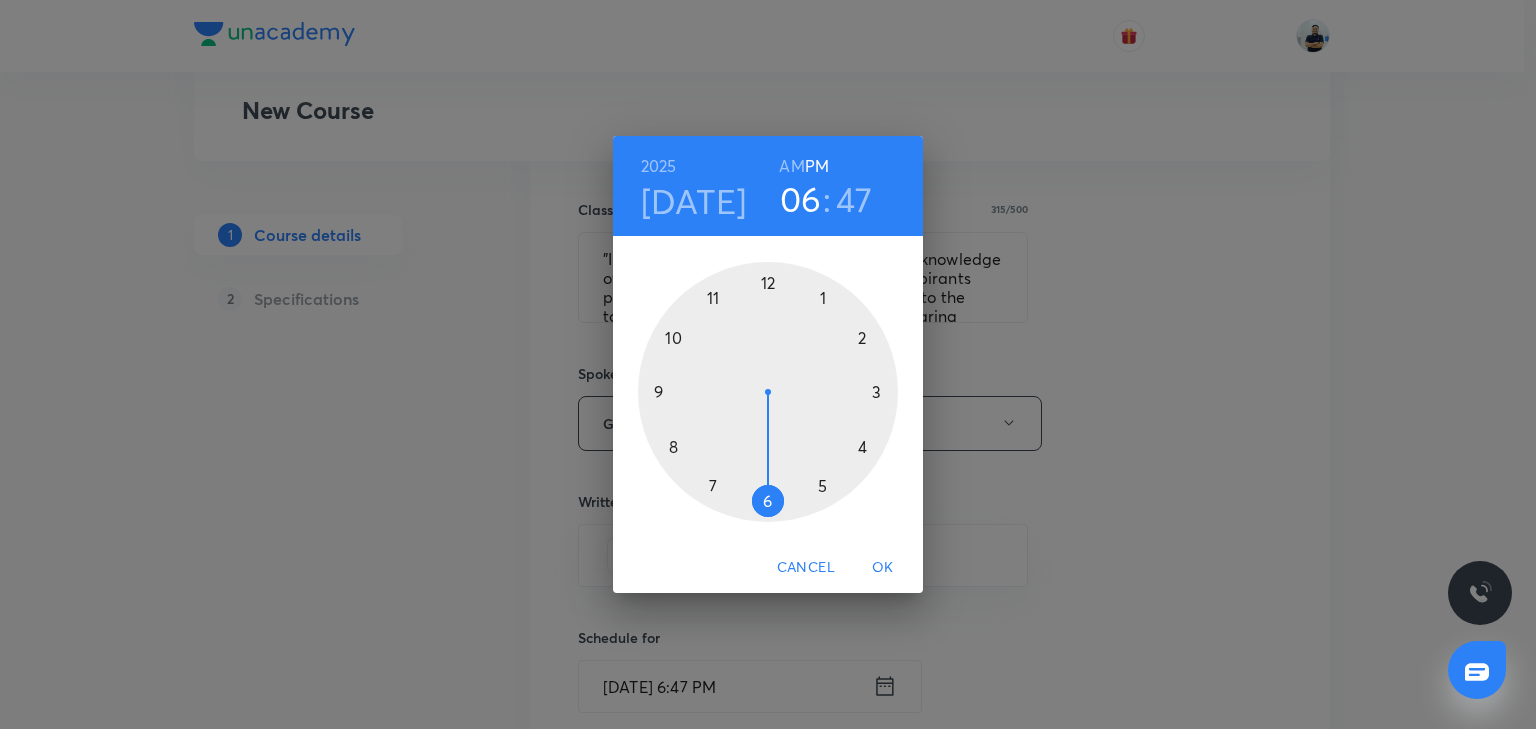 click on "AM" at bounding box center (791, 166) 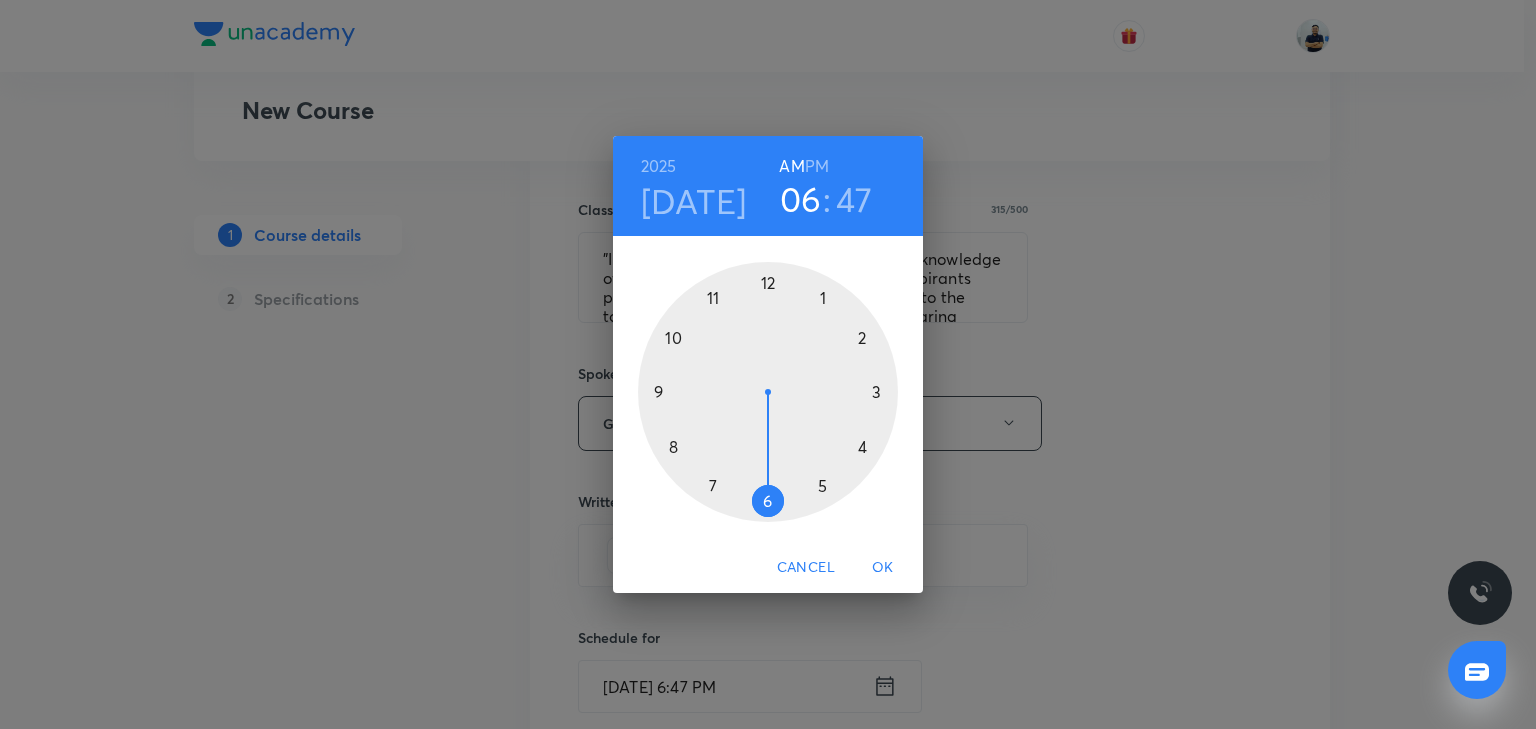 click at bounding box center [768, 392] 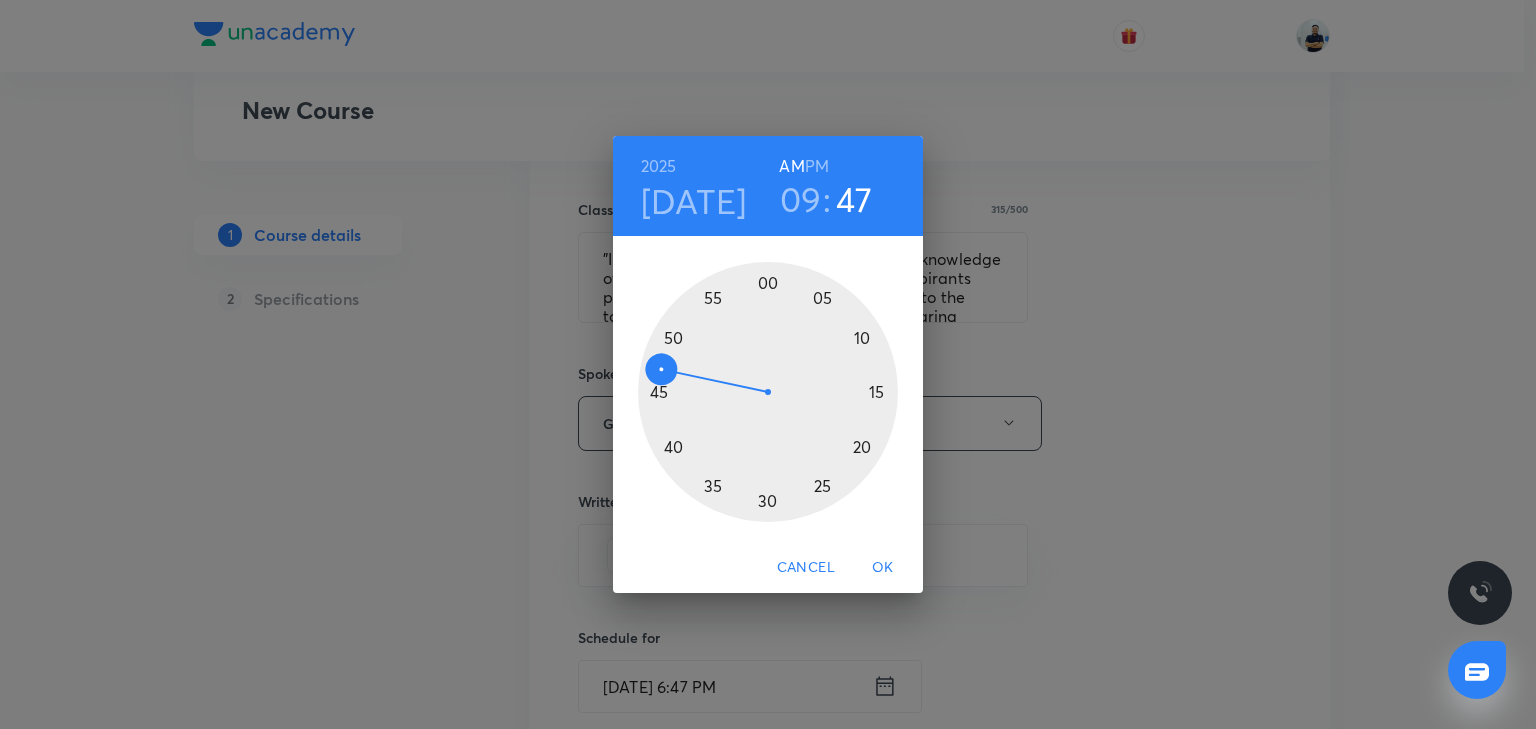 click at bounding box center (768, 392) 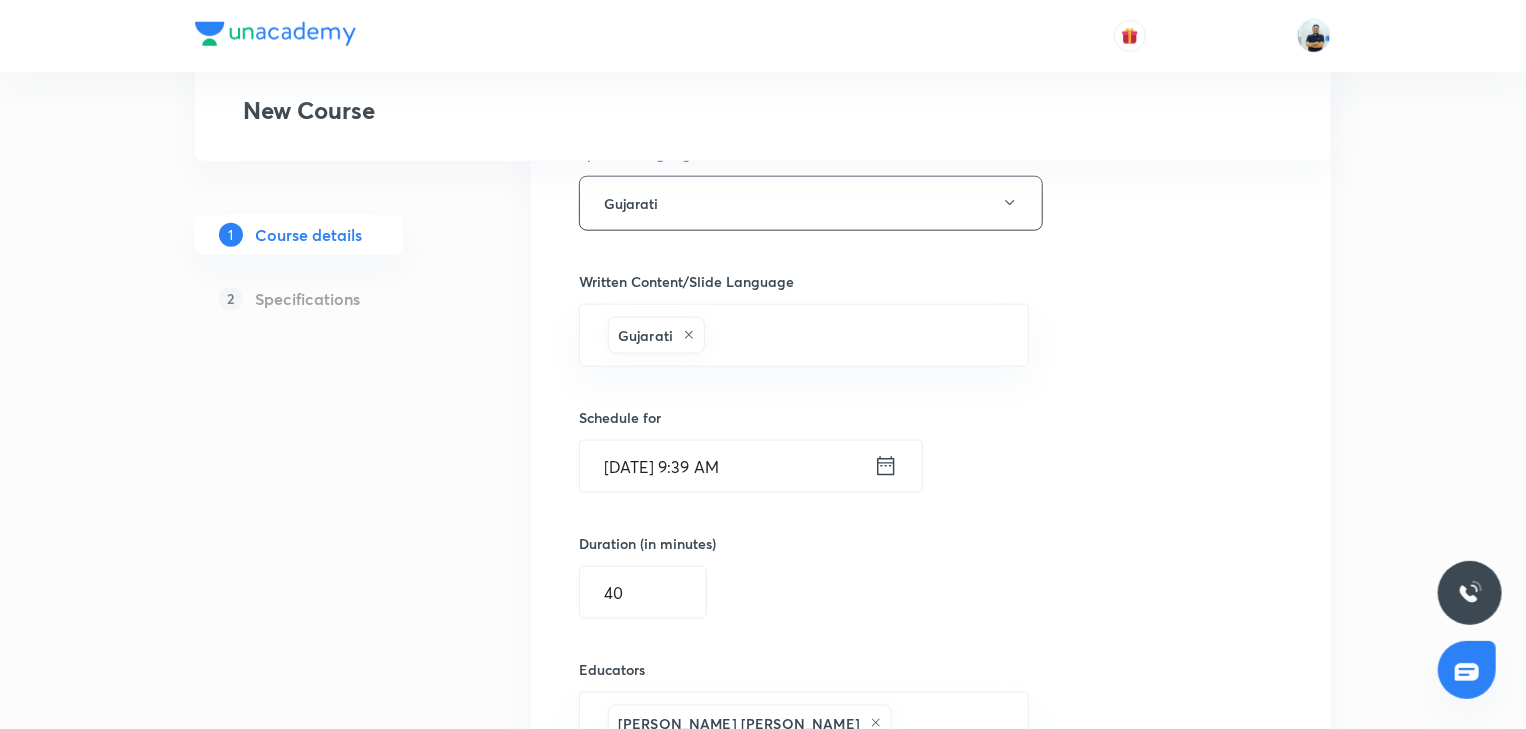 scroll, scrollTop: 1048, scrollLeft: 0, axis: vertical 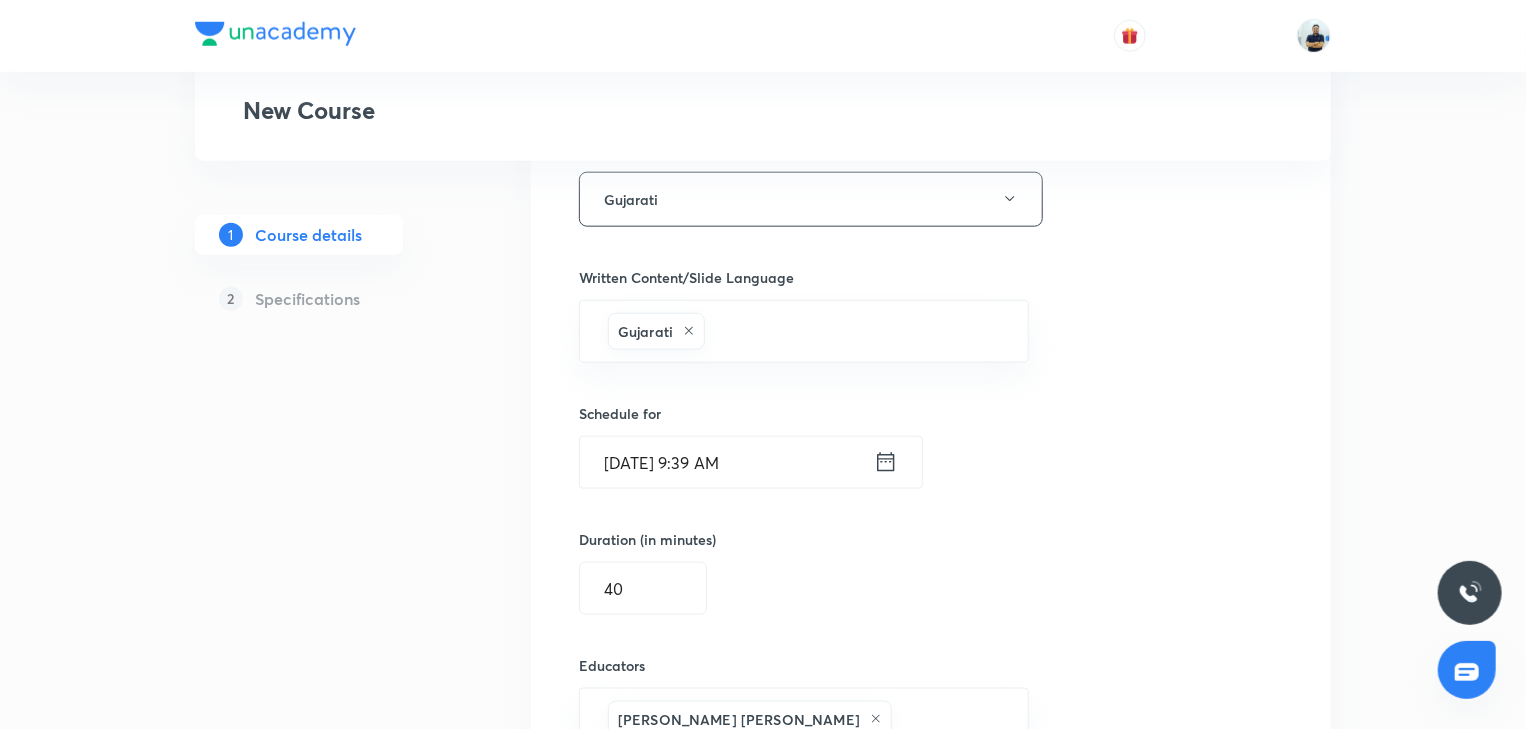 click on "Jul 11, 2025, 9:39 AM" at bounding box center (727, 462) 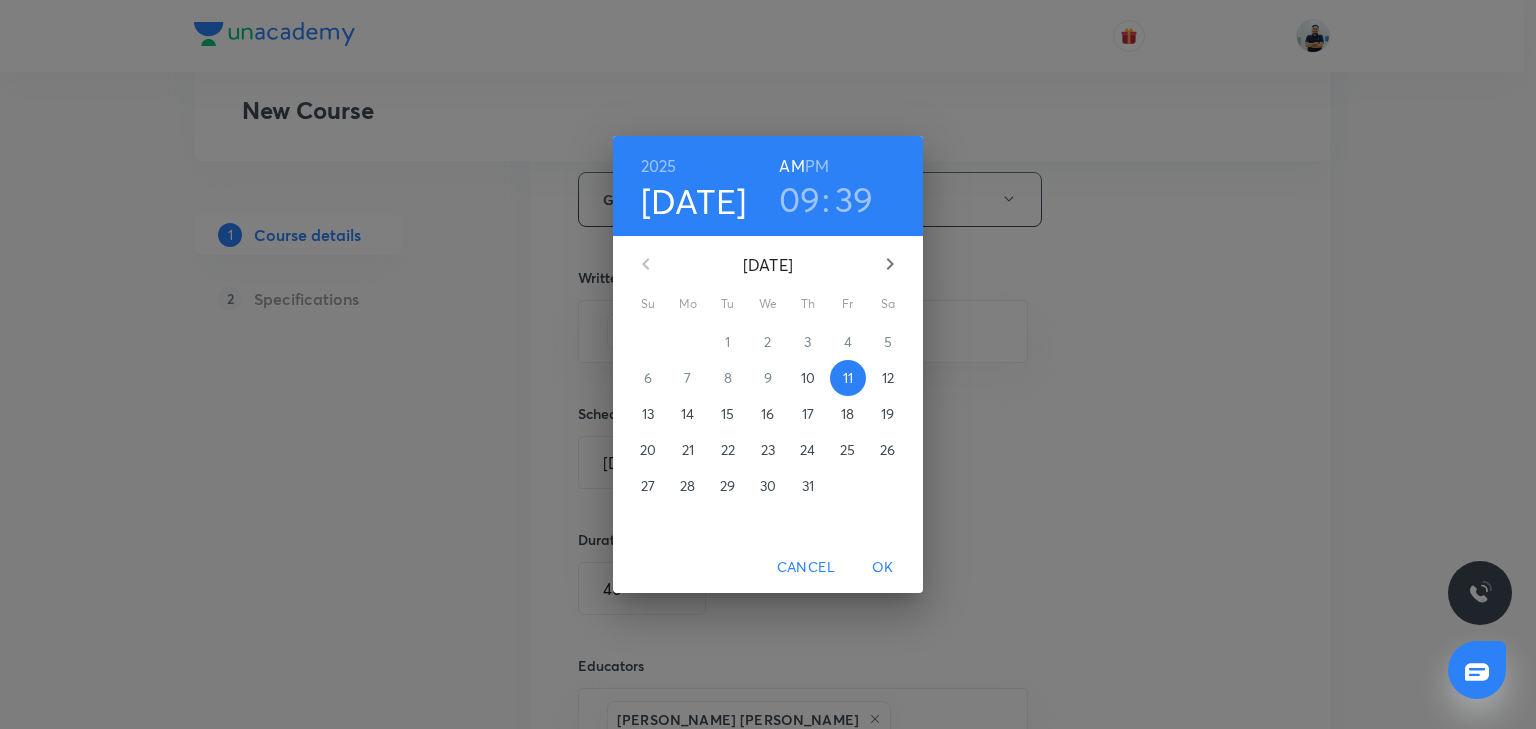 click on "39" at bounding box center [854, 199] 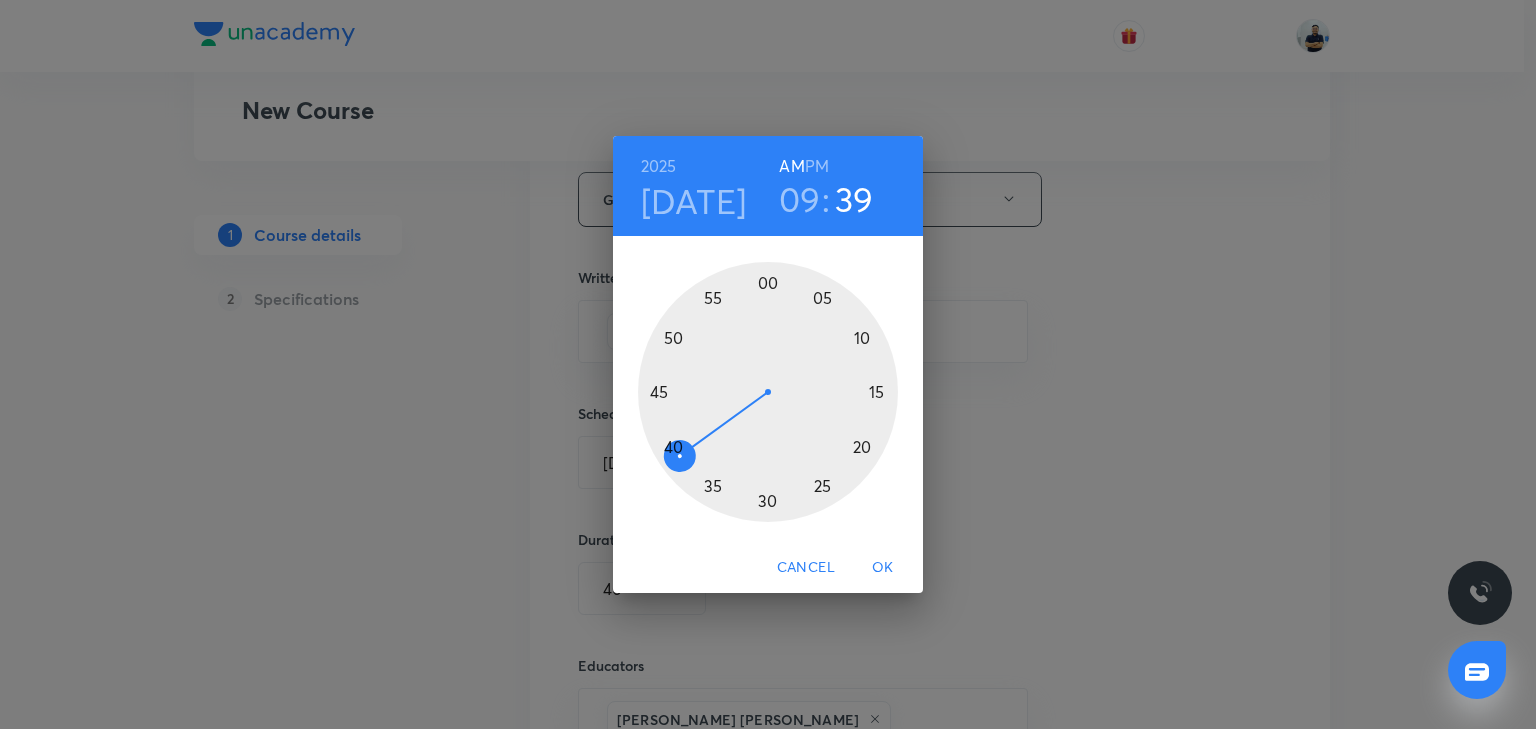 click at bounding box center [768, 392] 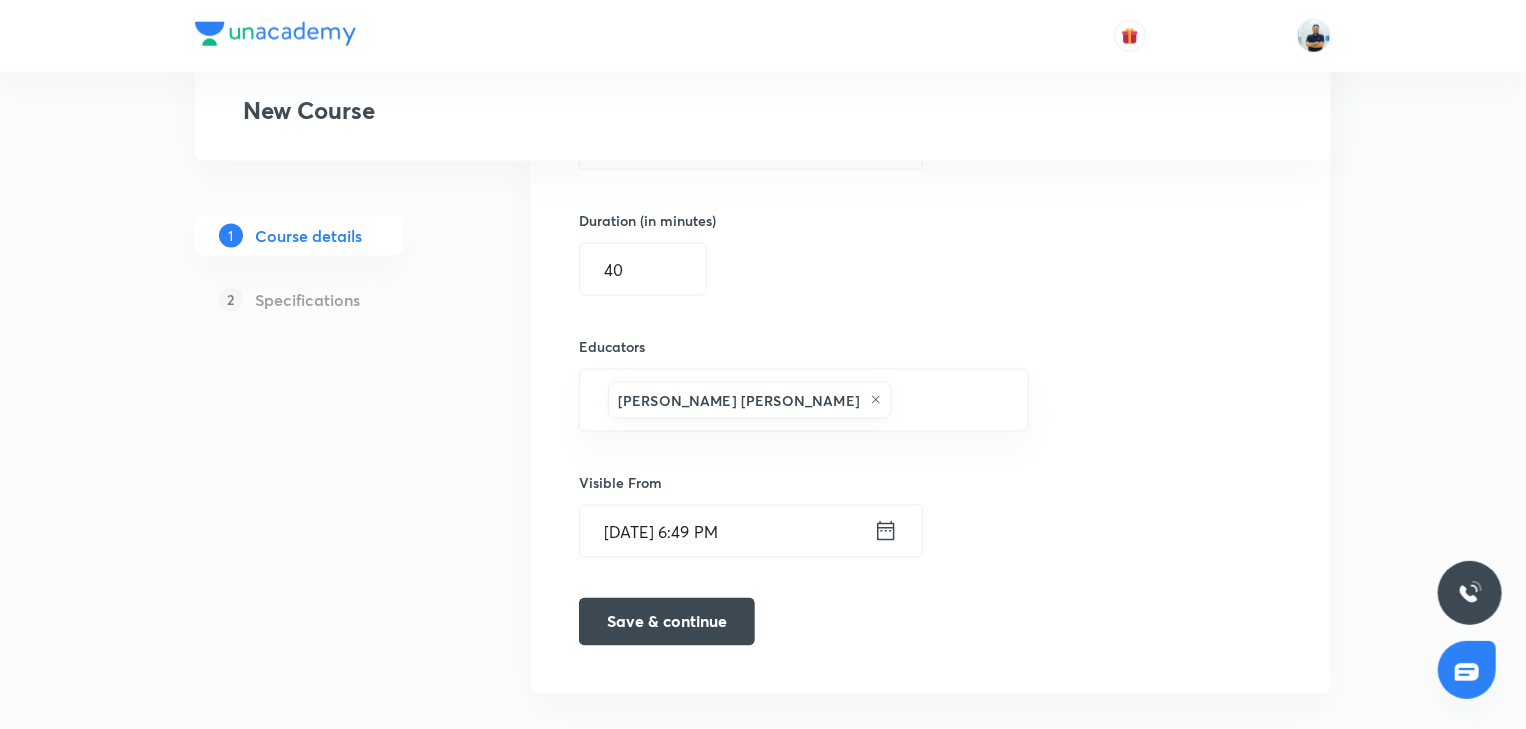 scroll, scrollTop: 1391, scrollLeft: 0, axis: vertical 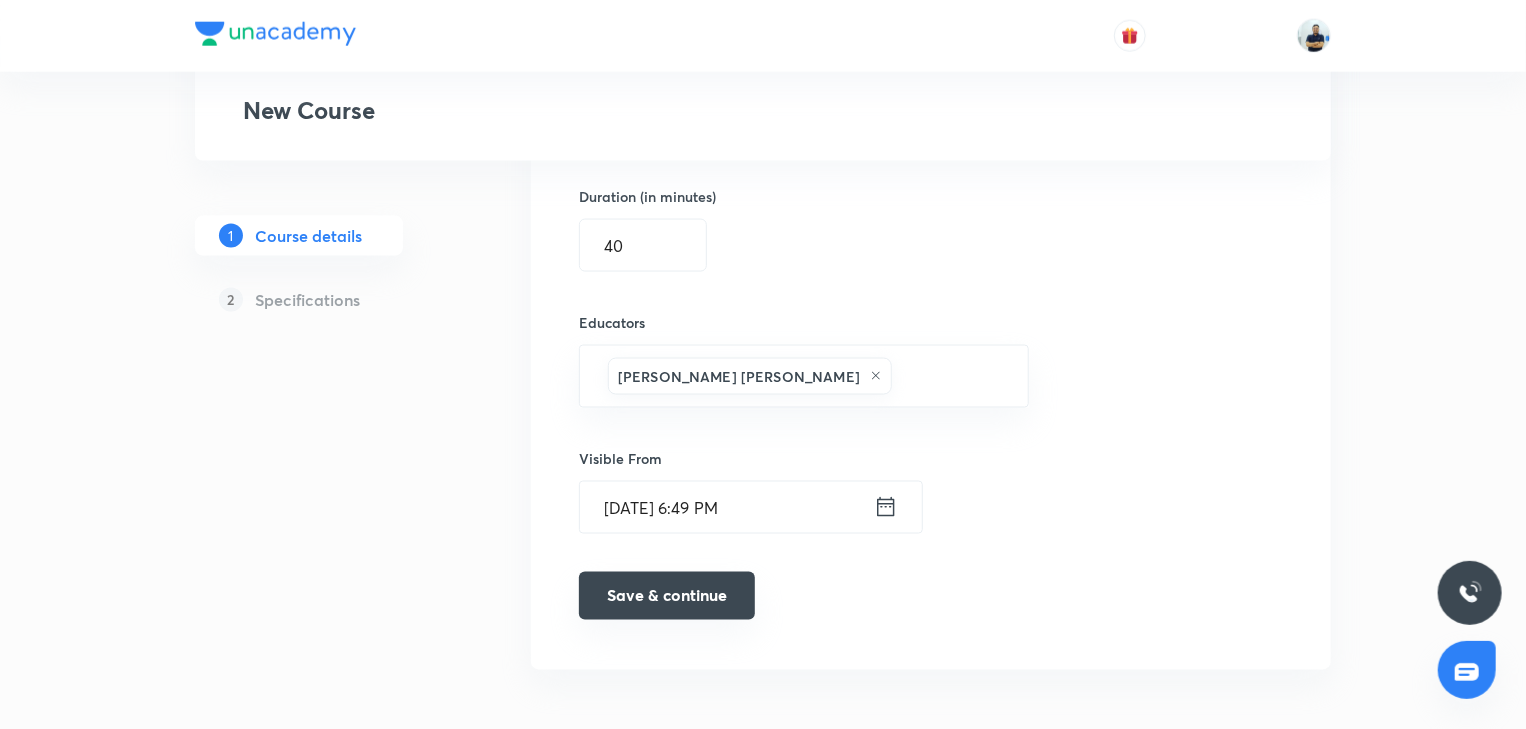 click on "Save & continue" at bounding box center [667, 596] 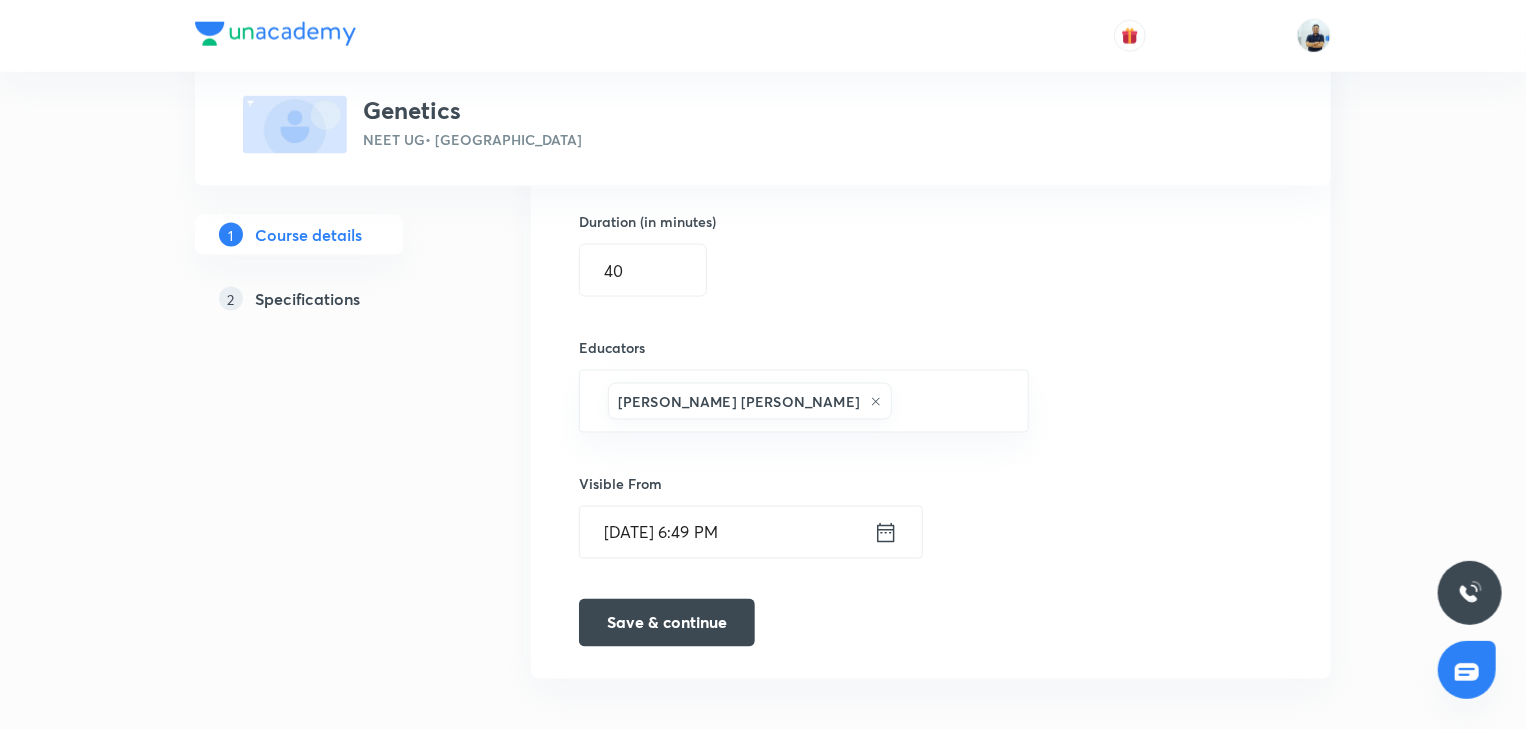 scroll, scrollTop: 1400, scrollLeft: 0, axis: vertical 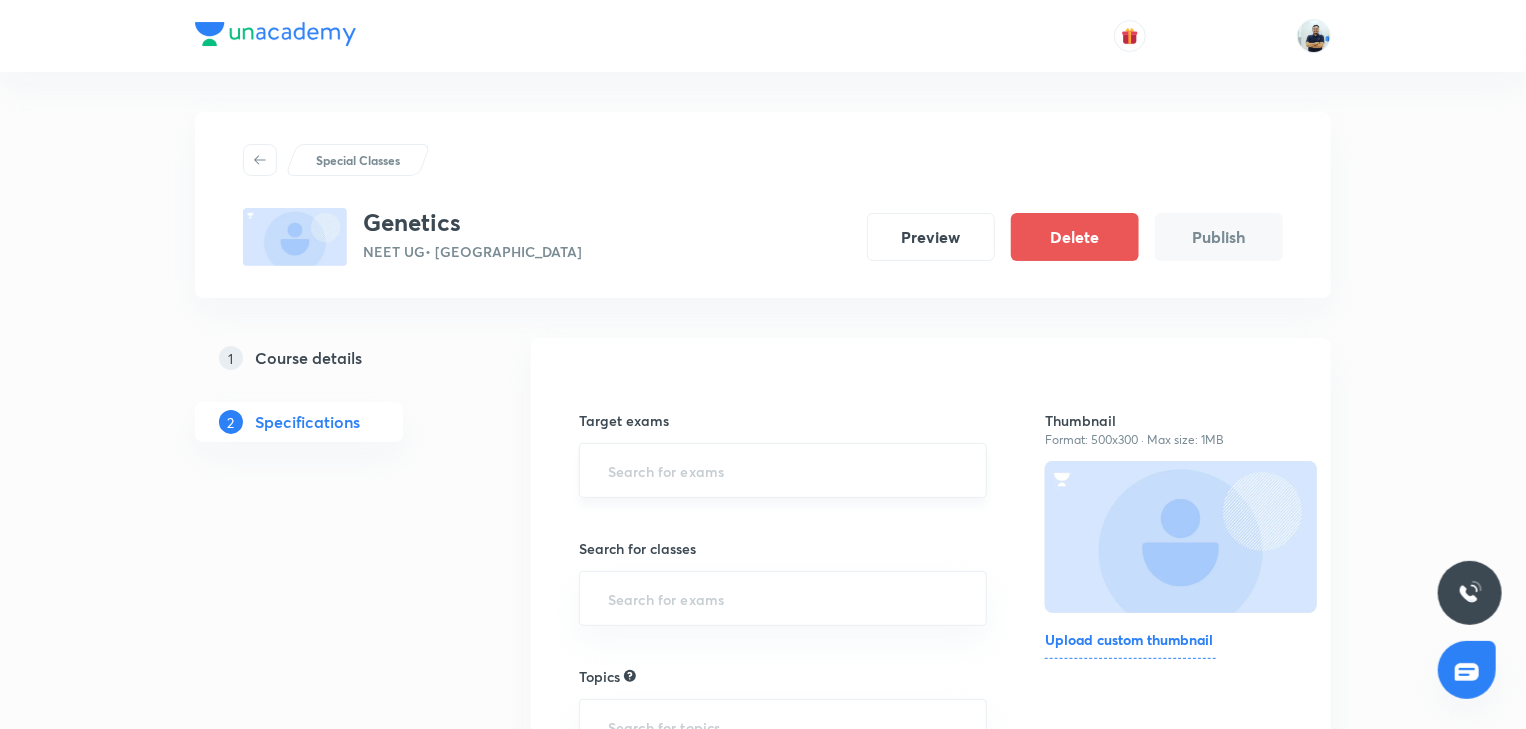 click at bounding box center [783, 470] 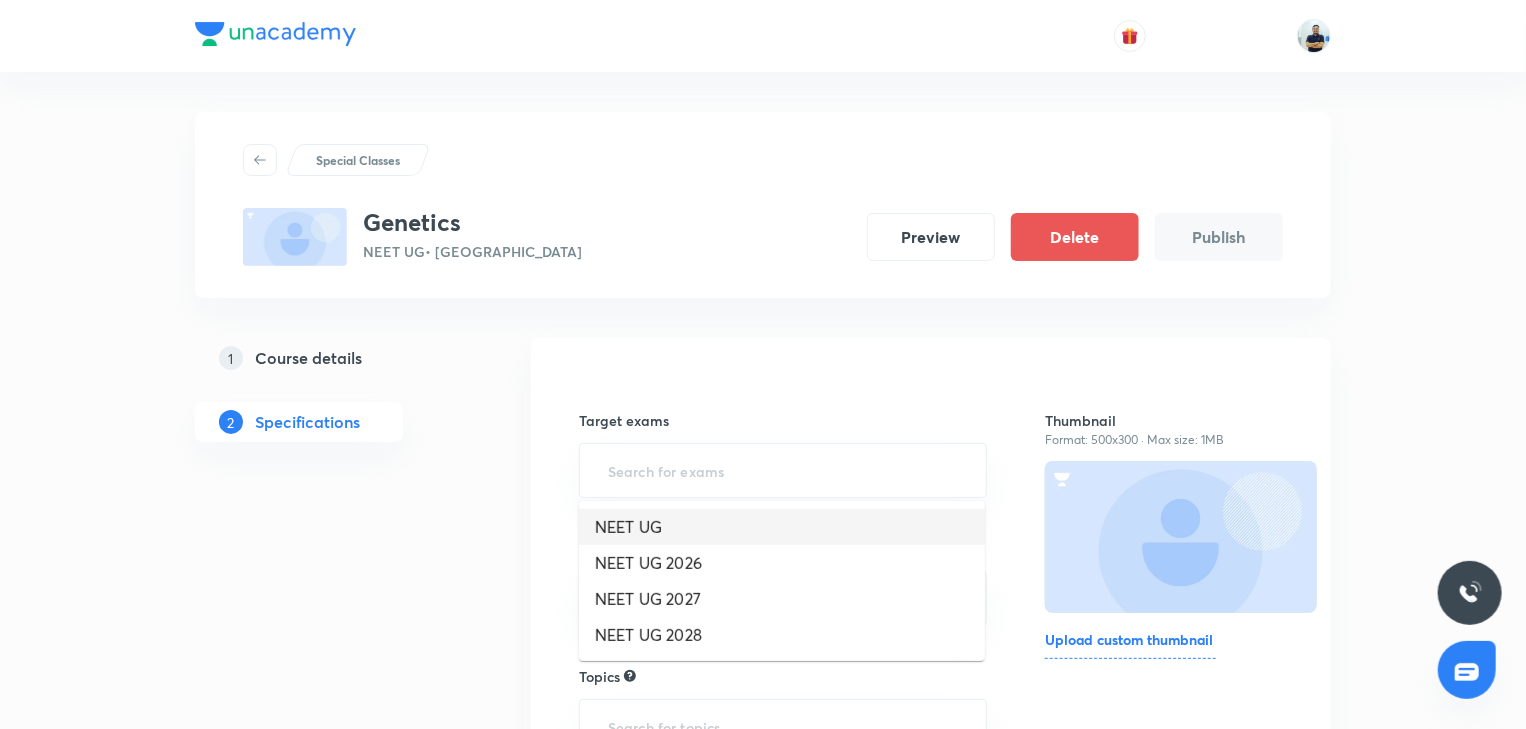 click on "NEET UG" at bounding box center [782, 527] 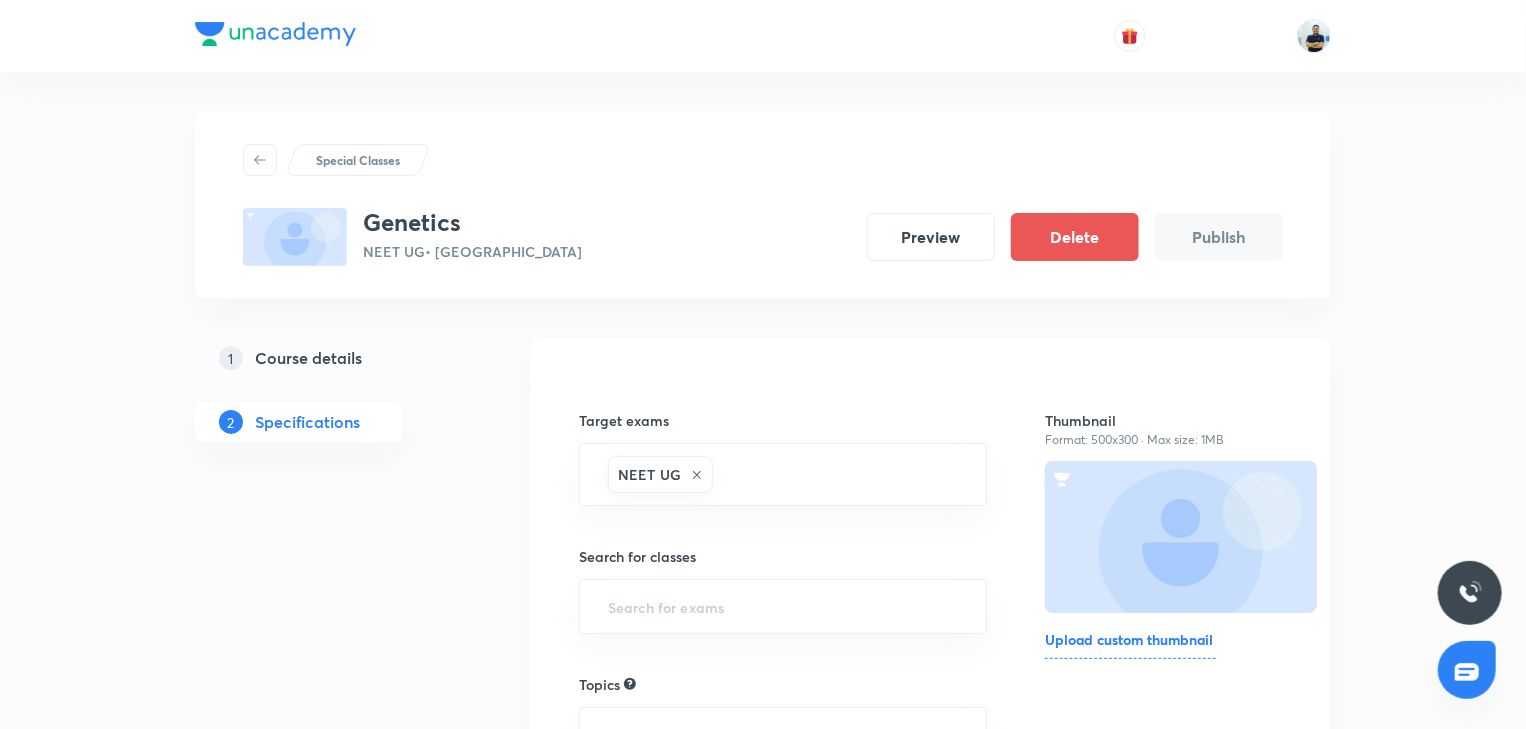 click on "Search for classes ​" at bounding box center (783, 590) 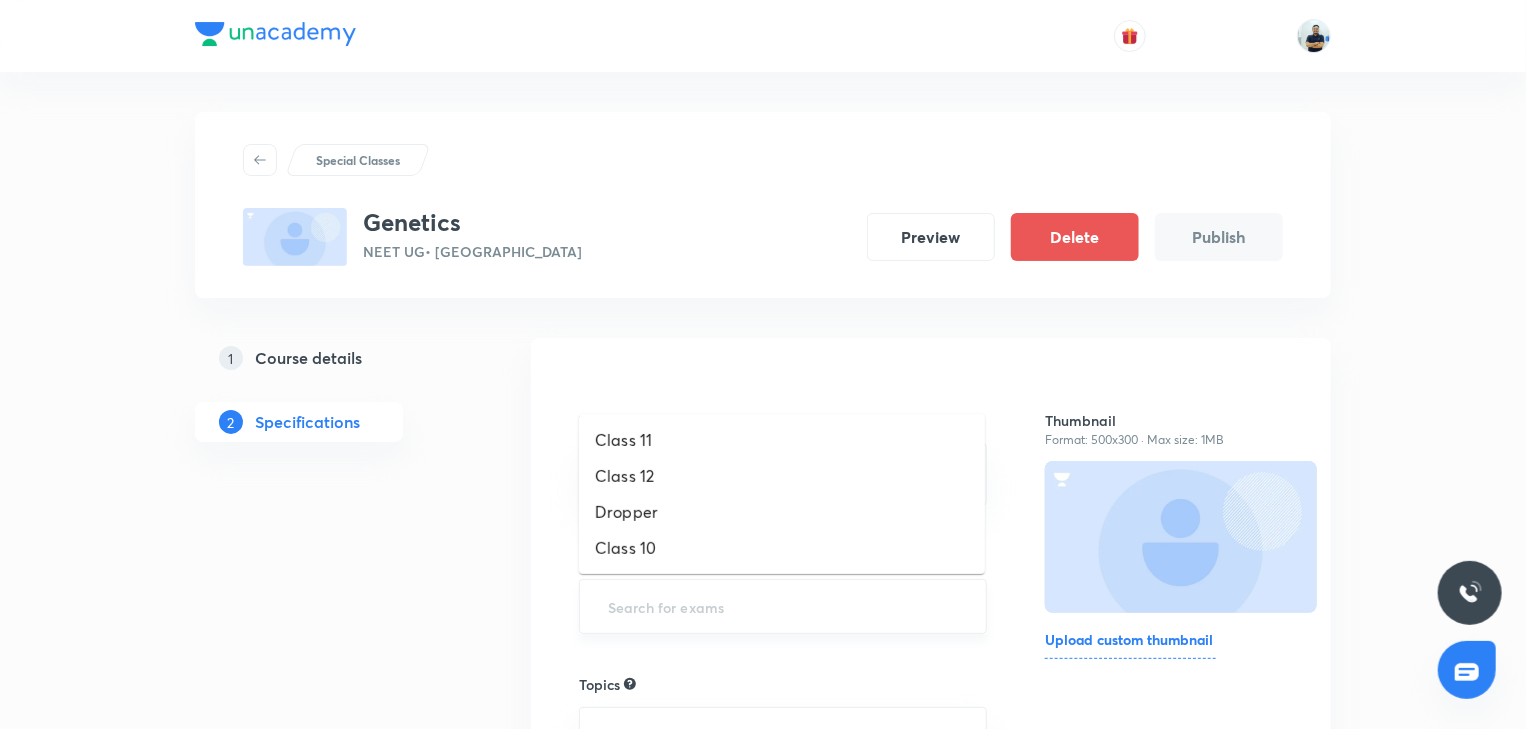 click at bounding box center [783, 606] 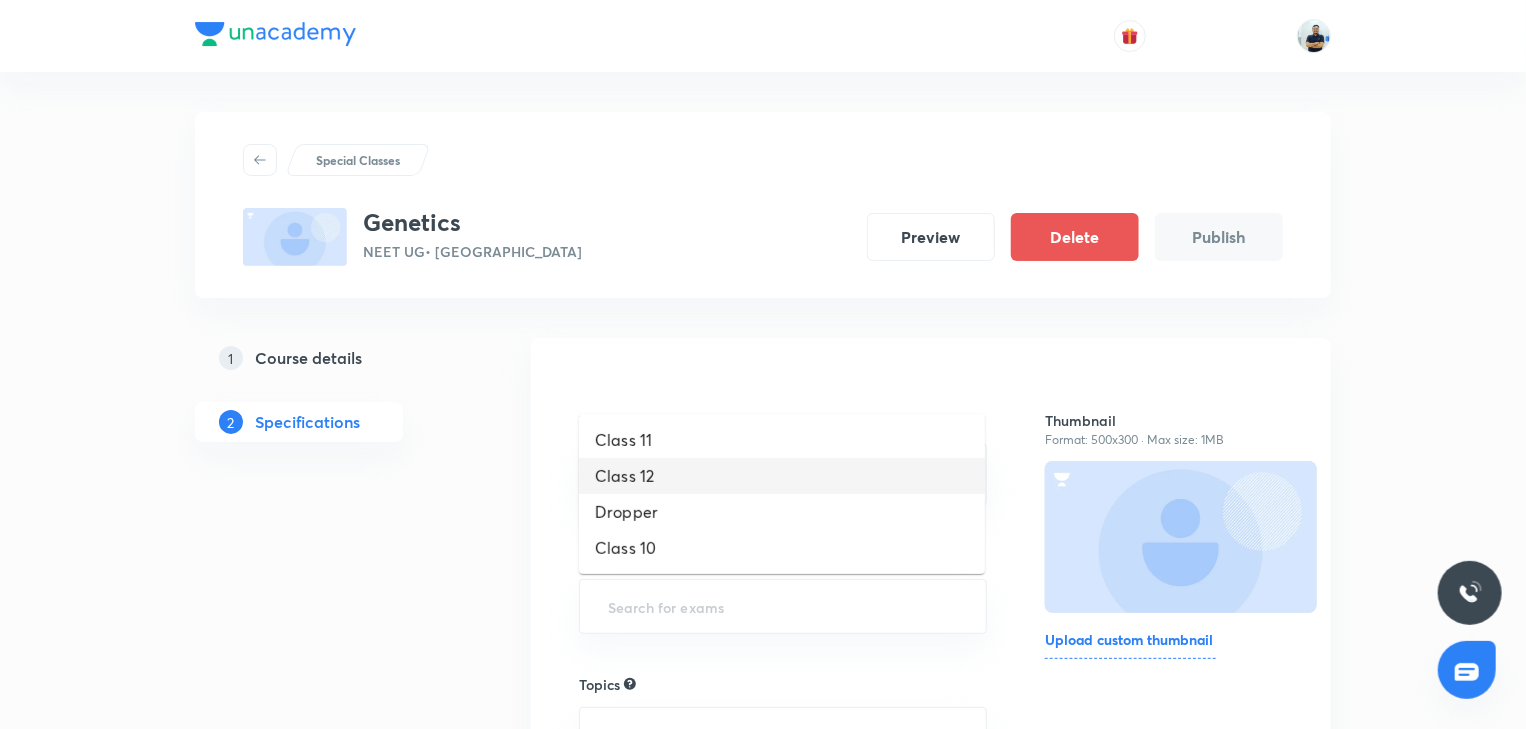 click on "Class 12" at bounding box center [782, 476] 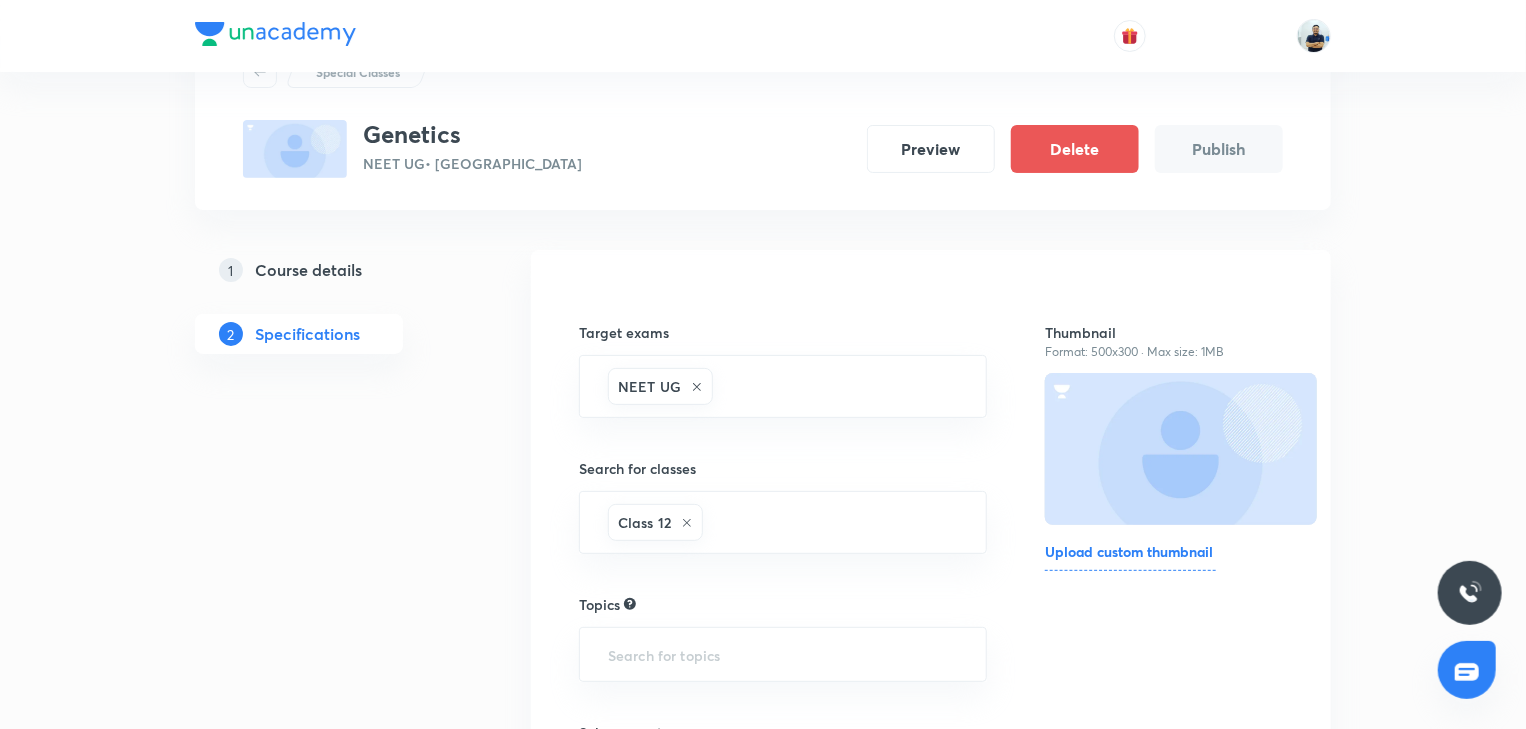 scroll, scrollTop: 224, scrollLeft: 0, axis: vertical 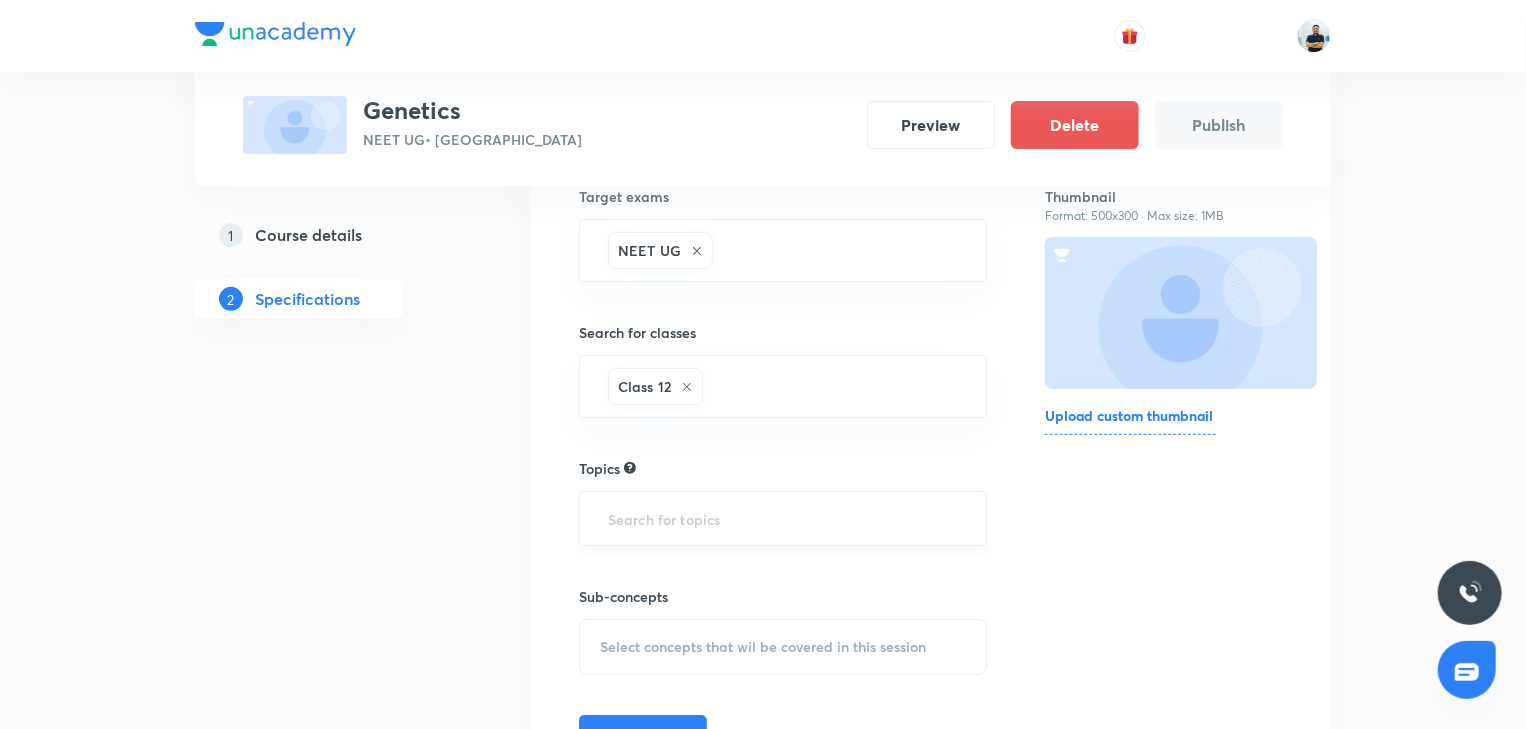 click on "​" at bounding box center (783, 518) 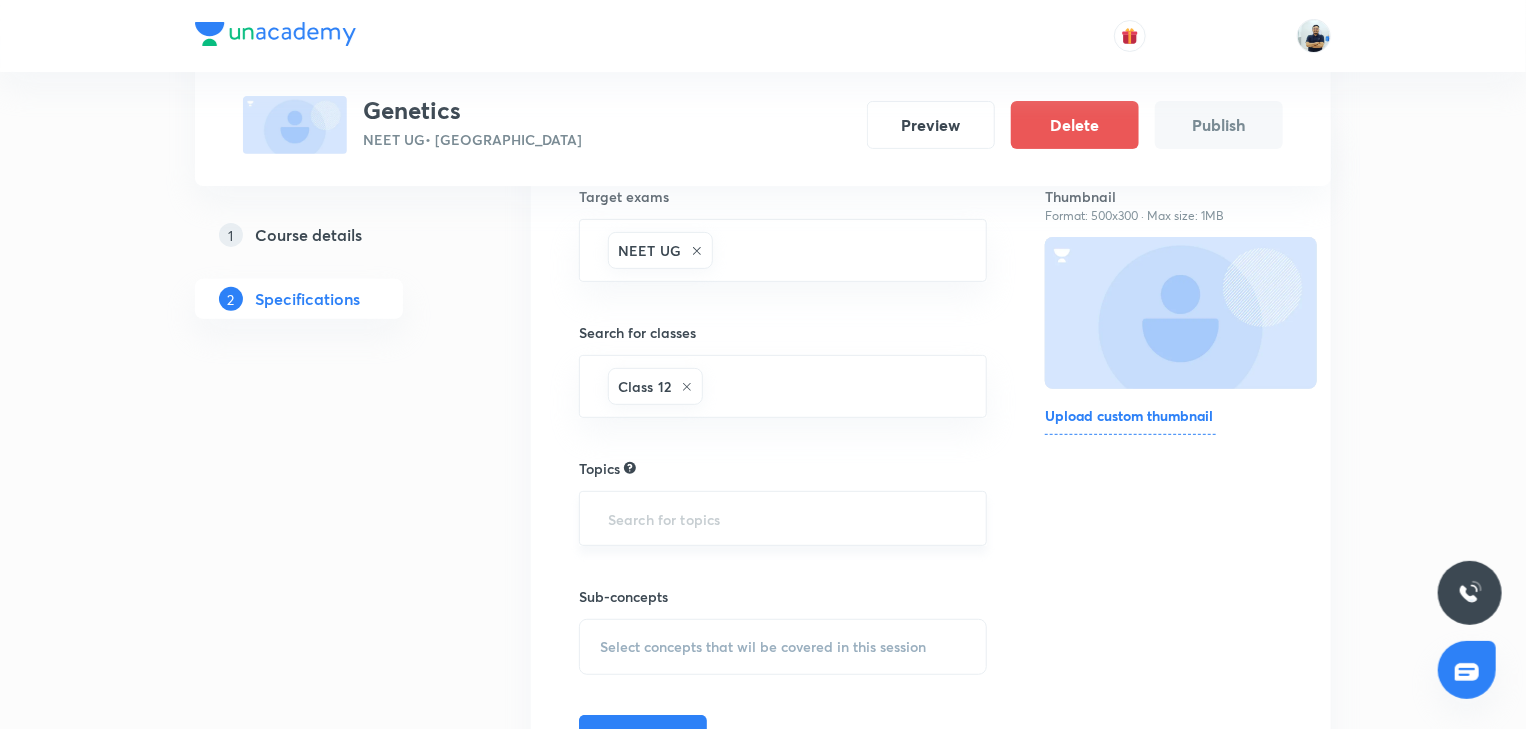 click on "​" at bounding box center (783, 518) 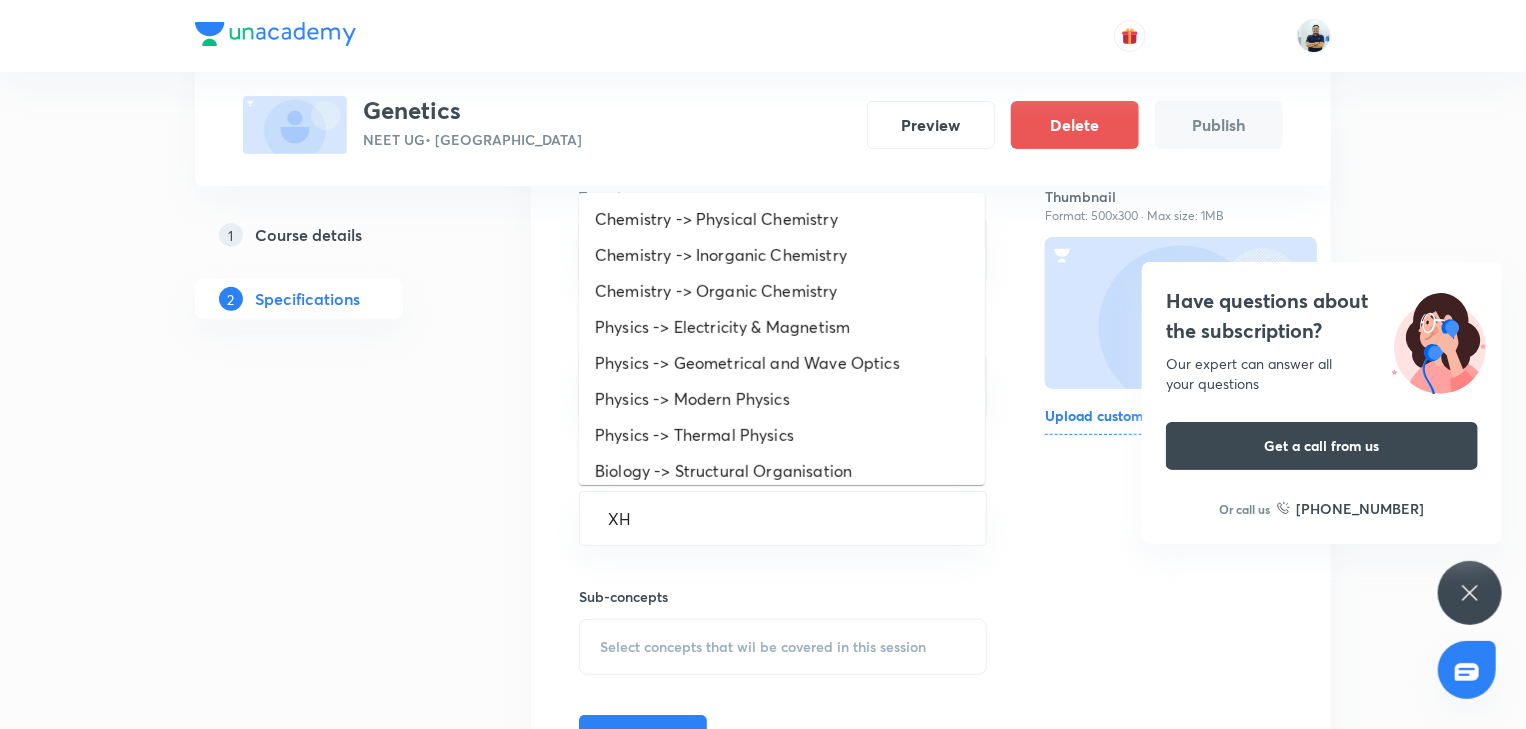 type on "X" 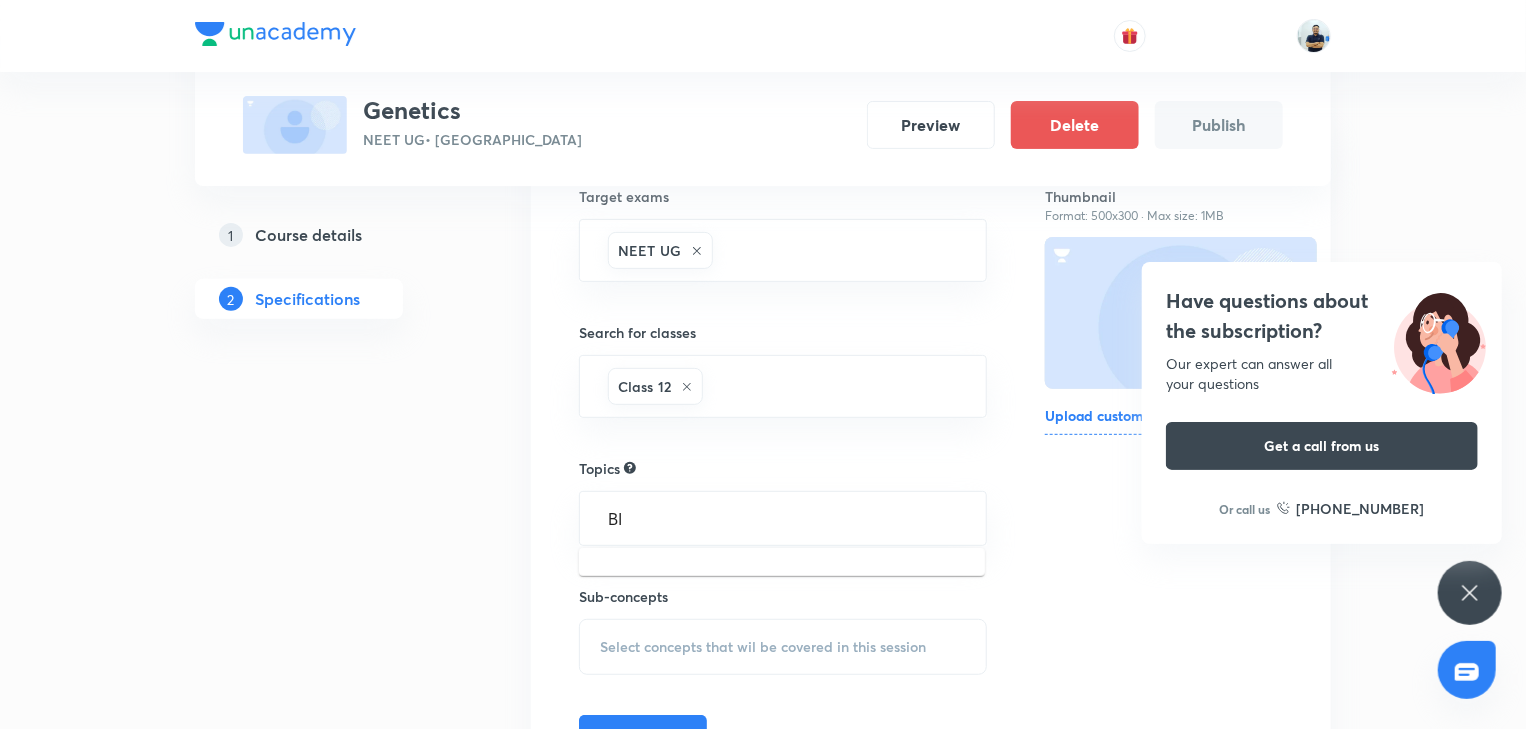 type on "BIO" 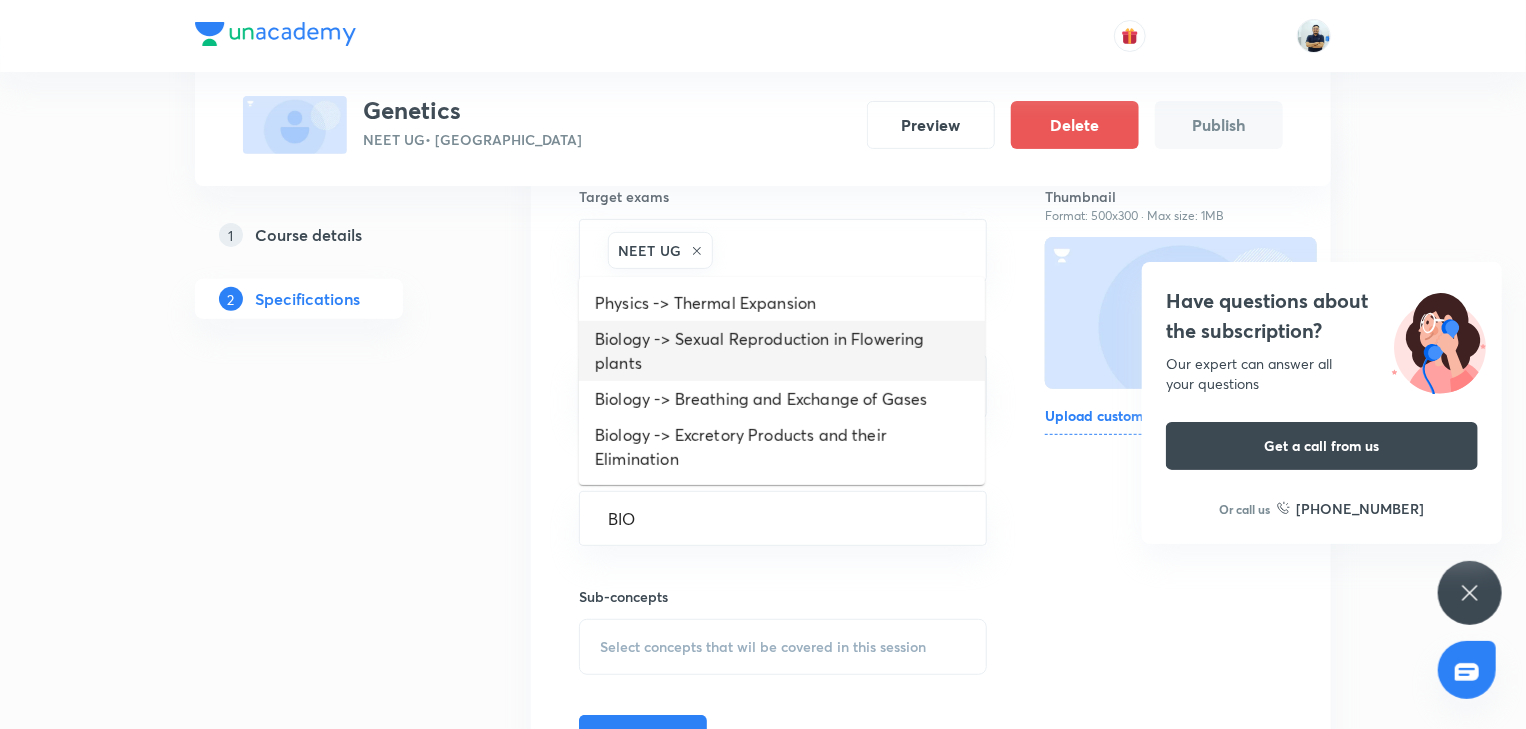 click on "Biology ->  Sexual Reproduction in Flowering plants" at bounding box center (782, 351) 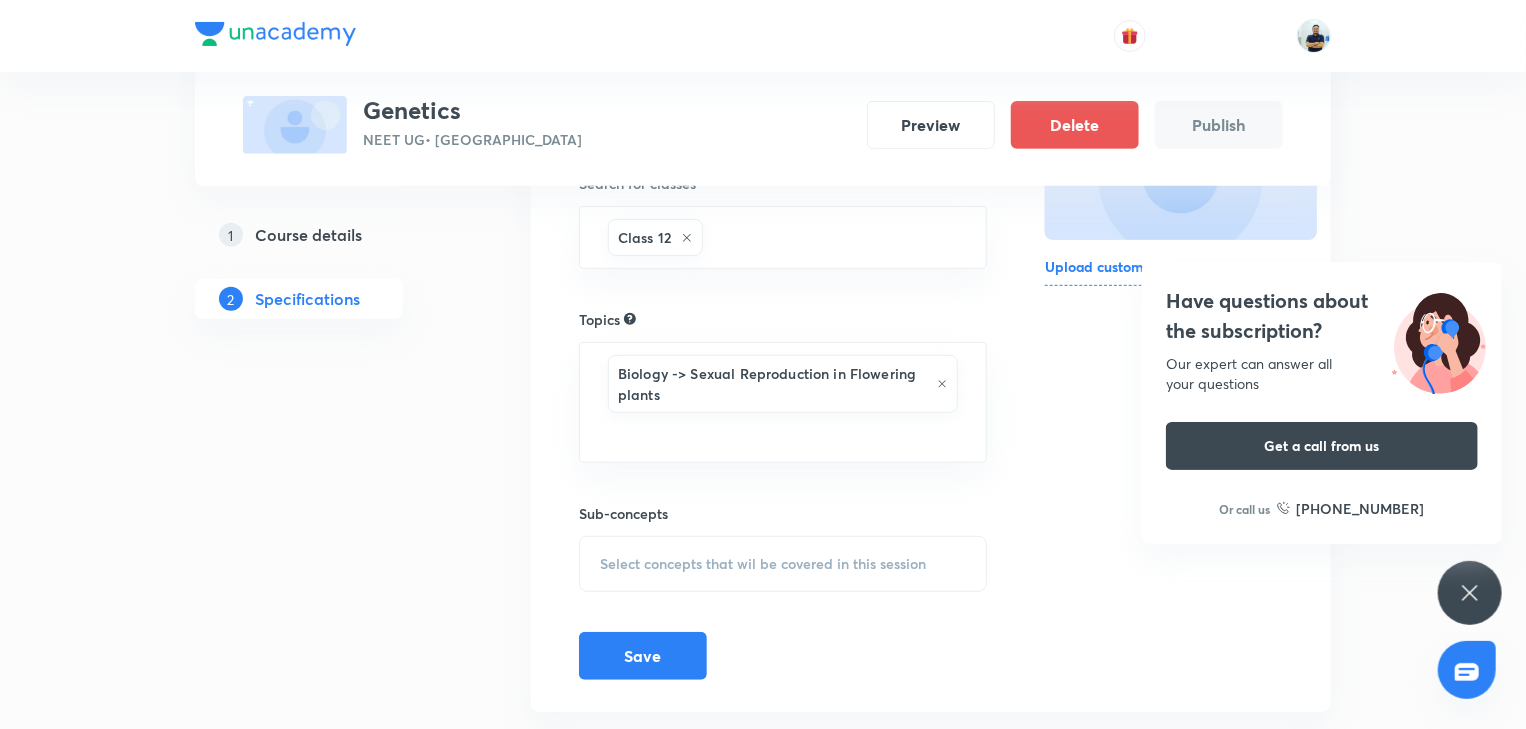 click on "Select concepts that wil be covered in this session" at bounding box center [763, 564] 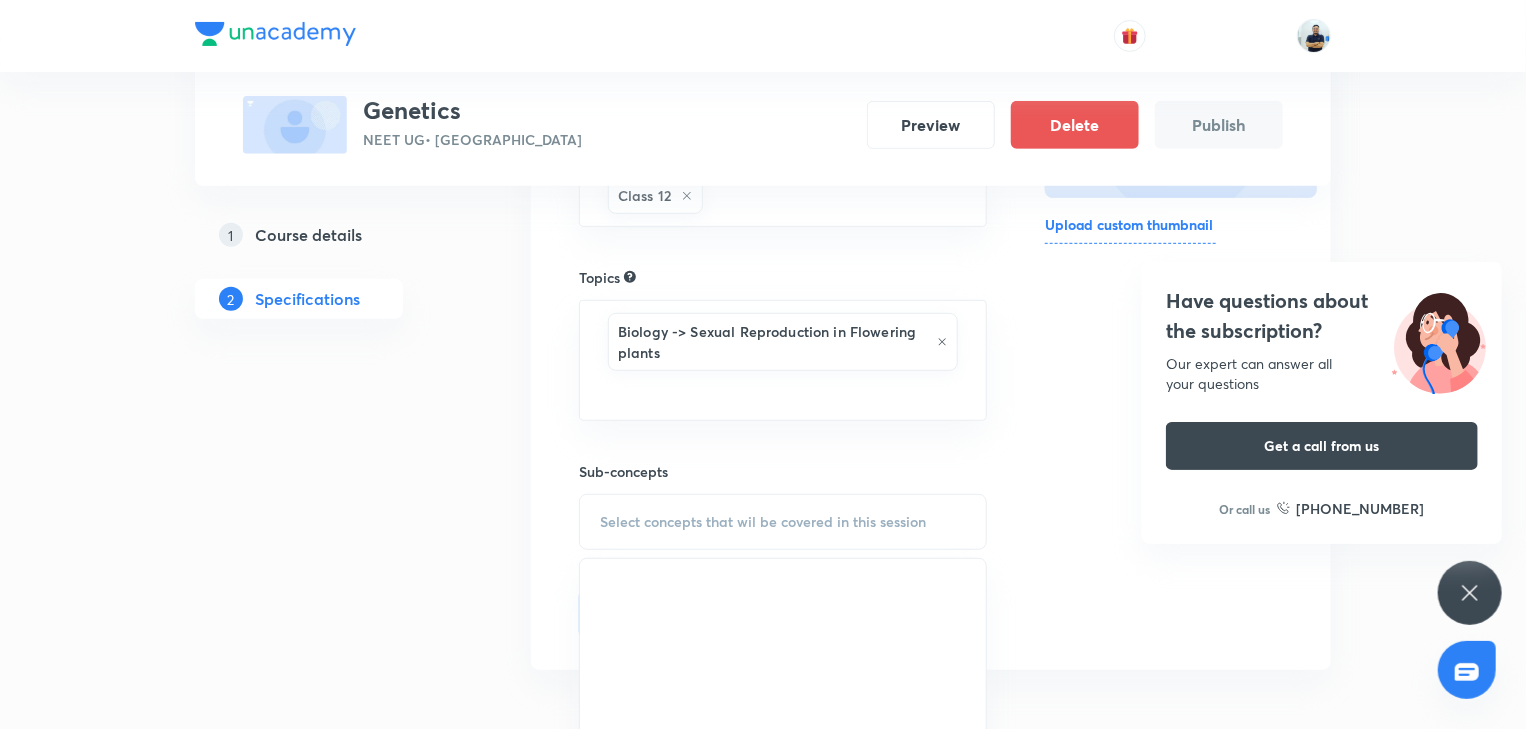scroll, scrollTop: 466, scrollLeft: 0, axis: vertical 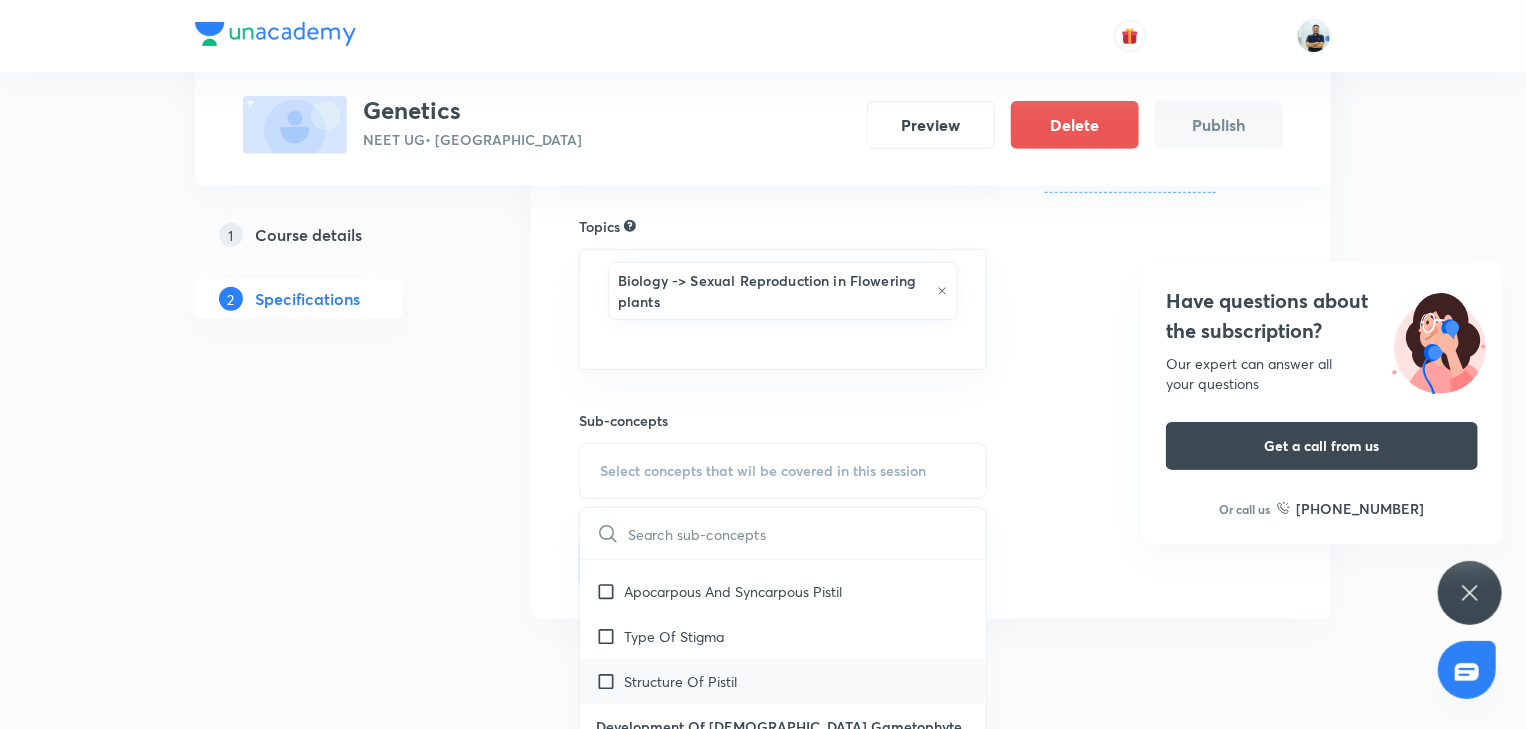 click on "Structure Of Pistil" at bounding box center [783, 681] 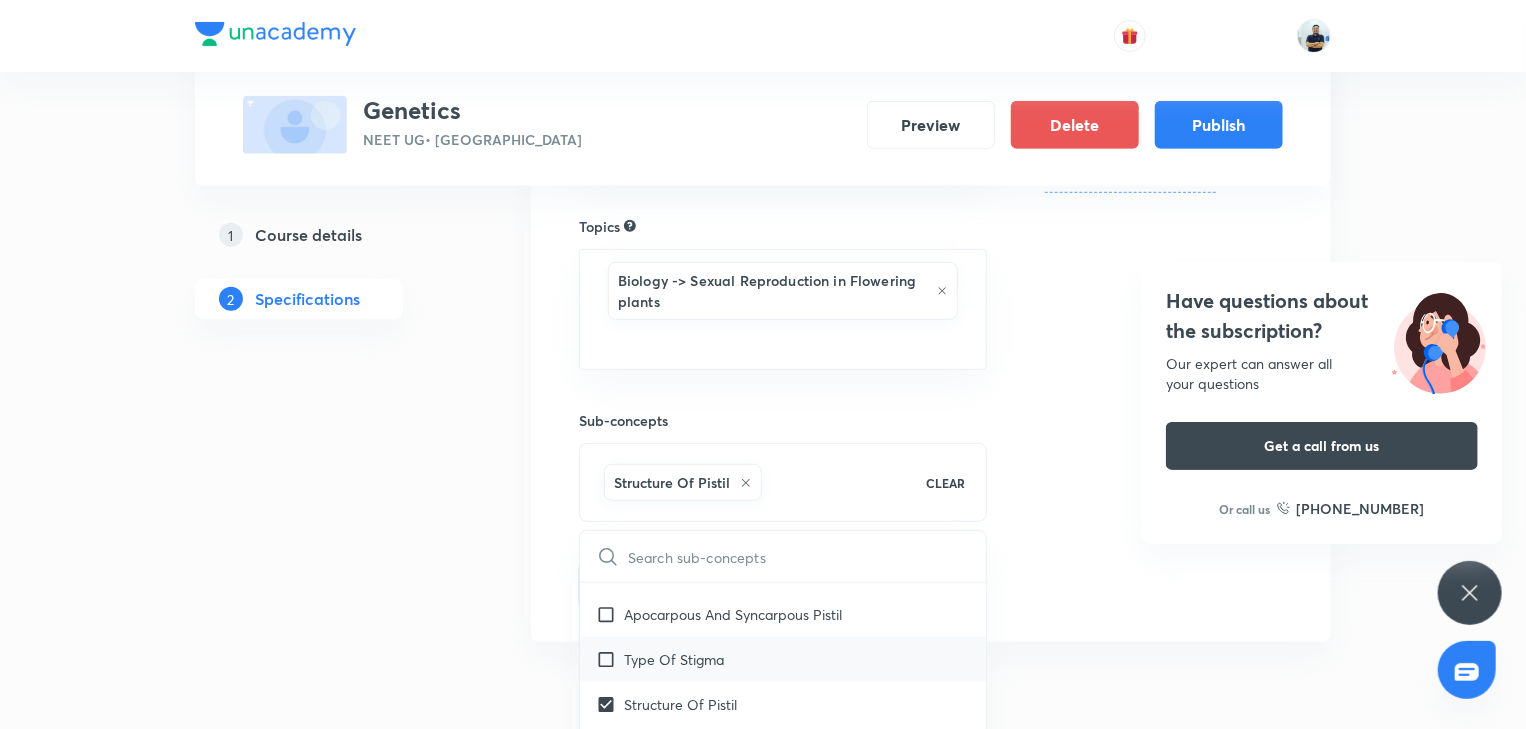 click on "Type Of Stigma" at bounding box center [783, 659] 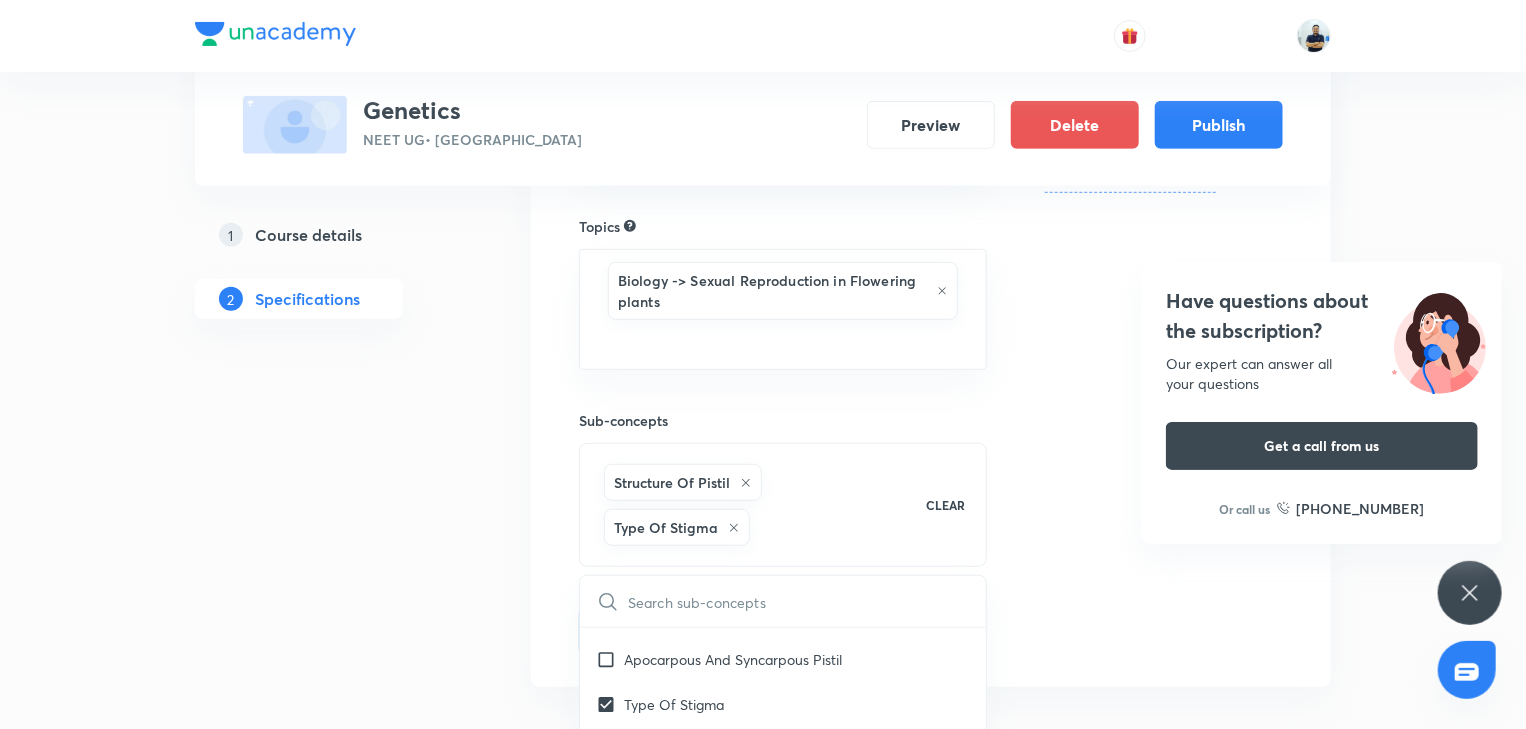 click on "Target exams NEET UG ​ Search for classes Class 12 ​ Topics Biology ->  Sexual Reproduction in Flowering plants ​ Sub-concepts Structure Of Pistil Type Of Stigma CLEAR ​ Number of Chromosomes in different parts of Plant Number of Chromosomes in different parts of Plant Endosperm Endosperm Double fertilization Double fertilization Flower Flower Embryo Sac/Female Gametophyte Development Type Of Embryo Sac Development Of Embryo Sac Structure Of Embryo Sac Egg Apparatus Central Cell Synergids And Filiform Apparatus Megasporogenesis Megaspore Mother Cell Megaspore Mother Cell Type Of Cell Division Formation Of Megaspore Types Of Ovules Anatropous Ovule Megasporangium (Ovule) Nucellus Integuments Hilum Structure Of Ovule The Pistil Structure Of Pistil Type Of Pistil Apocarpous And Syncarpous Pistil Type Of Stigma Structure Of Pistil Development Of Male Gametophyte Cell Division Involved In Formation Of Male Gametophyte Cells In Male Gametophyte Structure Of Male Gametophyte Cells In Pollen Grain Tapetum" at bounding box center [931, 279] 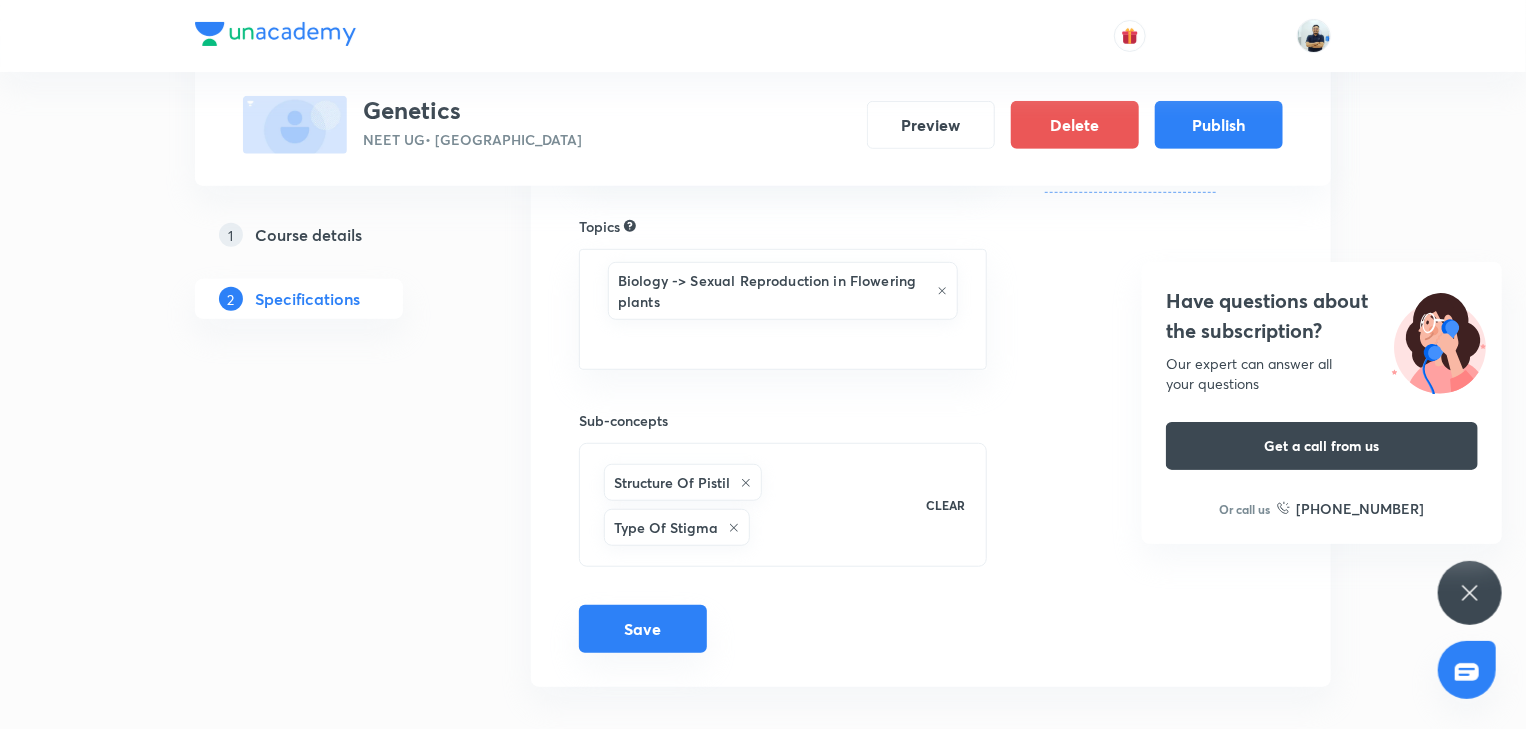 click on "Save" at bounding box center [643, 629] 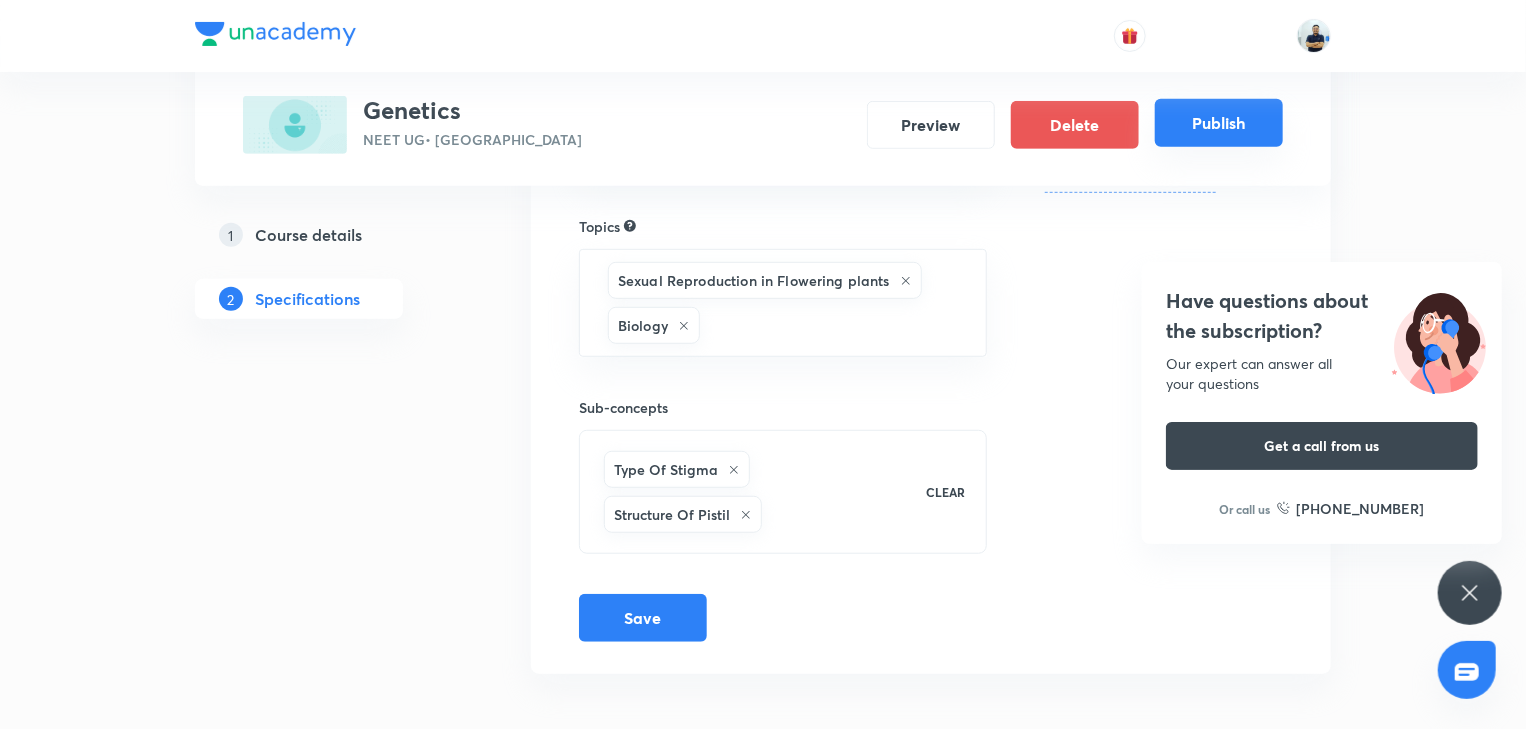 click on "Publish" at bounding box center (1219, 123) 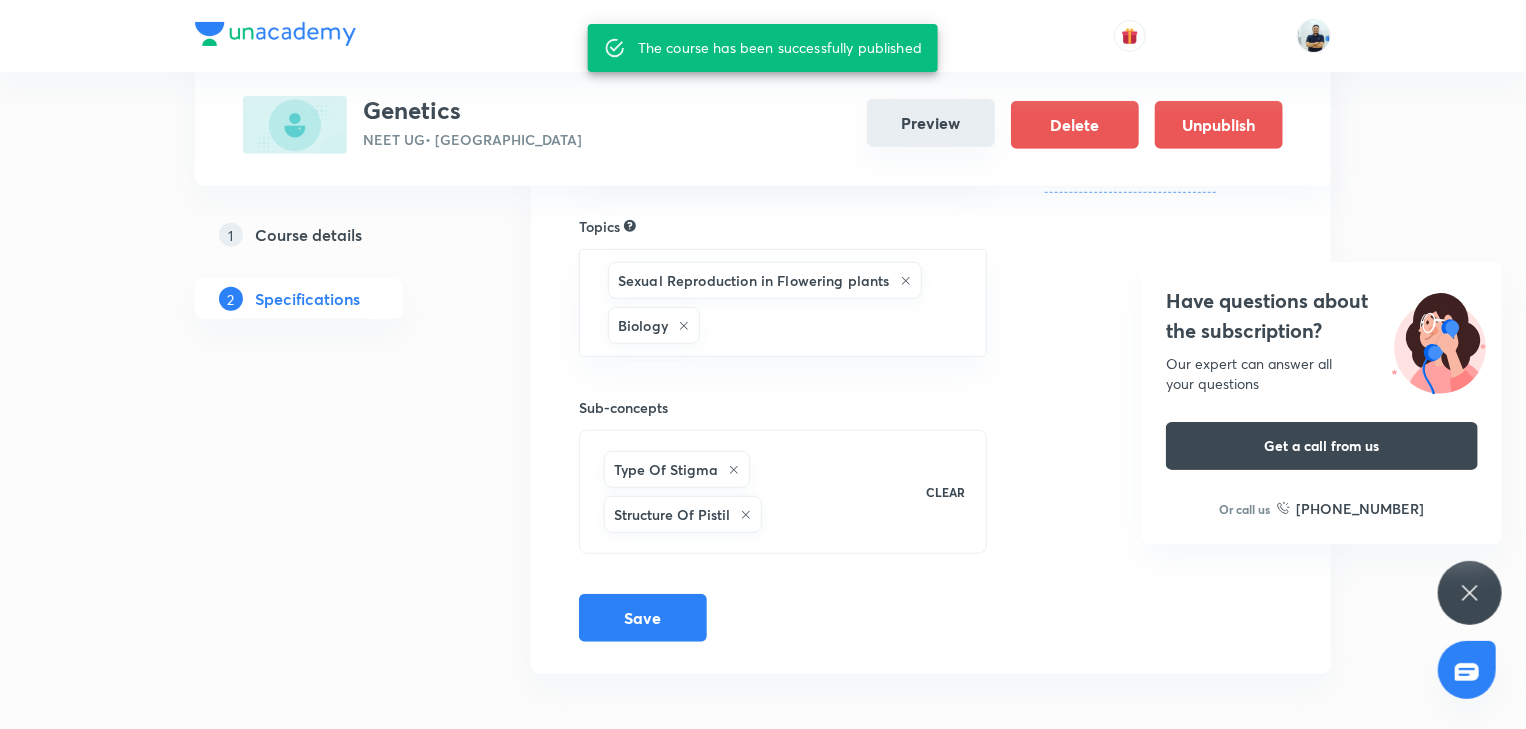 click on "Preview" at bounding box center (931, 123) 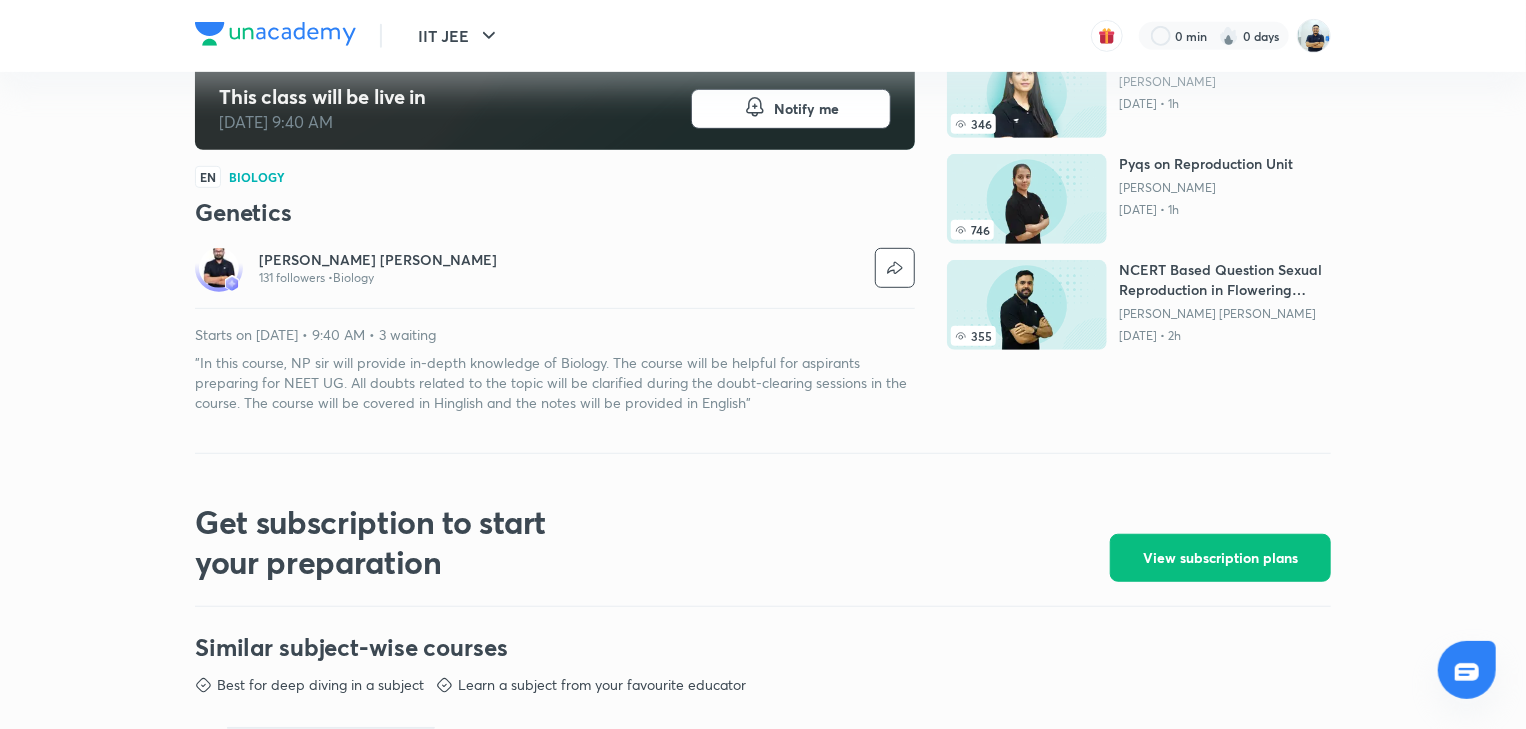scroll, scrollTop: 0, scrollLeft: 0, axis: both 